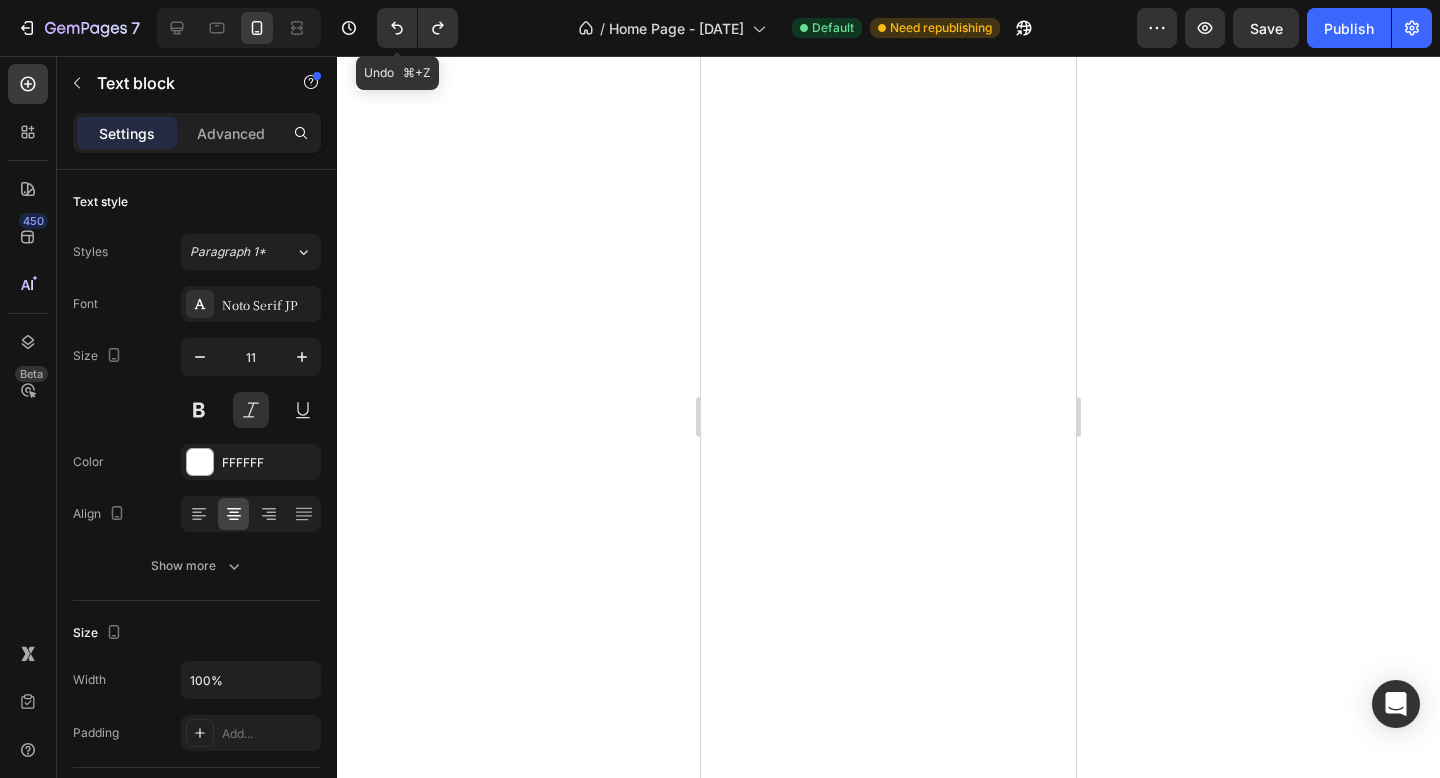 scroll, scrollTop: 0, scrollLeft: 0, axis: both 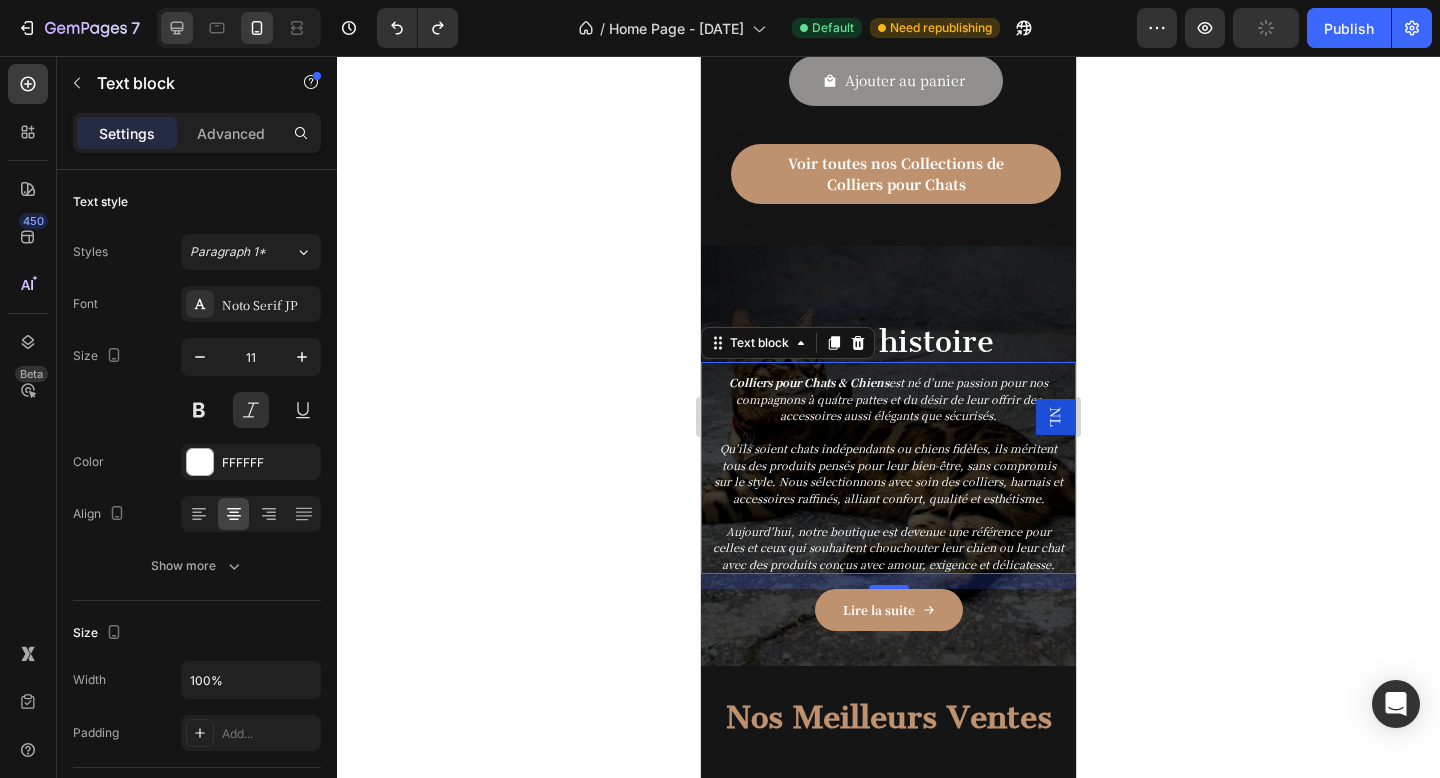 click 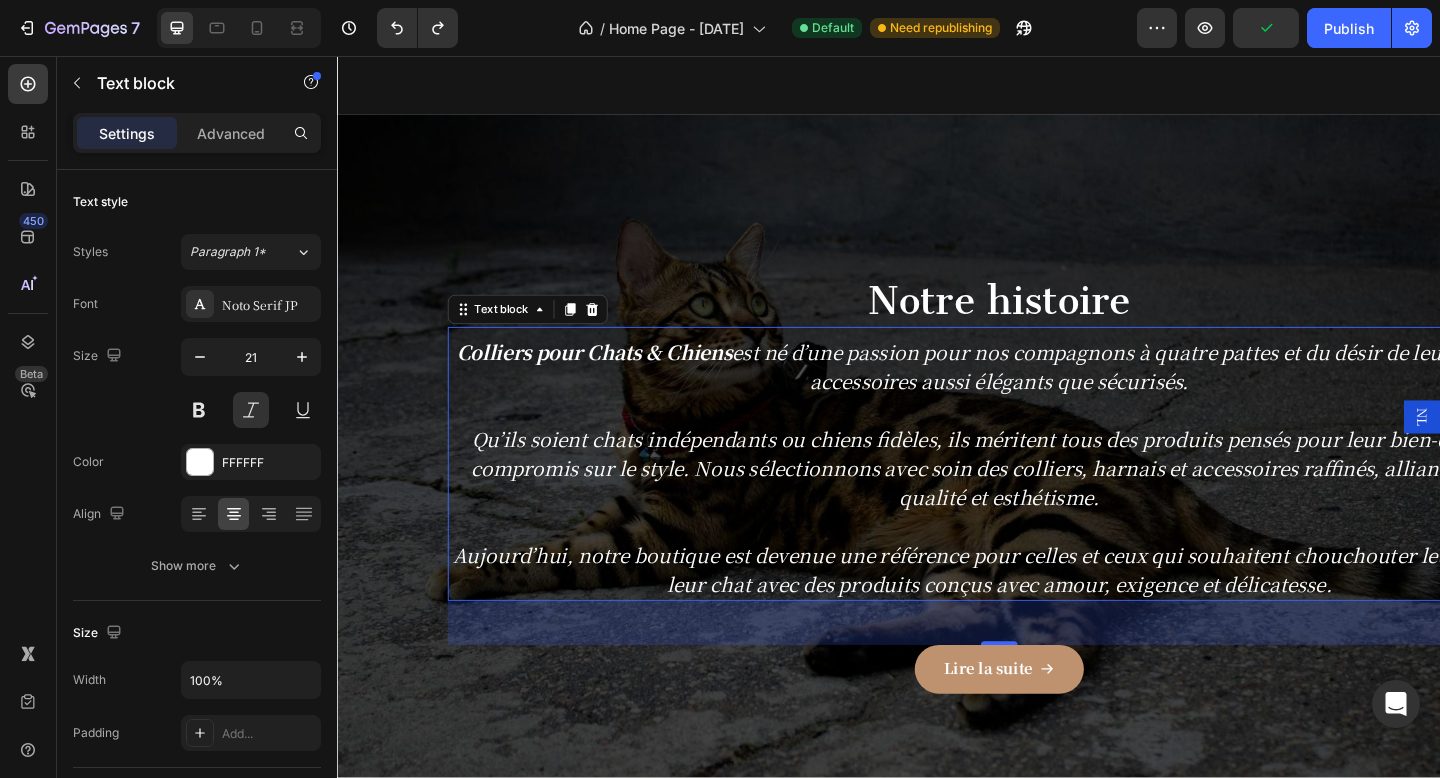 scroll, scrollTop: 3187, scrollLeft: 0, axis: vertical 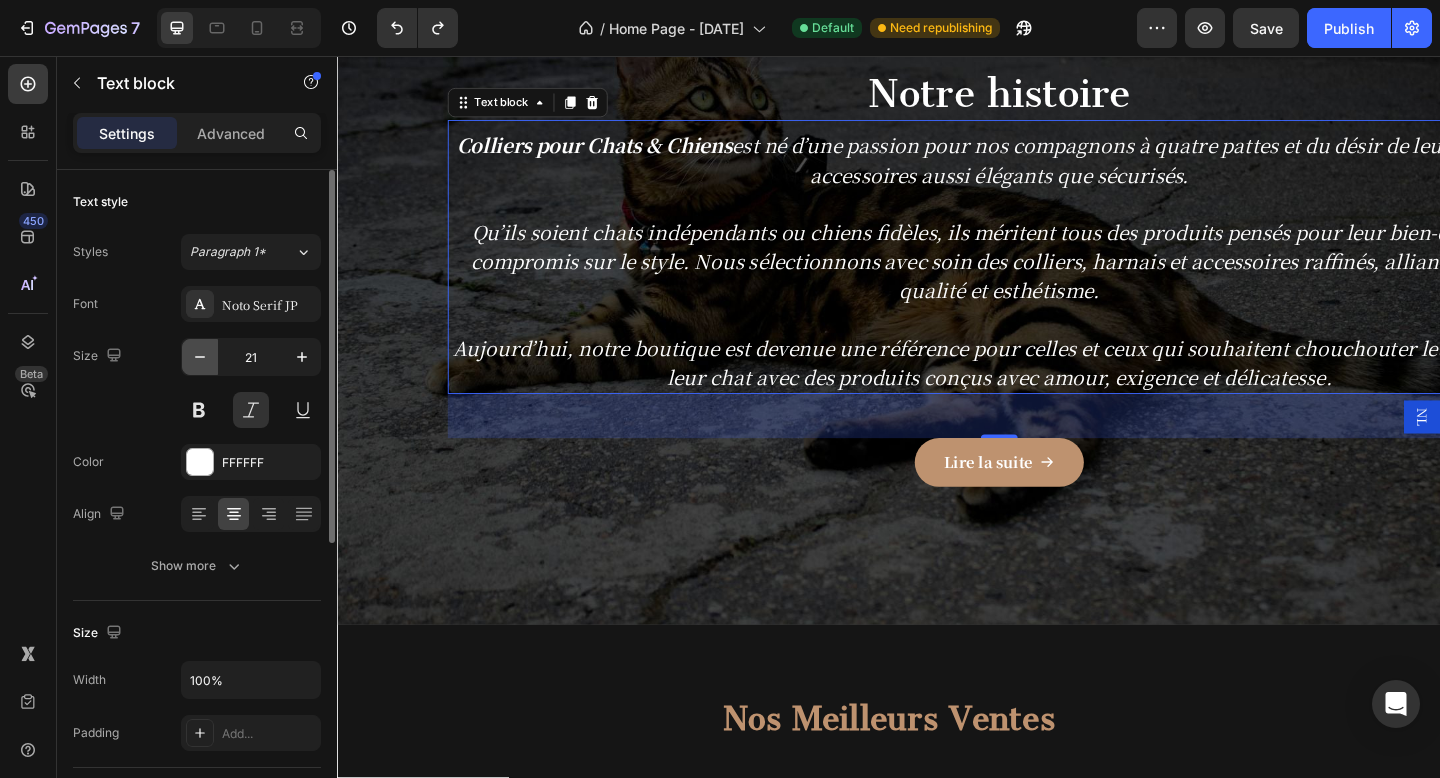 click 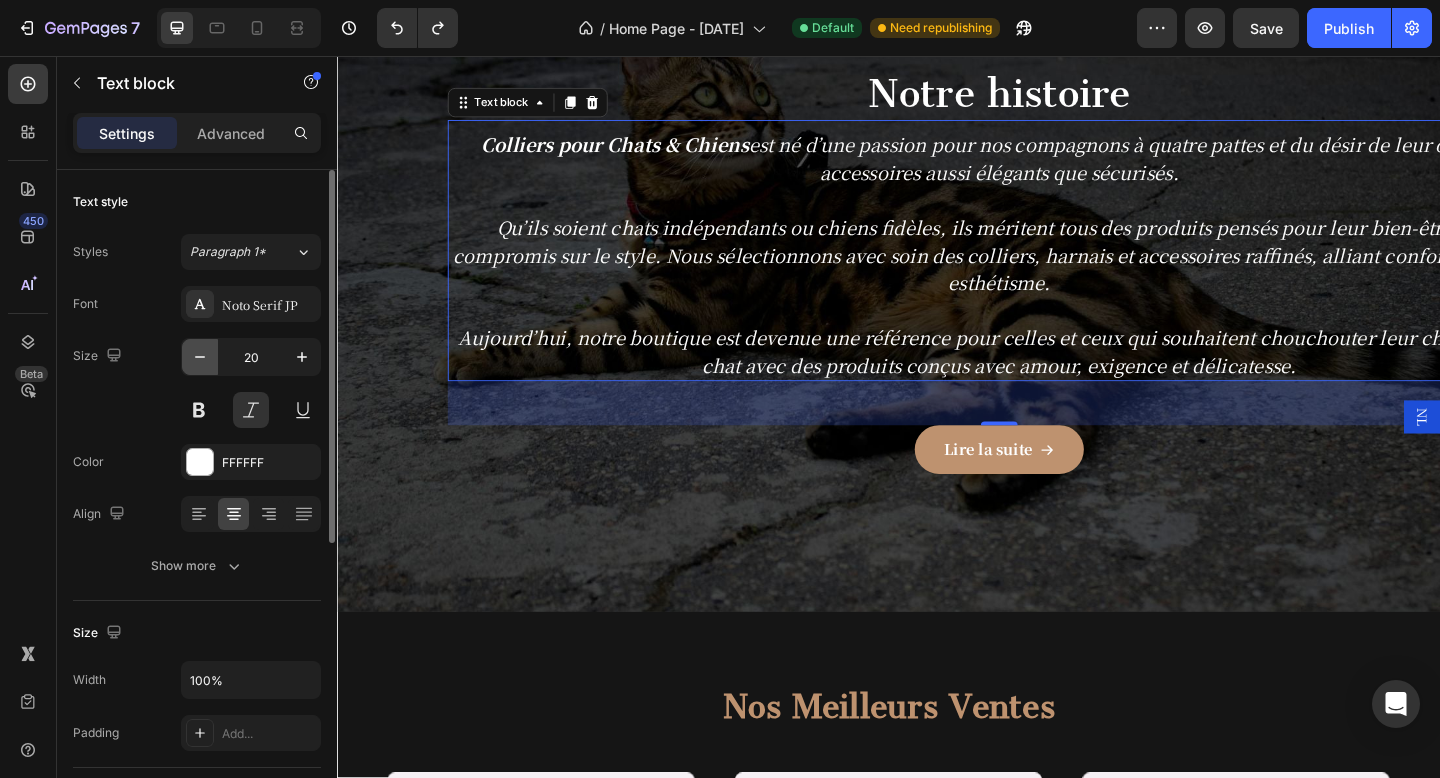 click 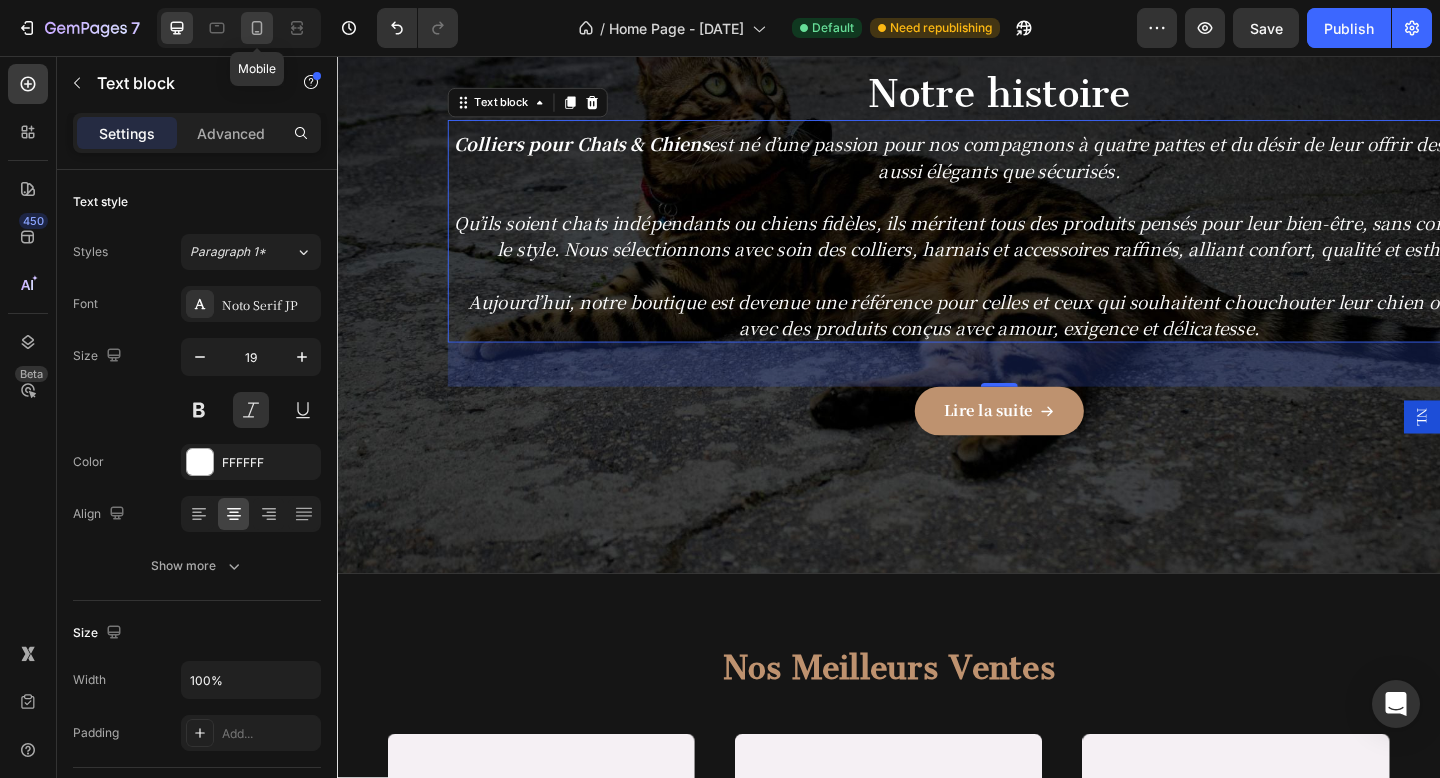 click 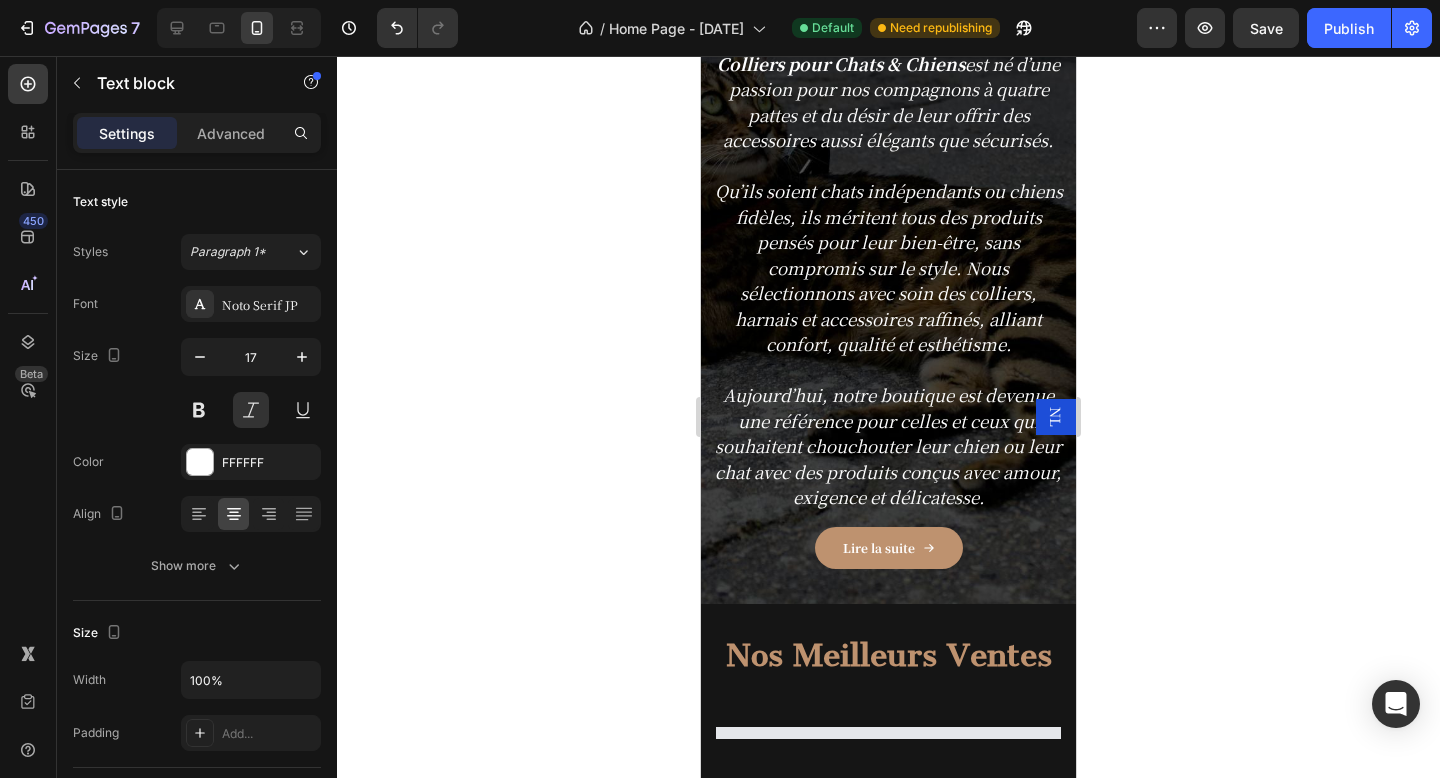 scroll, scrollTop: 2581, scrollLeft: 0, axis: vertical 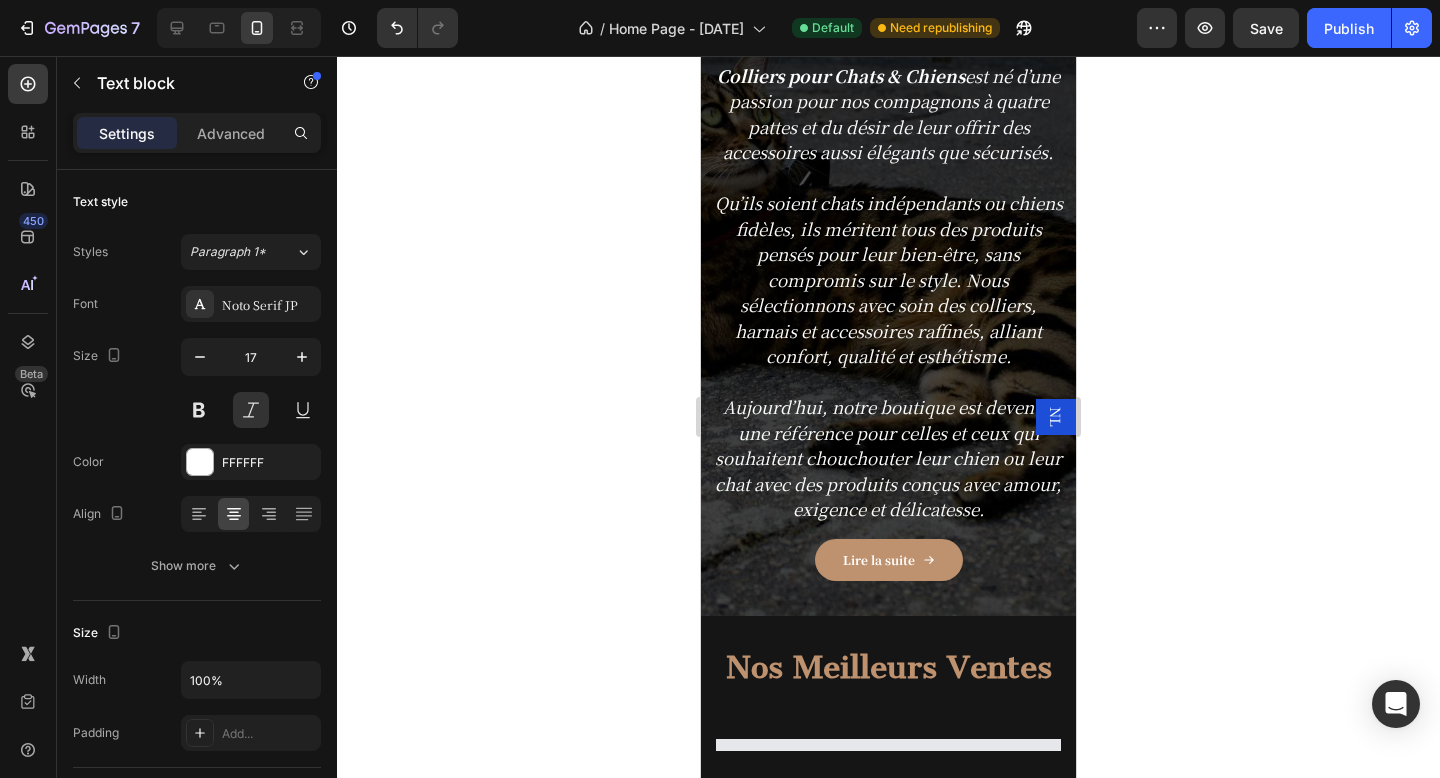 click on "Aujourd’hui, notre boutique est devenue une référence pour celles et ceux qui souhaitent chouchouter leur chien ou leur chat avec des produits conçus avec amour, exigence et délicatesse." at bounding box center (888, 458) 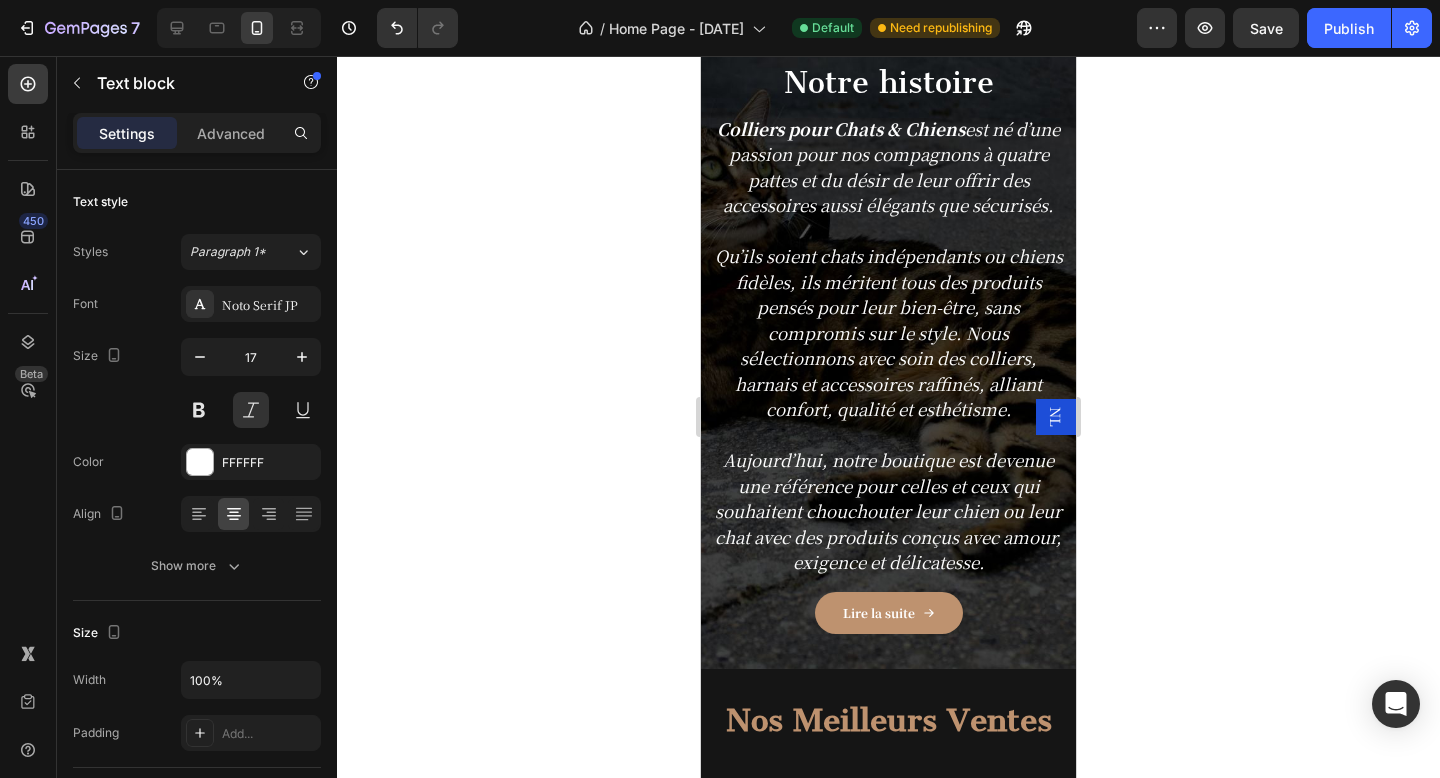 scroll, scrollTop: 2466, scrollLeft: 0, axis: vertical 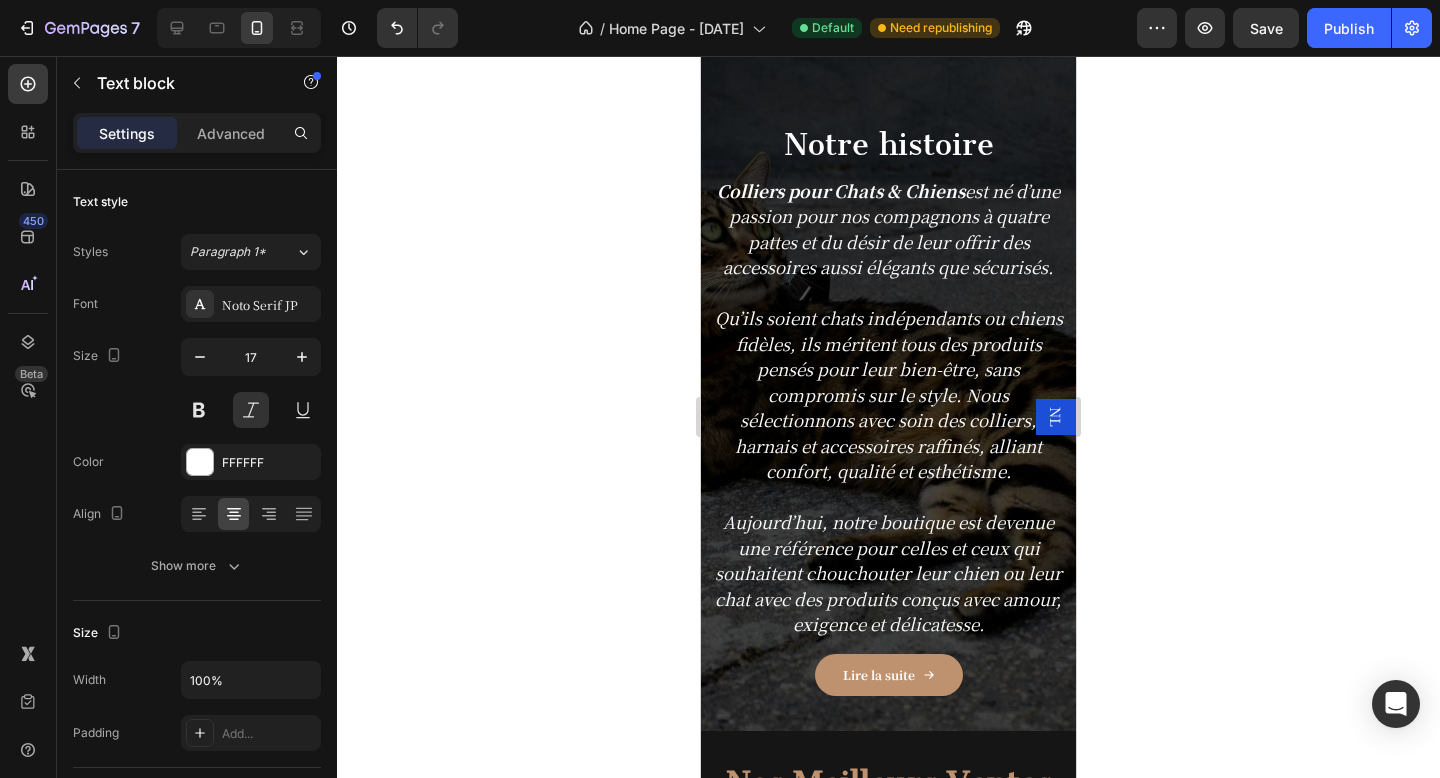 click on "Qu’ils soient chats indépendants ou chiens fidèles, ils méritent tous des produits pensés pour leur bien-être, sans compromis sur le style. Nous sélectionnons avec soin des colliers, harnais et accessoires raffinés, alliant confort, qualité et esthétisme." at bounding box center [888, 394] 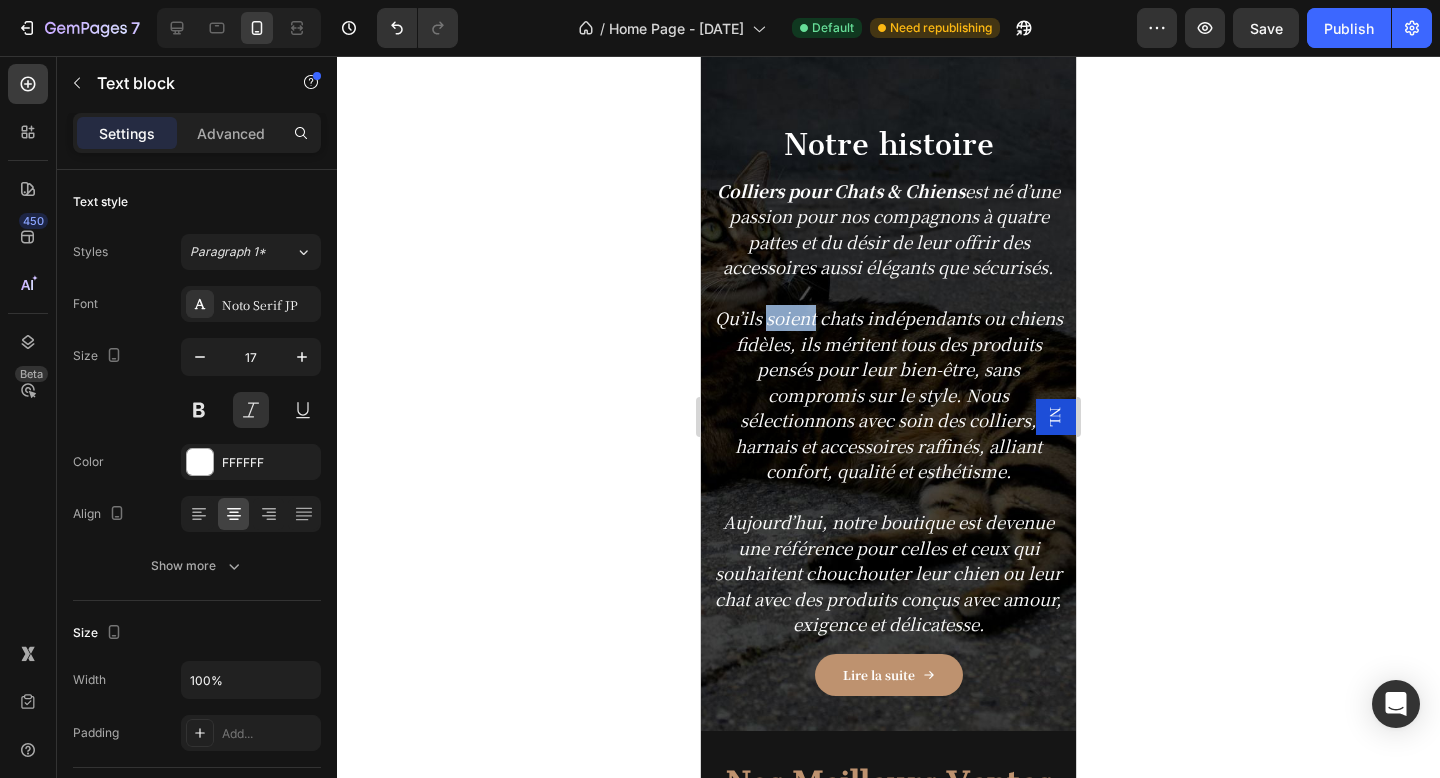 click on "Qu’ils soient chats indépendants ou chiens fidèles, ils méritent tous des produits pensés pour leur bien-être, sans compromis sur le style. Nous sélectionnons avec soin des colliers, harnais et accessoires raffinés, alliant confort, qualité et esthétisme." at bounding box center (888, 394) 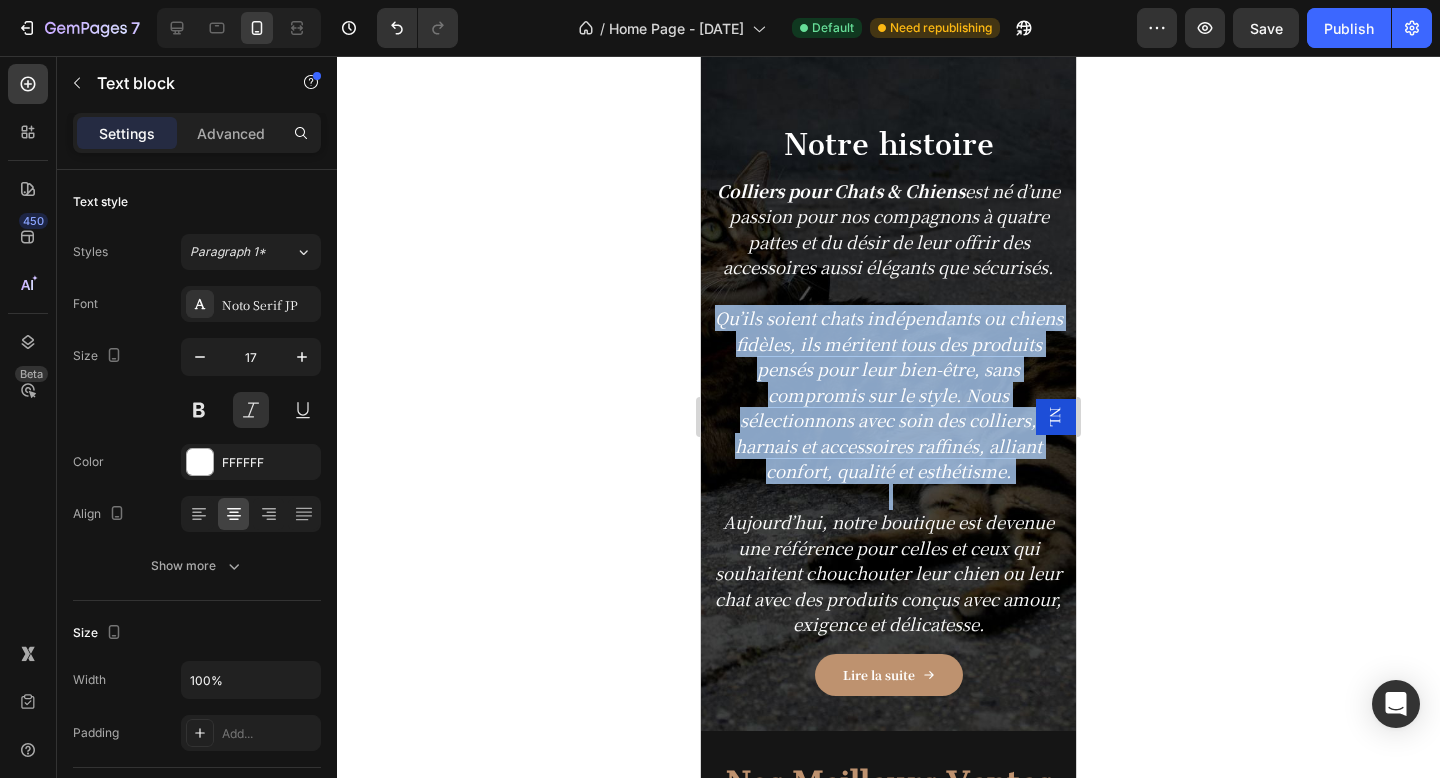 click on "Qu’ils soient chats indépendants ou chiens fidèles, ils méritent tous des produits pensés pour leur bien-être, sans compromis sur le style. Nous sélectionnons avec soin des colliers, harnais et accessoires raffinés, alliant confort, qualité et esthétisme." at bounding box center (888, 394) 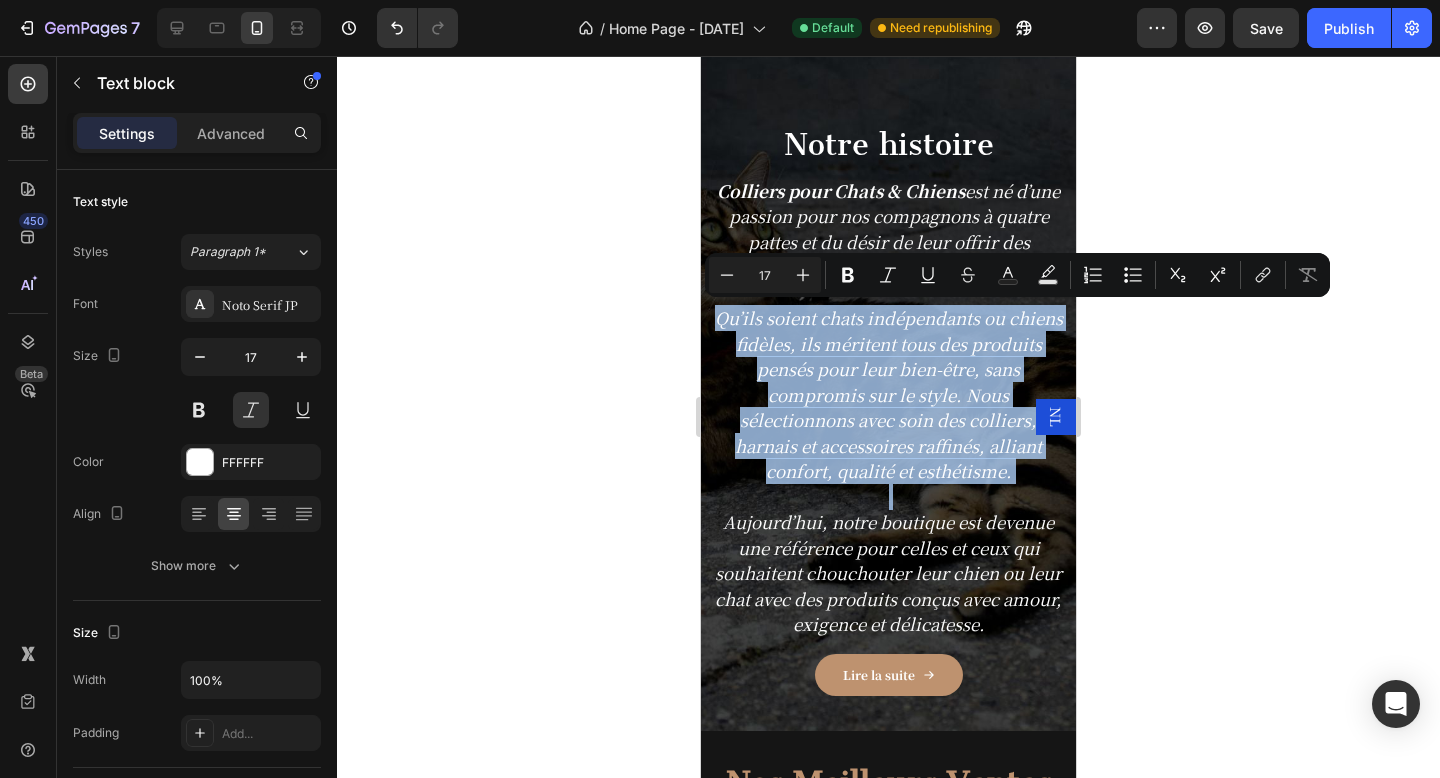click on "Qu’ils soient chats indépendants ou chiens fidèles, ils méritent tous des produits pensés pour leur bien-être, sans compromis sur le style. Nous sélectionnons avec soin des colliers, harnais et accessoires raffinés, alliant confort, qualité et esthétisme." at bounding box center [888, 394] 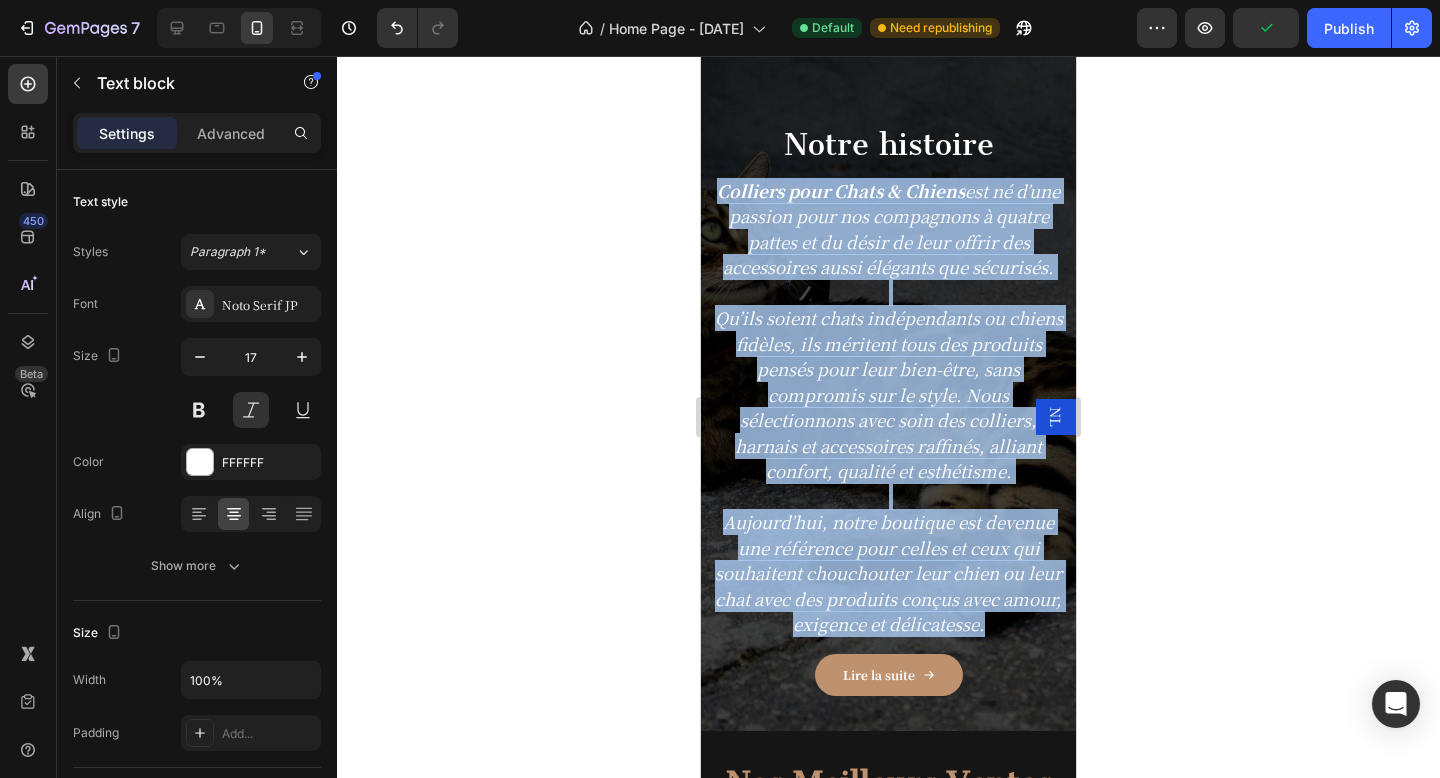 drag, startPoint x: 717, startPoint y: 188, endPoint x: 1038, endPoint y: 613, distance: 532.603 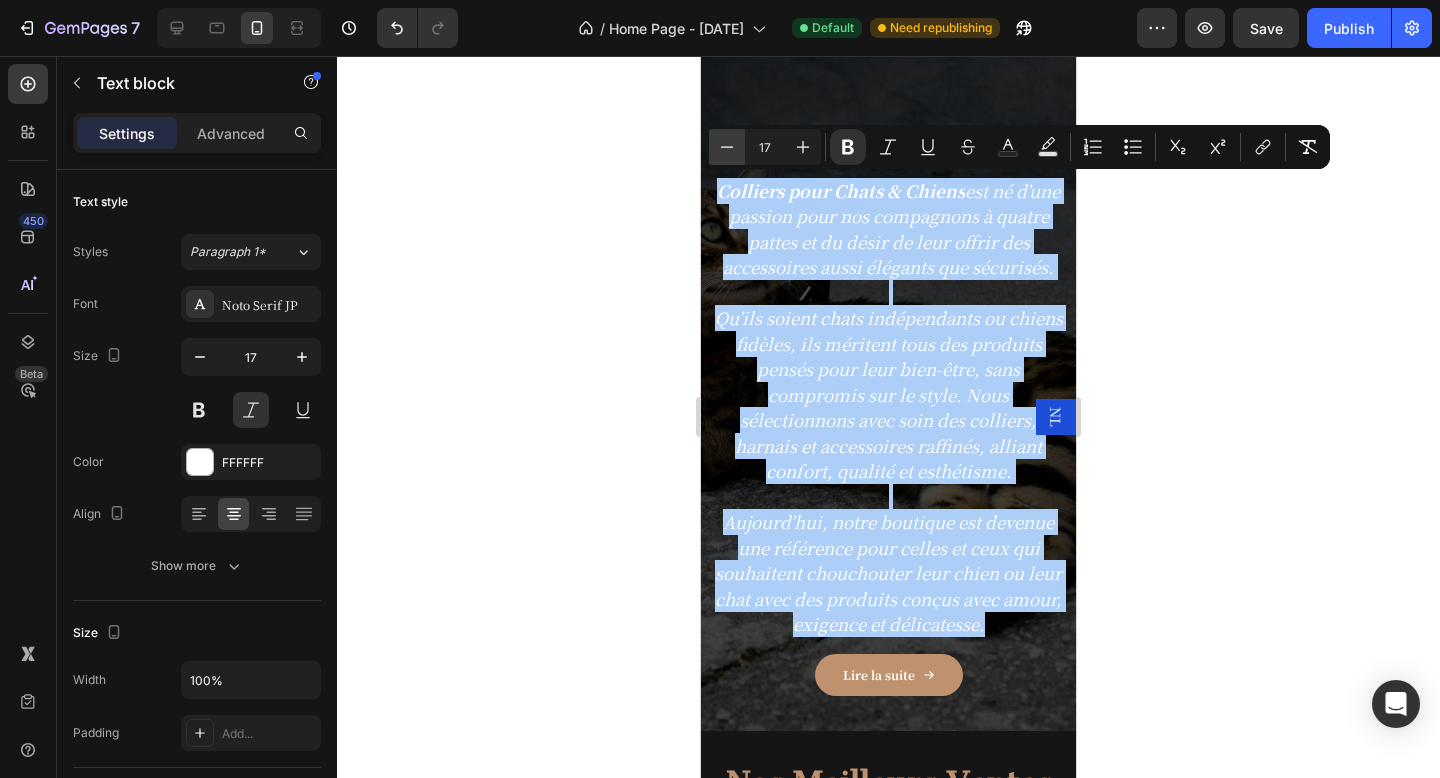 click 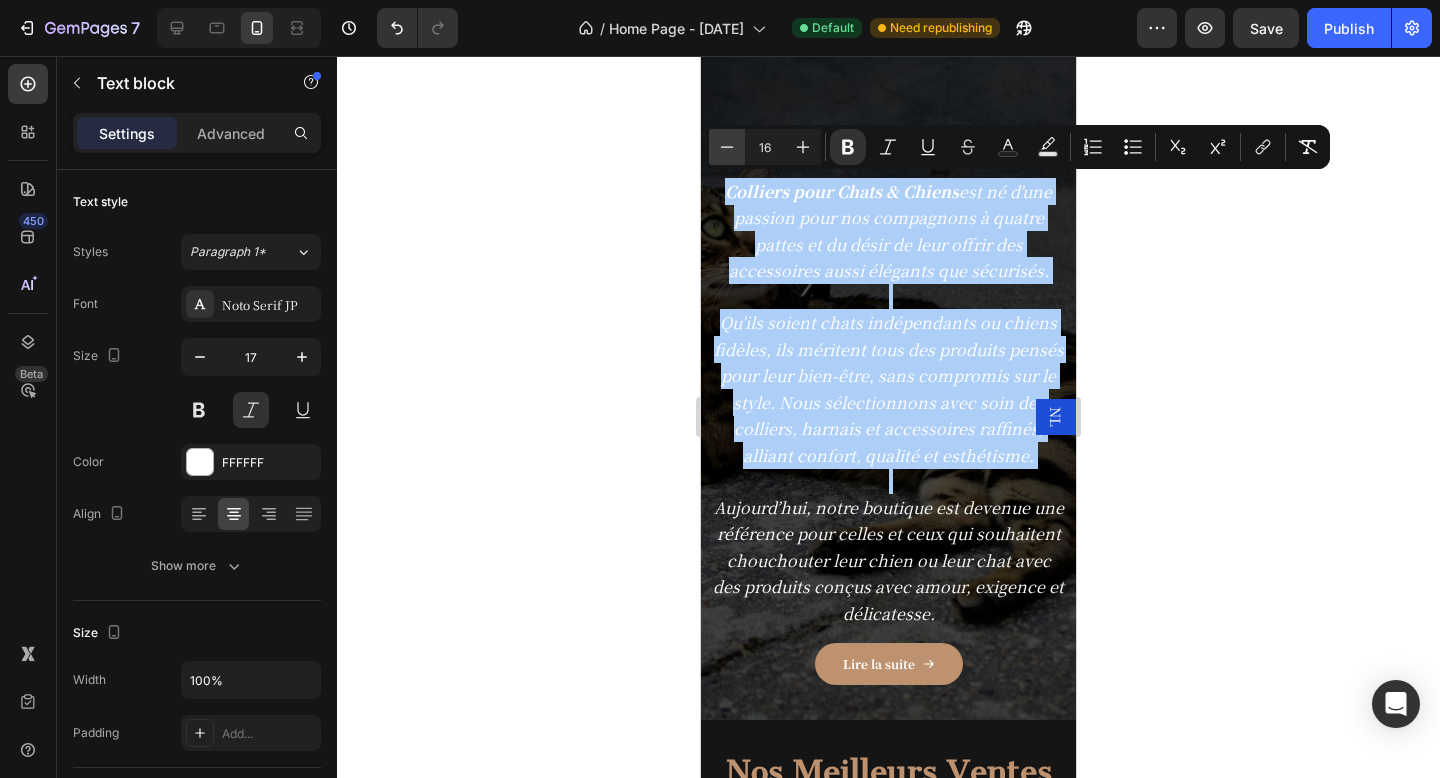 click 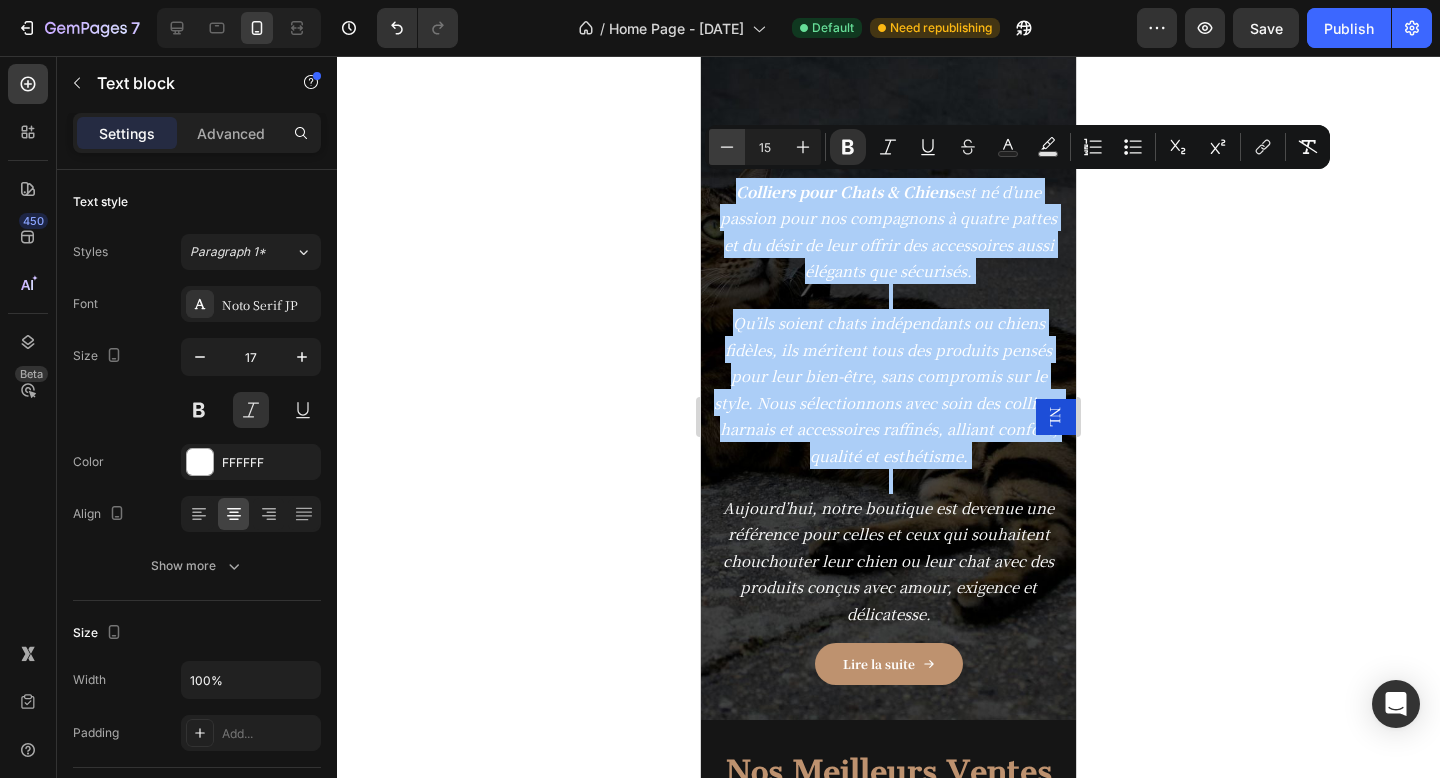 click 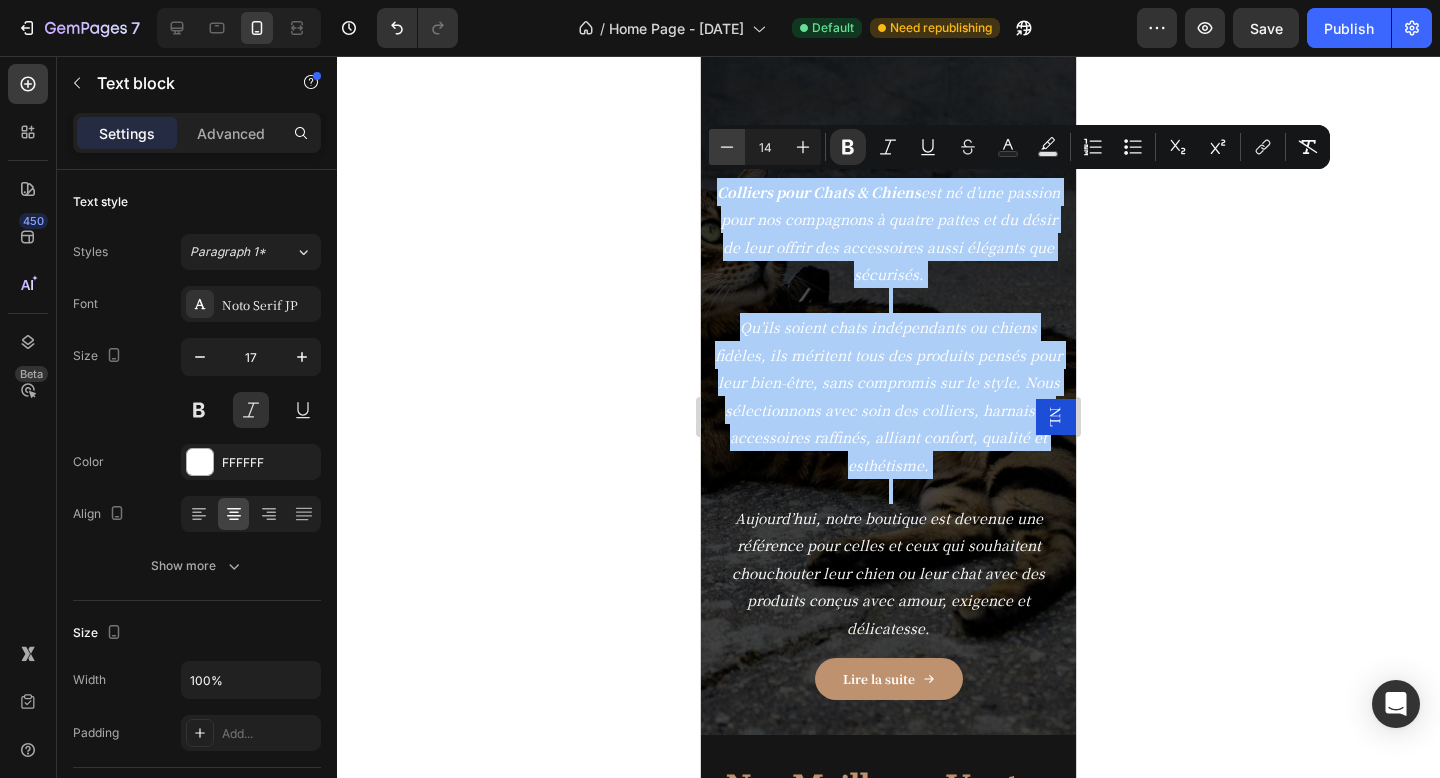 click 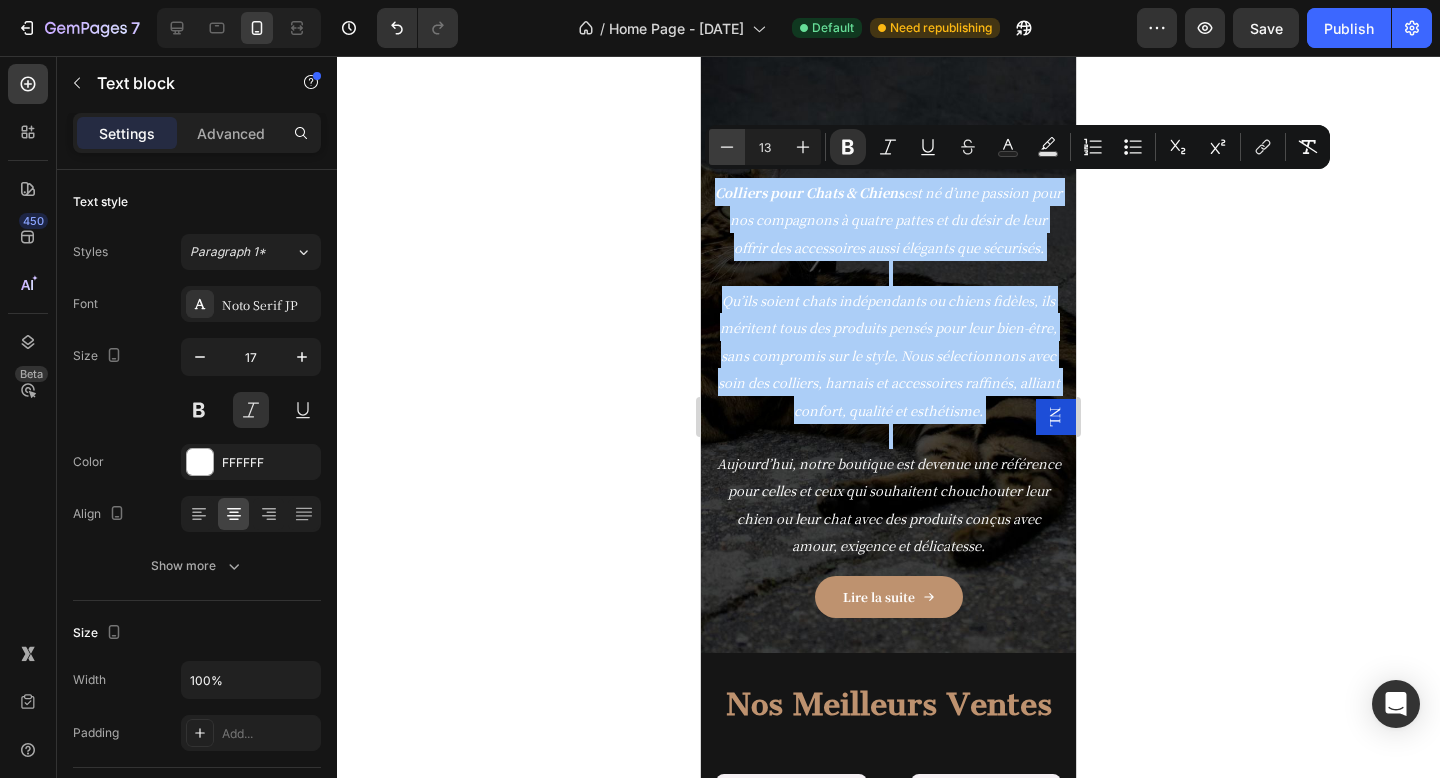 click 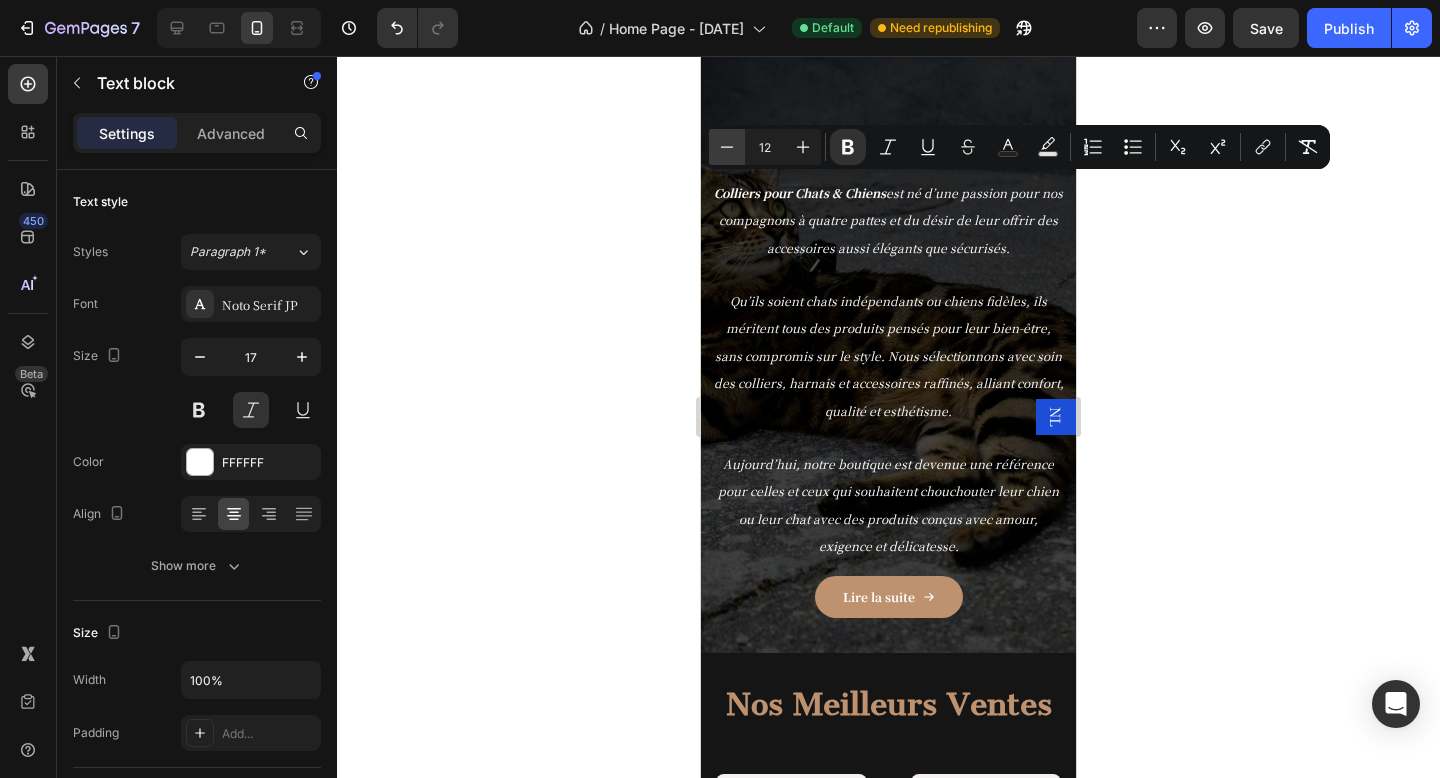 click 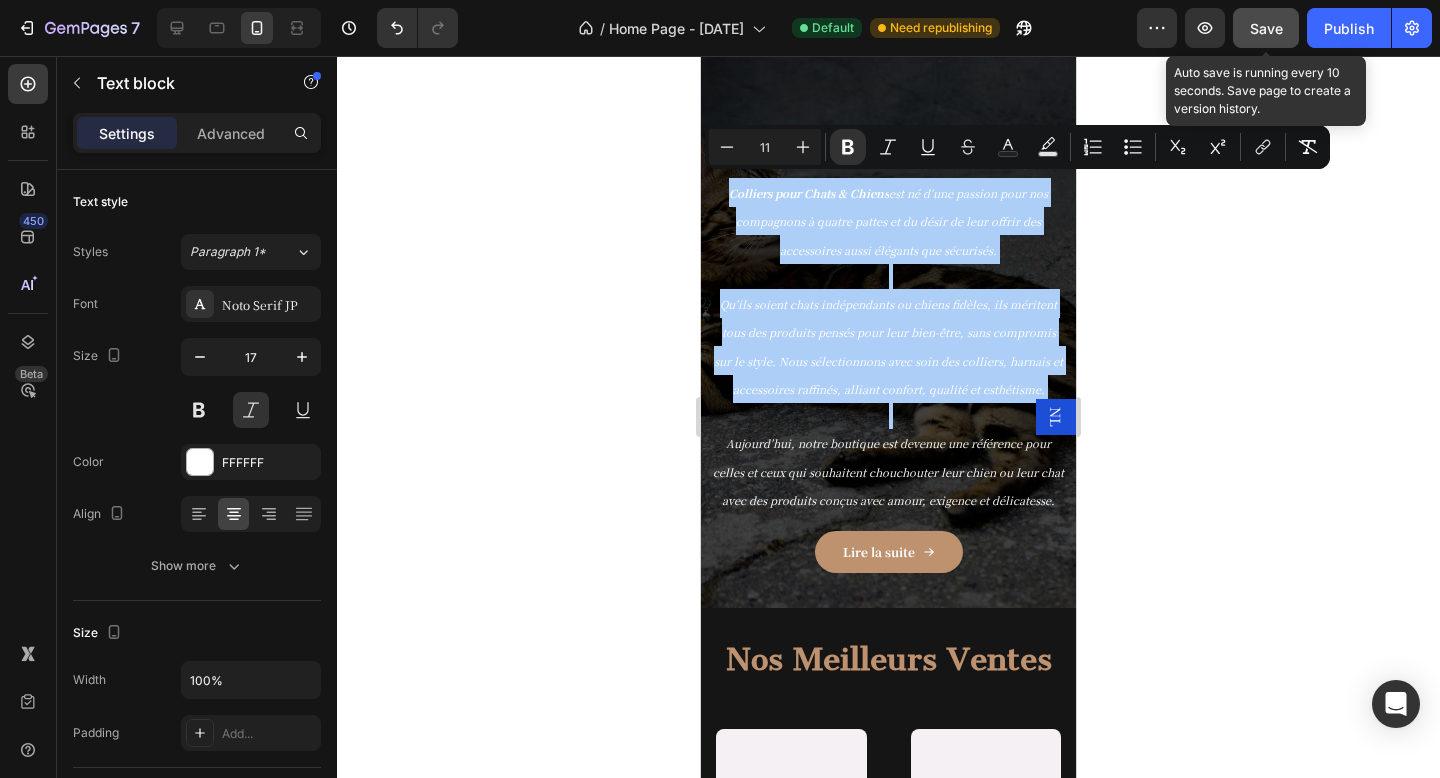 click on "Save" 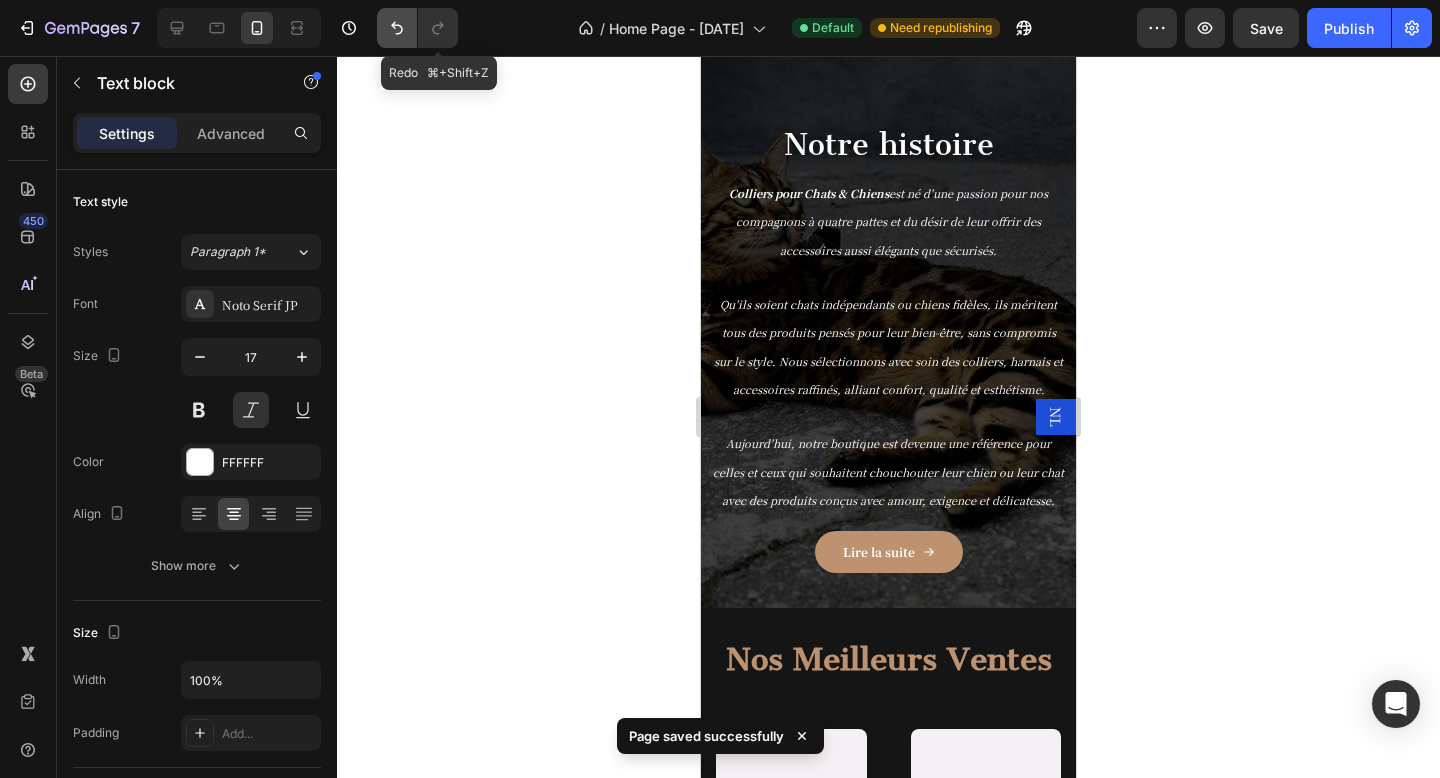 click 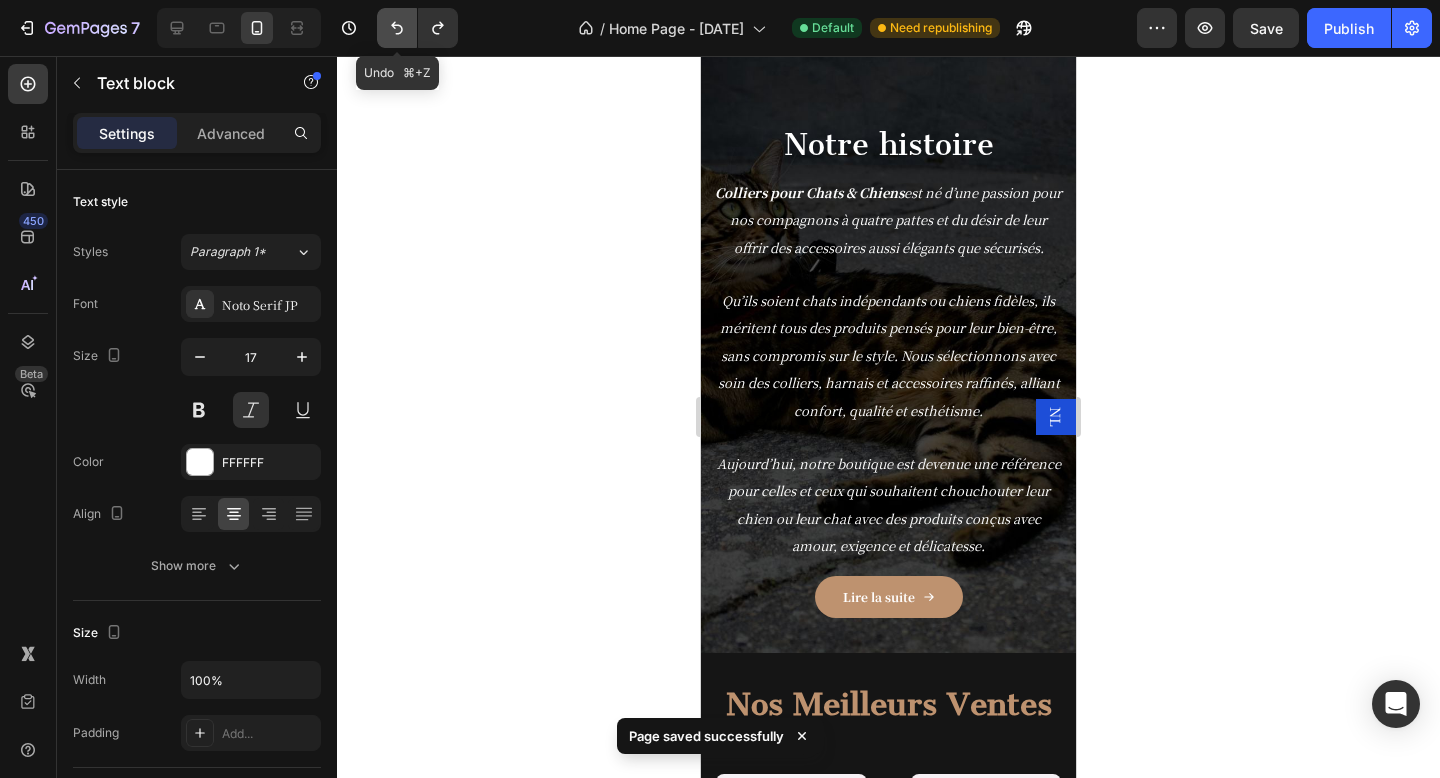click 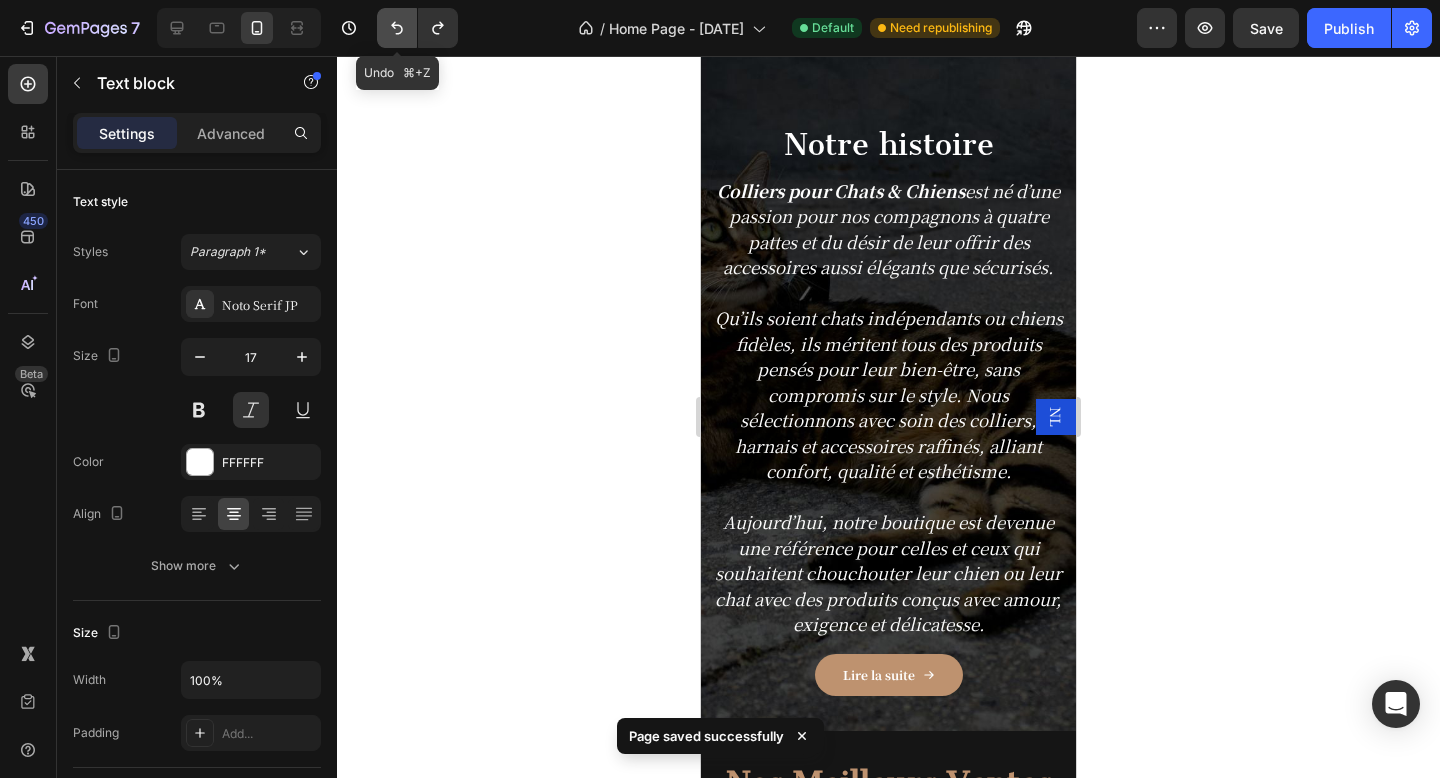 click 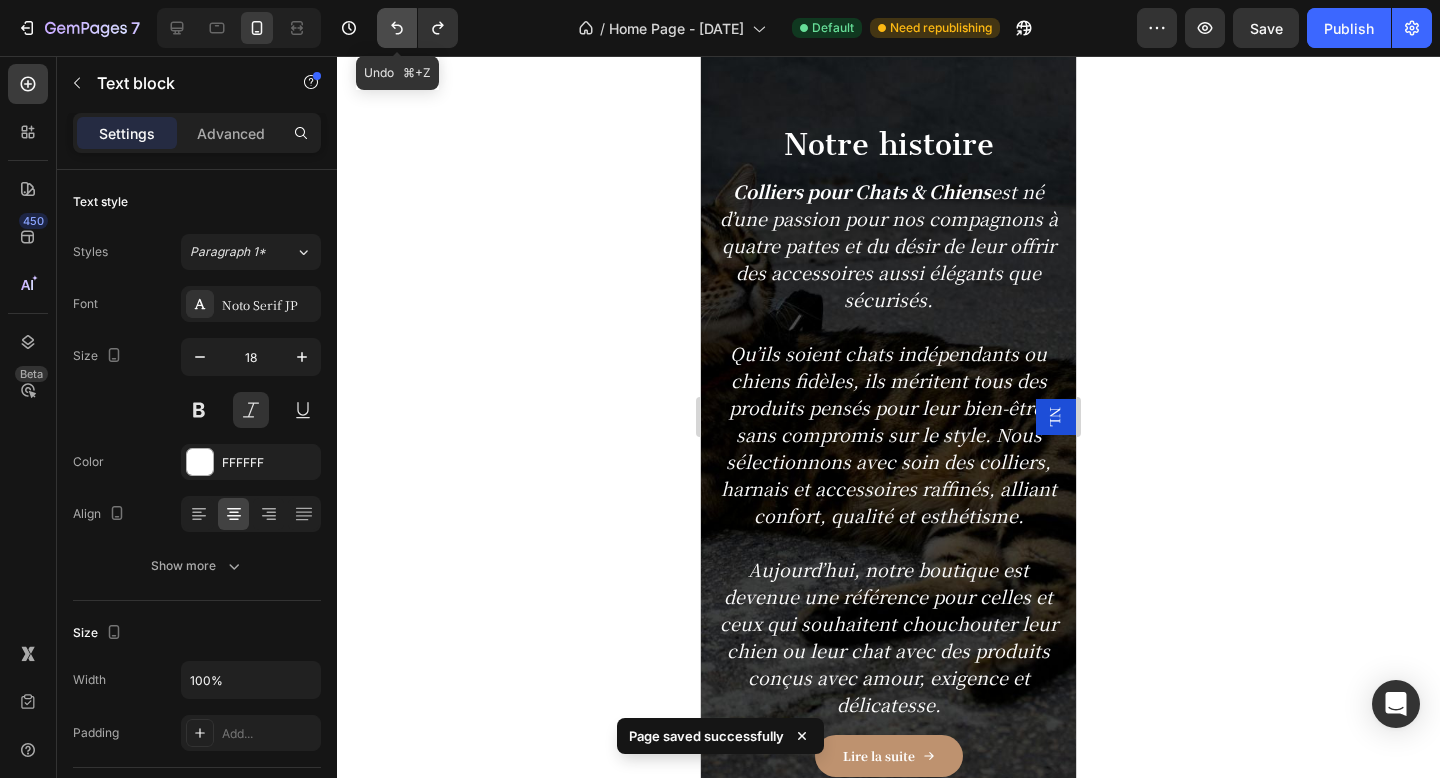 click 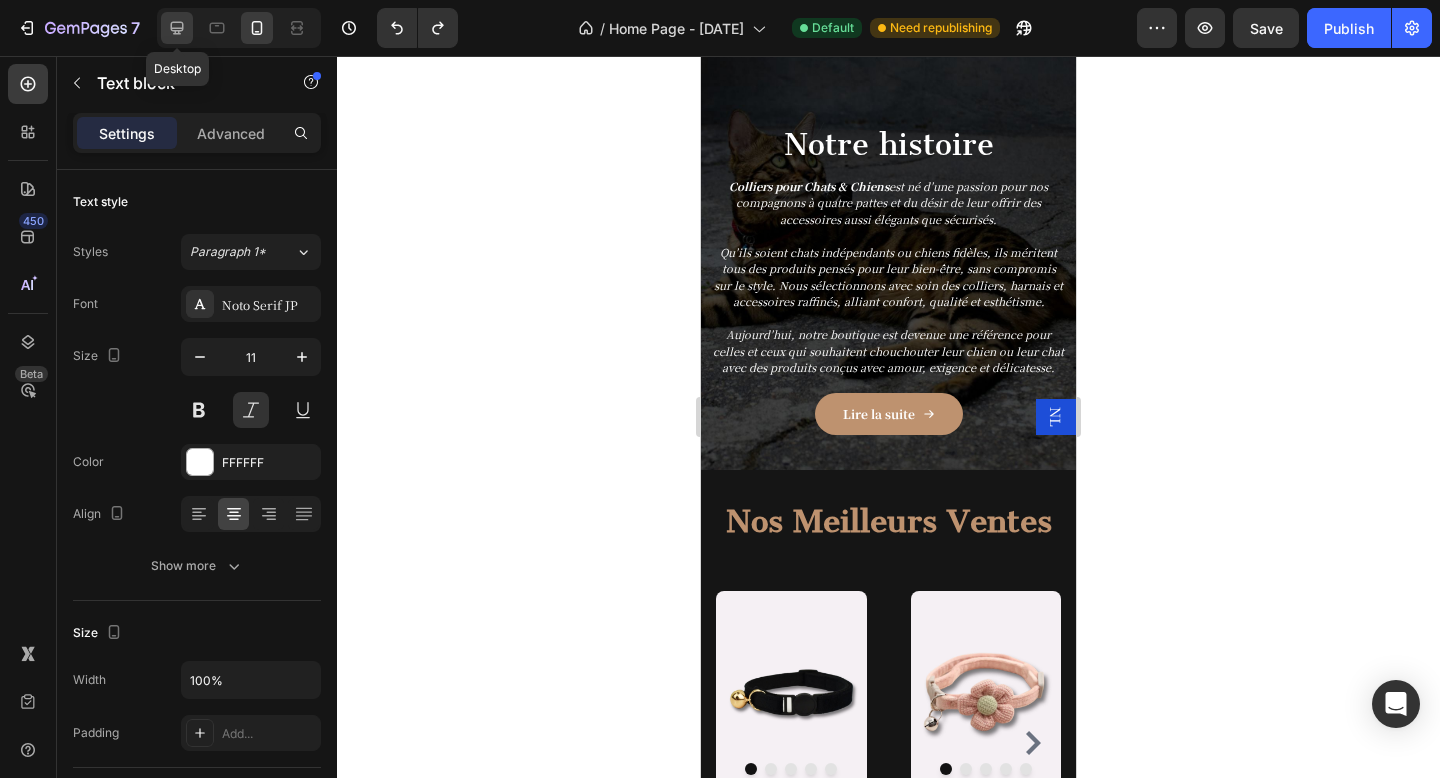 click 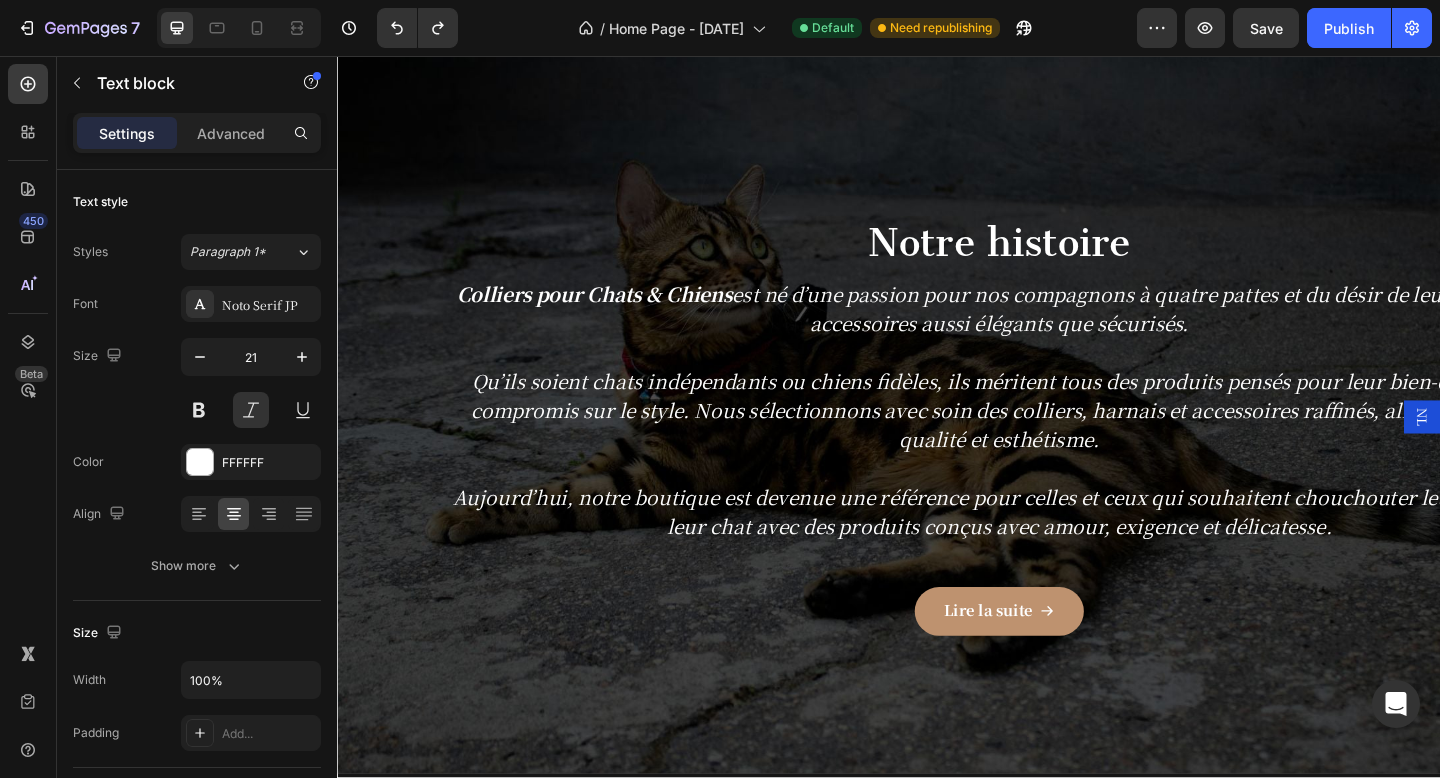 scroll, scrollTop: 3236, scrollLeft: 0, axis: vertical 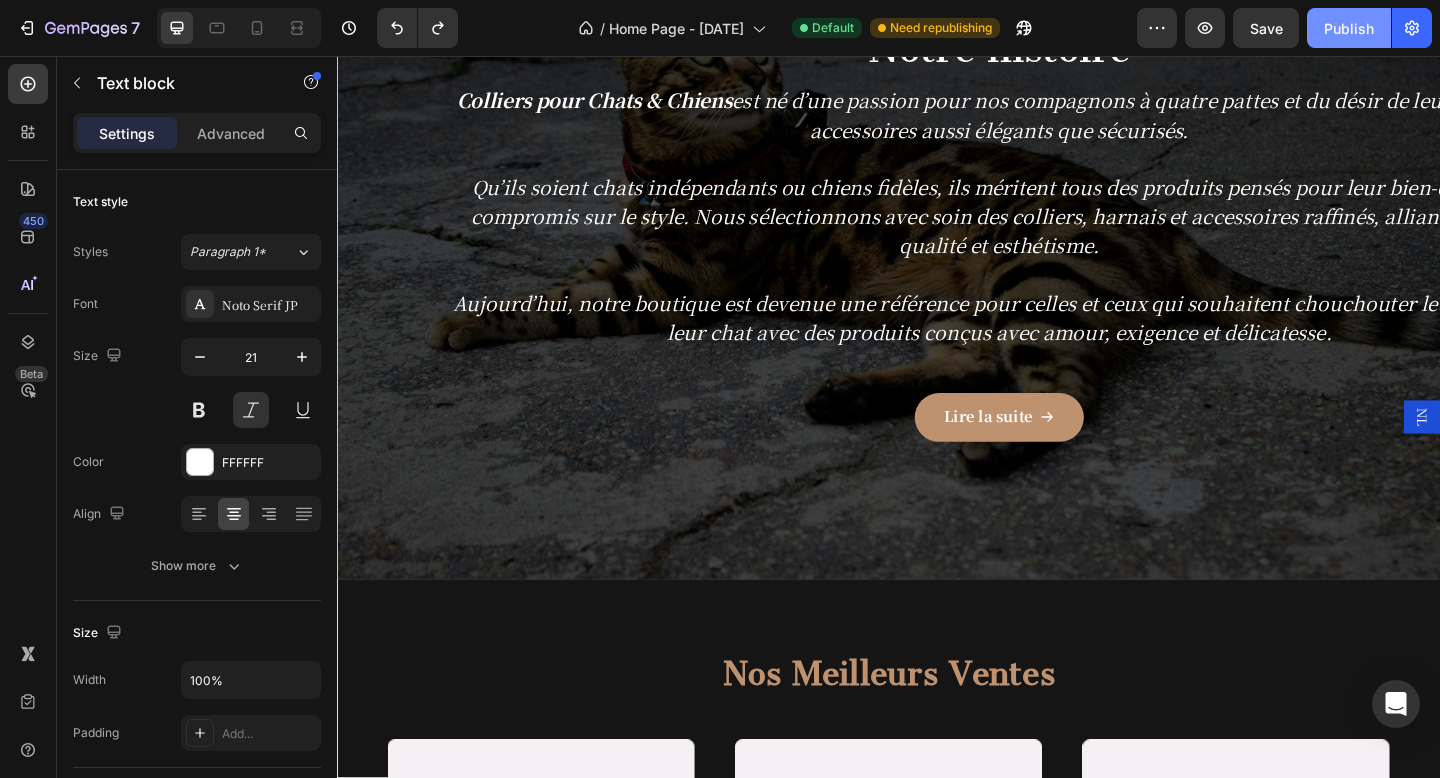 click on "Publish" at bounding box center (1349, 28) 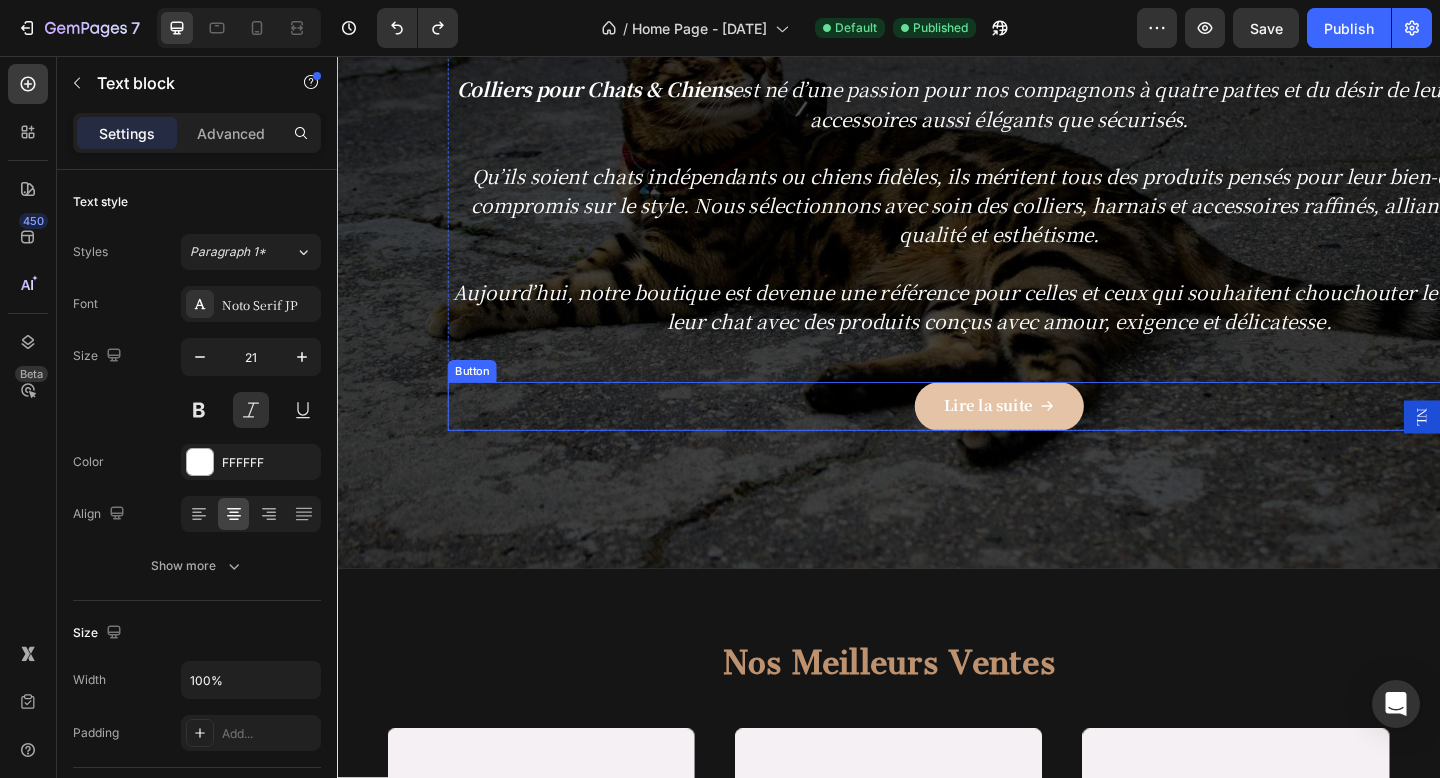 scroll, scrollTop: 3252, scrollLeft: 0, axis: vertical 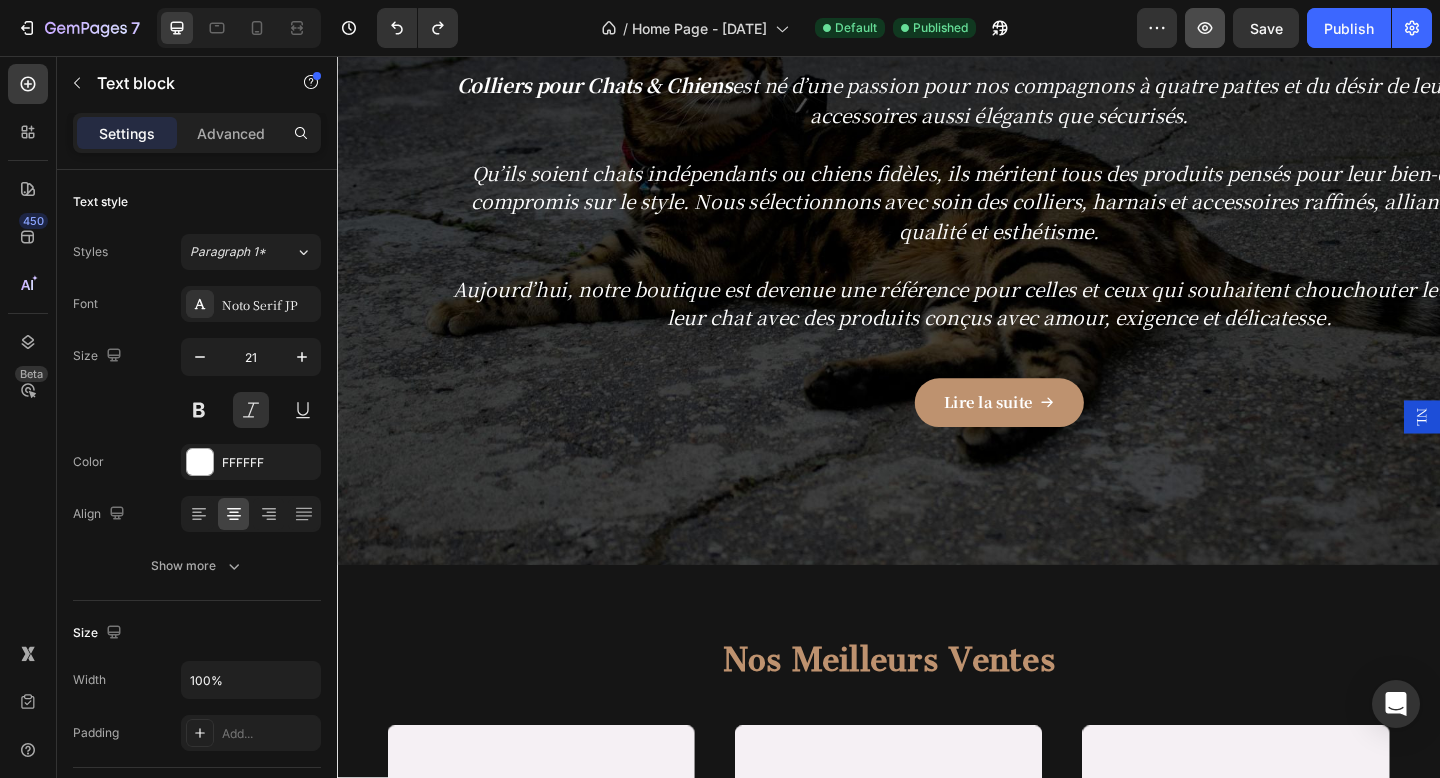 click 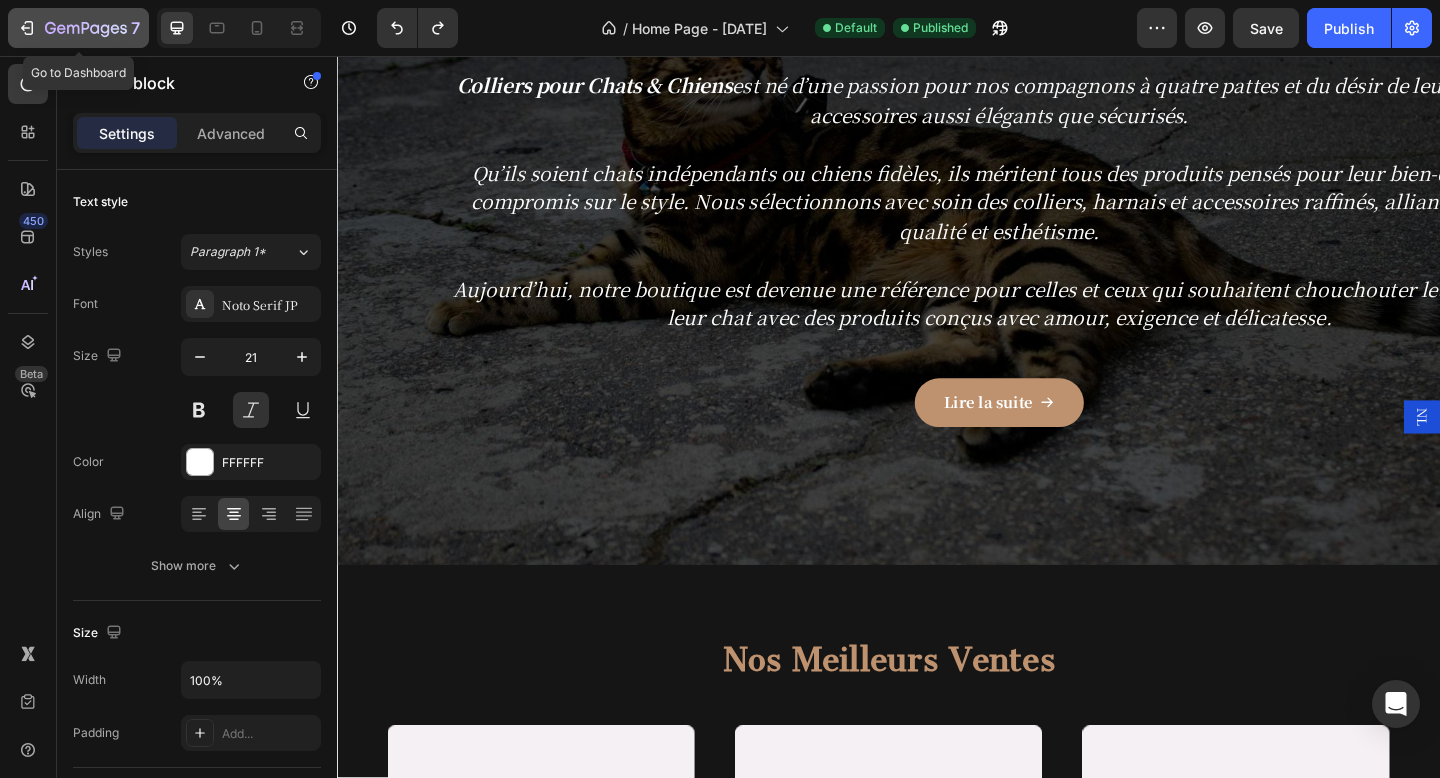 click on "7" at bounding box center [78, 28] 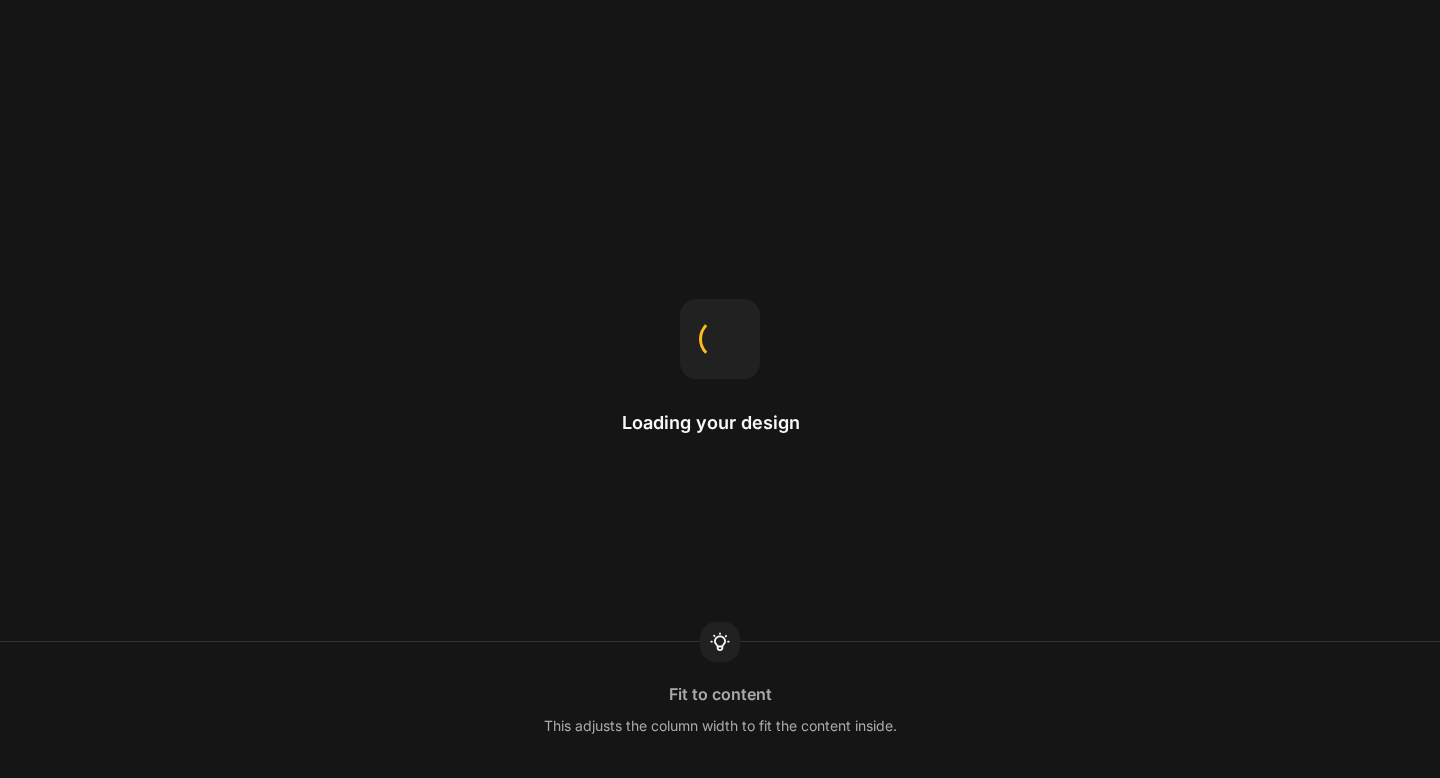 scroll, scrollTop: 0, scrollLeft: 0, axis: both 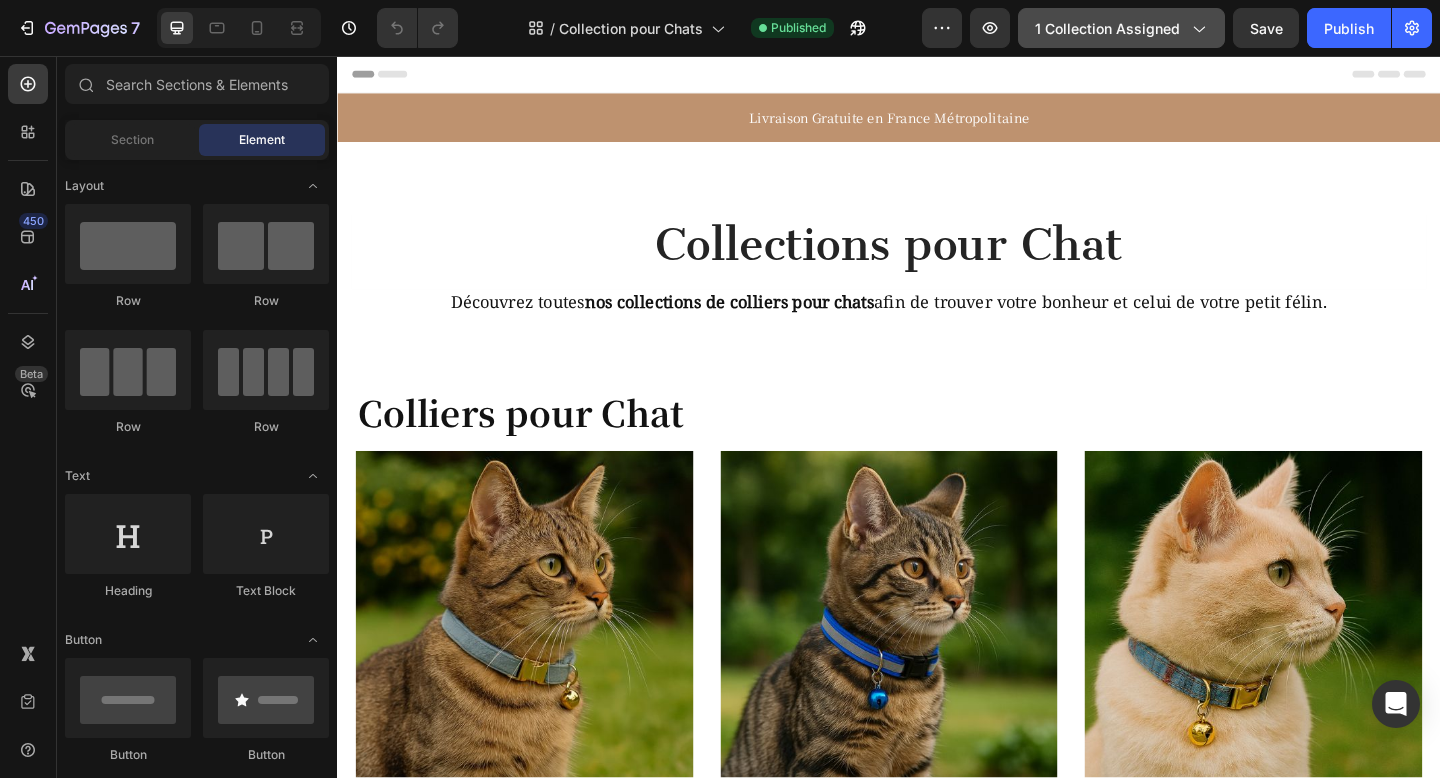 click on "1 collection assigned" at bounding box center [1121, 28] 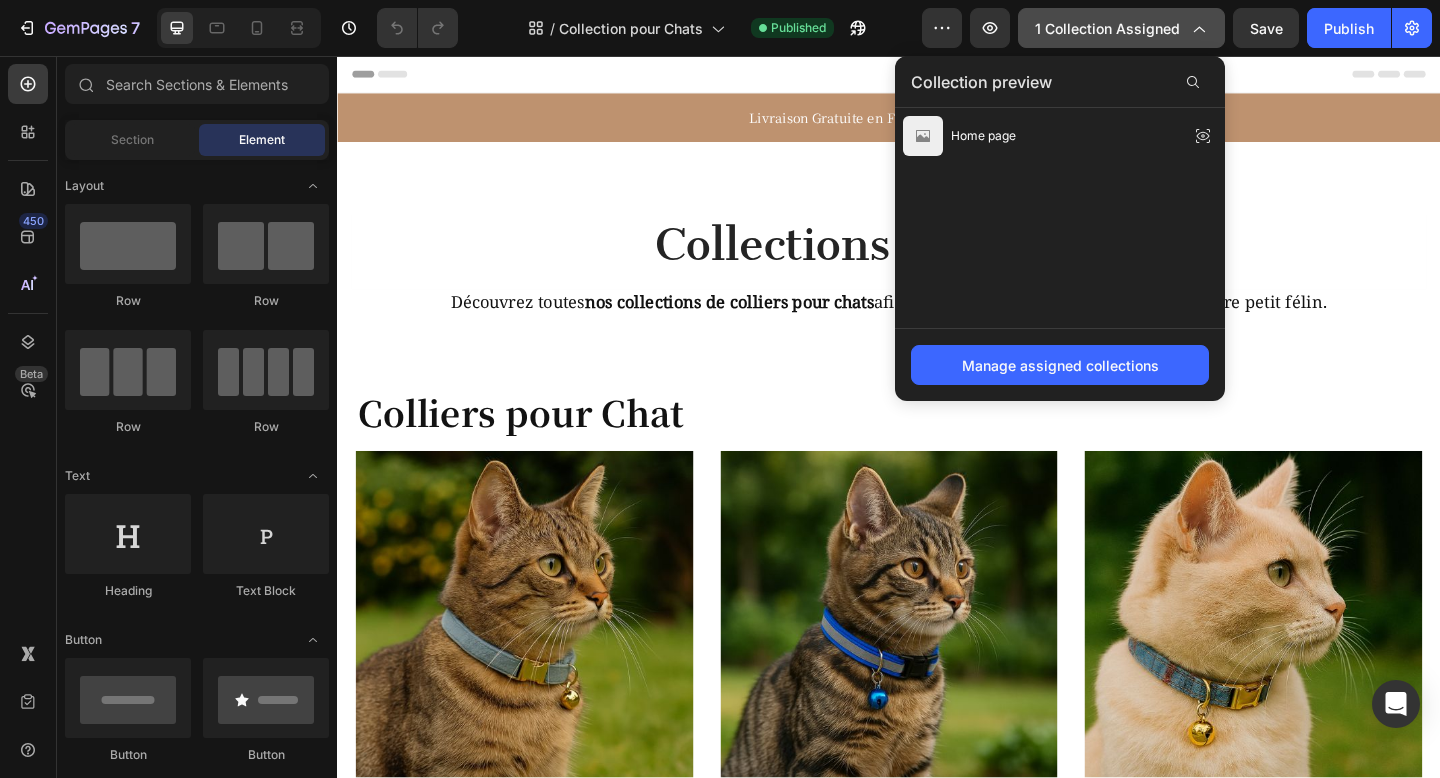click on "1 collection assigned" at bounding box center [1121, 28] 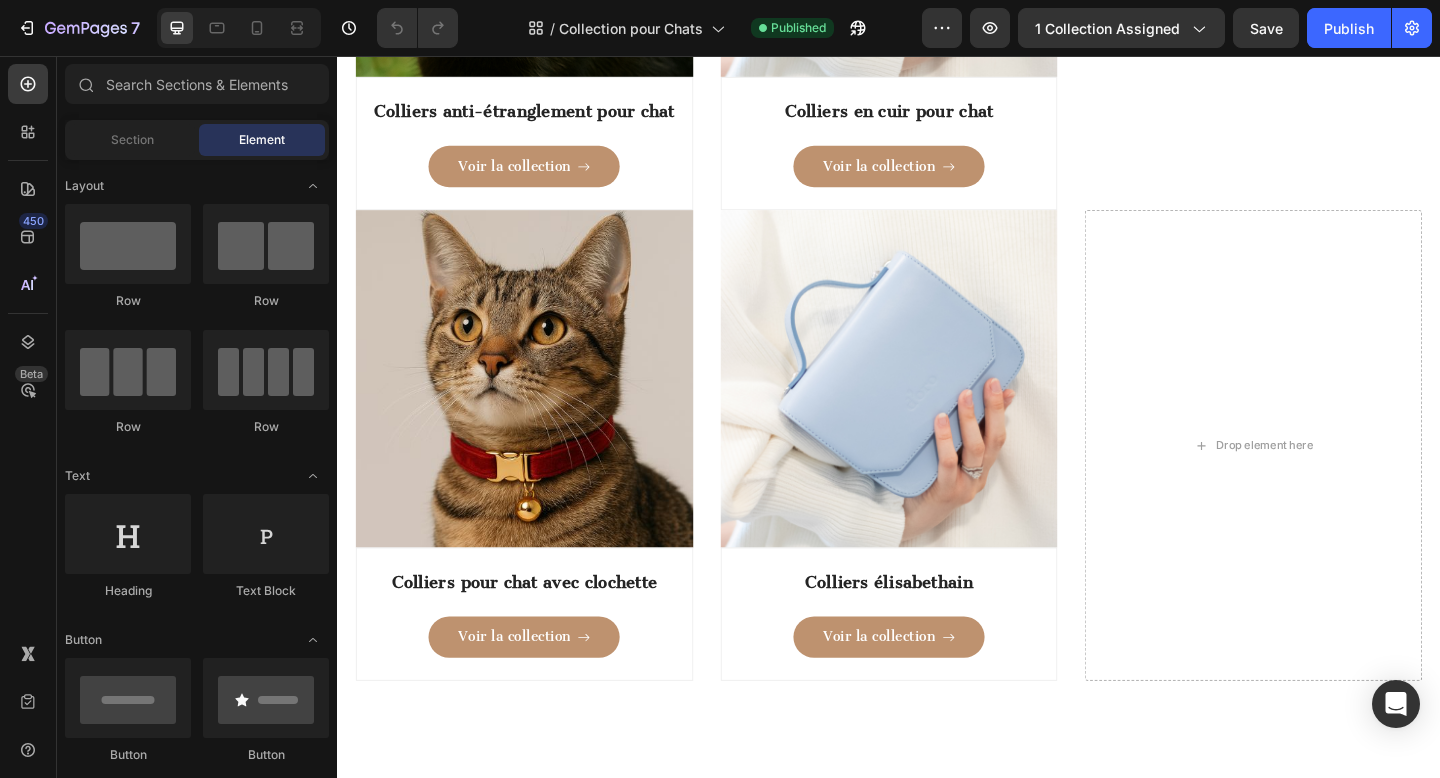 scroll, scrollTop: 1287, scrollLeft: 0, axis: vertical 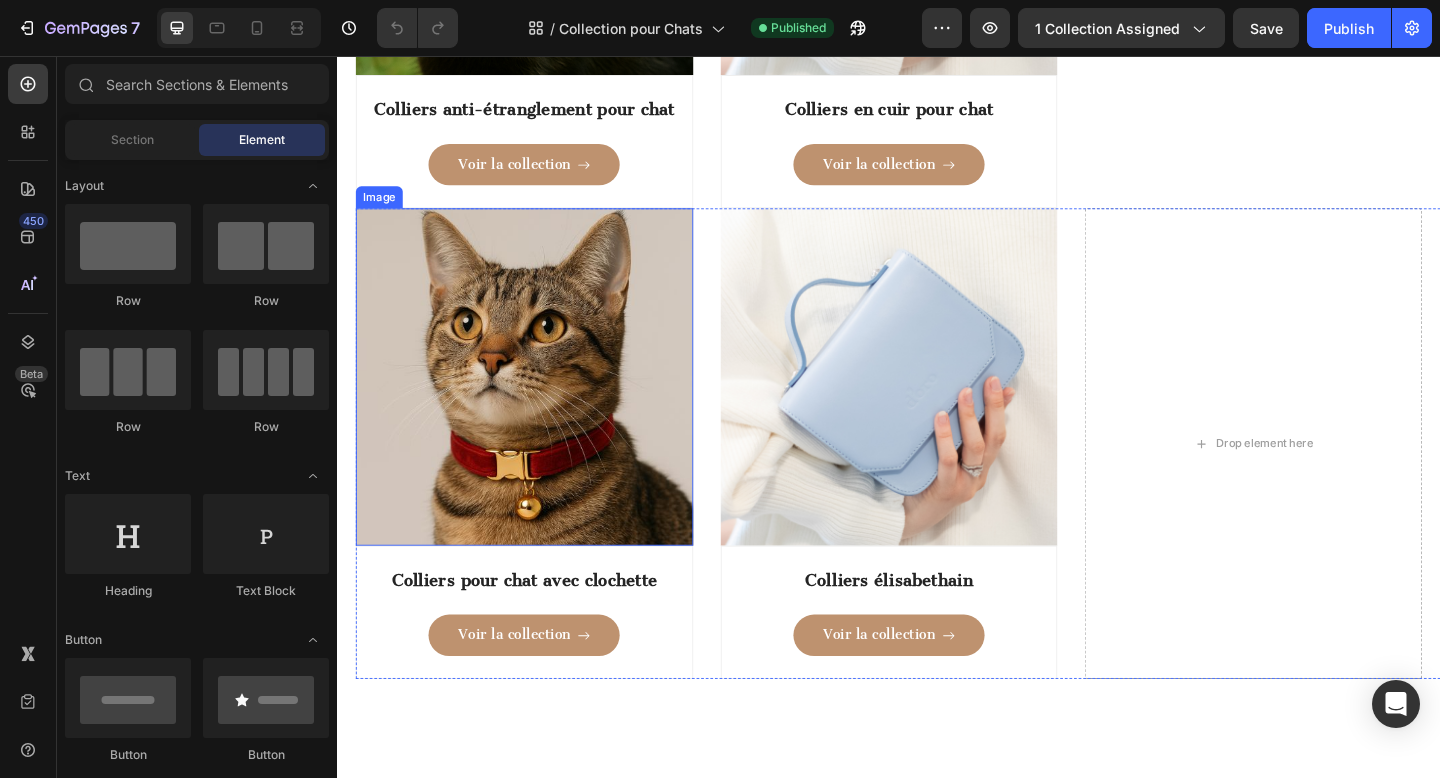click at bounding box center [540, 405] 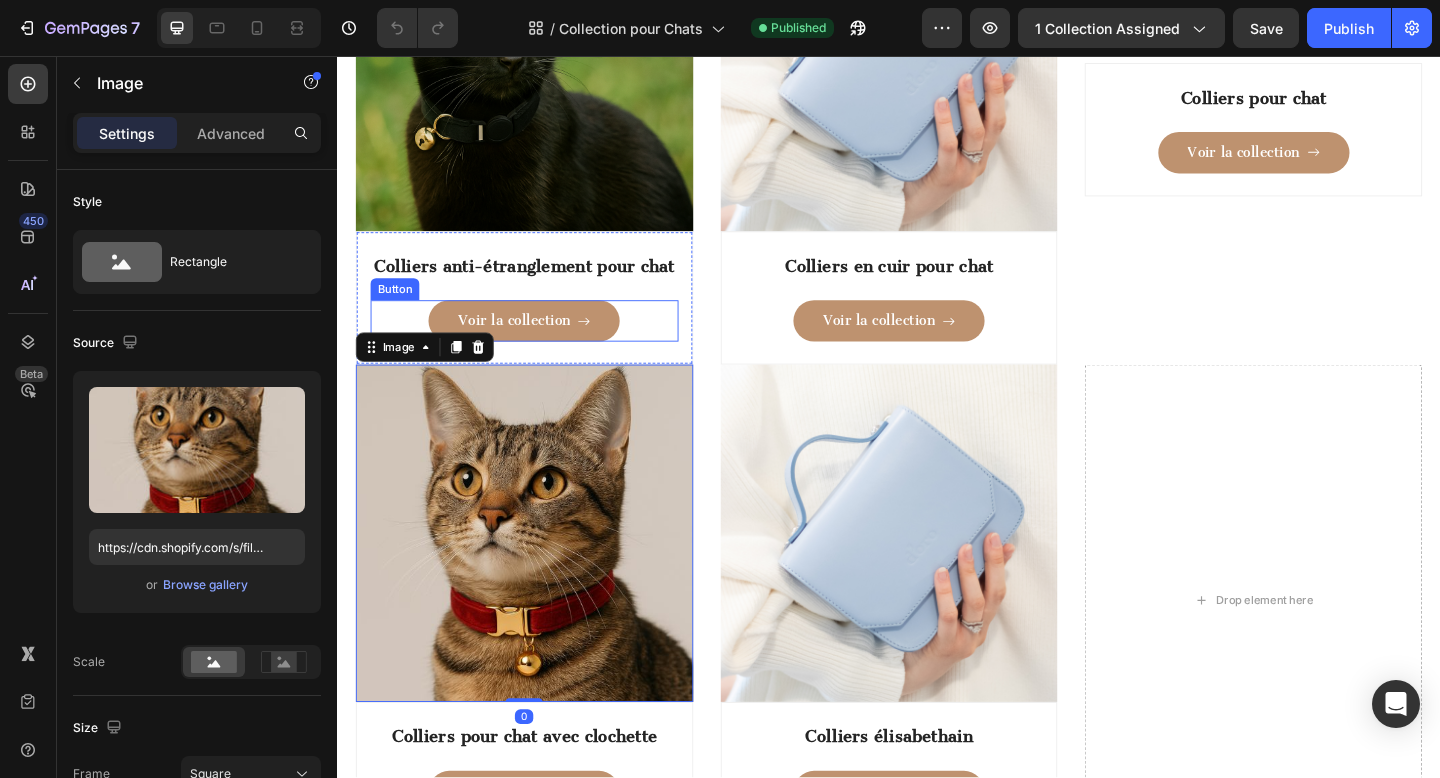 scroll, scrollTop: 1098, scrollLeft: 0, axis: vertical 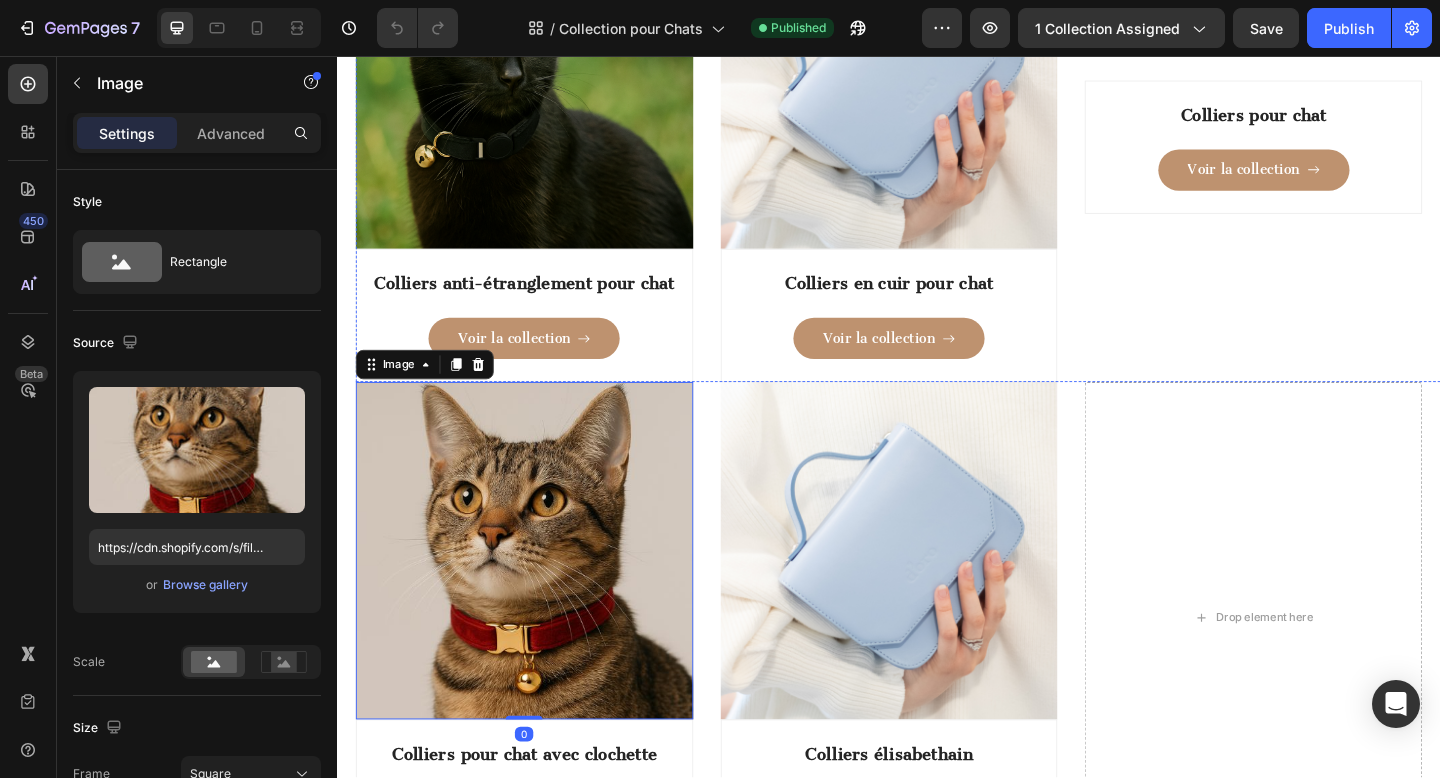 click at bounding box center [1333, -100] 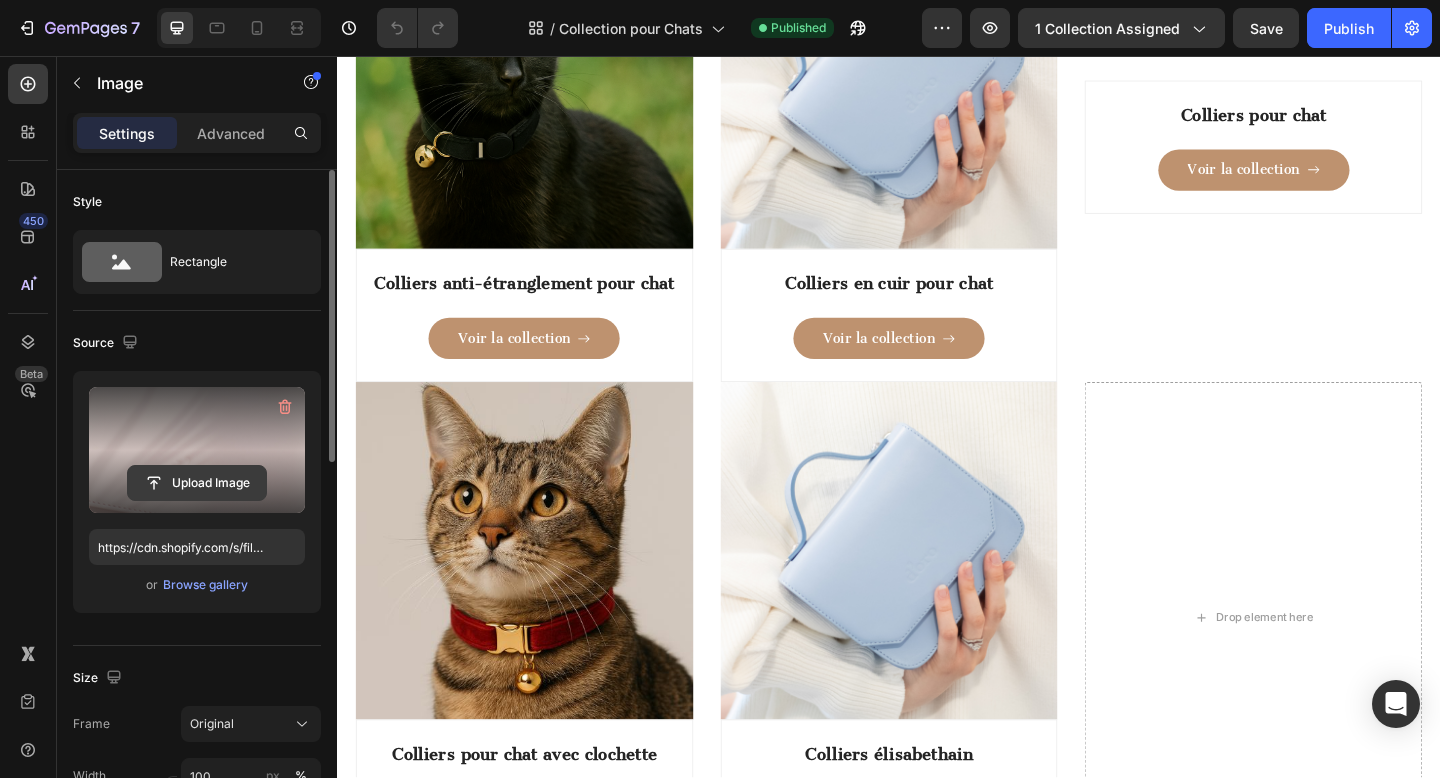 click 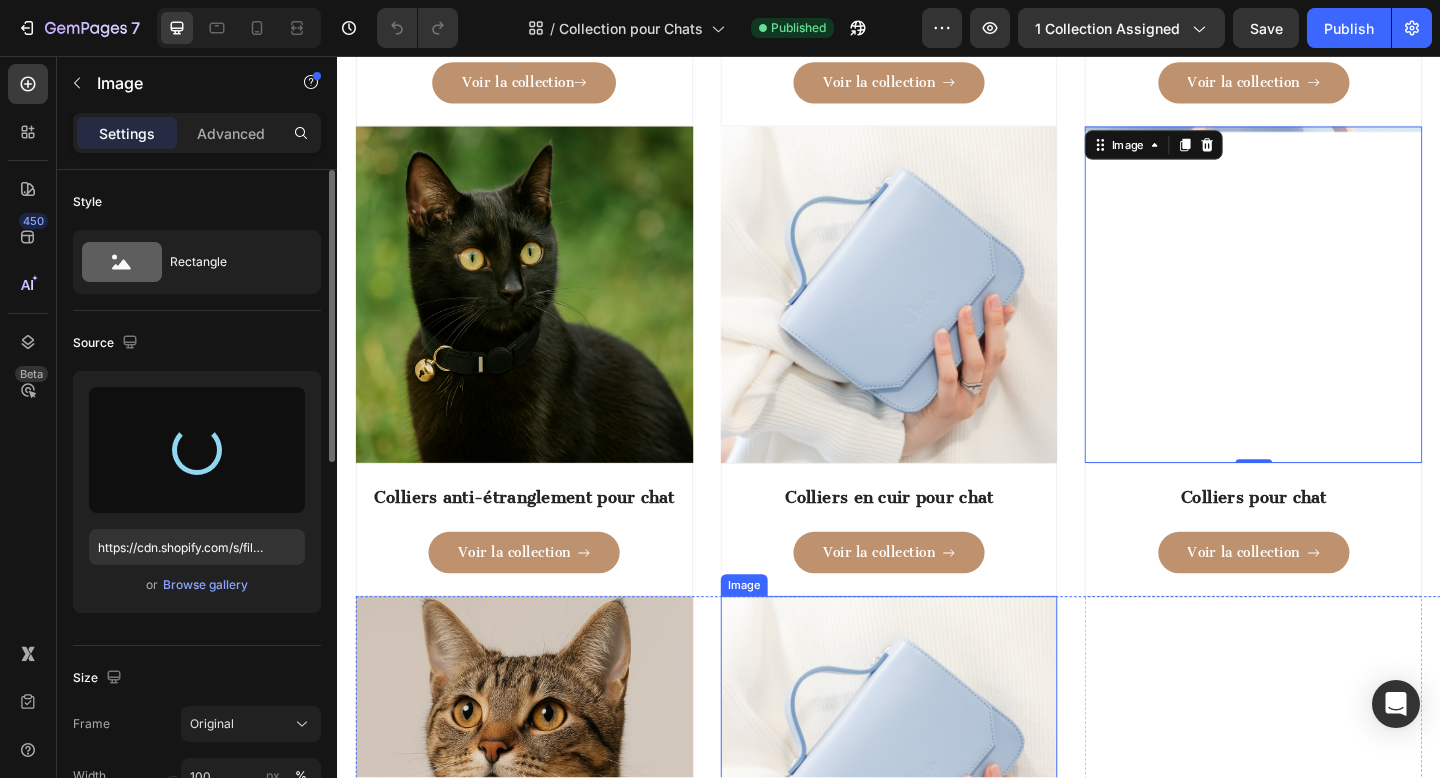 scroll, scrollTop: 861, scrollLeft: 0, axis: vertical 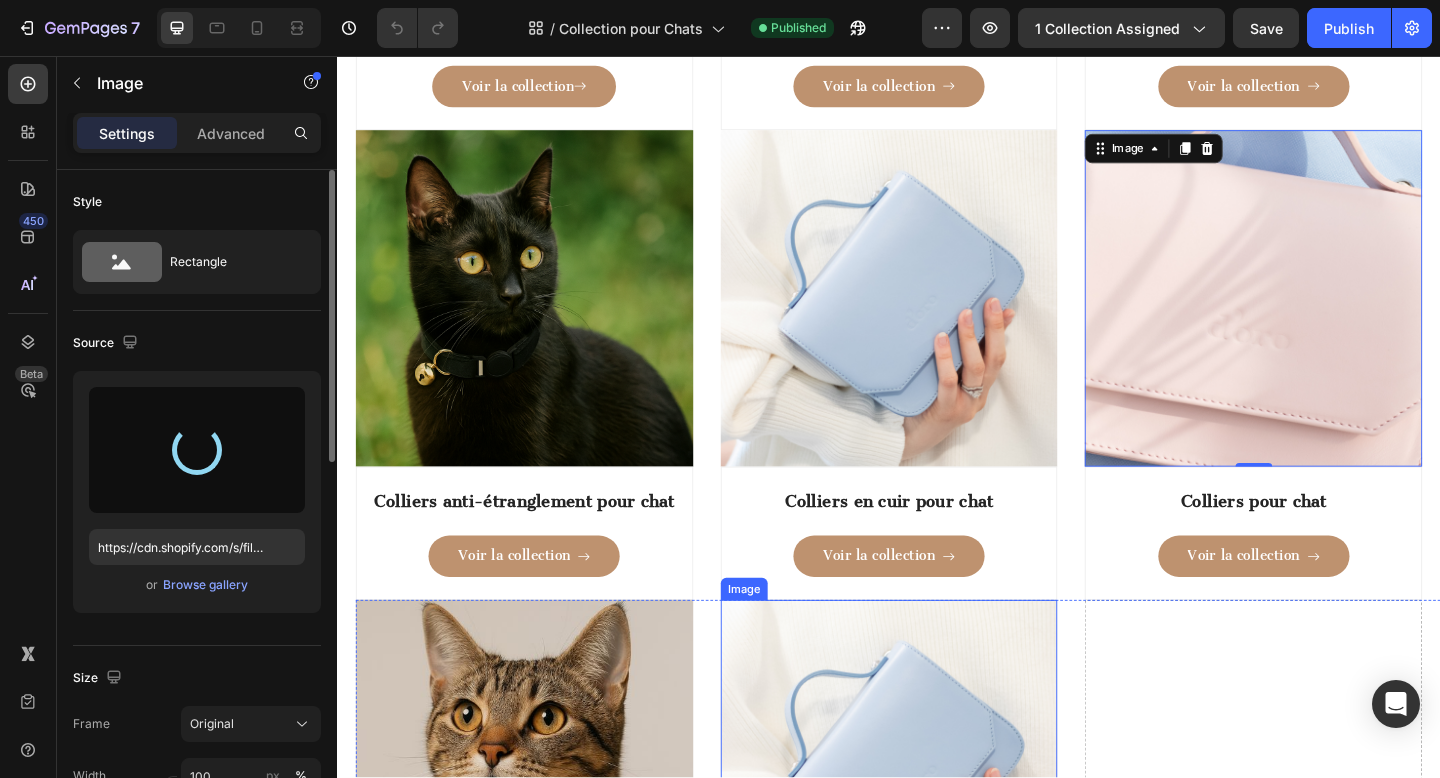 type on "https://cdn.shopify.com/s/files/1/0877/4159/5975/files/gempages_555254721451918202-94d4a3ad-045c-47ad-b00d-07562deed962.jpg" 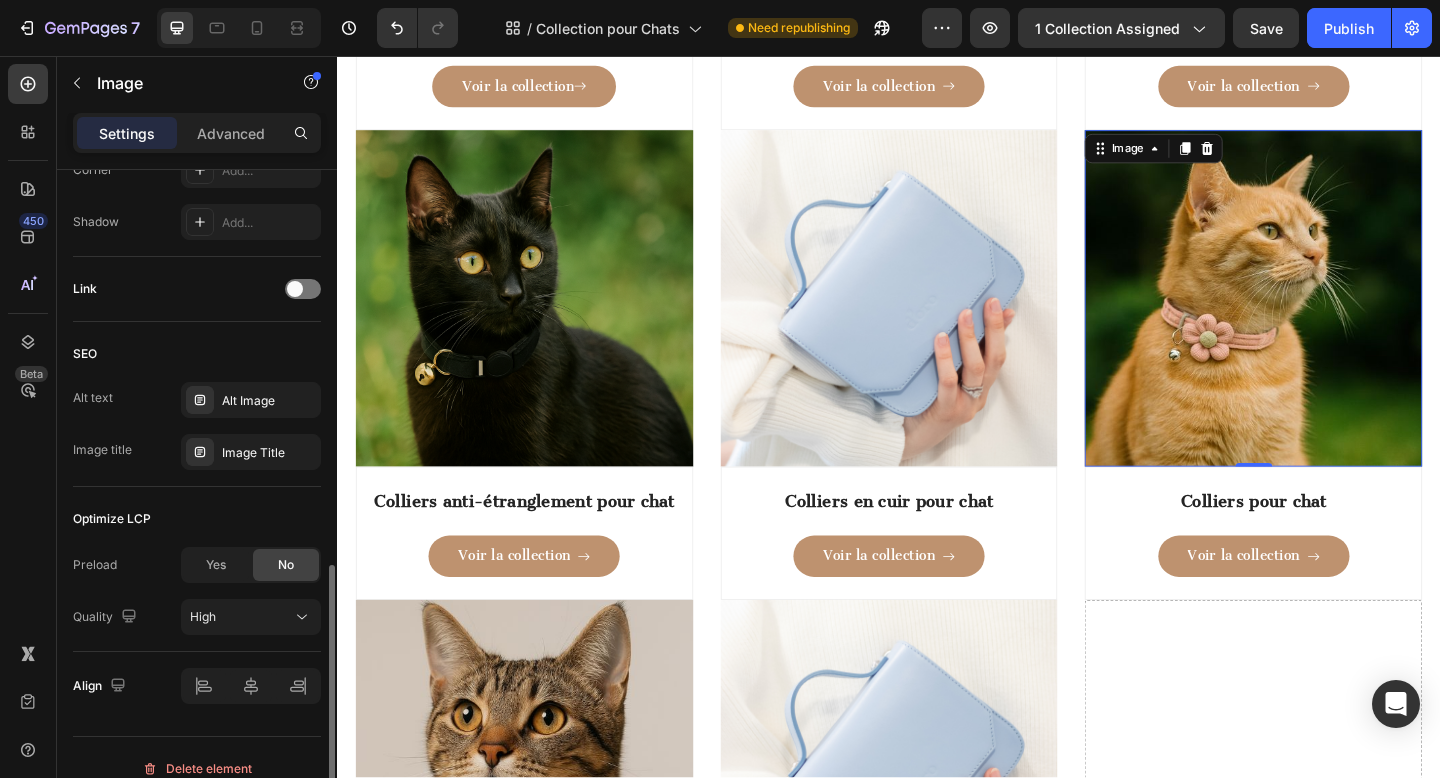 scroll, scrollTop: 845, scrollLeft: 0, axis: vertical 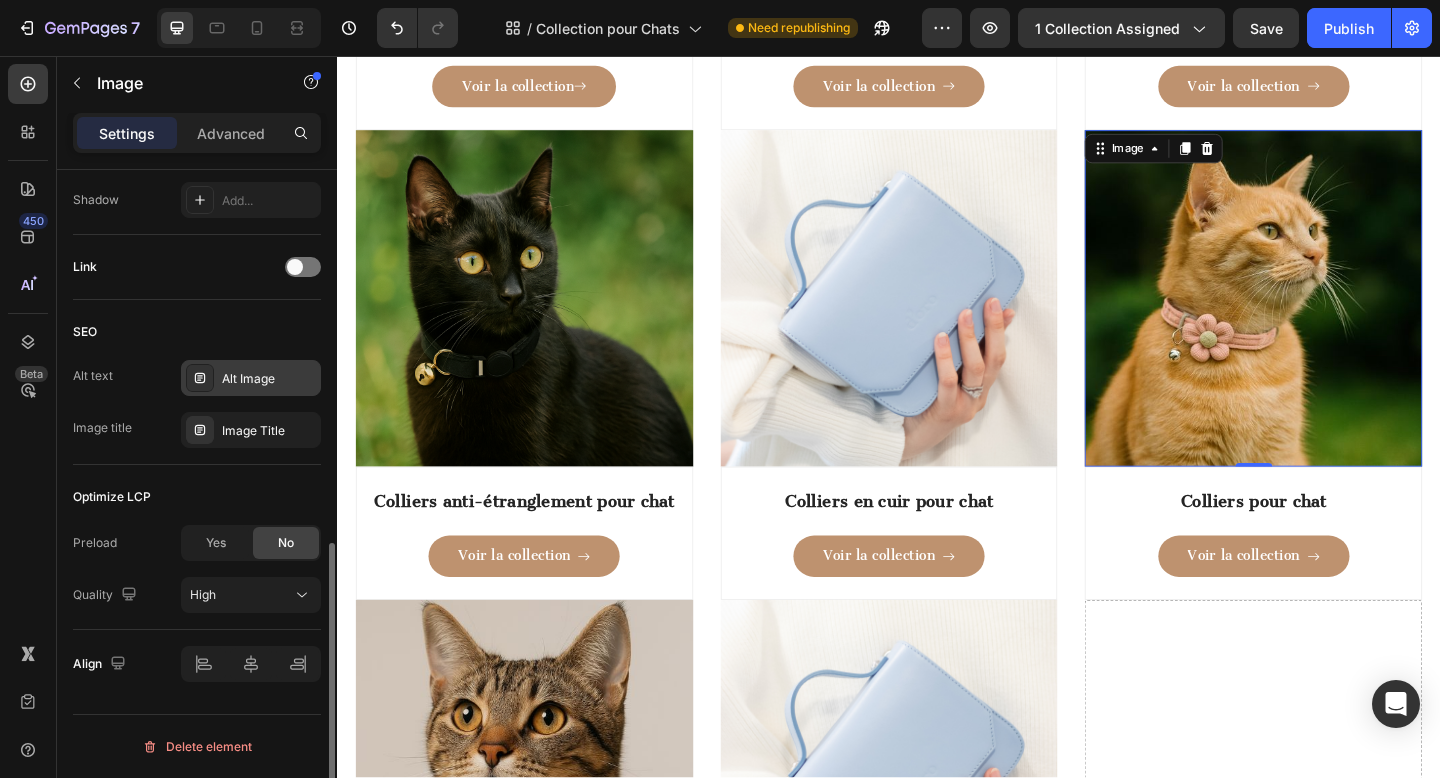 click on "Alt Image" at bounding box center [269, 379] 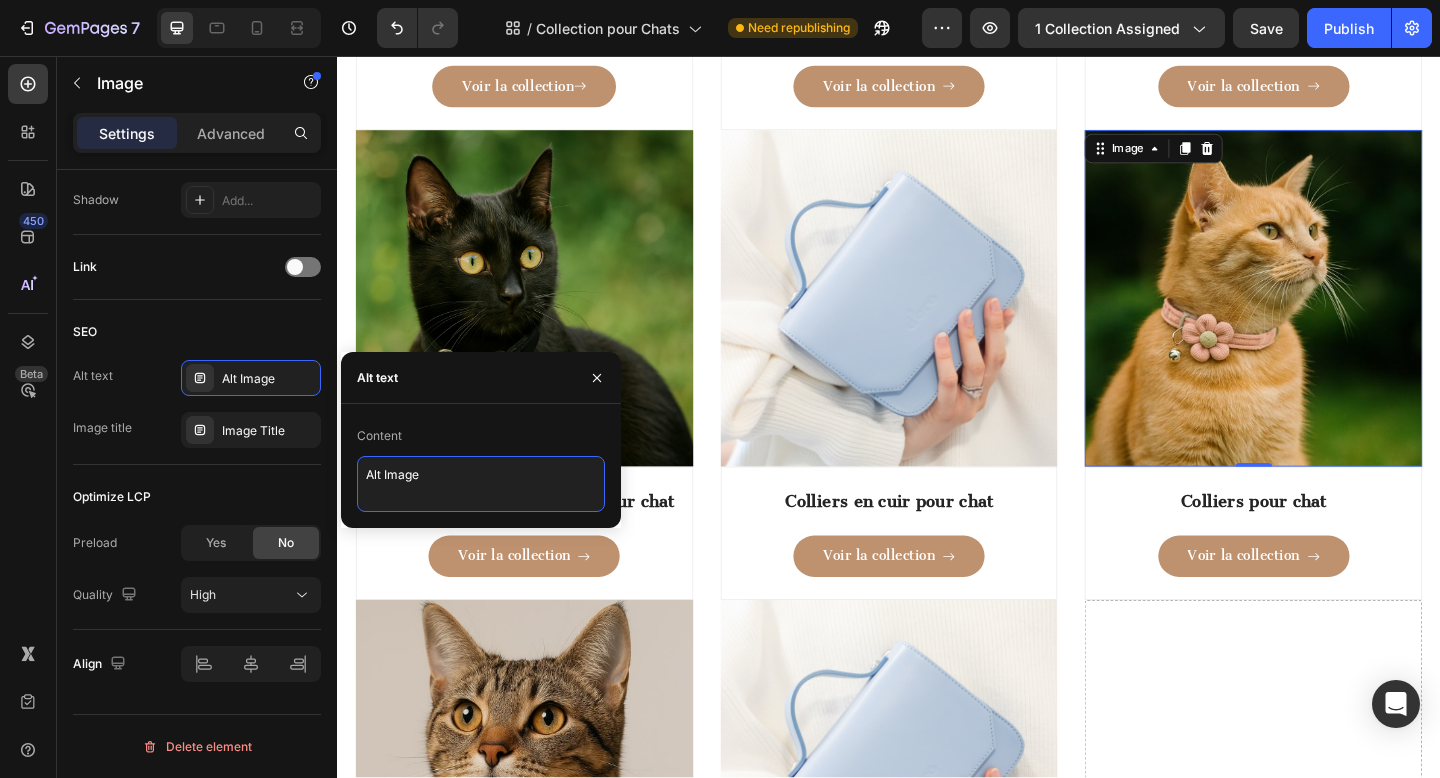 click on "Alt Image" at bounding box center [481, 484] 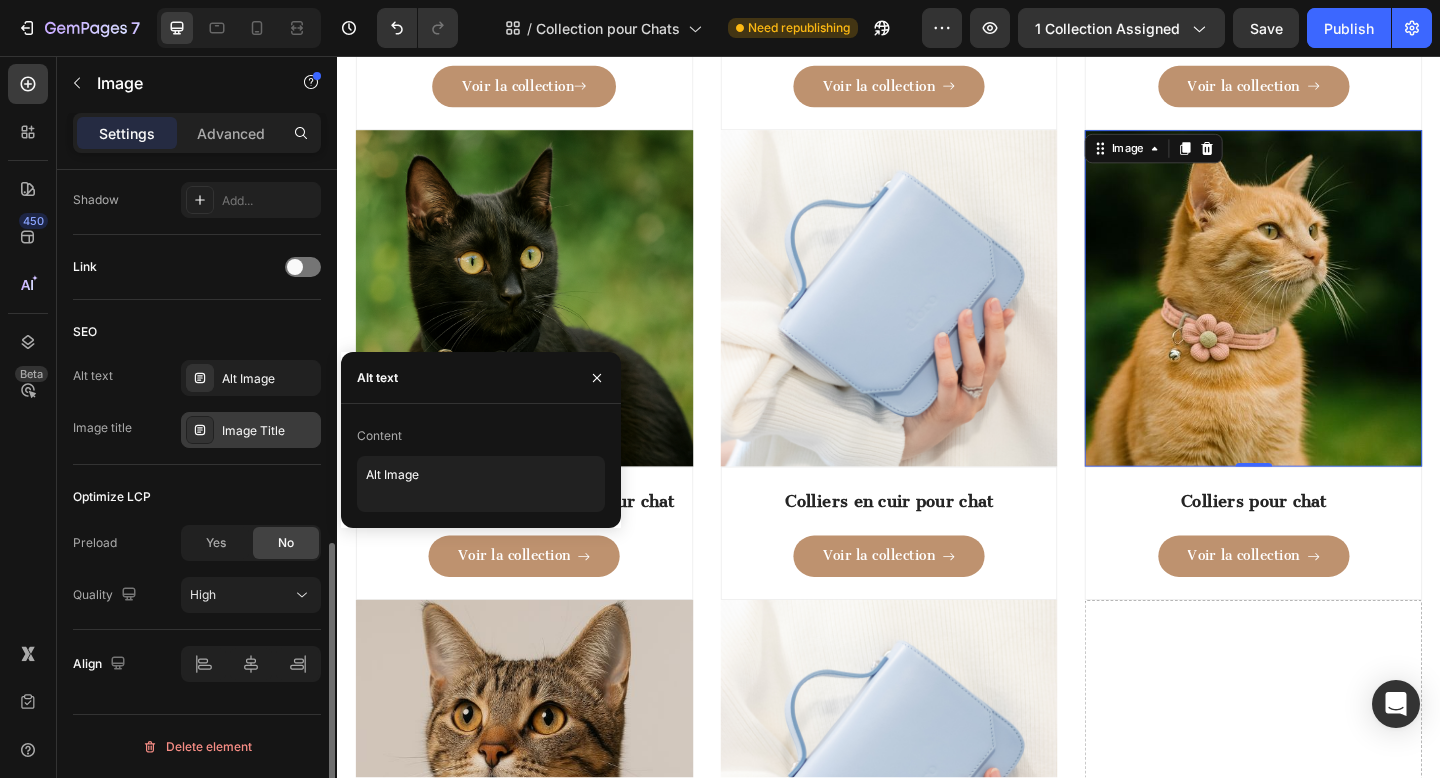 click on "Image Title" at bounding box center (251, 430) 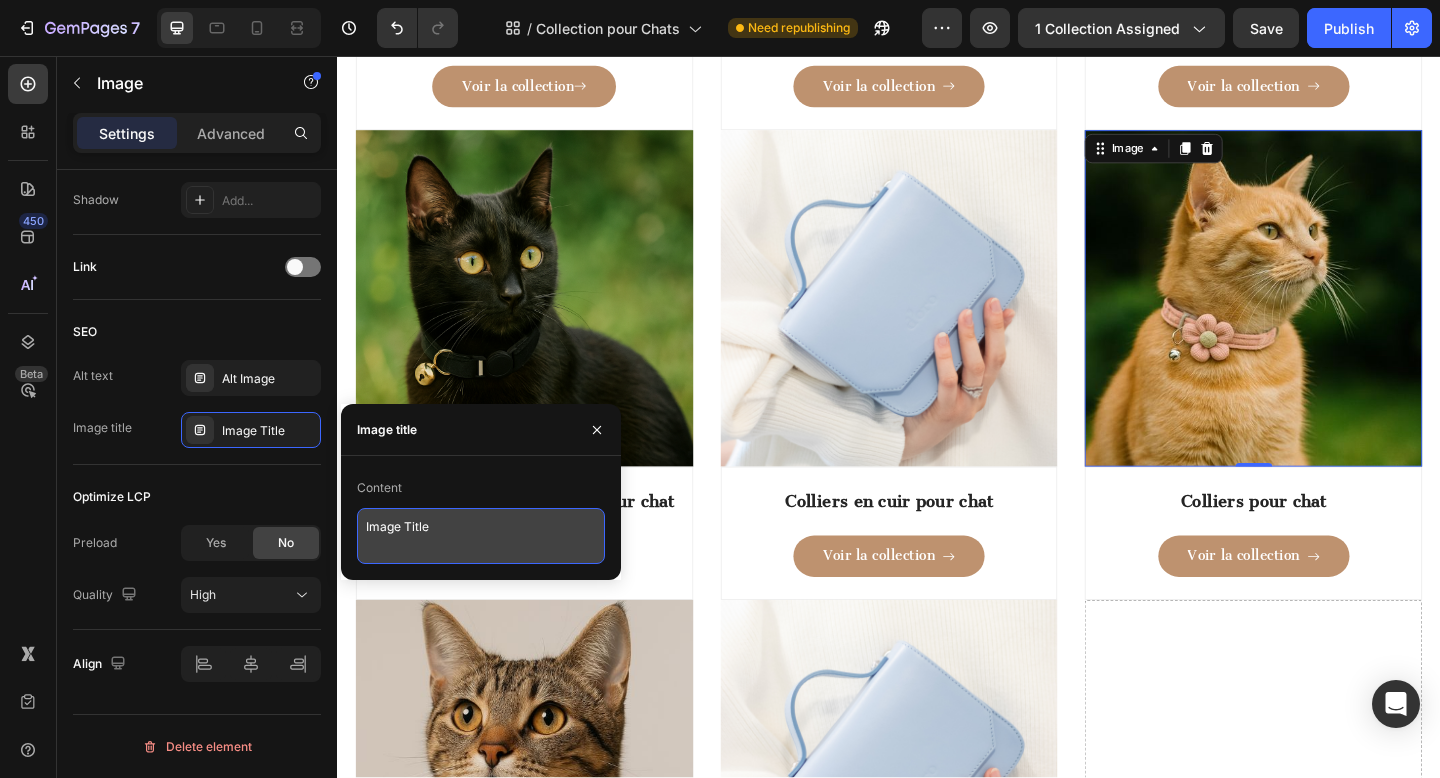 click on "Image Title" at bounding box center (481, 536) 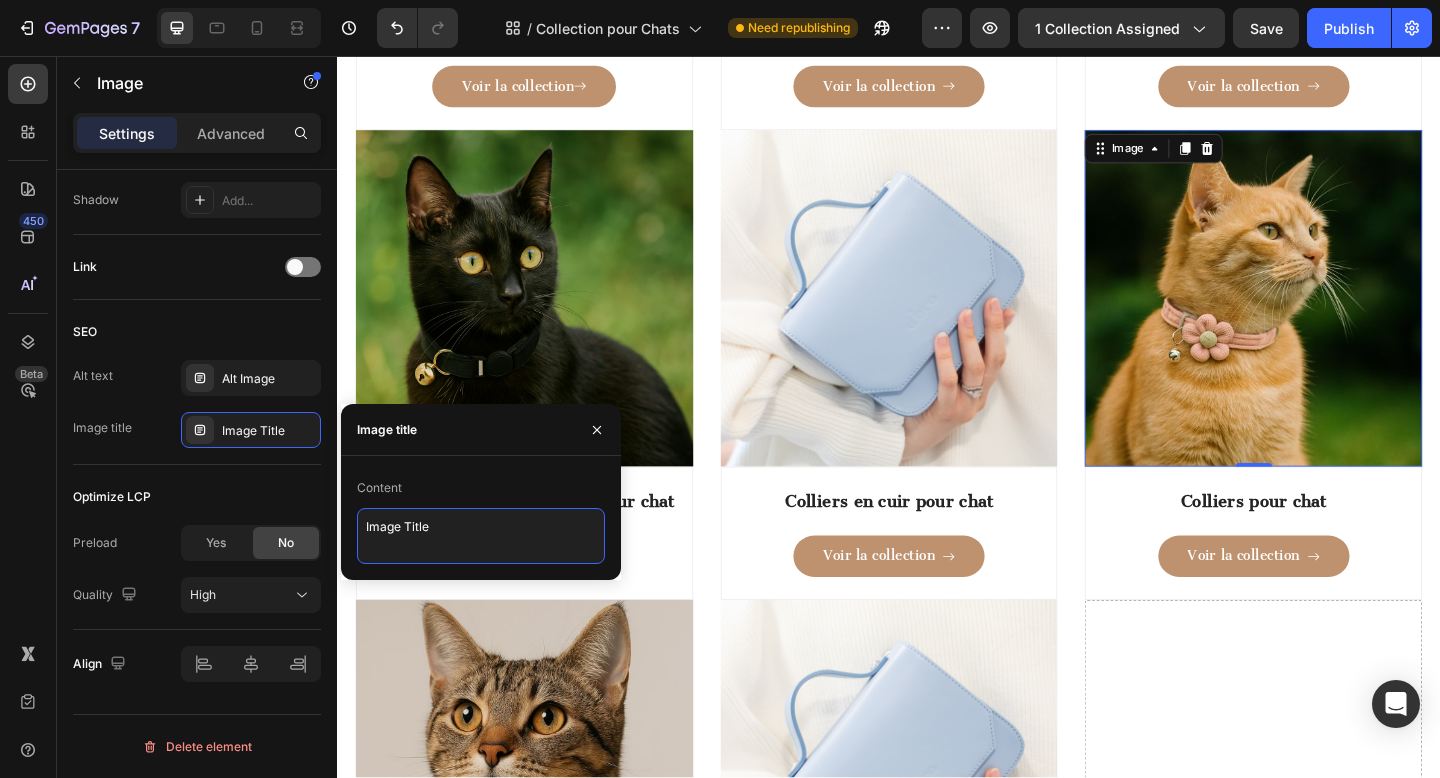 click on "Image Title" at bounding box center (481, 536) 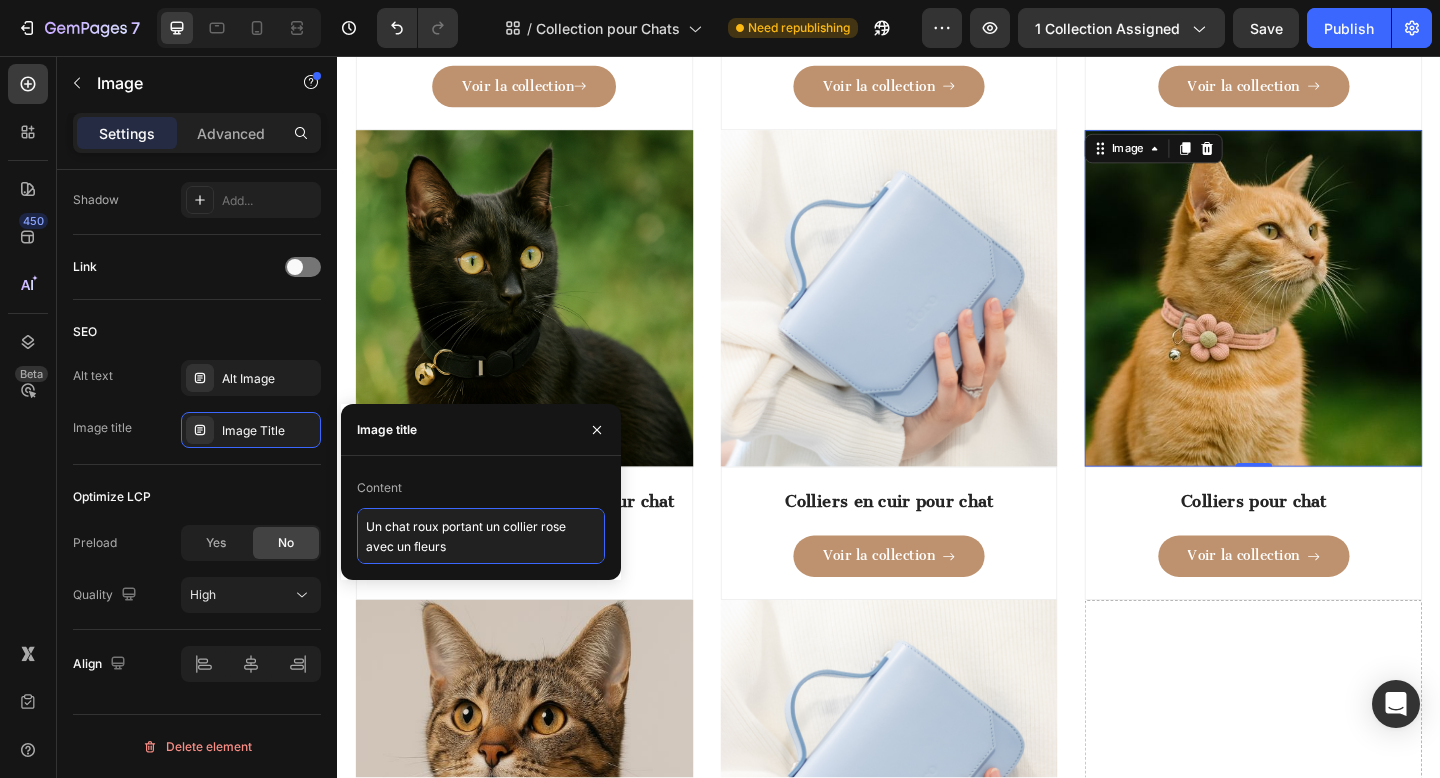 drag, startPoint x: 410, startPoint y: 548, endPoint x: 79, endPoint y: 582, distance: 332.74164 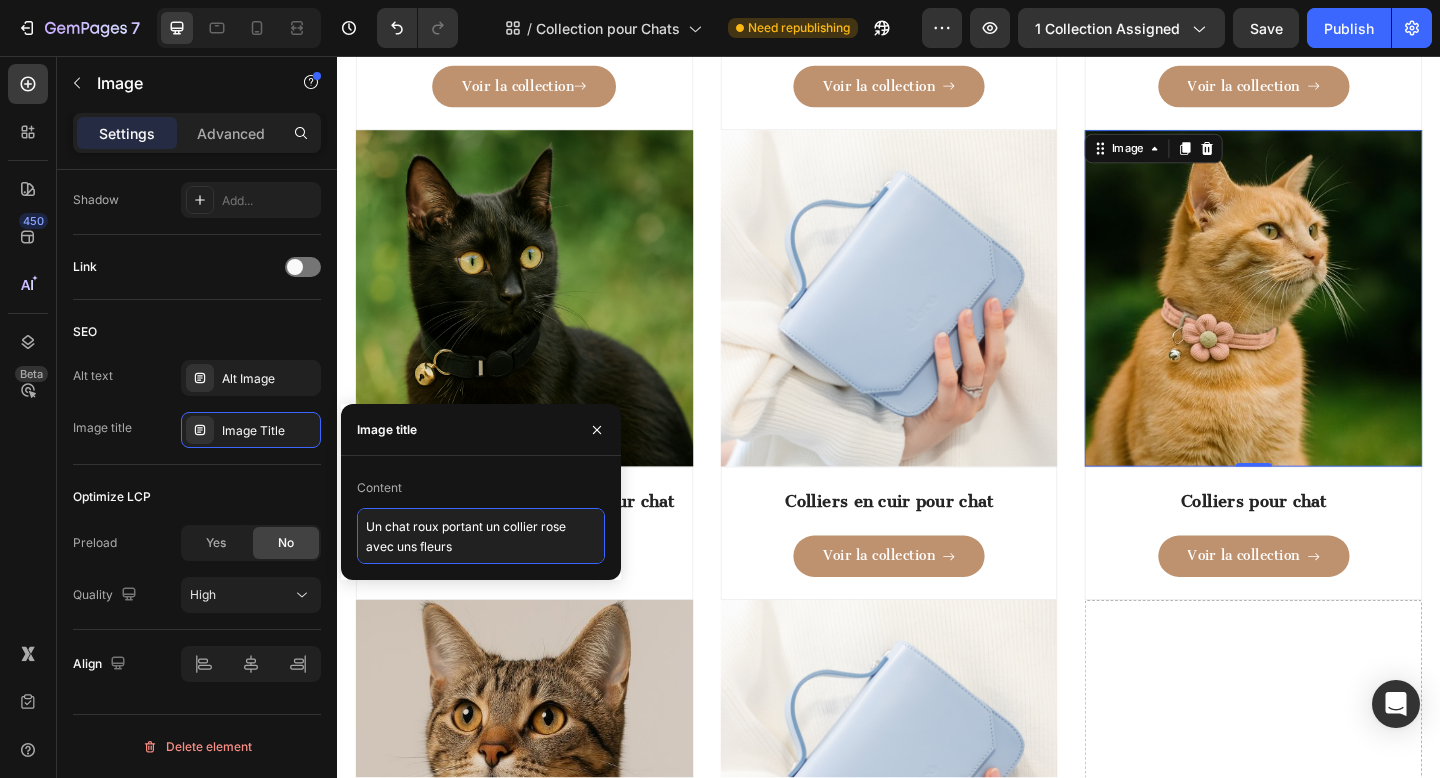click on "Un chat roux portant un collier rose avec uns fleurs" at bounding box center (481, 536) 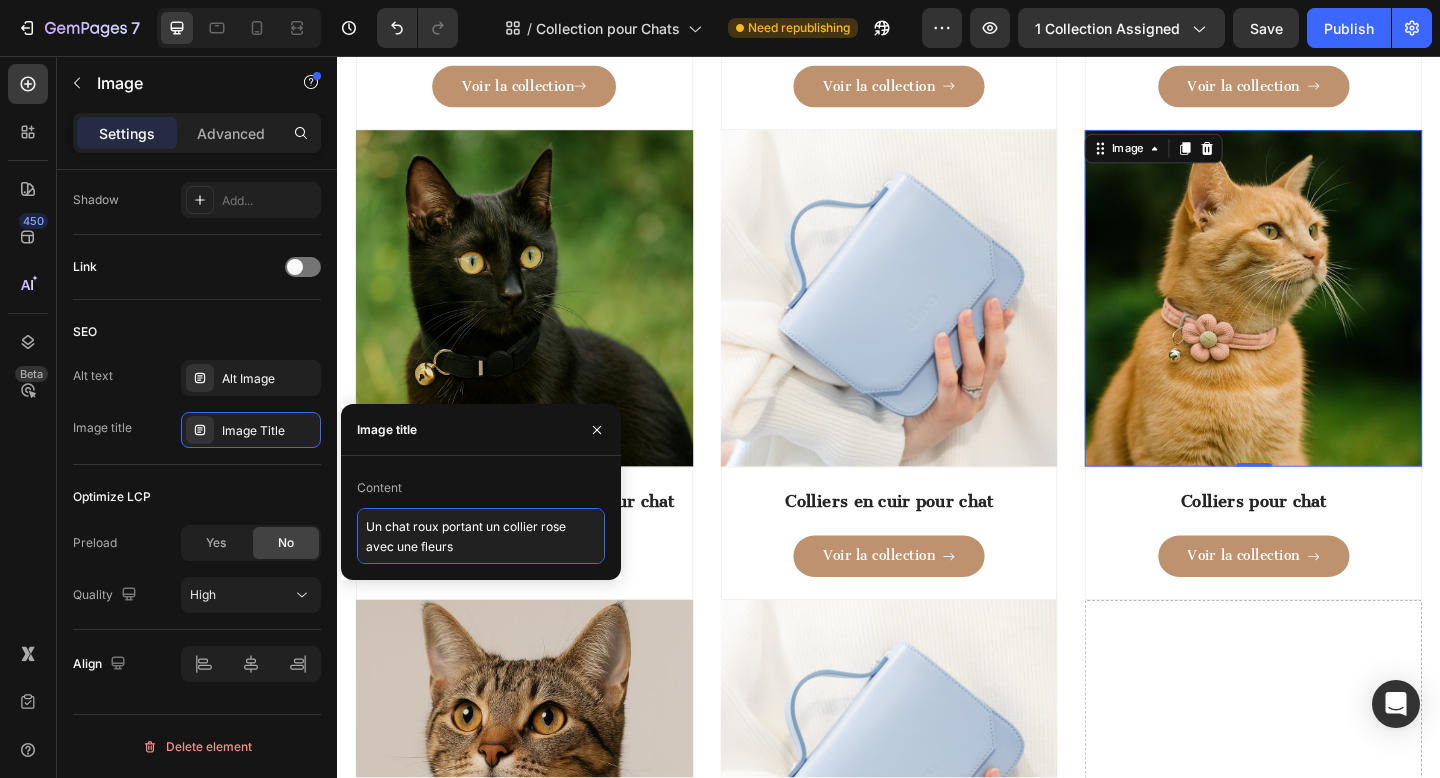 click on "Un chat roux portant un collier rose avec une fleurs" at bounding box center [481, 536] 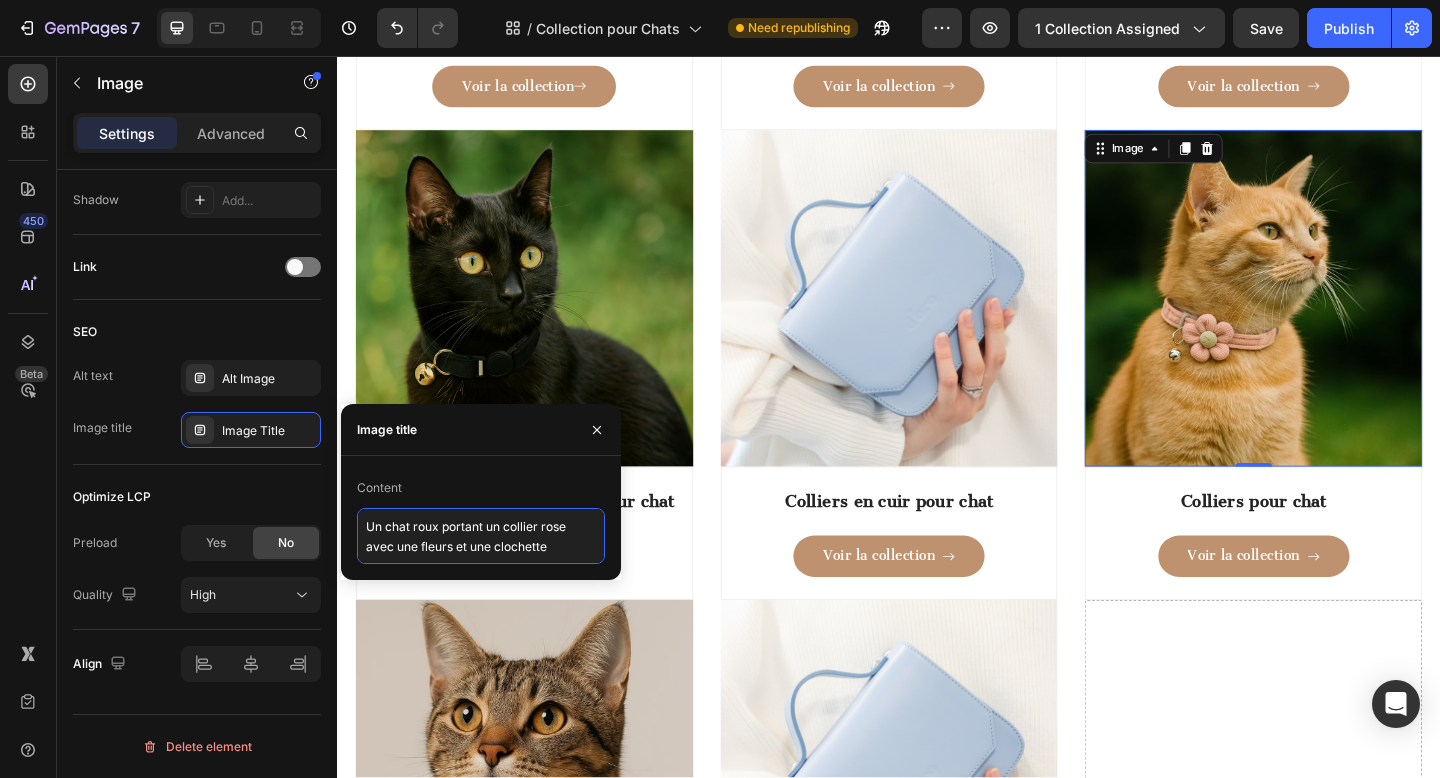 click on "Un chat roux portant un collier rose avec une fleurs et une clochette" at bounding box center [481, 536] 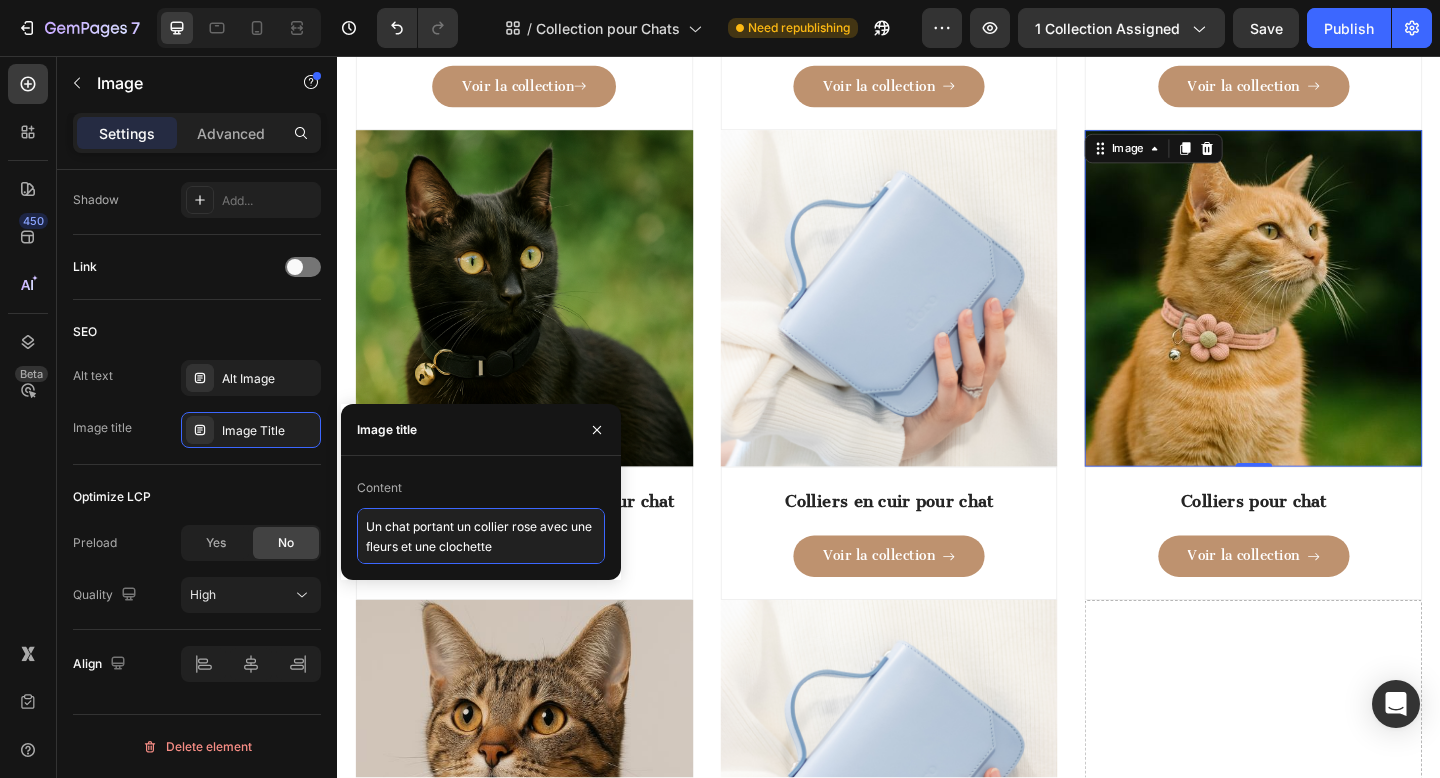 drag, startPoint x: 426, startPoint y: 547, endPoint x: 554, endPoint y: 547, distance: 128 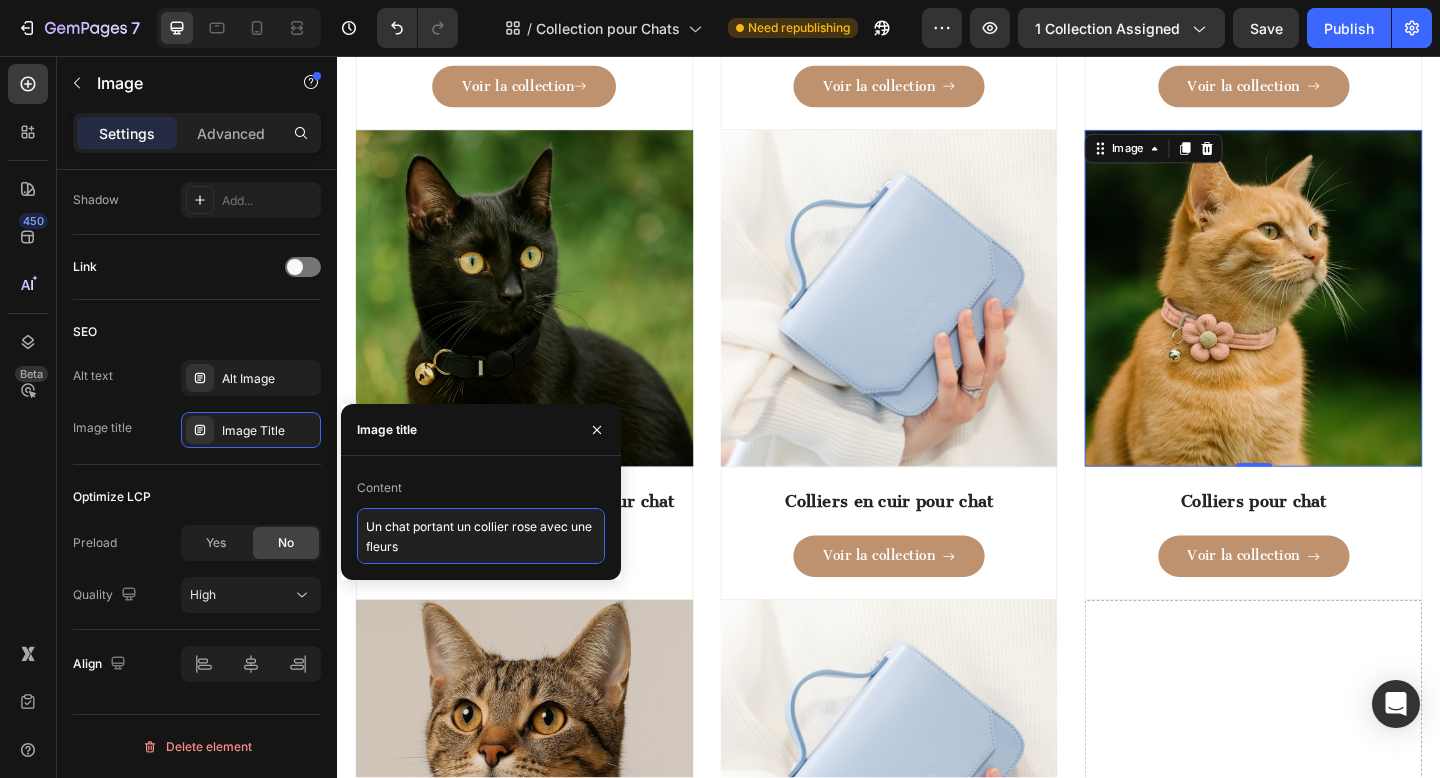scroll, scrollTop: 7, scrollLeft: 0, axis: vertical 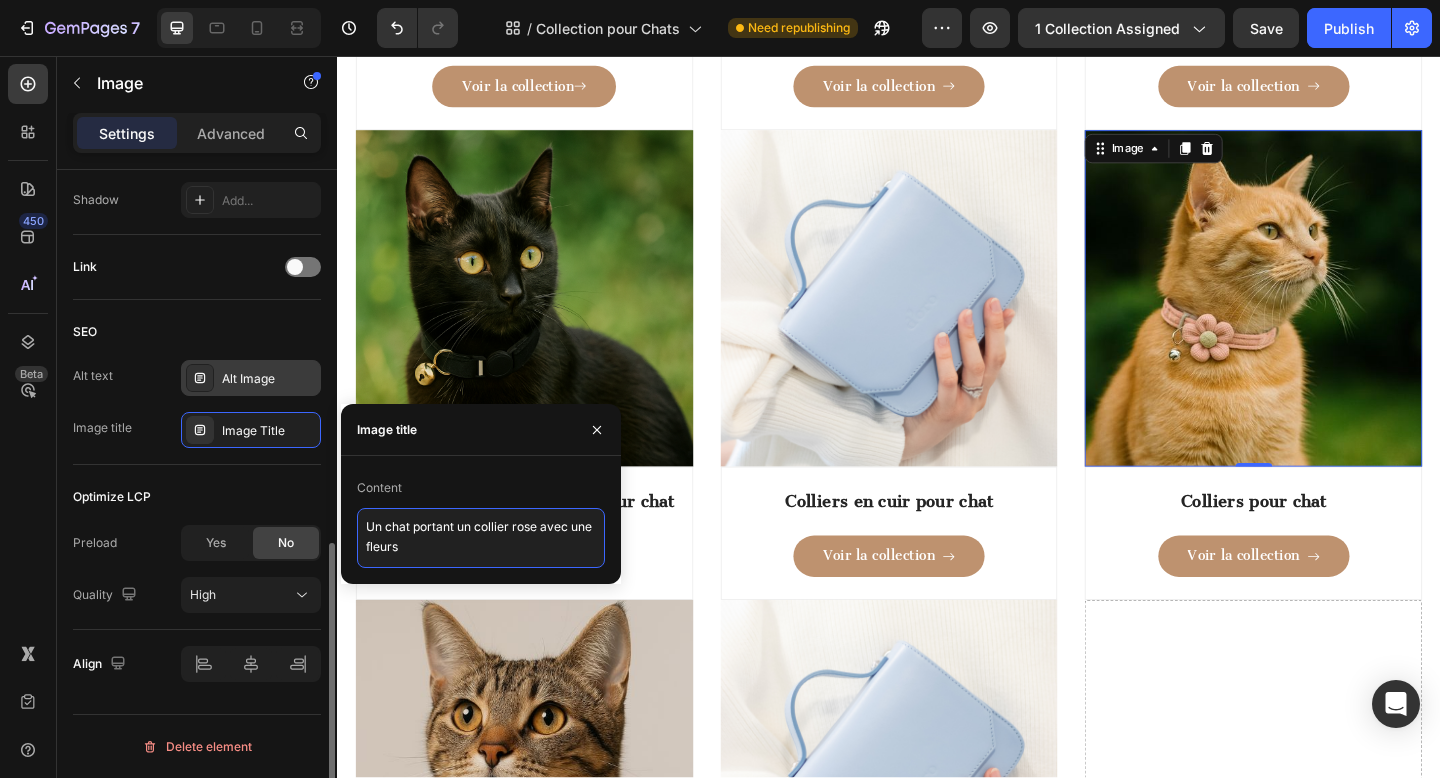 type on "Un chat portant un collier rose avec une fleurs" 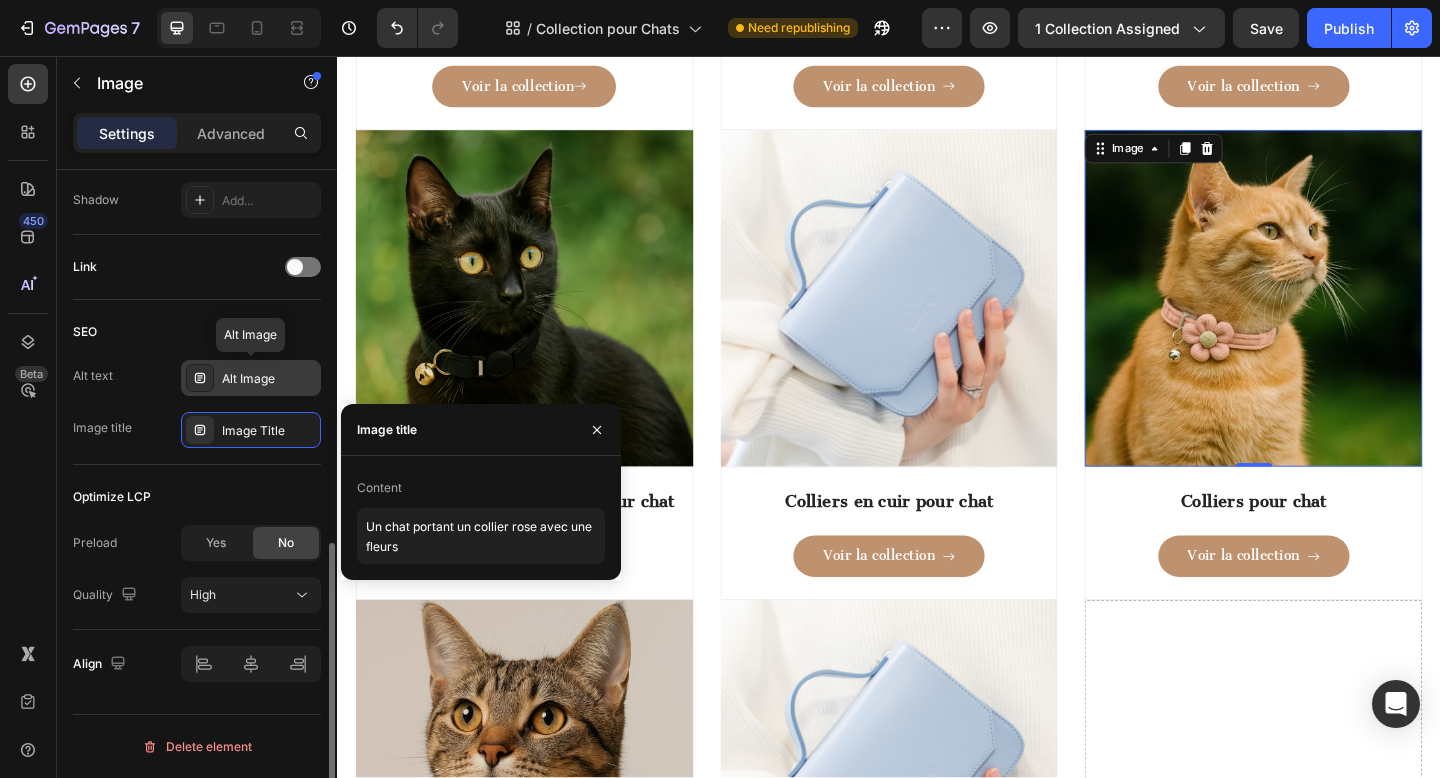 click on "Alt Image" at bounding box center [269, 379] 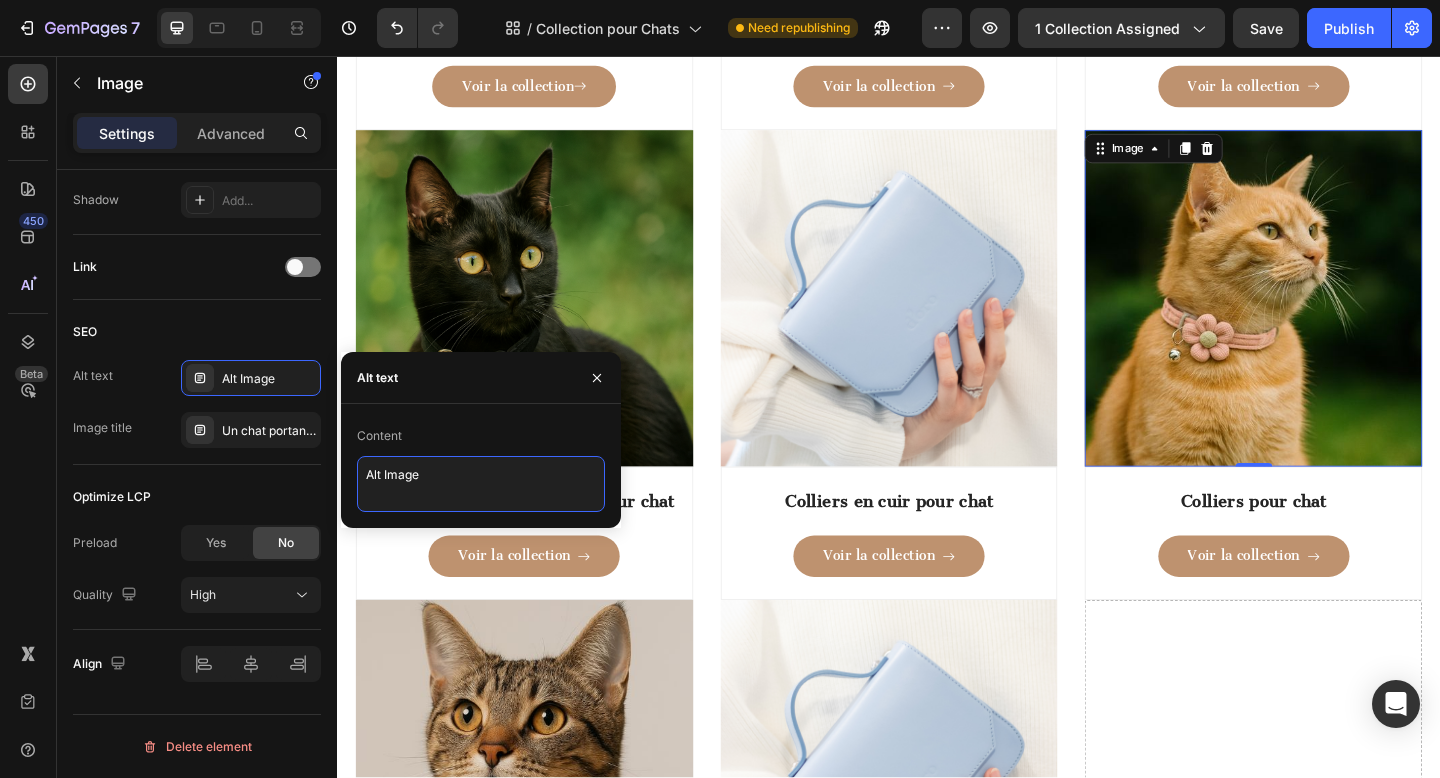 click on "Alt Image" at bounding box center [481, 484] 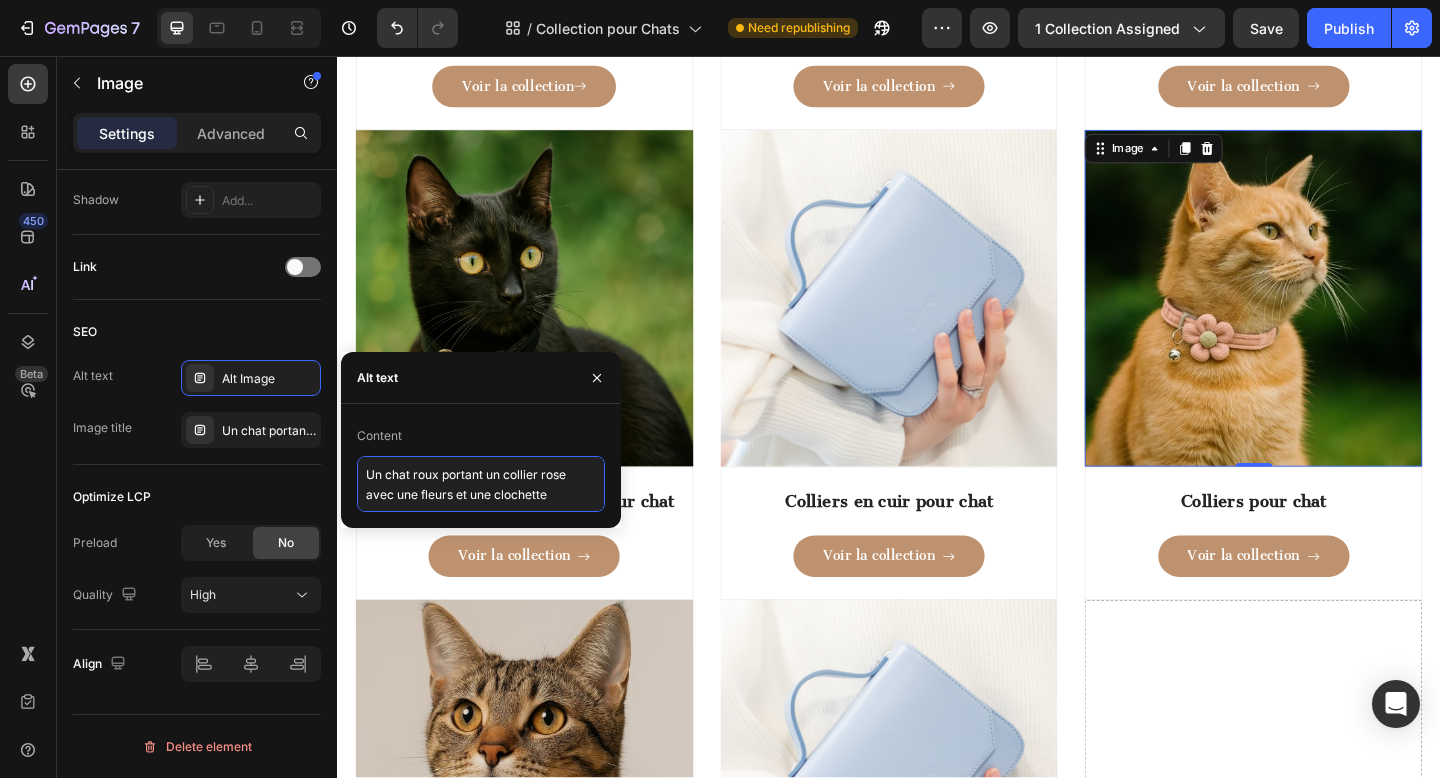 type on "Un chat roux portant un collier rose avec une fleurs et une clochette." 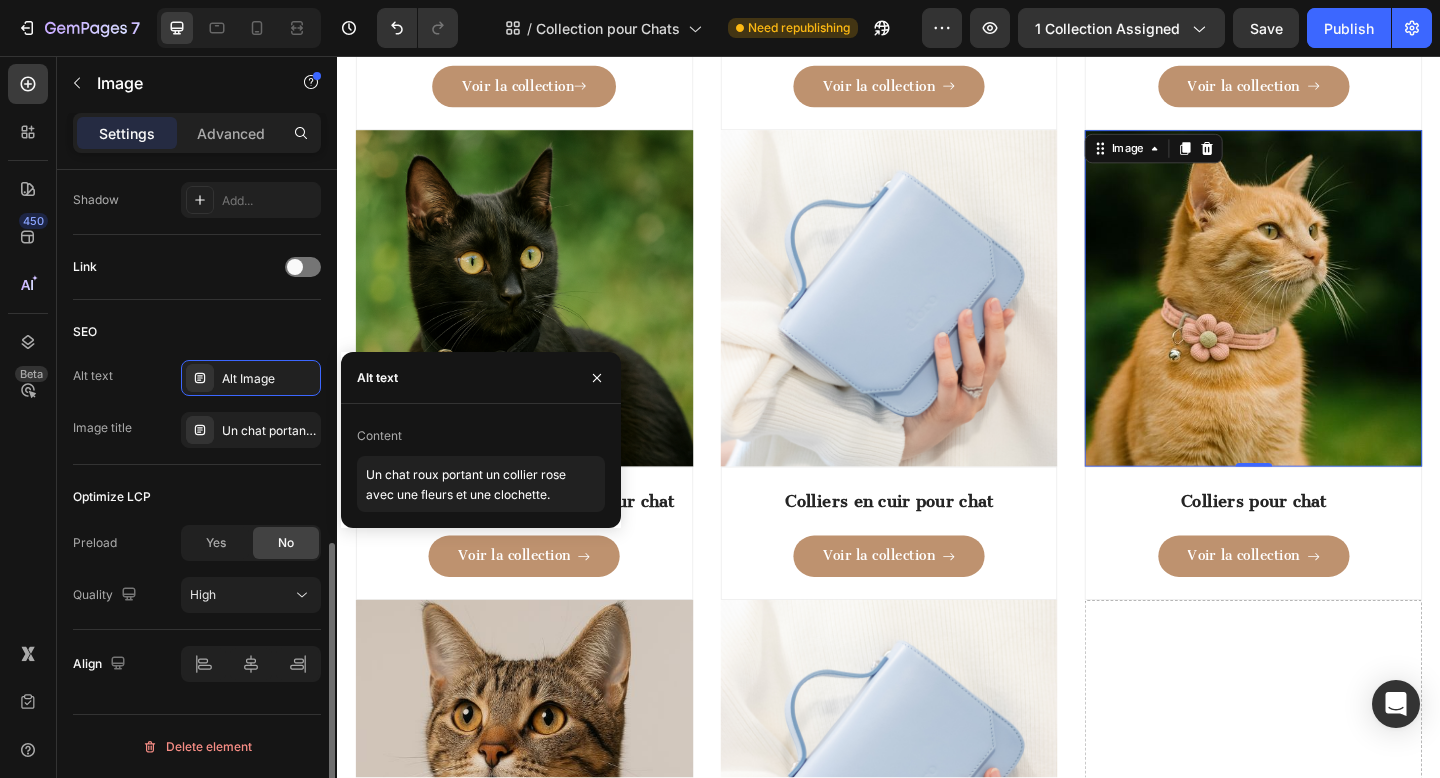 click on "SEO Alt text Alt Image Image title Un chat portant un collier rose avec une fleurs" 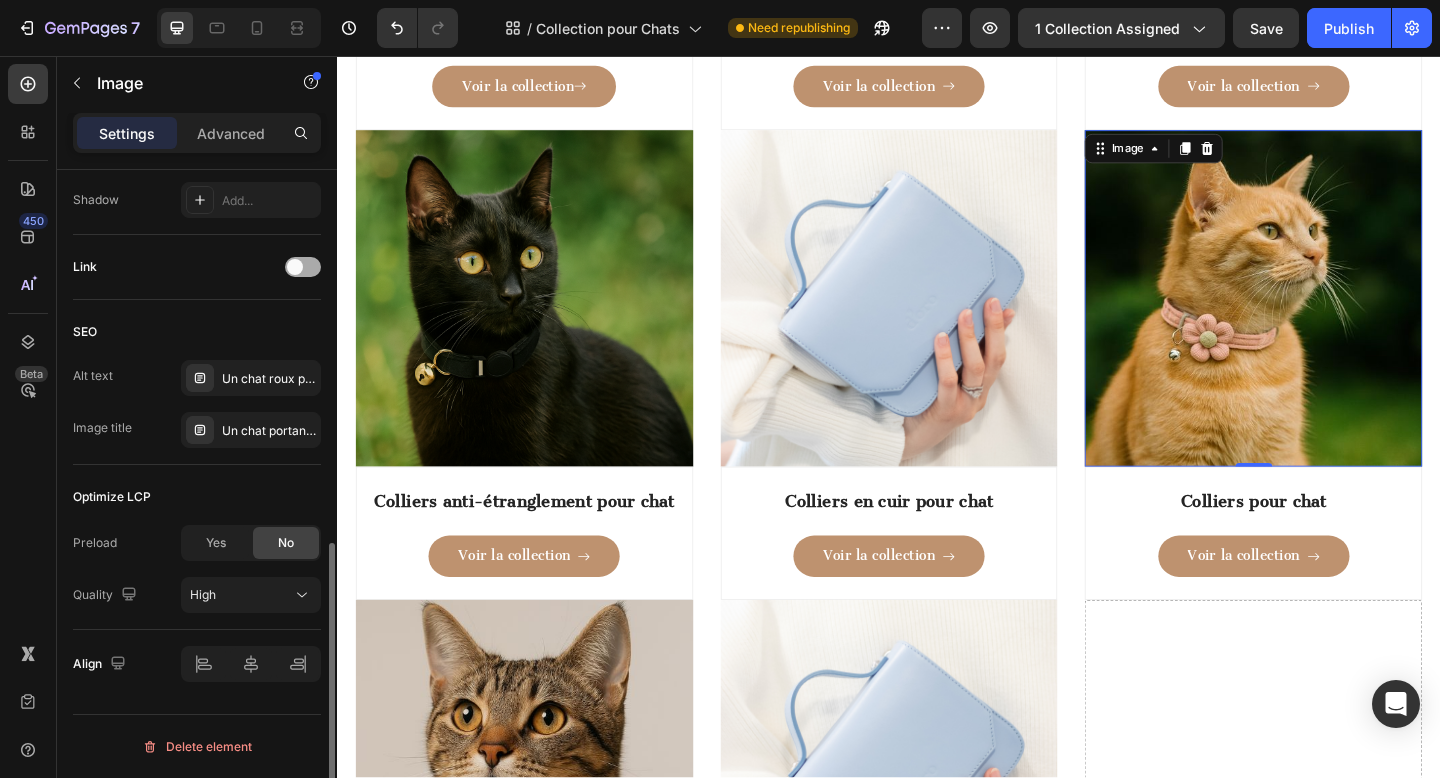 click at bounding box center [295, 267] 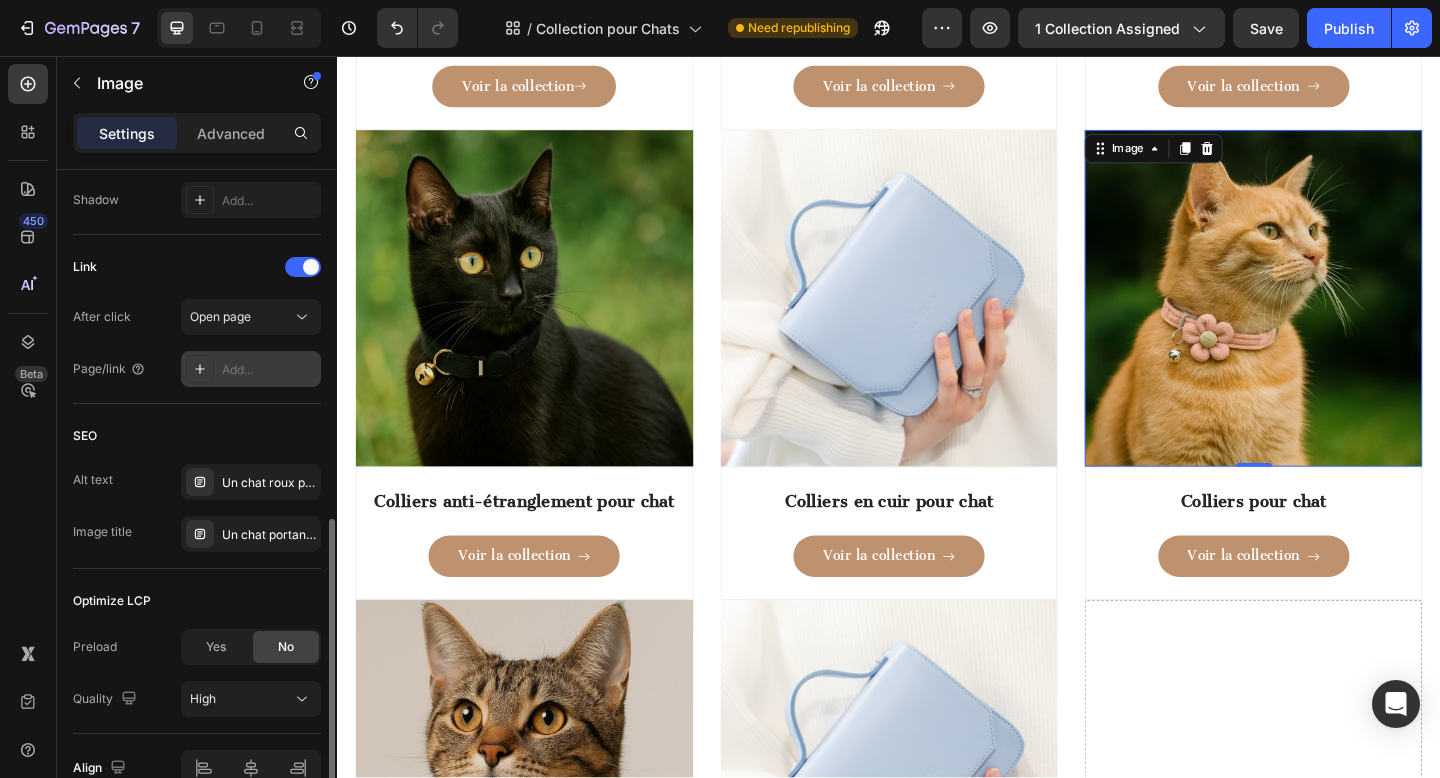 click on "Add..." at bounding box center [269, 370] 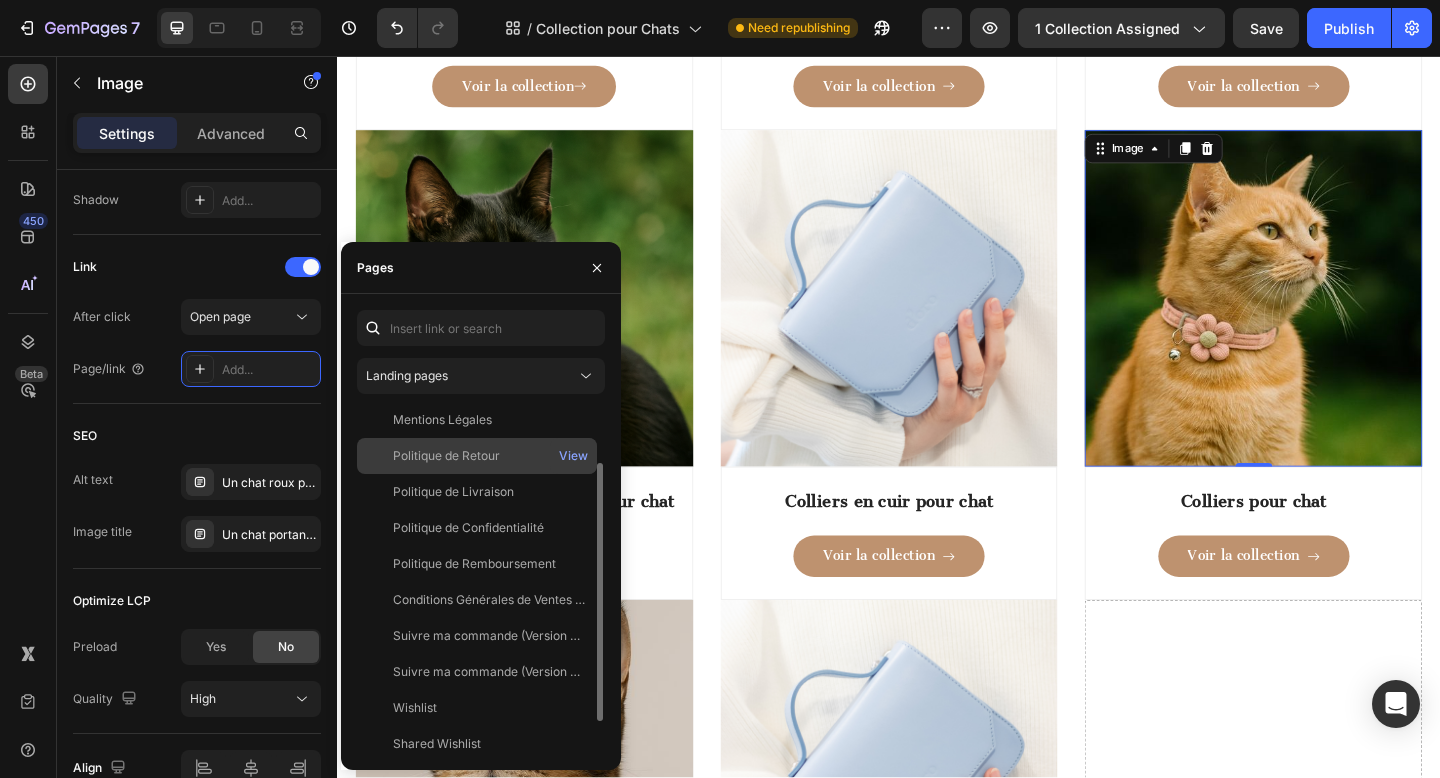 scroll, scrollTop: 0, scrollLeft: 0, axis: both 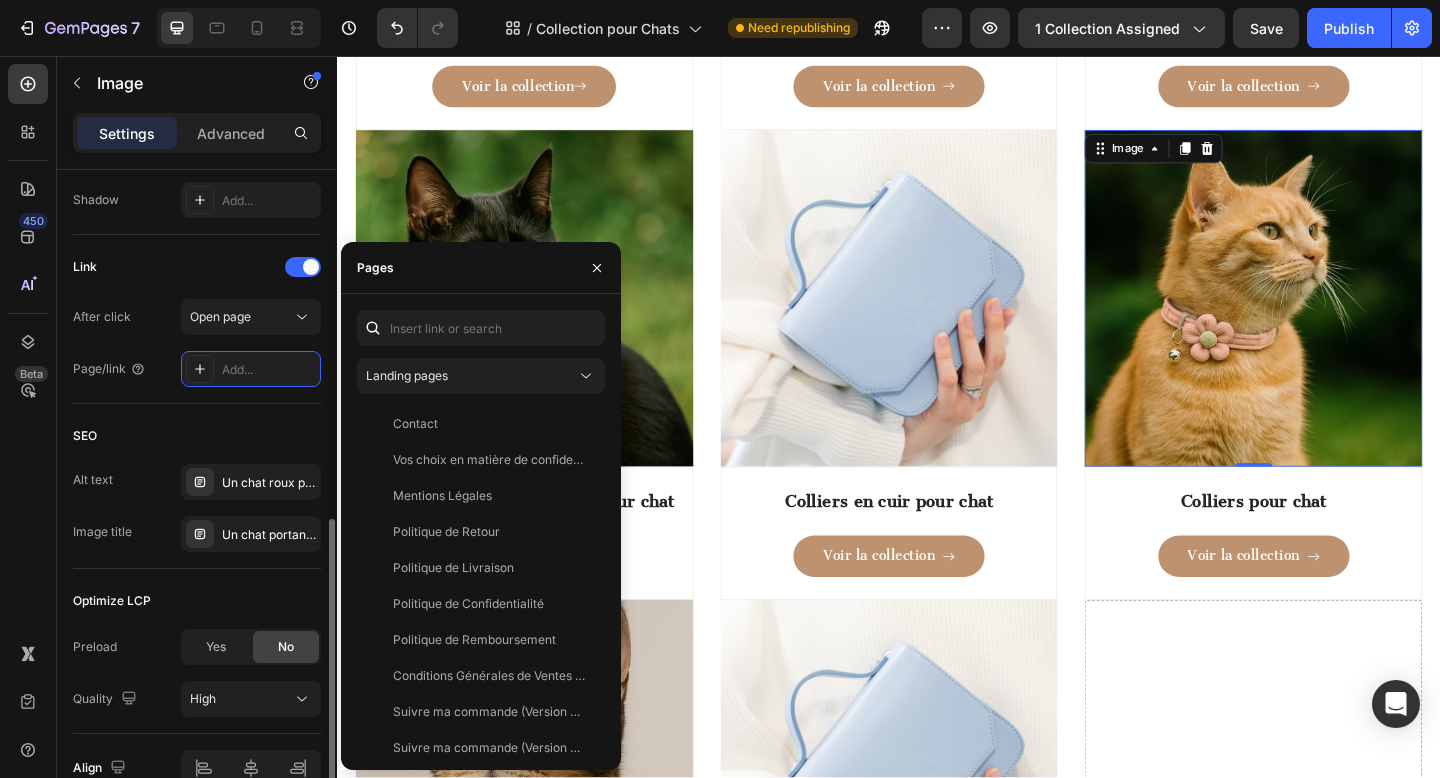 click on "Link After click Open page Page/link Add..." at bounding box center (197, 319) 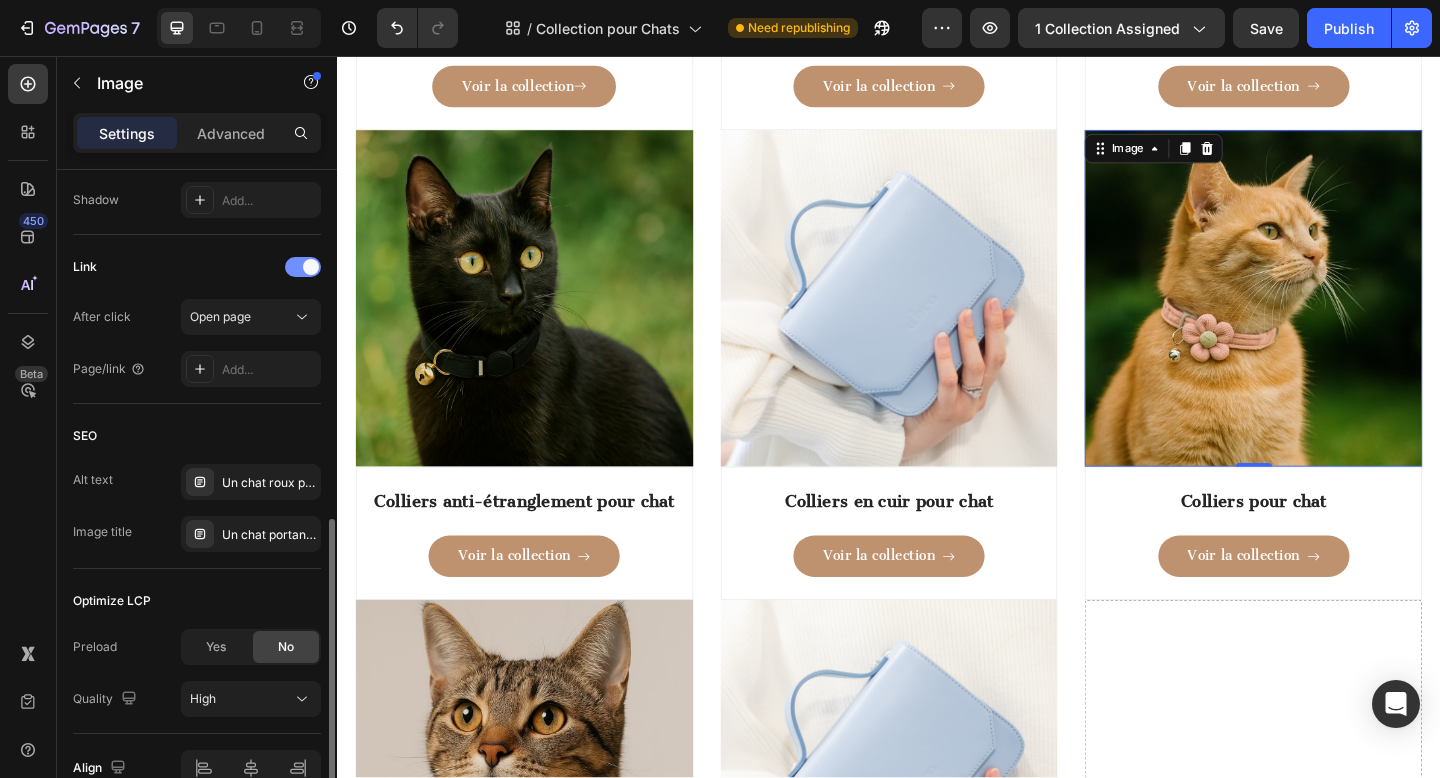 click at bounding box center (303, 267) 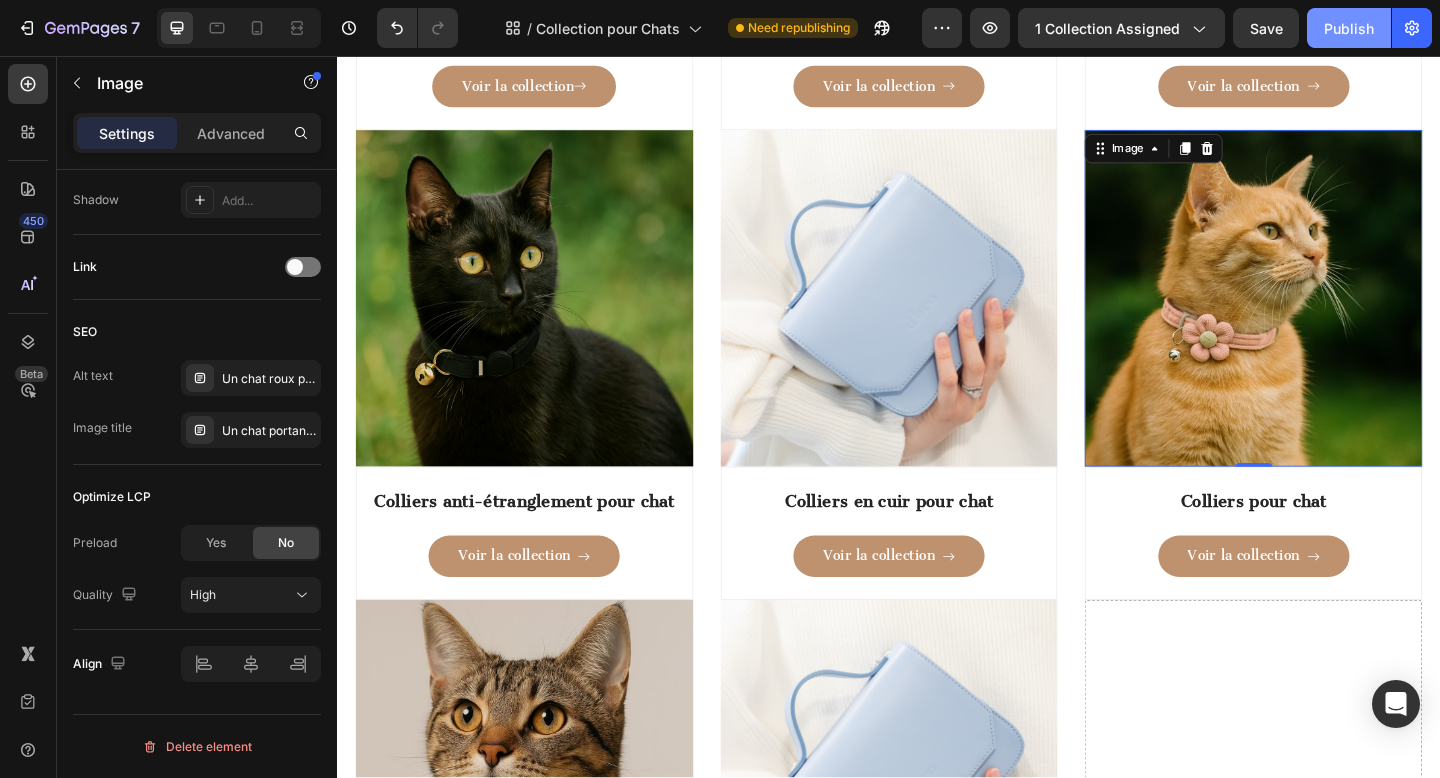 click on "Publish" at bounding box center (1349, 28) 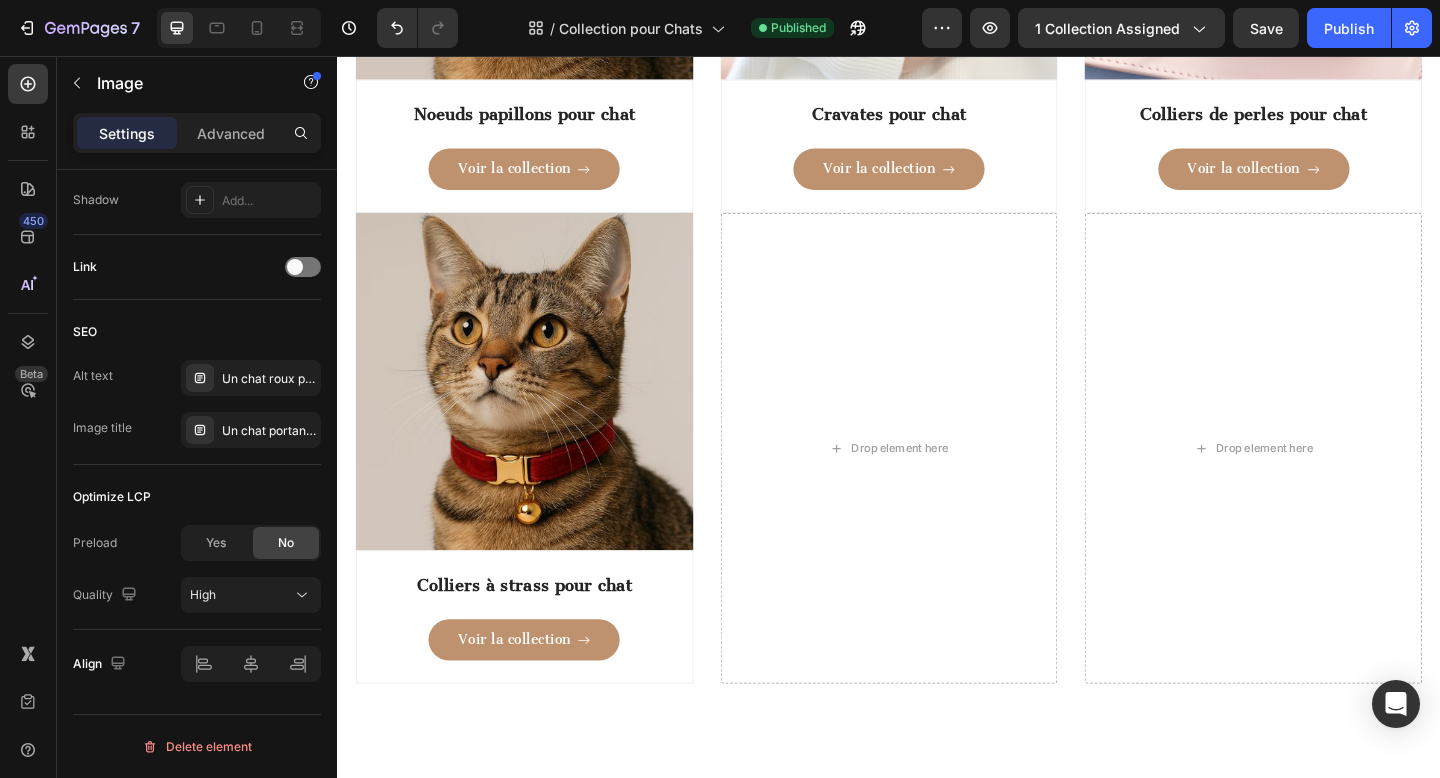 scroll, scrollTop: 2475, scrollLeft: 0, axis: vertical 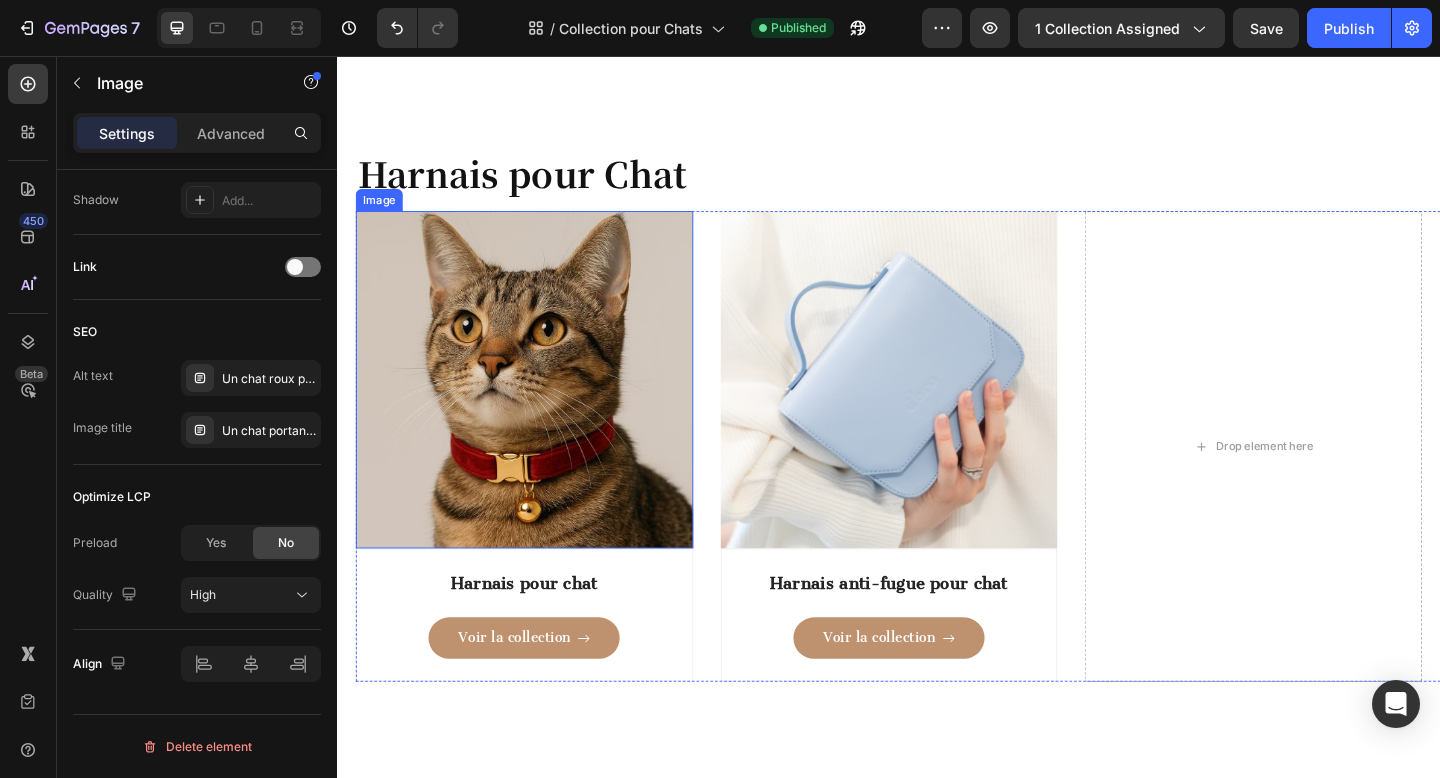 click at bounding box center (540, 408) 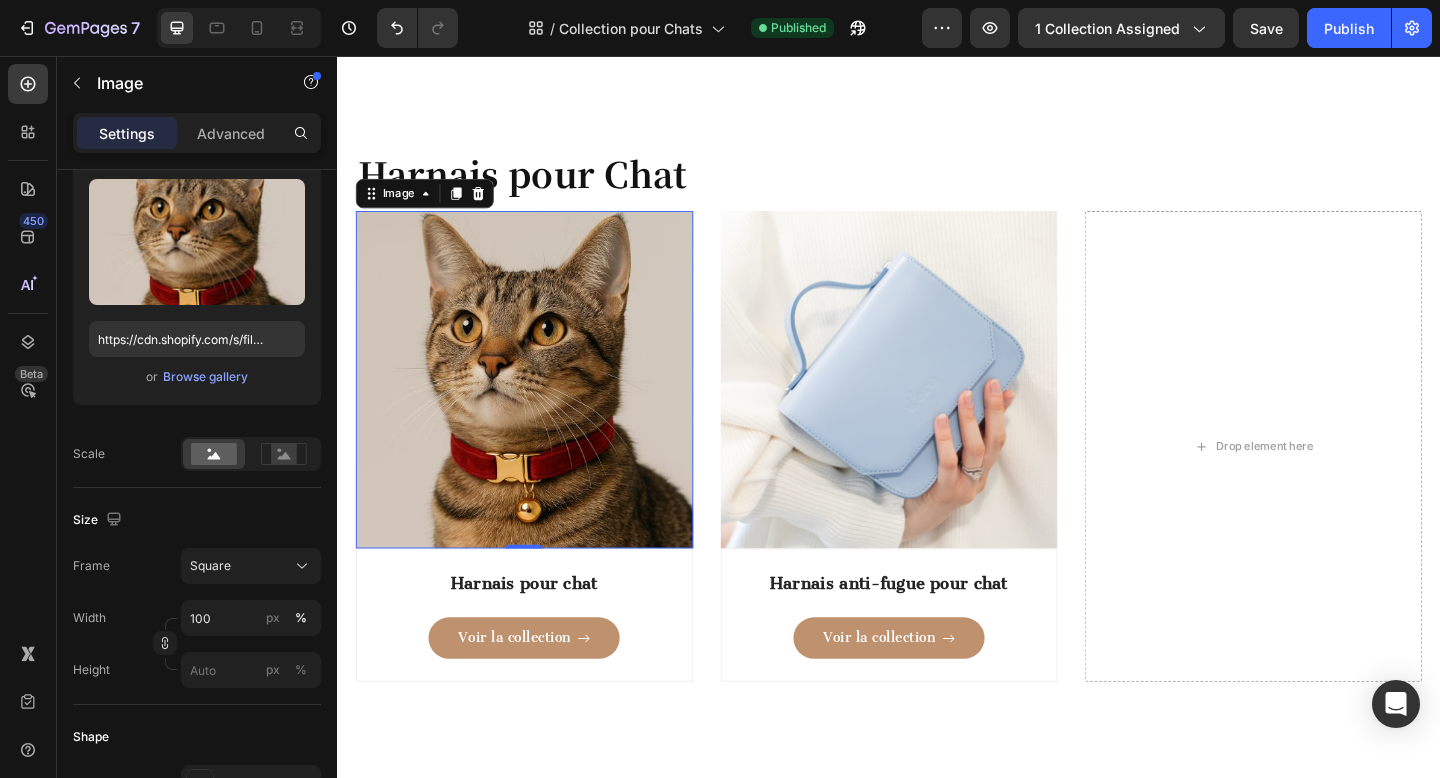 scroll, scrollTop: 0, scrollLeft: 0, axis: both 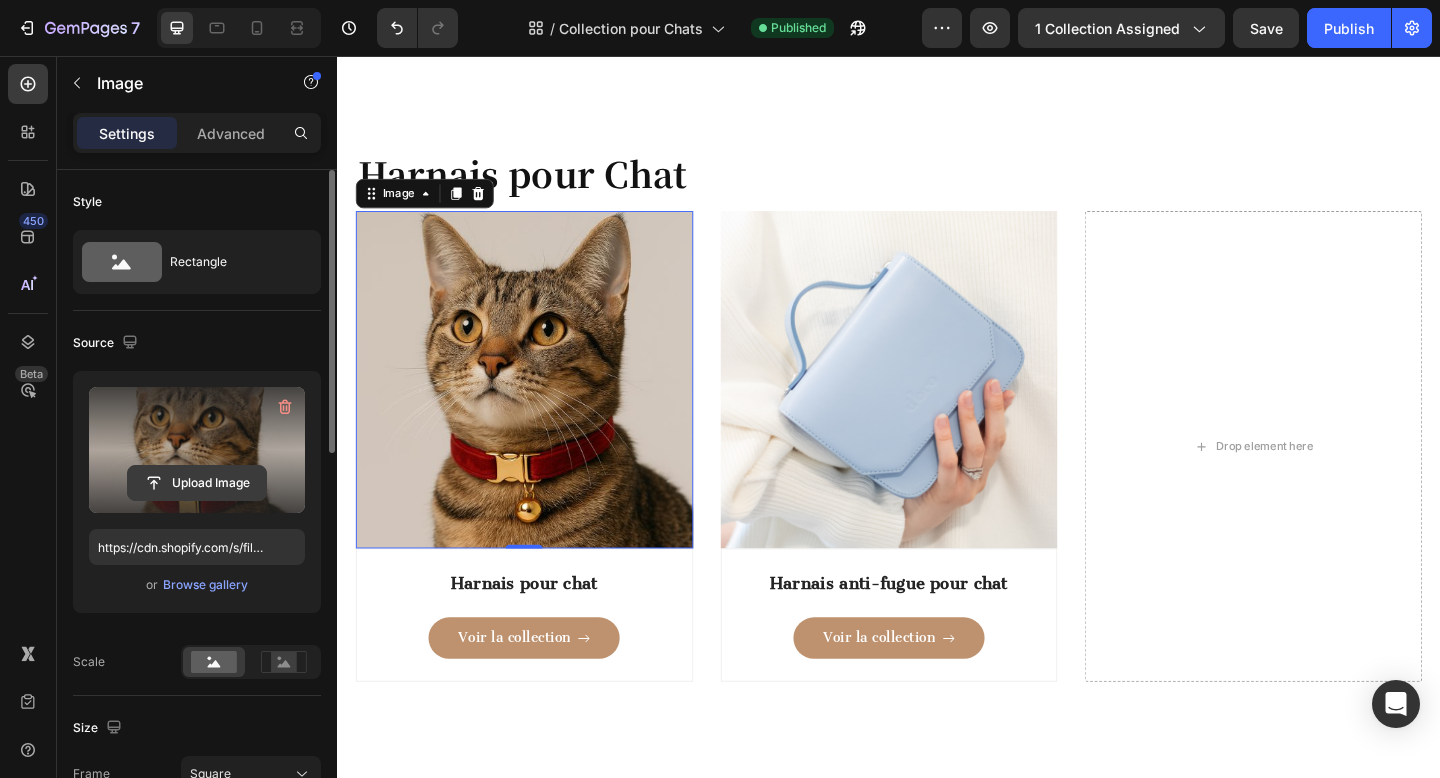 click 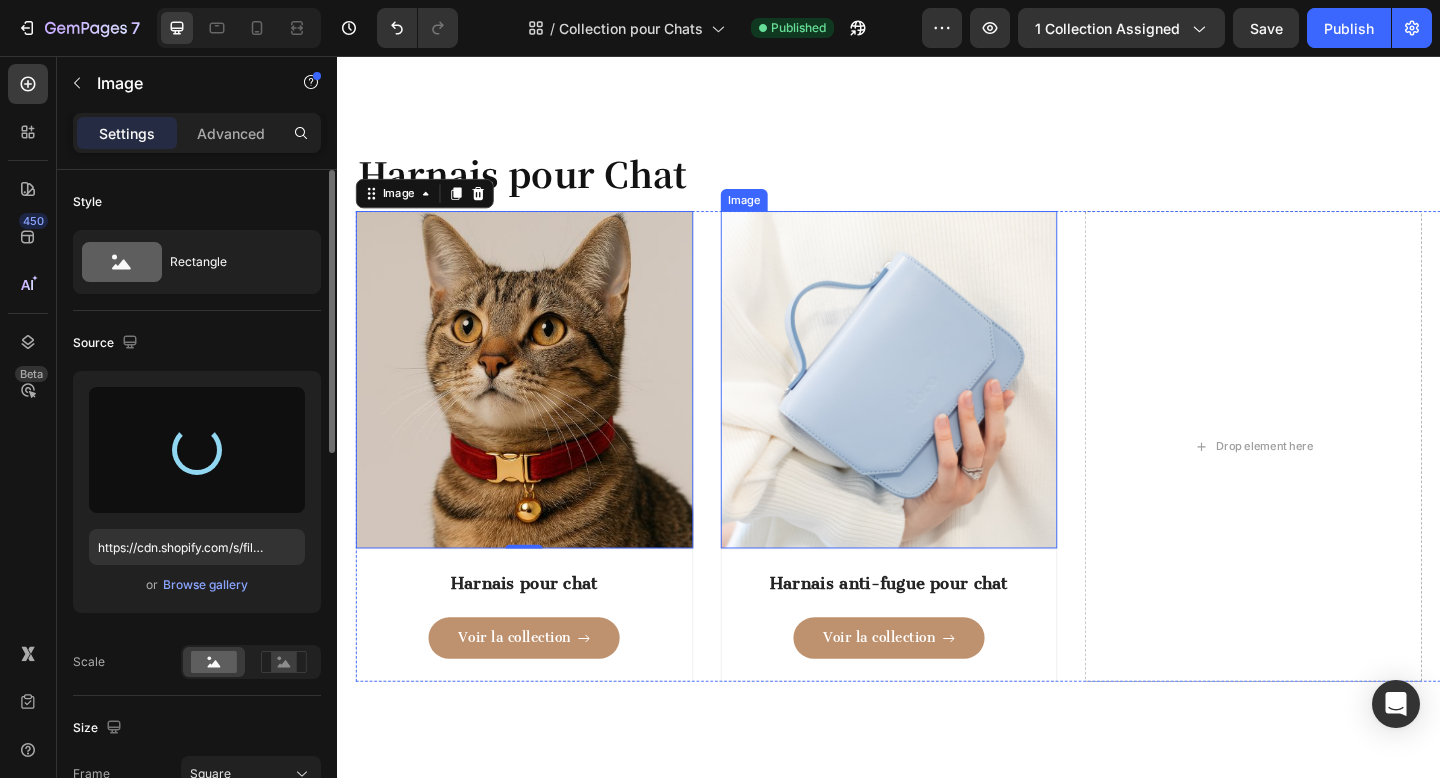 type on "https://cdn.shopify.com/s/files/1/0877/4159/5975/files/gempages_555254721451918202-1b687993-6b27-46b2-9852-866378194983.jpg" 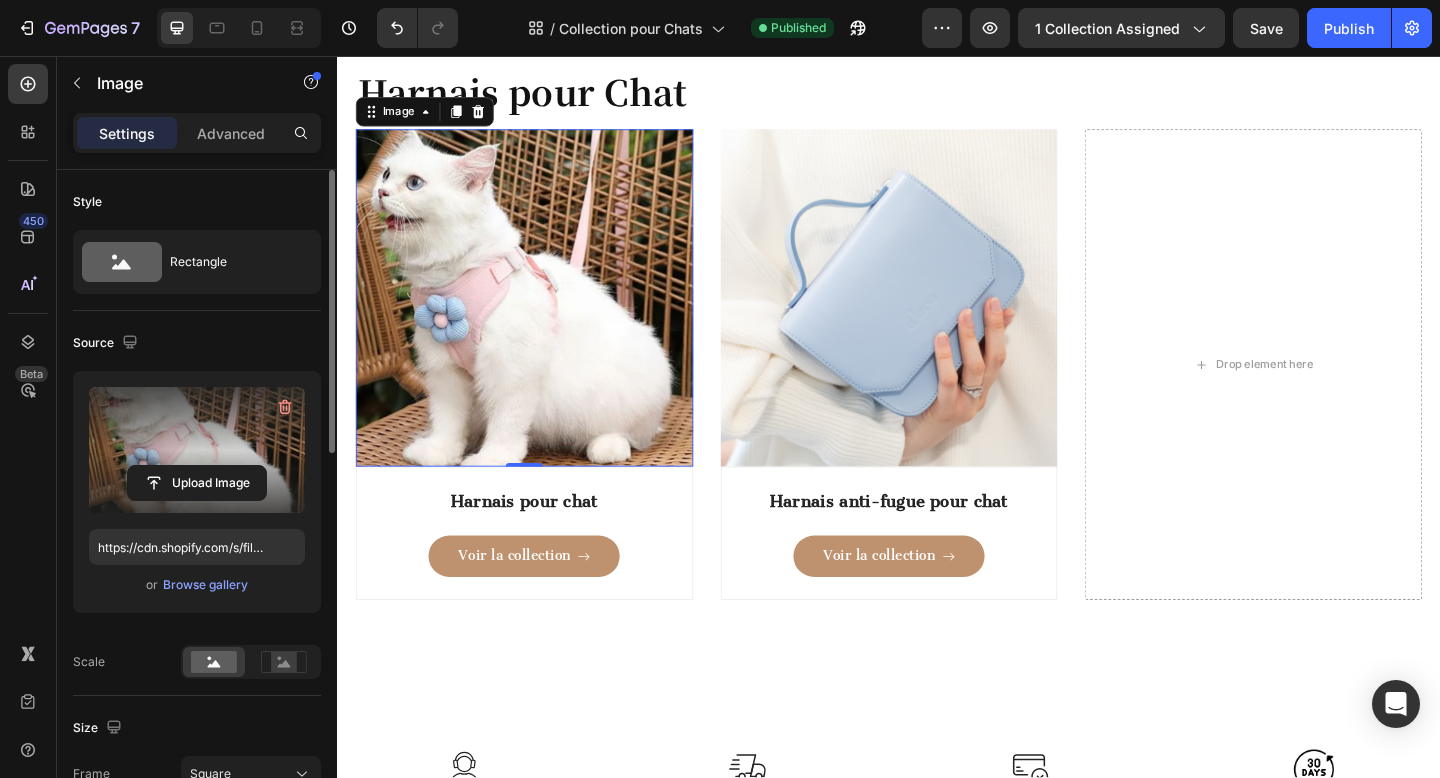 scroll, scrollTop: 3248, scrollLeft: 0, axis: vertical 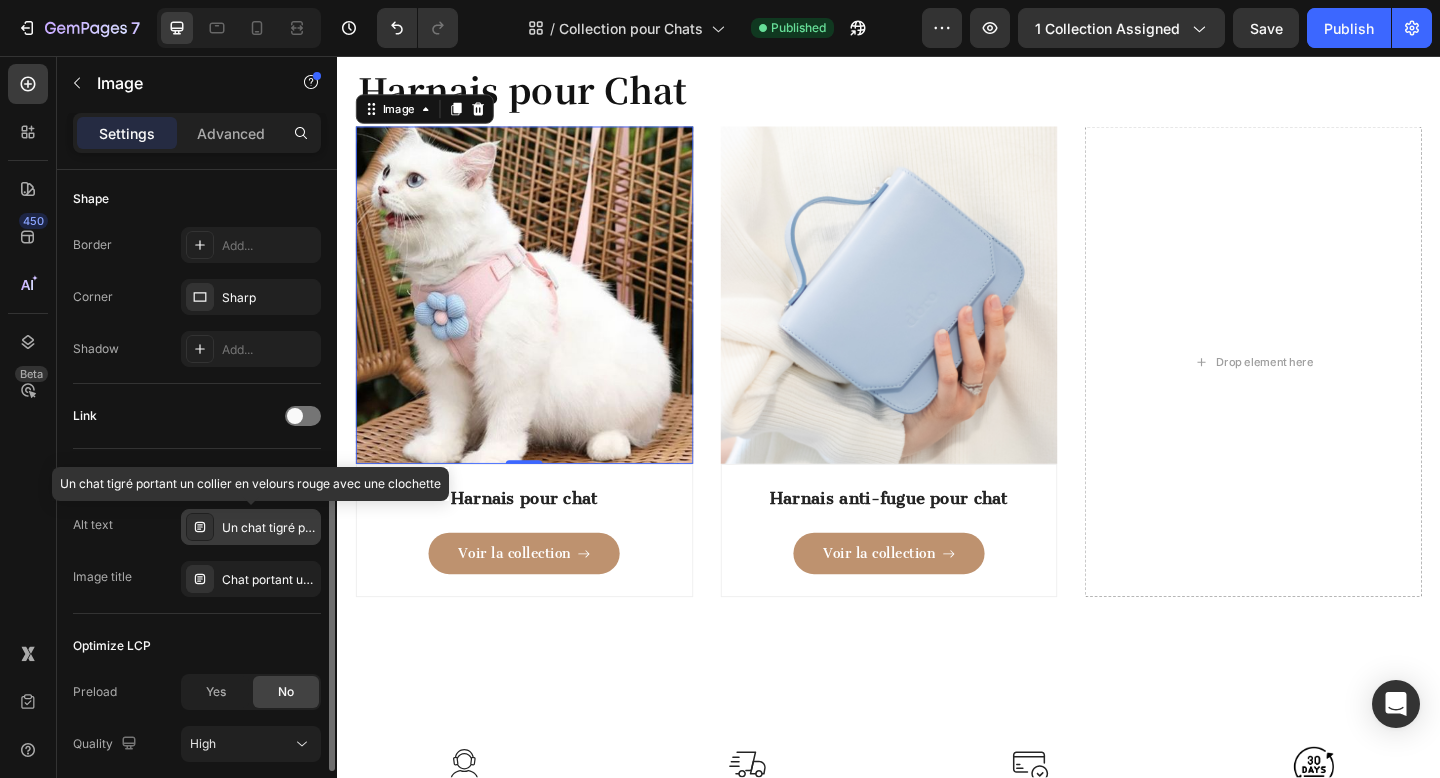 click on "Un chat tigré portant un collier en velours rouge avec une clochette" at bounding box center (269, 528) 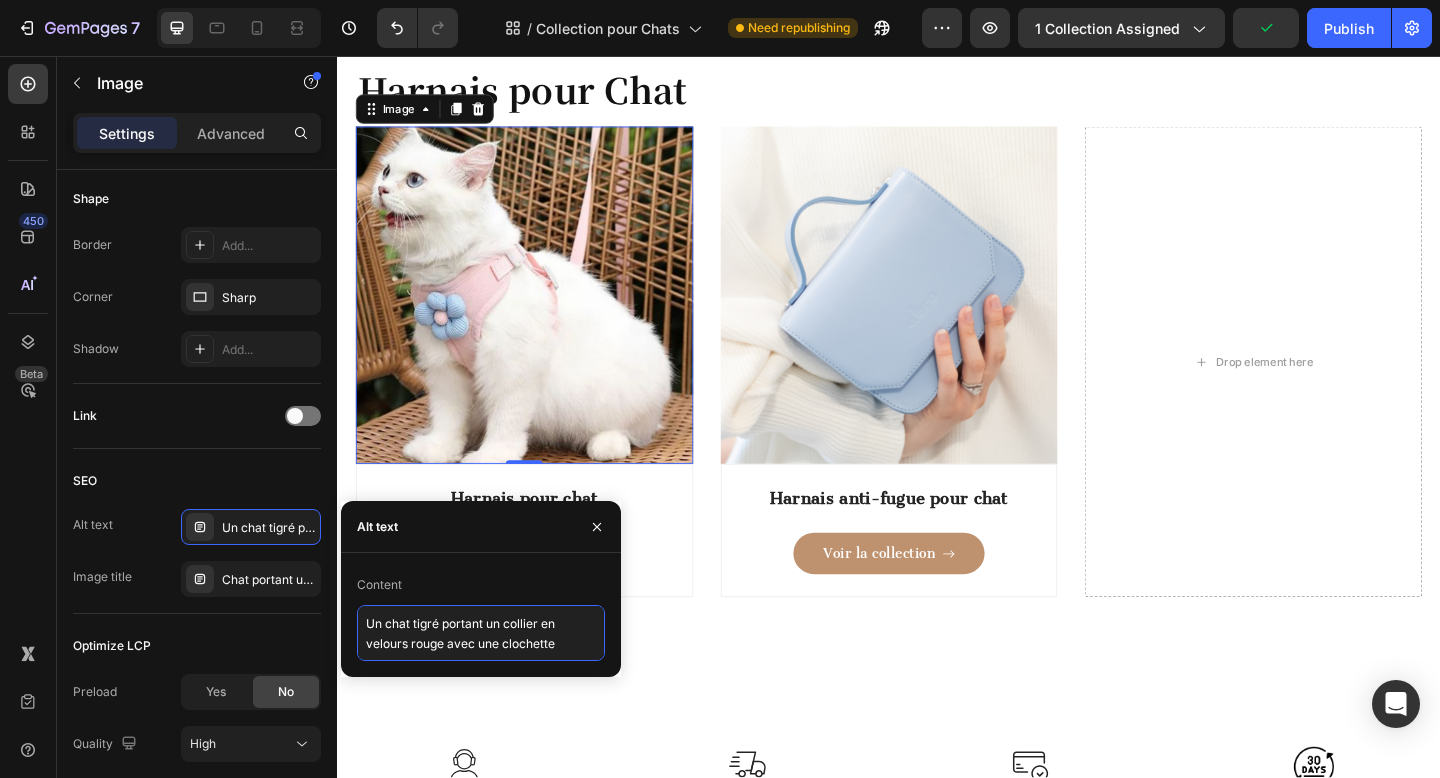 drag, startPoint x: 414, startPoint y: 626, endPoint x: 565, endPoint y: 647, distance: 152.45328 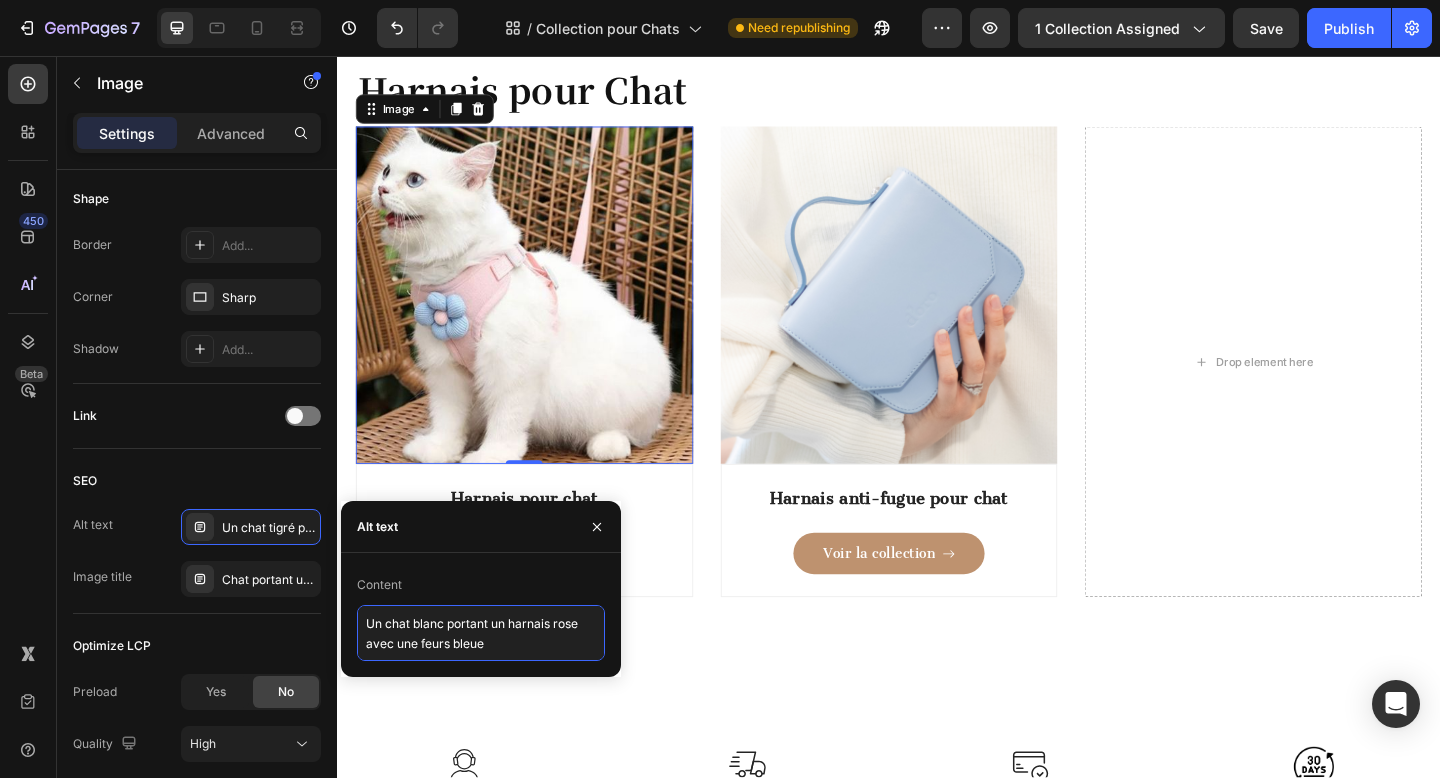 click on "Un chat blanc portant un harnais rose avec une feurs bleue" at bounding box center [481, 633] 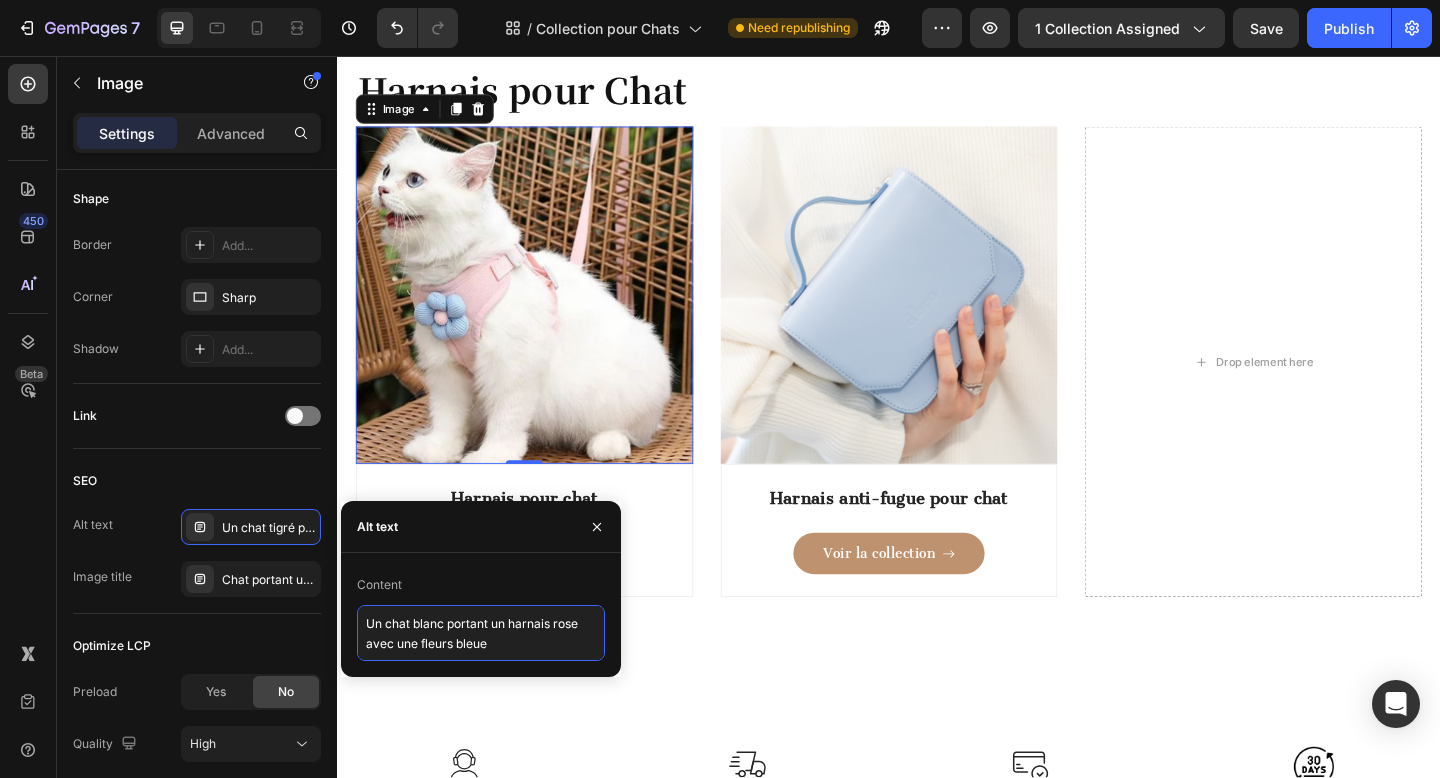 click on "Un chat blanc portant un harnais rose avec une fleurs bleue" at bounding box center (481, 633) 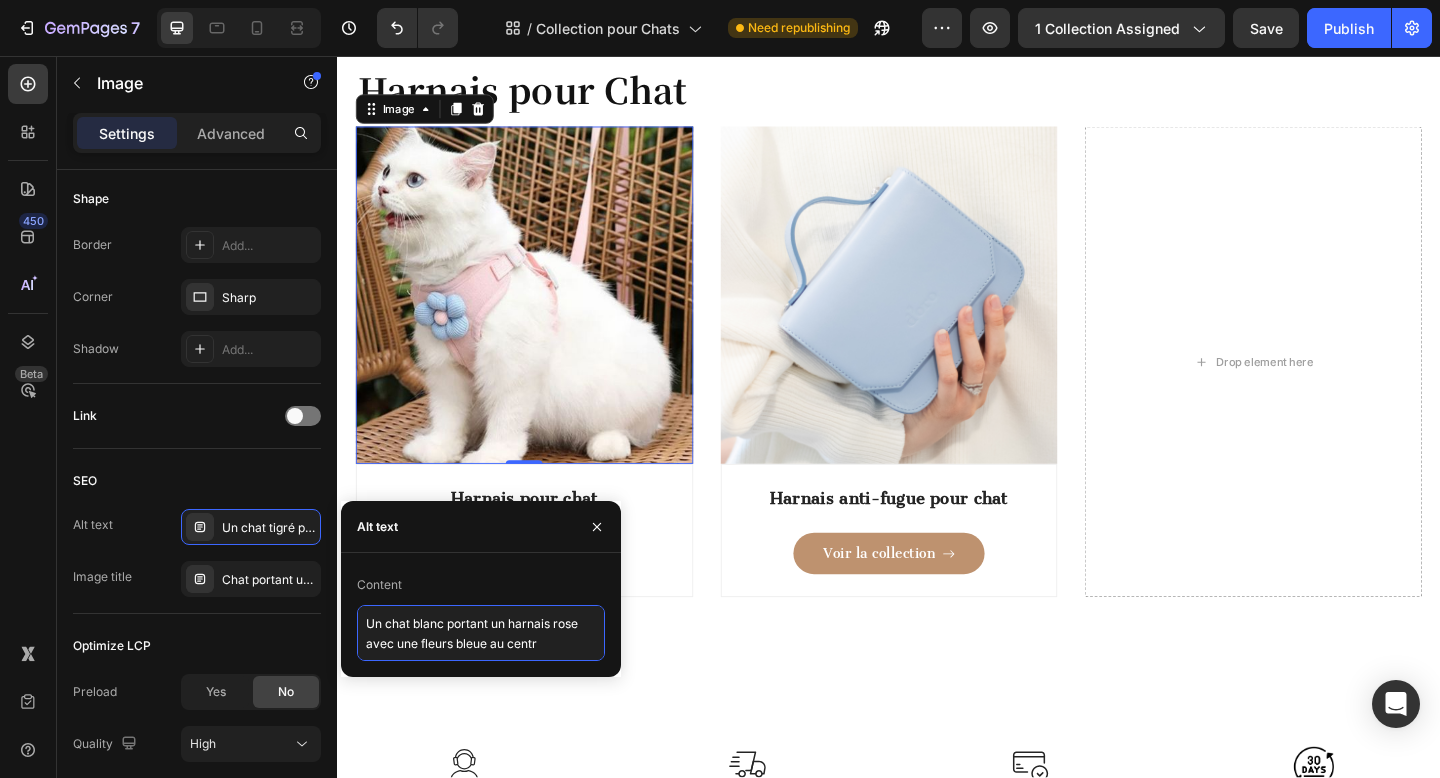 type on "Un chat blanc portant un harnais rose avec une fleurs bleue au centre" 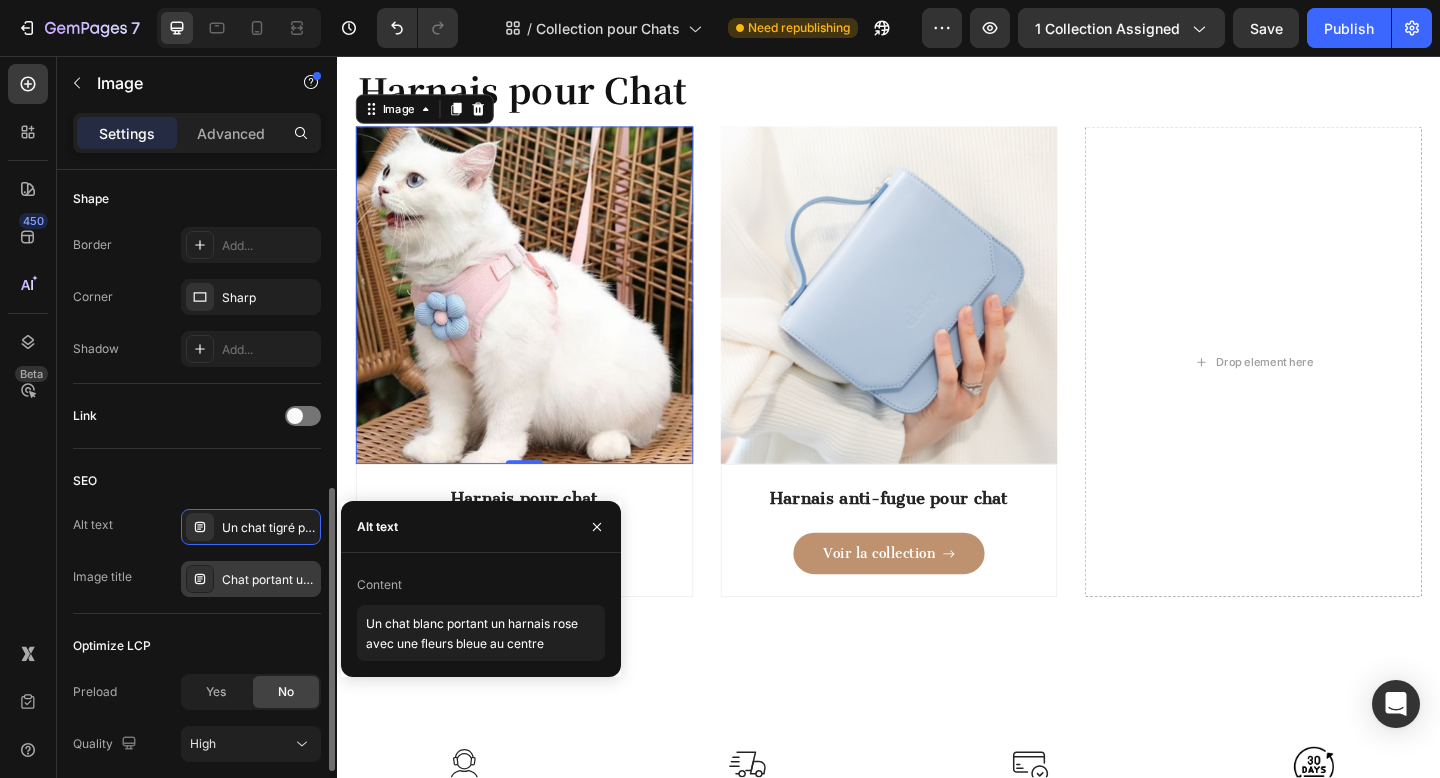 click on "Chat portant un collier en velours" at bounding box center [269, 580] 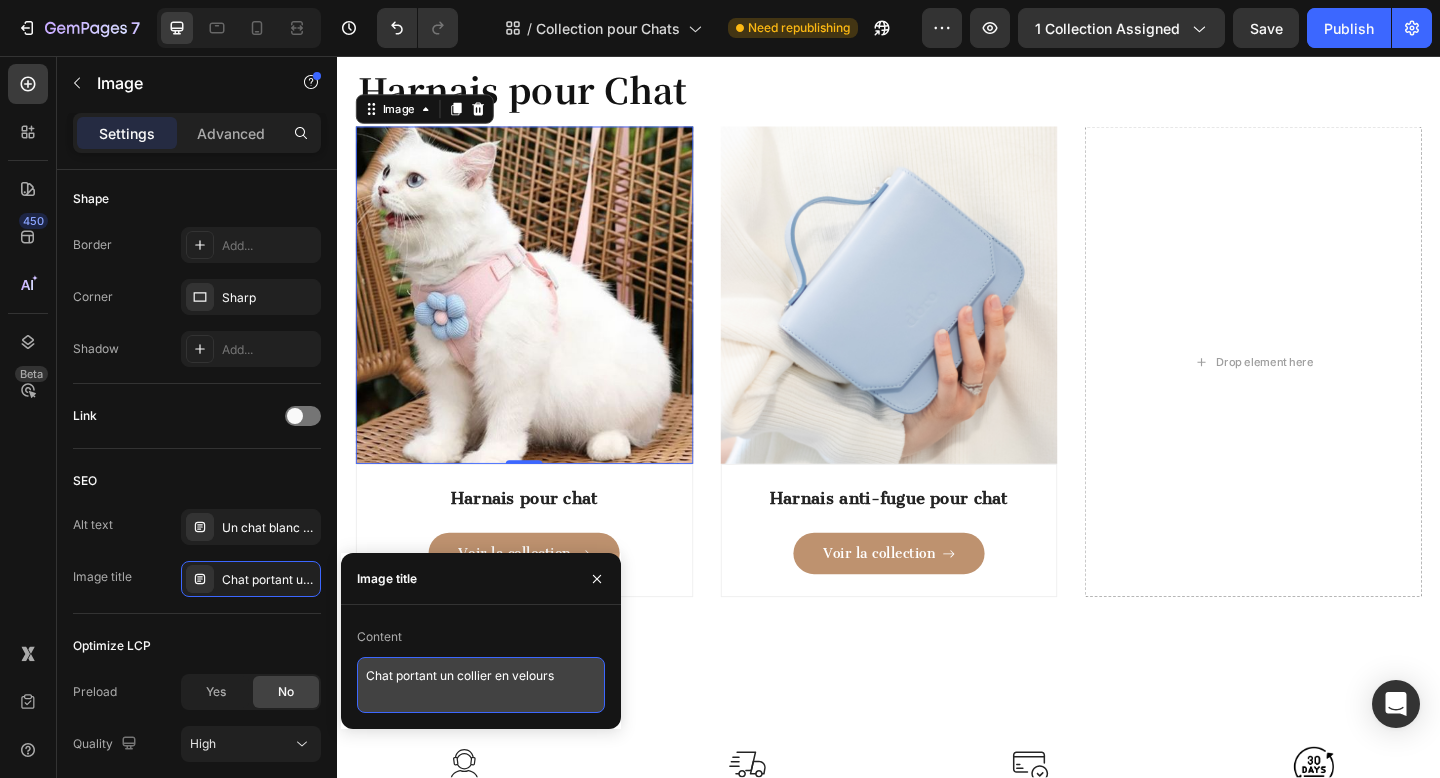 click on "Chat portant un collier en velours" at bounding box center [481, 685] 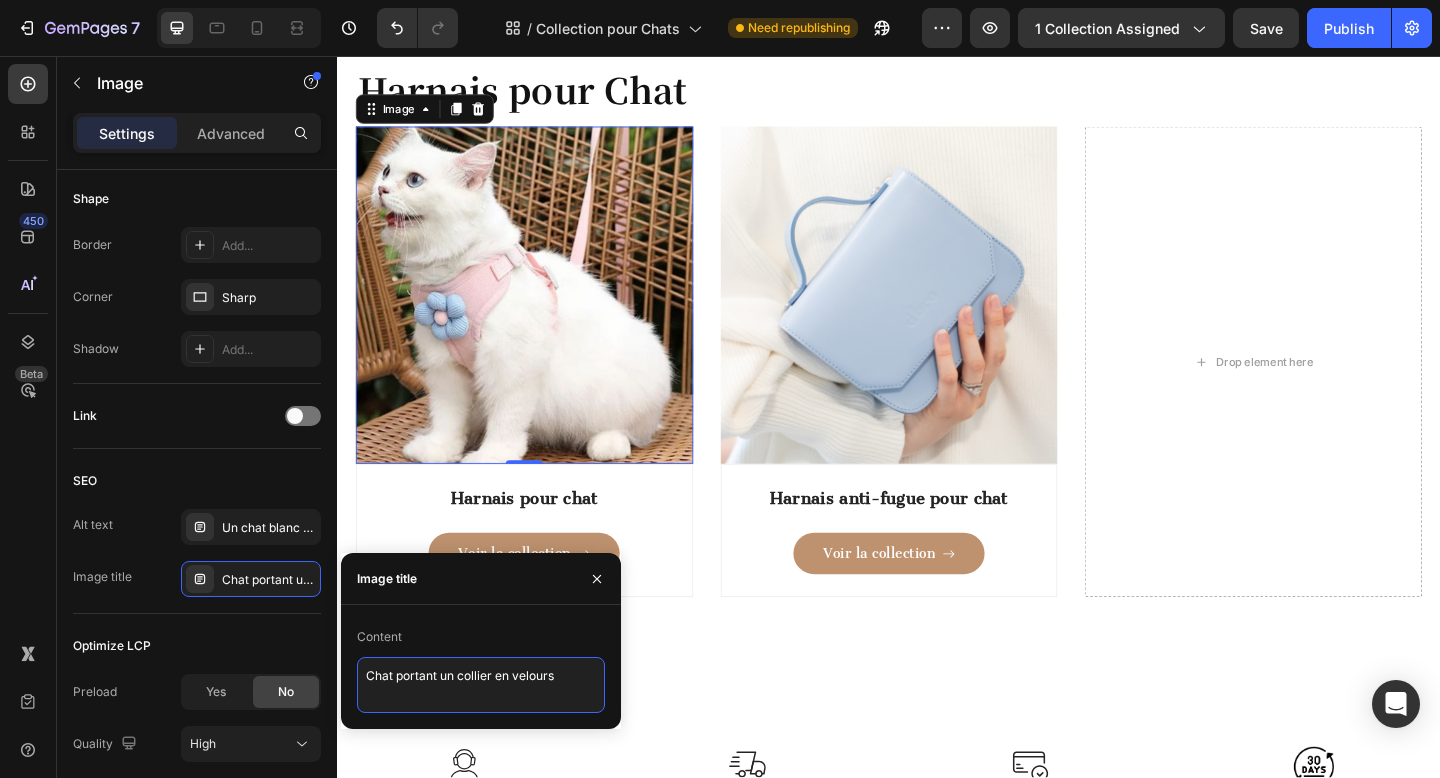 click on "Chat portant un collier en velours" at bounding box center (481, 685) 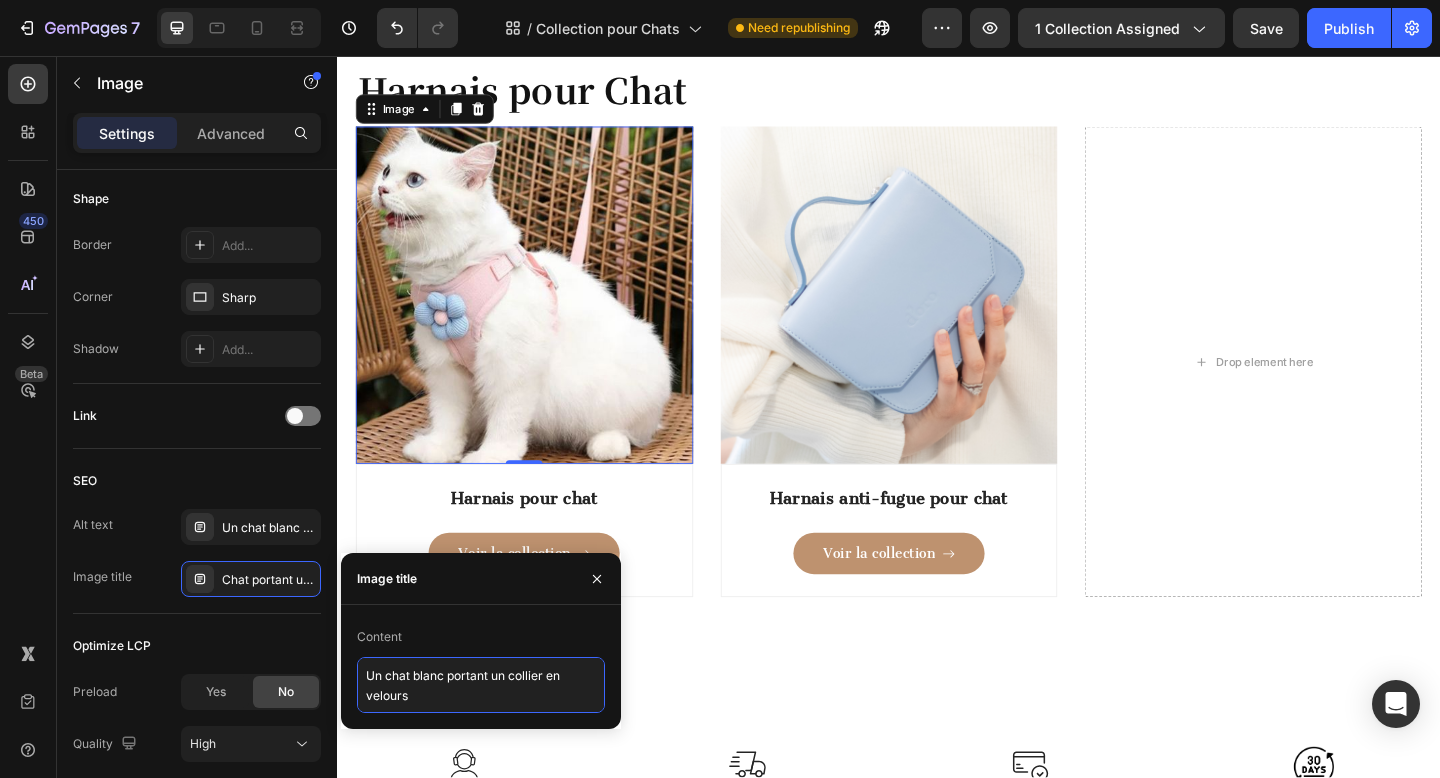 scroll, scrollTop: 2, scrollLeft: 0, axis: vertical 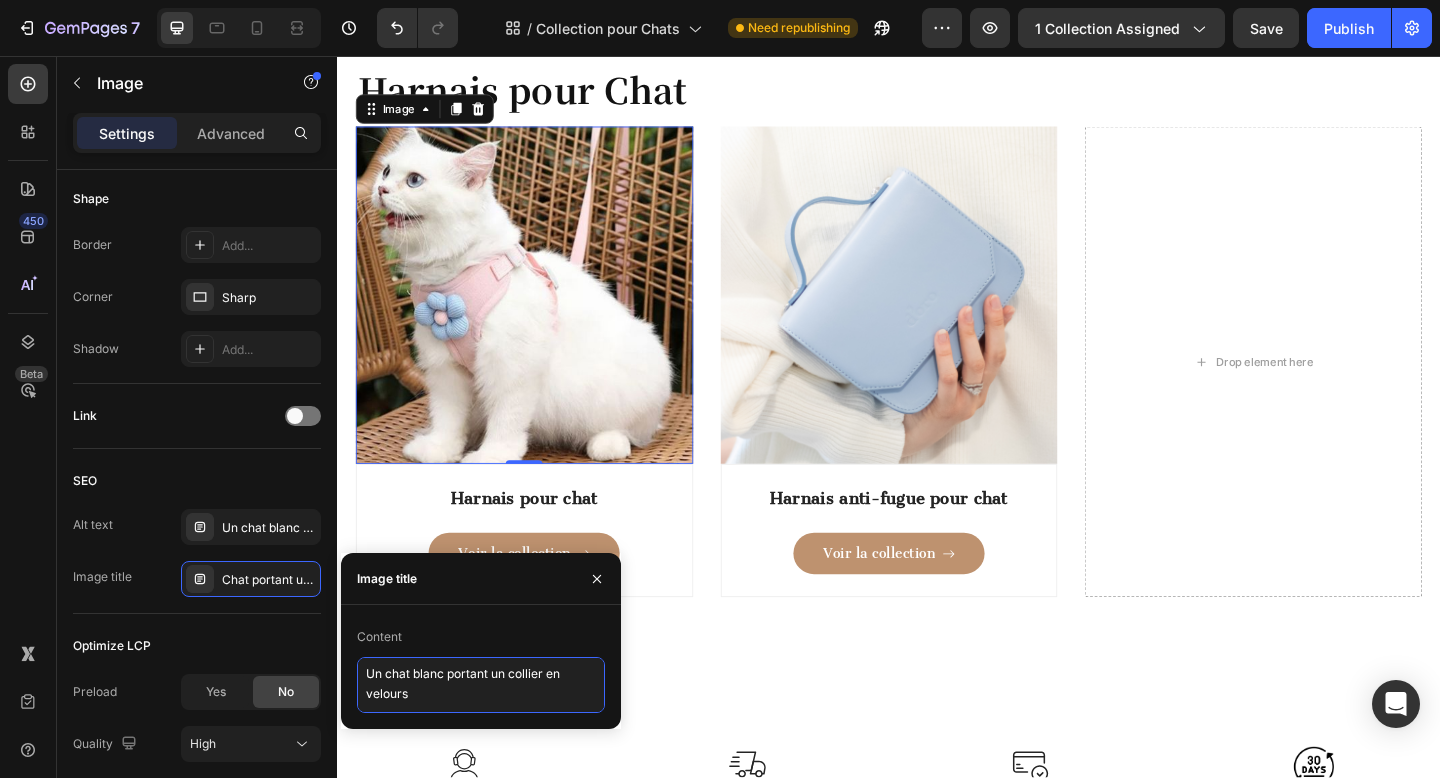 drag, startPoint x: 511, startPoint y: 675, endPoint x: 511, endPoint y: 705, distance: 30 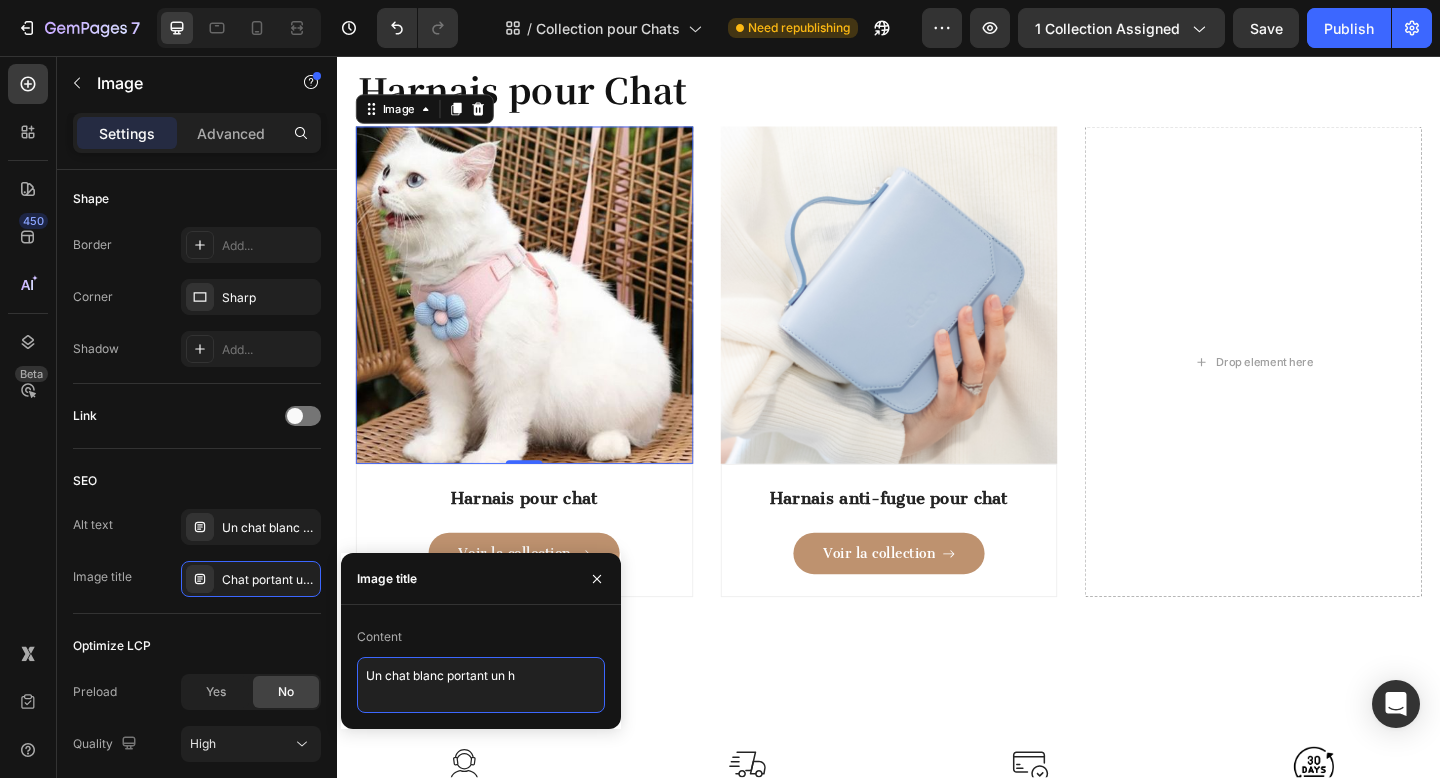 scroll, scrollTop: 0, scrollLeft: 0, axis: both 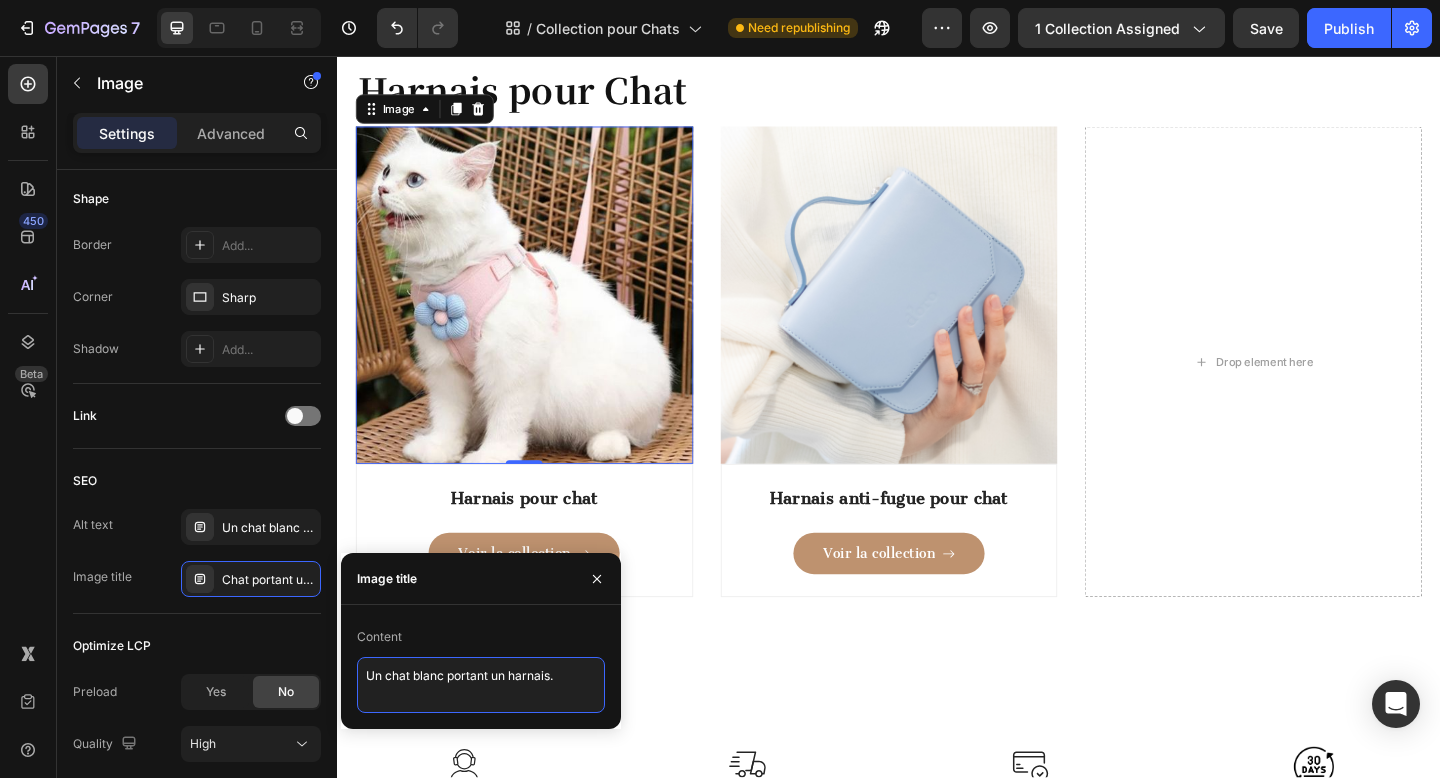 type on "Un chat blanc portant un harnais." 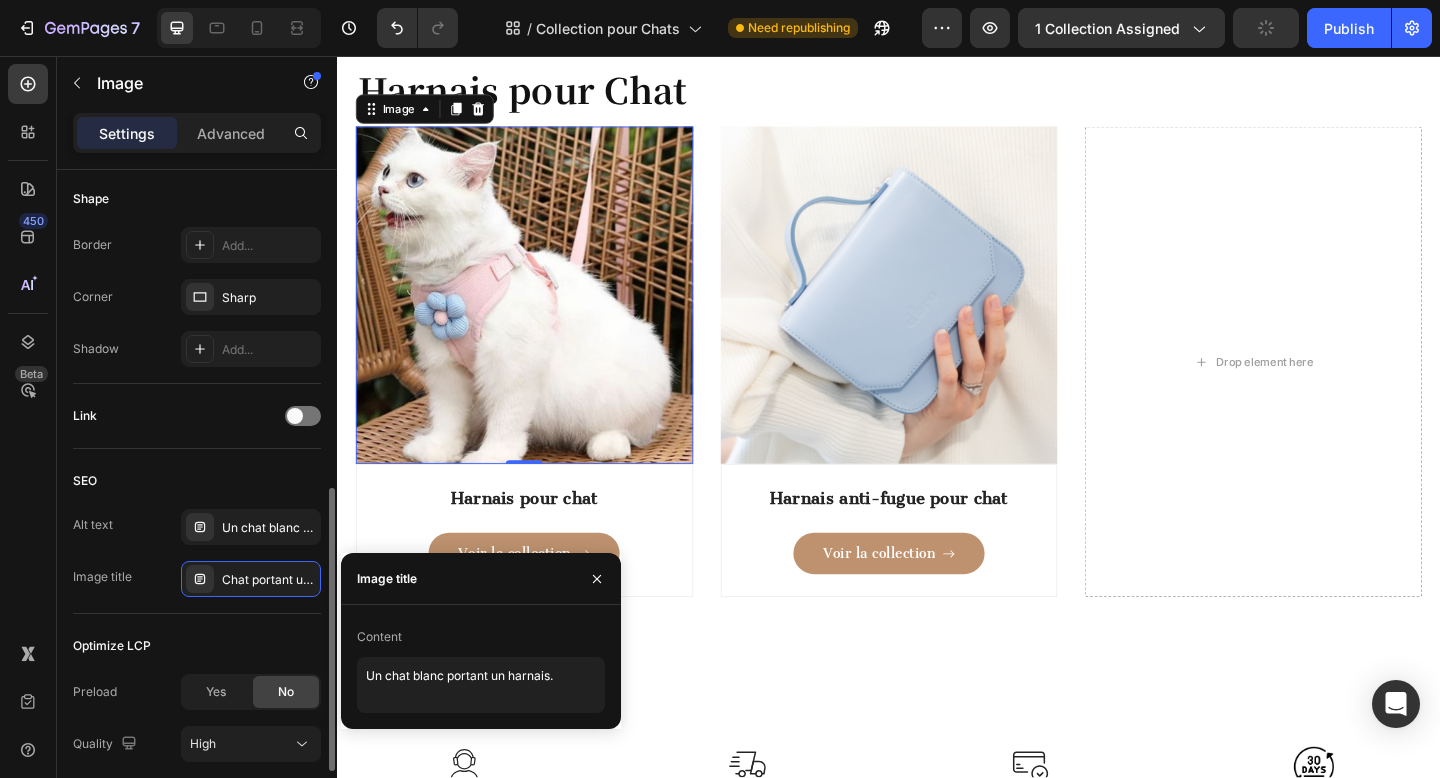 click on "SEO" at bounding box center [197, 481] 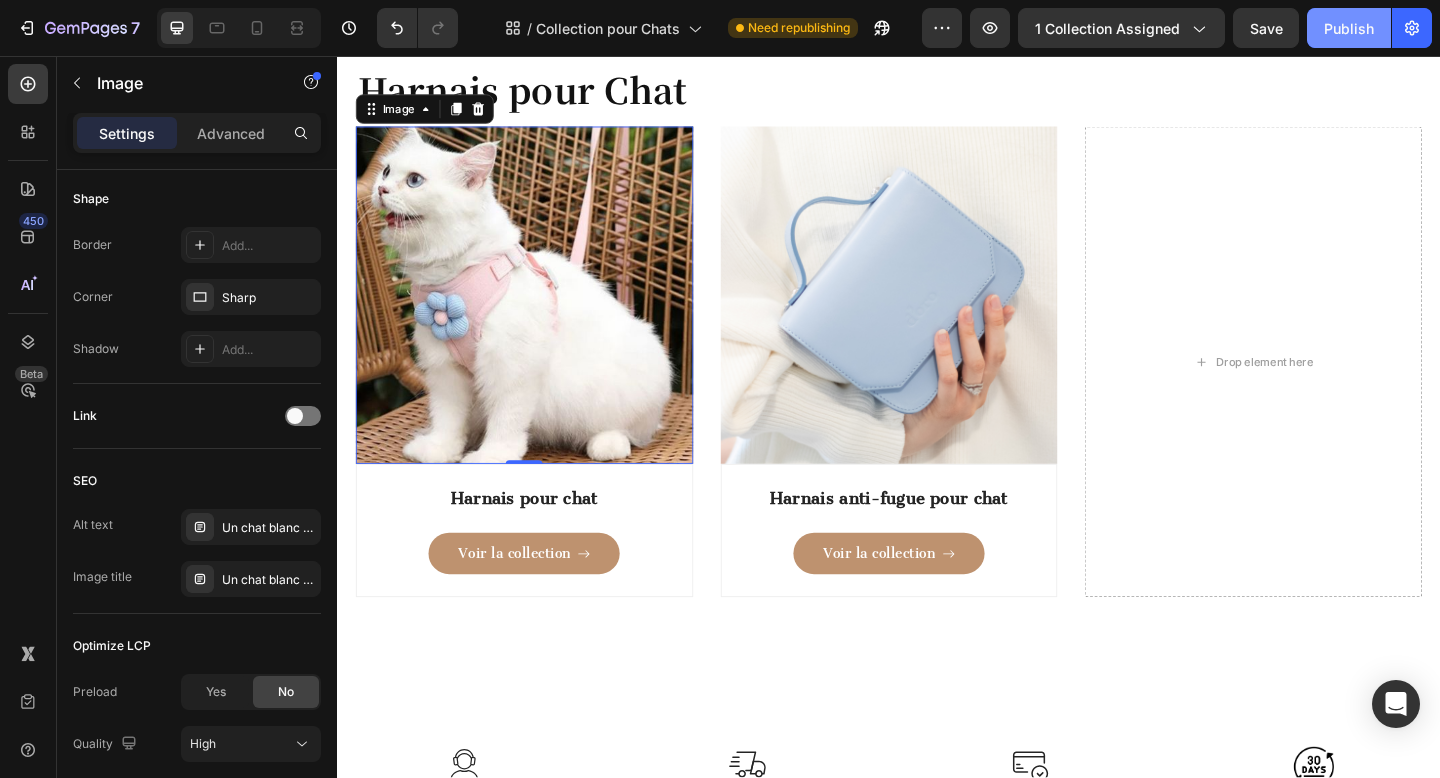 click on "Publish" 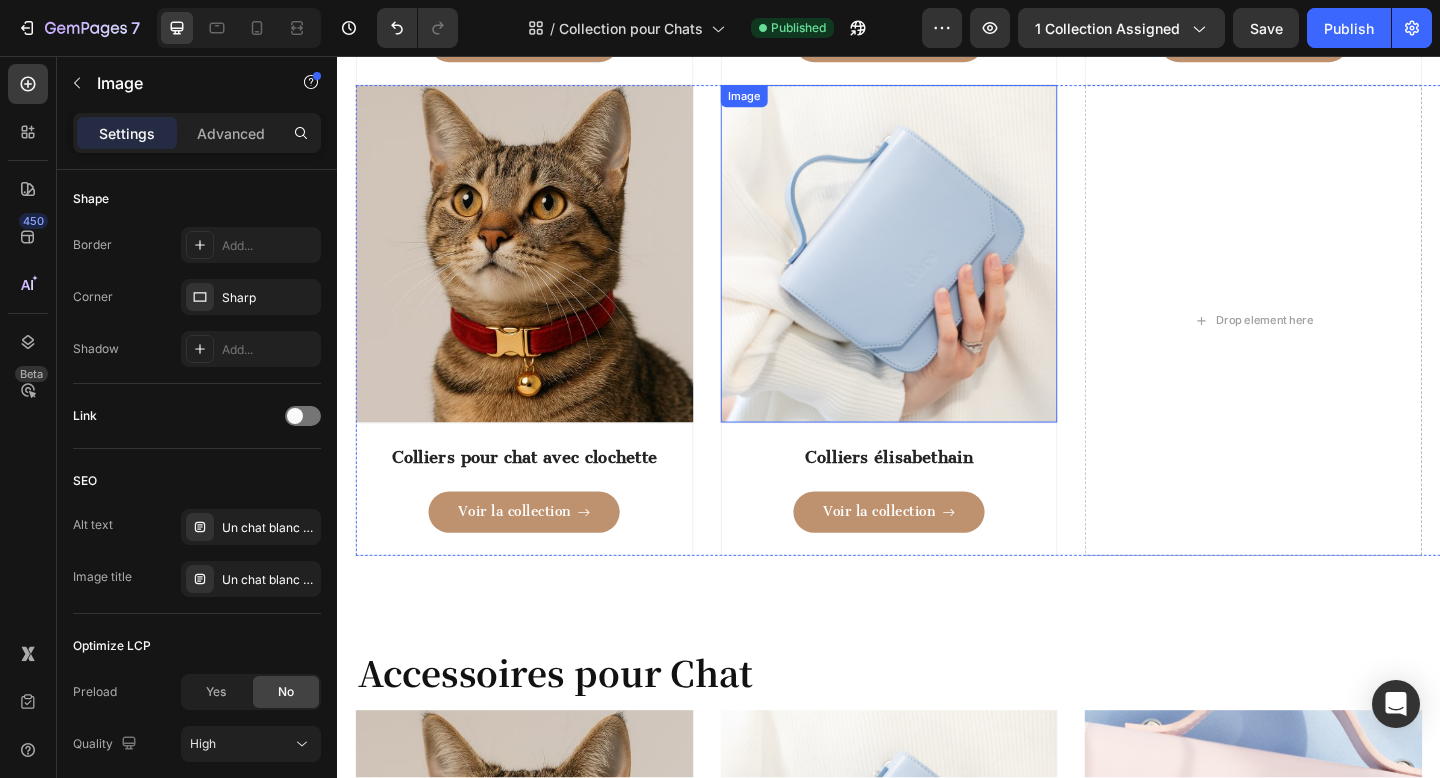 scroll, scrollTop: 1284, scrollLeft: 0, axis: vertical 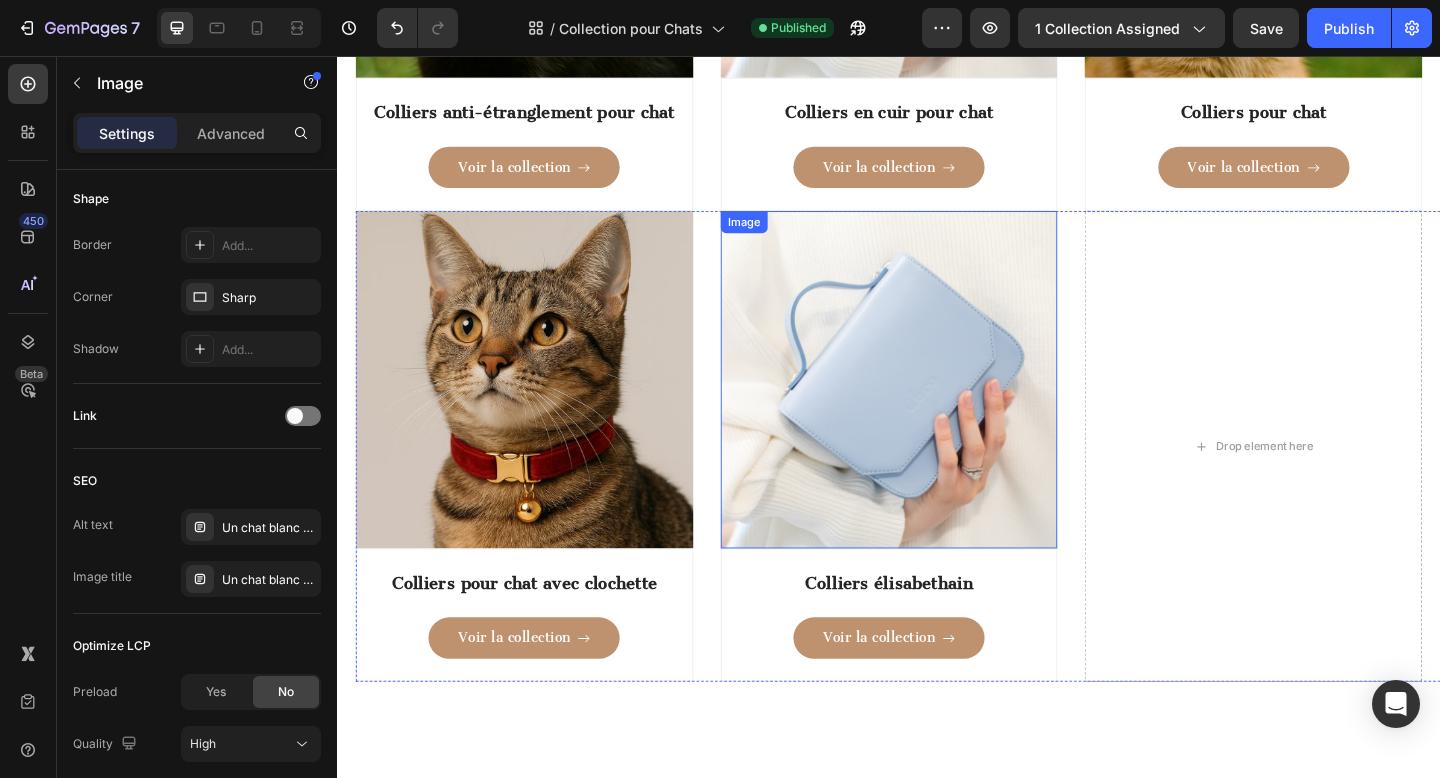 click at bounding box center [937, 408] 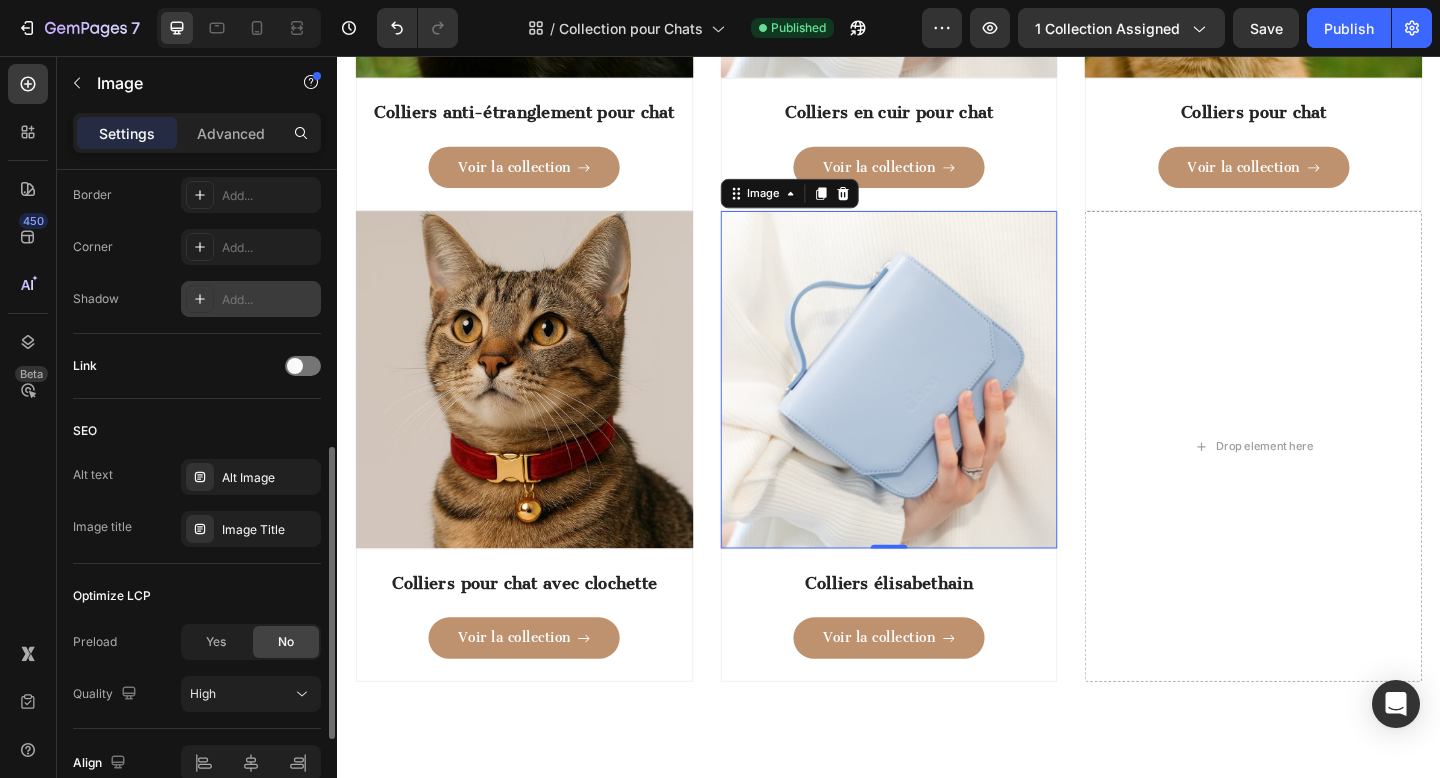 scroll, scrollTop: 0, scrollLeft: 0, axis: both 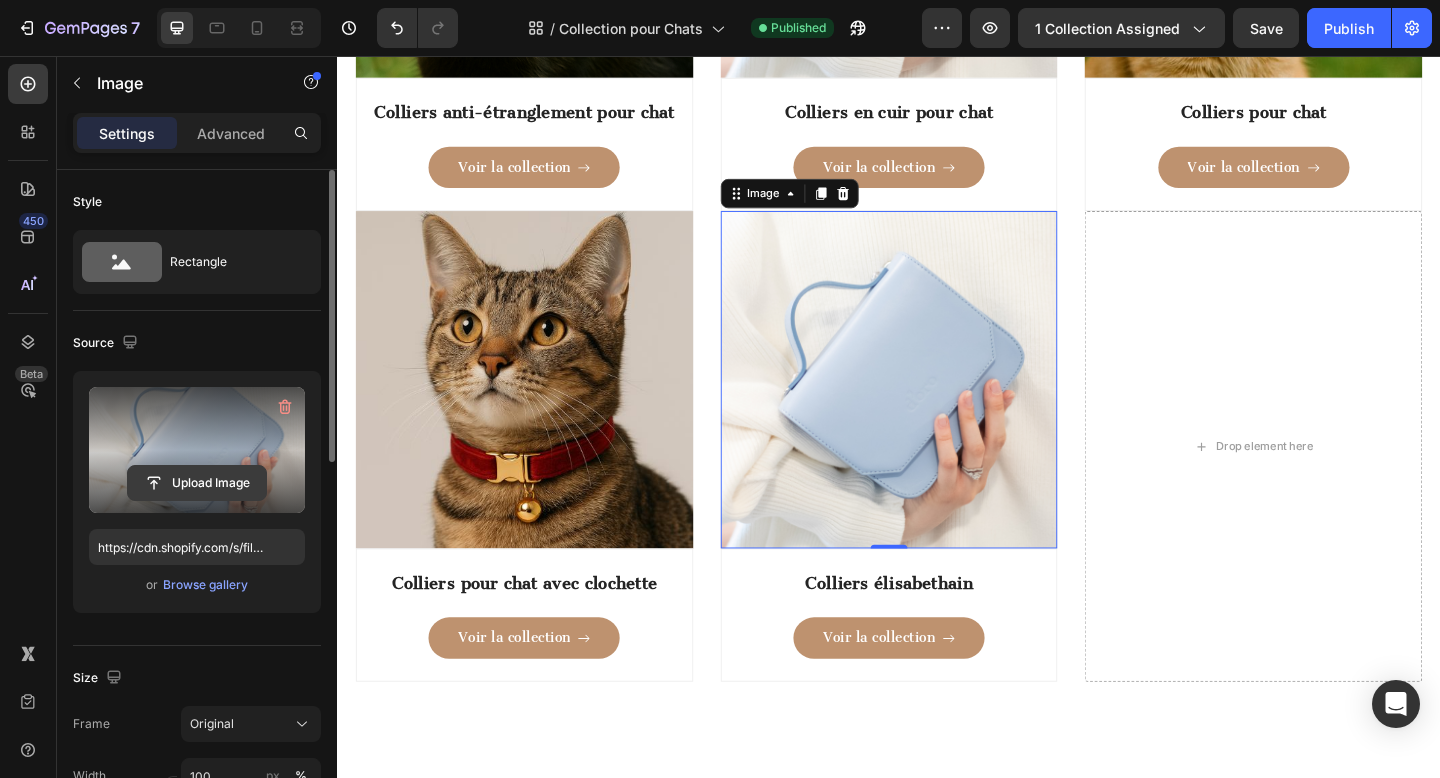 click 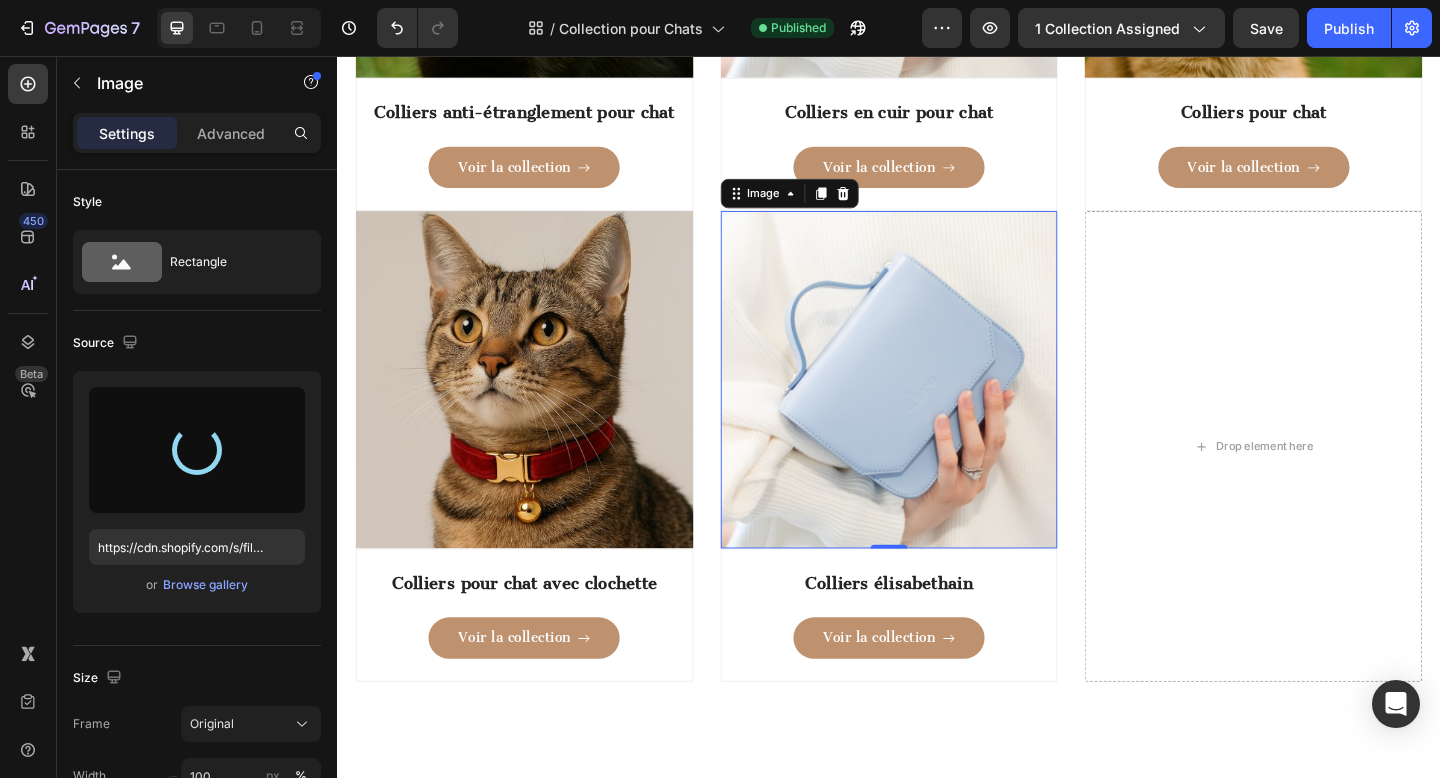 type on "https://cdn.shopify.com/s/files/1/0877/4159/5975/files/gempages_555254721451918202-a29c3e0e-72cc-470c-987a-02e8cc1a4308.jpg" 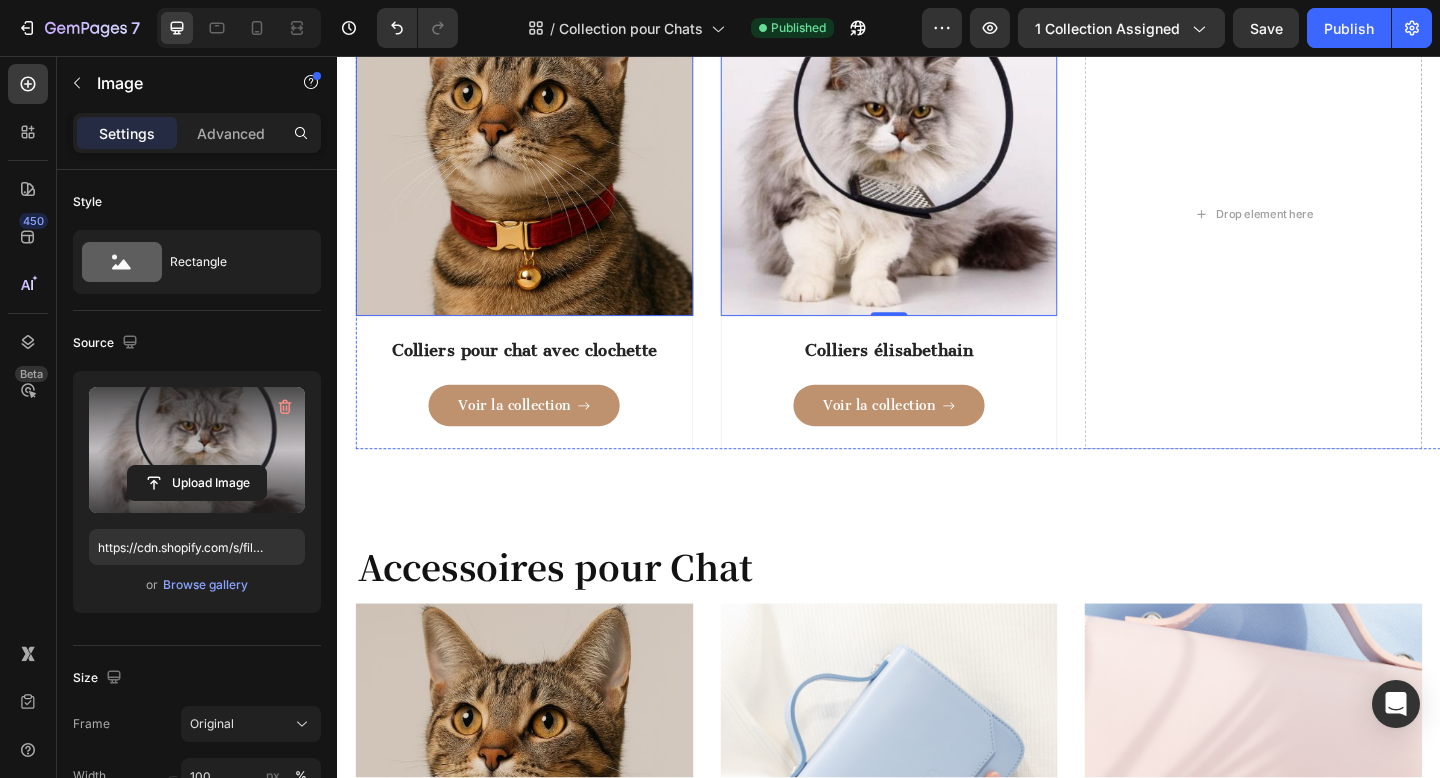 scroll, scrollTop: 1483, scrollLeft: 0, axis: vertical 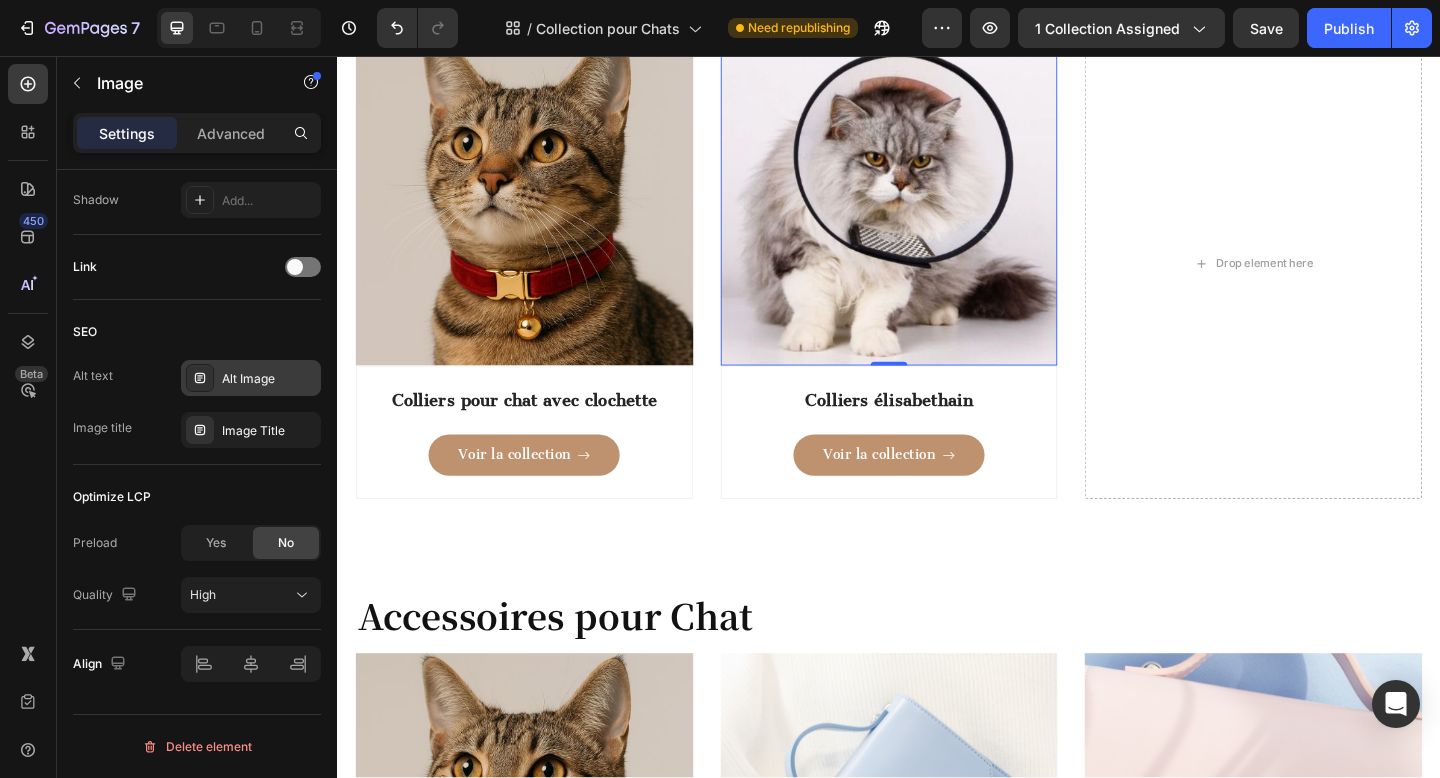 click on "Alt Image" at bounding box center (269, 379) 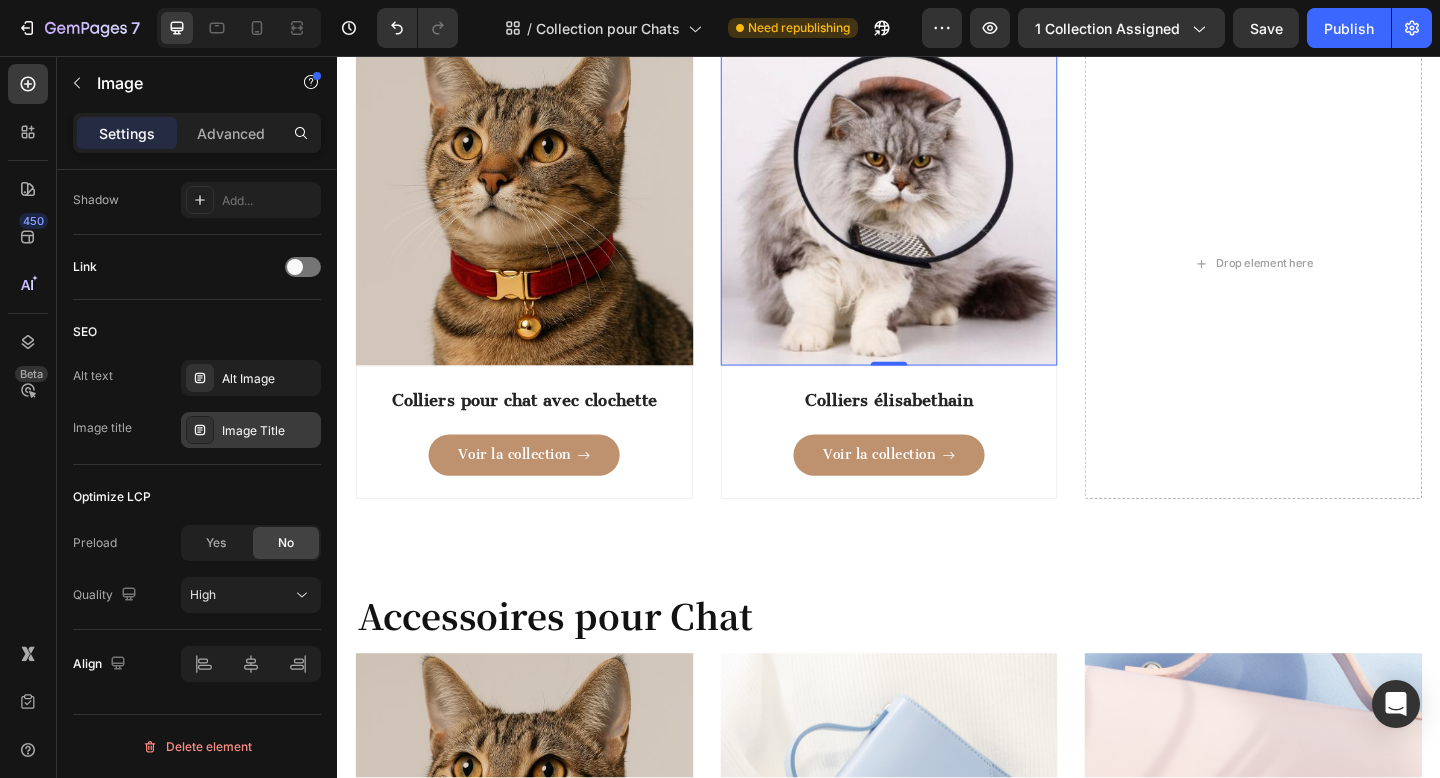 click on "Image Title" at bounding box center [269, 431] 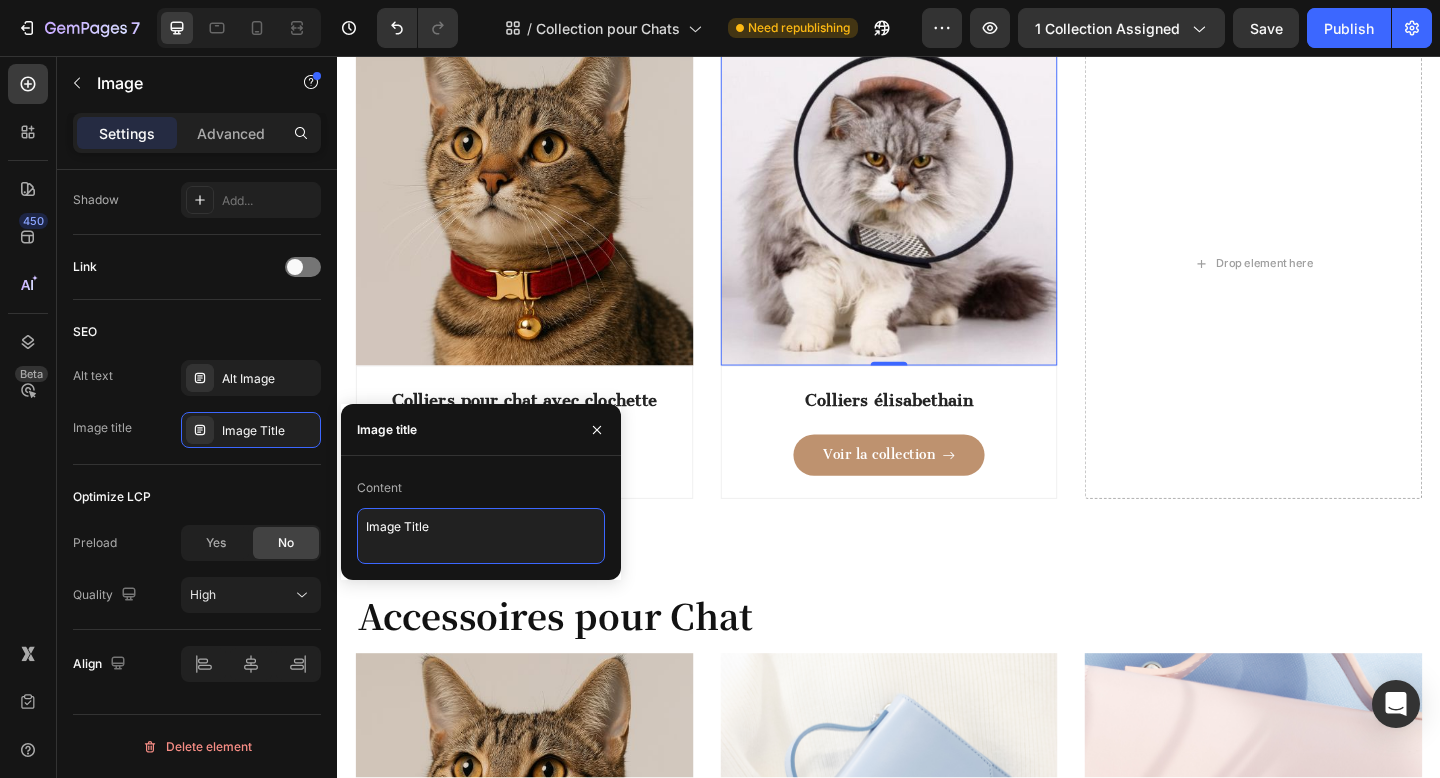 click on "Image Title" at bounding box center (481, 536) 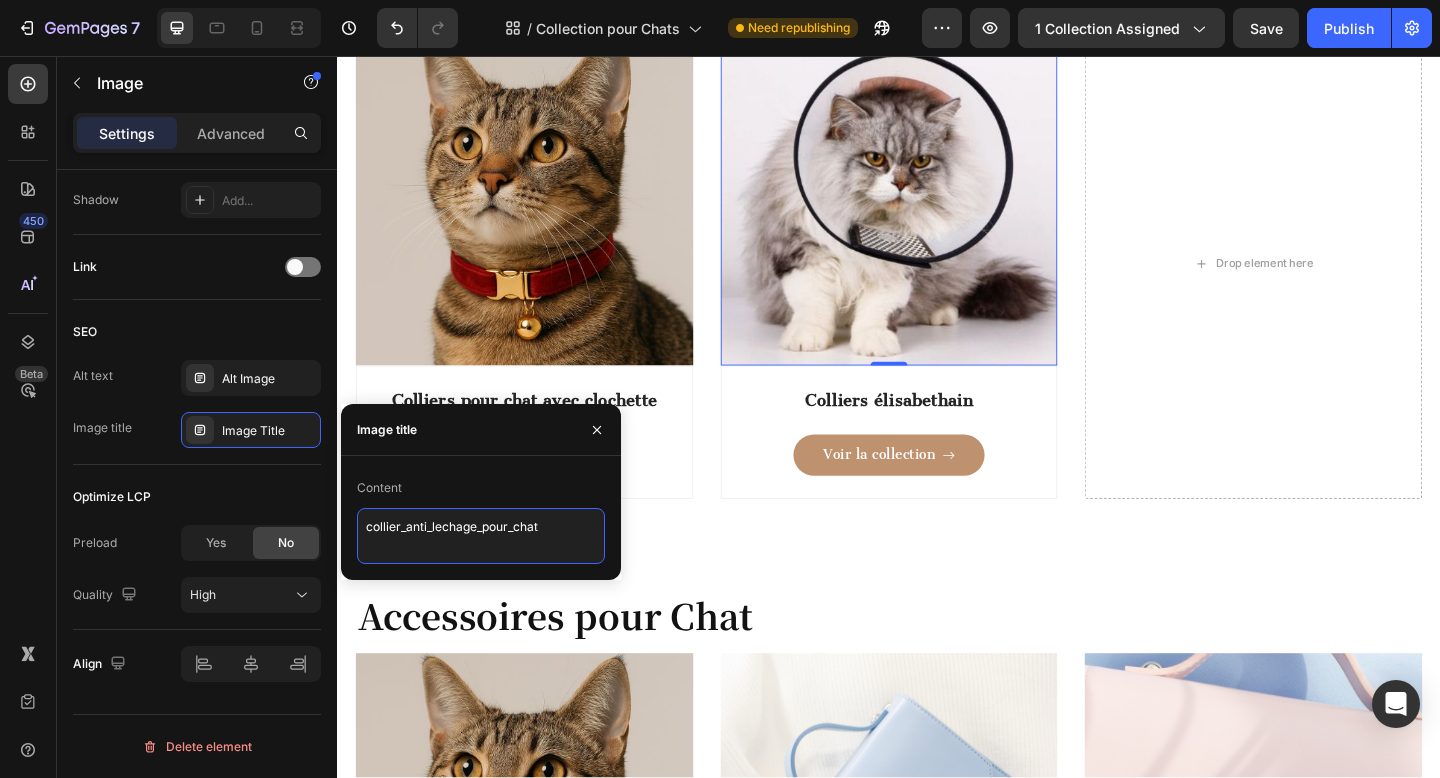 click on "collier_anti_lechage_pour_chat" at bounding box center (481, 536) 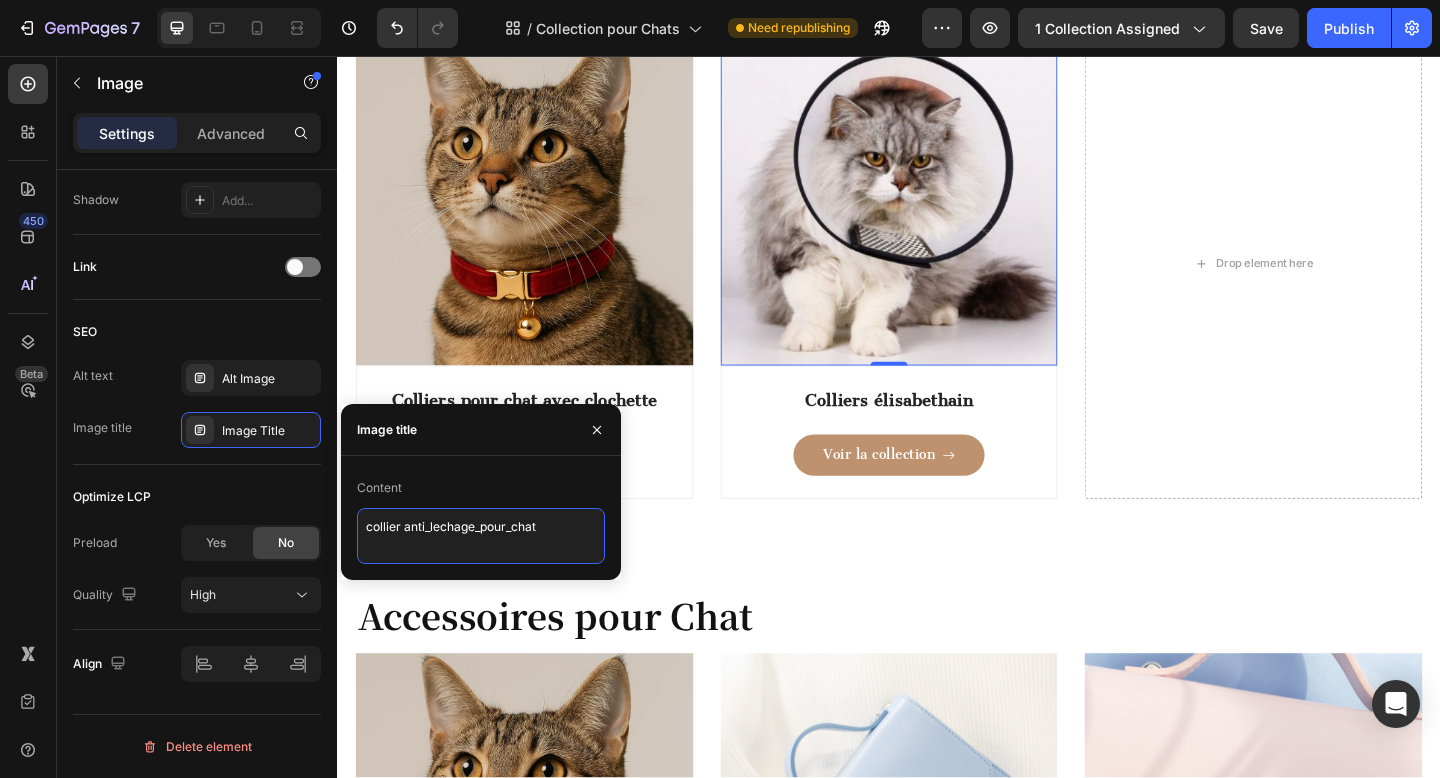 click on "collier anti_lechage_pour_chat" at bounding box center [481, 536] 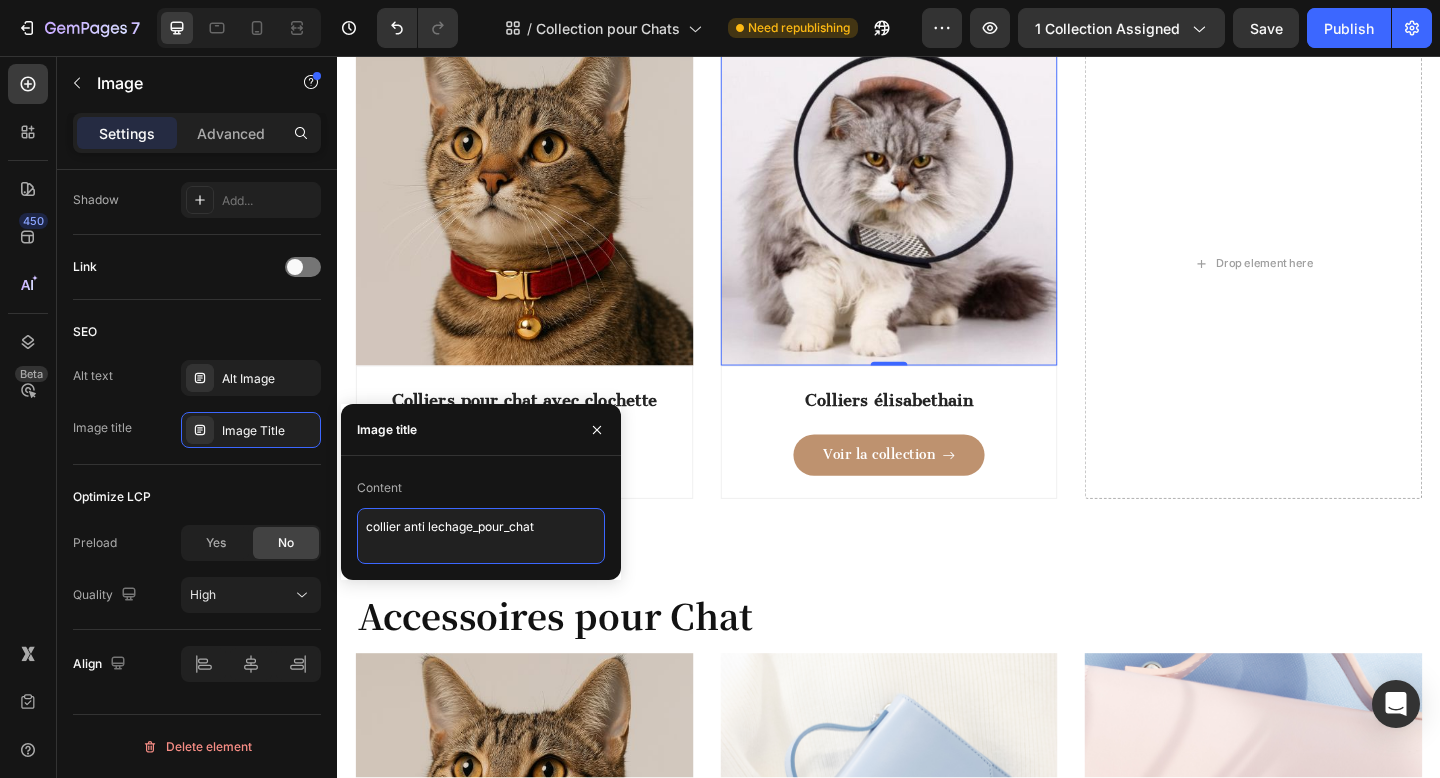 click on "collier anti lechage_pour_chat" at bounding box center [481, 536] 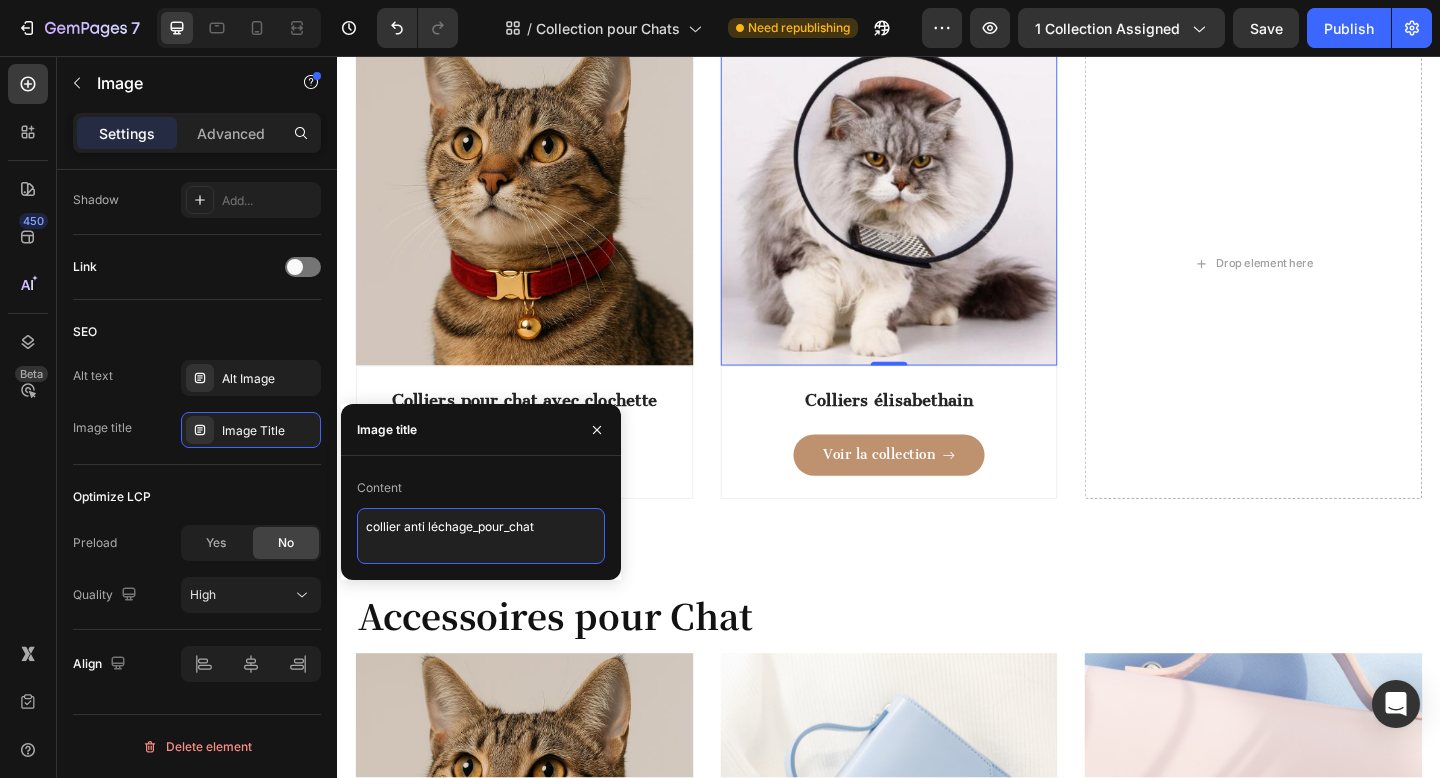 click on "collier anti léchage_pour_chat" at bounding box center (481, 536) 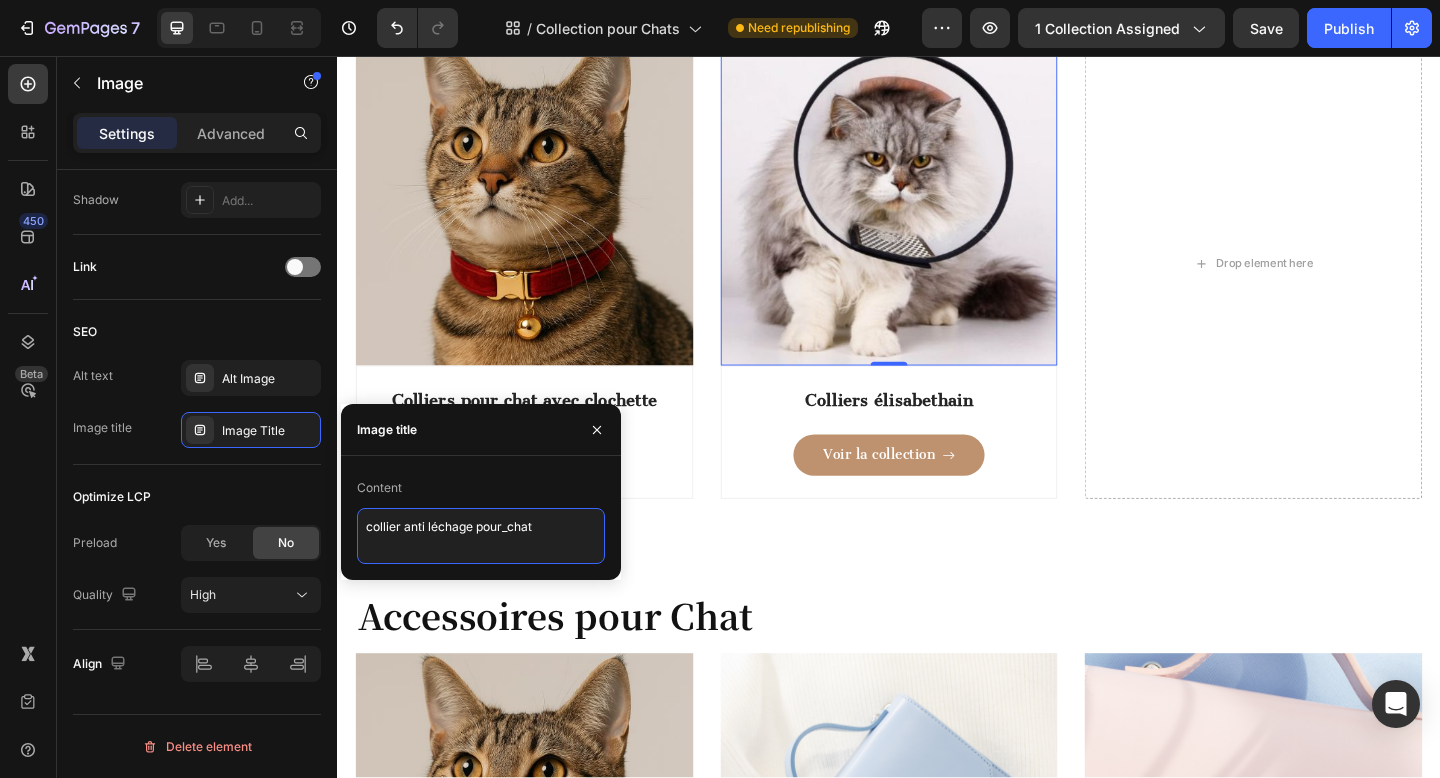 click on "collier anti léchage pour_chat" at bounding box center [481, 536] 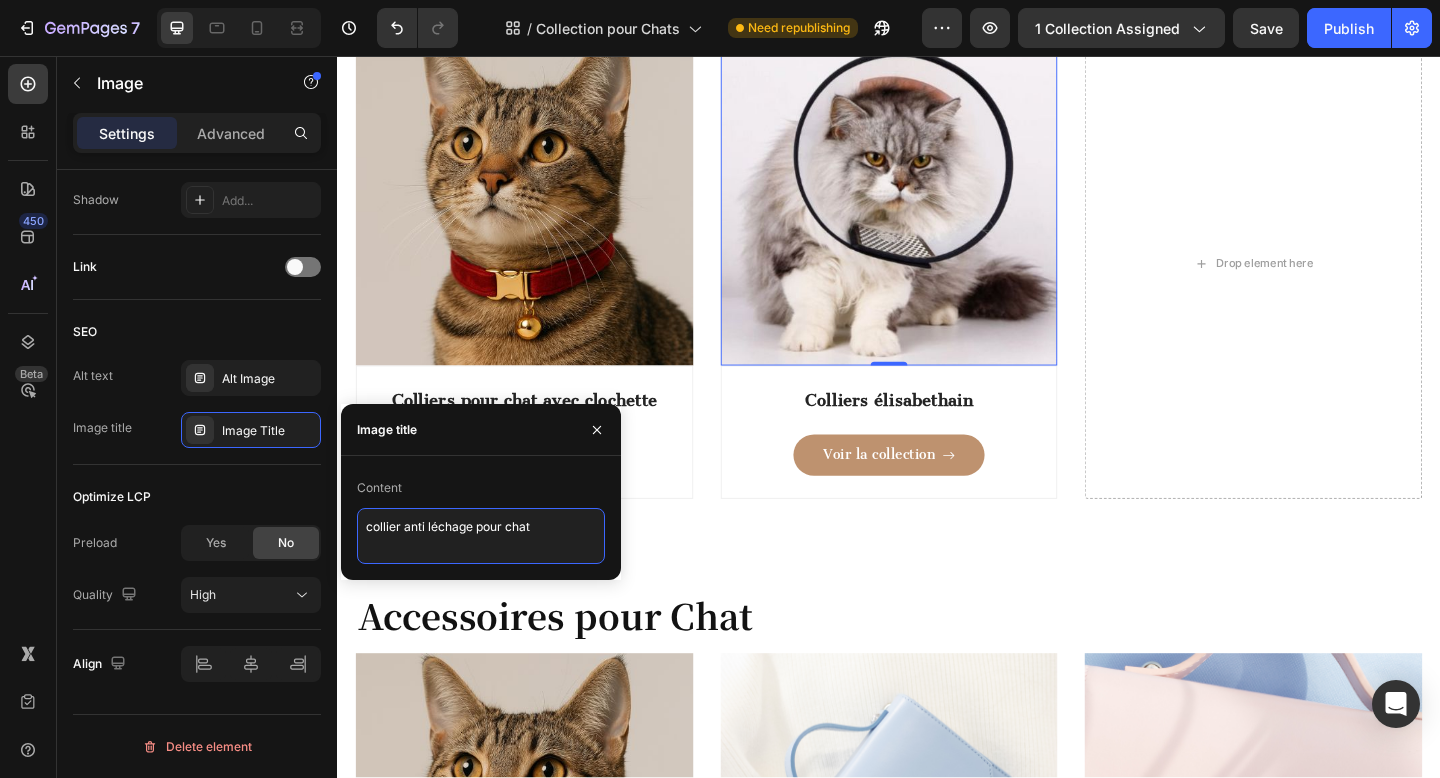 drag, startPoint x: 371, startPoint y: 524, endPoint x: 348, endPoint y: 524, distance: 23 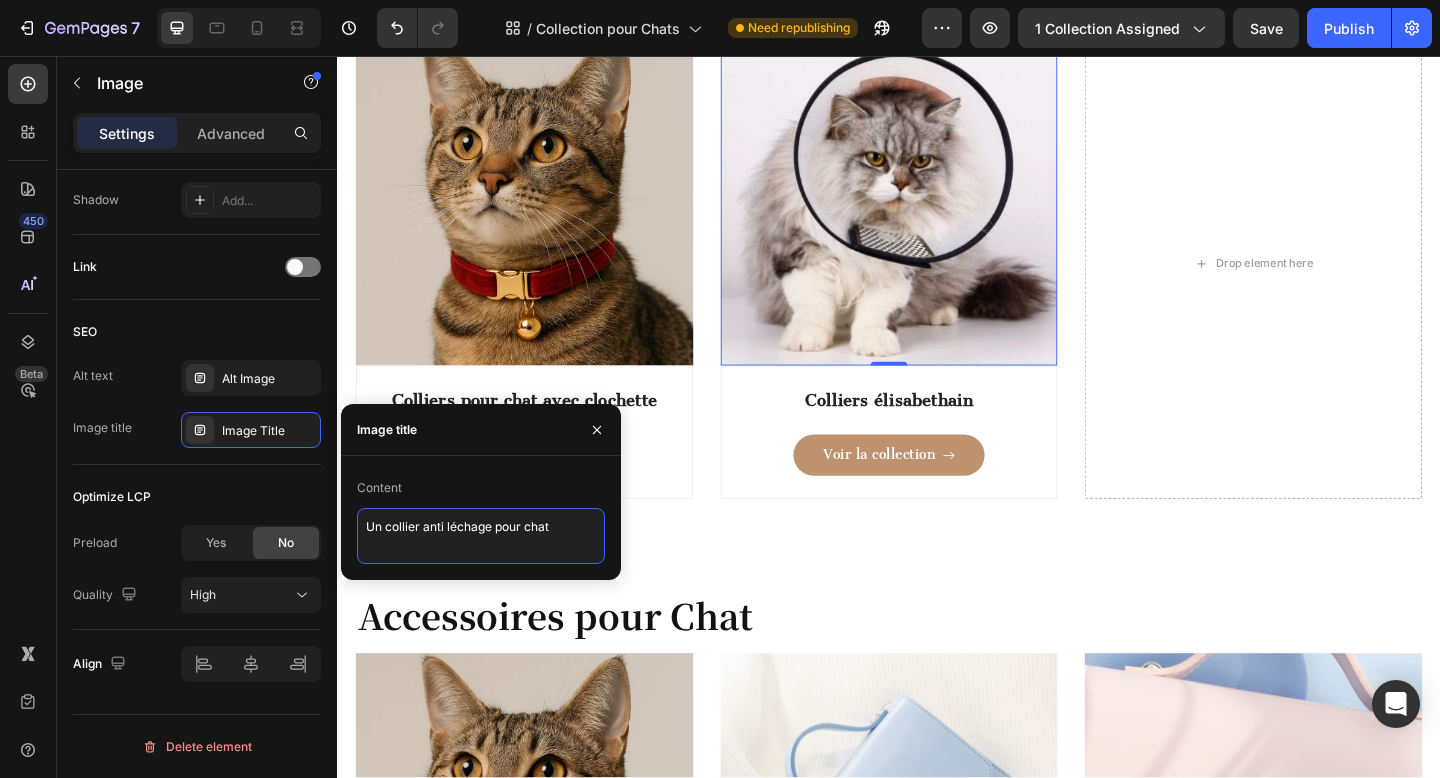 click on "Un collier anti léchage pour chat" at bounding box center (481, 536) 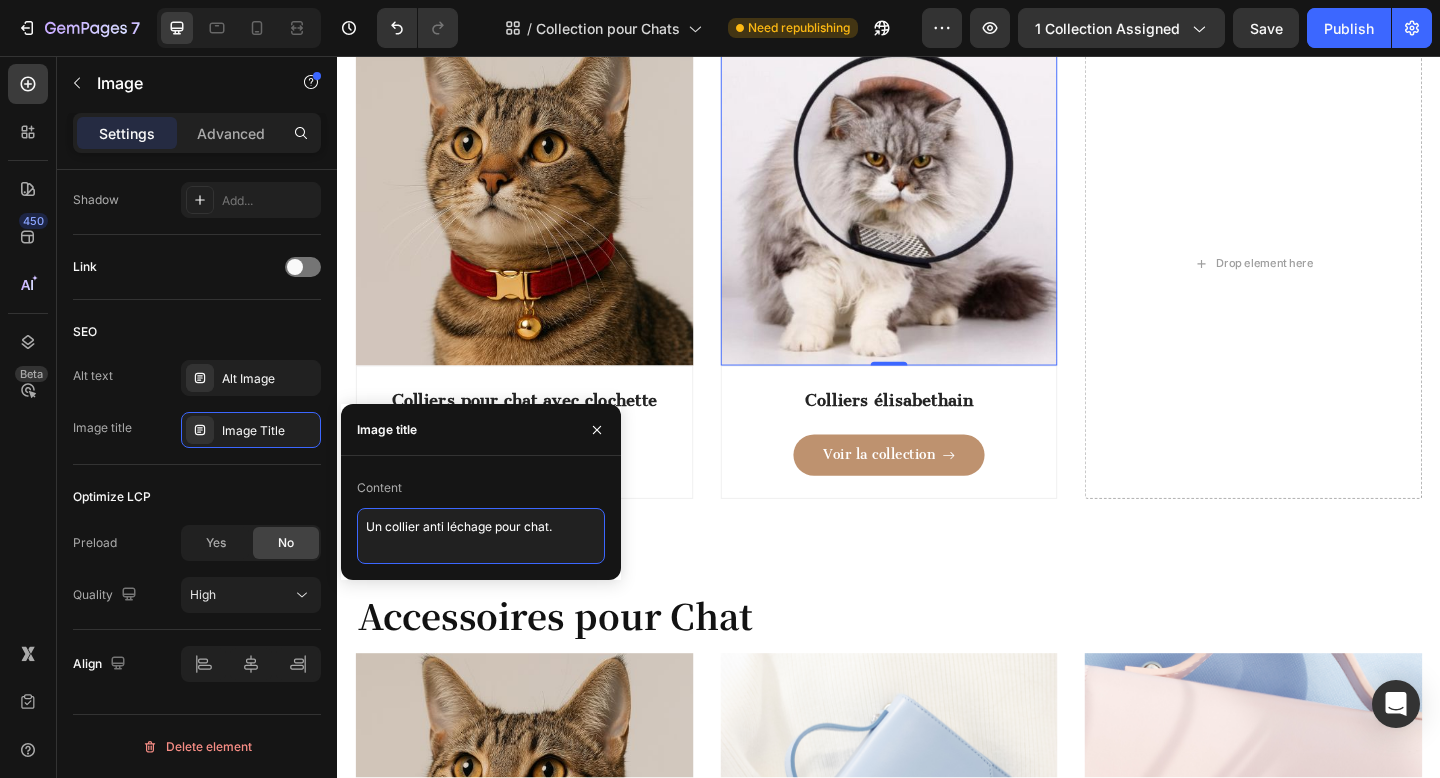 type on "Un collier anti léchage pour chat." 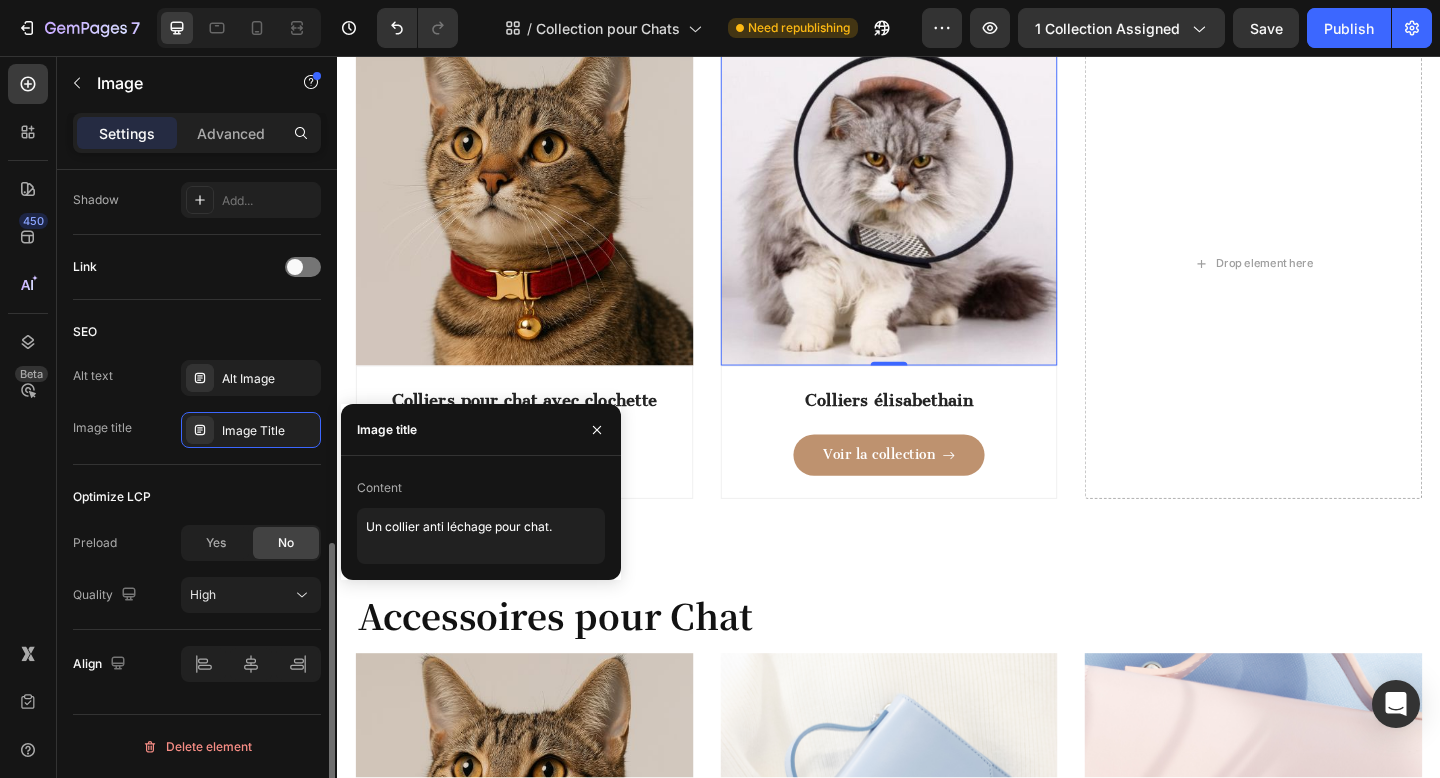 click on "SEO" at bounding box center (197, 332) 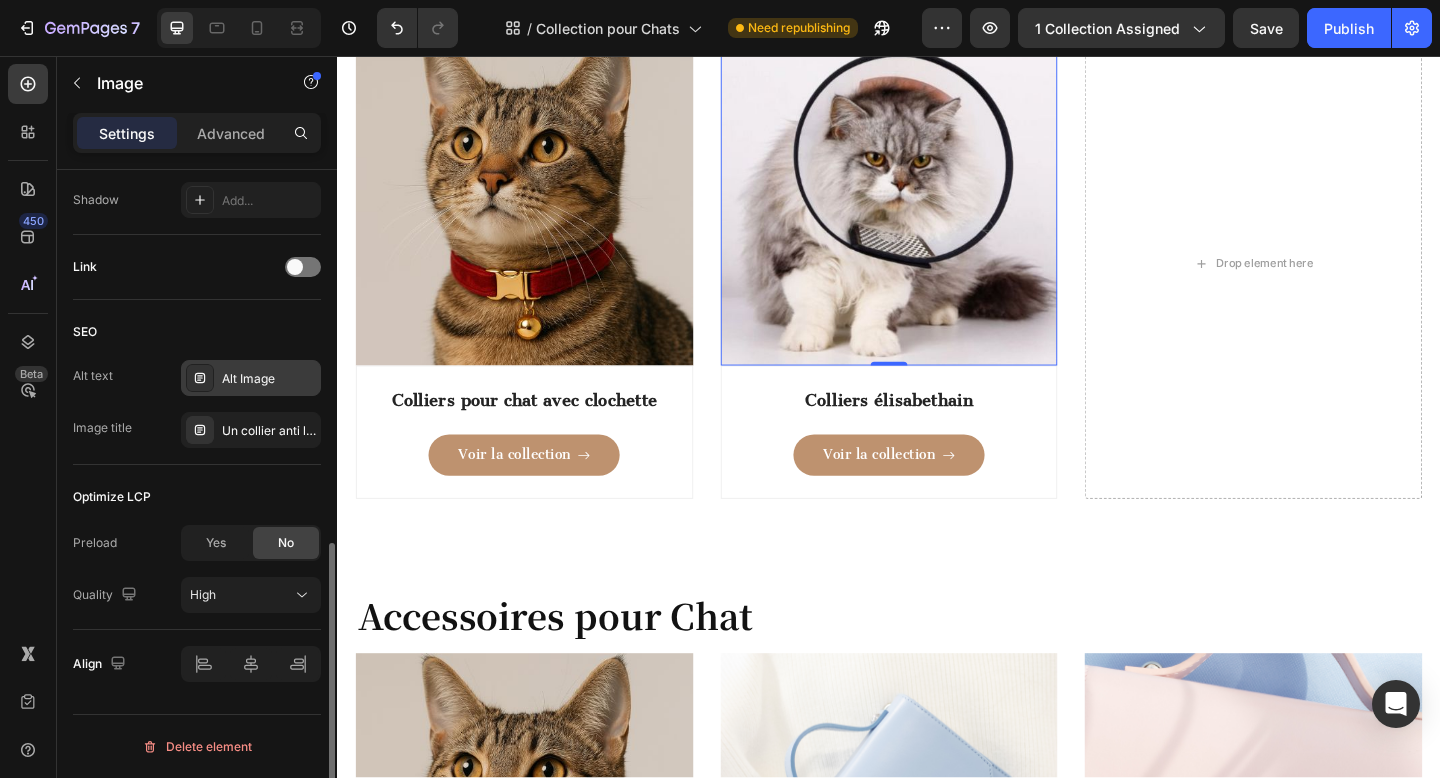 click on "Alt Image" at bounding box center [269, 379] 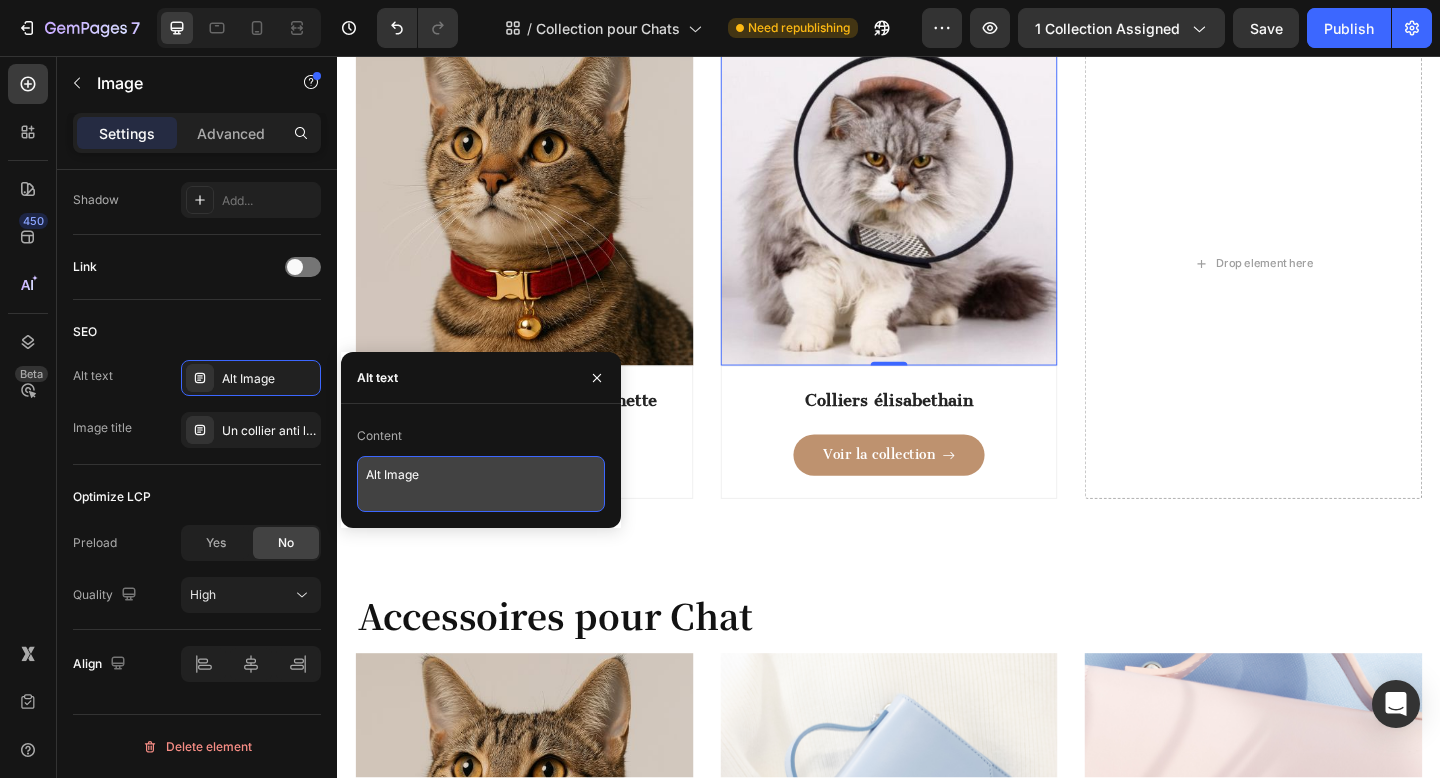 click on "Alt Image" at bounding box center (481, 484) 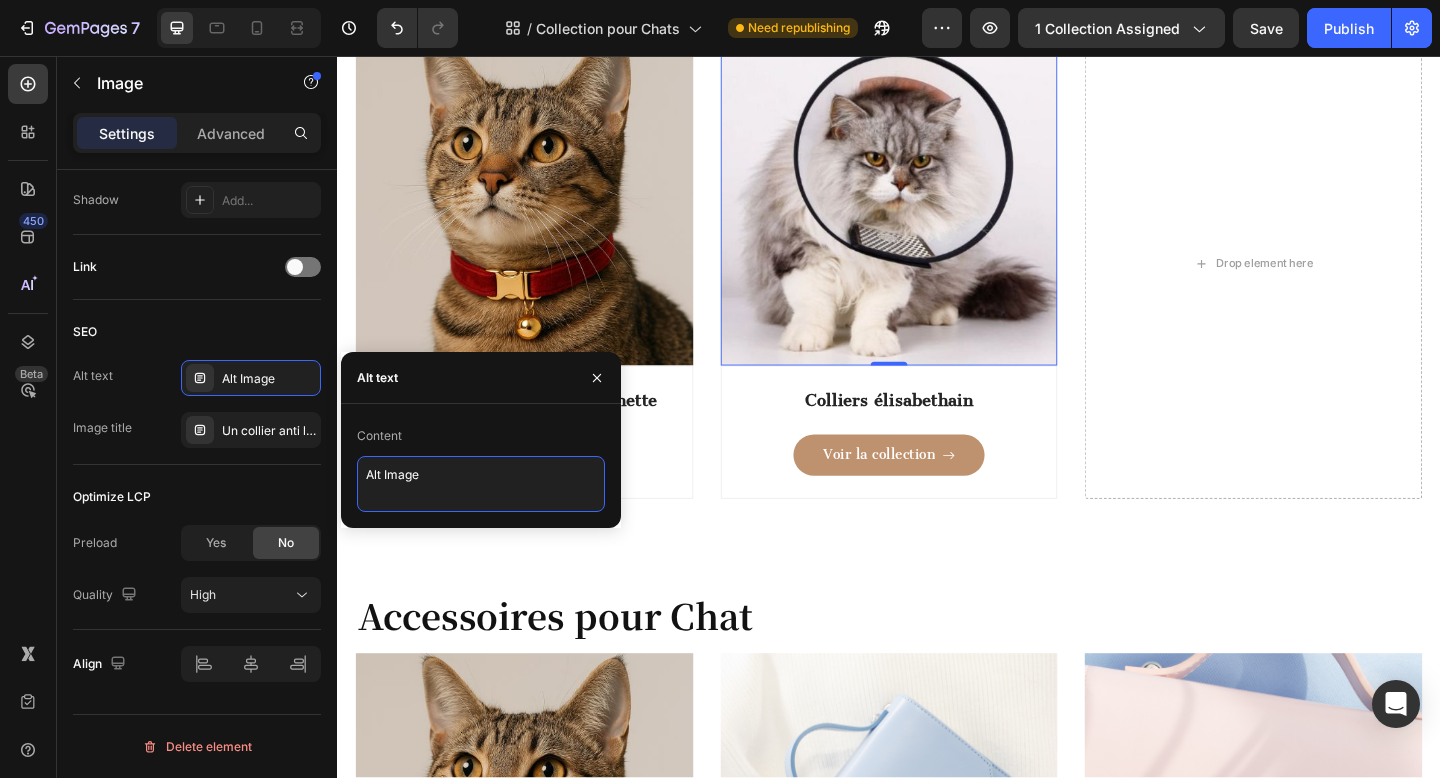 click on "Alt Image" at bounding box center (481, 484) 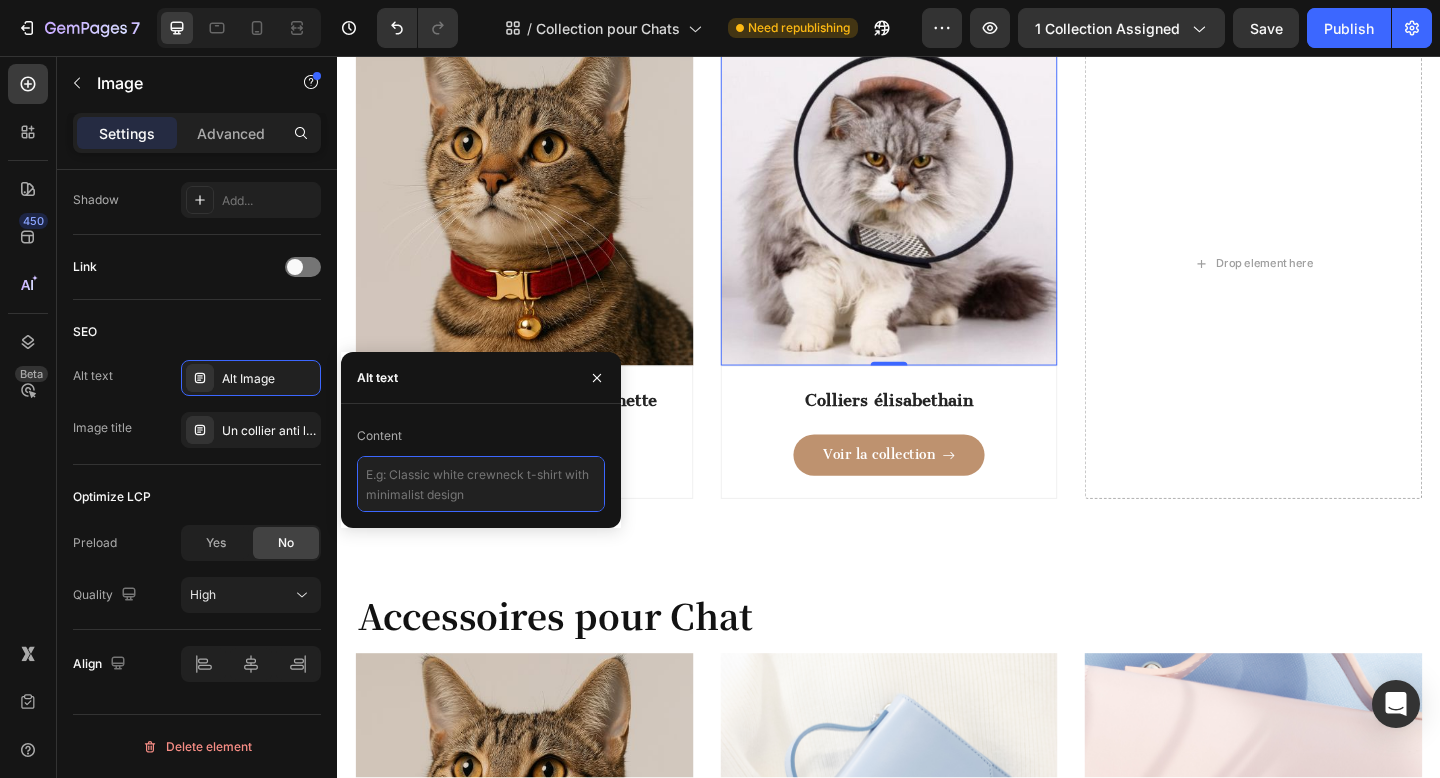 paste on "Collier anti léchage transparent pour chat avec bordures noires, idéale pour éviter le léchage et les blessures tout en offrant une bonne visibilité et un confort optimal" 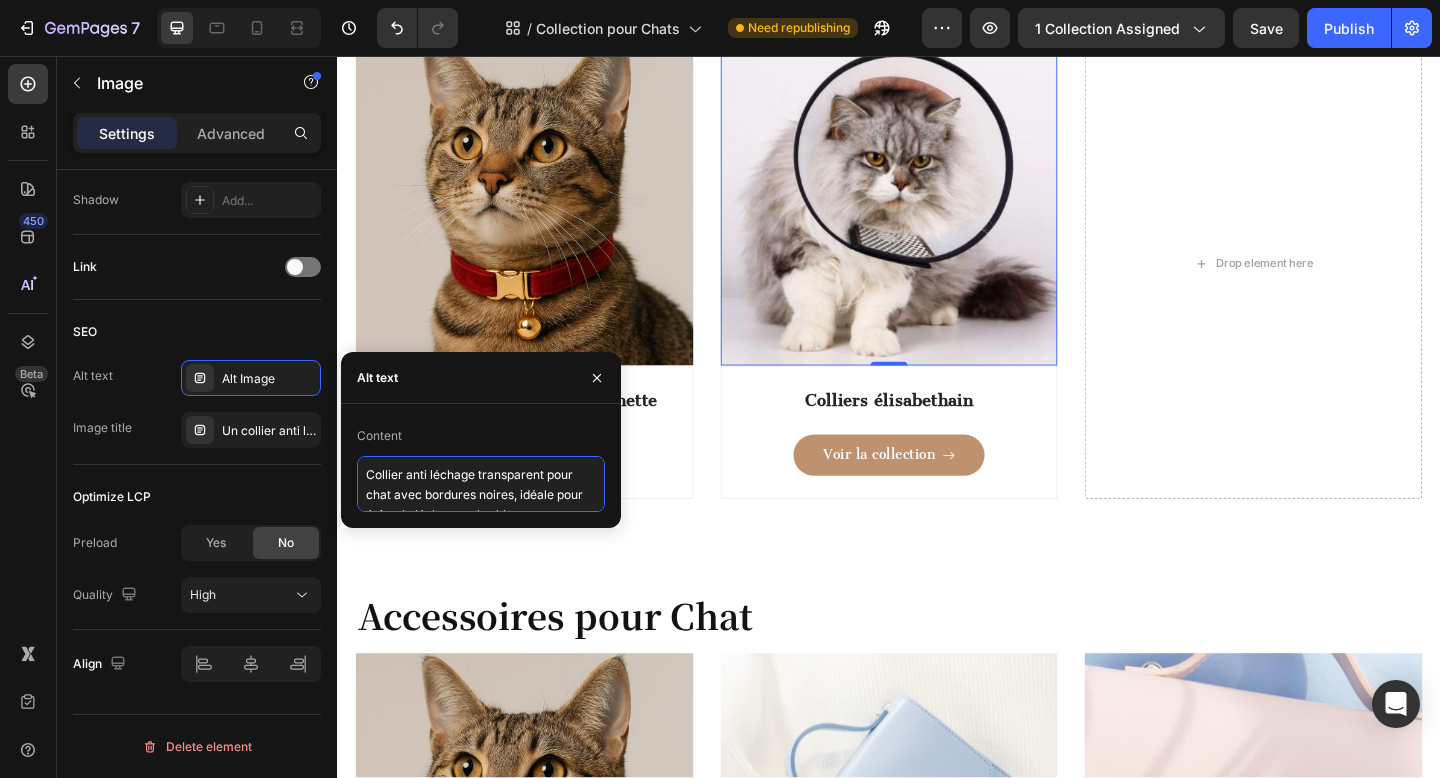 scroll, scrollTop: 7, scrollLeft: 0, axis: vertical 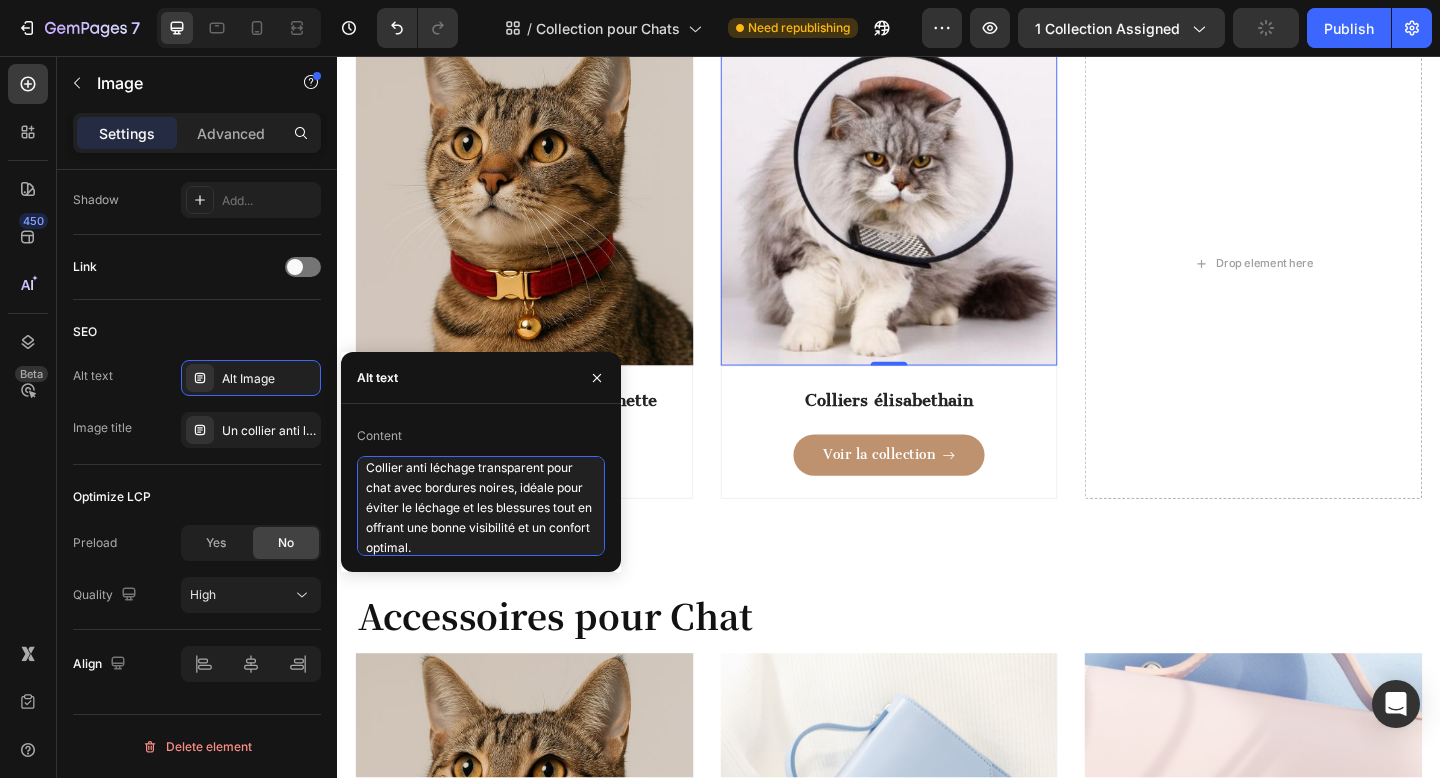type on "Collier anti léchage transparent pour chat avec bordures noires, idéale pour éviter le léchage et les blessures tout en offrant une bonne visibilité et un confort optimal." 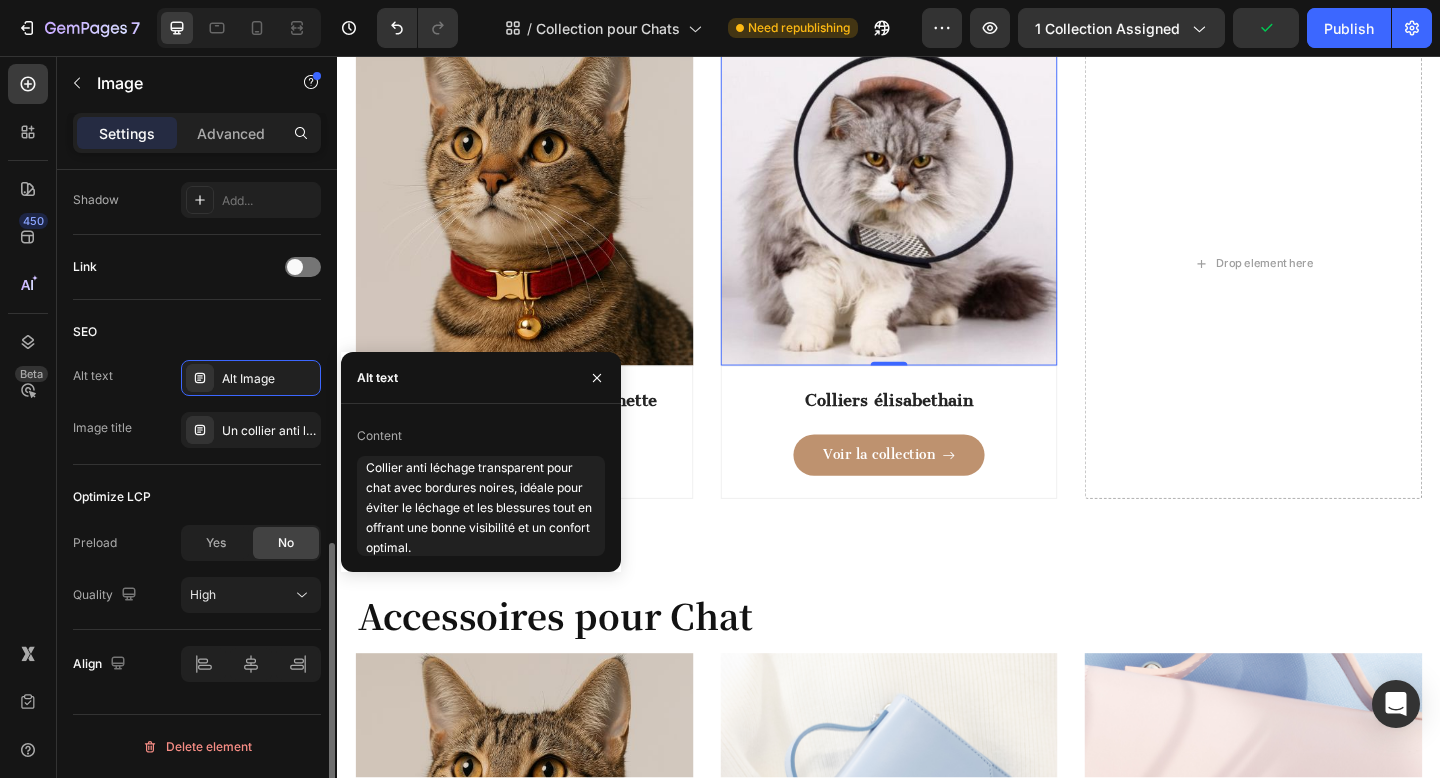 click on "Link" 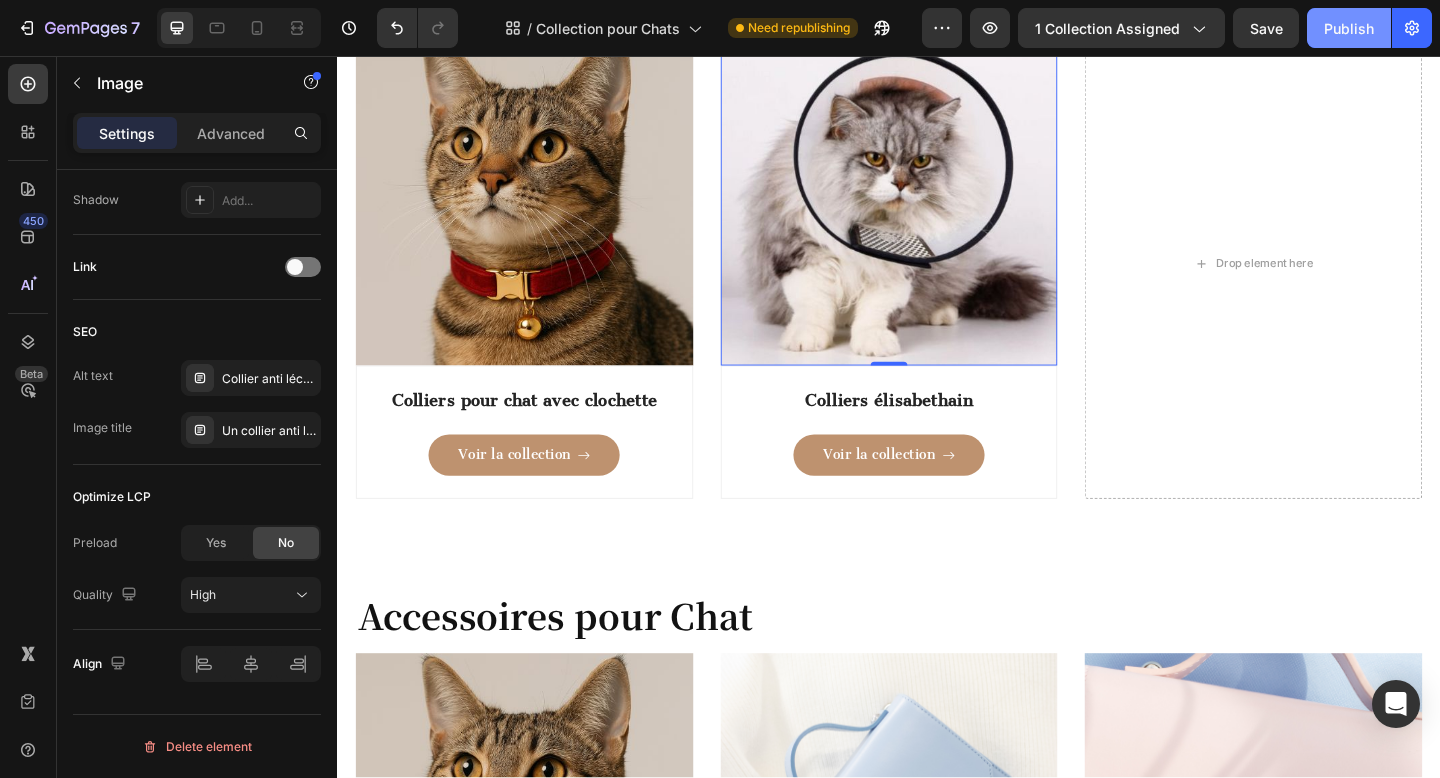 click on "Publish" at bounding box center (1349, 28) 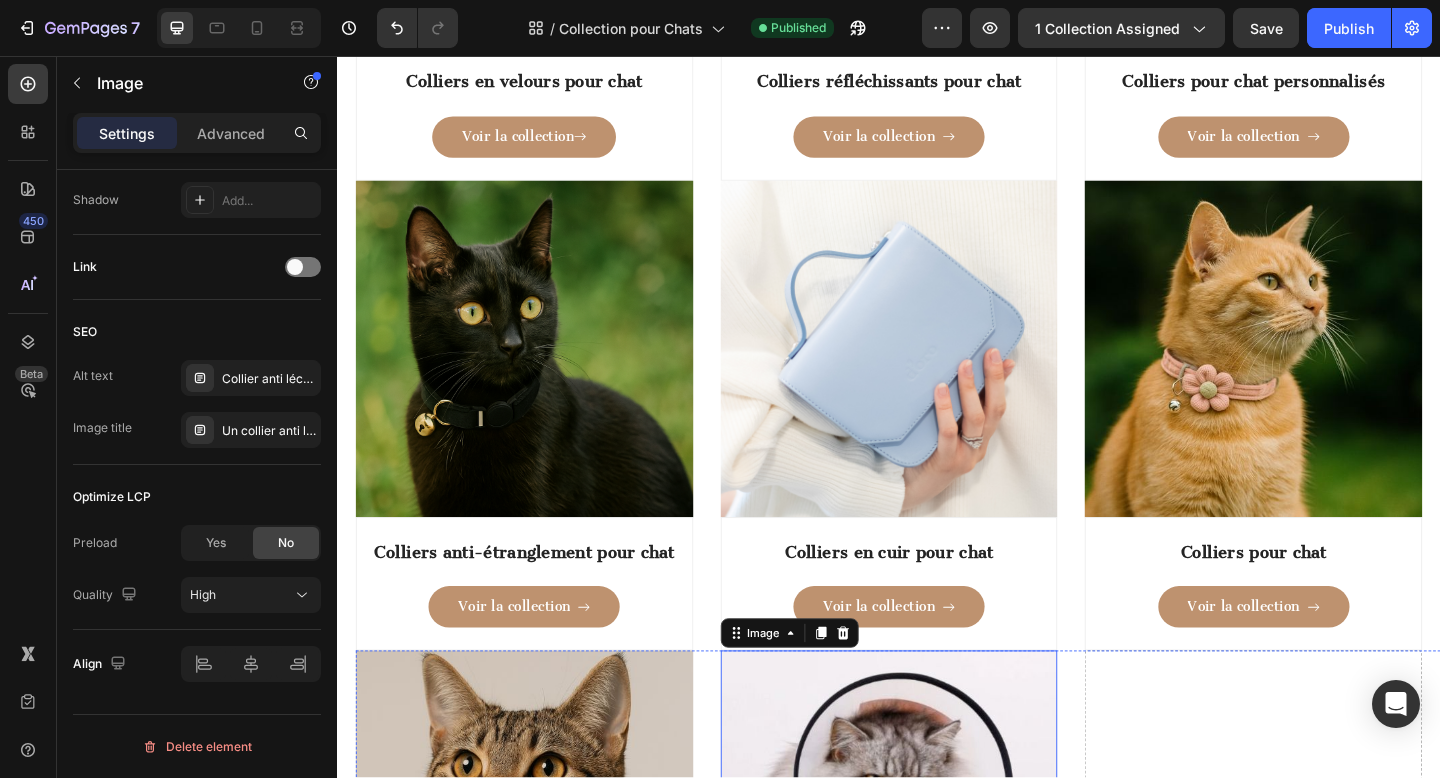 scroll, scrollTop: 814, scrollLeft: 0, axis: vertical 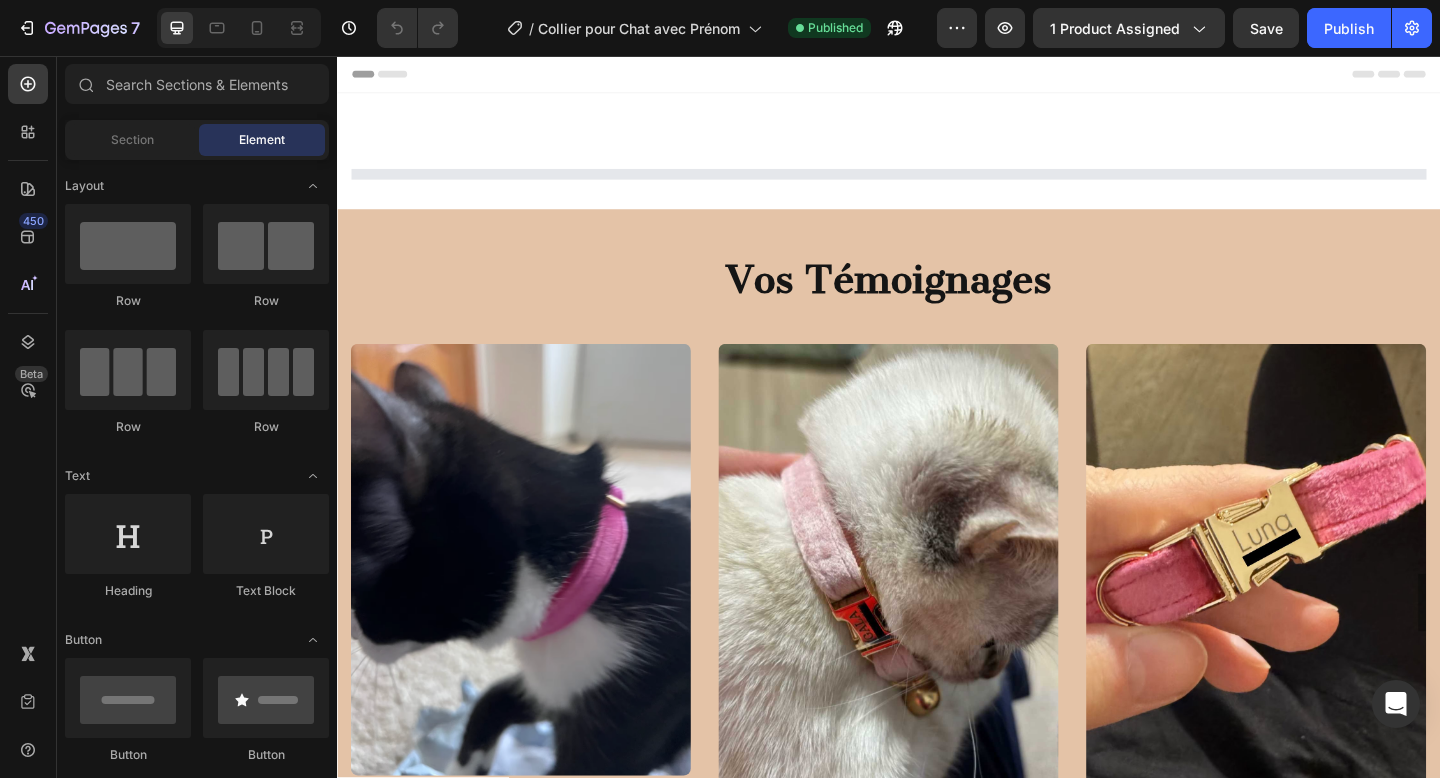 select on "Rose foncé" 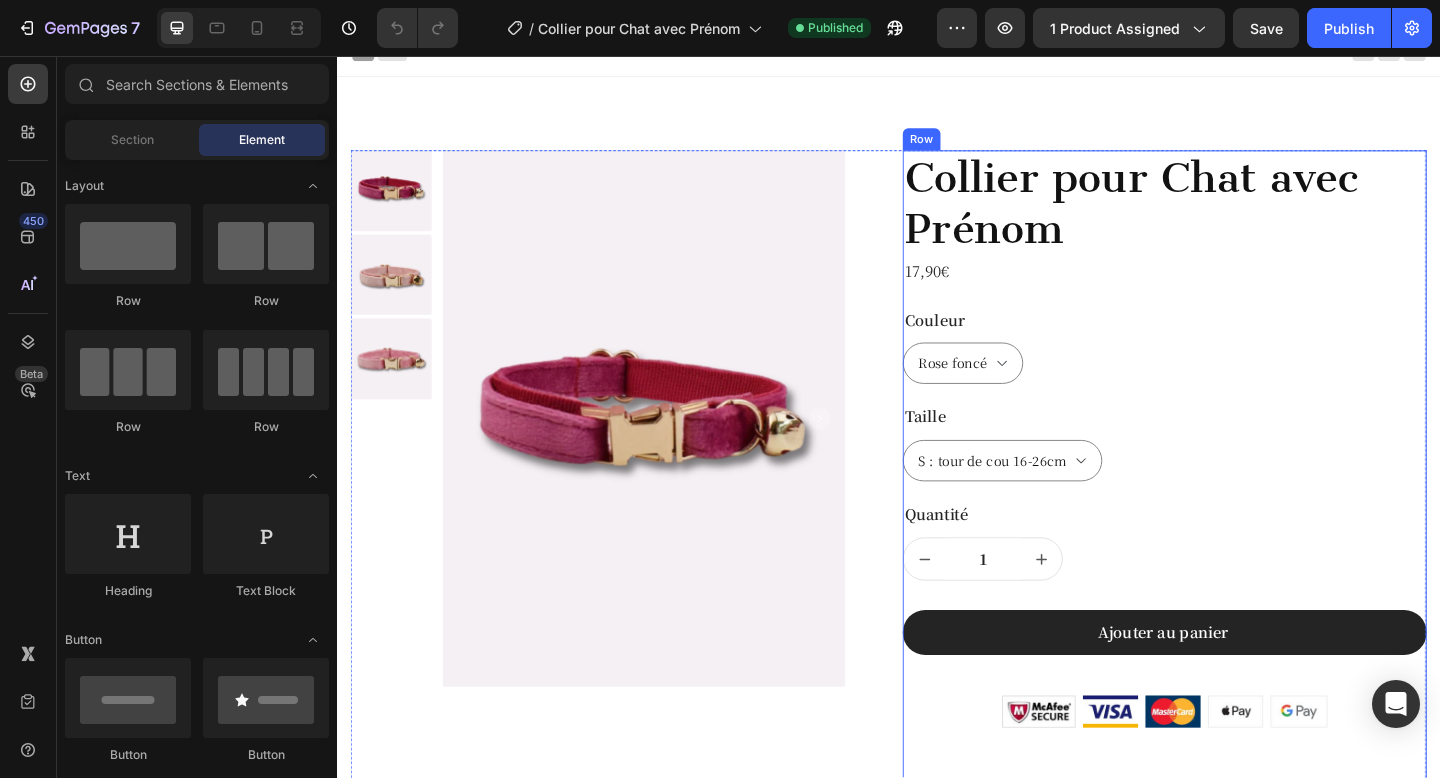 scroll, scrollTop: 23, scrollLeft: 0, axis: vertical 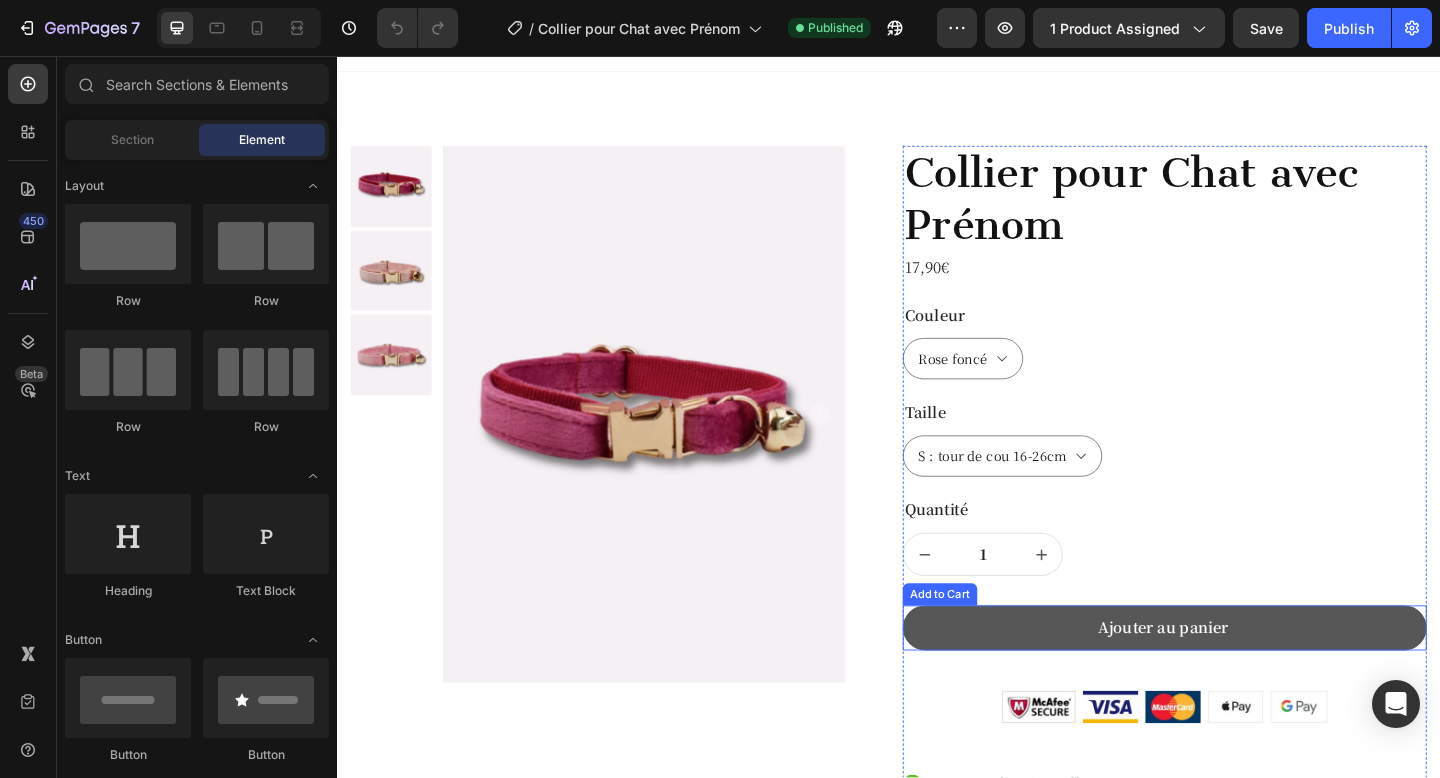 click on "Ajouter au panier" at bounding box center (1237, 678) 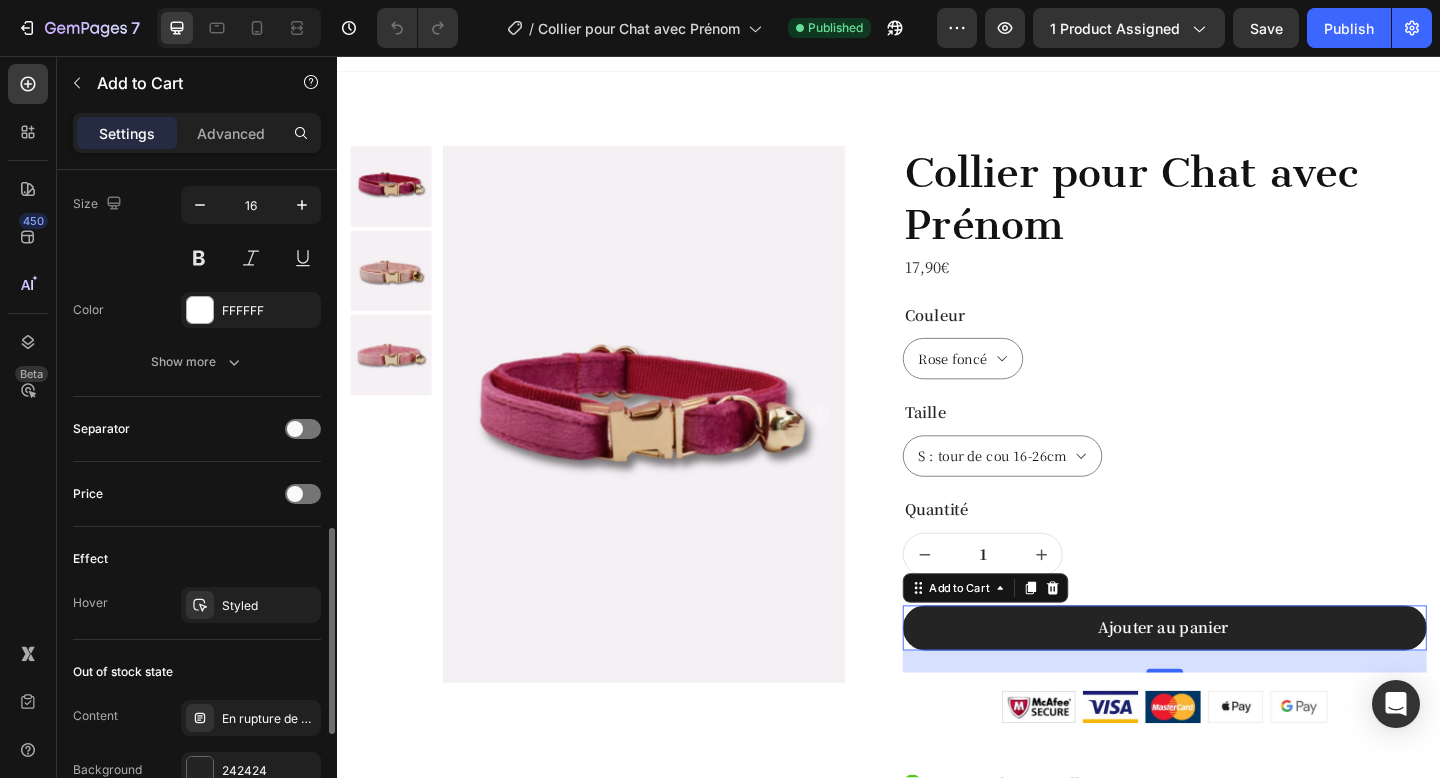 scroll, scrollTop: 1111, scrollLeft: 0, axis: vertical 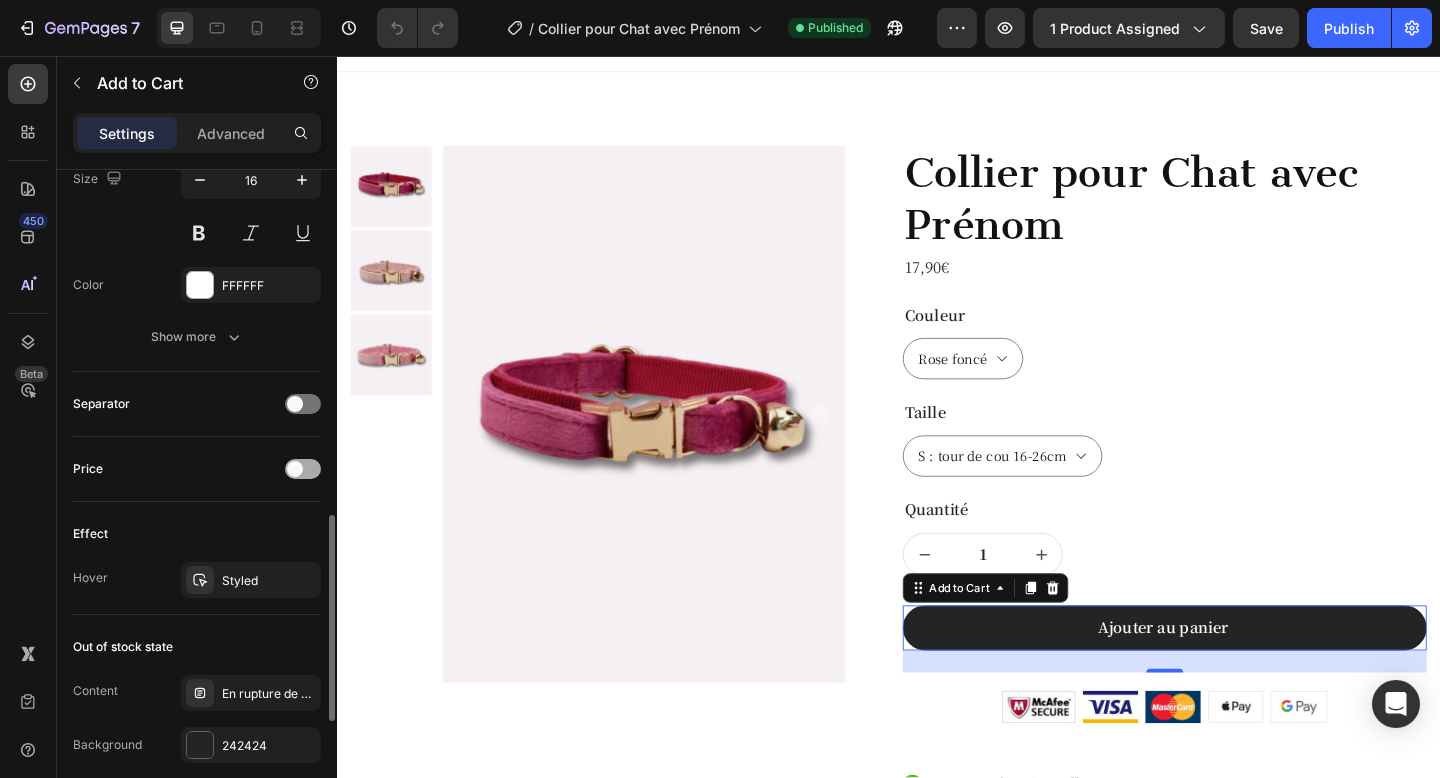 click at bounding box center (295, 469) 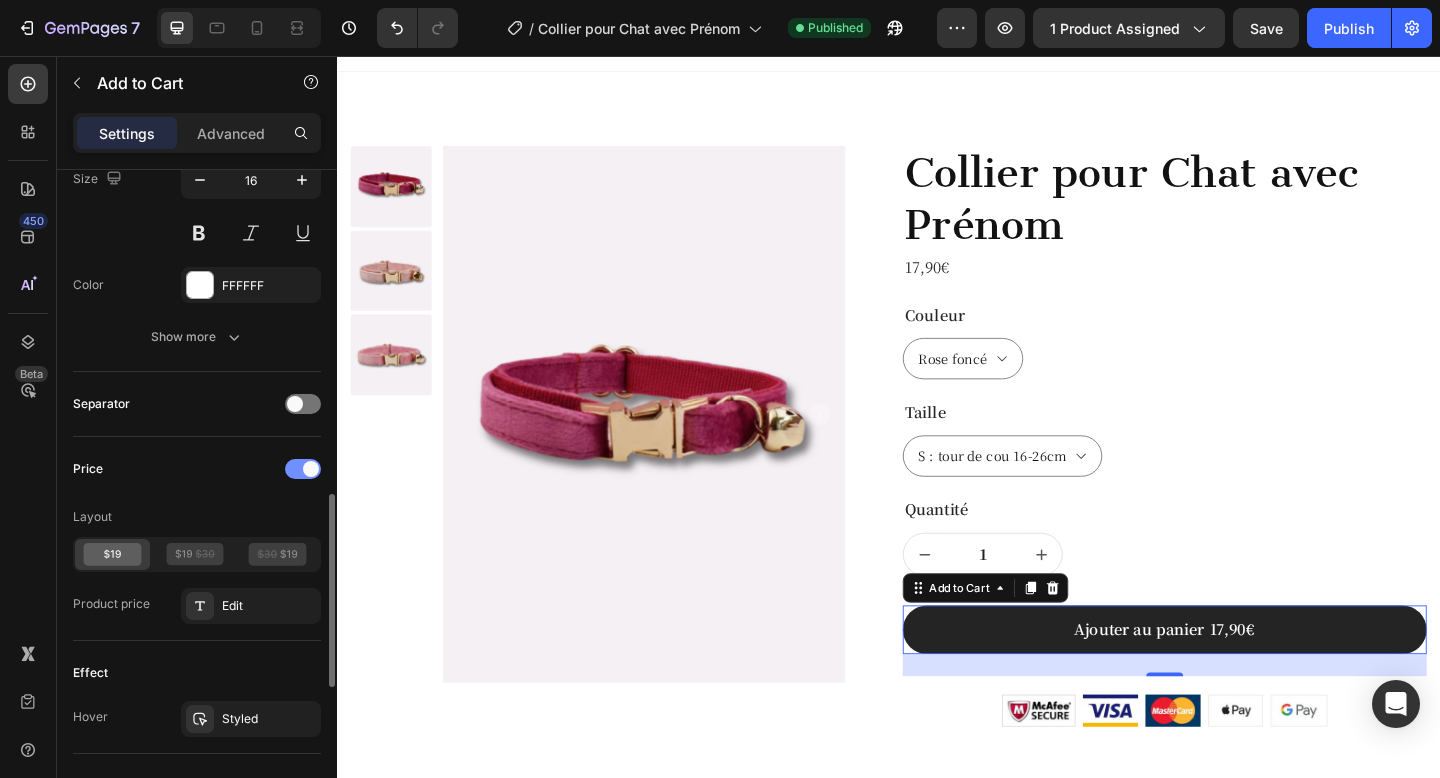 click at bounding box center [311, 469] 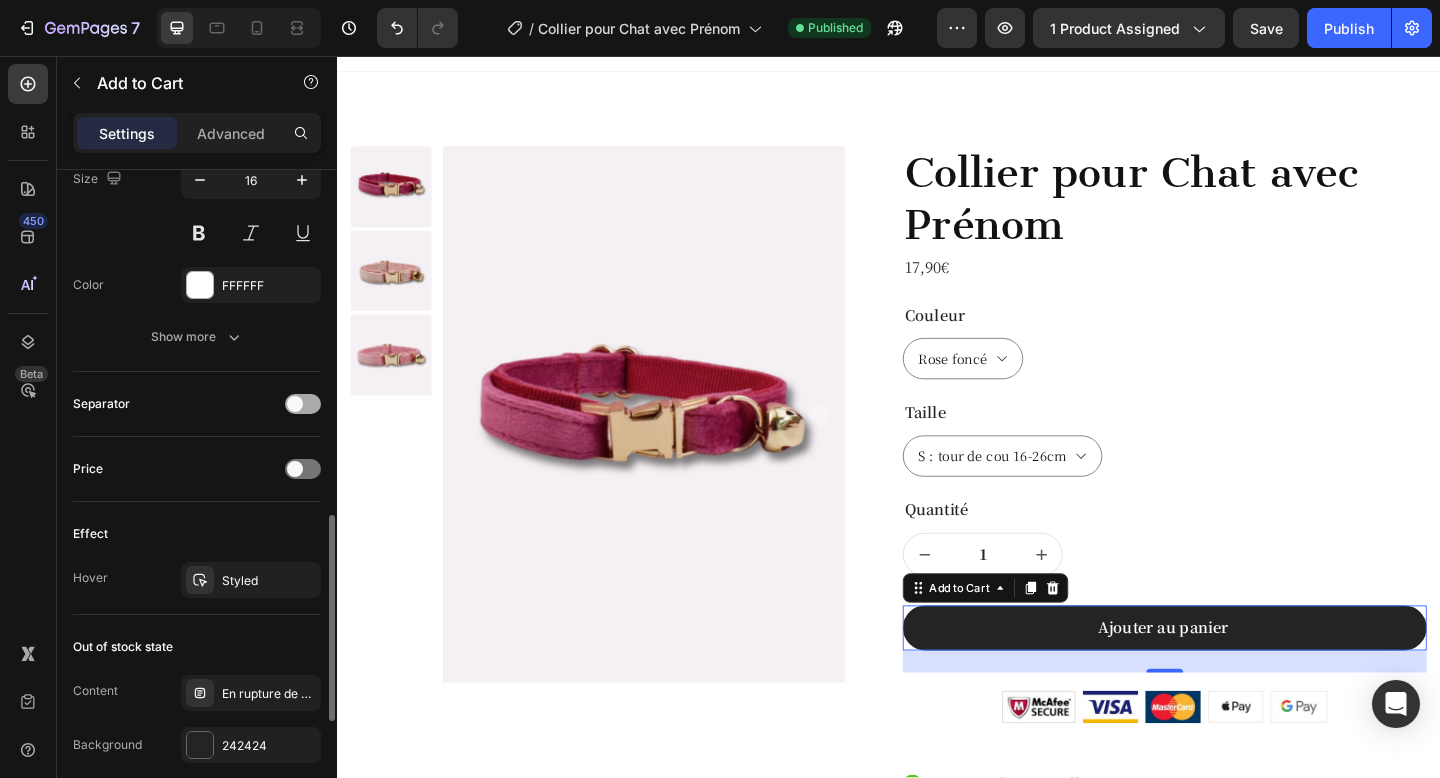 click at bounding box center [303, 404] 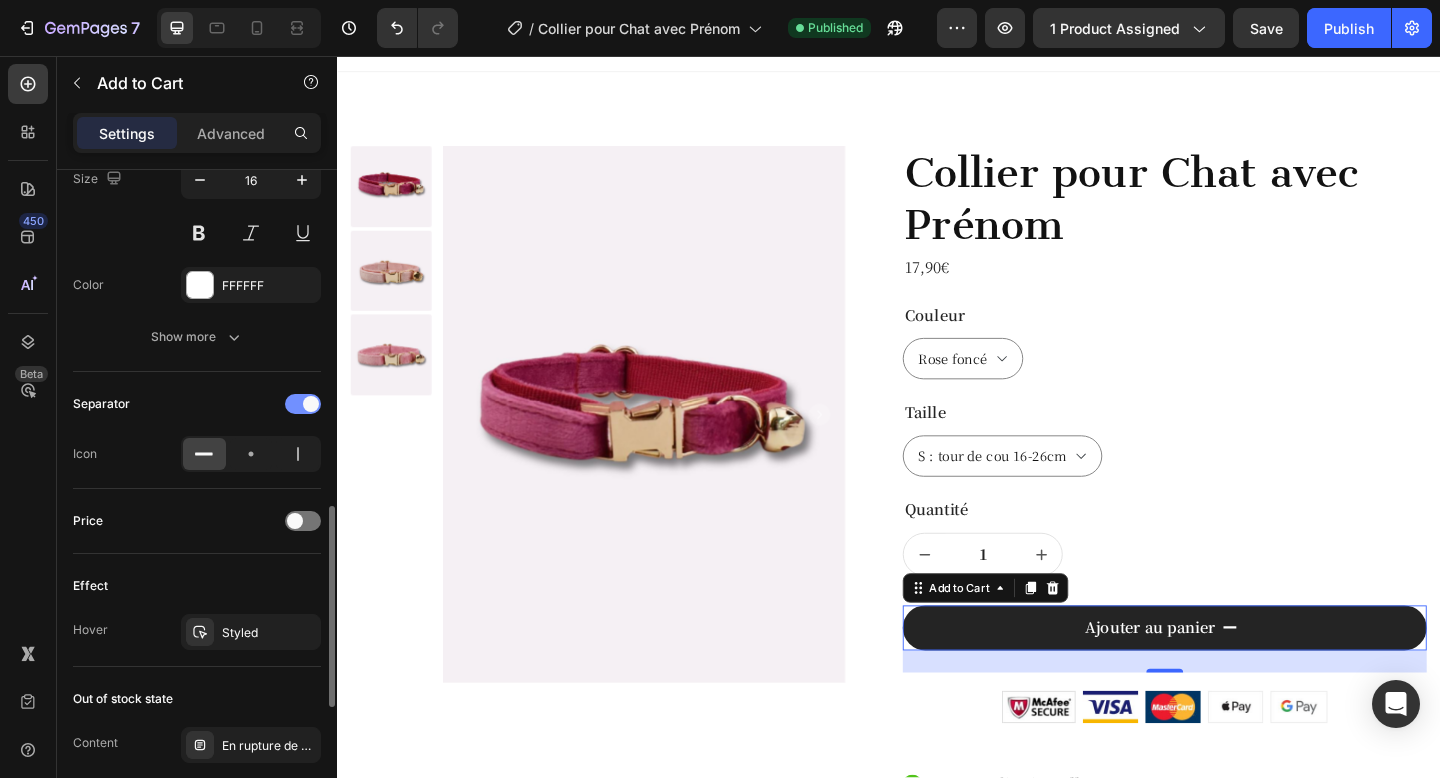 click at bounding box center (303, 404) 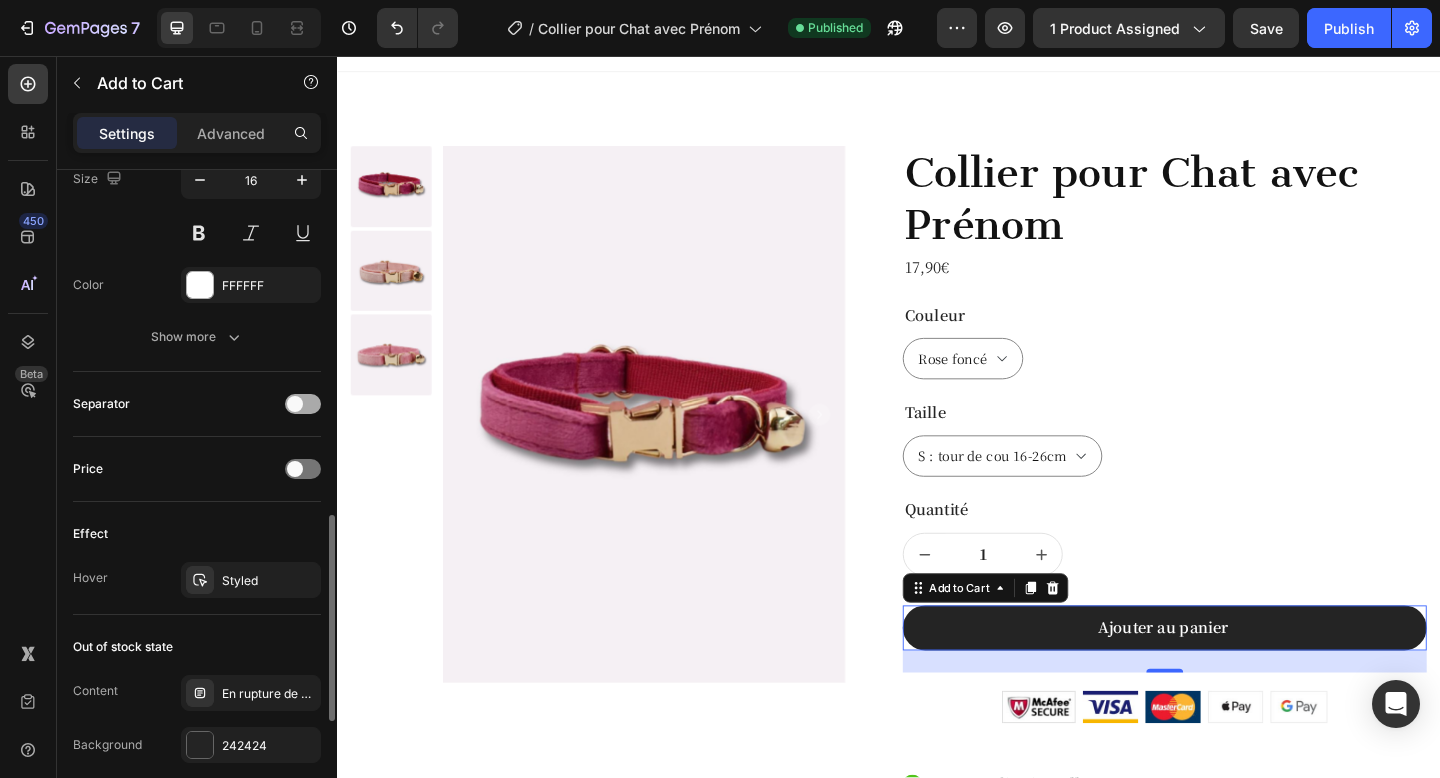click at bounding box center [303, 404] 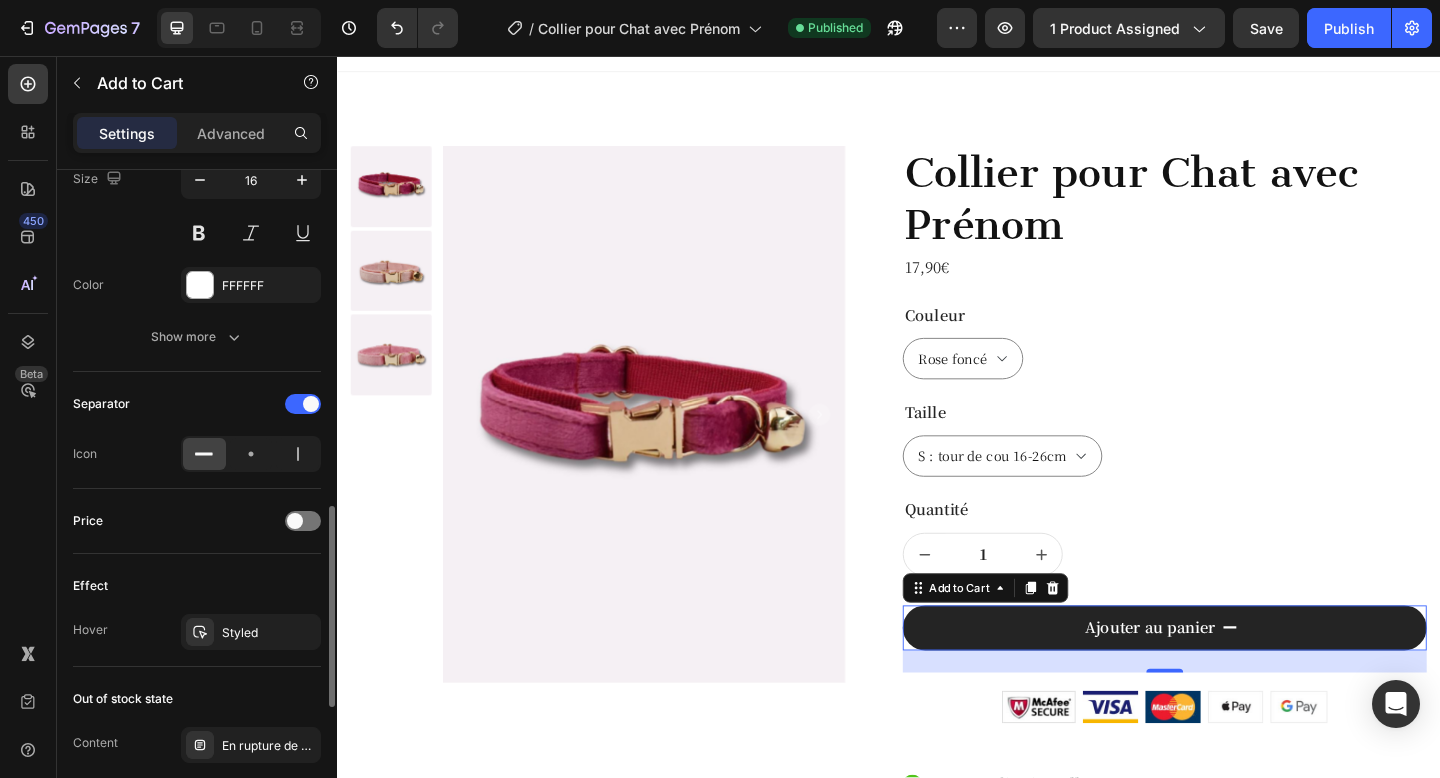 click on "Price" at bounding box center [197, 521] 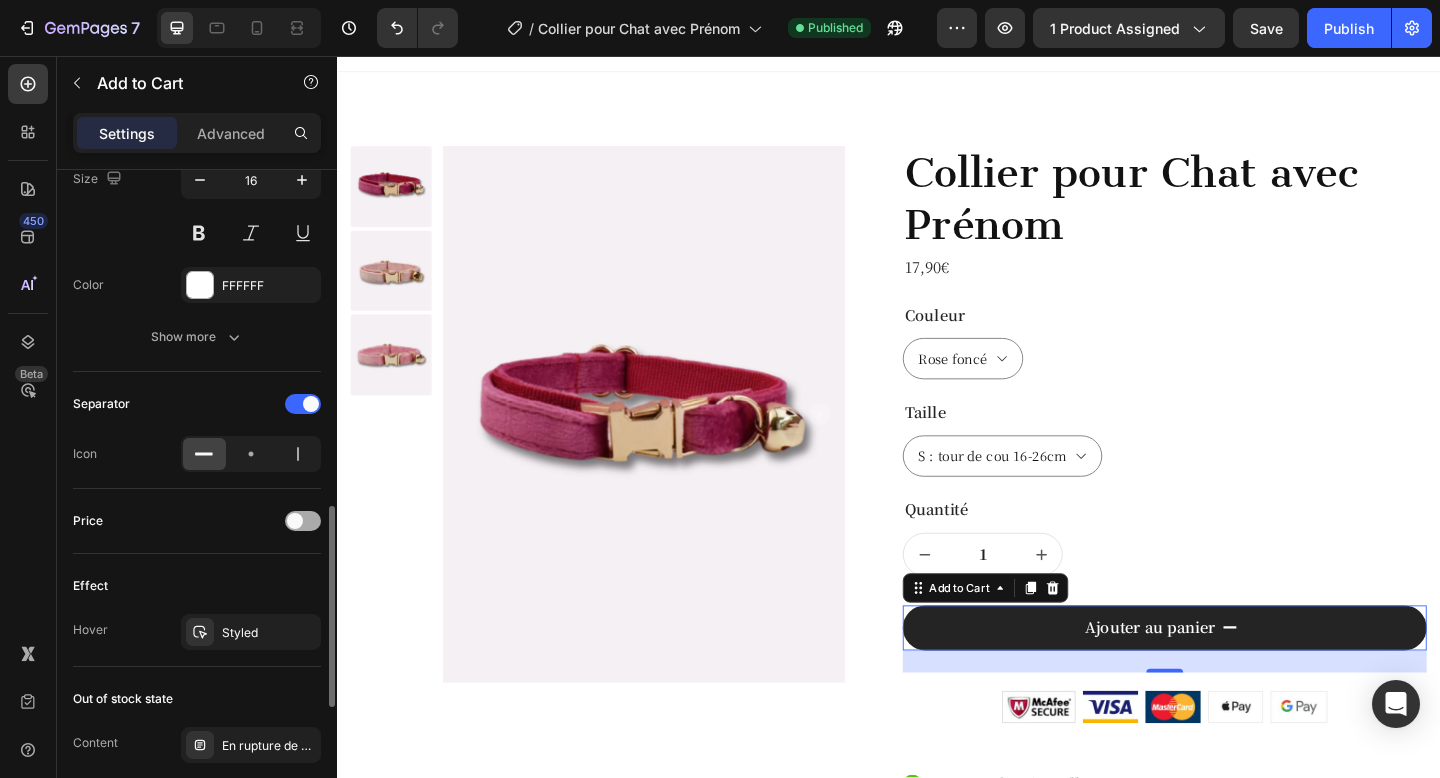 click at bounding box center (295, 521) 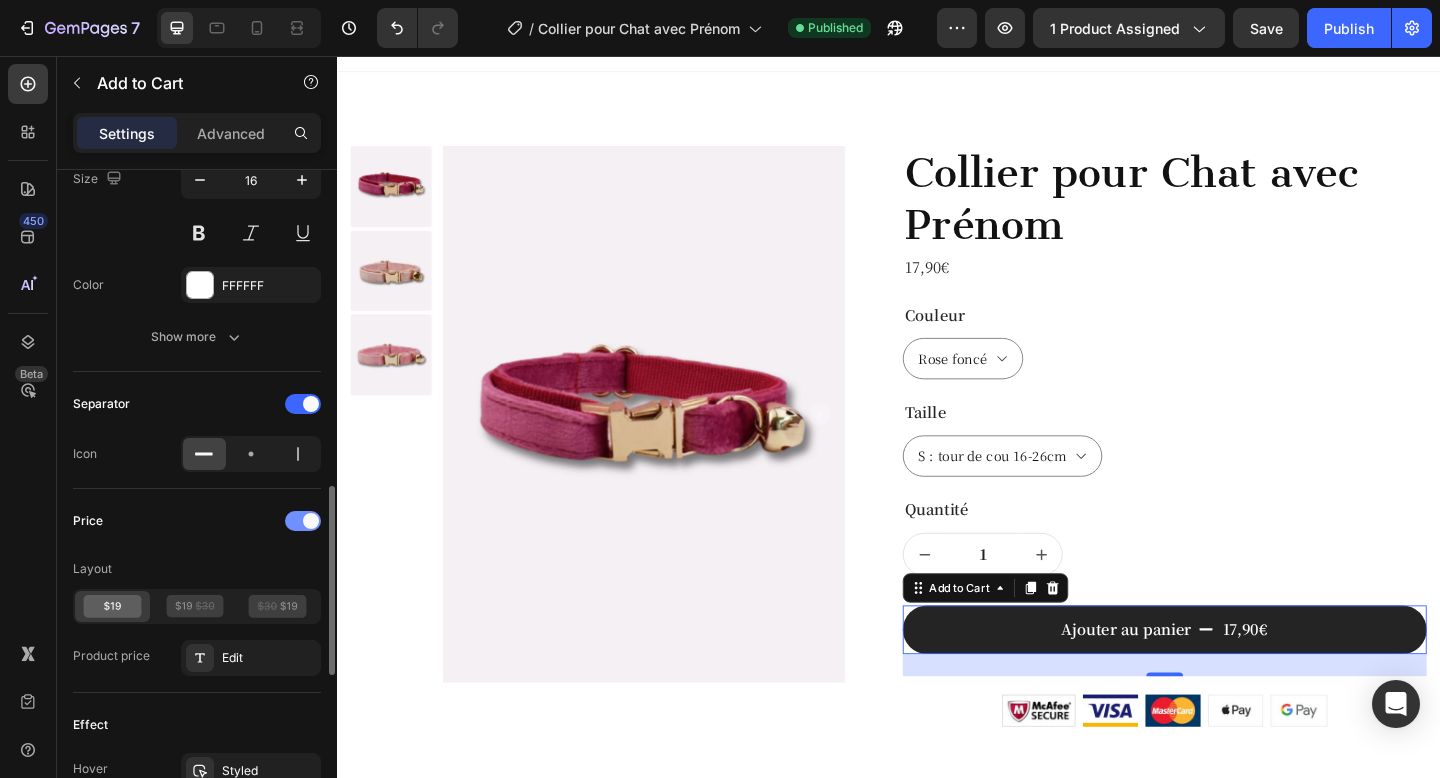 click at bounding box center (303, 521) 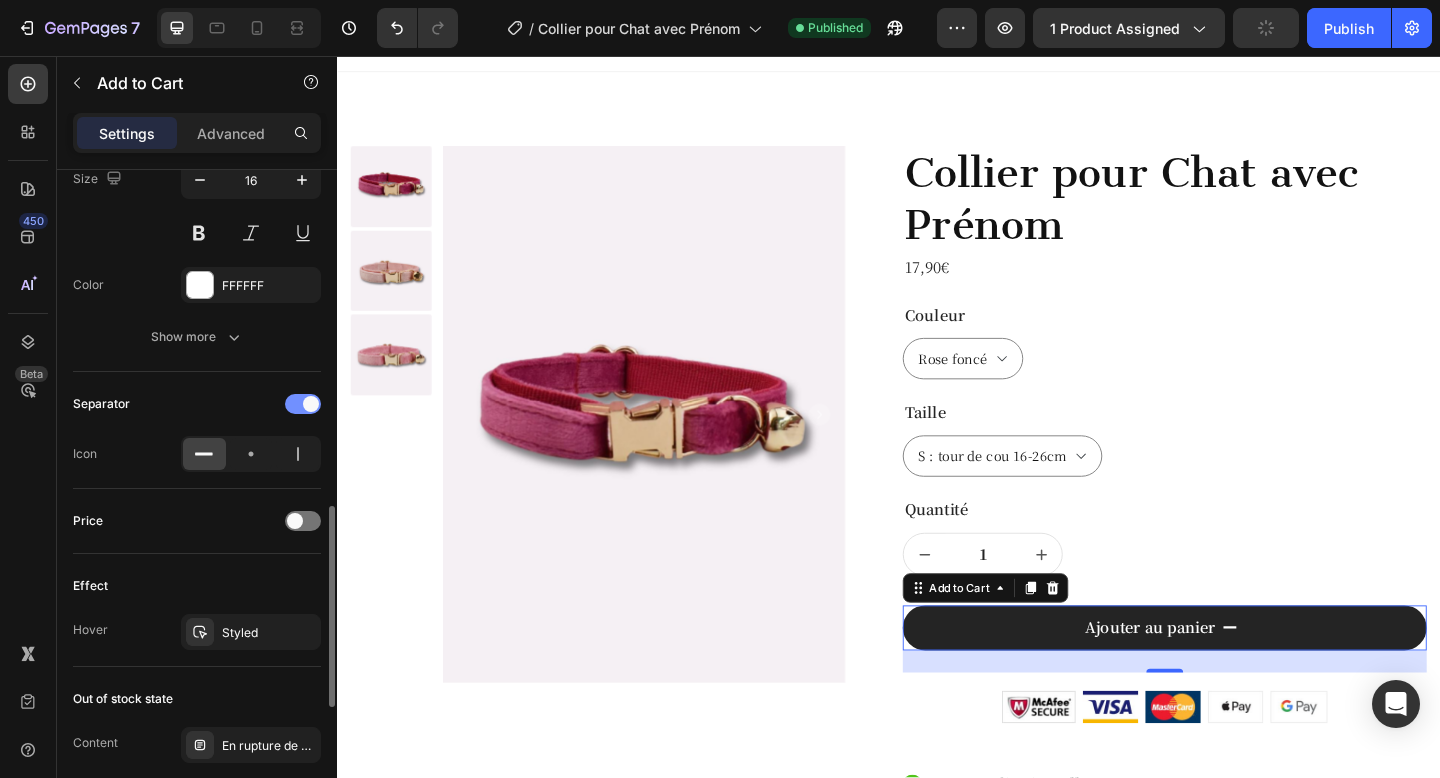 click at bounding box center [311, 404] 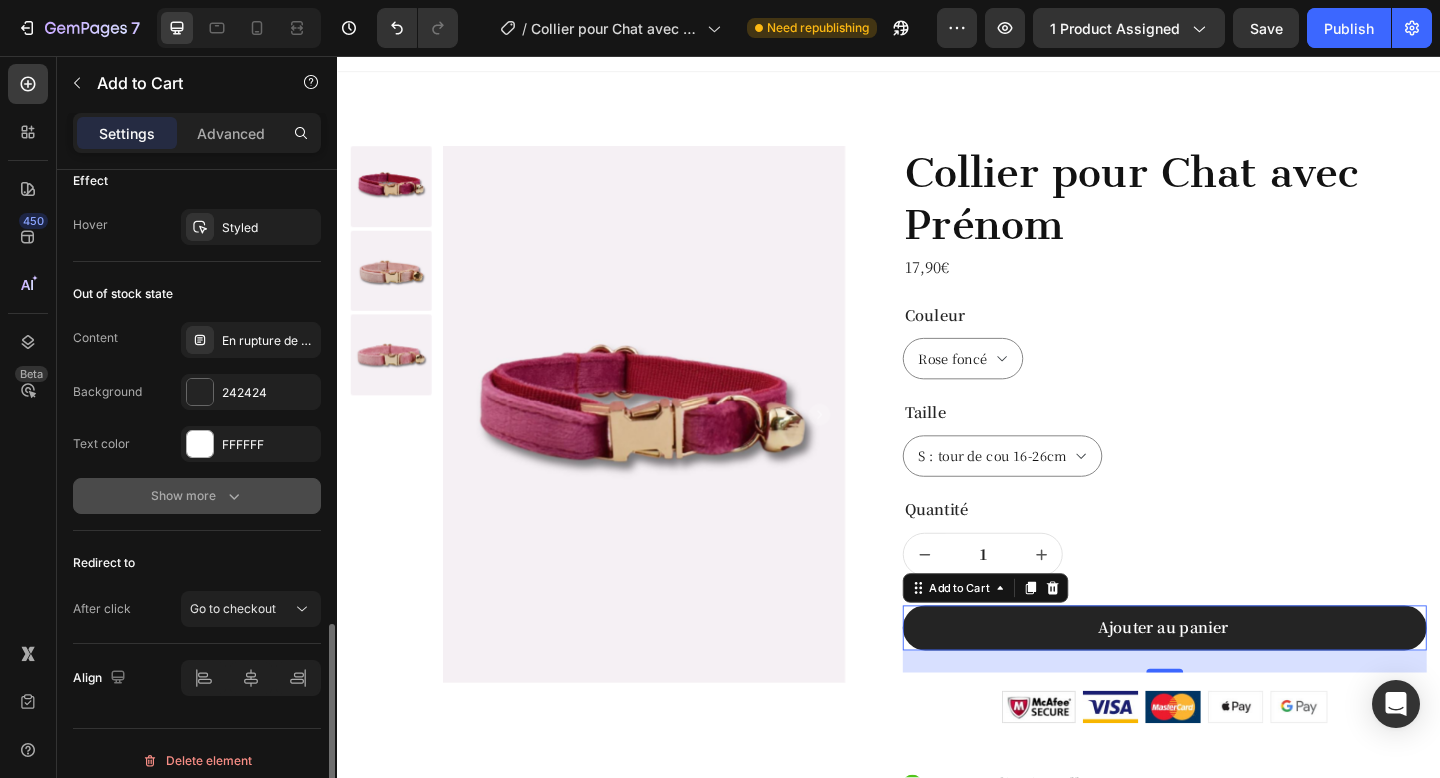 scroll, scrollTop: 1478, scrollLeft: 0, axis: vertical 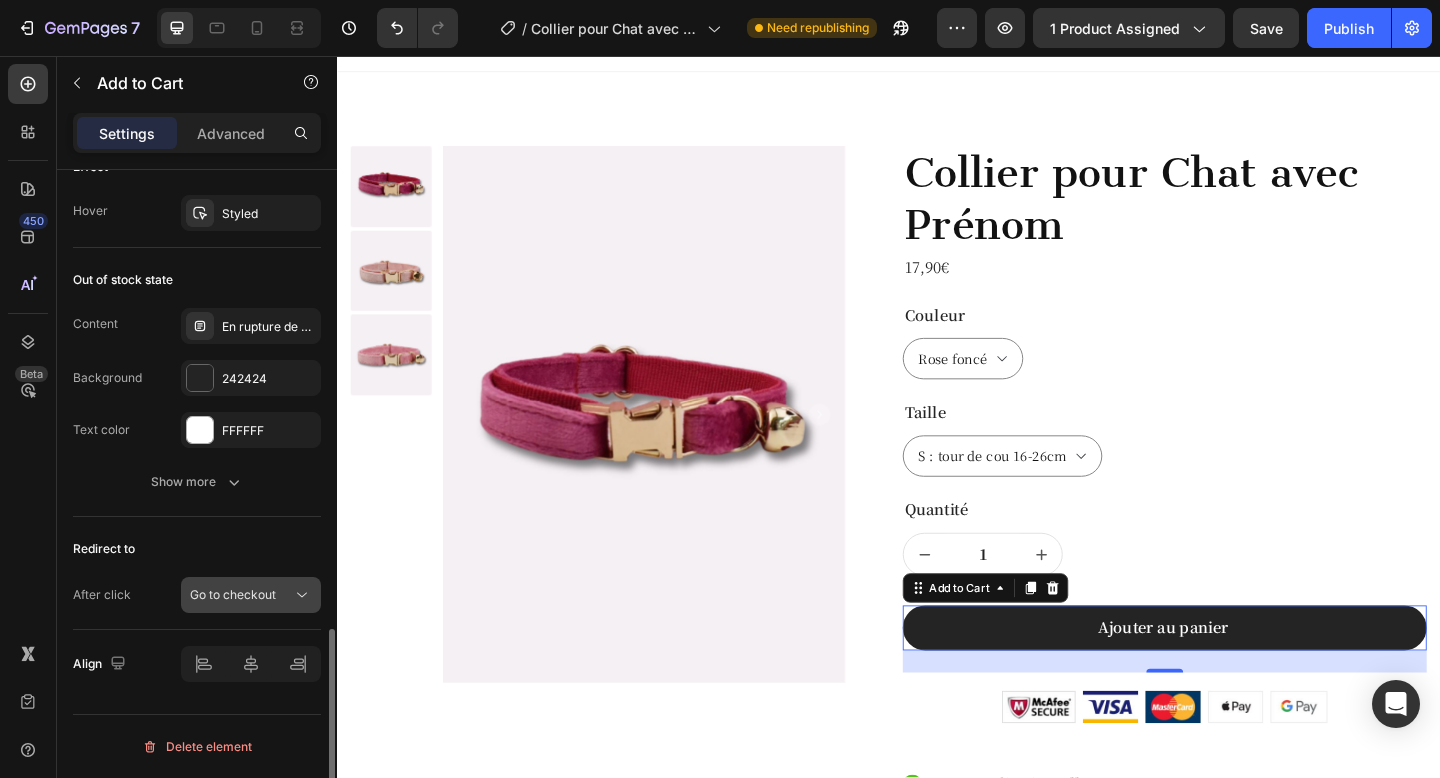 click on "Go to checkout" at bounding box center (233, 594) 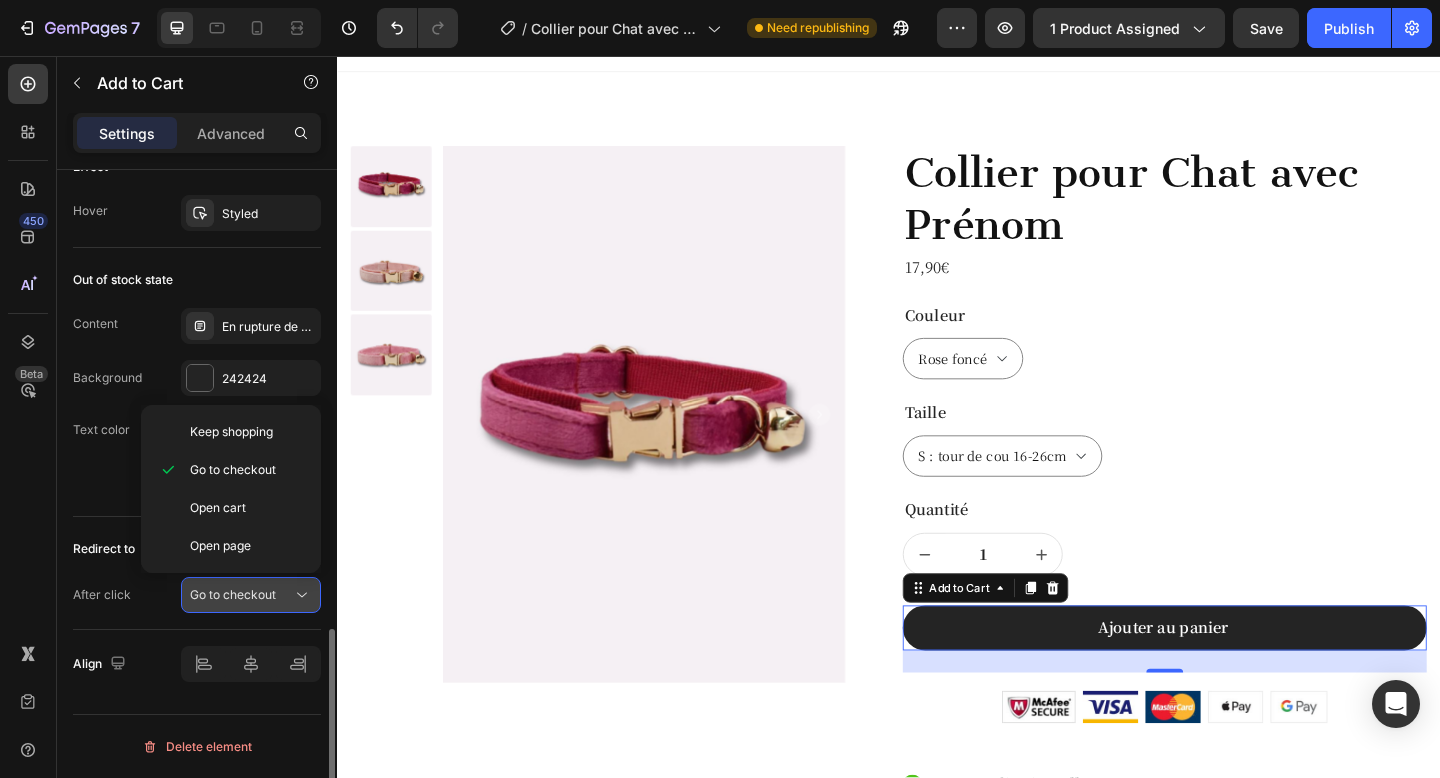 click on "Go to checkout" at bounding box center (233, 594) 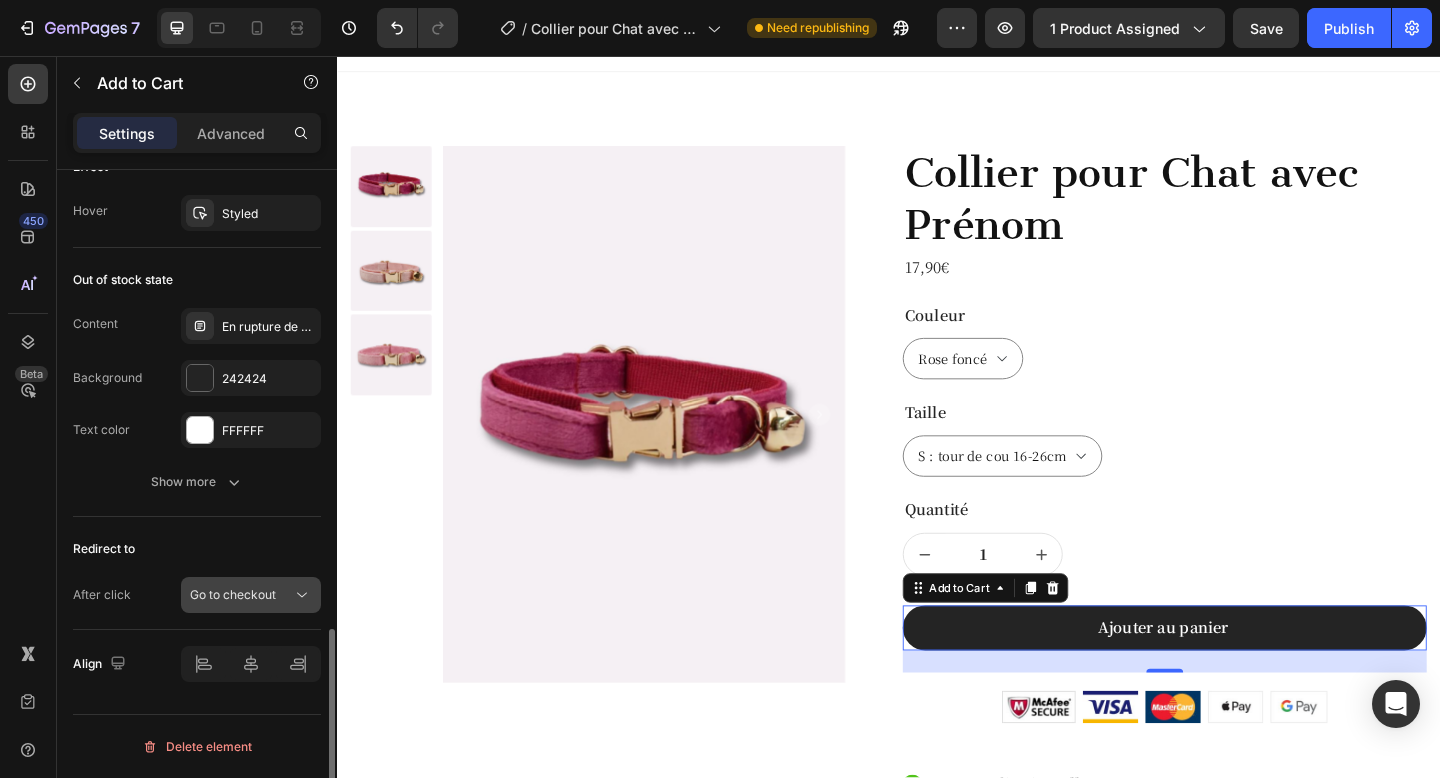 click on "Go to checkout" at bounding box center (233, 594) 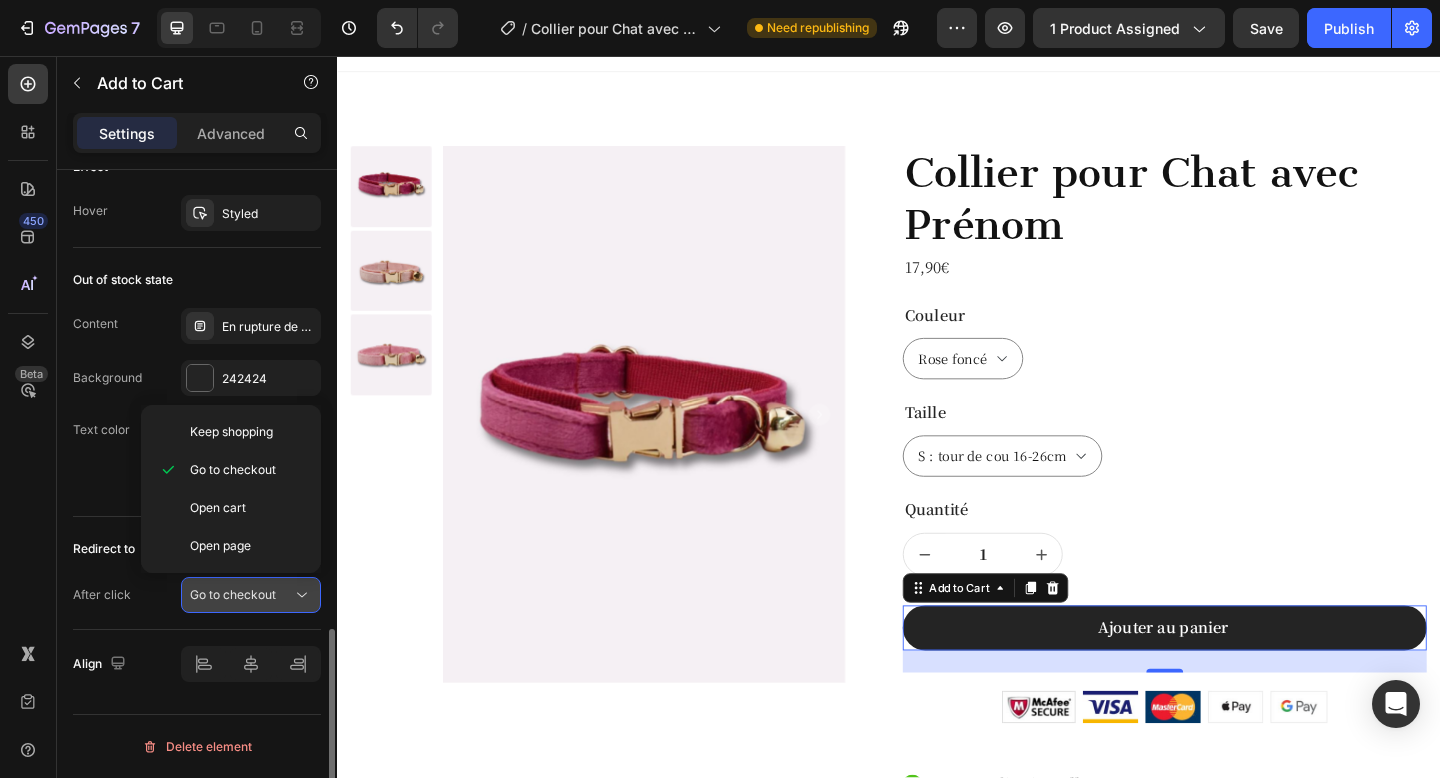 click on "Go to checkout" at bounding box center (233, 594) 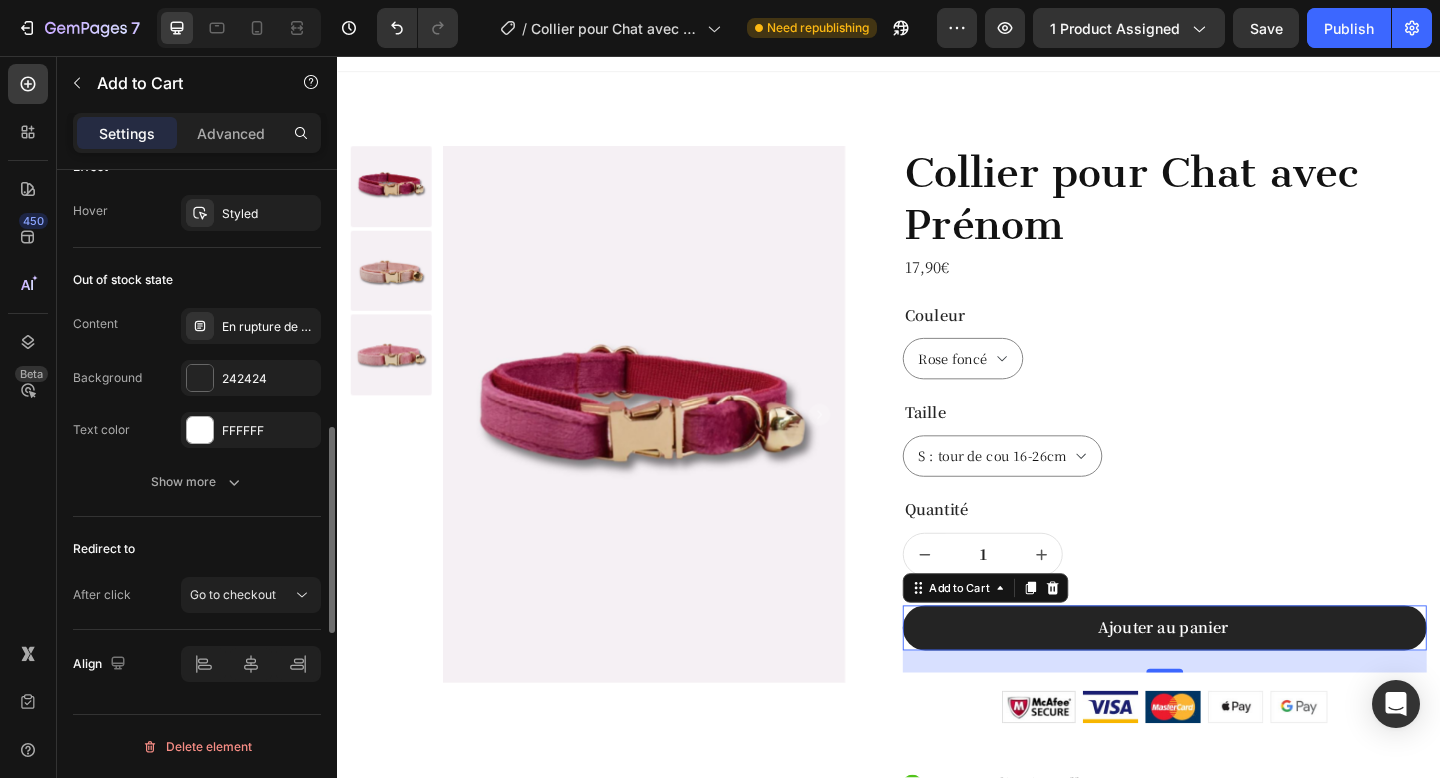scroll, scrollTop: 0, scrollLeft: 0, axis: both 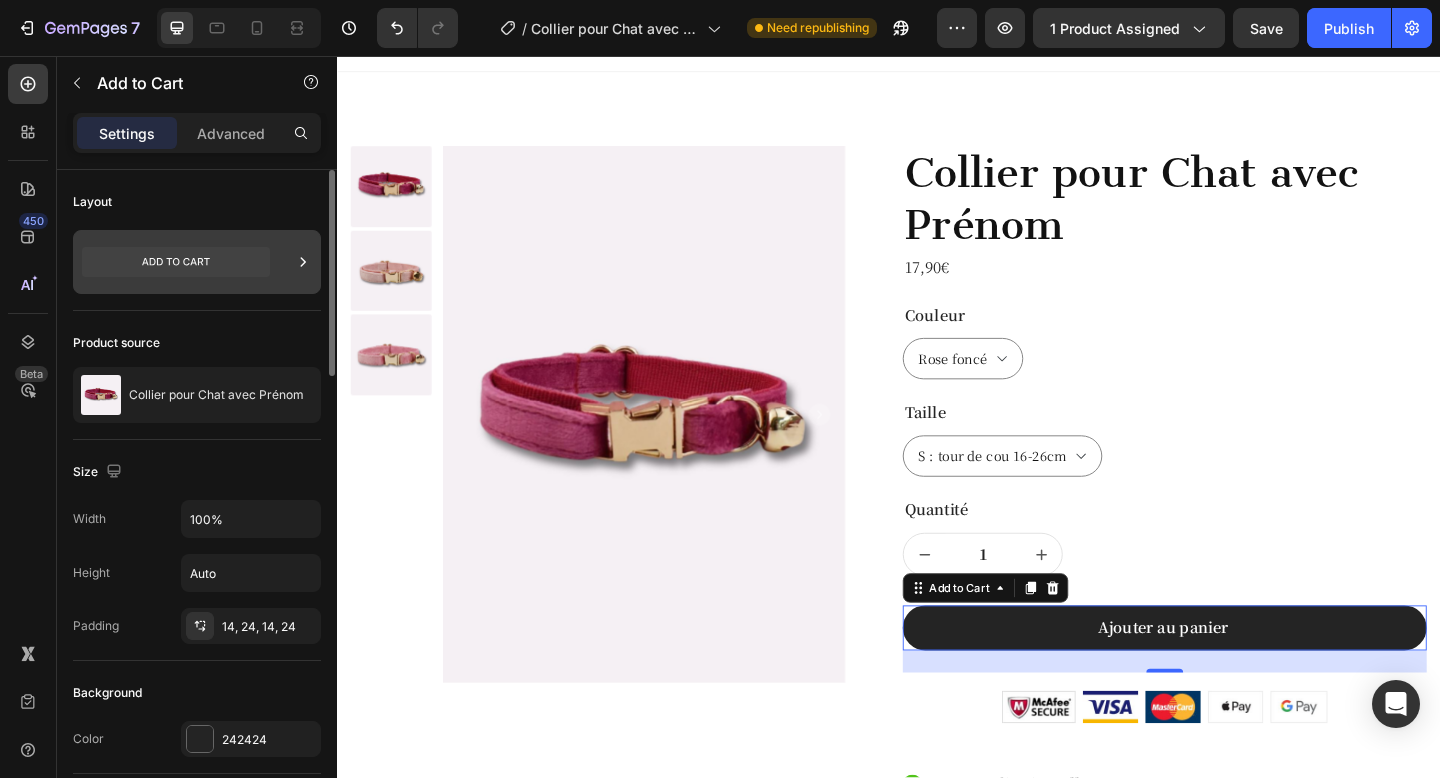 click 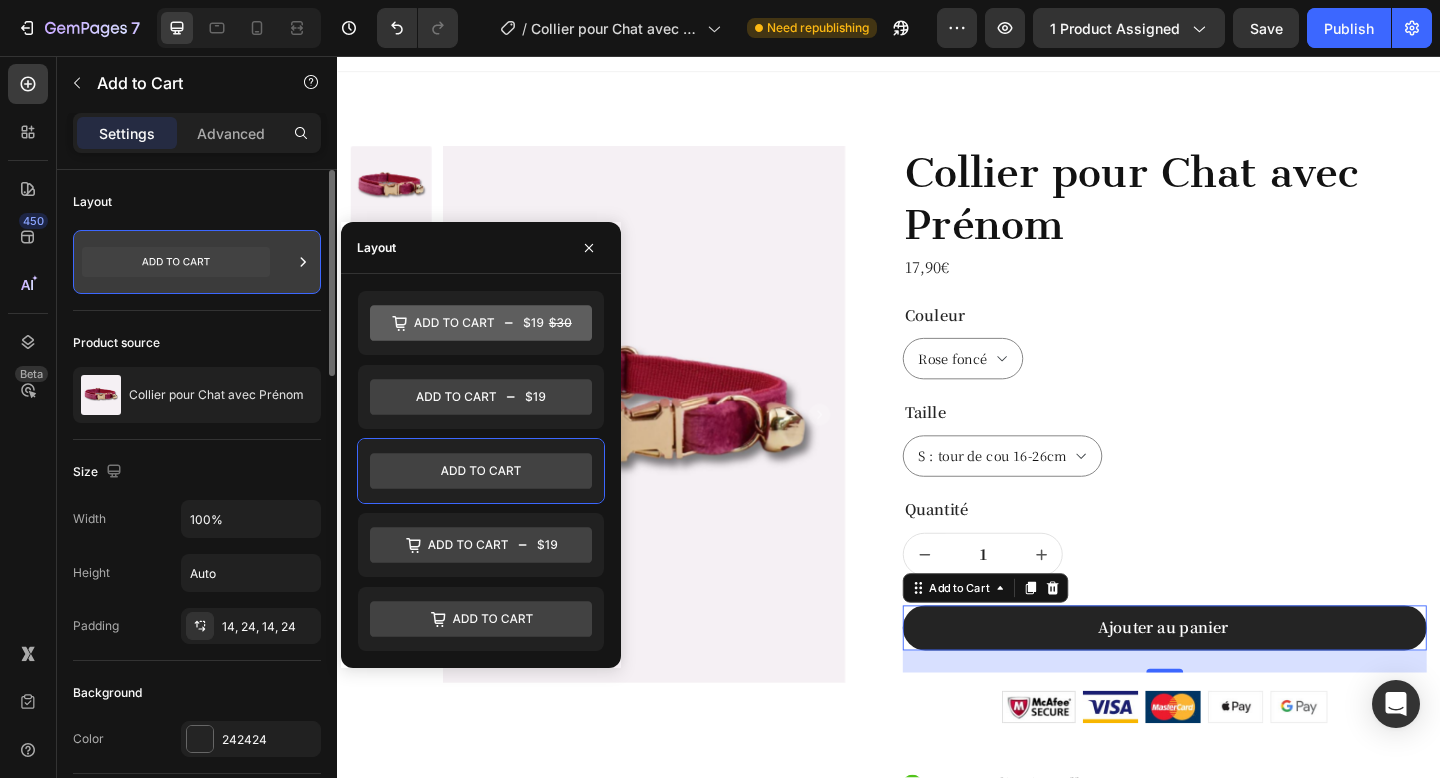 click 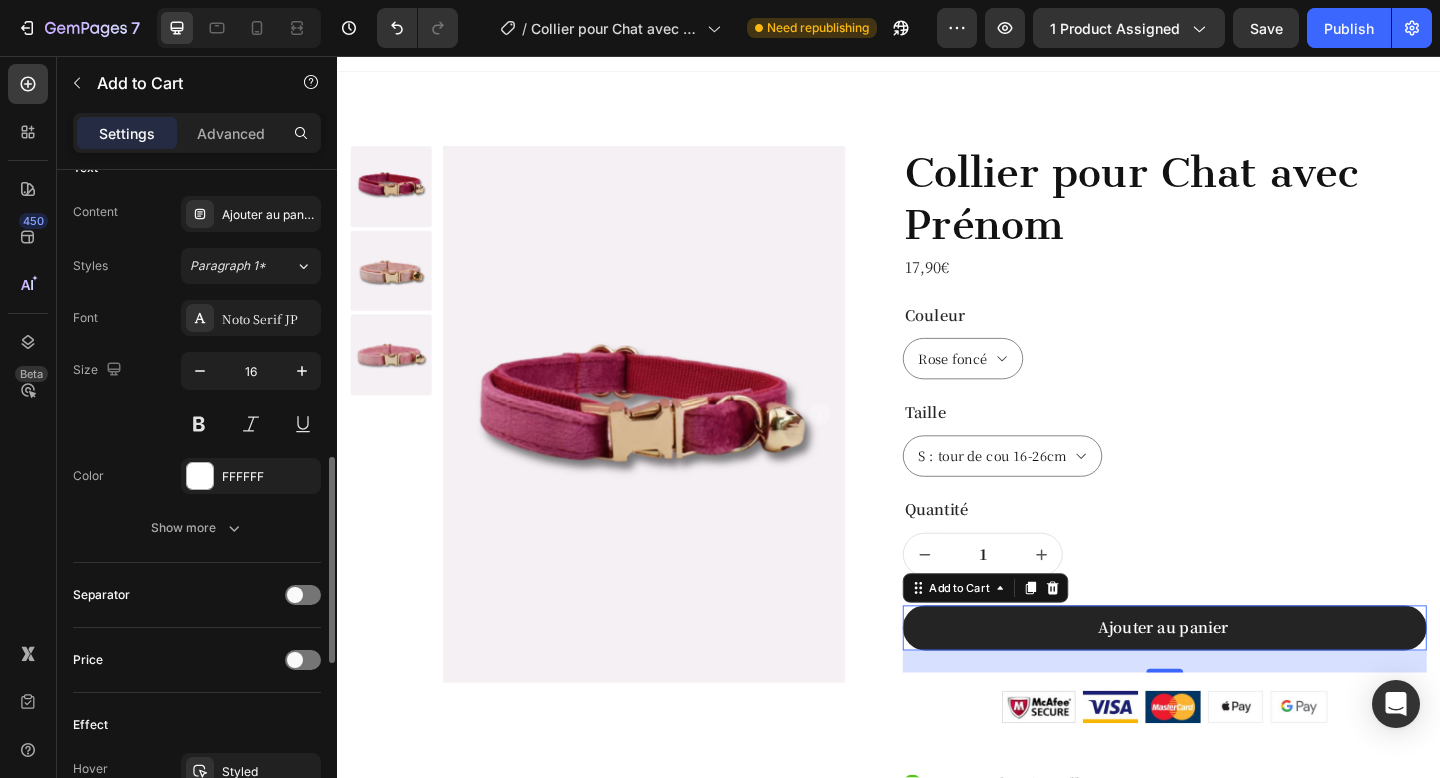 scroll, scrollTop: 922, scrollLeft: 0, axis: vertical 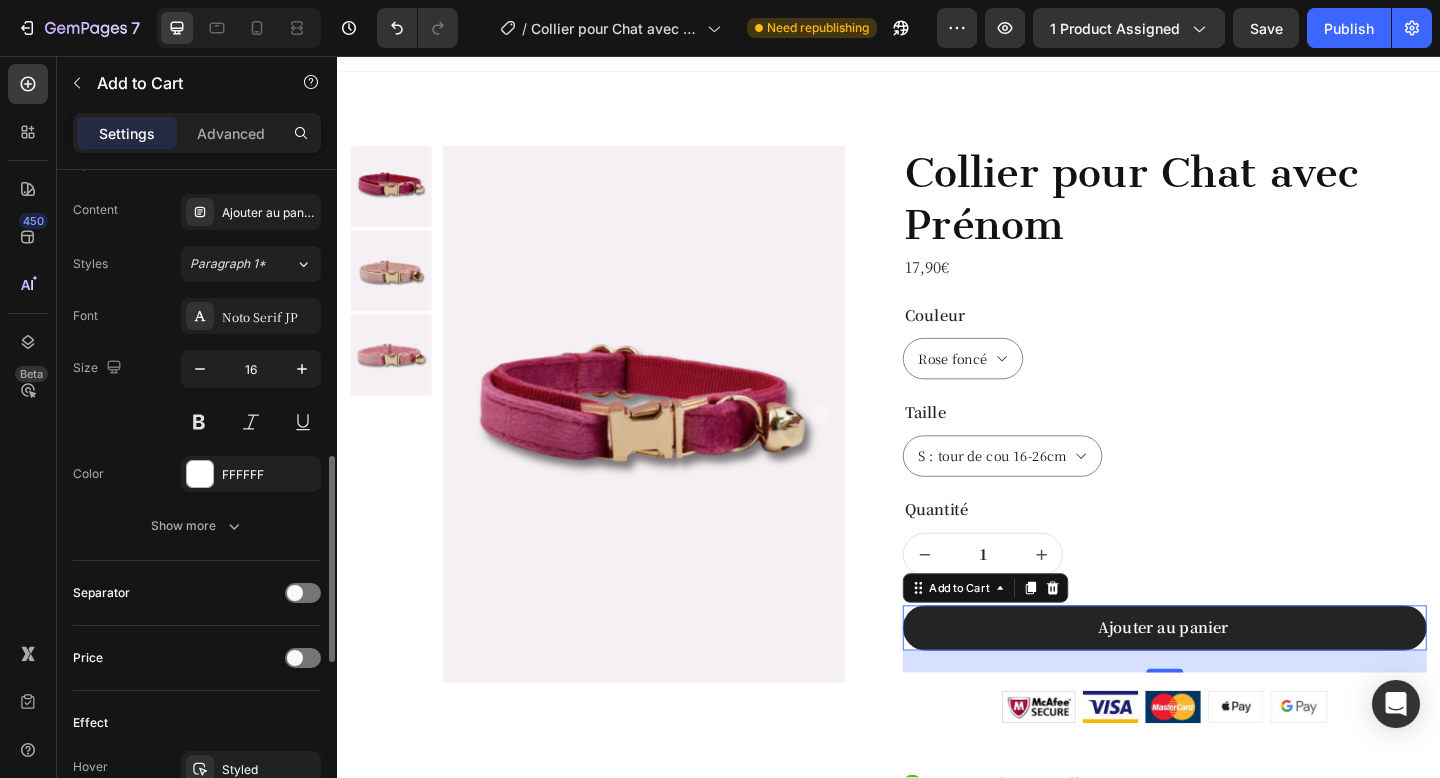 click on "Show more" at bounding box center (197, 526) 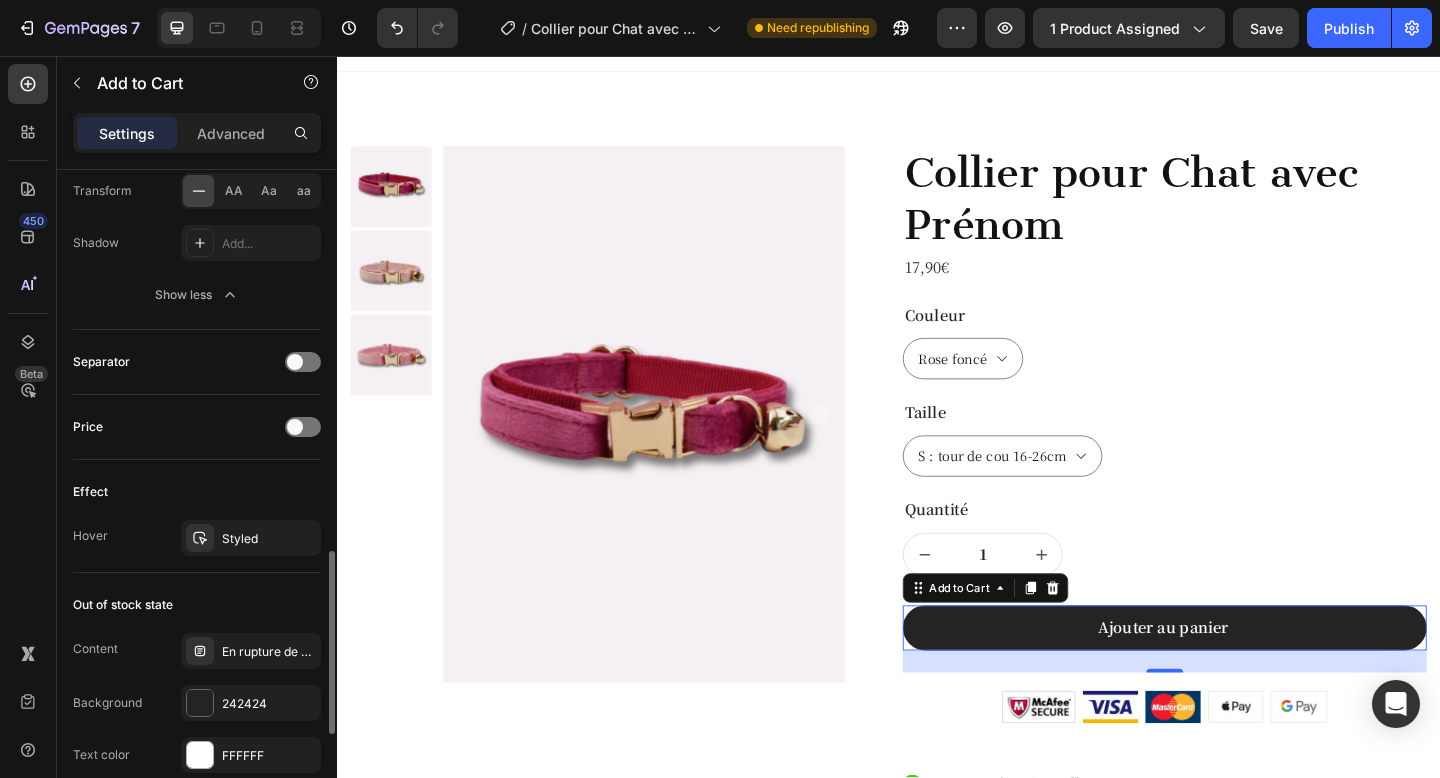 scroll, scrollTop: 1491, scrollLeft: 0, axis: vertical 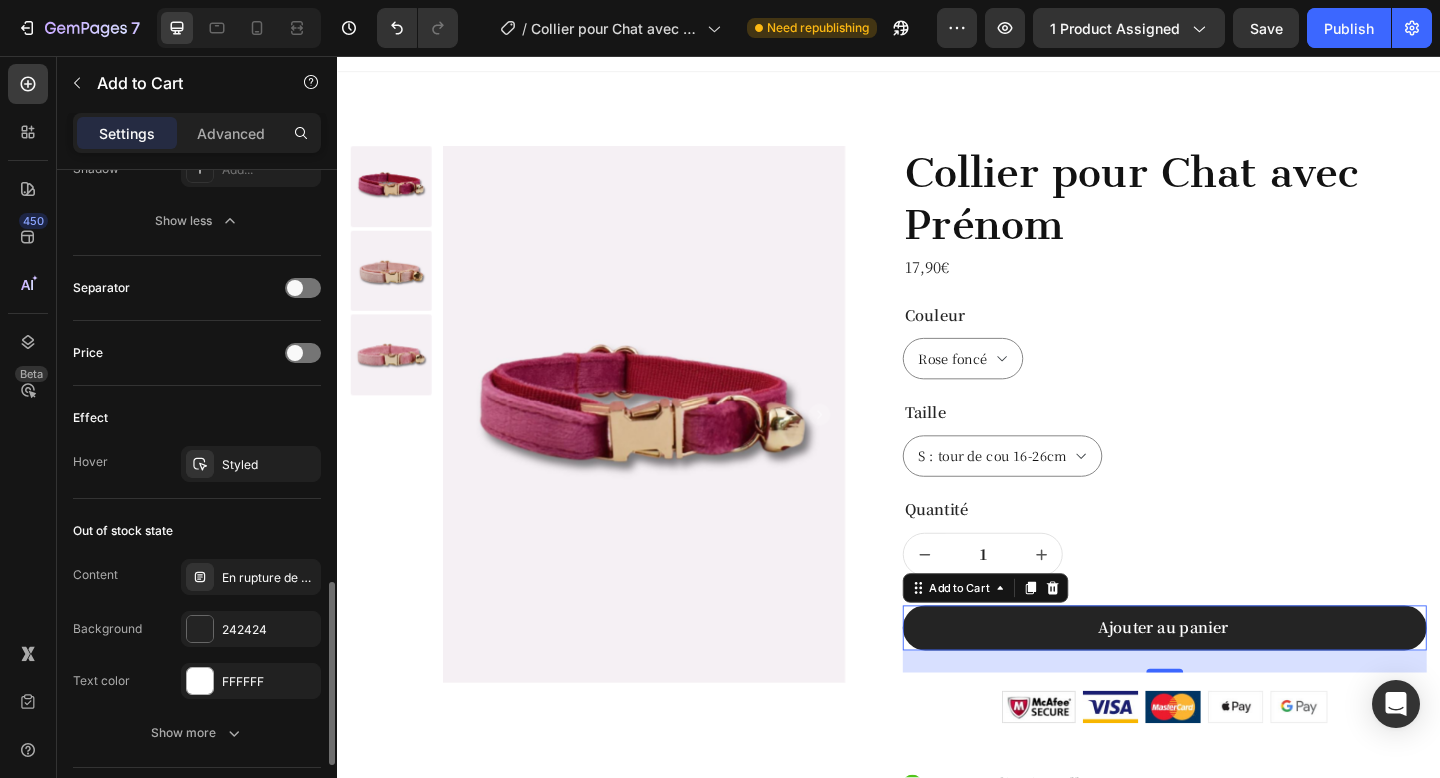click on "Effect Hover Styled" 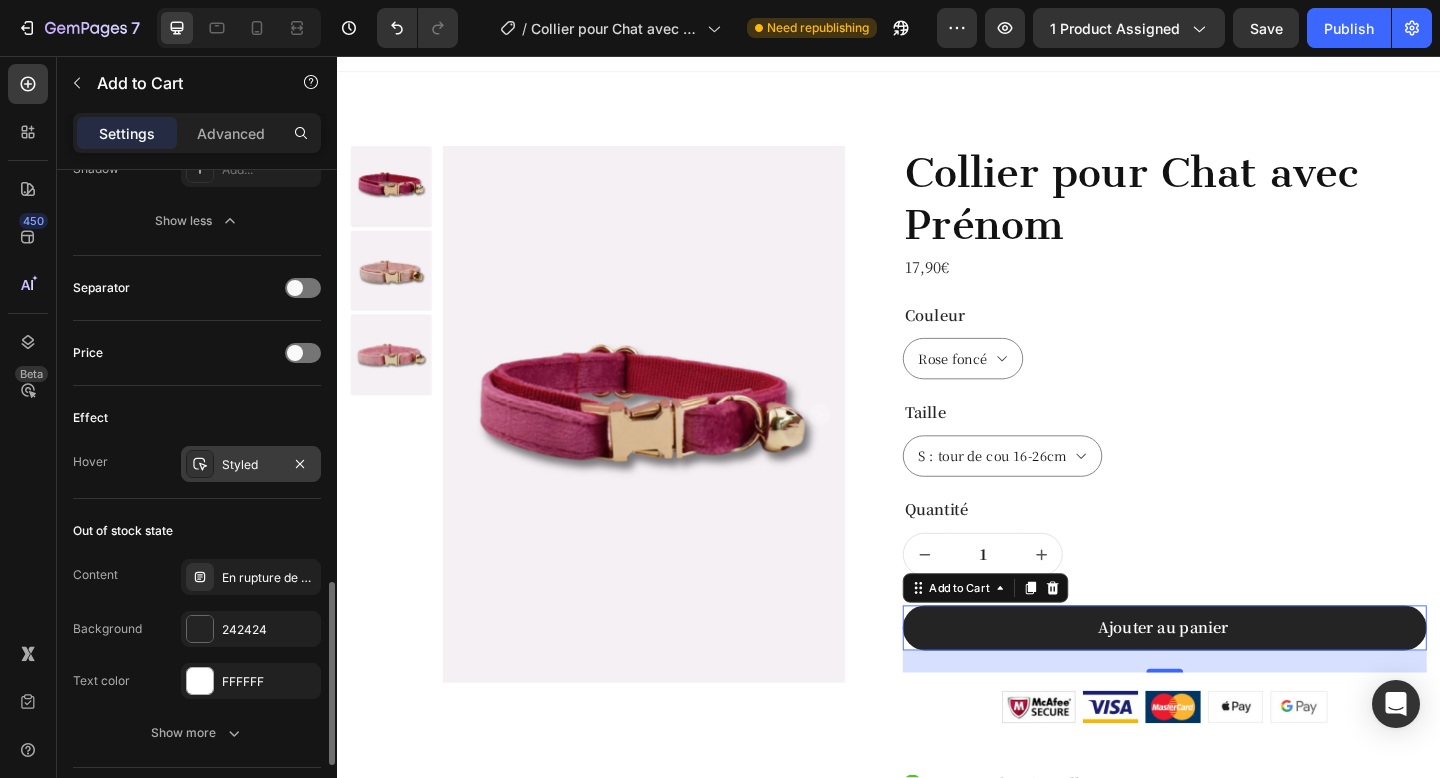 click on "Styled" at bounding box center [251, 464] 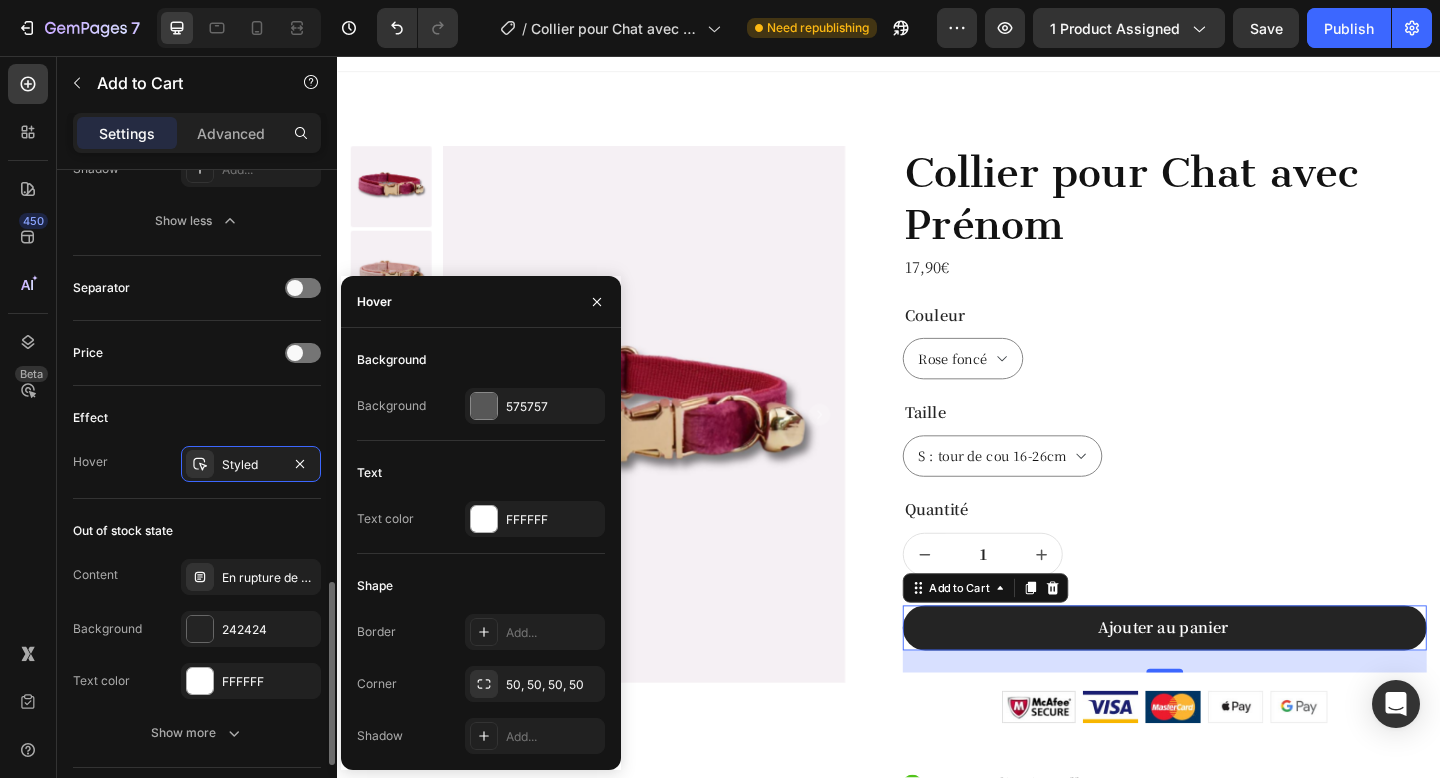 click on "Hover Styled" at bounding box center [197, 464] 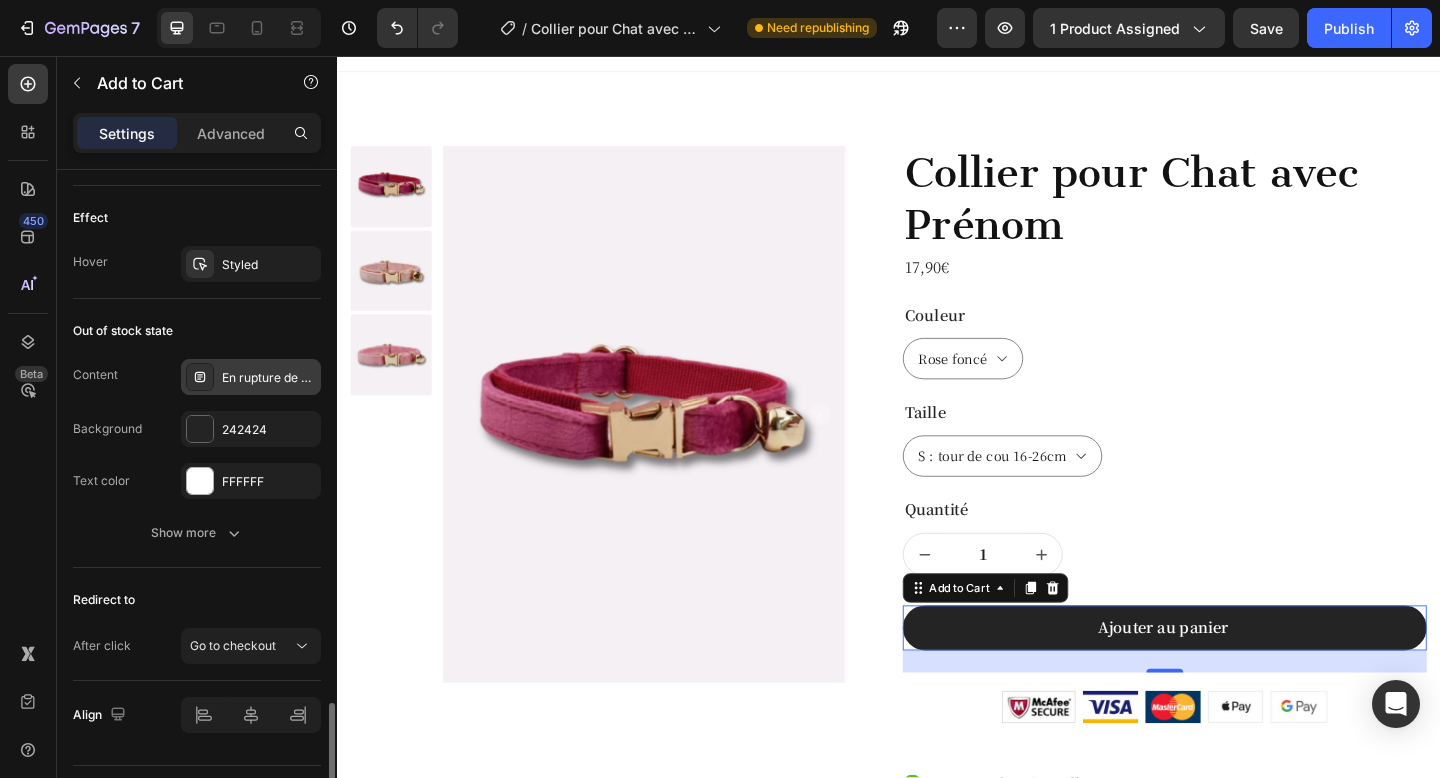 scroll, scrollTop: 1742, scrollLeft: 0, axis: vertical 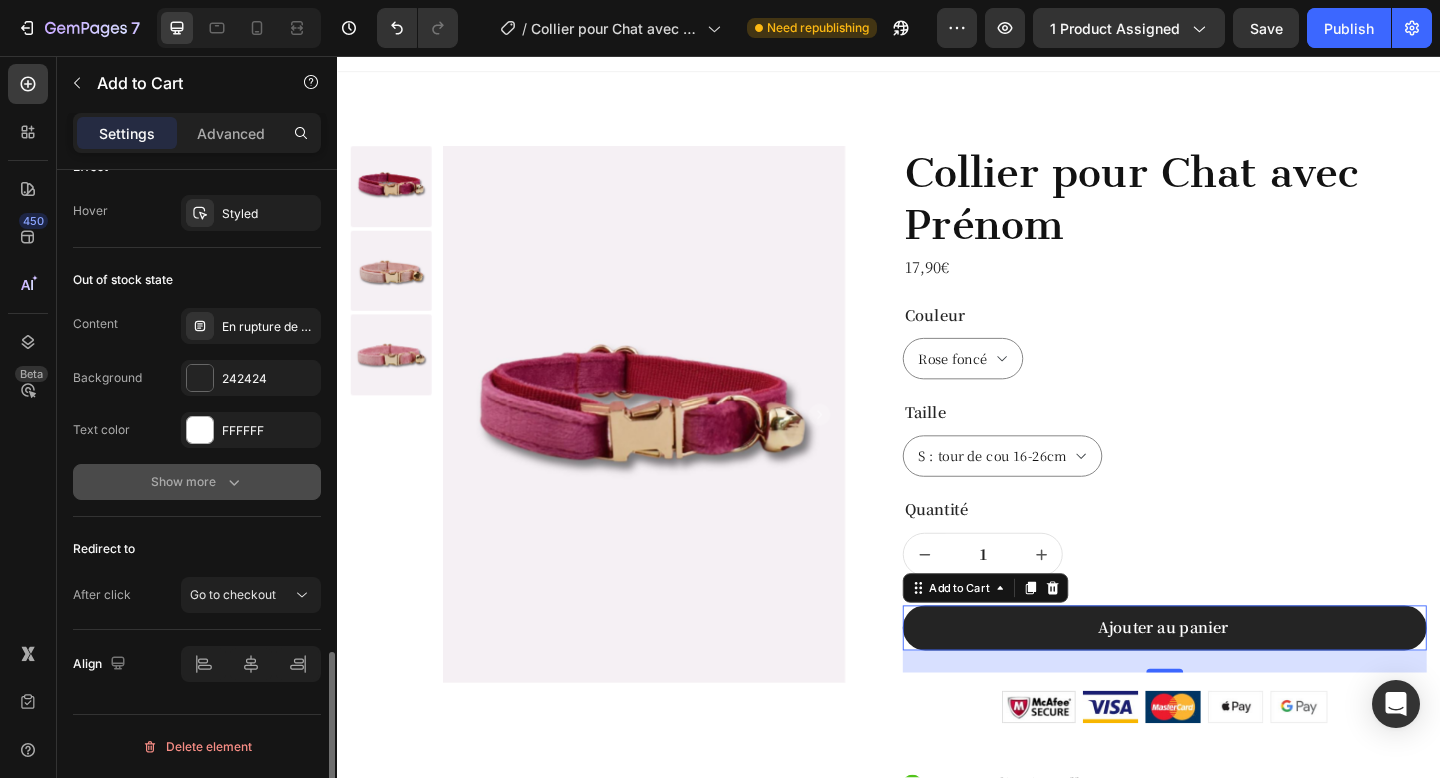click on "Show more" at bounding box center [197, 482] 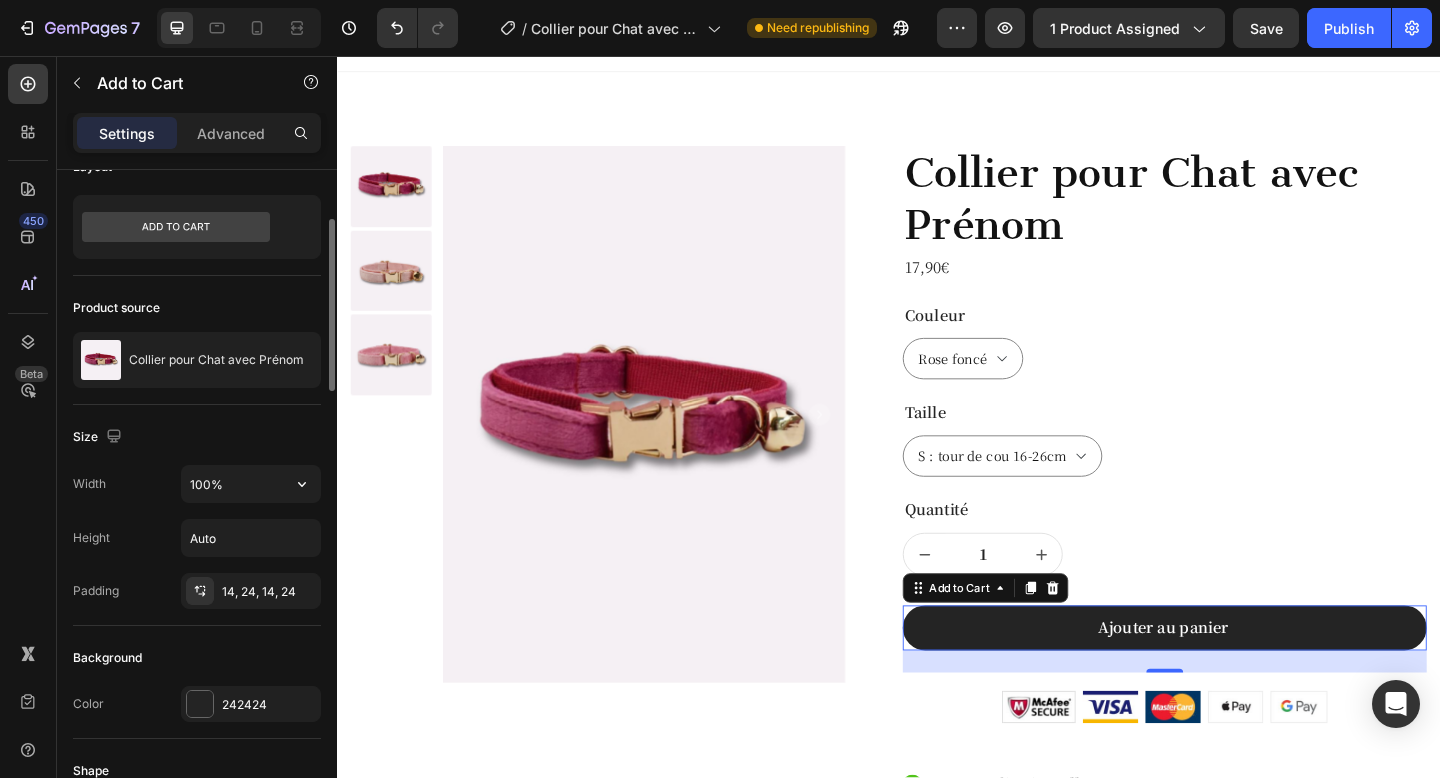 scroll, scrollTop: 0, scrollLeft: 0, axis: both 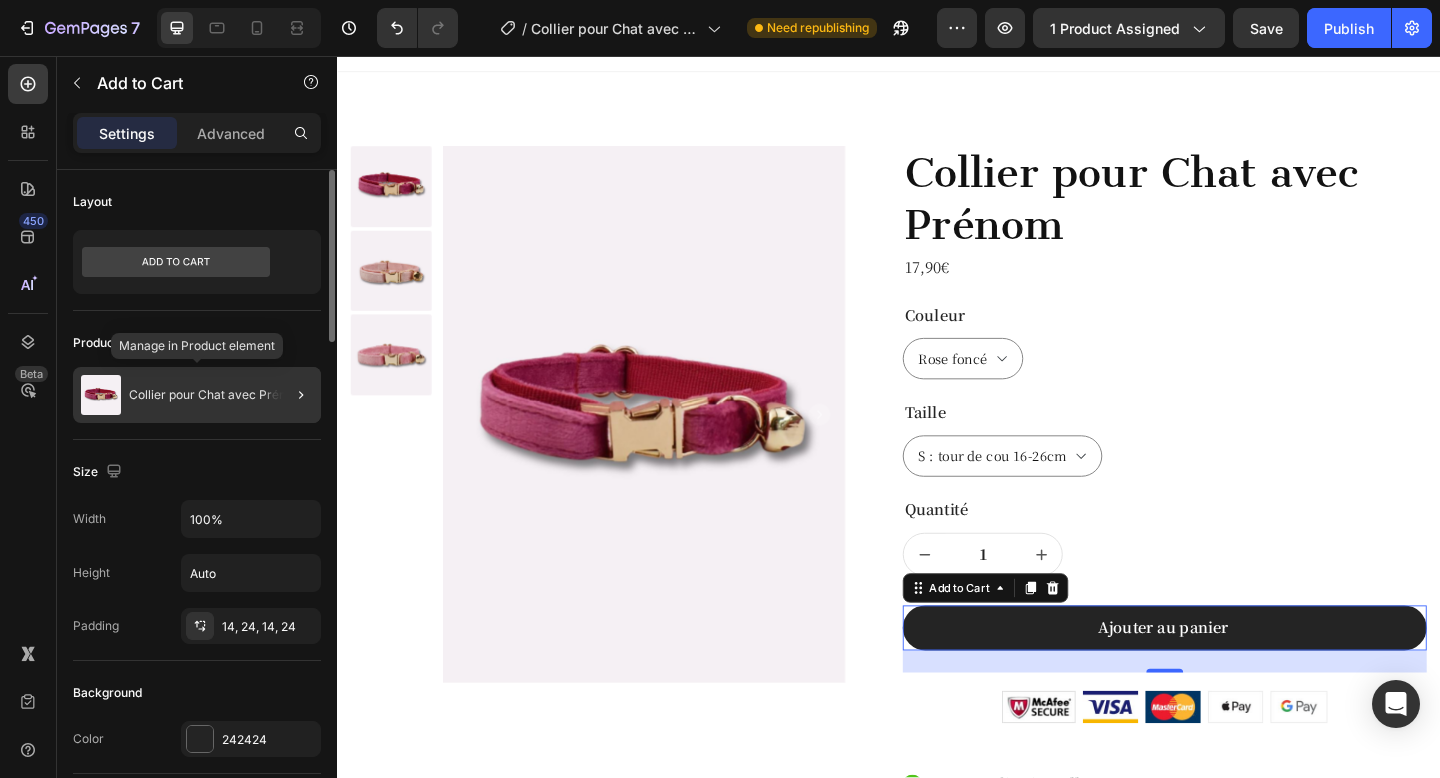 click on "Collier pour Chat avec Prénom" 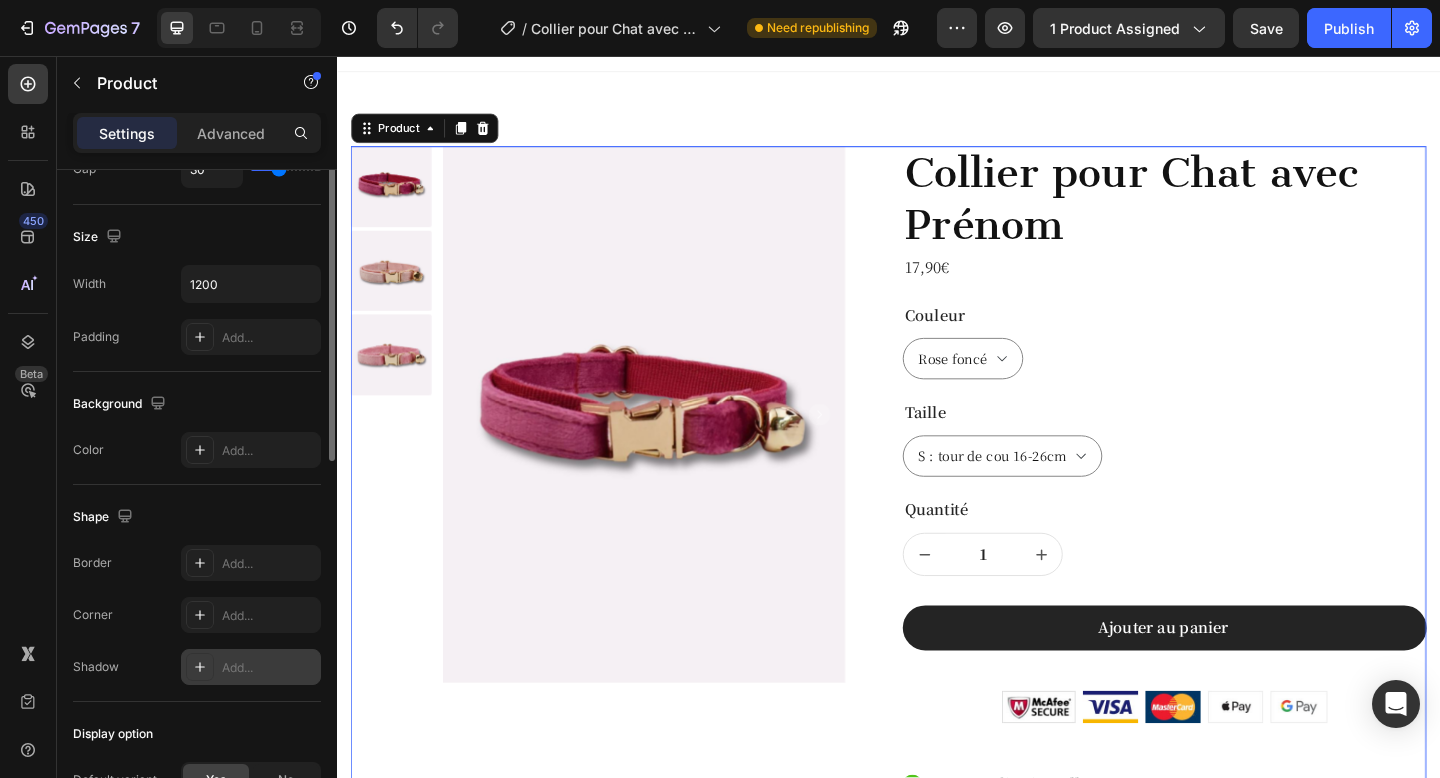 scroll, scrollTop: 0, scrollLeft: 0, axis: both 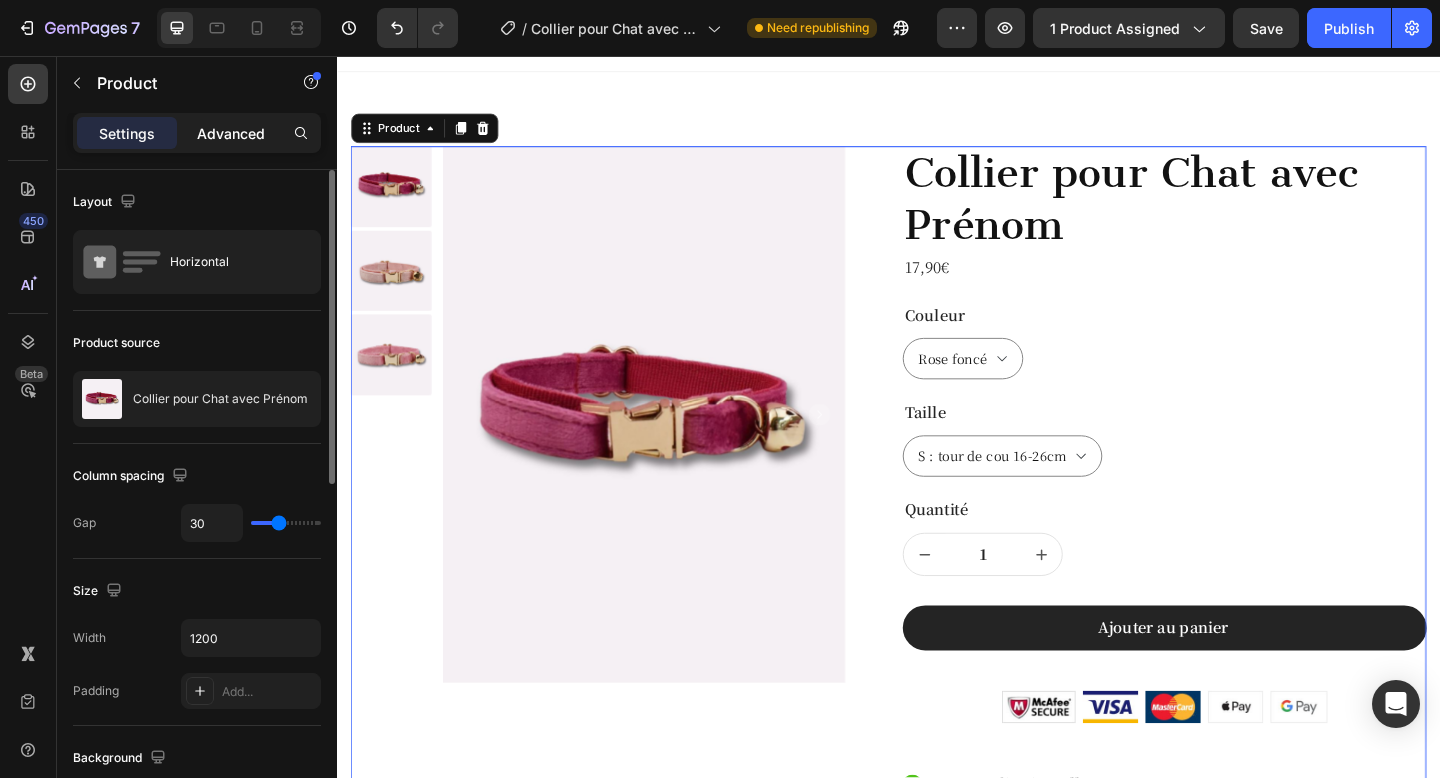 click on "Advanced" at bounding box center [231, 133] 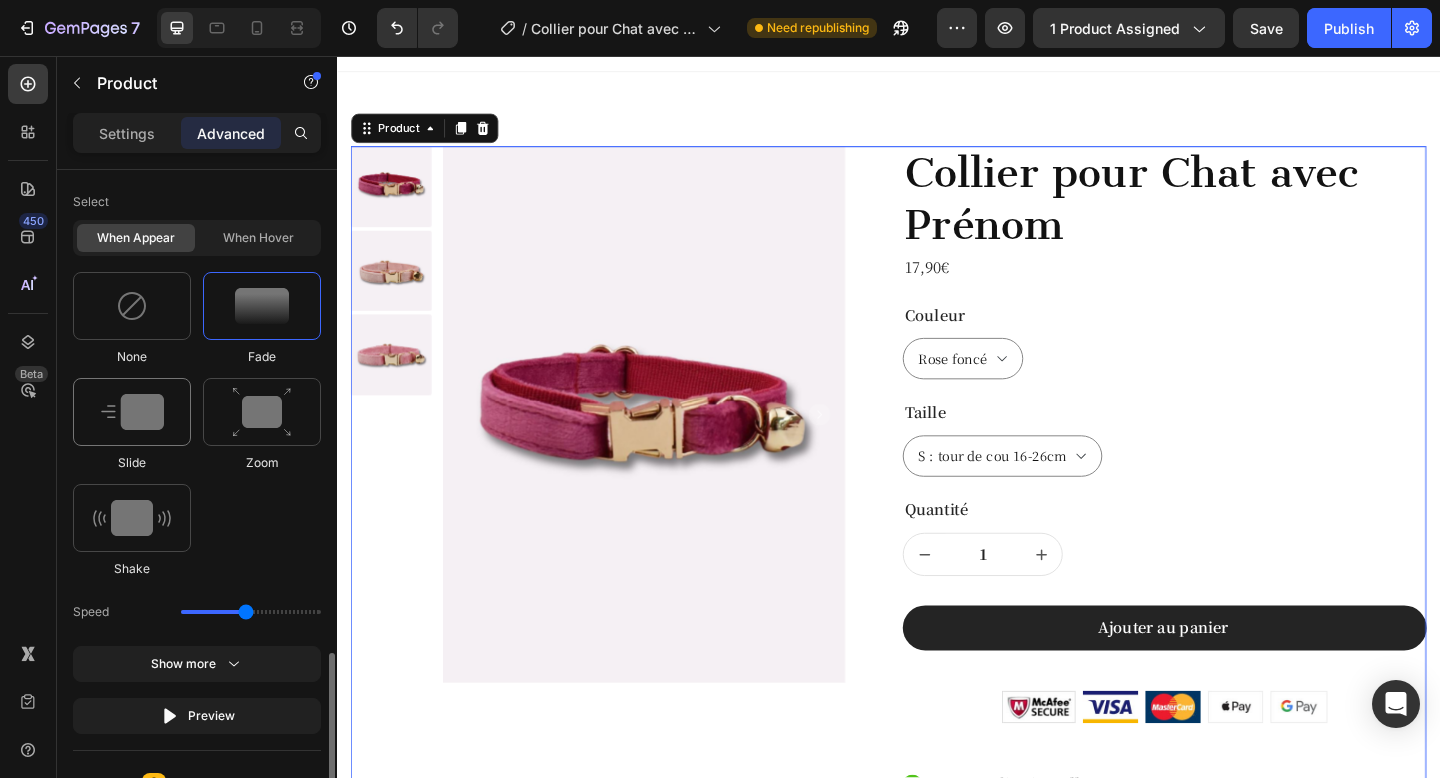 scroll, scrollTop: 1036, scrollLeft: 0, axis: vertical 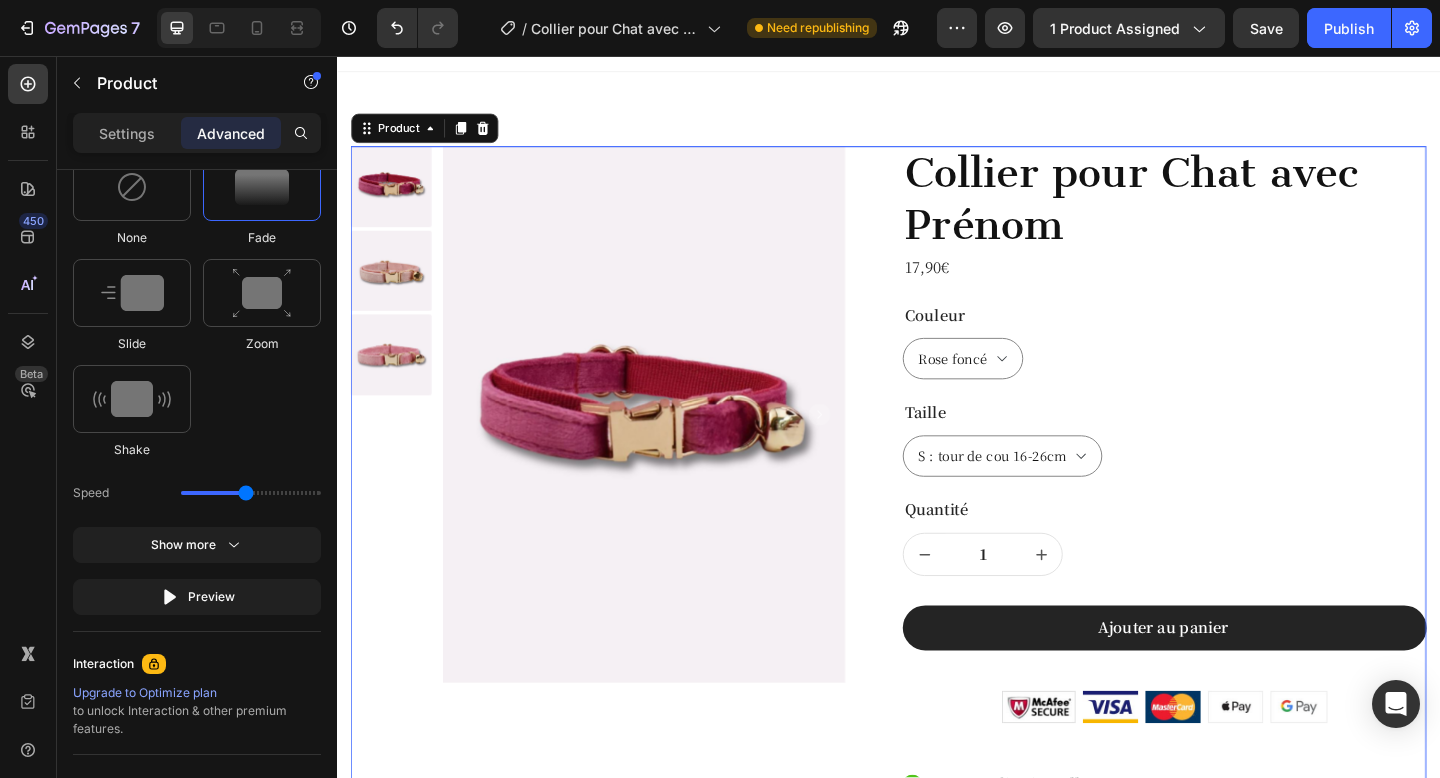 click on "Settings Advanced" at bounding box center (197, 133) 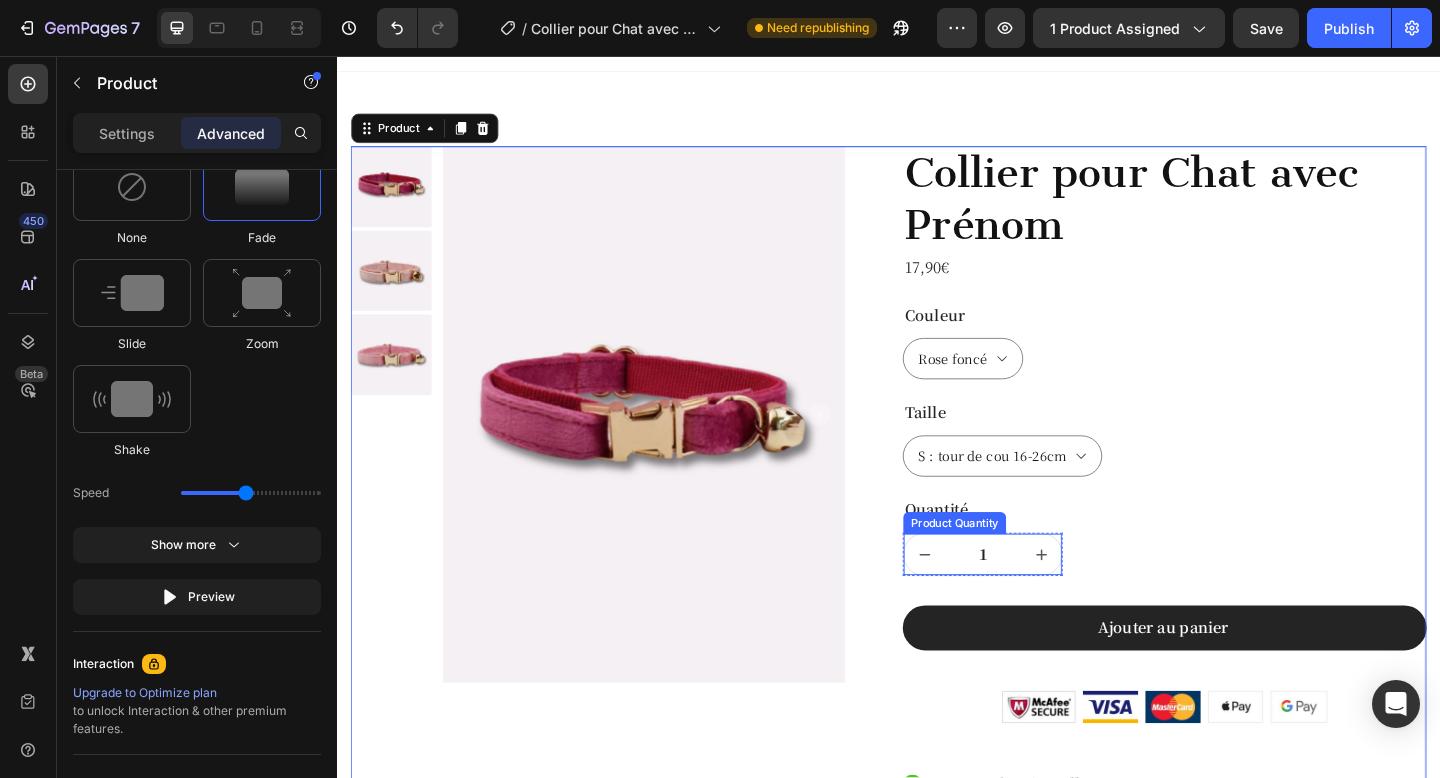 click on "1" at bounding box center [1039, 598] 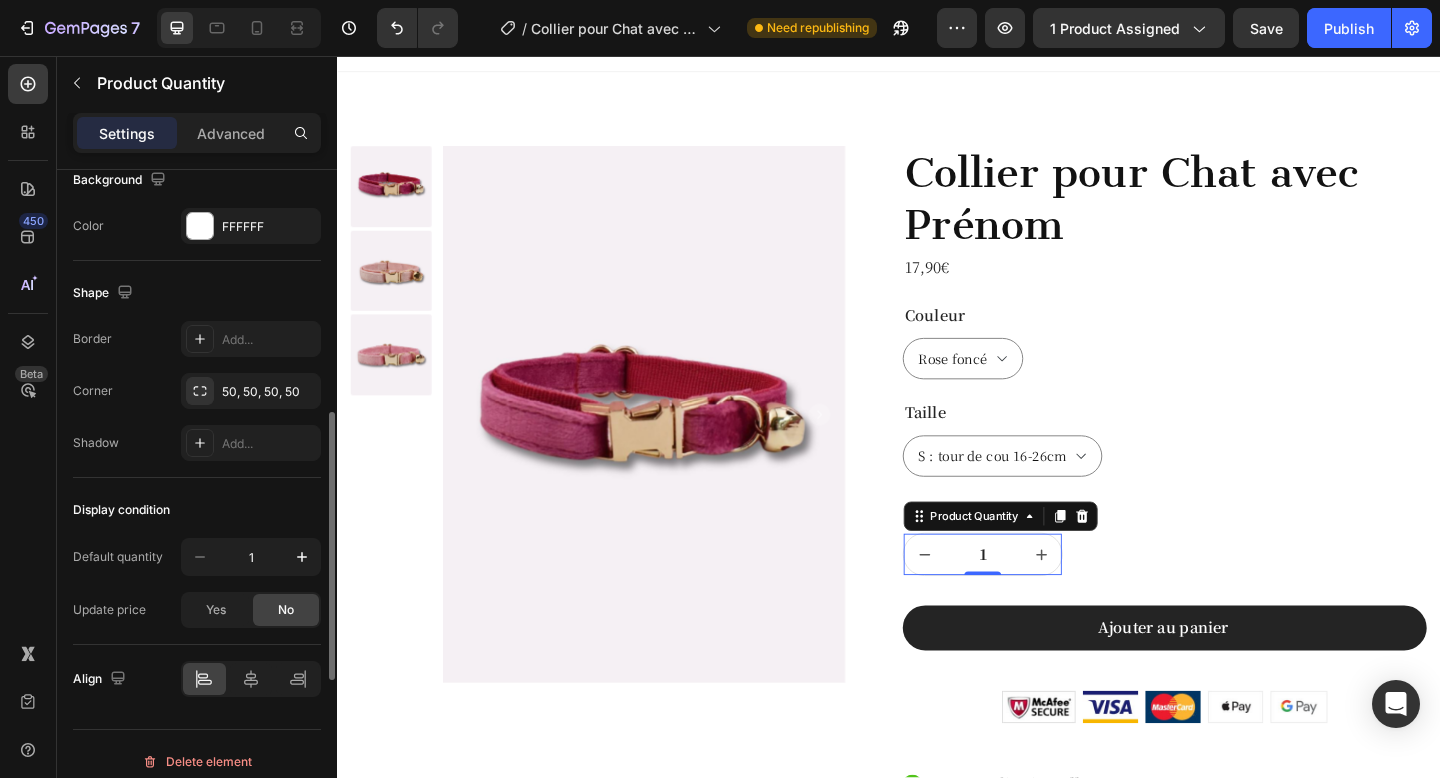 scroll, scrollTop: 983, scrollLeft: 0, axis: vertical 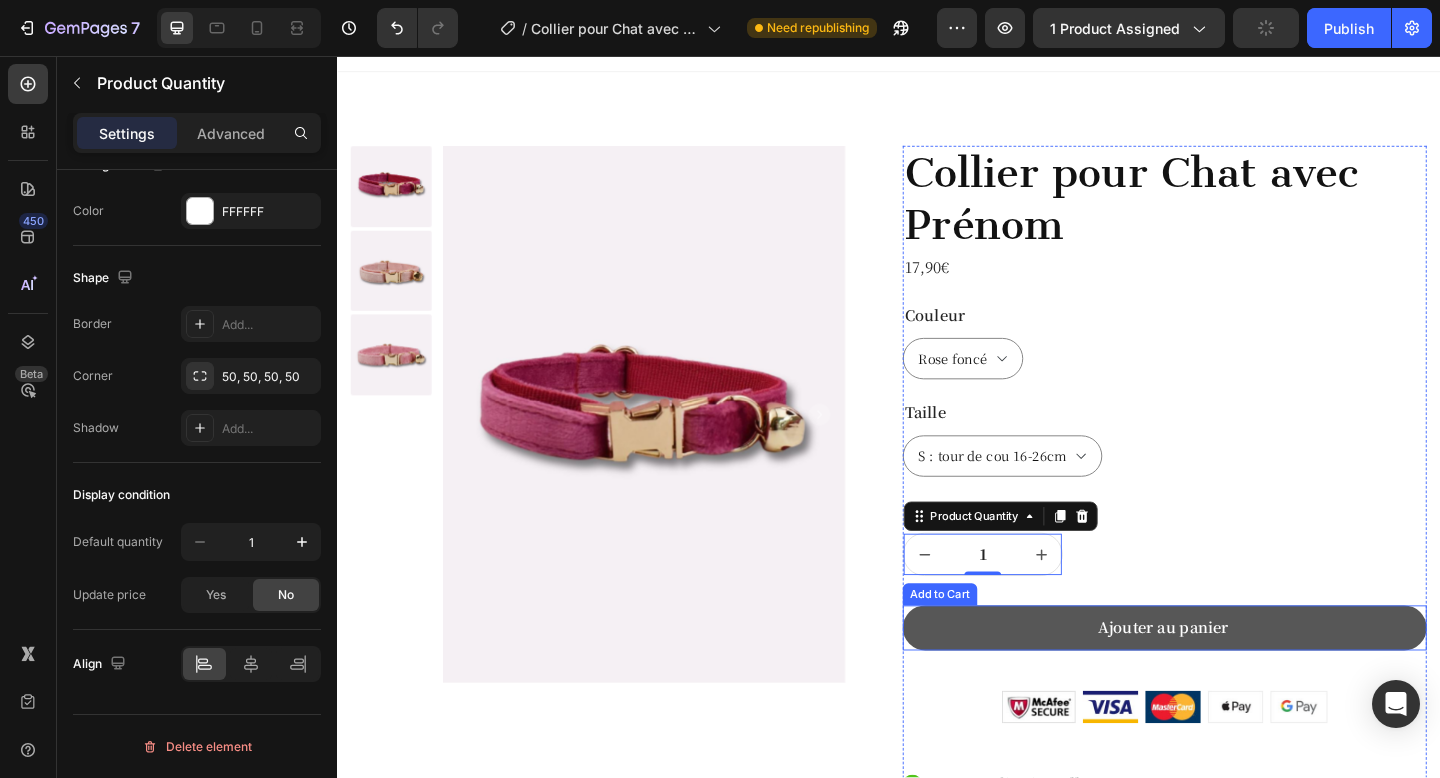 click on "Ajouter au panier" at bounding box center (1237, 678) 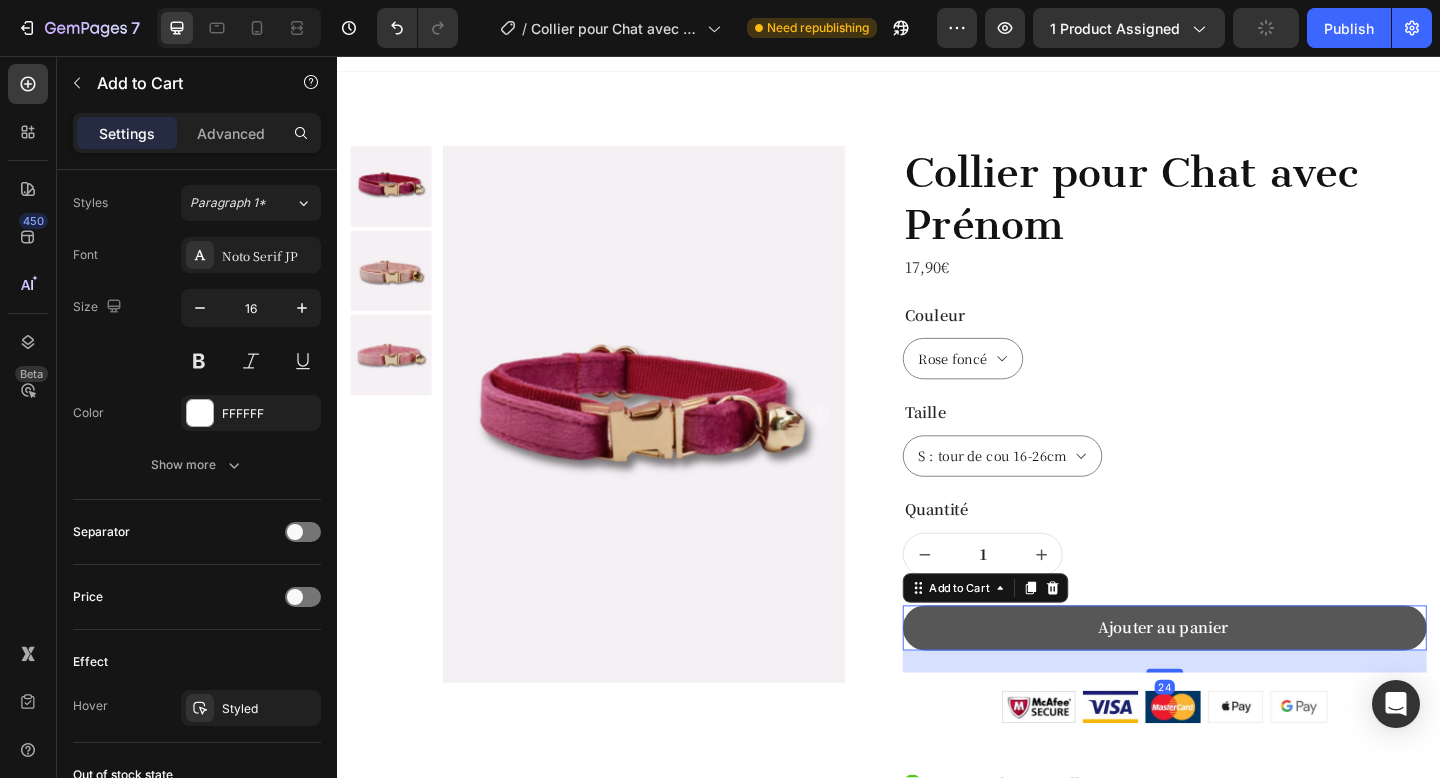 scroll, scrollTop: 0, scrollLeft: 0, axis: both 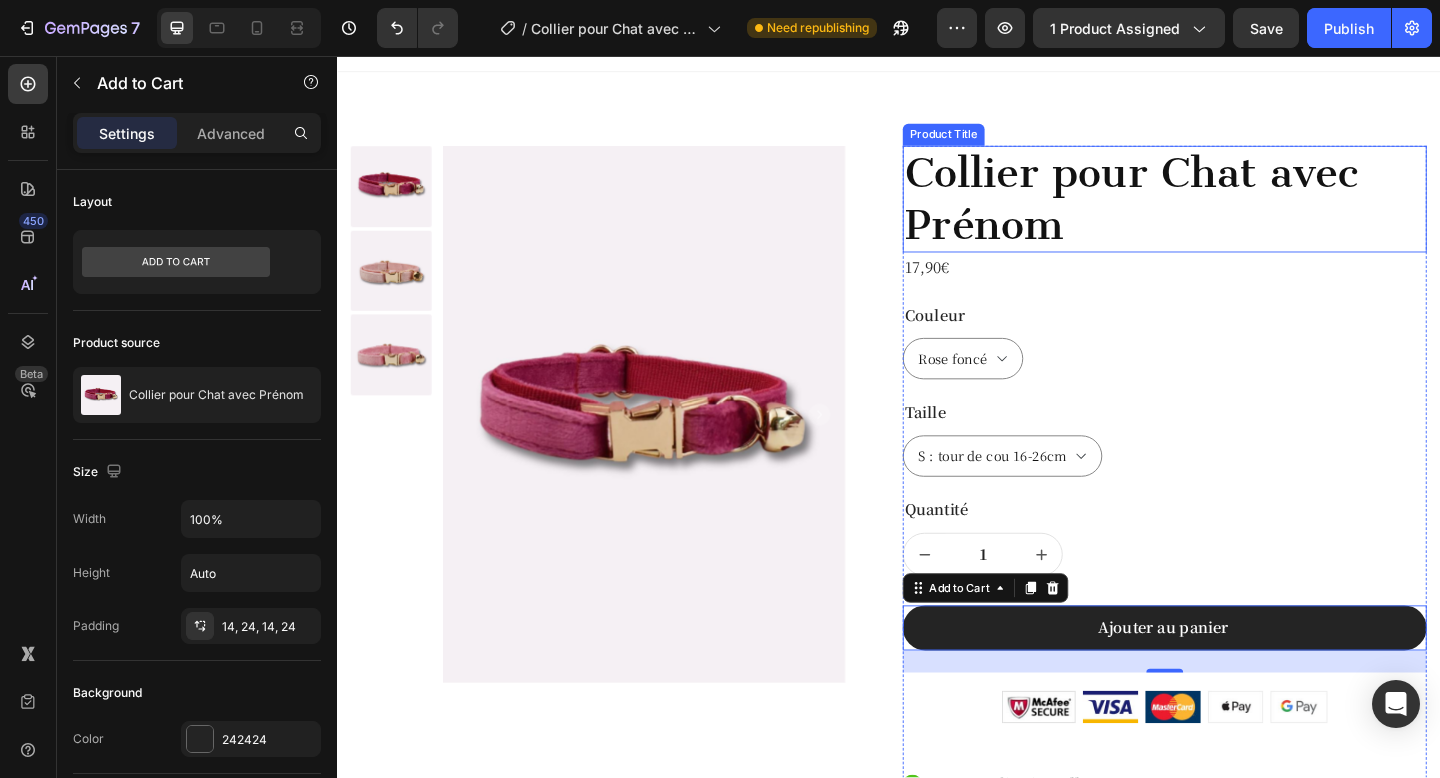 click on "Collier pour Chat avec Prénom" at bounding box center (1237, 212) 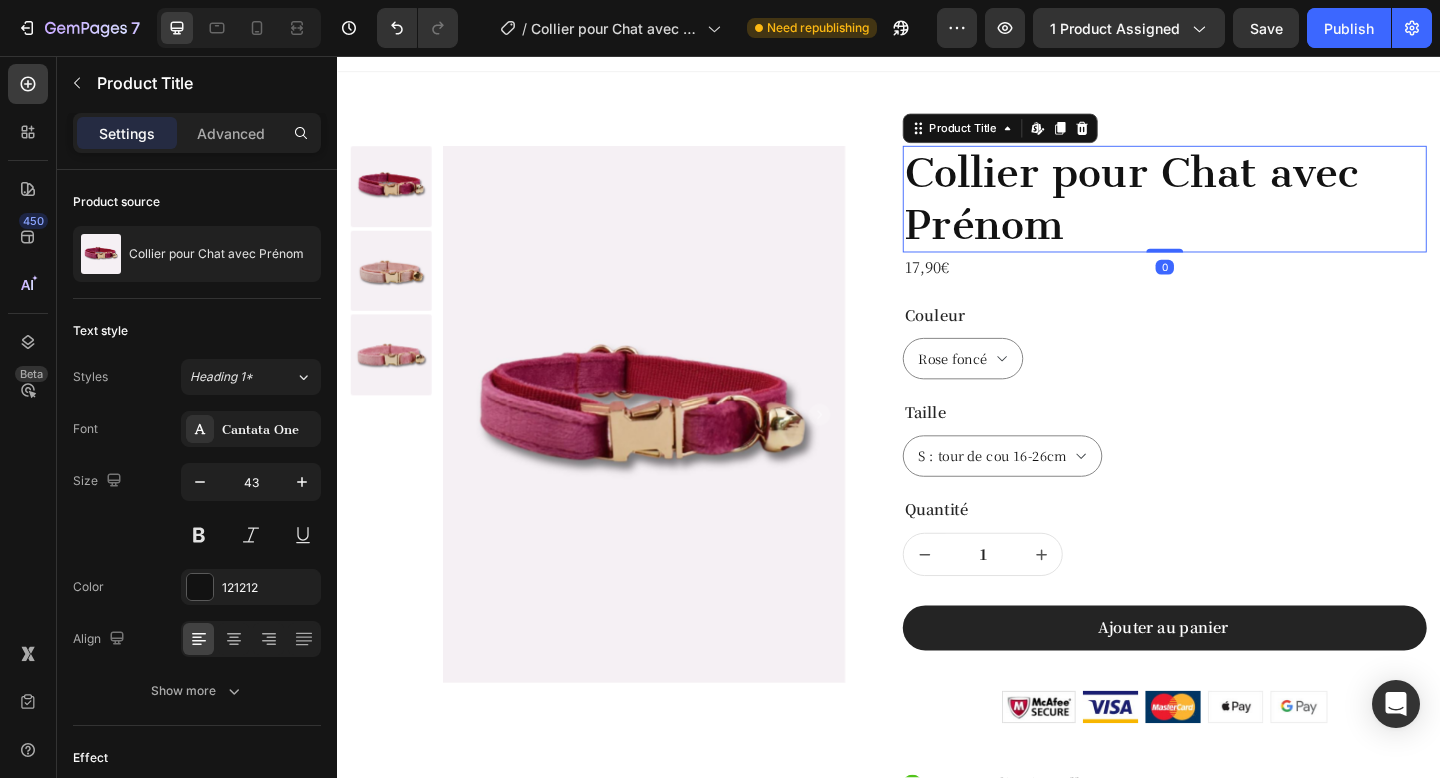 click on "Collier pour Chat avec Prénom" at bounding box center [1237, 212] 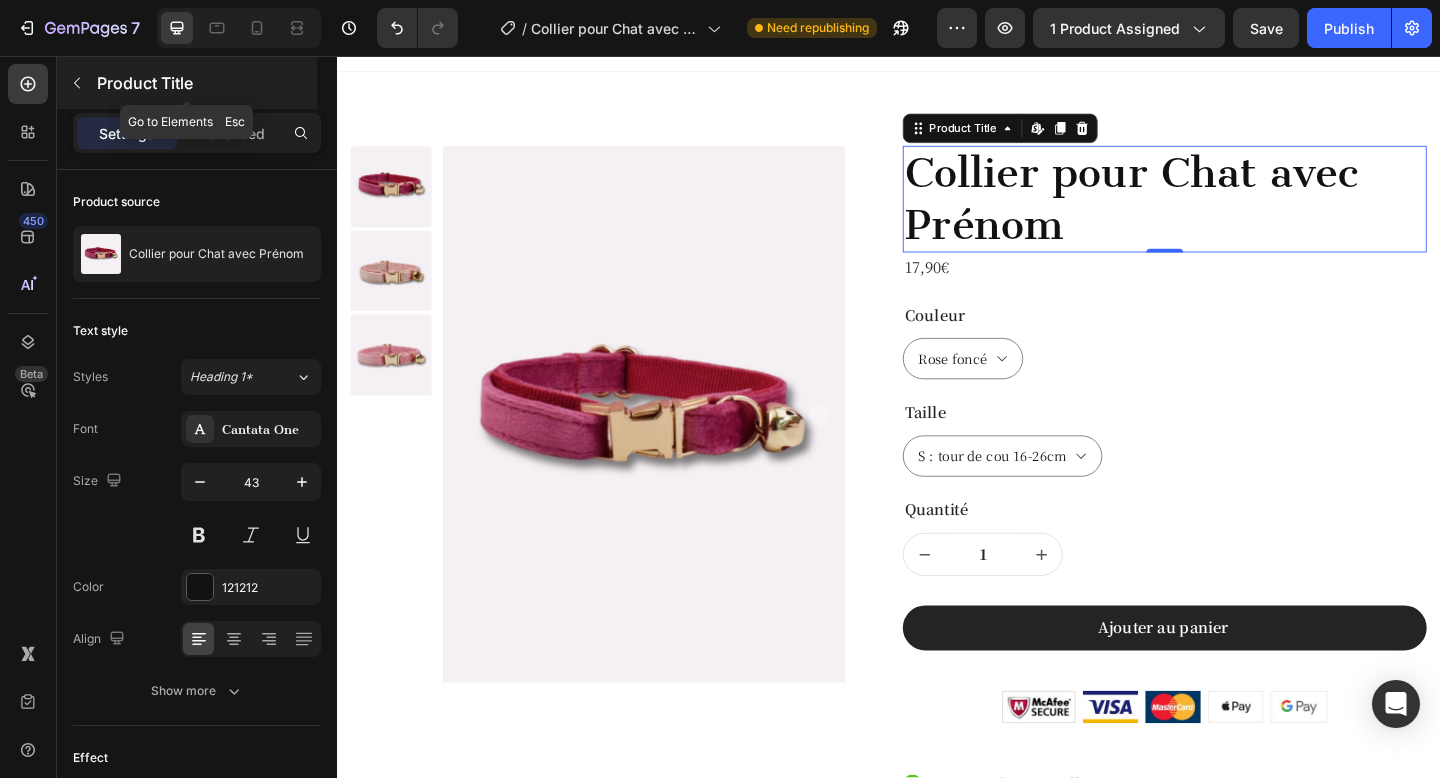 click at bounding box center [77, 83] 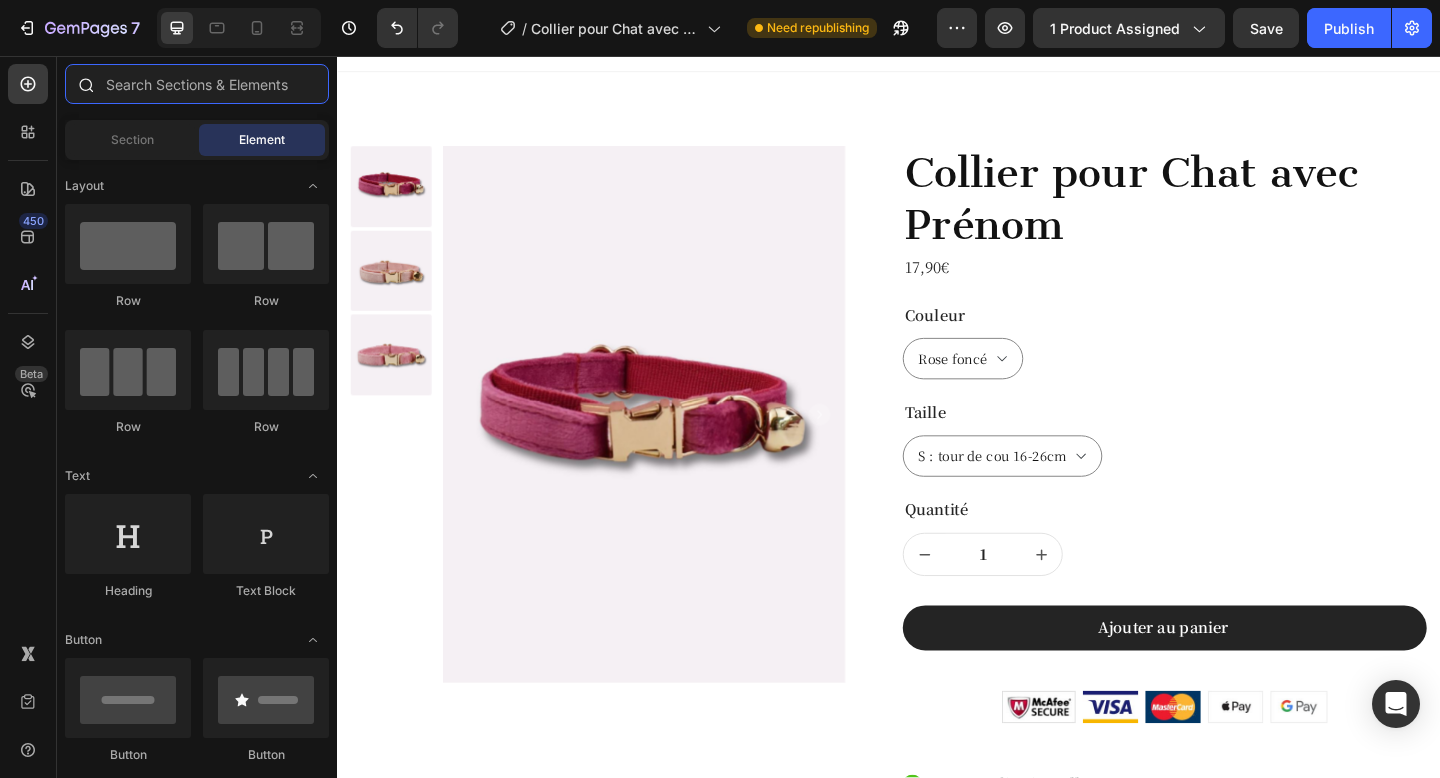 click at bounding box center (197, 84) 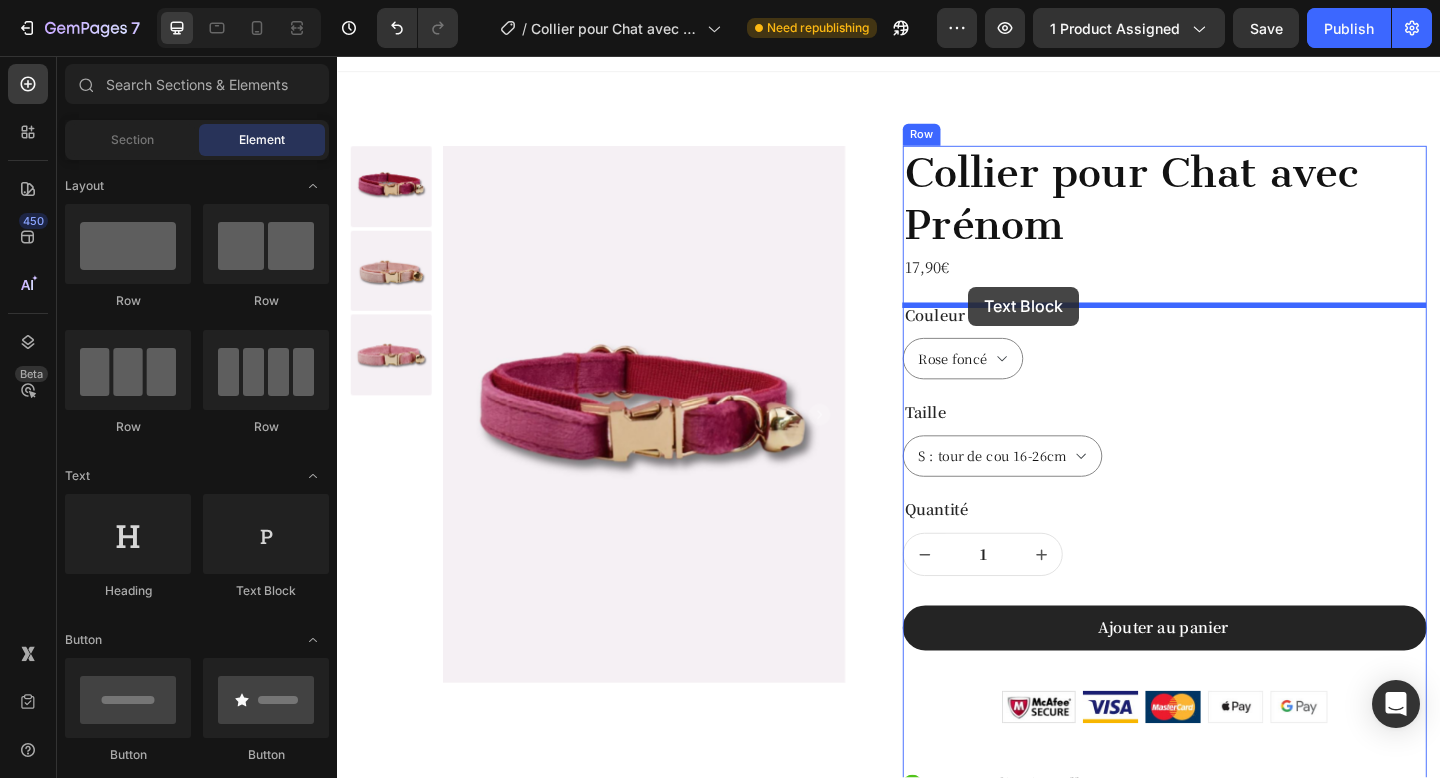 drag, startPoint x: 580, startPoint y: 610, endPoint x: 1023, endPoint y: 306, distance: 537.2755 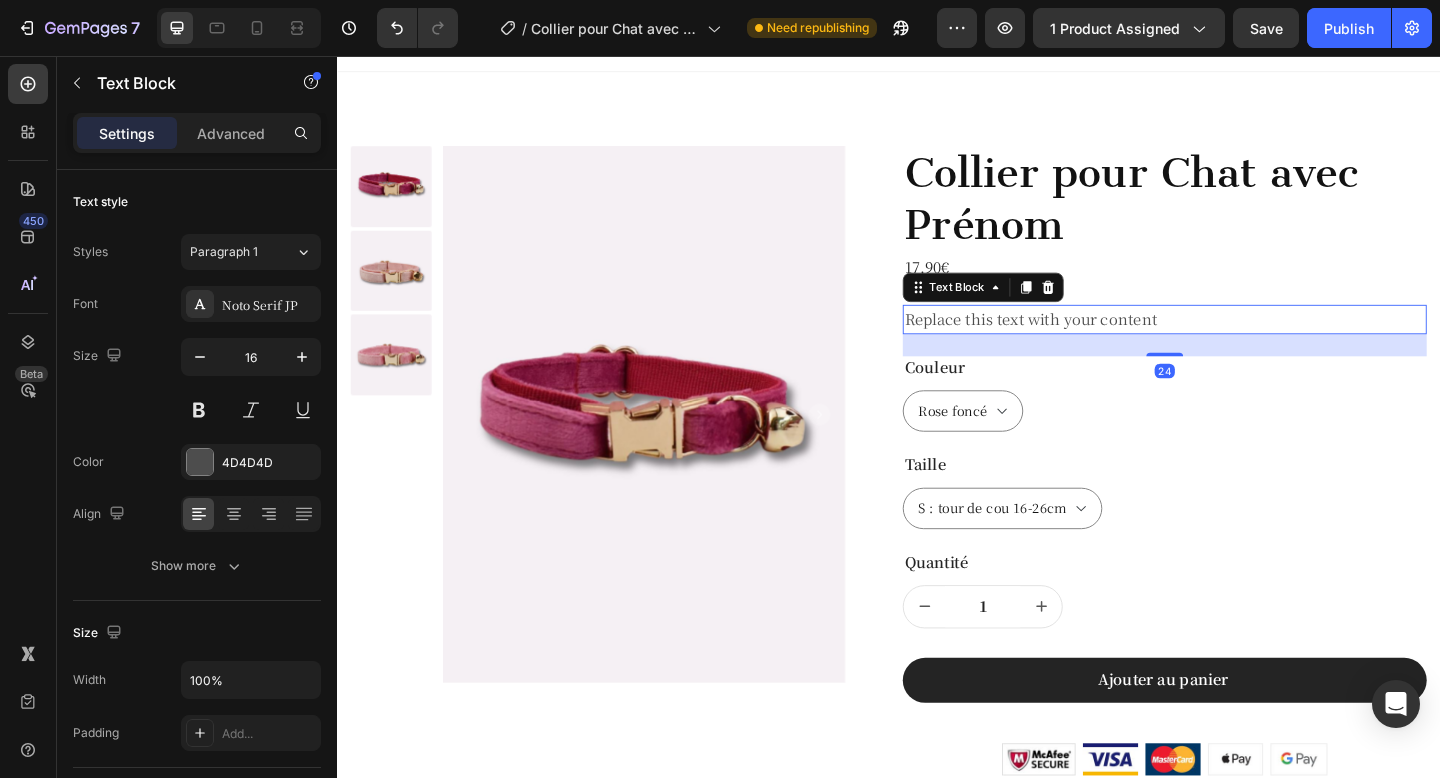 click on "Replace this text with your content" at bounding box center [1237, 343] 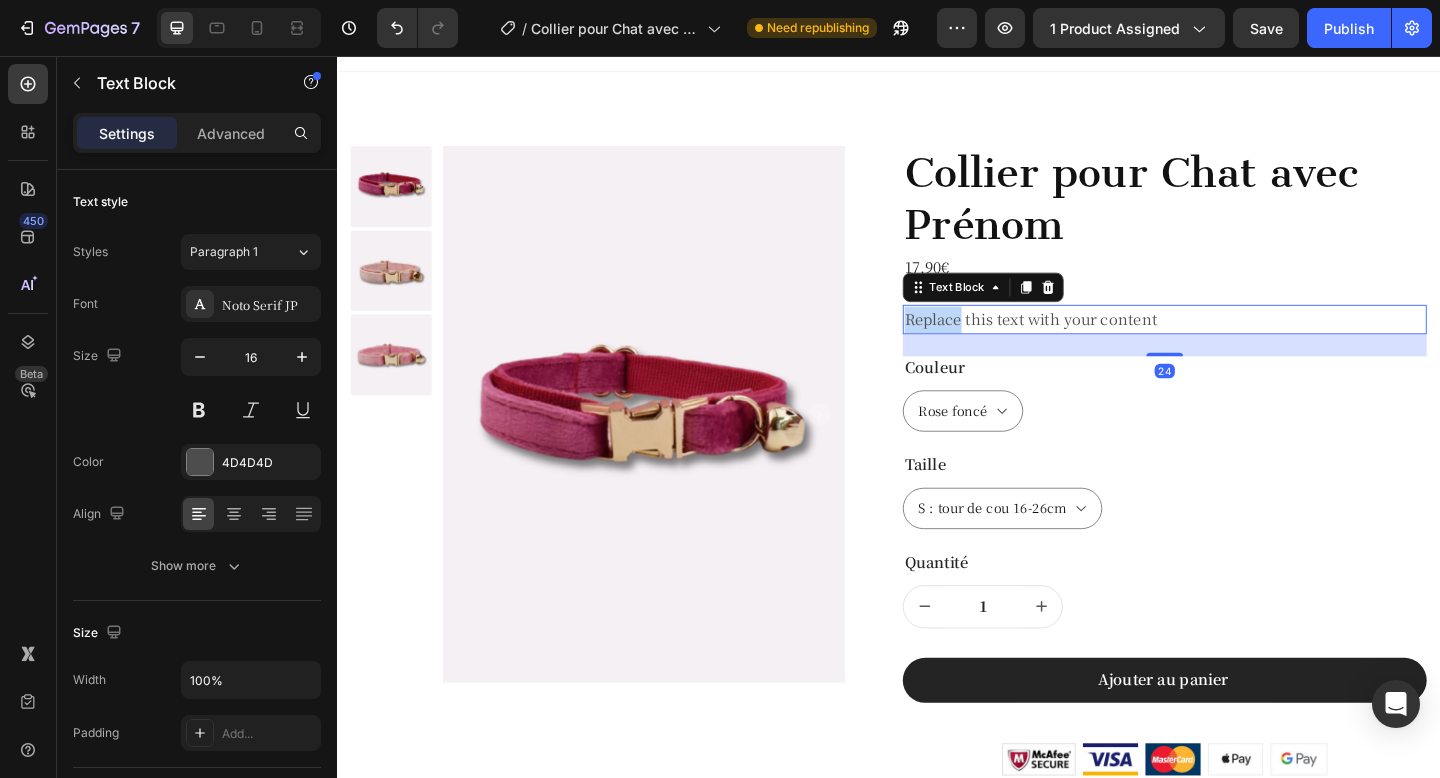 click on "Replace this text with your content" at bounding box center (1237, 343) 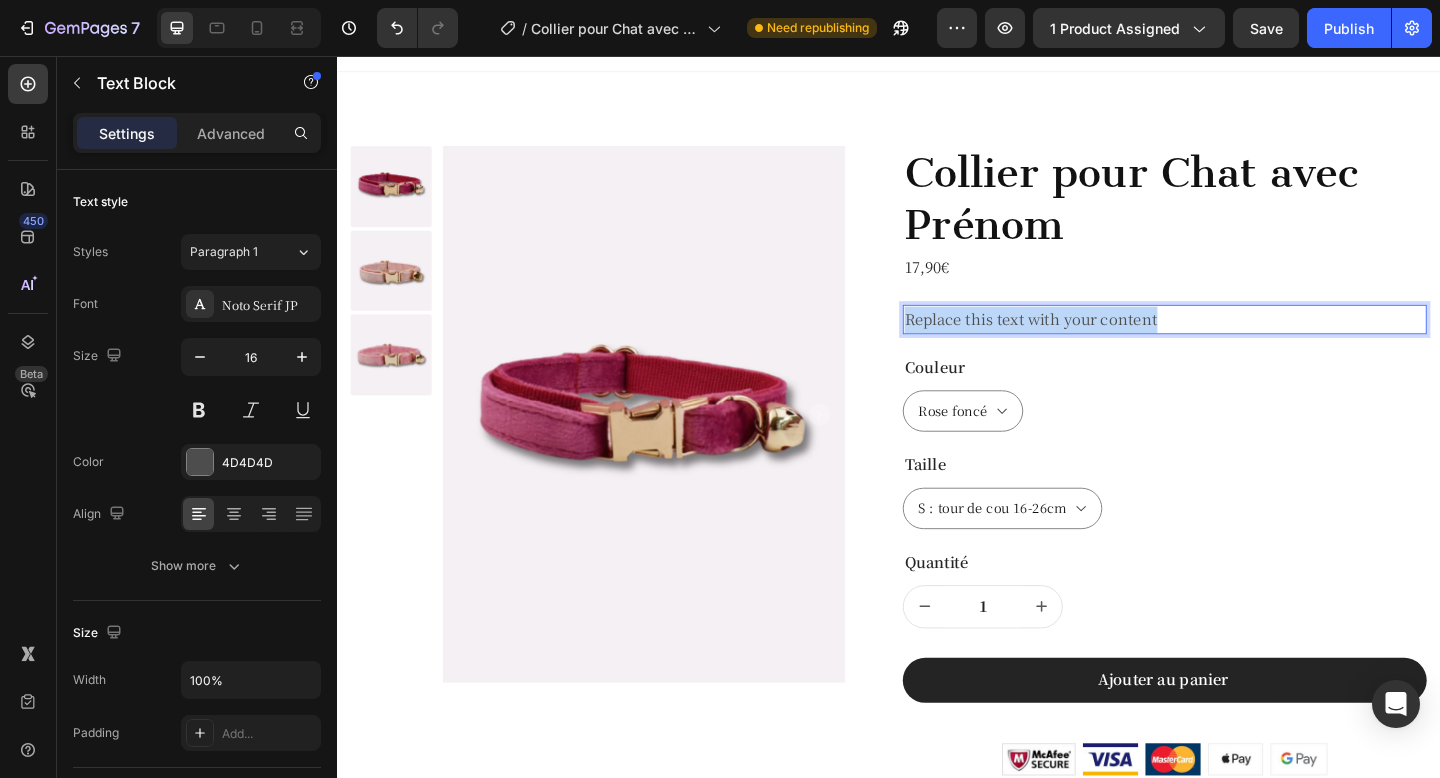 click on "Replace this text with your content" at bounding box center [1237, 343] 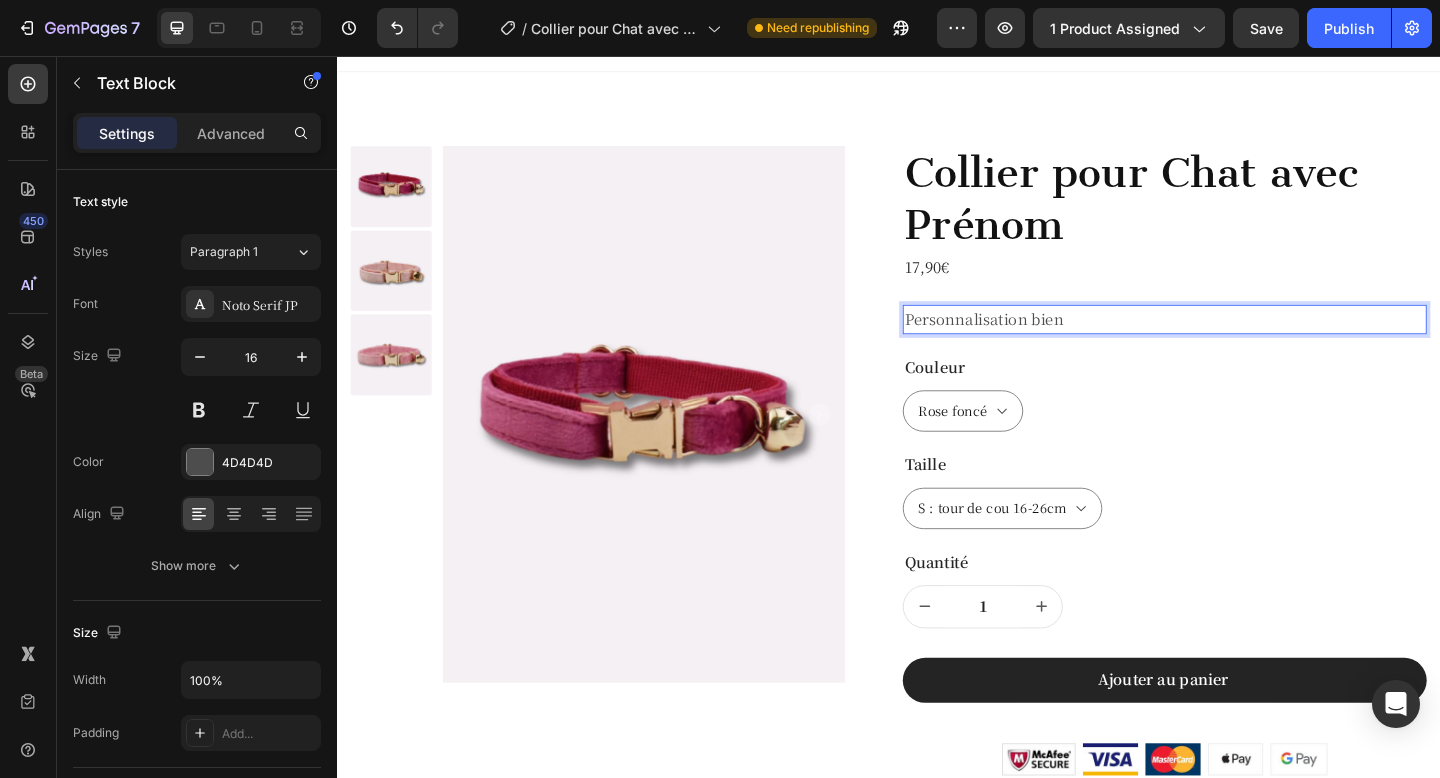 type 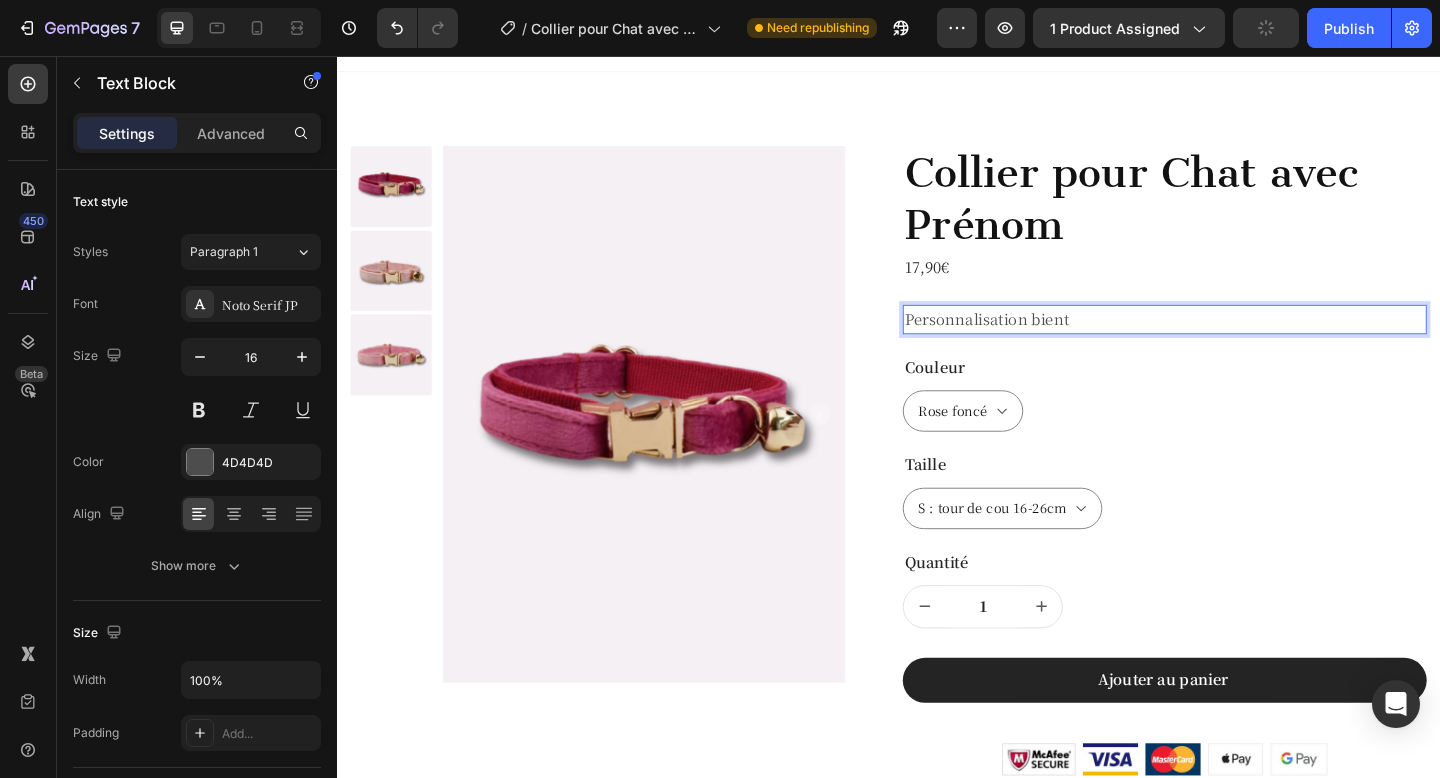 click on "Personnalisation bient" at bounding box center [1237, 343] 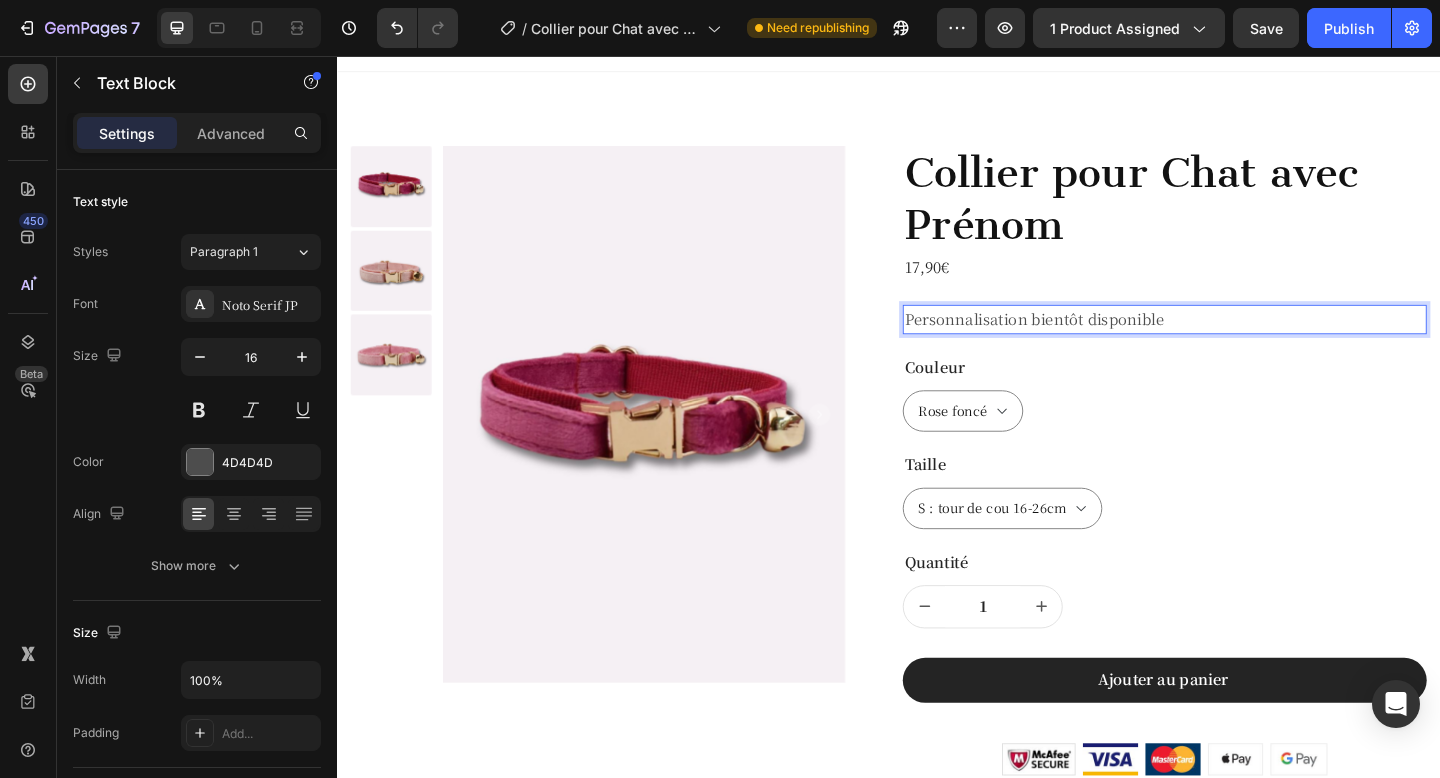 click on "Personnalisation bientôt disponible" at bounding box center [1237, 343] 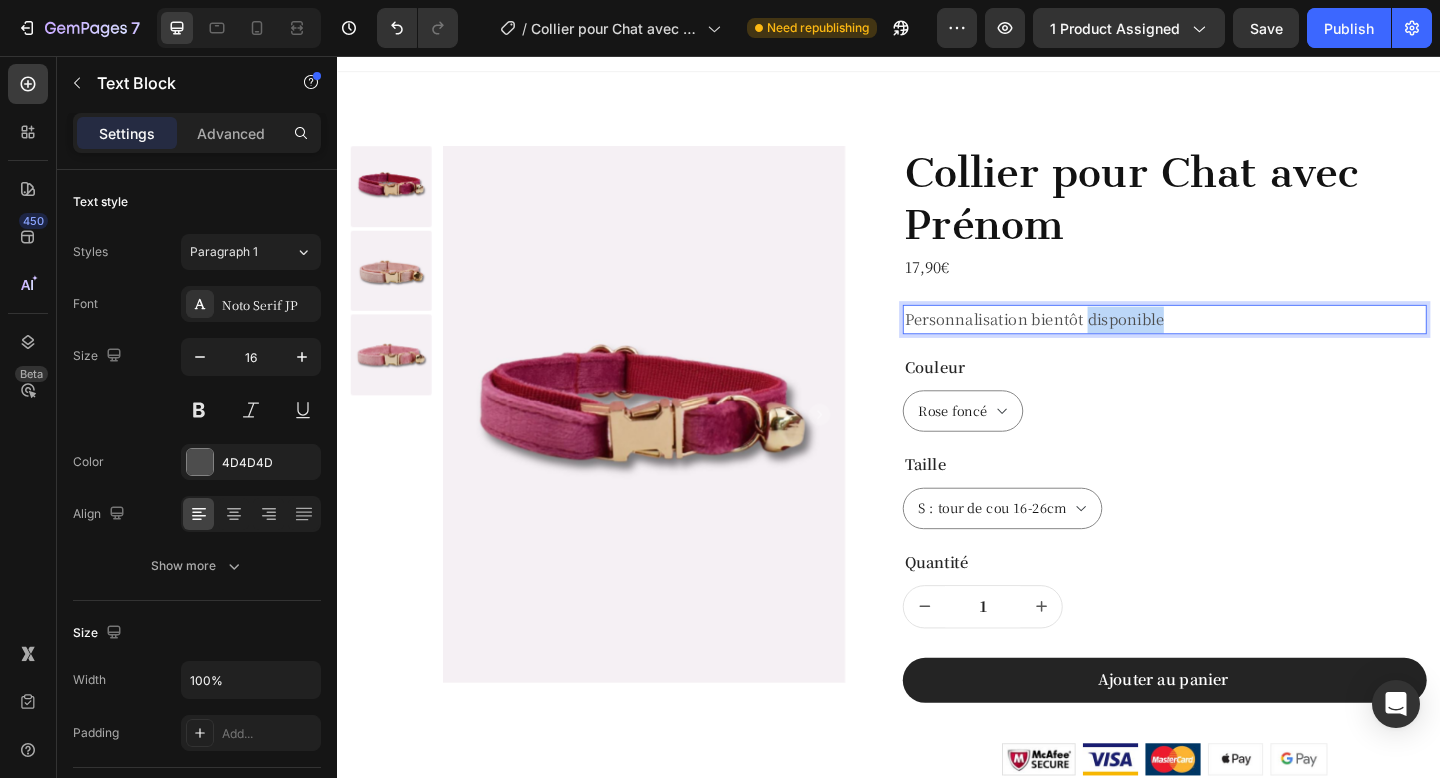click on "Personnalisation bientôt disponible" at bounding box center (1237, 343) 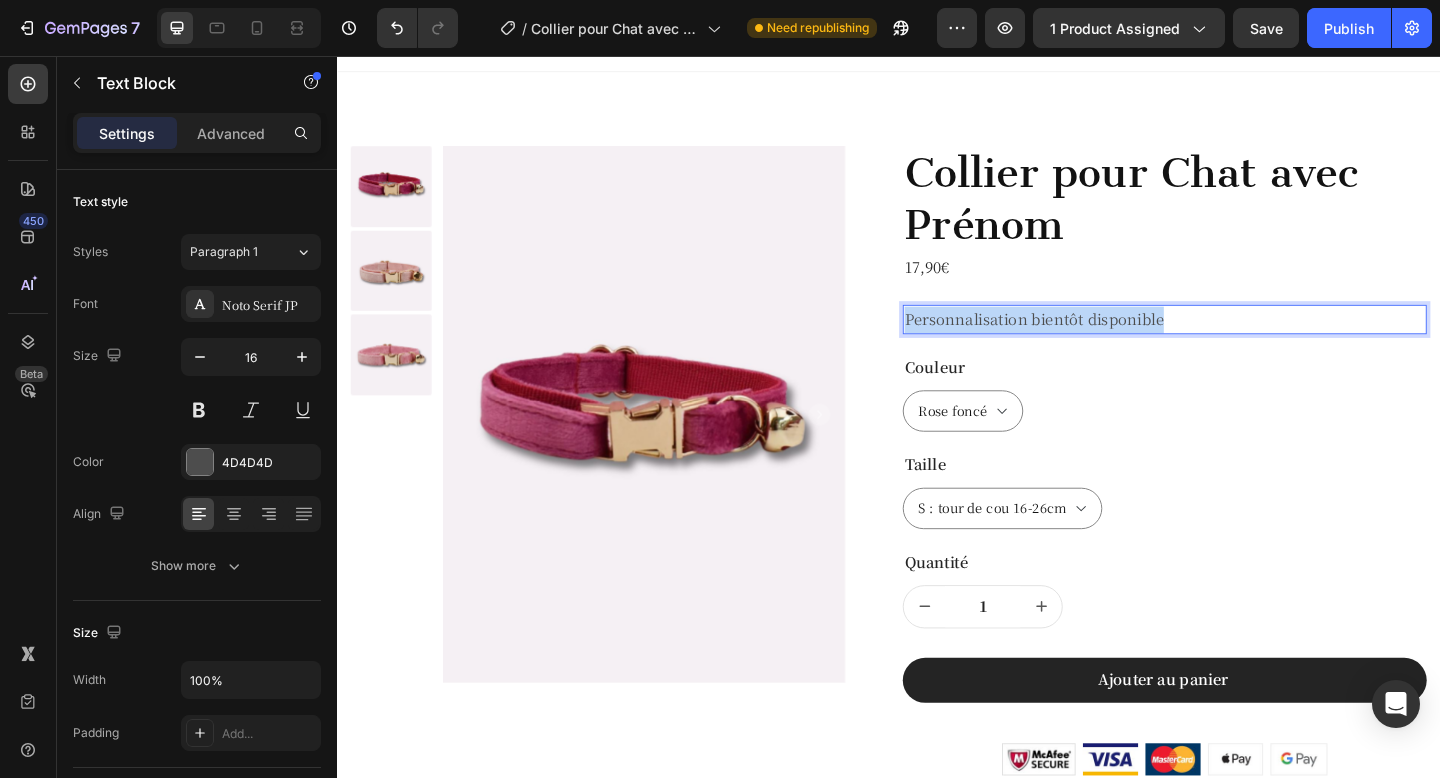 click on "Personnalisation bientôt disponible" at bounding box center [1237, 343] 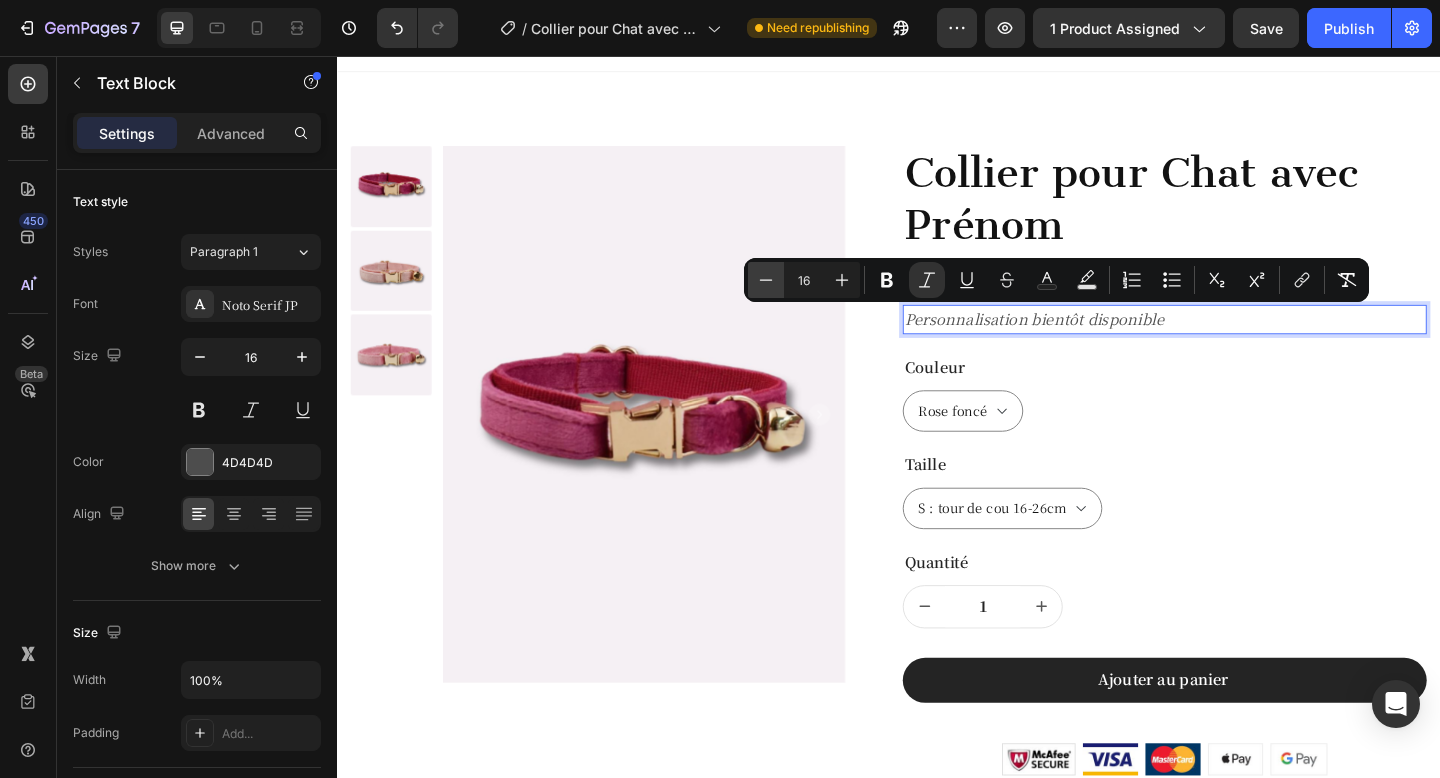 click on "Minus" at bounding box center (766, 280) 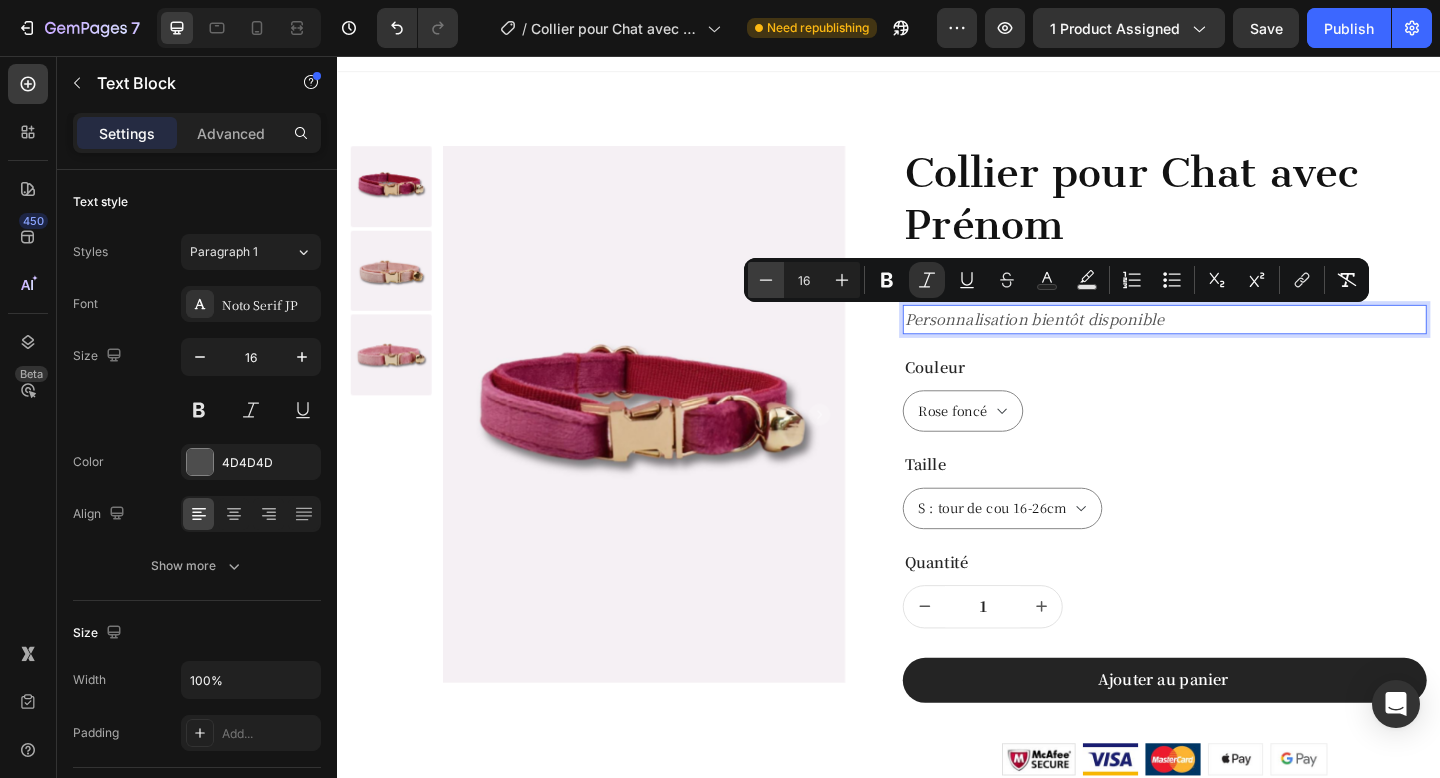 type on "15" 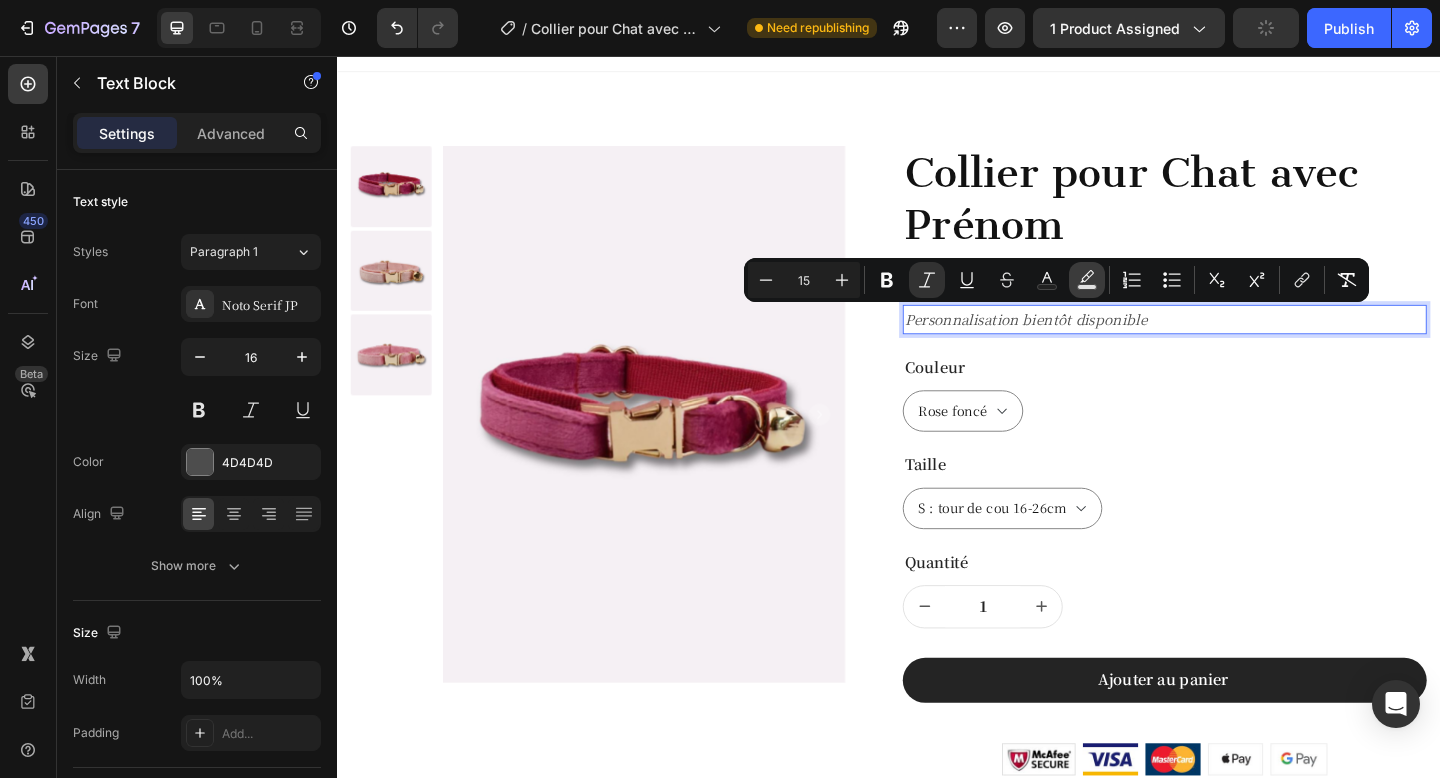 click 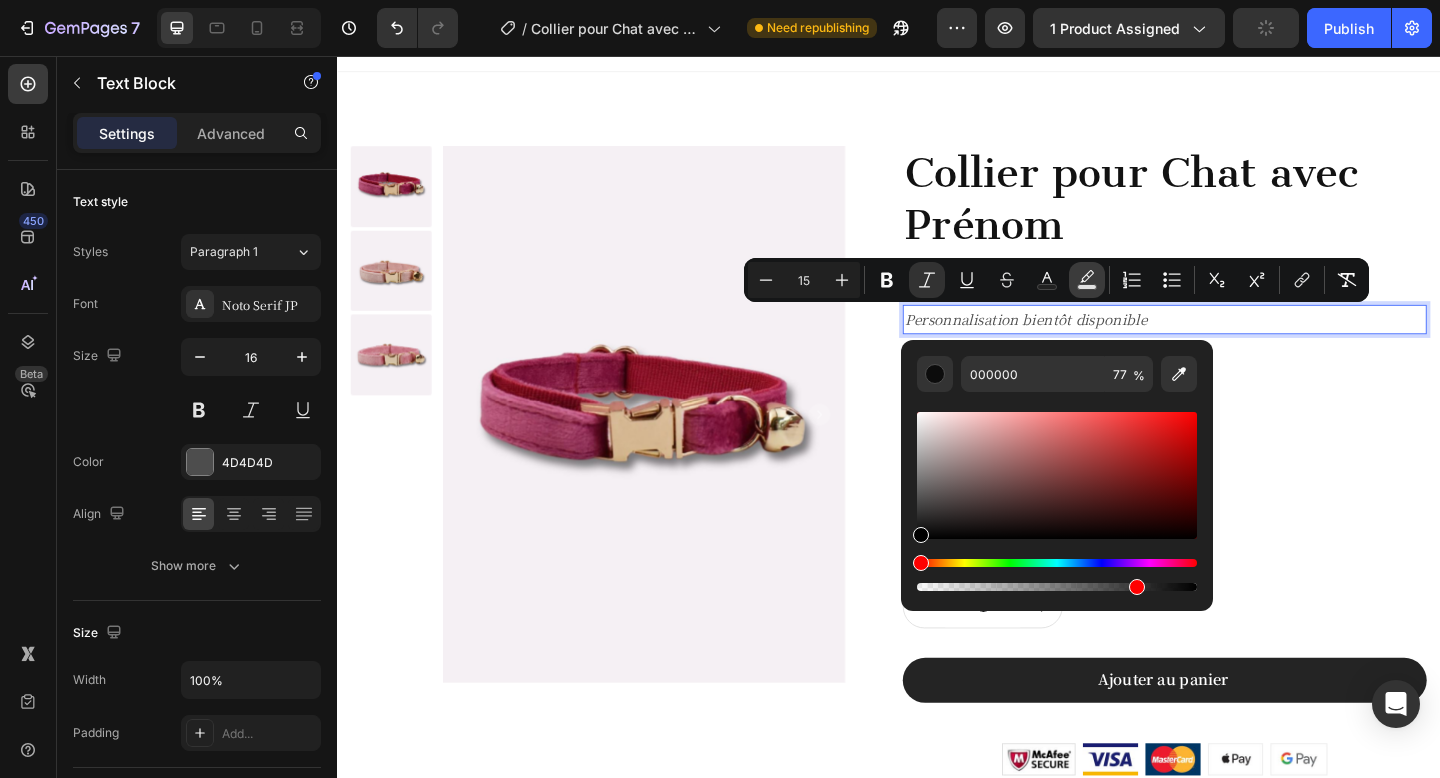 click 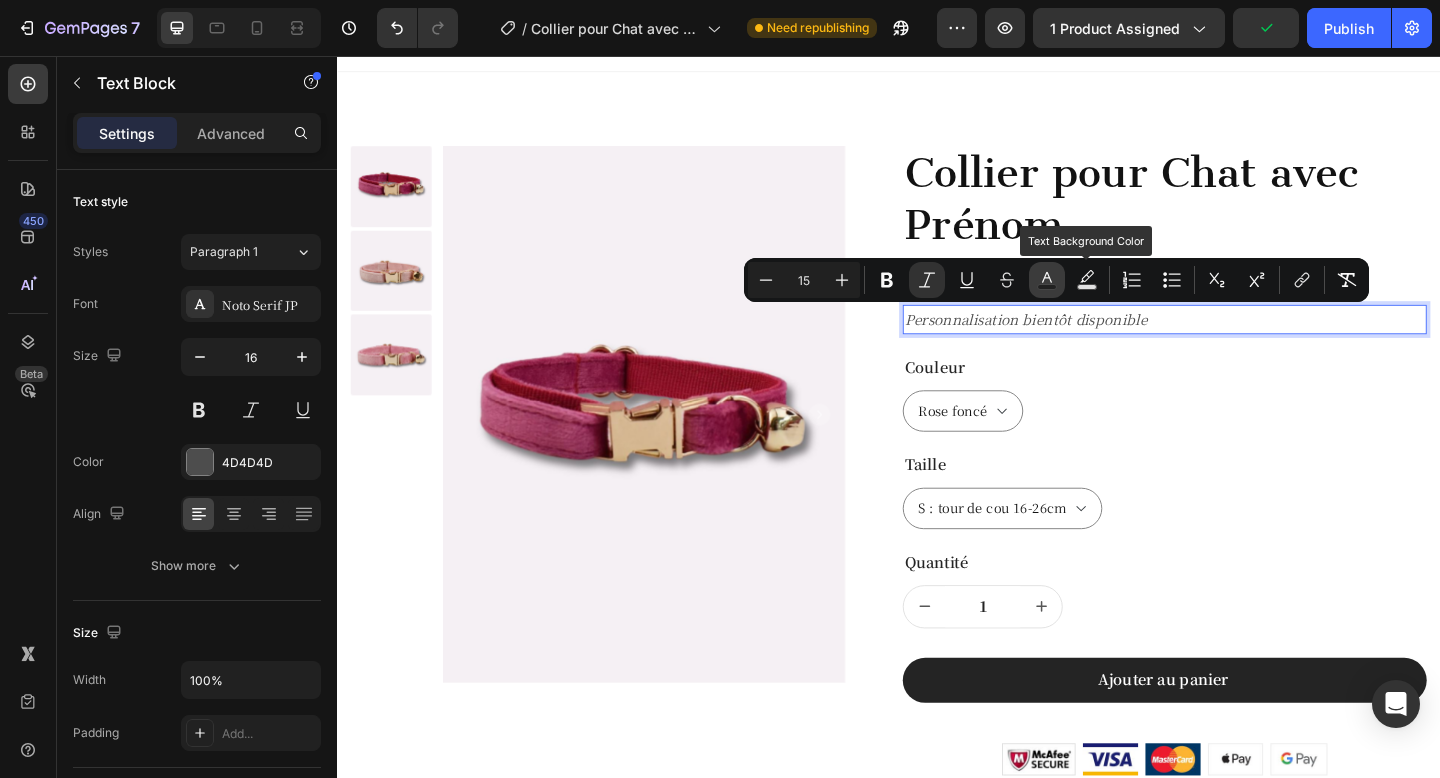 click on "Text Color" at bounding box center (1047, 280) 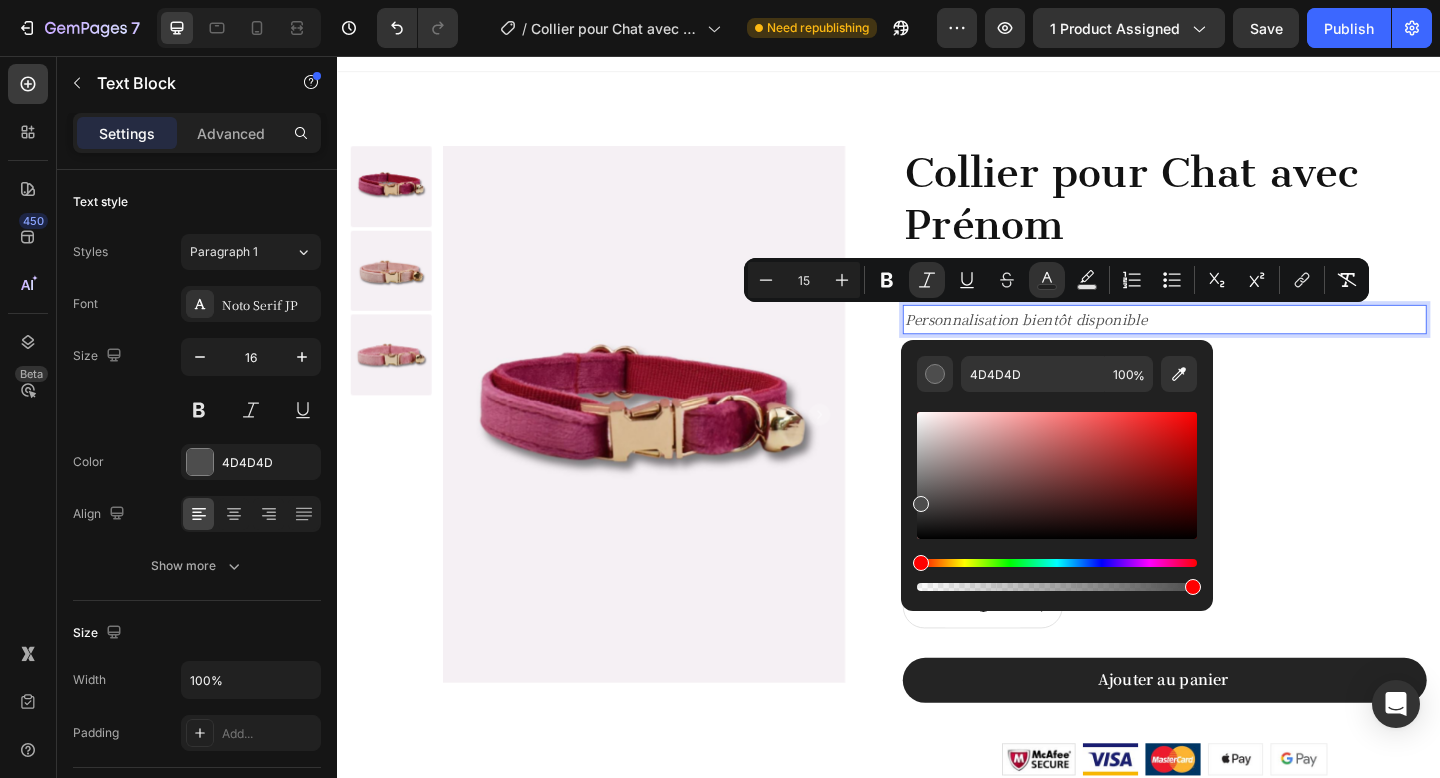 click at bounding box center [1057, 563] 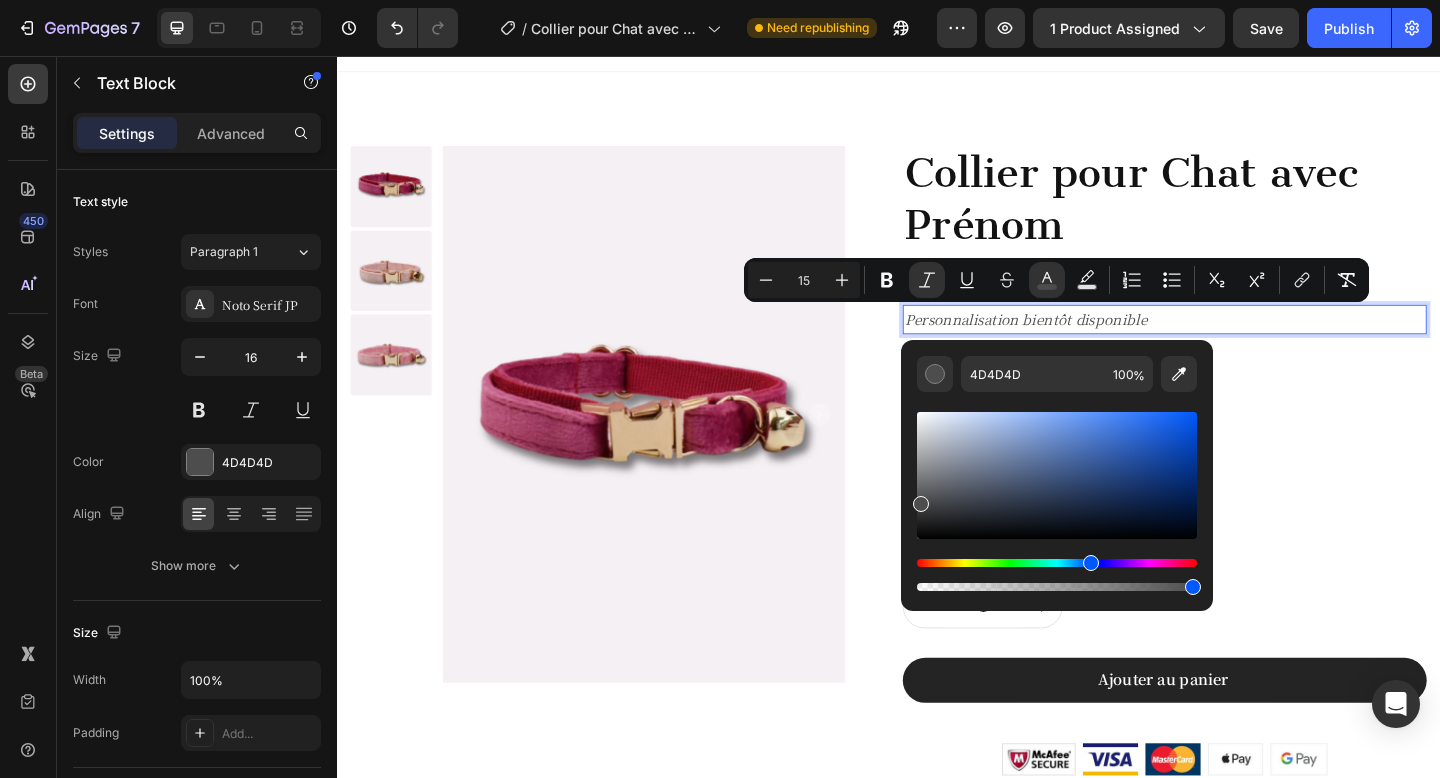 click at bounding box center [1057, 563] 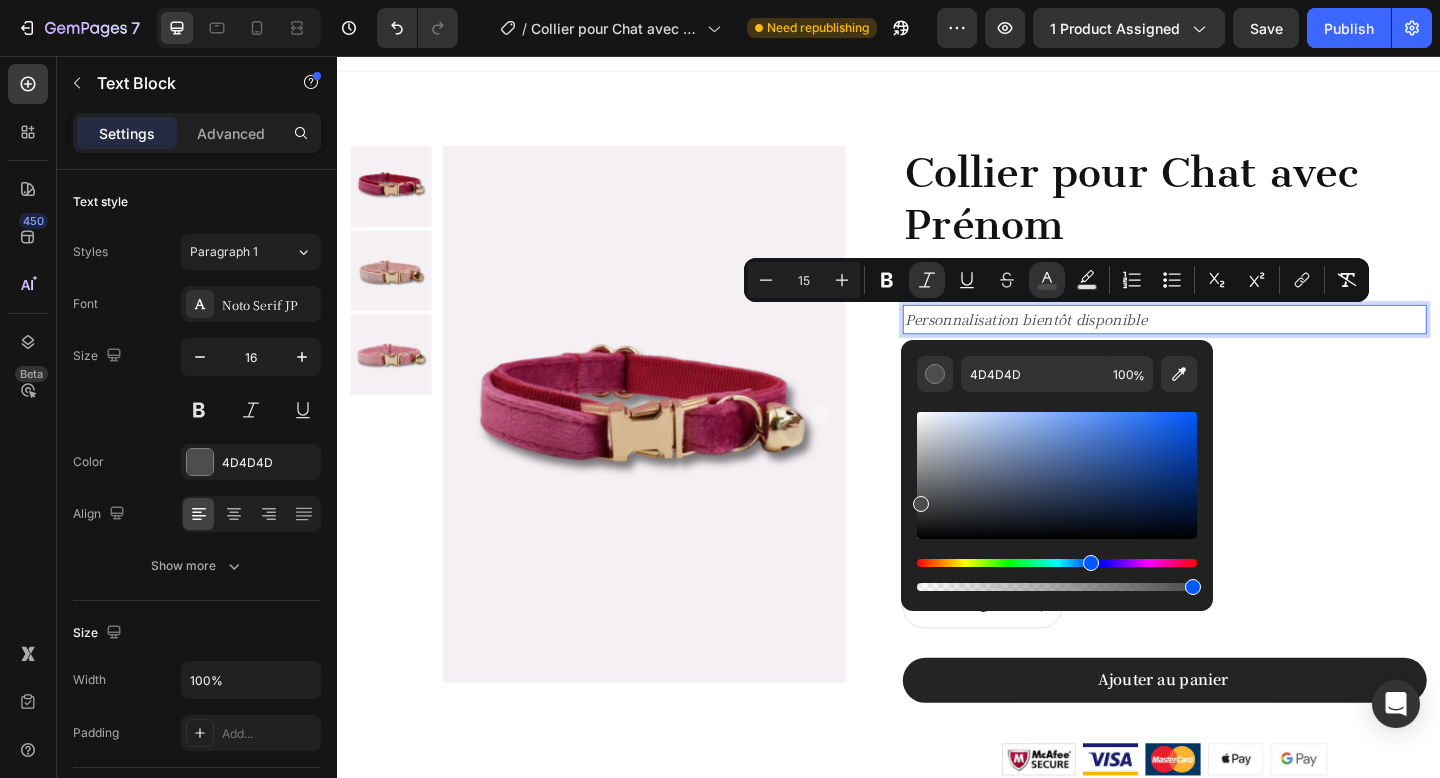 click at bounding box center [1057, 475] 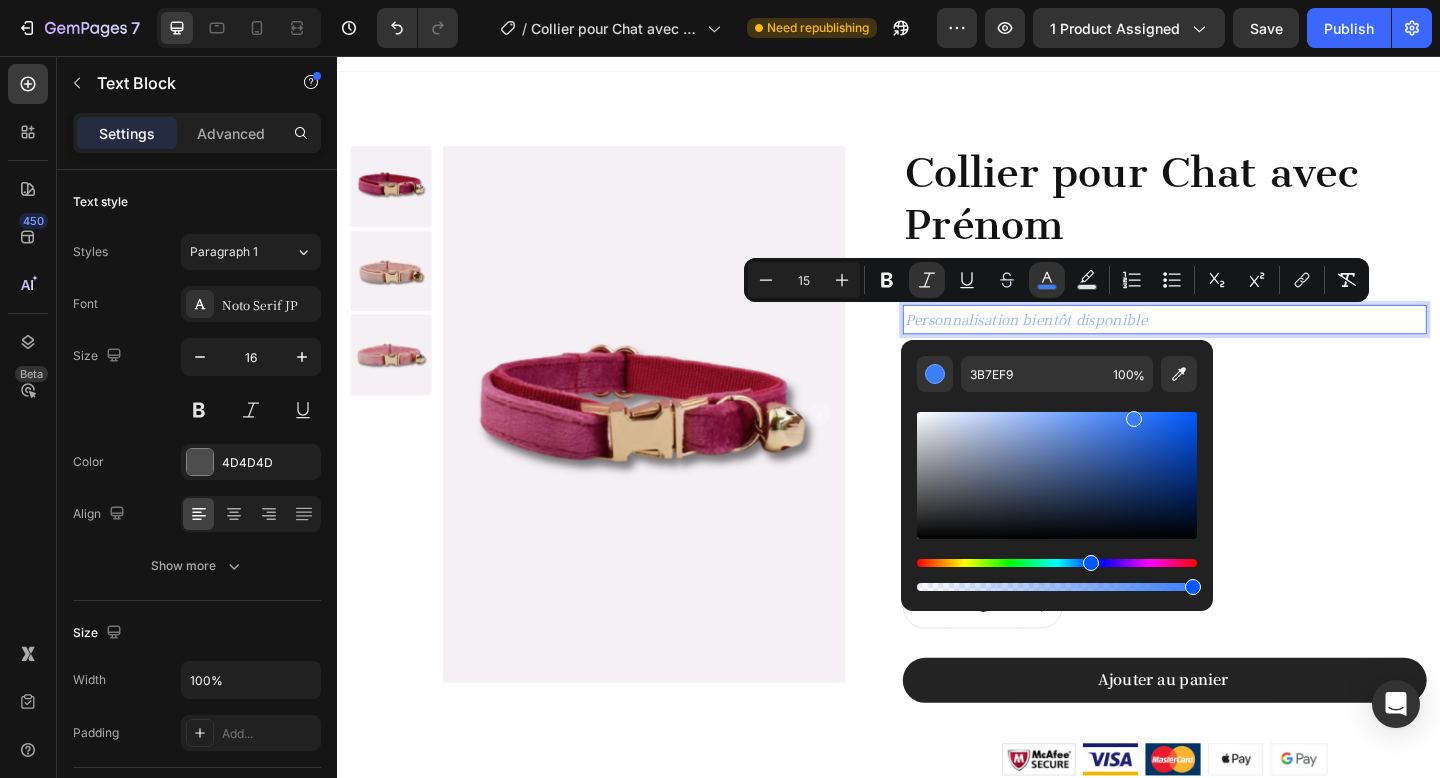 drag, startPoint x: 1025, startPoint y: 422, endPoint x: 1131, endPoint y: 414, distance: 106.30146 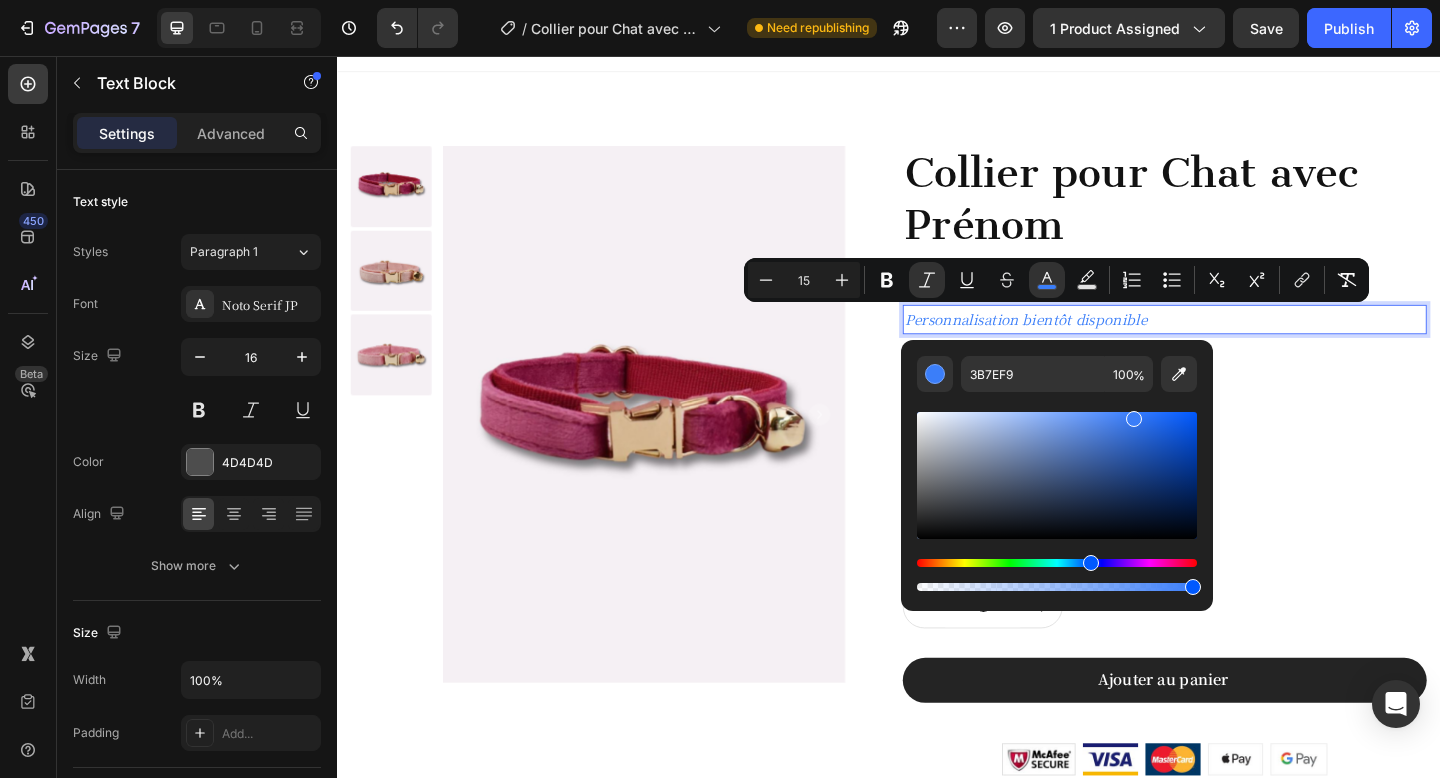 click at bounding box center [1057, 475] 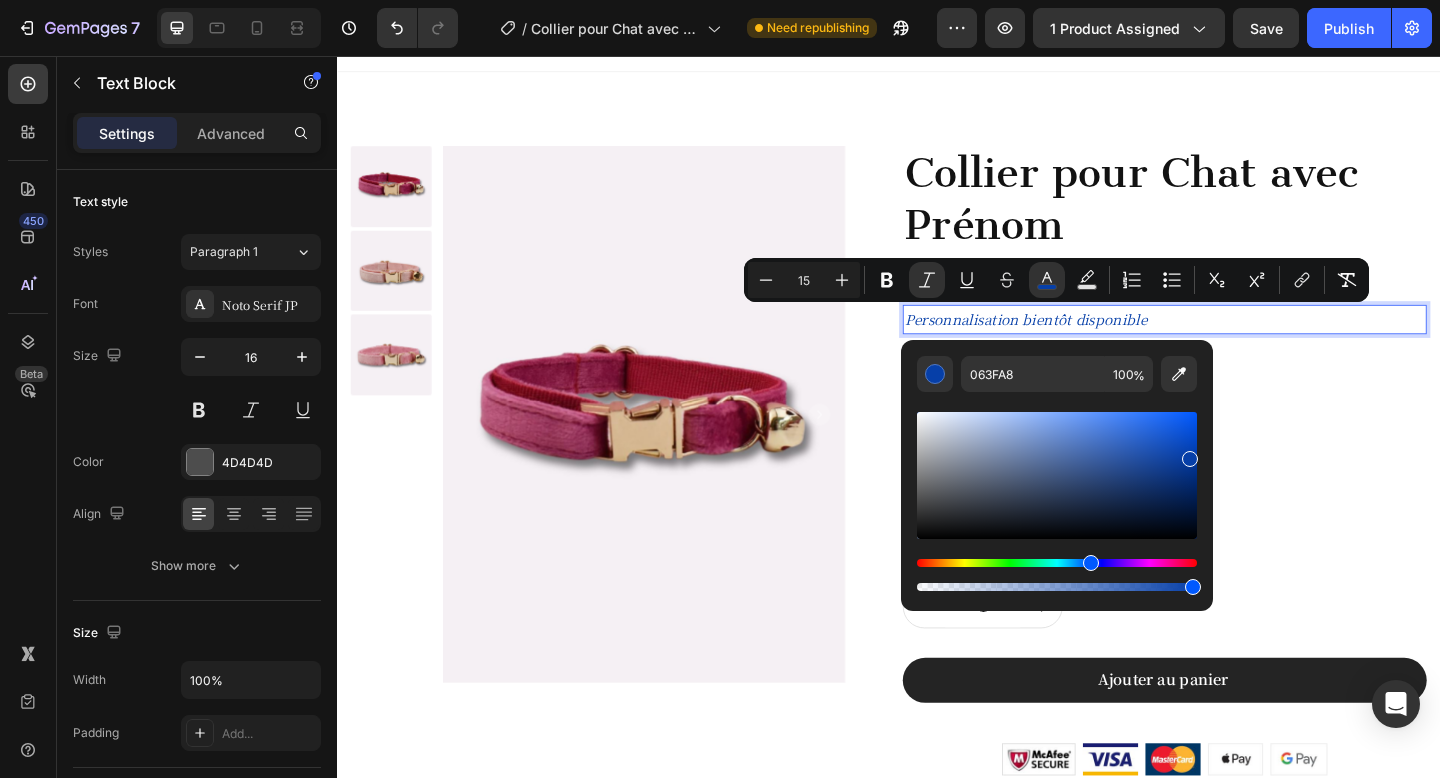 click on "Personnalisation bientôt disponible" at bounding box center [1237, 343] 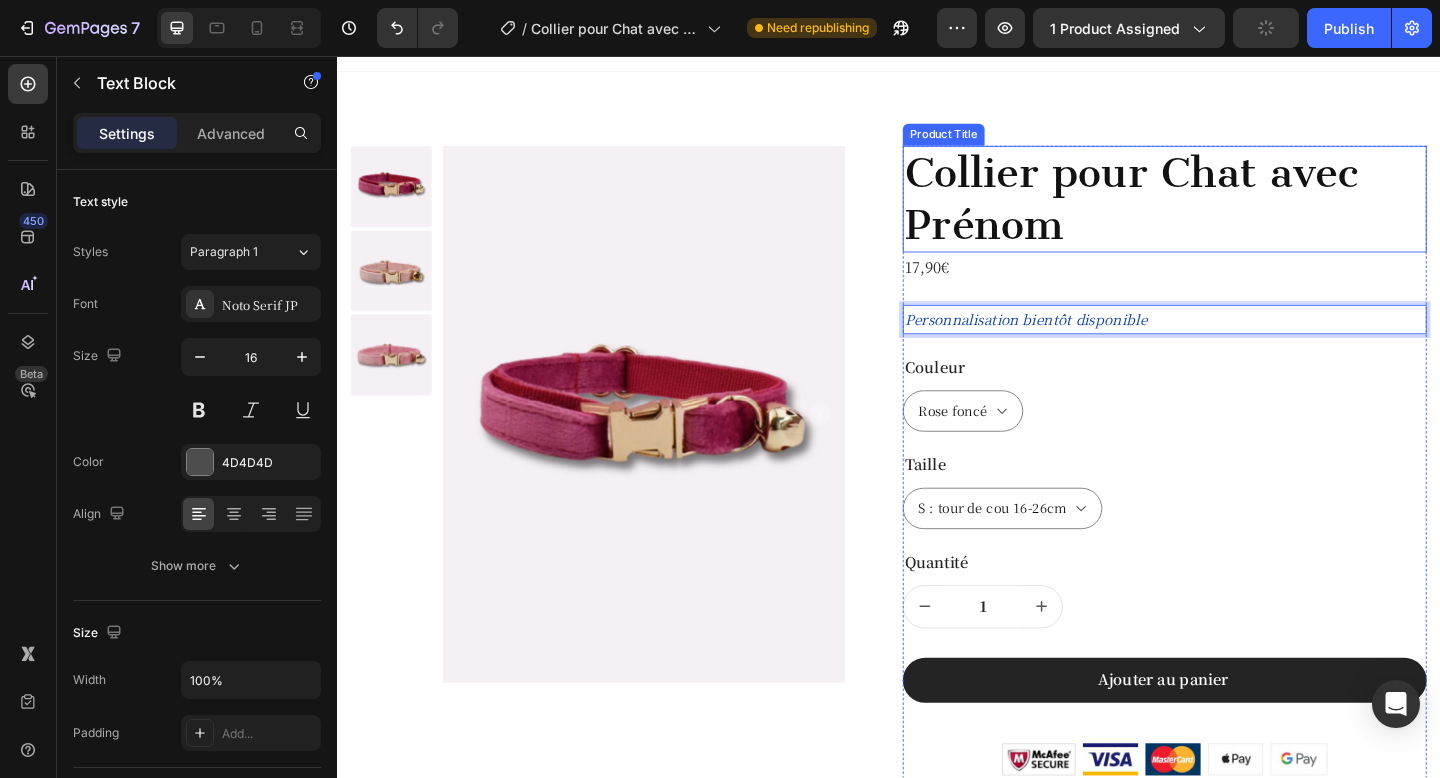 click on "Collier pour Chat avec Prénom" at bounding box center (1237, 212) 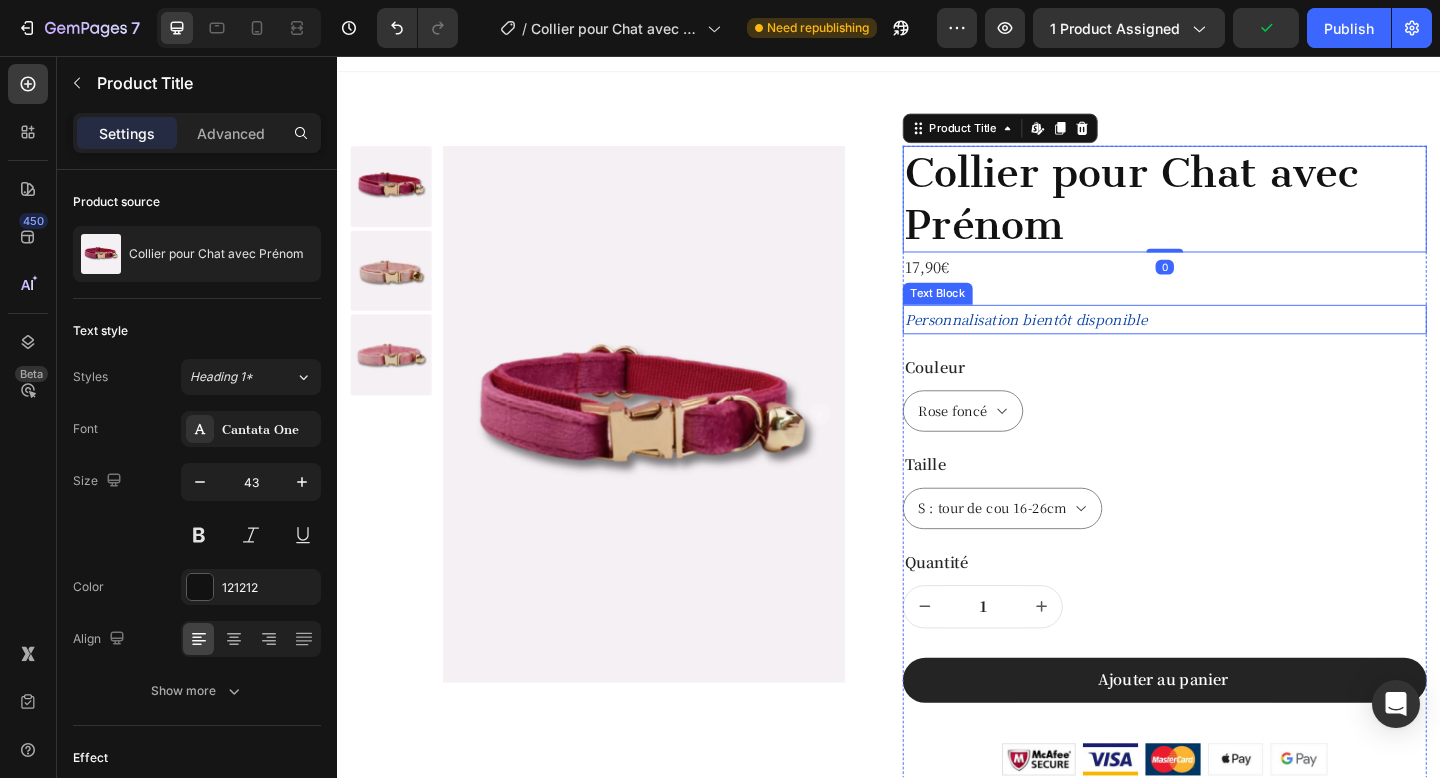 click on "Personnalisation bientôt disponible" at bounding box center (1086, 342) 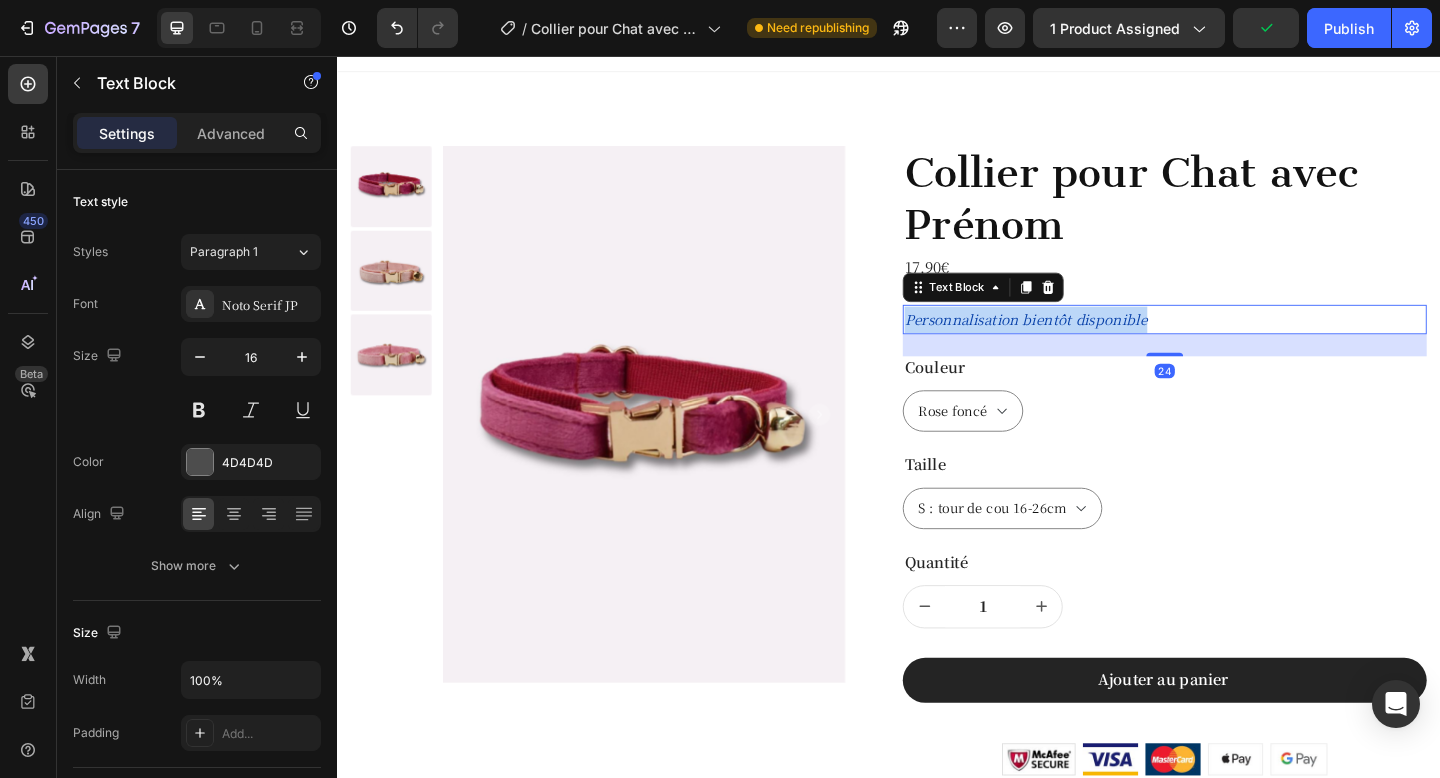 click on "Personnalisation bientôt disponible" at bounding box center [1086, 342] 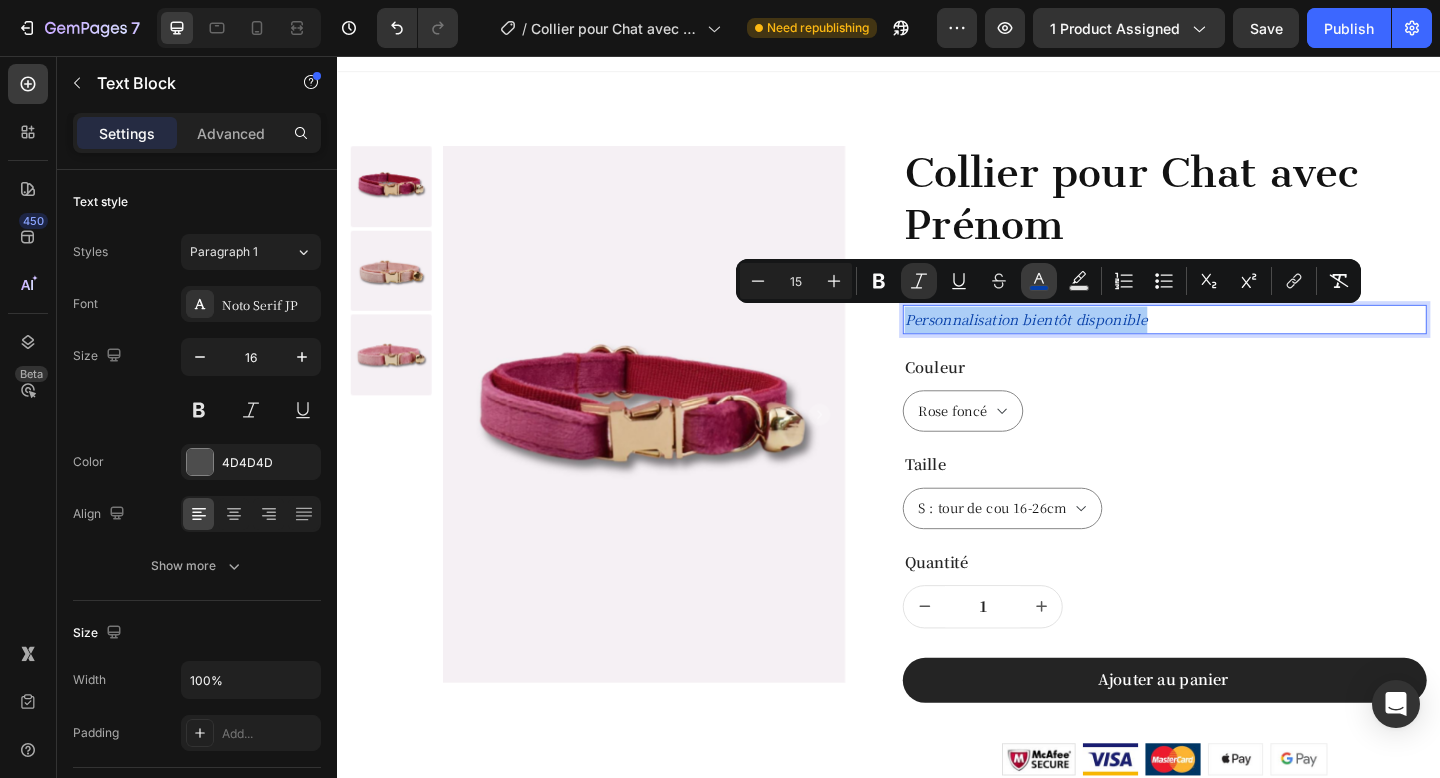 click 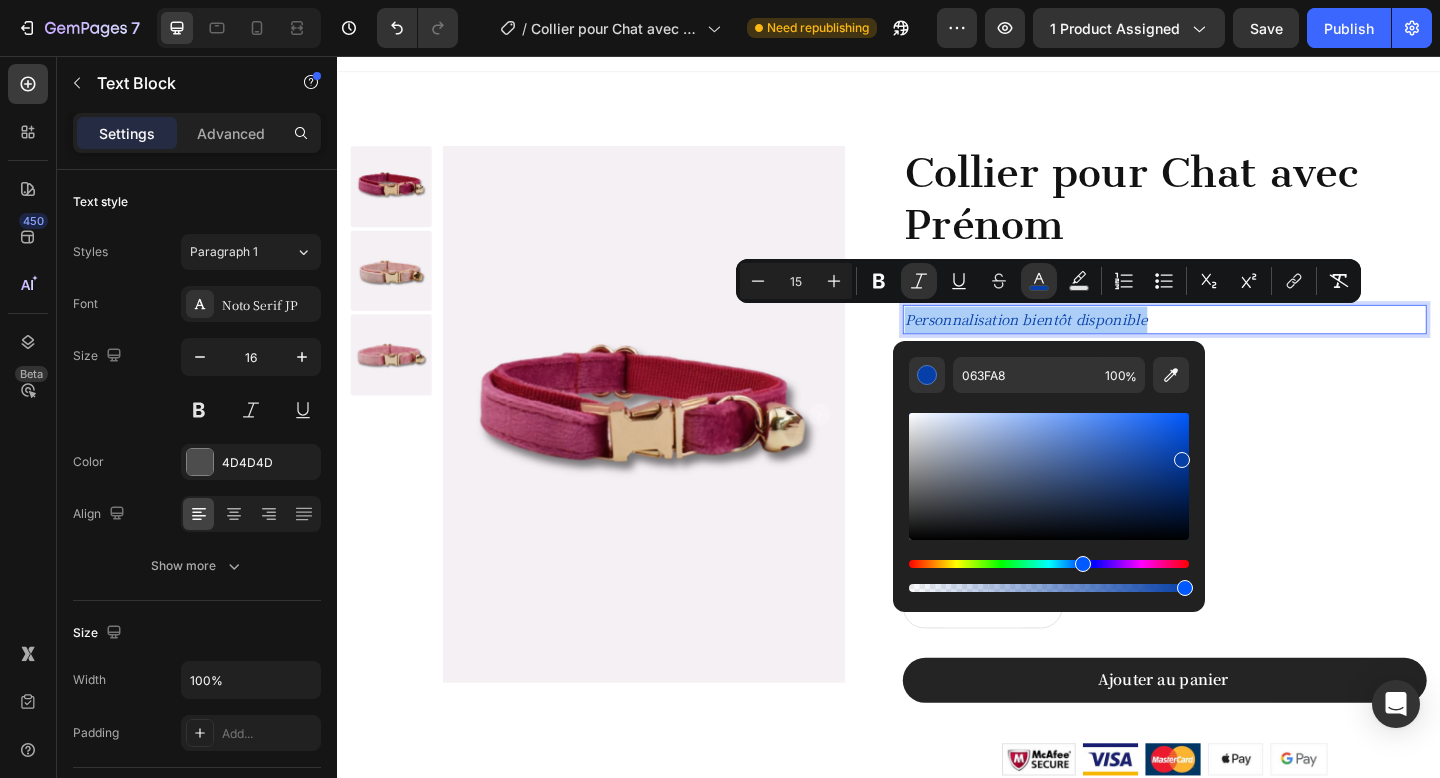 click at bounding box center (1049, 564) 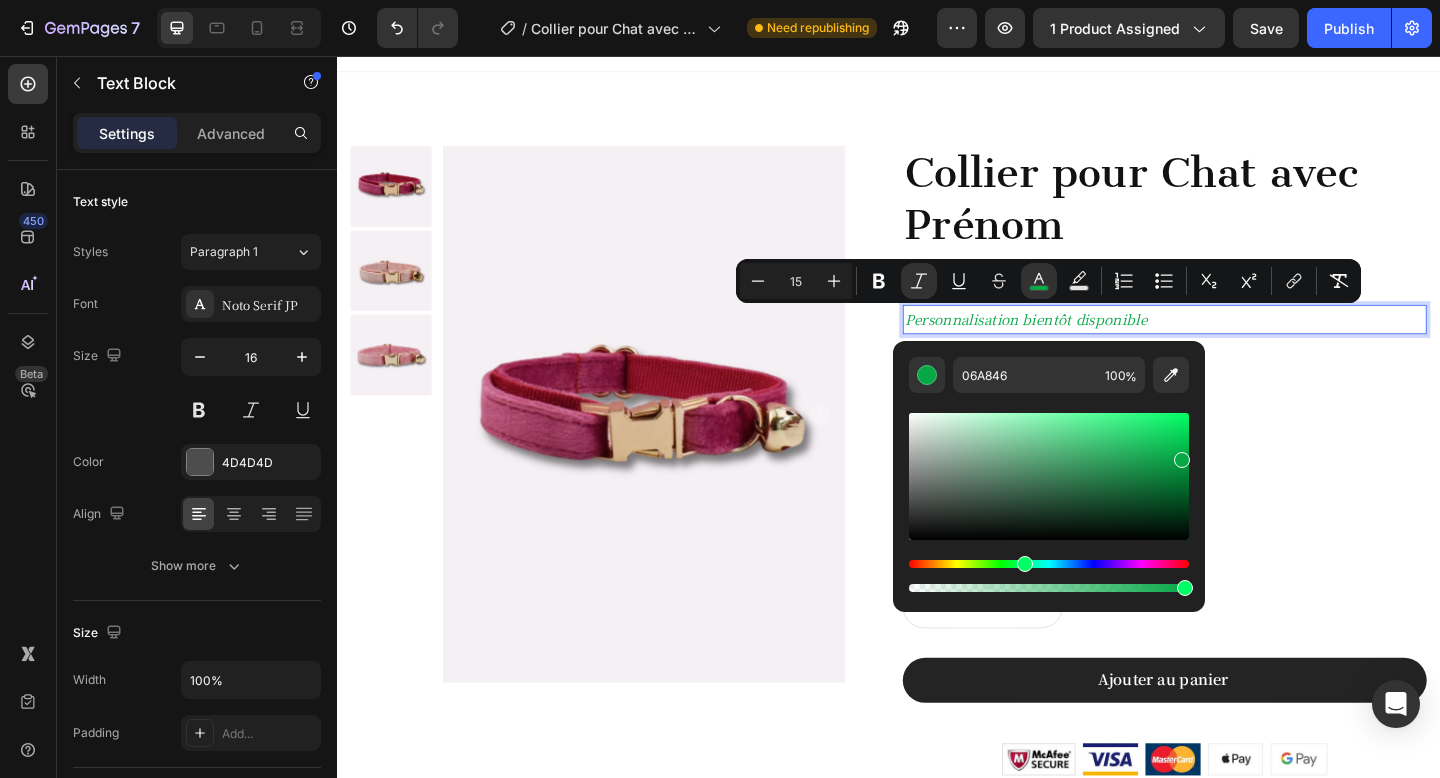 click at bounding box center [1049, 476] 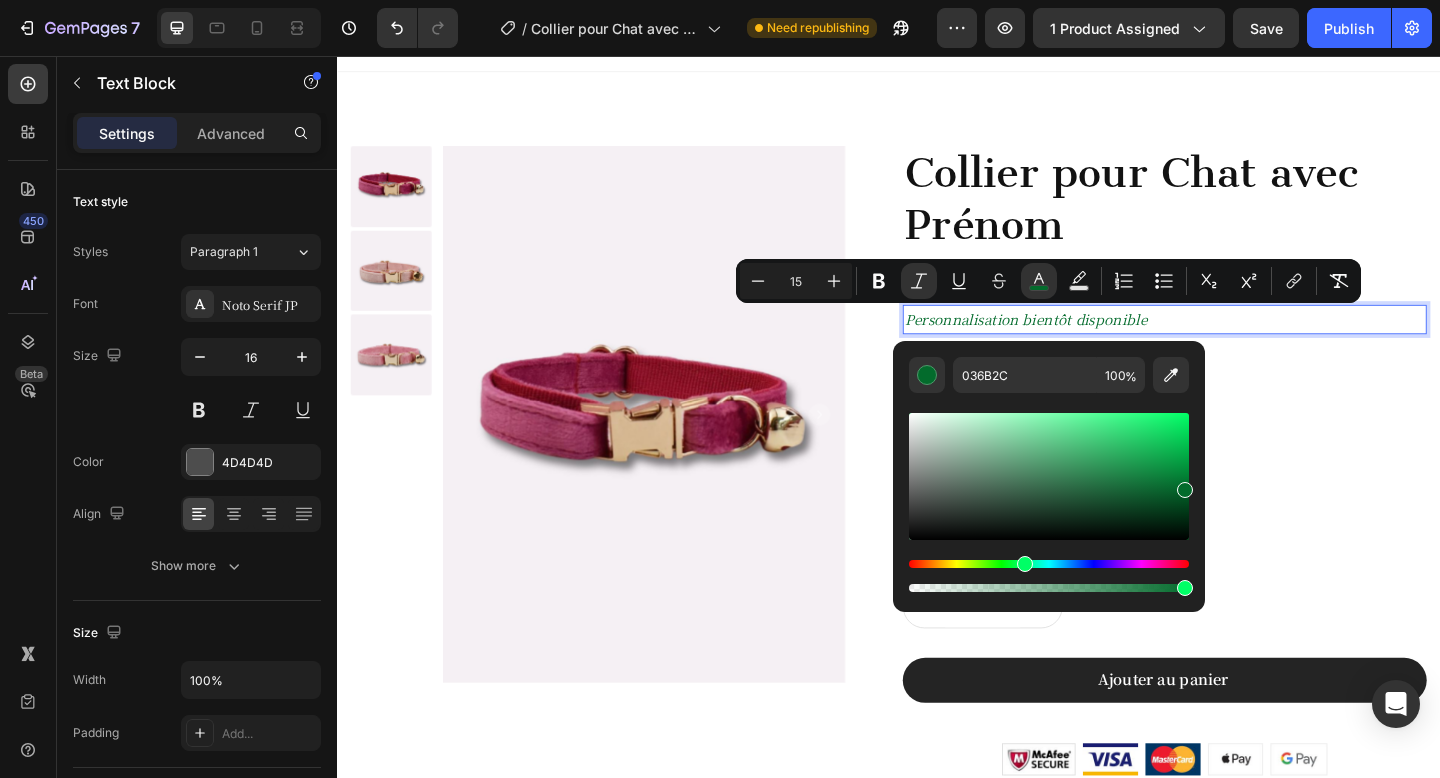 click on "Personnalisation bientôt disponible" at bounding box center [1237, 343] 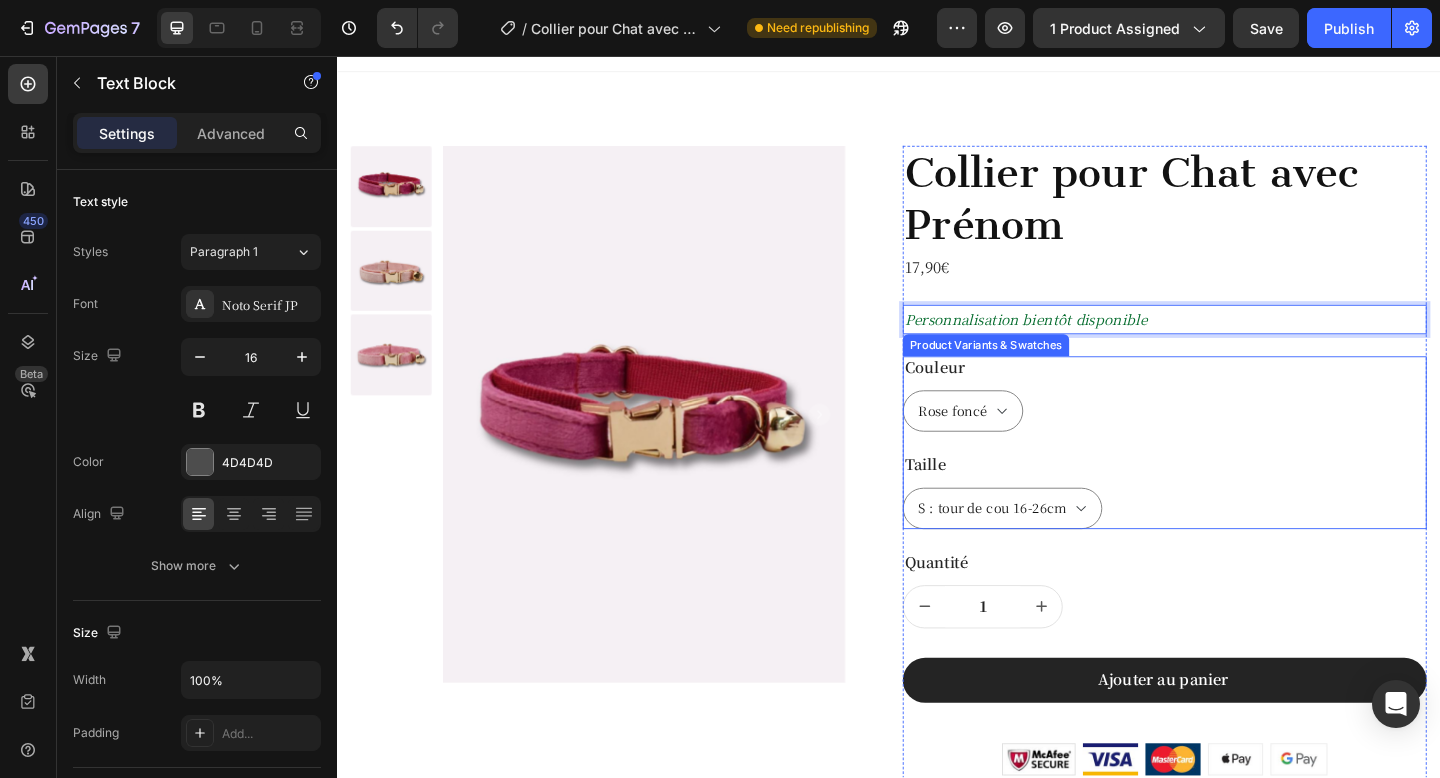 click on "Couleur   Rose pale Rose foncé Rose" at bounding box center [1237, 424] 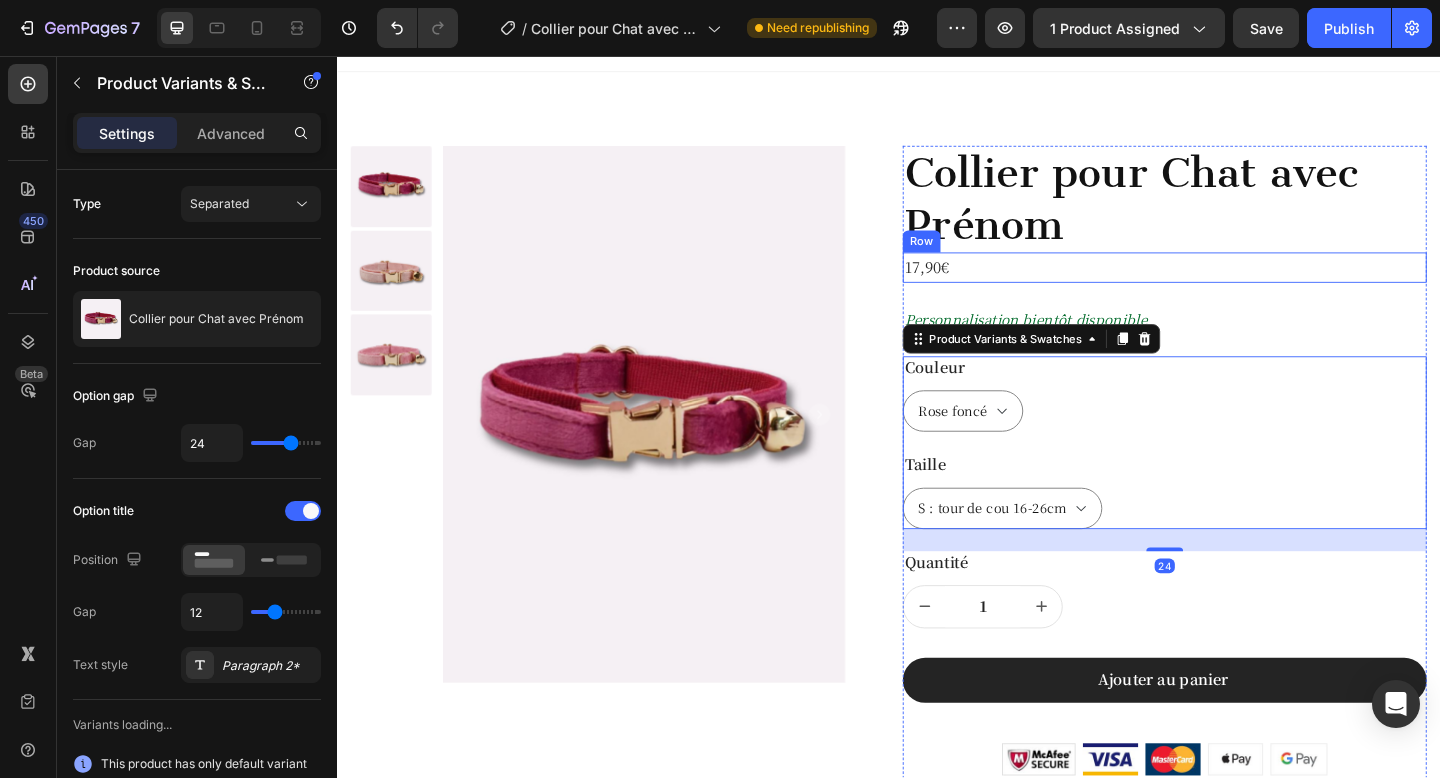 click on "17,90€ Product Price Product Price Row" at bounding box center (1237, 286) 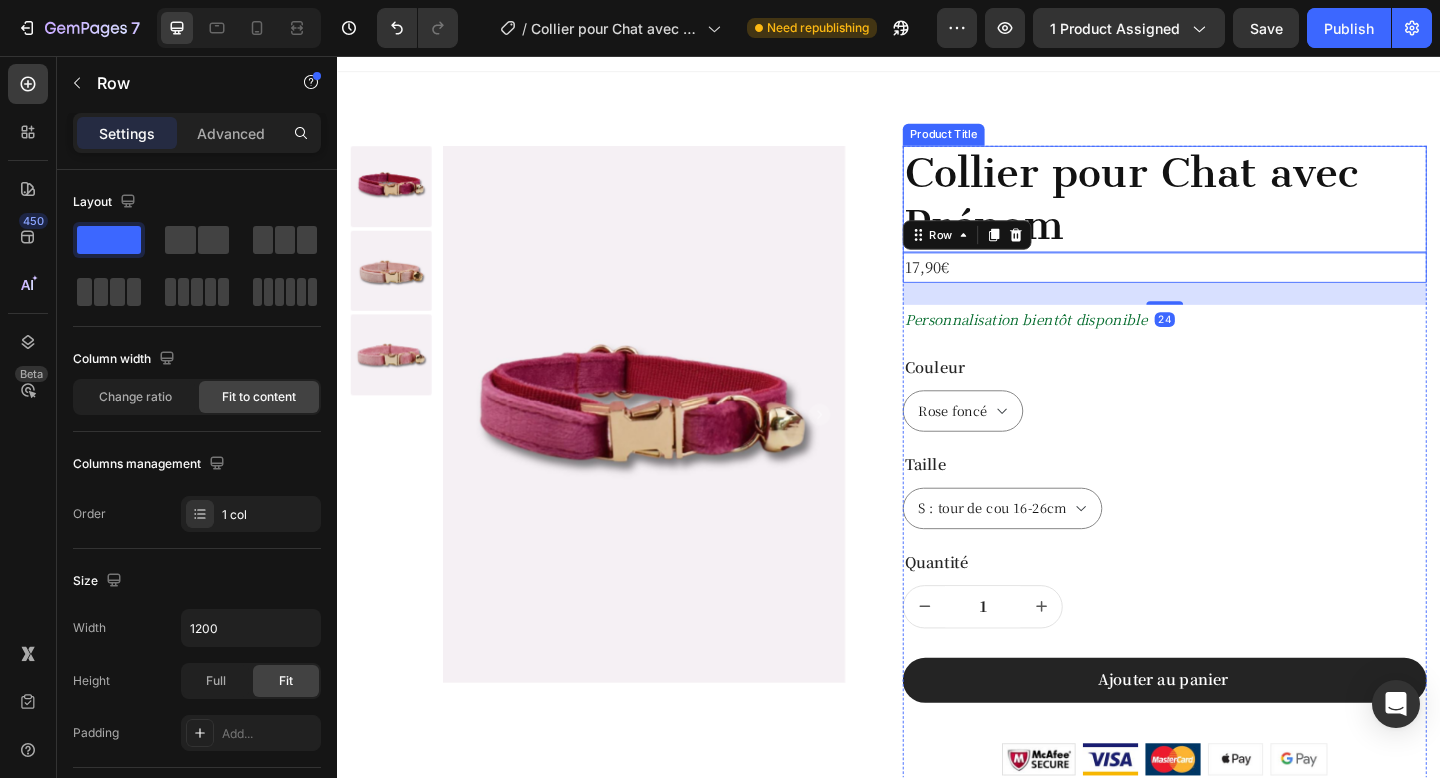 click on "Collier pour Chat avec Prénom" at bounding box center [1237, 212] 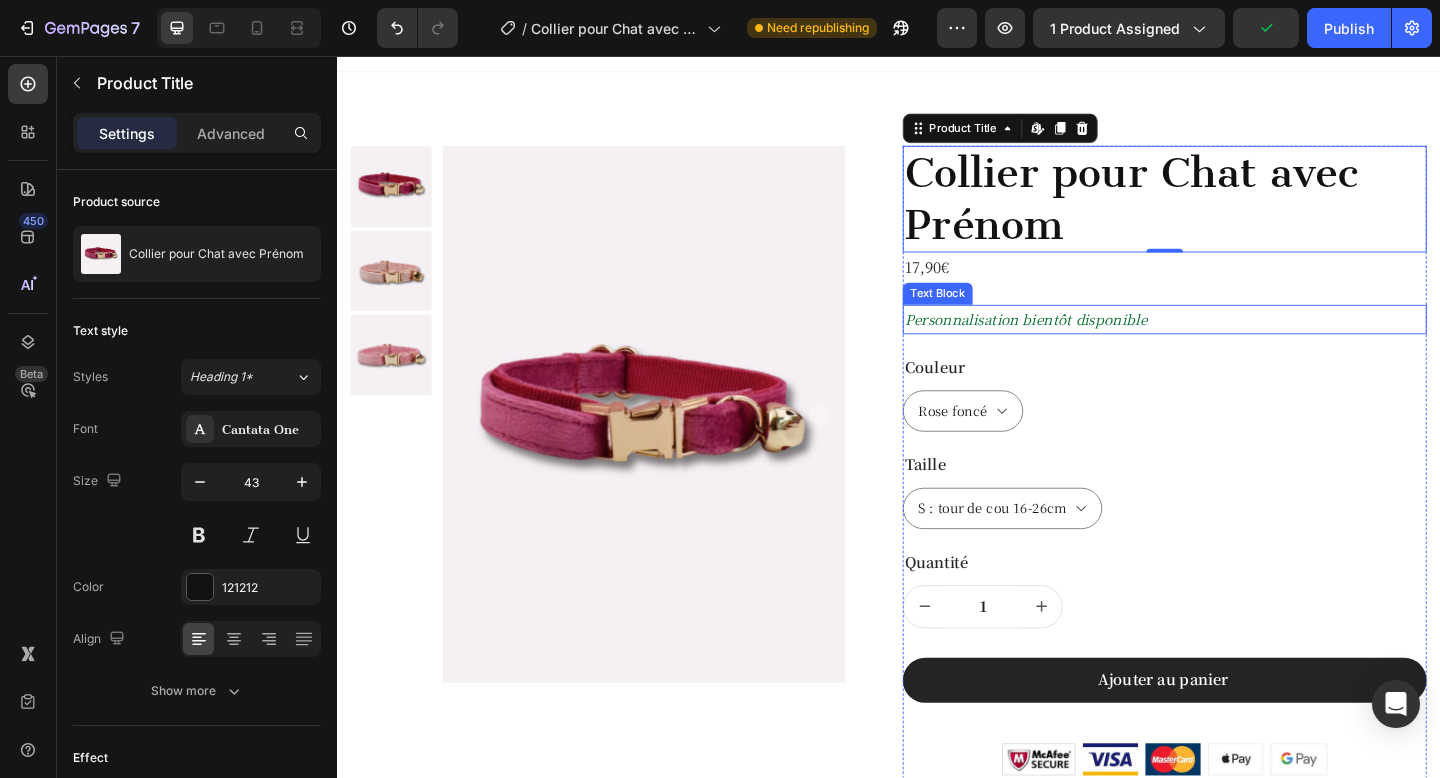 click on "Personnalisation bientôt disponible" at bounding box center (1237, 343) 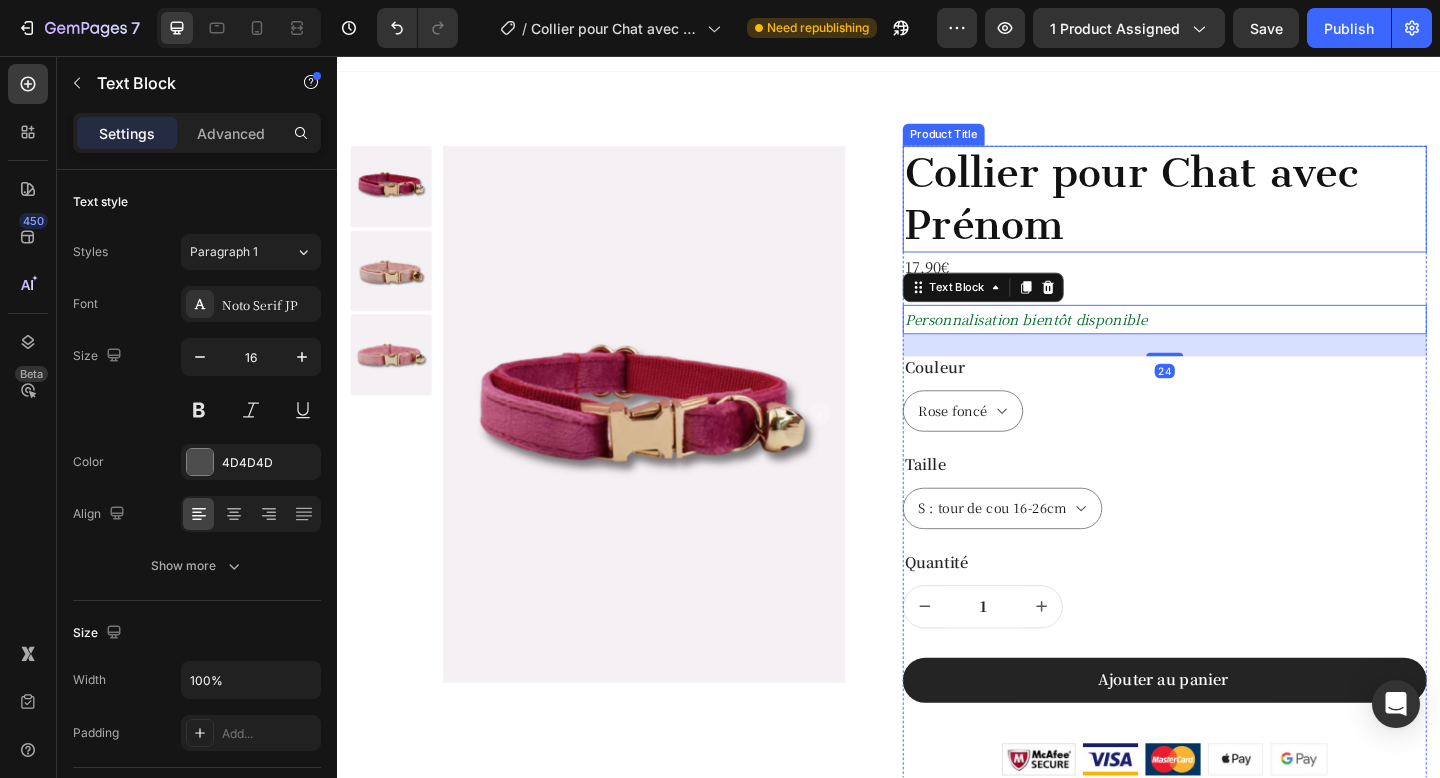 click on "Collier pour Chat avec Prénom" at bounding box center [1237, 212] 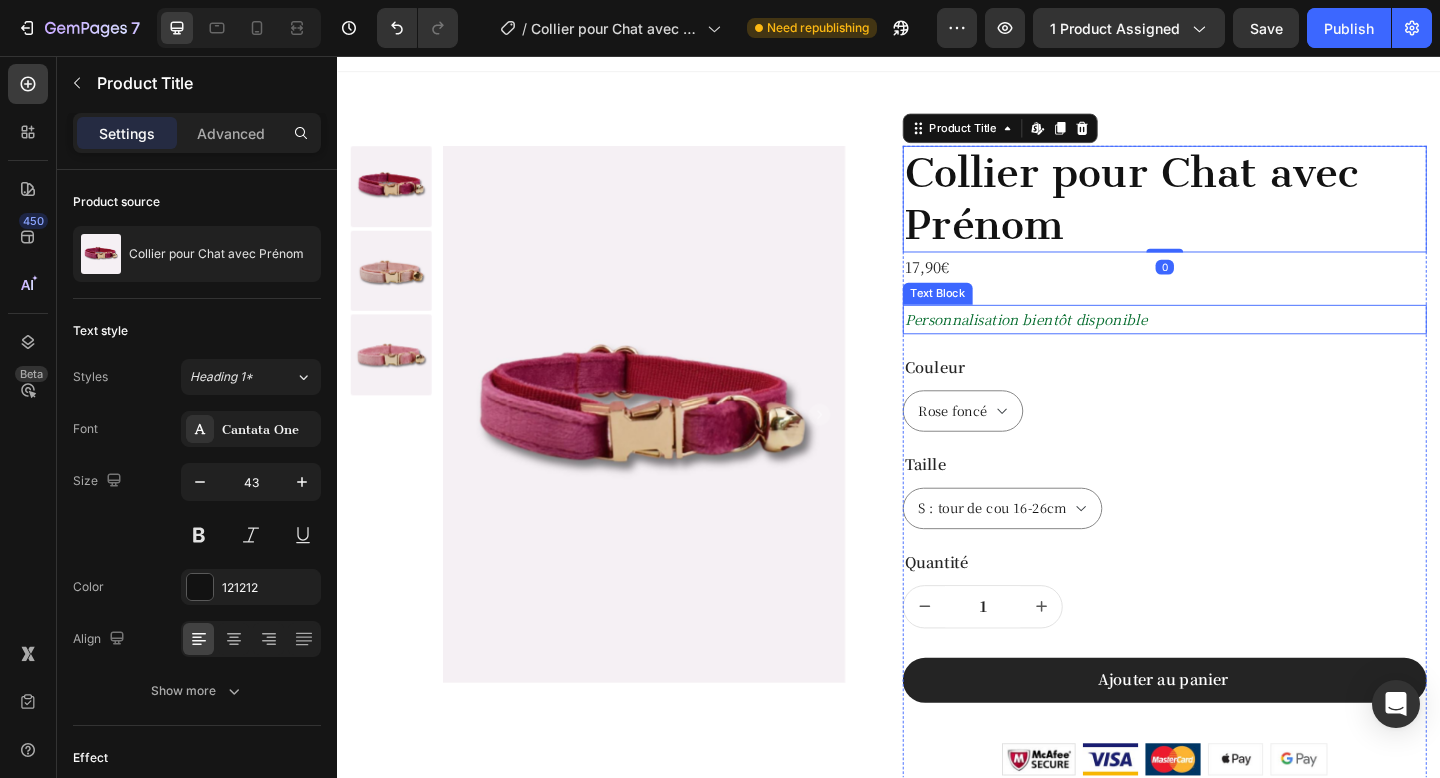 click on "Personnalisation bientôt disponible" at bounding box center [1086, 342] 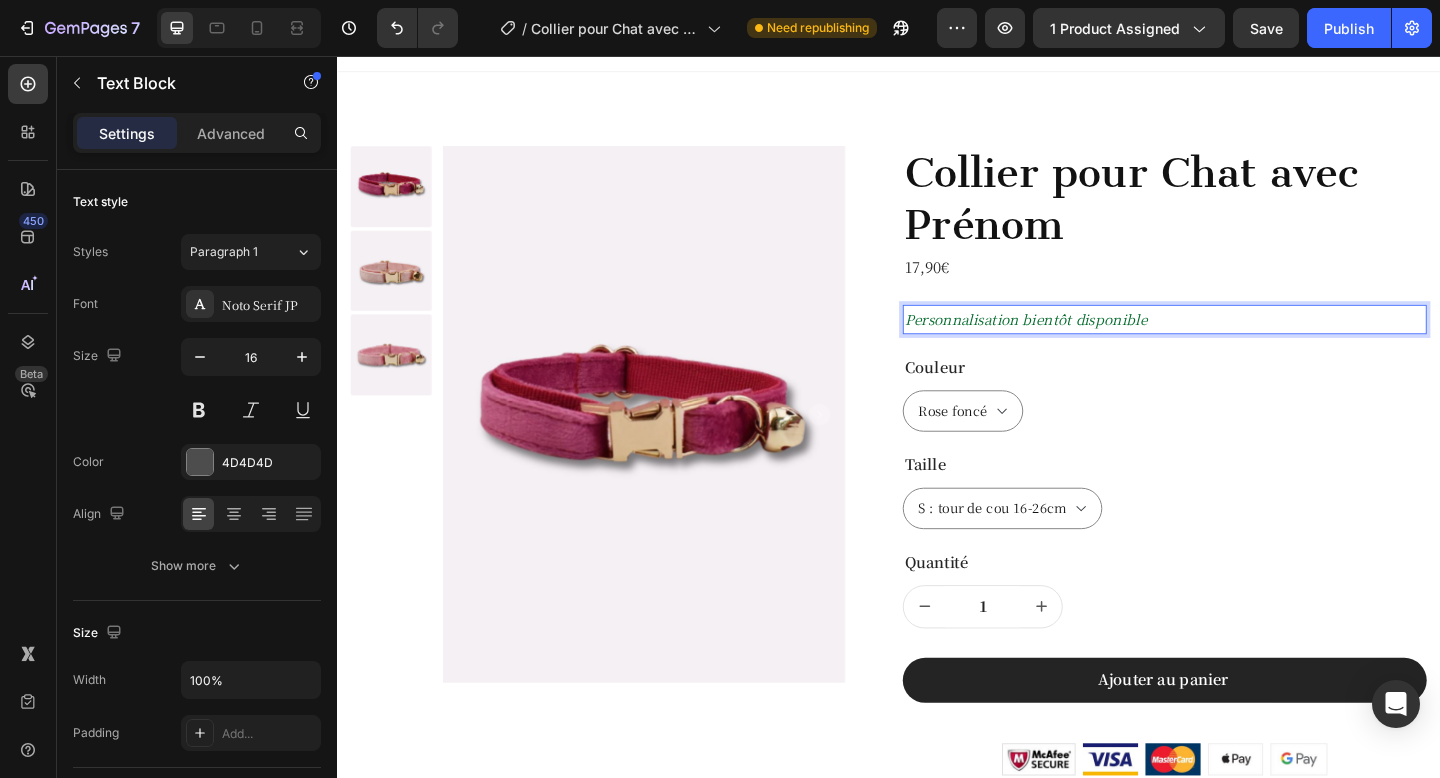 click on "Personnalisation bientôt disponible" at bounding box center [1237, 343] 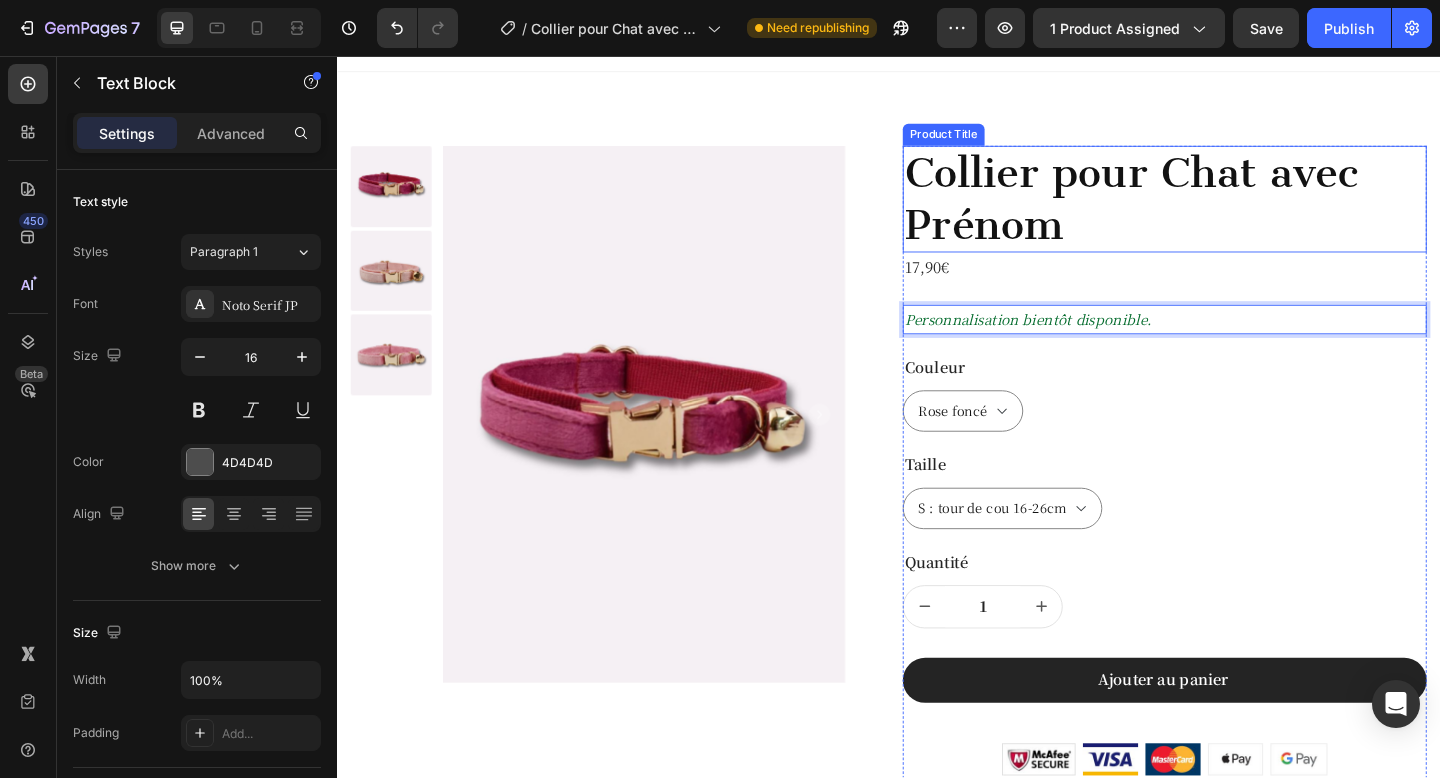 click on "Collier pour Chat avec Prénom" at bounding box center (1237, 212) 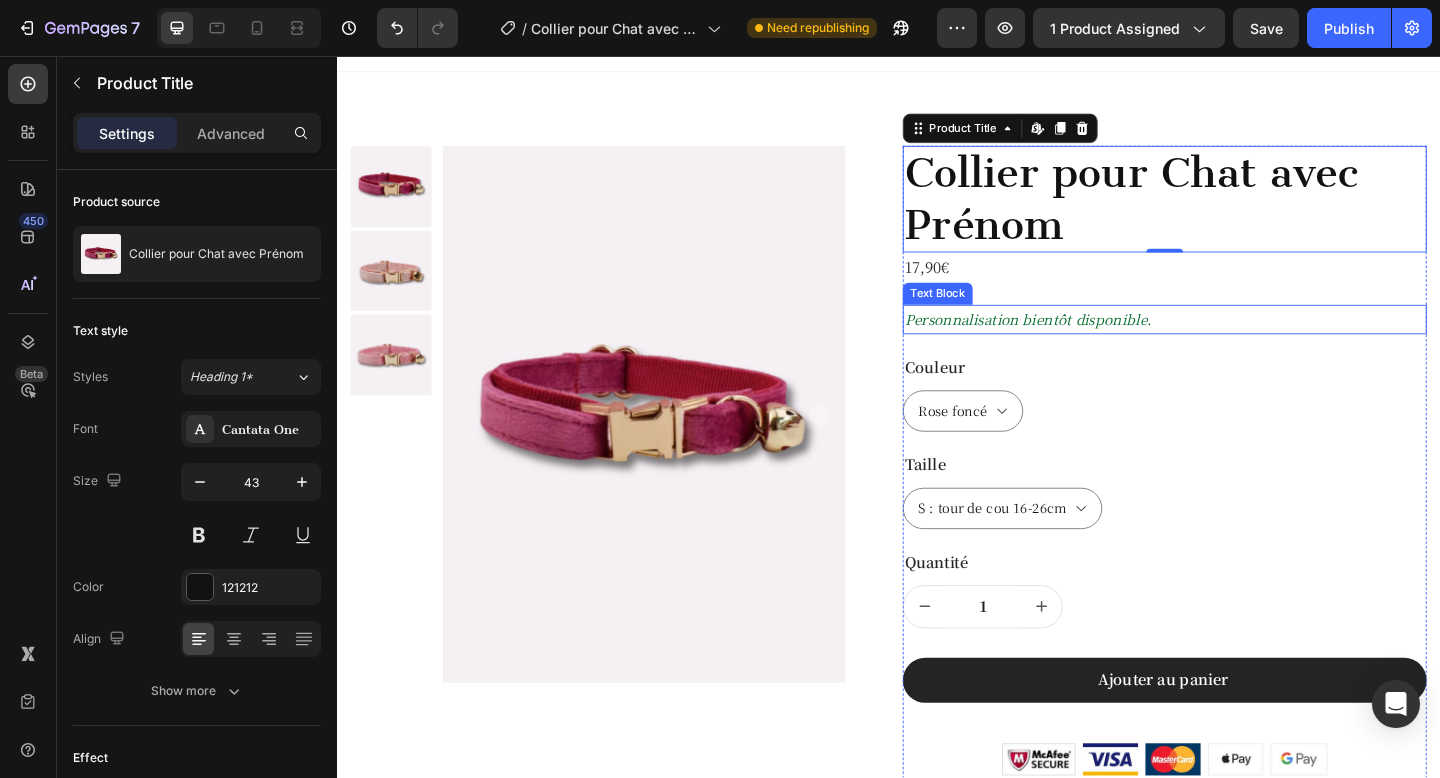 click on "Personnalisation bientôt disponible." at bounding box center [1088, 342] 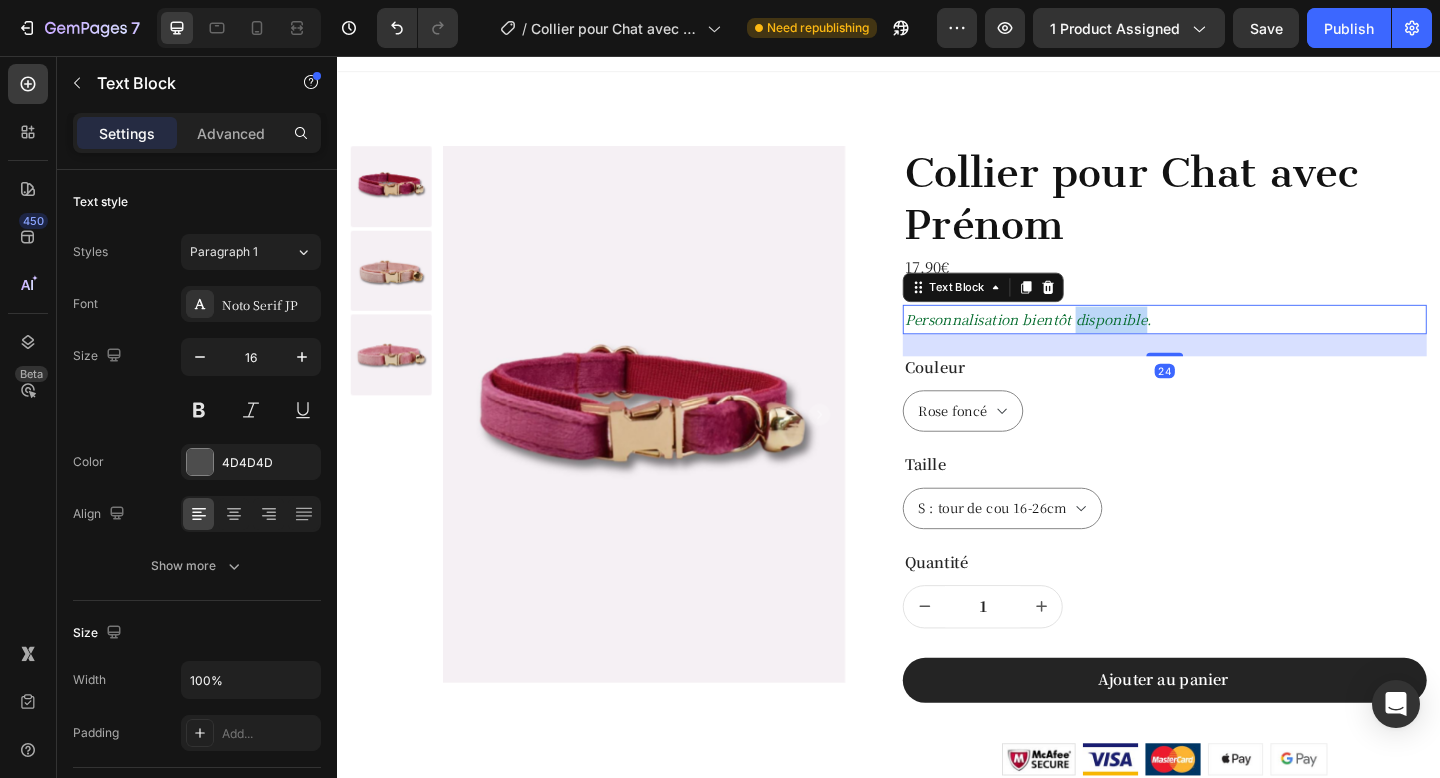 click on "Personnalisation bientôt disponible." at bounding box center [1088, 342] 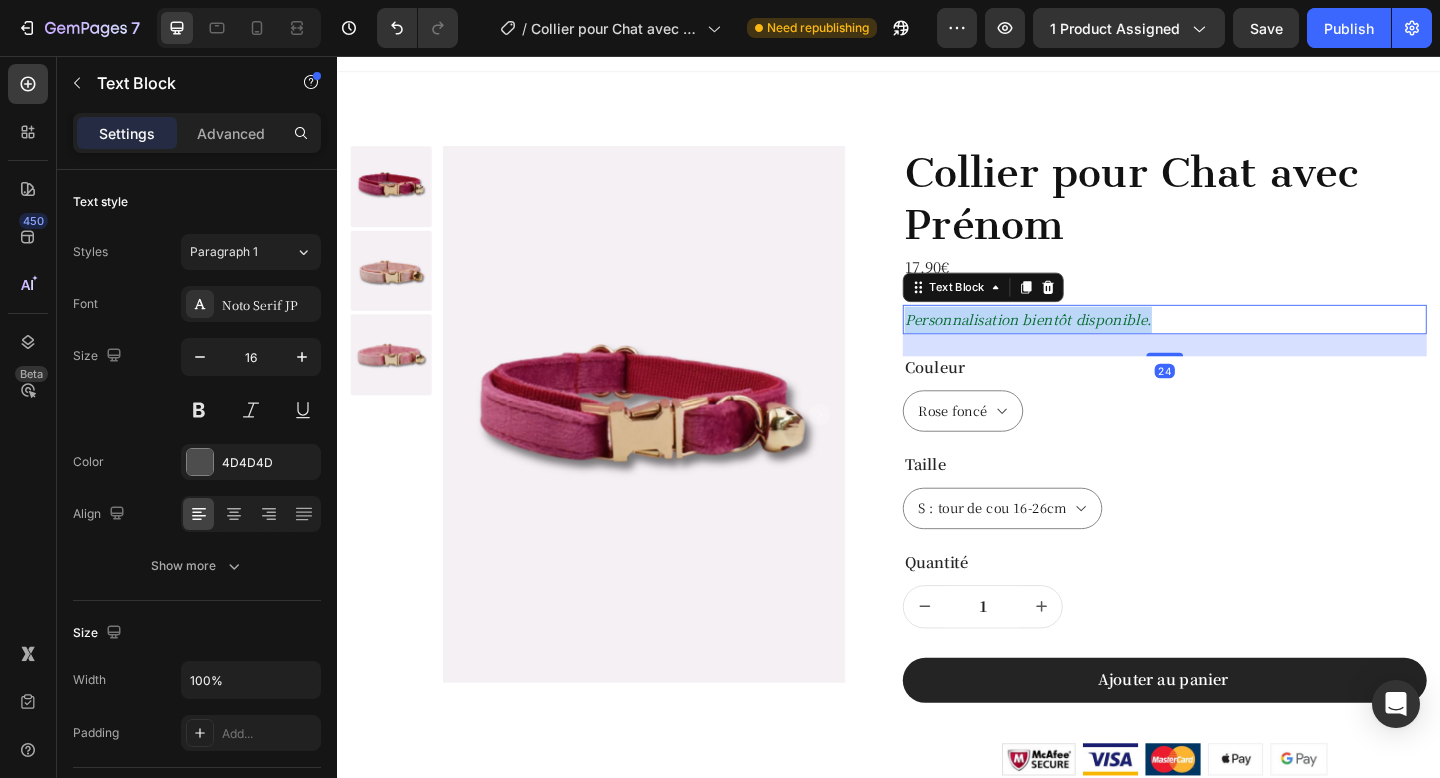 click on "Personnalisation bientôt disponible." at bounding box center (1088, 342) 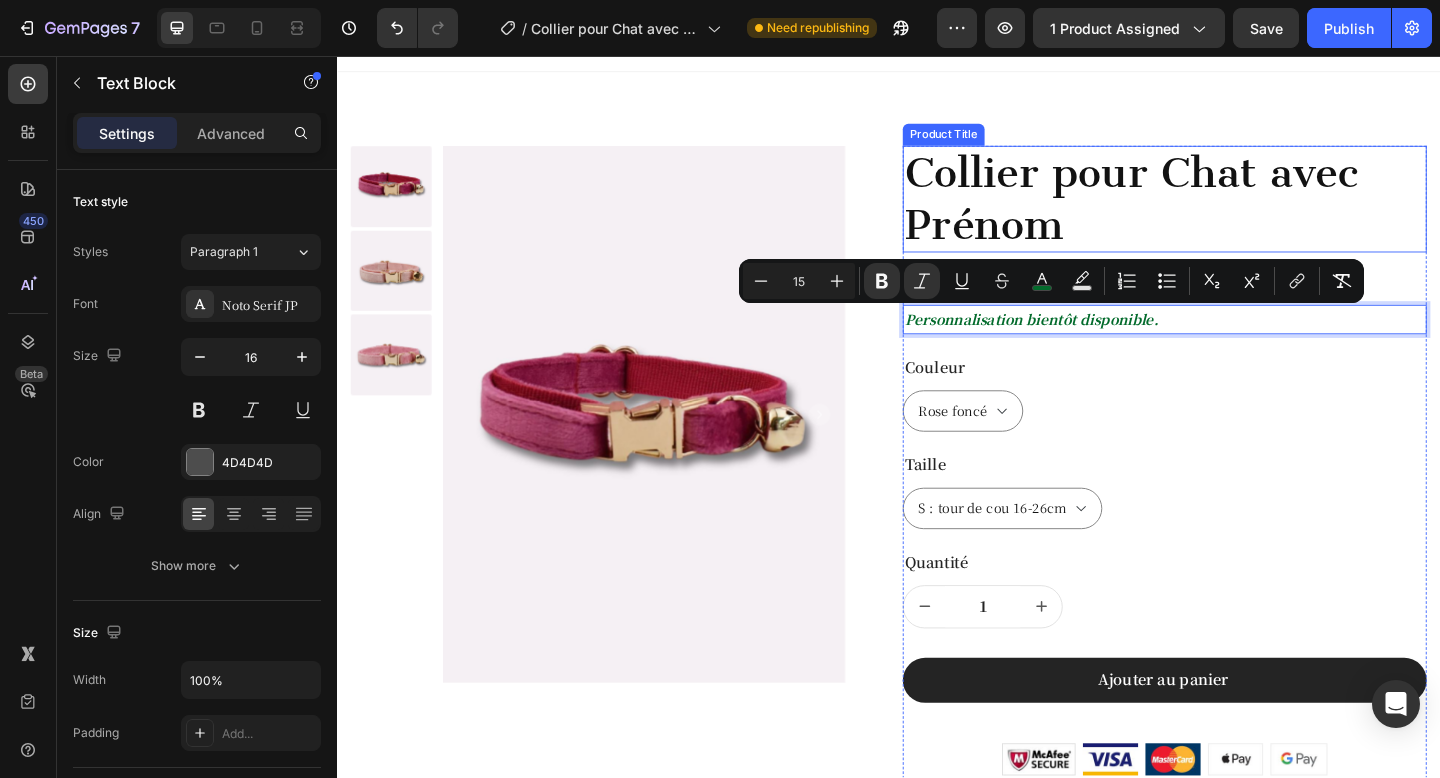 click on "Collier pour Chat avec Prénom" at bounding box center [1237, 212] 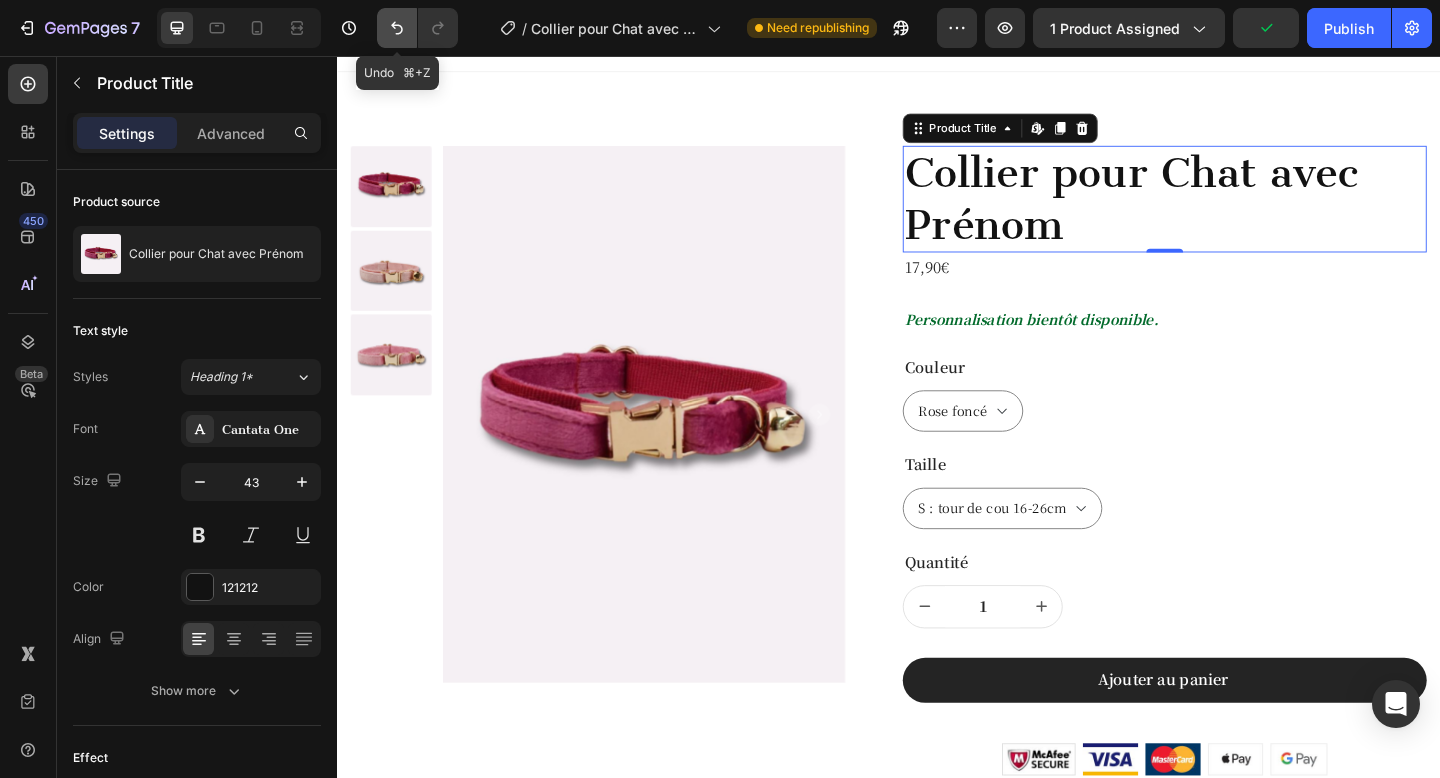 click 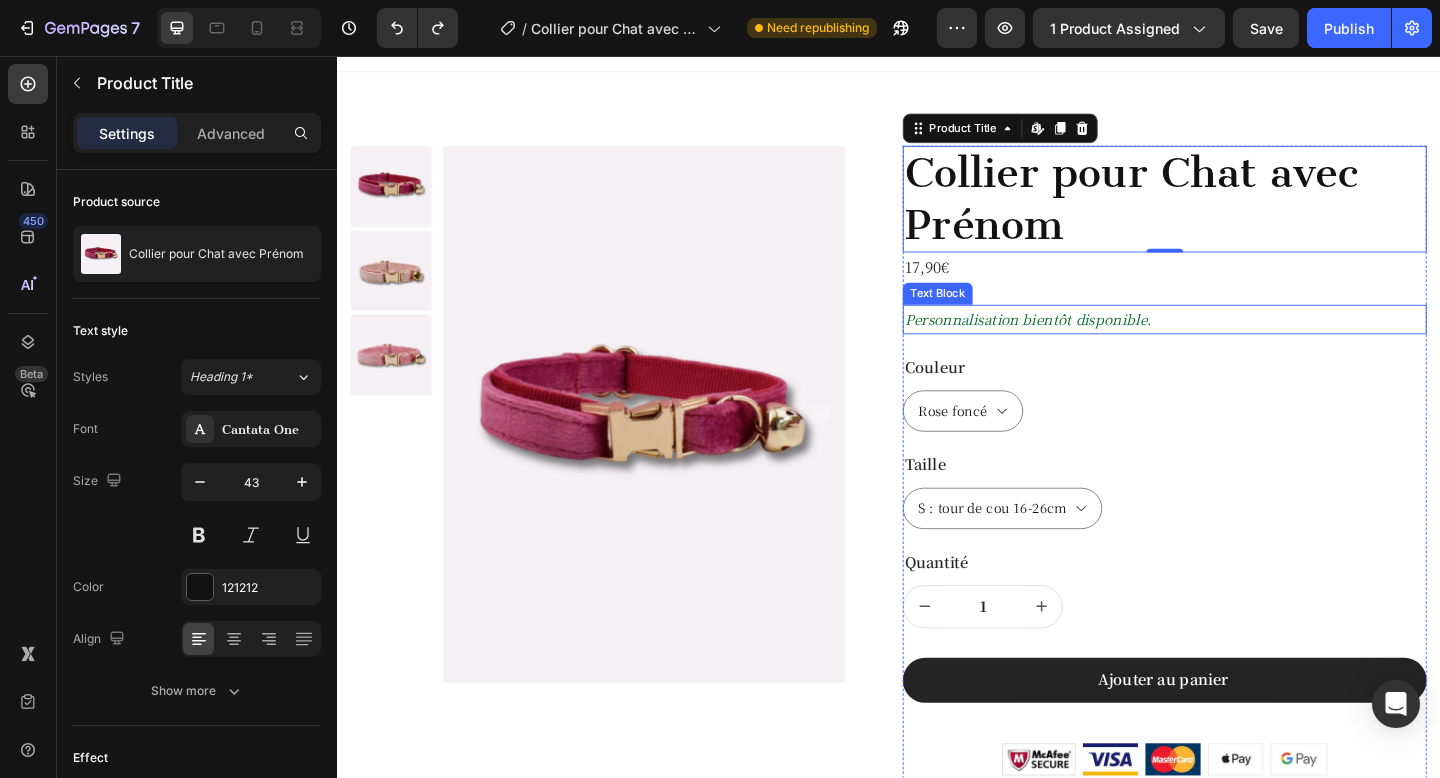 click on "Personnalisation bientôt disponible." at bounding box center [1237, 343] 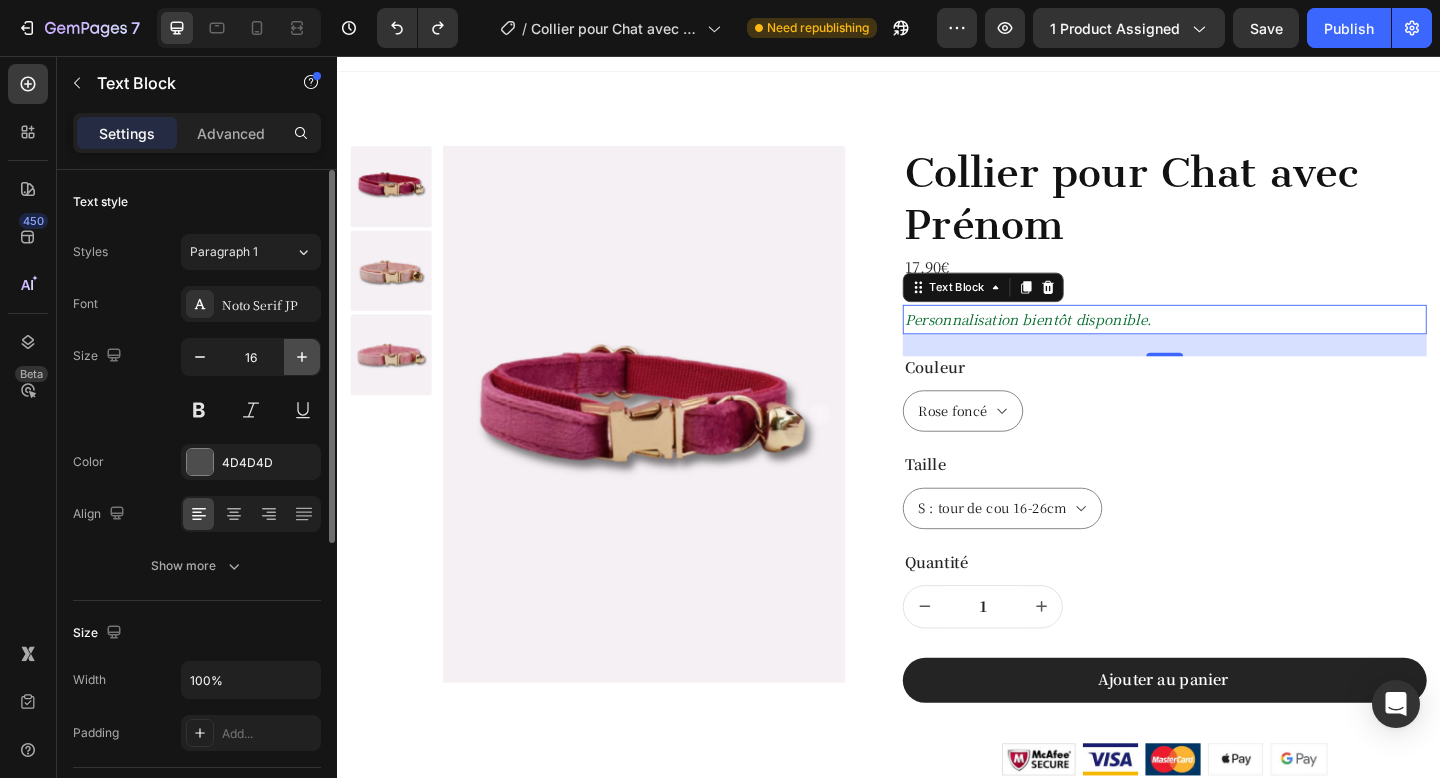 click 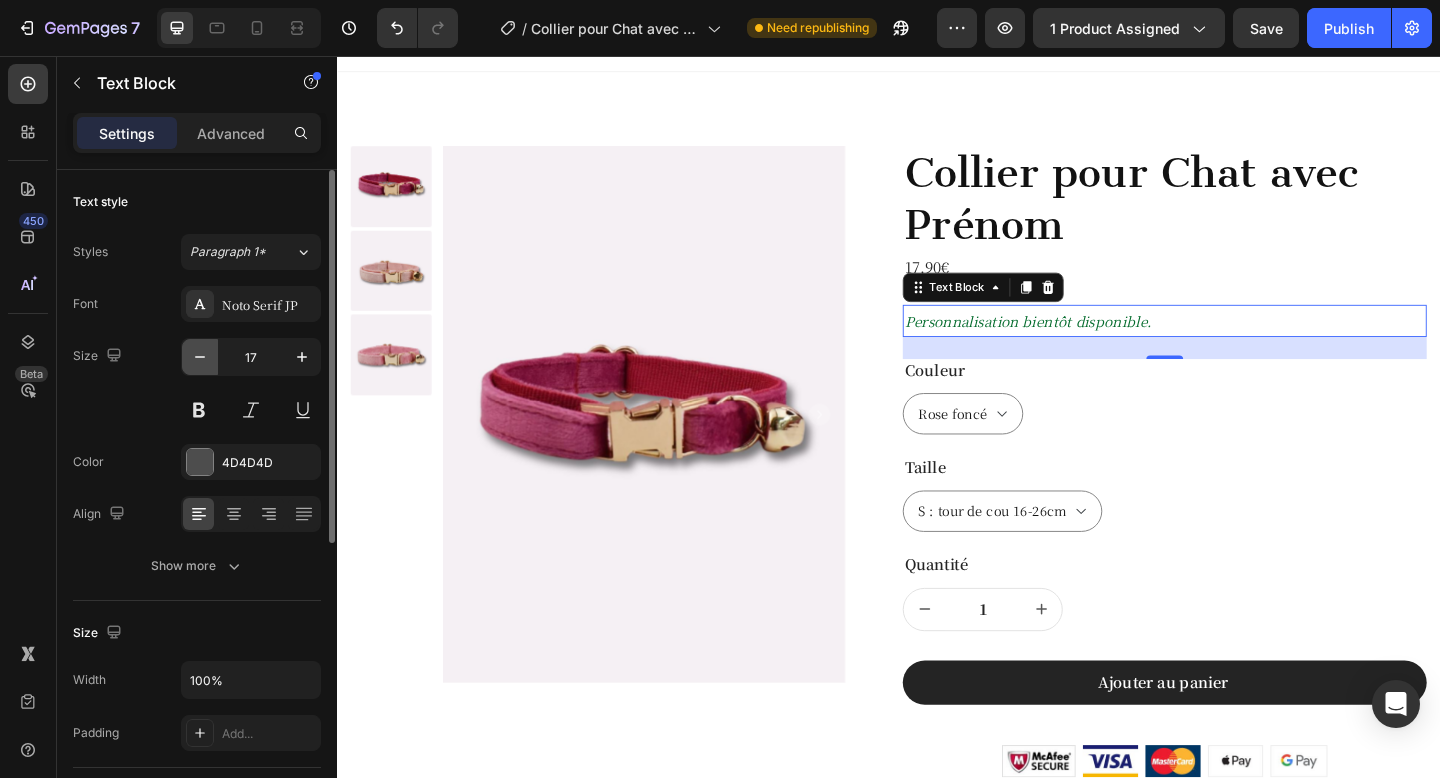 click at bounding box center (200, 357) 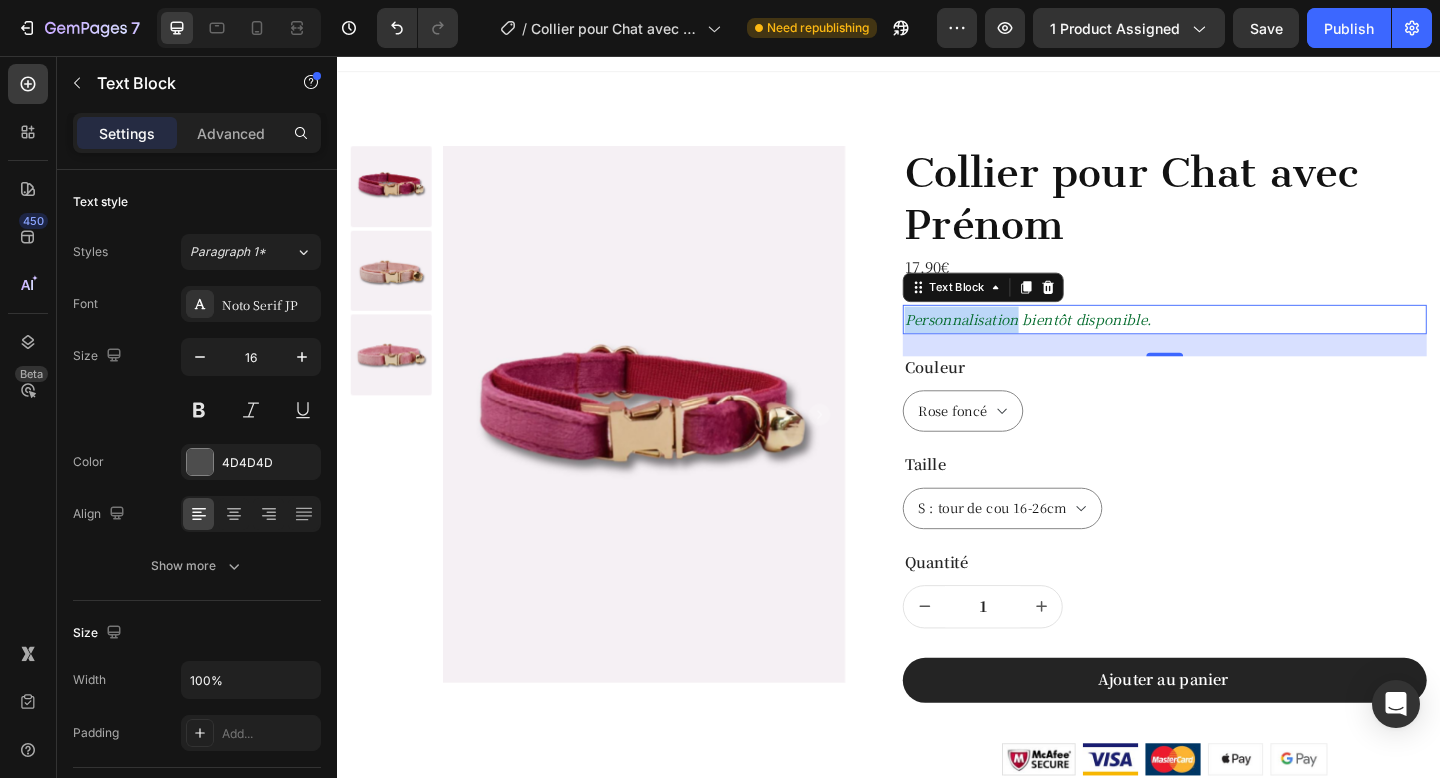 click on "Personnalisation bientôt disponible." at bounding box center (1088, 342) 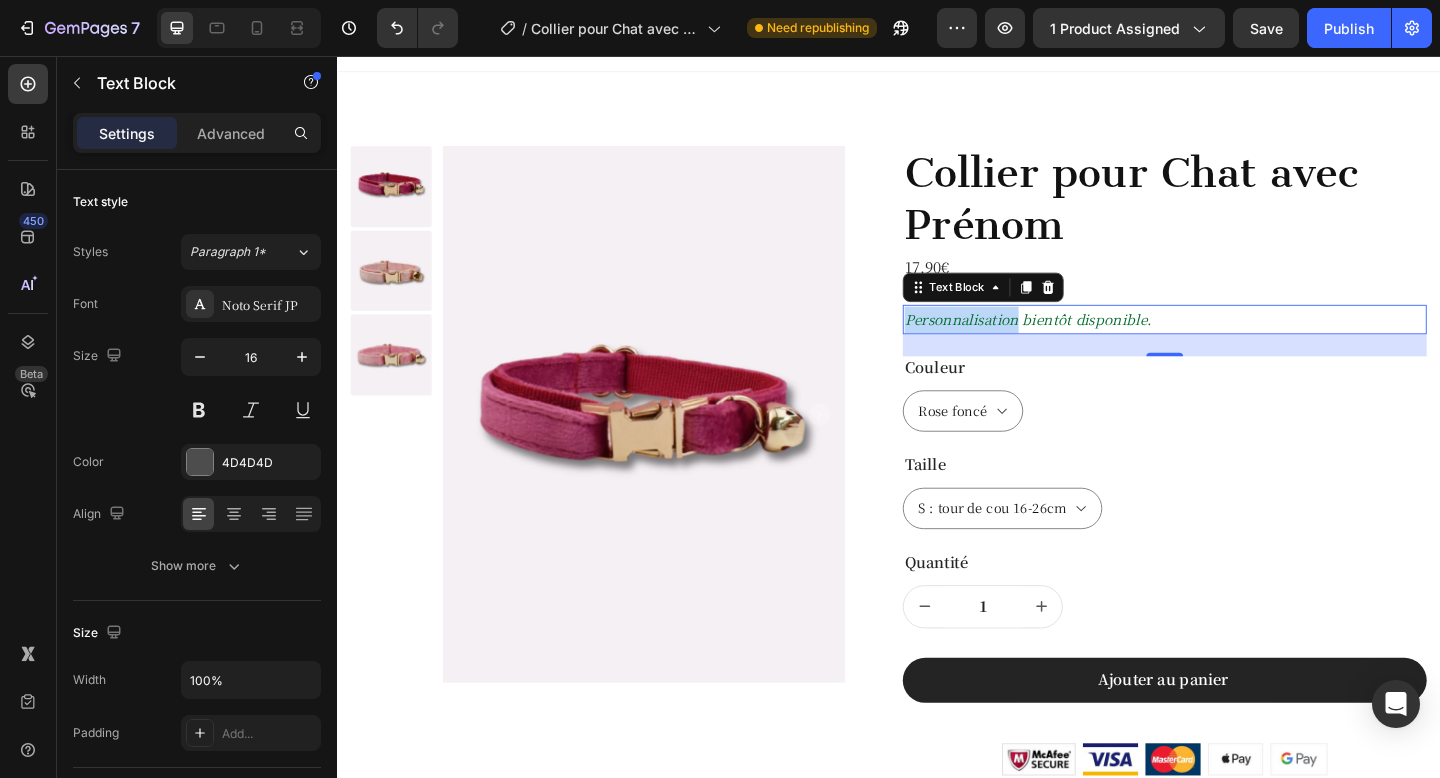 click on "Personnalisation bientôt disponible." at bounding box center [1088, 342] 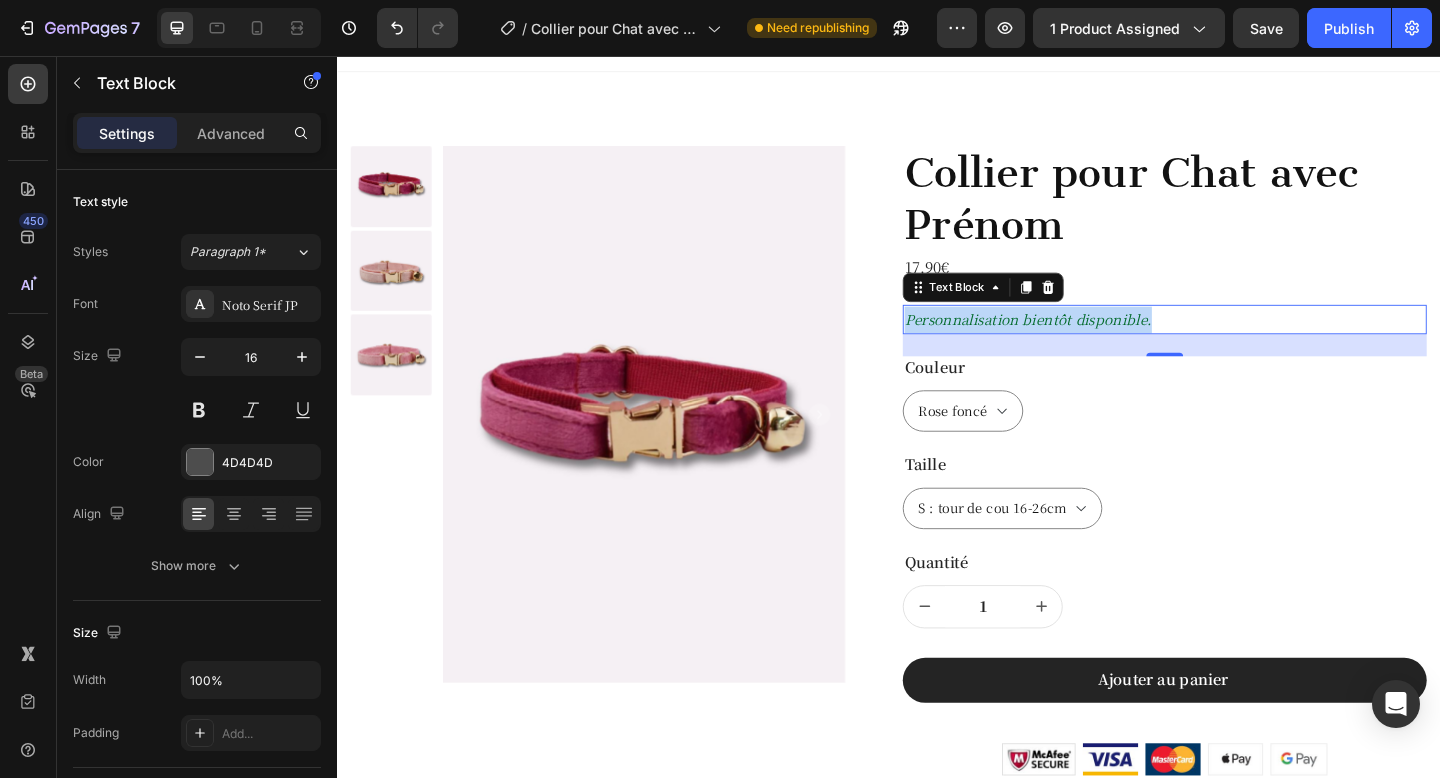 click on "Personnalisation bientôt disponible." at bounding box center (1088, 342) 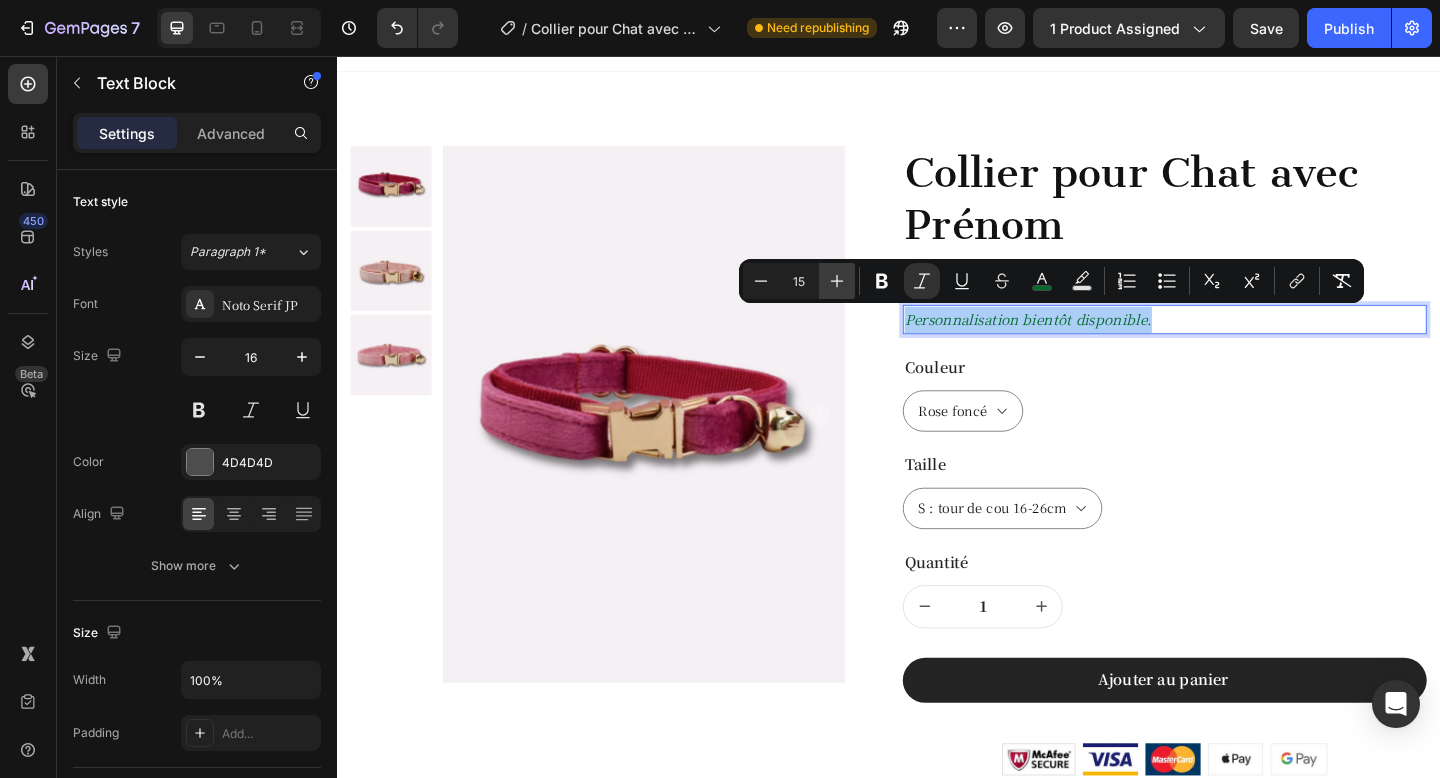click 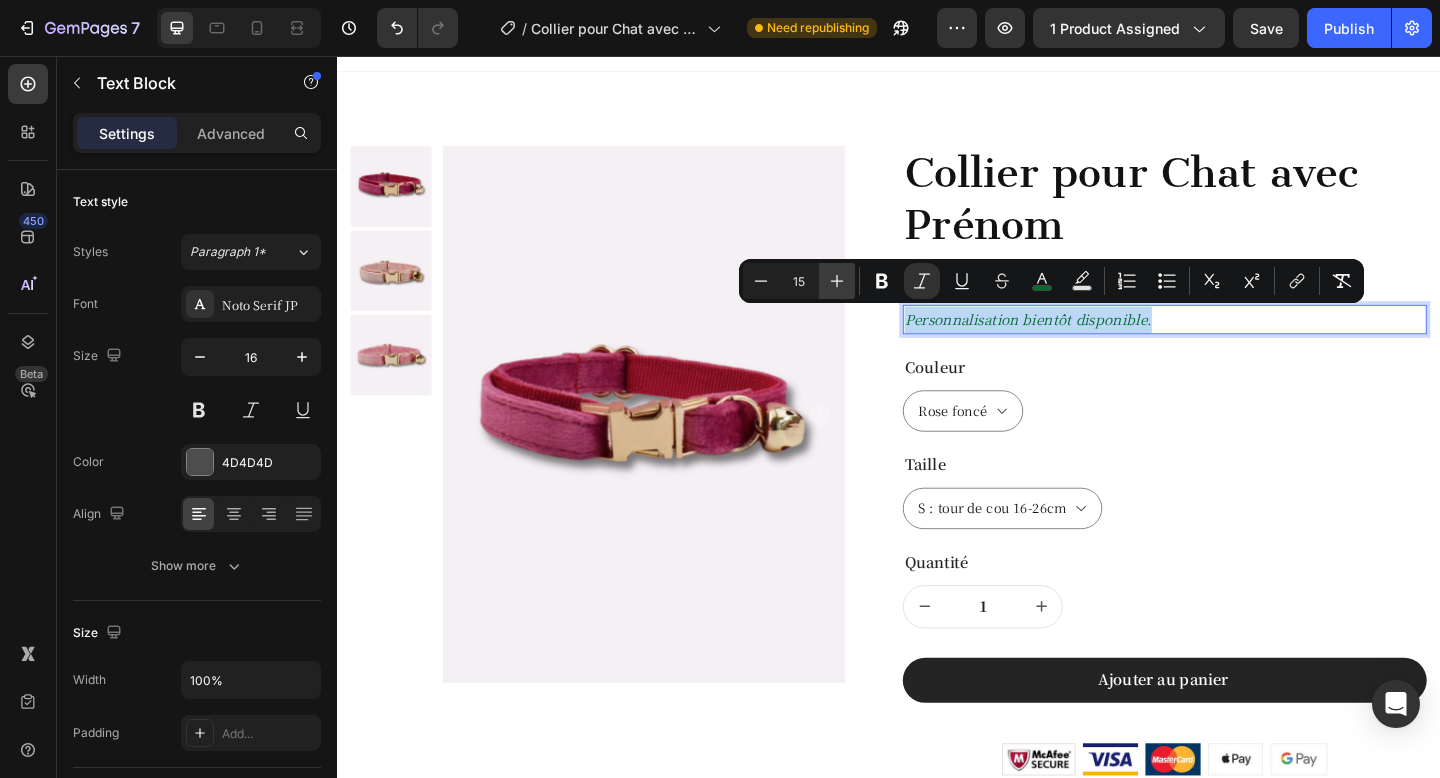 type on "16" 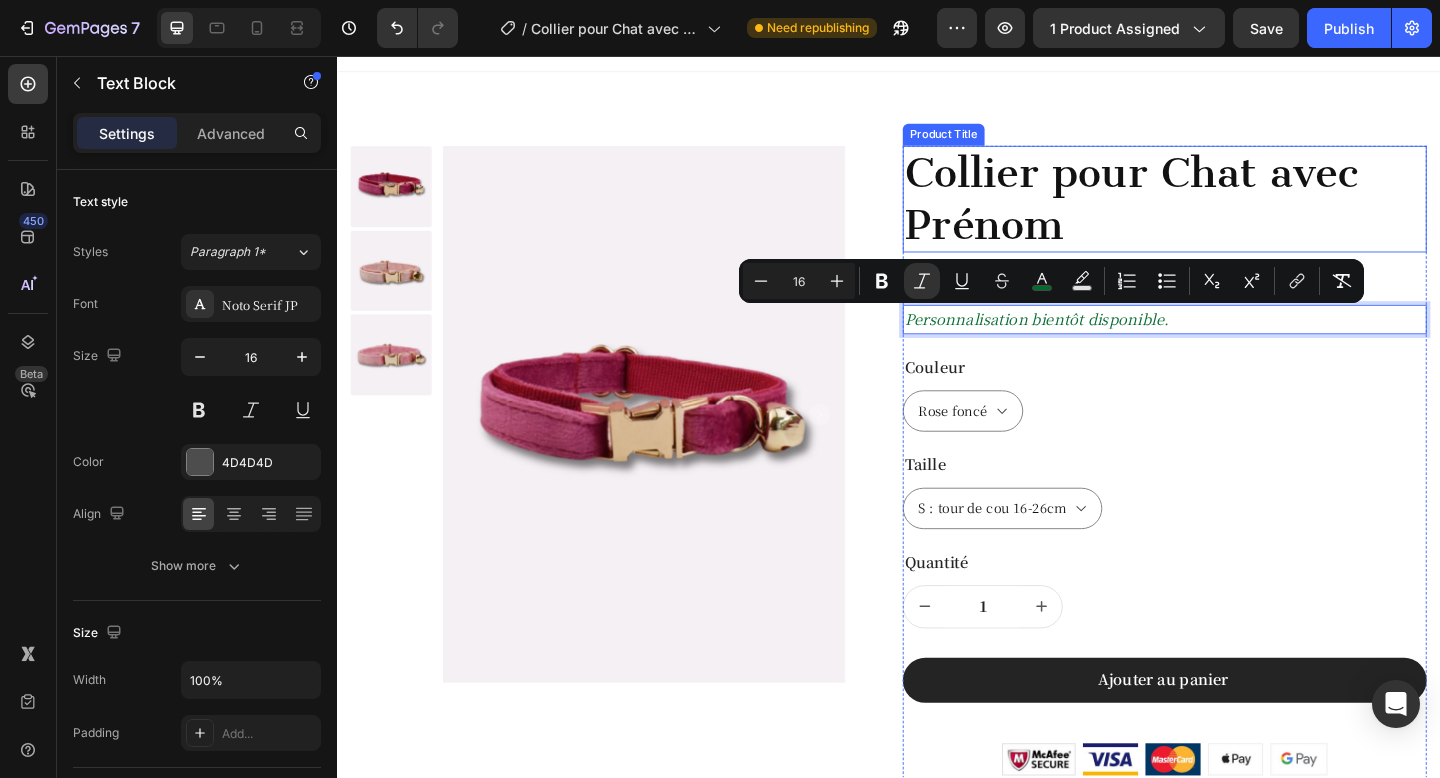 click on "Collier pour Chat avec Prénom" at bounding box center (1237, 212) 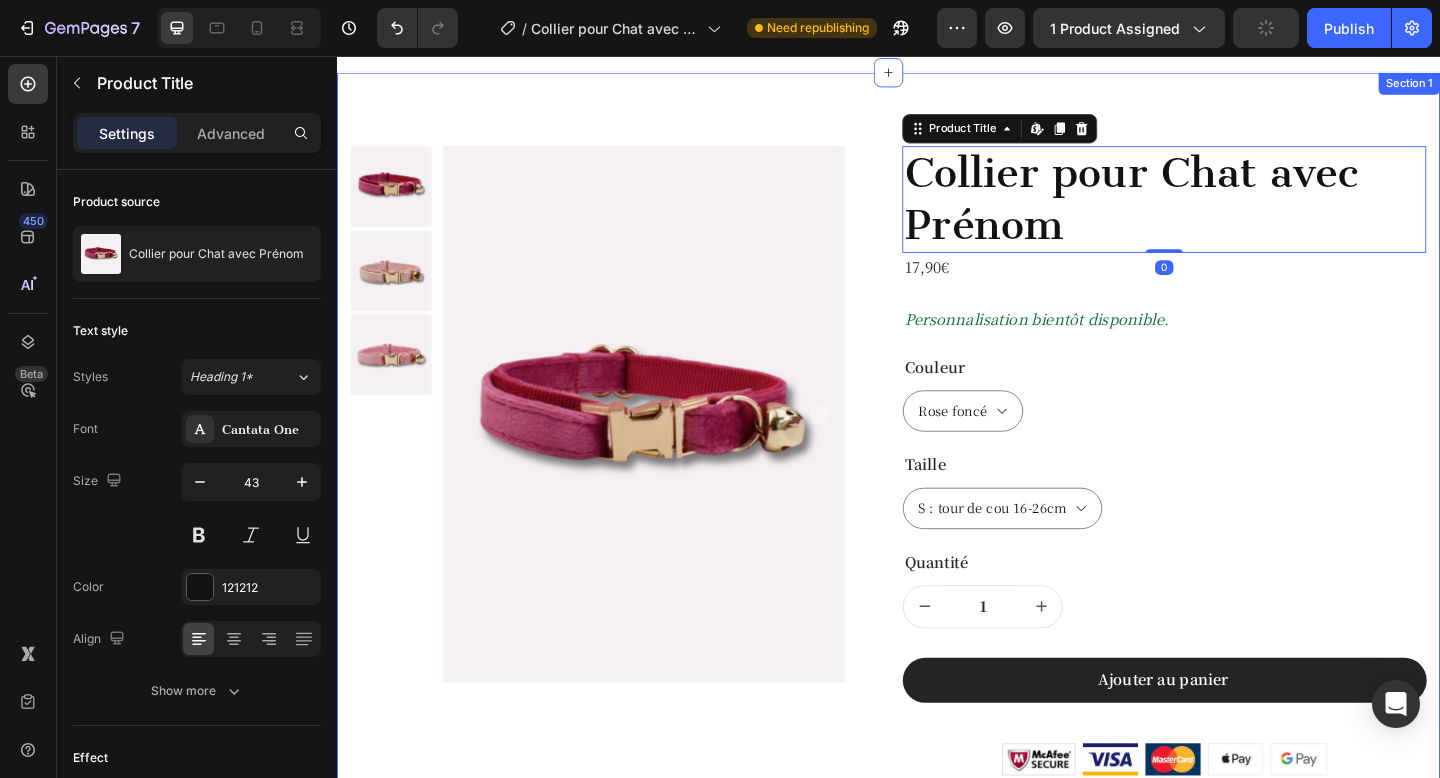 click on "Product Images Collier pour Chat avec Prénom Product Title   Edit content in Shopify 0 17,90€ Product Price Product Price Row Personnalisation bientôt disponible. Text Block Couleur   Rose pale Rose foncé Rose Taille   S : tour de cou 16-26cm M : tour de cou 20-32cm Product Variants & Swatches   Rose pale Rose foncé Rose   S : tour de cou 16-26cm M : tour de cou 20-32cm Product Variants & Swatches Row Quantité Text Block
1
Product Quantity Row Row Ajouter au panier Add to Cart Image Image Image Image Image Row
Icon Personnalisation offerte Text block
Icon Ajustement parfait Text block
Icon Identification rapide Text block
Icon Clochette amovible Text block Icon List
Description Vous avez du mal à assurer la sécurité de votre chat tout en lui offrant du confort ? Ce  collier pour chat avec prénom  est la solution idéale !
Son  design élégant en velours" at bounding box center (937, 855) 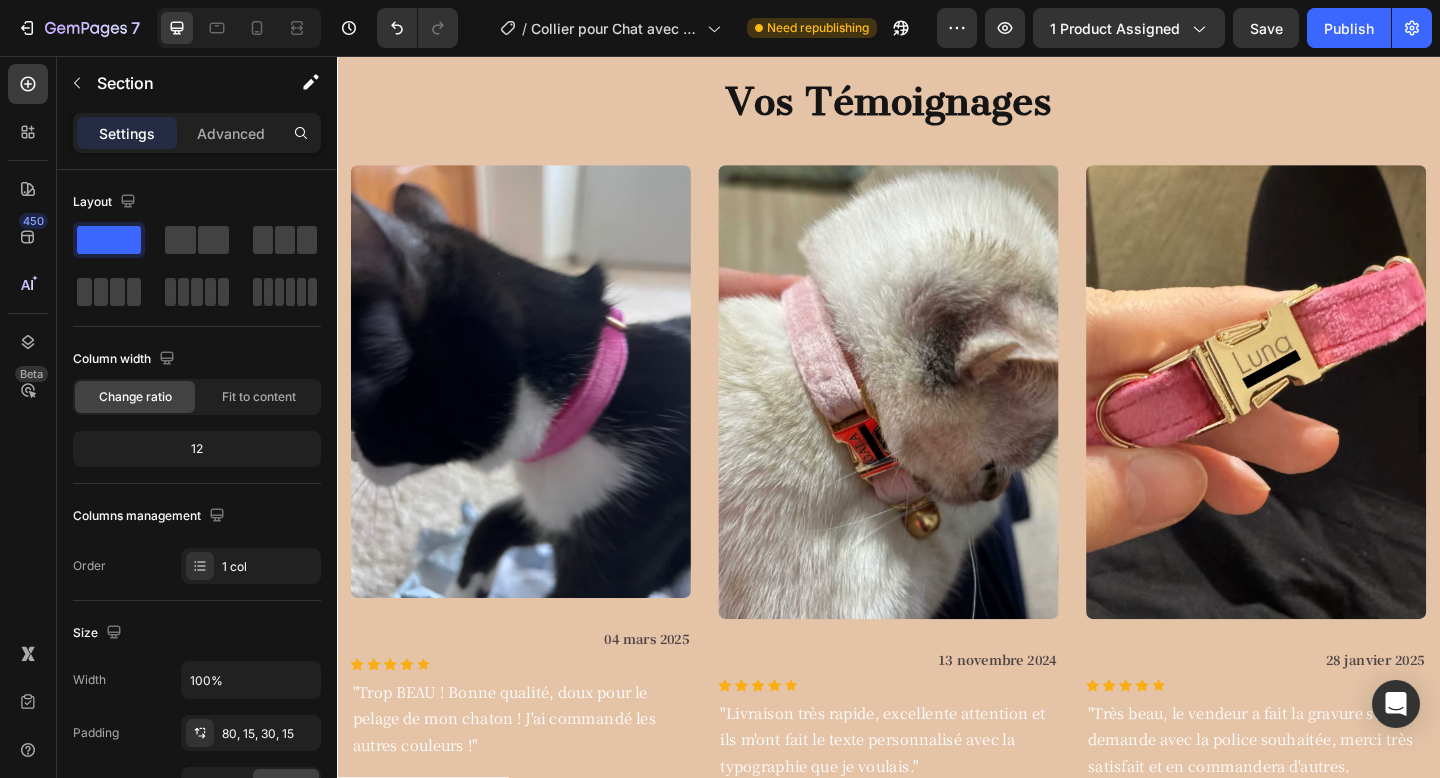 scroll, scrollTop: 1707, scrollLeft: 0, axis: vertical 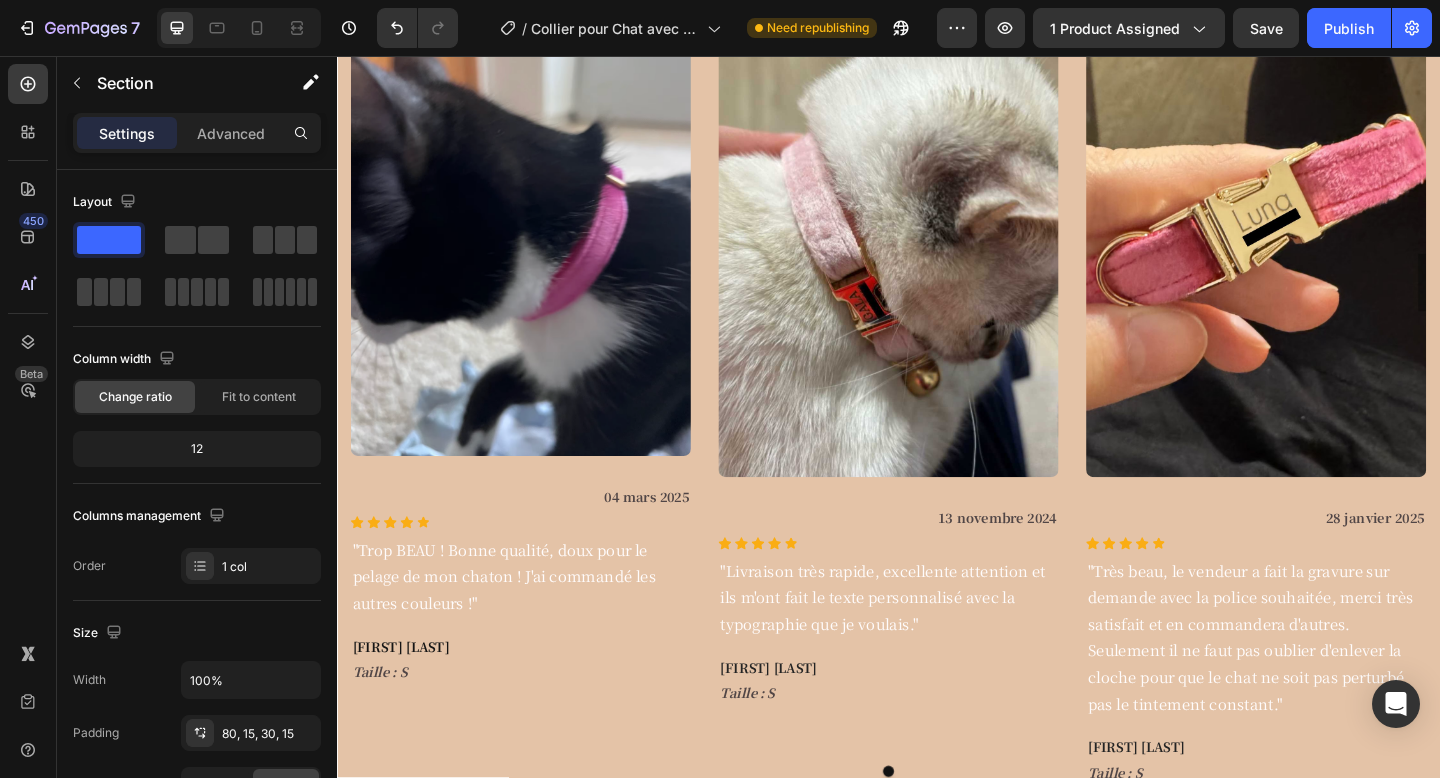 select on "Rose foncé" 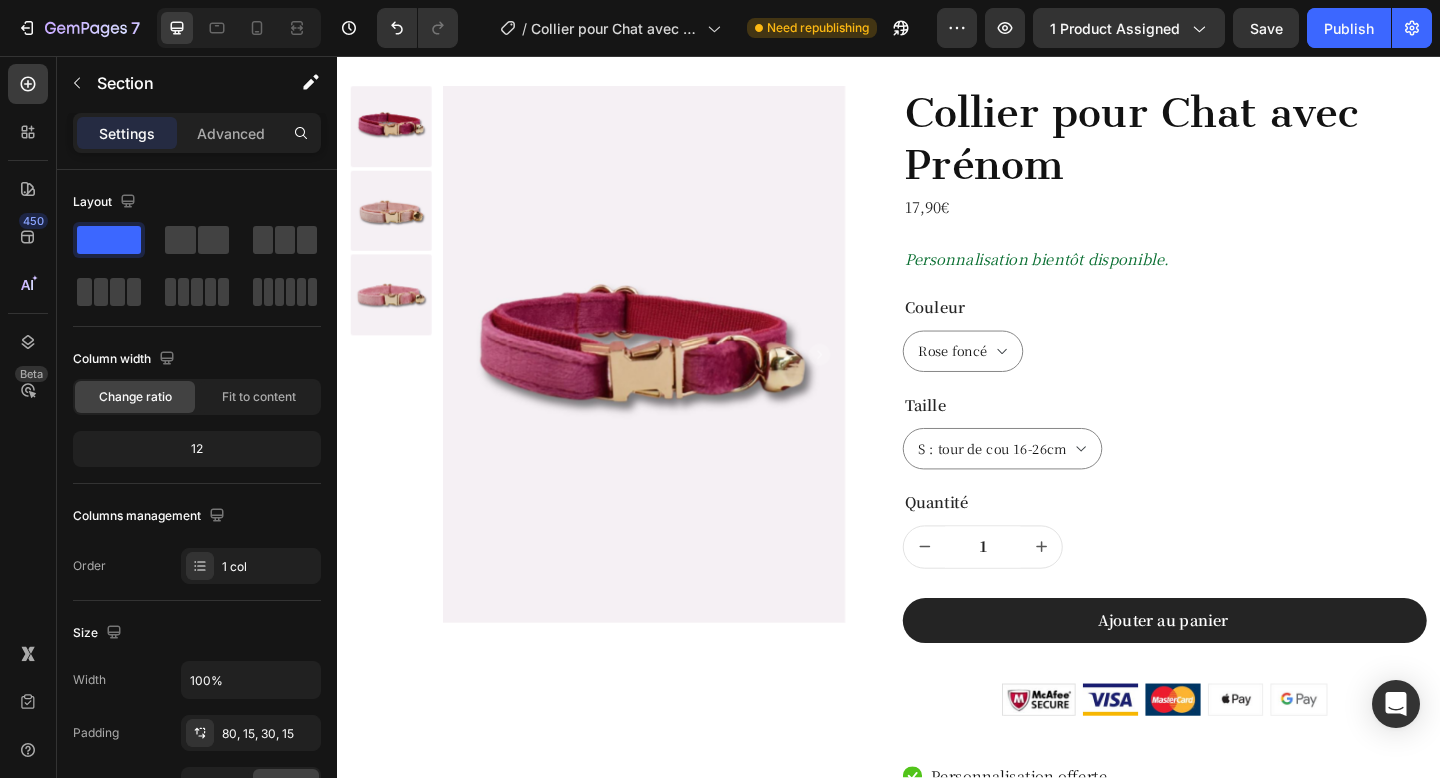 scroll, scrollTop: 0, scrollLeft: 0, axis: both 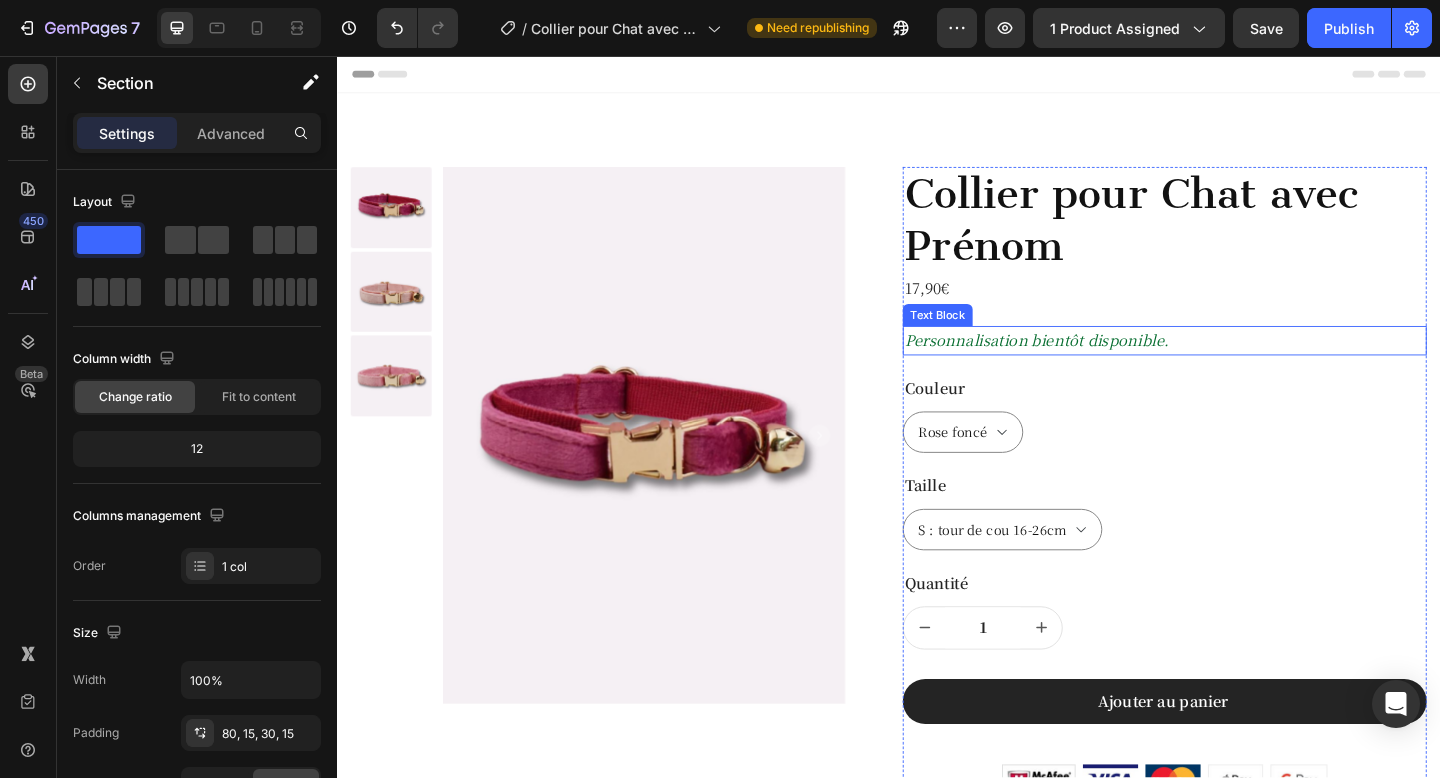 click on "Personnalisation bientôt disponible." at bounding box center [1237, 366] 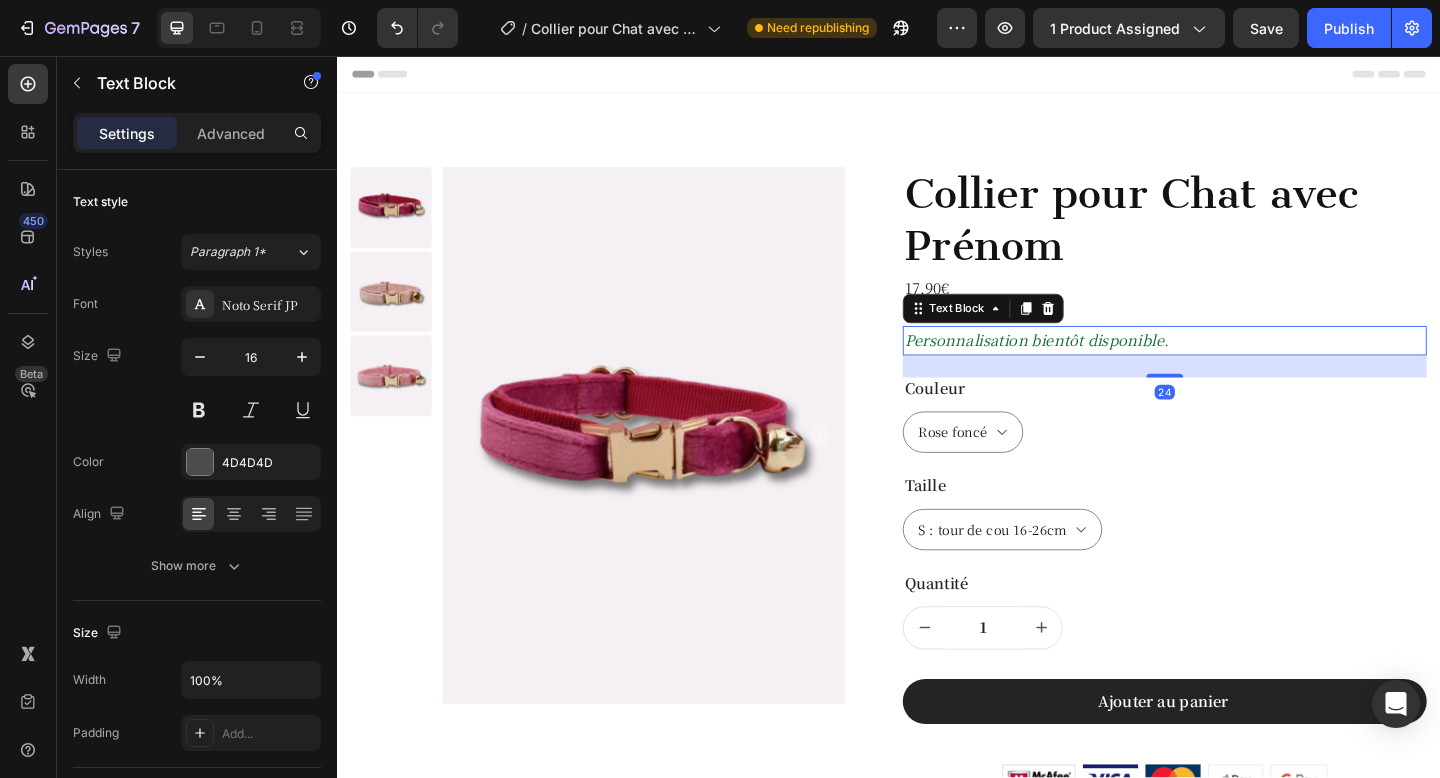 click on "Personnalisation bientôt disponible." at bounding box center (1097, 365) 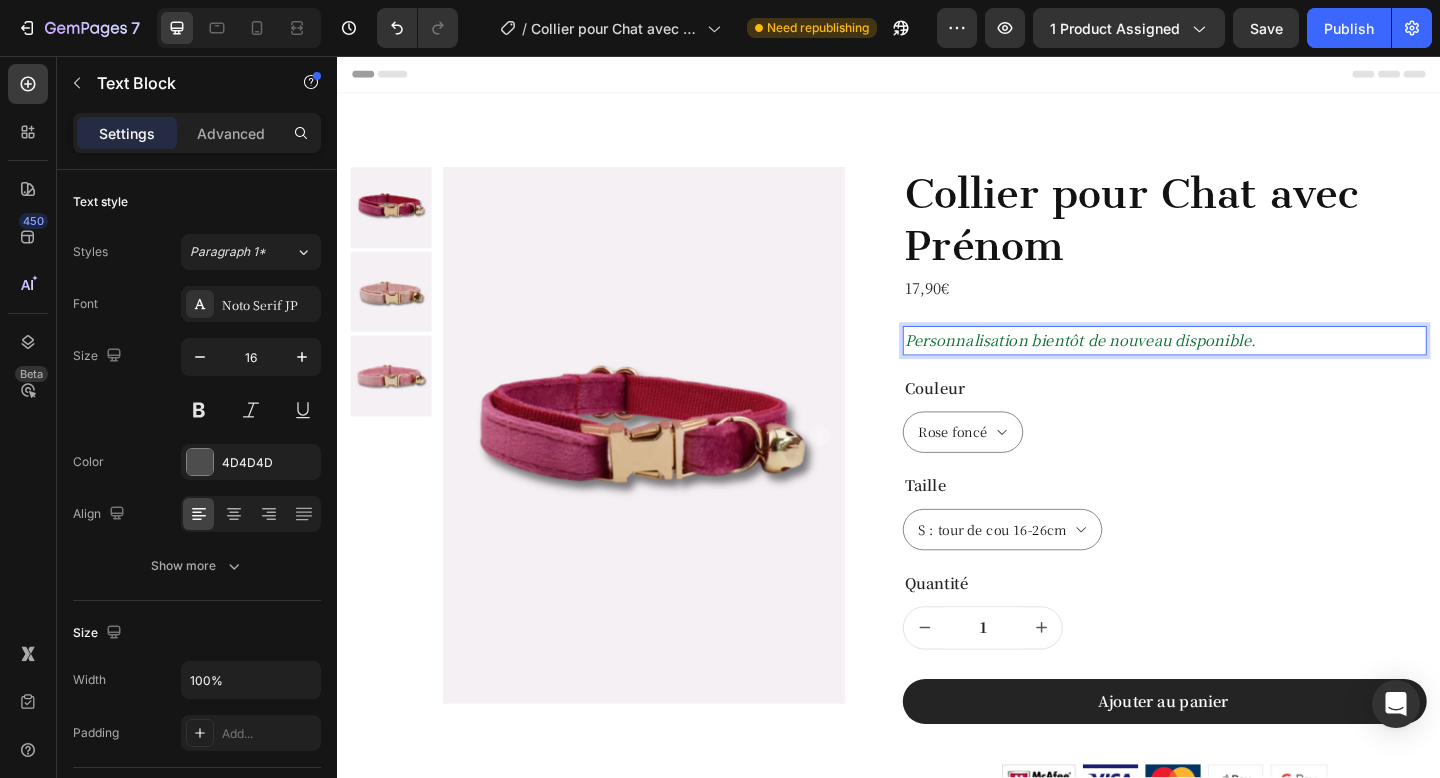 click on "Personnalisation bientôt de nouveau disponible." at bounding box center (1145, 365) 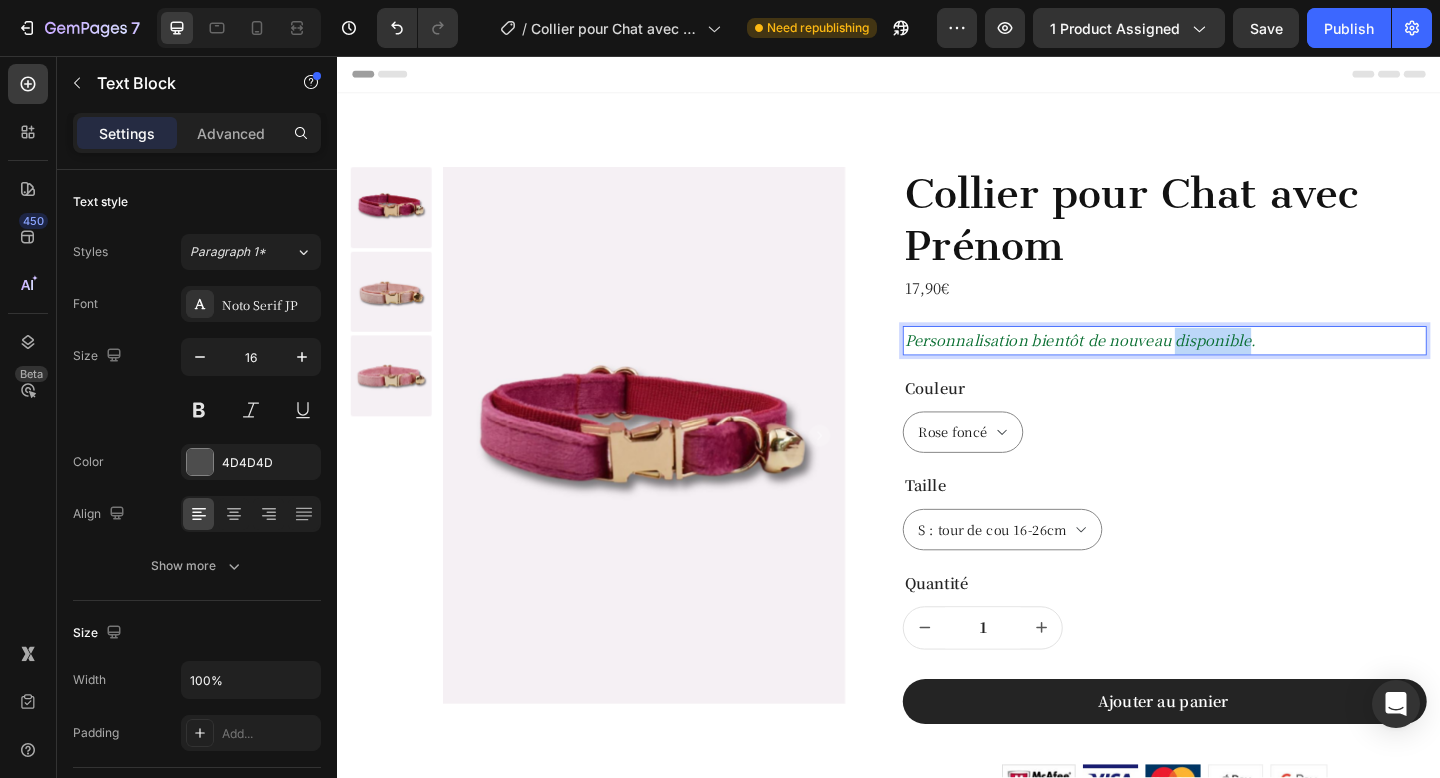 click on "Personnalisation bientôt de nouveau disponible." at bounding box center (1145, 365) 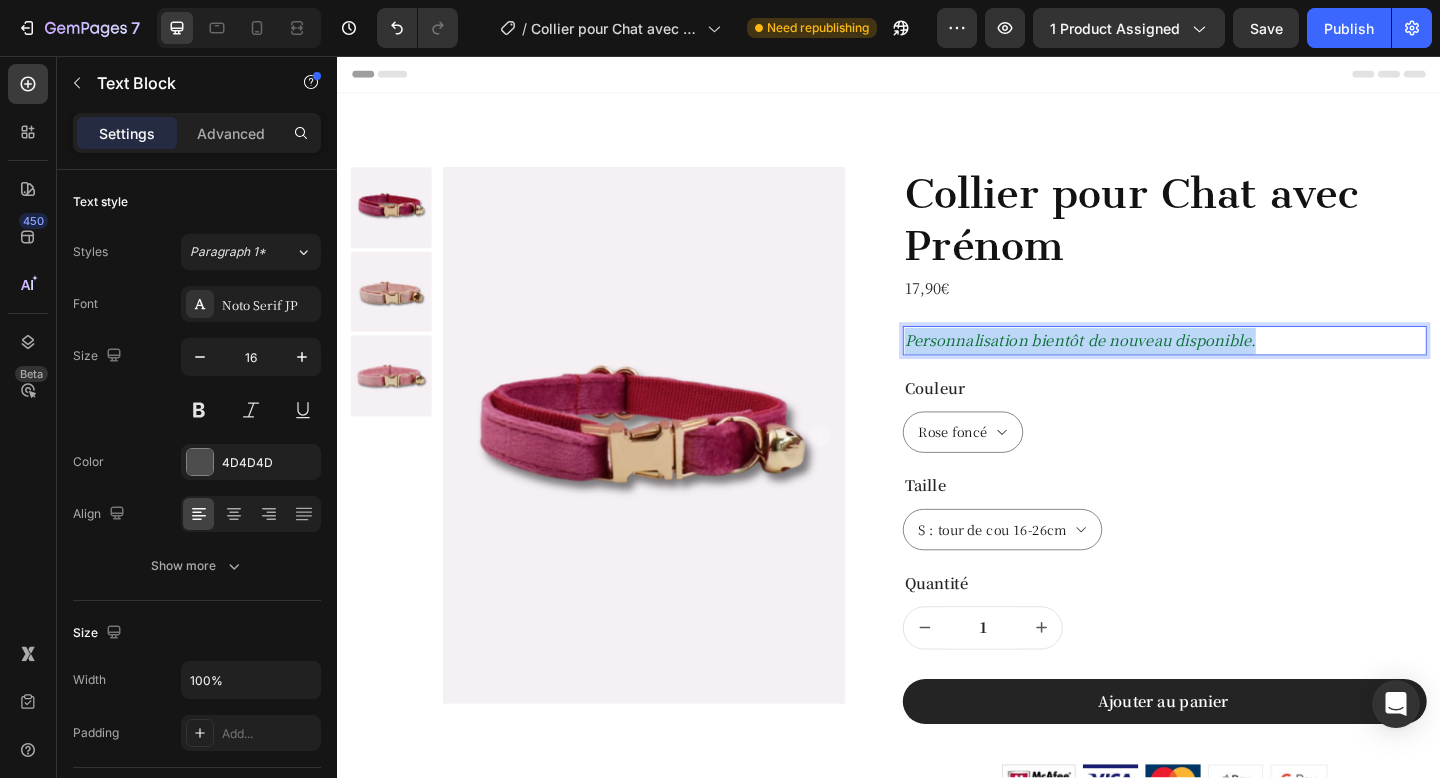 click on "Personnalisation bientôt de nouveau disponible." at bounding box center [1145, 365] 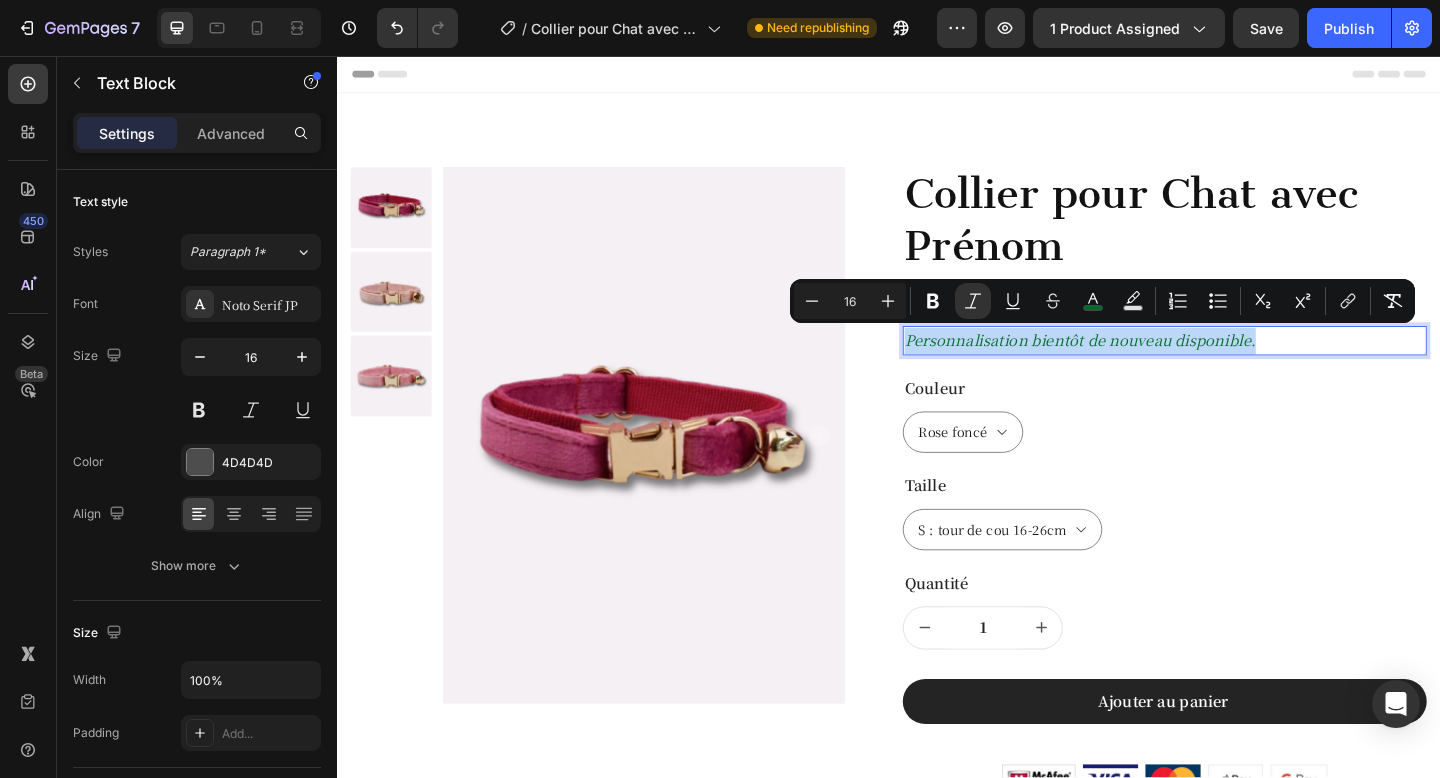 copy on "Personnalisation bientôt de nouveau disponible." 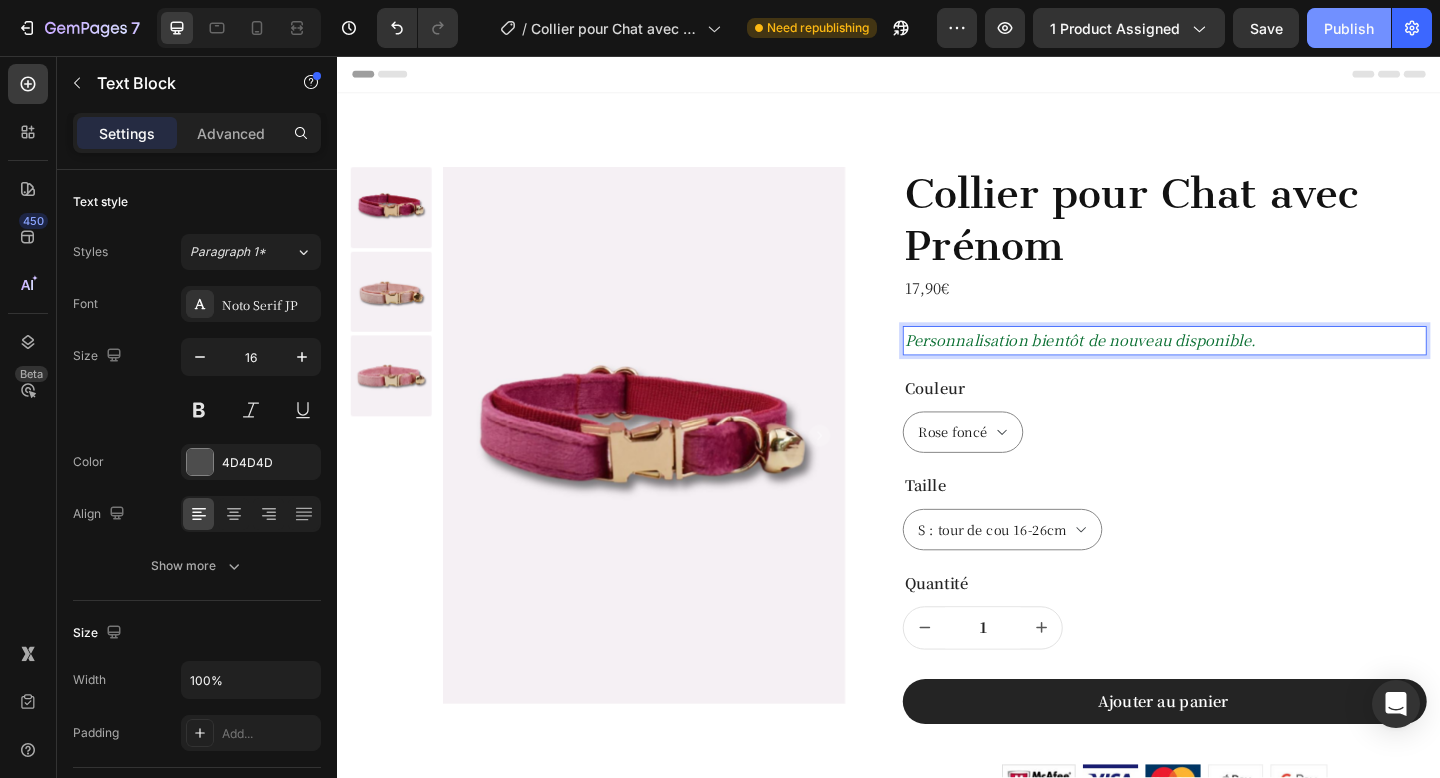 click on "Publish" 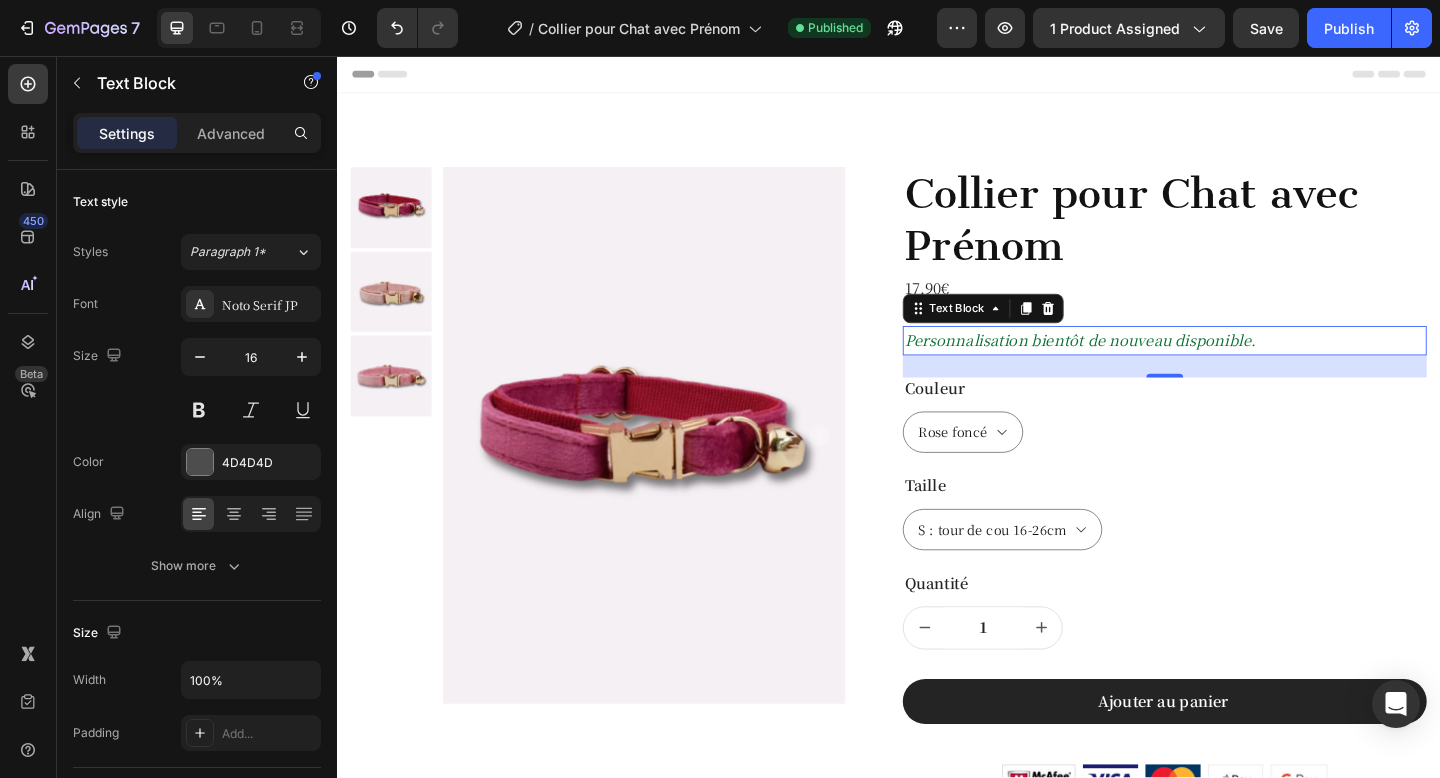 type 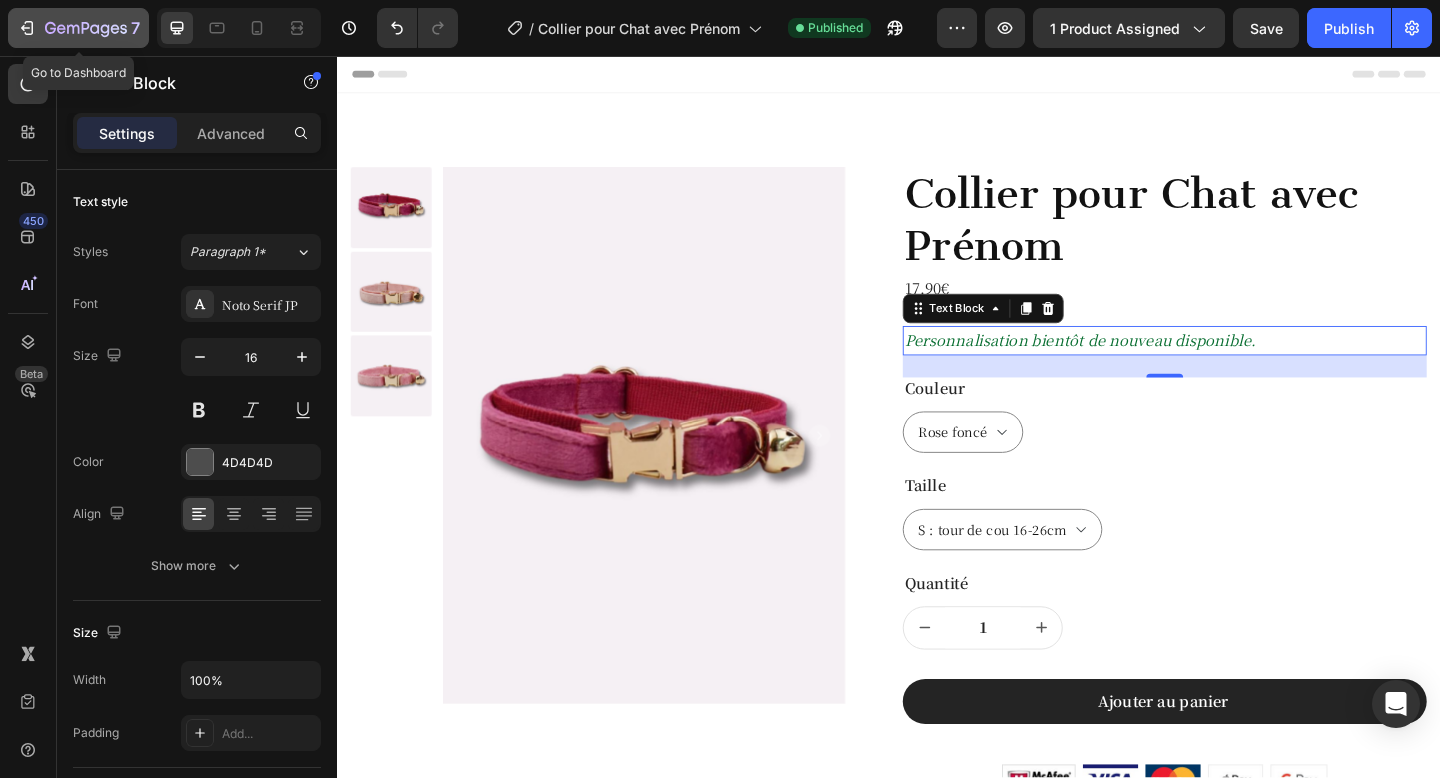 click 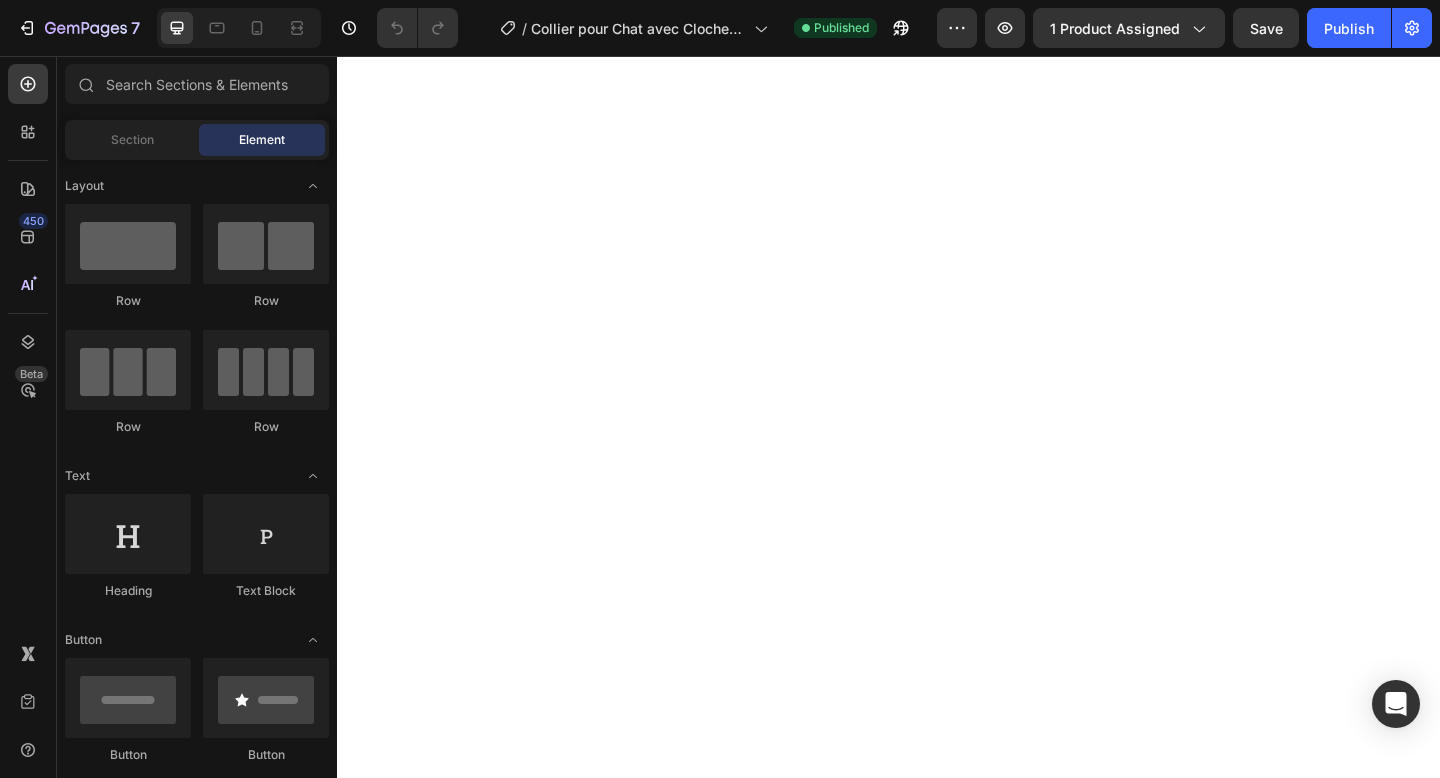 scroll, scrollTop: 0, scrollLeft: 0, axis: both 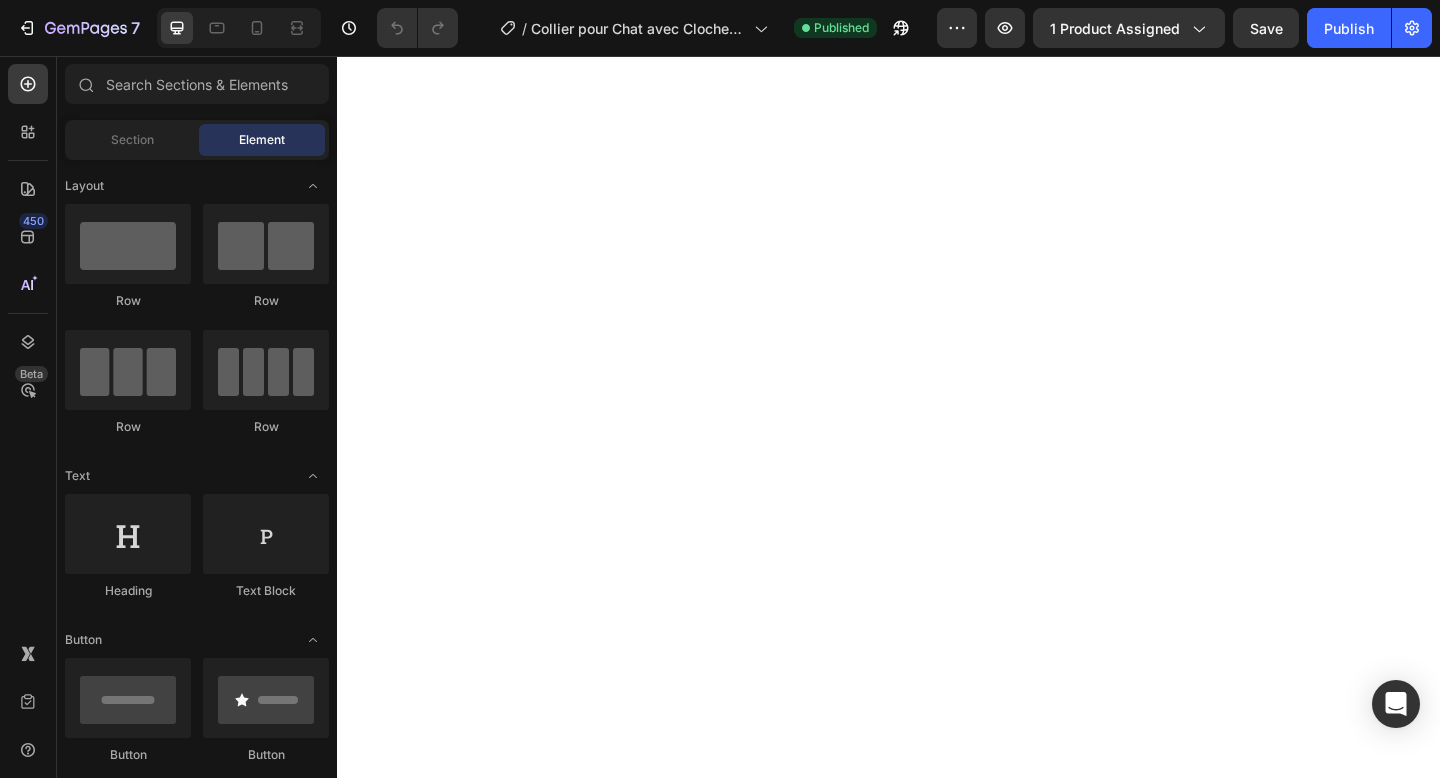 select on "Bordeaux" 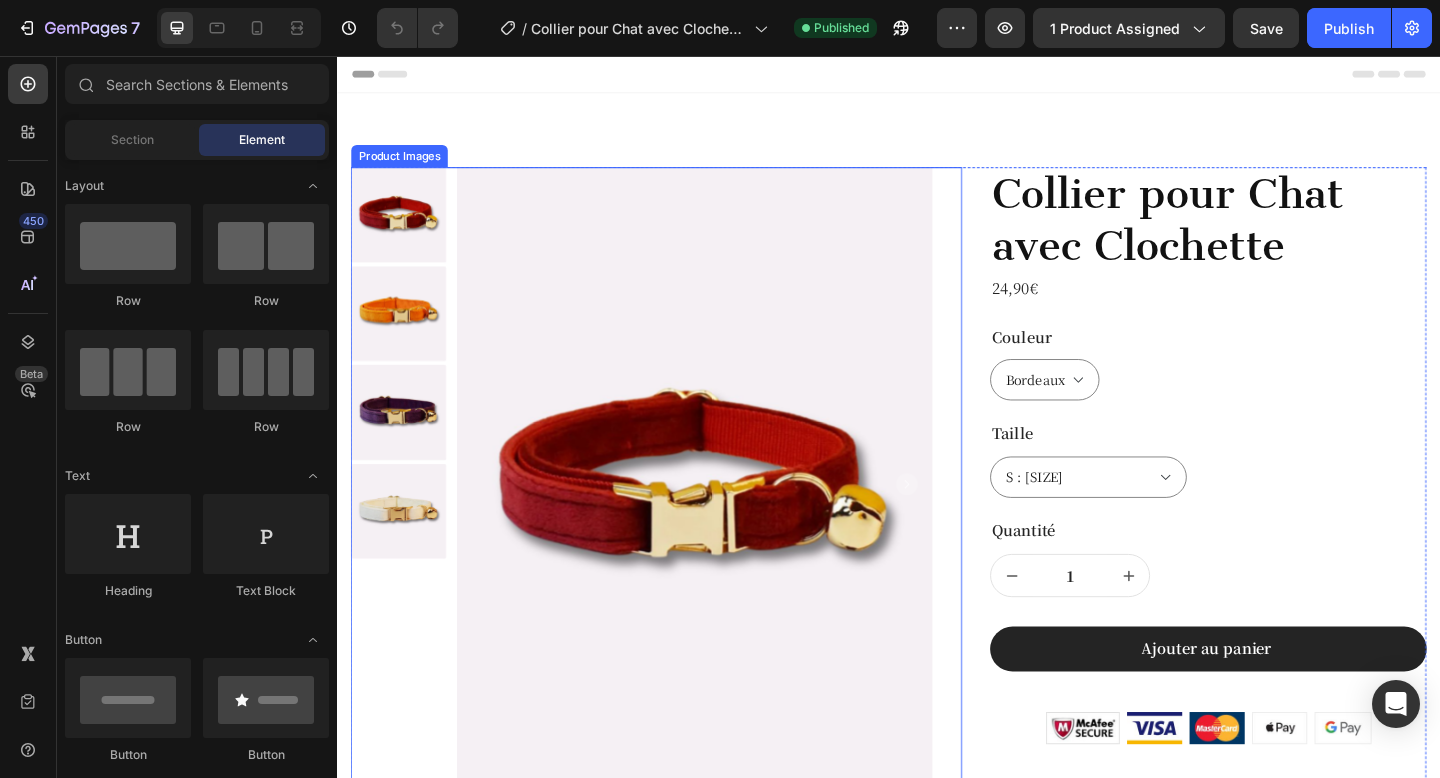scroll, scrollTop: 0, scrollLeft: 0, axis: both 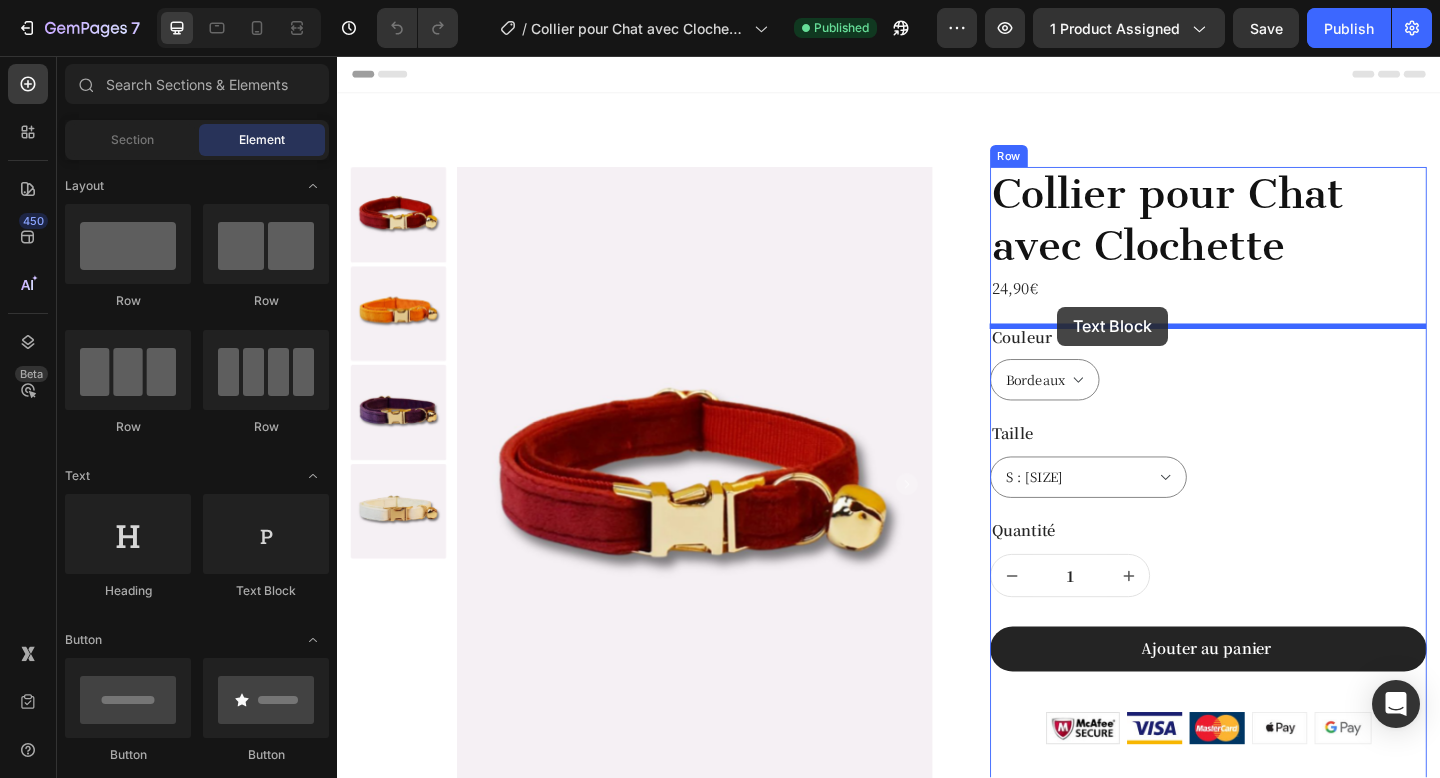 drag, startPoint x: 577, startPoint y: 584, endPoint x: 1120, endPoint y: 329, distance: 599.895 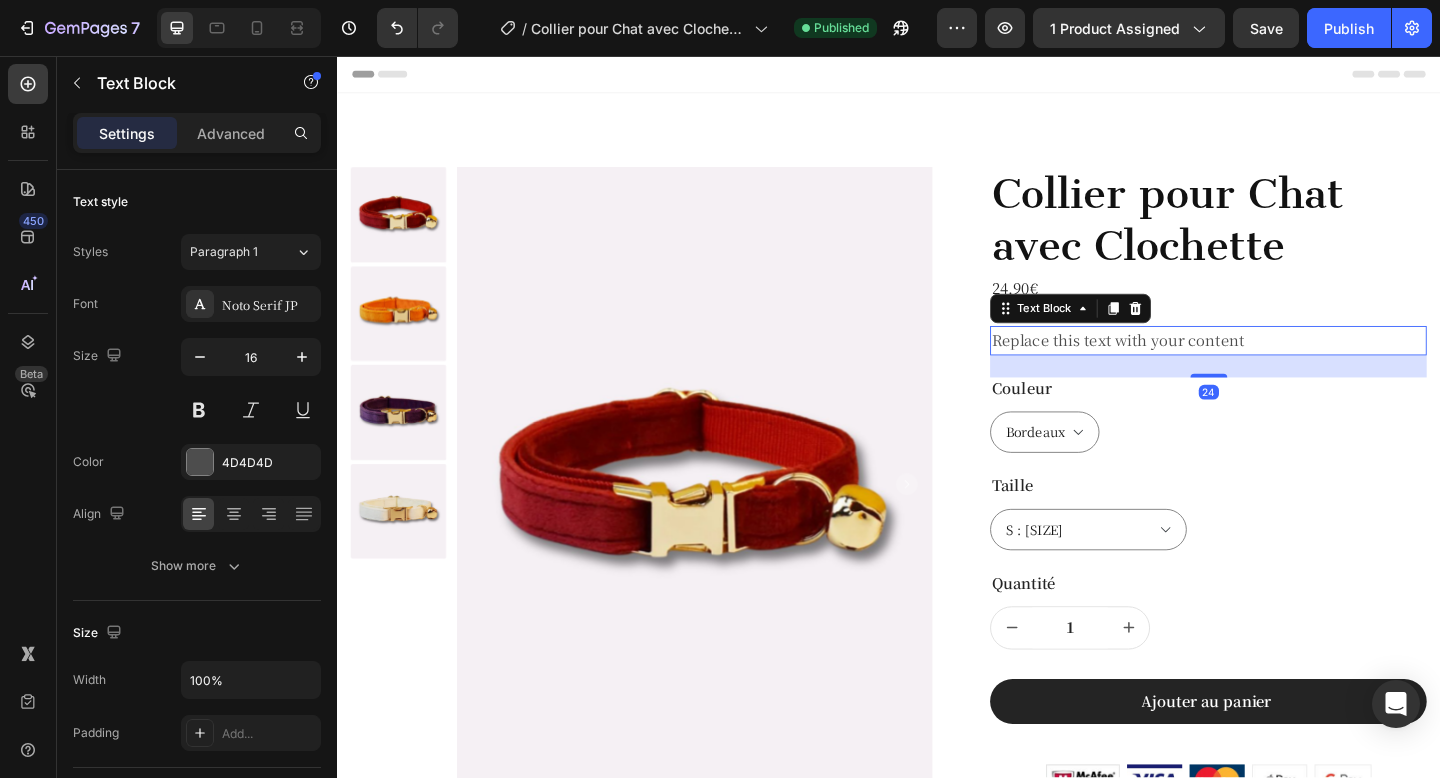 click on "Replace this text with your content" at bounding box center (1284, 366) 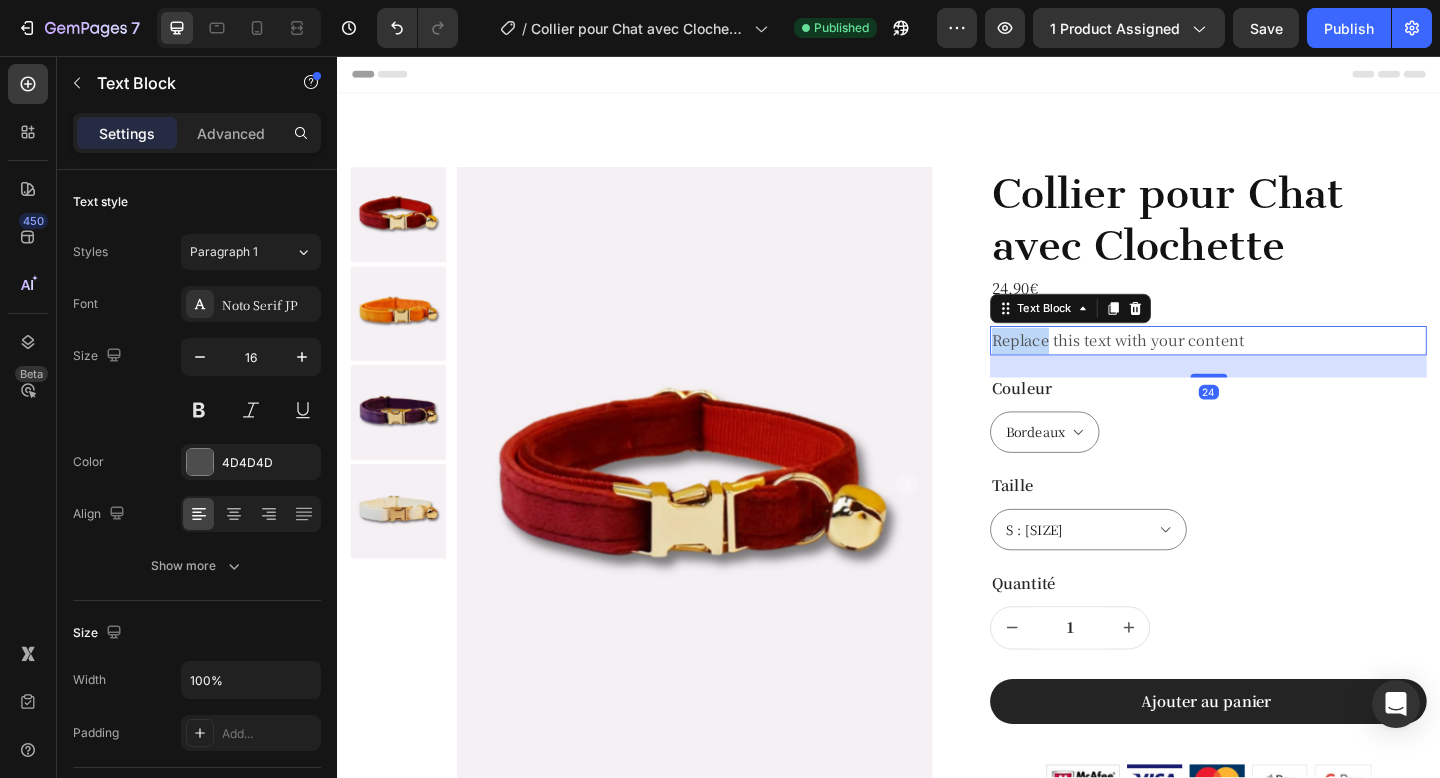 click on "Replace this text with your content" at bounding box center (1284, 366) 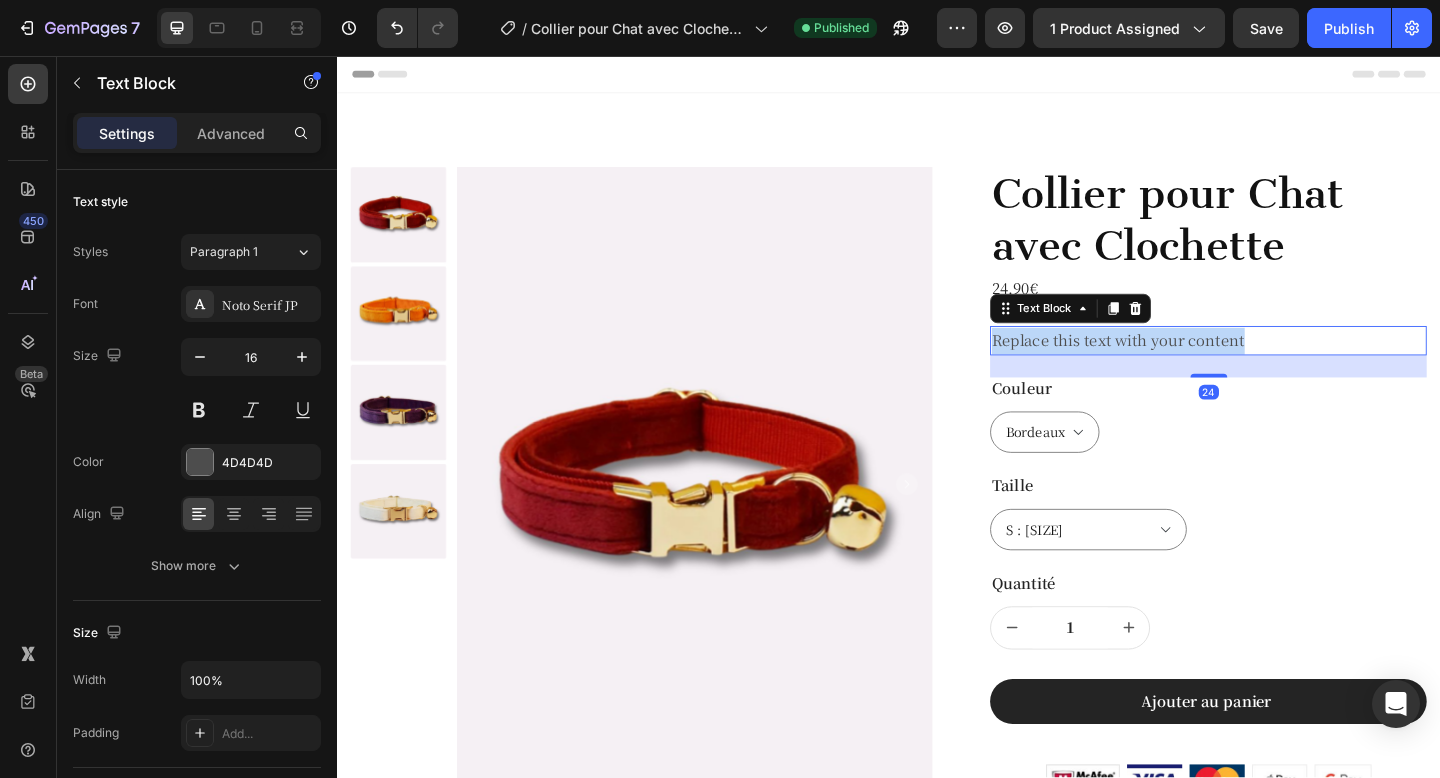 click on "Replace this text with your content" at bounding box center (1284, 366) 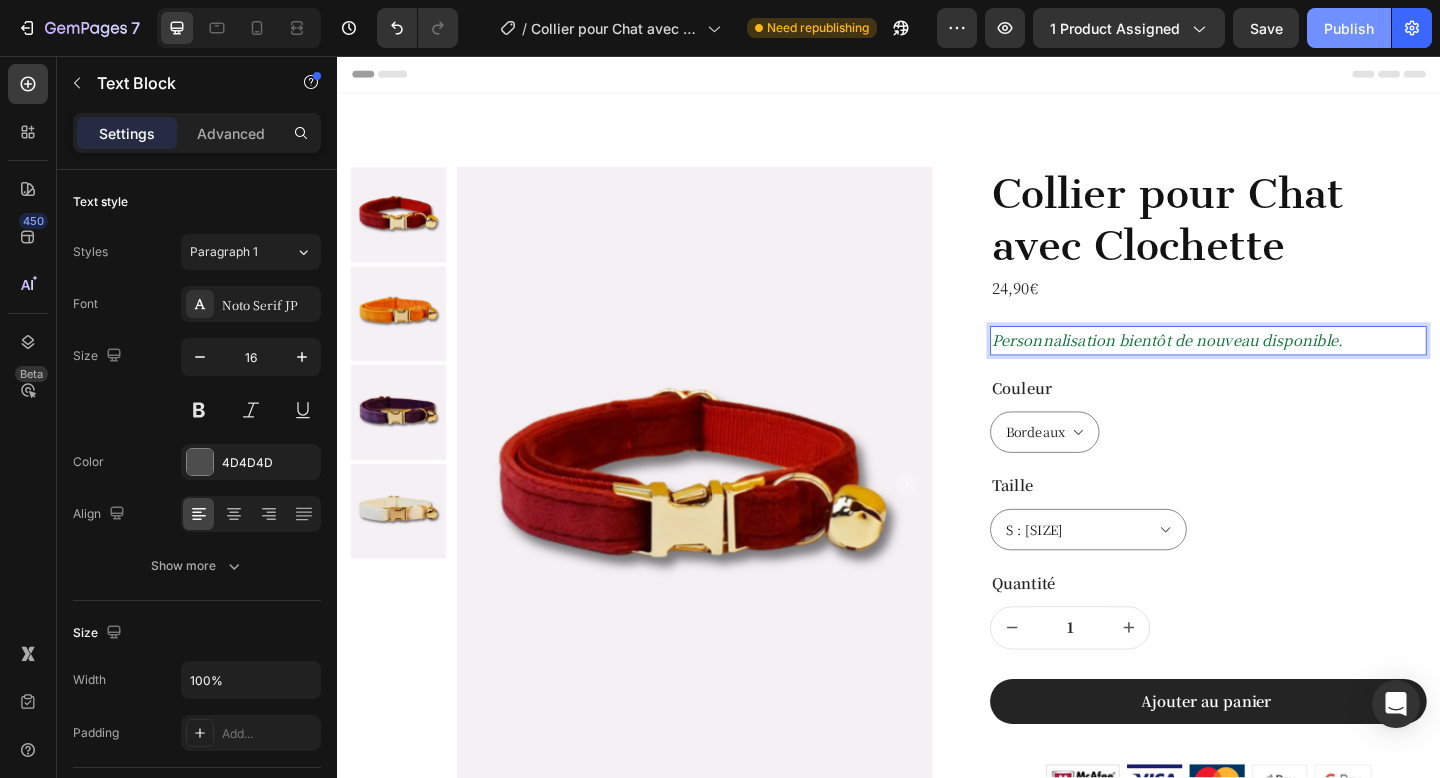 click on "Publish" at bounding box center [1349, 28] 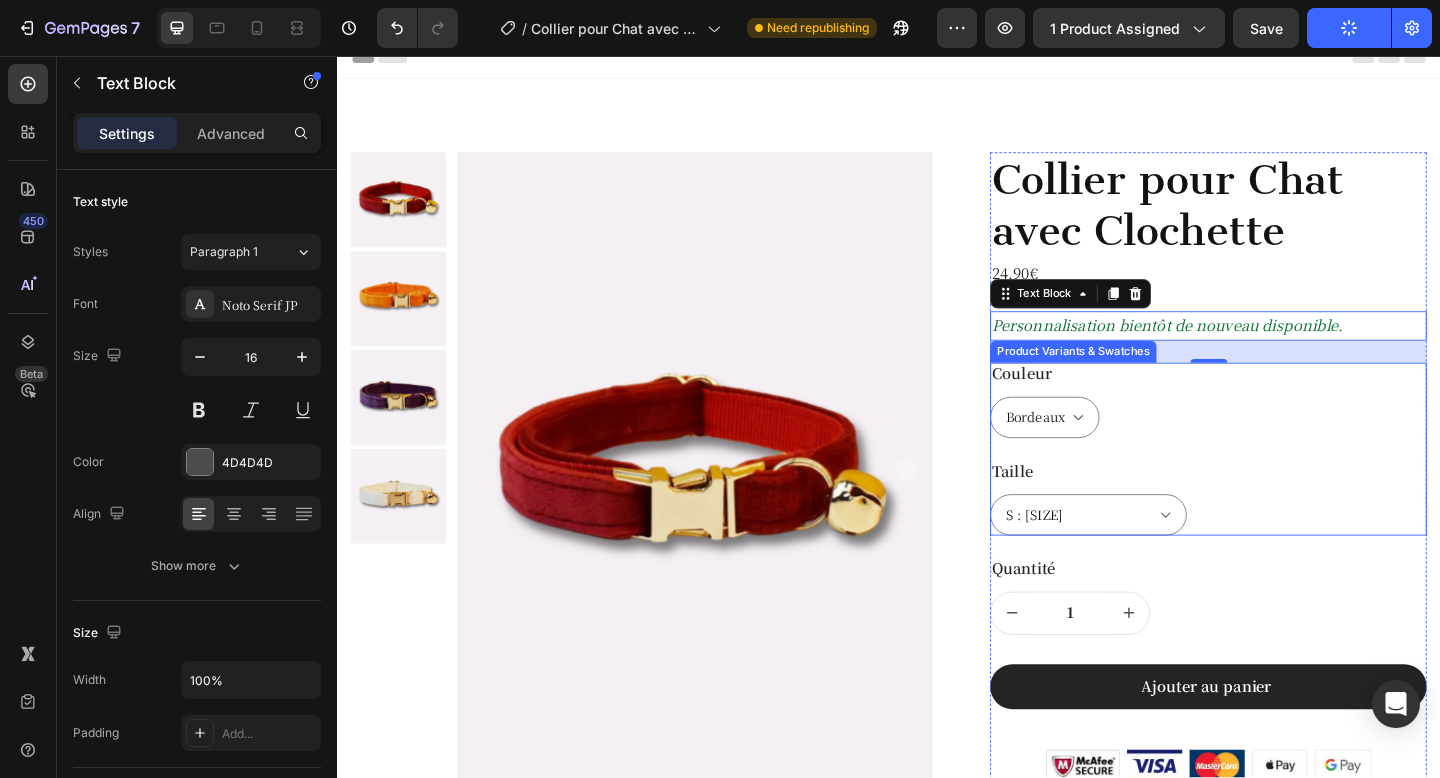 scroll, scrollTop: 0, scrollLeft: 0, axis: both 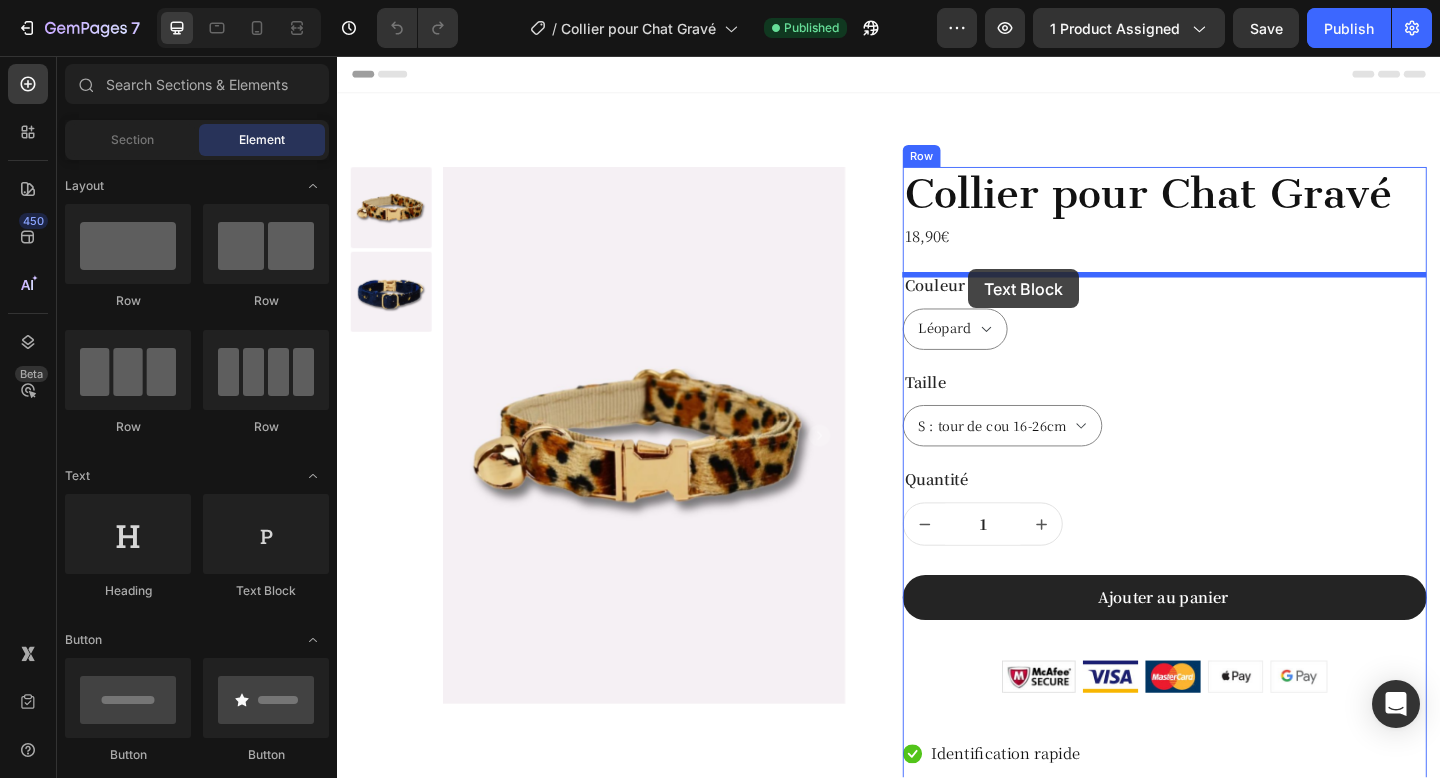 drag, startPoint x: 600, startPoint y: 574, endPoint x: 1024, endPoint y: 288, distance: 511.4411 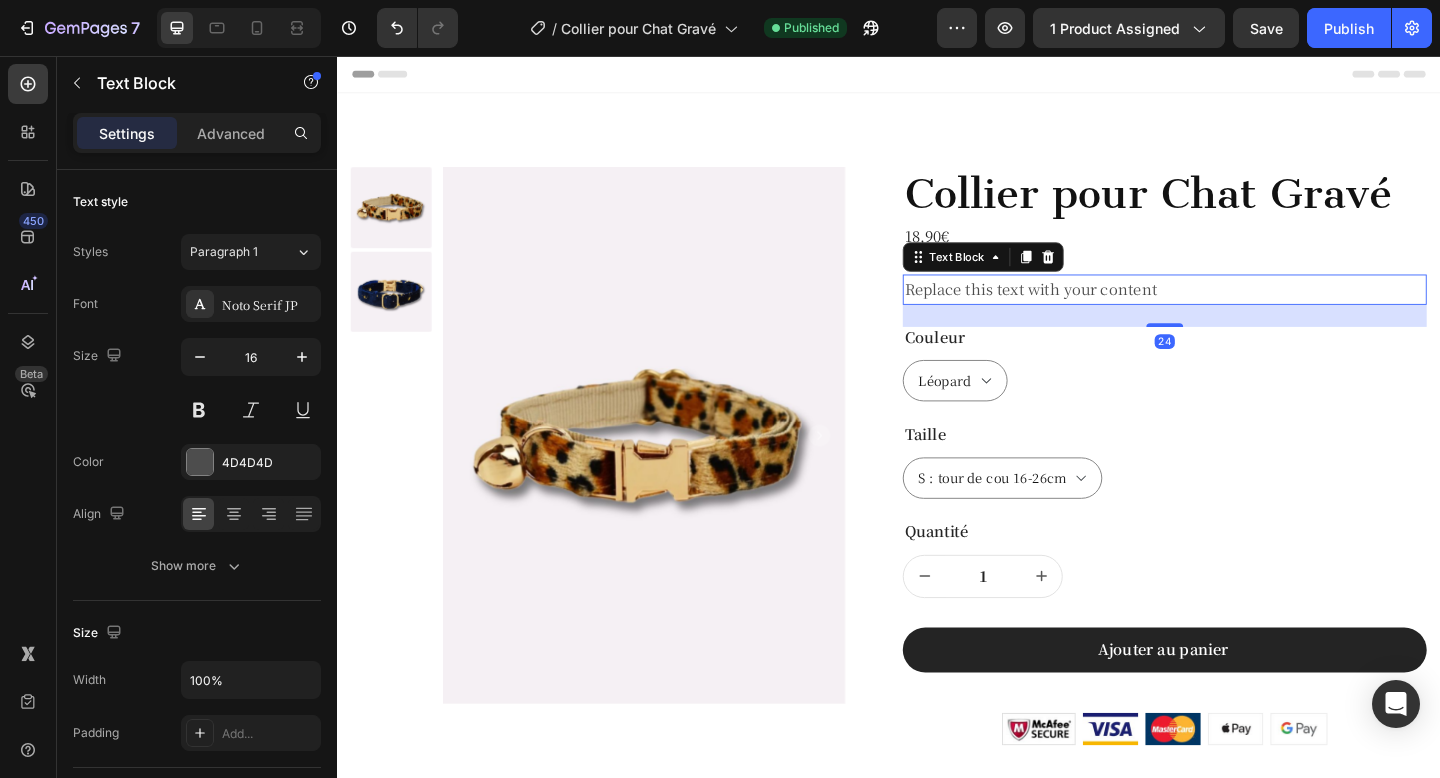 click on "Replace this text with your content" at bounding box center [1237, 310] 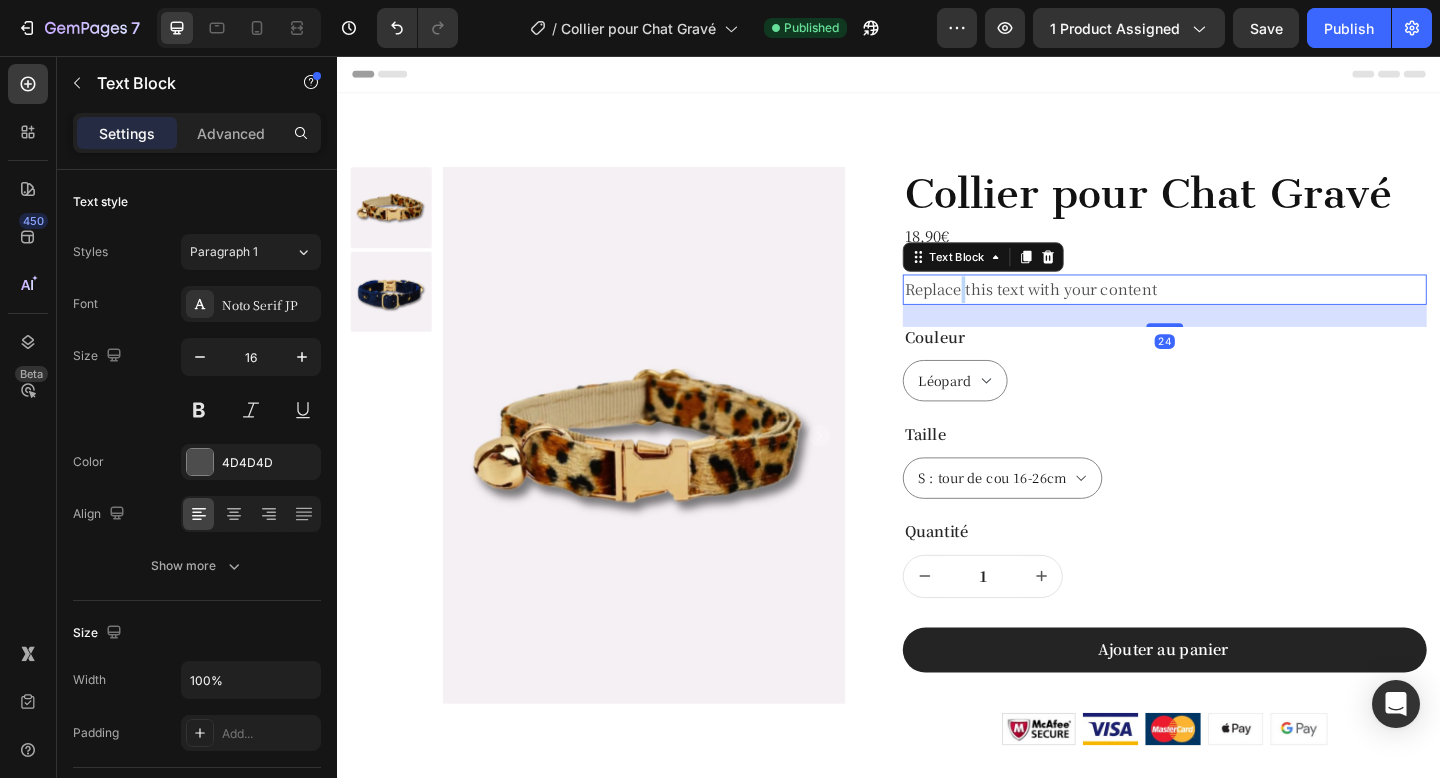 click on "Replace this text with your content" at bounding box center [1237, 310] 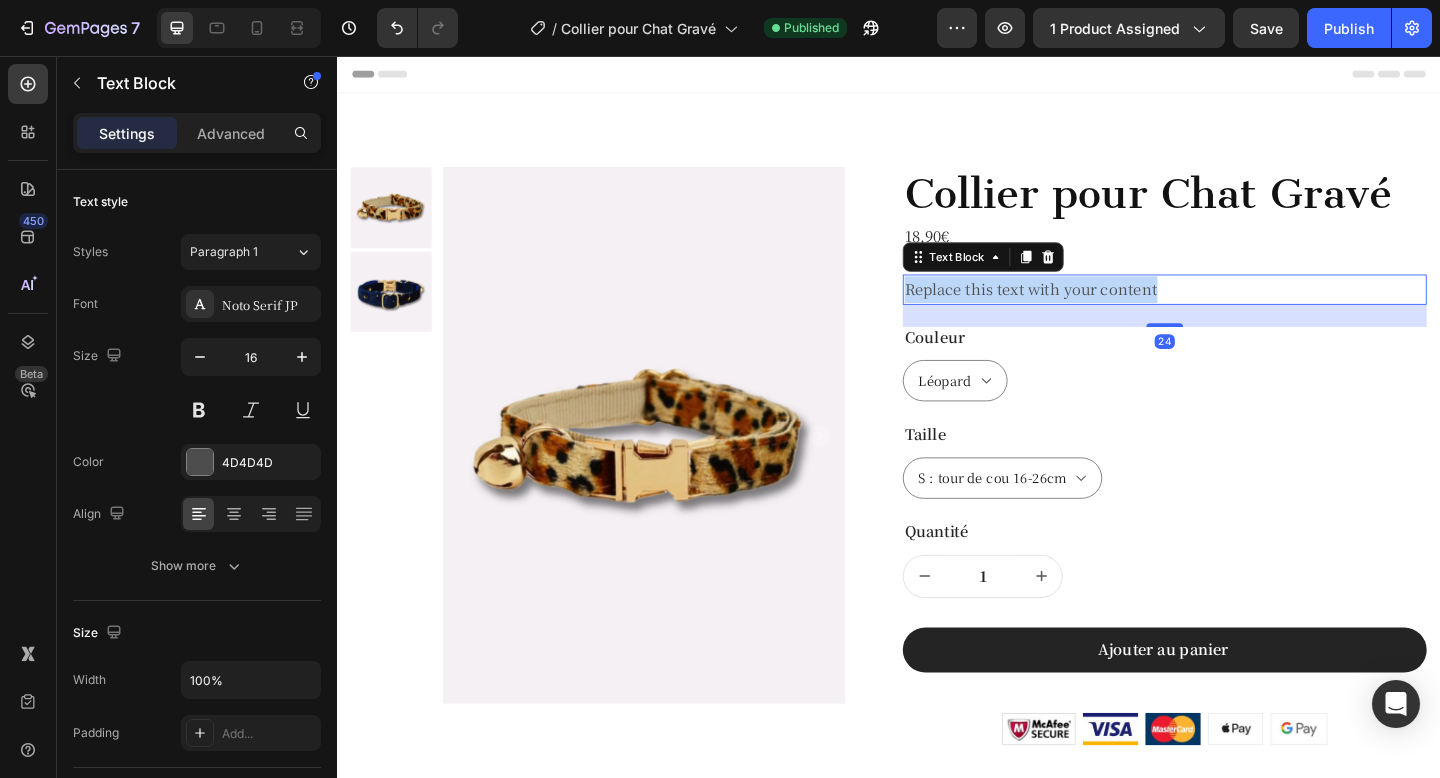 click on "Replace this text with your content" at bounding box center (1237, 310) 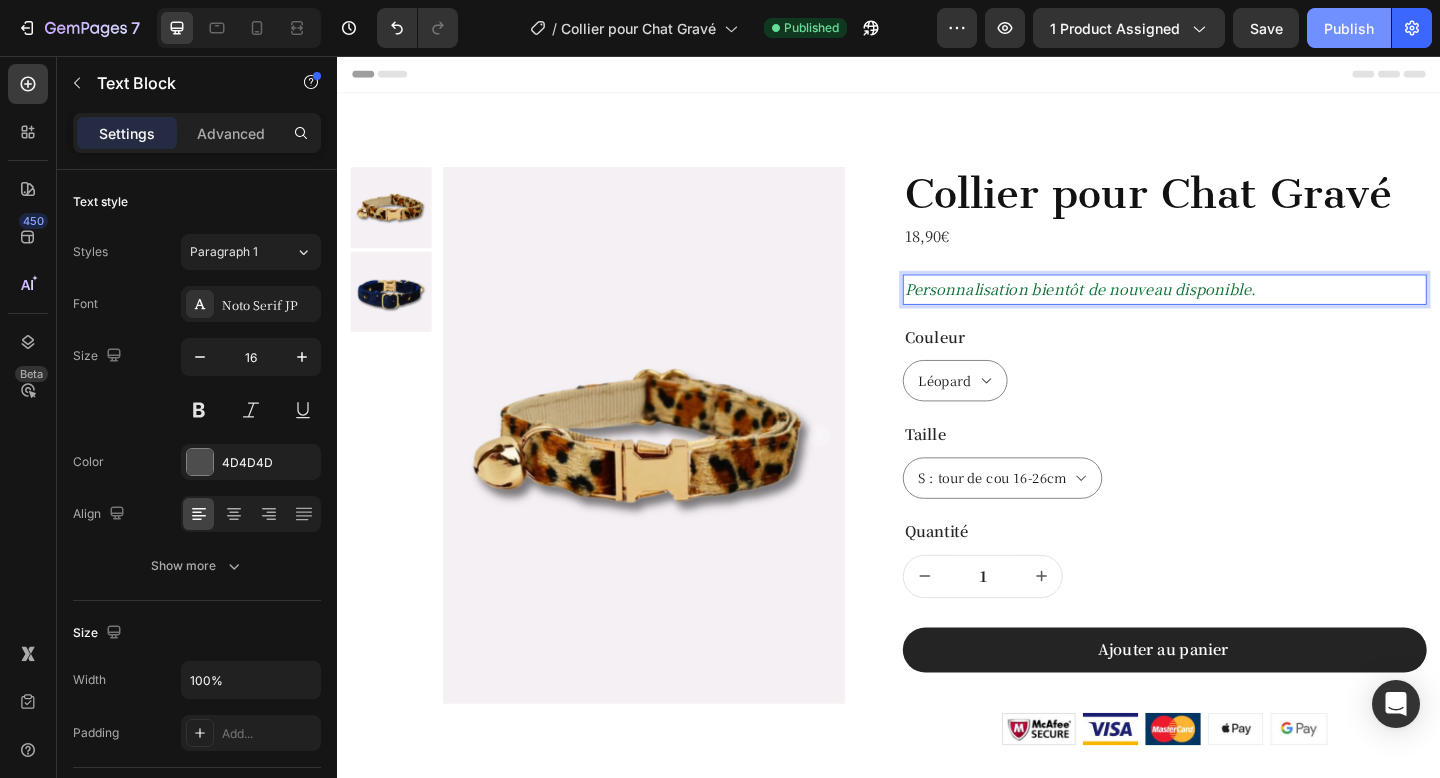 click on "Publish" at bounding box center (1349, 28) 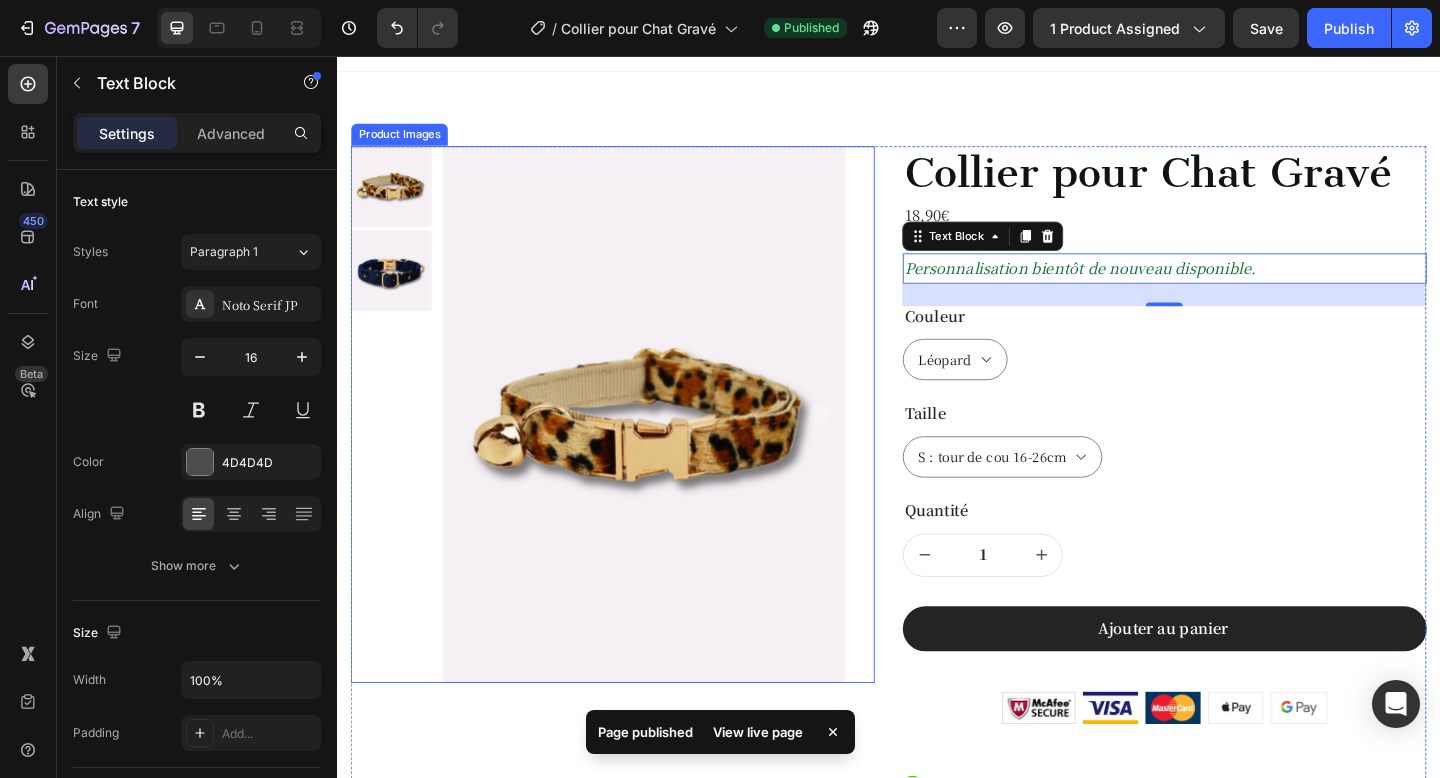 scroll, scrollTop: 0, scrollLeft: 0, axis: both 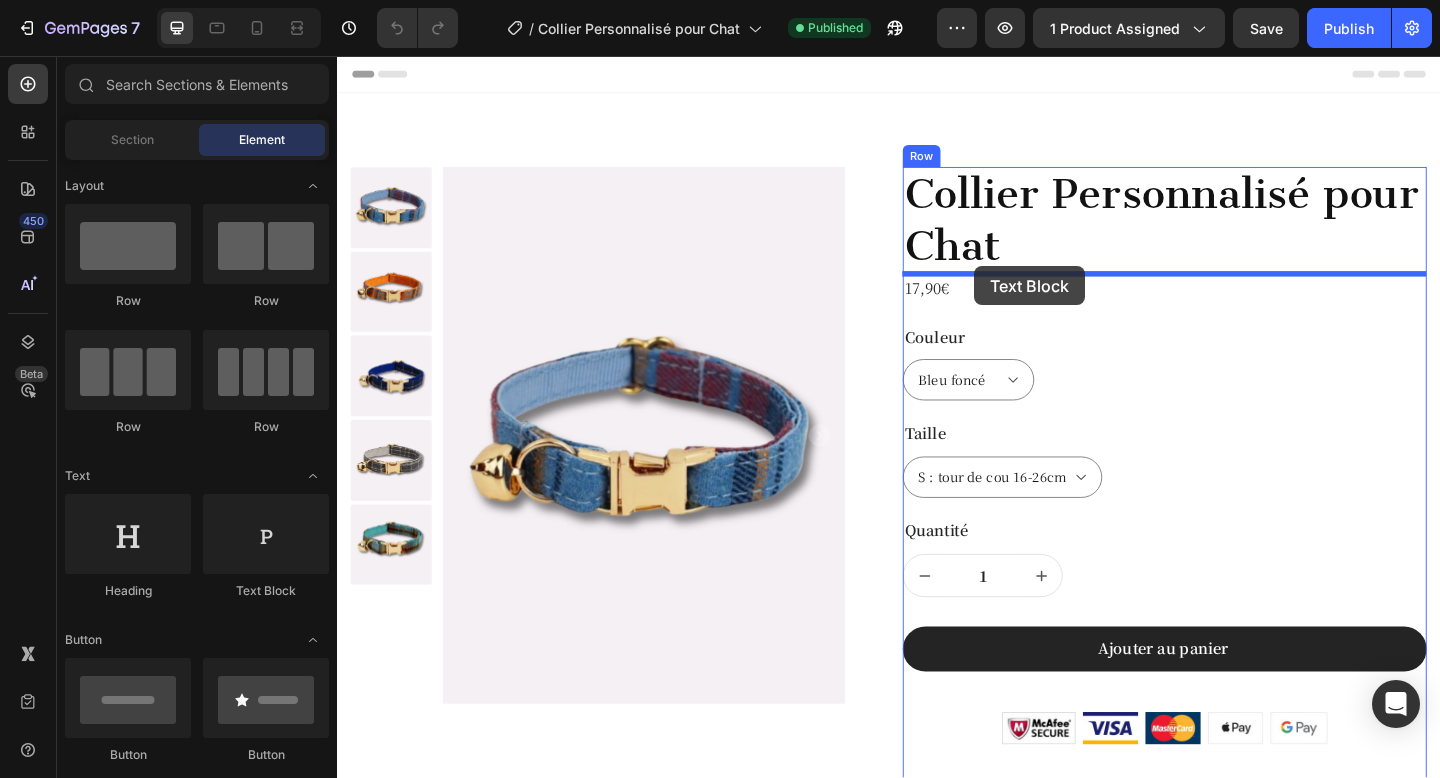 drag, startPoint x: 590, startPoint y: 592, endPoint x: 1030, endPoint y: 286, distance: 535.94403 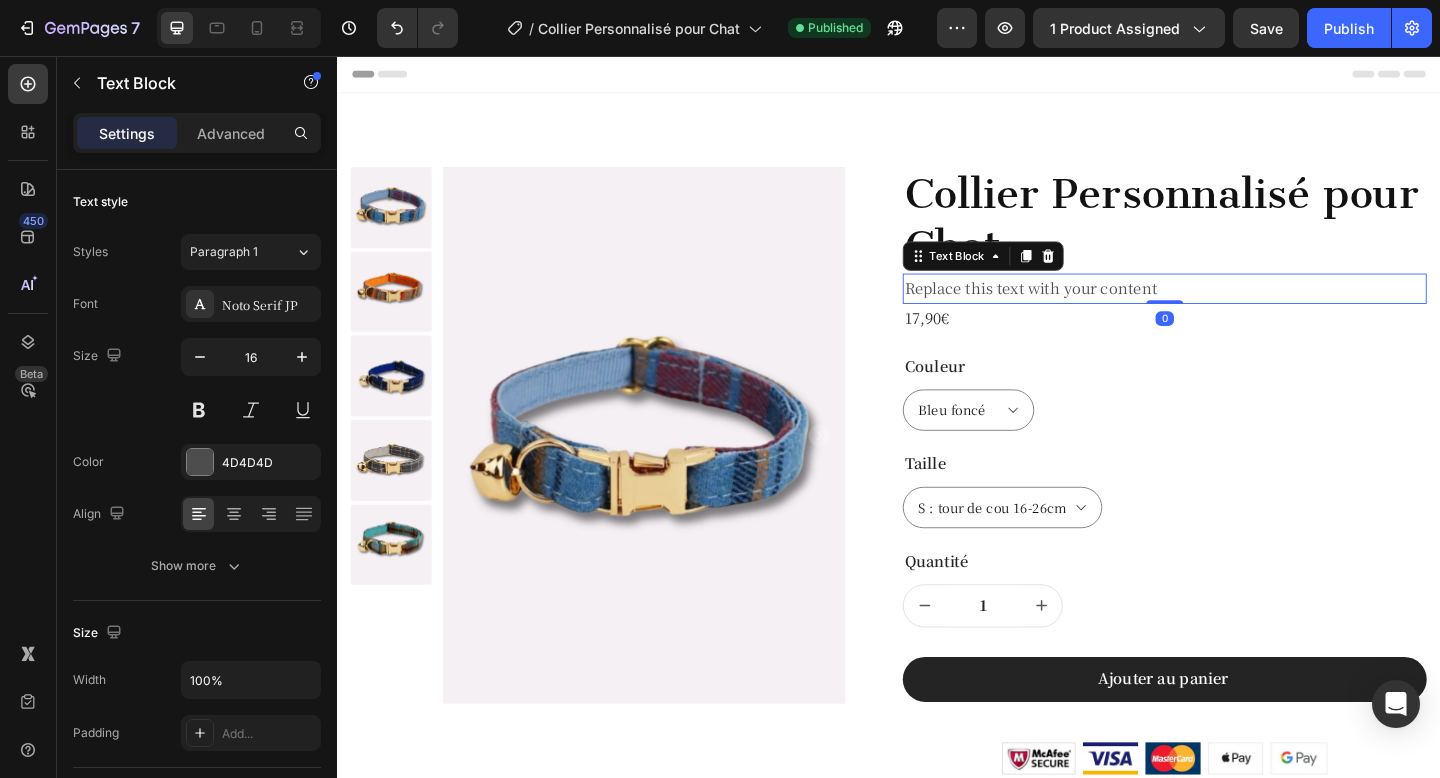 click on "Replace this text with your content" at bounding box center (1237, 309) 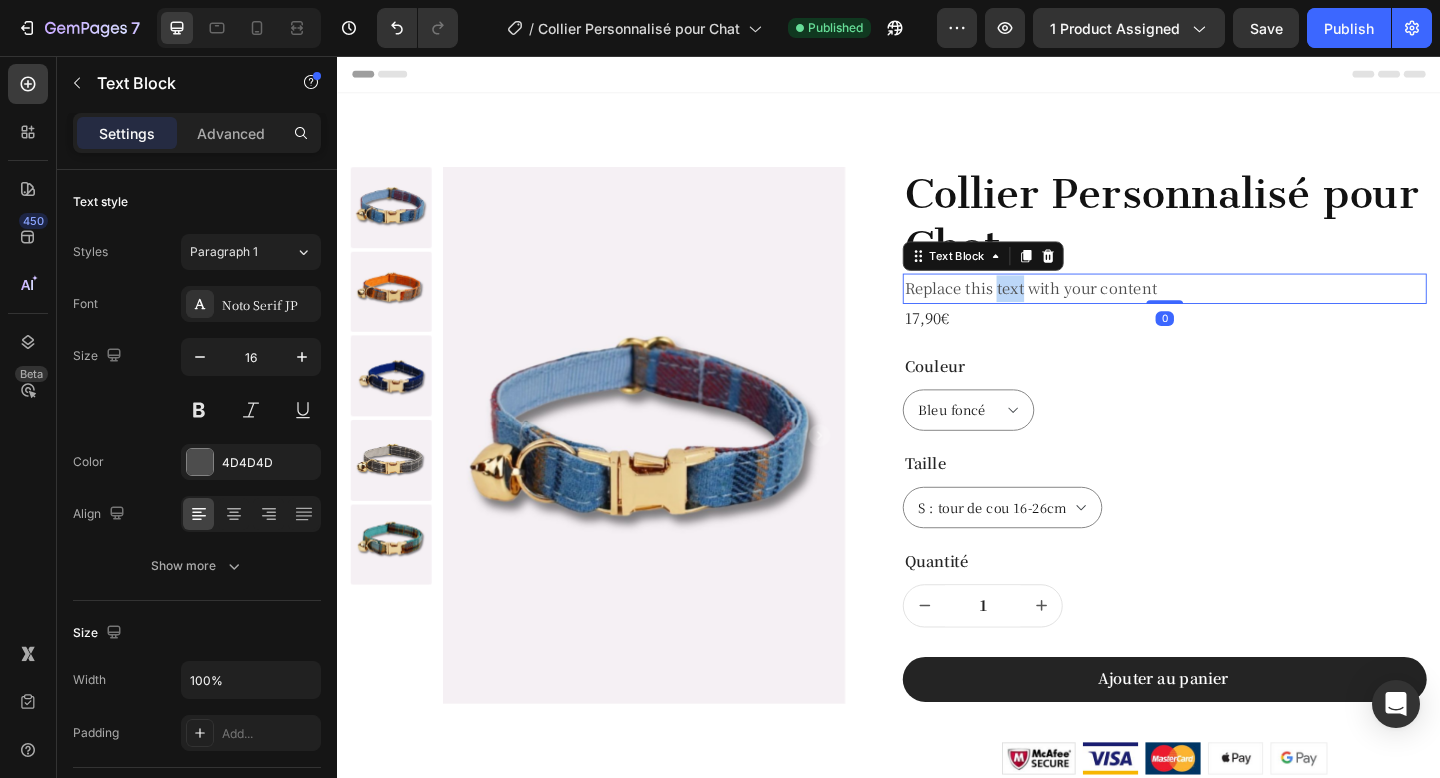 click on "Replace this text with your content" at bounding box center (1237, 309) 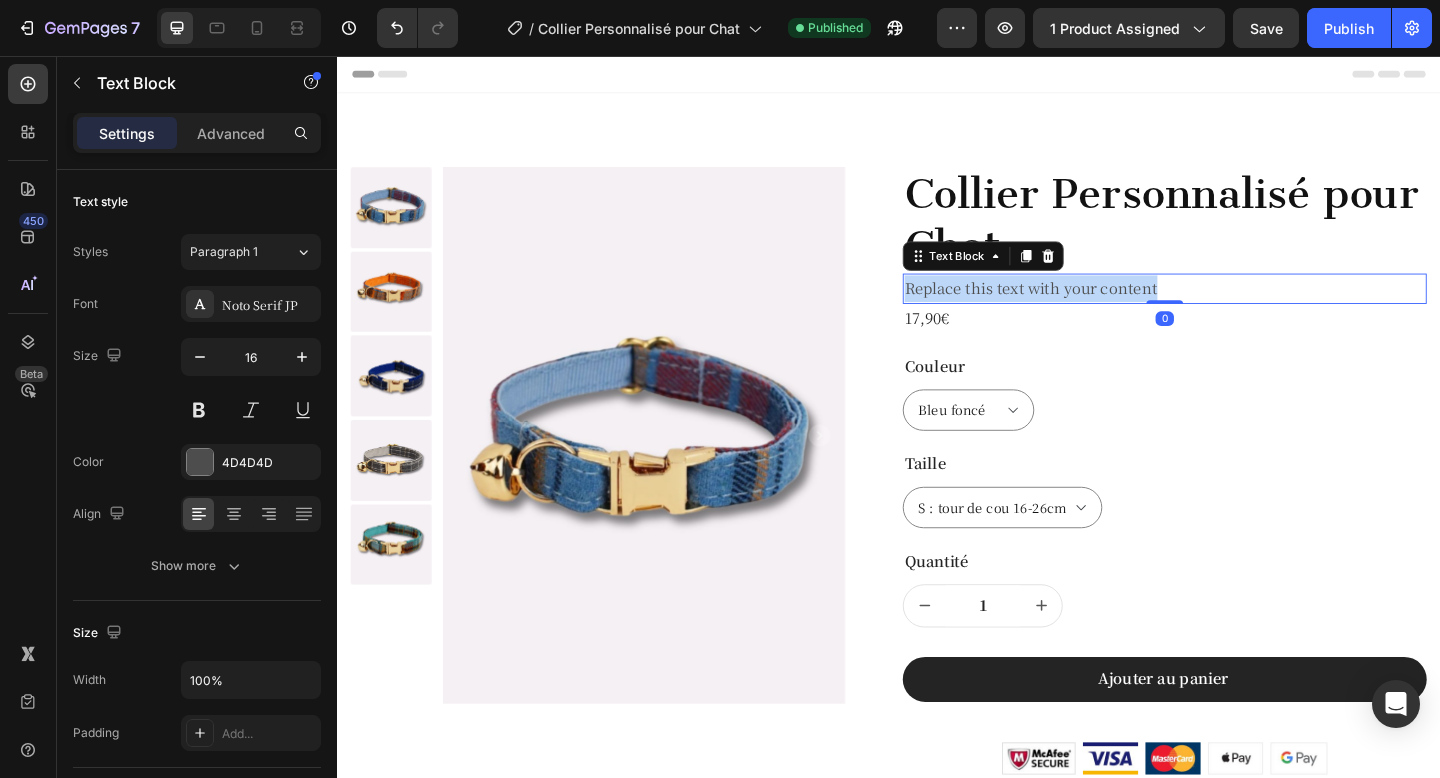 click on "Replace this text with your content" at bounding box center (1237, 309) 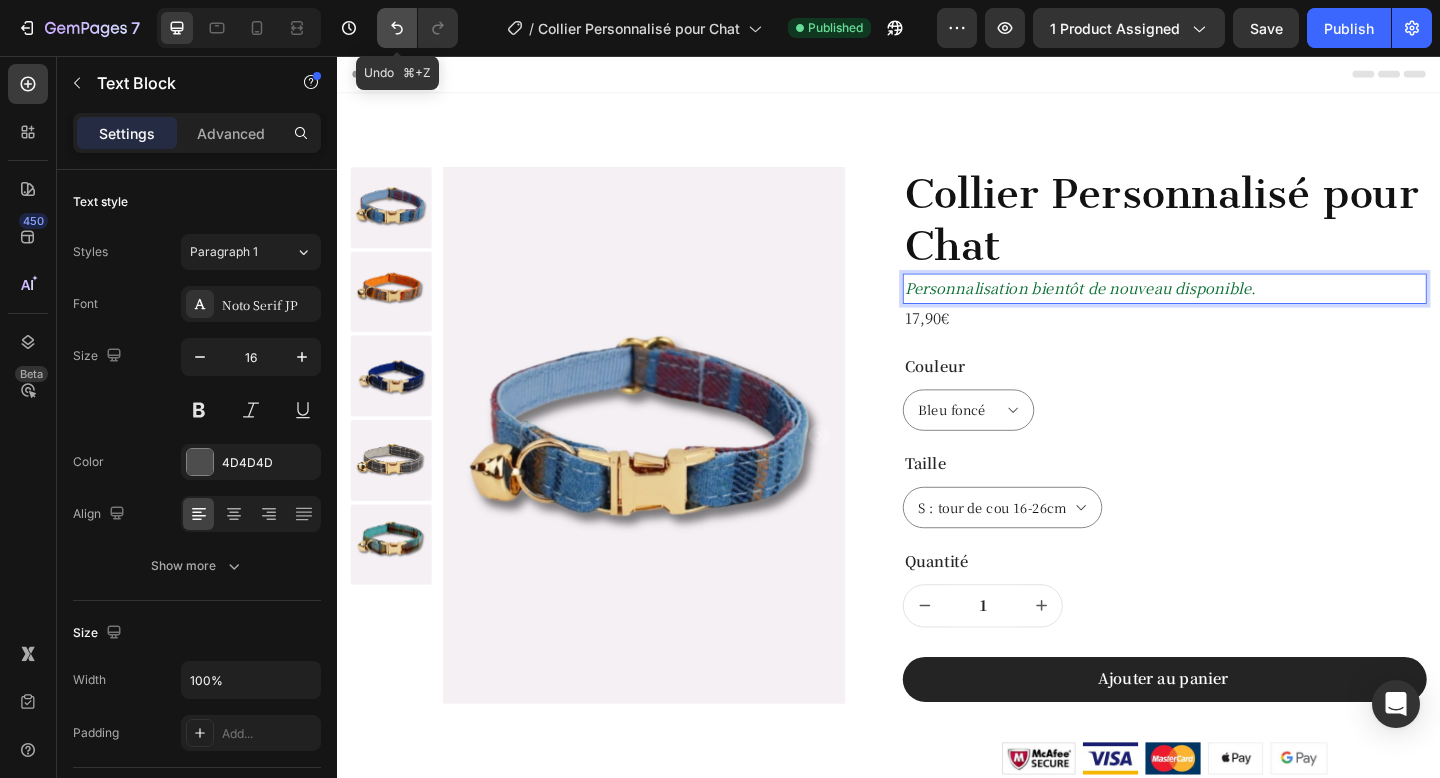 click 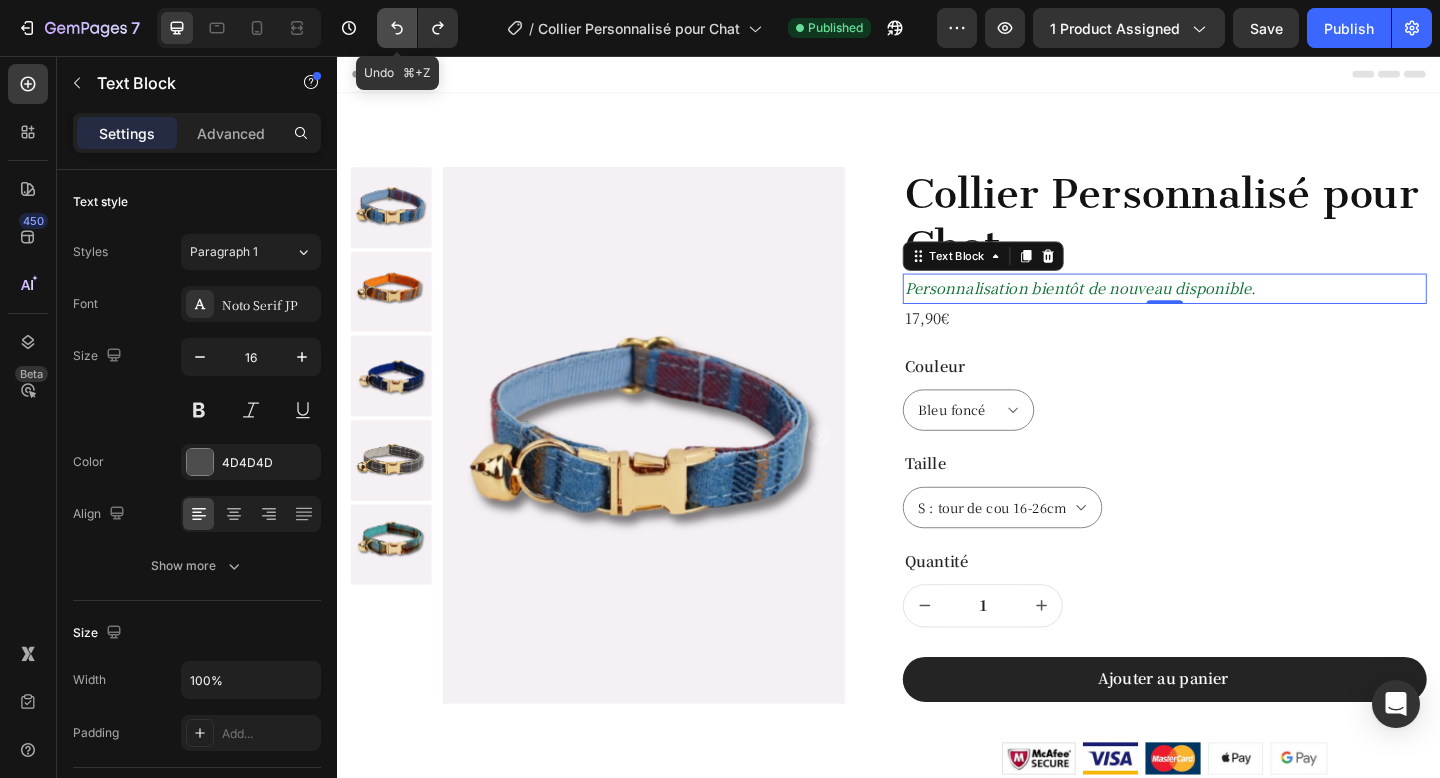 click 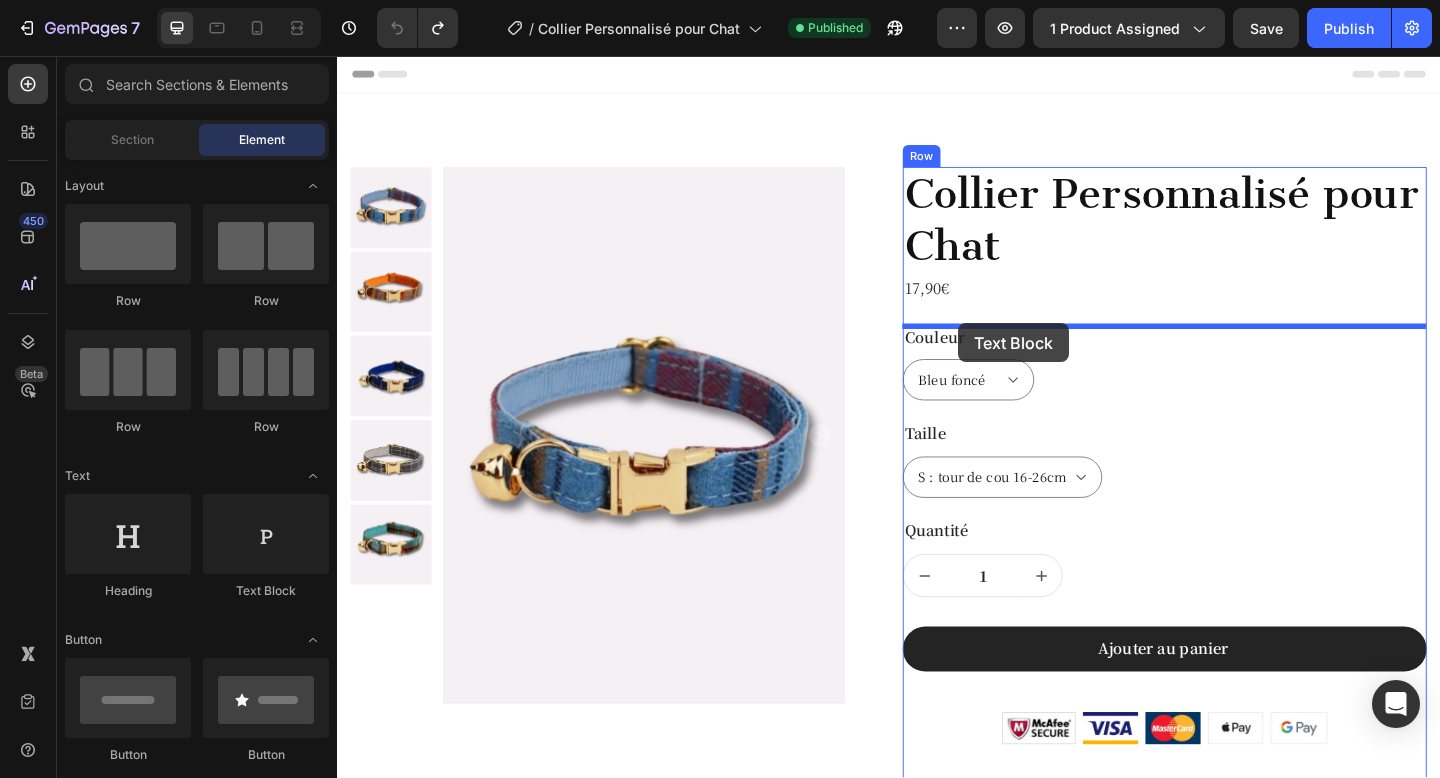 drag, startPoint x: 578, startPoint y: 604, endPoint x: 1010, endPoint y: 347, distance: 502.6659 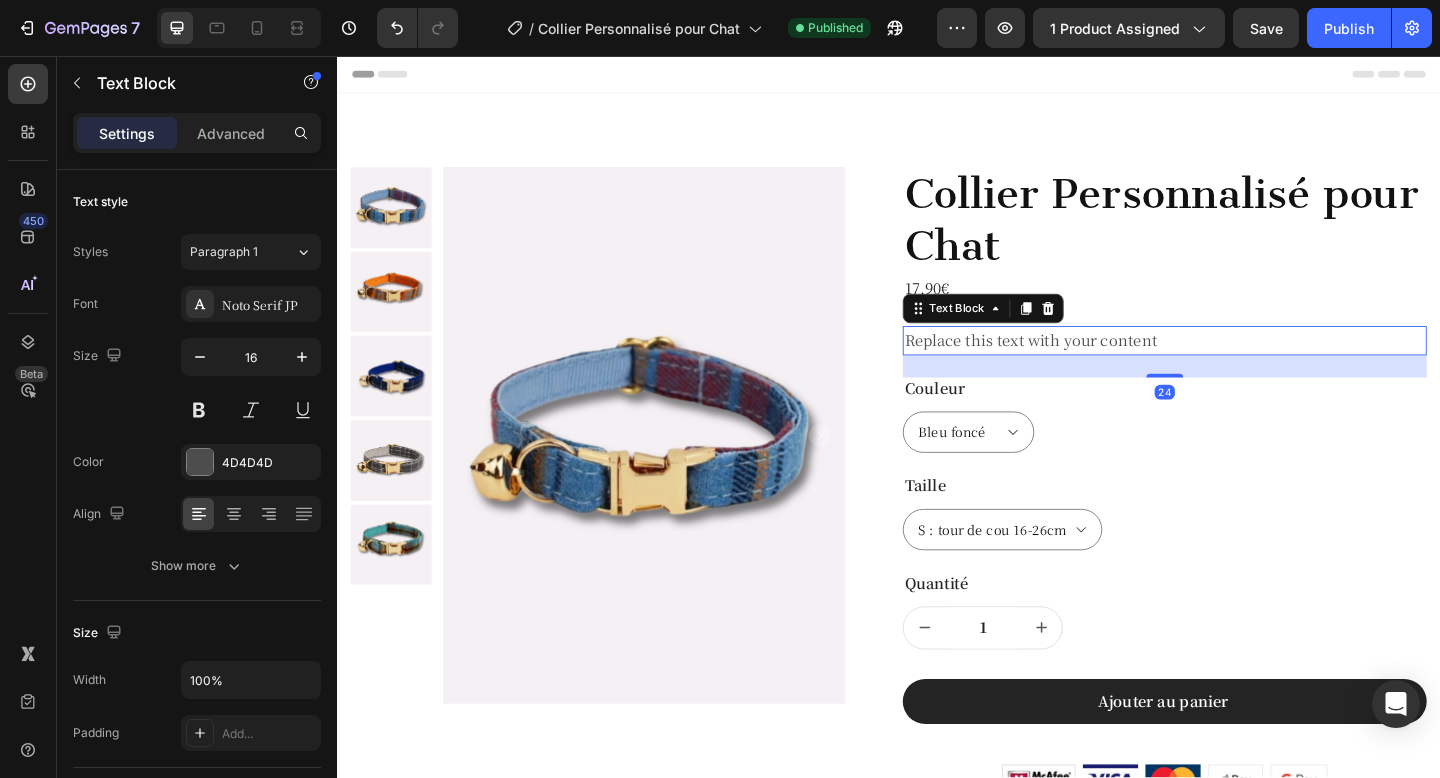 click on "Replace this text with your content" at bounding box center [1237, 366] 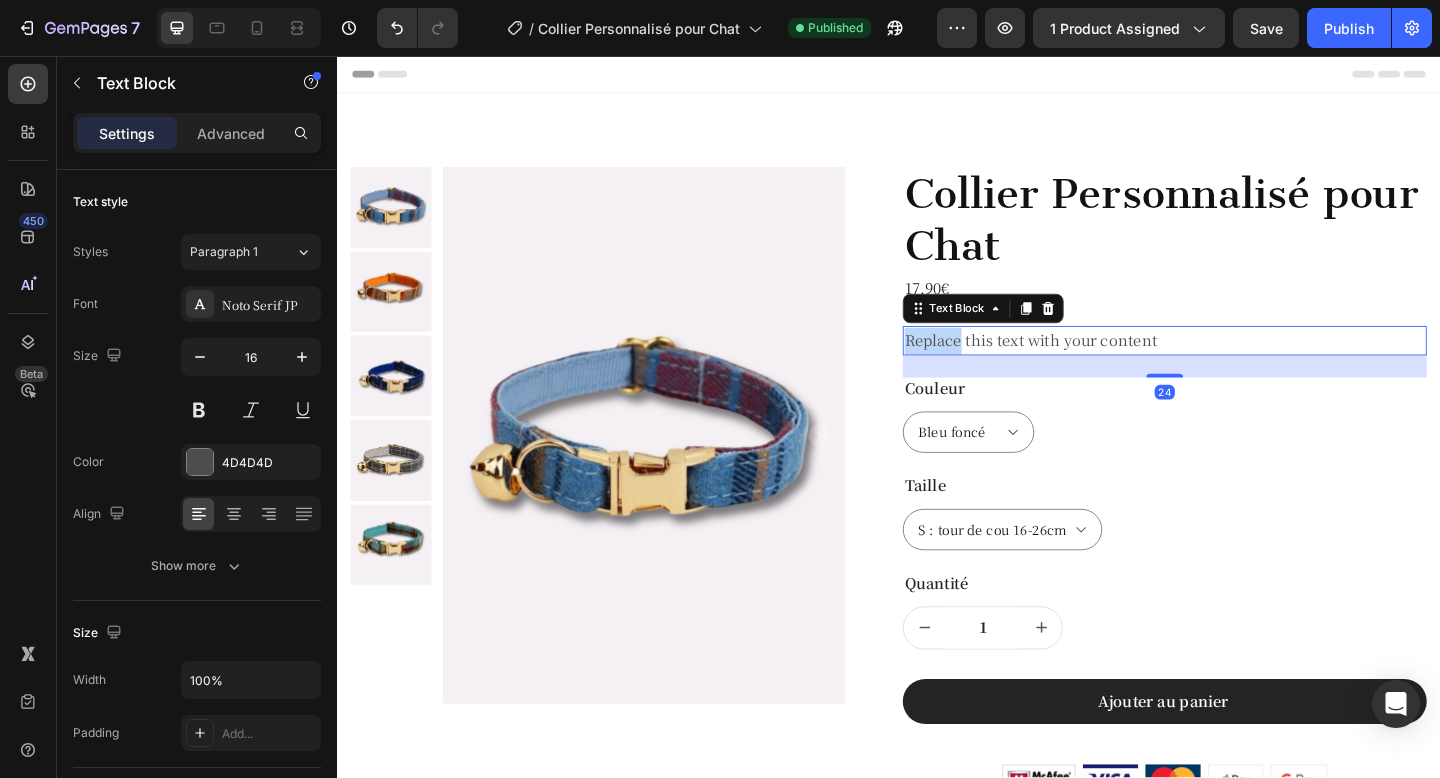 click on "Replace this text with your content" at bounding box center (1237, 366) 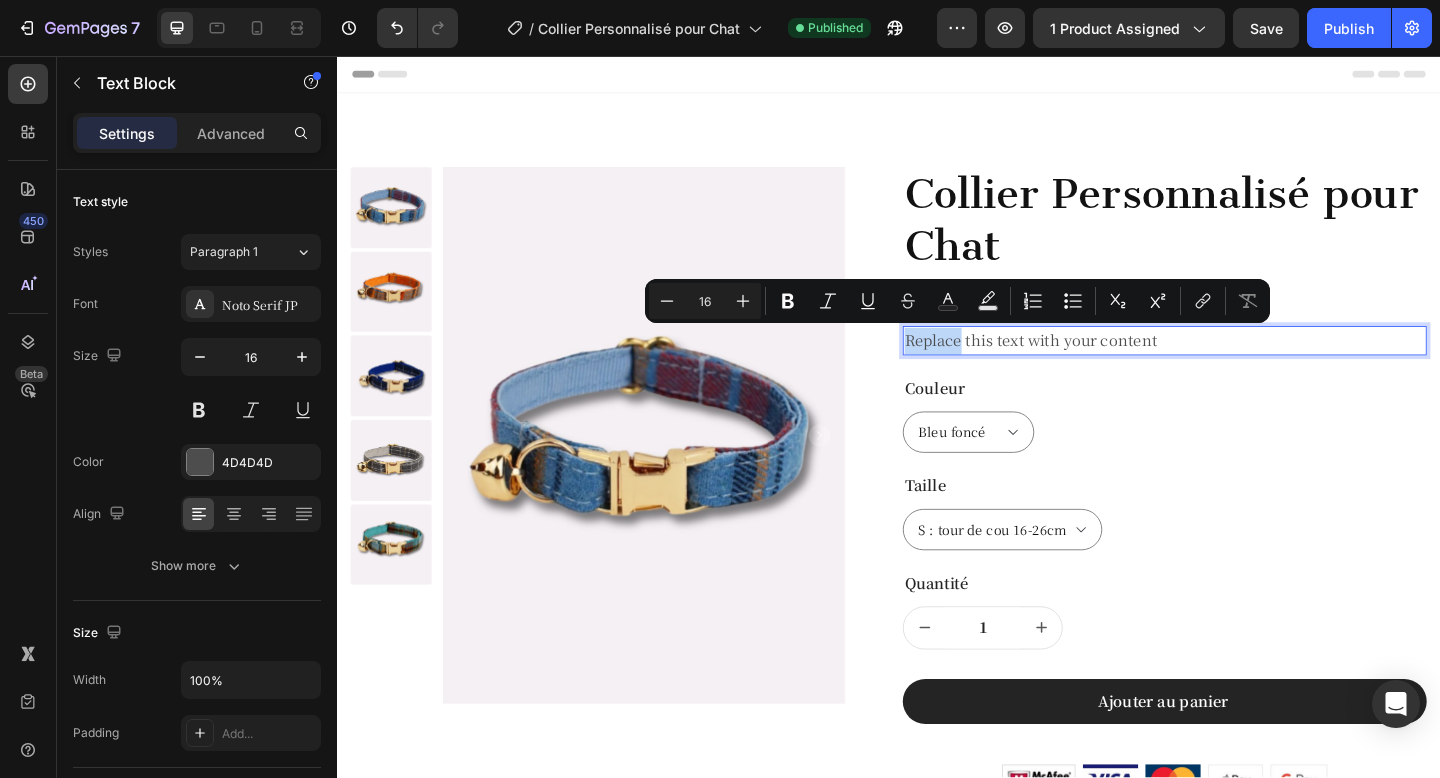 click on "Replace this text with your content" at bounding box center (1237, 366) 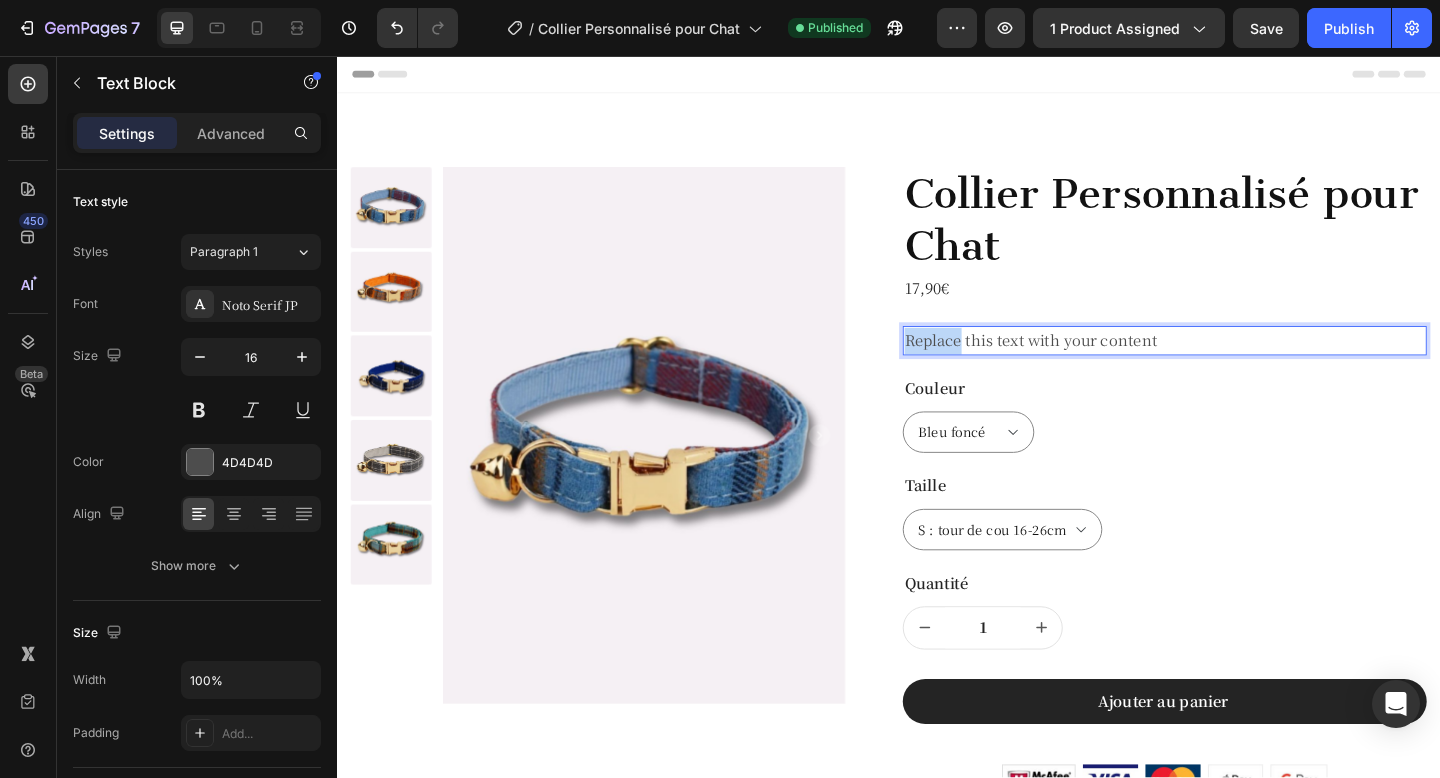 click on "Replace this text with your content" at bounding box center (1237, 366) 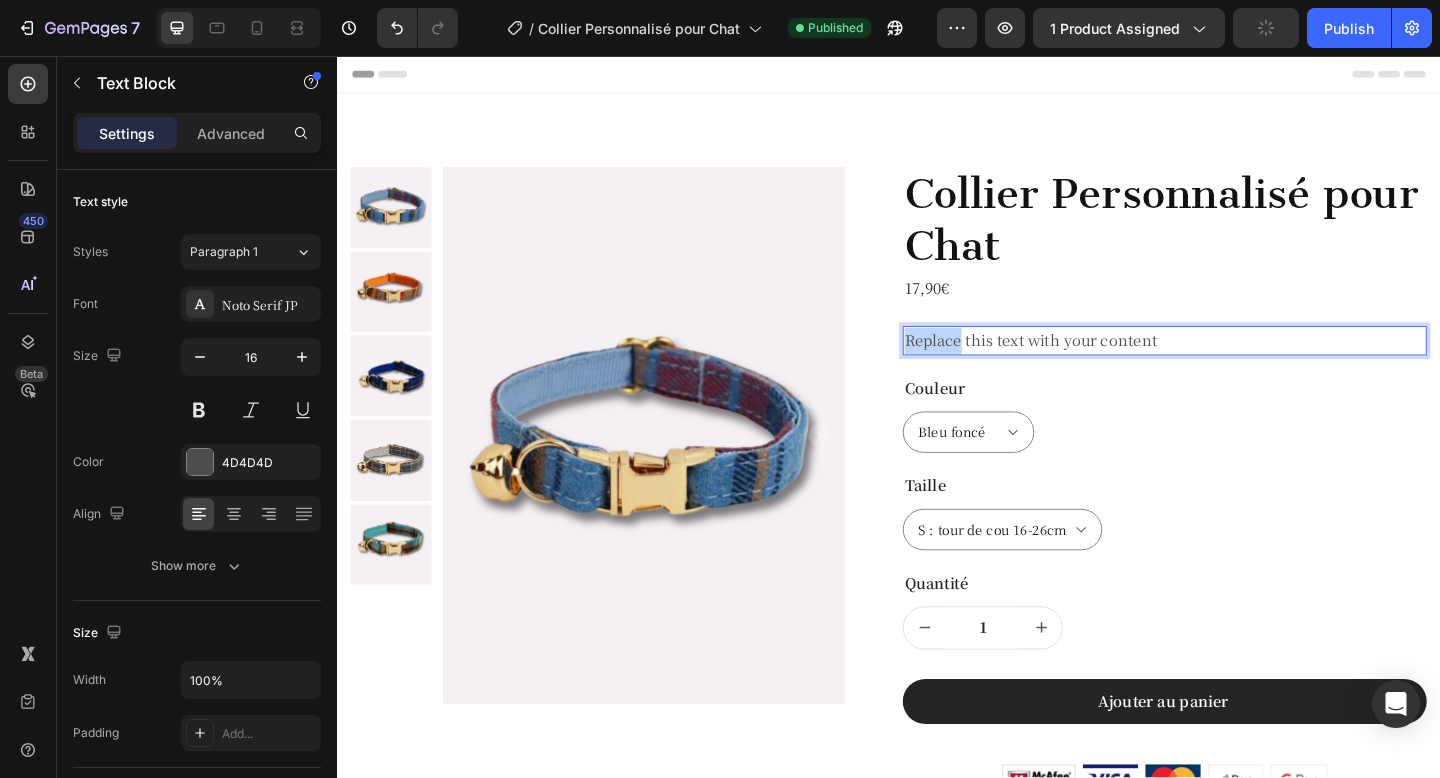 click on "Replace this text with your content" at bounding box center [1237, 366] 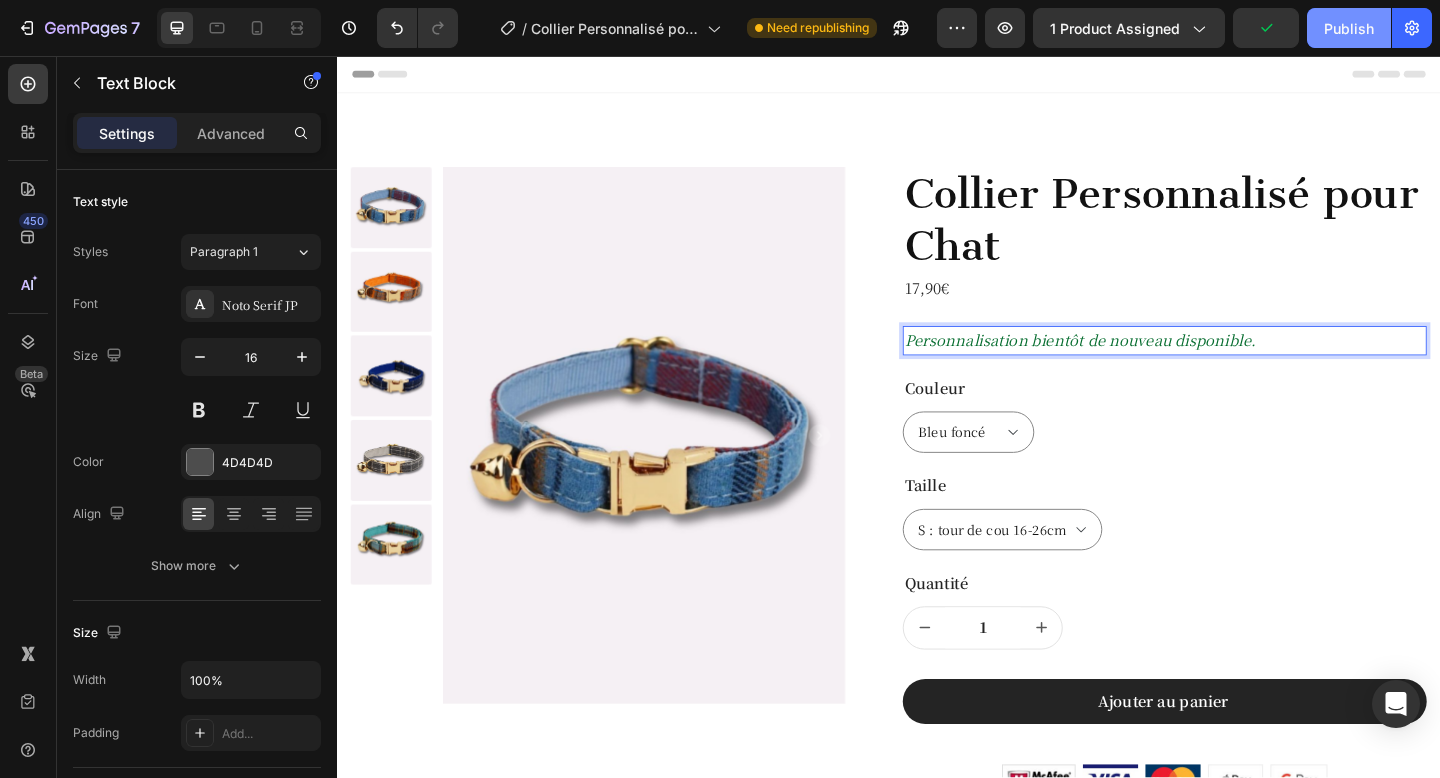 click on "Publish" at bounding box center [1349, 28] 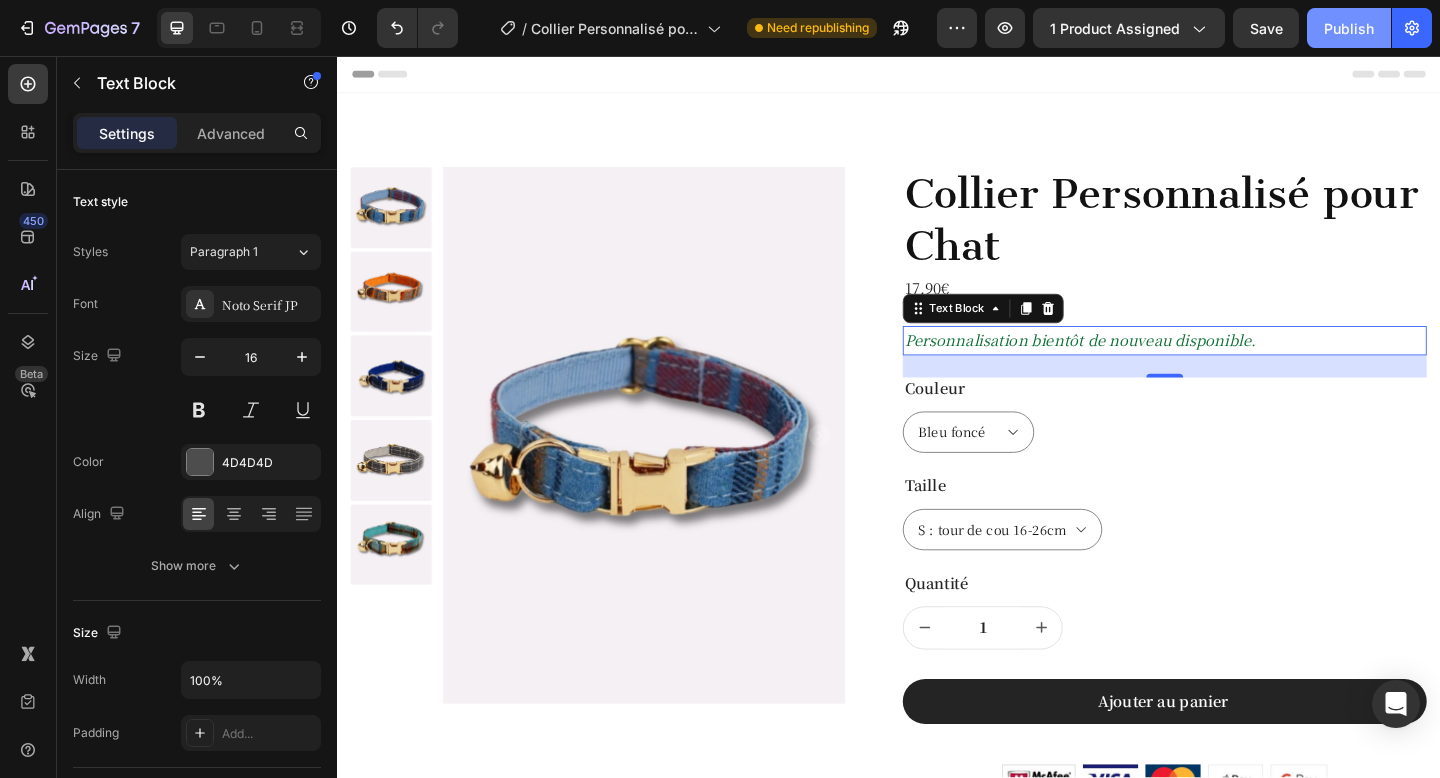click on "Publish" at bounding box center [1349, 28] 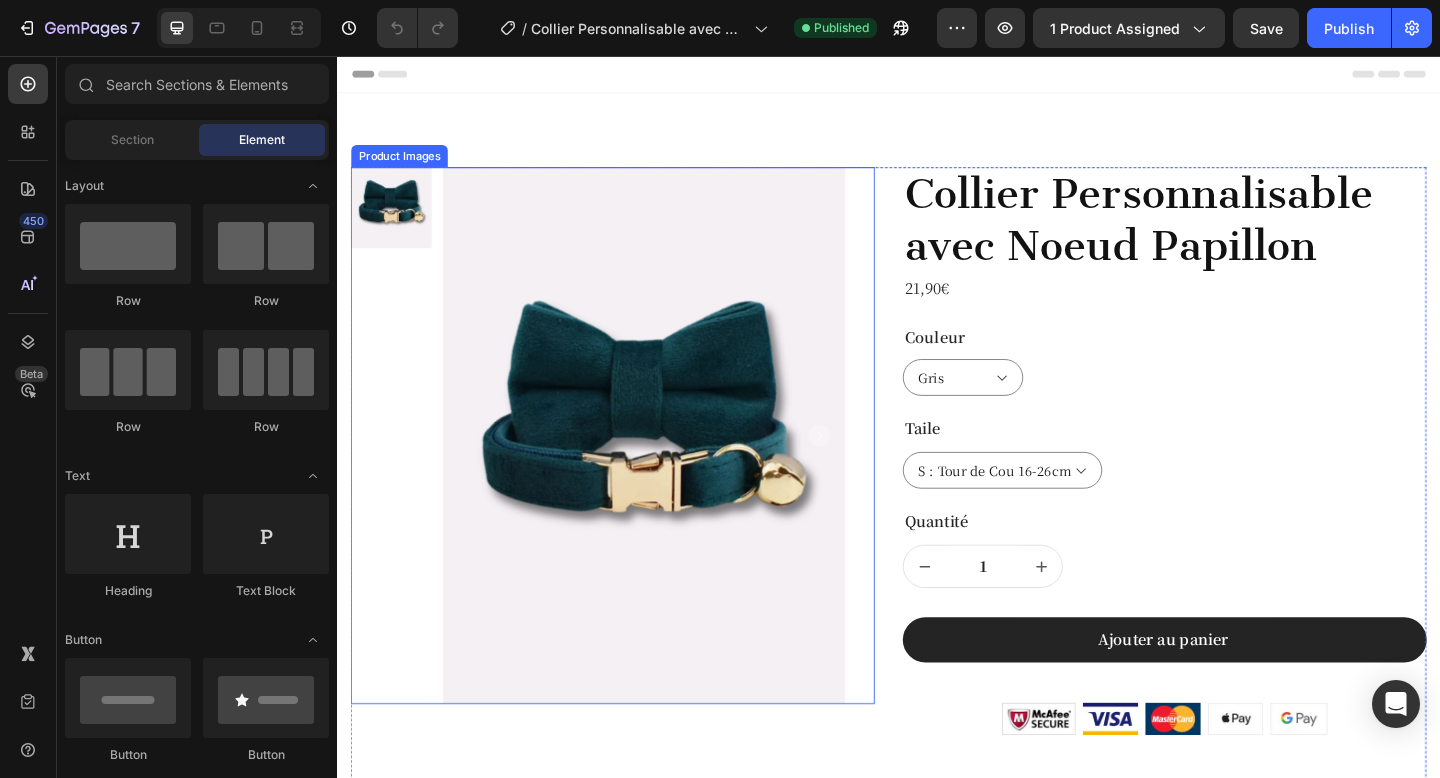scroll, scrollTop: 0, scrollLeft: 0, axis: both 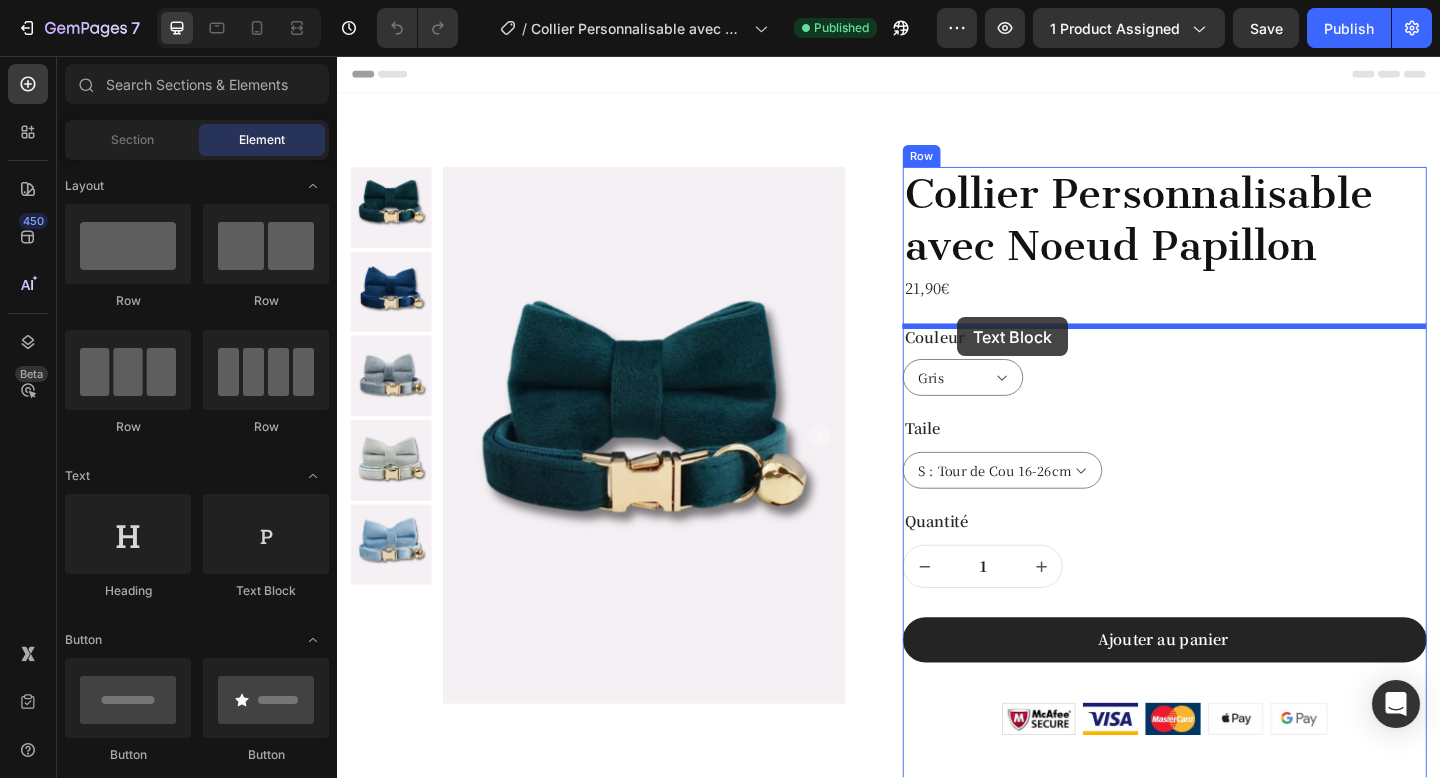 drag, startPoint x: 574, startPoint y: 617, endPoint x: 1012, endPoint y: 340, distance: 518.2403 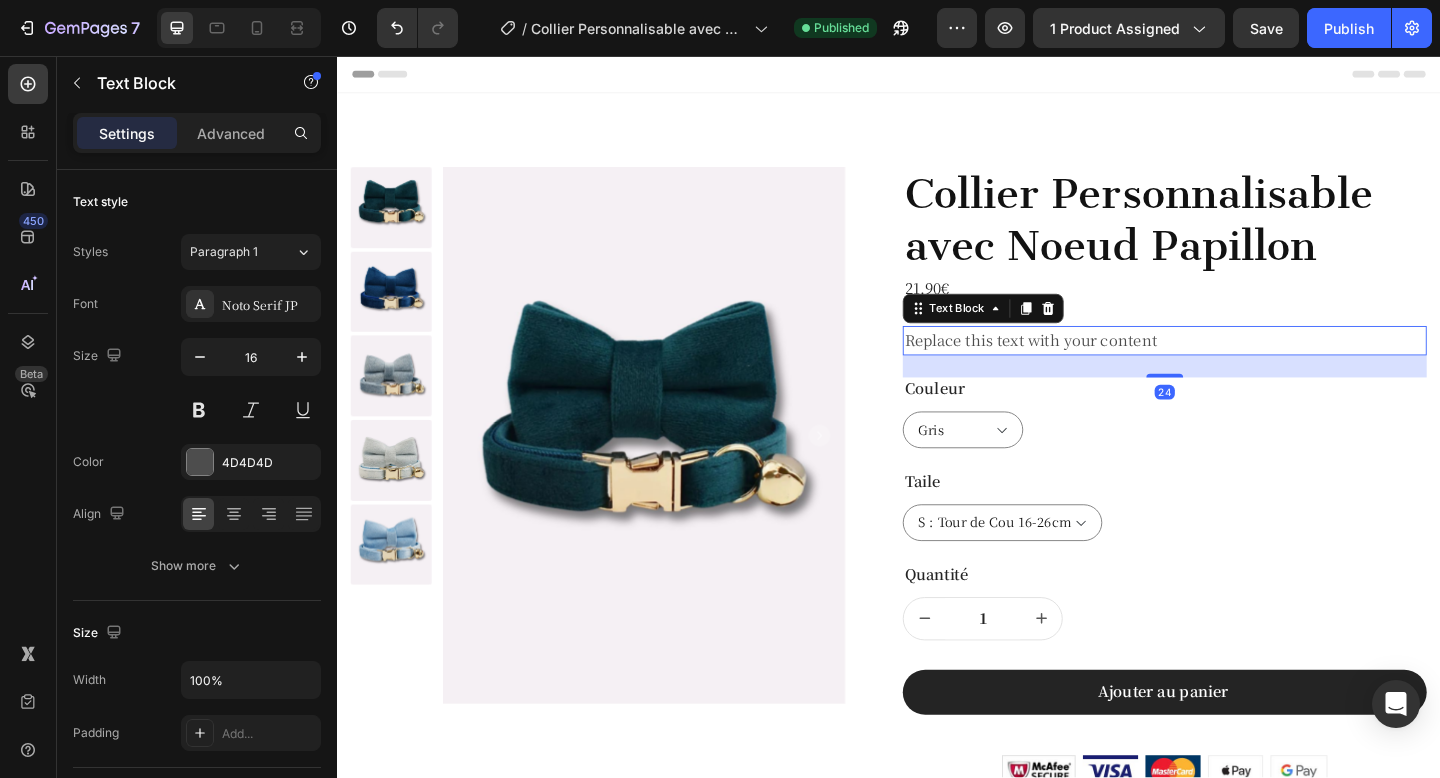 click on "Replace this text with your content" at bounding box center (1237, 366) 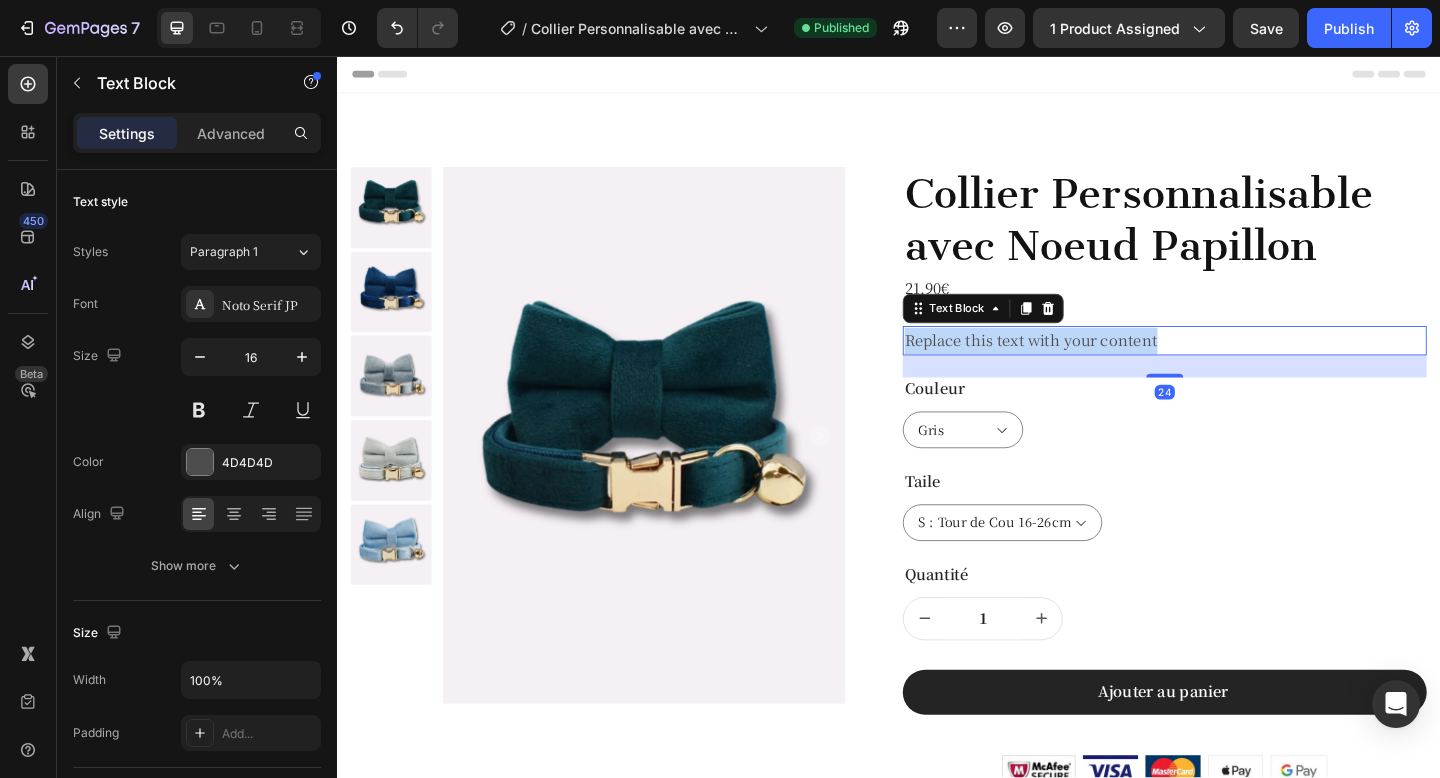click on "Replace this text with your content" at bounding box center [1237, 366] 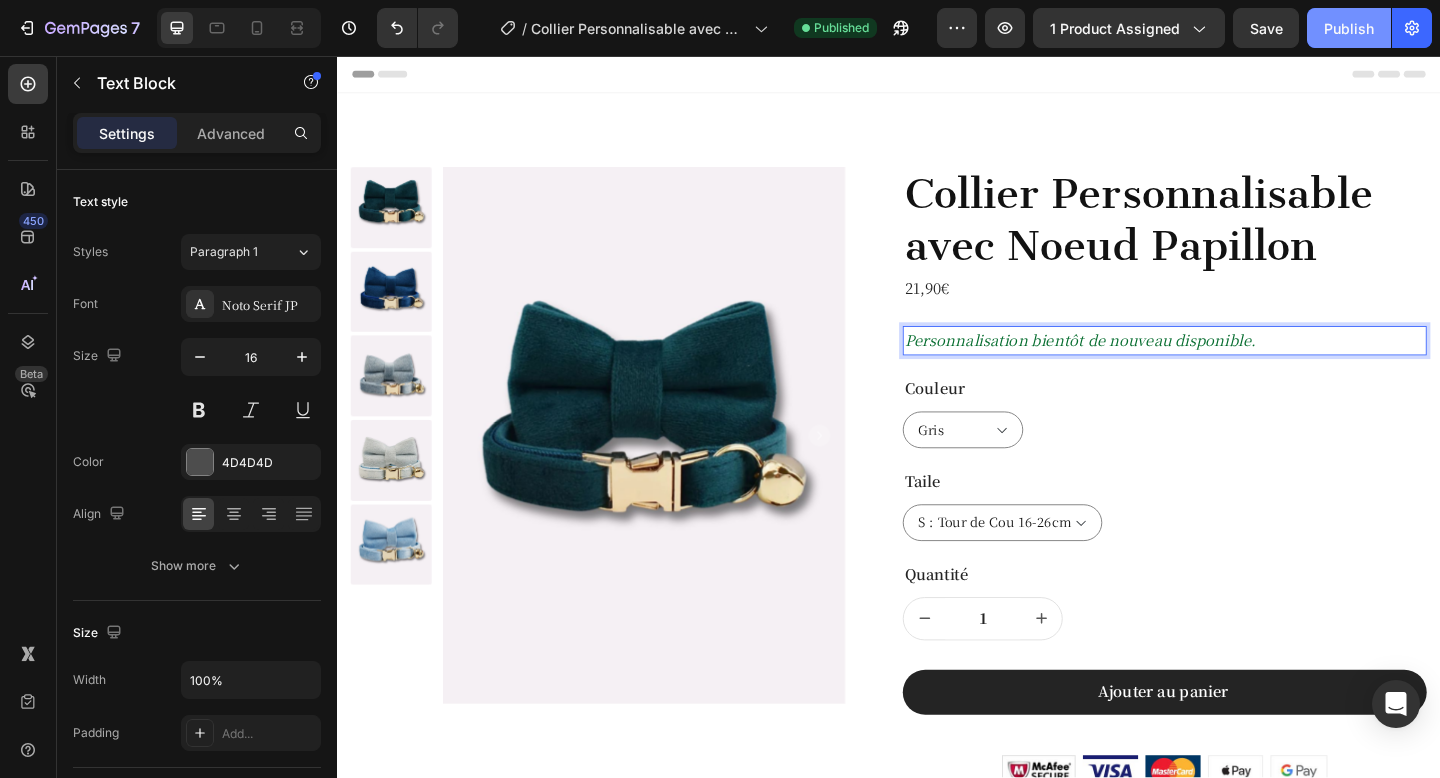 click on "Publish" at bounding box center [1349, 28] 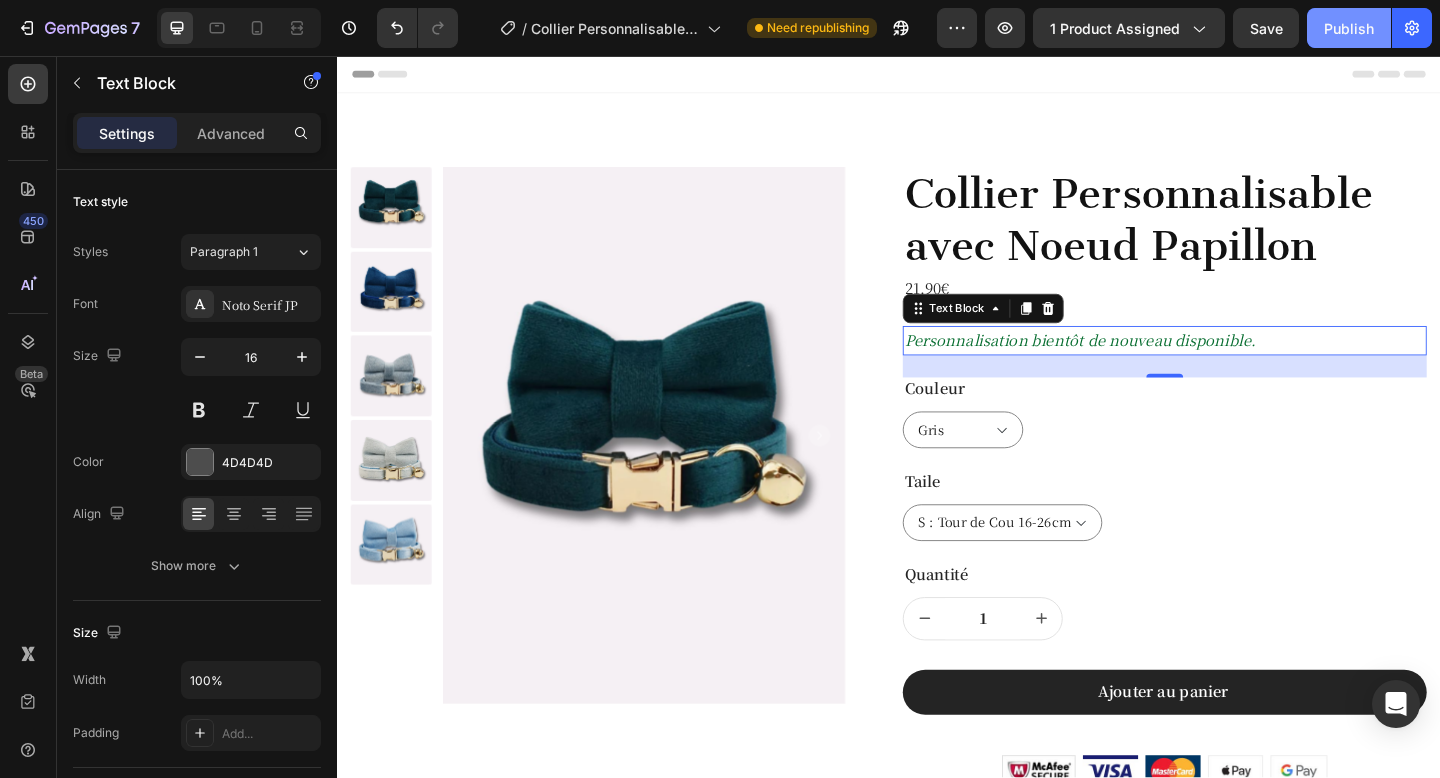 click on "Publish" at bounding box center (1349, 28) 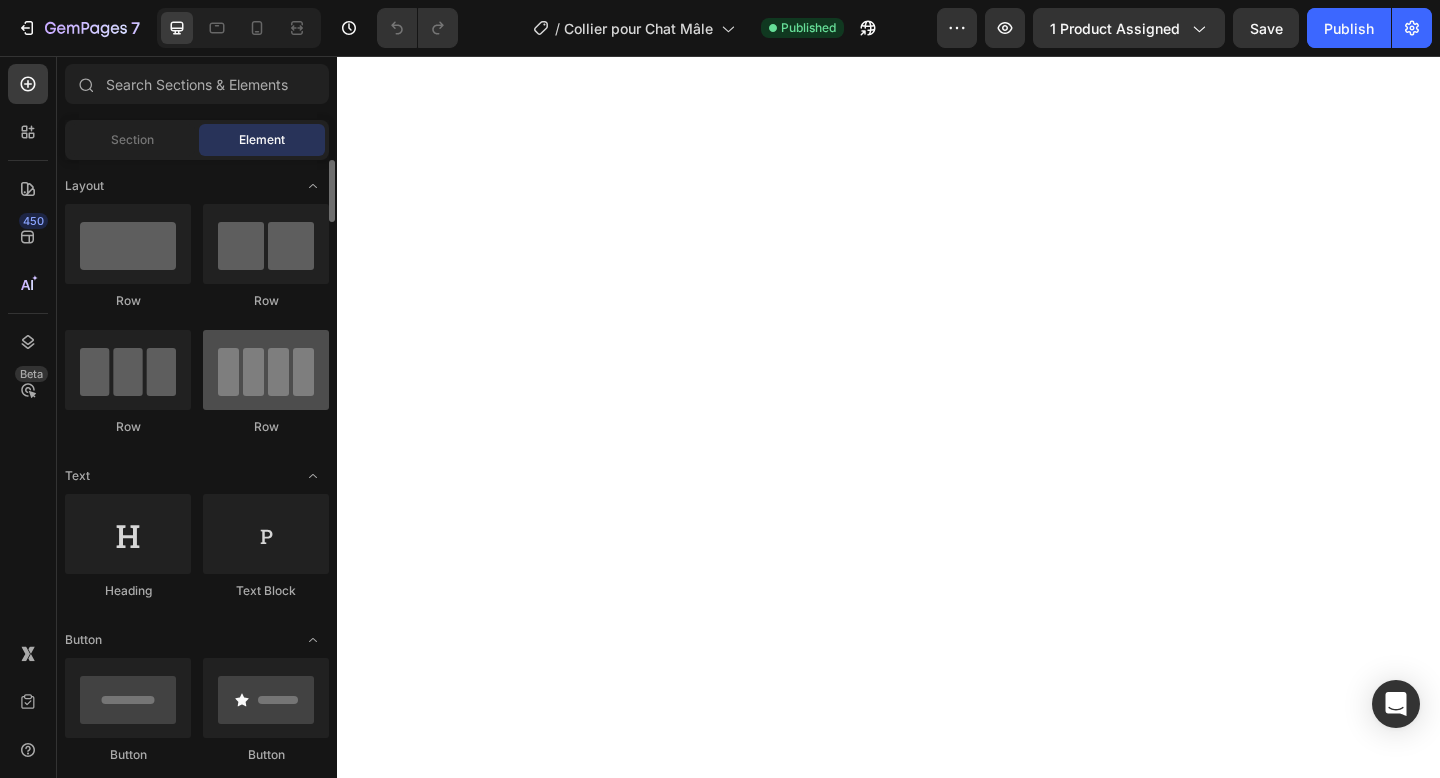 scroll, scrollTop: 0, scrollLeft: 0, axis: both 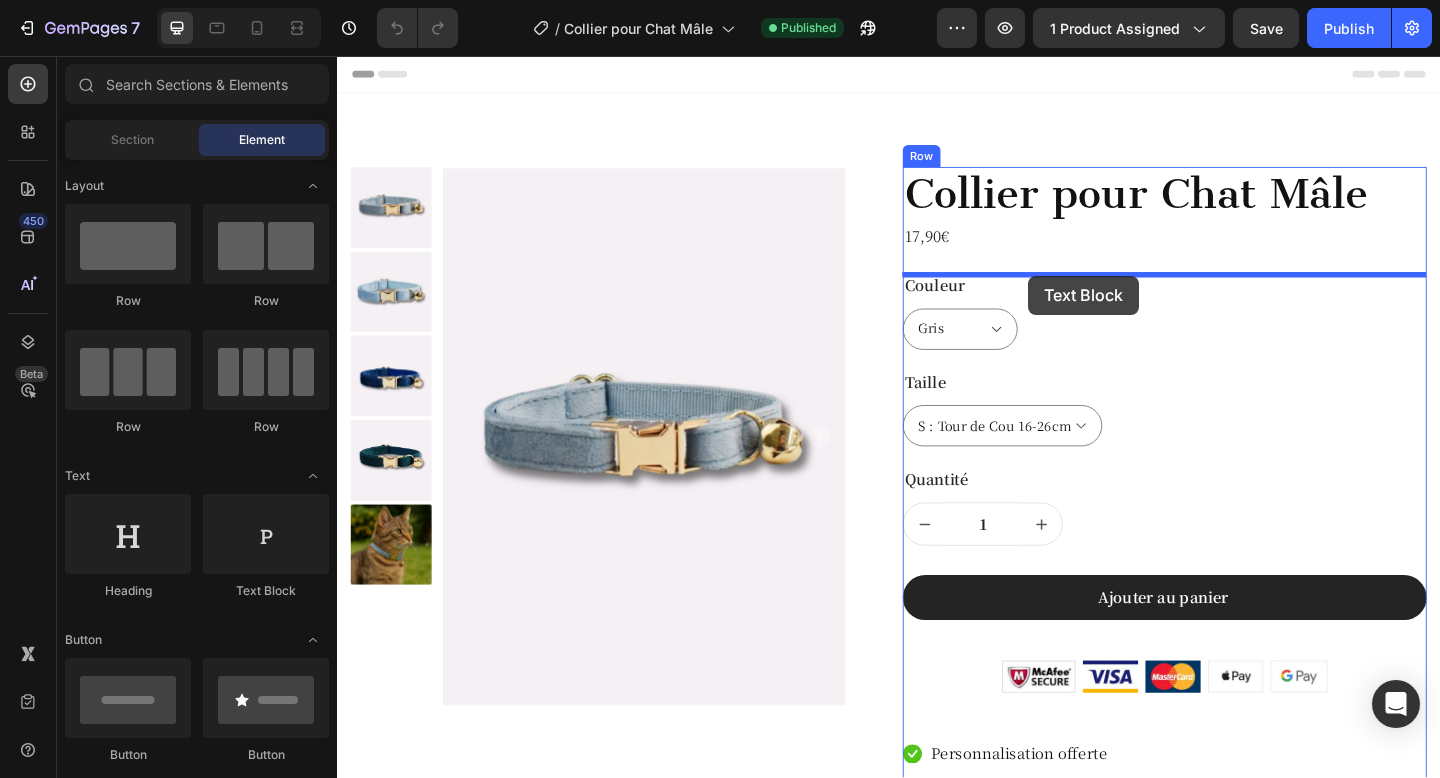 drag, startPoint x: 592, startPoint y: 588, endPoint x: 1089, endPoint y: 295, distance: 576.9385 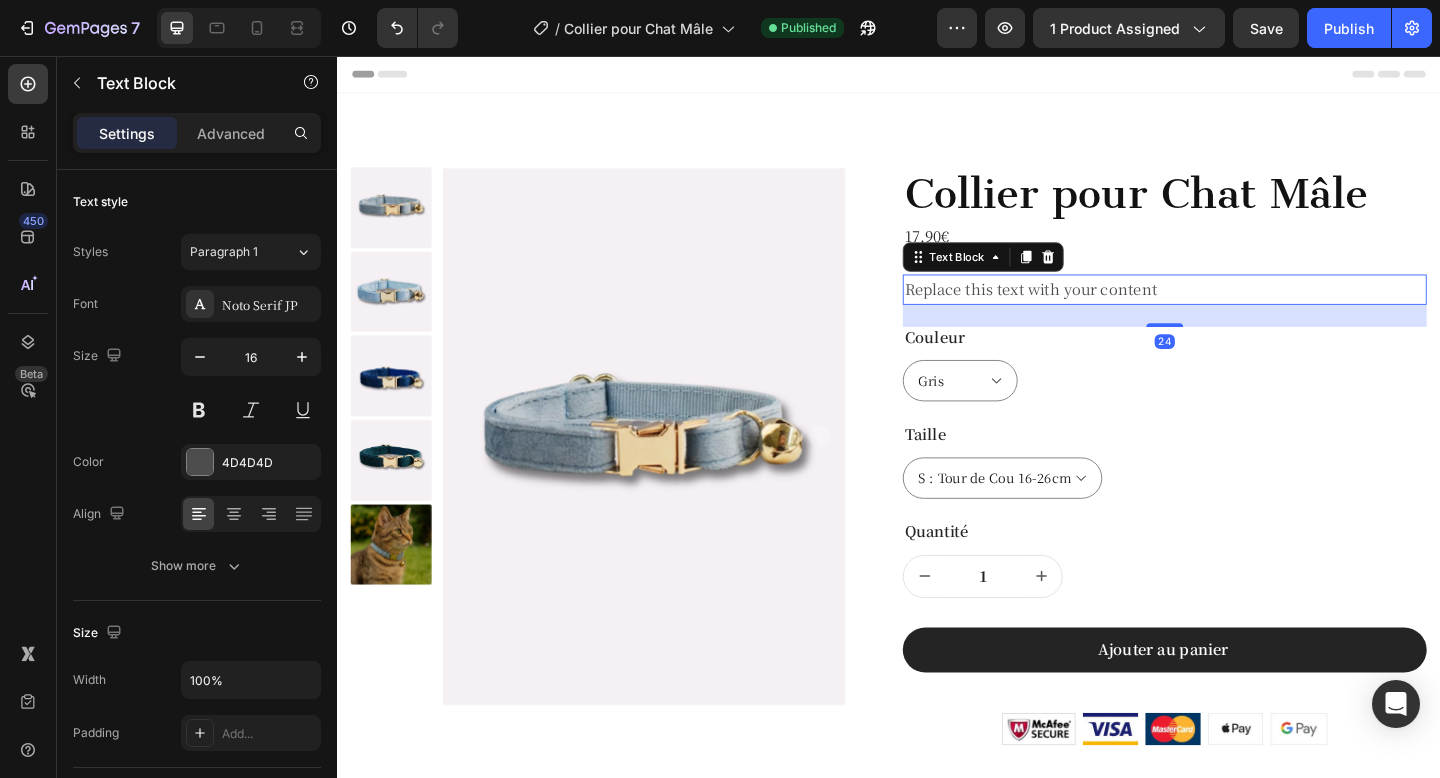click on "Replace this text with your content" at bounding box center [1237, 310] 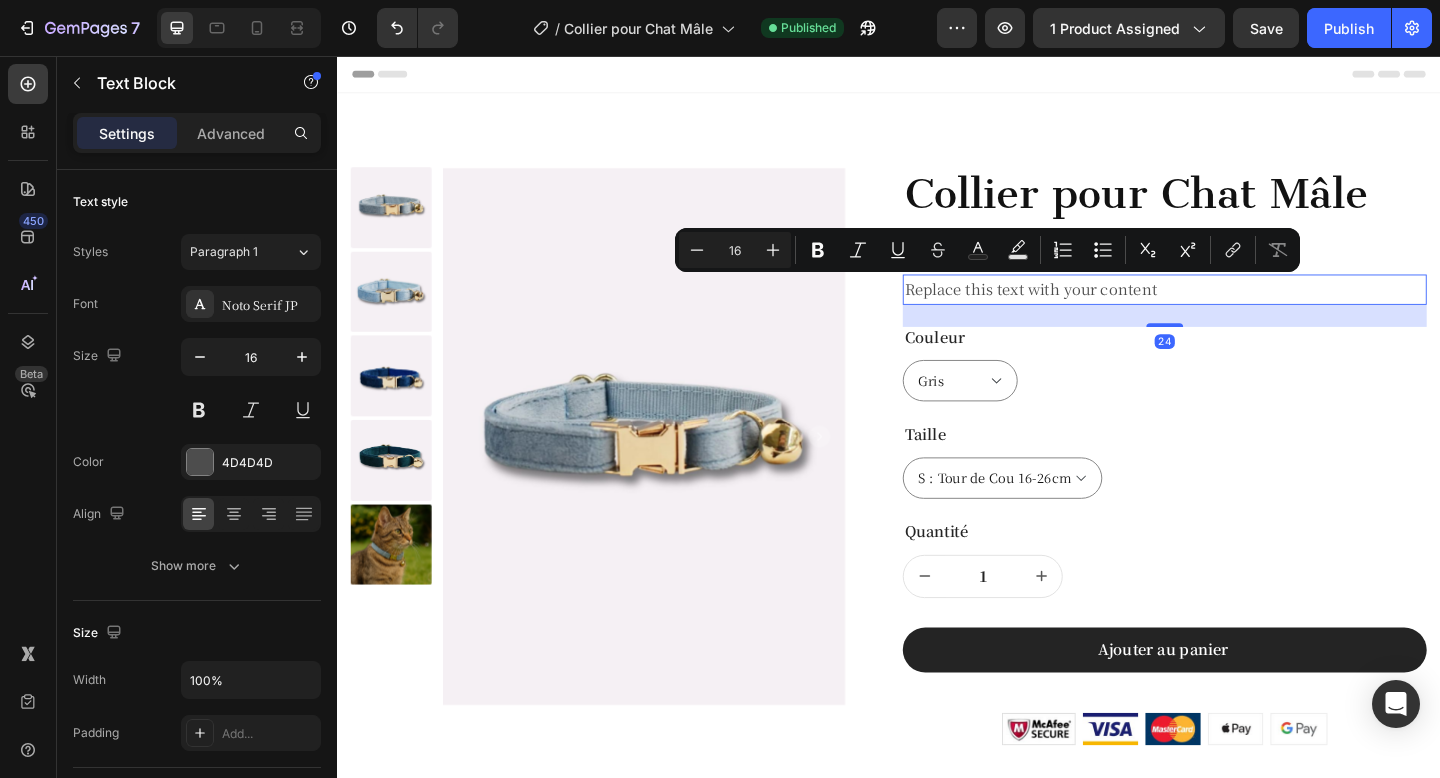 click on "Replace this text with your content" at bounding box center (1237, 310) 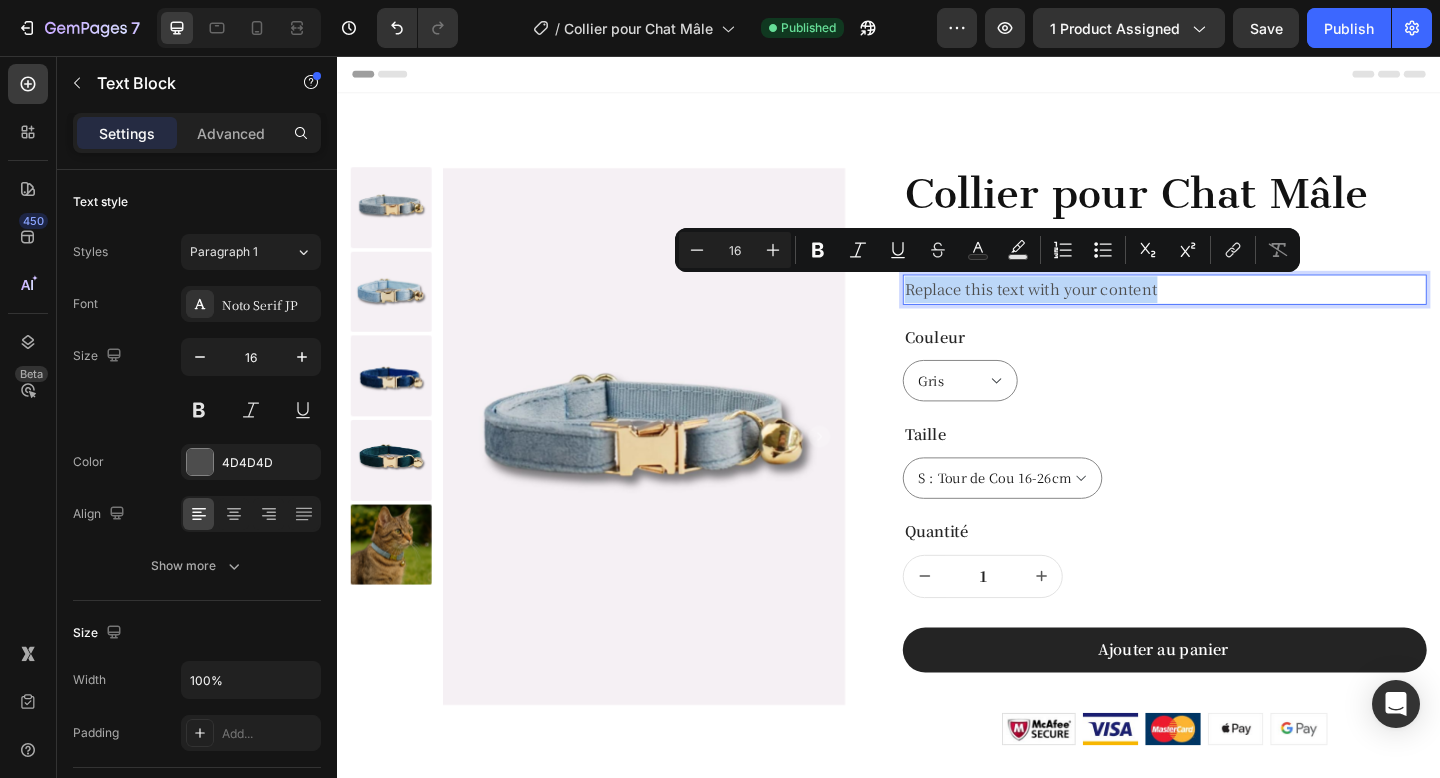 click on "Replace this text with your content" at bounding box center (1237, 310) 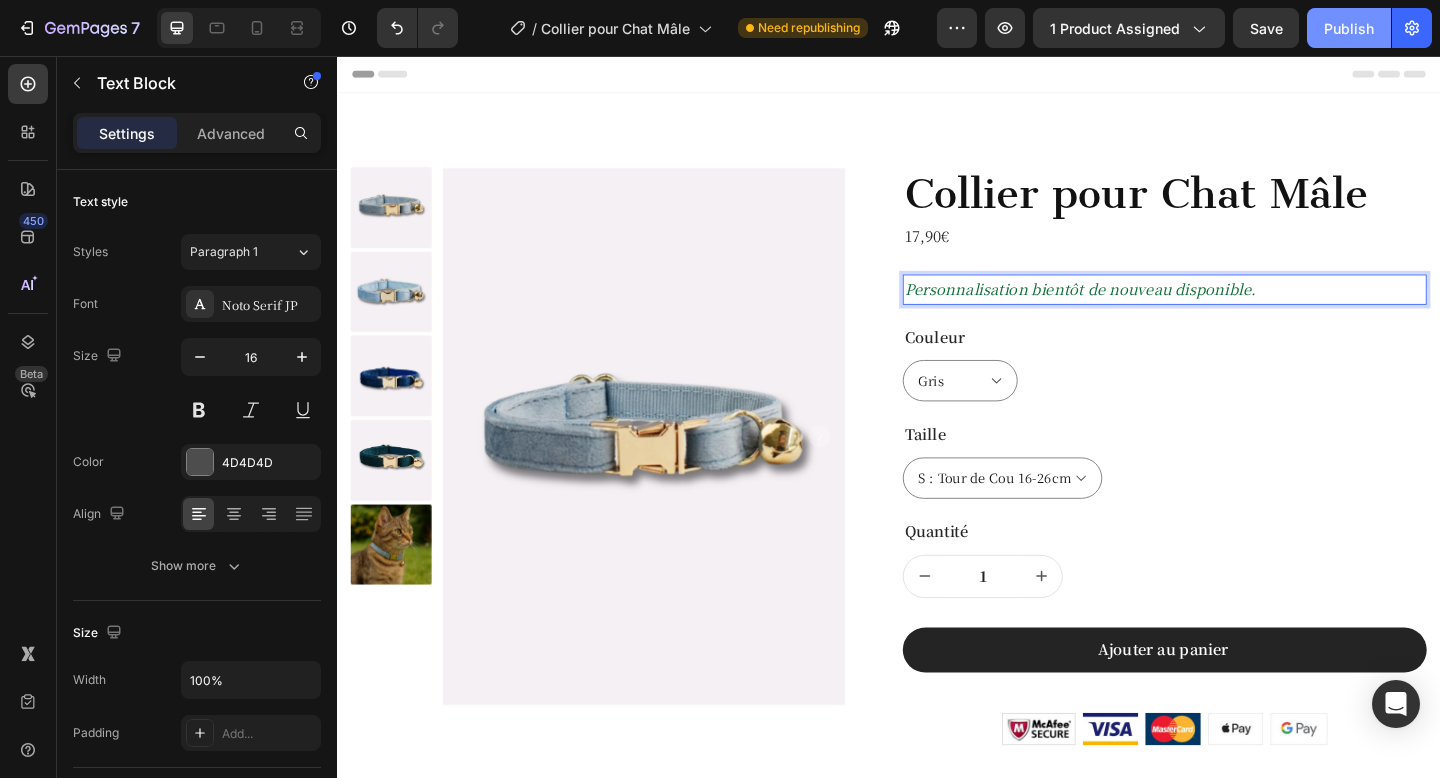 click on "Publish" 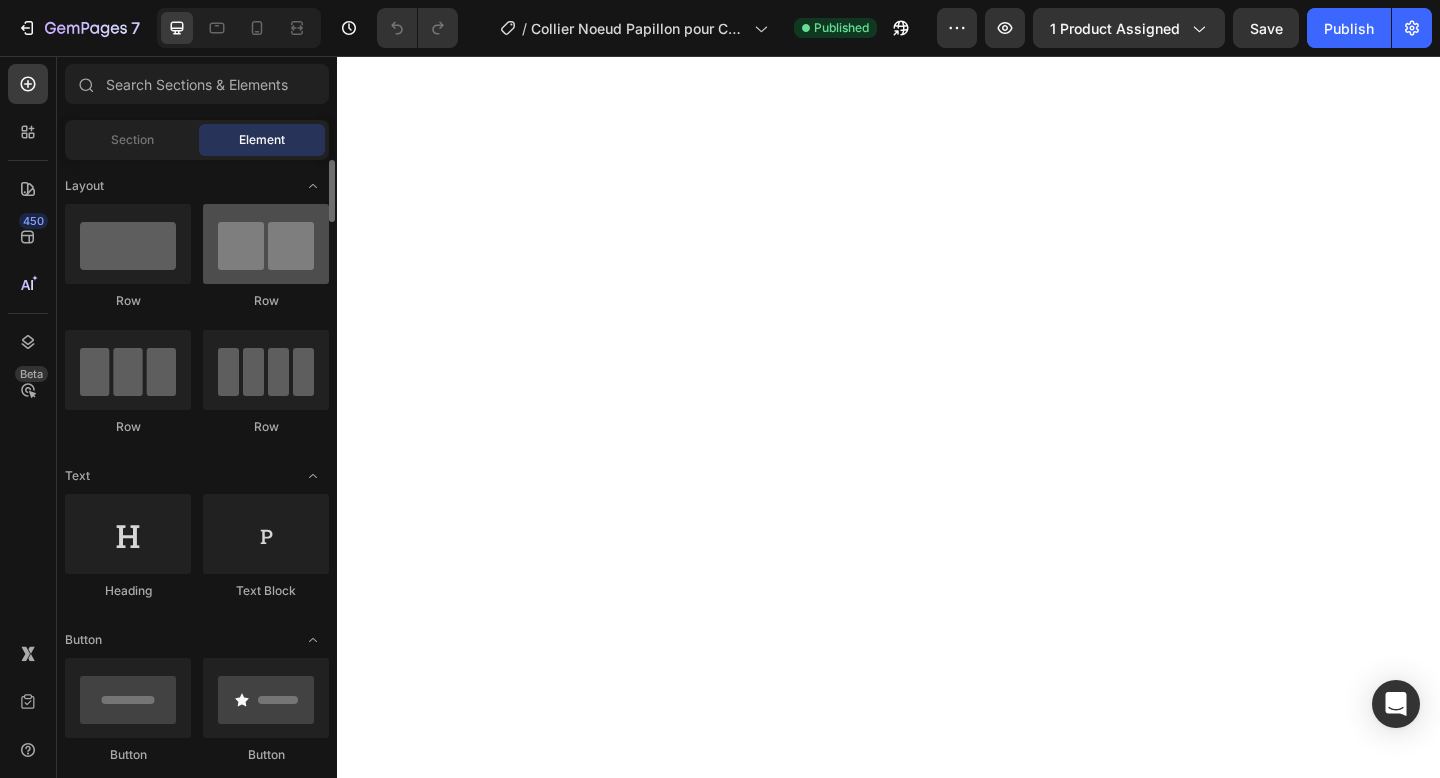 scroll, scrollTop: 0, scrollLeft: 0, axis: both 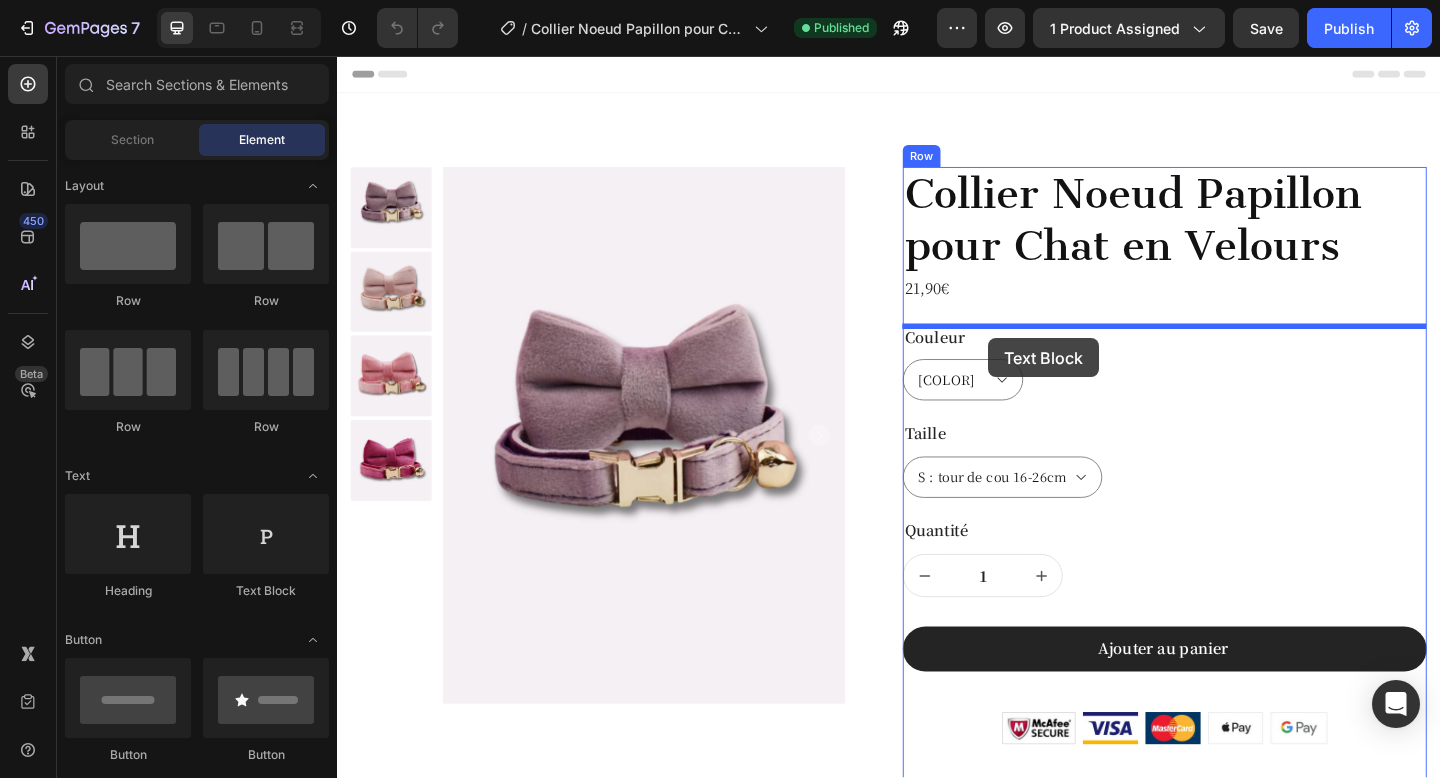 drag, startPoint x: 576, startPoint y: 595, endPoint x: 1045, endPoint y: 363, distance: 523.2447 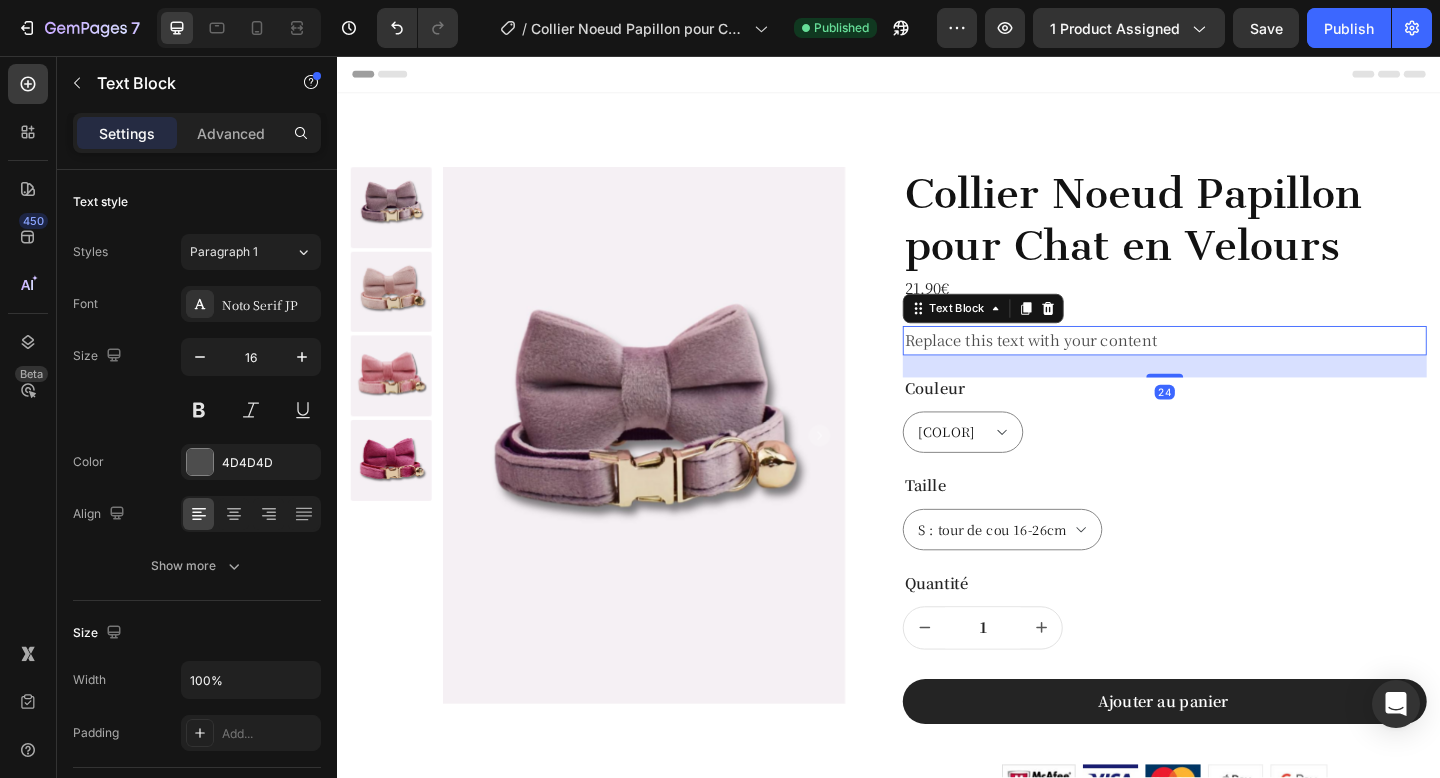 click on "Replace this text with your content" at bounding box center (1237, 366) 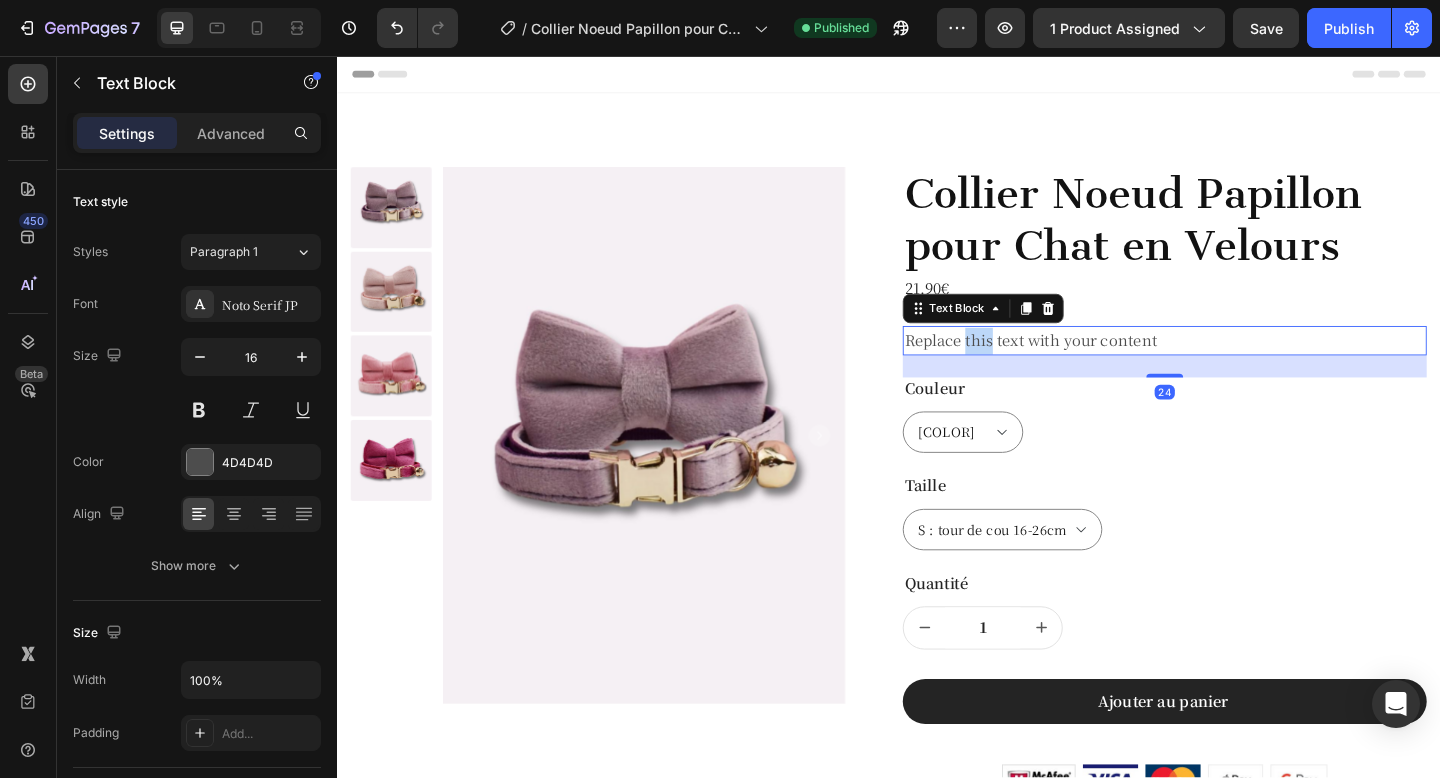 click on "Replace this text with your content" at bounding box center (1237, 366) 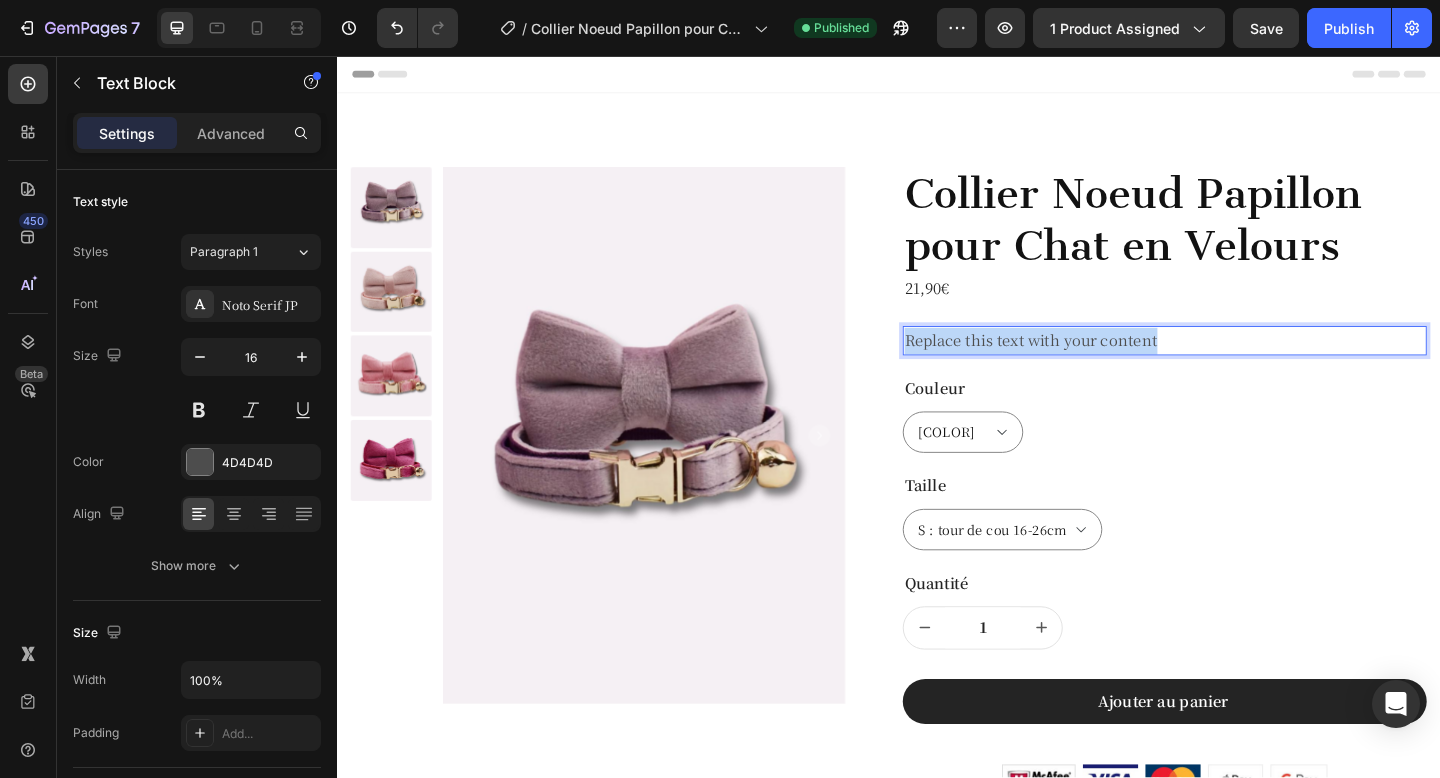 click on "Replace this text with your content" at bounding box center [1237, 366] 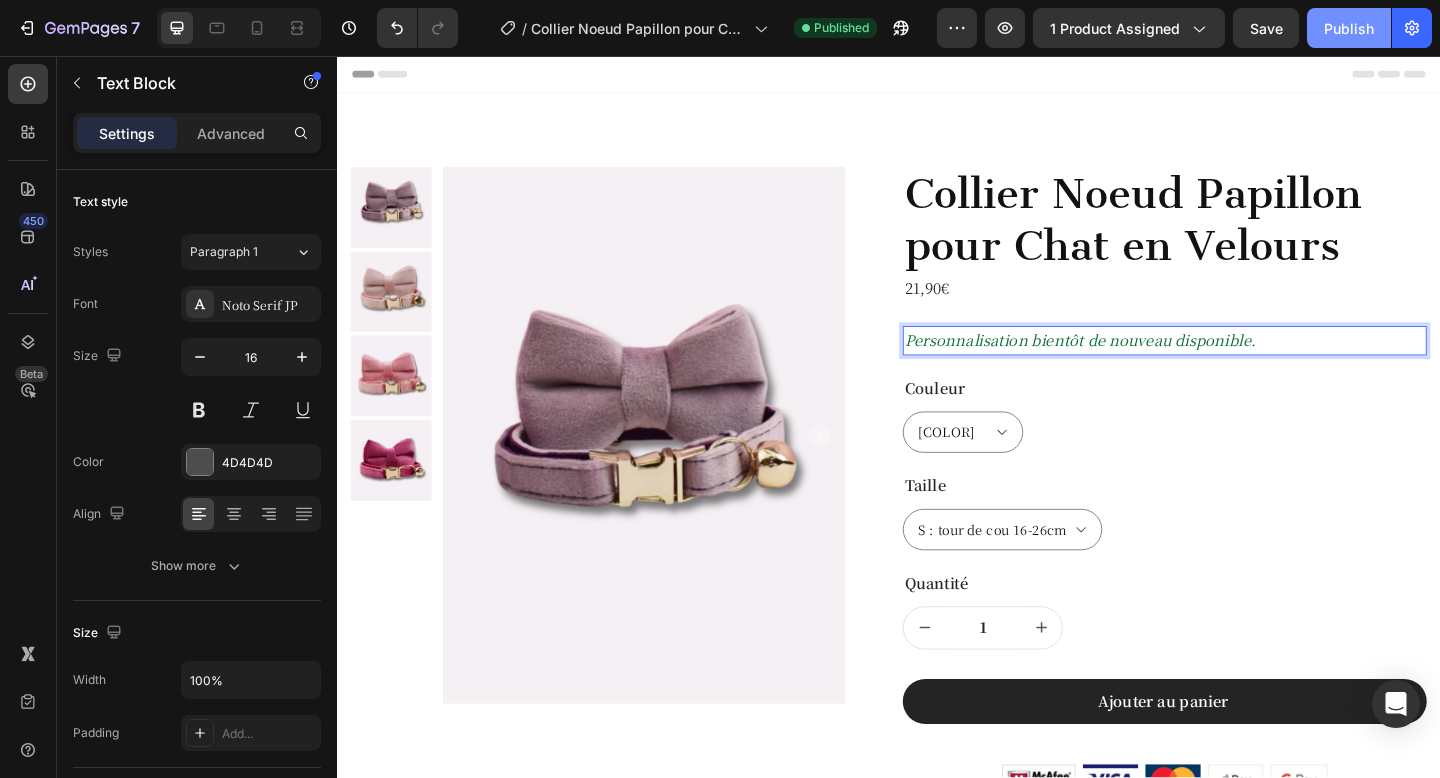 click on "Publish" 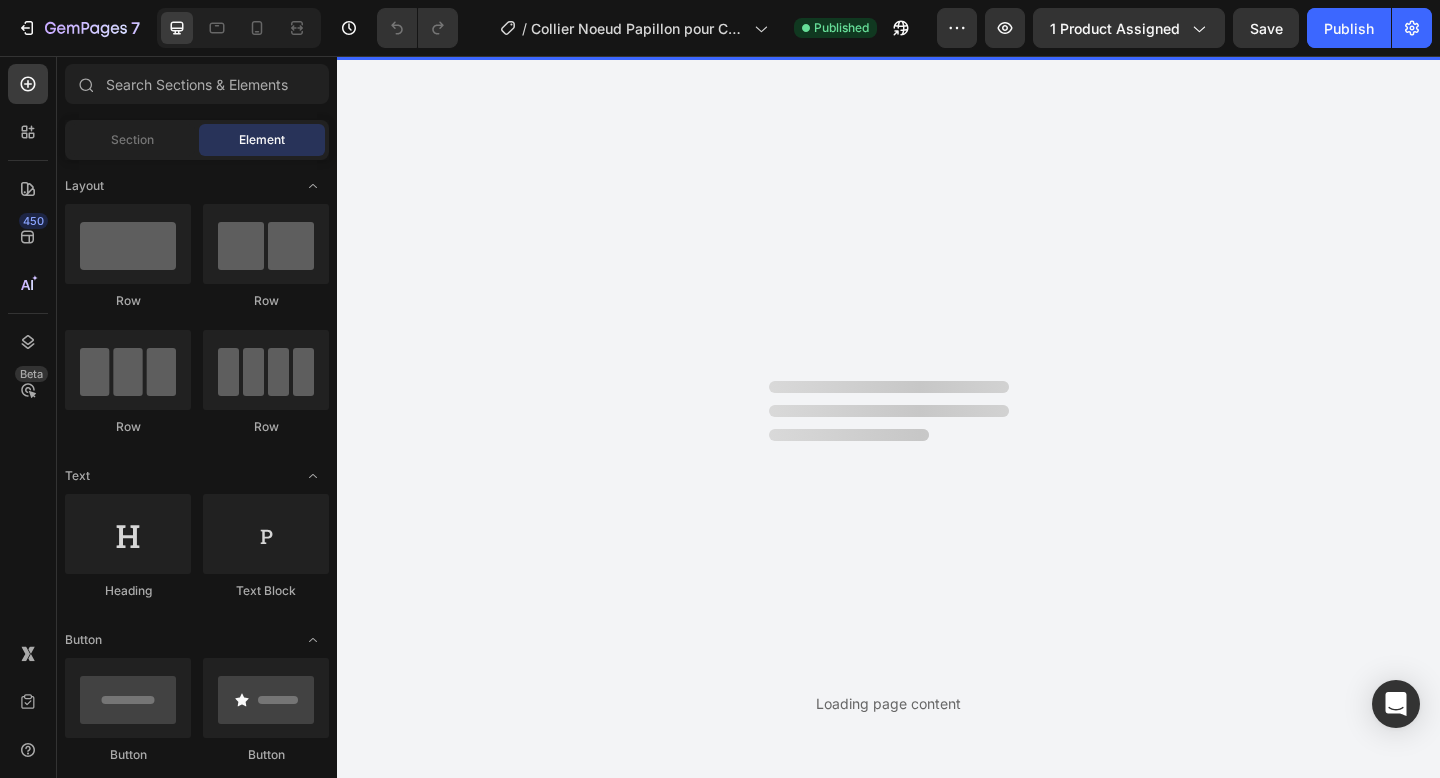 scroll, scrollTop: 0, scrollLeft: 0, axis: both 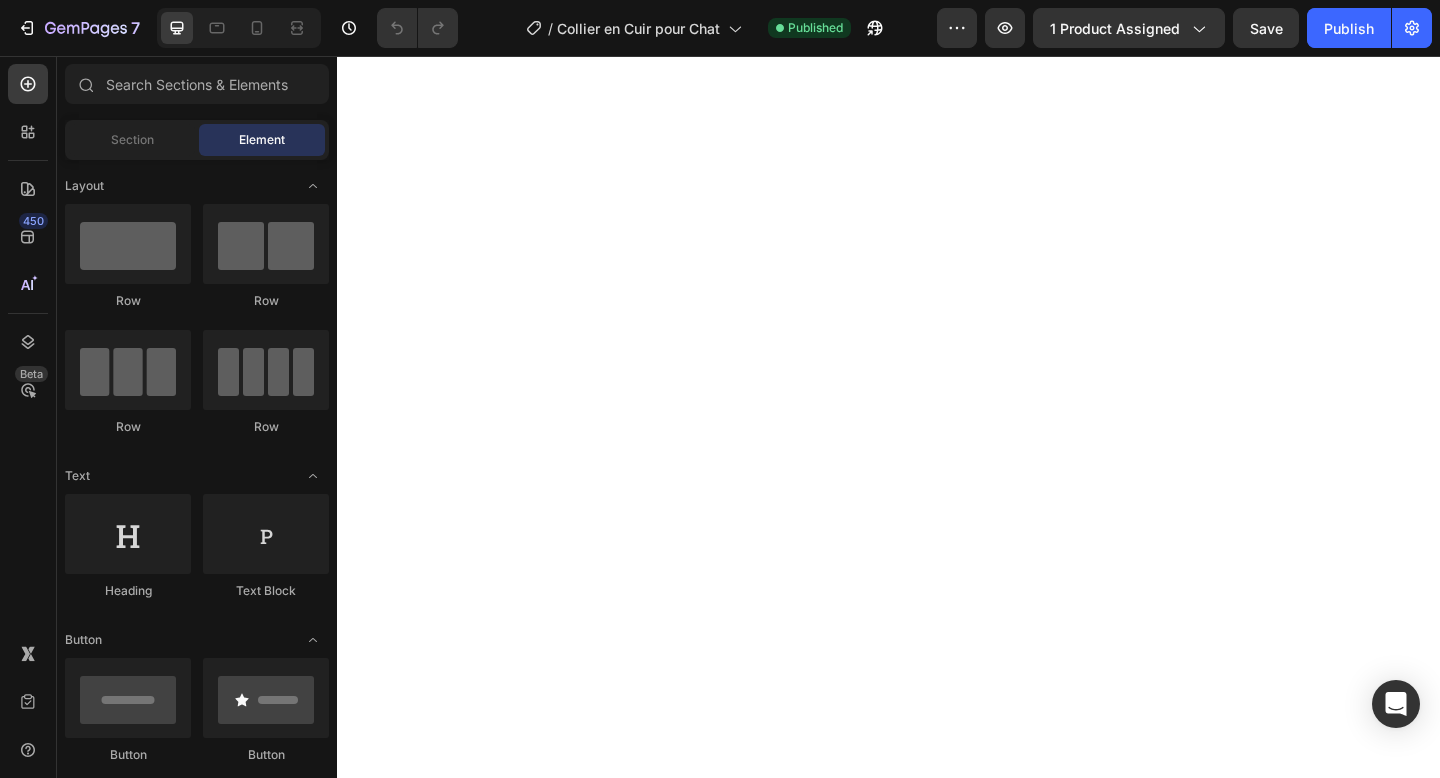 select on "Noir" 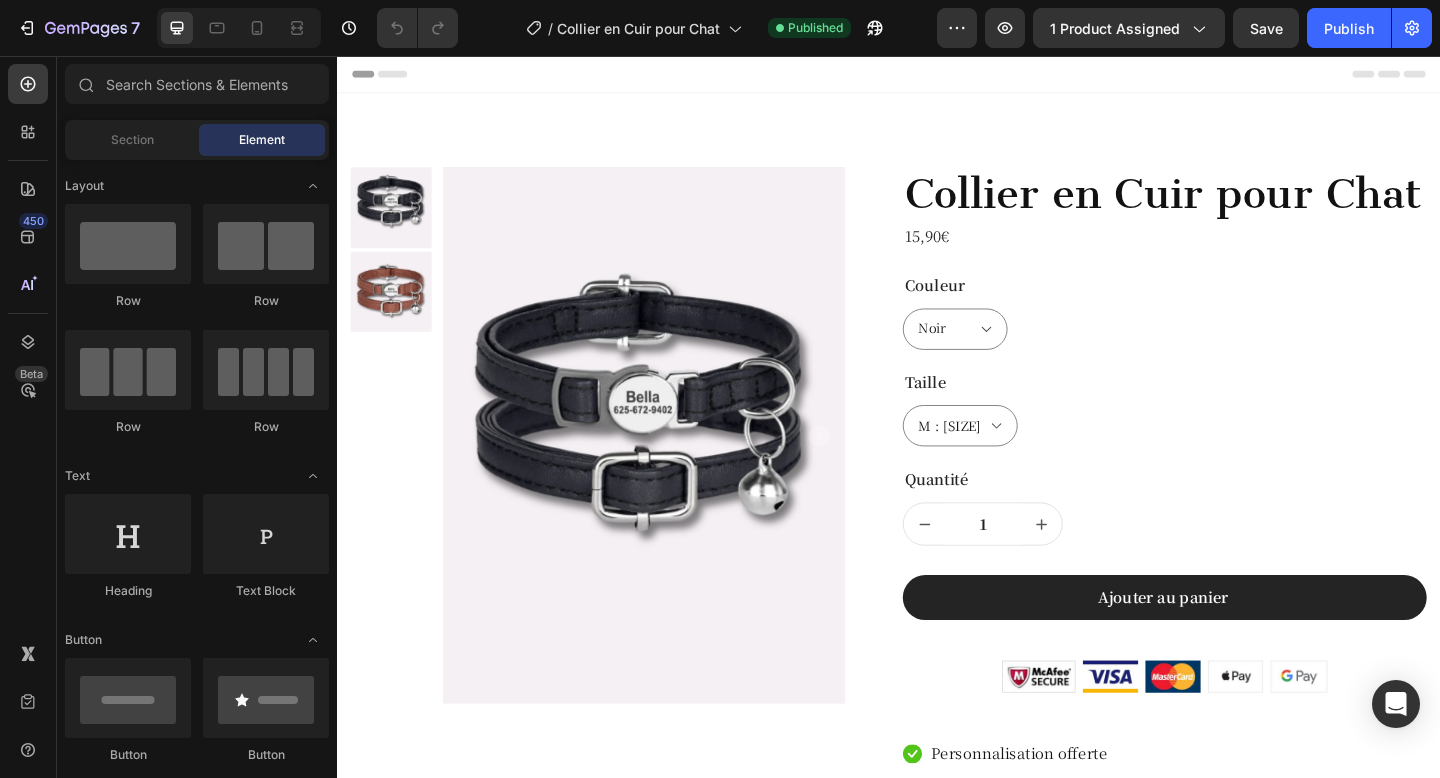 scroll, scrollTop: 0, scrollLeft: 0, axis: both 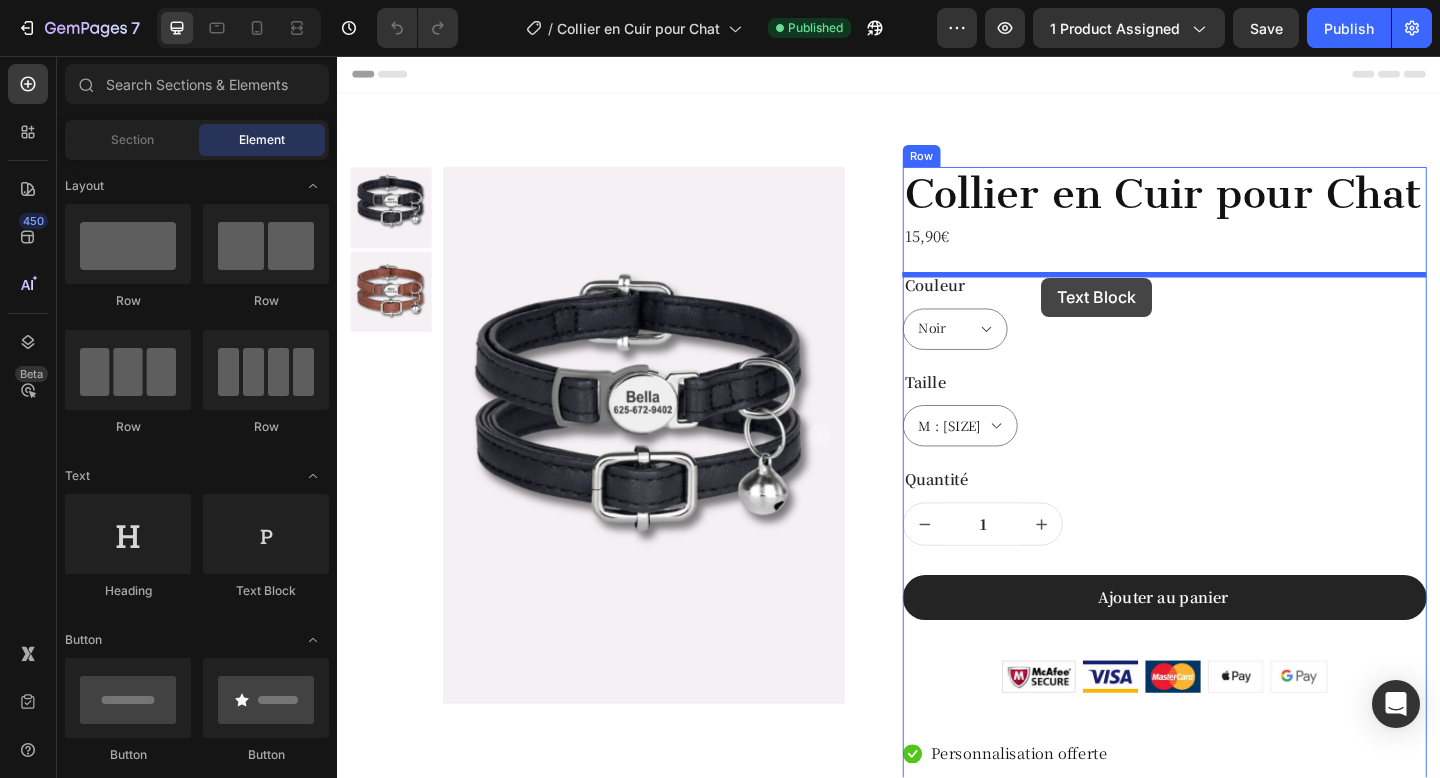 drag, startPoint x: 591, startPoint y: 593, endPoint x: 1103, endPoint y: 297, distance: 591.4051 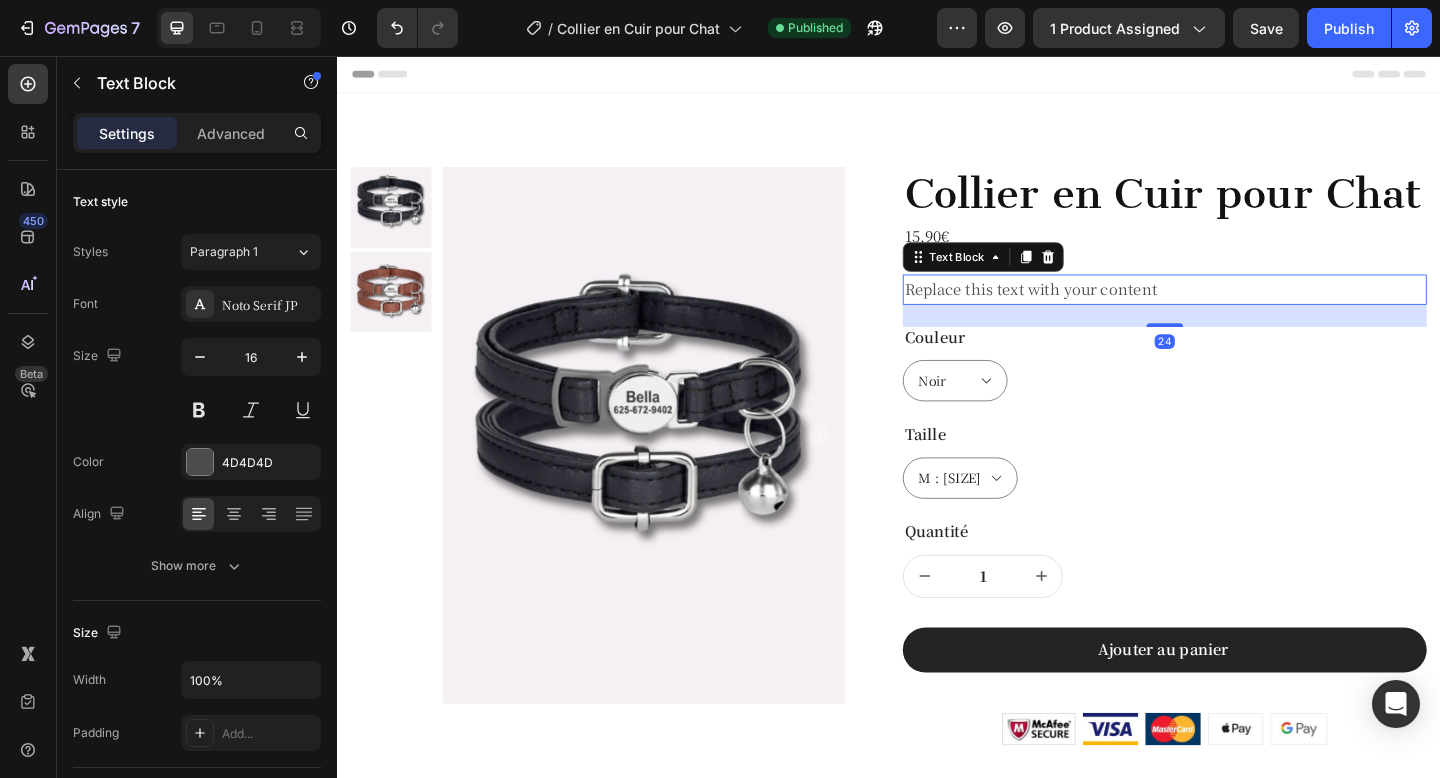 click on "Replace this text with your content" at bounding box center (1237, 310) 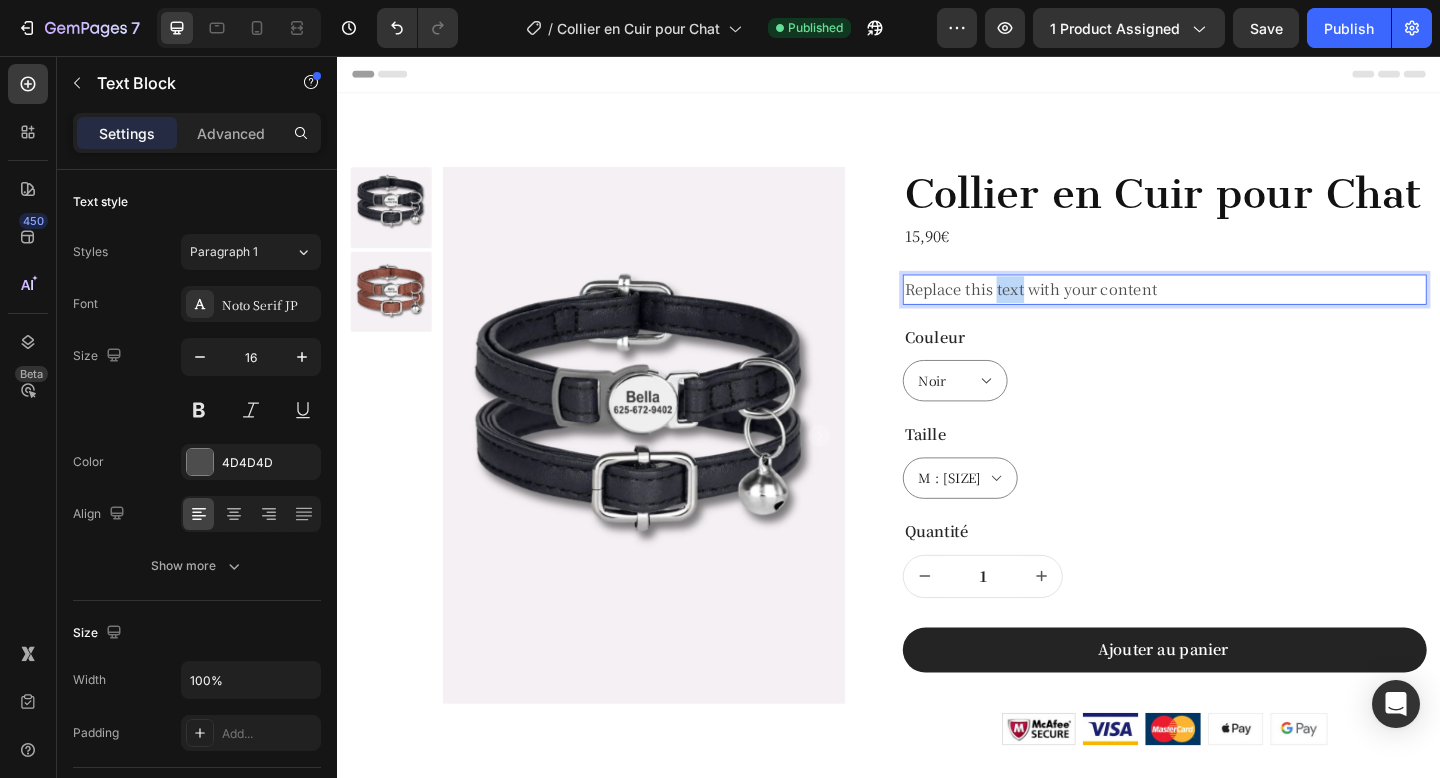 click on "Replace this text with your content" at bounding box center [1237, 310] 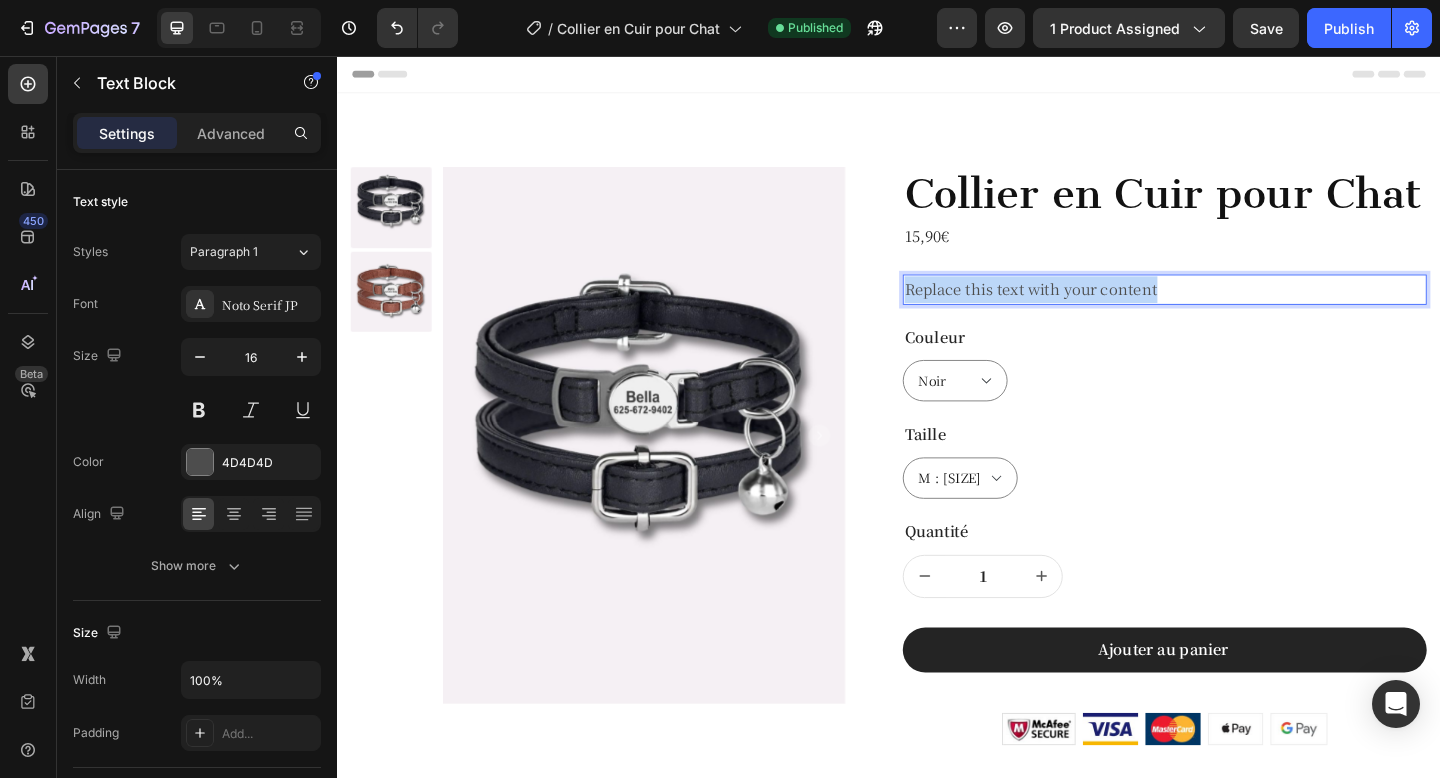 click on "Replace this text with your content" at bounding box center [1237, 310] 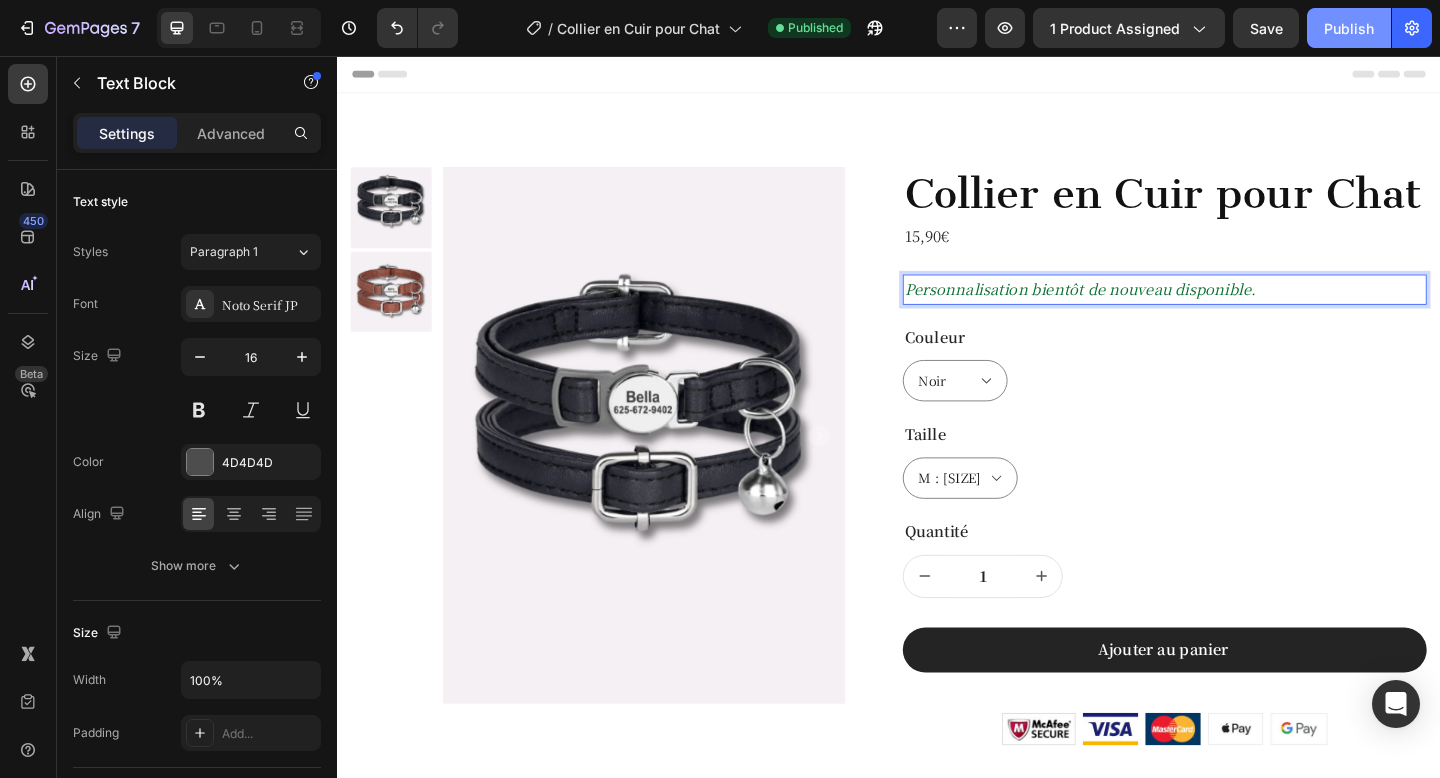 click on "Publish" at bounding box center [1349, 28] 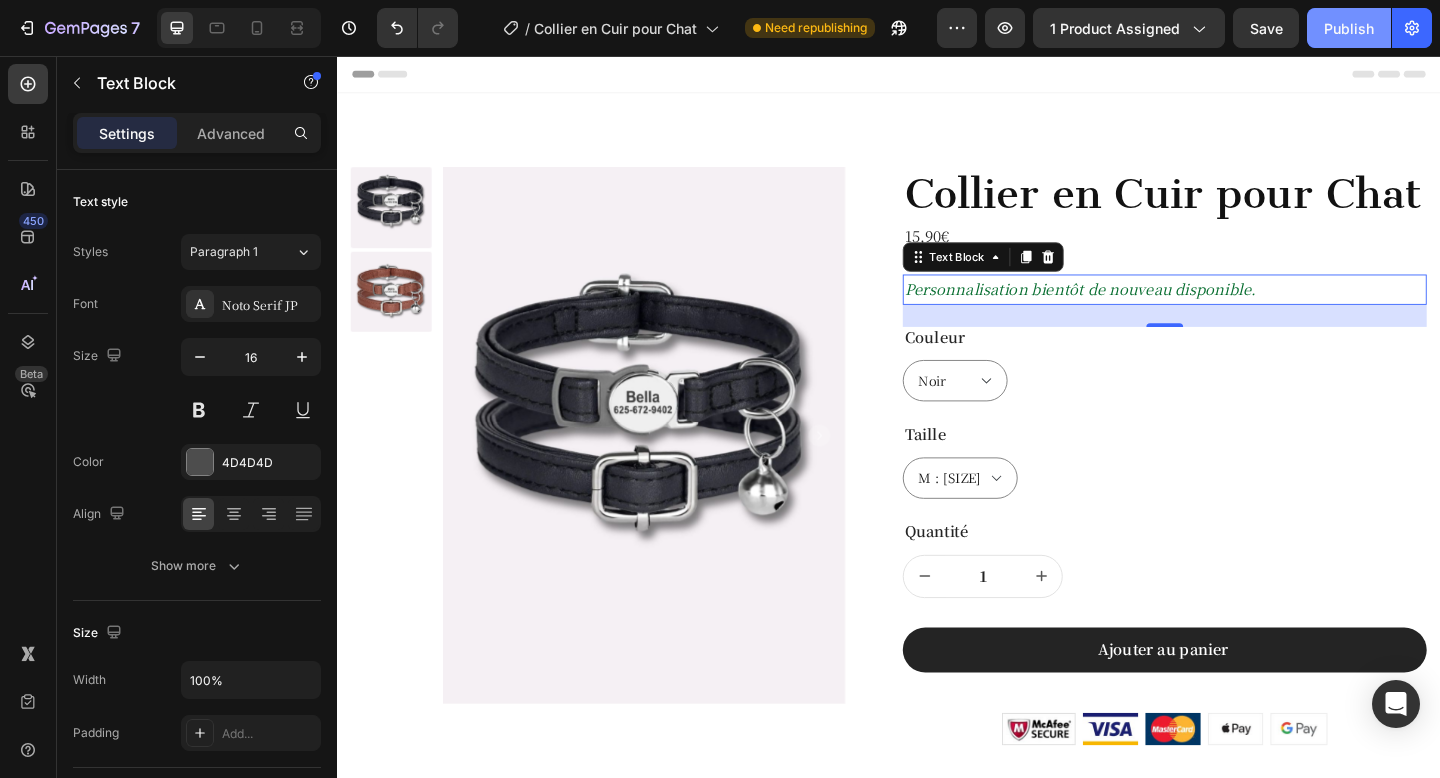 click on "Publish" at bounding box center (1349, 28) 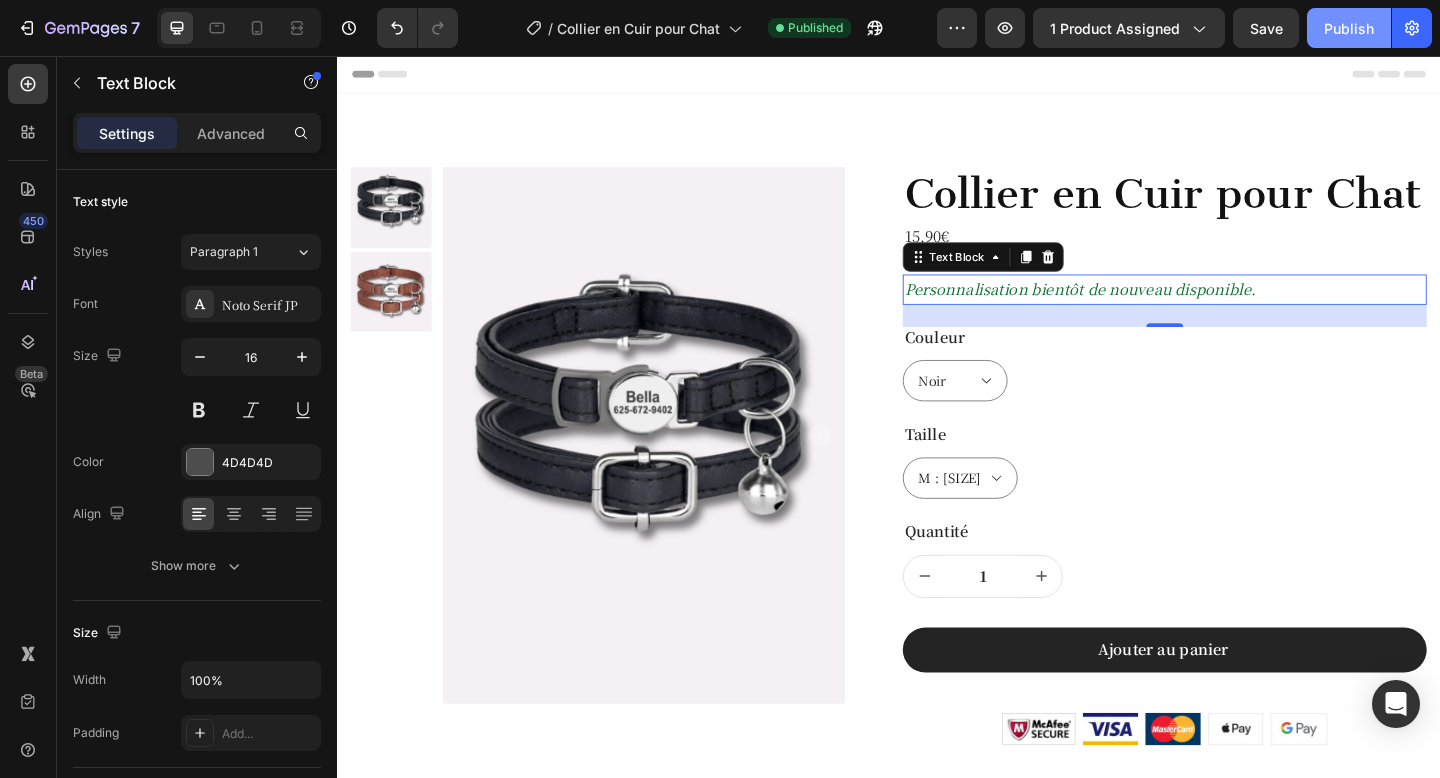 click on "Publish" 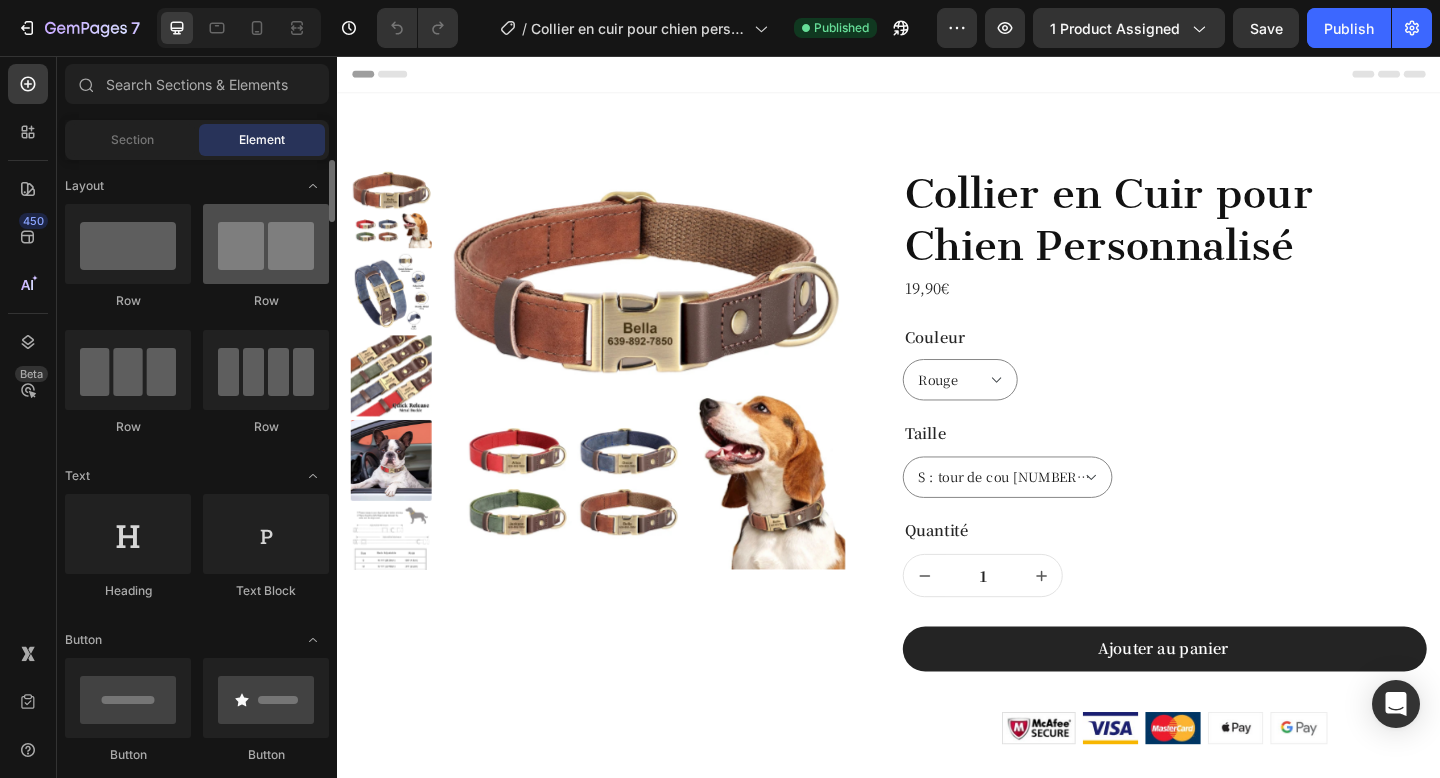 scroll, scrollTop: 0, scrollLeft: 0, axis: both 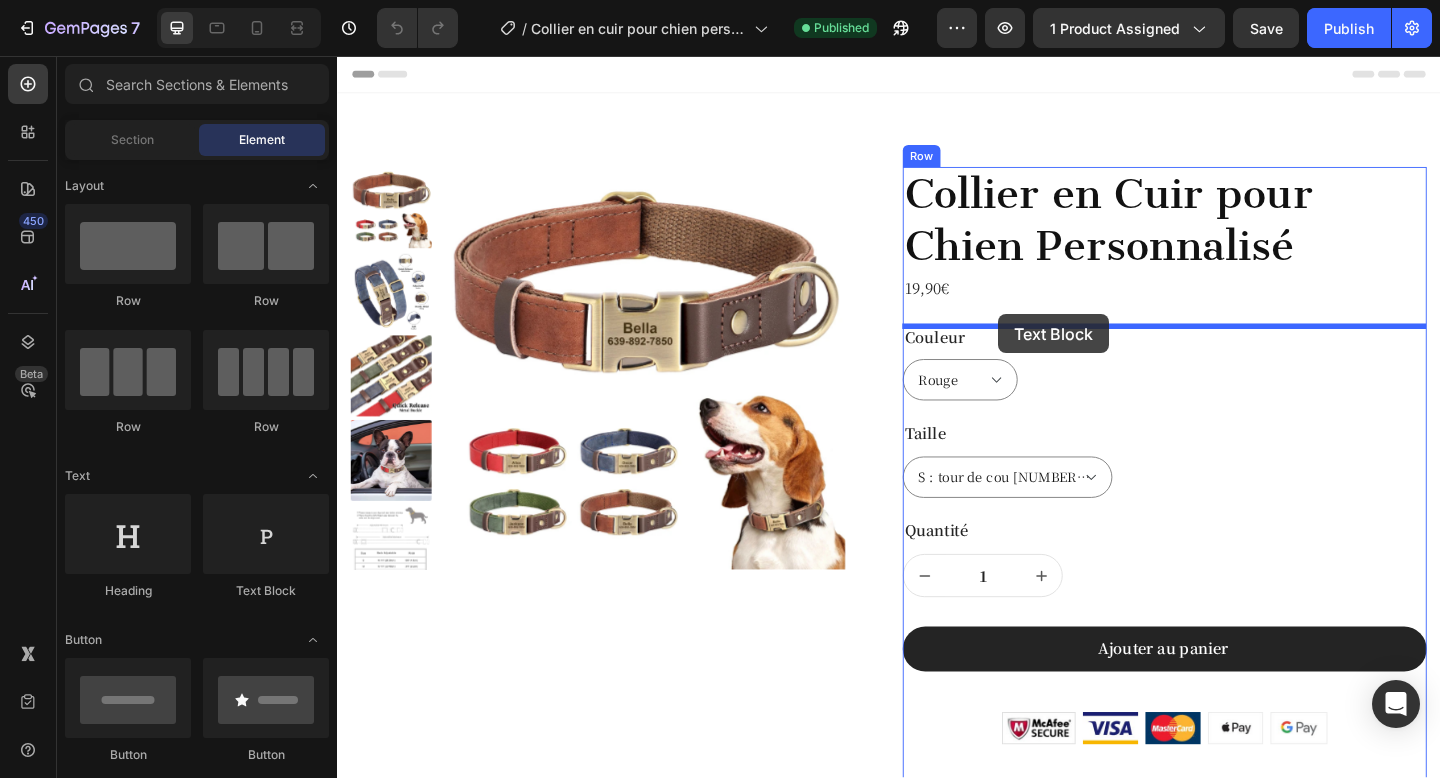 drag, startPoint x: 571, startPoint y: 622, endPoint x: 1056, endPoint y: 337, distance: 562.5389 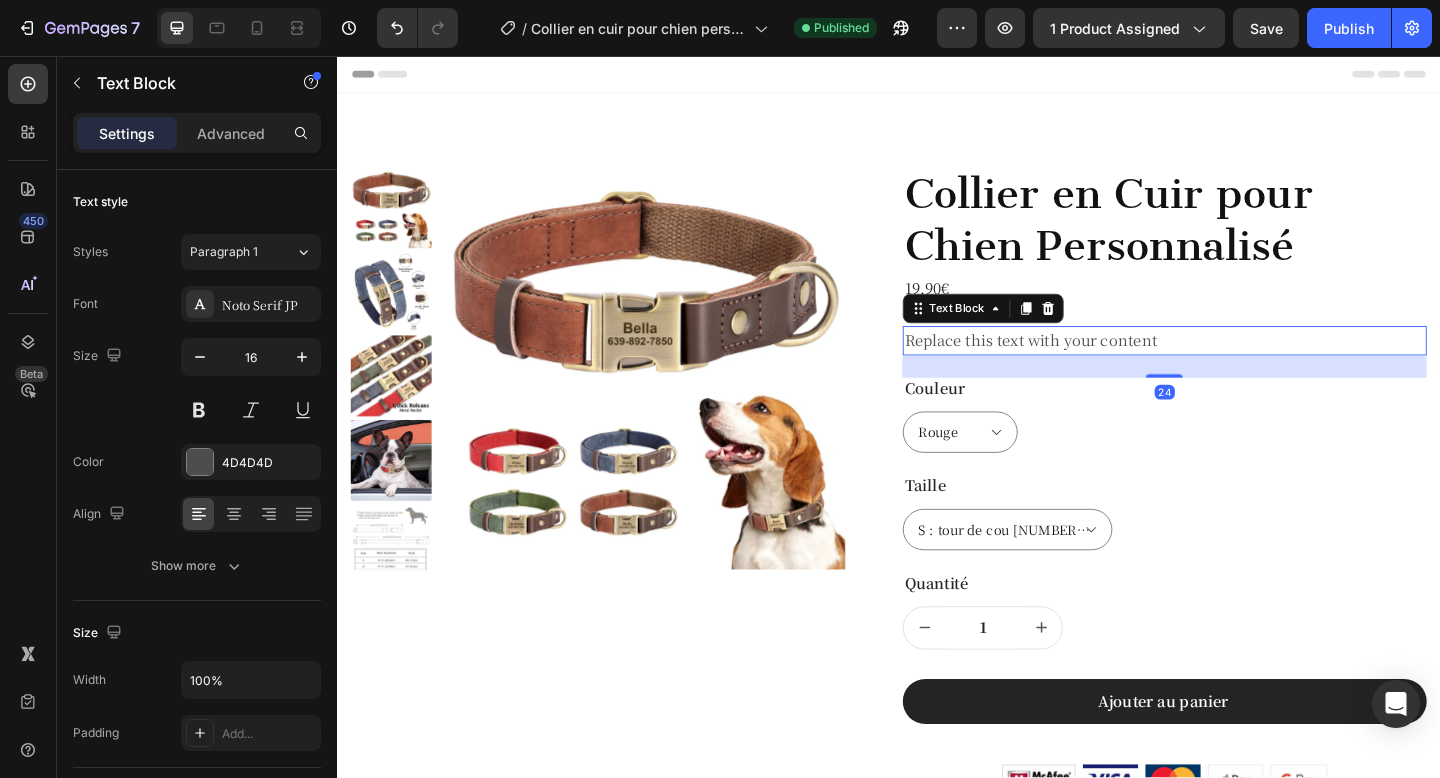 click on "Replace this text with your content" at bounding box center [1237, 366] 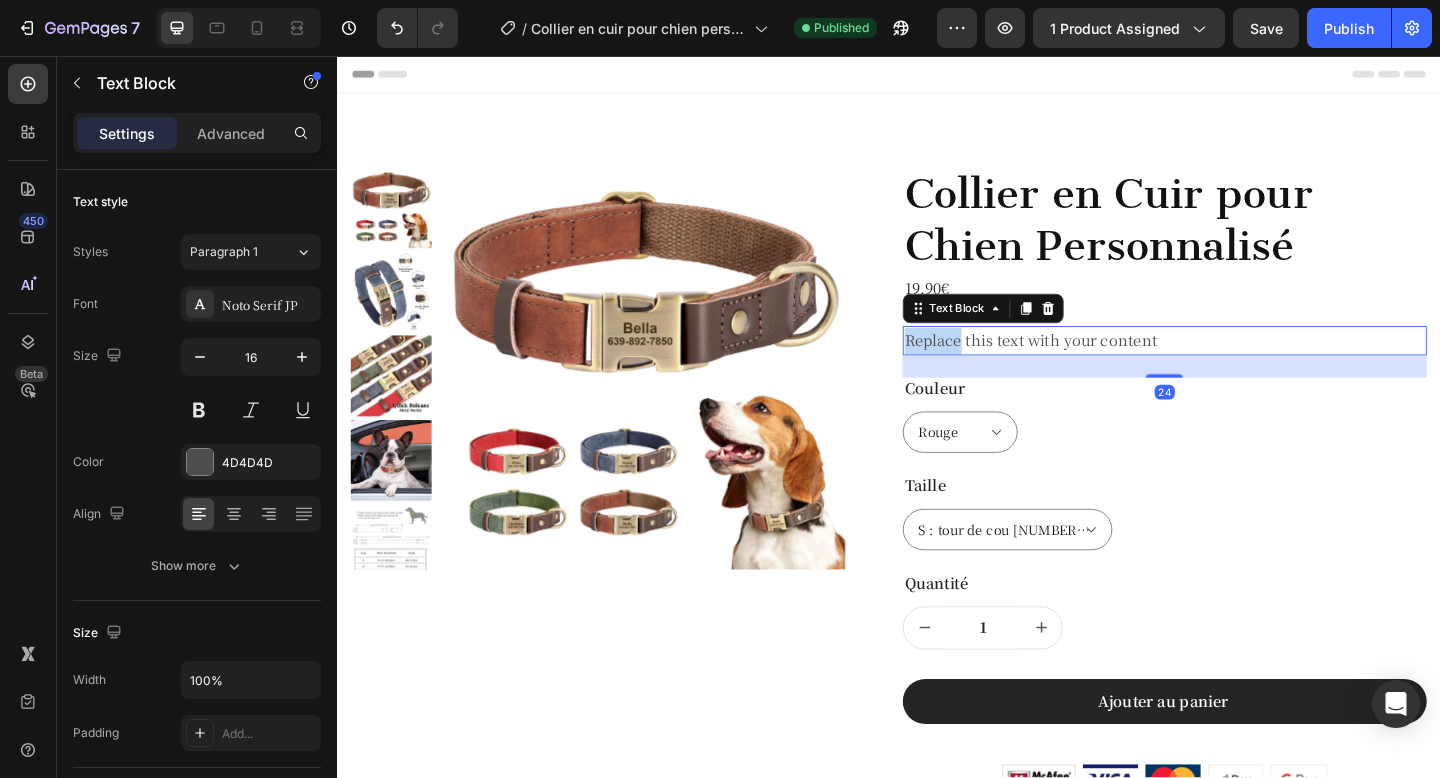 click on "Replace this text with your content" at bounding box center [1237, 366] 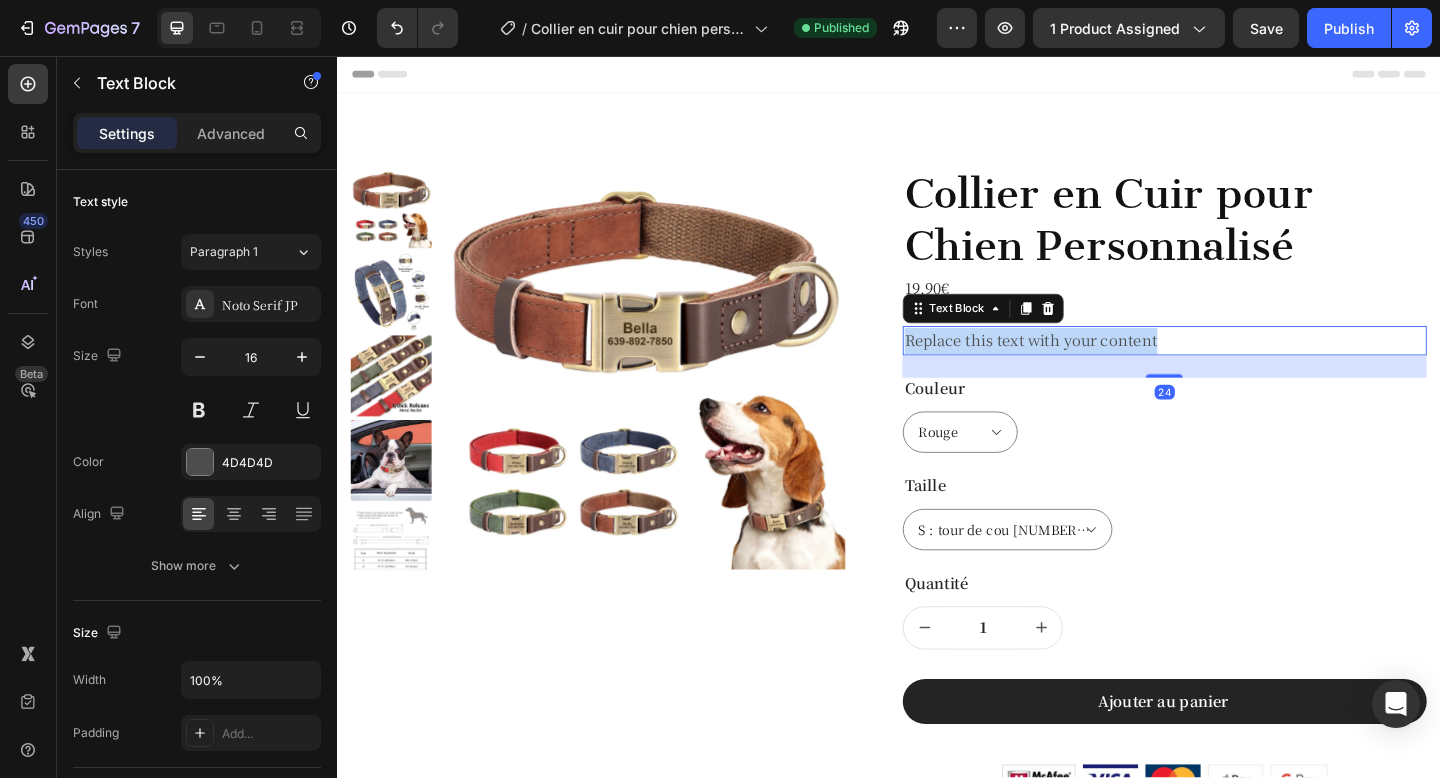 click on "Replace this text with your content" at bounding box center [1237, 366] 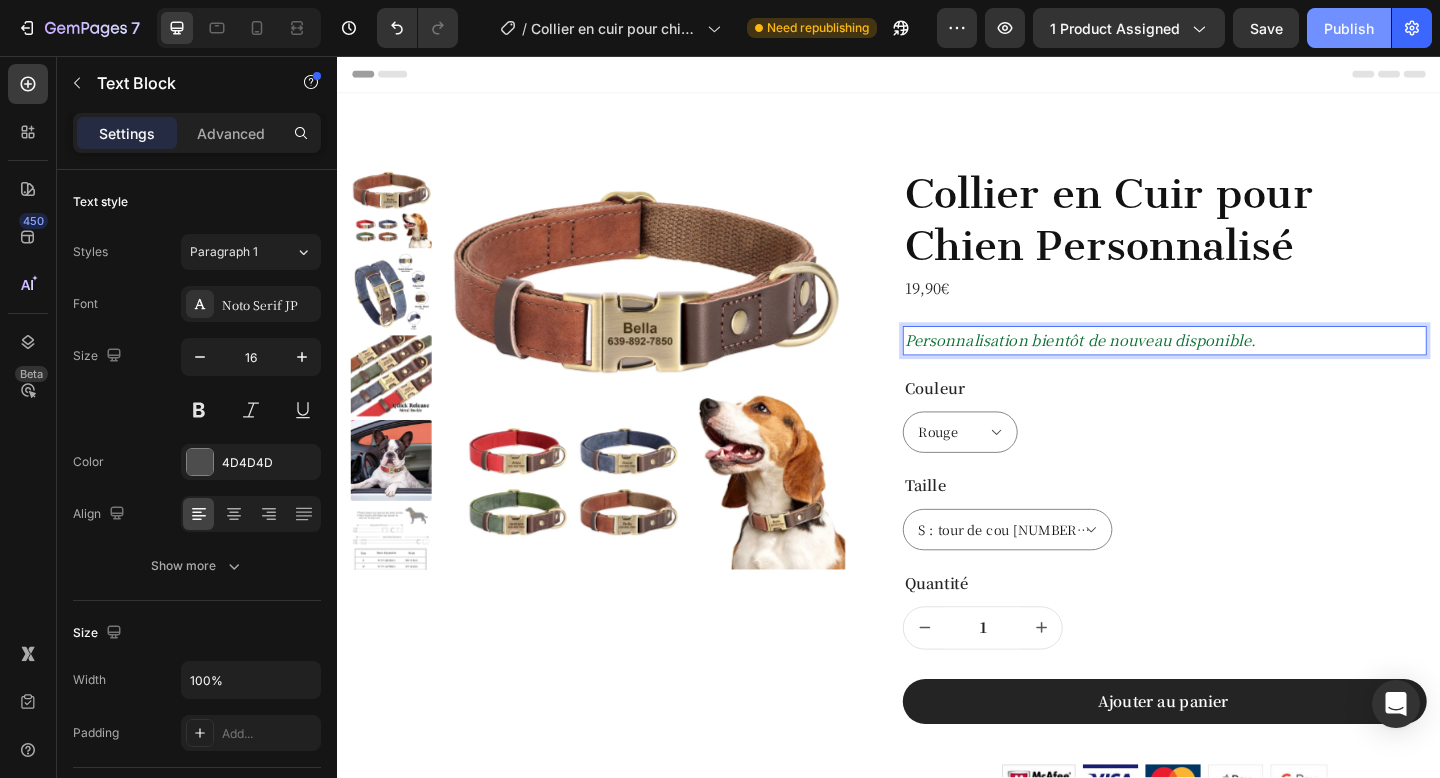 click on "Publish" at bounding box center (1349, 28) 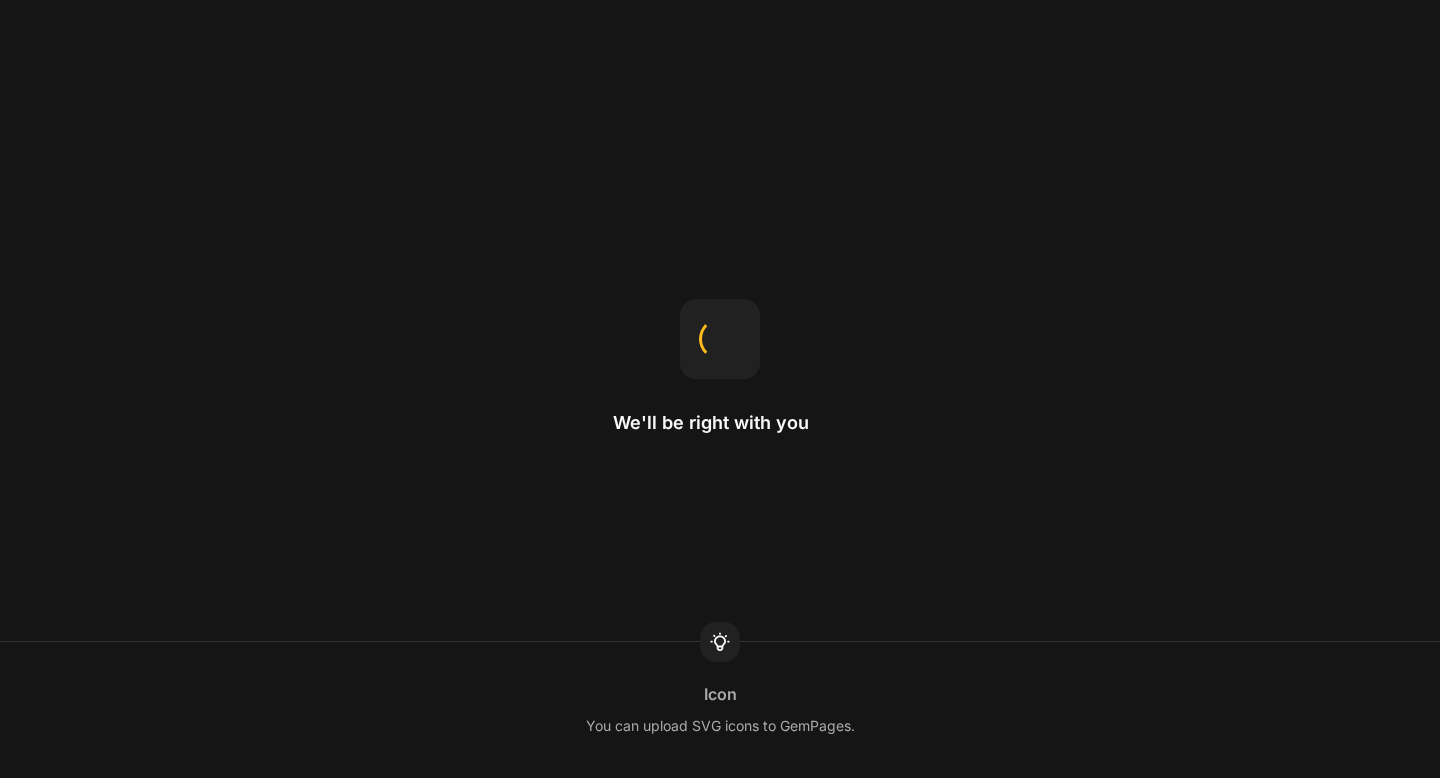 scroll, scrollTop: 0, scrollLeft: 0, axis: both 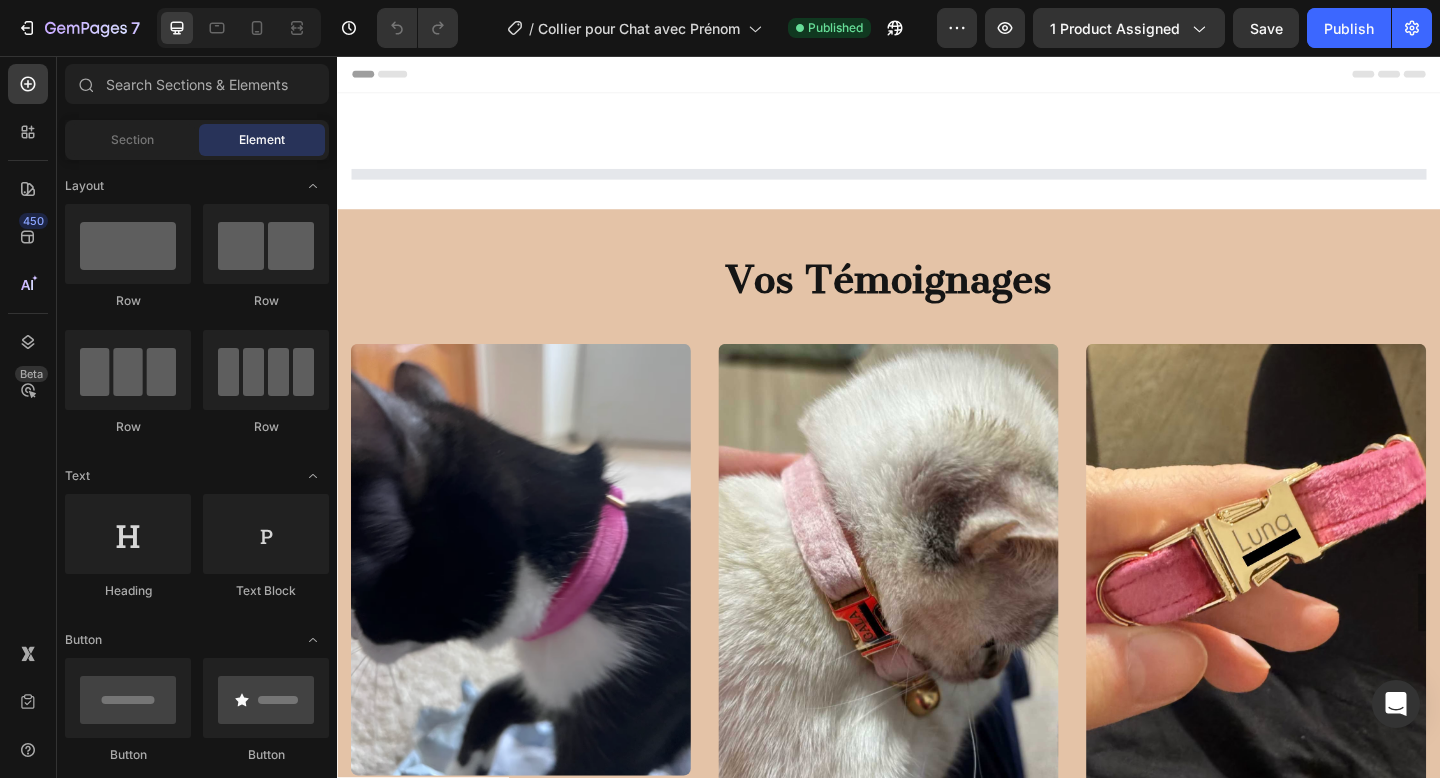 select on "Rose foncé" 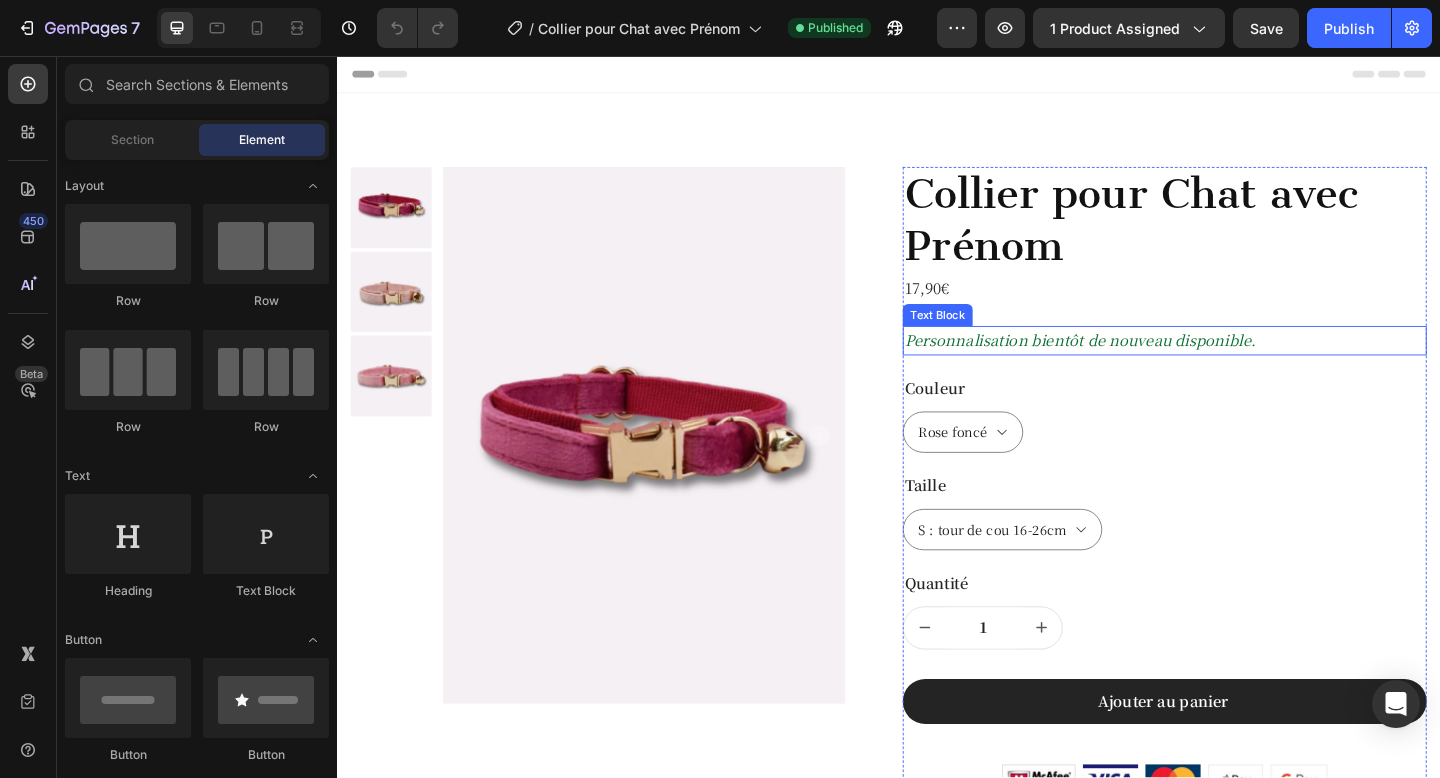 click on "Personnalisation bientôt de nouveau disponible." at bounding box center (1145, 365) 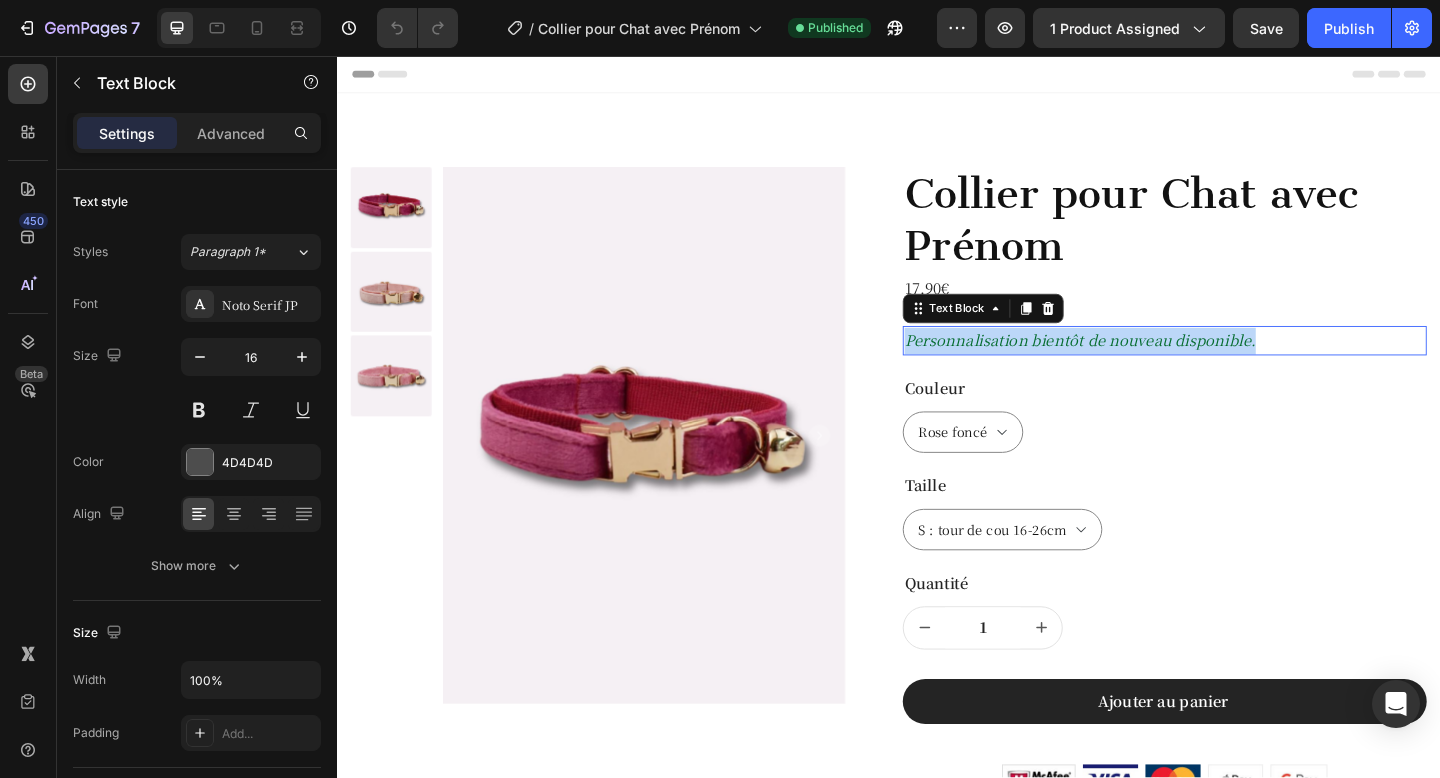 click on "Personnalisation bientôt de nouveau disponible." at bounding box center (1145, 365) 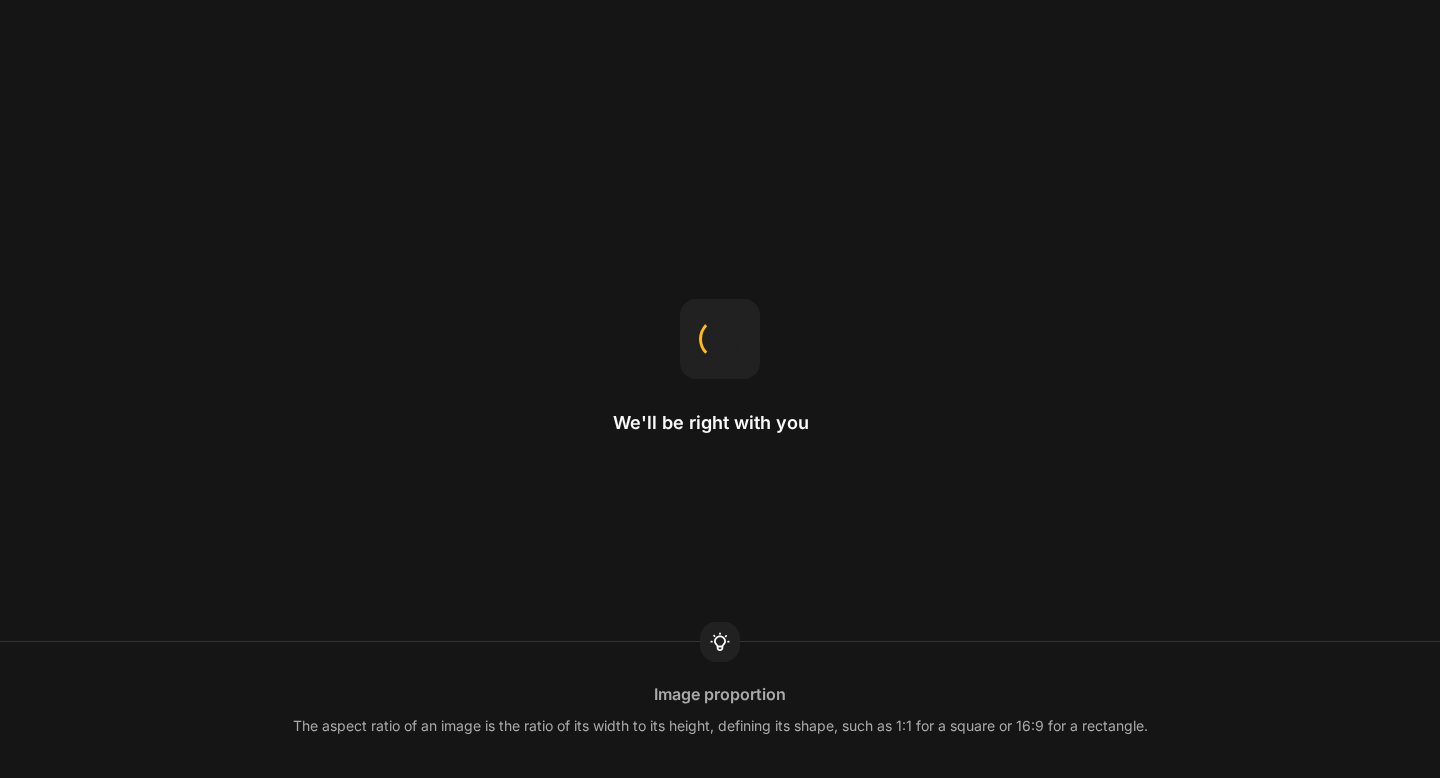 scroll, scrollTop: 0, scrollLeft: 0, axis: both 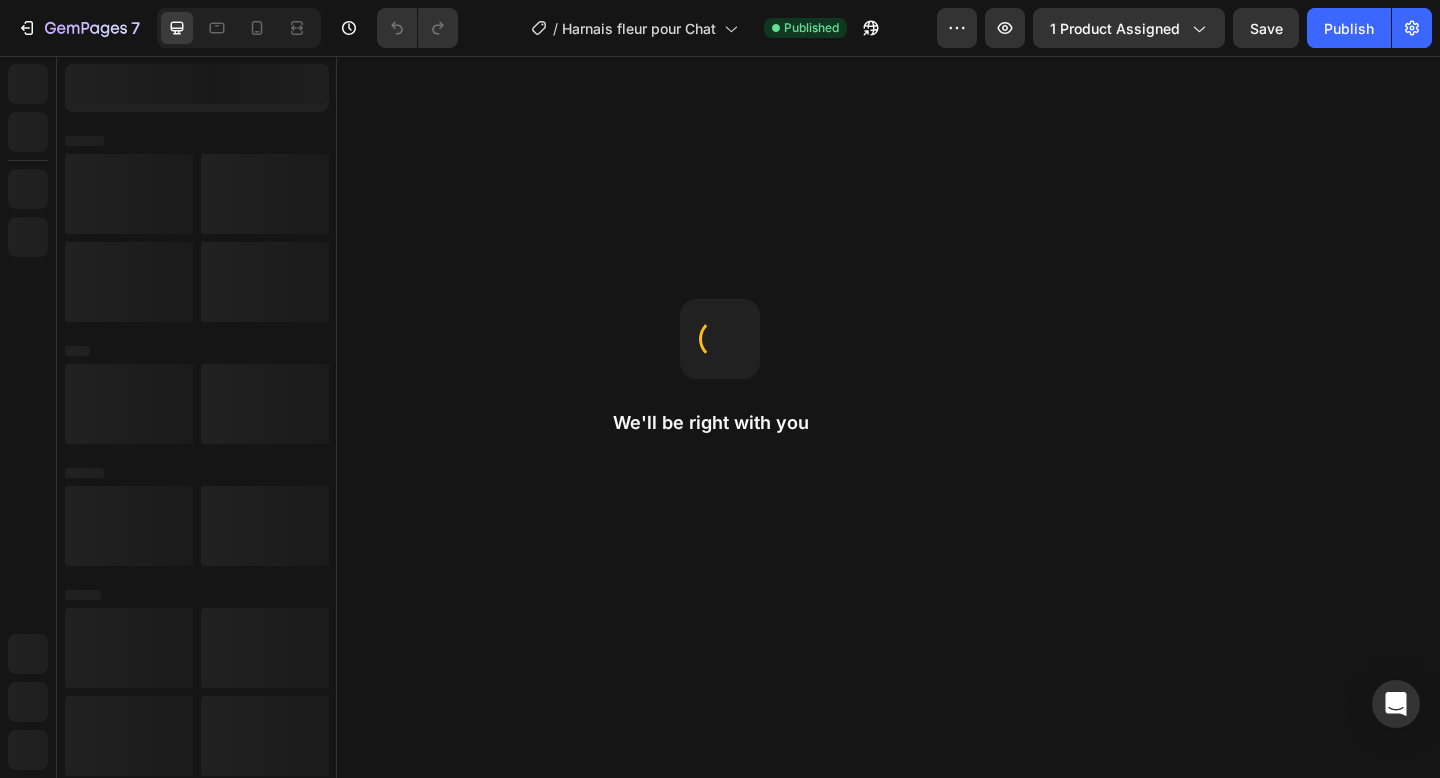 select on "Rose" 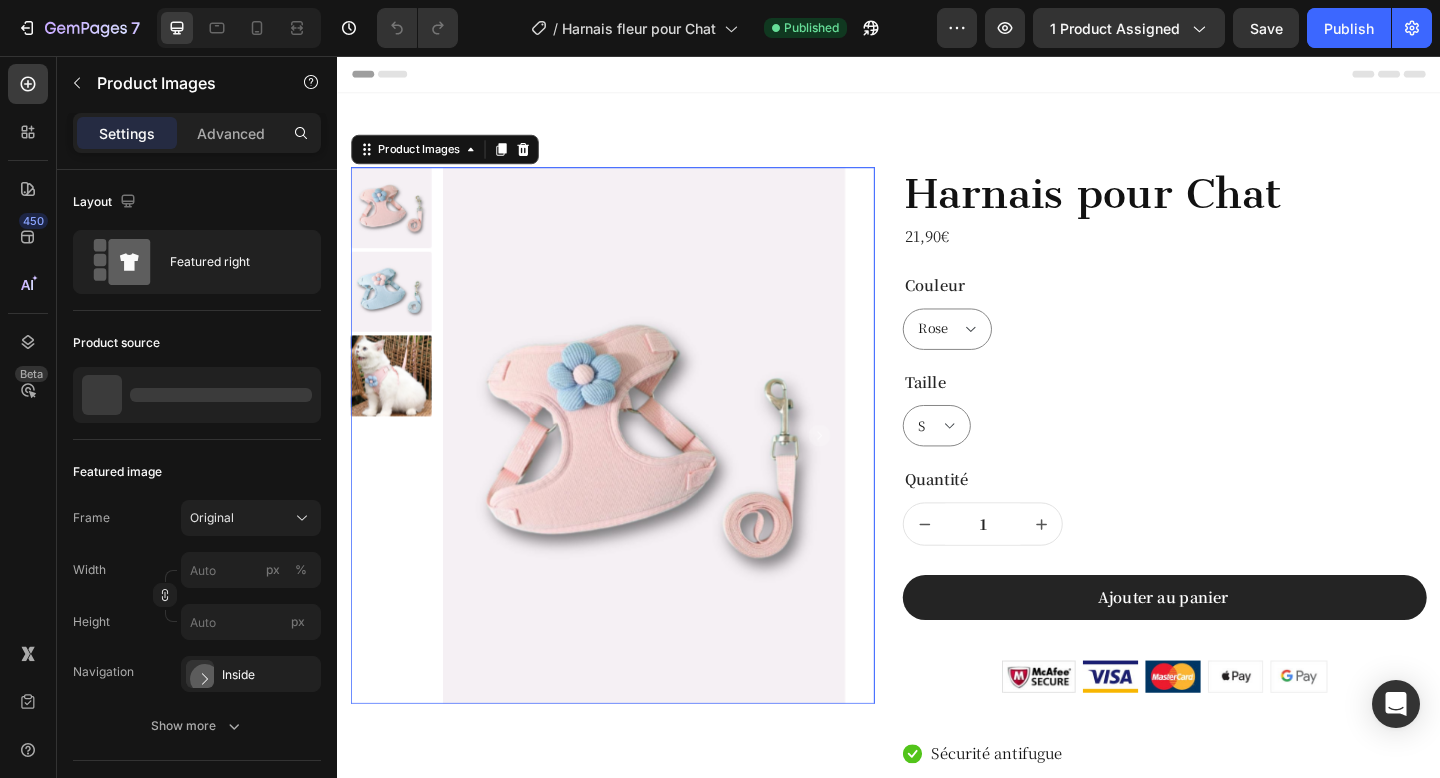 click at bounding box center [396, 404] 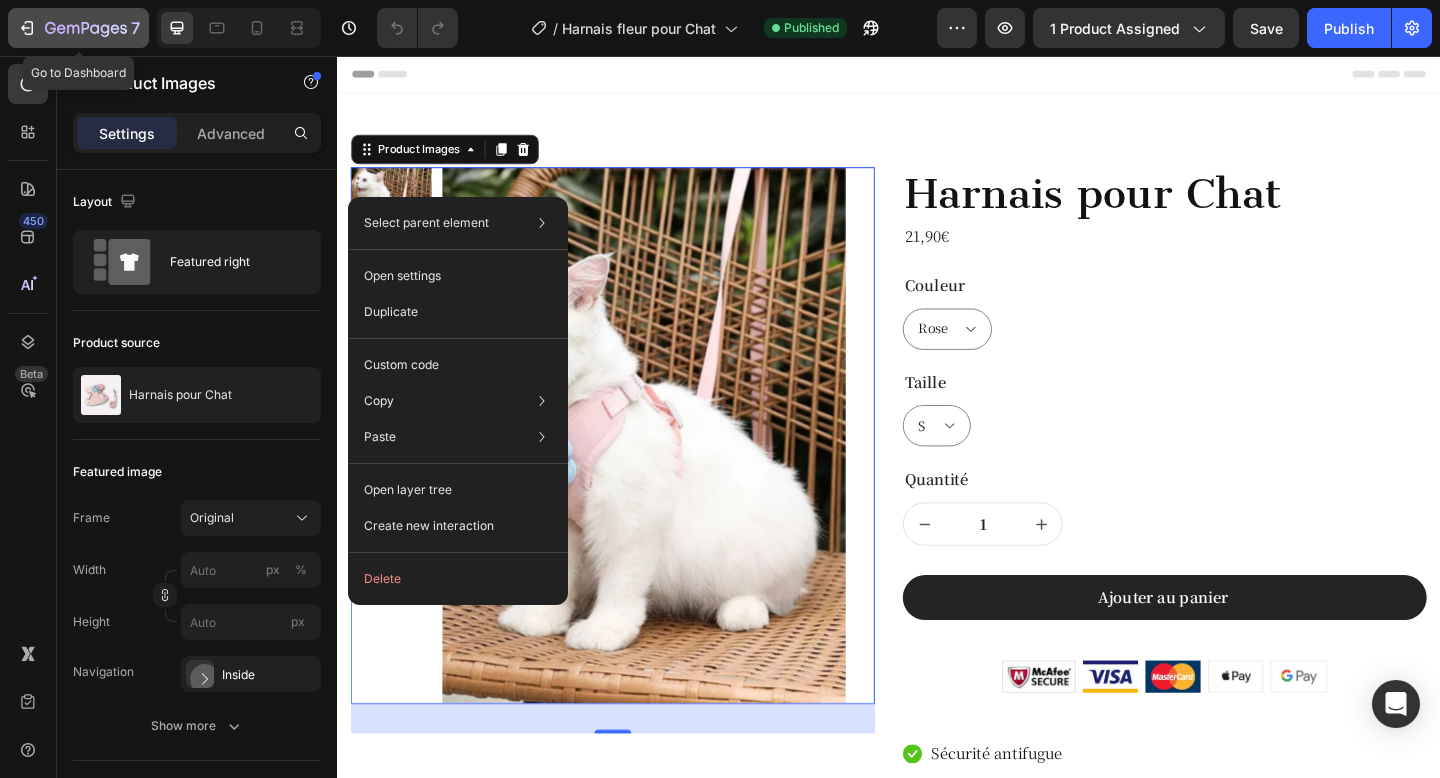 click 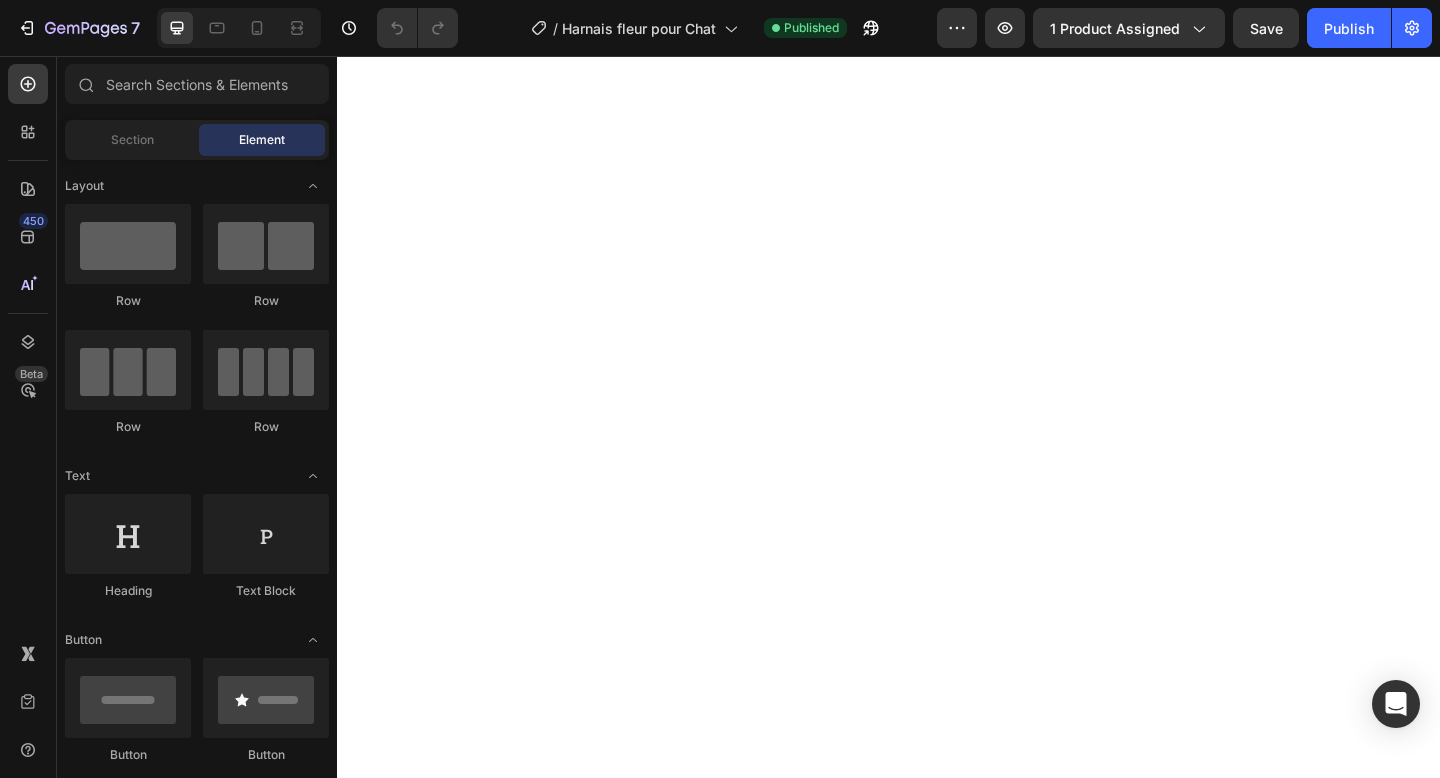 scroll, scrollTop: 0, scrollLeft: 0, axis: both 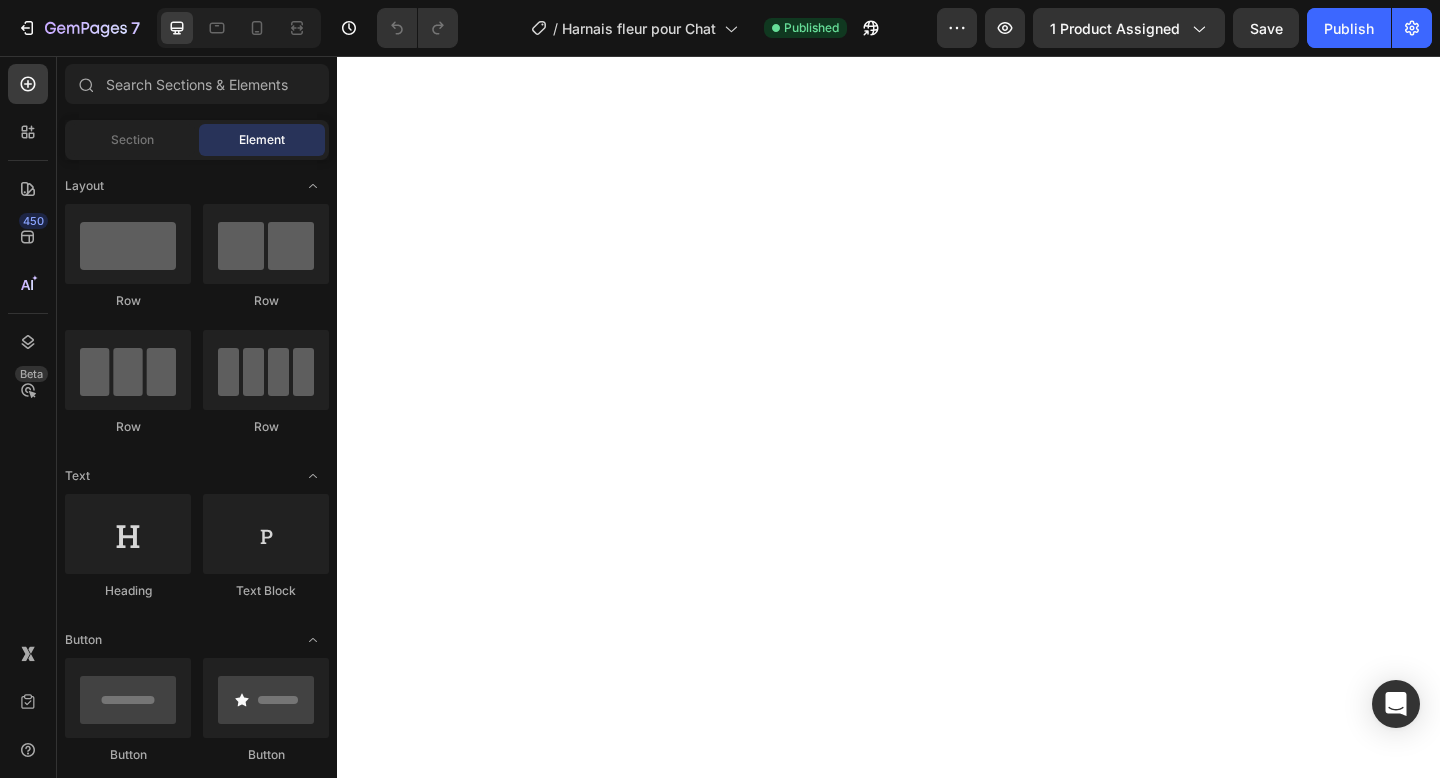 select on "Rose" 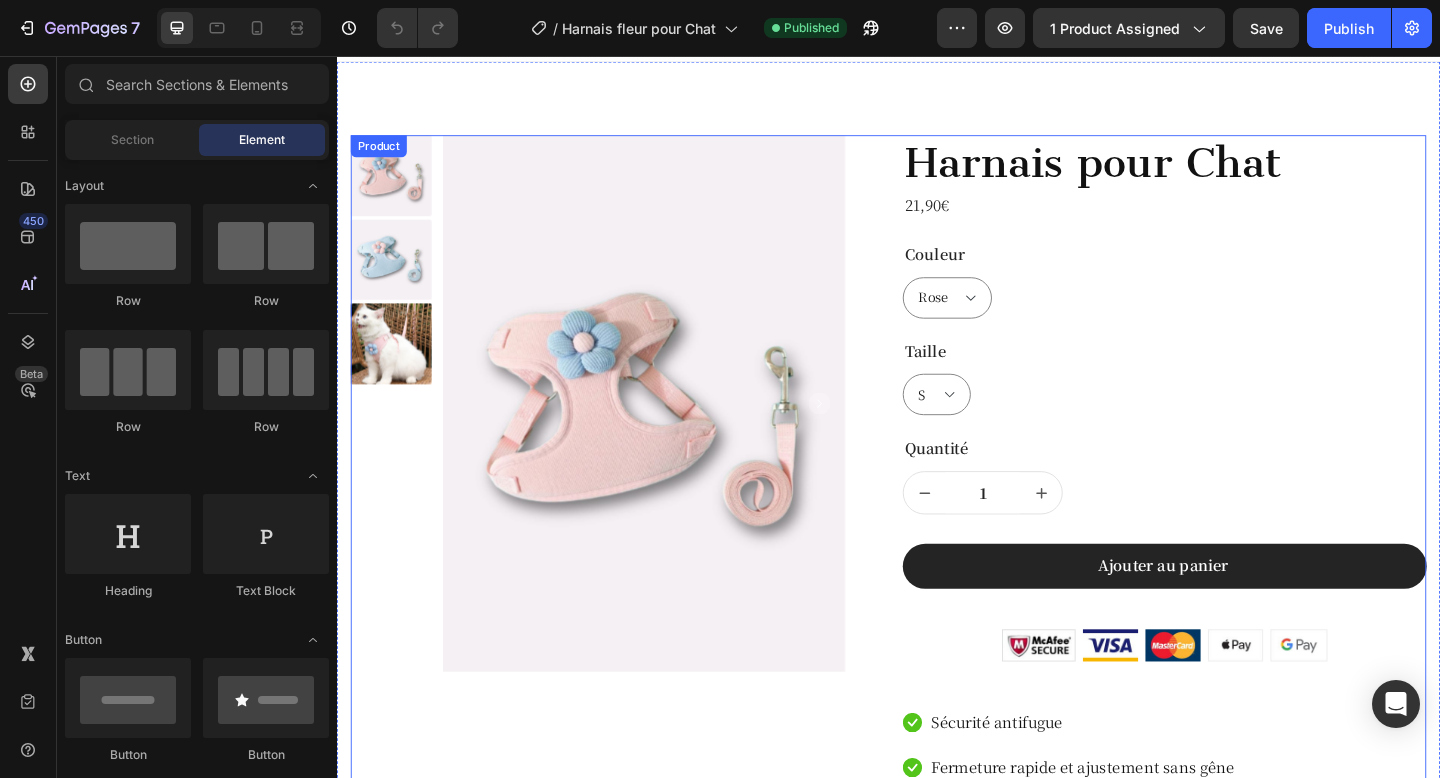 scroll, scrollTop: 29, scrollLeft: 0, axis: vertical 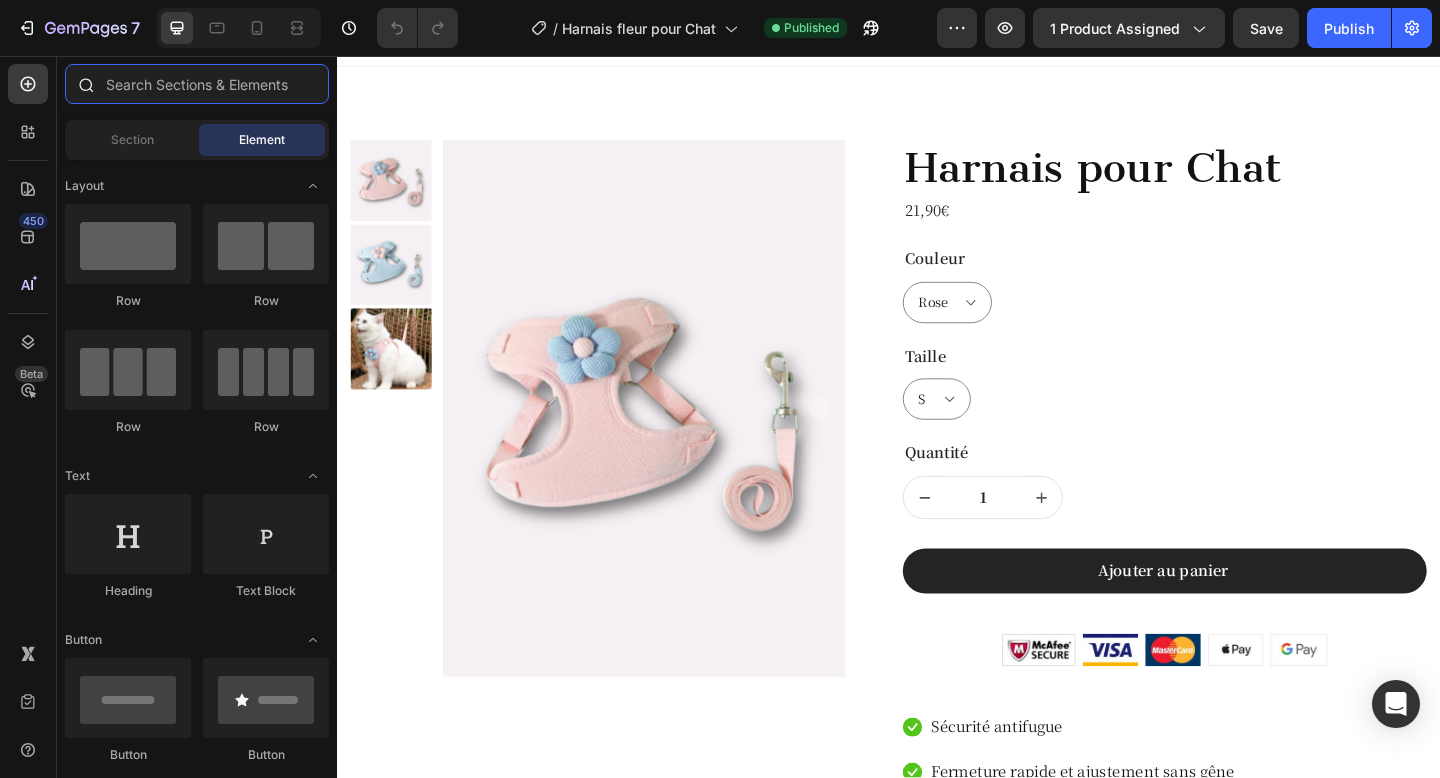 click at bounding box center (197, 84) 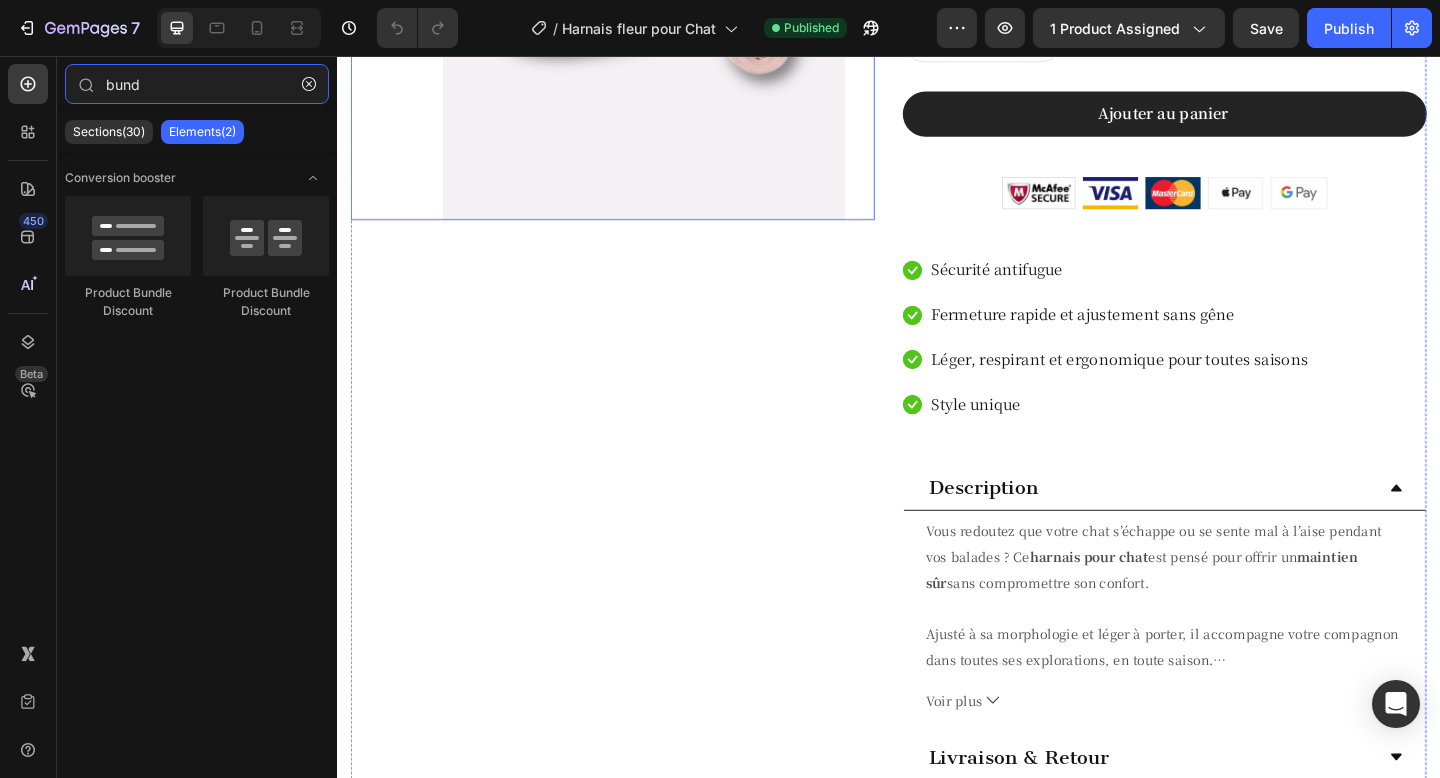scroll, scrollTop: 530, scrollLeft: 0, axis: vertical 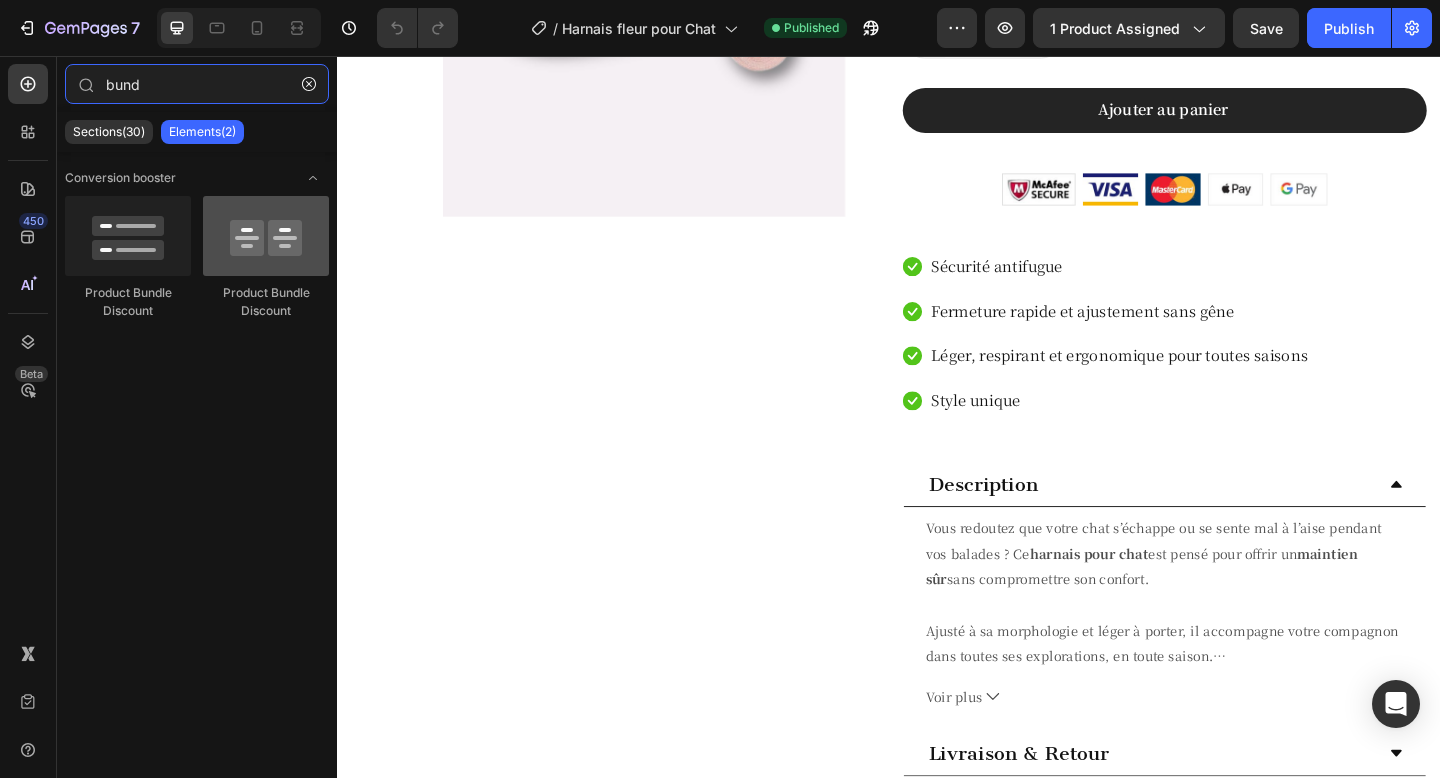 type on "bund" 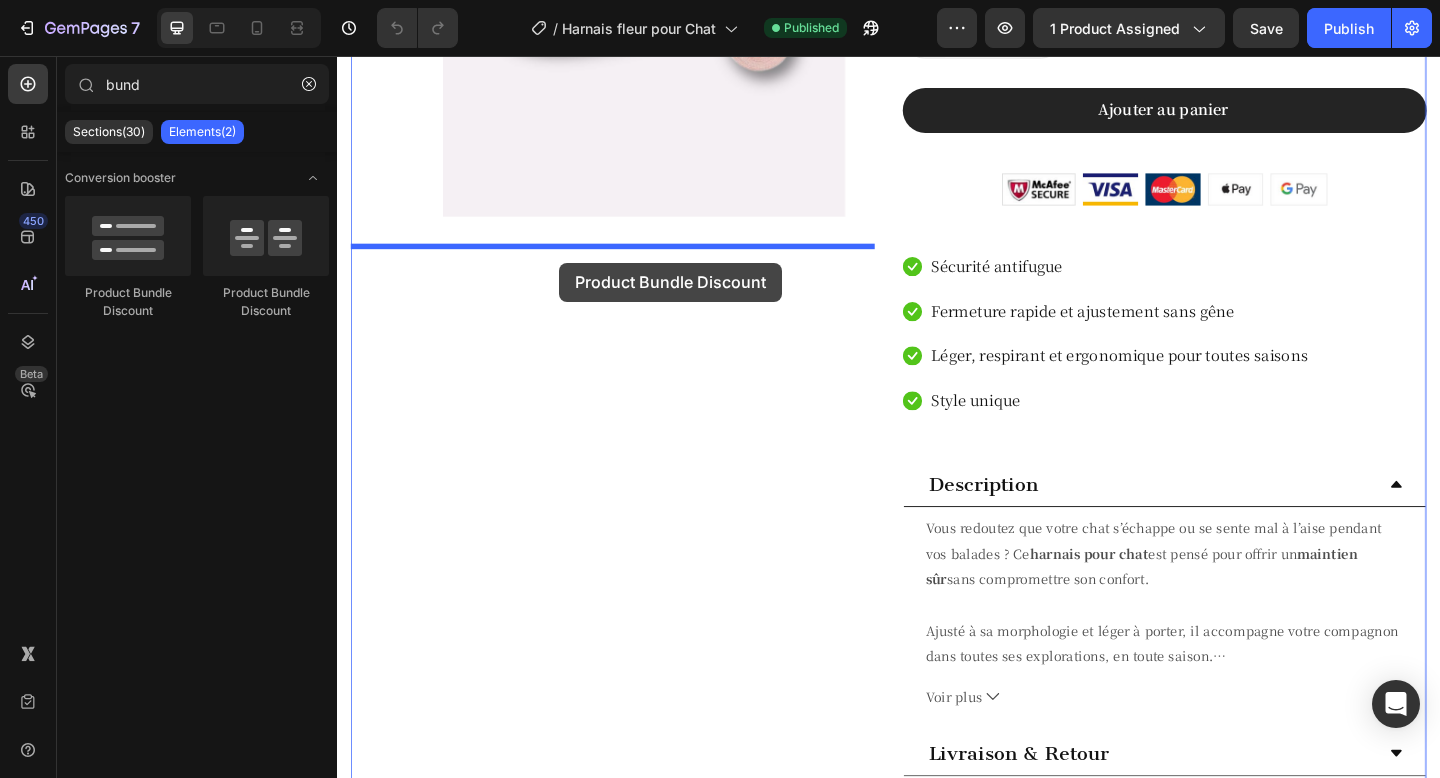 drag, startPoint x: 599, startPoint y: 319, endPoint x: 578, endPoint y: 281, distance: 43.416588 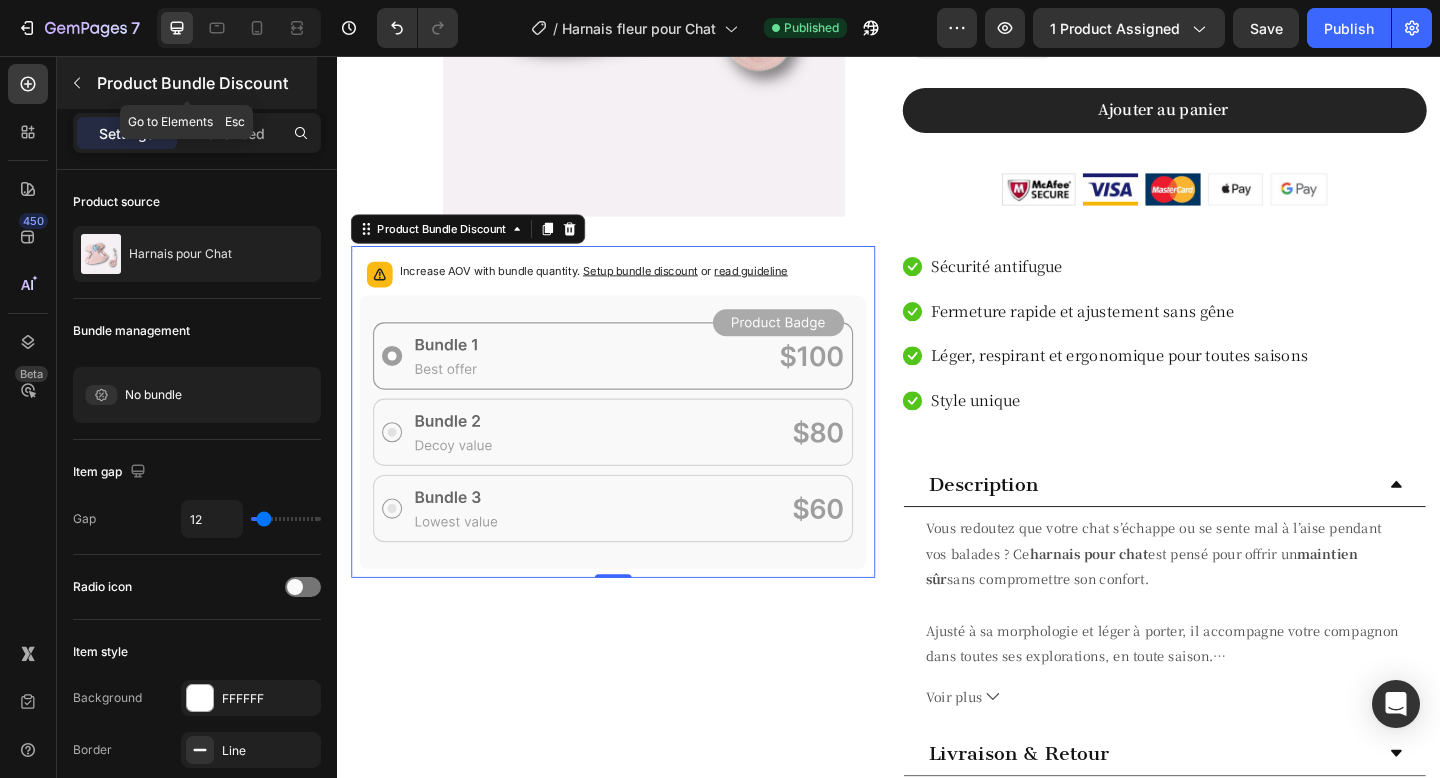click 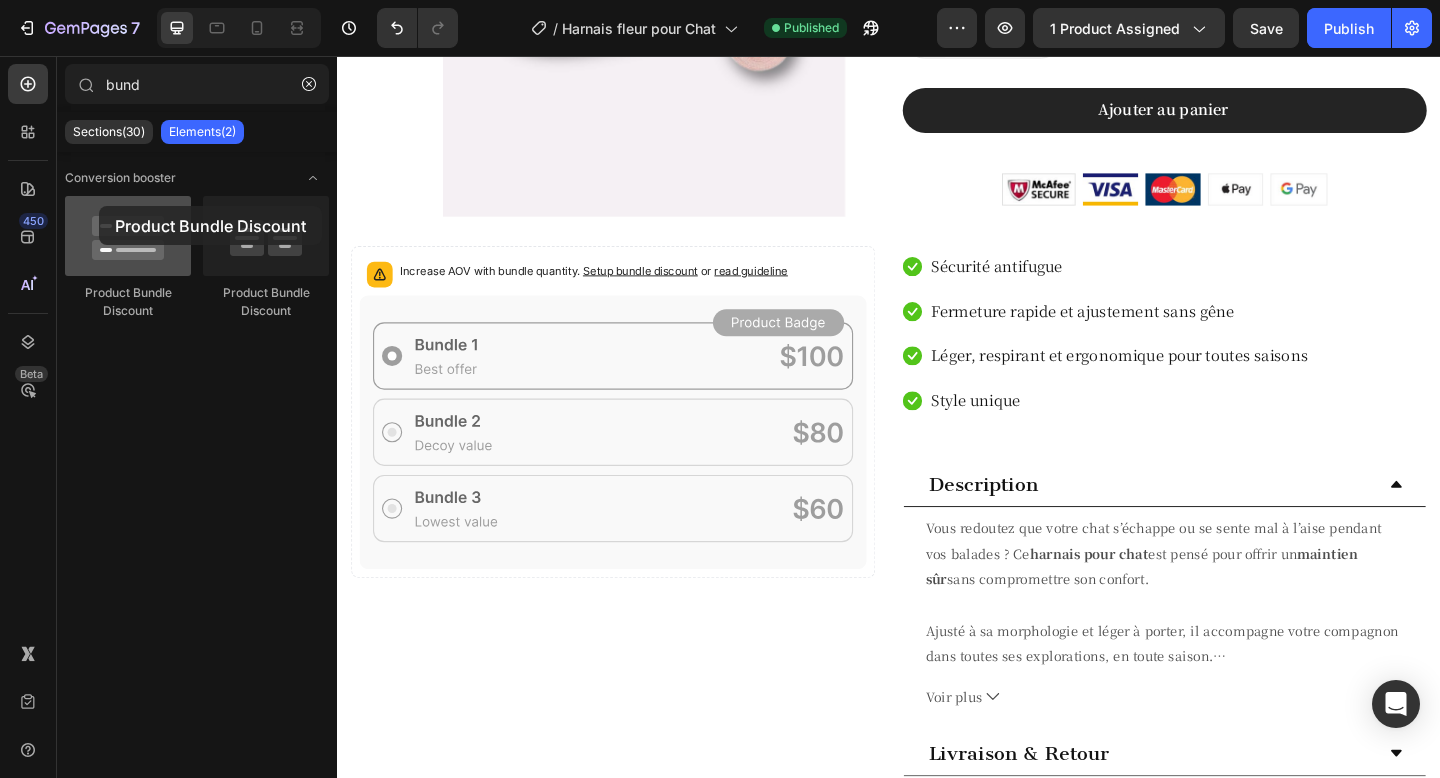 drag, startPoint x: 109, startPoint y: 224, endPoint x: 99, endPoint y: 206, distance: 20.59126 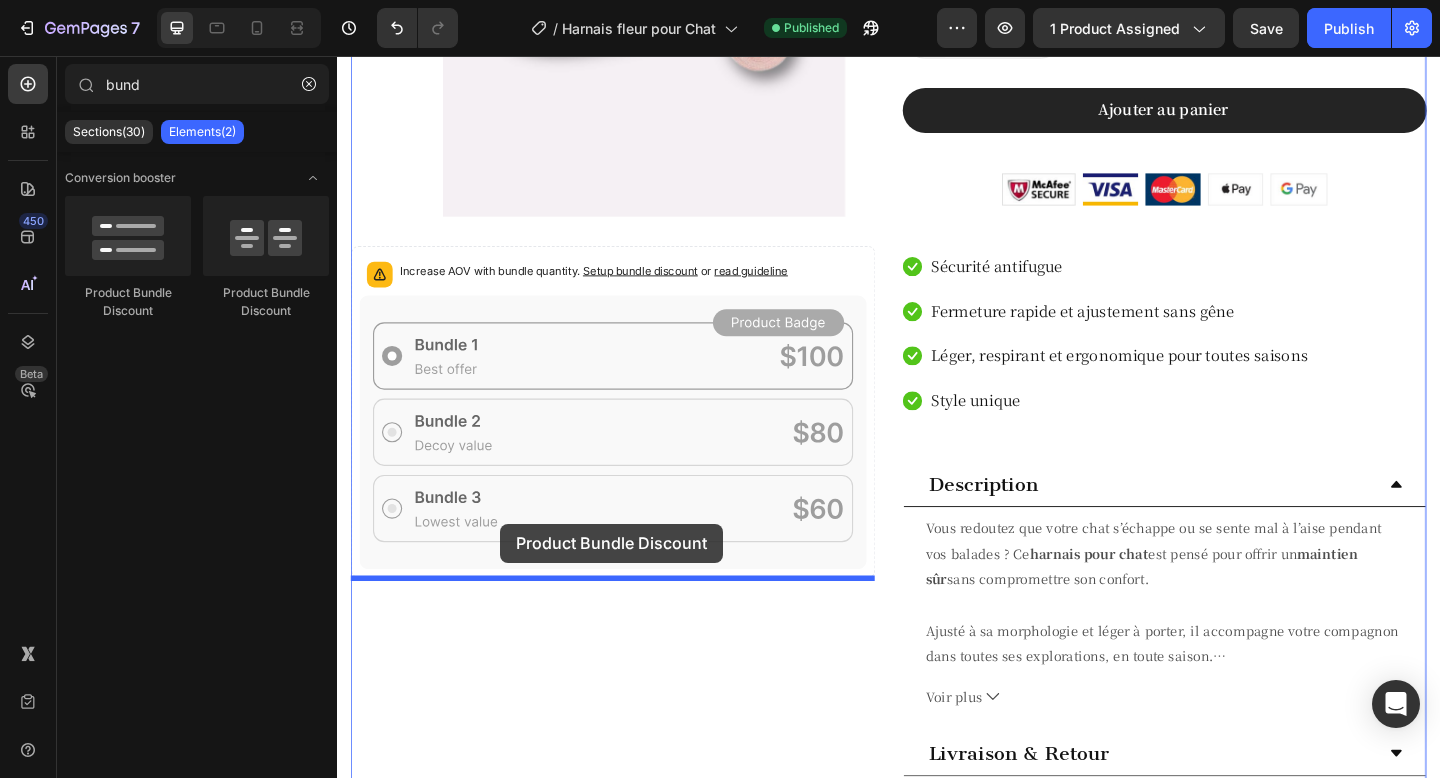 drag, startPoint x: 572, startPoint y: 294, endPoint x: 514, endPoint y: 565, distance: 277.13715 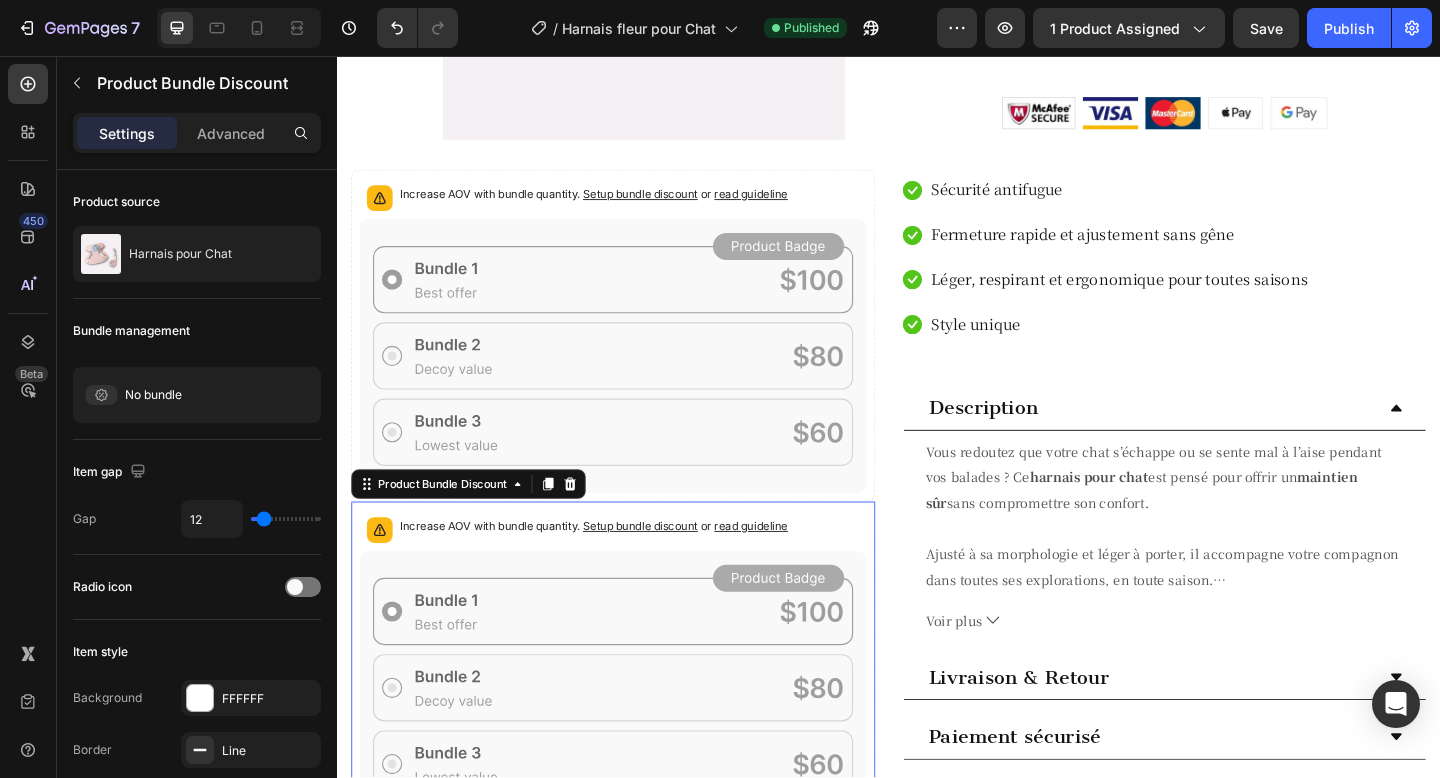 scroll, scrollTop: 611, scrollLeft: 0, axis: vertical 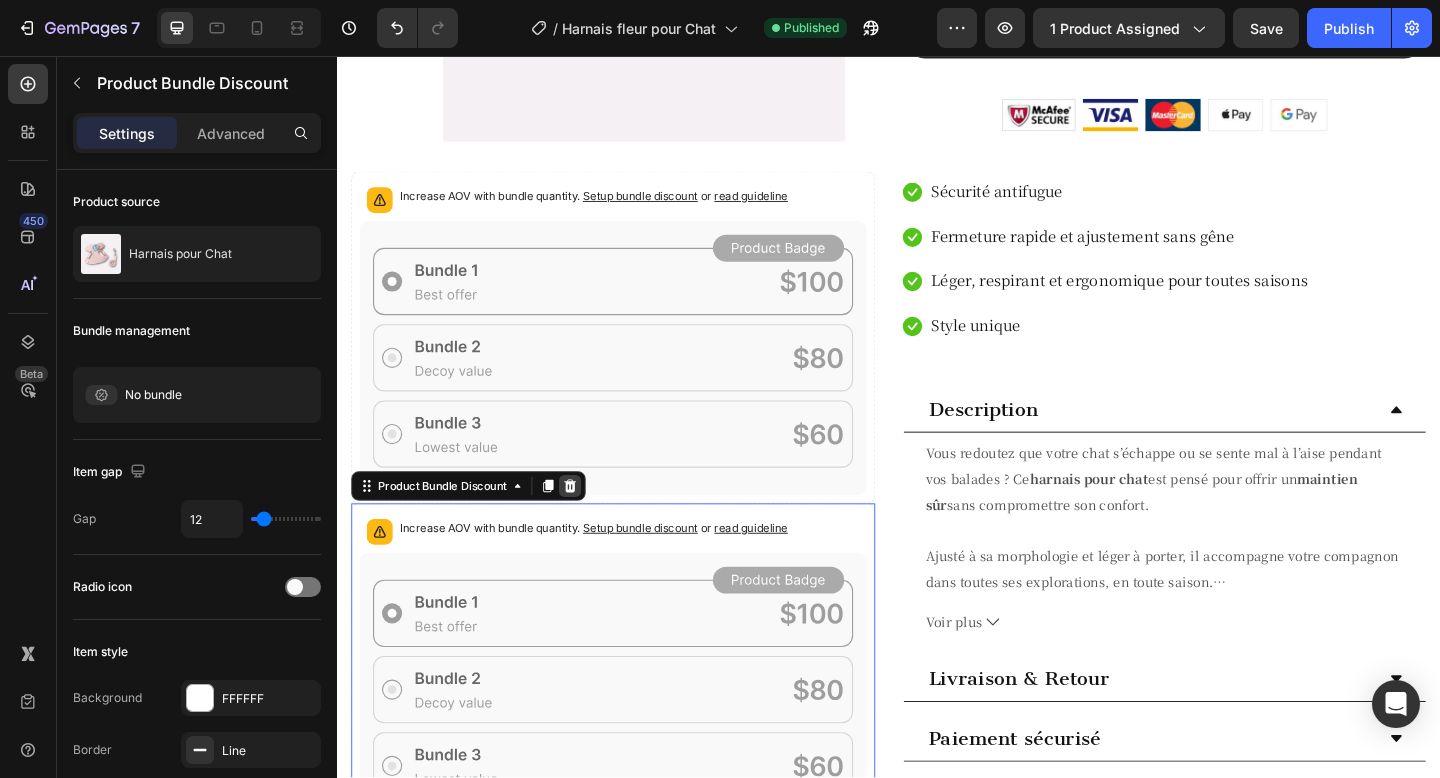 click 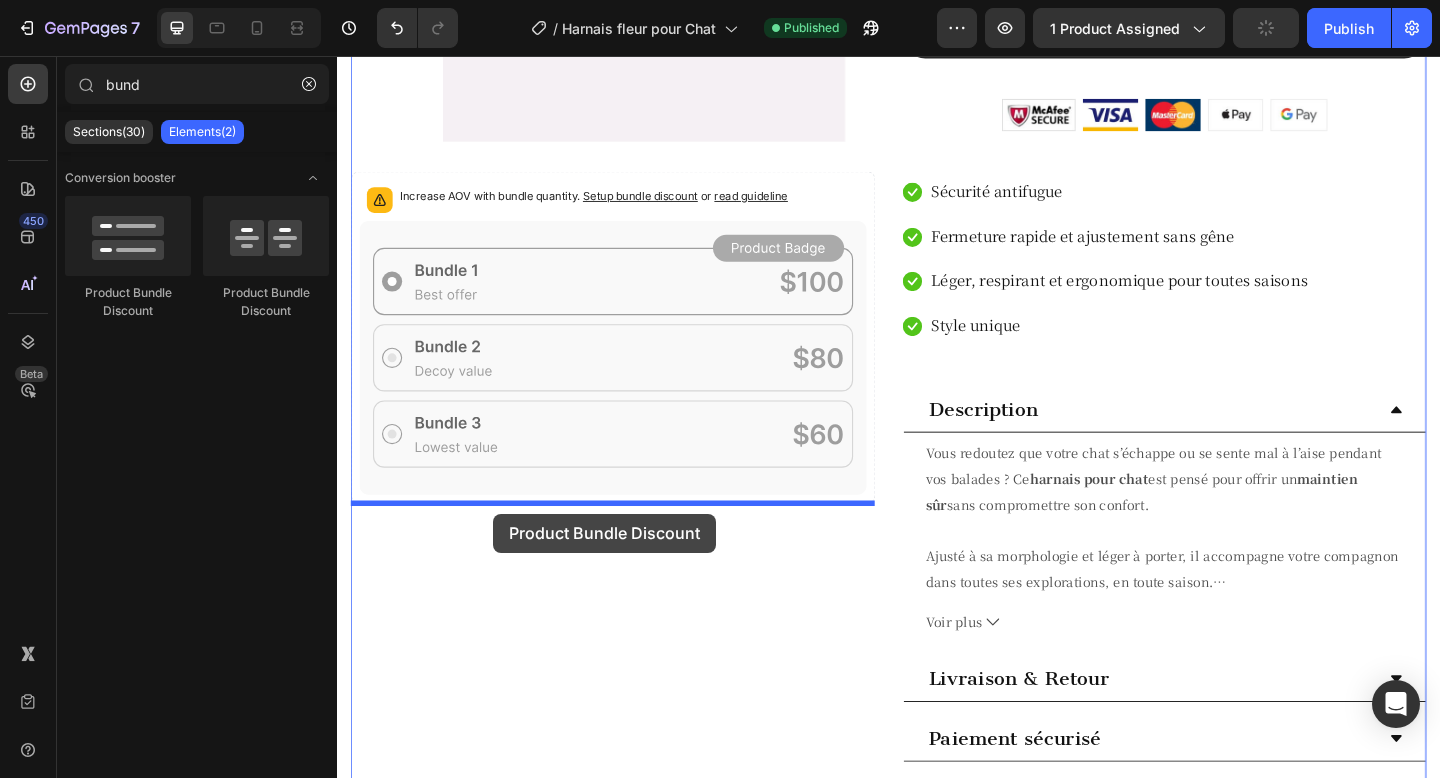 drag, startPoint x: 459, startPoint y: 298, endPoint x: 506, endPoint y: 554, distance: 260.2787 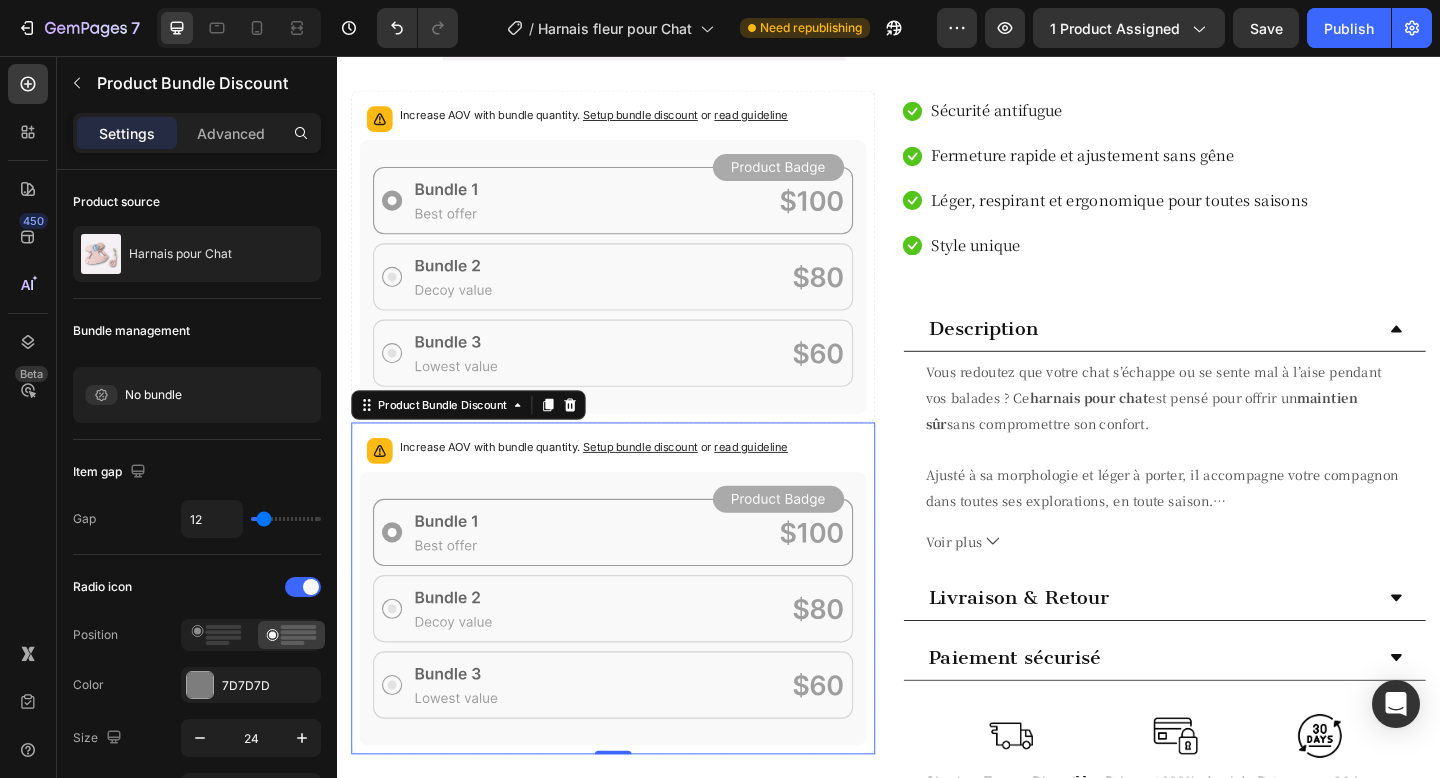 scroll, scrollTop: 693, scrollLeft: 0, axis: vertical 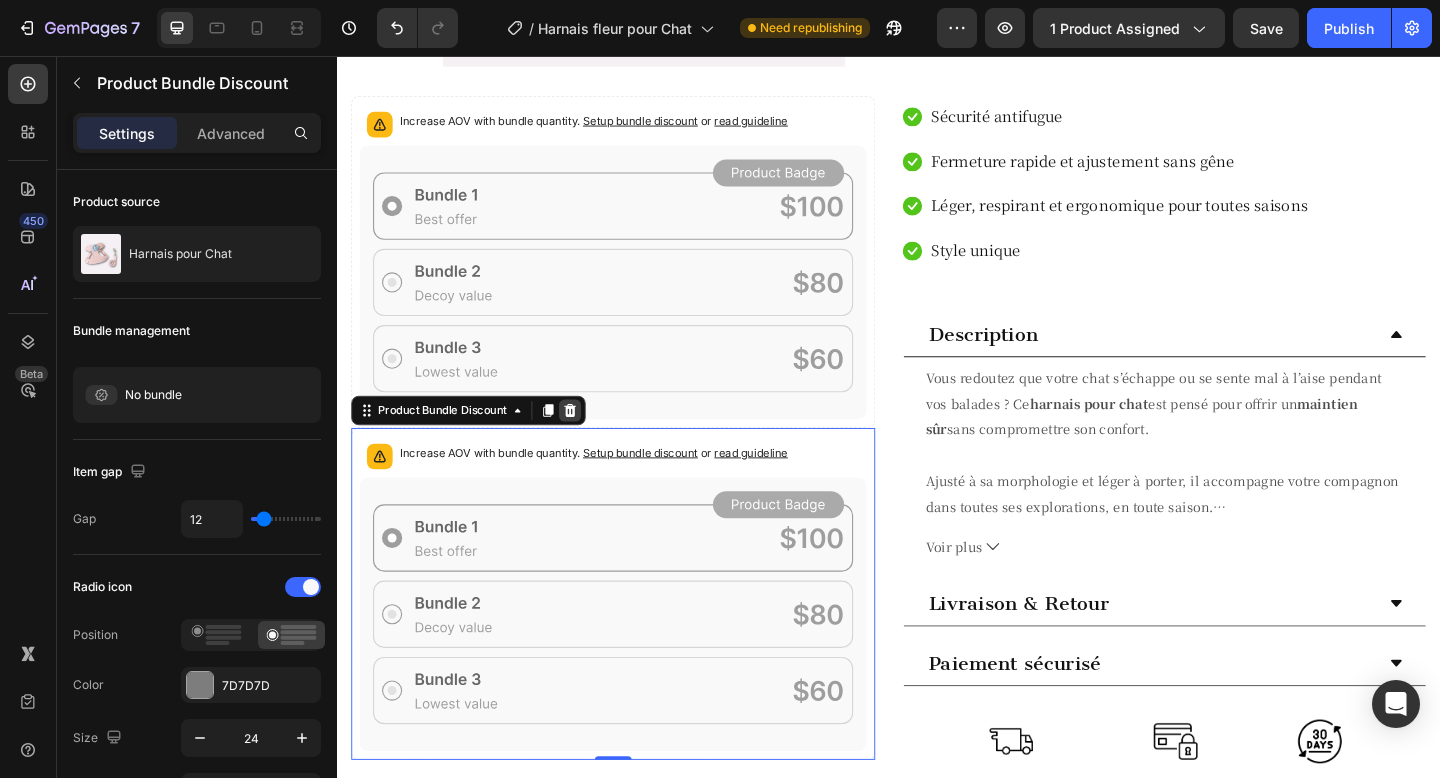 click 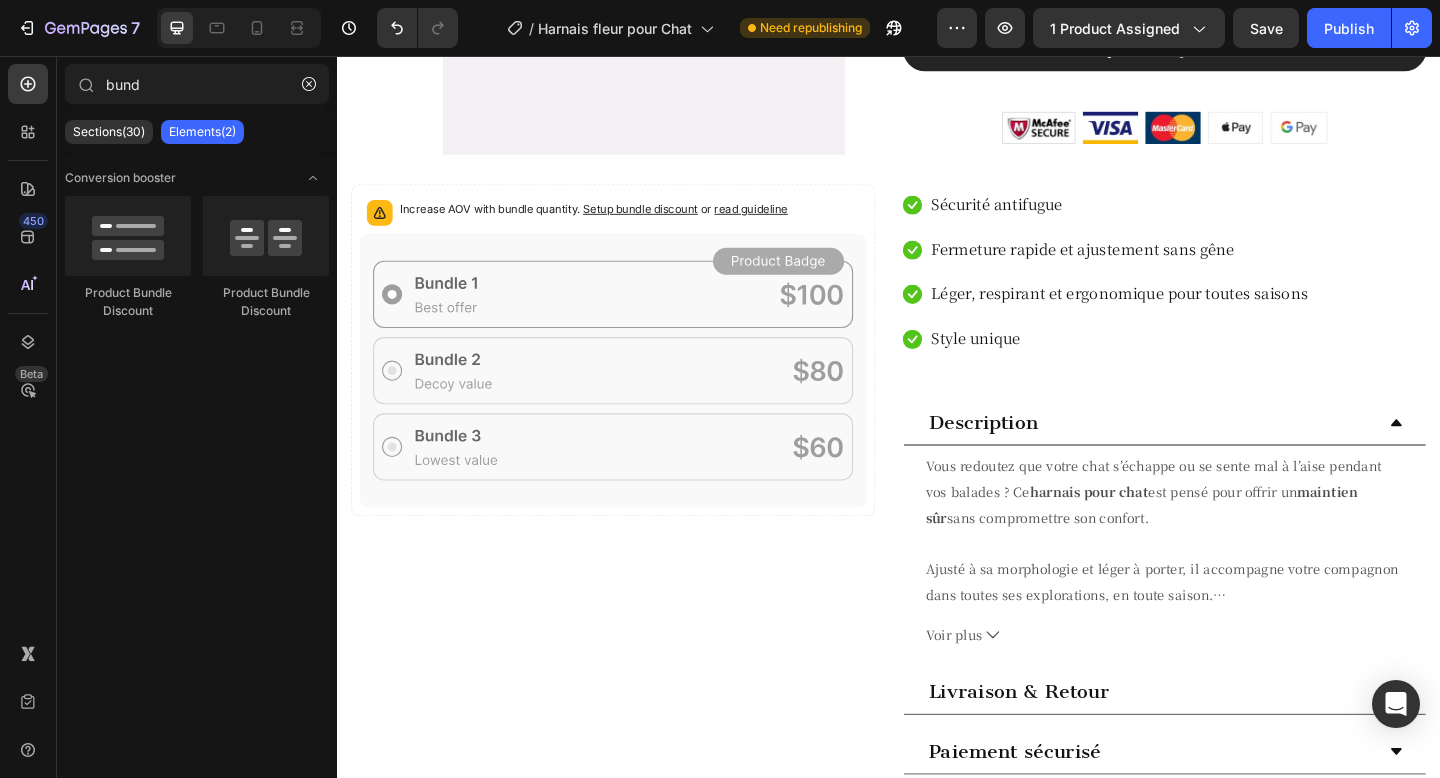 scroll, scrollTop: 590, scrollLeft: 0, axis: vertical 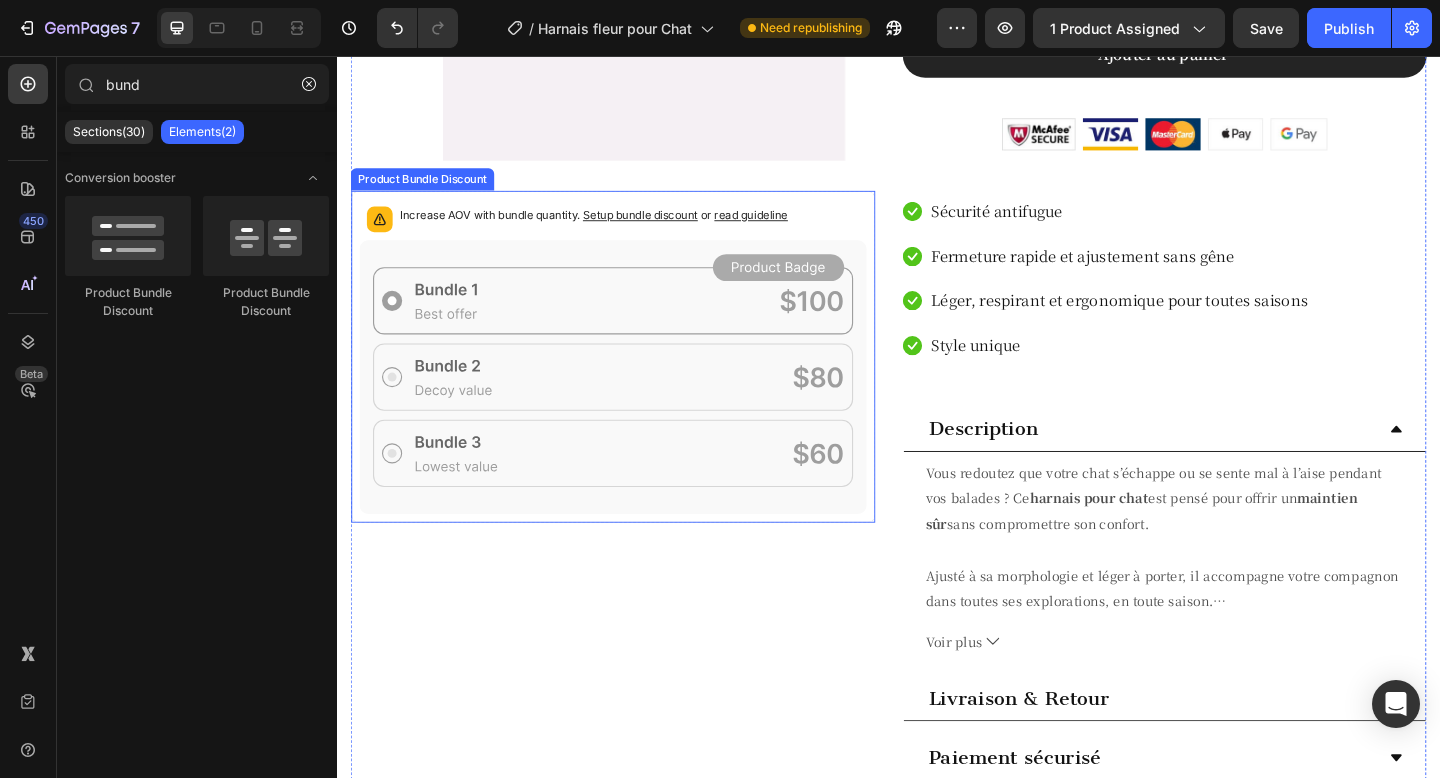 click 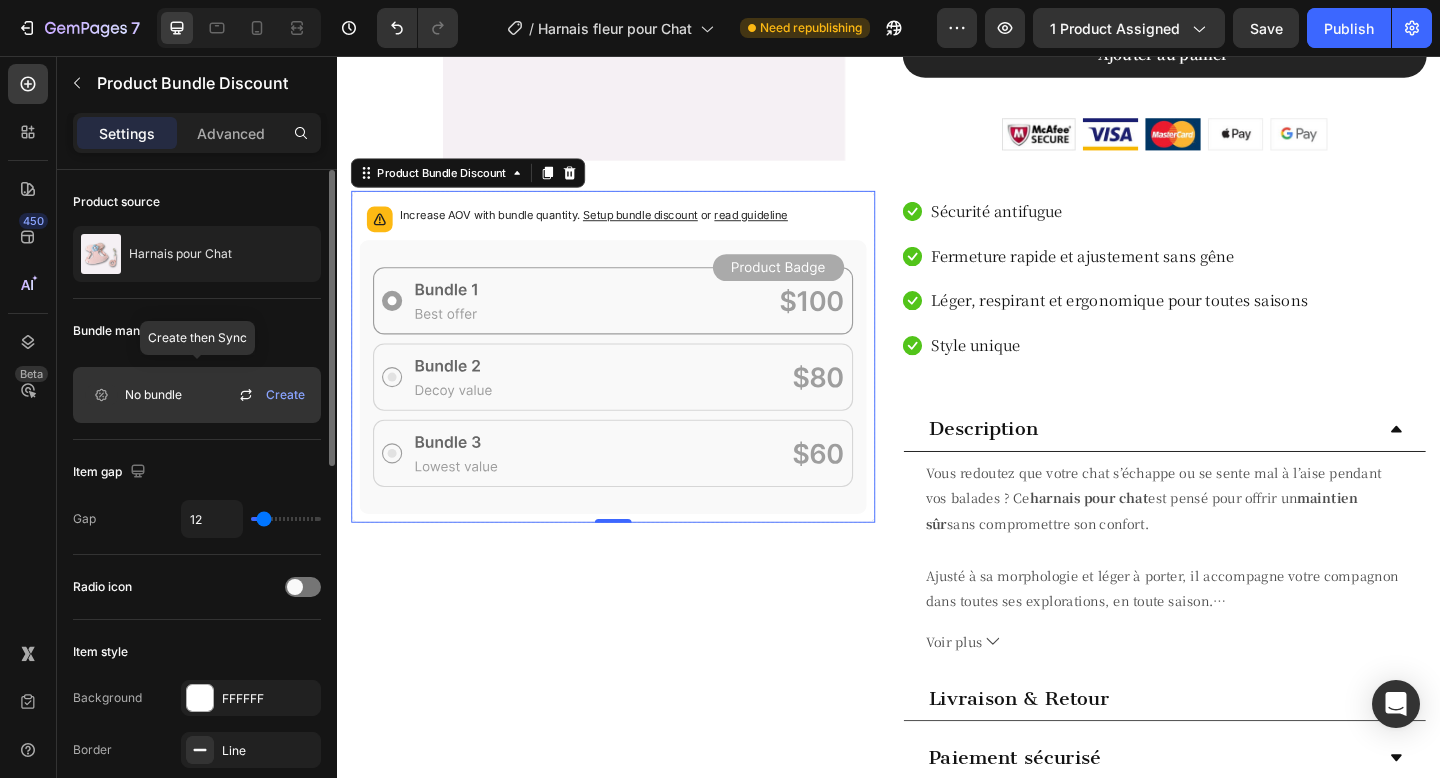 click on "No bundle Create" 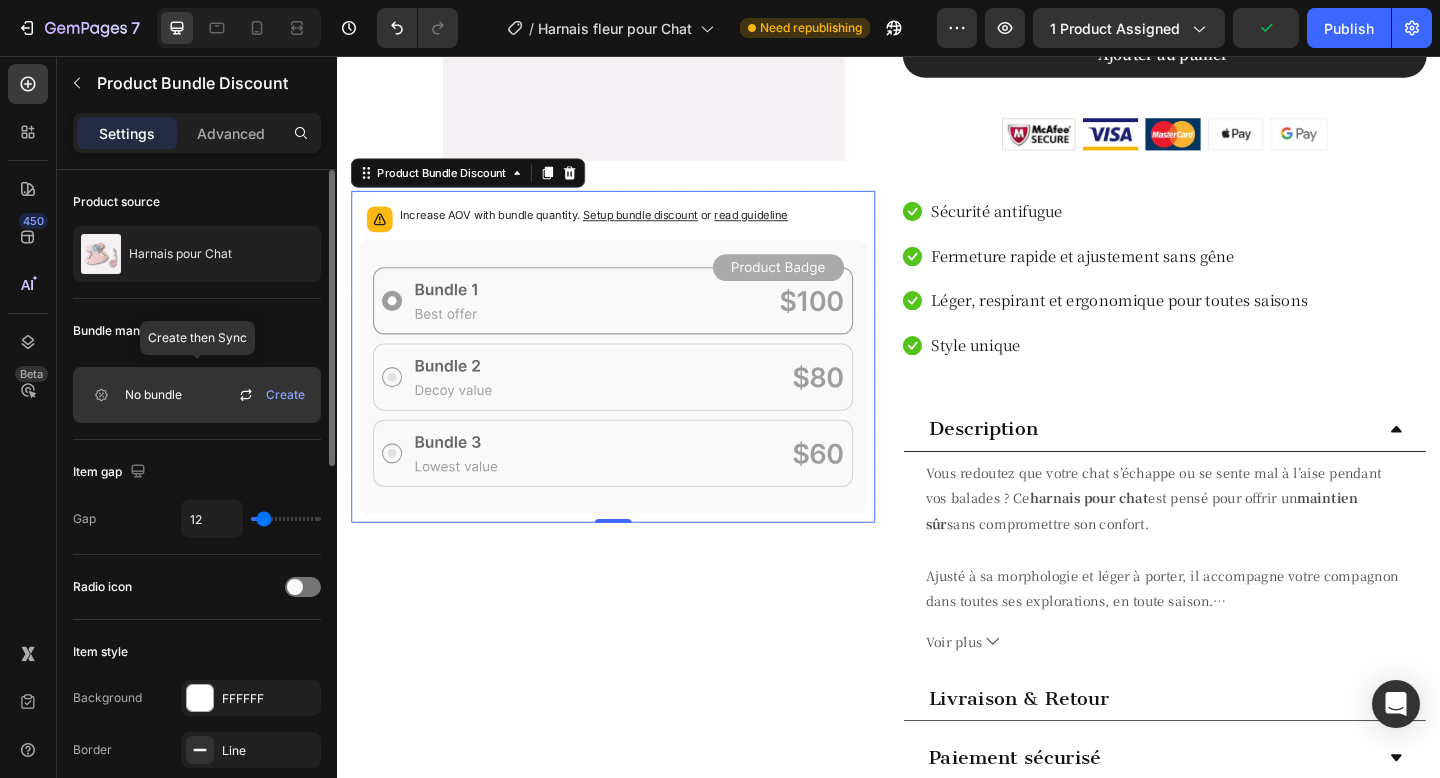 click on "Create" at bounding box center [285, 395] 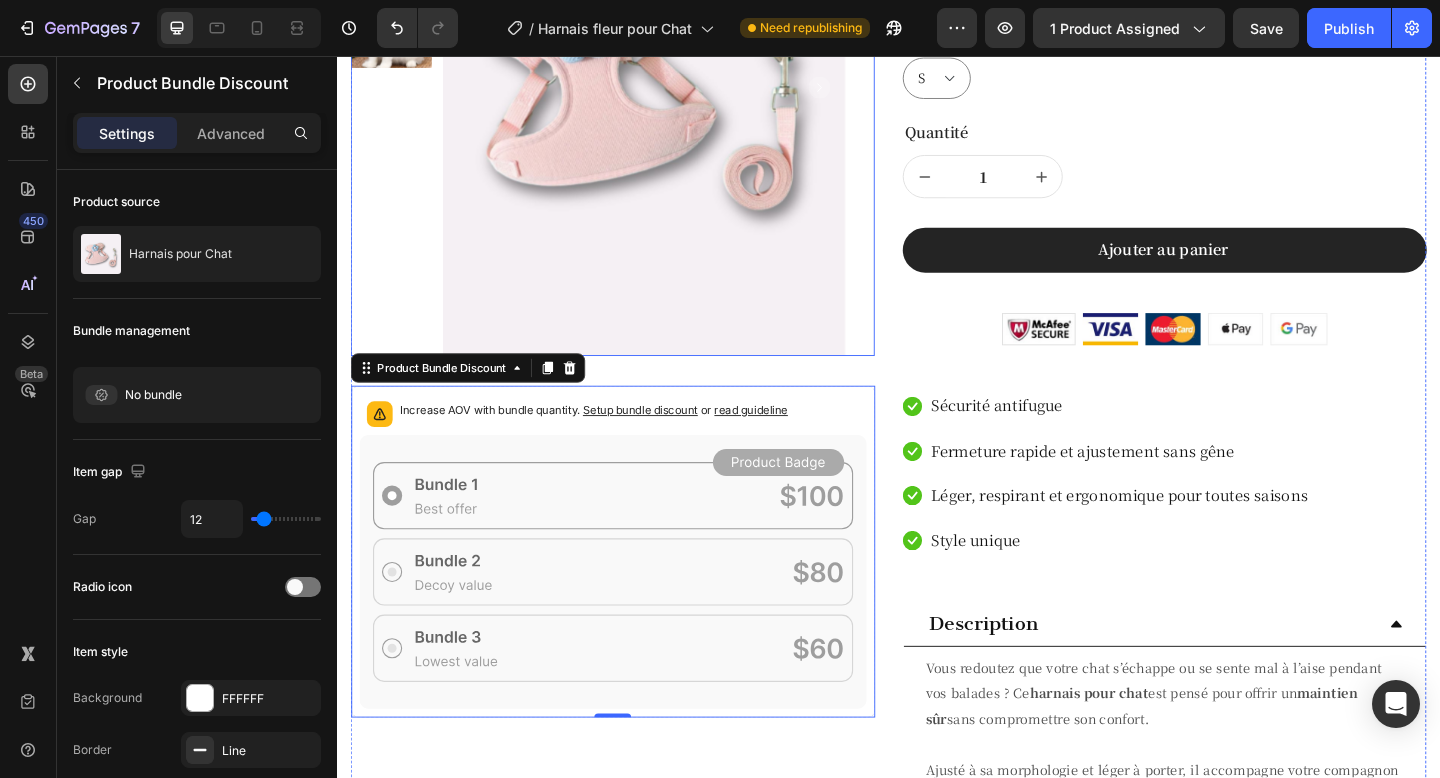 scroll, scrollTop: 412, scrollLeft: 0, axis: vertical 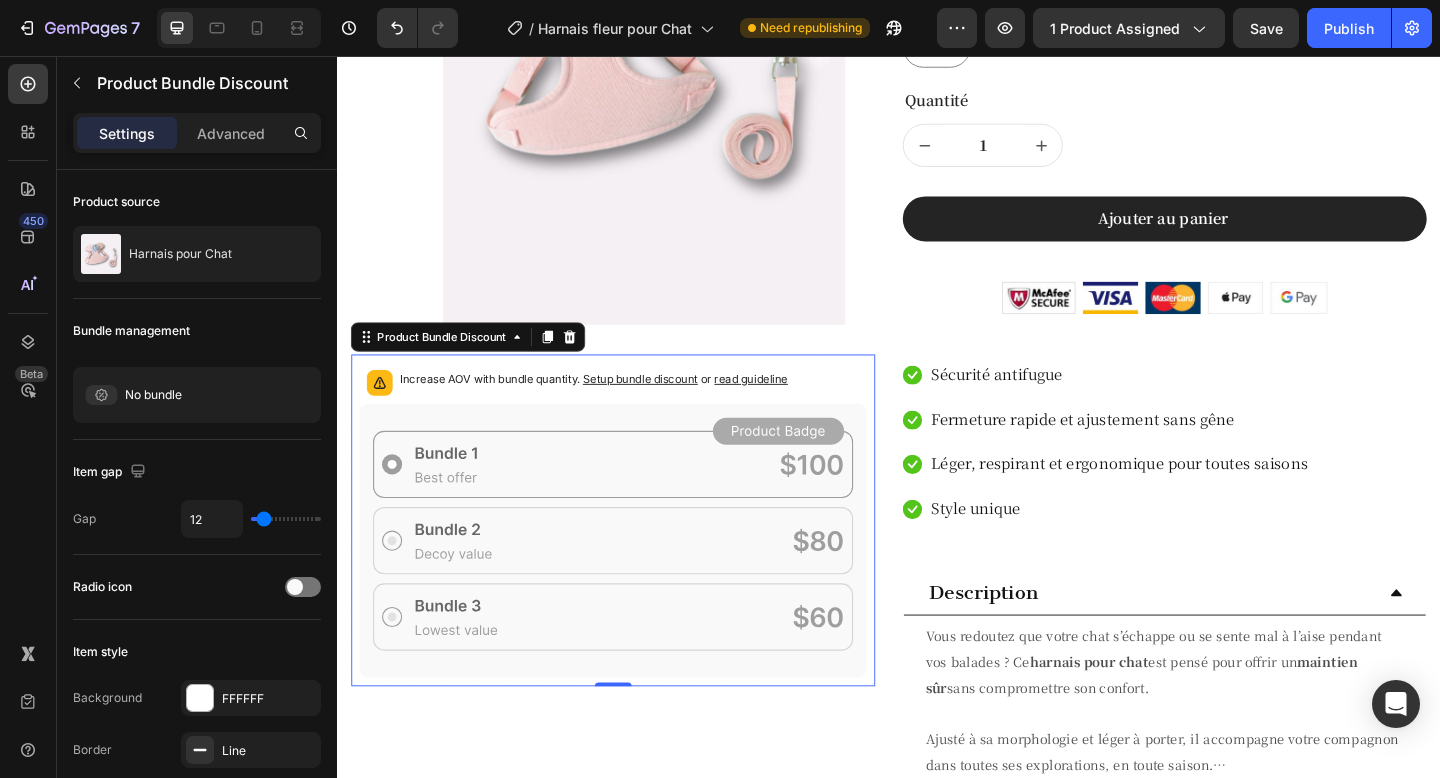 click 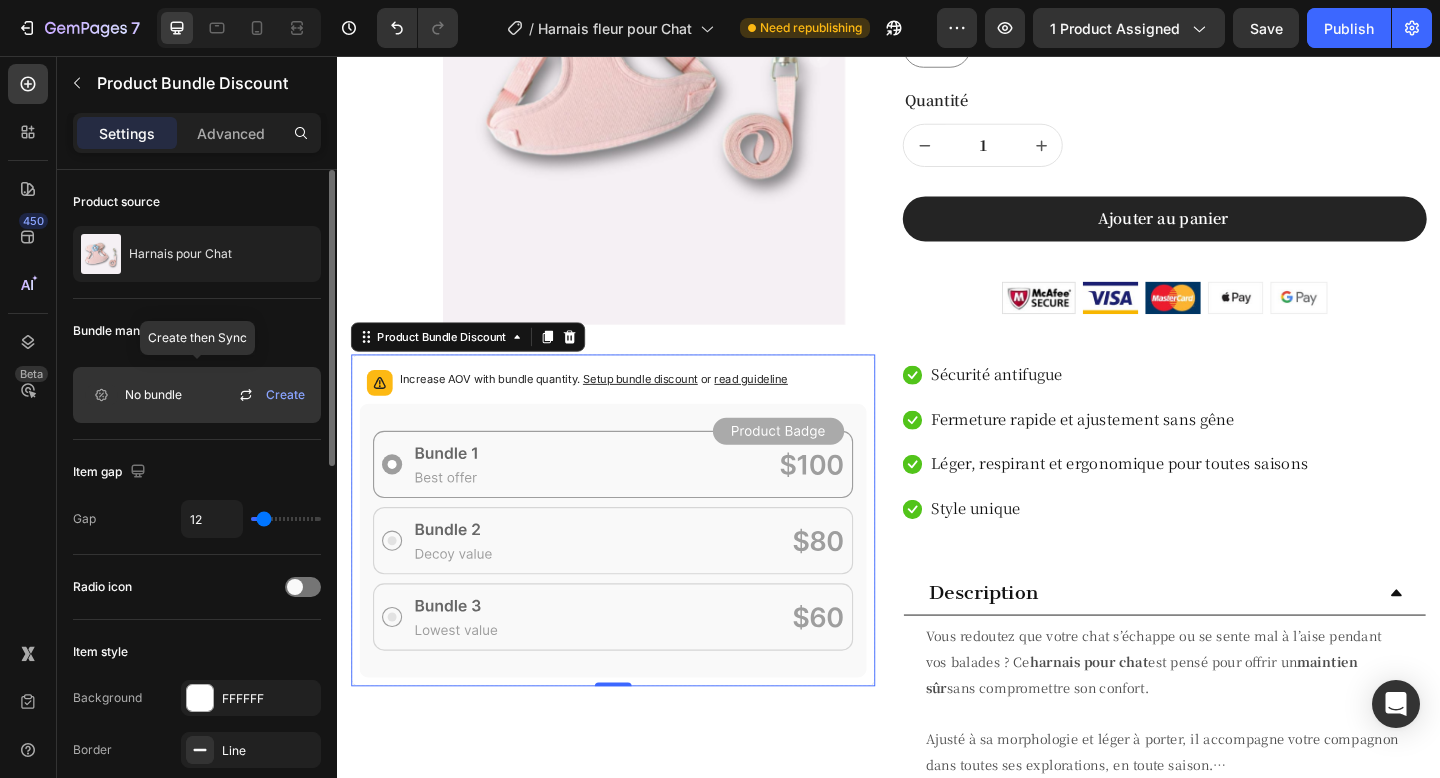 click on "No bundle" at bounding box center (153, 395) 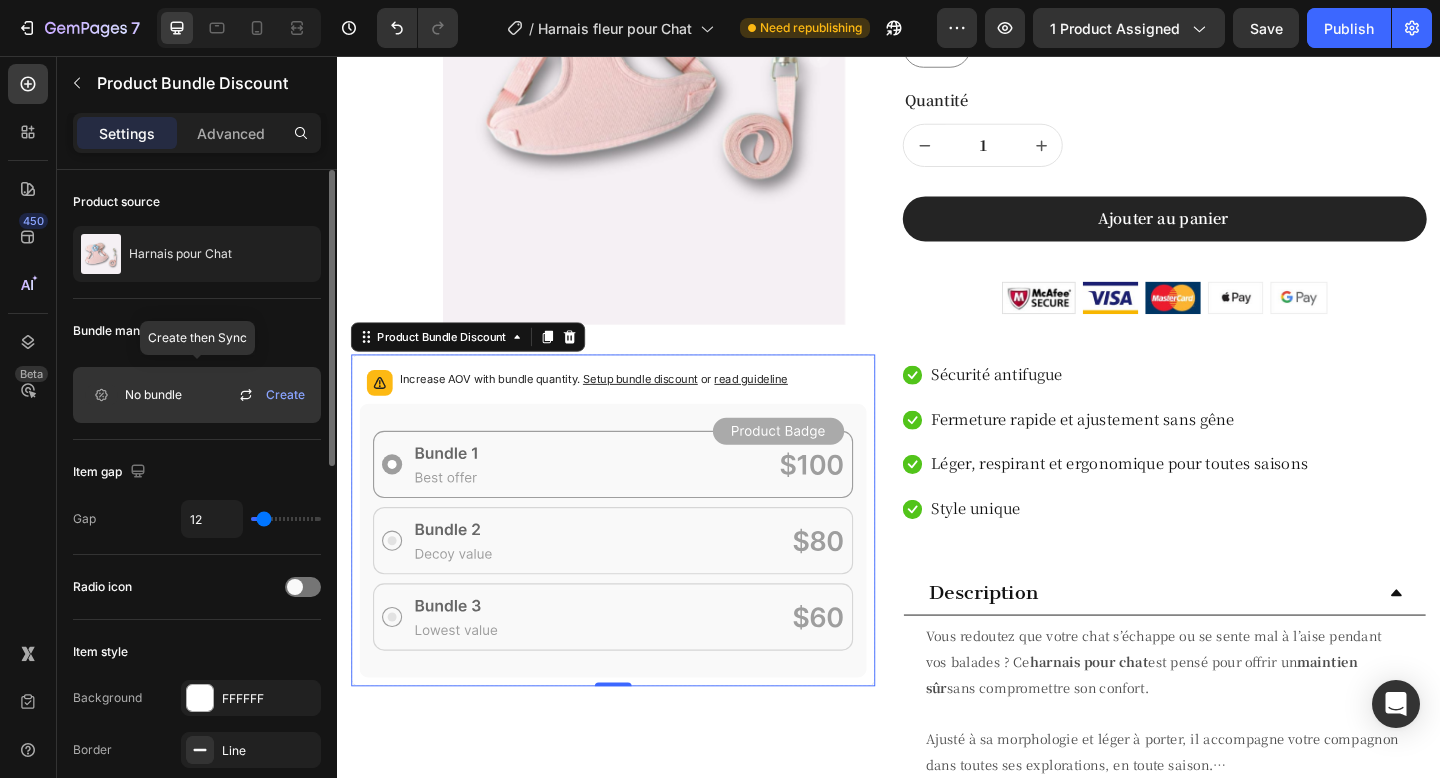 click 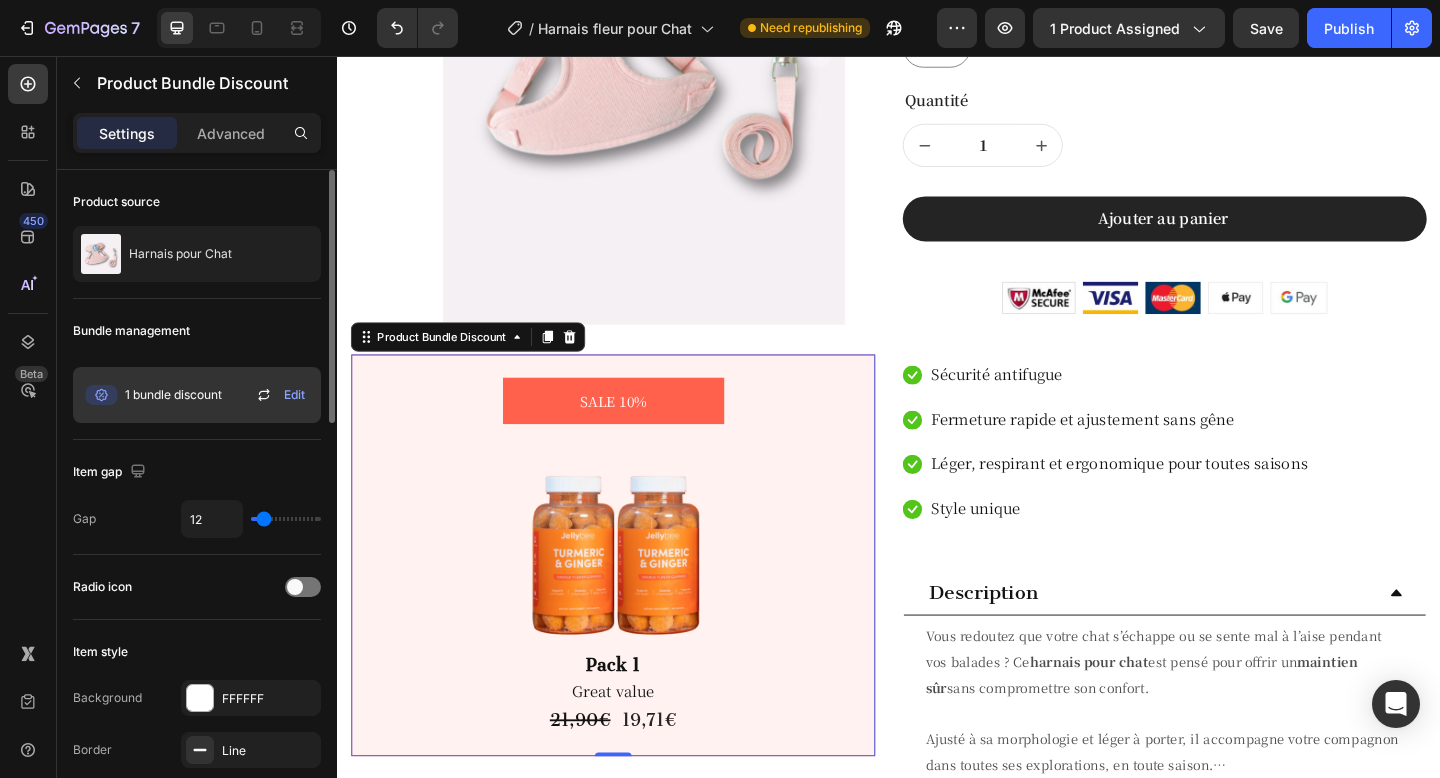 click on "Edit" at bounding box center (294, 395) 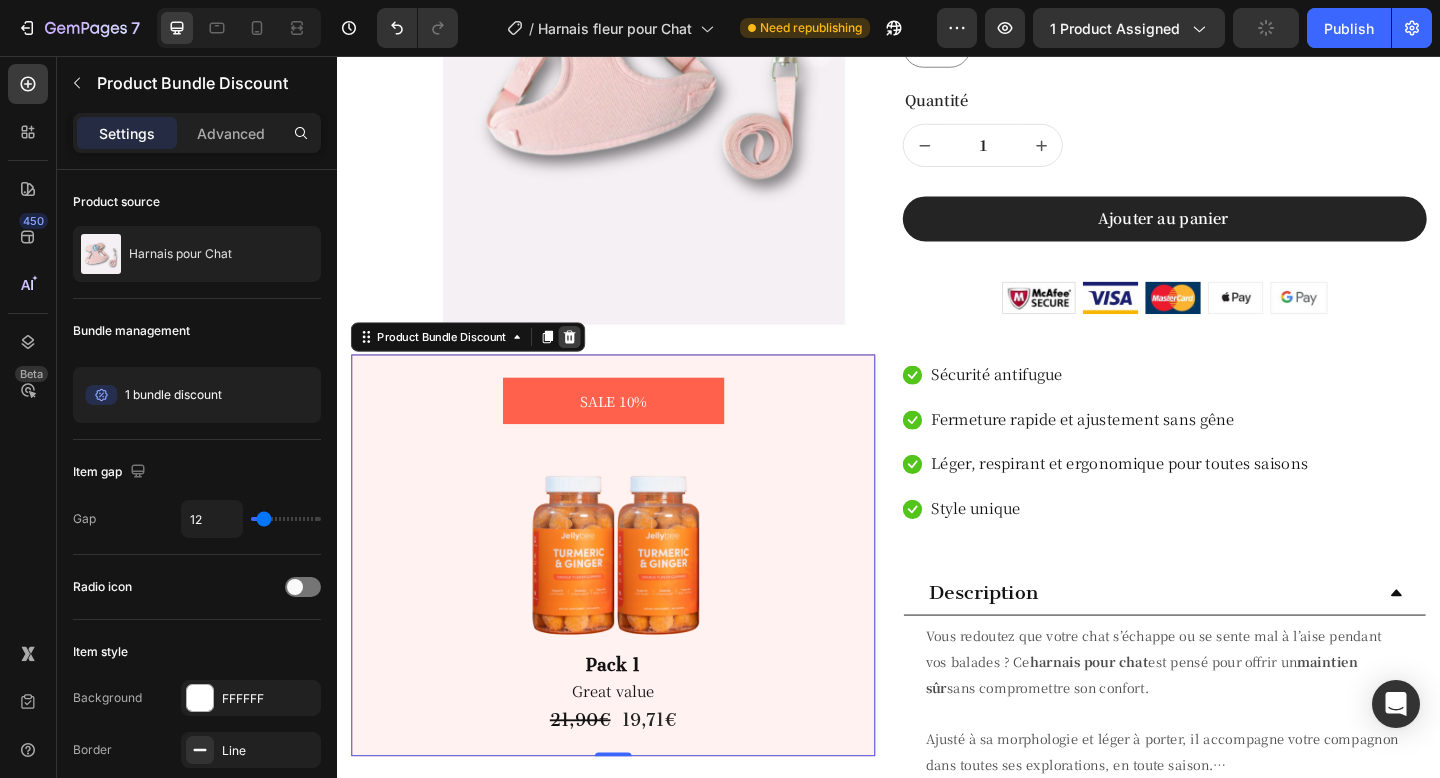 click 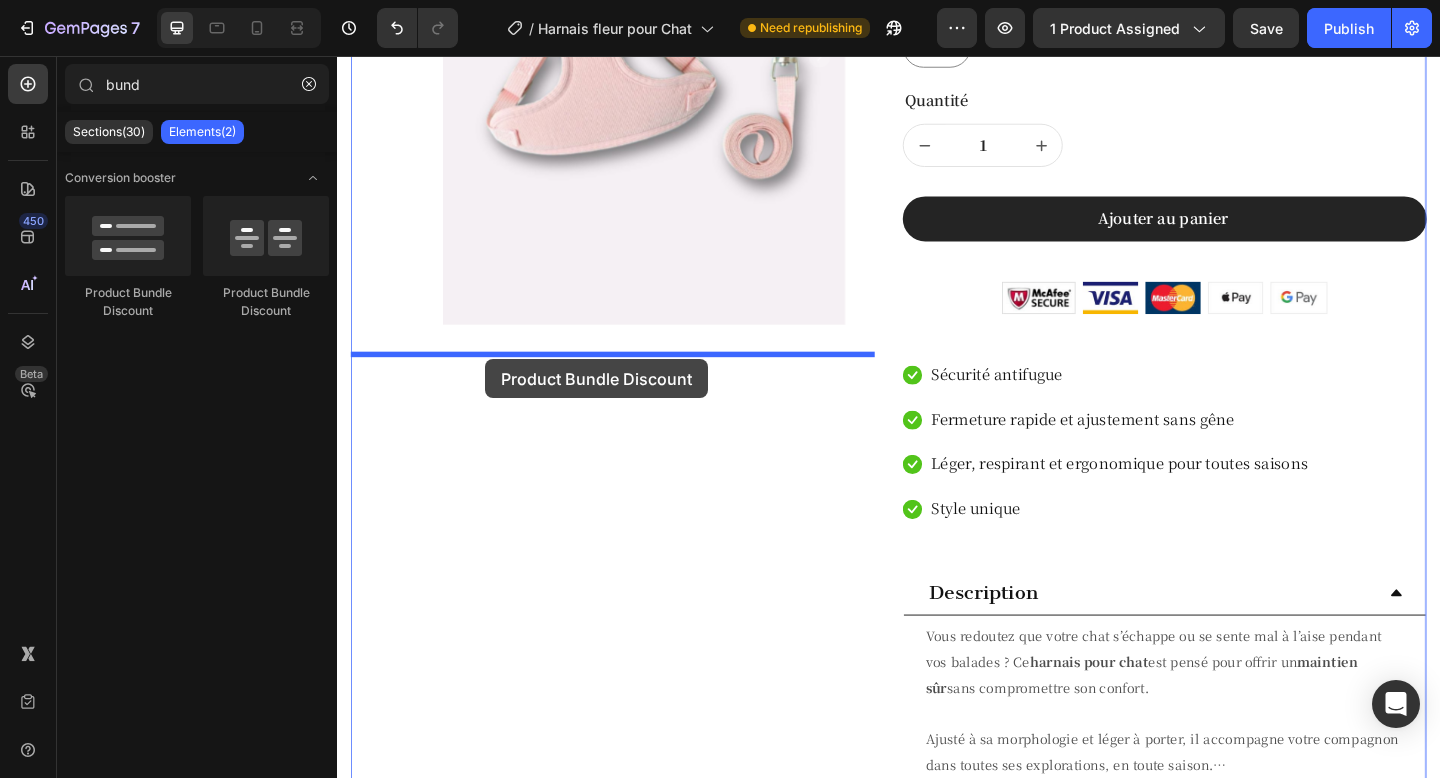 drag, startPoint x: 590, startPoint y: 305, endPoint x: 498, endPoint y: 386, distance: 122.57651 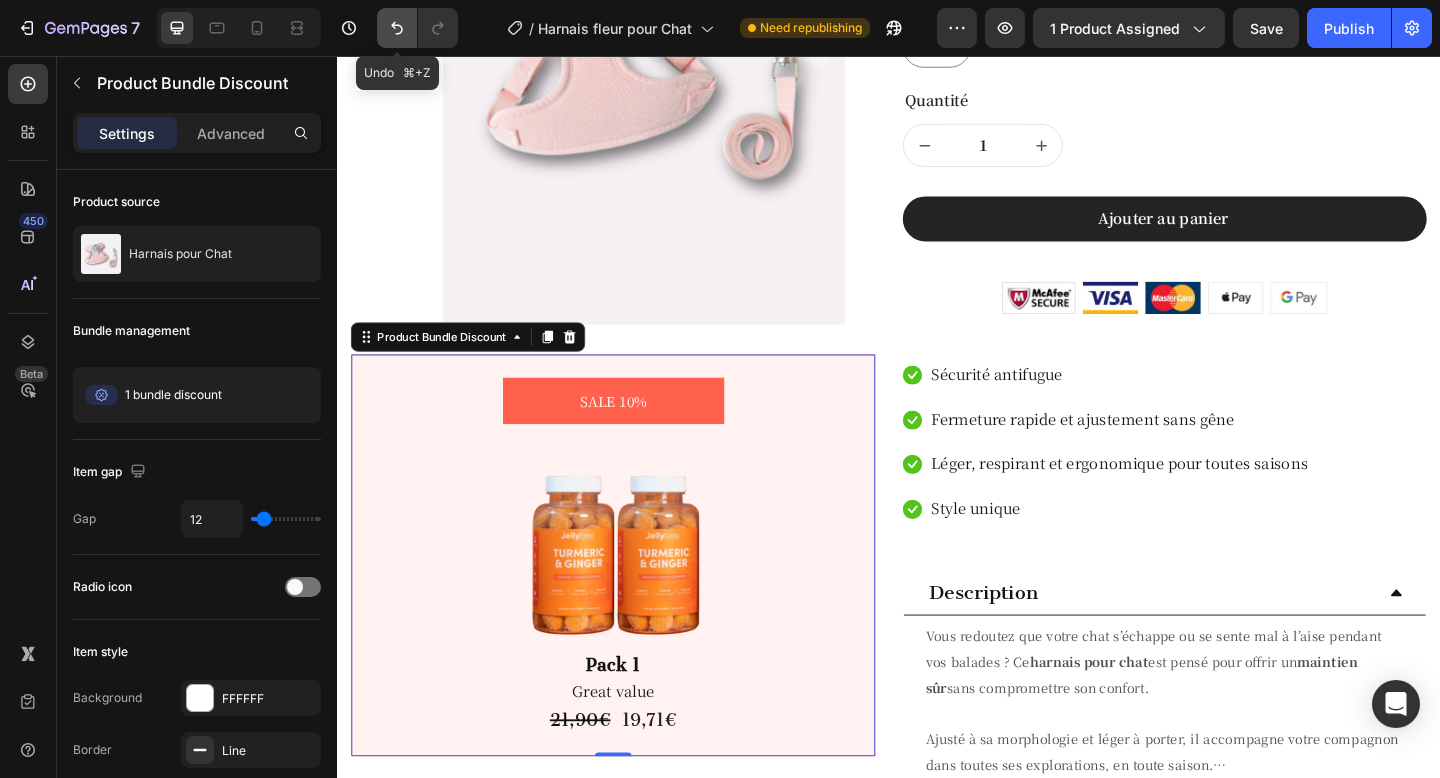 click 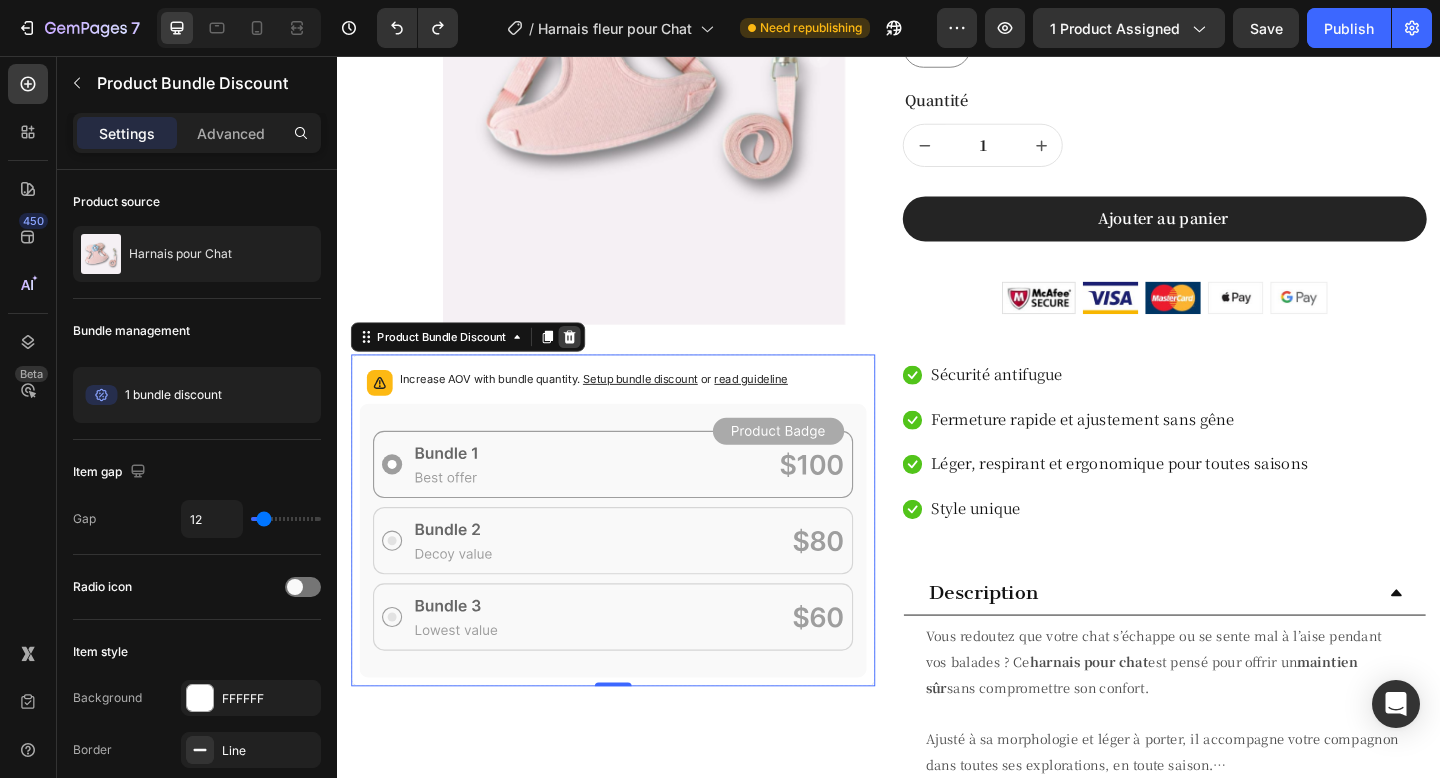 click at bounding box center [590, 362] 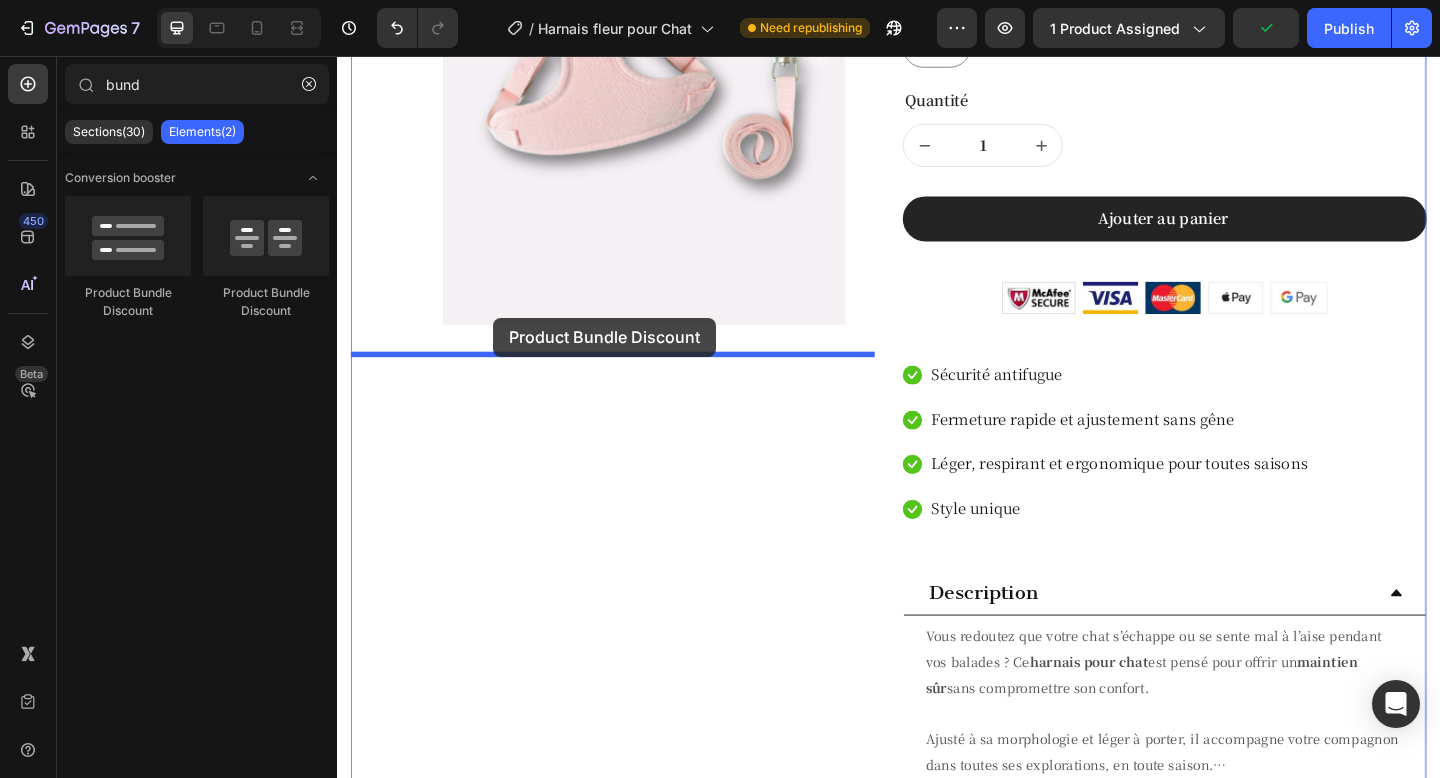 drag, startPoint x: 437, startPoint y: 318, endPoint x: 508, endPoint y: 341, distance: 74.63243 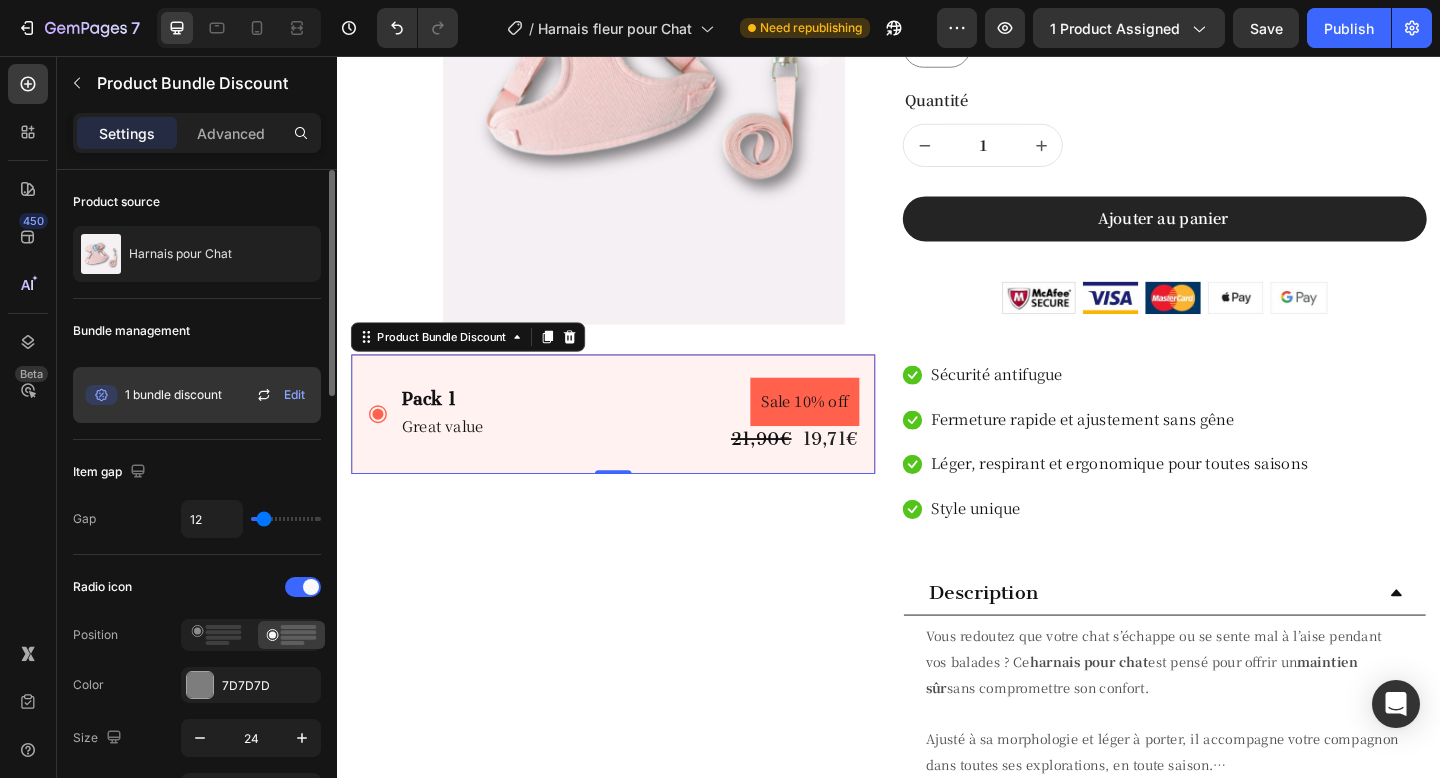 click on "1 bundle discount" at bounding box center [151, 395] 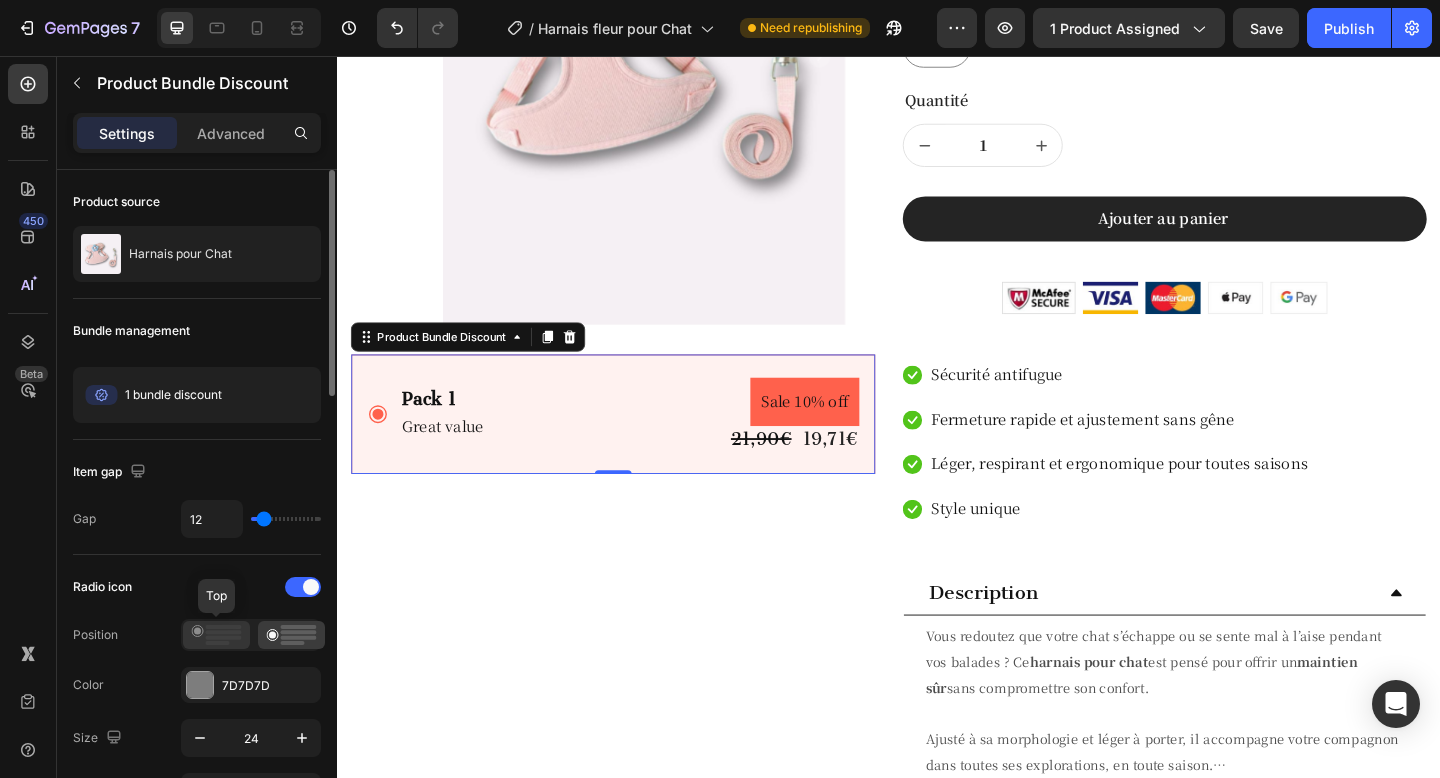click 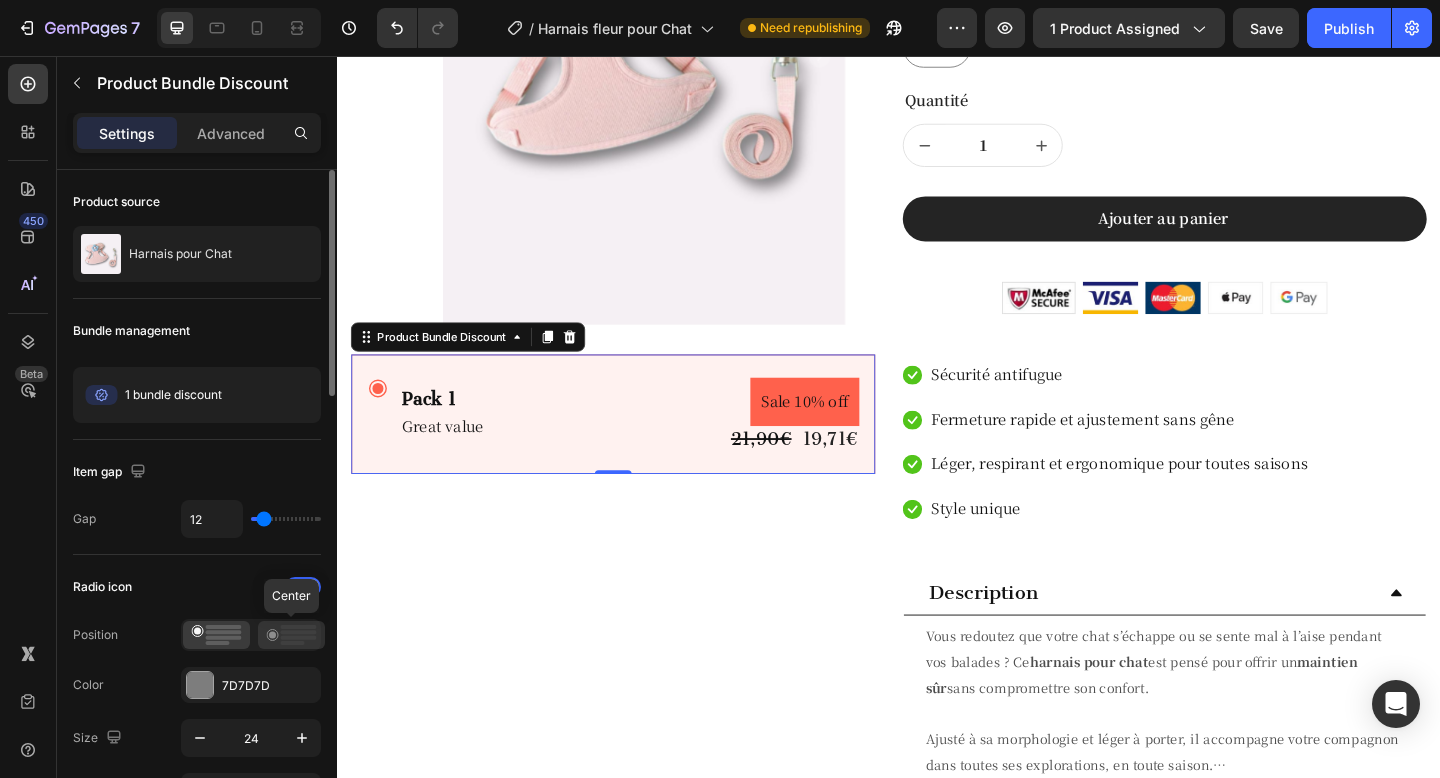 click 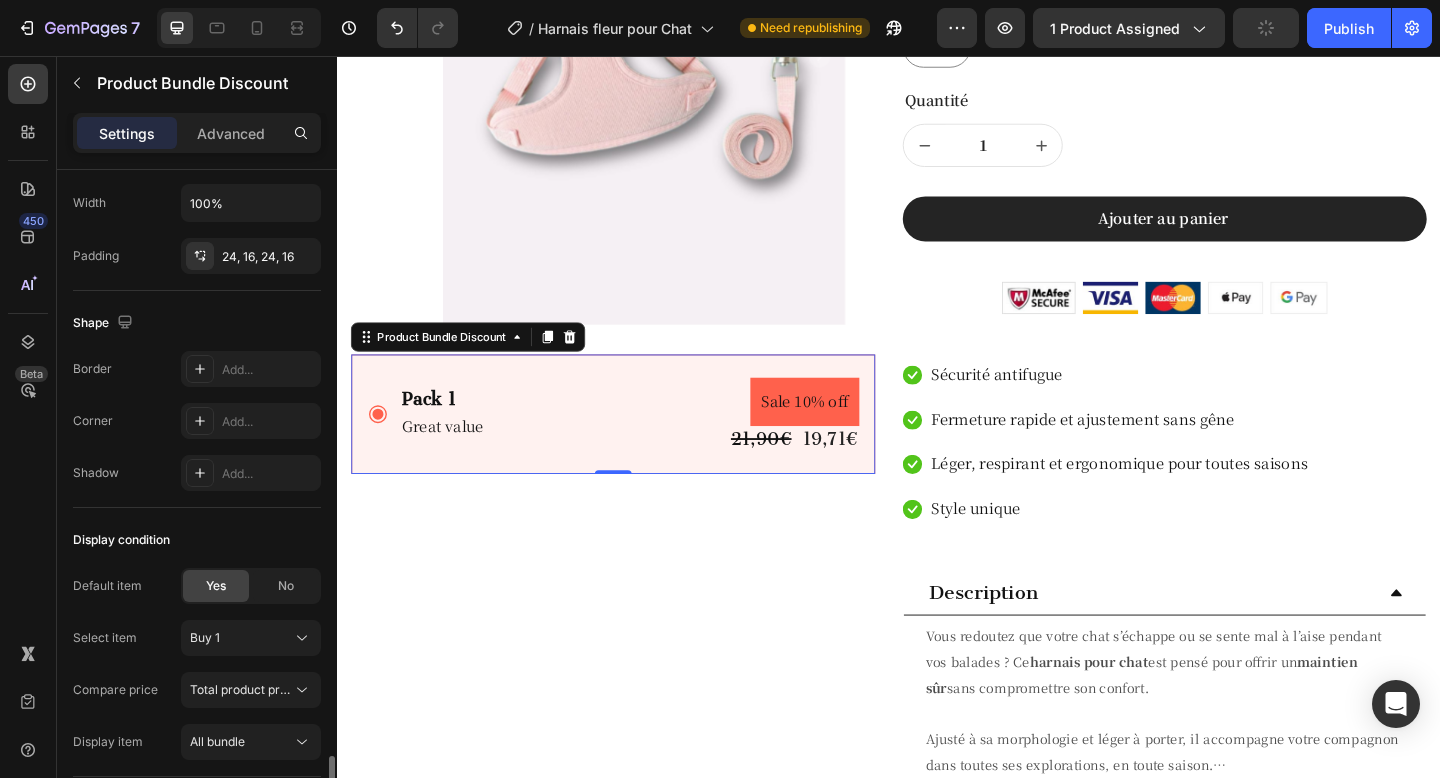 scroll, scrollTop: 1285, scrollLeft: 0, axis: vertical 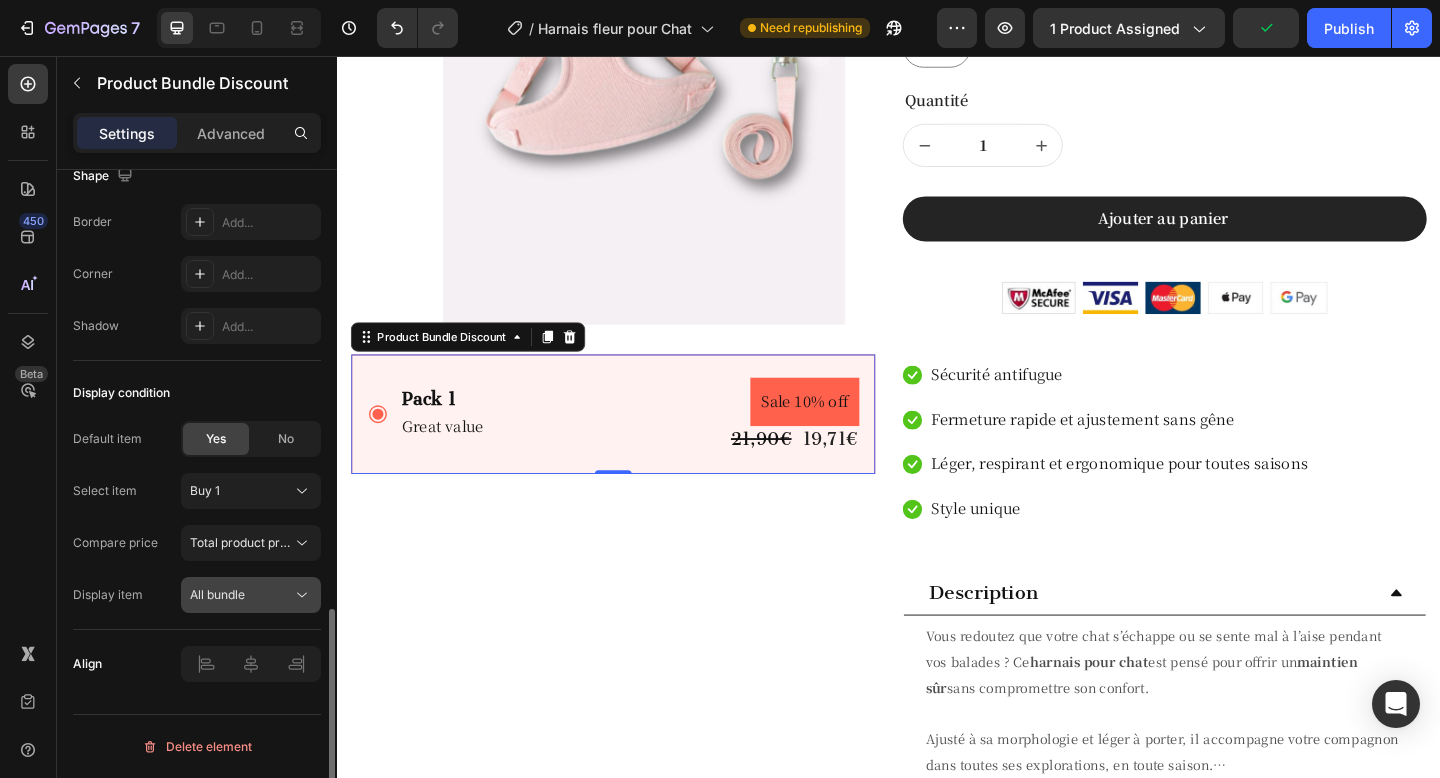 click on "All bundle" at bounding box center (241, 595) 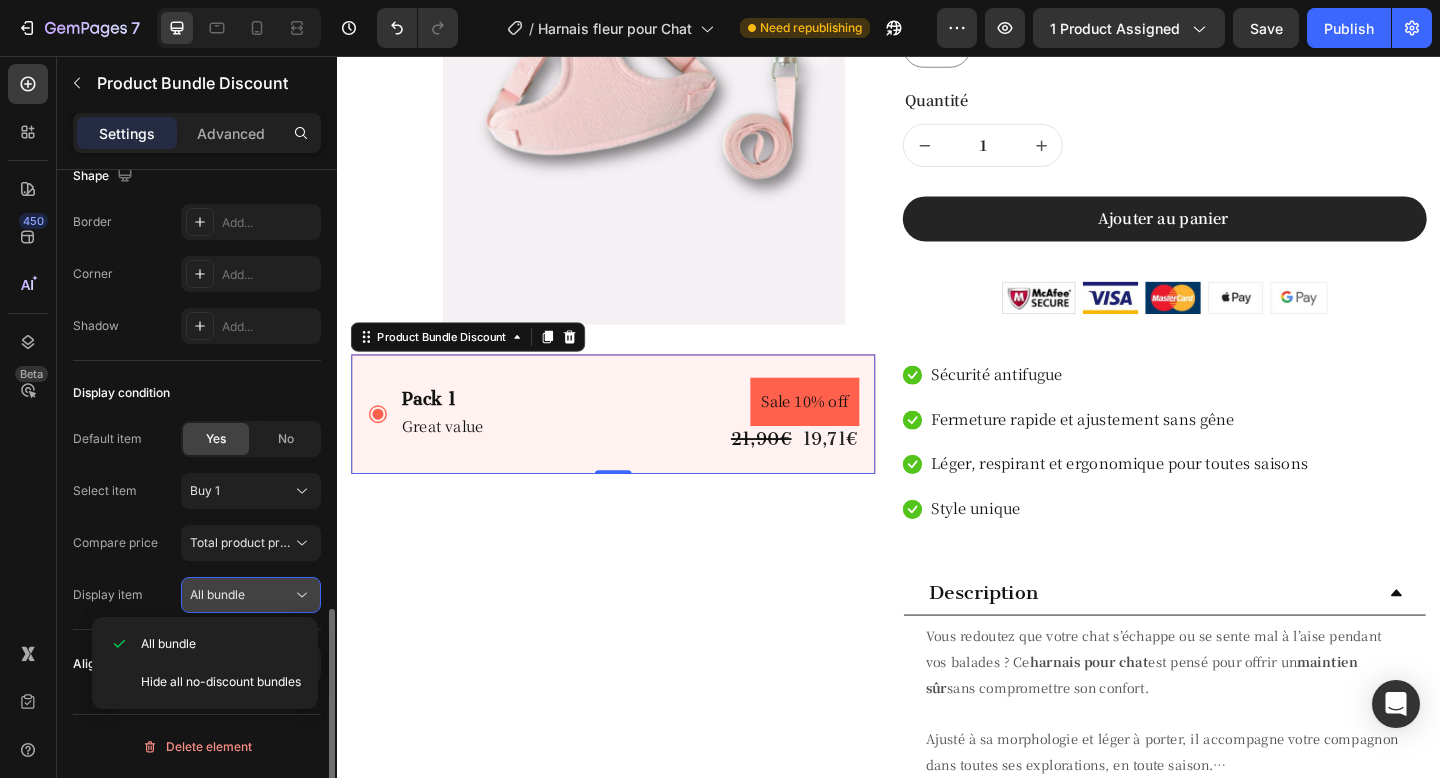 click on "All bundle" at bounding box center [241, 595] 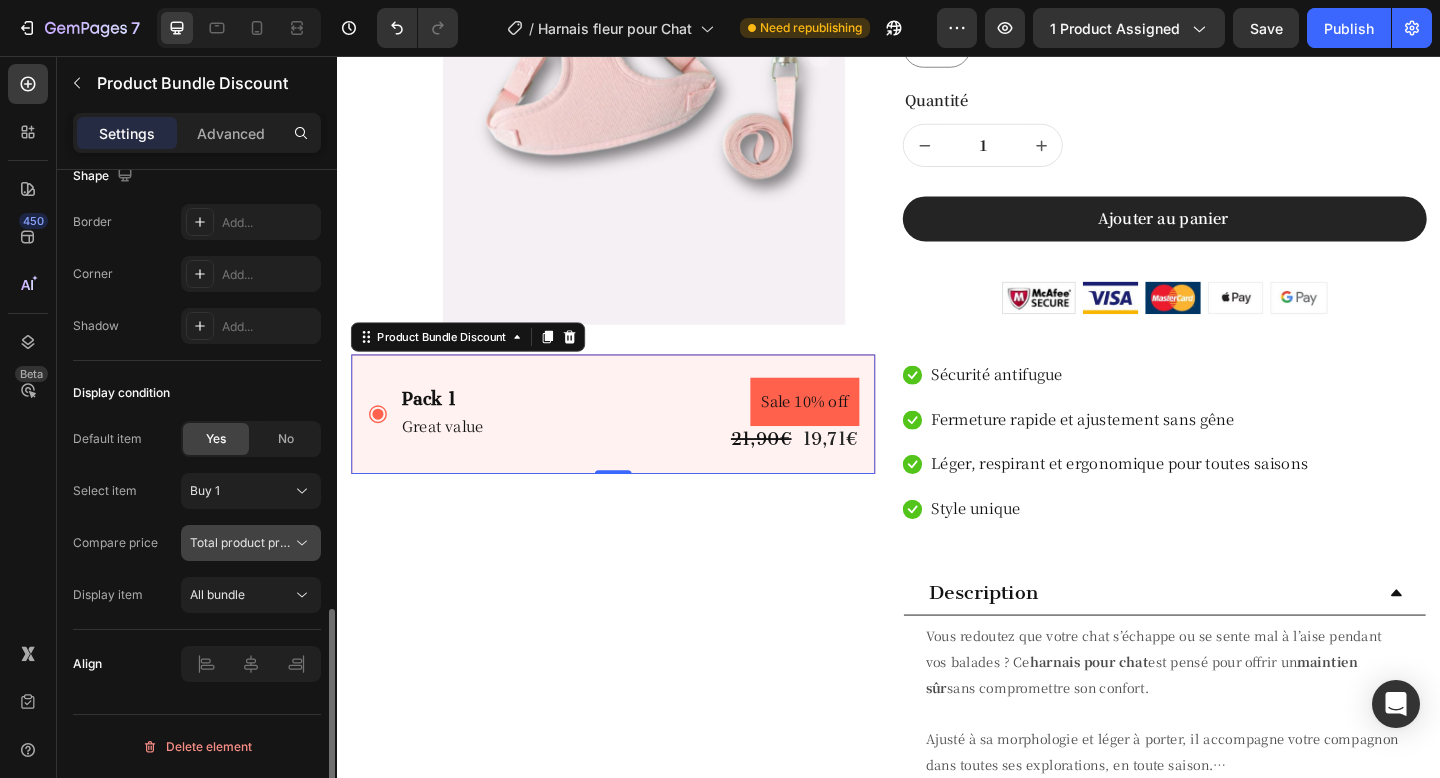 click on "Total product price" at bounding box center (243, 542) 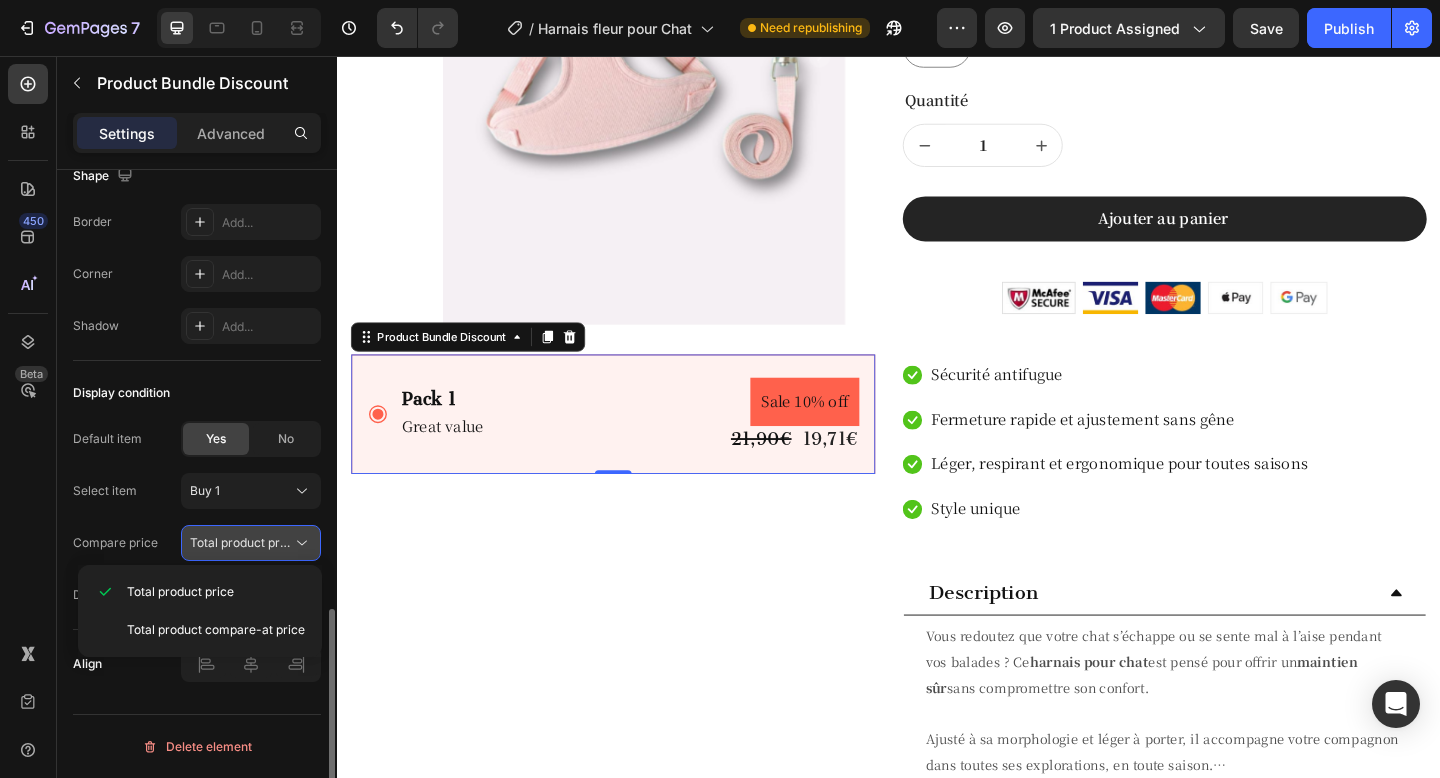 click on "Total product price" at bounding box center [243, 542] 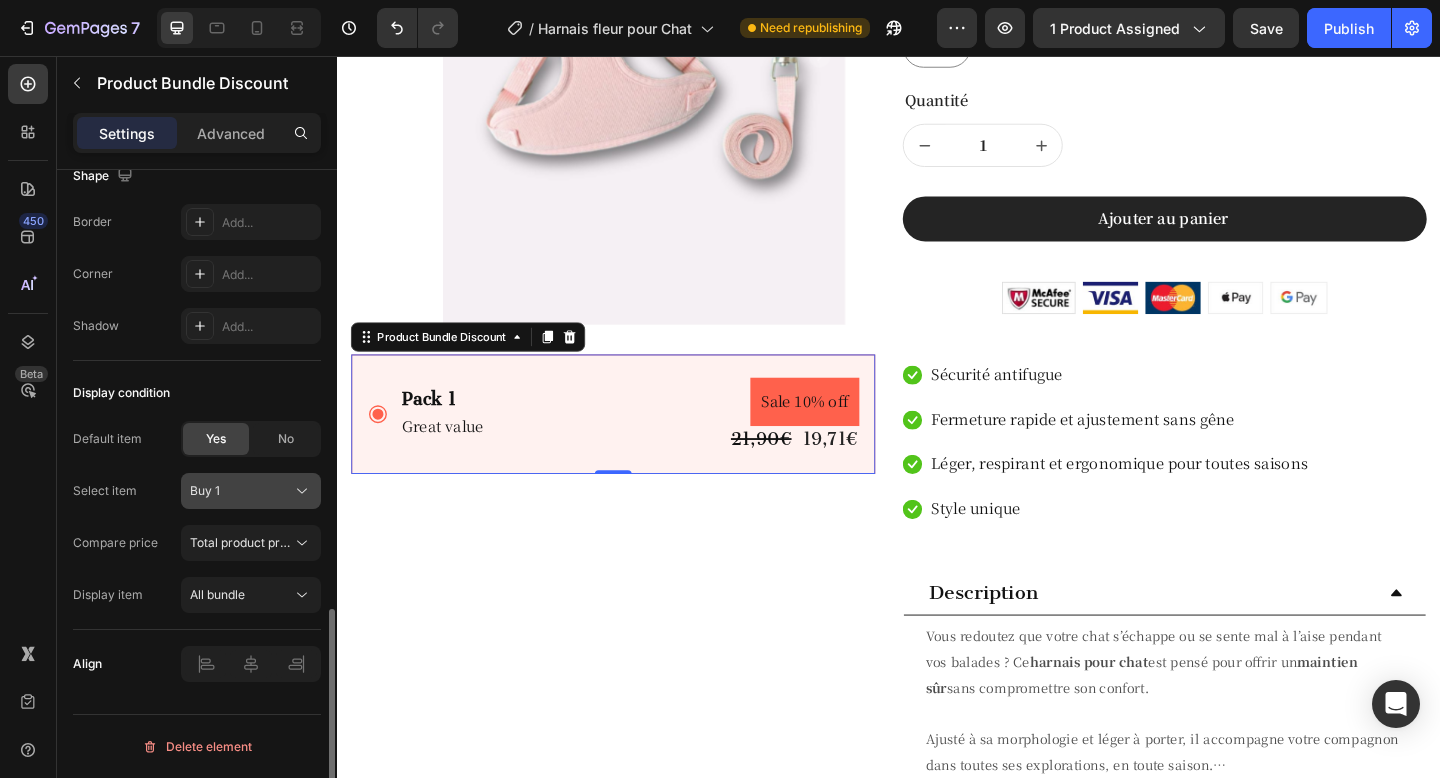 click on "Buy 1" at bounding box center (251, 491) 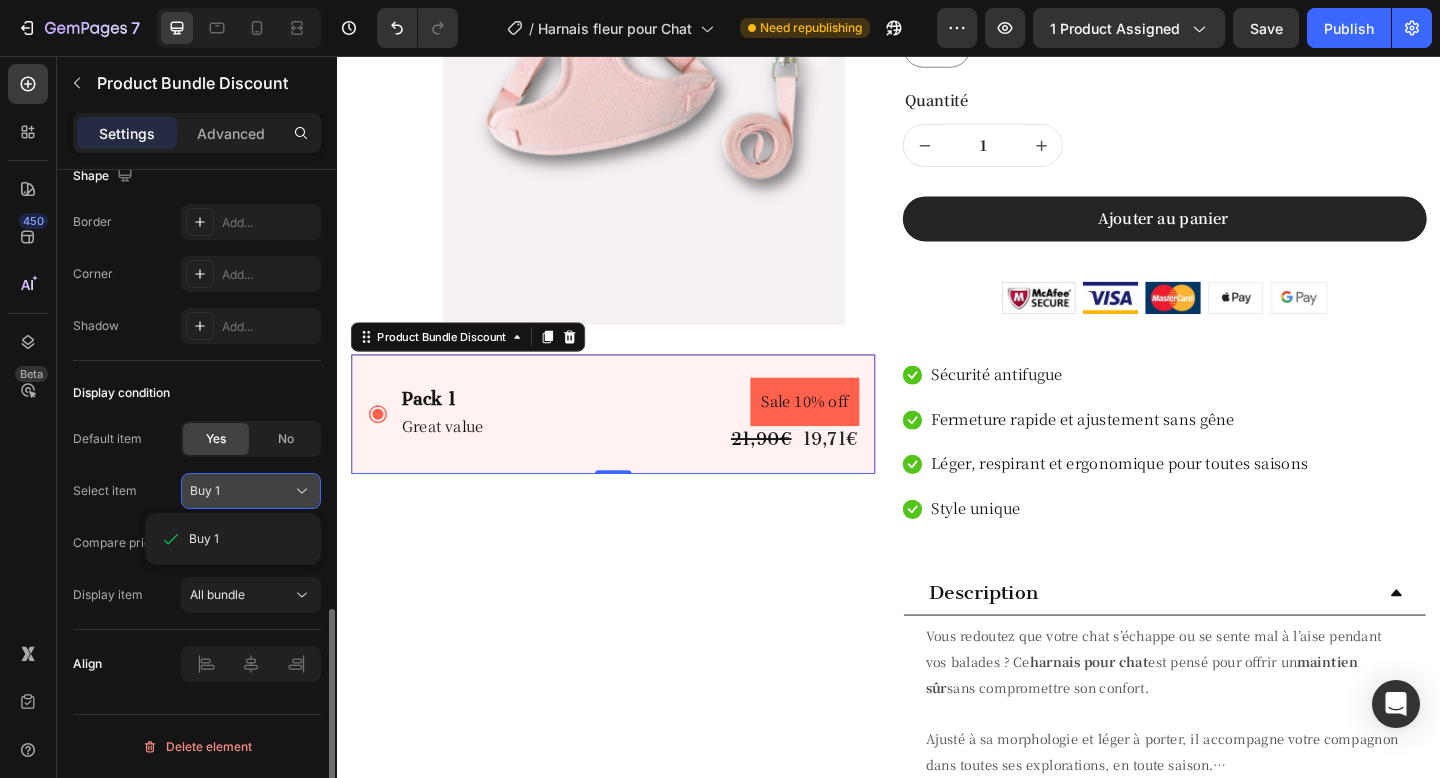 click on "Buy 1" at bounding box center (251, 491) 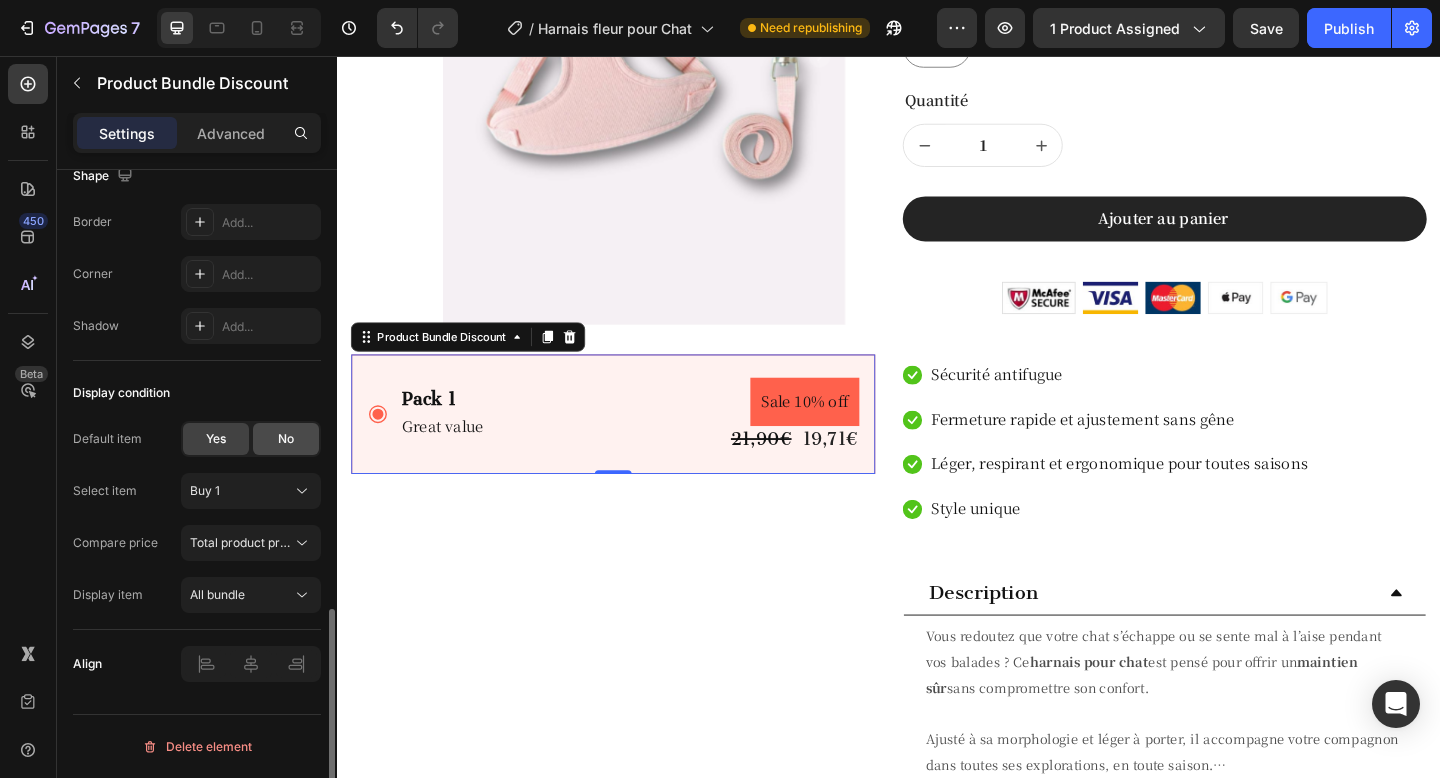 click on "No" 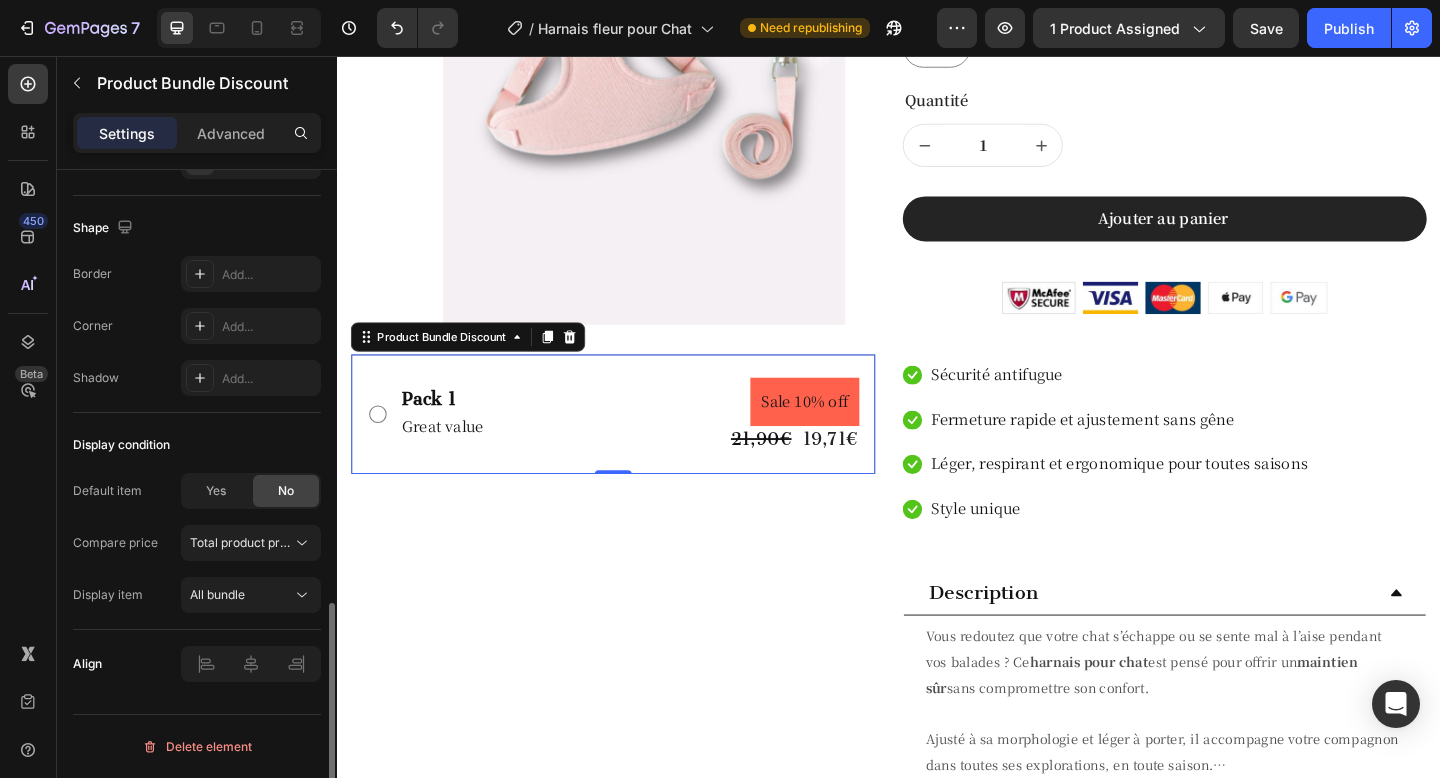 scroll, scrollTop: 1233, scrollLeft: 0, axis: vertical 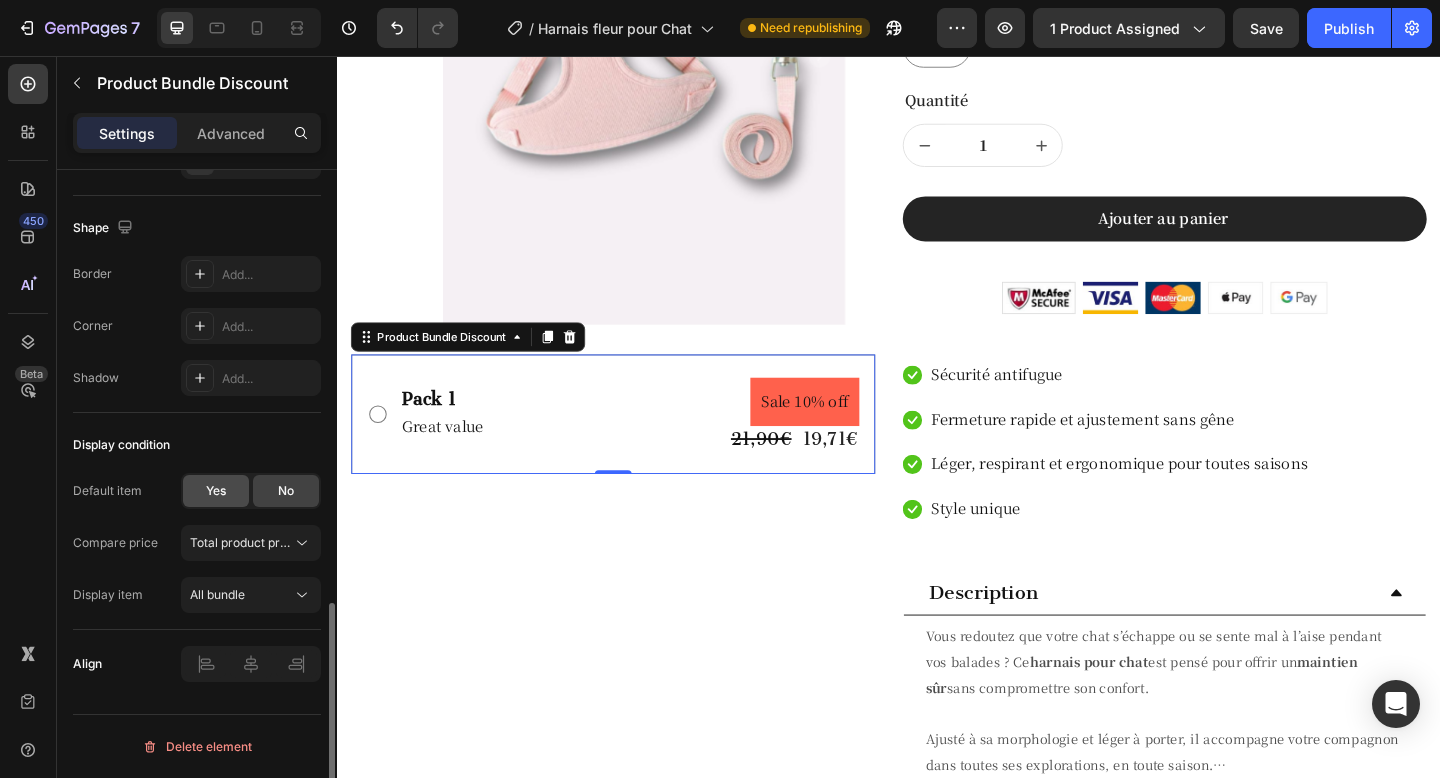 click on "Yes" 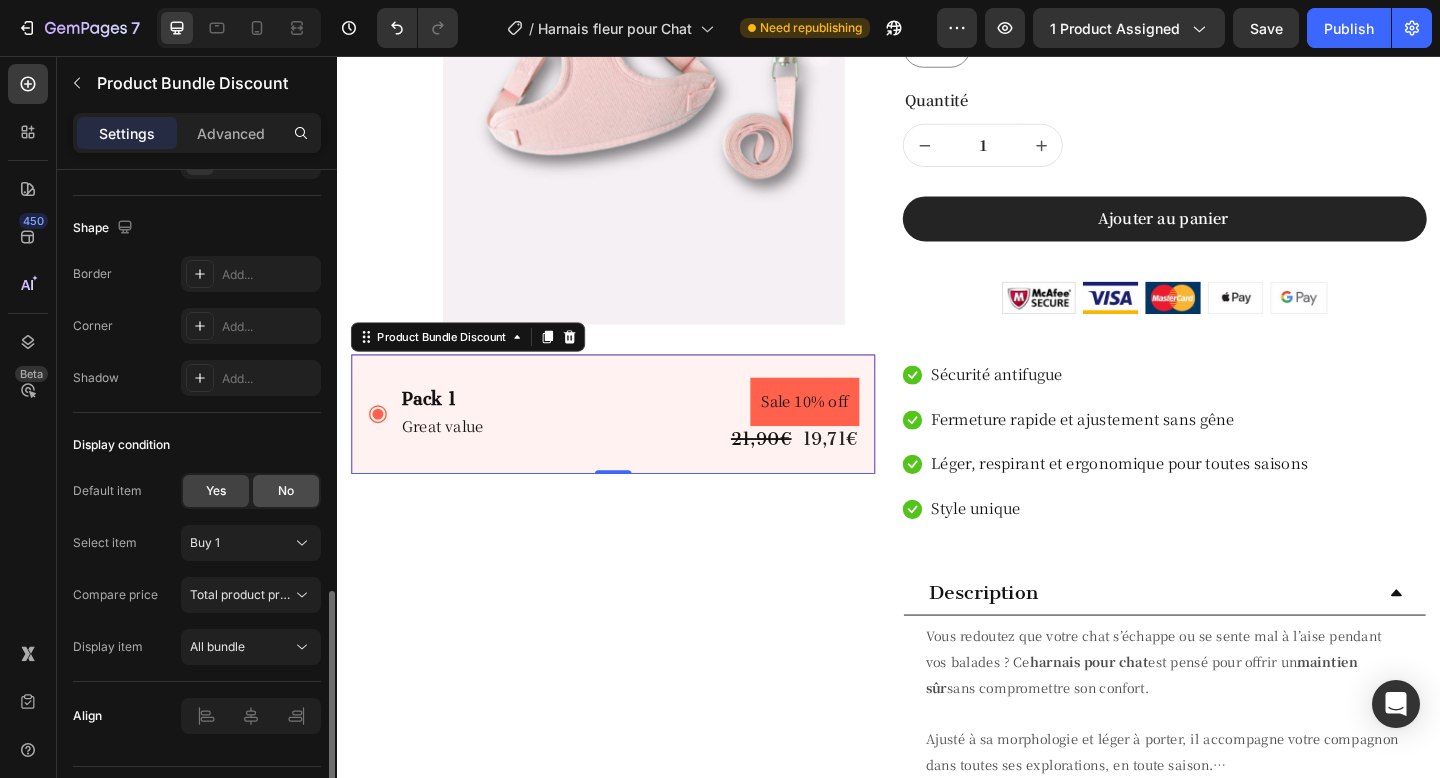 click on "No" 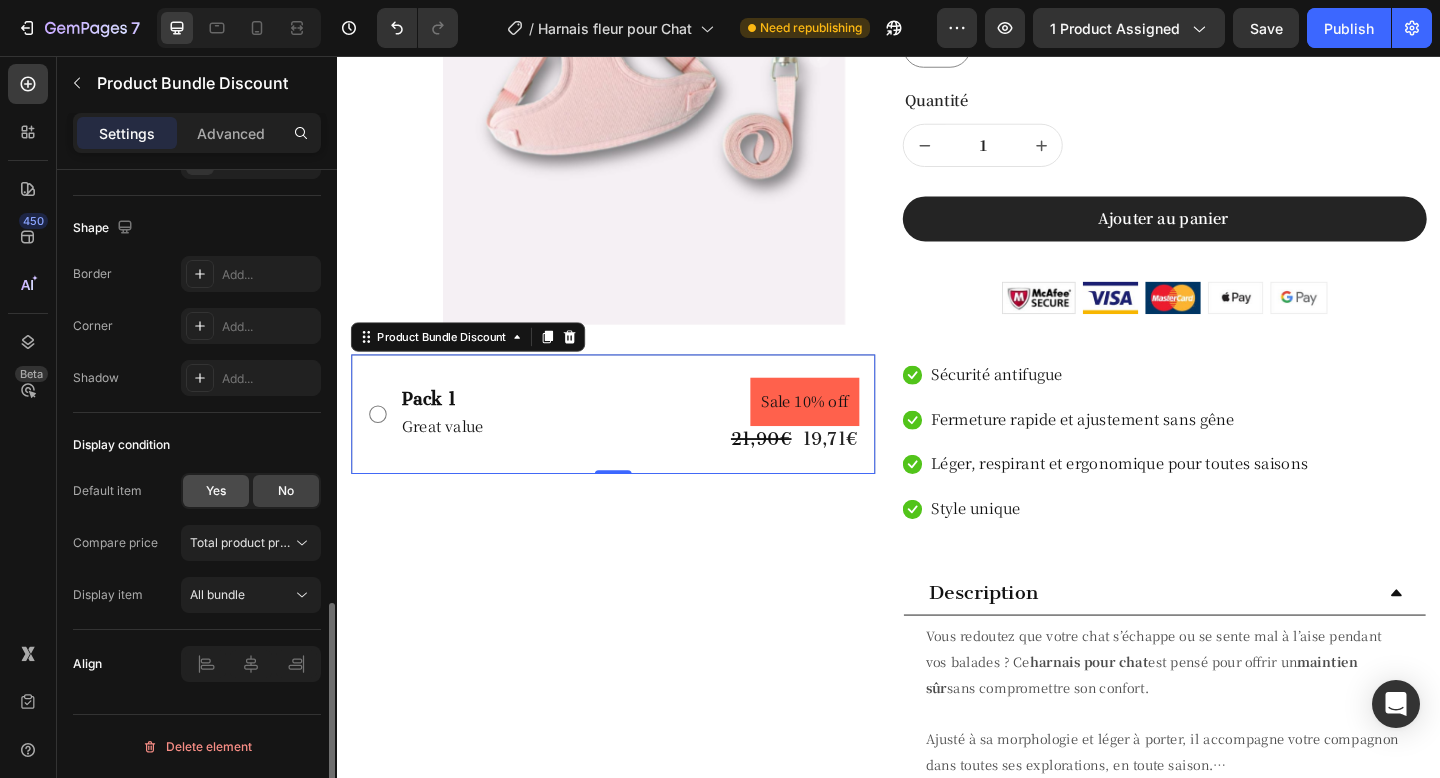 click on "Yes" 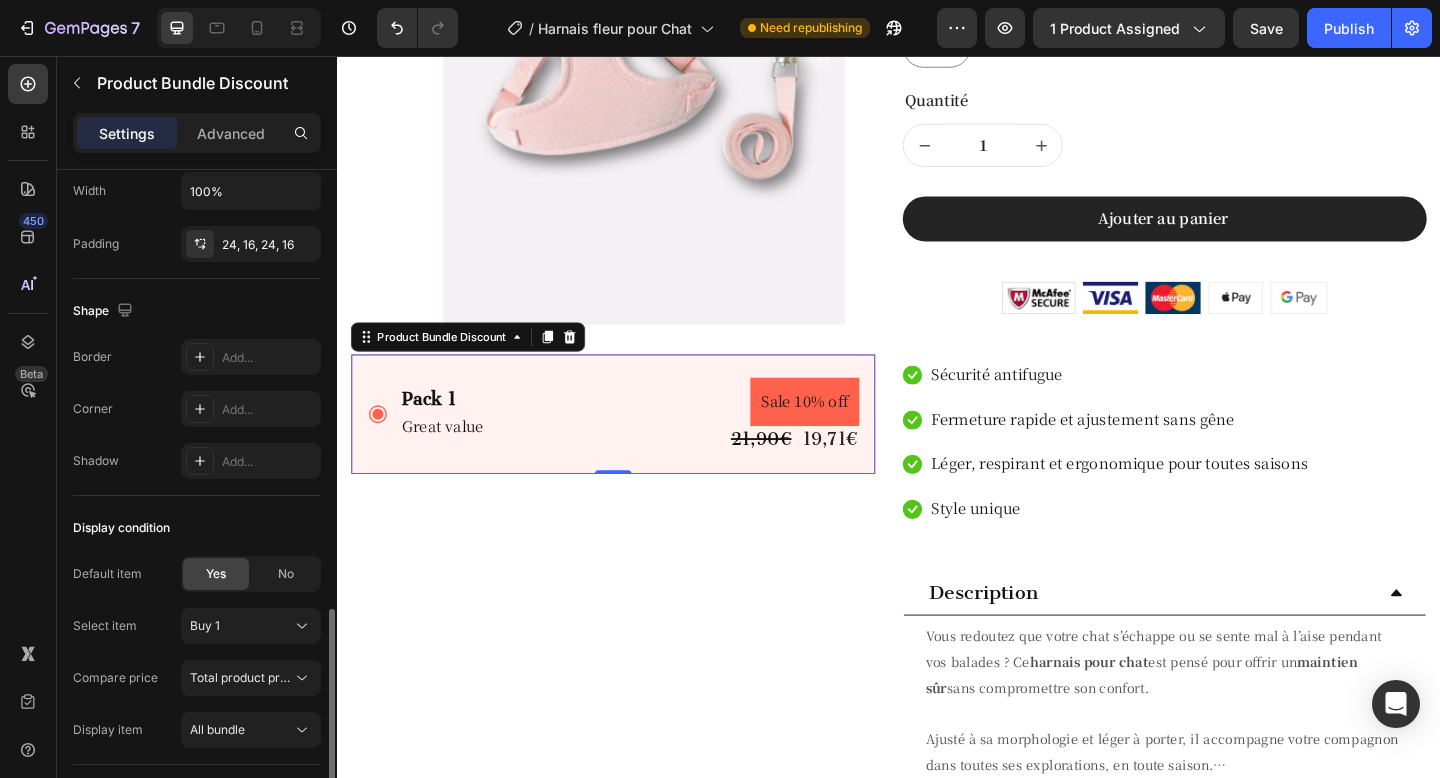 scroll, scrollTop: 1185, scrollLeft: 0, axis: vertical 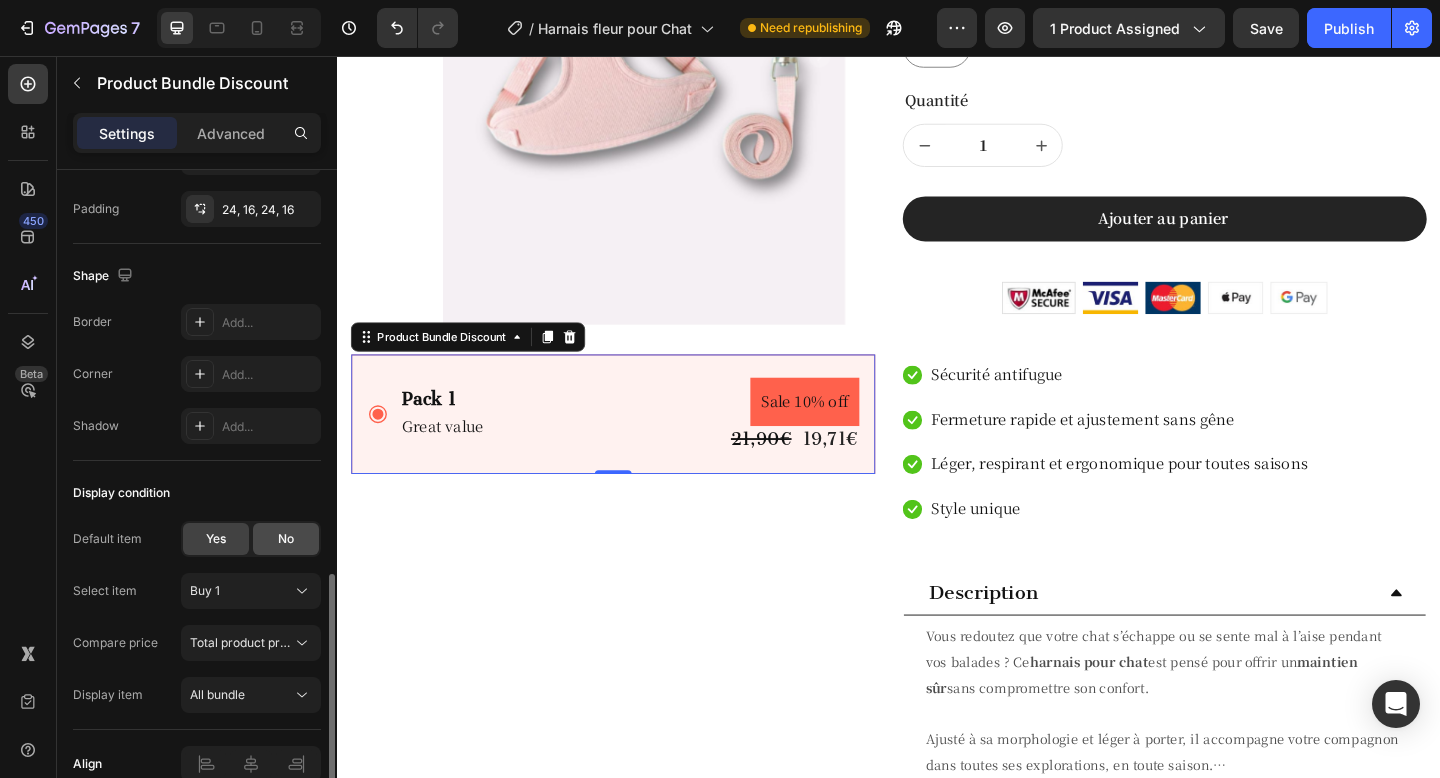 click on "No" 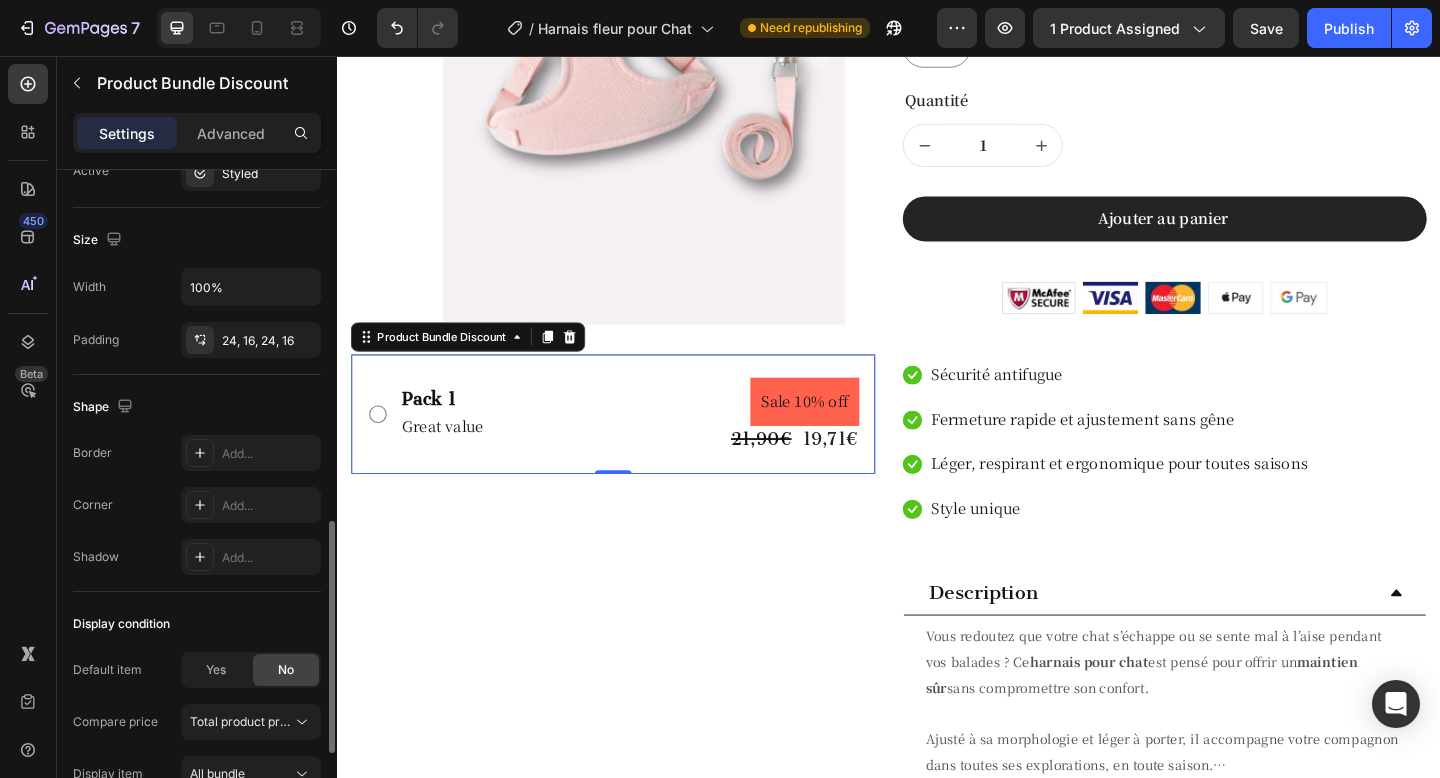 scroll, scrollTop: 1039, scrollLeft: 0, axis: vertical 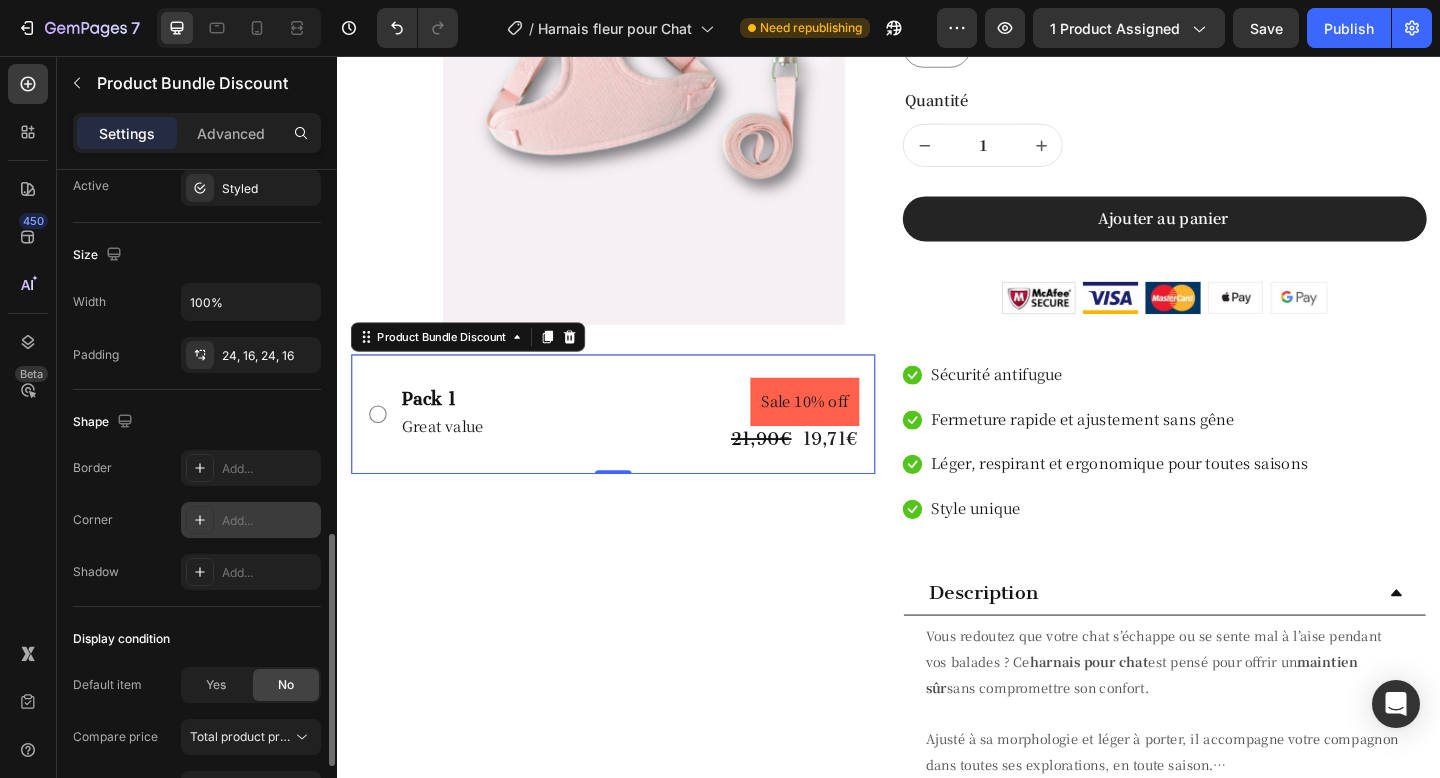 click on "Add..." at bounding box center (269, 521) 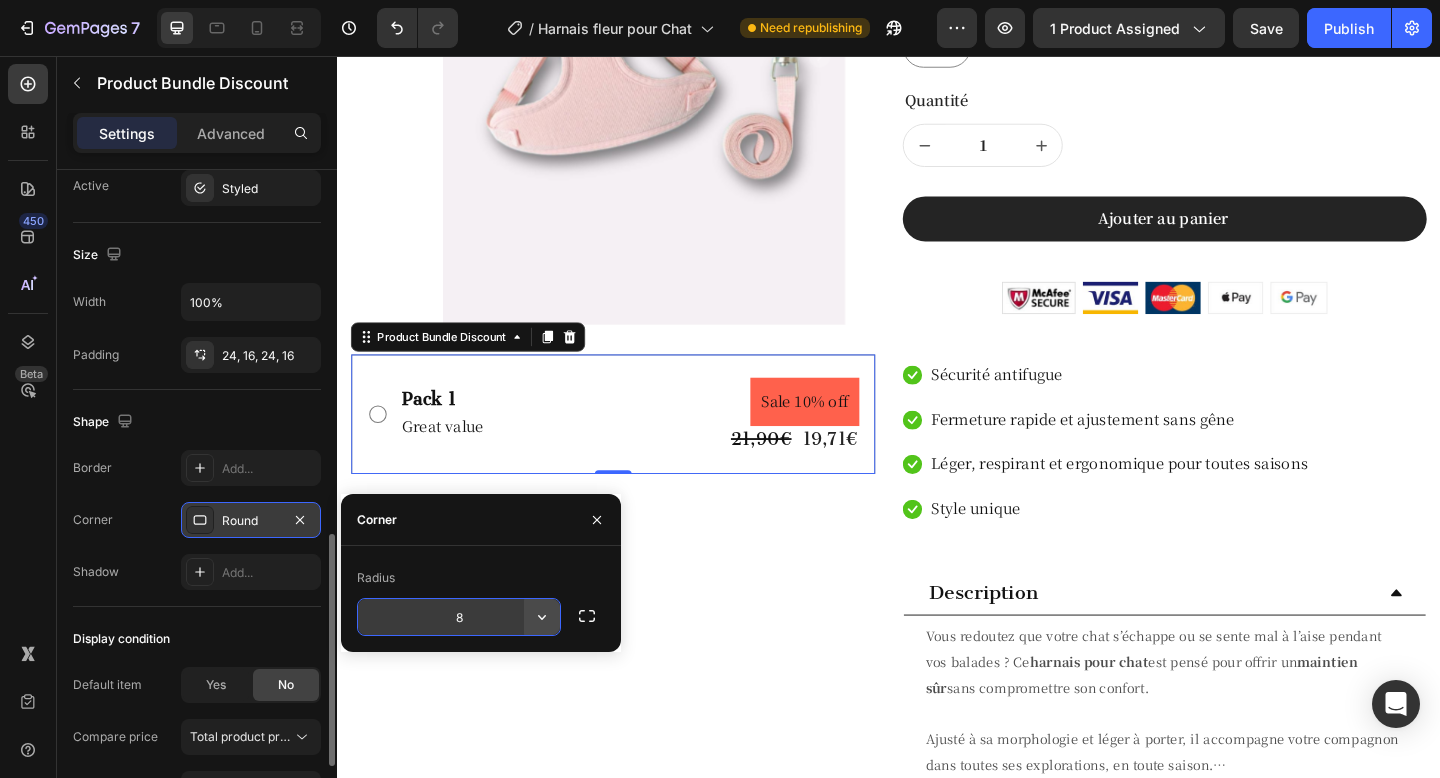 click 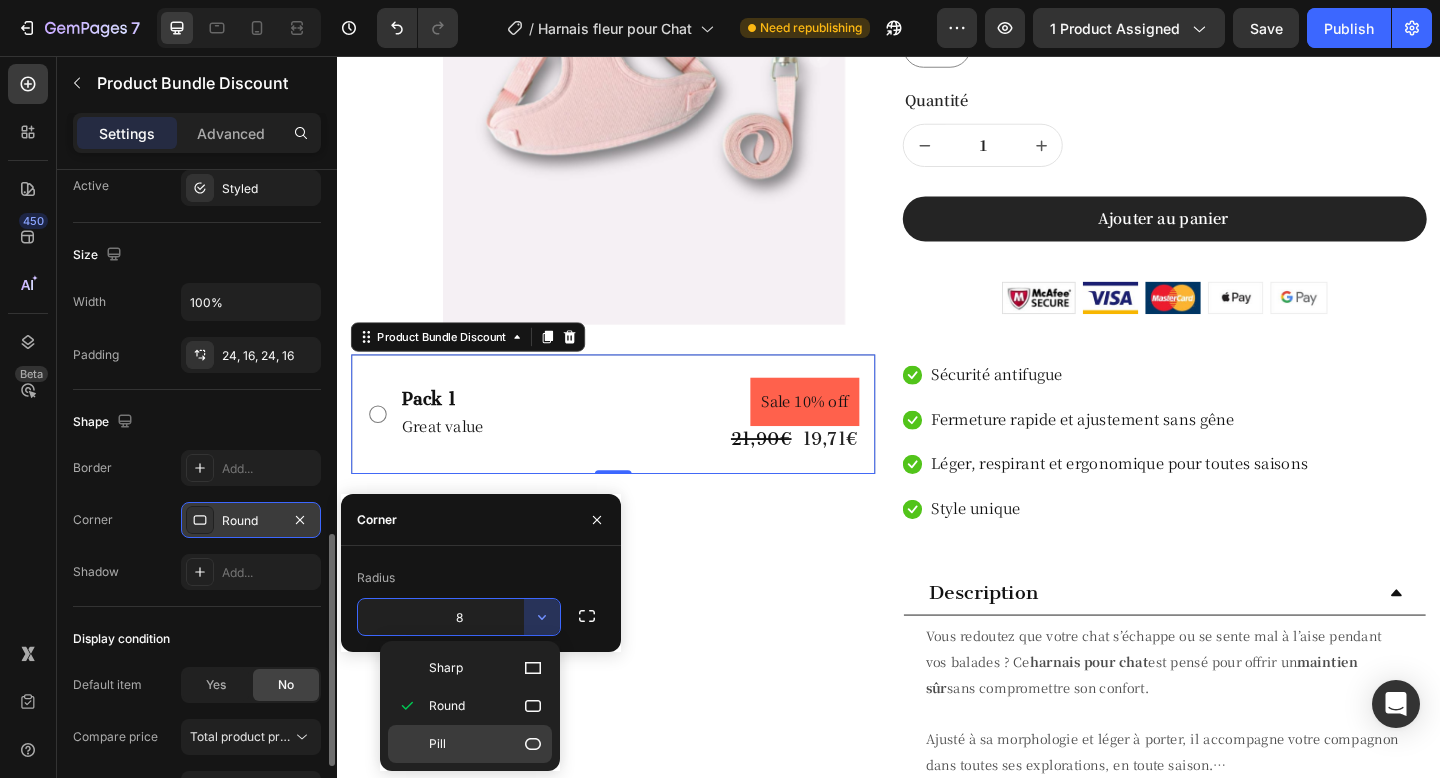 click on "Pill" at bounding box center (486, 744) 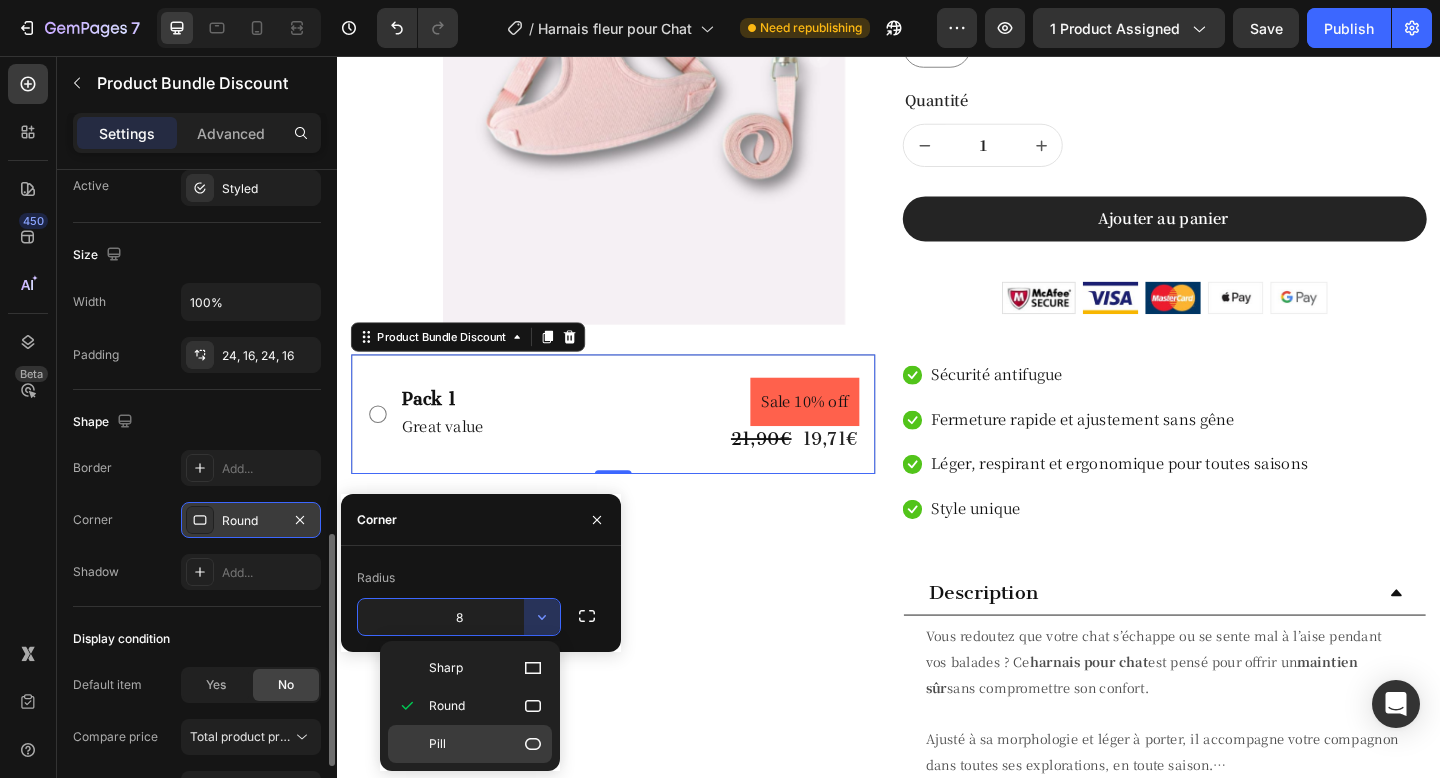type on "9999" 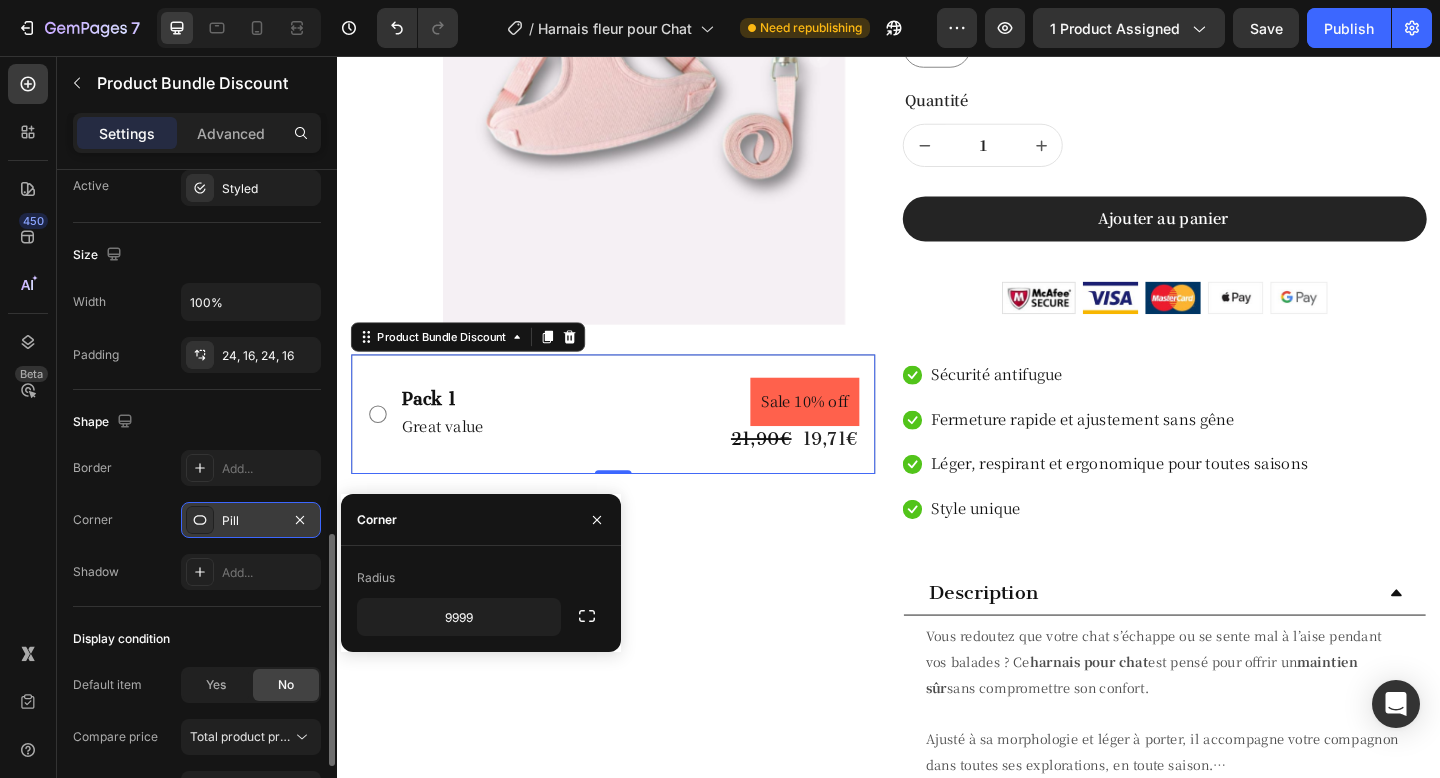 click on "Shape" at bounding box center (197, 422) 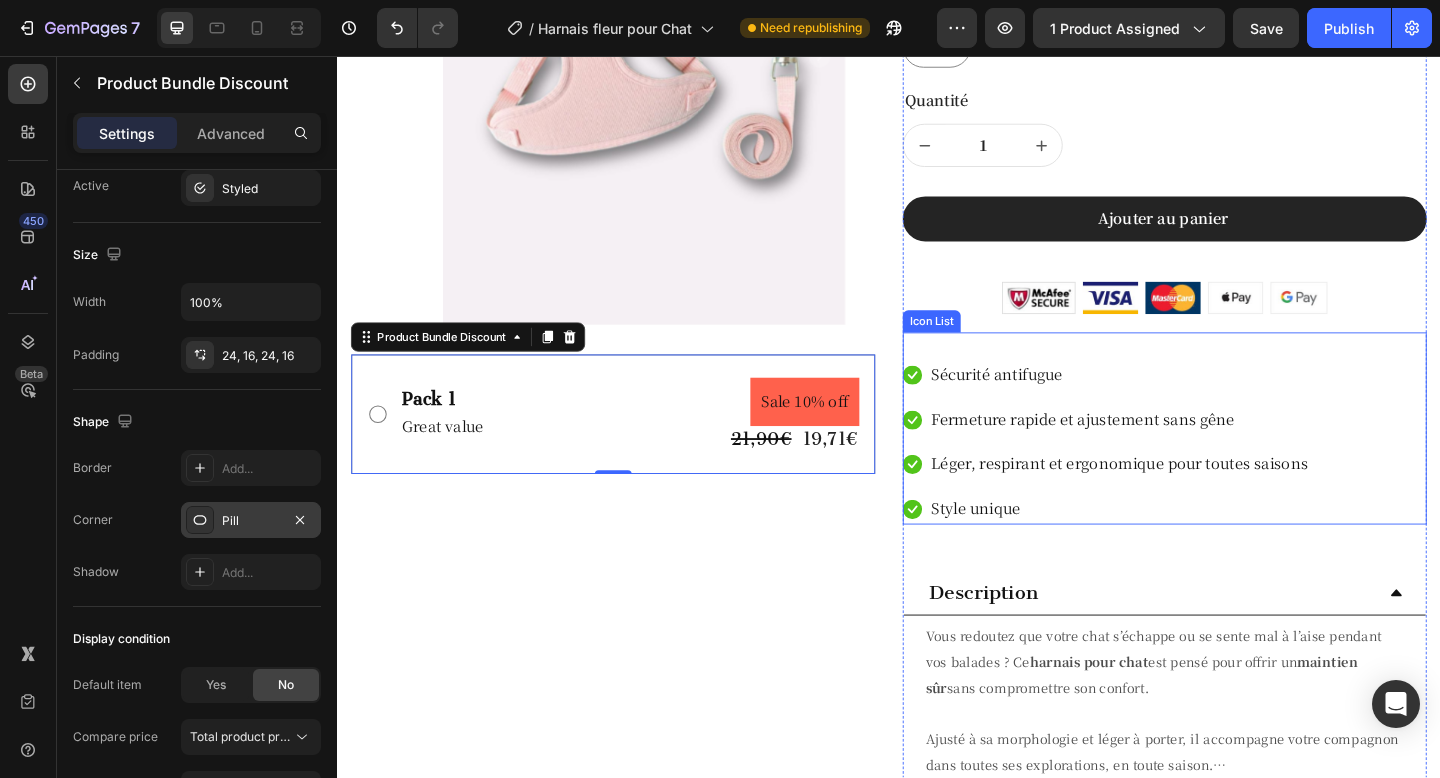 click on "Icon Style unique Text block" at bounding box center (1173, 549) 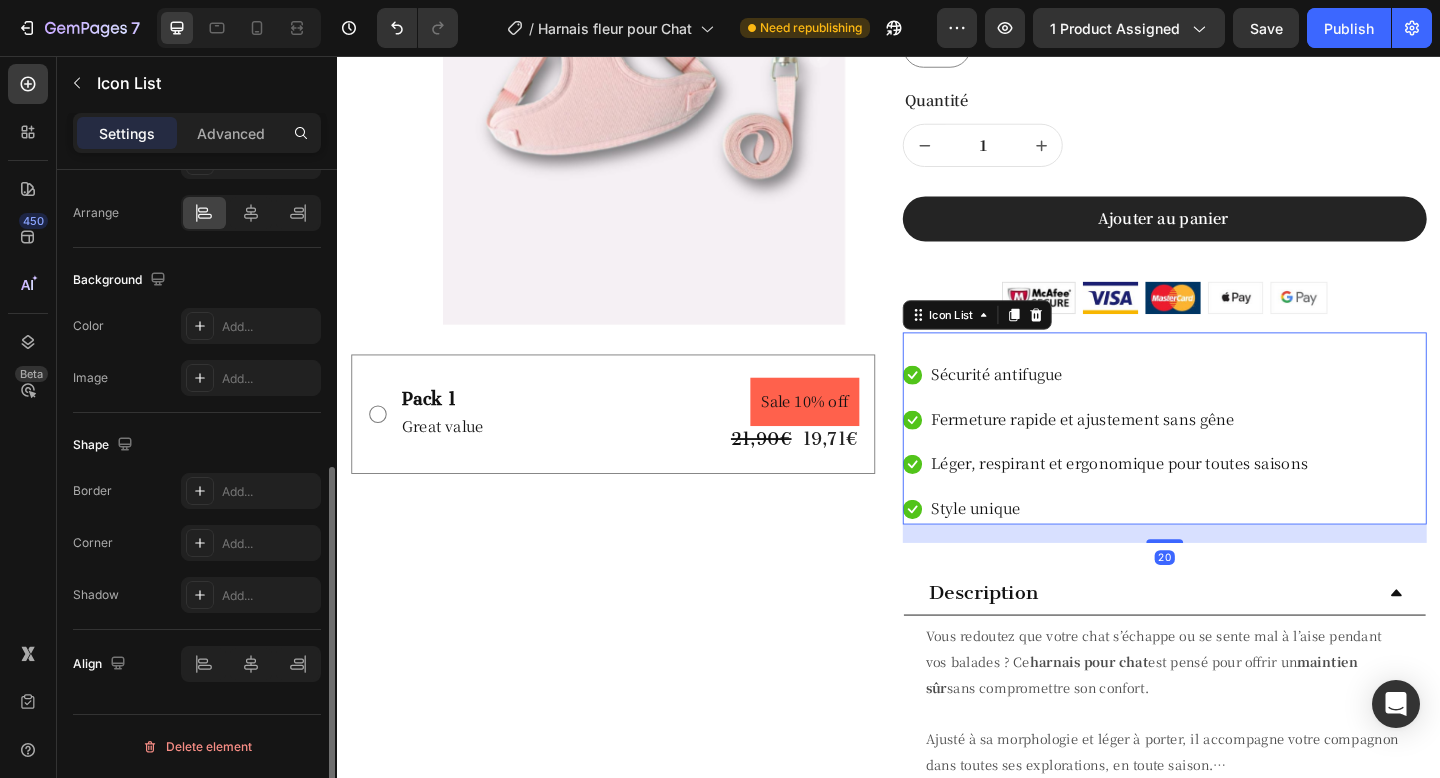 scroll, scrollTop: 0, scrollLeft: 0, axis: both 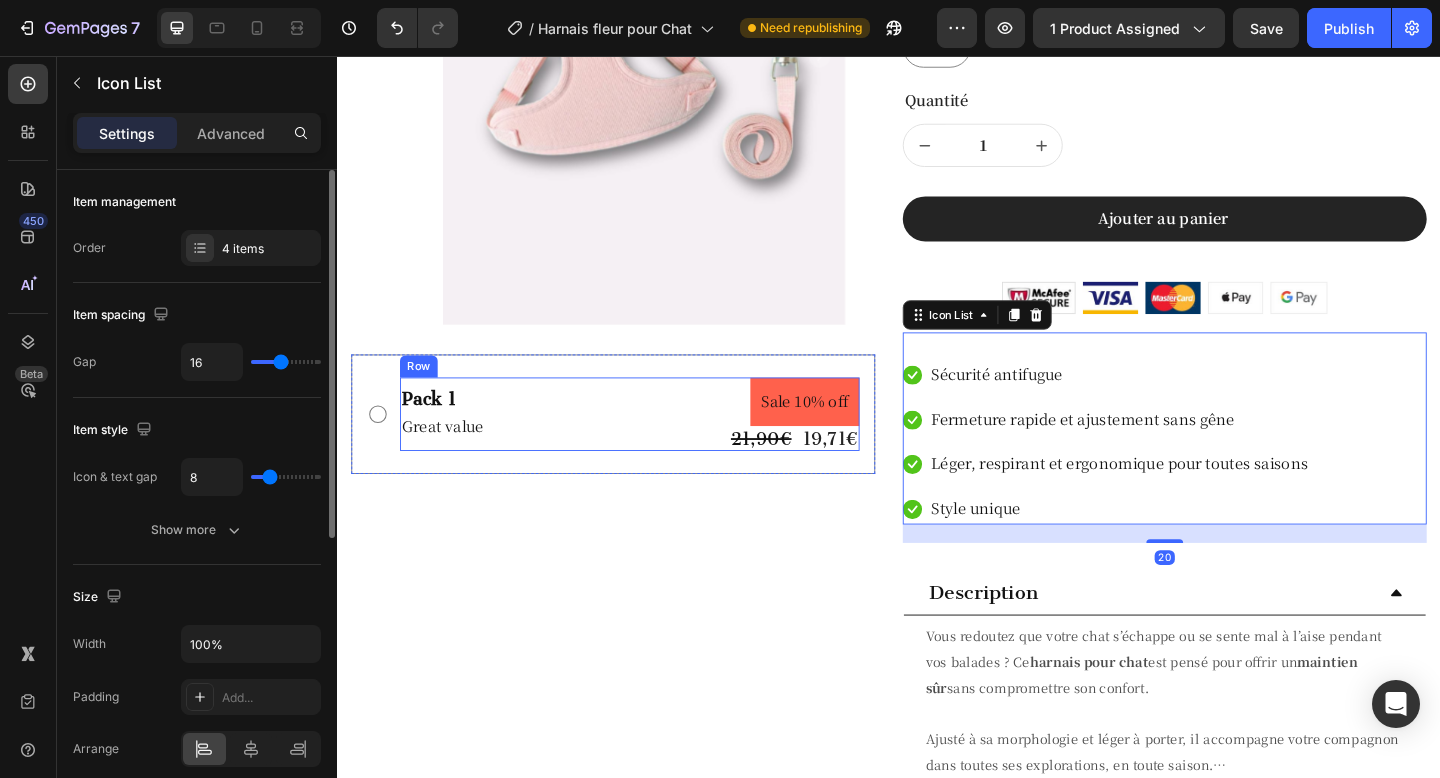 click on "Pack 1 Text Block Great value Text Block Sale 10% off Product Badge 21,90€ Product Price Product Price 19,71€ Product Price Product Price Row Row" at bounding box center (655, 446) 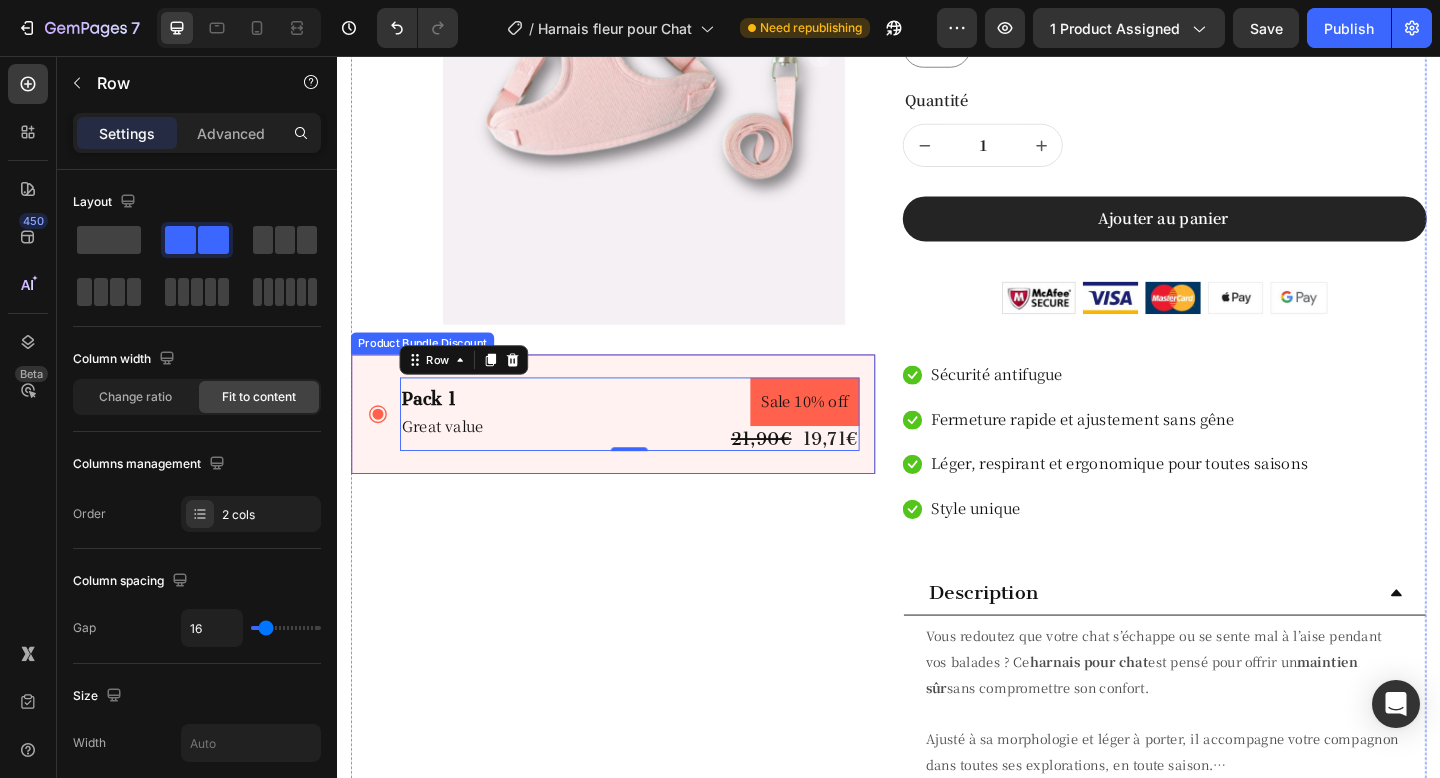 click on "Pack 1 Text Block Great value Text Block Sale 10% off Product Badge 21,90€ Product Price Product Price 19,71€ Product Price Product Price Row Row   0" at bounding box center (637, 446) 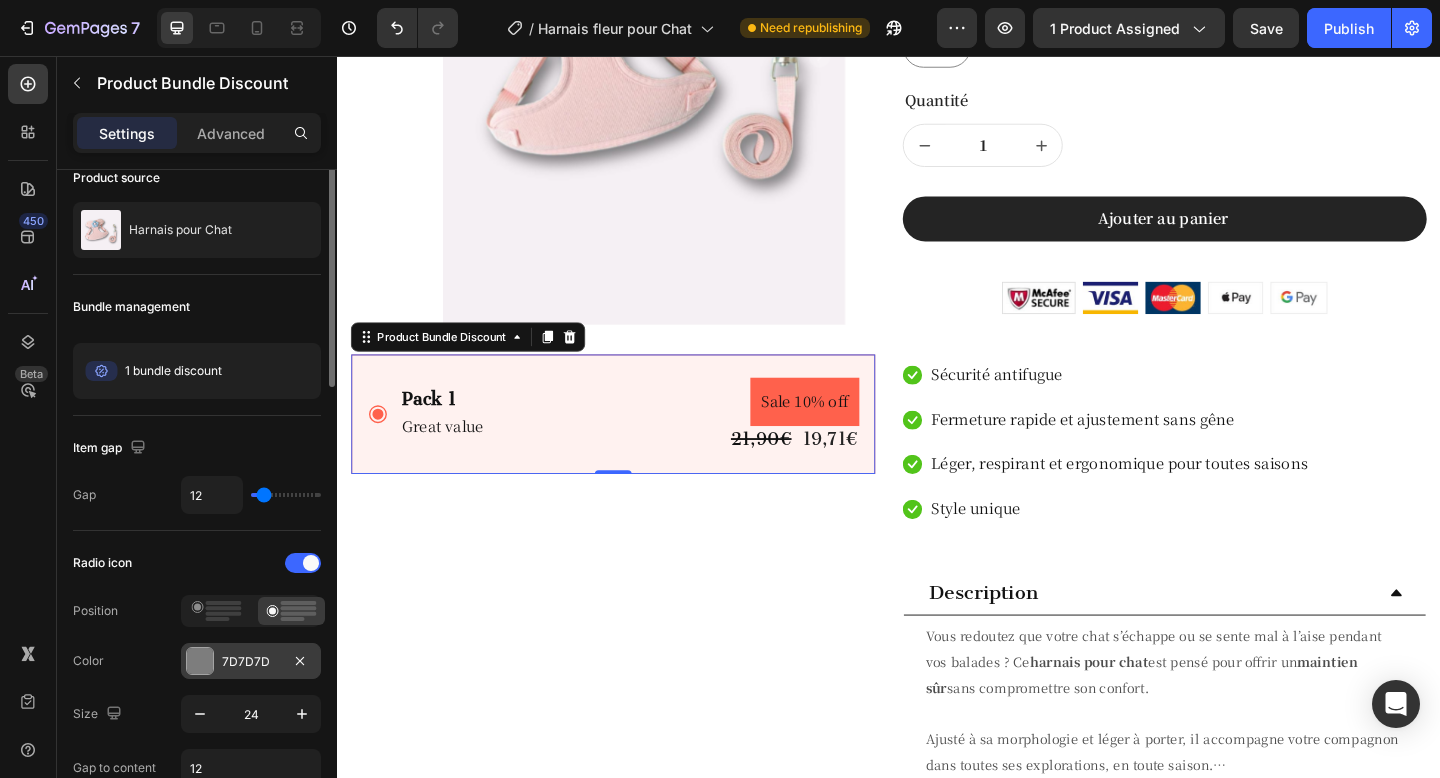 scroll, scrollTop: 0, scrollLeft: 0, axis: both 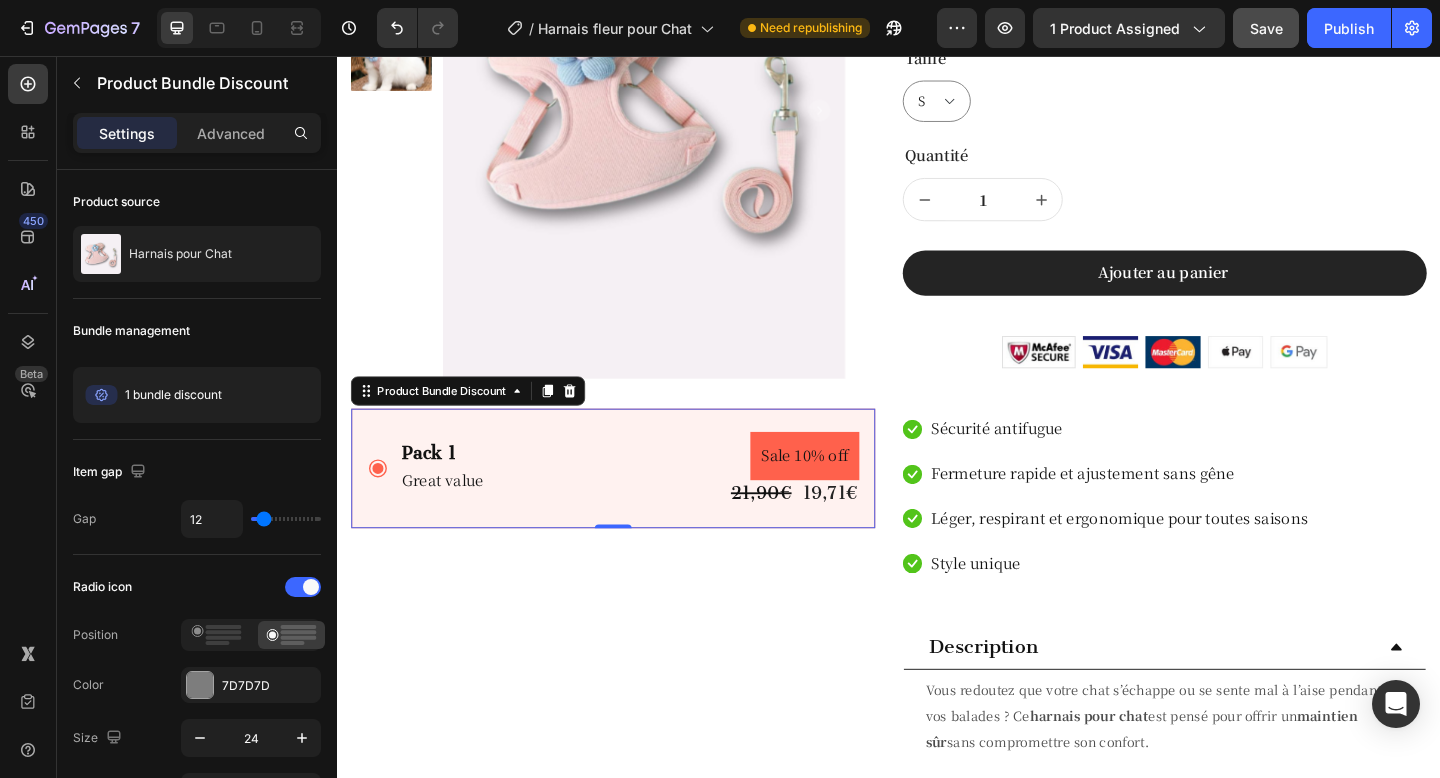click on "7  Version history  /  Harnais fleur pour Chat Need republishing Preview 1 product assigned  Save   Publish" 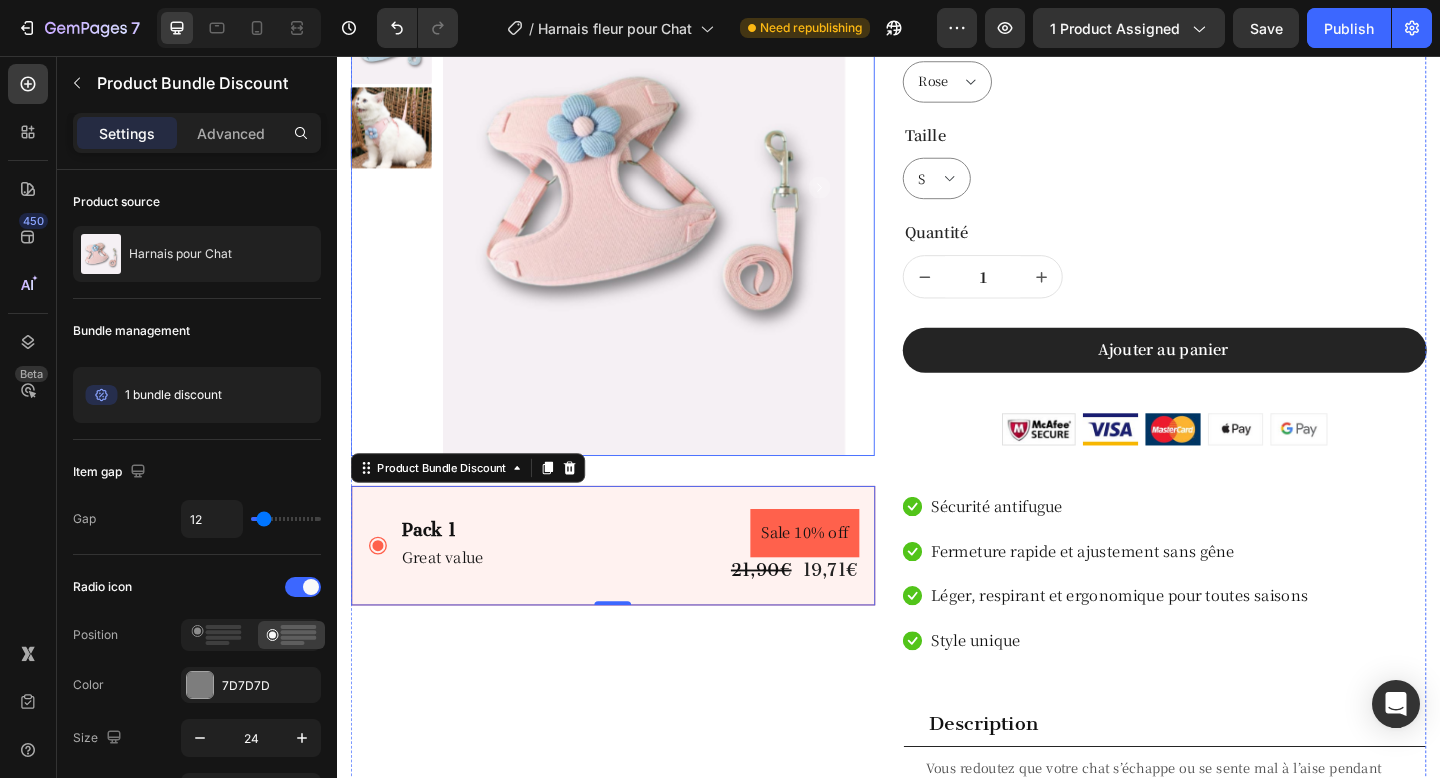 scroll, scrollTop: 351, scrollLeft: 0, axis: vertical 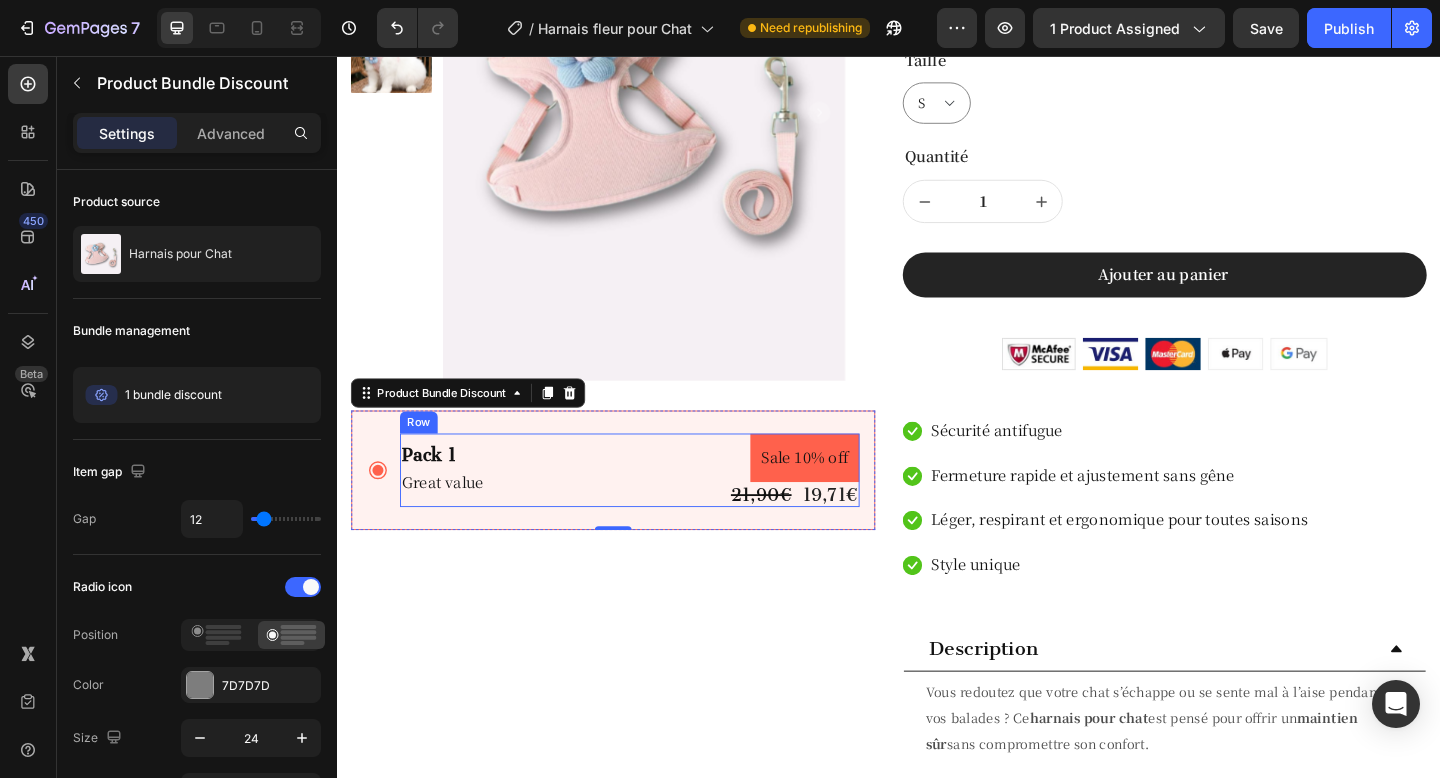 click on "Pack 1 Text Block Great value Text Block Sale 10% off Product Badge 21,90€ Product Price Product Price 19,71€ Product Price Product Price Row Row" at bounding box center (655, 507) 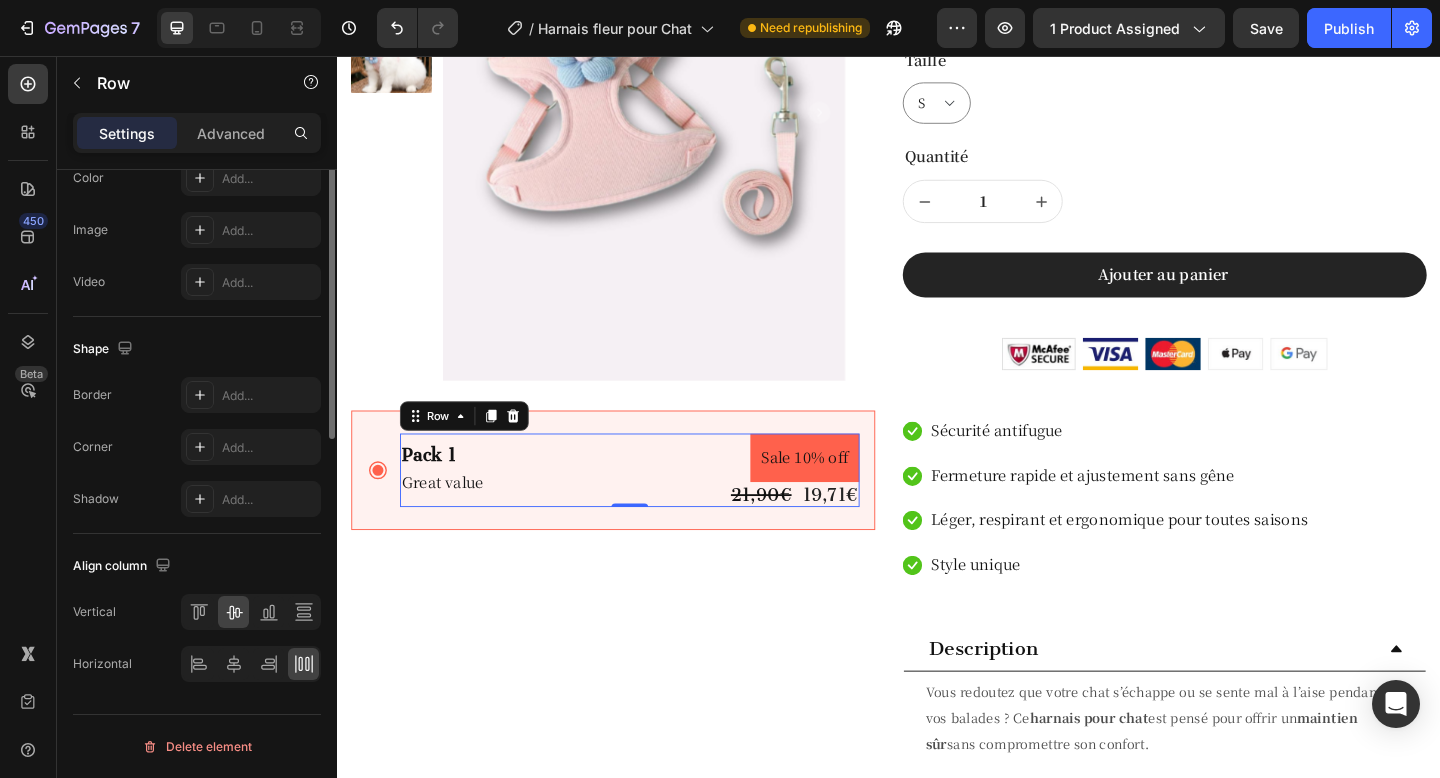 scroll, scrollTop: 0, scrollLeft: 0, axis: both 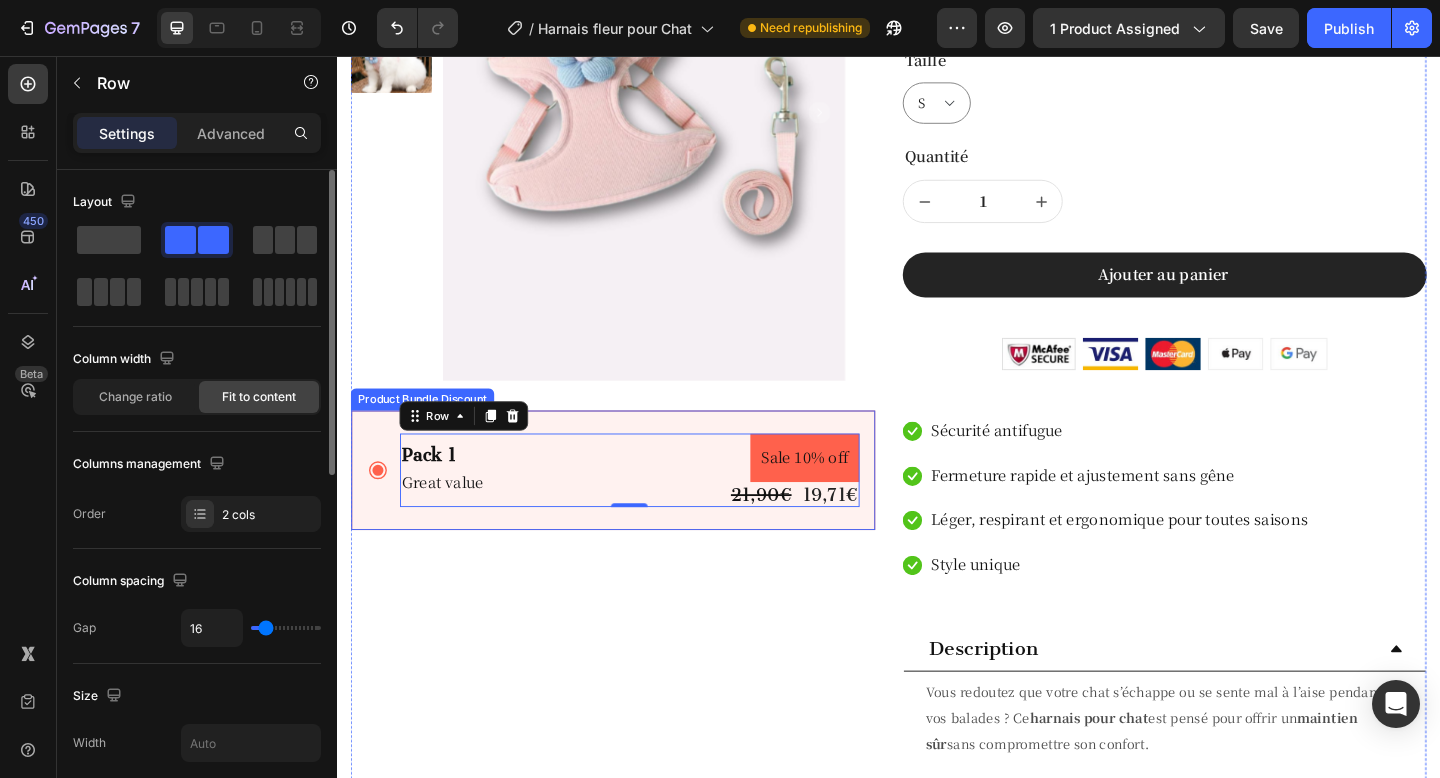 click on "Pack 1 Text Block Great value Text Block Sale 10% off Product Badge 21,90€ Product Price Product Price 19,71€ Product Price Product Price Row Row   0" at bounding box center (637, 507) 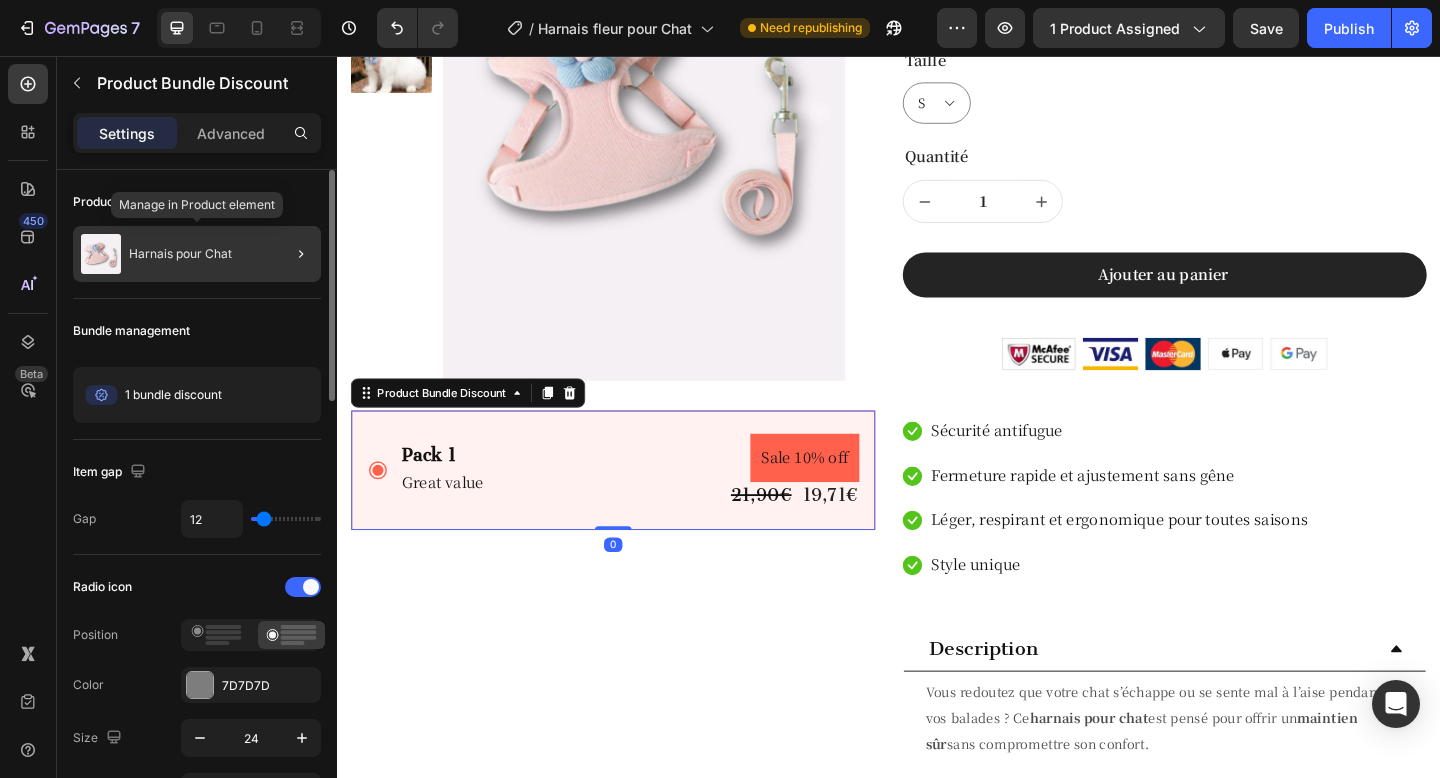 click on "Harnais pour Chat" at bounding box center [180, 254] 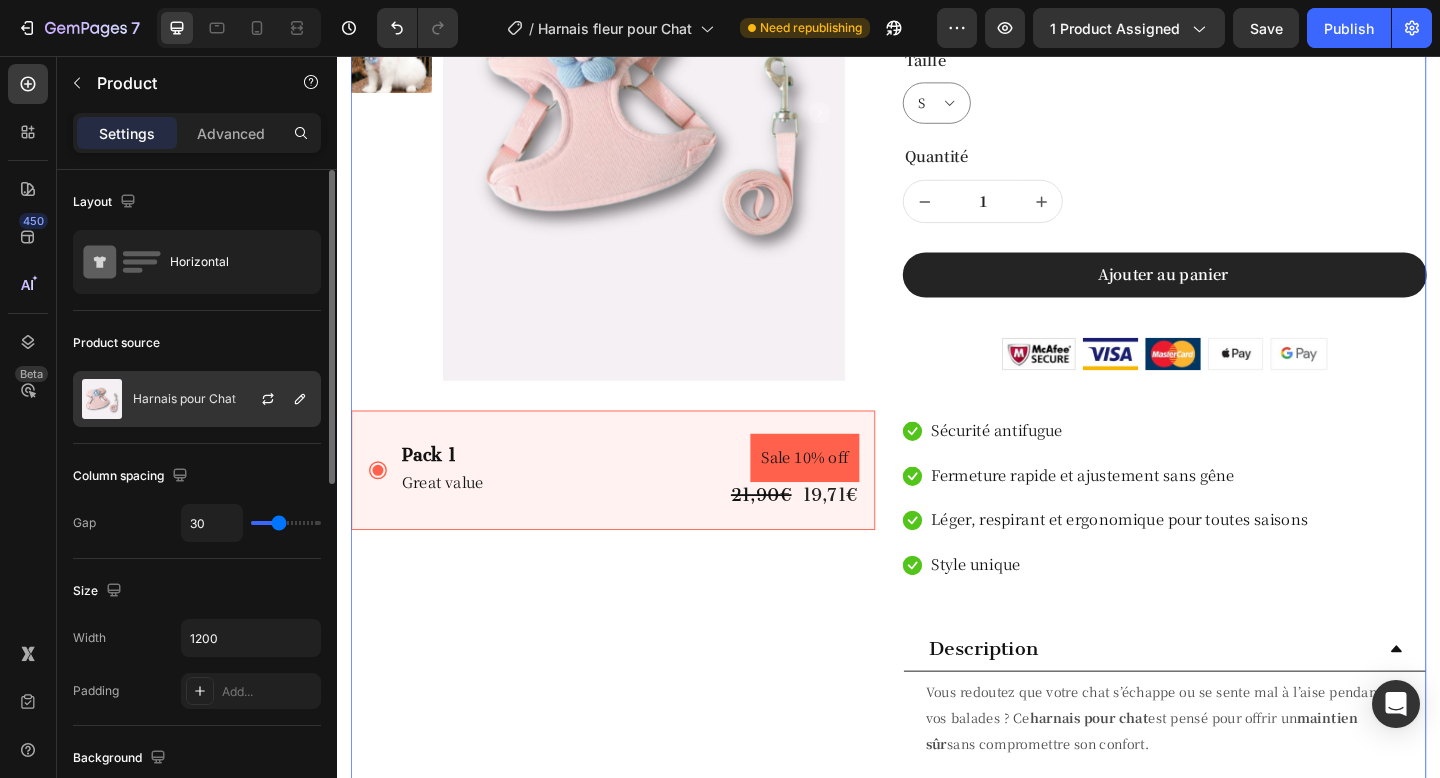 click on "Harnais pour Chat" 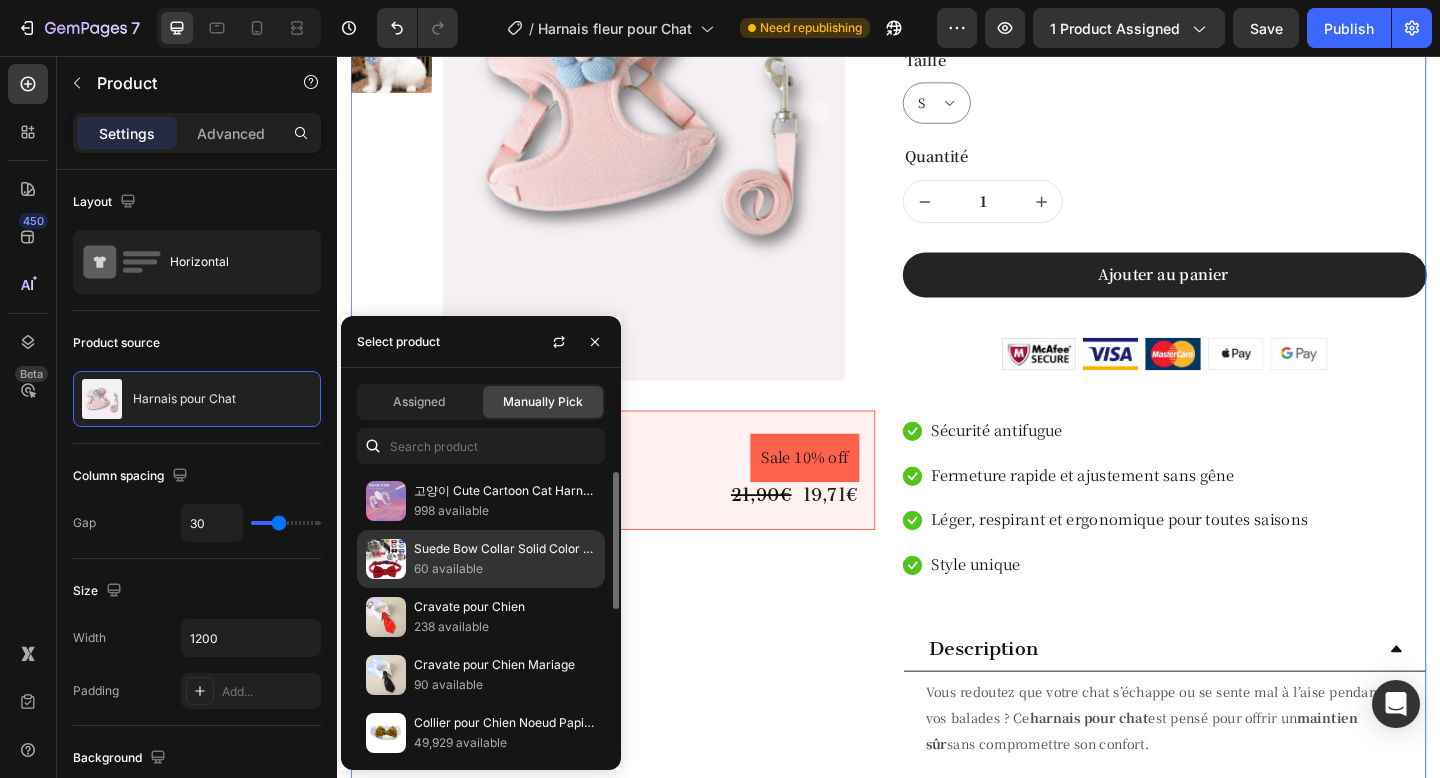 scroll, scrollTop: 9, scrollLeft: 0, axis: vertical 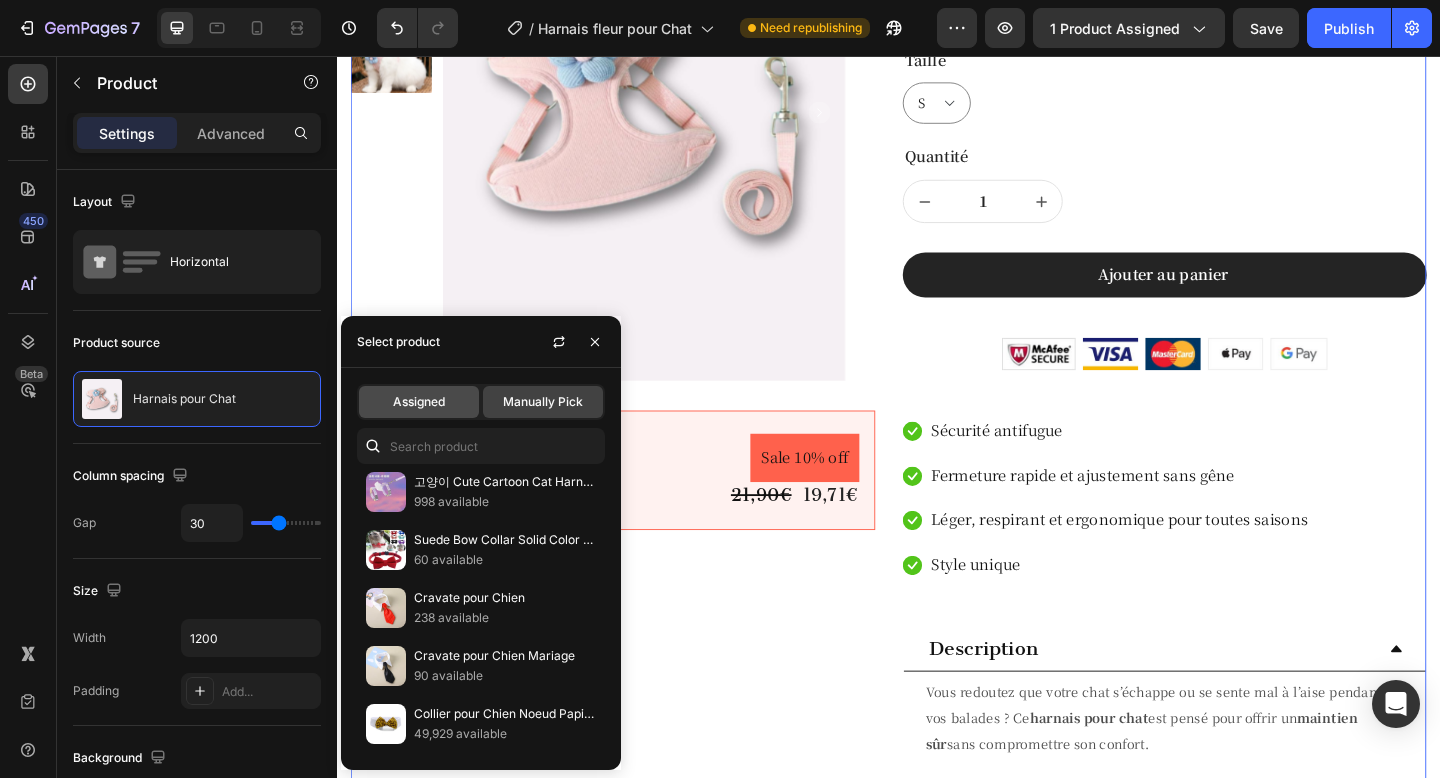 click on "Assigned" 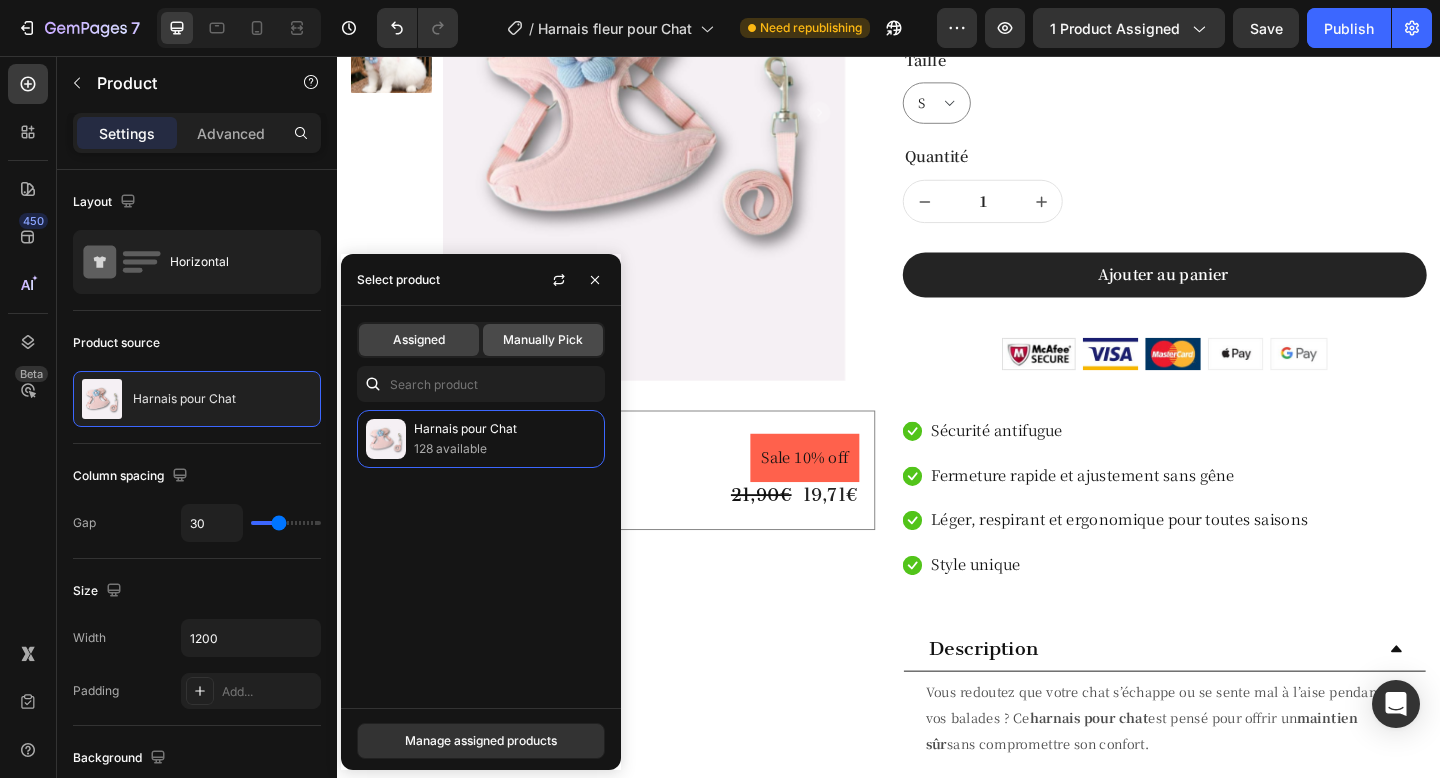 click on "Manually Pick" 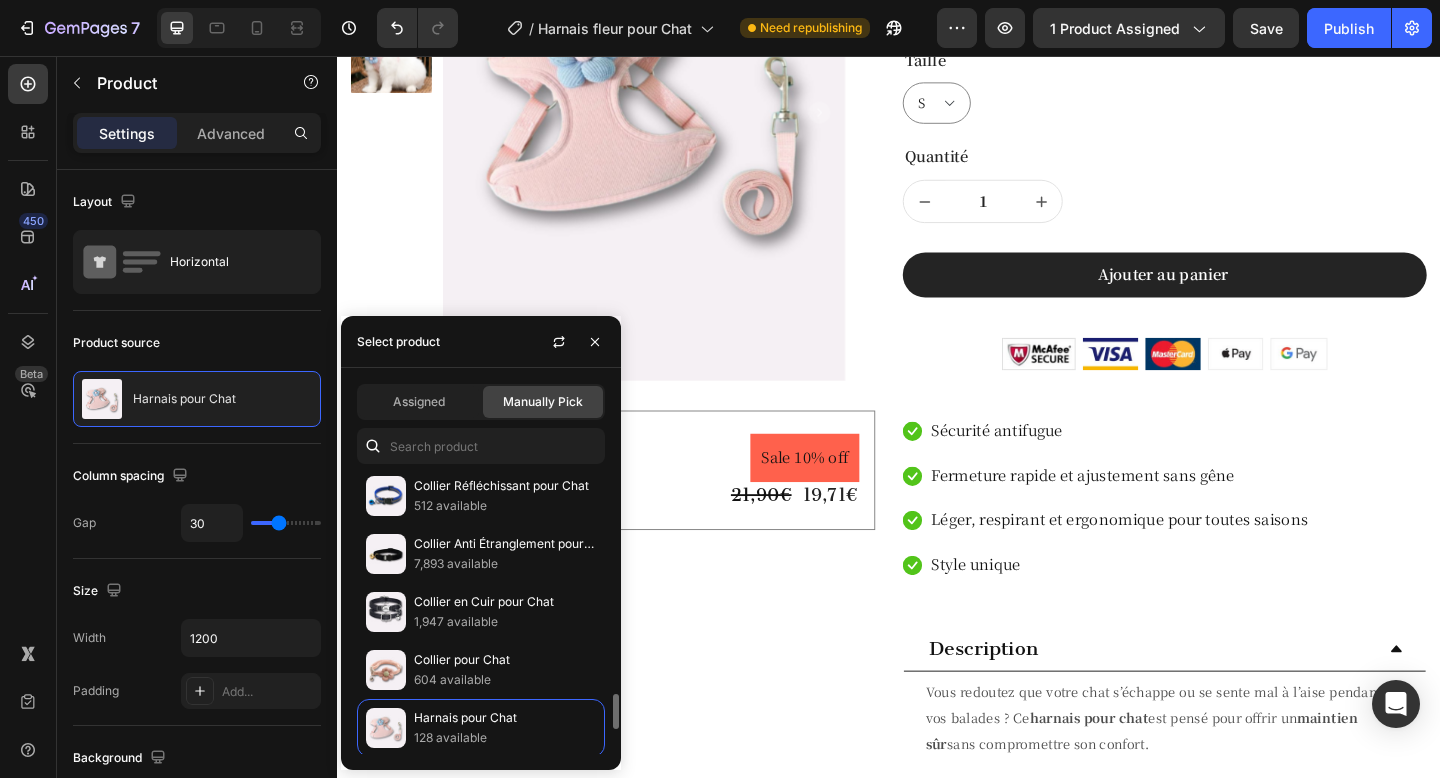 scroll, scrollTop: 1834, scrollLeft: 0, axis: vertical 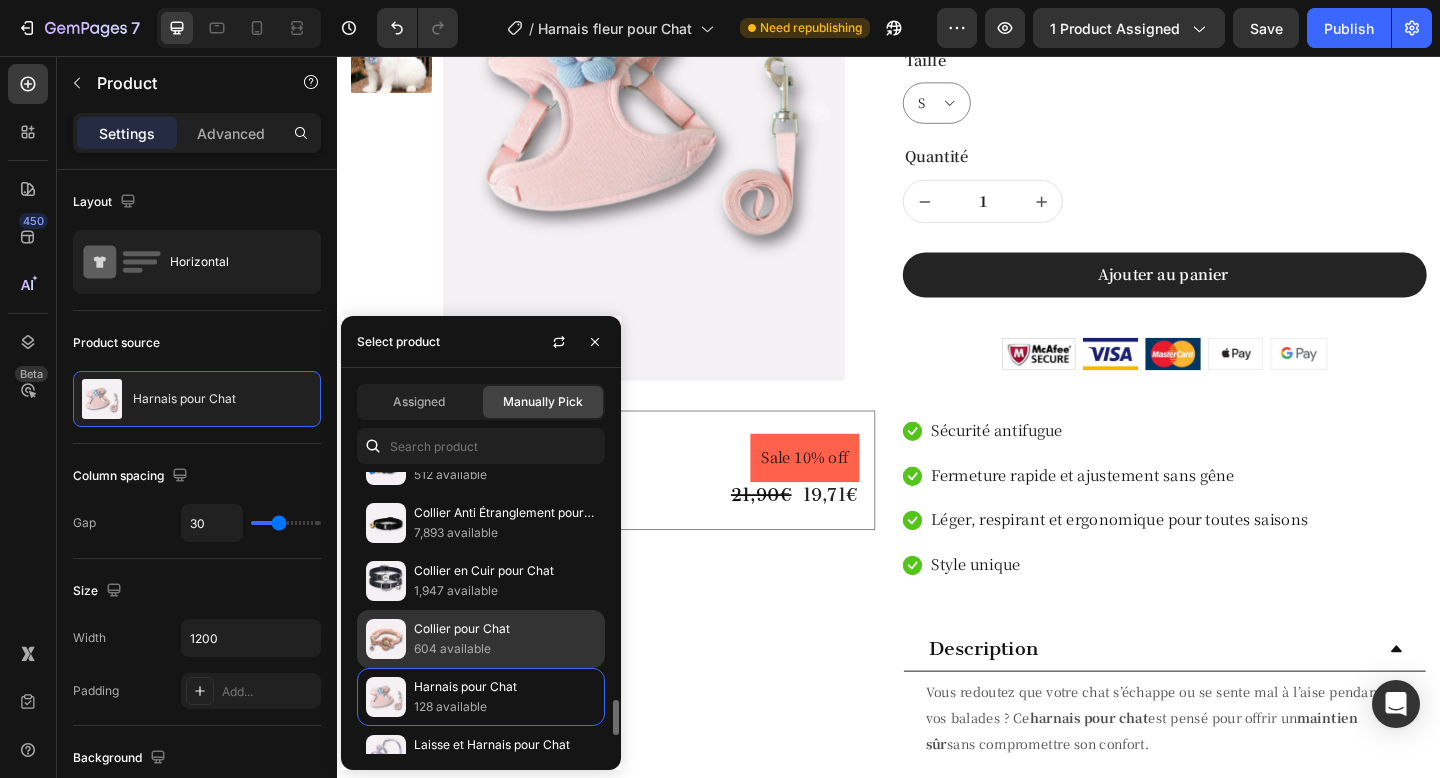 click on "Collier pour Chat" at bounding box center (505, 629) 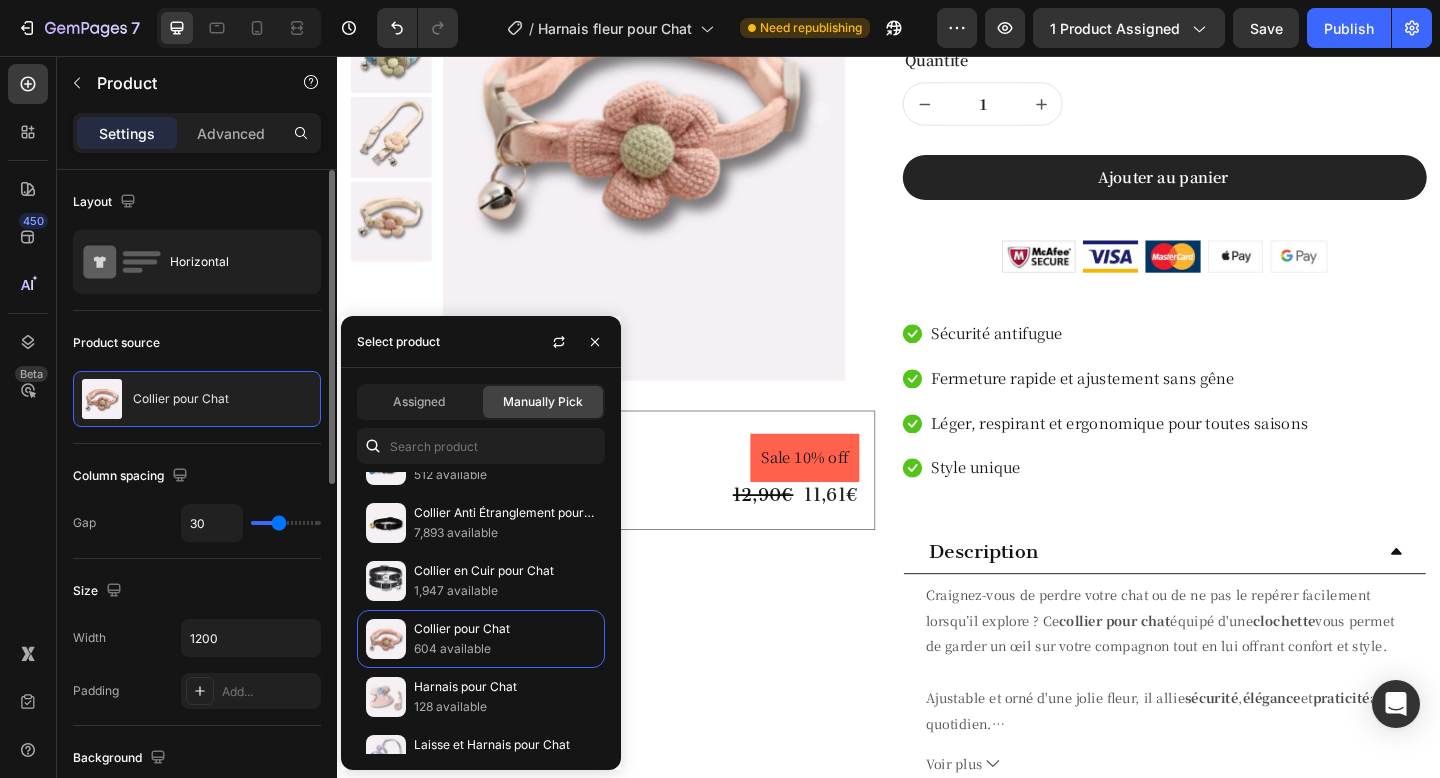 click on "Layout Horizontal" 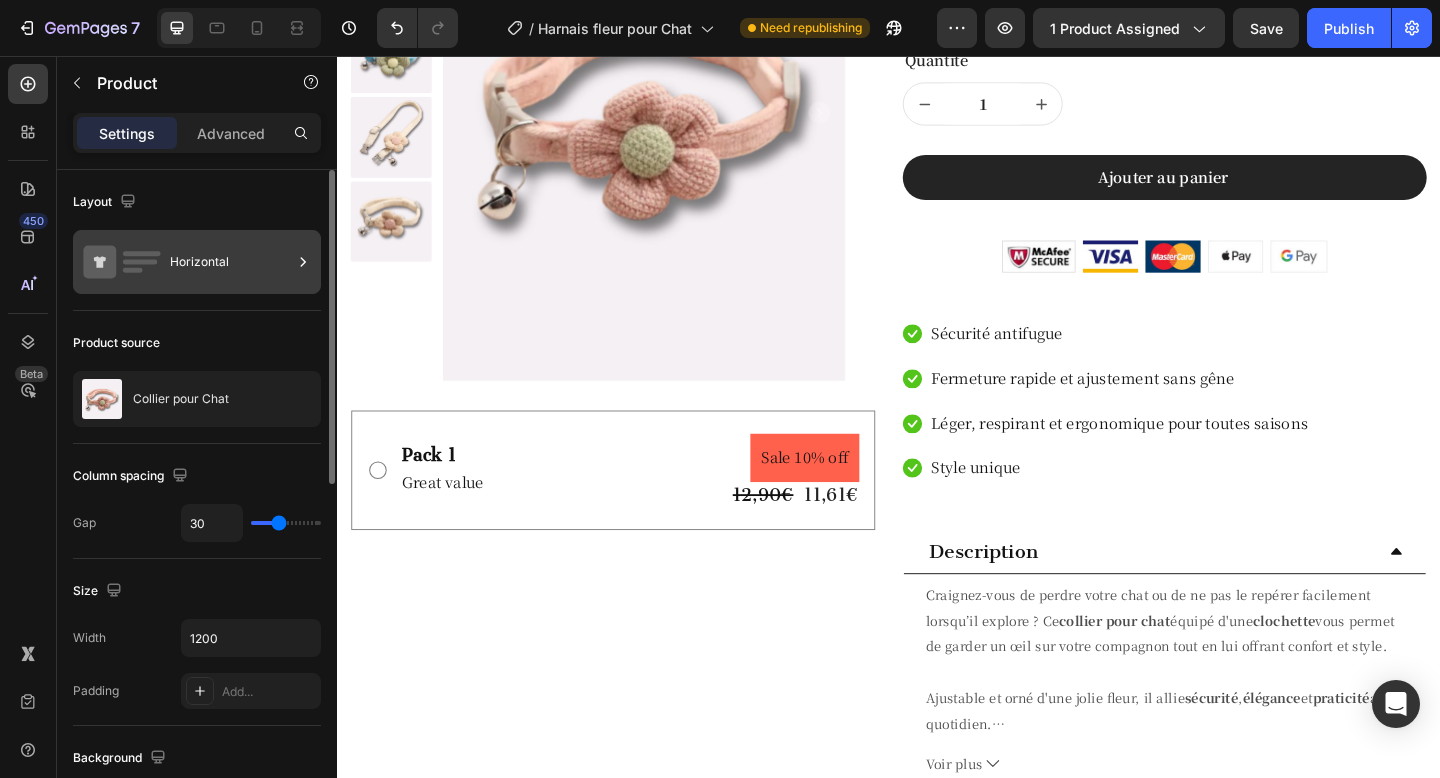 click on "Horizontal" at bounding box center (197, 262) 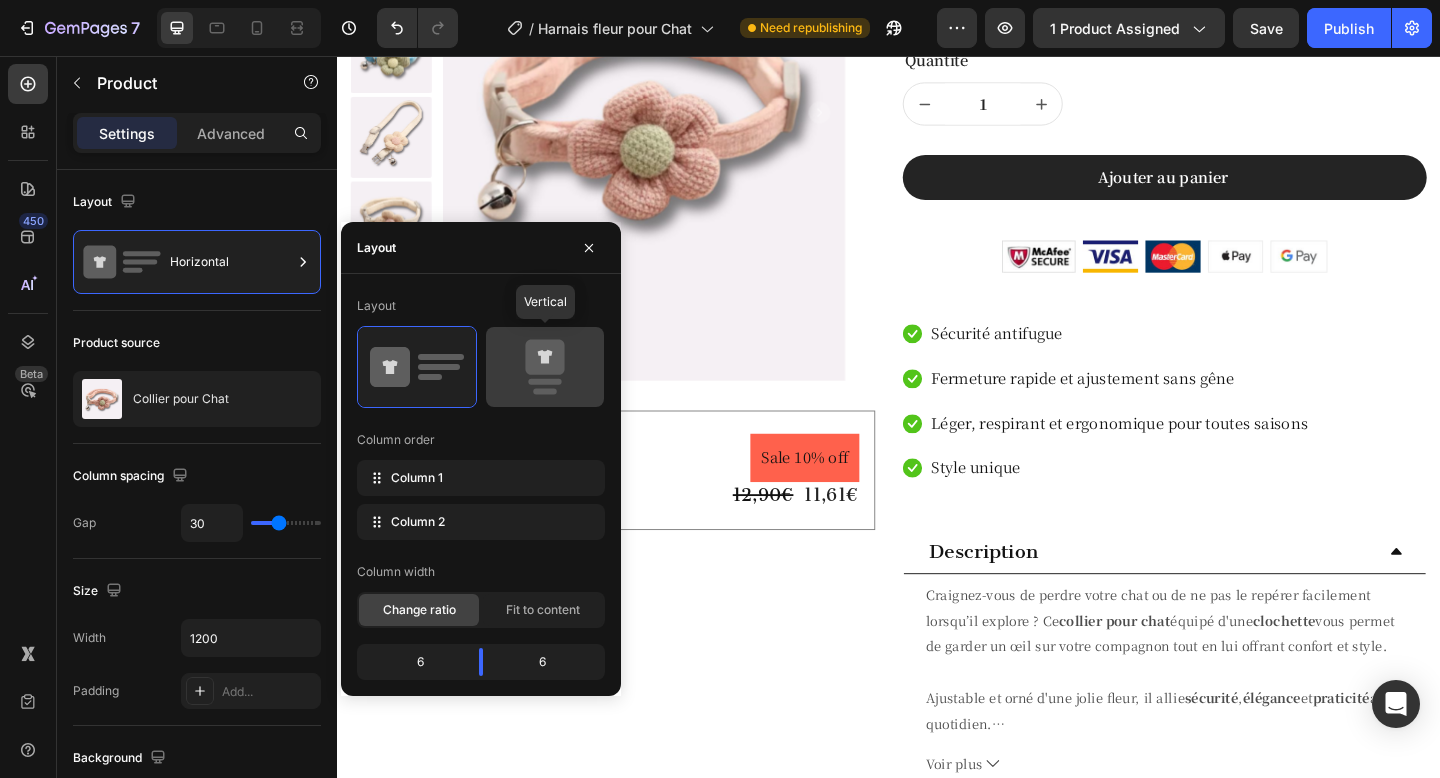 click 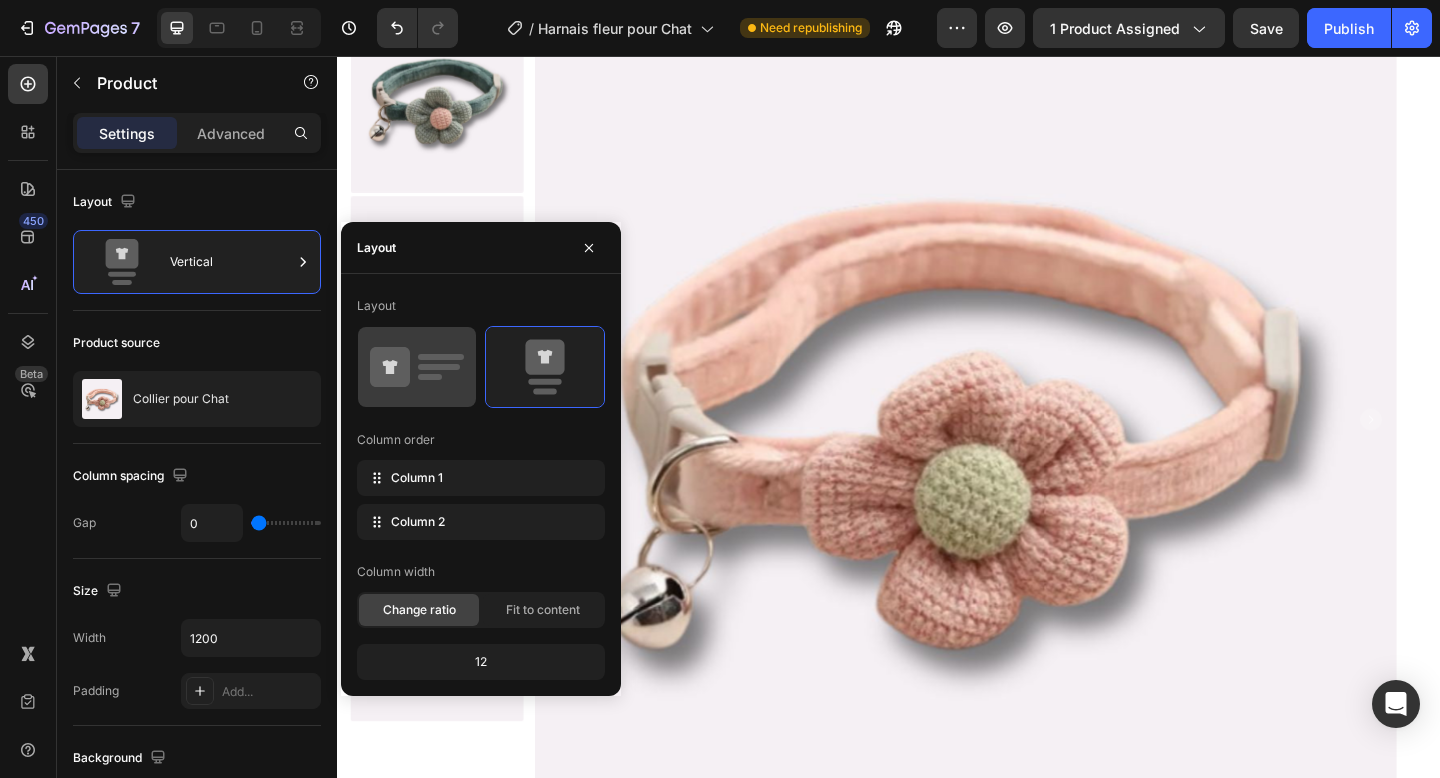click 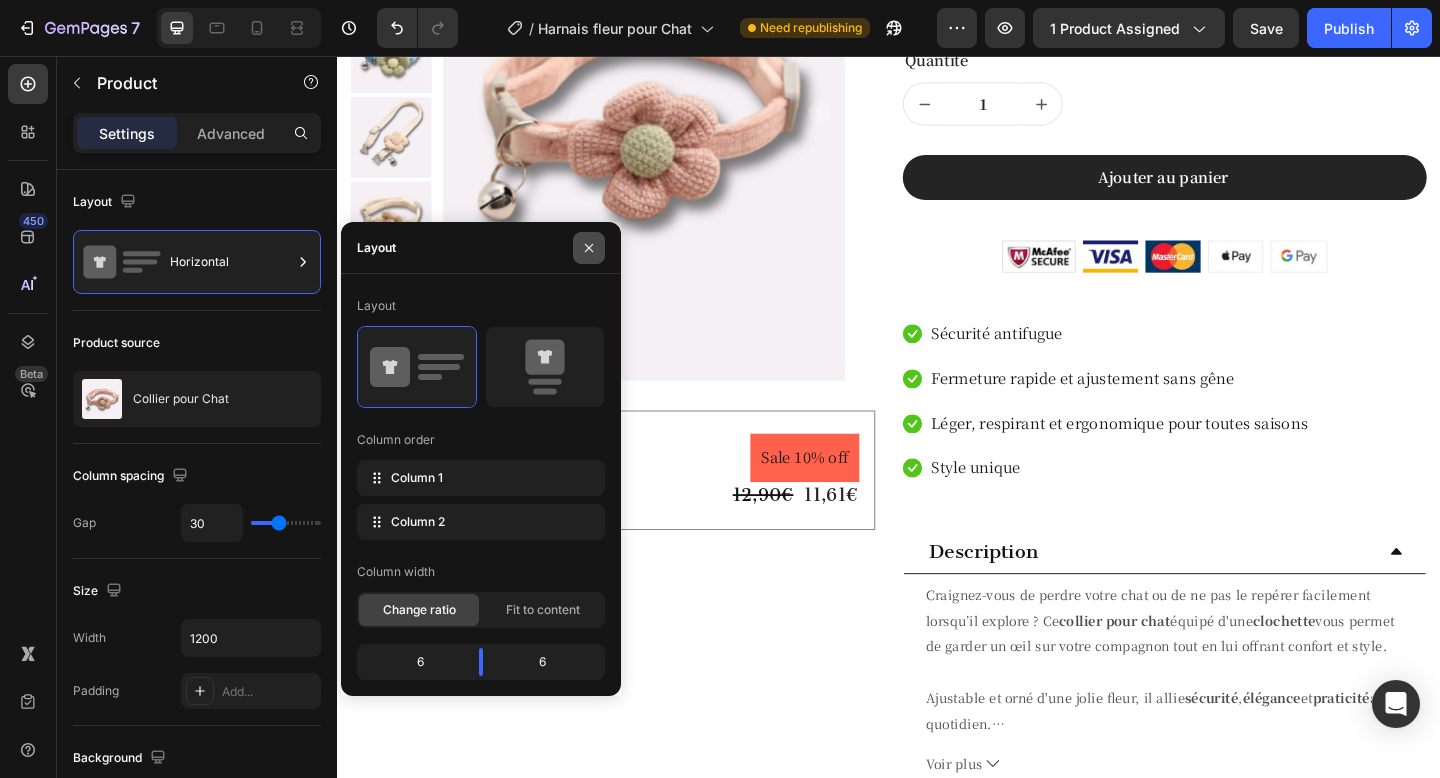 click at bounding box center [589, 248] 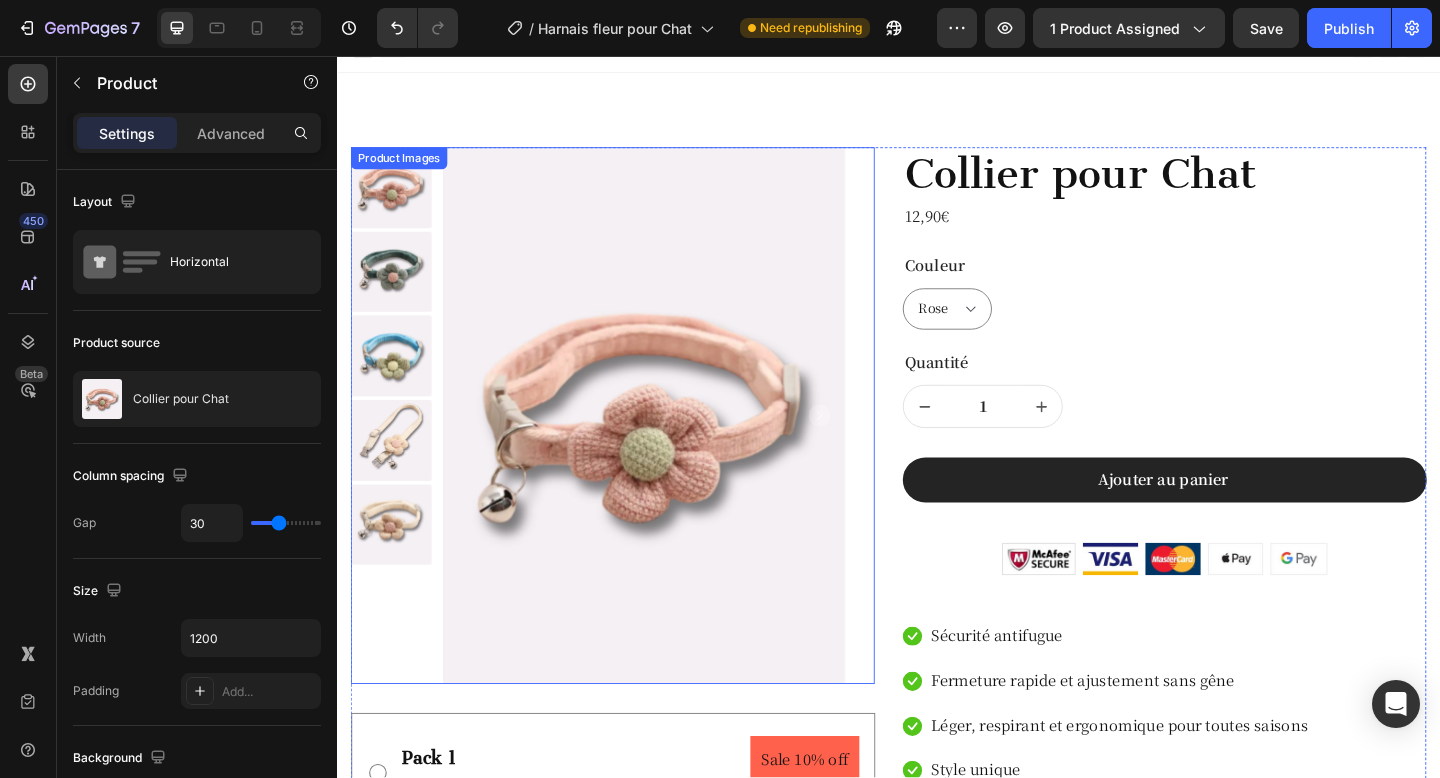 scroll, scrollTop: 0, scrollLeft: 0, axis: both 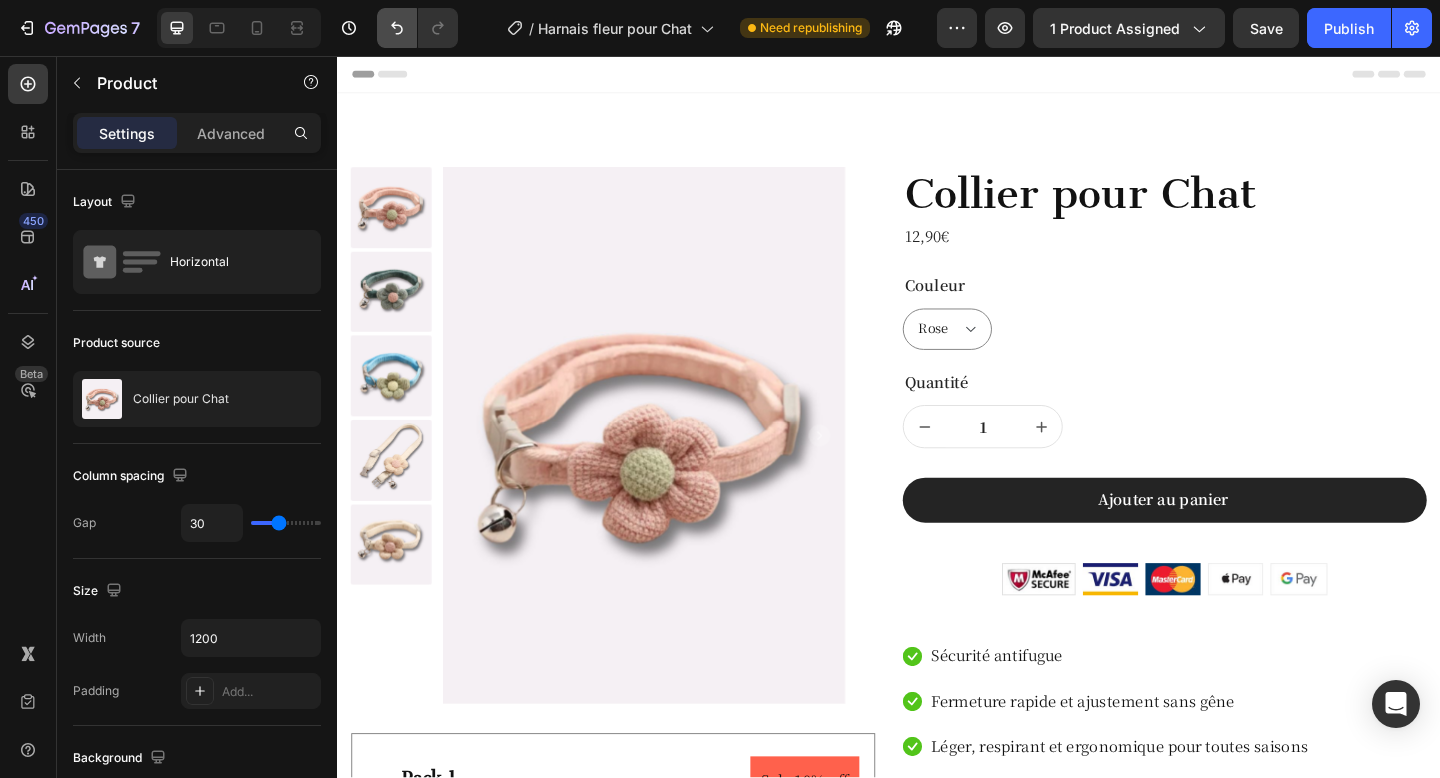 click 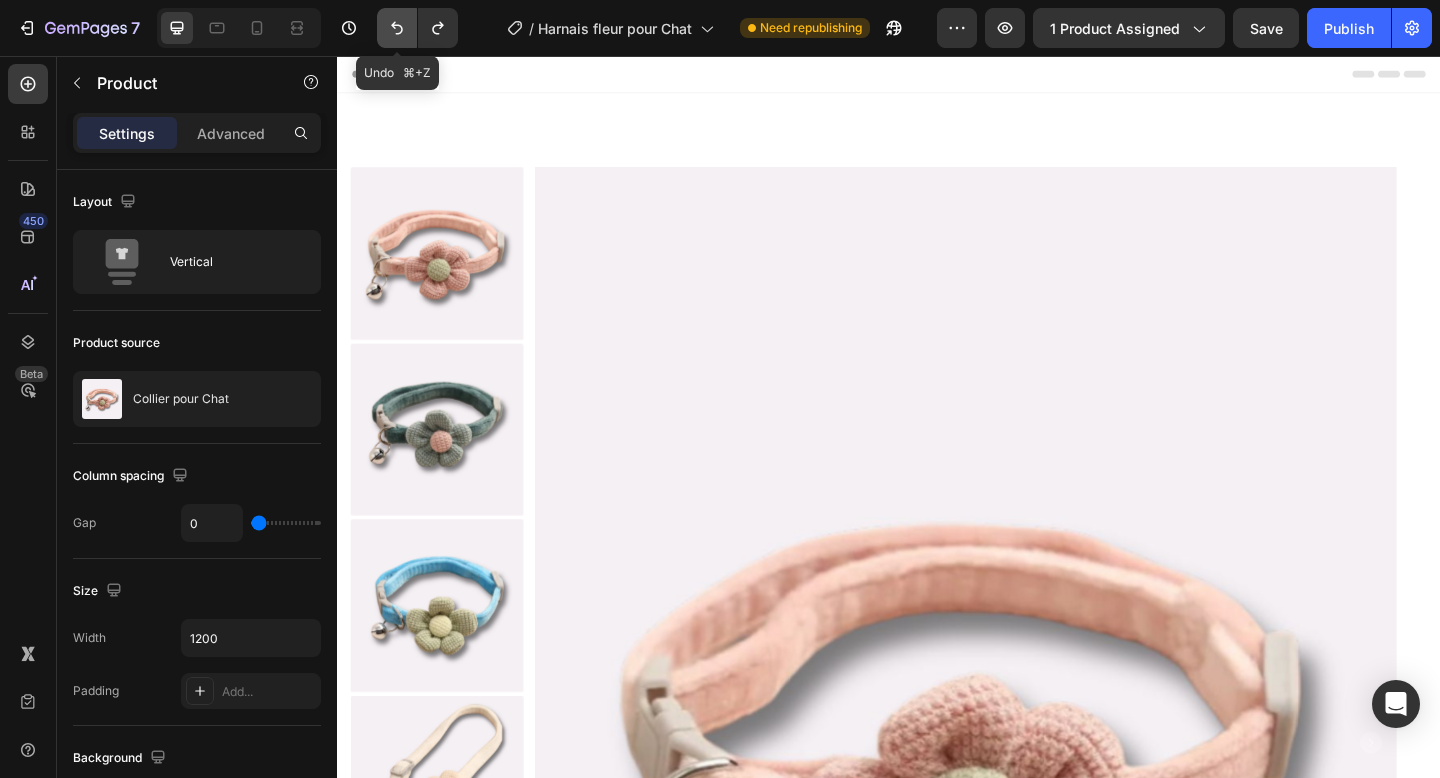 click 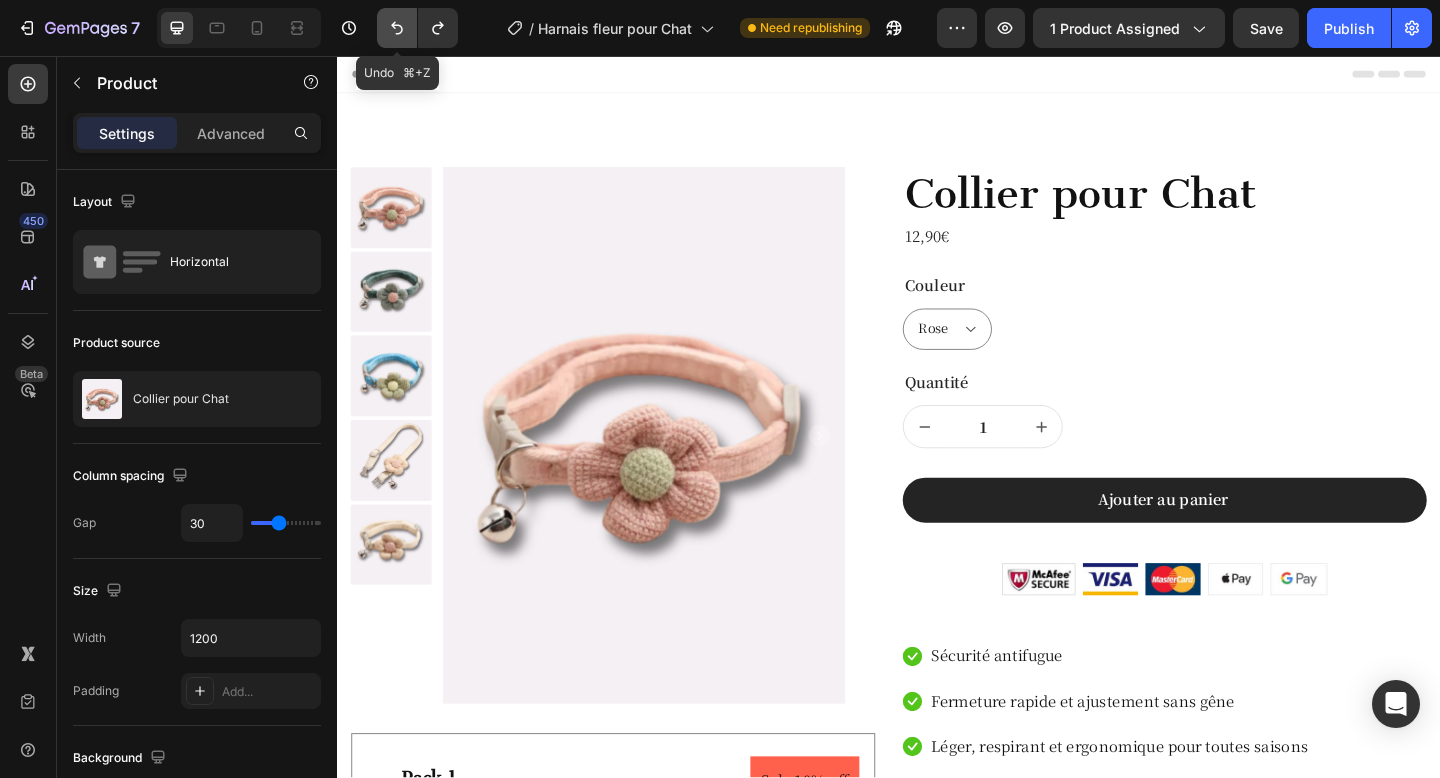click 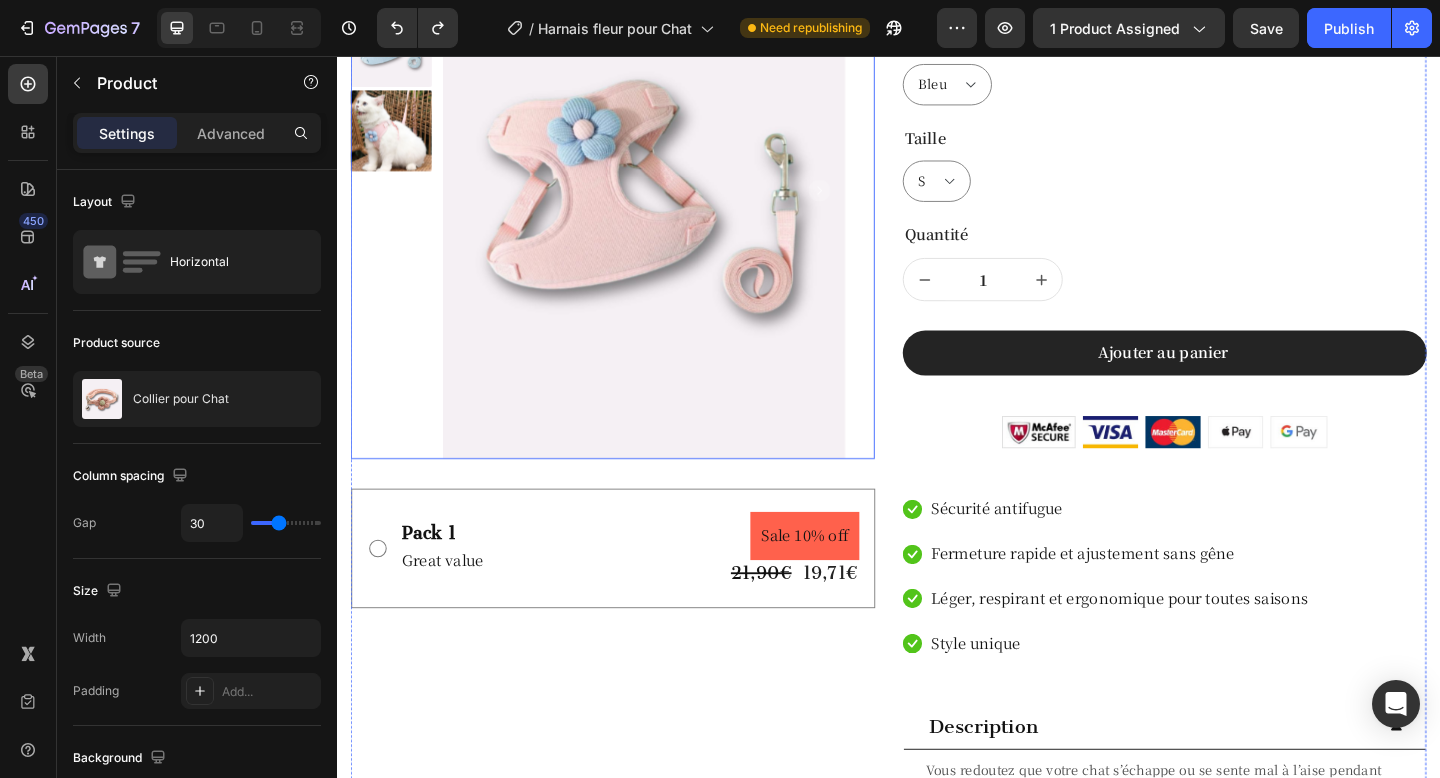 scroll, scrollTop: 282, scrollLeft: 0, axis: vertical 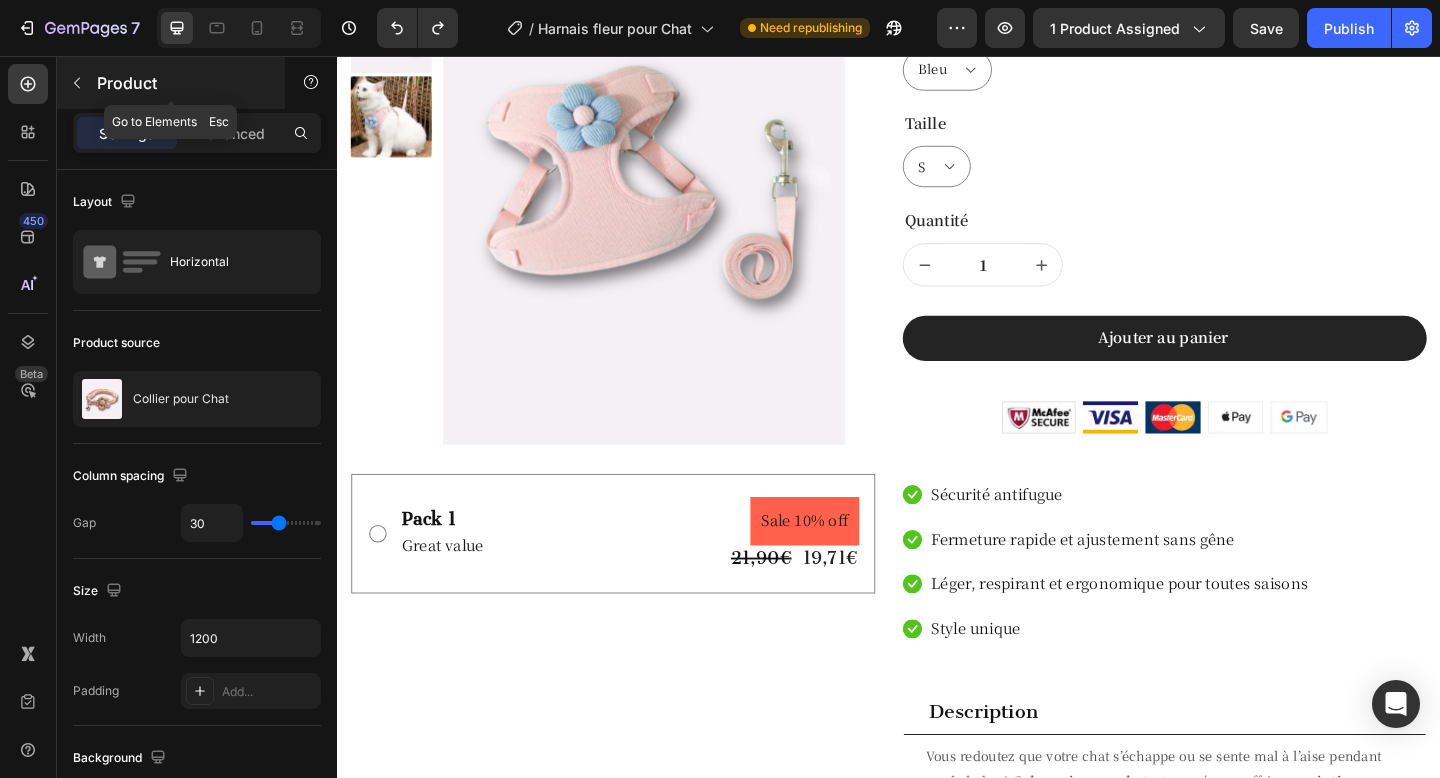 click on "Product" at bounding box center [171, 83] 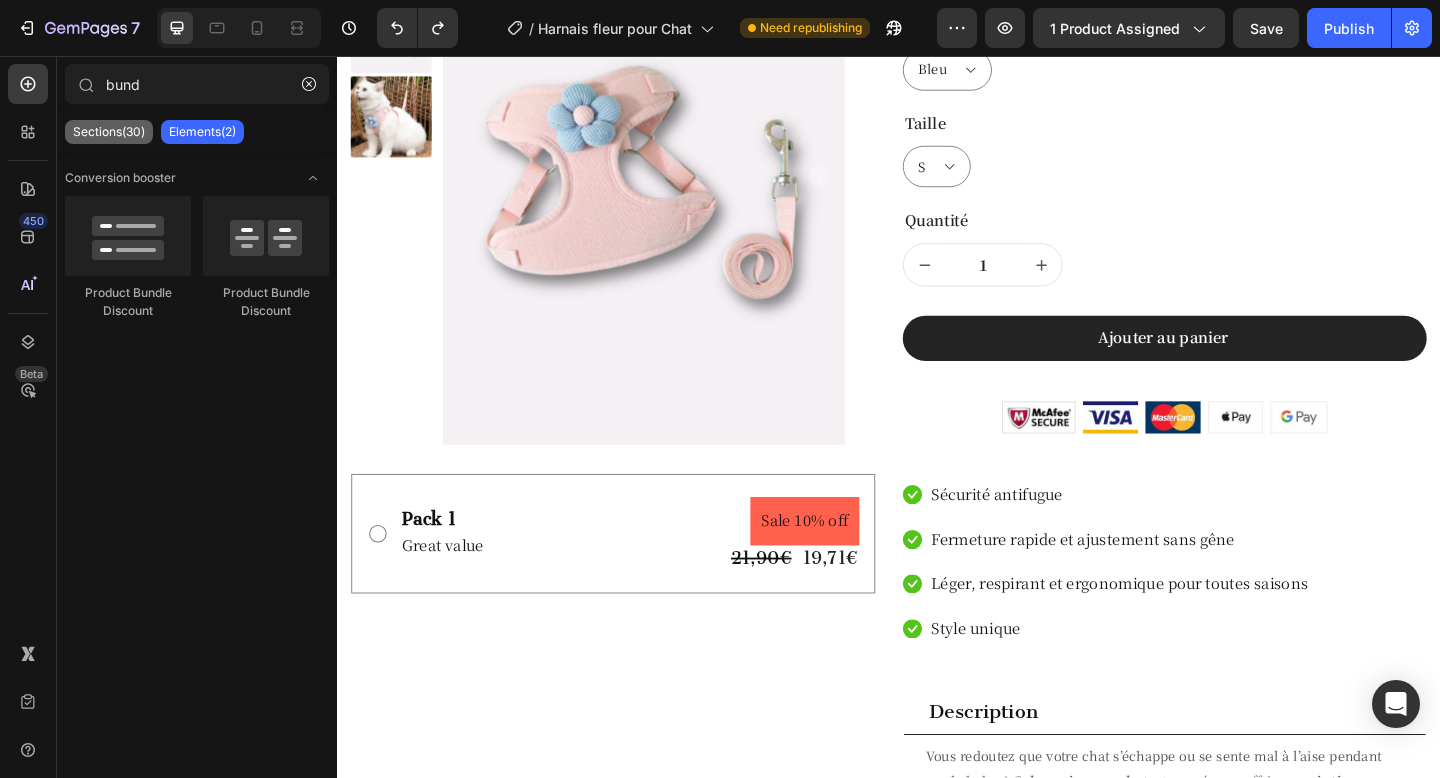 click on "Sections(30)" at bounding box center (109, 132) 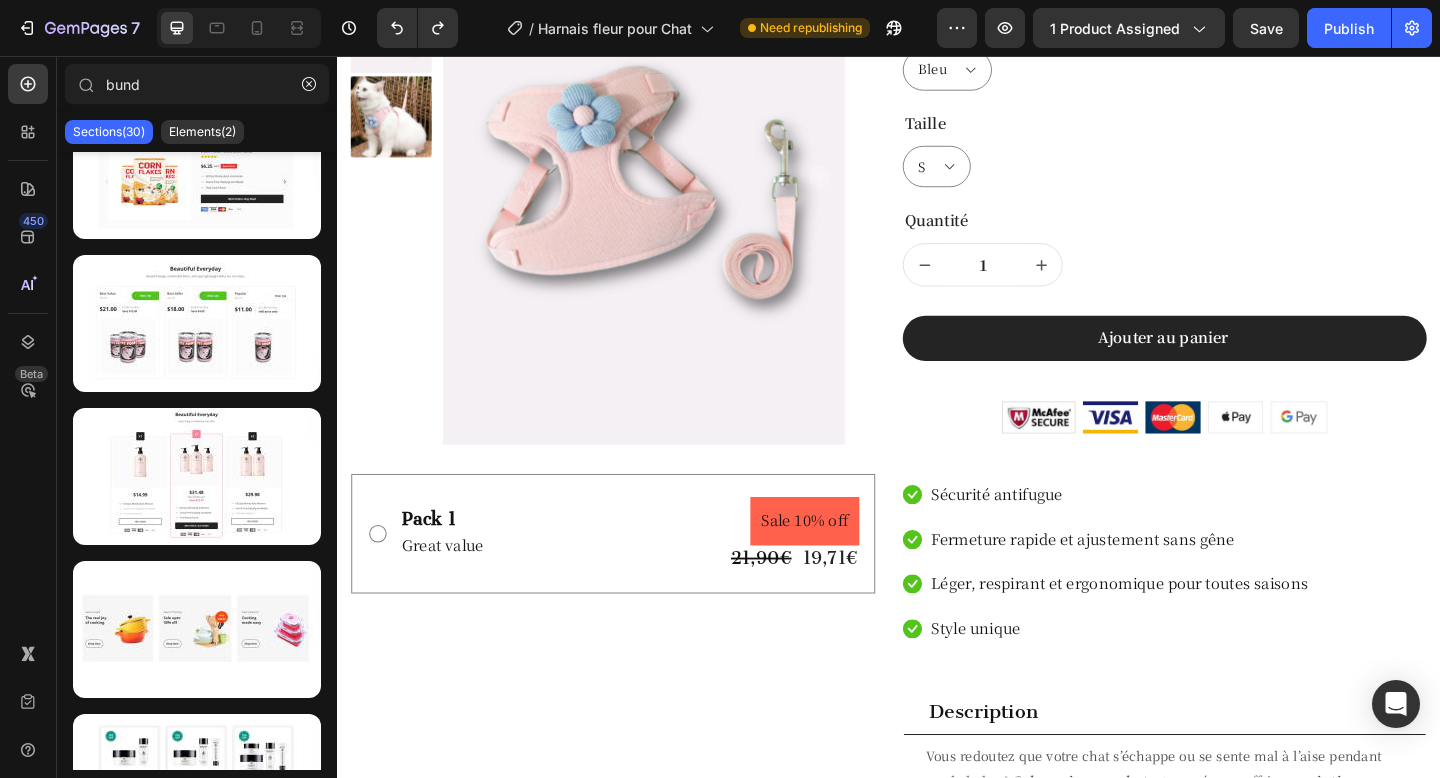 scroll, scrollTop: 28, scrollLeft: 0, axis: vertical 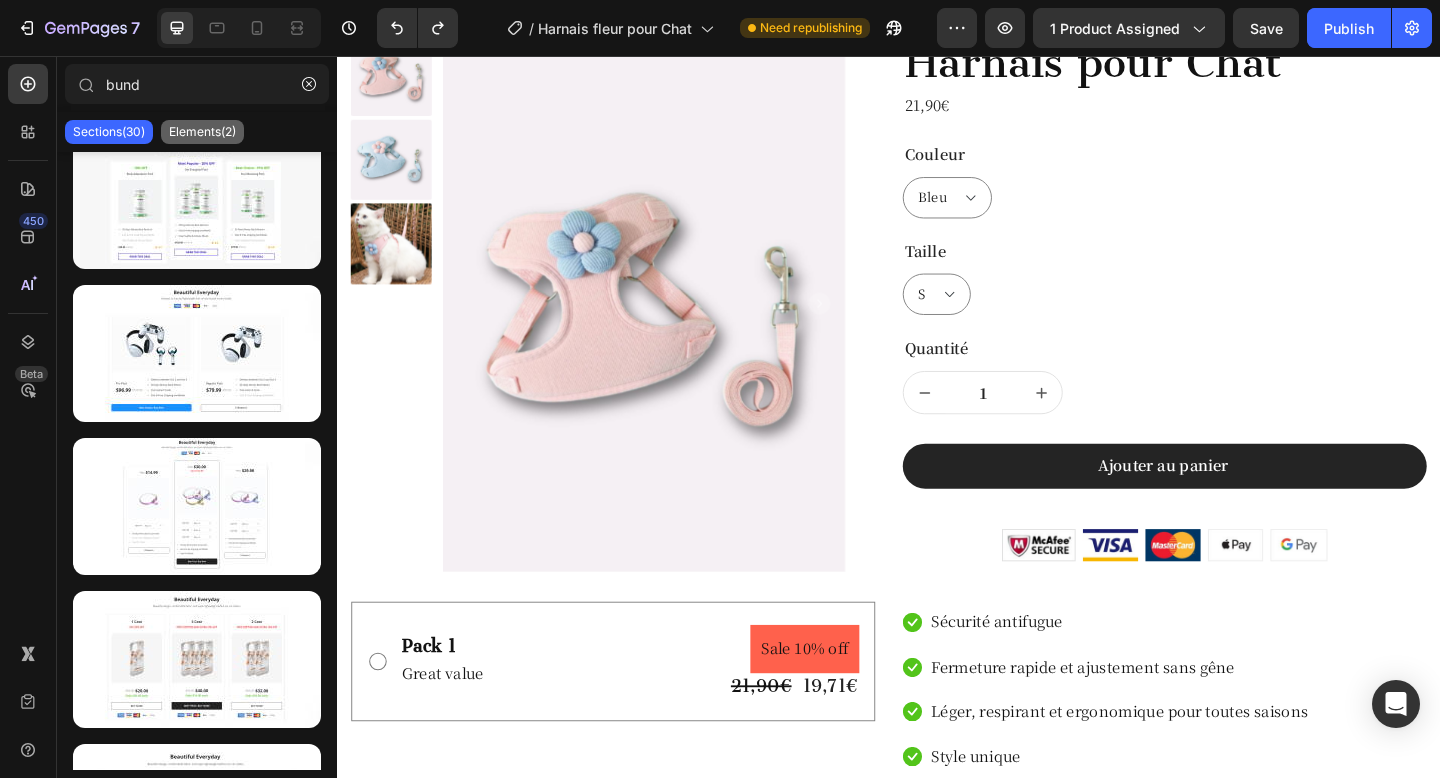 click on "Elements(2)" 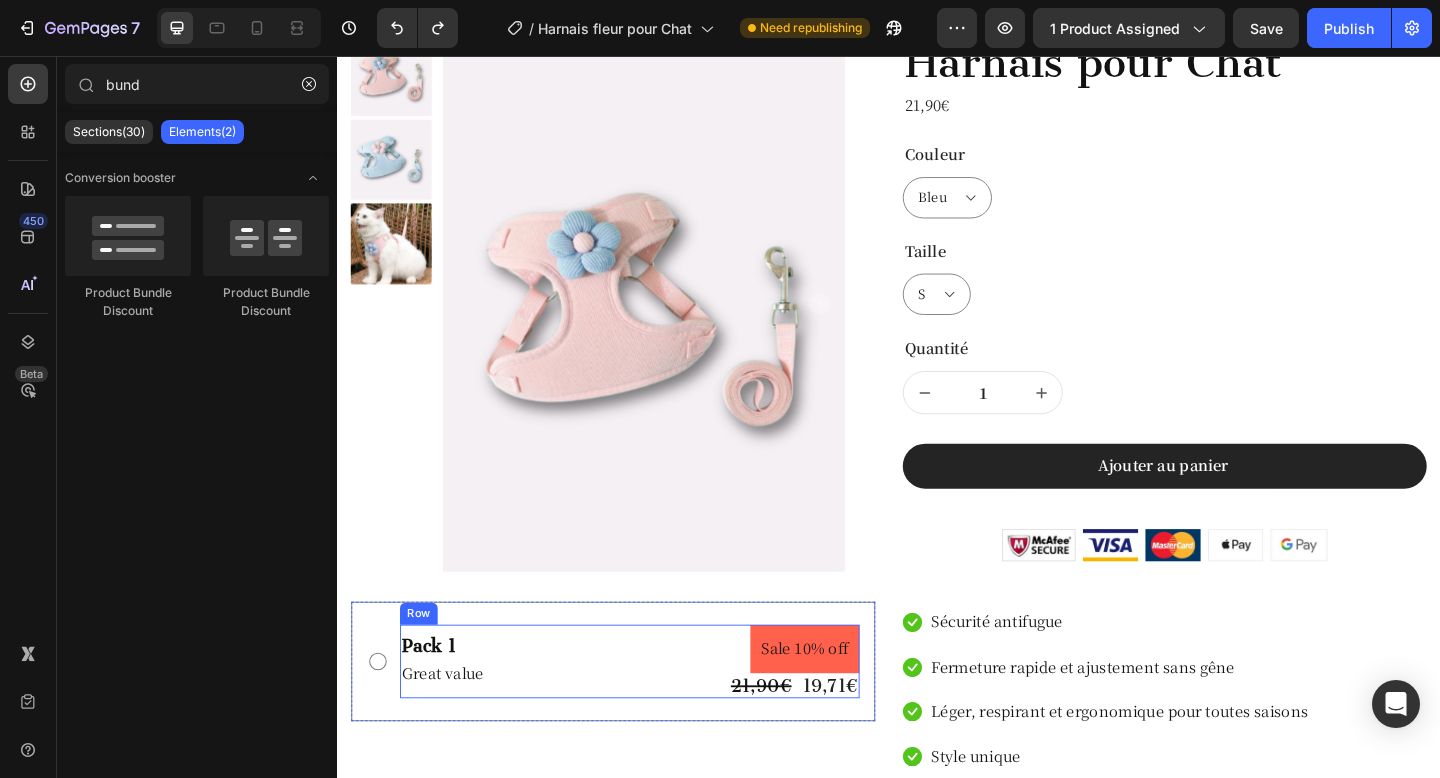 click on "Pack 1 Text Block Great value Text Block Sale 10% off Product Badge 21,90€ Product Price Product Price 19,71€ Product Price Product Price Row Row" at bounding box center (655, 715) 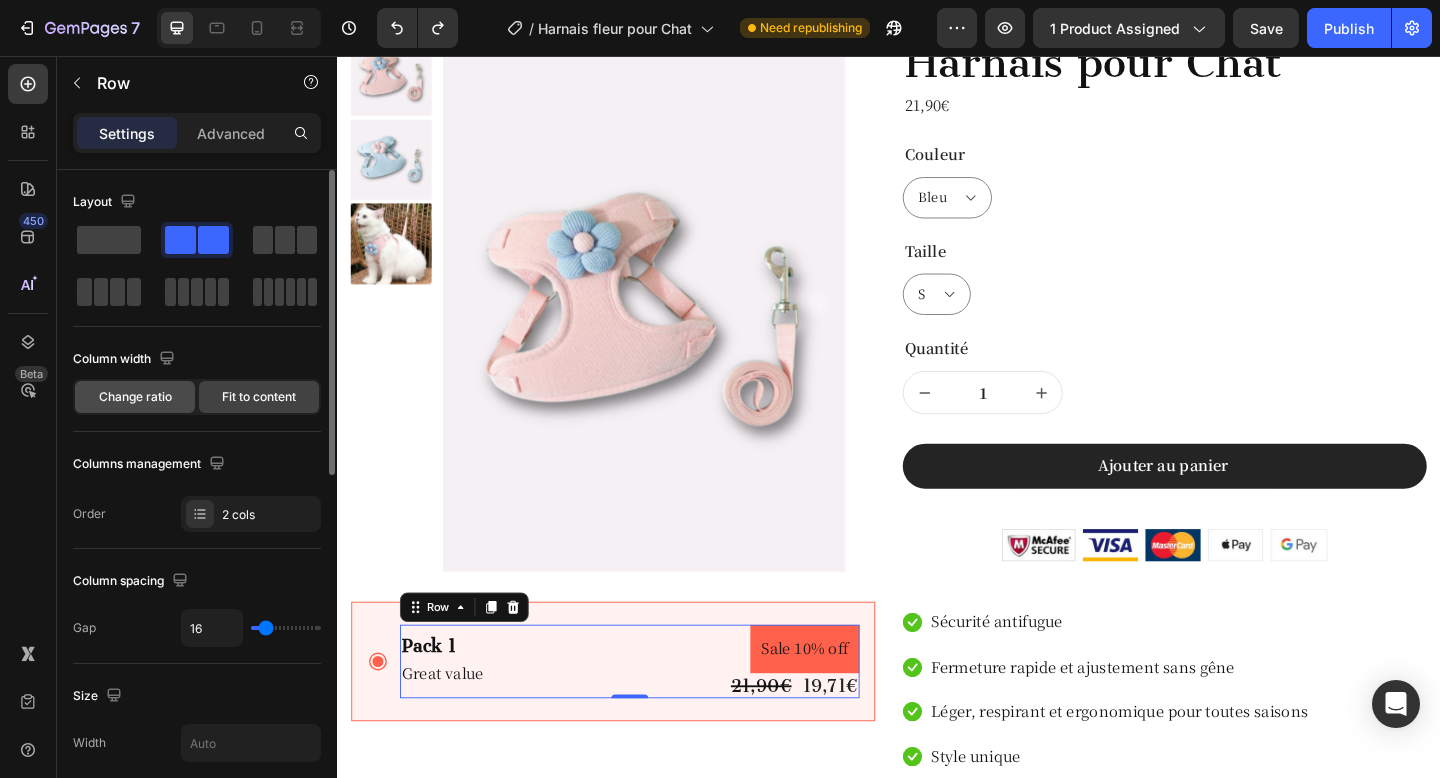 click on "Change ratio" 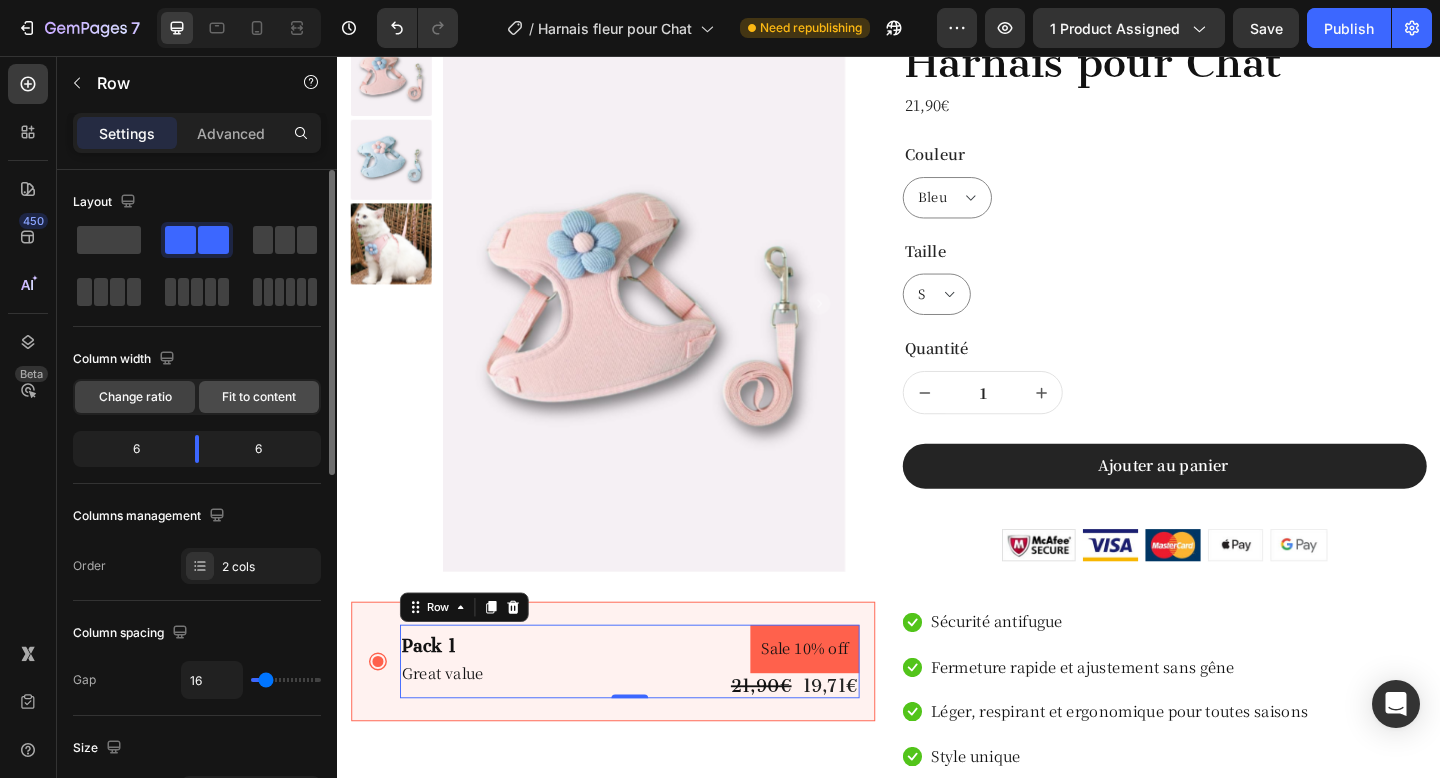 click on "Fit to content" 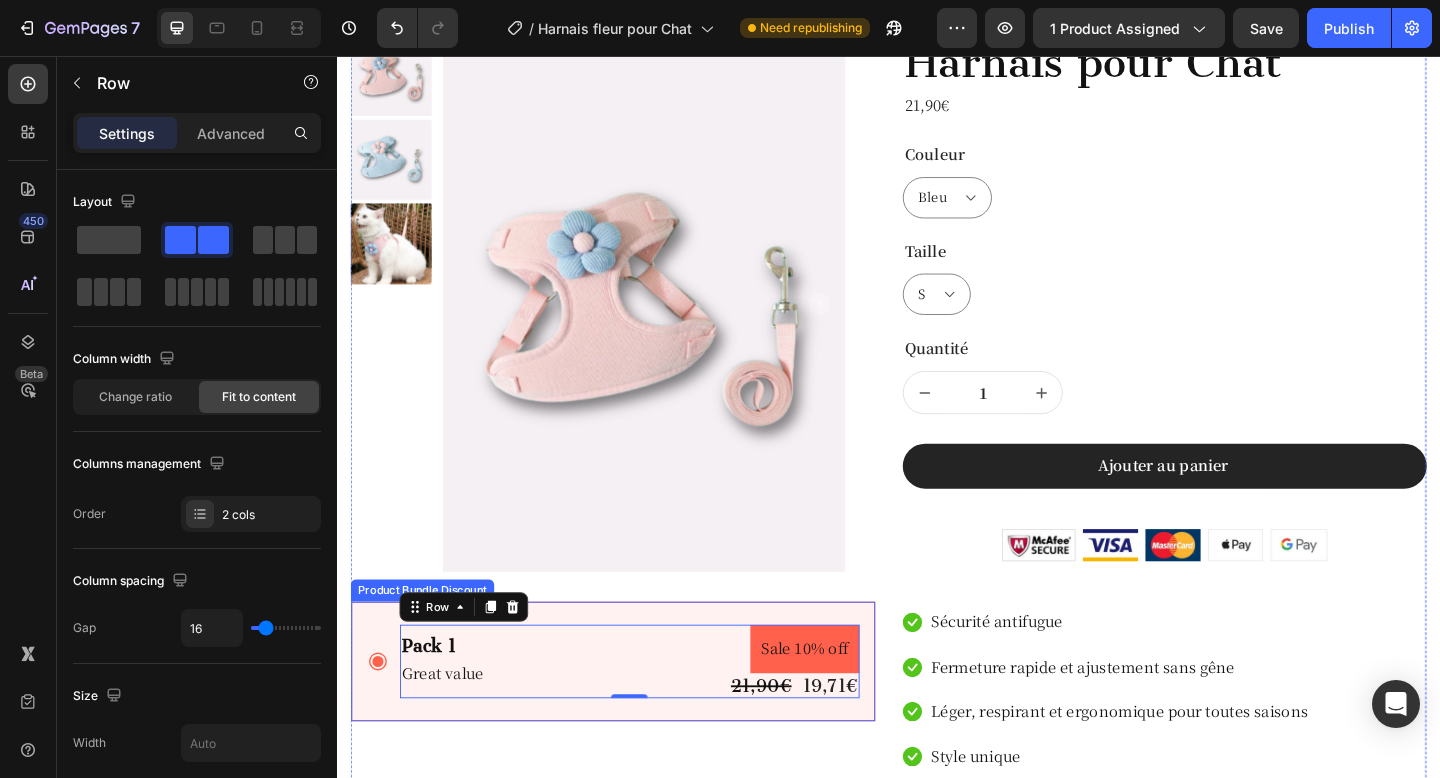 click on "Pack 1 Text Block Great value Text Block Sale 10% off Product Badge 21,90€ Product Price Product Price 19,71€ Product Price Product Price Row Row   0" at bounding box center [637, 715] 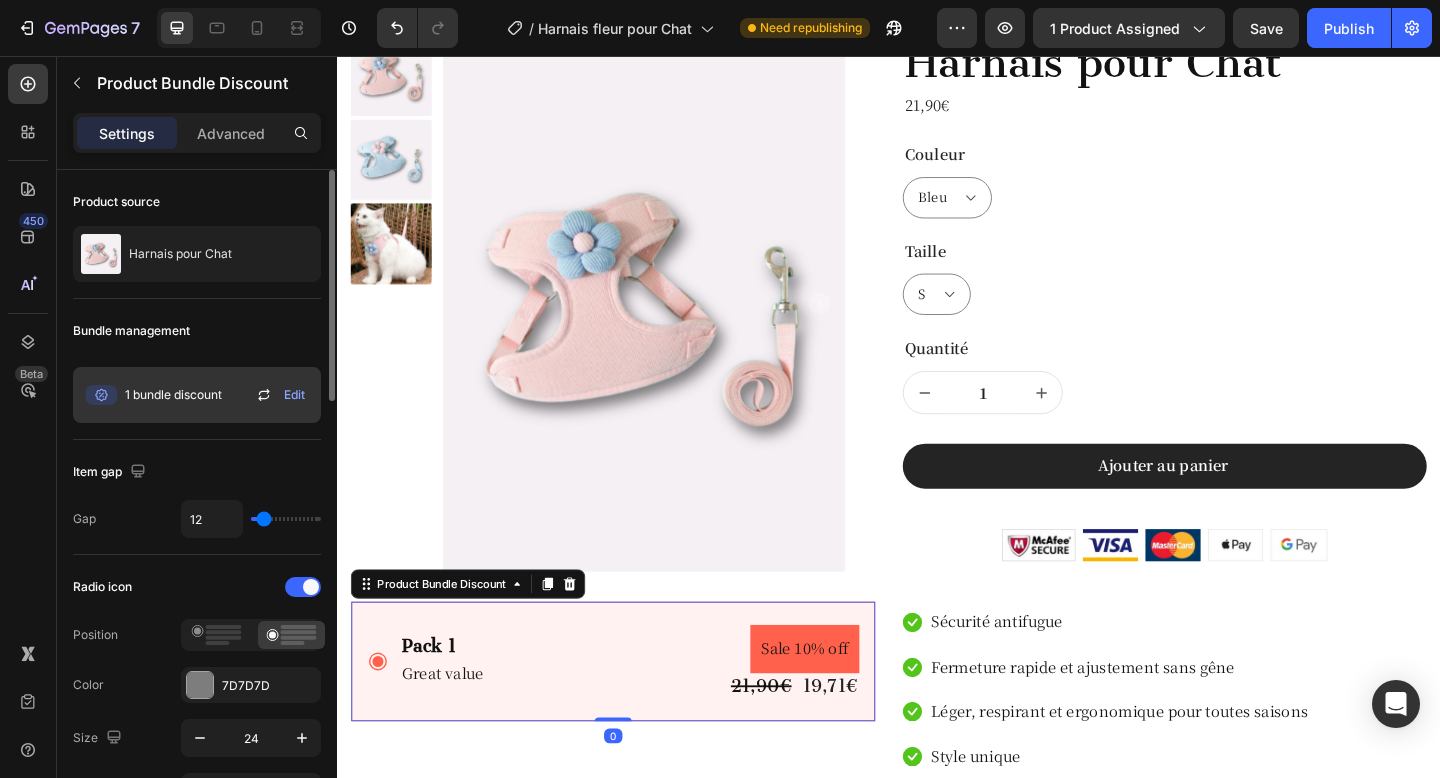 click on "1 bundle discount Edit" 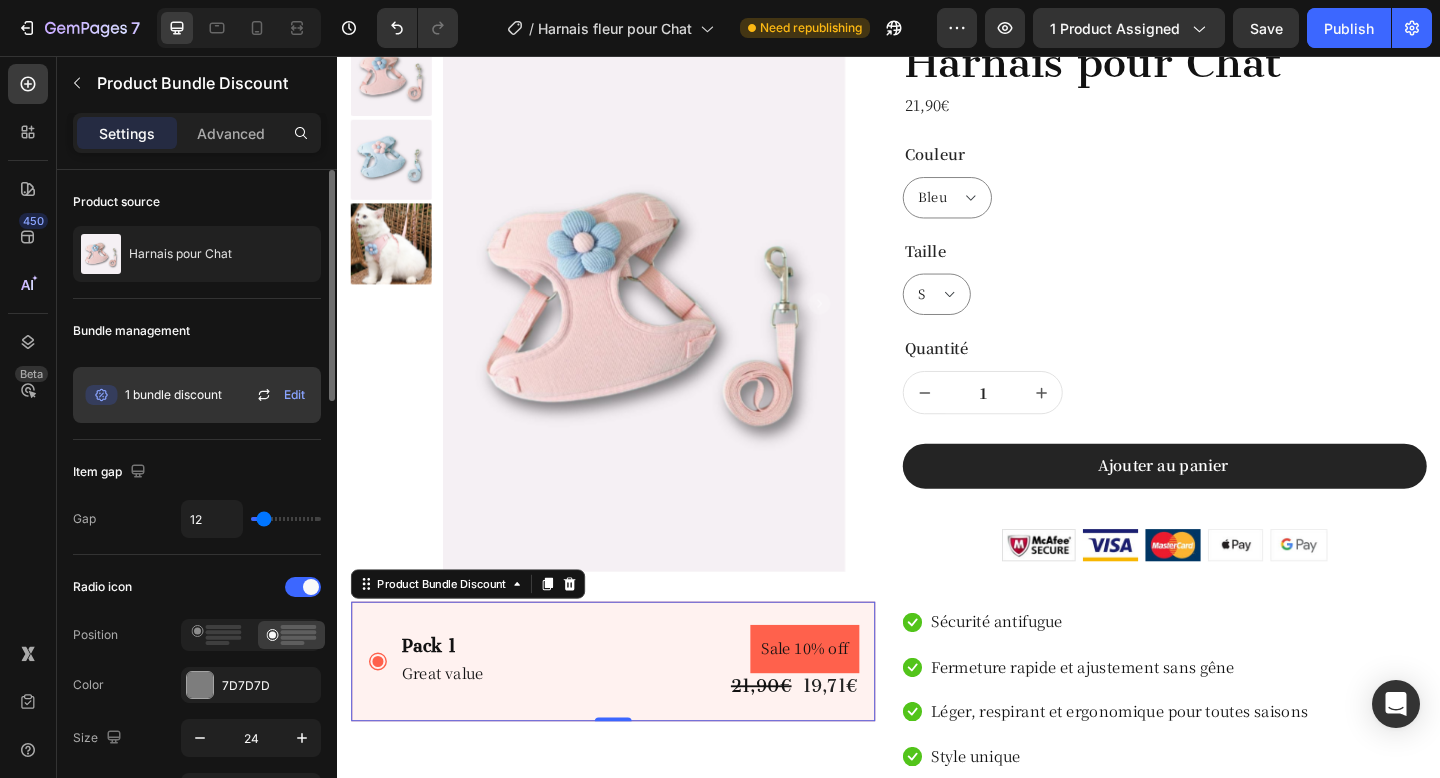 click on "1 bundle discount" at bounding box center (173, 395) 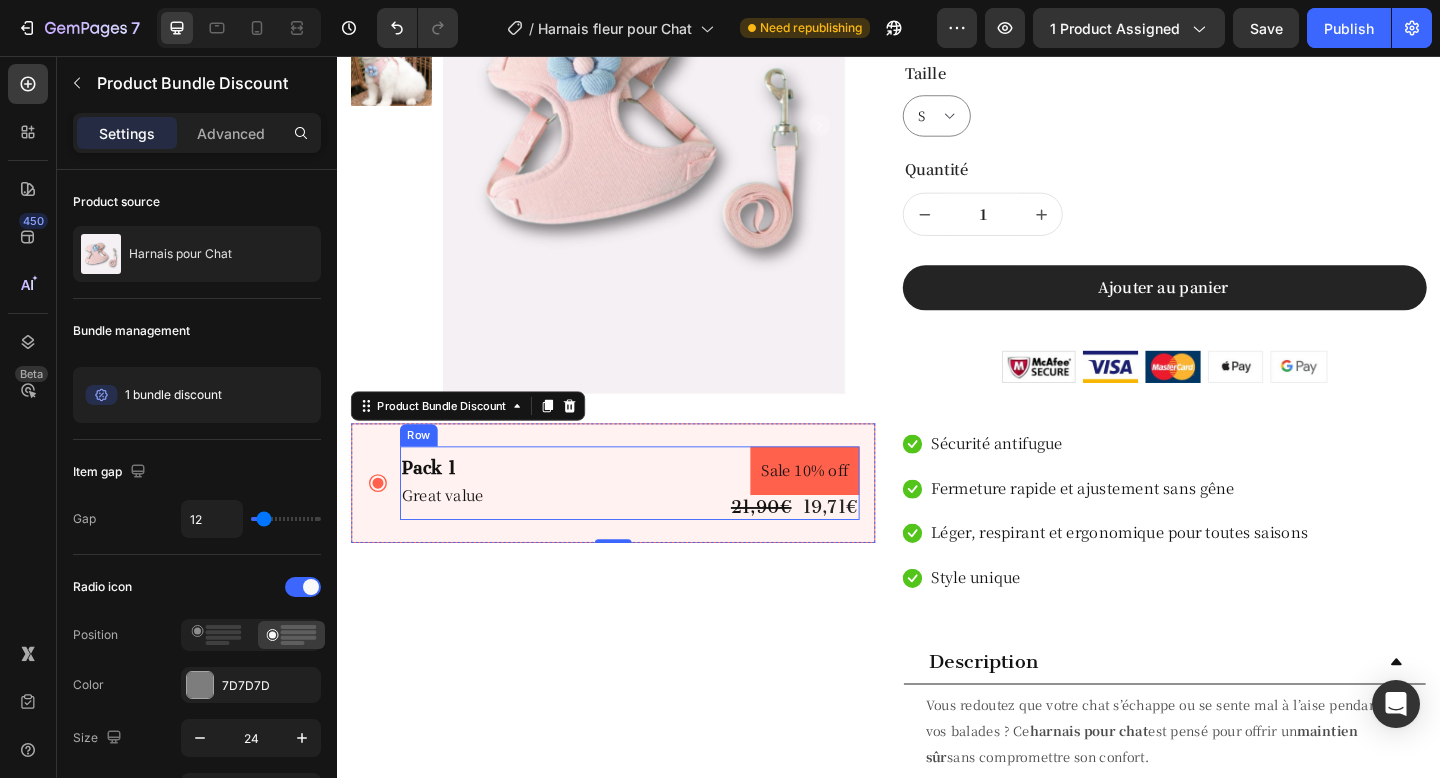 scroll, scrollTop: 358, scrollLeft: 0, axis: vertical 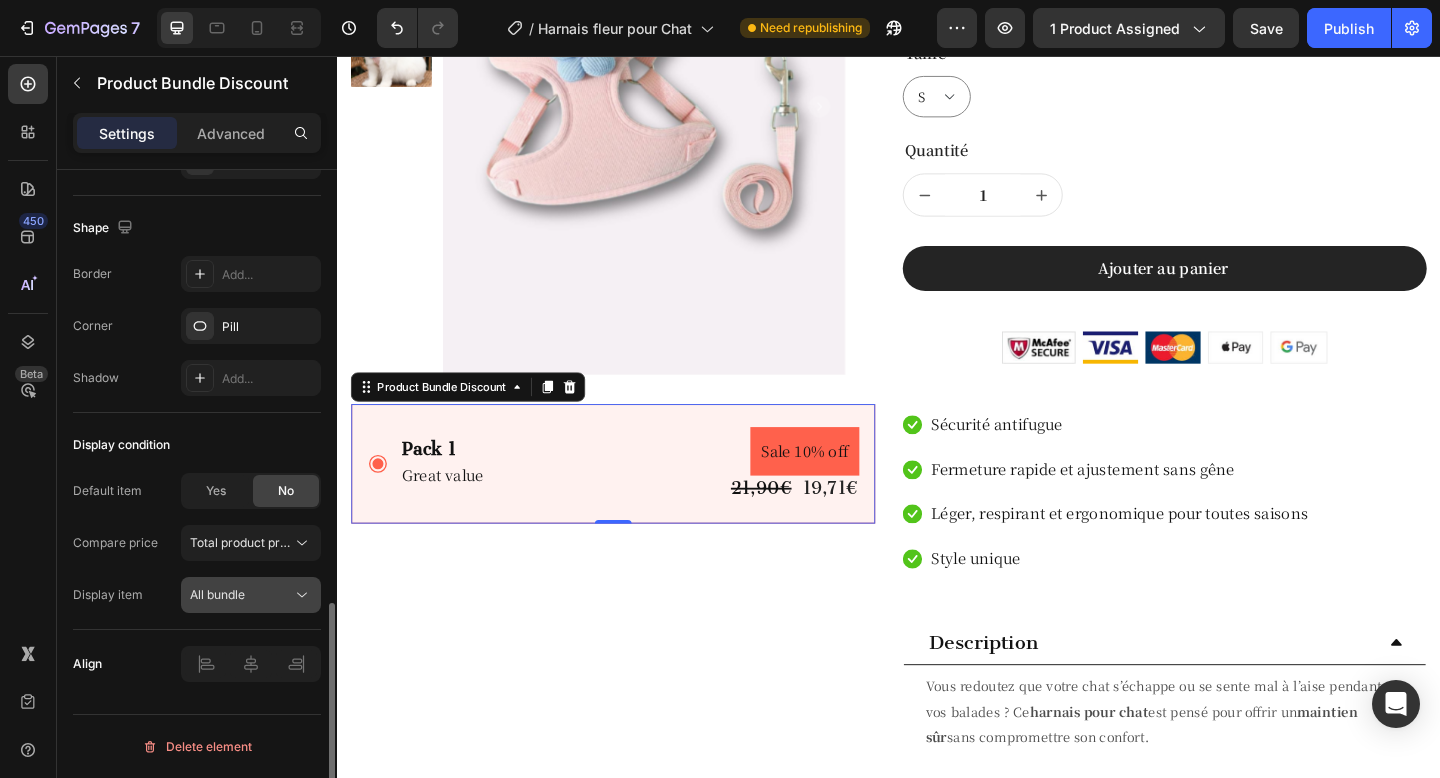 click on "All bundle" at bounding box center [241, 595] 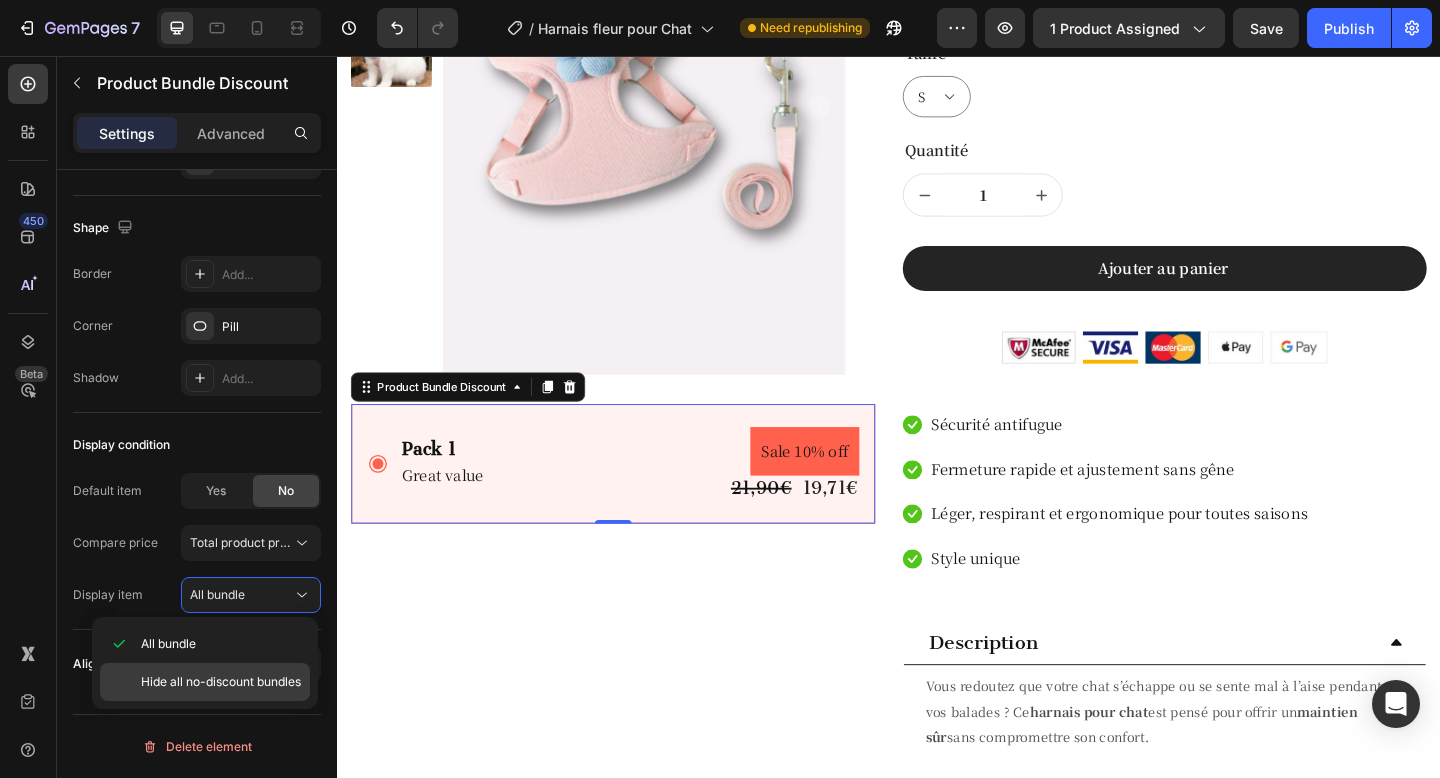 click on "Hide all no-discount bundles" 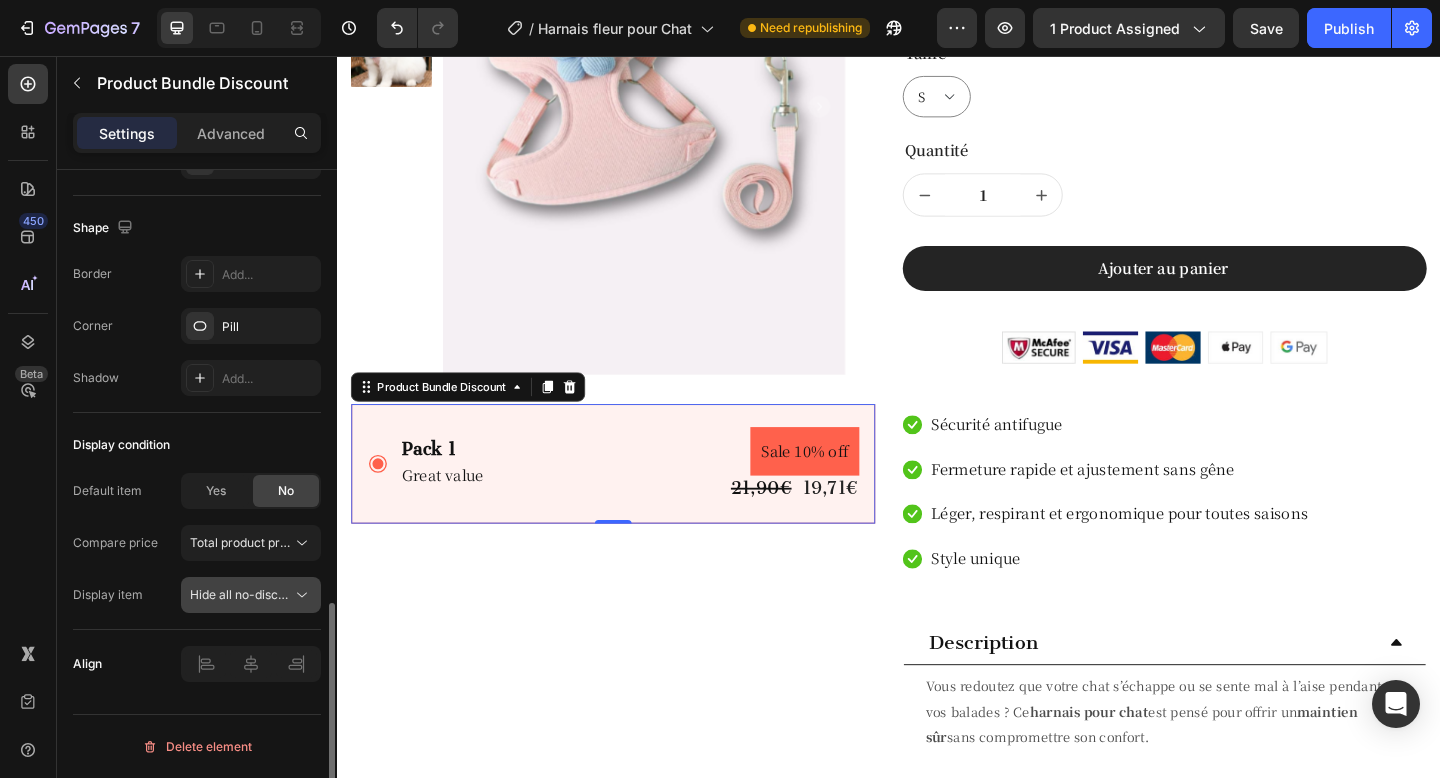 click 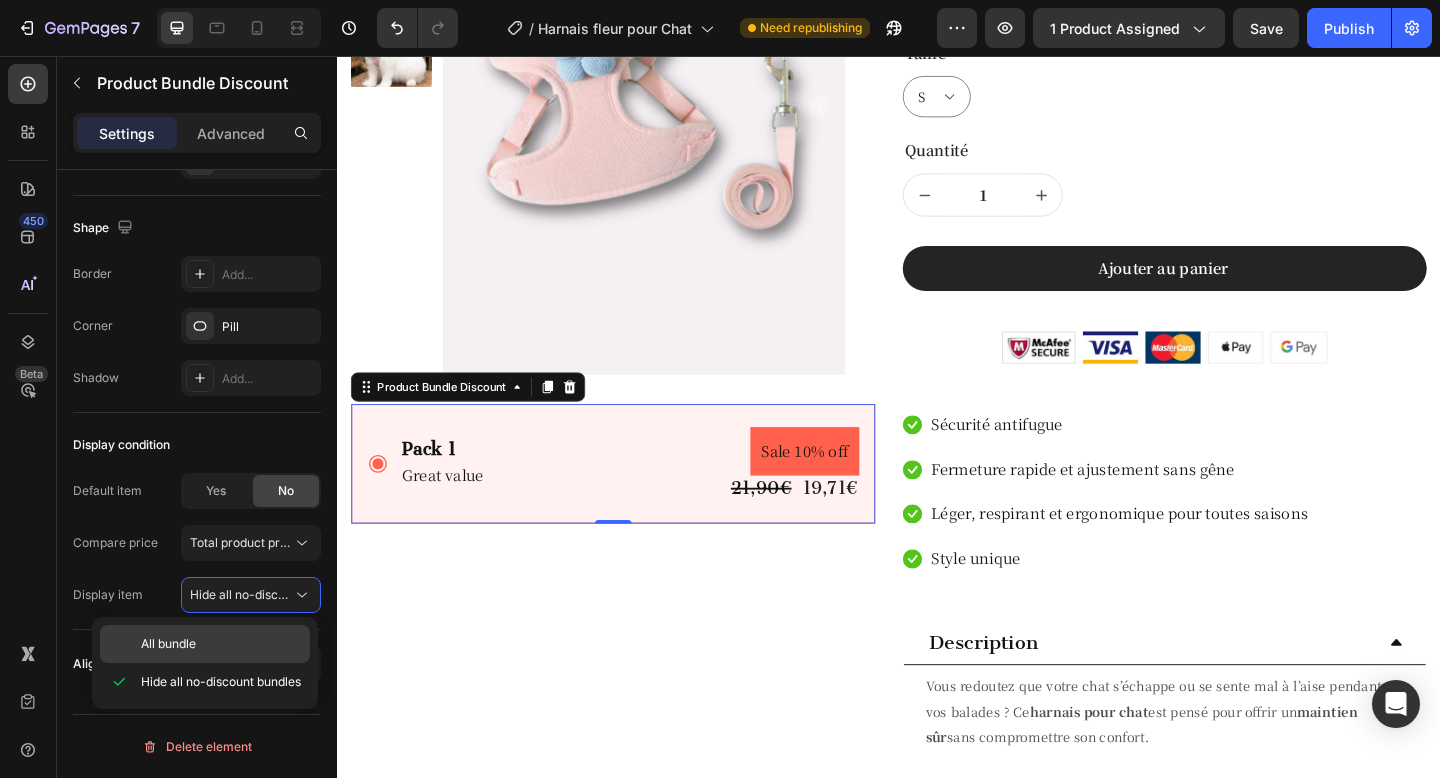click on "All bundle" at bounding box center (221, 644) 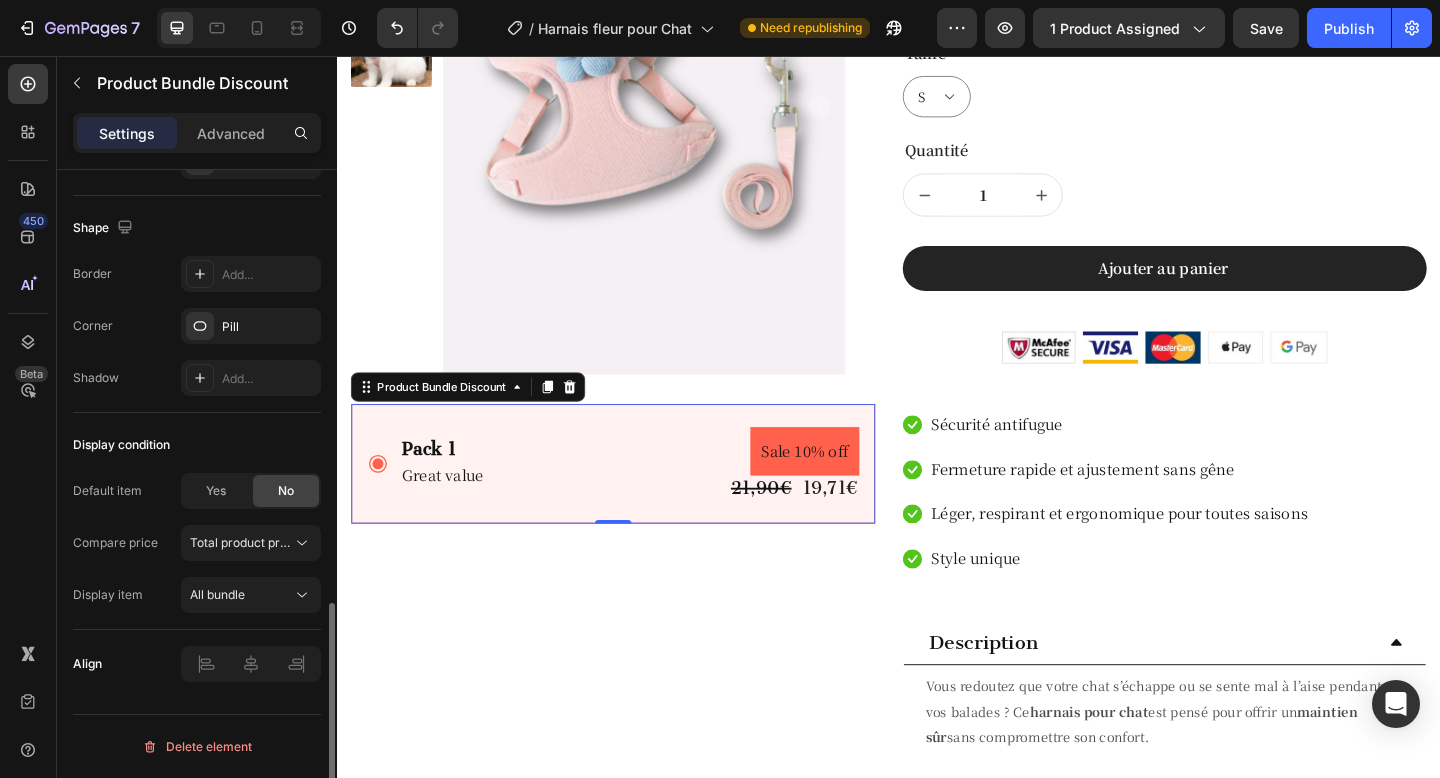 click on "Default item Yes No Compare price Total product price Display item All bundle" at bounding box center (197, 543) 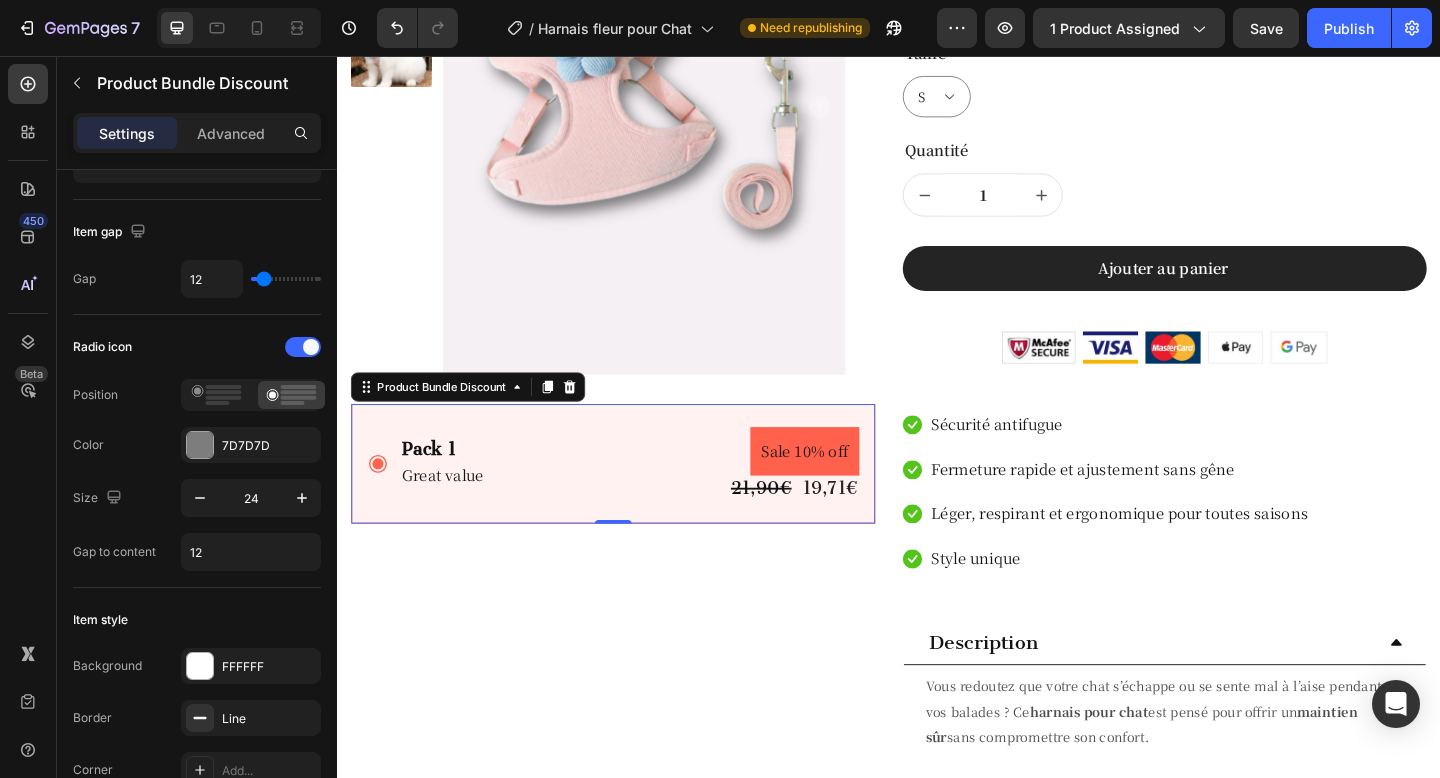 scroll, scrollTop: 0, scrollLeft: 0, axis: both 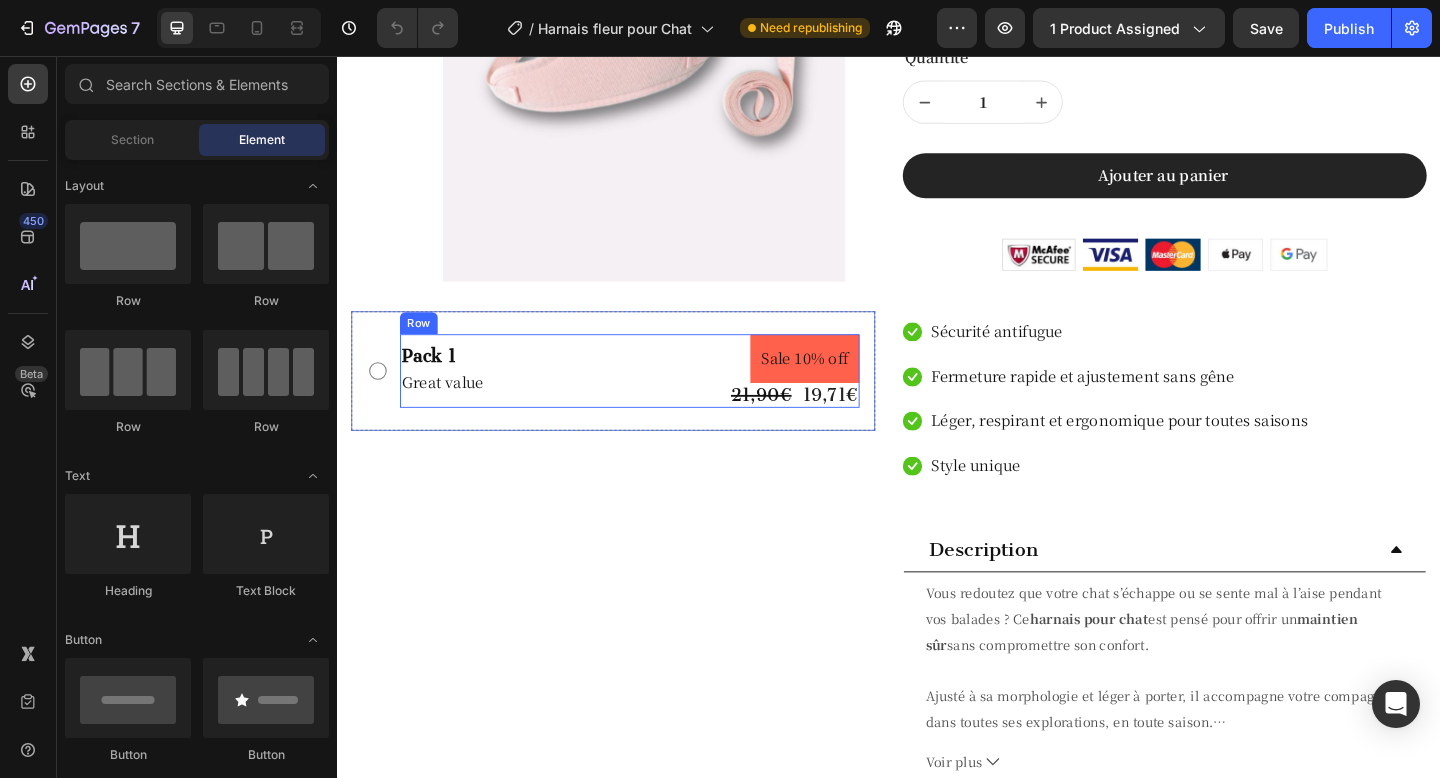 click on "Pack 1 Text Block Great value Text Block Sale 10% off Product Badge 21,90€ Product Price Product Price 19,71€ Product Price Product Price Row Row" at bounding box center (655, 399) 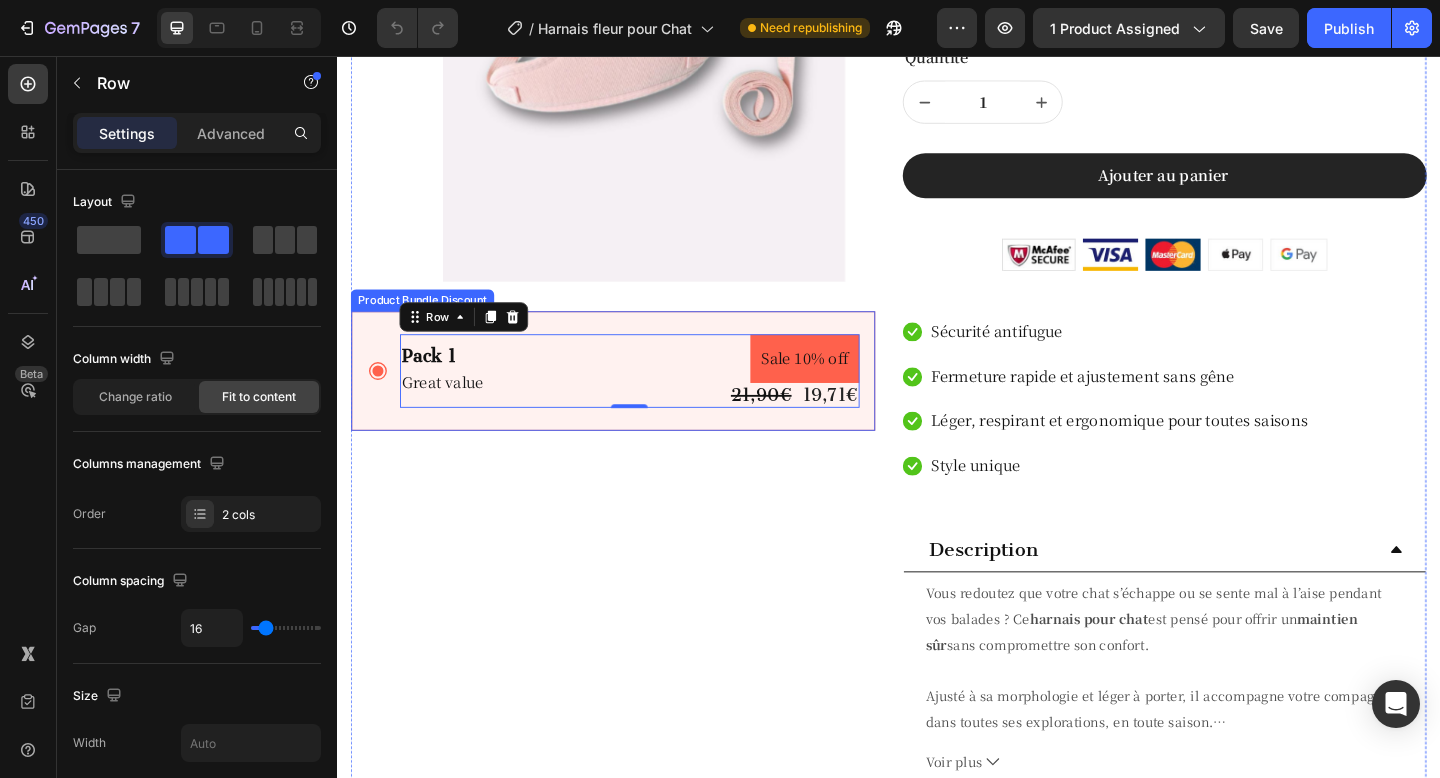 click on "Pack 1 Text Block Great value Text Block Sale 10% off Product Badge 21,90€ Product Price Product Price 19,71€ Product Price Product Price Row Row   0" at bounding box center [637, 399] 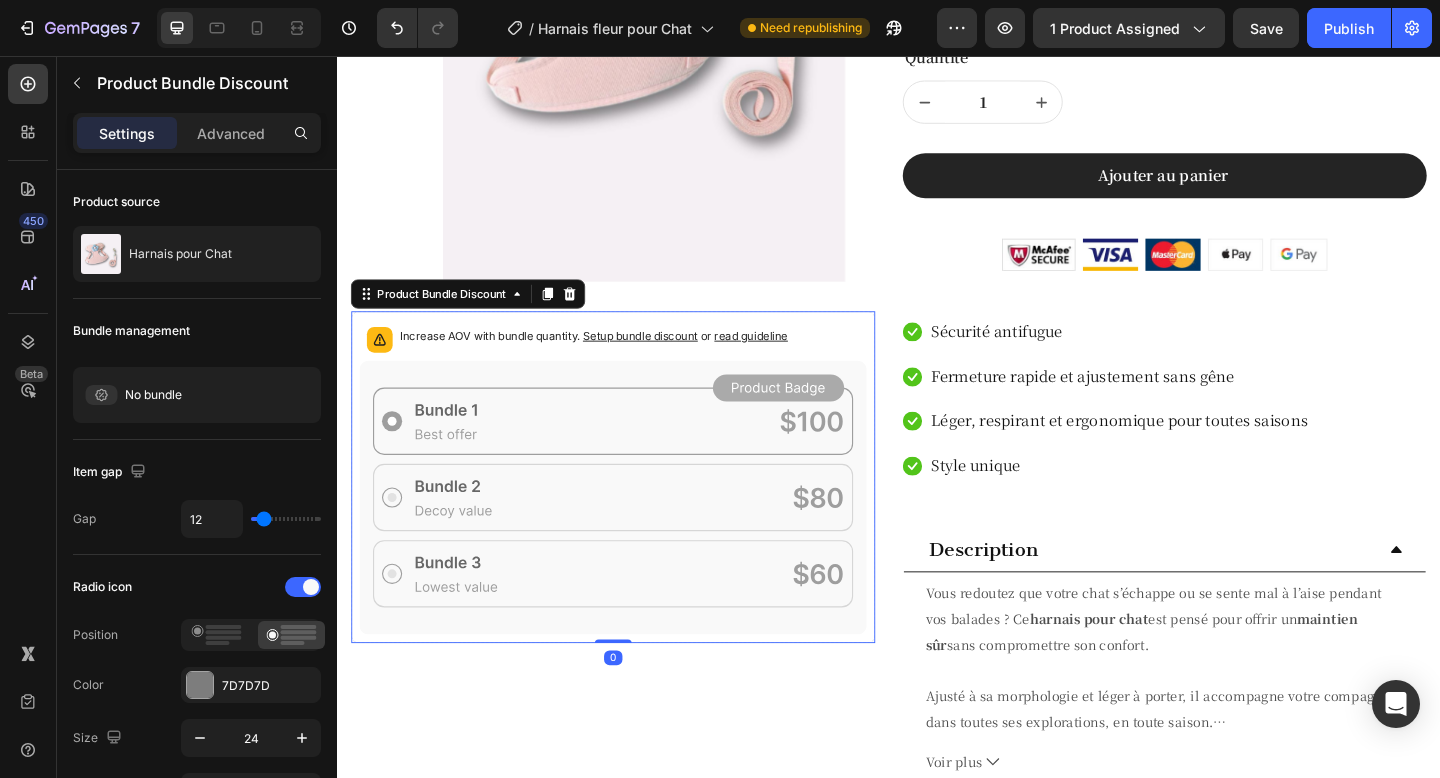 click 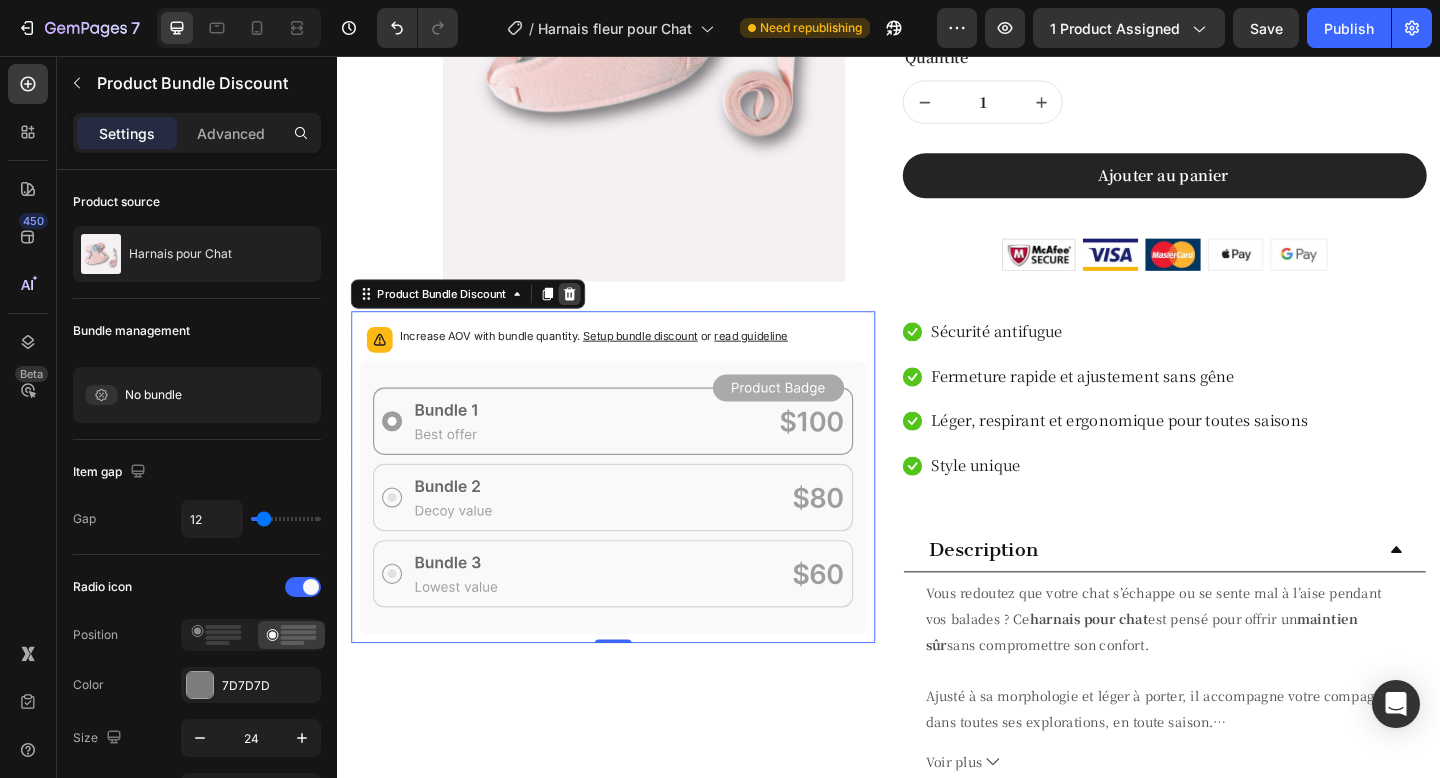 click 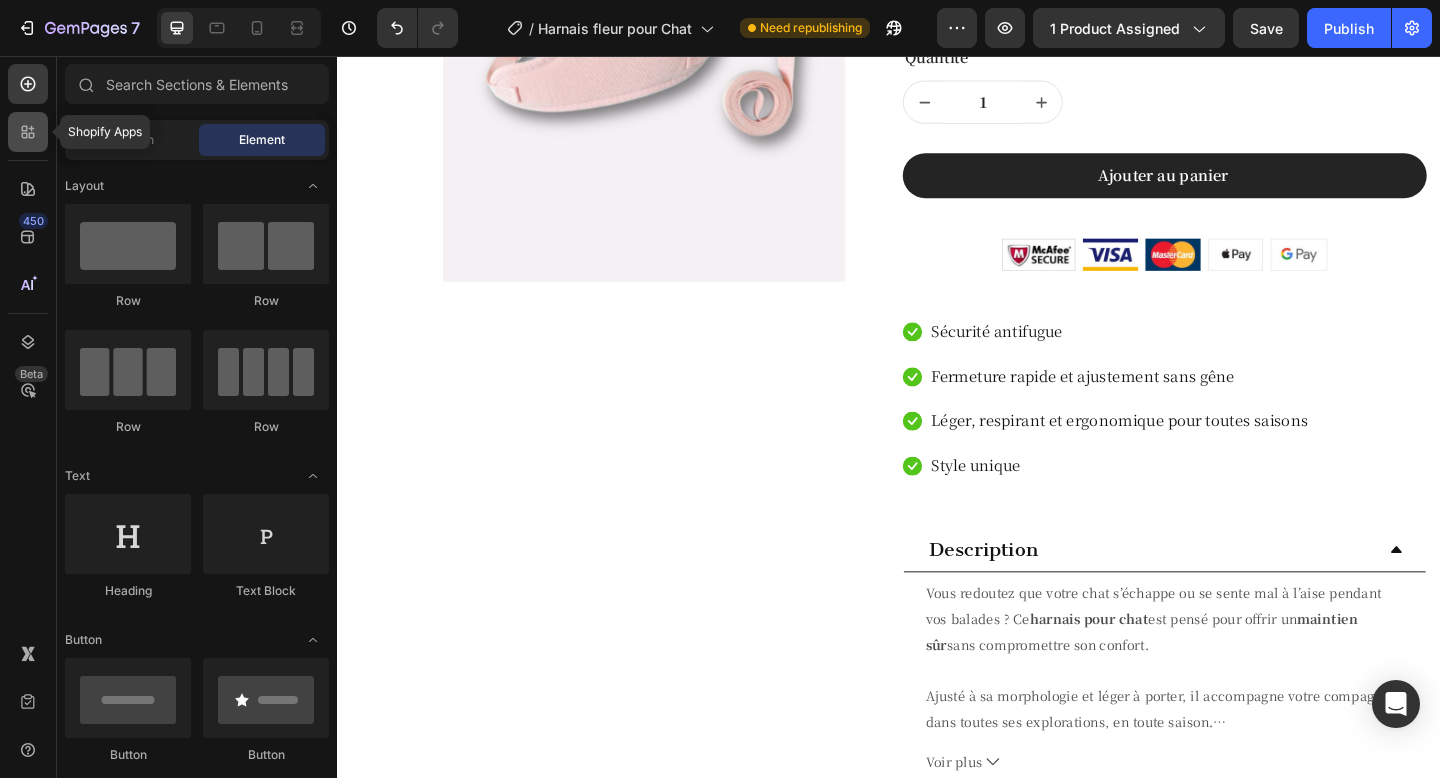 click 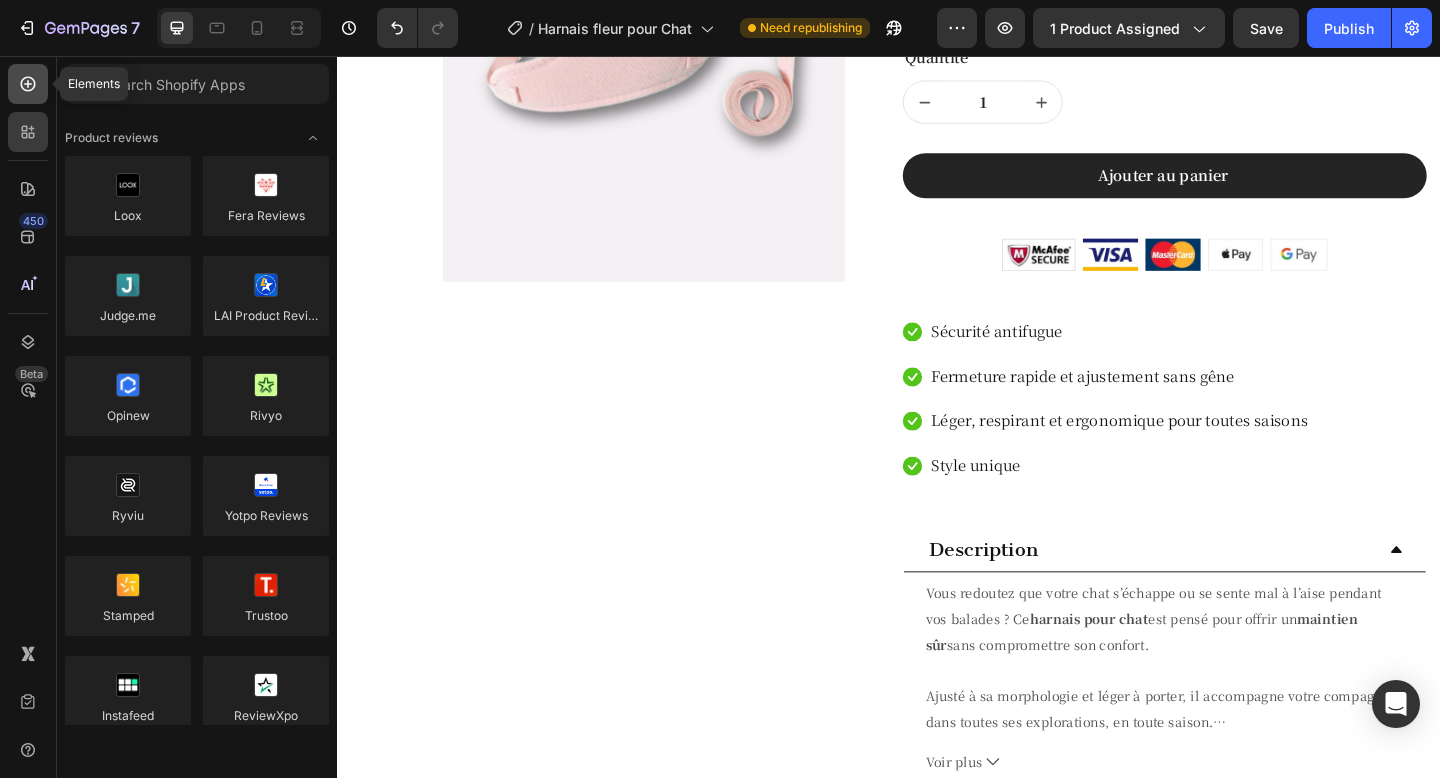 click 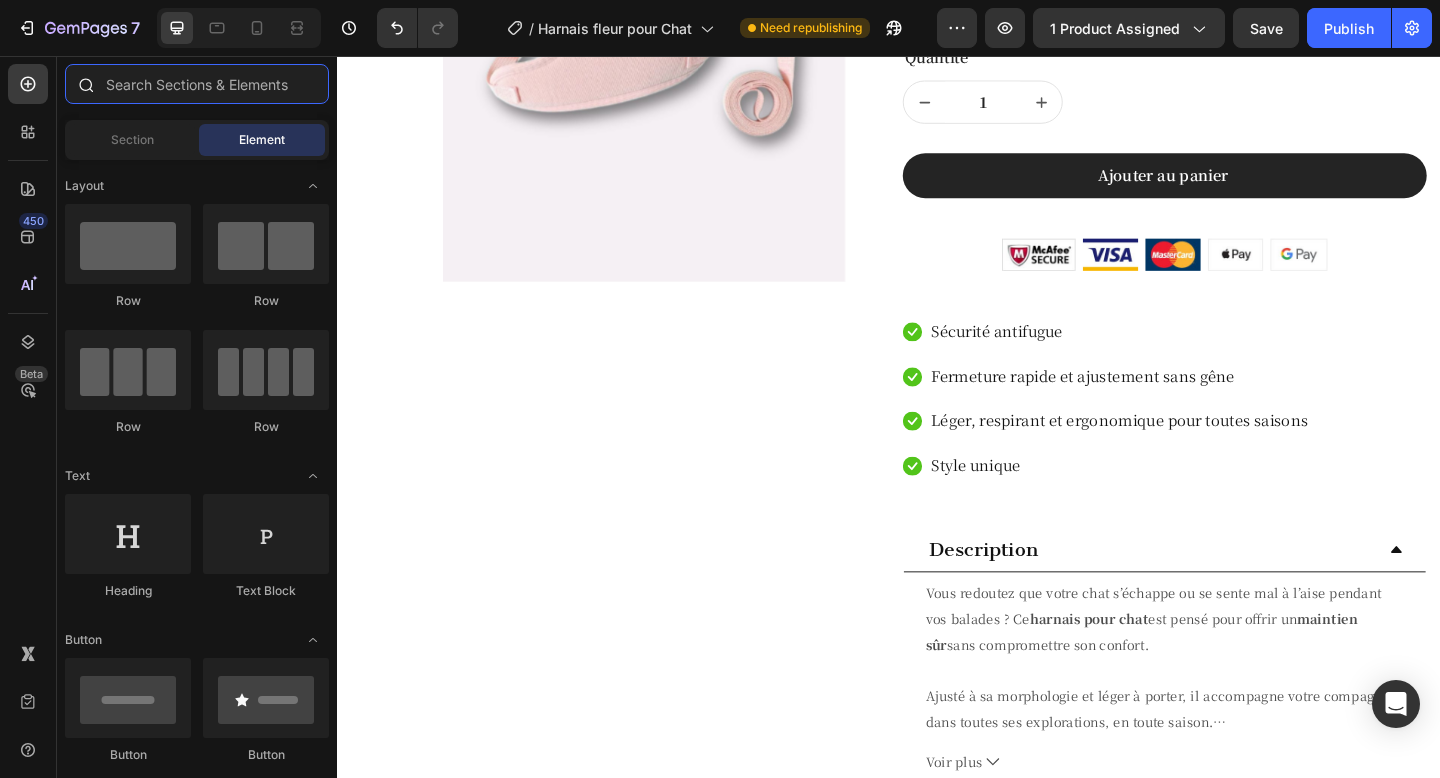 click at bounding box center (197, 84) 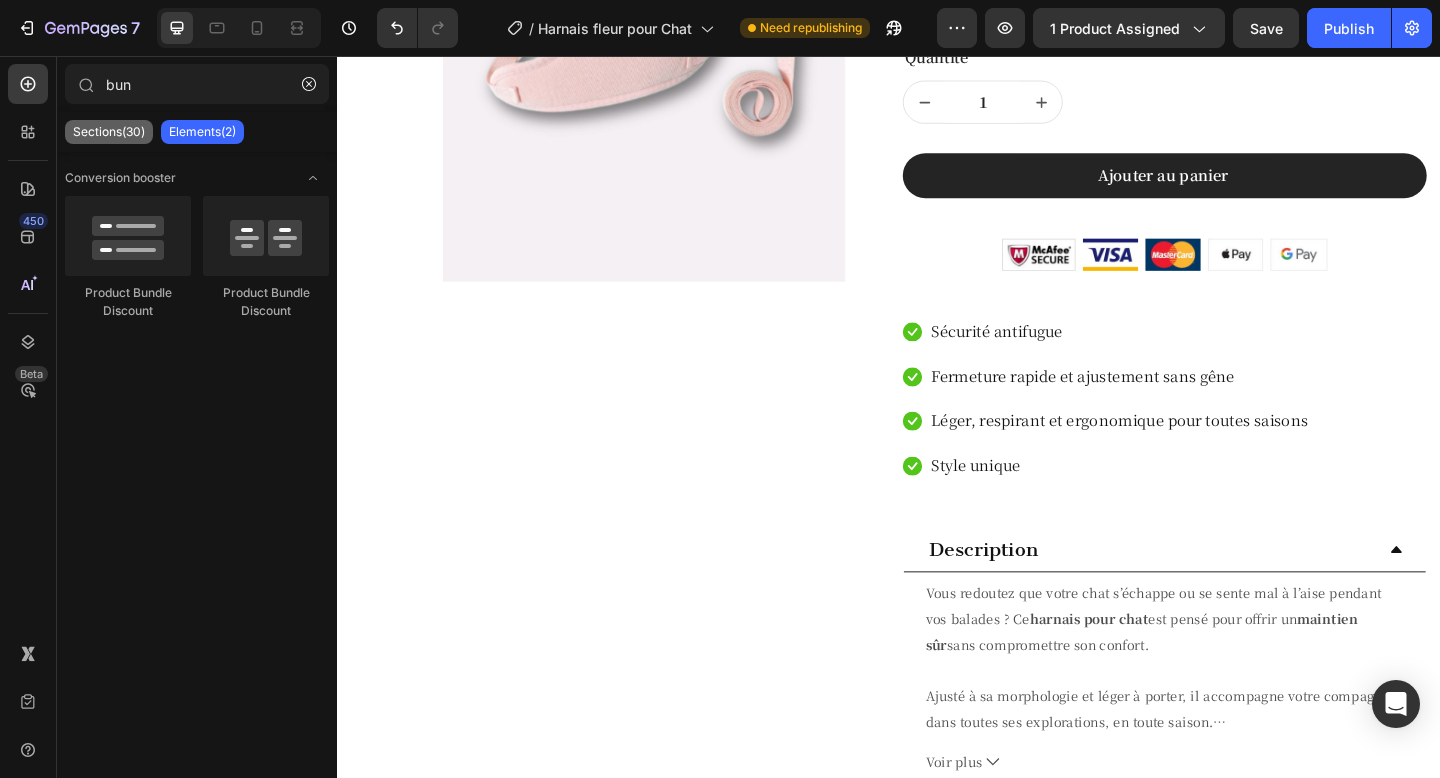 click on "Sections(30)" at bounding box center (109, 132) 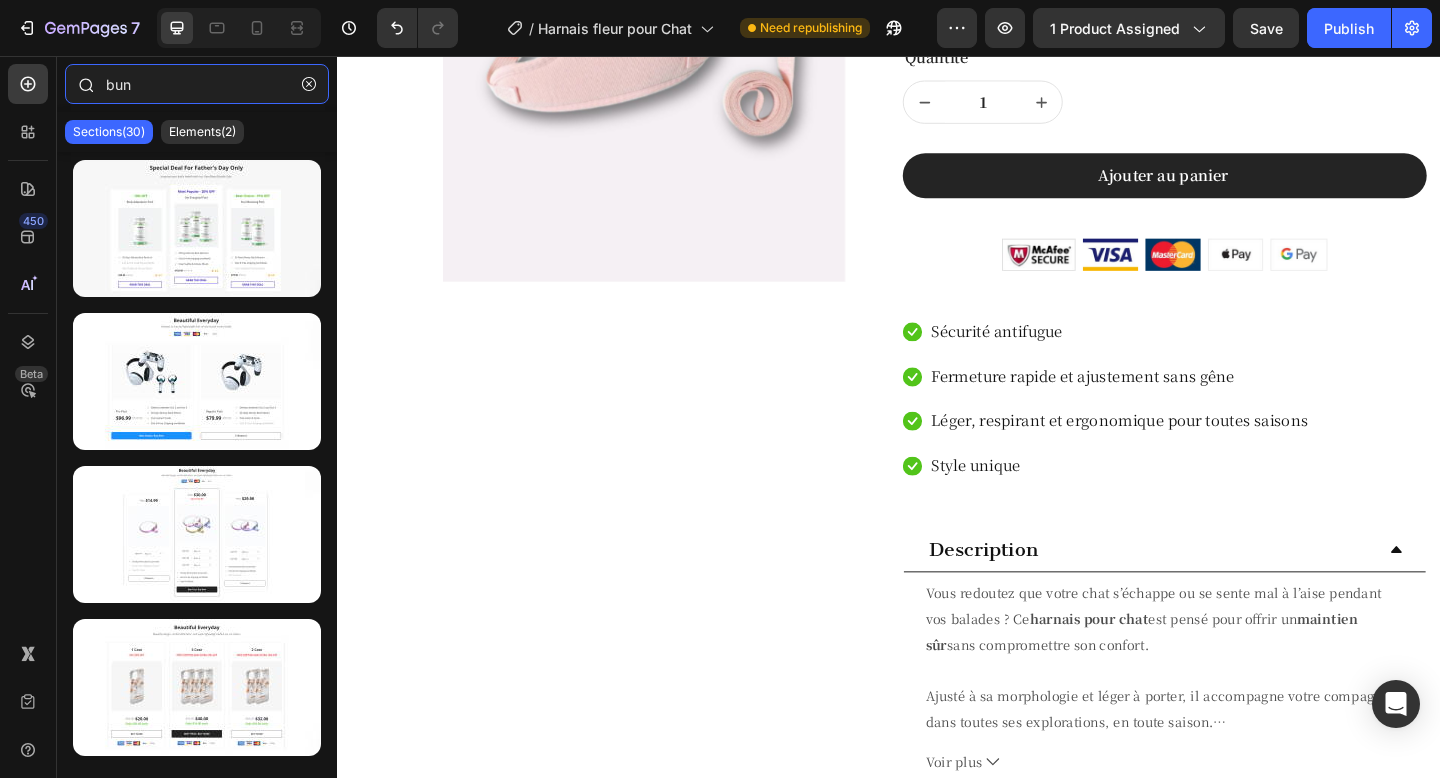 click on "bun" at bounding box center [197, 84] 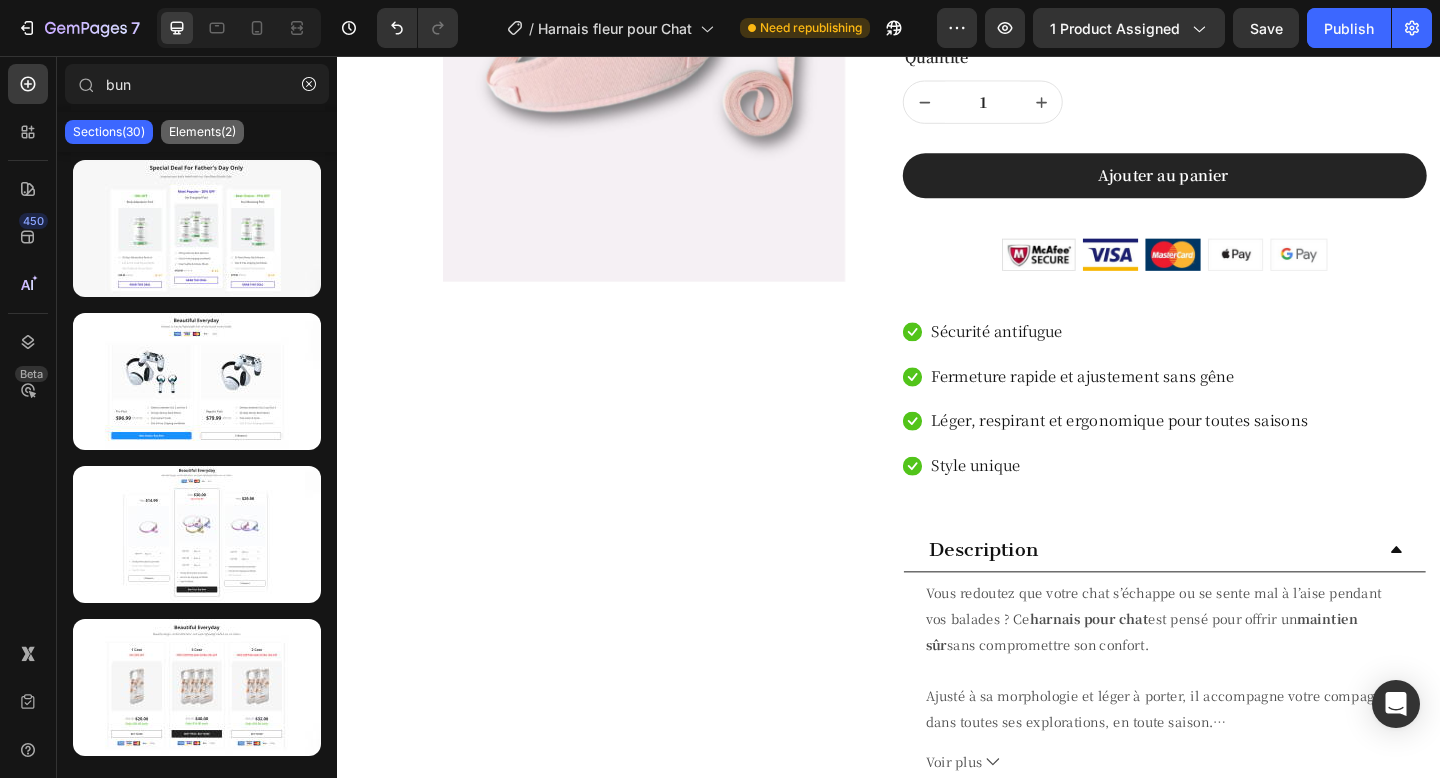 click on "Elements(2)" 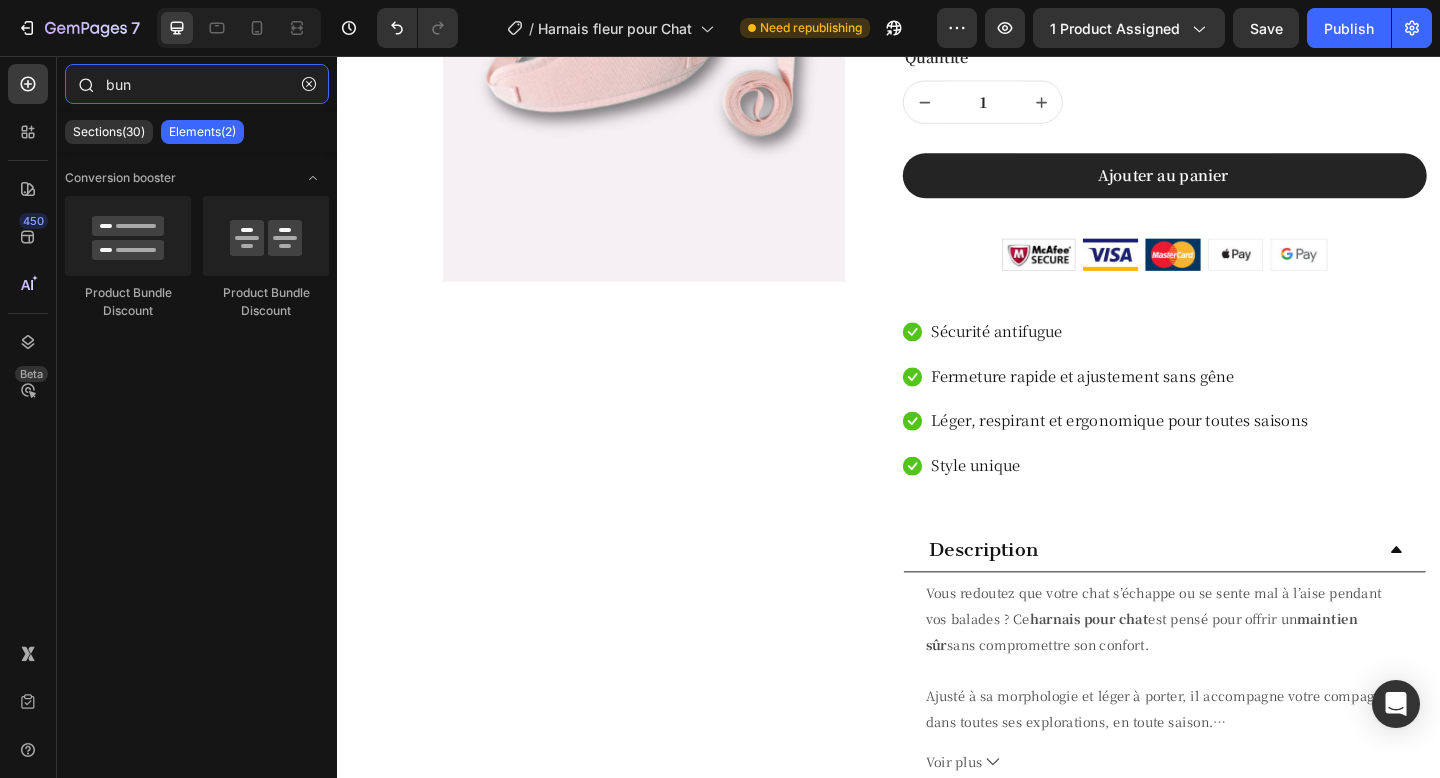 click on "bun" at bounding box center [197, 84] 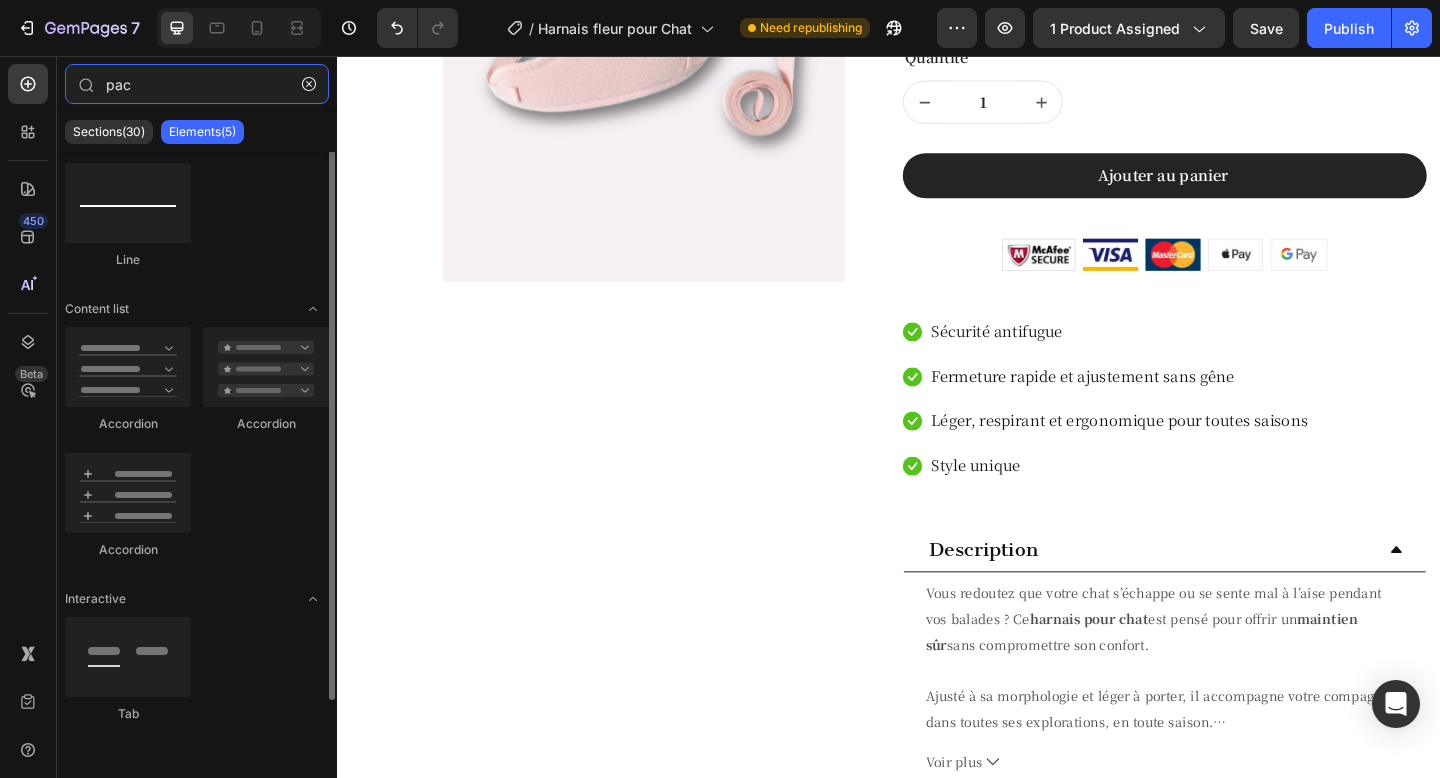scroll, scrollTop: 0, scrollLeft: 0, axis: both 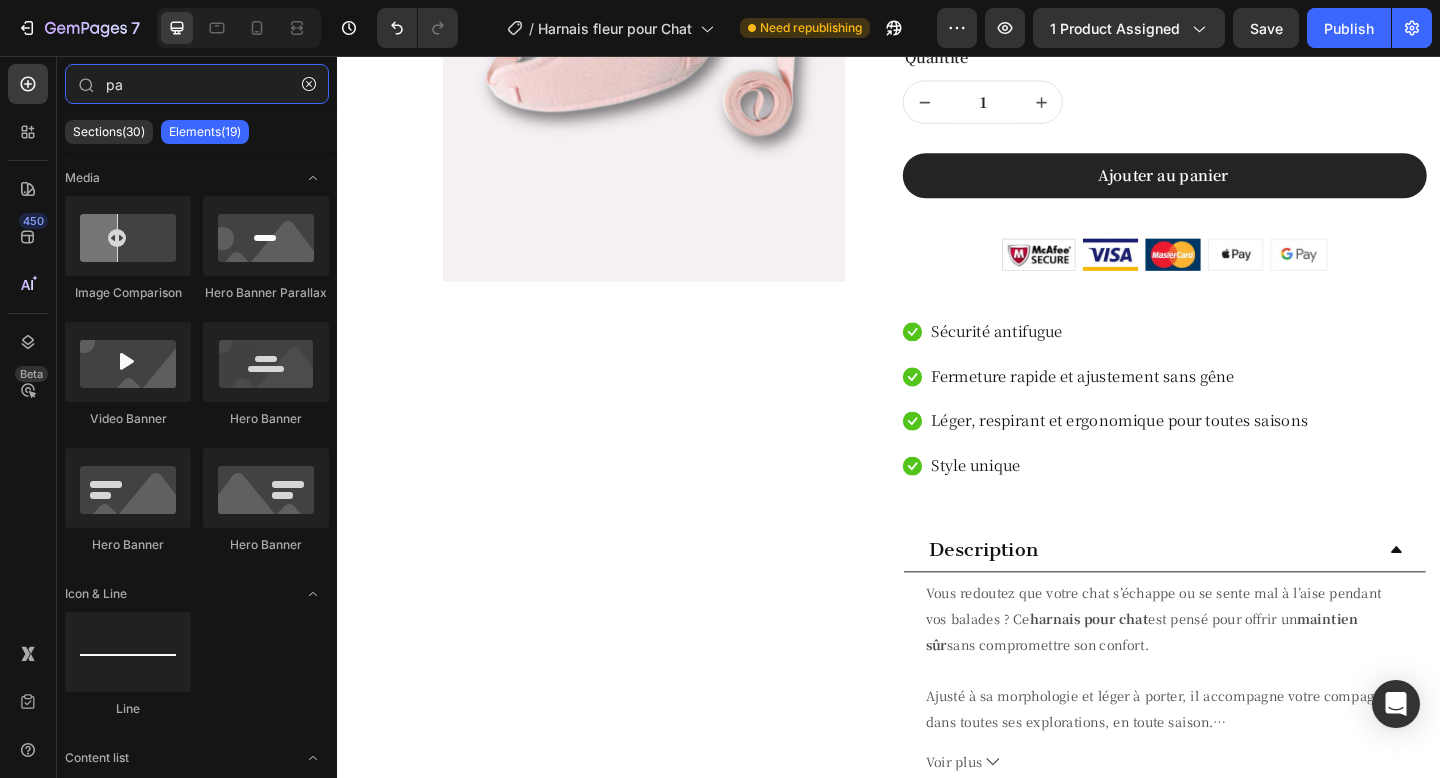 type on "p" 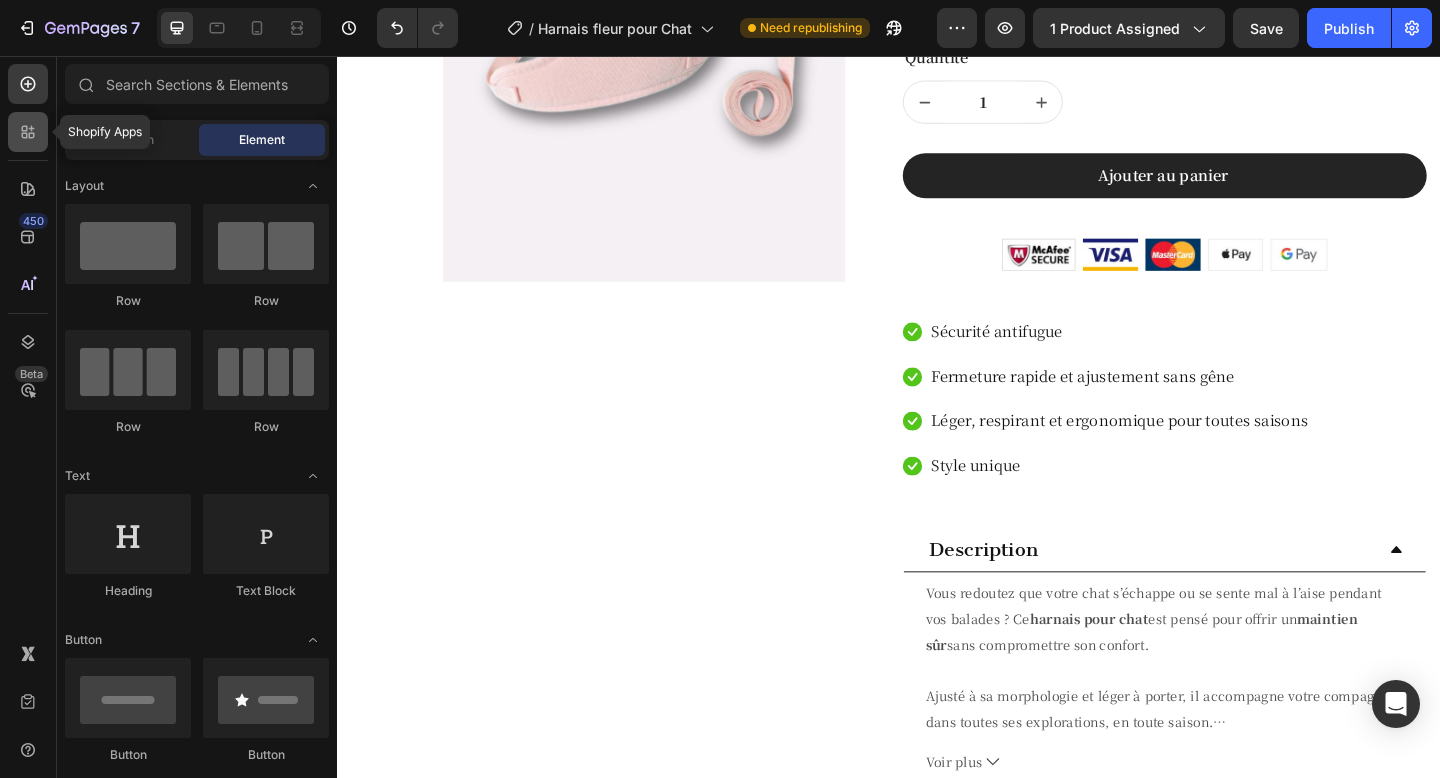 click 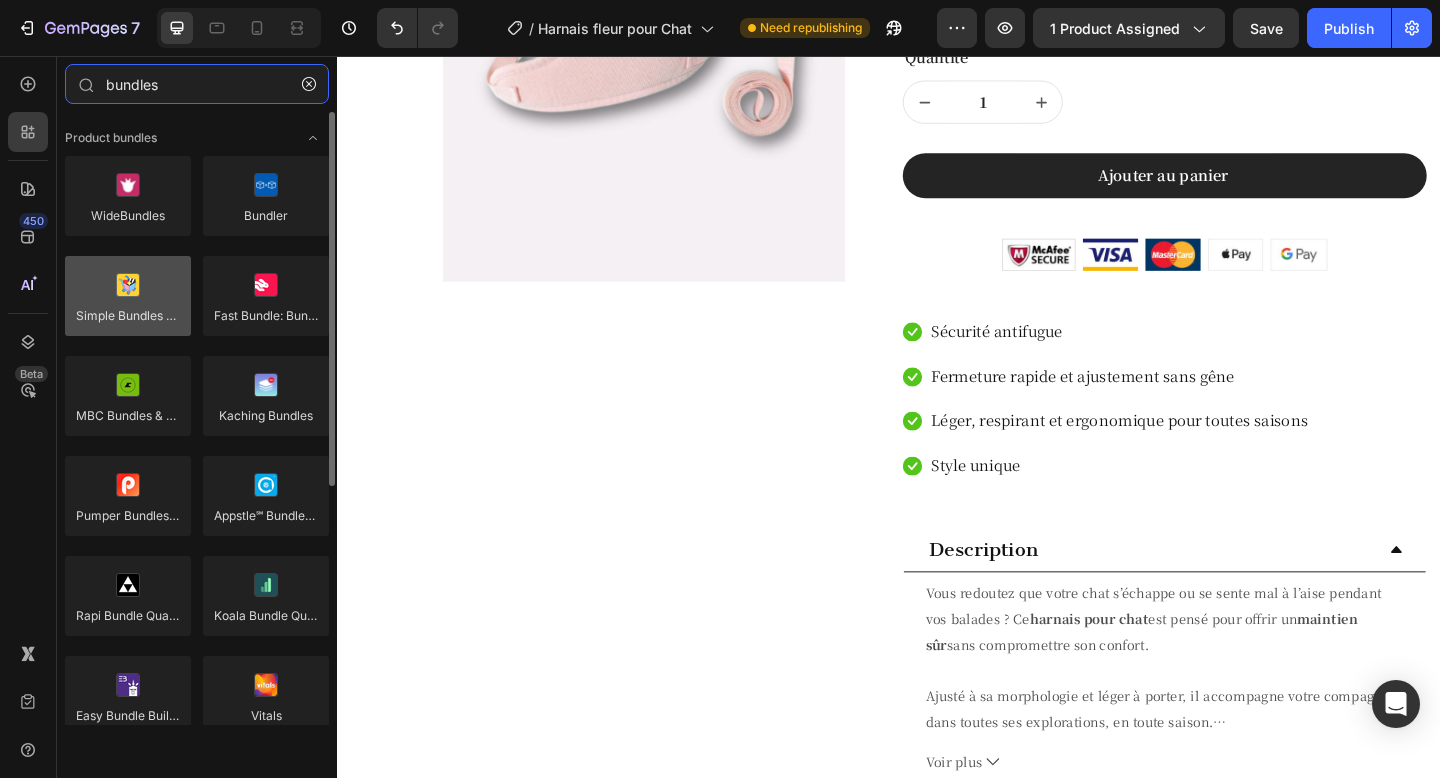 type on "bundles" 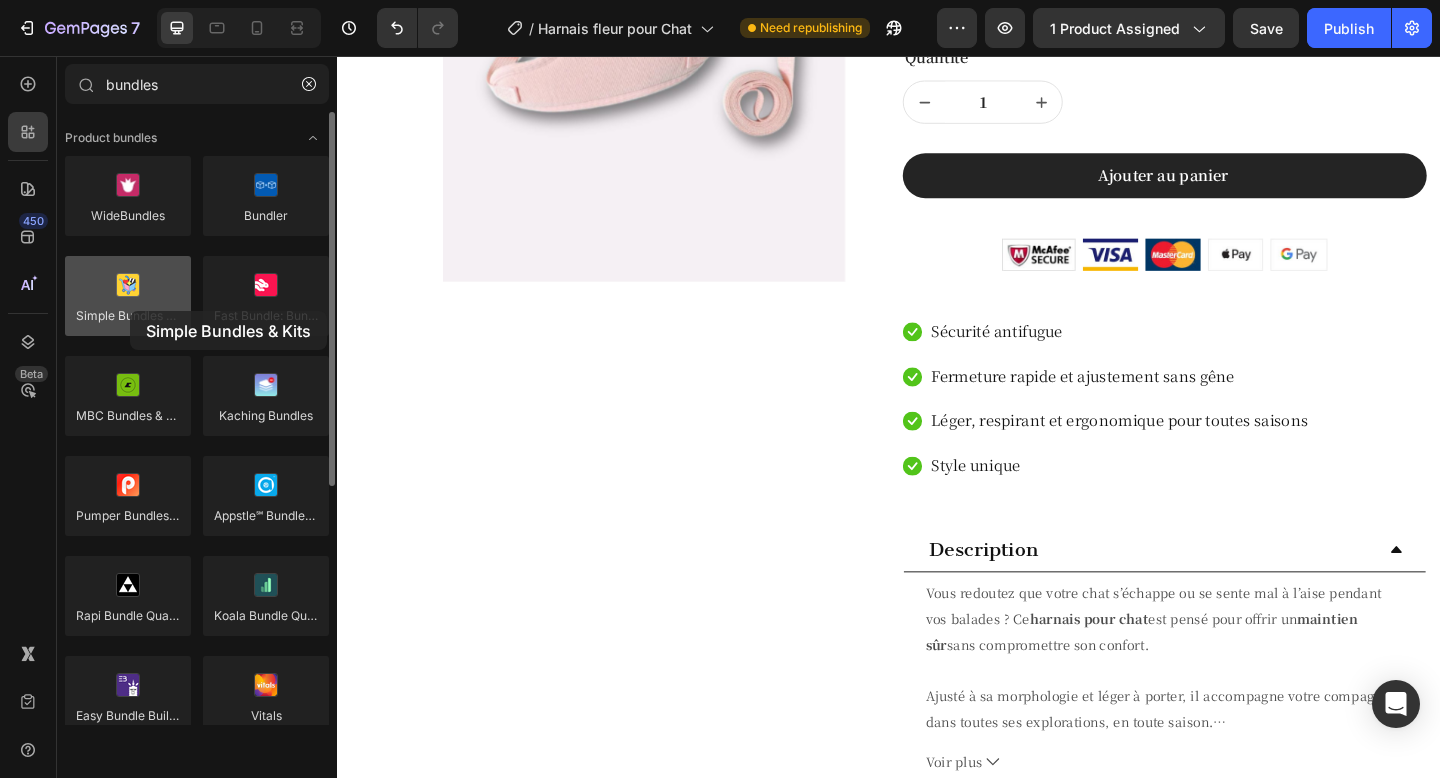 click at bounding box center [128, 296] 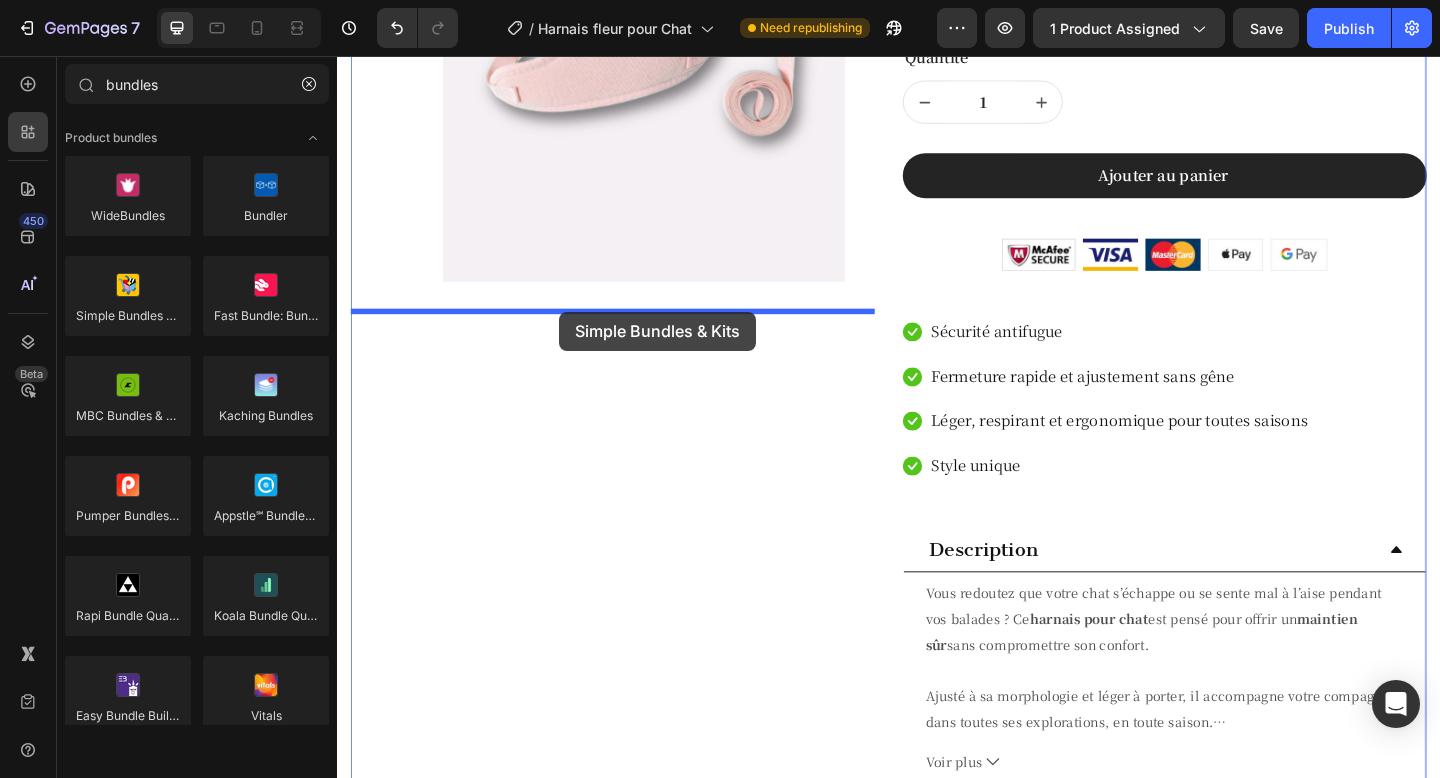 drag, startPoint x: 467, startPoint y: 367, endPoint x: 578, endPoint y: 334, distance: 115.80155 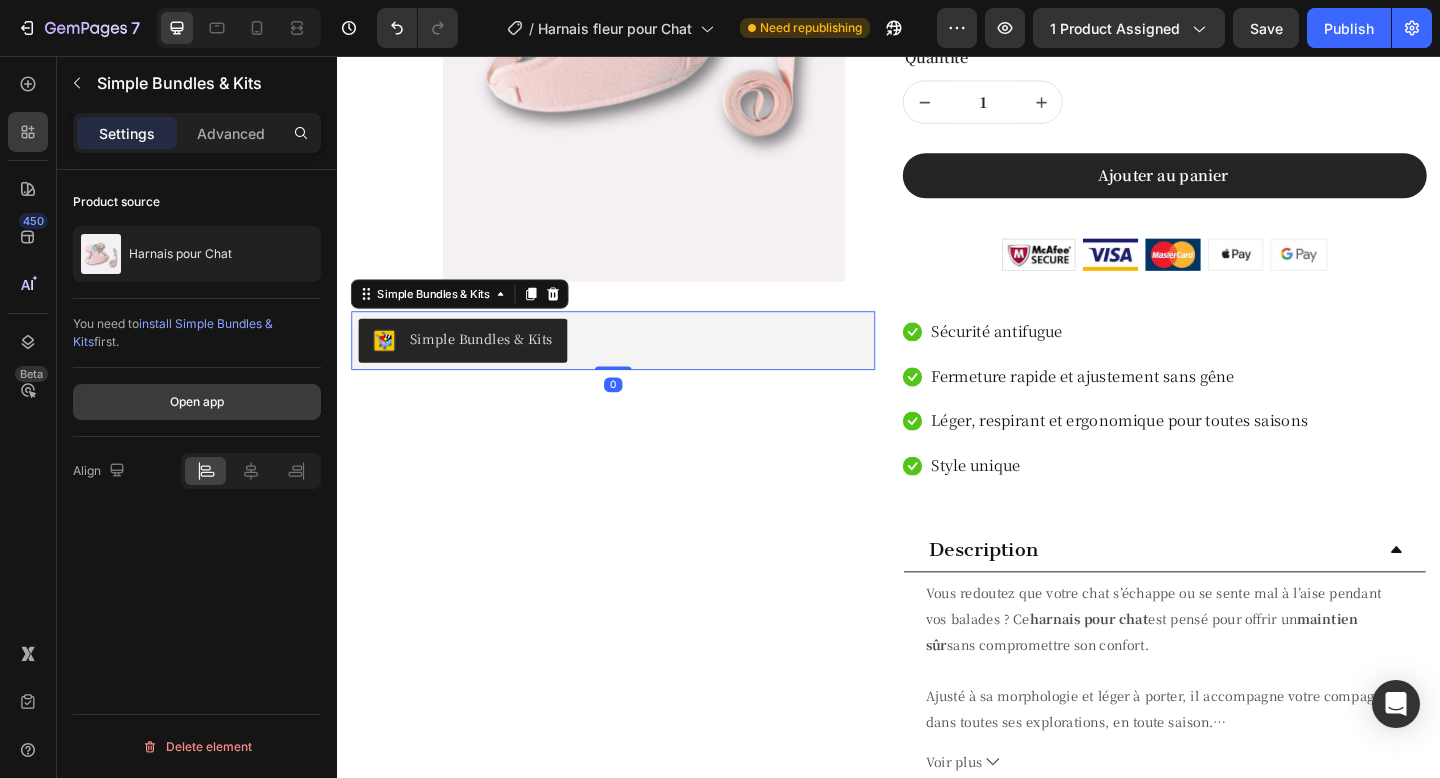 click on "Open app" at bounding box center [197, 402] 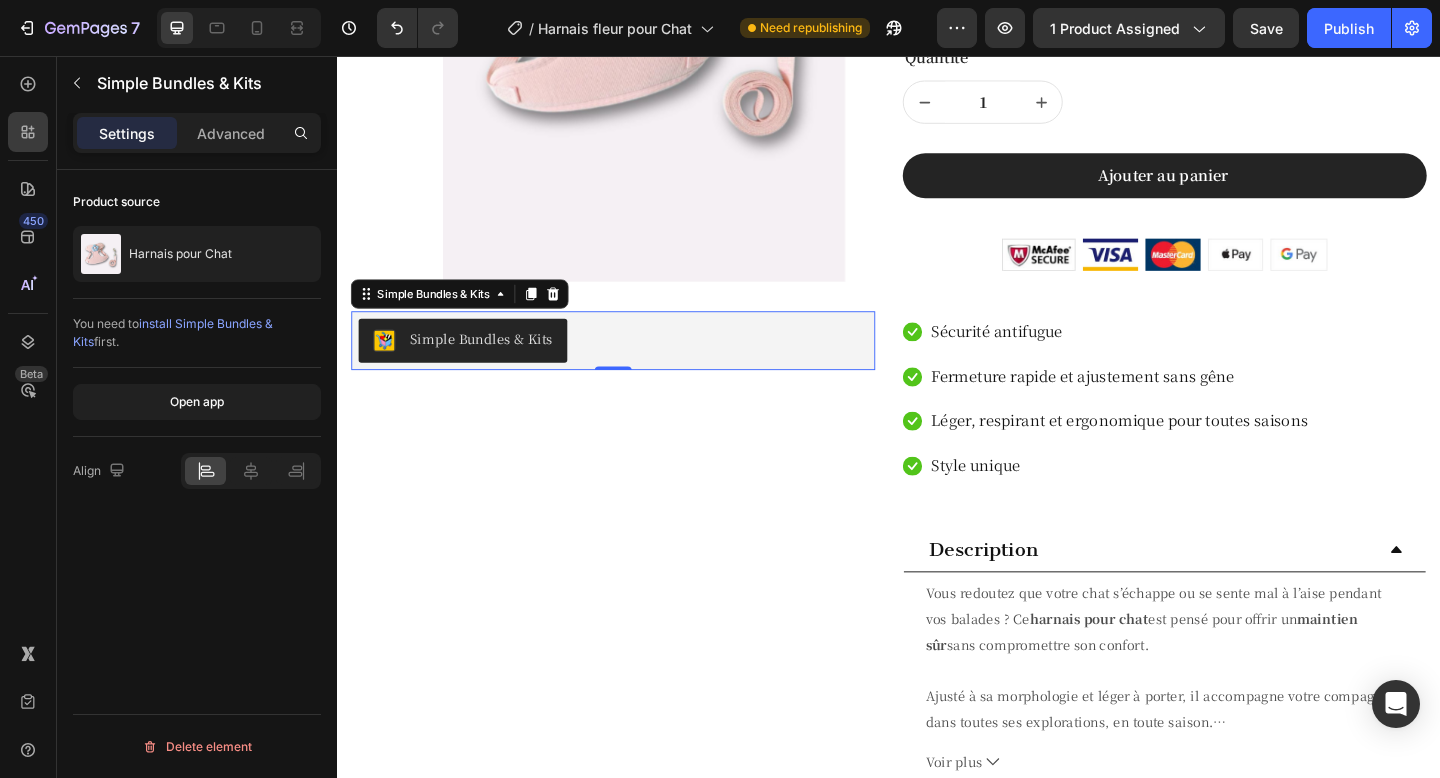 click on "Simple Bundles & Kits" at bounding box center (493, 364) 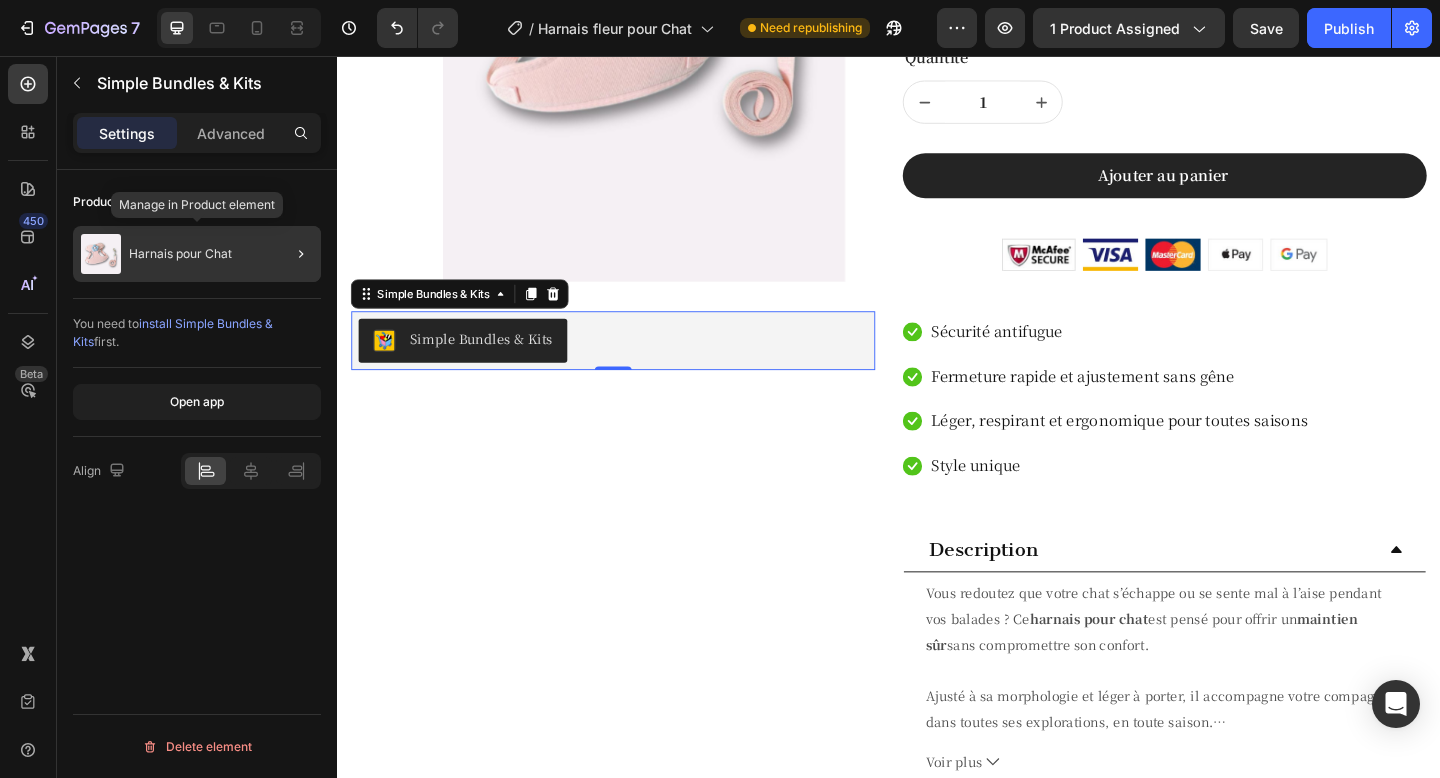 click on "Harnais pour Chat" at bounding box center [180, 254] 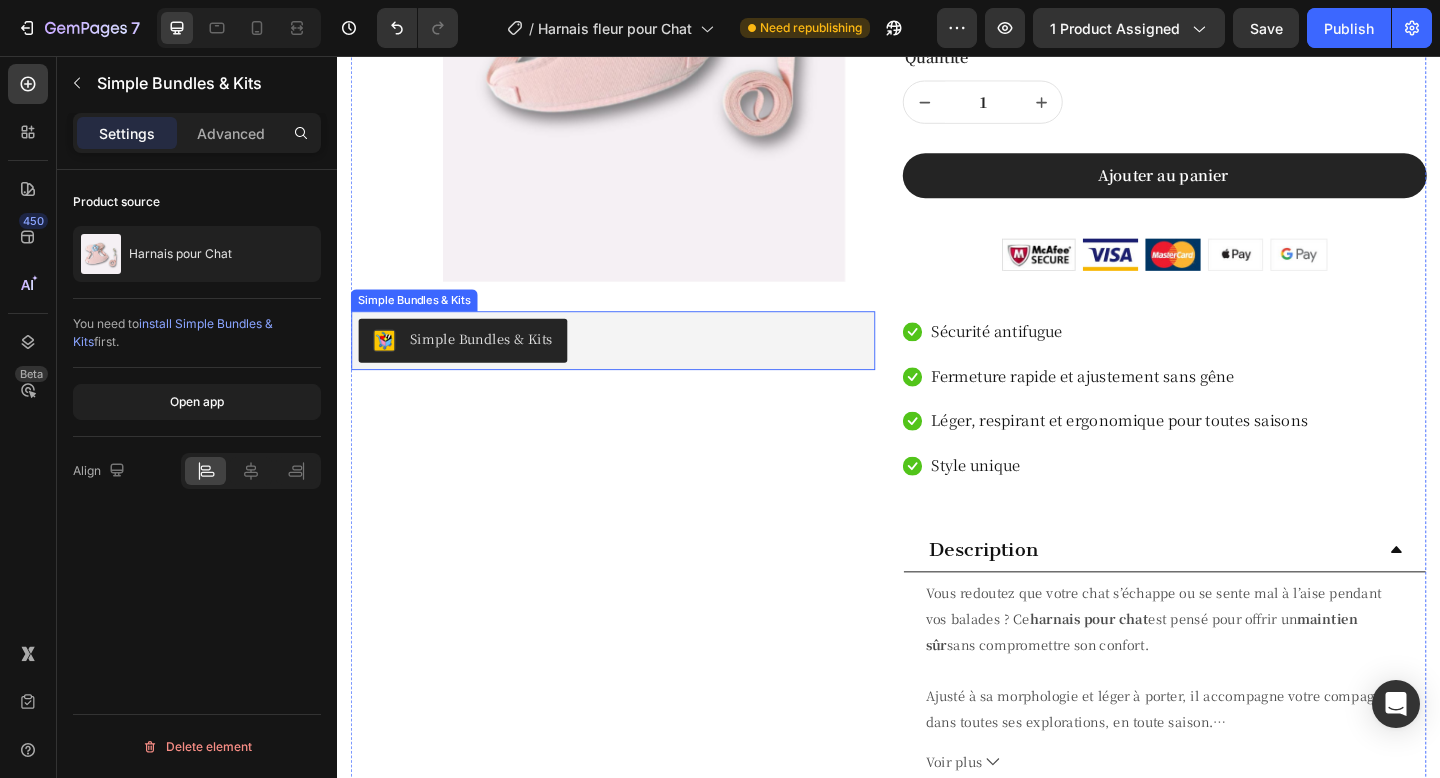 click on "Simple Bundles & Kits" at bounding box center (473, 366) 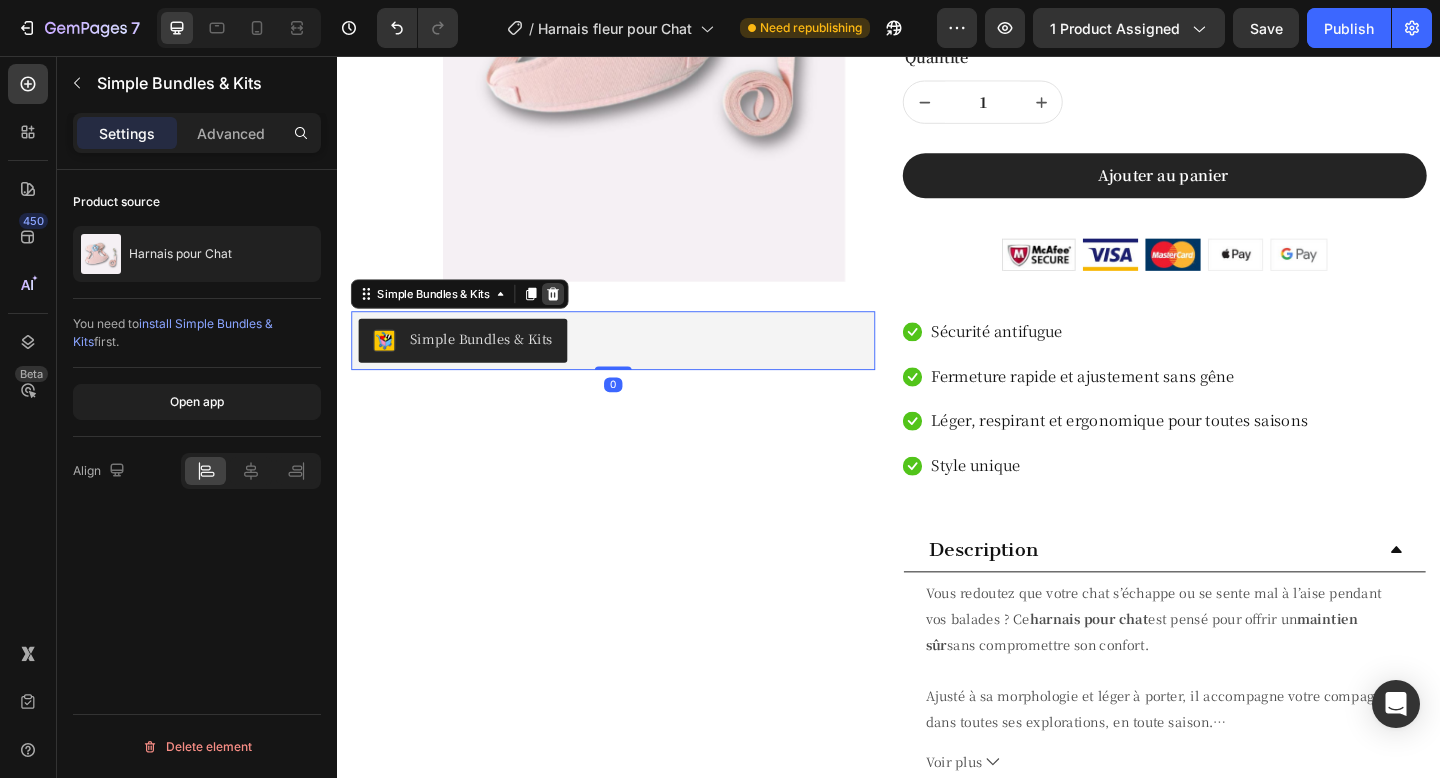 click 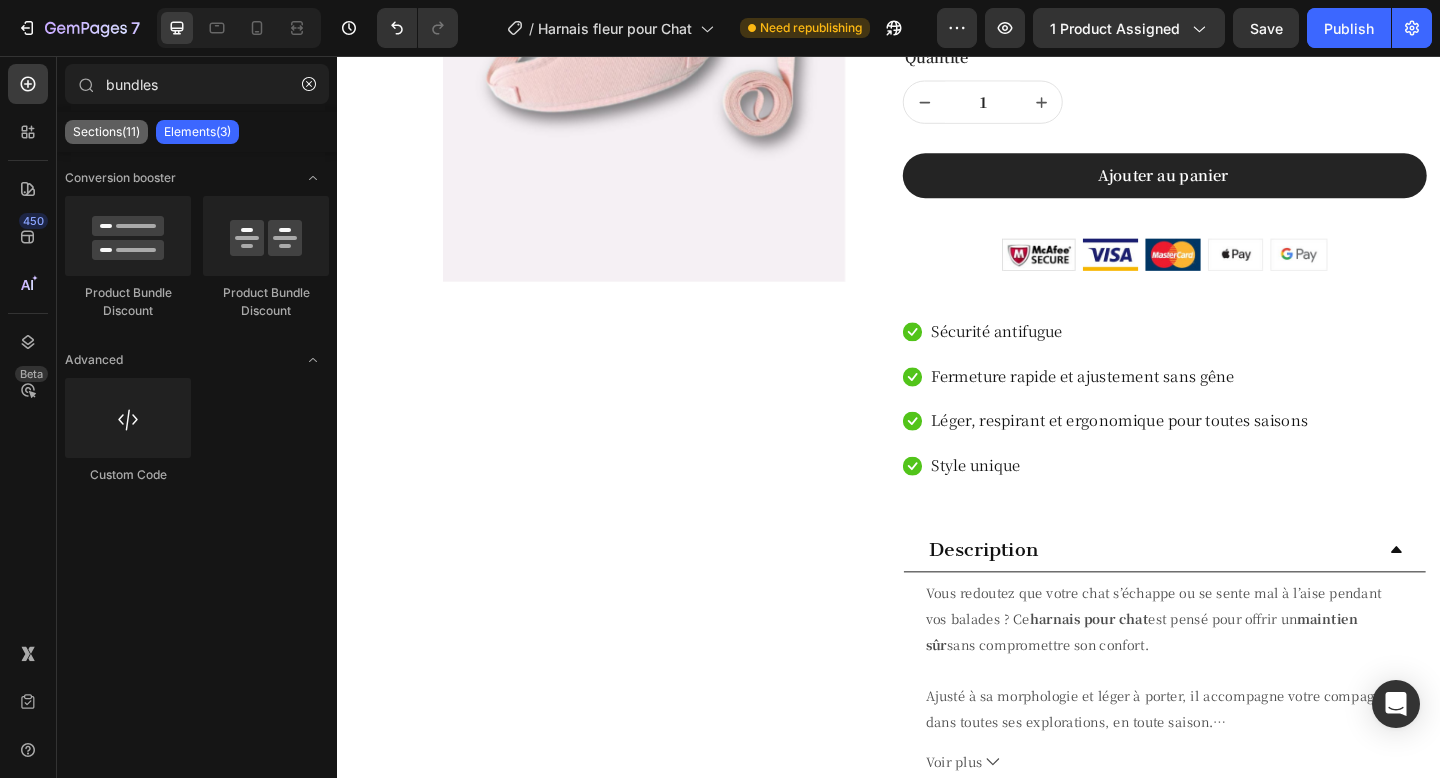 click on "Sections(11)" 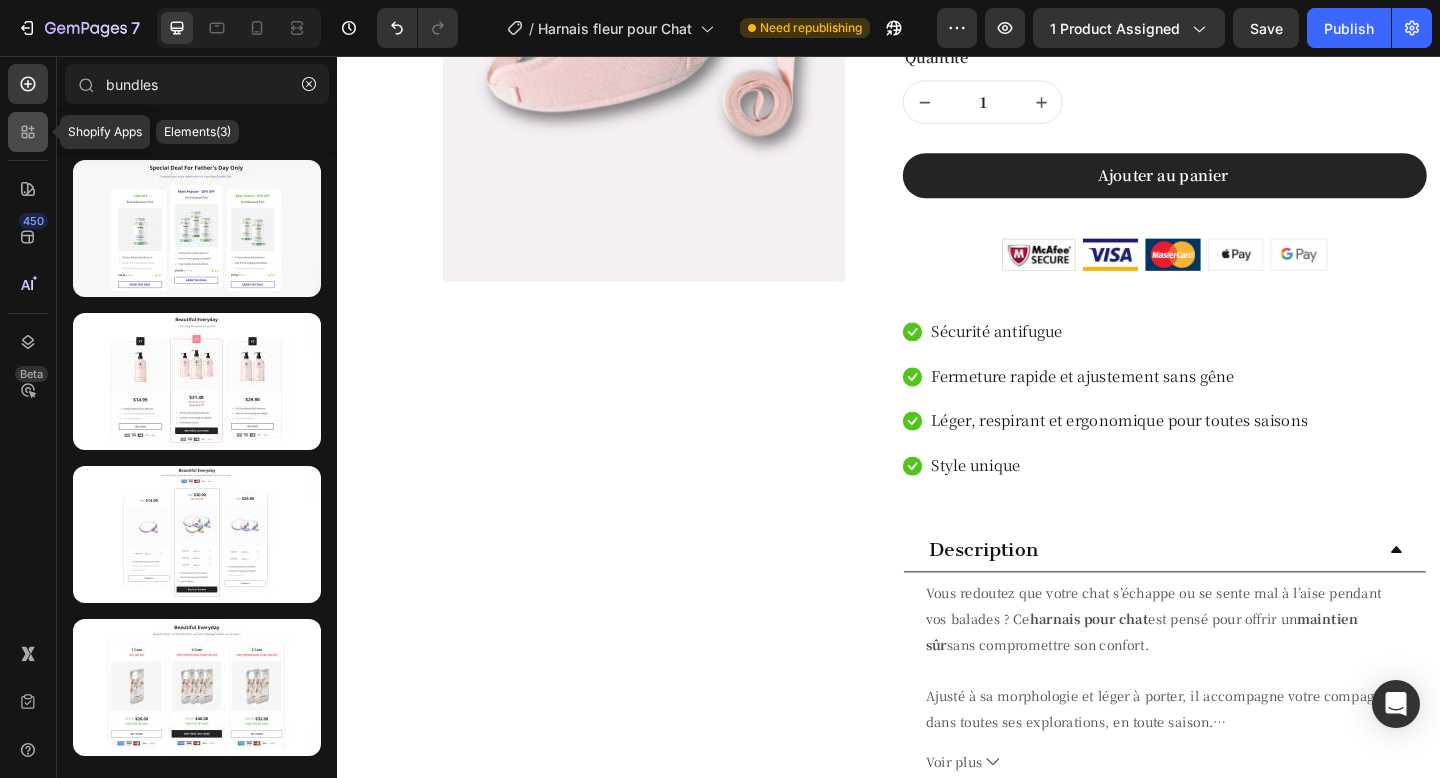 click 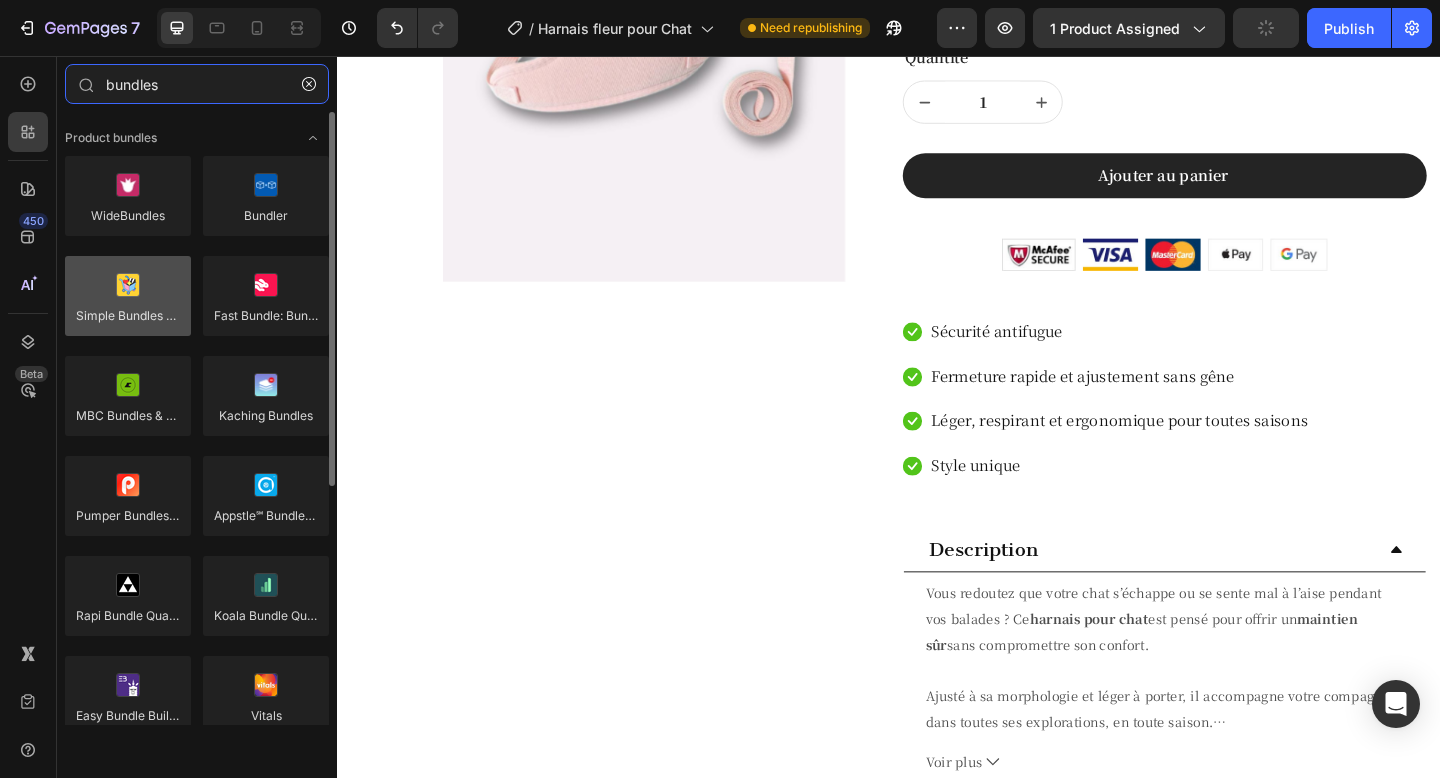 type on "bundles" 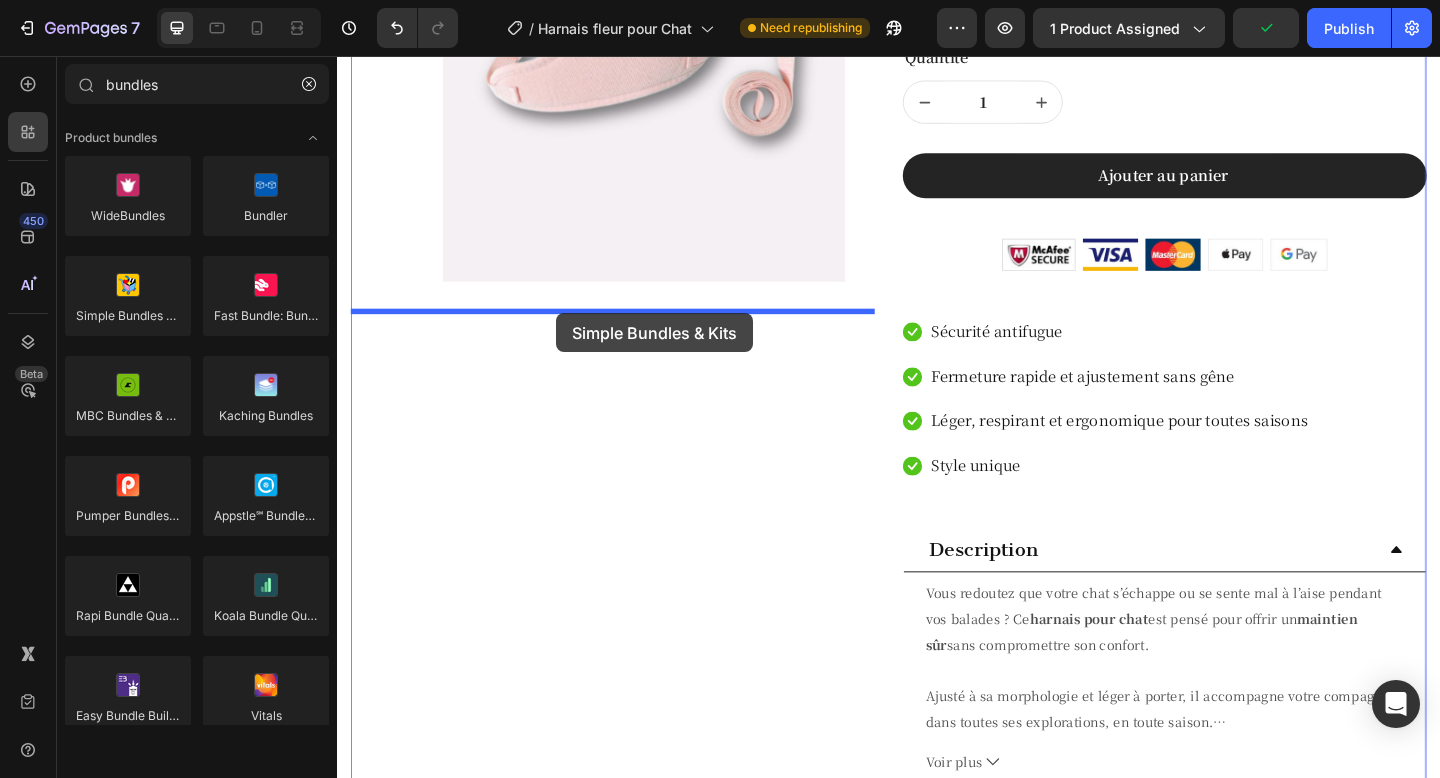 drag, startPoint x: 462, startPoint y: 382, endPoint x: 575, endPoint y: 336, distance: 122.0041 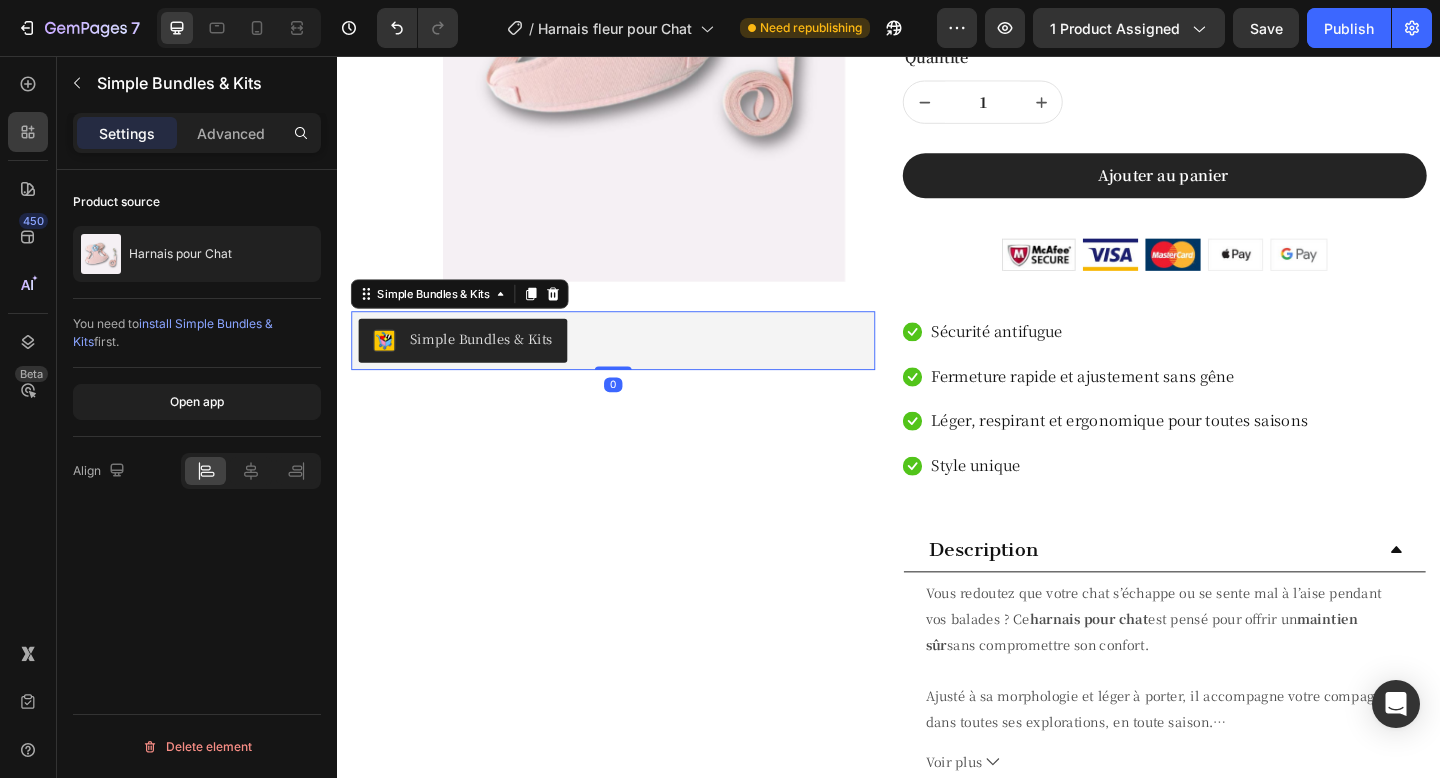 click on "Simple Bundles & Kits" at bounding box center (493, 364) 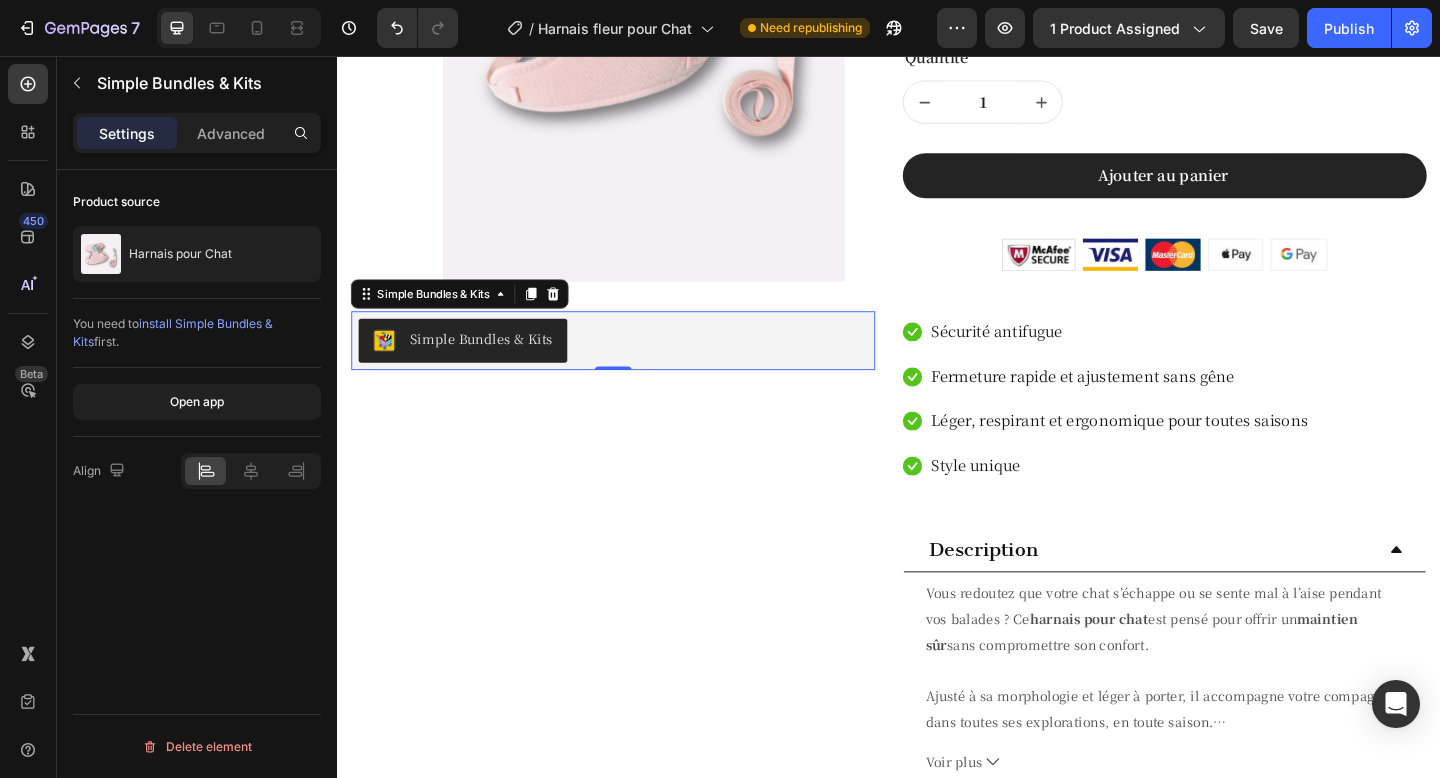 click on "Simple Bundles & Kits" at bounding box center [493, 364] 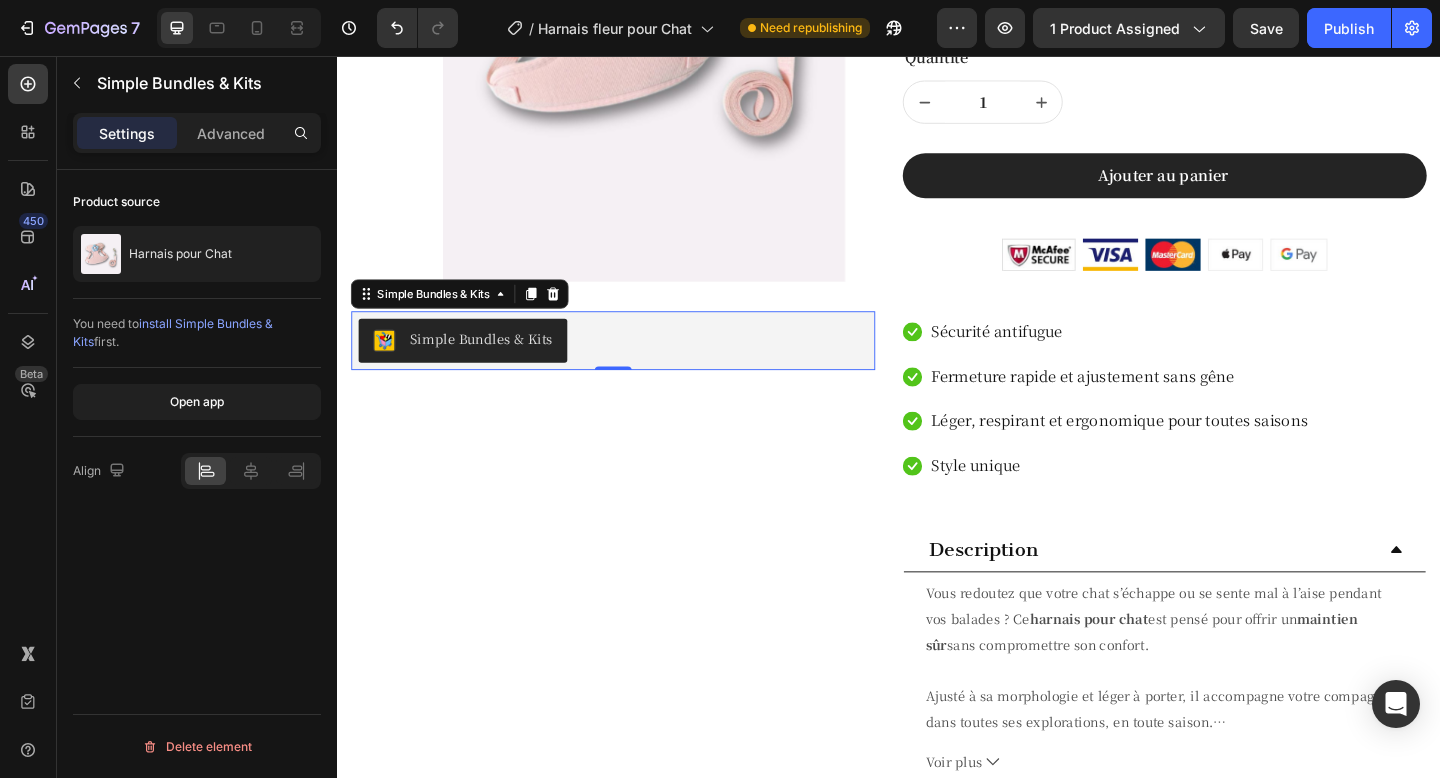 click on "Simple Bundles & Kits" at bounding box center (493, 364) 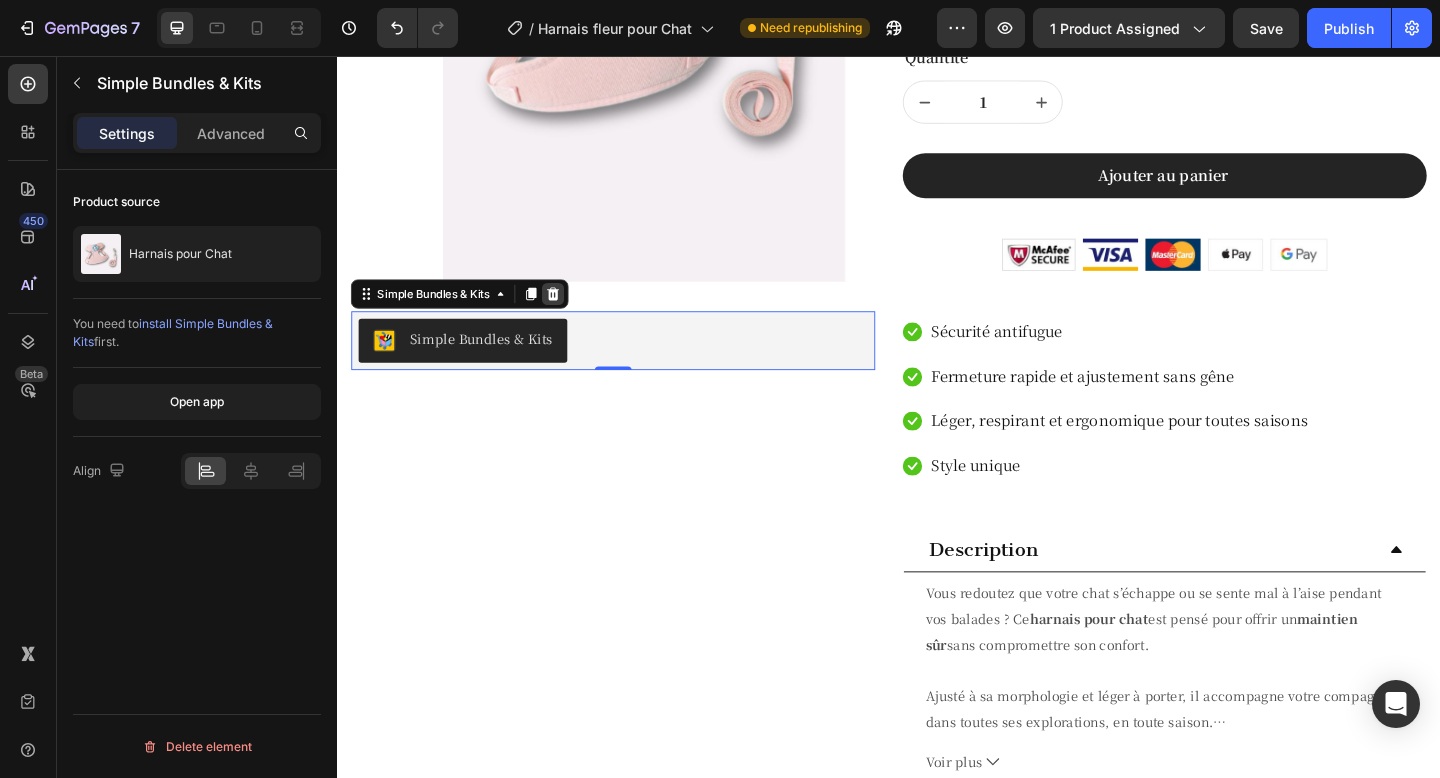 click 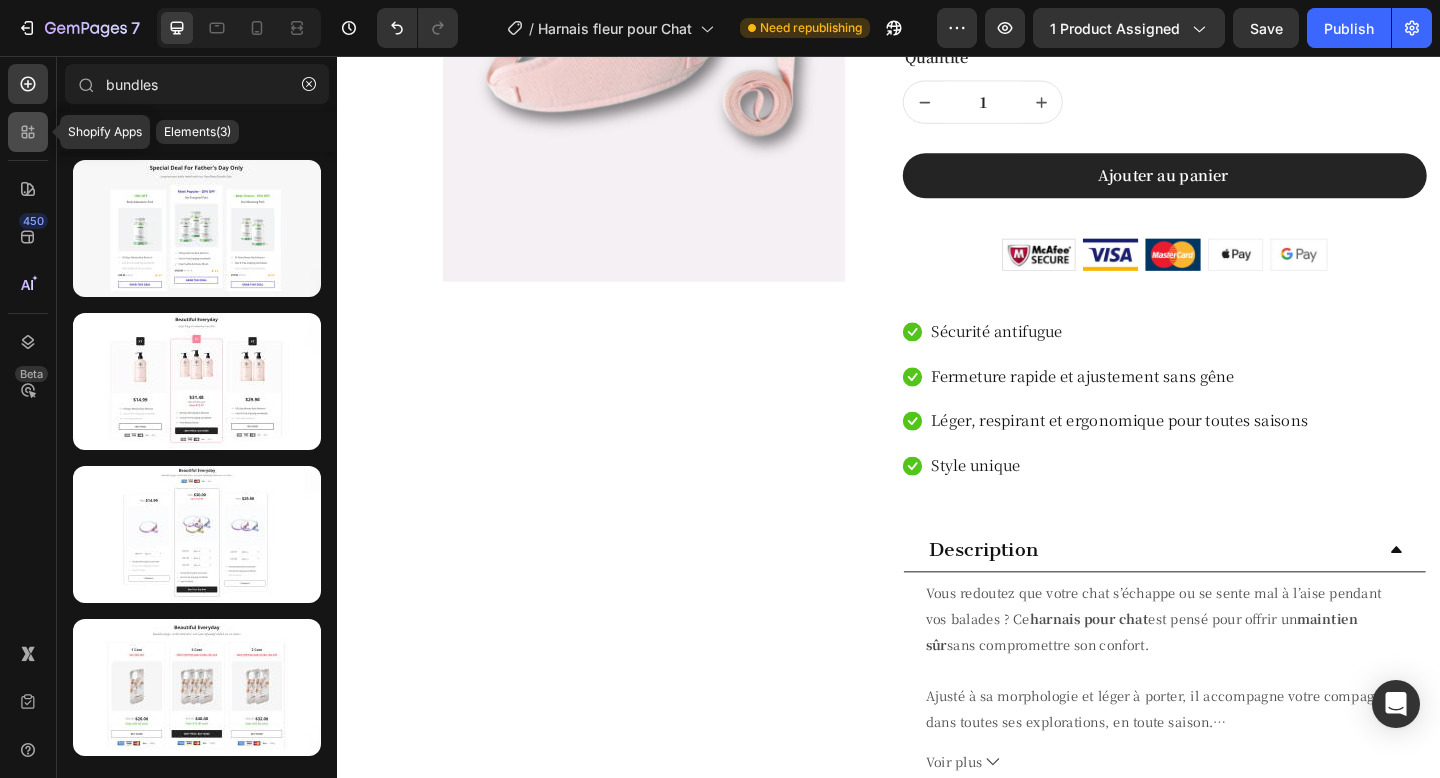 click 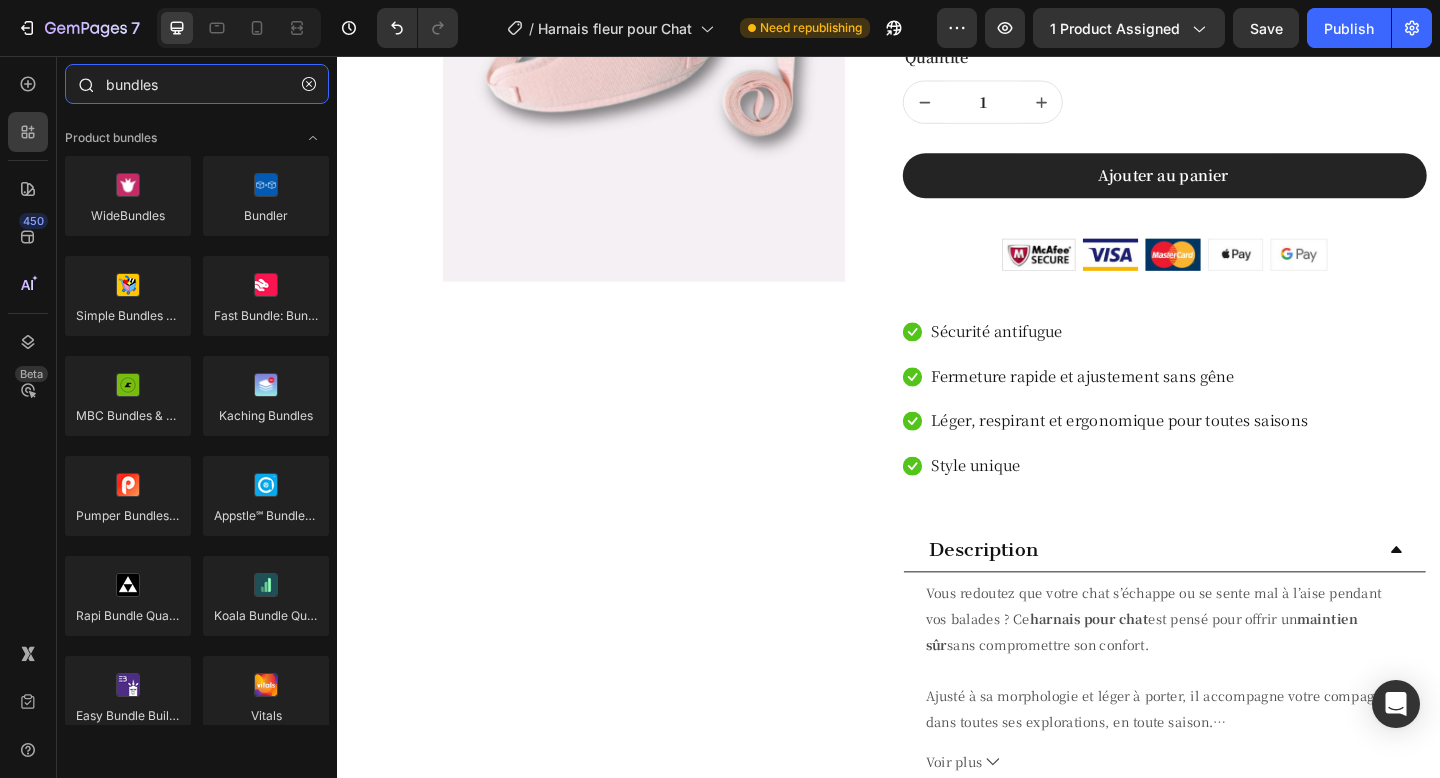 type on "bundles" 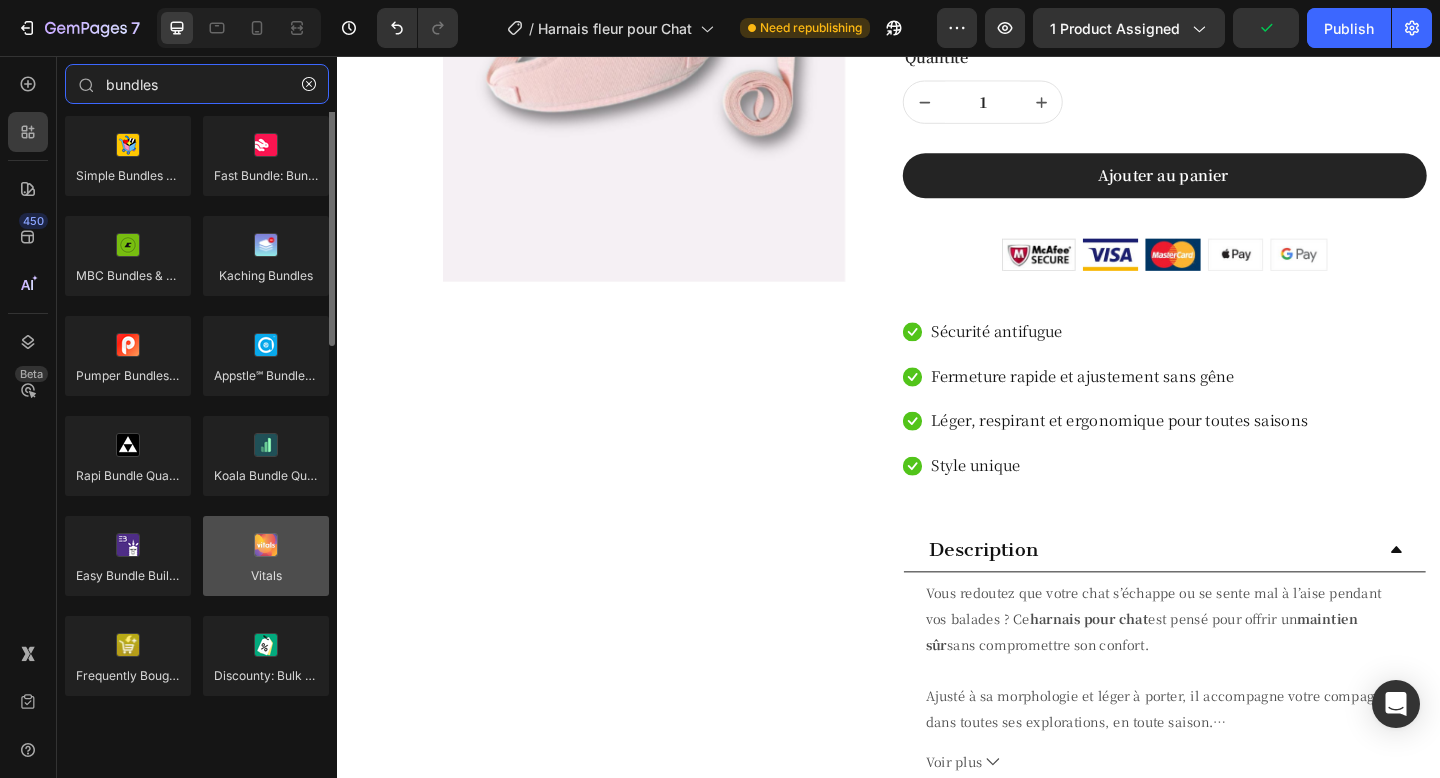 scroll, scrollTop: 0, scrollLeft: 0, axis: both 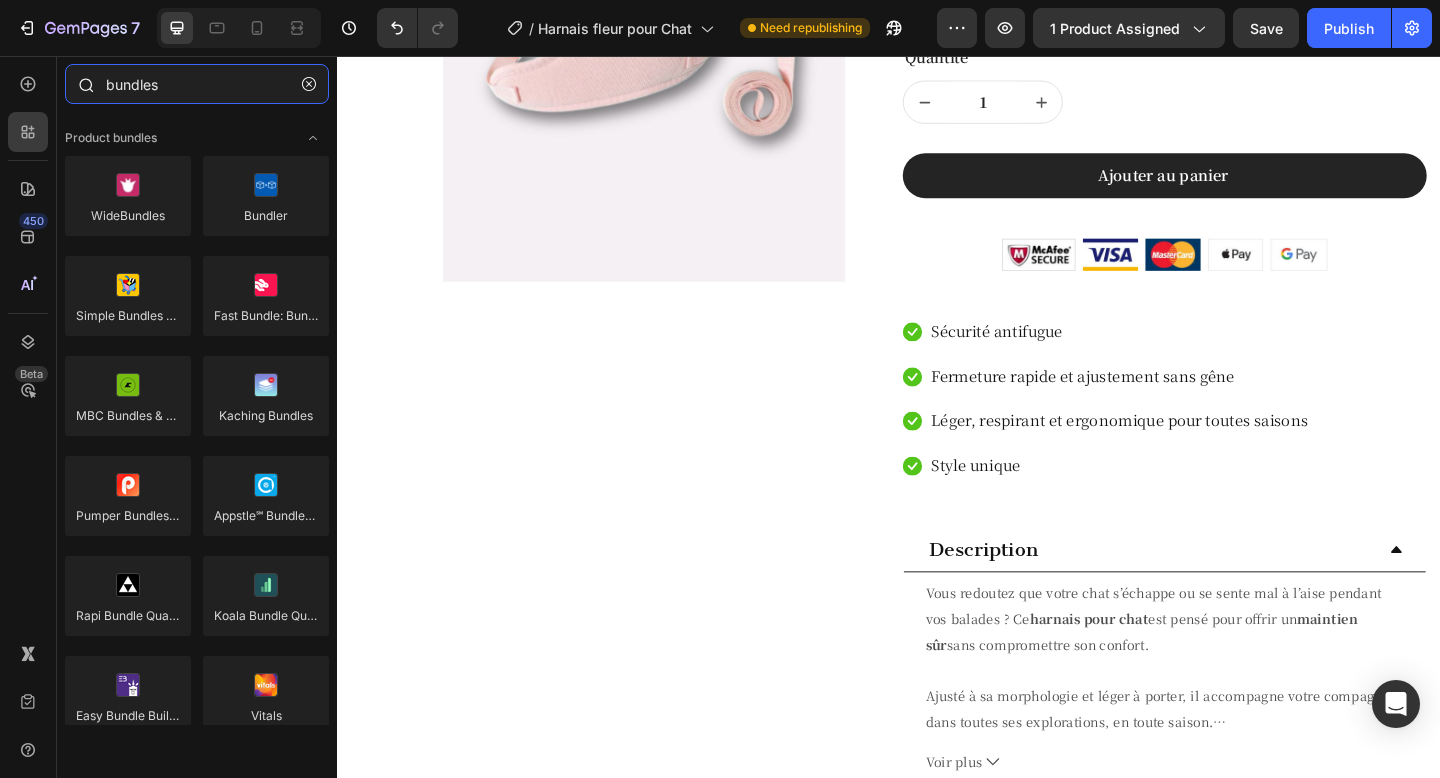 click on "bundles" at bounding box center (197, 84) 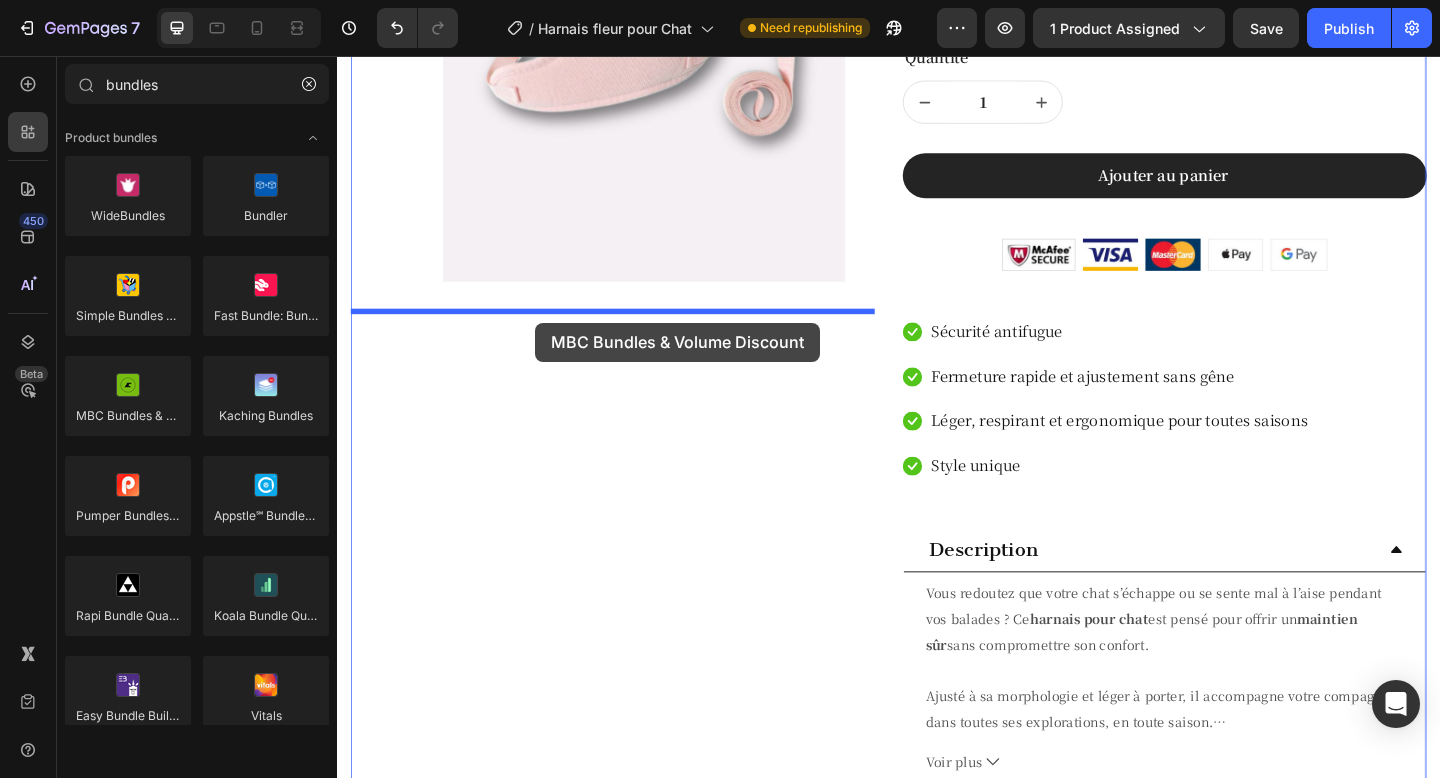 drag, startPoint x: 467, startPoint y: 456, endPoint x: 552, endPoint y: 346, distance: 139.01439 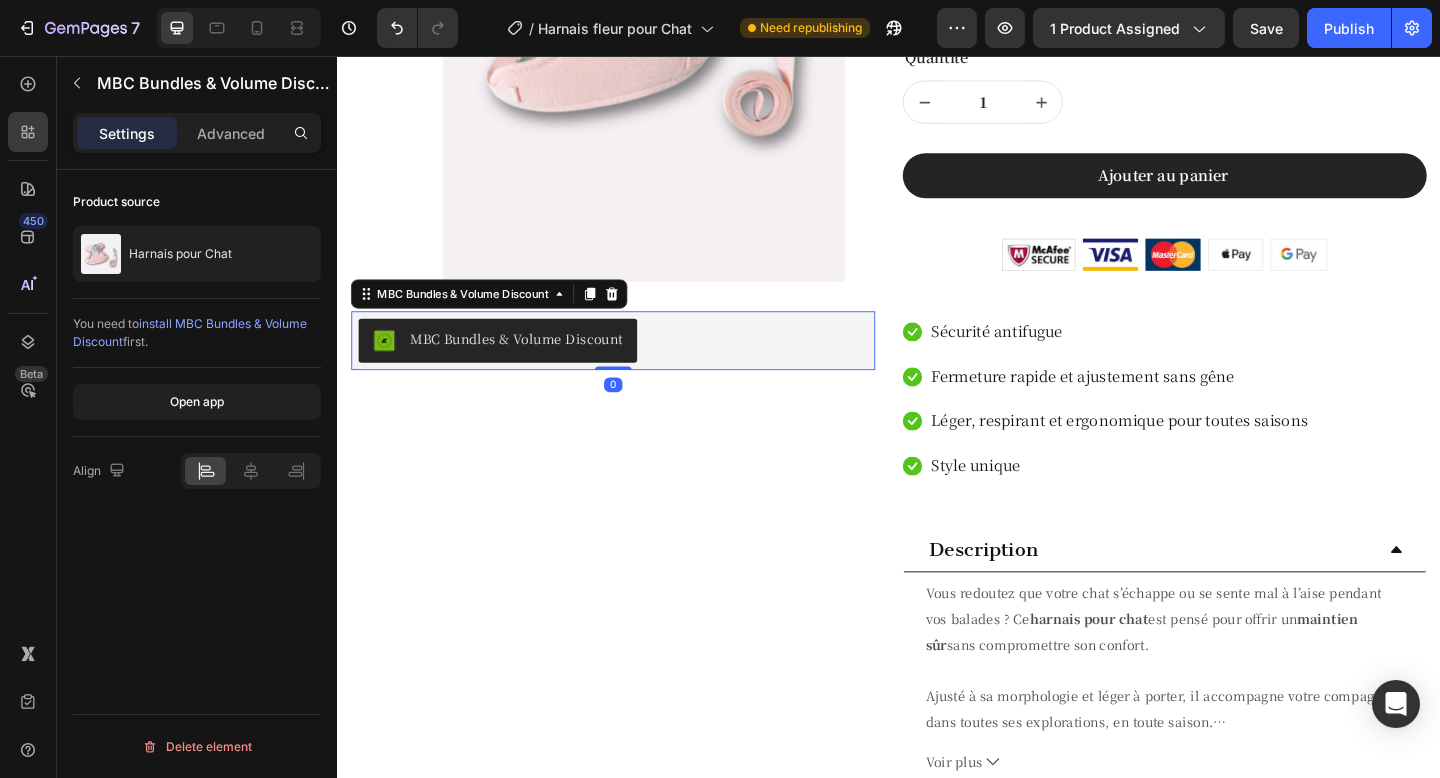 click on "MBC Bundles & Volume Discount" at bounding box center [531, 364] 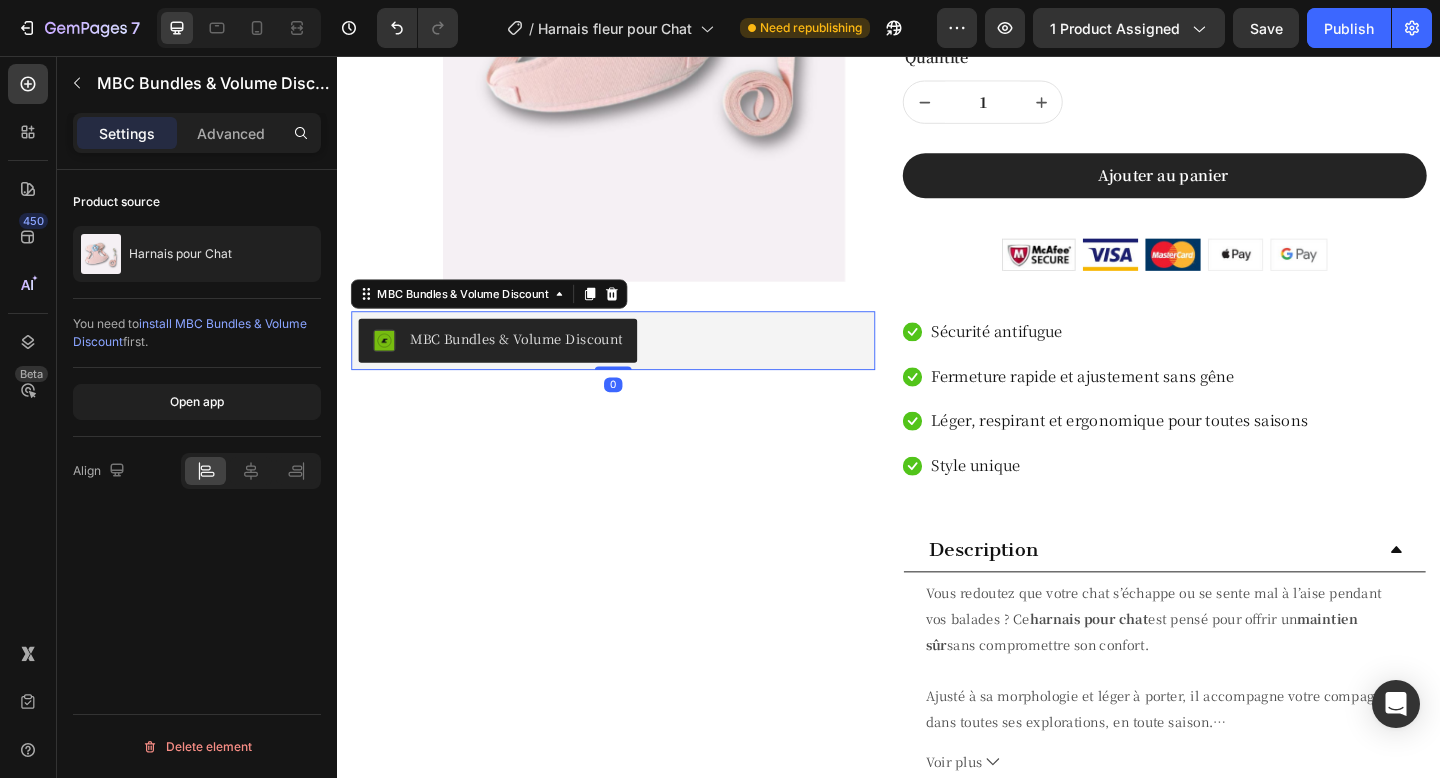 click on "MBC Bundles & Volume Discount" at bounding box center [531, 364] 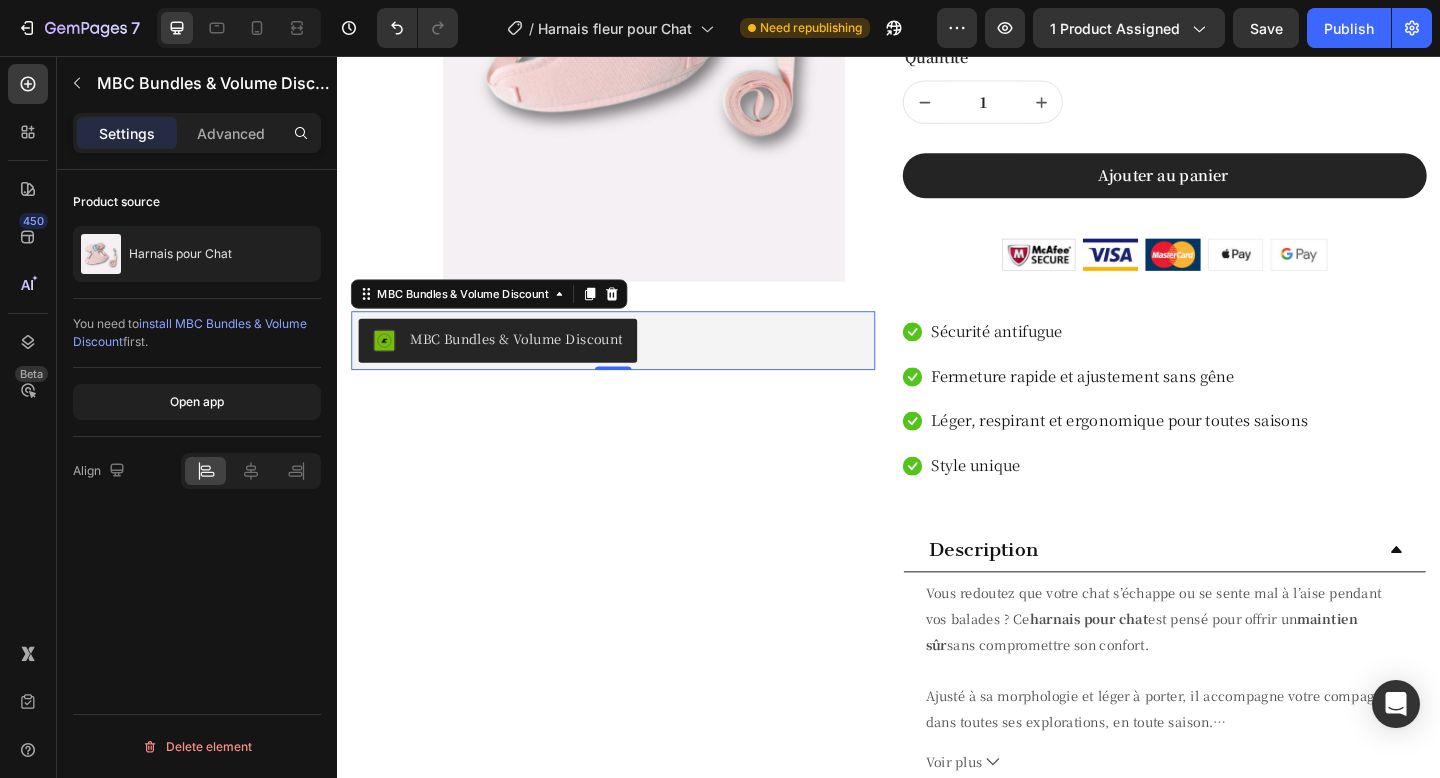 click on "MBC Bundles & Volume Discount" at bounding box center [531, 364] 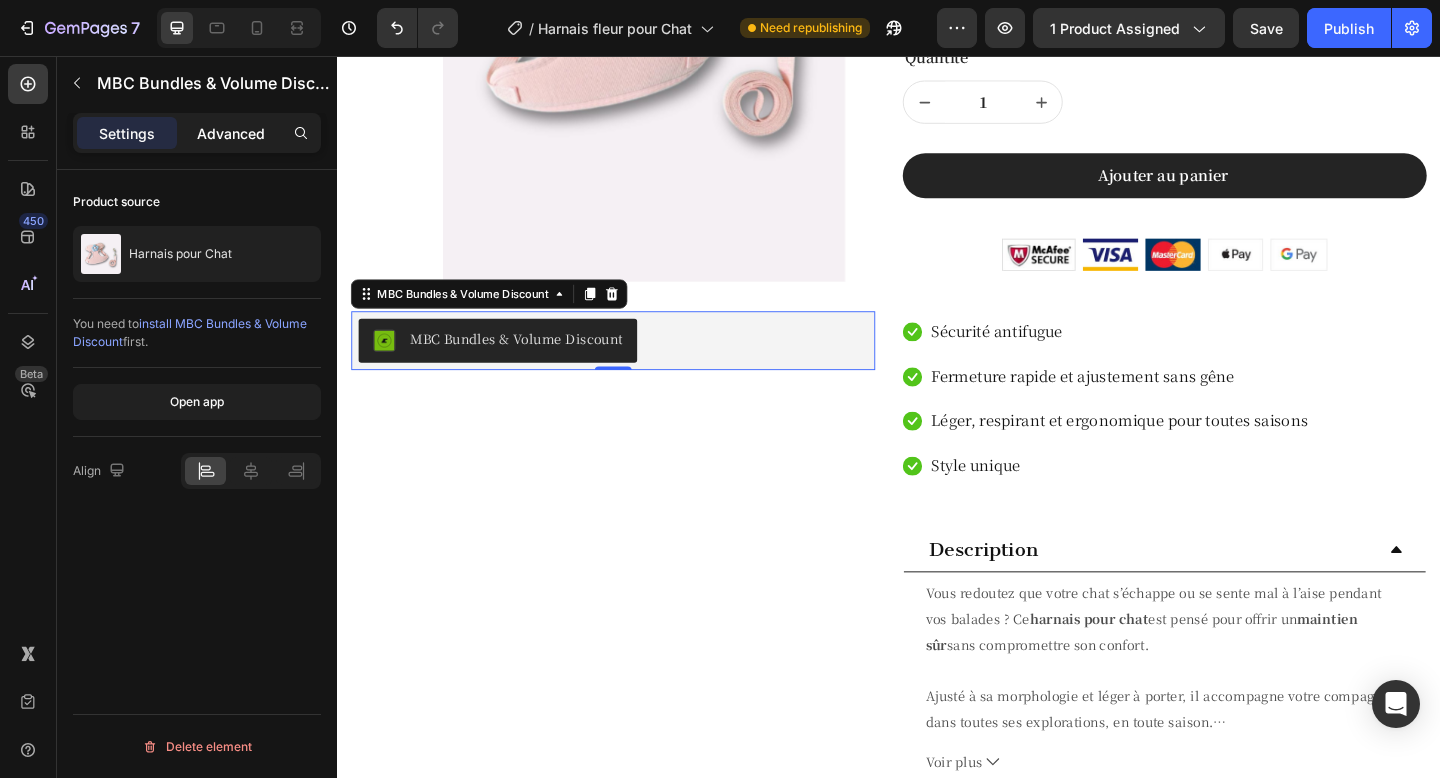 click on "Advanced" 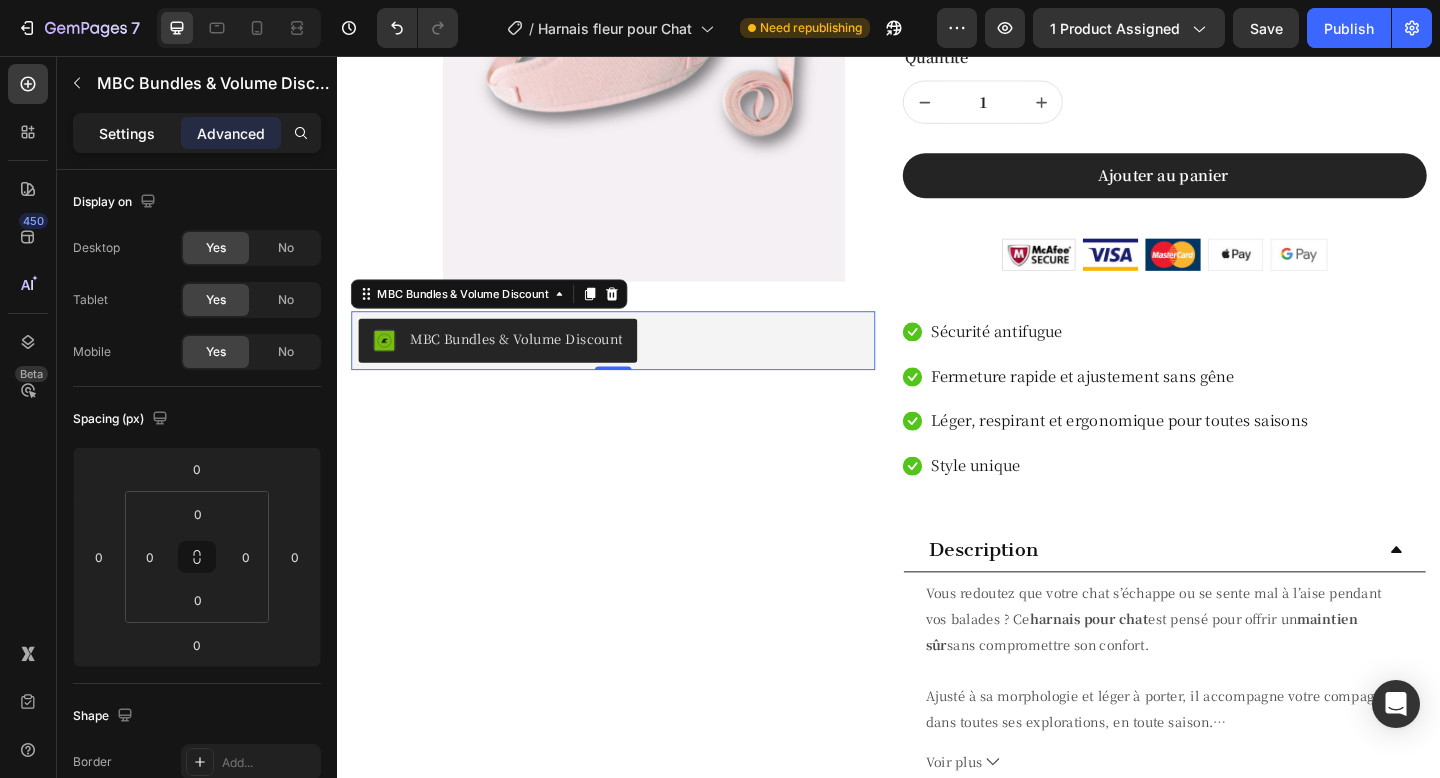 click on "Settings" 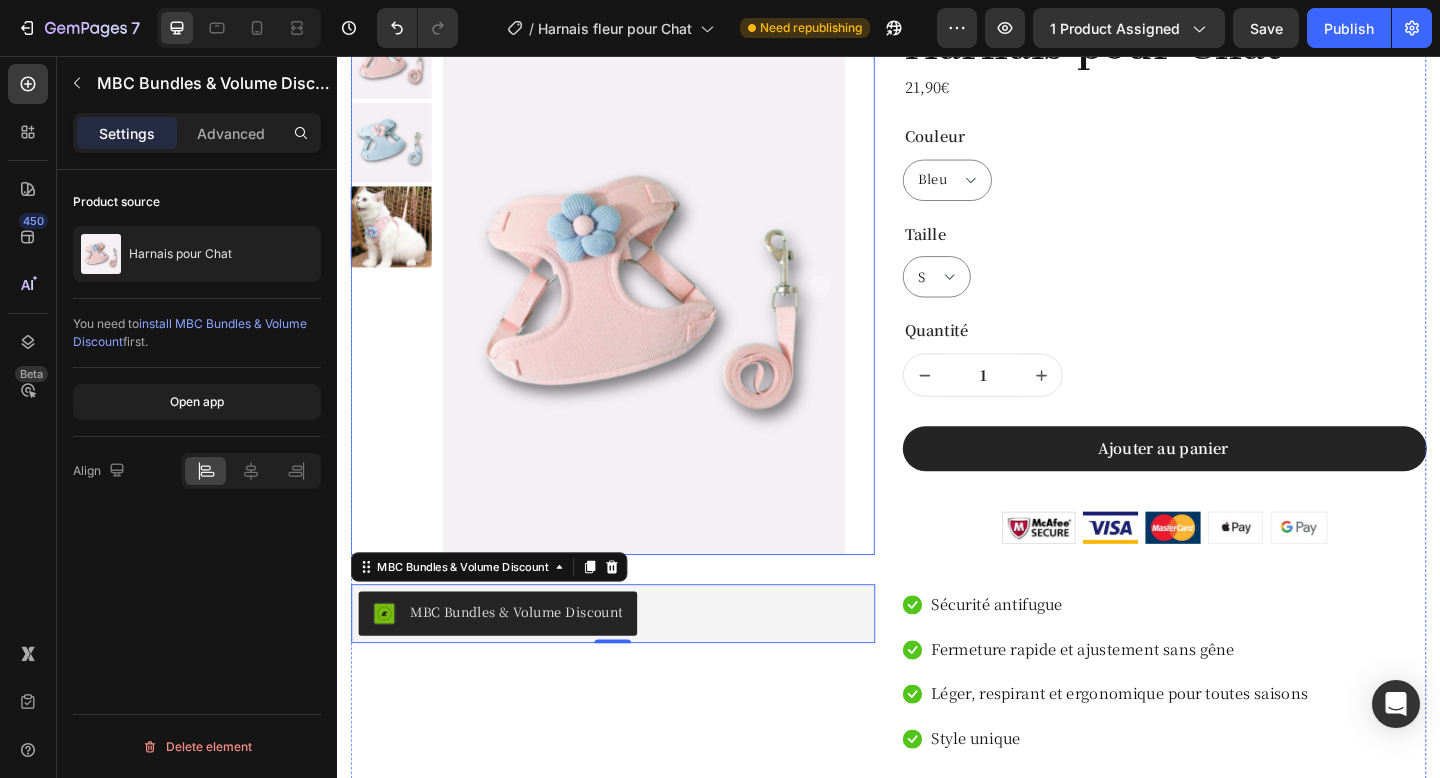 scroll, scrollTop: 222, scrollLeft: 0, axis: vertical 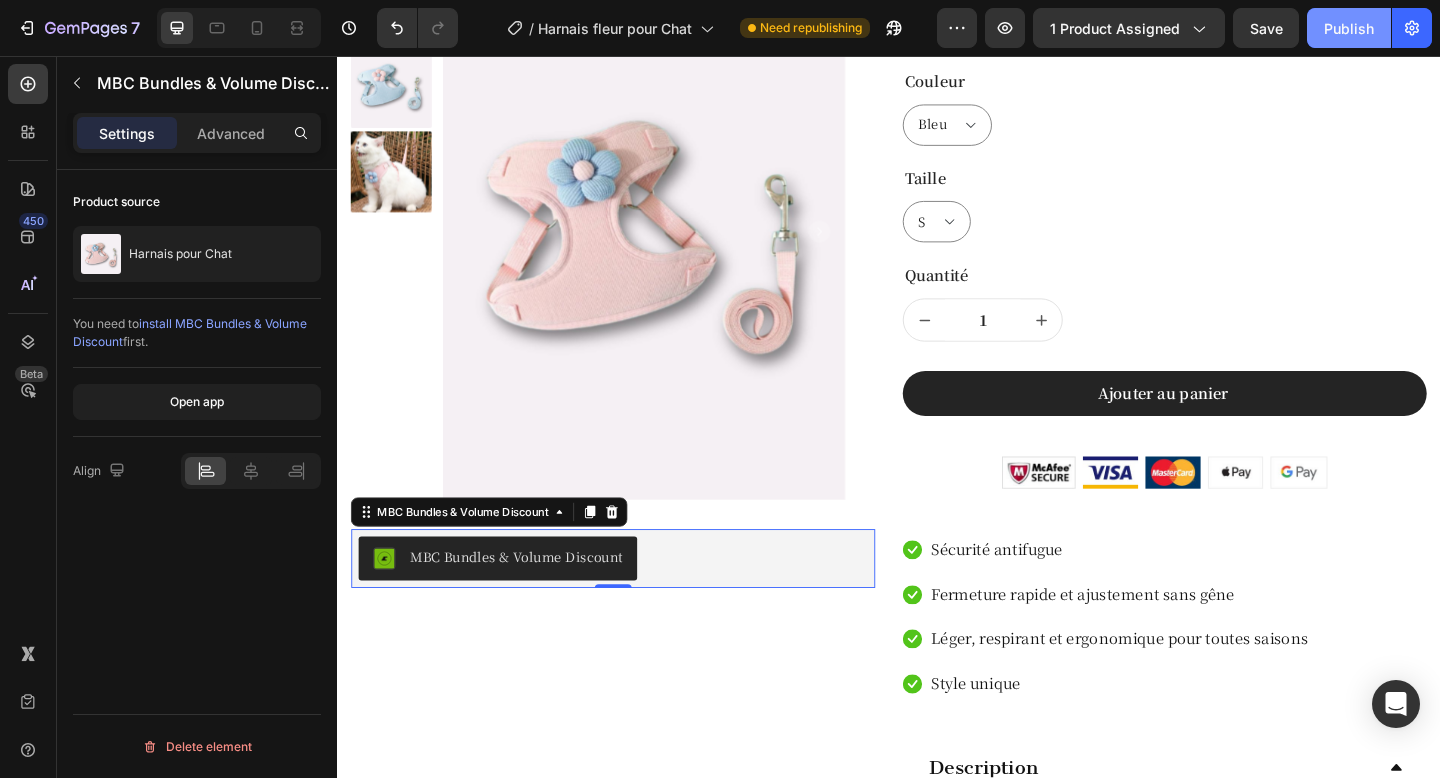 click on "Publish" 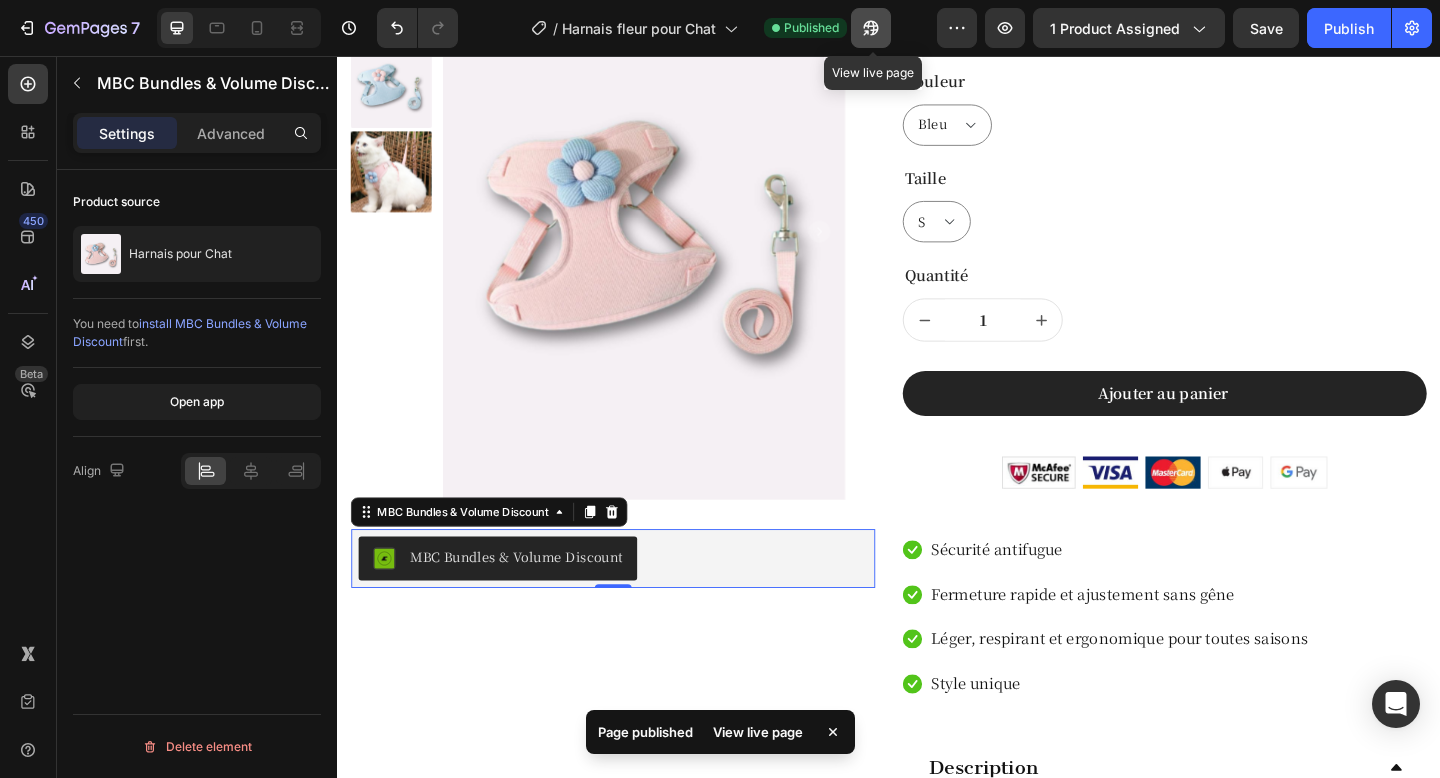 click 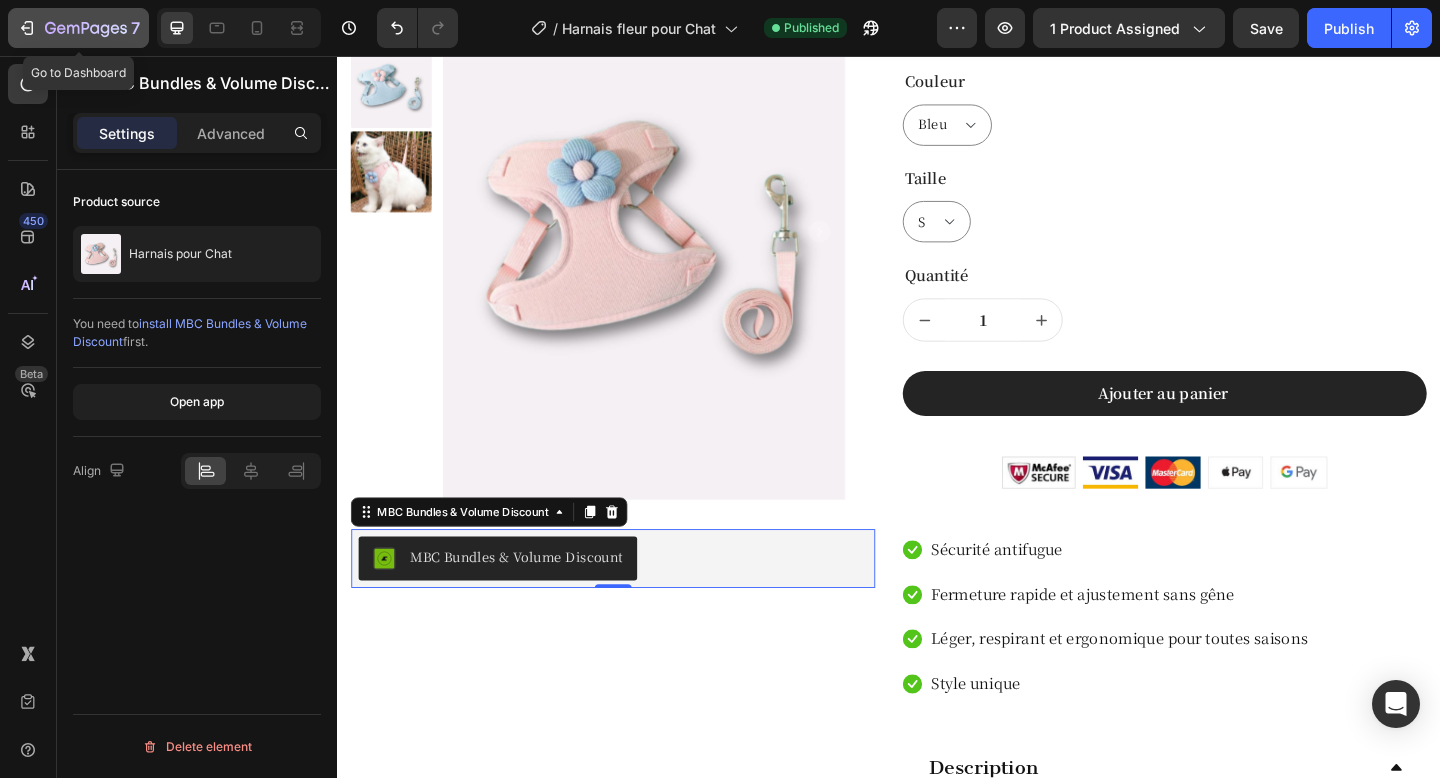 click 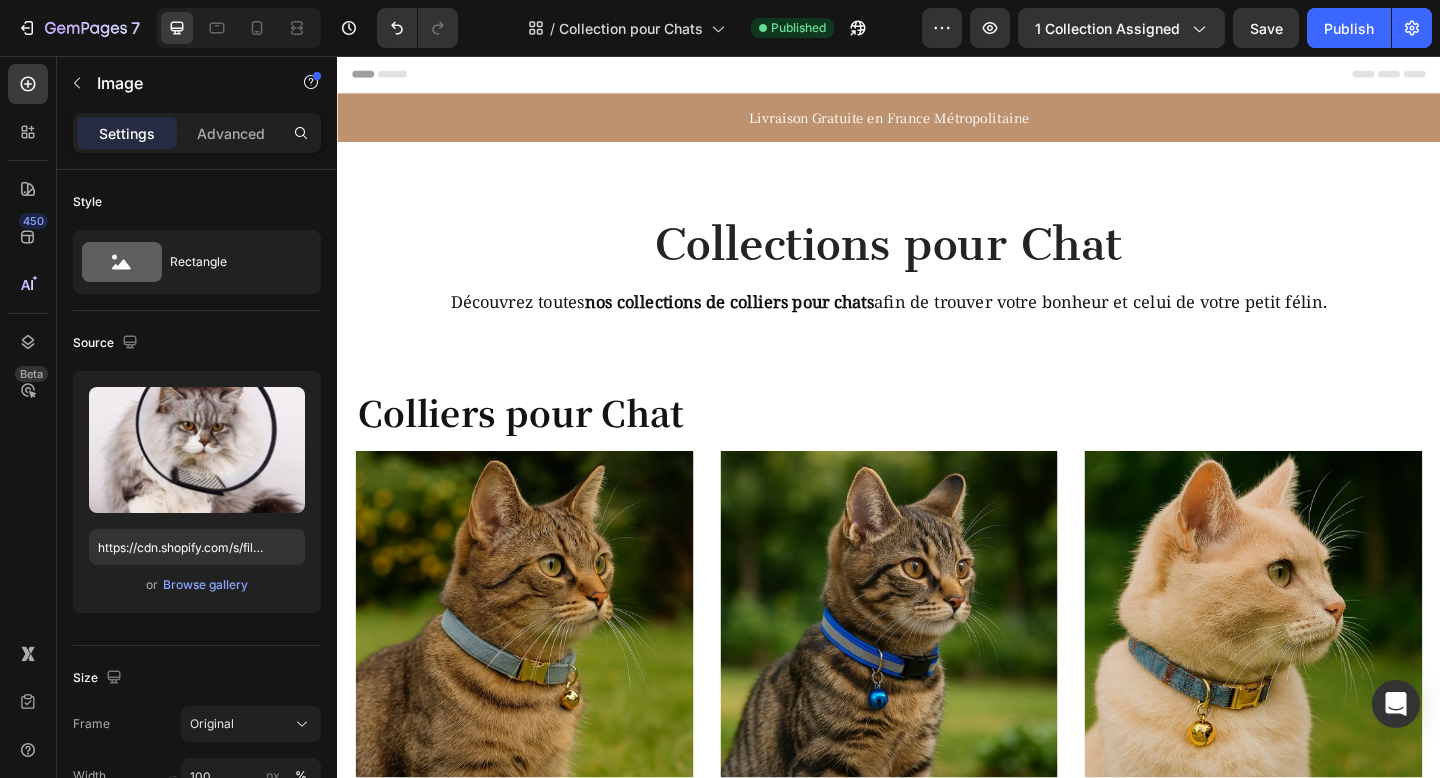 scroll, scrollTop: 0, scrollLeft: 0, axis: both 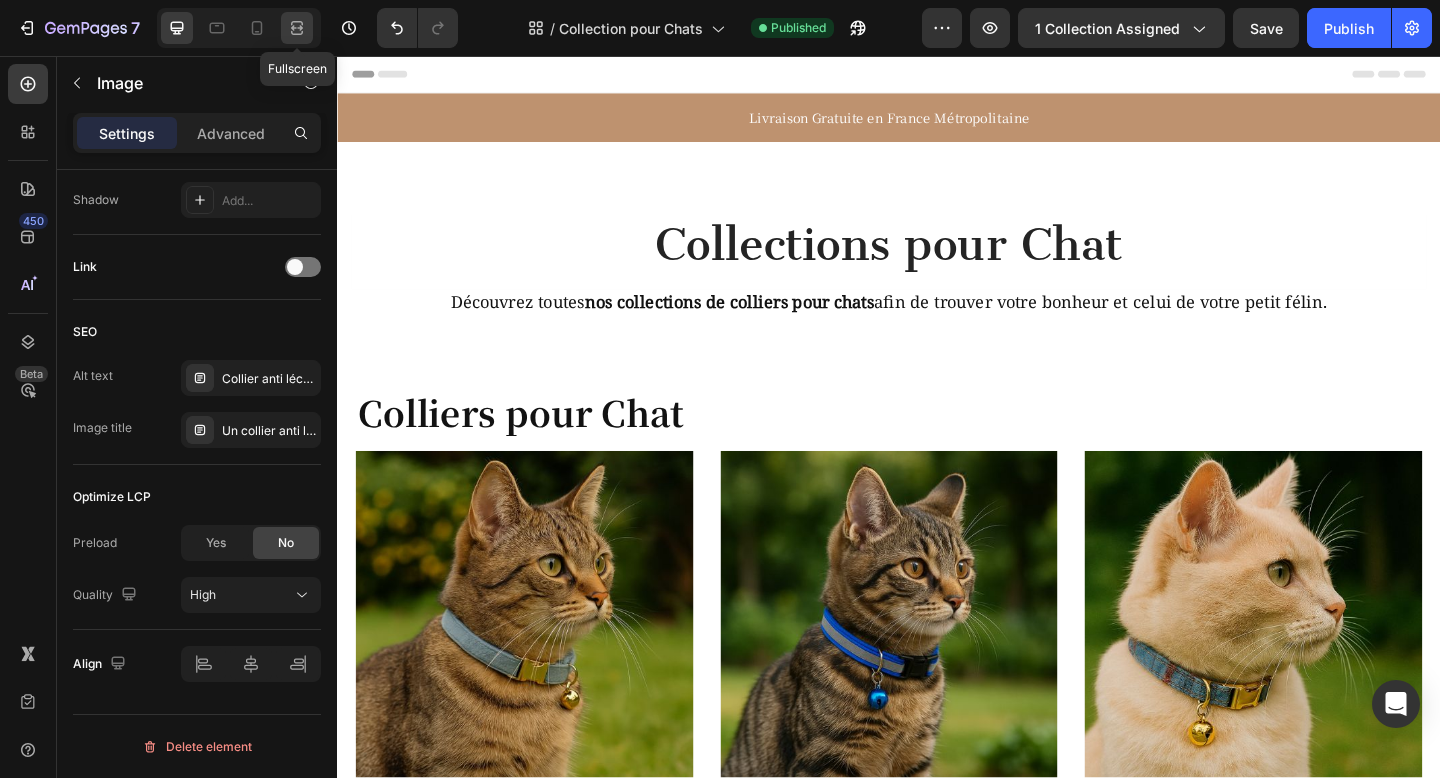 click 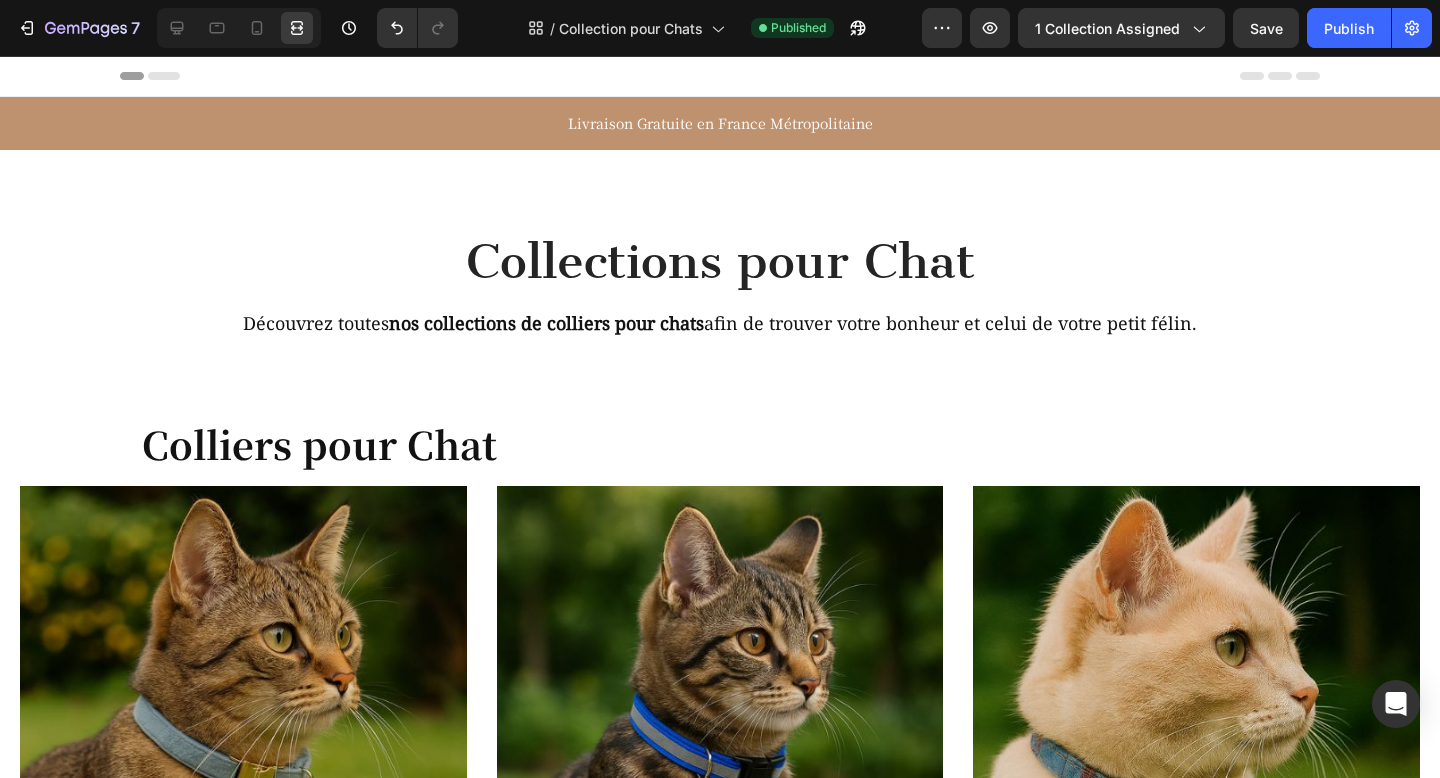 click on "Livraison Gratuite en [STATE] Métropolitaine Text Block Row Row Section 1 Collections pour Chat Heading Row Row Découvrez toutes  nos collections de colliers pour chats  afin de trouver votre bonheur et celui de votre petit félin. Heading Row Colliers pour Chat Heading Section 2 Image Colliers en velours pour chat Heading
Voir la collection Button Row Image Colliers réfléchissants pour chat Heading
Voir la collection Button Row Image Colliers pour chat personnalisés Heading
Voir la collection Button Row Row Image Colliers anti-étranglement pour chat Heading
Voir la collection Button Row Image Colliers en cuir pour chat Heading
Voir la collection Button Row Image Colliers pour chat Heading
Voir la collection Button Row Row Image Colliers pour chat avec clochette Heading
Voir la collection Button Row Image   0 Colliers élisabethain Heading
Voir la collection Button Row
Row" at bounding box center (720, 2393) 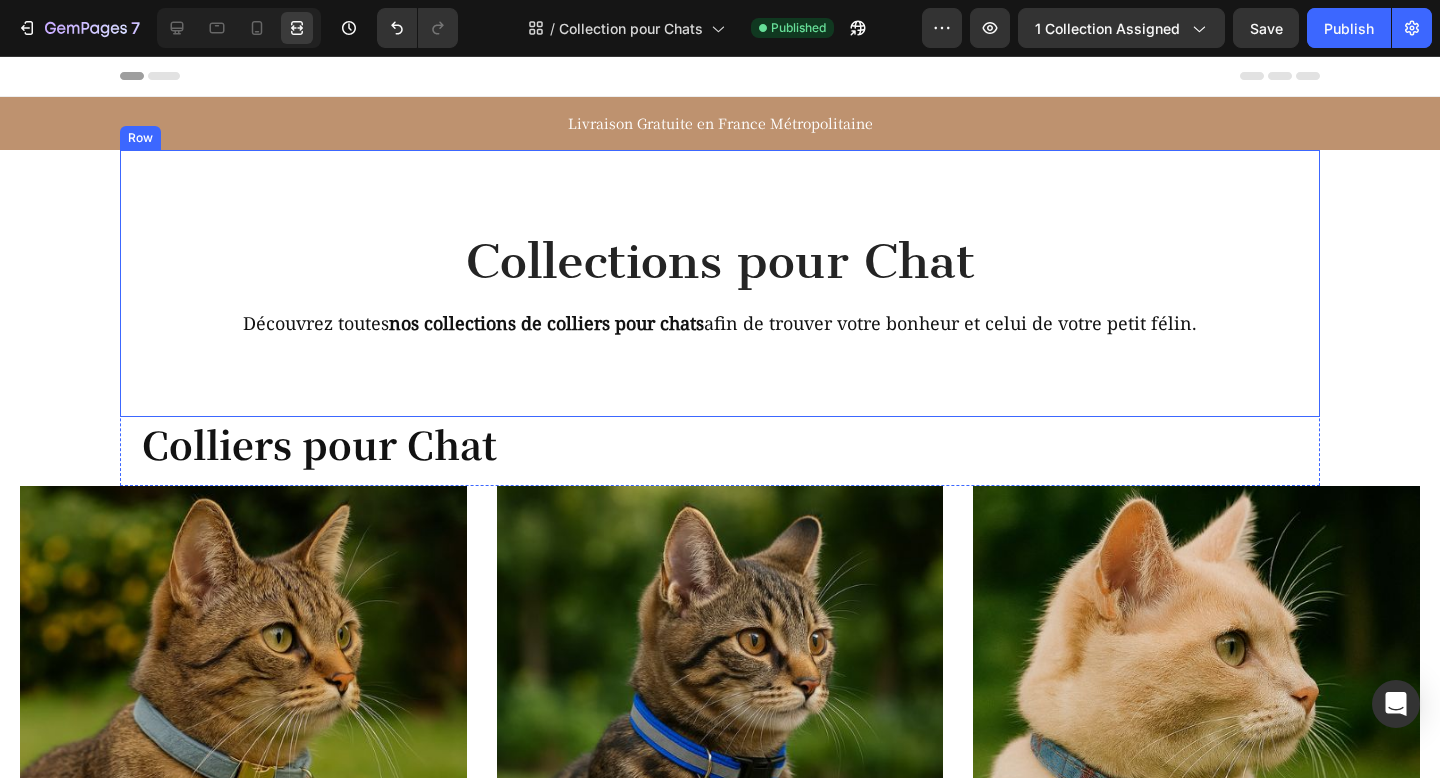 click on "Collections pour Chat Heading Row Row Découvrez toutes  nos collections de colliers pour chats  afin de trouver votre bonheur et celui de votre petit félin. Heading Row" at bounding box center (720, 283) 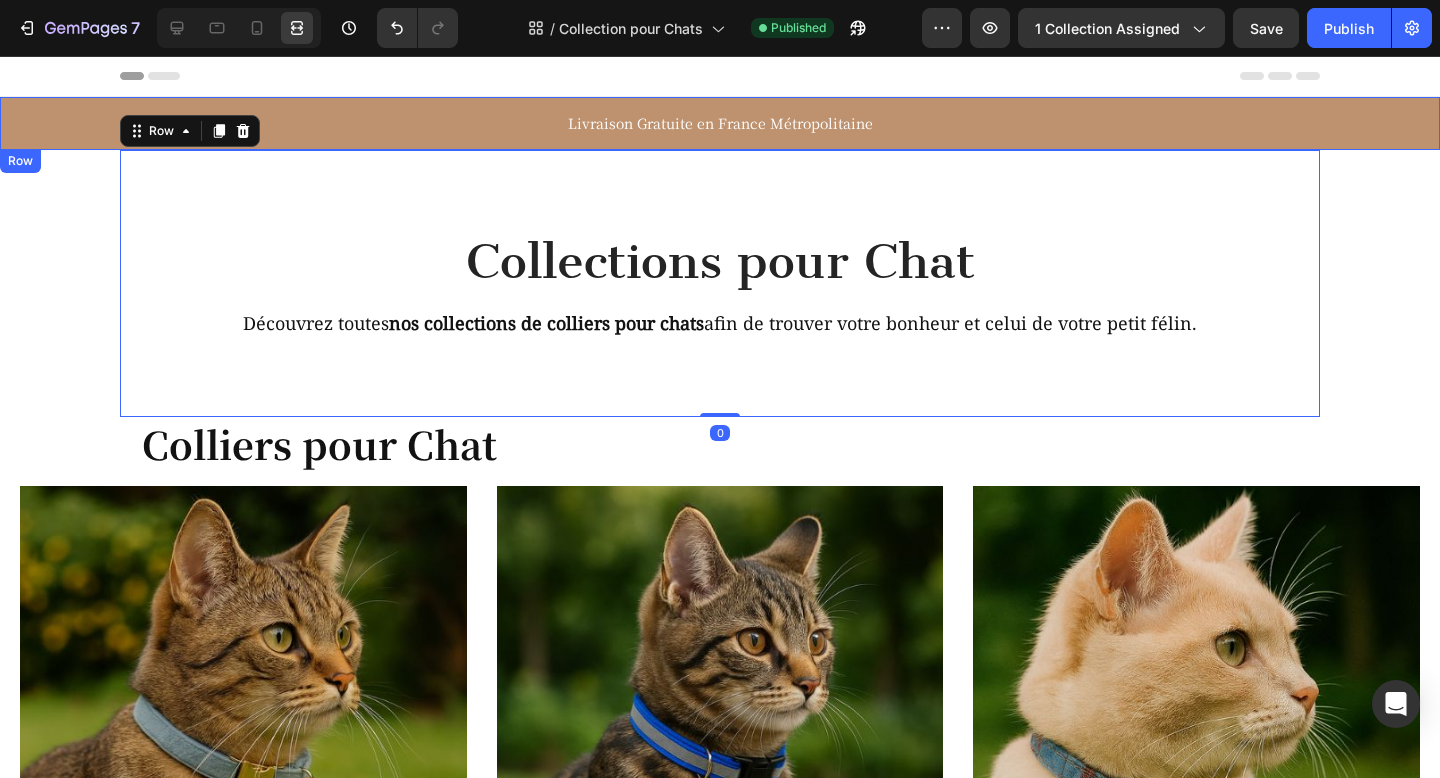 click on "Livraison Gratuite en [STATE] Métropolitaine Text Block Row Row" at bounding box center [720, 123] 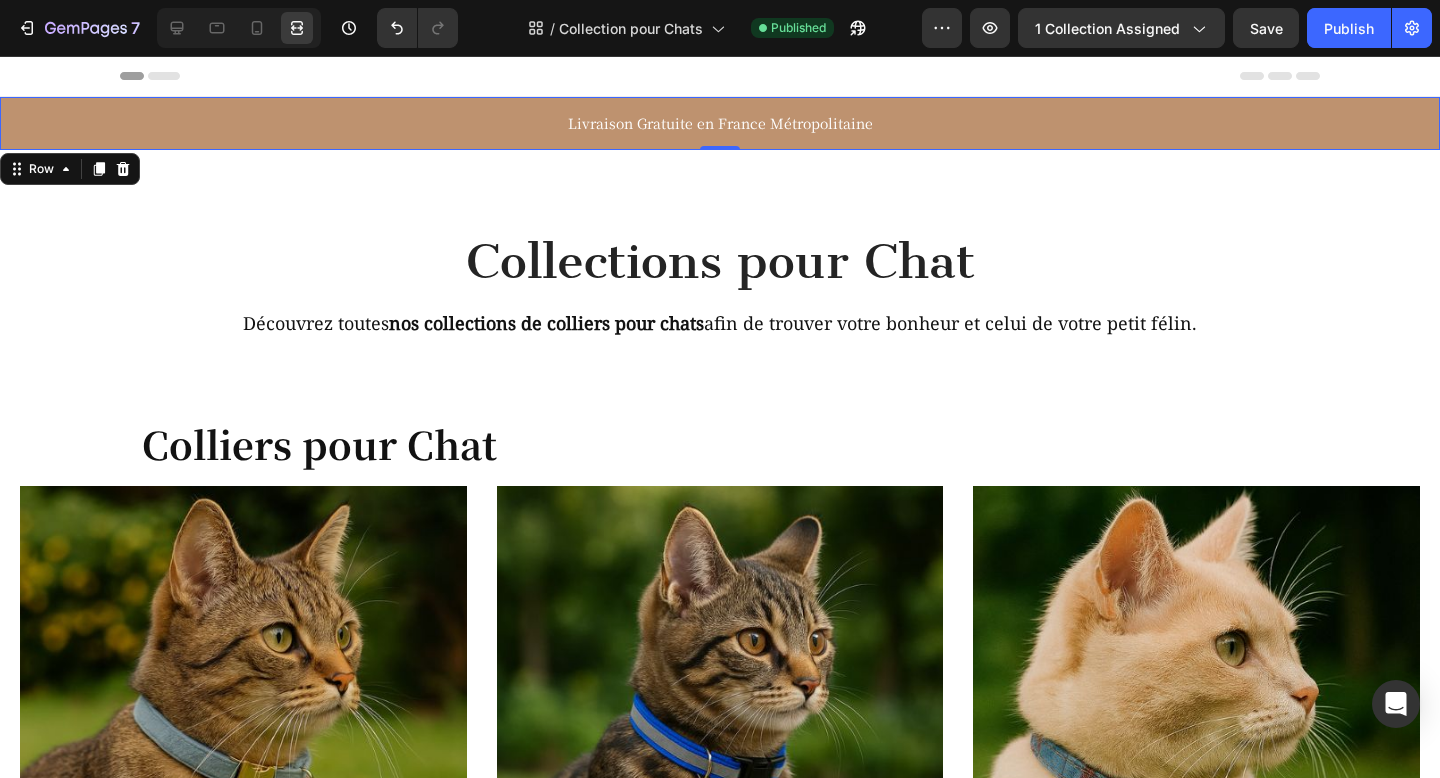 click on "Livraison Gratuite en France Métropolitaine Text Block Row Row   0 Section 1 Collections pour Chat Heading Row Row Découvrez toutes  nos collections de colliers pour chats  afin de trouver votre bonheur et celui de votre petit félin. Heading Row Colliers pour Chat Heading Section 2 Image Colliers en velours pour chat Heading
Voir la collection Button Row Image Colliers réfléchissants pour chat Heading
Voir la collection Button Row Image Colliers pour chat personnalisés Heading
Voir la collection Button Row Row Image Colliers anti-étranglement pour chat Heading
Voir la collection Button Row Image Colliers en cuir pour chat Heading
Voir la collection Button Row Image Colliers pour chat Heading
Voir la collection Button Row Row Image Colliers pour chat avec clochette Heading
Voir la collection Button Row Image Colliers élisabethain Heading
Voir la collection Button Row
Row" at bounding box center [720, 2393] 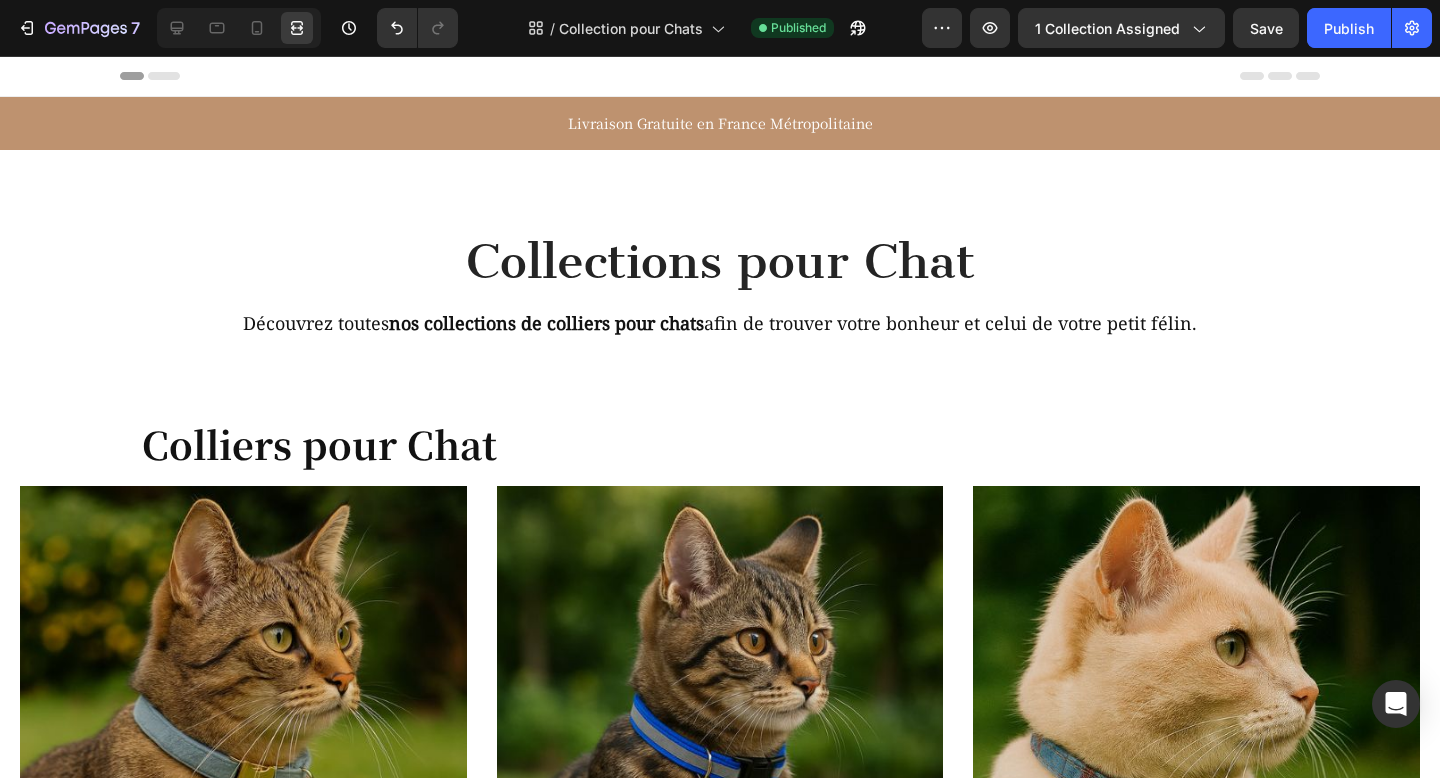 click on "Livraison Gratuite en France Métropolitaine Text Block Row Row Section 1 Collections pour Chat Heading Row Row Découvrez toutes  nos collections de colliers pour chats  afin de trouver votre bonheur et celui de votre petit félin. Heading Row Colliers pour Chat Heading Section 2 Image Colliers en velours pour chat Heading
Voir la collection Button Row Image Colliers réfléchissants pour chat Heading
Voir la collection Button Row Image Colliers pour chat personnalisés Heading
Voir la collection Button Row Row Image Colliers anti-étranglement pour chat Heading
Voir la collection Button Row Image Colliers en cuir pour chat Heading
Voir la collection Button Row Image Colliers pour chat Heading
Voir la collection Button Row Row Image Colliers pour chat avec clochette Heading
Voir la collection Button Row Image Colliers élisabethain Heading
Voir la collection Button Row" at bounding box center [720, 2393] 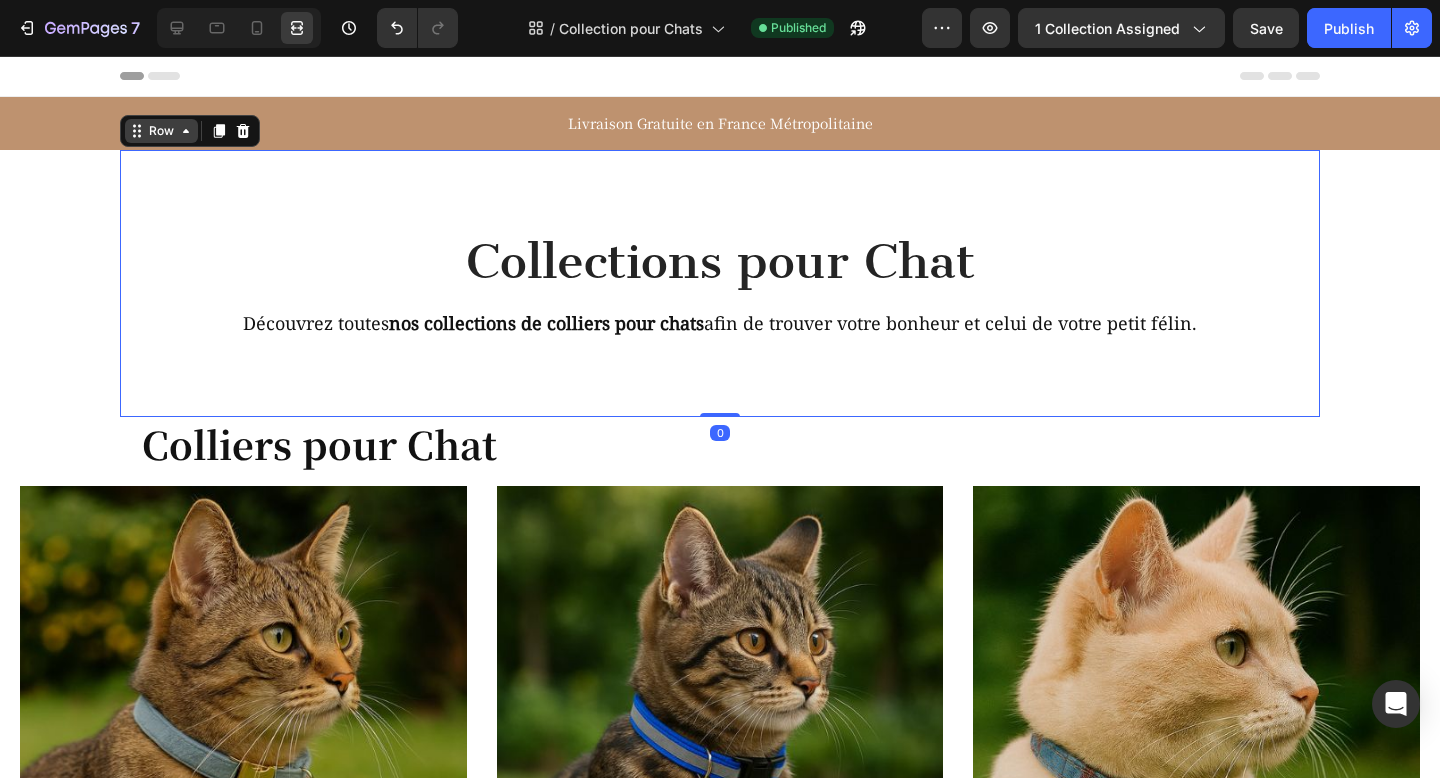 click on "Row" at bounding box center [161, 131] 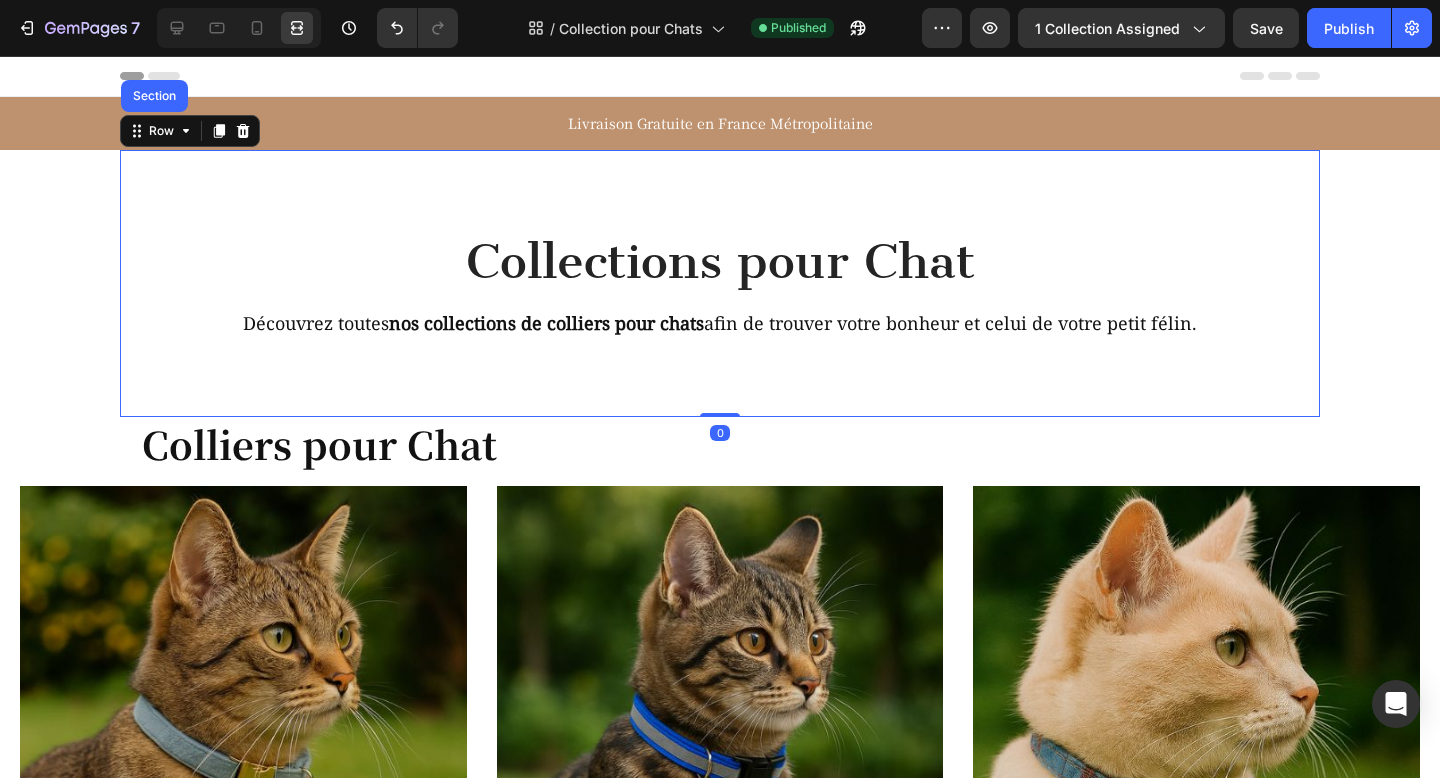 click on "Livraison Gratuite en France Métropolitaine Text Block Row Row Section 1 Collections pour Chat Heading Row Row Découvrez toutes  nos collections de colliers pour chats  afin de trouver votre bonheur et celui de votre petit félin. Heading Row Section   0 Colliers pour Chat Heading Section 2 Image Colliers en velours pour chat Heading
Voir la collection Button Row Image Colliers réfléchissants pour chat Heading
Voir la collection Button Row Image Colliers pour chat personnalisés Heading
Voir la collection Button Row Row Image Colliers anti-étranglement pour chat Heading
Voir la collection Button Row Image Colliers en cuir pour chat Heading
Voir la collection Button Row Image Colliers pour chat Heading
Voir la collection Button Row Row Image Colliers pour chat avec clochette Heading
Voir la collection Button Row Image Colliers élisabethain Heading
Voir la collection Button Row" at bounding box center [720, 2393] 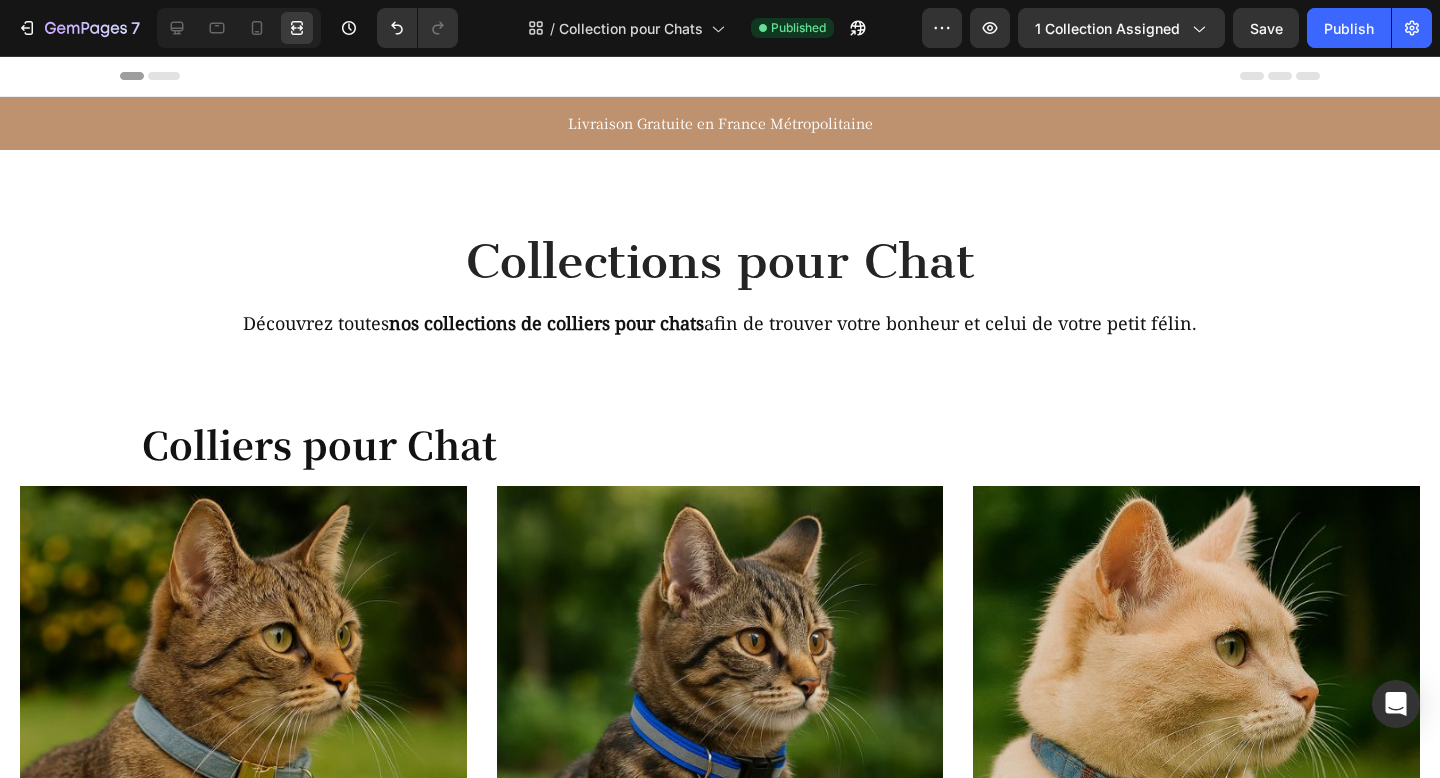 click on "Livraison Gratuite en France Métropolitaine Text Block Row Row Section 1 Collections pour Chat Heading Row Row Découvrez toutes  nos collections de colliers pour chats  afin de trouver votre bonheur et celui de votre petit félin. Heading Row Colliers pour Chat Heading Section 2 Image Colliers en velours pour chat Heading
Voir la collection Button Row Image Colliers réfléchissants pour chat Heading
Voir la collection Button Row Image Colliers pour chat personnalisés Heading
Voir la collection Button Row Row Image Colliers anti-étranglement pour chat Heading
Voir la collection Button Row Image Colliers en cuir pour chat Heading
Voir la collection Button Row Image Colliers pour chat Heading
Voir la collection Button Row Row Image Colliers pour chat avec clochette Heading
Voir la collection Button Row Image Colliers élisabethain Heading
Voir la collection Button Row" at bounding box center [720, 2393] 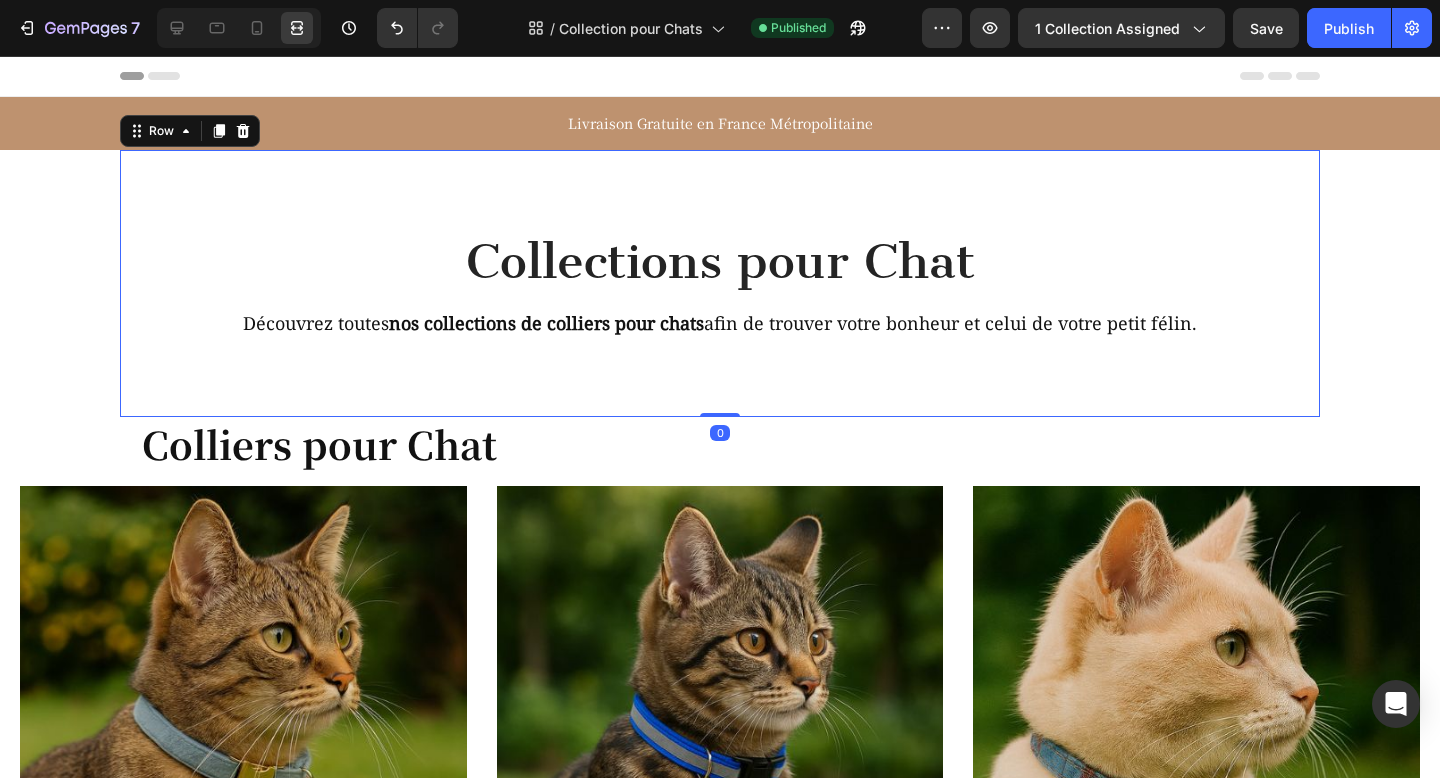click on "Collections pour Chat Heading Row Row Découvrez toutes  nos collections de colliers pour chats  afin de trouver votre bonheur et celui de votre petit félin. Heading Row   0" at bounding box center [720, 283] 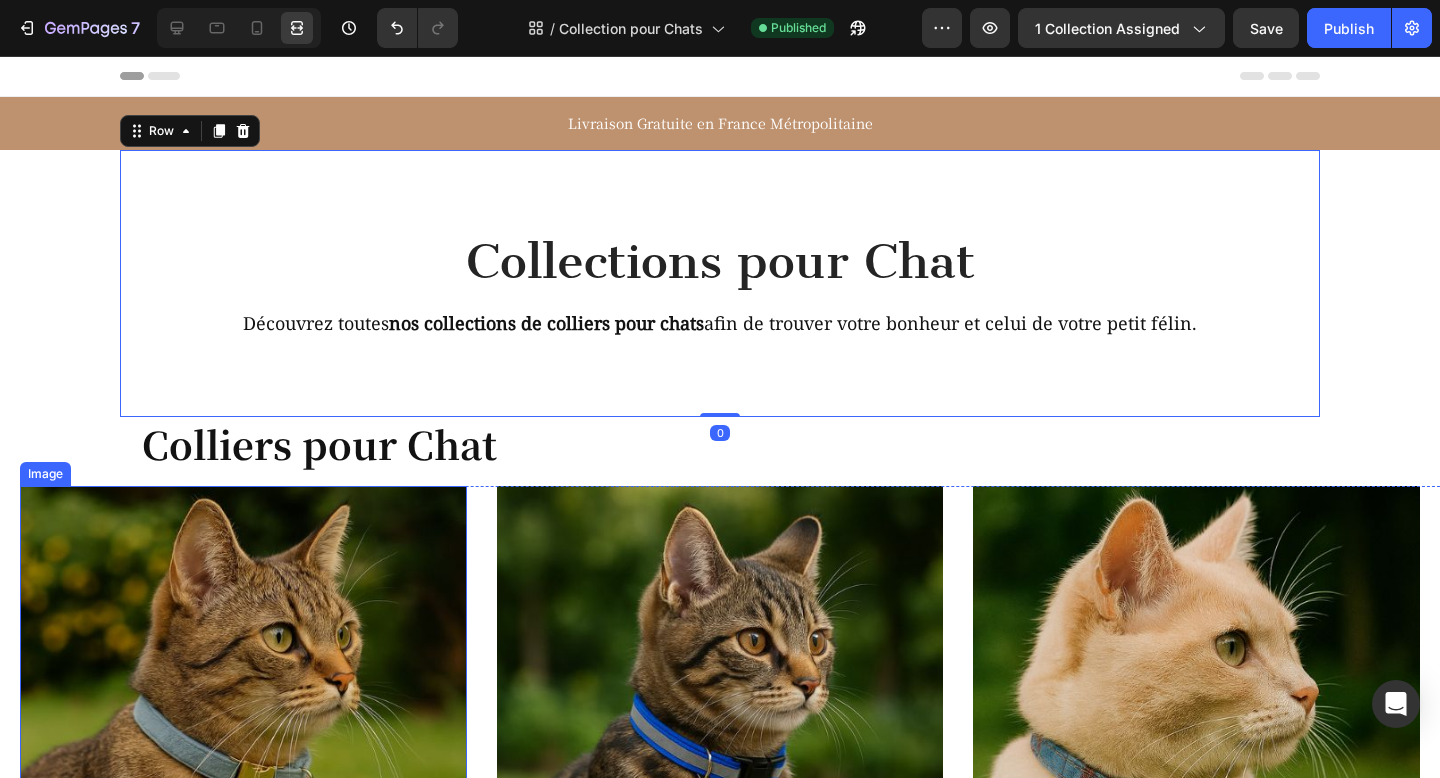 click on "Image Colliers en velours pour chat Heading
Voir la collection Button Row Image Colliers réfléchissants pour chat Heading
Voir la collection Button Row Image Colliers pour chat personnalisés Heading
Voir la collection Button Row Row Image Colliers anti-étranglement pour chat Heading
Voir la collection Button Row Image Colliers en cuir pour chat Heading
Voir la collection Button Row Image Colliers pour chat Heading
Voir la collection Button Row Row Image Colliers pour chat avec clochette Heading
Voir la collection Button Row Image Colliers élisabethain Heading
Voir la collection Button Row
Drop element here Row Accessoires pour Chat Heading Image Noeuds papillons pour chat Heading
Voir la collection Button Row Image Cravates pour chat Heading
Voir la collection Button Row Image Colliers de perles pour chat Heading" at bounding box center (720, 2429) 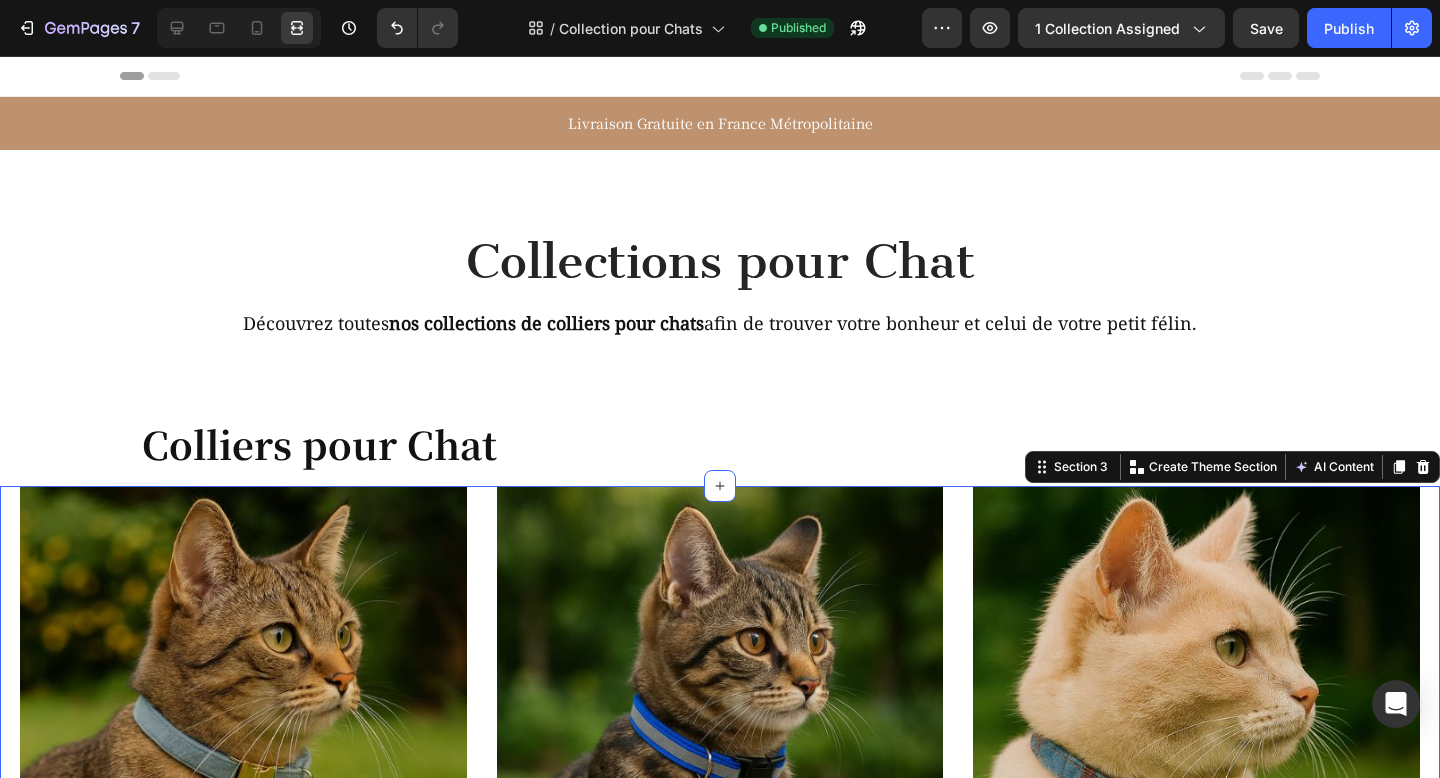 click on "Livraison Gratuite en France Métropolitaine Text Block Row Row Section 1 Collections pour Chat Heading Row Row Découvrez toutes  nos collections de colliers pour chats  afin de trouver votre bonheur et celui de votre petit félin. Heading Row Colliers pour Chat Heading Section 2 Image Colliers en velours pour chat Heading
Voir la collection Button Row Image Colliers réfléchissants pour chat Heading
Voir la collection Button Row Image Colliers pour chat personnalisés Heading
Voir la collection Button Row Row Image Colliers anti-étranglement pour chat Heading
Voir la collection Button Row Image Colliers en cuir pour chat Heading
Voir la collection Button Row Image Colliers pour chat Heading
Voir la collection Button Row Row Image Colliers pour chat avec clochette Heading
Voir la collection Button Row Image Colliers élisabethain Heading
Voir la collection Button Row" at bounding box center [720, 2393] 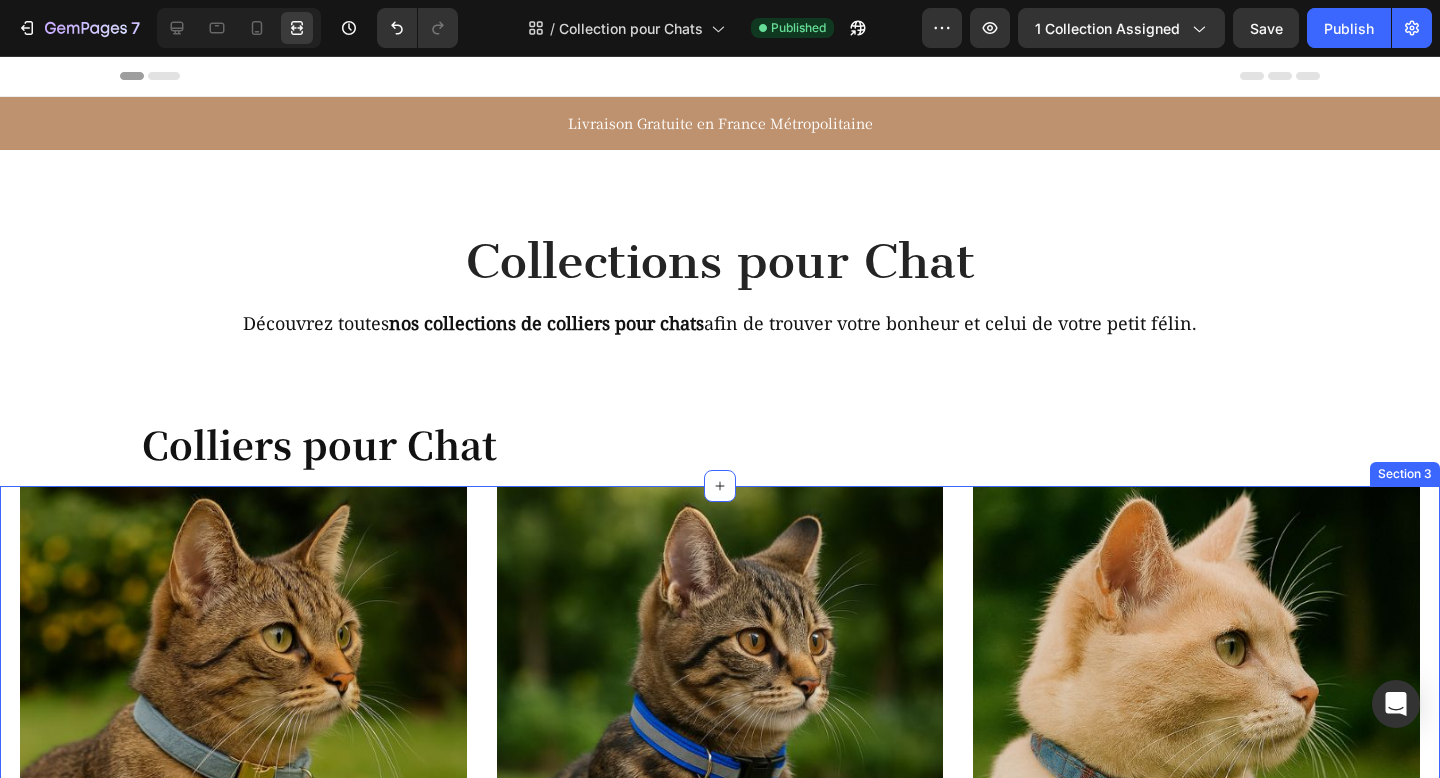 click on "Image Colliers en velours pour chat Heading
Voir la collection Button Row Image Colliers réfléchissants pour chat Heading
Voir la collection Button Row Image Colliers pour chat personnalisés Heading
Voir la collection Button Row Row Image Colliers anti-étranglement pour chat Heading
Voir la collection Button Row Image Colliers en cuir pour chat Heading
Voir la collection Button Row Image Colliers pour chat Heading
Voir la collection Button Row Row Image Colliers pour chat avec clochette Heading
Voir la collection Button Row Image Colliers élisabethain Heading
Voir la collection Button Row
Drop element here Row Accessoires pour Chat Heading Image Noeuds papillons pour chat Heading
Voir la collection Button Row Image Cravates pour chat Heading
Voir la collection Button Row Image Colliers de perles pour chat Heading" at bounding box center [720, 2429] 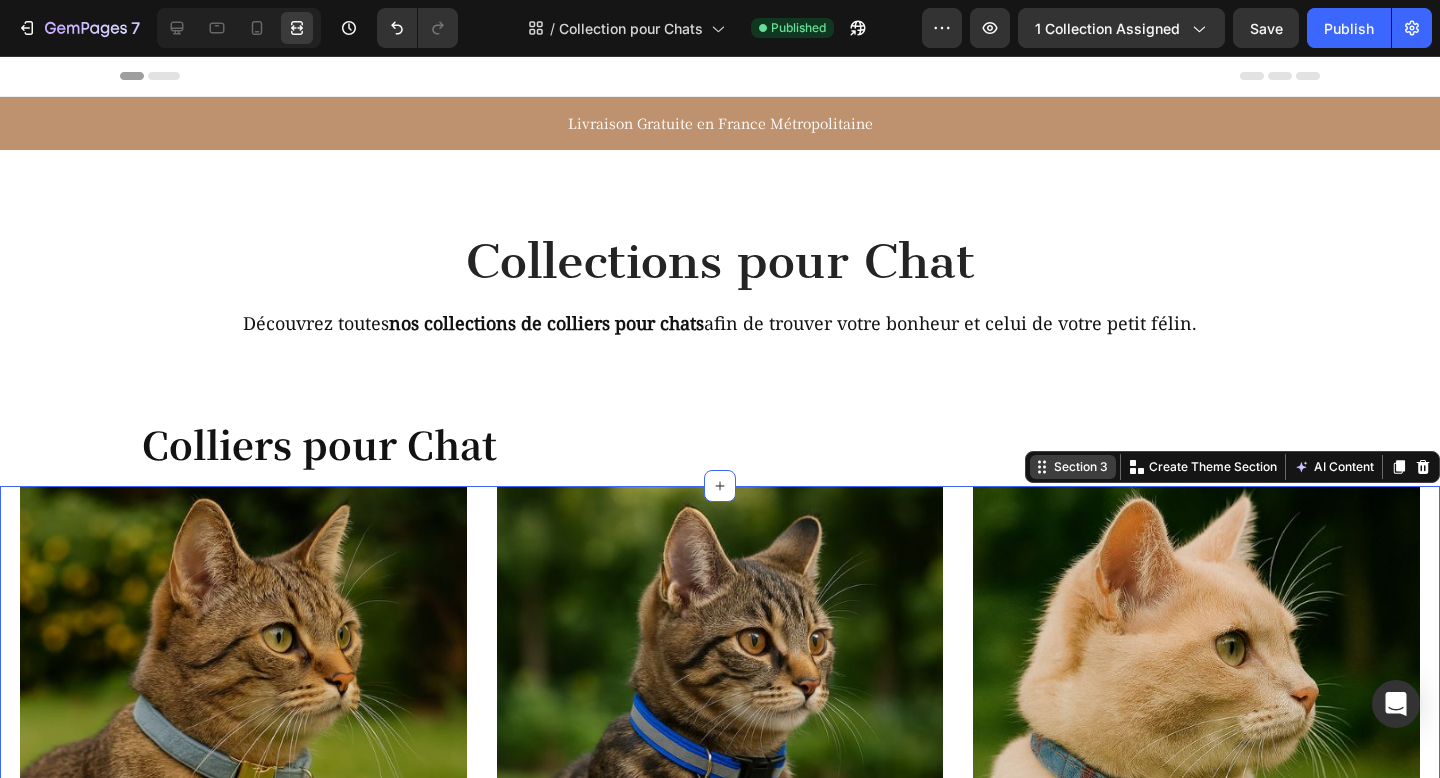 click on "Section 3" at bounding box center (1081, 467) 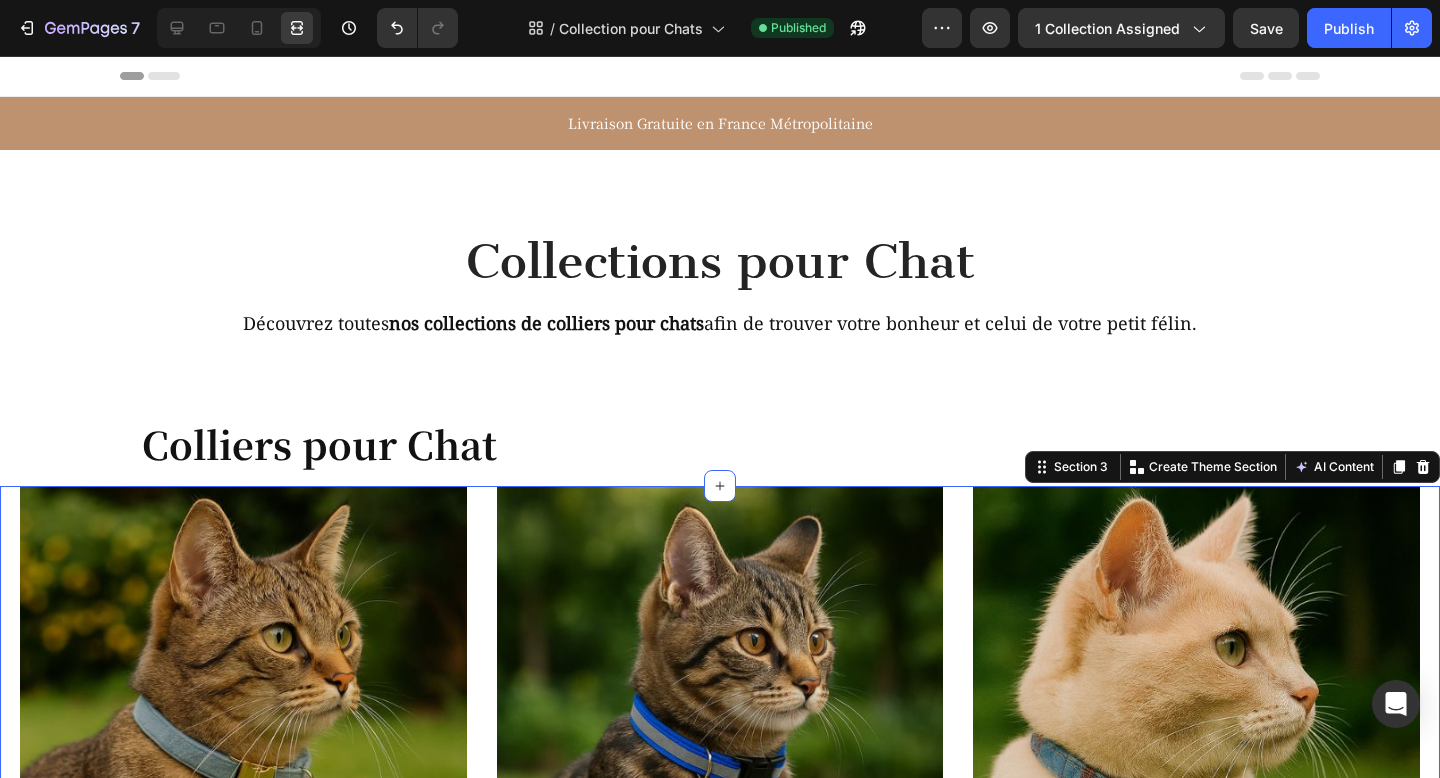 click on "Livraison Gratuite en France Métropolitaine Text Block Row Row Section 1 Collections pour Chat Heading Row Row Découvrez toutes  nos collections de colliers pour chats  afin de trouver votre bonheur et celui de votre petit félin. Heading Row Colliers pour Chat Heading Section 2 Image Colliers en velours pour chat Heading
Voir la collection Button Row Image Colliers réfléchissants pour chat Heading
Voir la collection Button Row Image Colliers pour chat personnalisés Heading
Voir la collection Button Row Row Image Colliers anti-étranglement pour chat Heading
Voir la collection Button Row Image Colliers en cuir pour chat Heading
Voir la collection Button Row Image Colliers pour chat Heading
Voir la collection Button Row Row Image Colliers pour chat avec clochette Heading
Voir la collection Button Row Image Colliers élisabethain Heading
Voir la collection Button Row" at bounding box center (720, 2393) 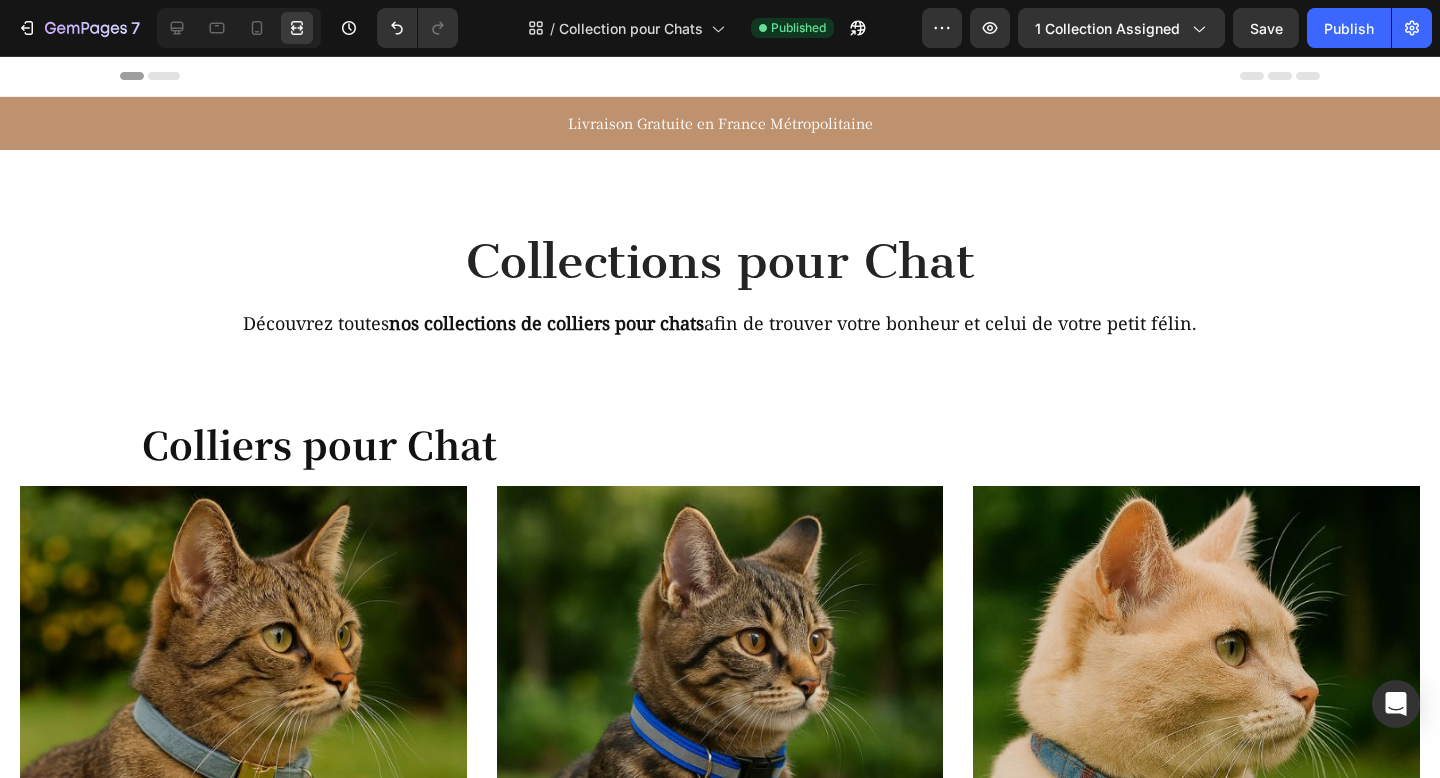 click on "Livraison Gratuite en France Métropolitaine Text Block Row Row Section 1 Collections pour Chat Heading Row Row Découvrez toutes  nos collections de colliers pour chats  afin de trouver votre bonheur et celui de votre petit félin. Heading Row Colliers pour Chat Heading Section 2 Image Colliers en velours pour chat Heading
Voir la collection Button Row Image Colliers réfléchissants pour chat Heading
Voir la collection Button Row Image Colliers pour chat personnalisés Heading
Voir la collection Button Row Row Image Colliers anti-étranglement pour chat Heading
Voir la collection Button Row Image Colliers en cuir pour chat Heading
Voir la collection Button Row Image Colliers pour chat Heading
Voir la collection Button Row Row Image Colliers pour chat avec clochette Heading
Voir la collection Button Row Image Colliers élisabethain Heading
Voir la collection Button Row" at bounding box center [720, 2393] 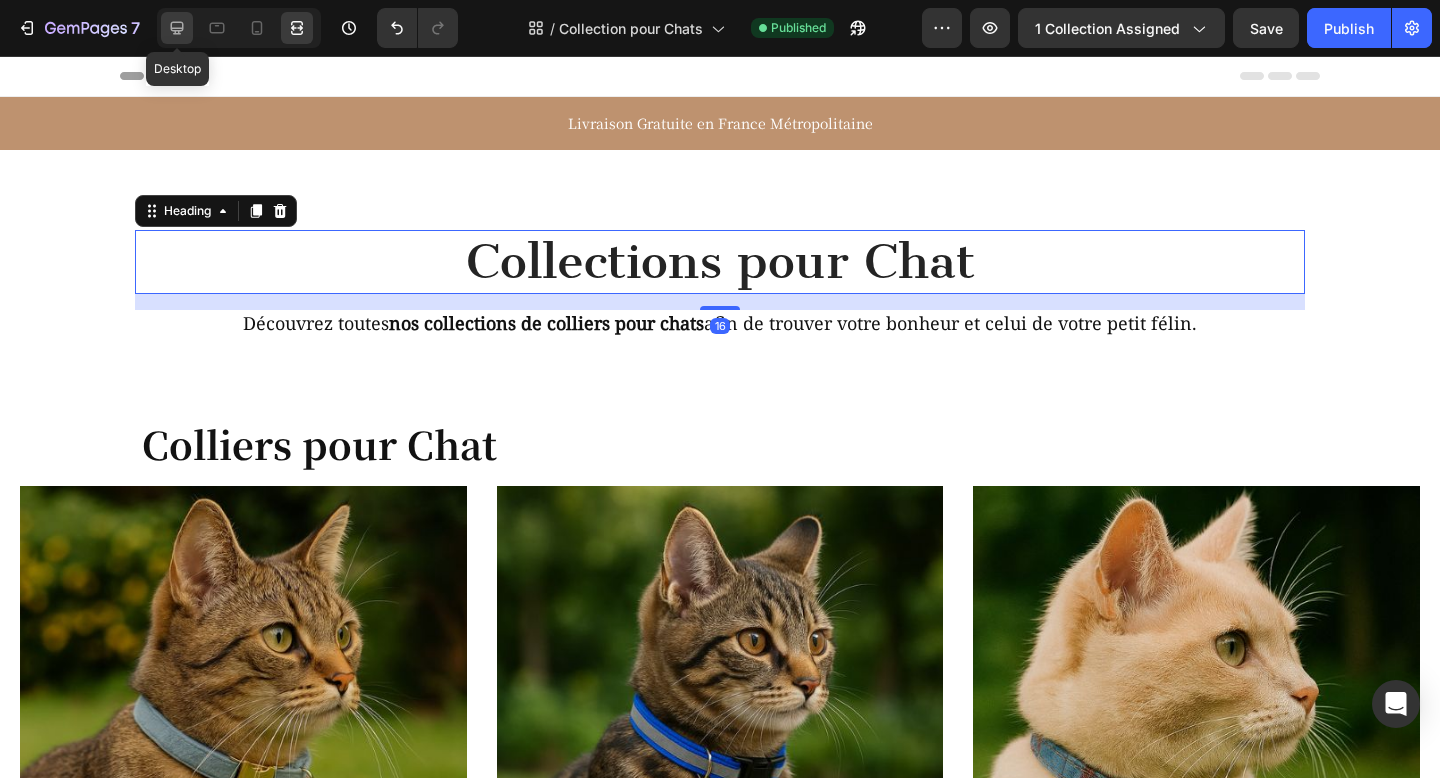 click 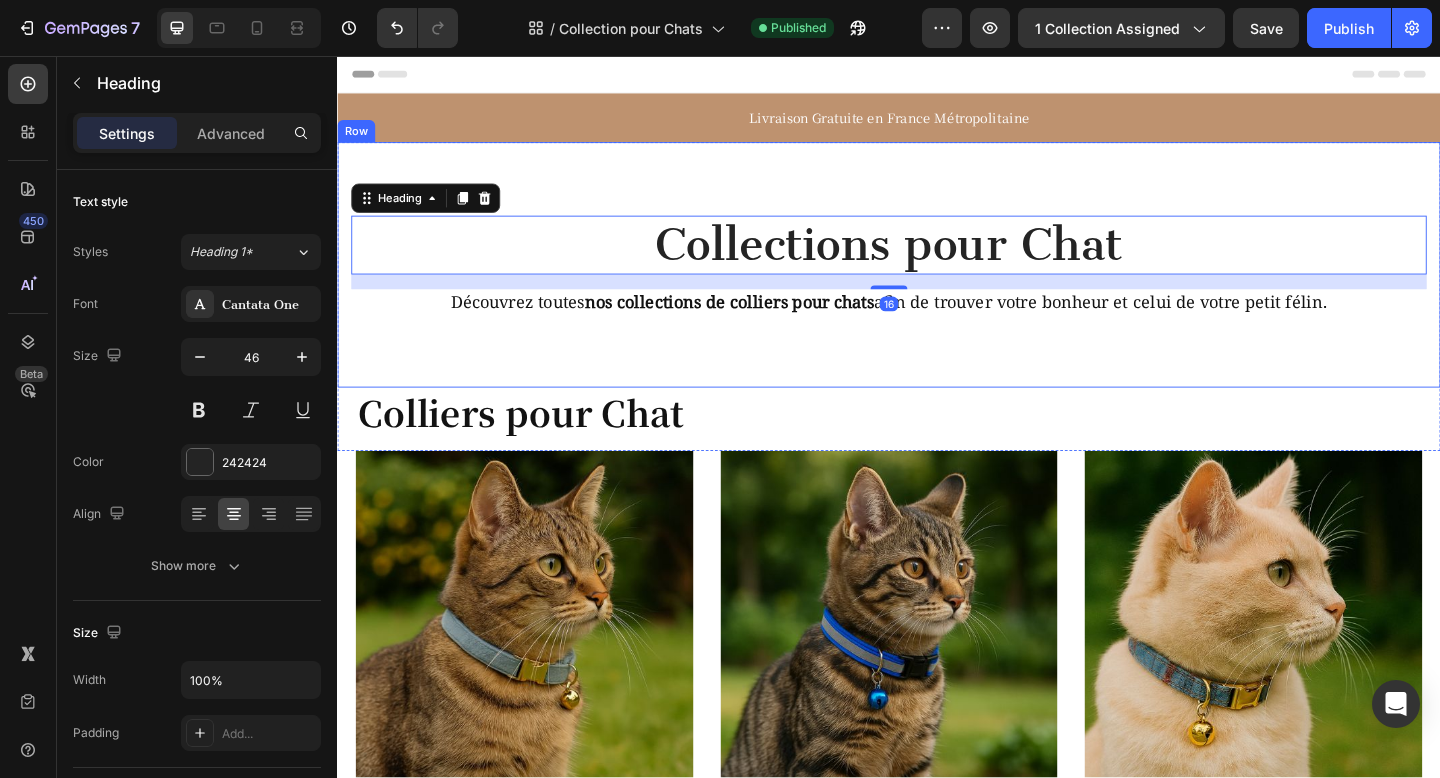 click on "Collections pour Chat Heading   16 Row Row Découvrez toutes  nos collections de colliers pour chats  afin de trouver votre bonheur et celui de votre petit félin. Heading Row" at bounding box center (937, 283) 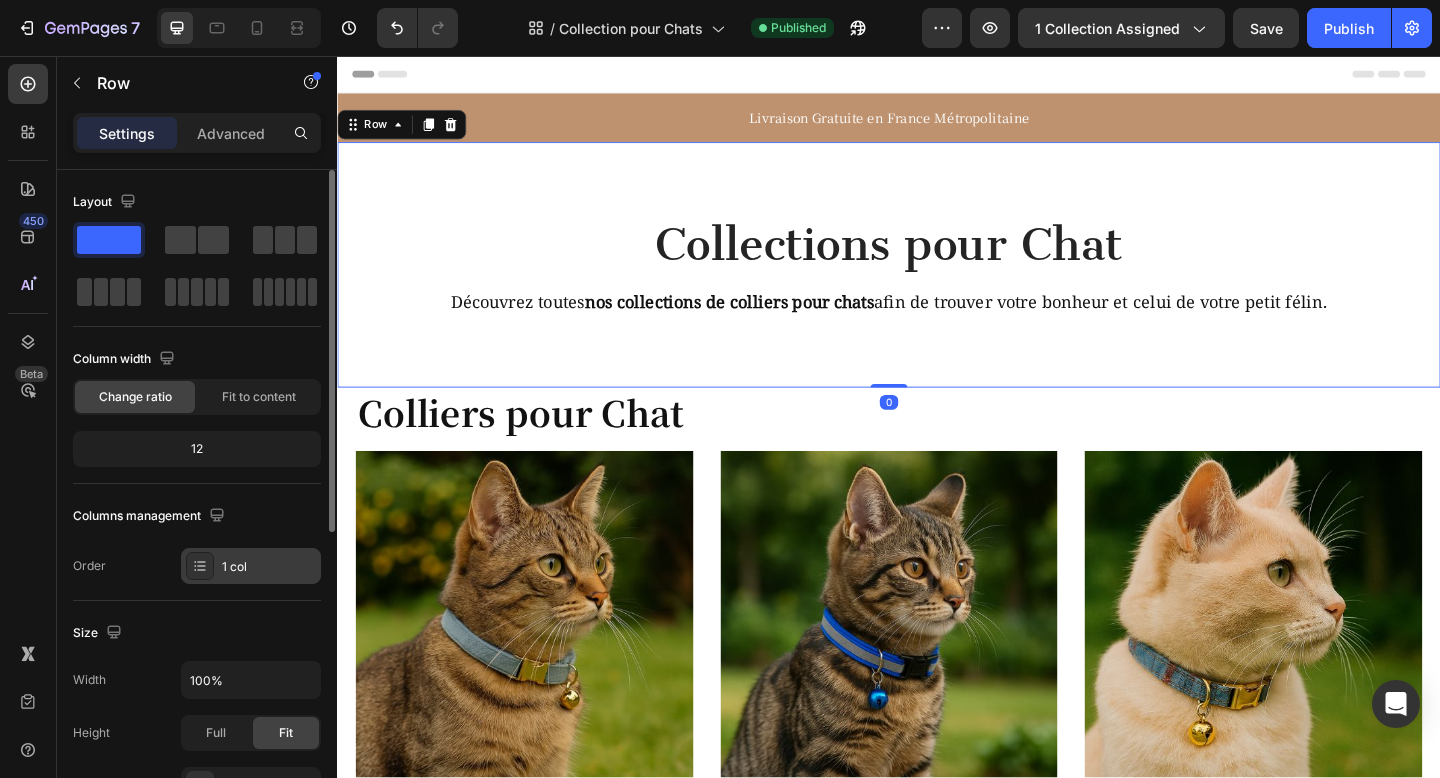 scroll, scrollTop: 555, scrollLeft: 0, axis: vertical 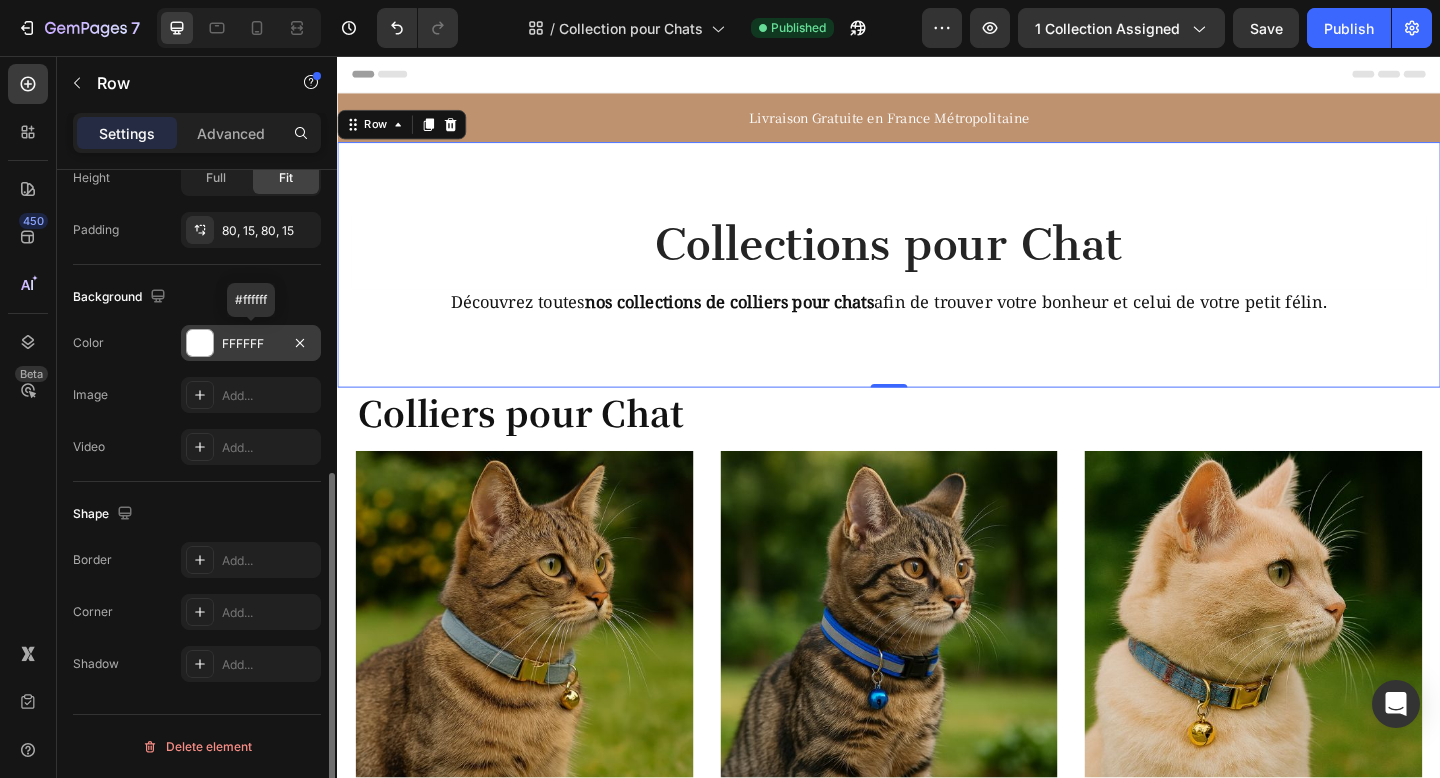 click at bounding box center [200, 343] 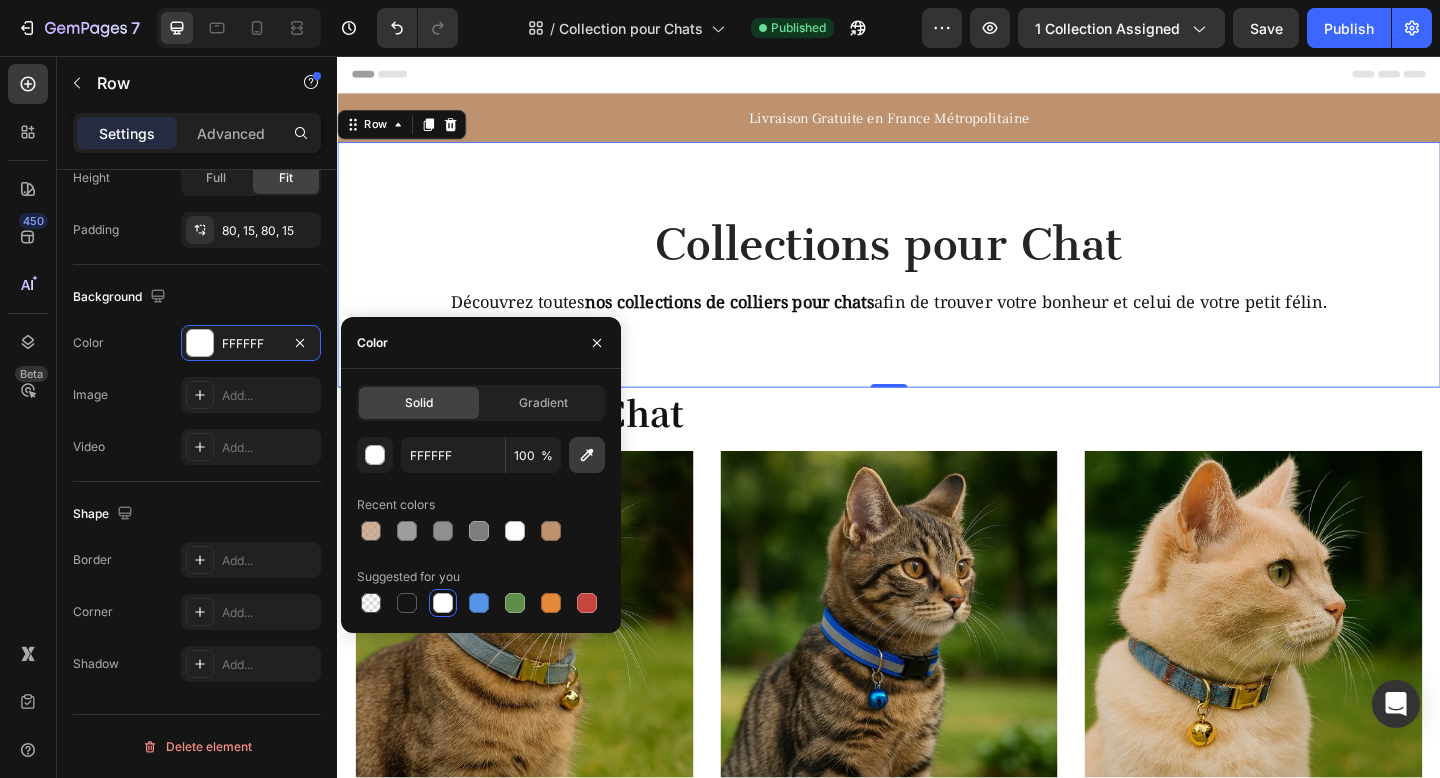 click 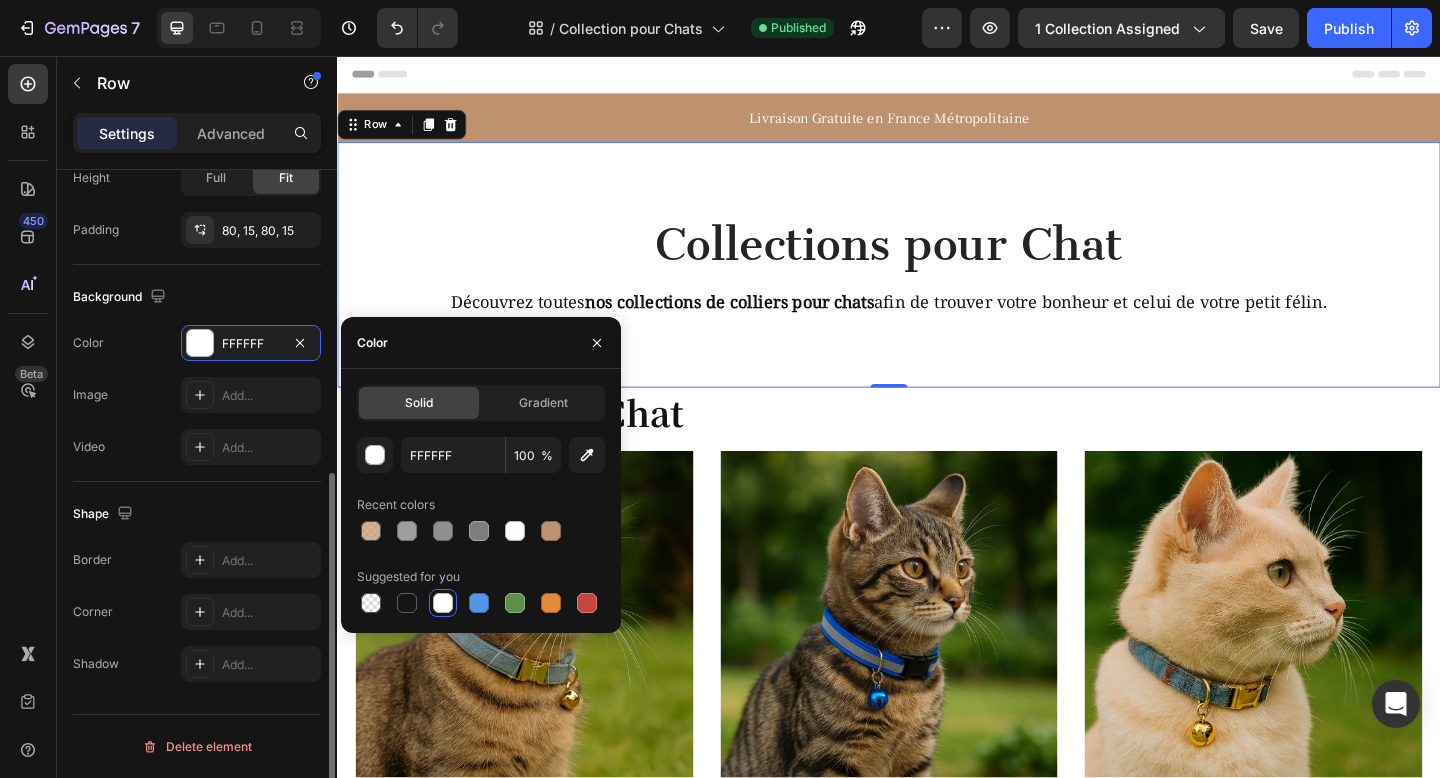 click on "Background" at bounding box center [197, 297] 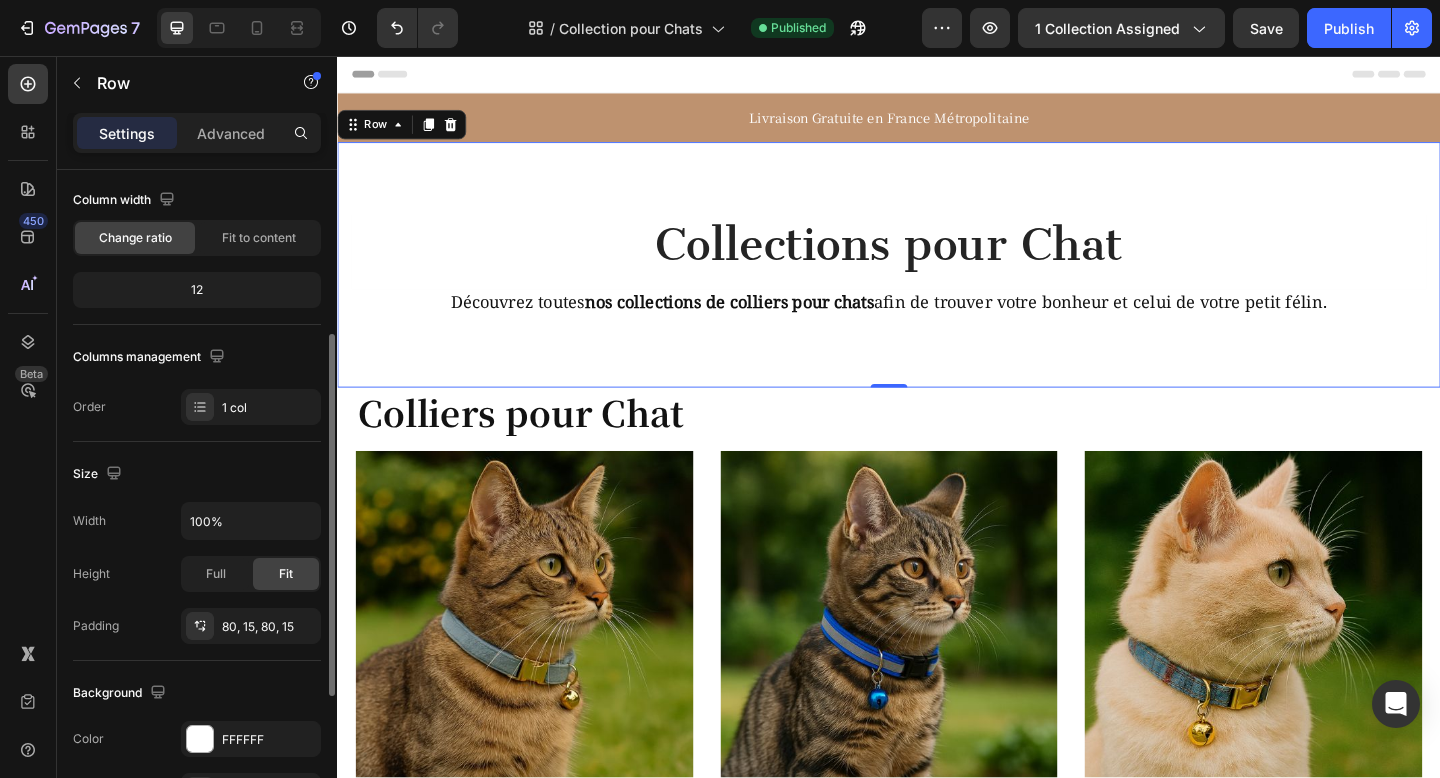 scroll, scrollTop: 459, scrollLeft: 0, axis: vertical 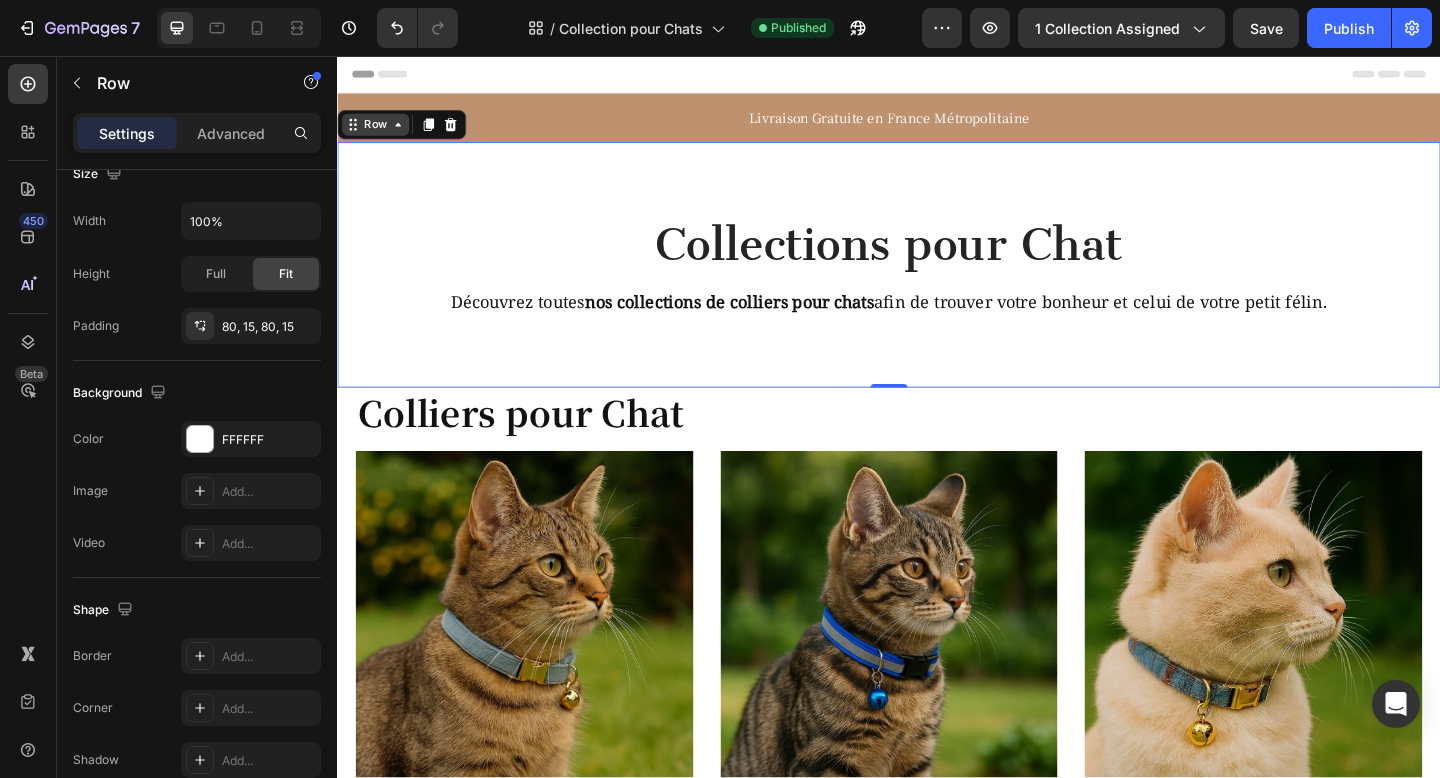 click on "Row" at bounding box center (378, 131) 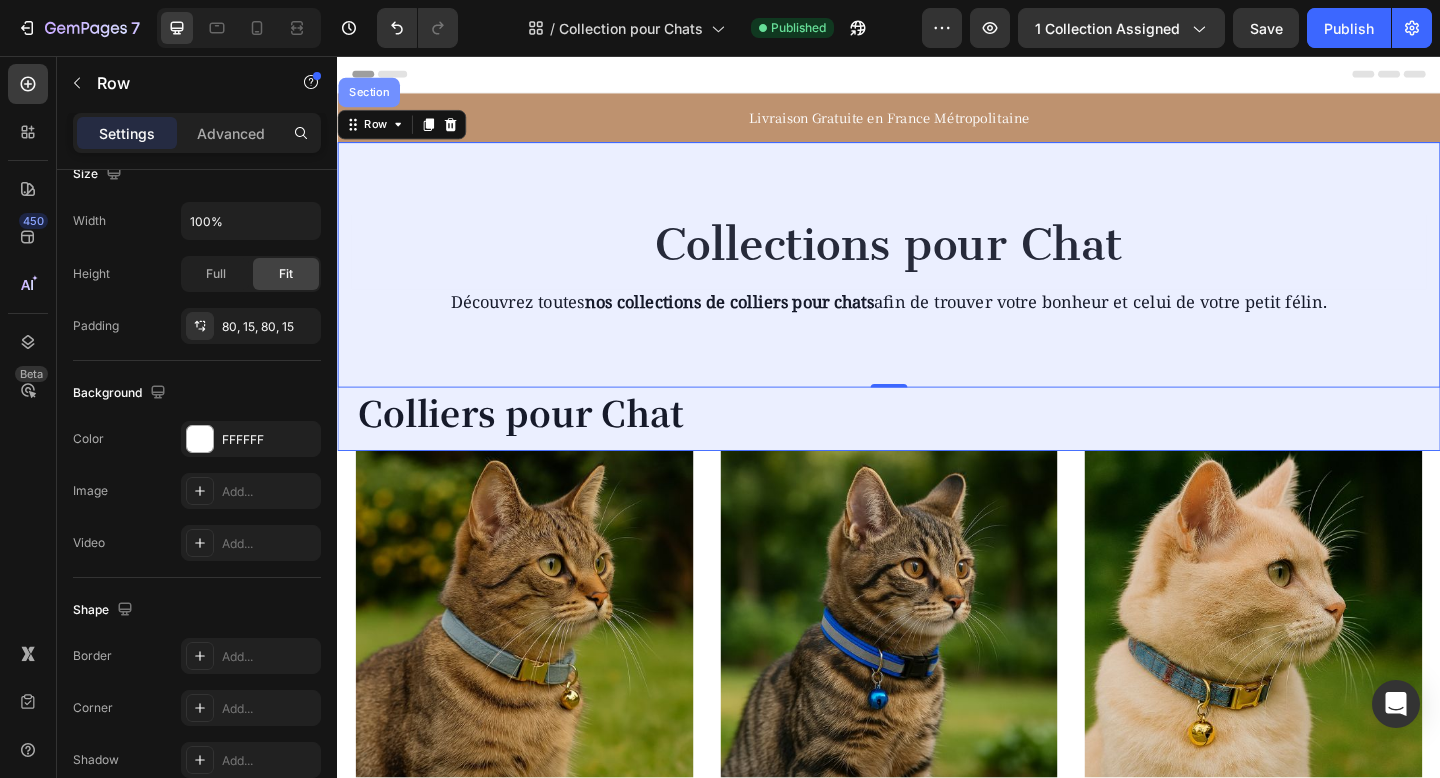 click on "Section" at bounding box center [371, 96] 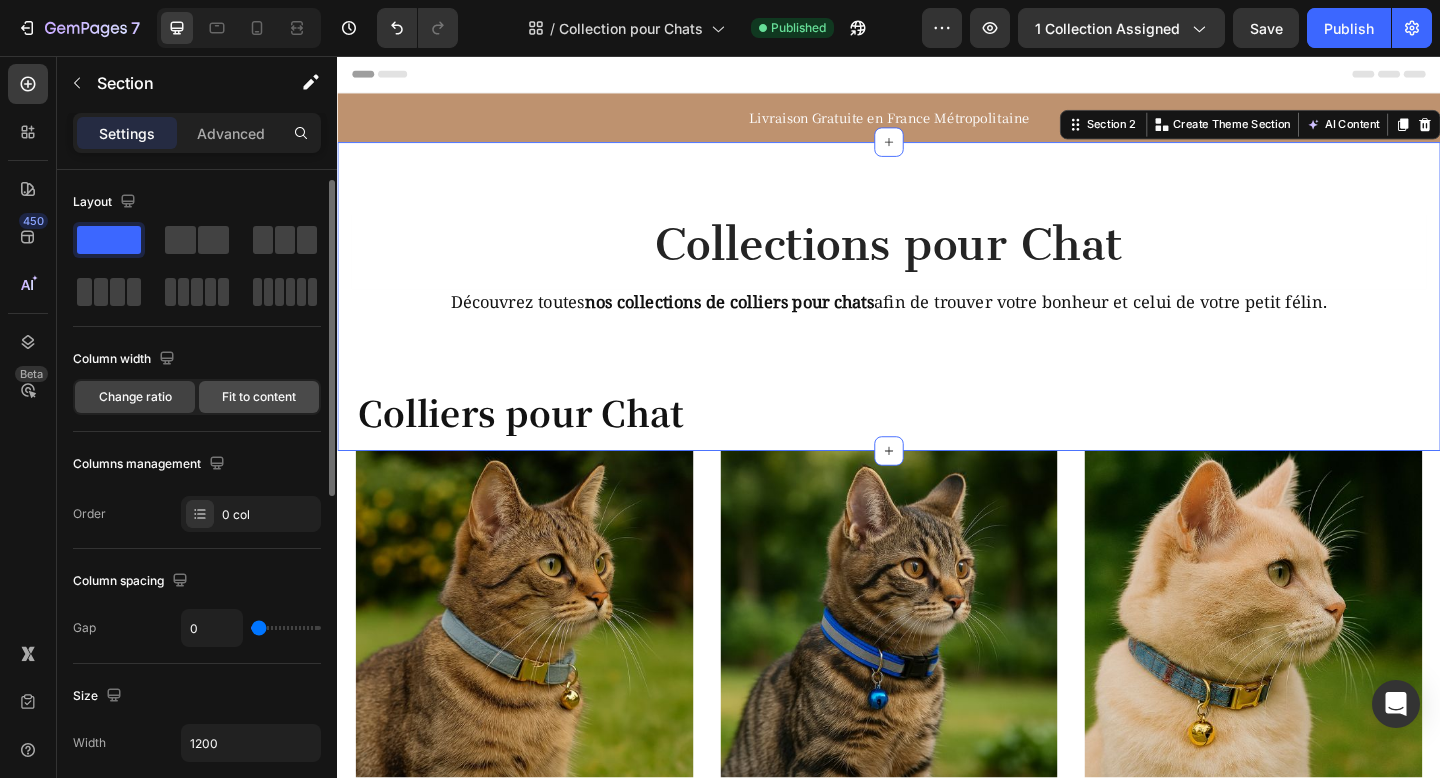 scroll, scrollTop: 731, scrollLeft: 0, axis: vertical 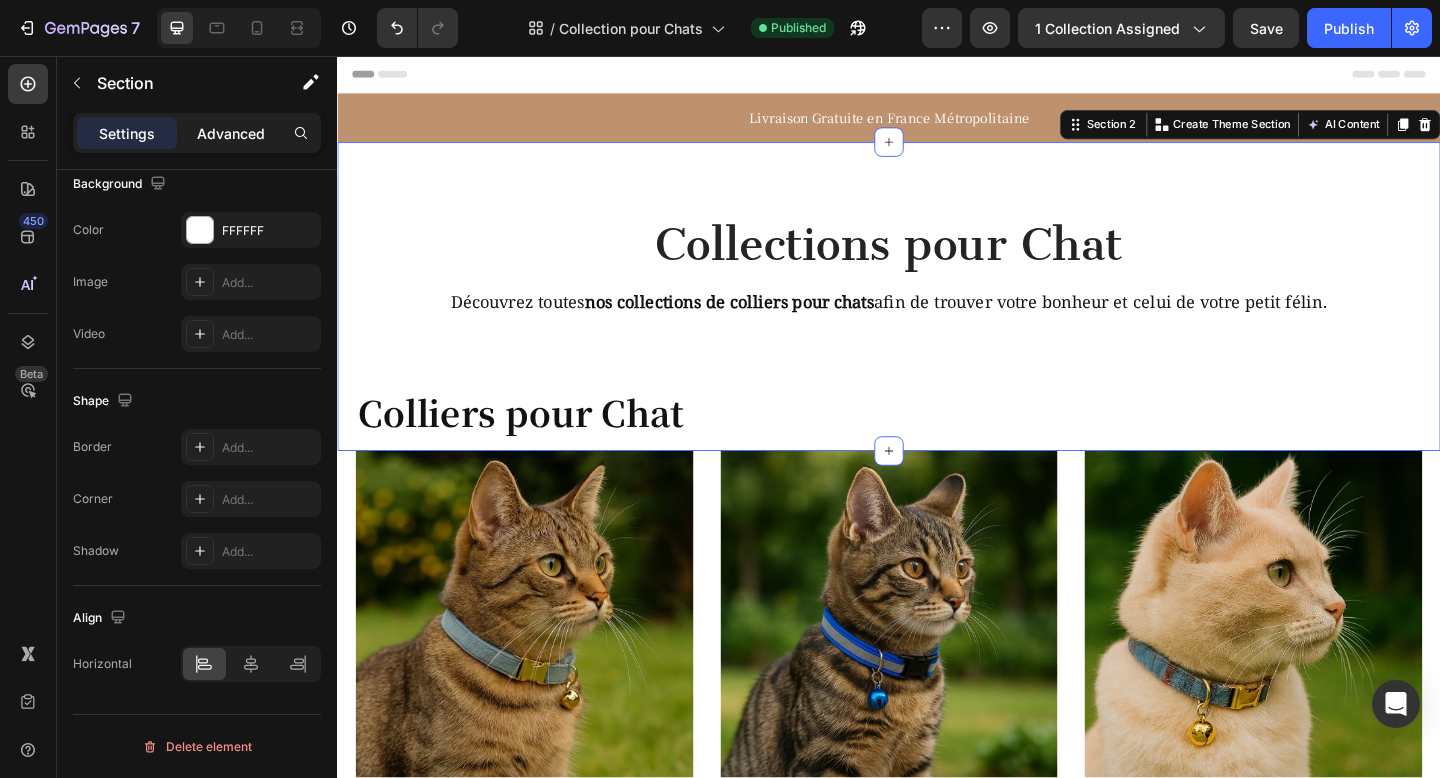 click on "Advanced" at bounding box center (231, 133) 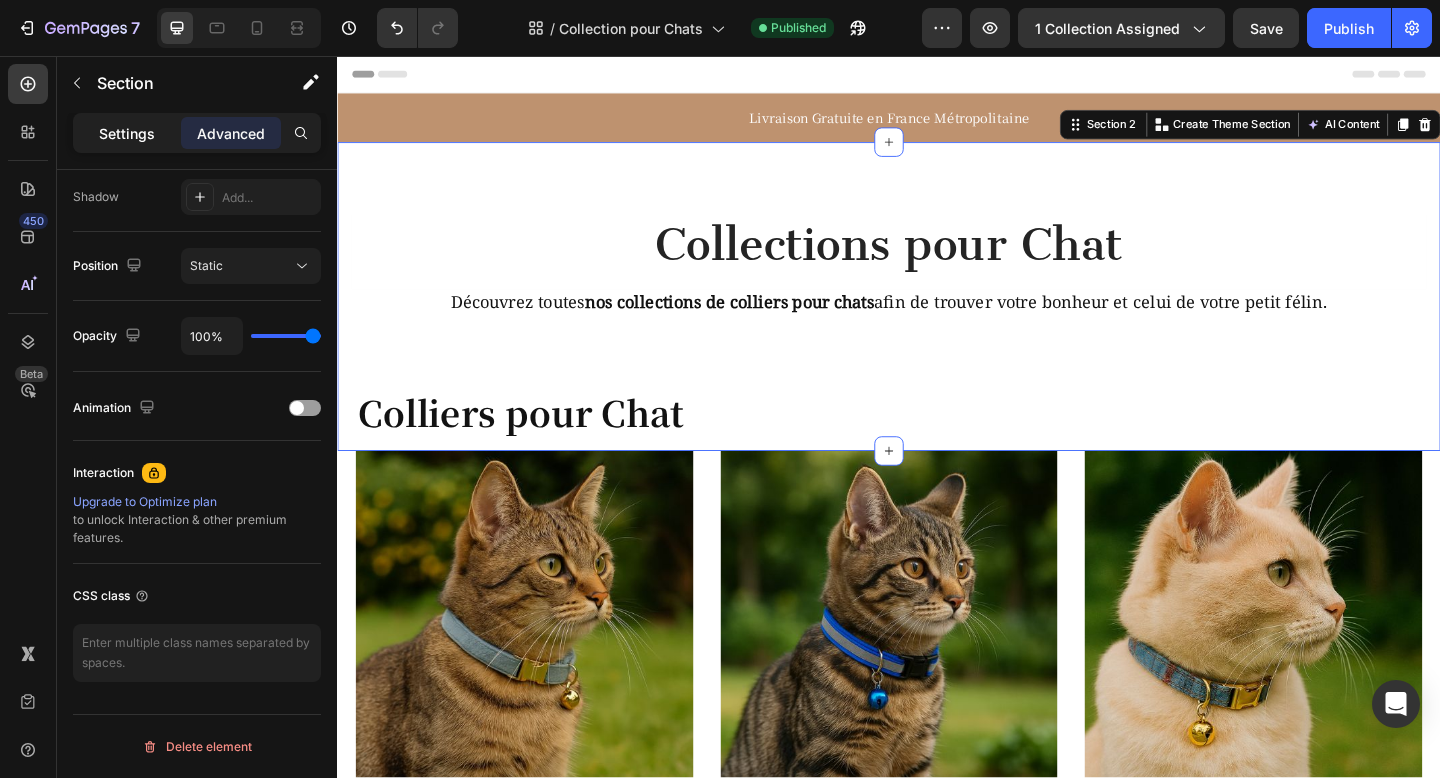 click on "Settings" at bounding box center [127, 133] 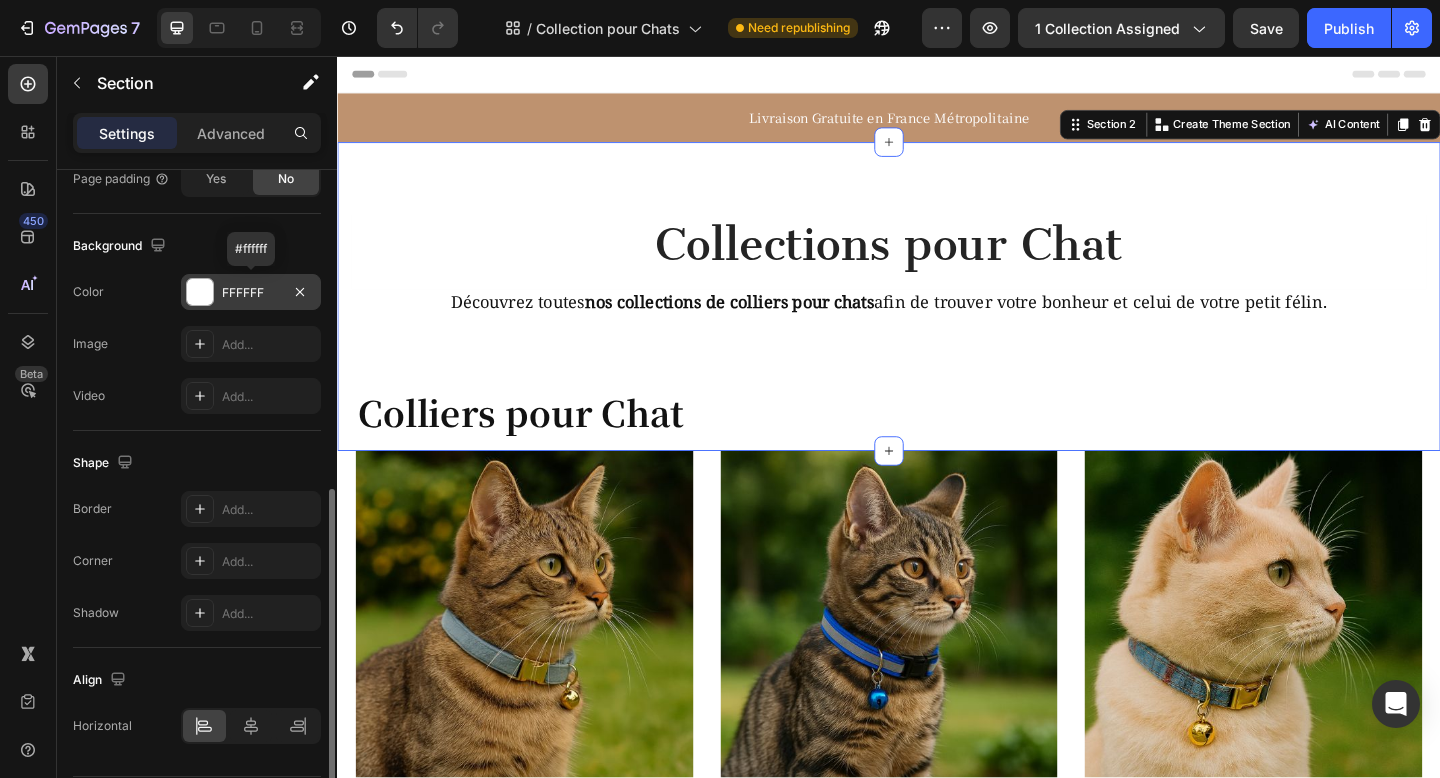 click on "FFFFFF" at bounding box center (251, 293) 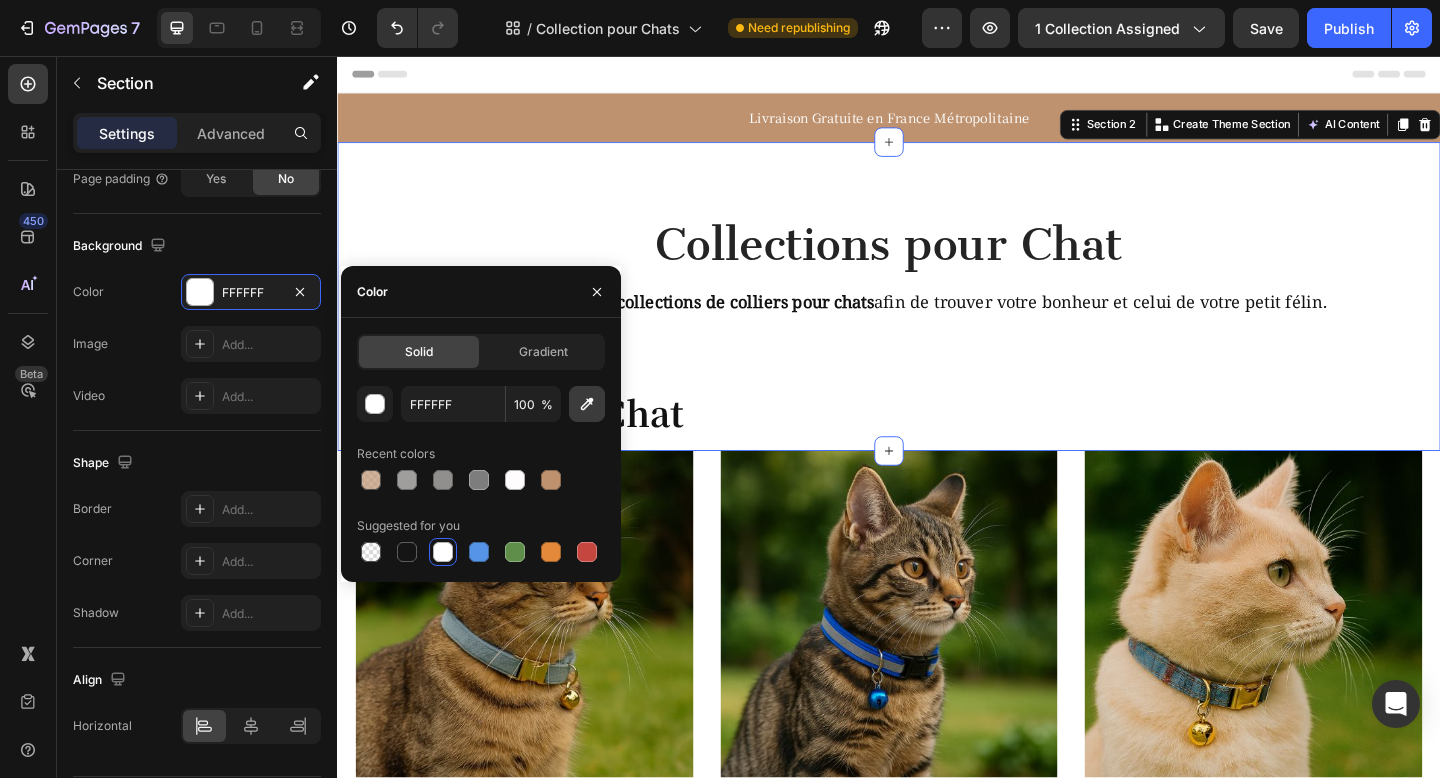click 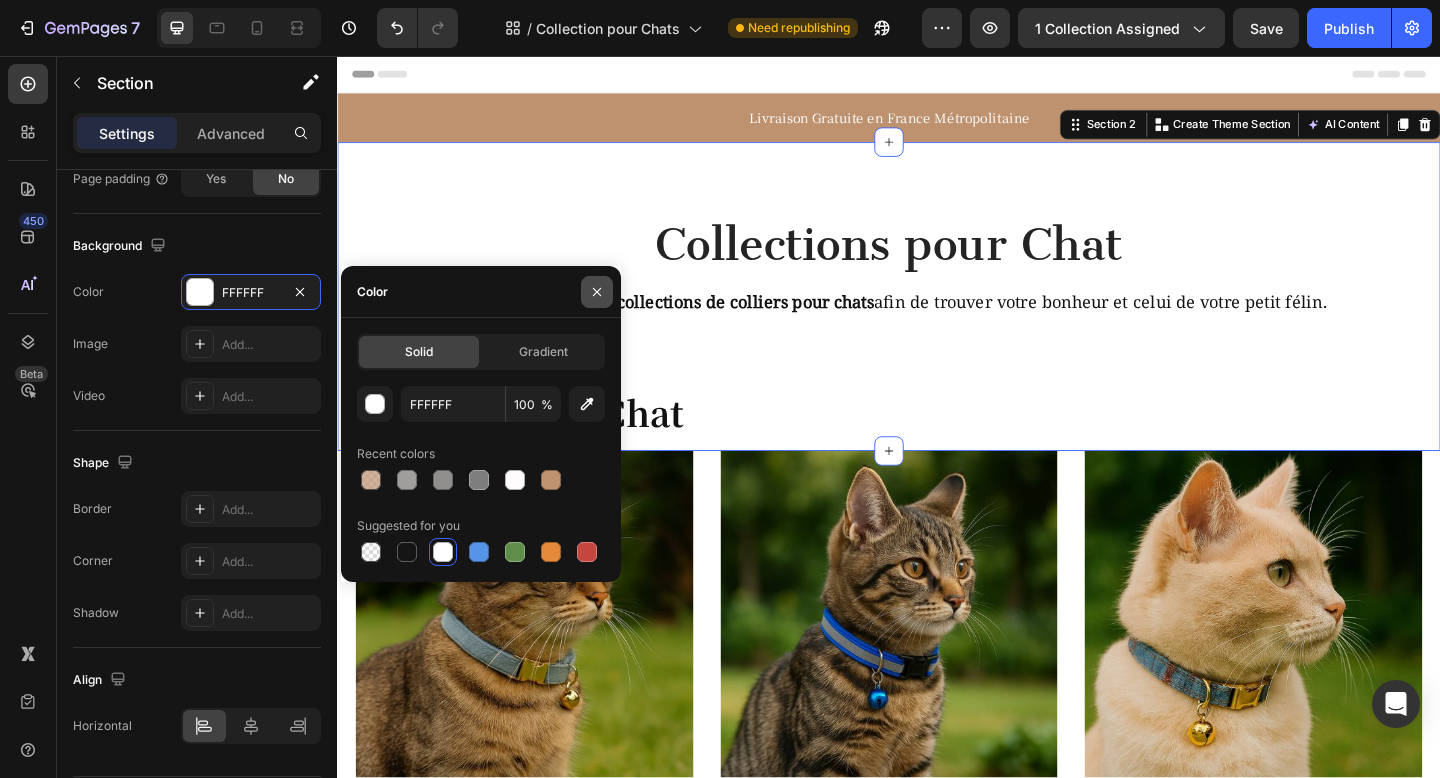 click 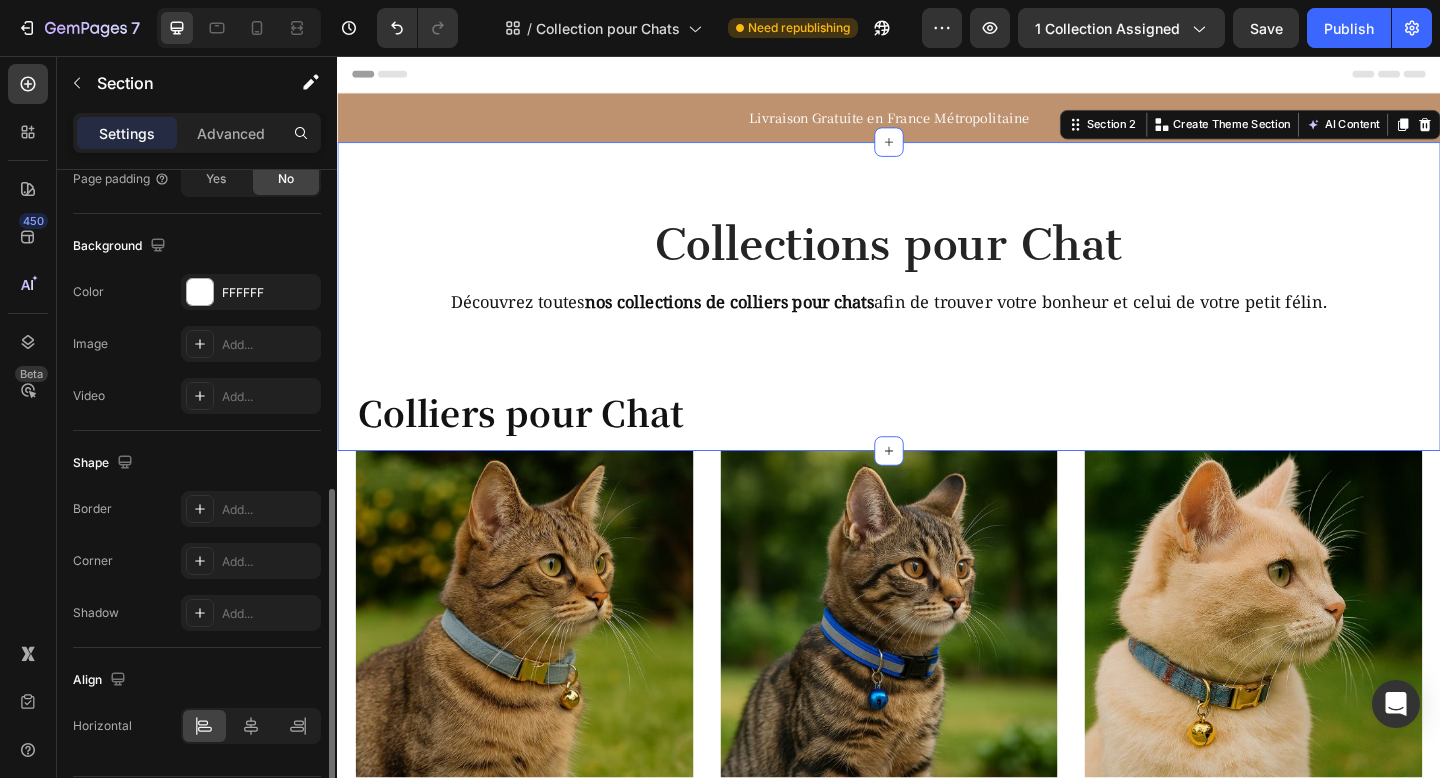 scroll, scrollTop: 731, scrollLeft: 0, axis: vertical 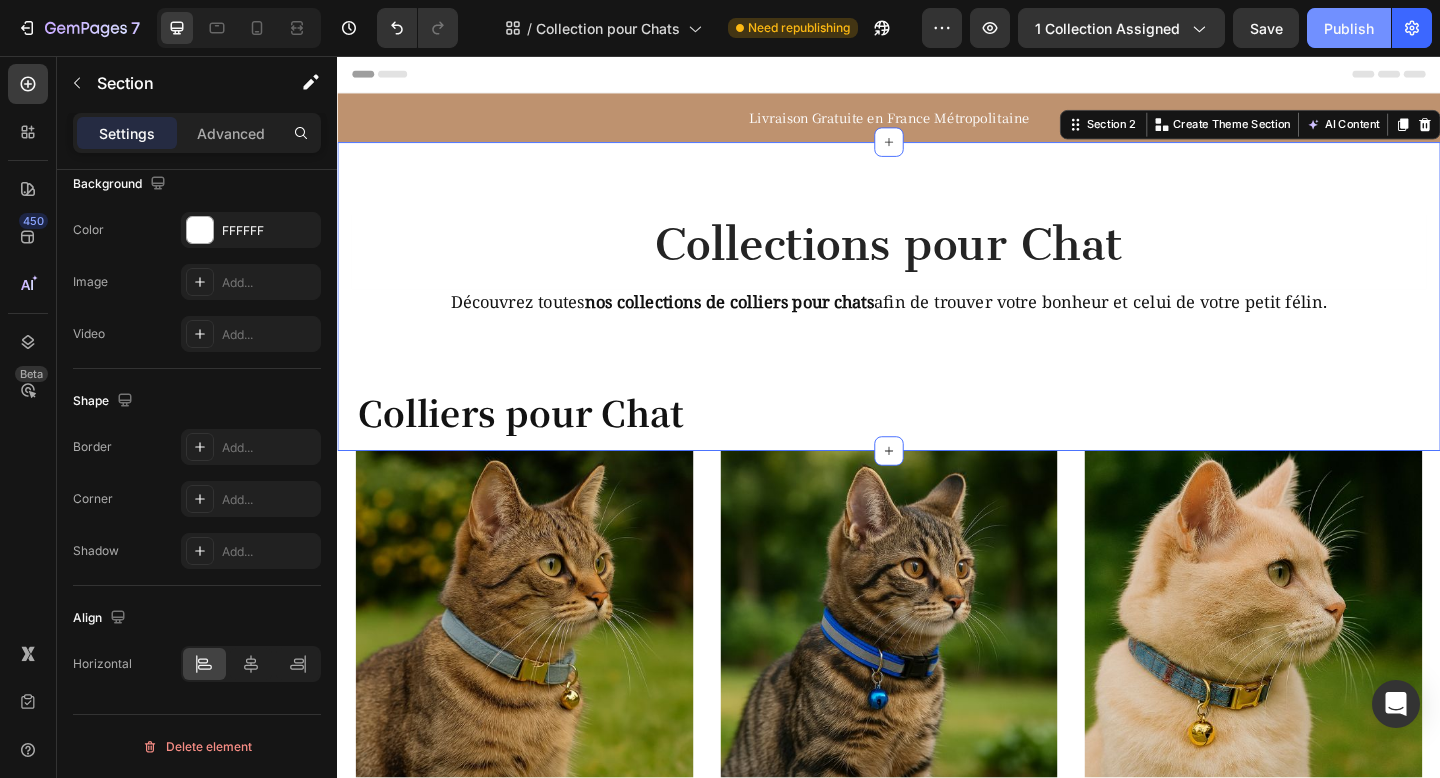 click on "Publish" at bounding box center (1349, 28) 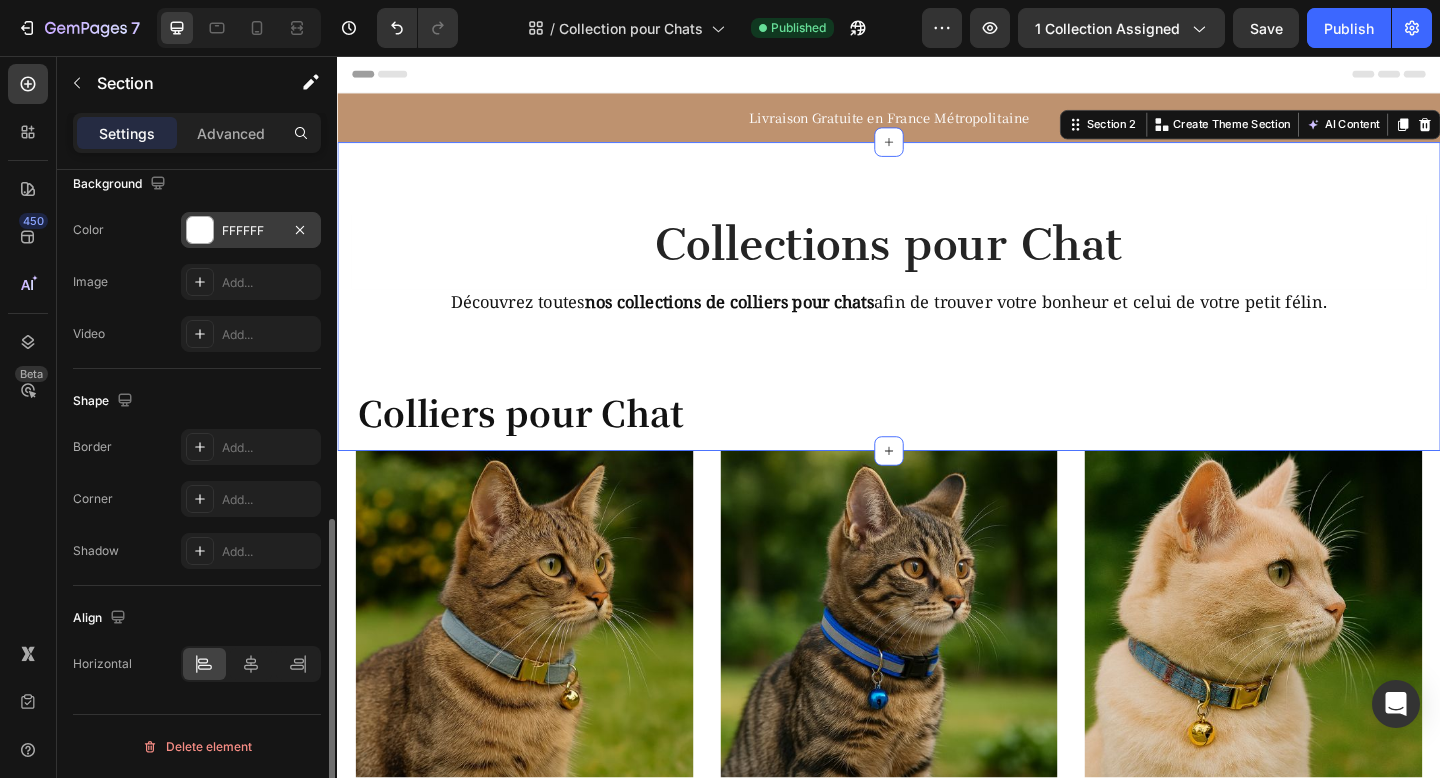 click on "FFFFFF" at bounding box center [251, 231] 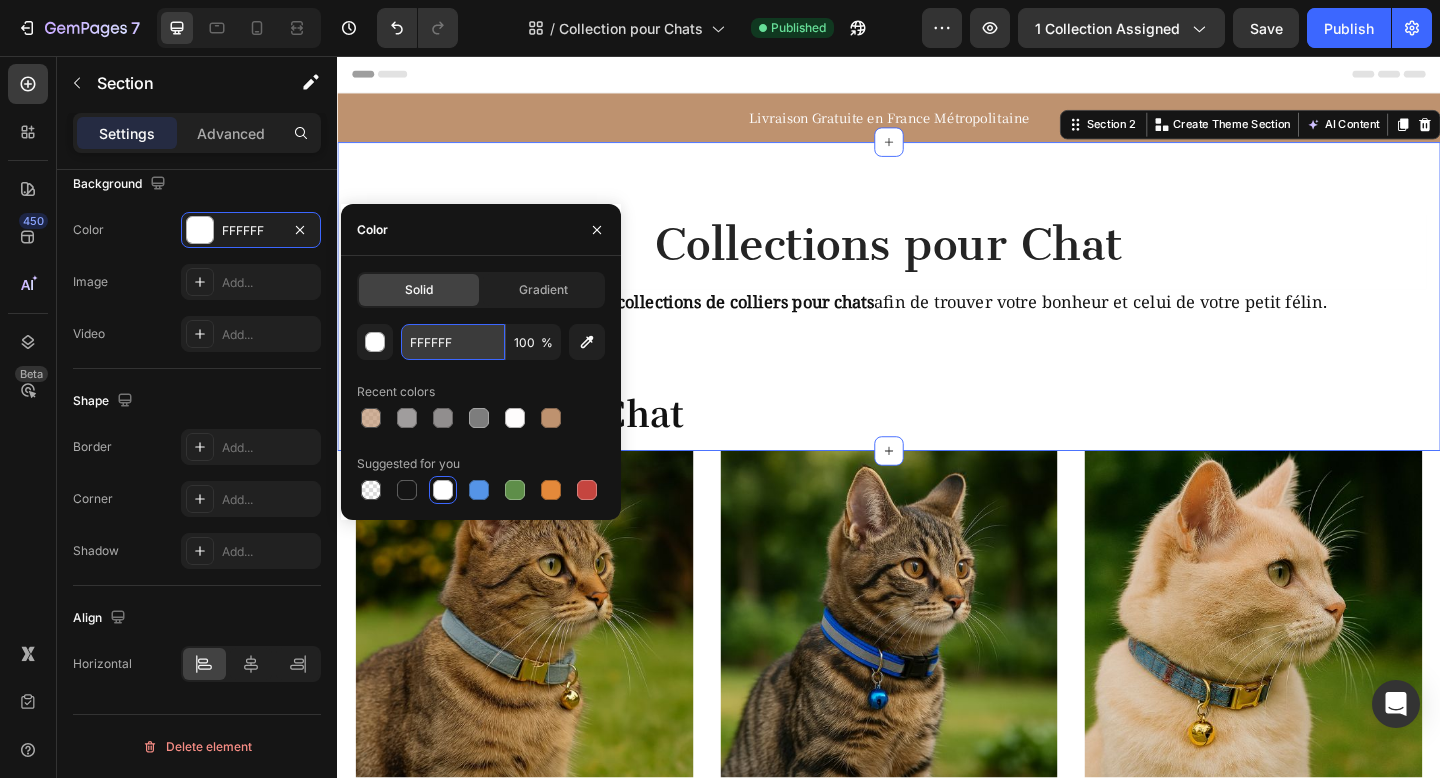 click on "FFFFFF" at bounding box center [453, 342] 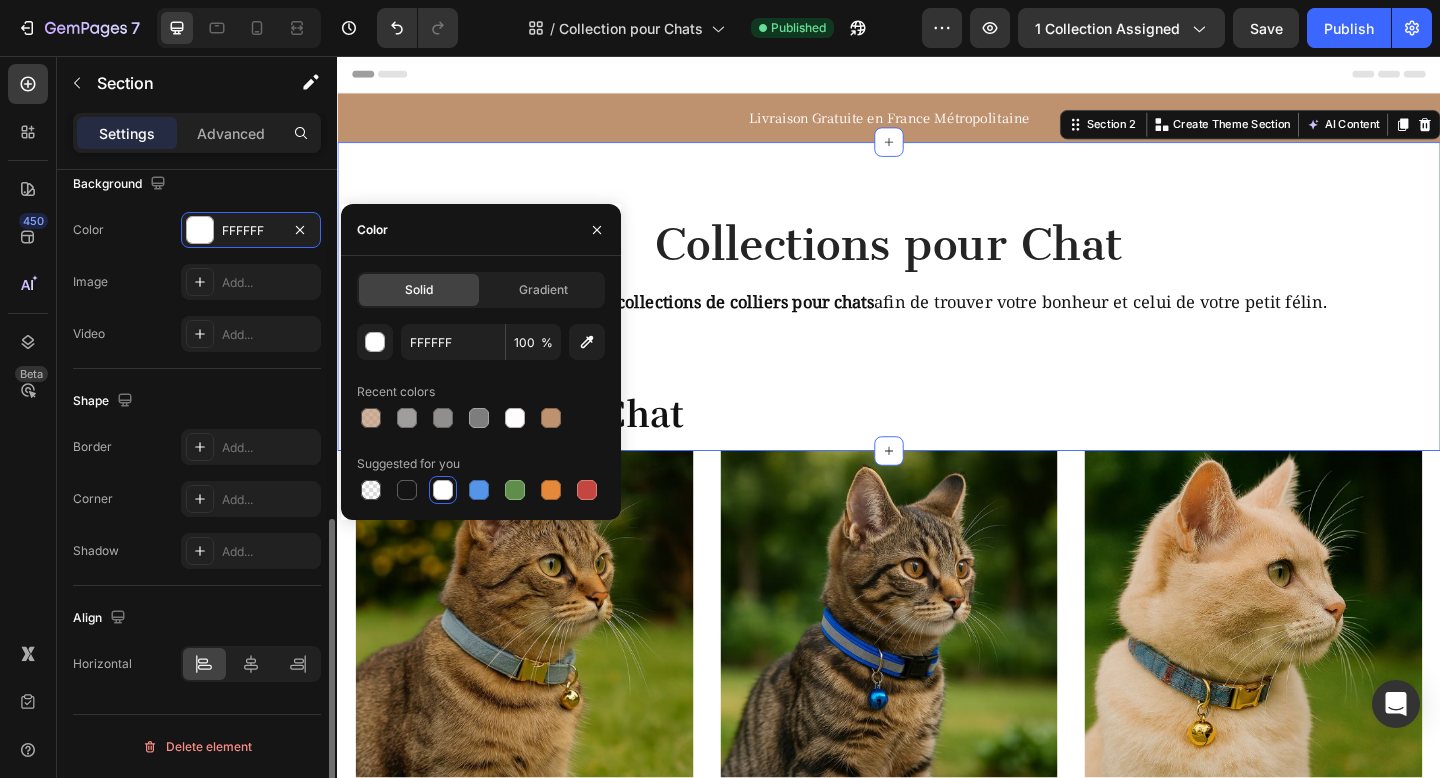 click on "Background" at bounding box center (197, 184) 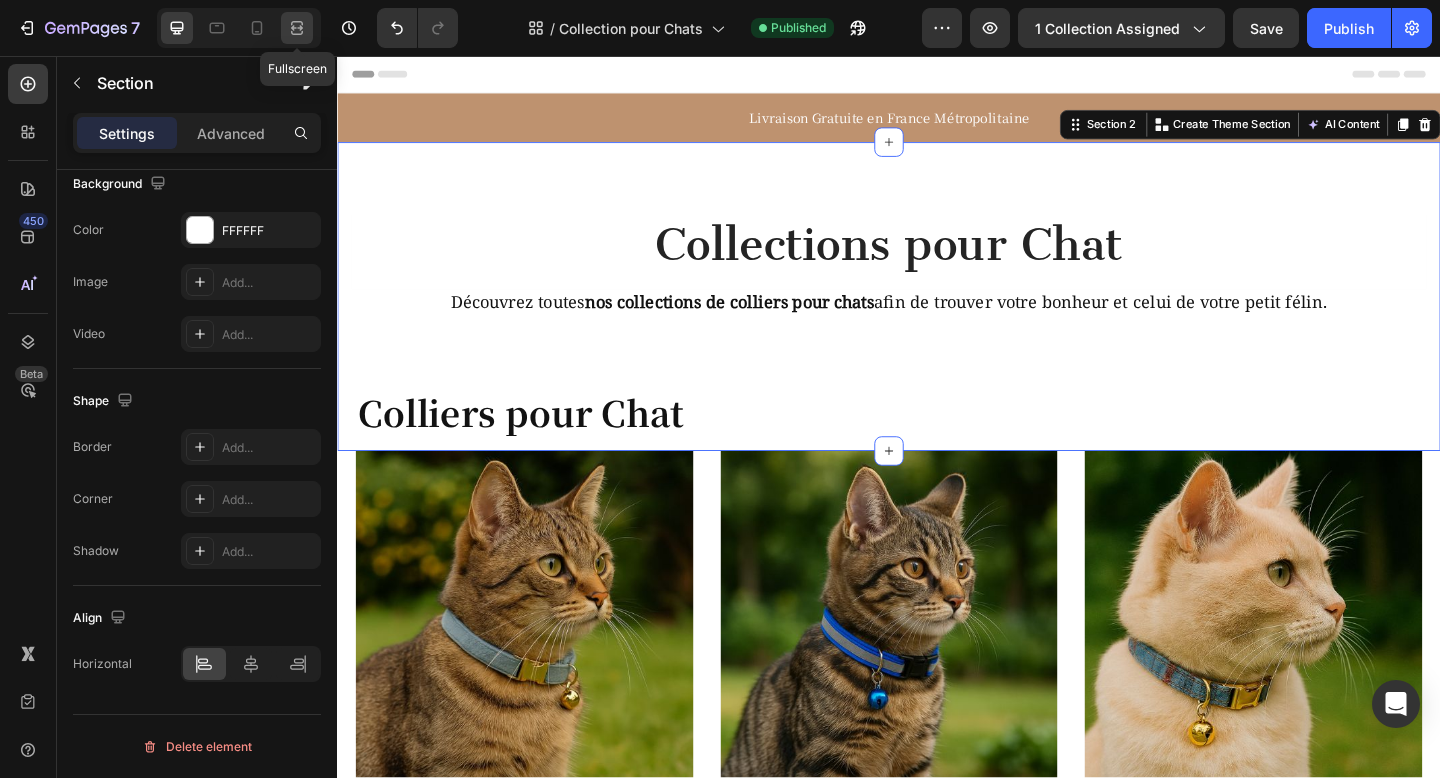 click 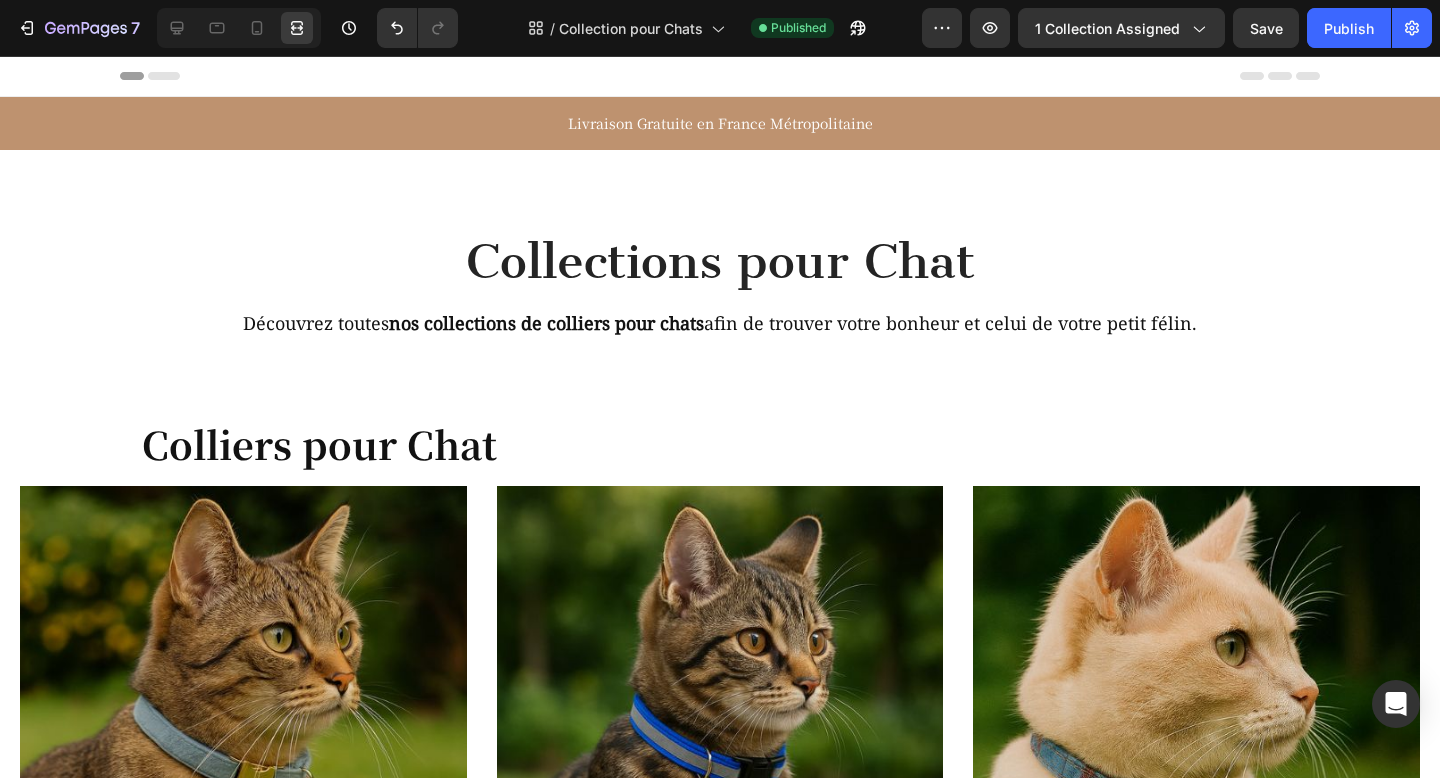 click on "Livraison Gratuite en France Métropolitaine Text Block Row Row Section 1 Collections pour Chat Heading Row Row Découvrez toutes  nos collections de colliers pour chats  afin de trouver votre bonheur et celui de votre petit félin. Heading Row Colliers pour Chat Heading Section 2 Image Colliers en velours pour chat Heading
Voir la collection Button Row Image Colliers réfléchissants pour chat Heading
Voir la collection Button Row Image Colliers pour chat personnalisés Heading
Voir la collection Button Row Row Image Colliers anti-étranglement pour chat Heading
Voir la collection Button Row Image Colliers en cuir pour chat Heading
Voir la collection Button Row Image Colliers pour chat Heading
Voir la collection Button Row Row Image Colliers pour chat avec clochette Heading
Voir la collection Button Row Image Colliers élisabethain Heading
Voir la collection Button Row" at bounding box center (720, 2393) 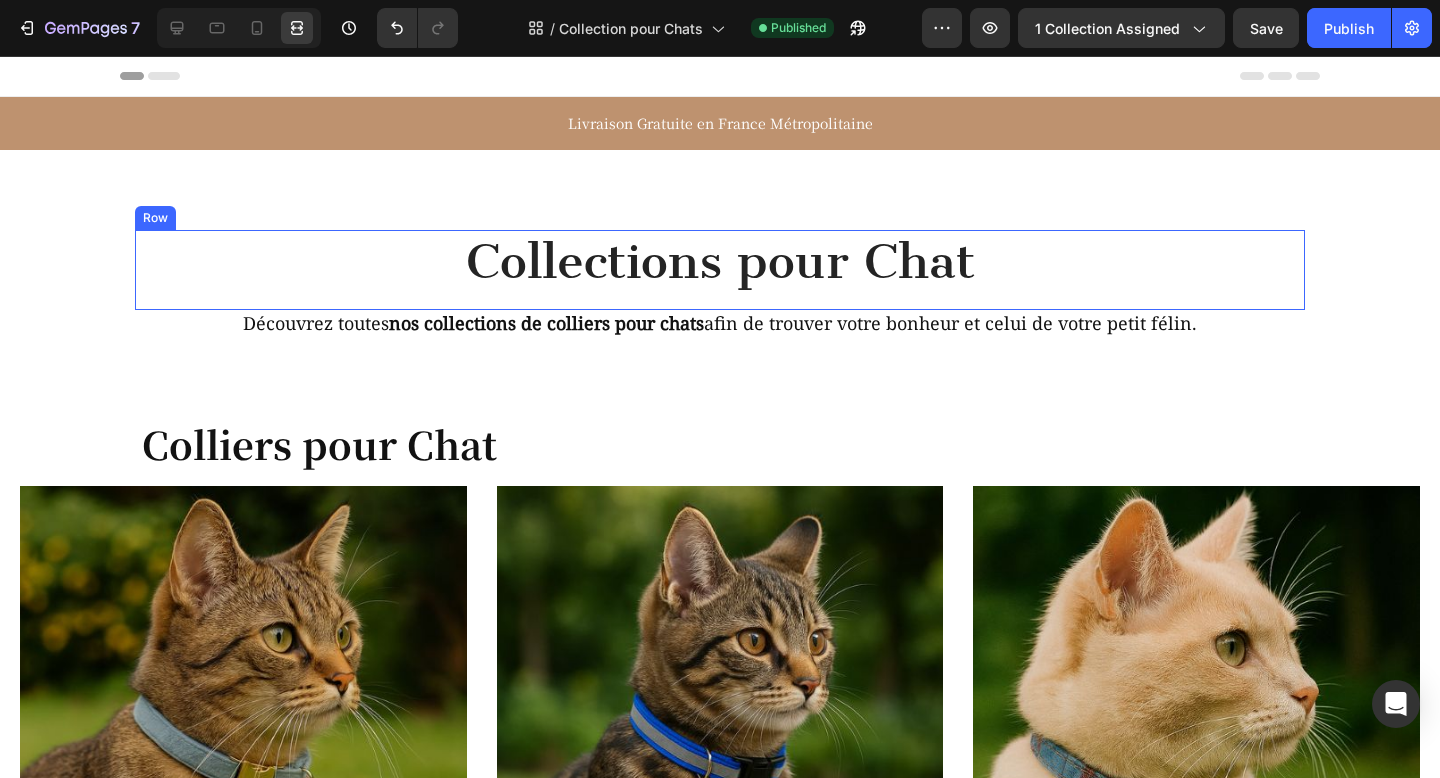 click on "Collections pour Chat Heading" at bounding box center [720, 270] 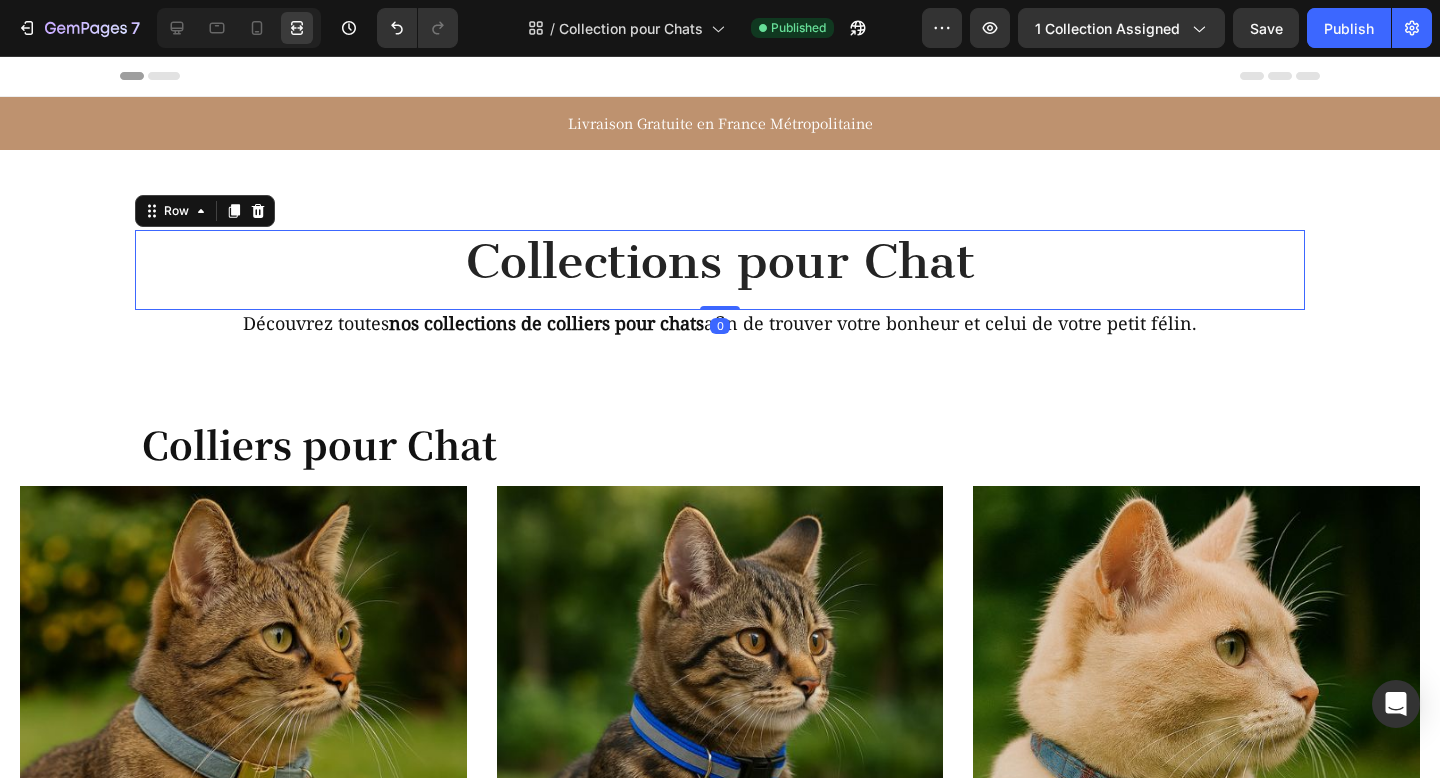 click on "Collections pour Chat Heading Row   0 Row Découvrez toutes  nos collections de colliers pour chats  afin de trouver votre bonheur et celui de votre petit félin. Heading Row" at bounding box center (720, 283) 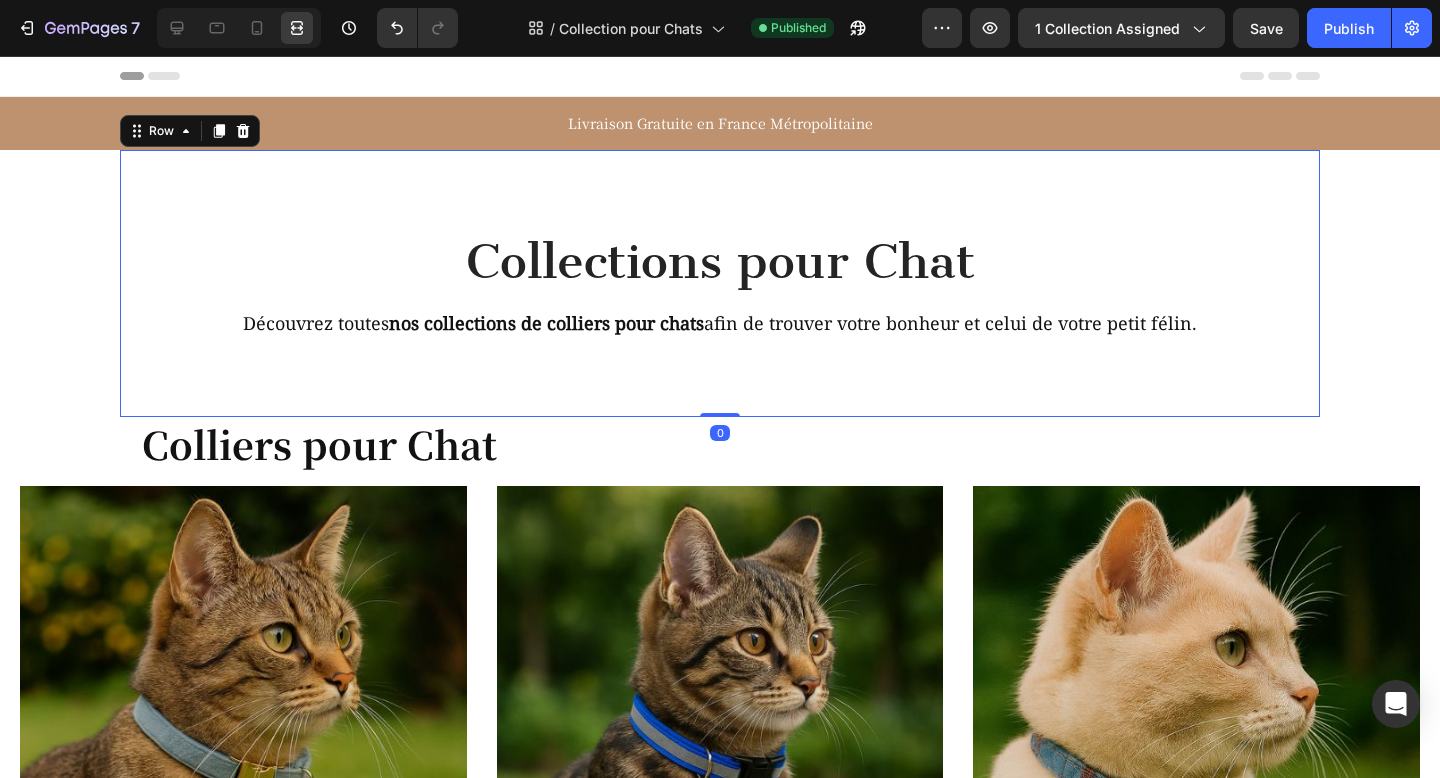 scroll, scrollTop: 555, scrollLeft: 0, axis: vertical 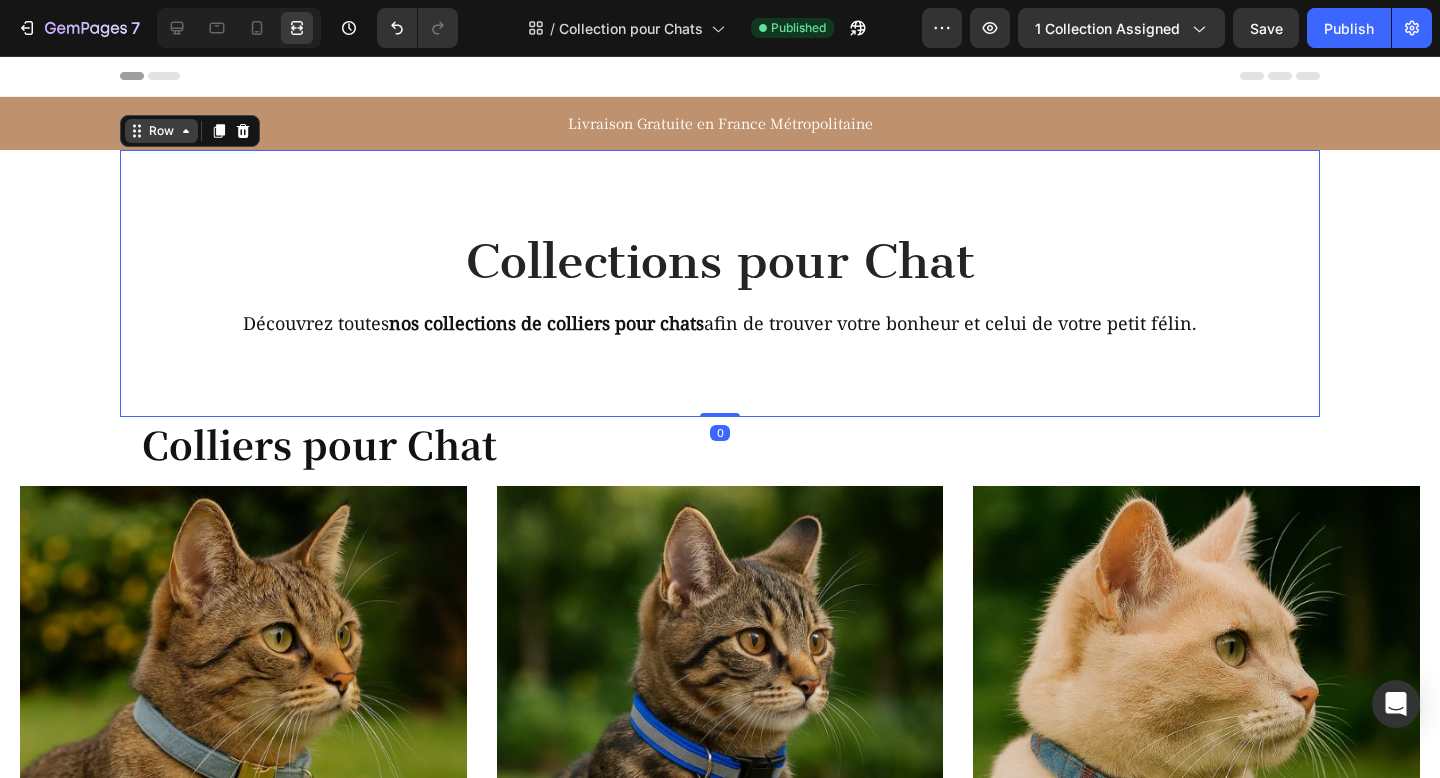click 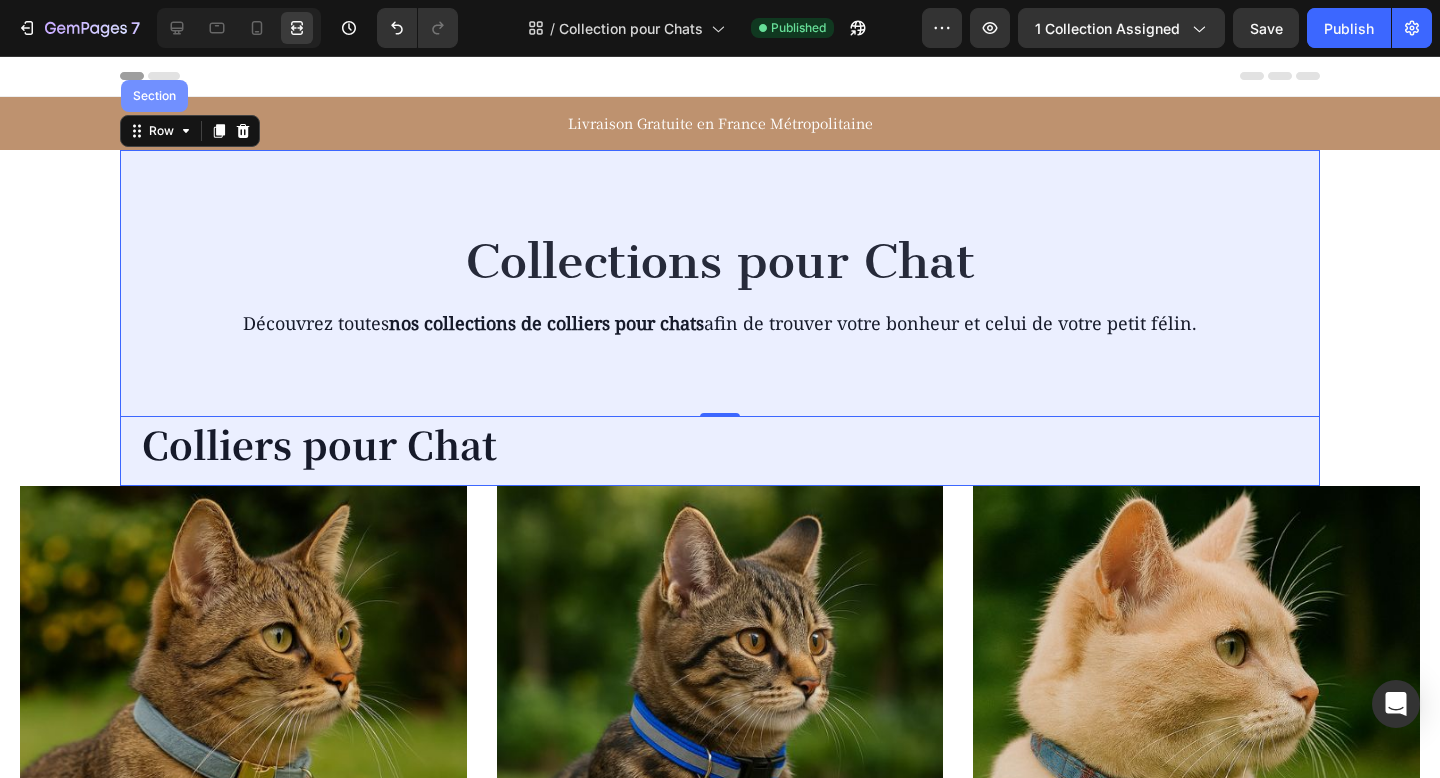 click on "Section" at bounding box center (154, 96) 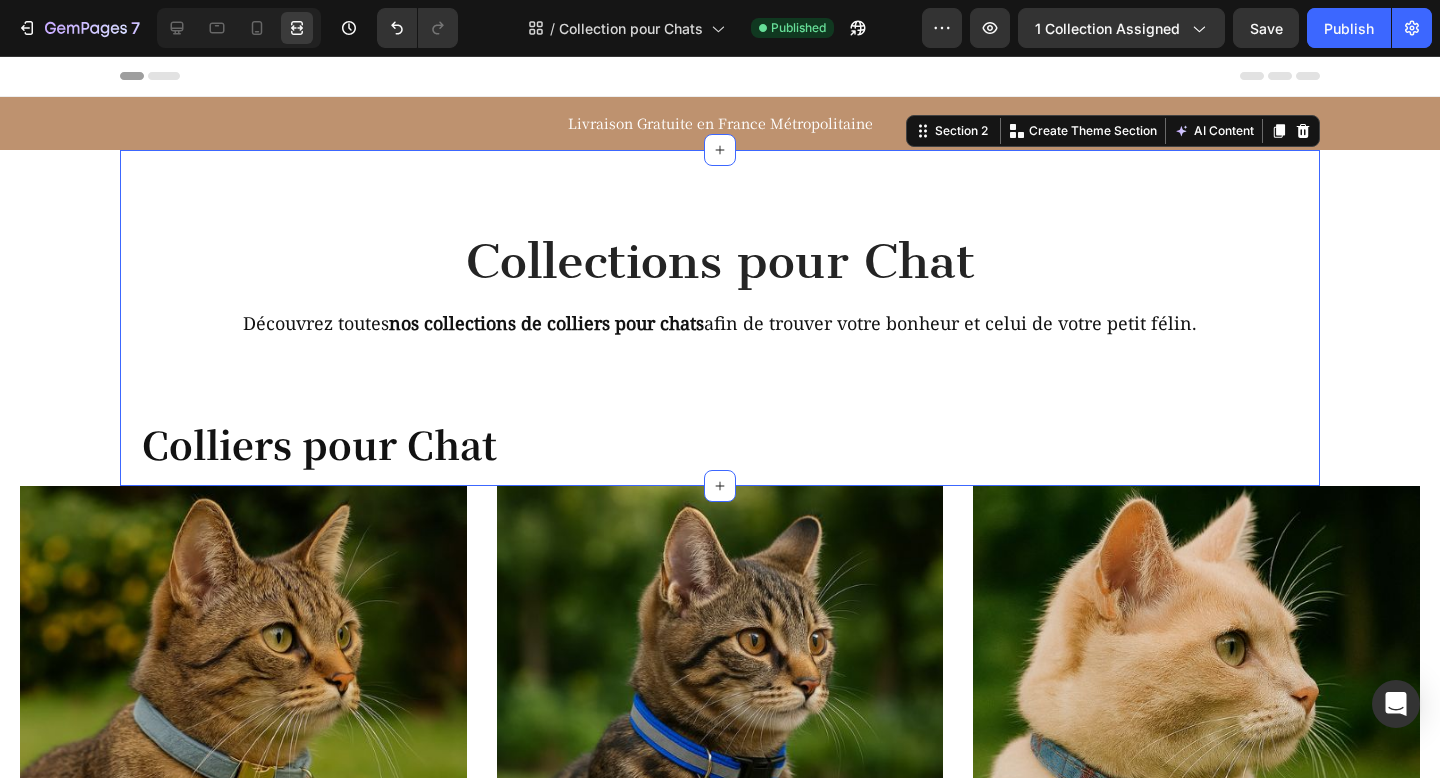 scroll, scrollTop: 0, scrollLeft: 0, axis: both 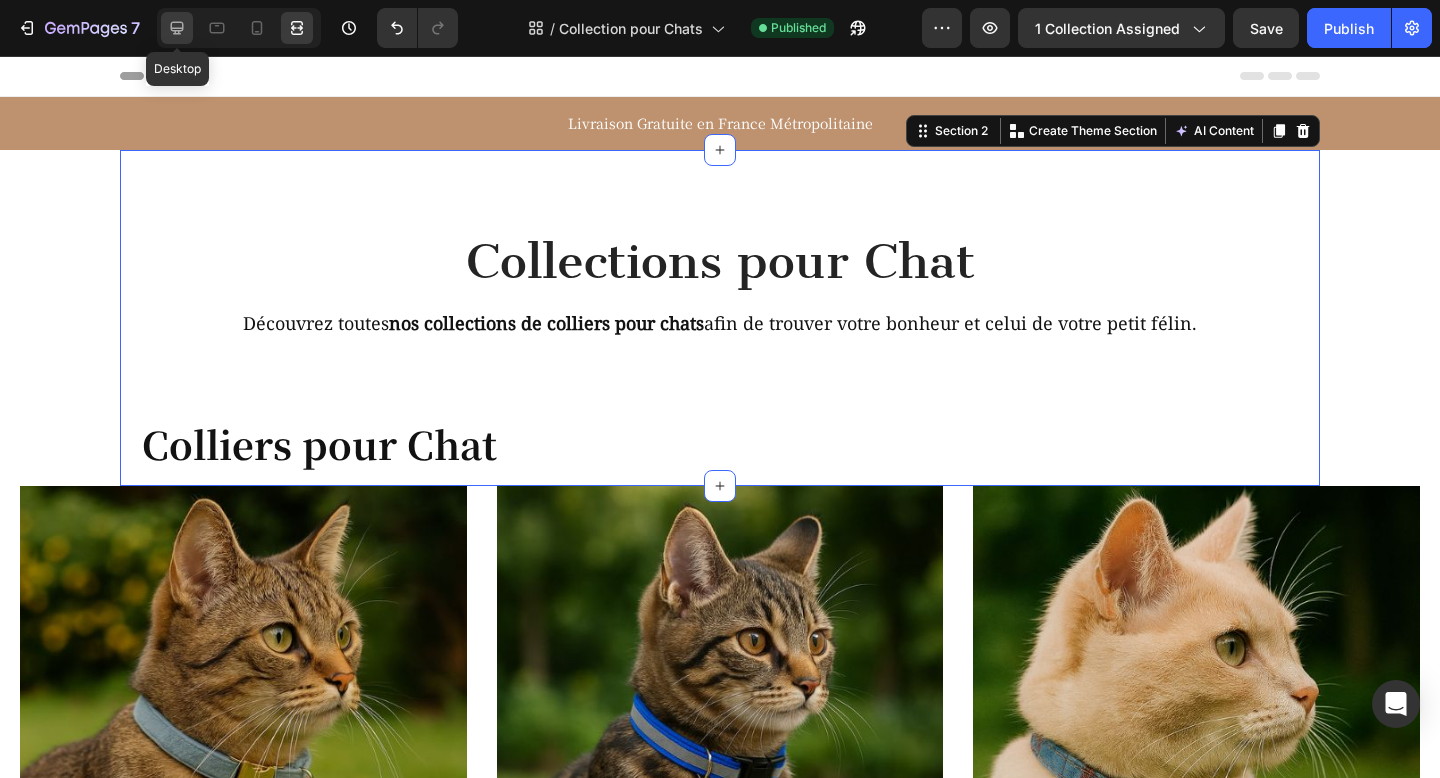 click 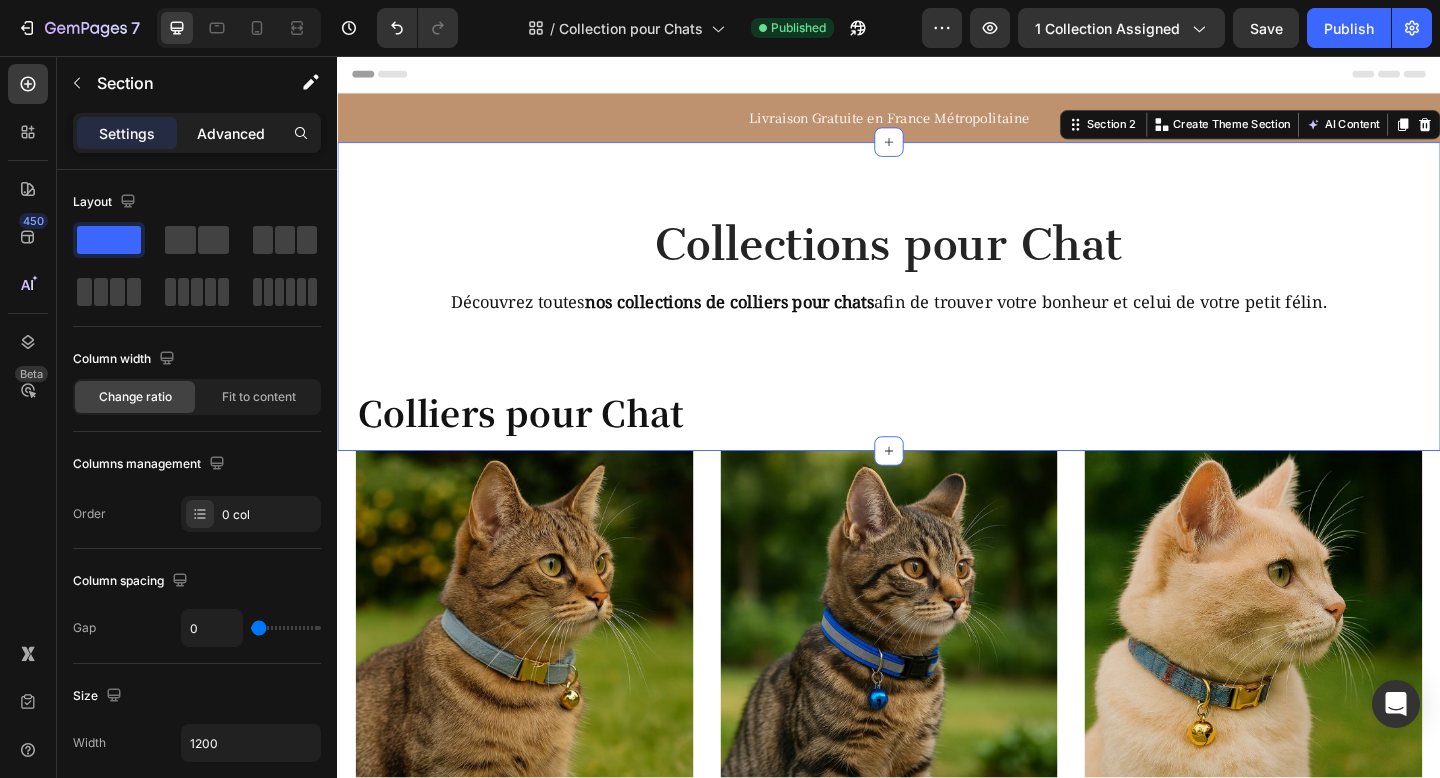 click on "Advanced" at bounding box center [231, 133] 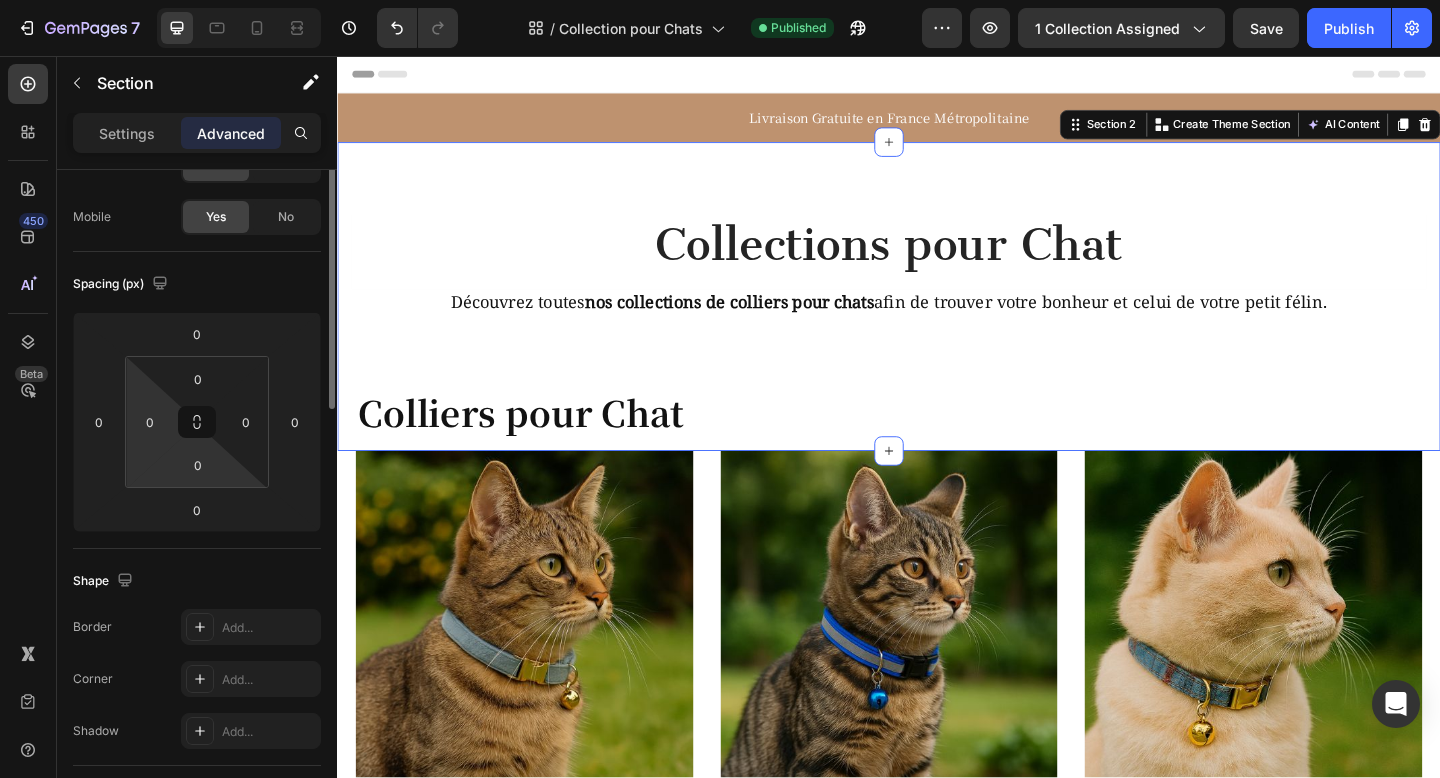 scroll, scrollTop: 0, scrollLeft: 0, axis: both 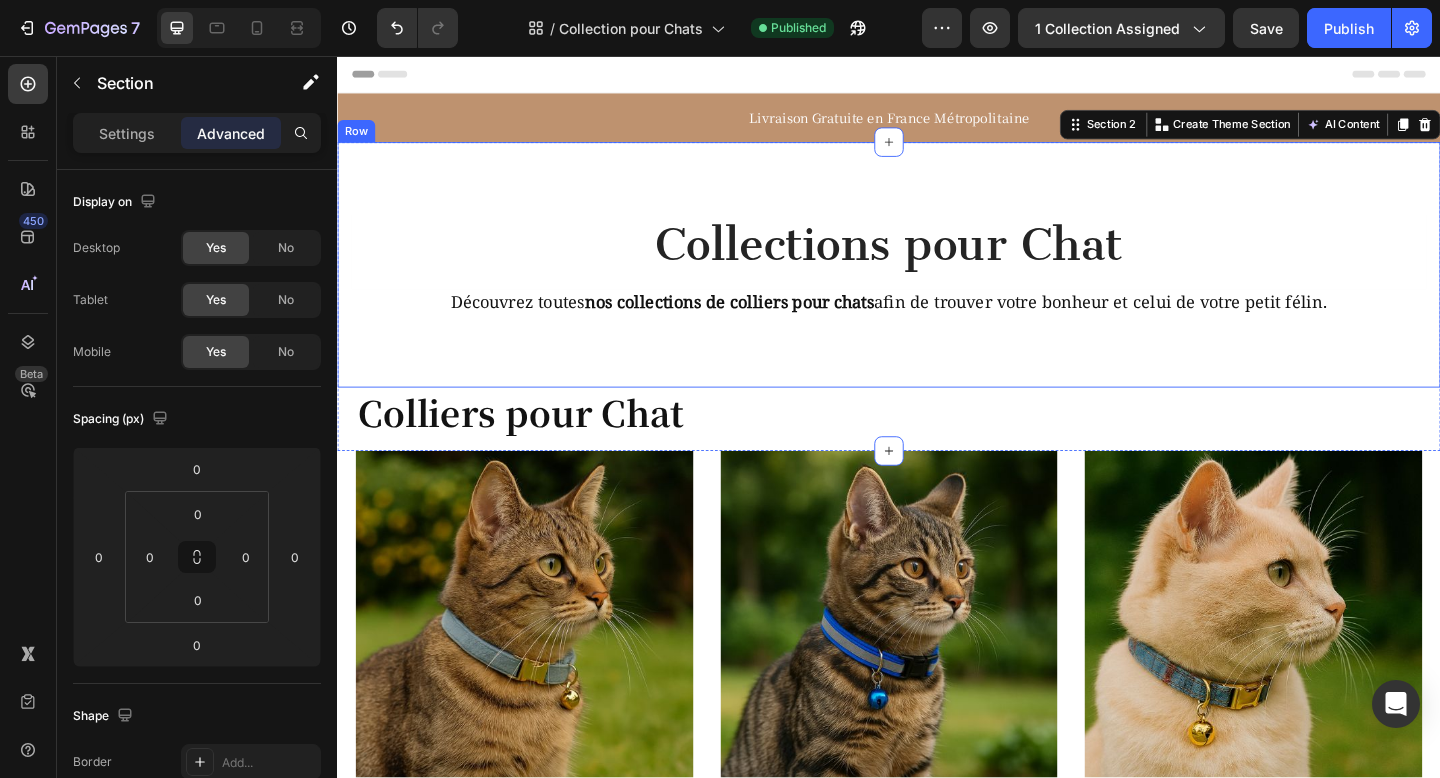 click on "Collections pour Chat Heading Row Row Découvrez toutes  nos collections de colliers pour chats  afin de trouver votre bonheur et celui de votre petit félin. Heading Row" at bounding box center (937, 283) 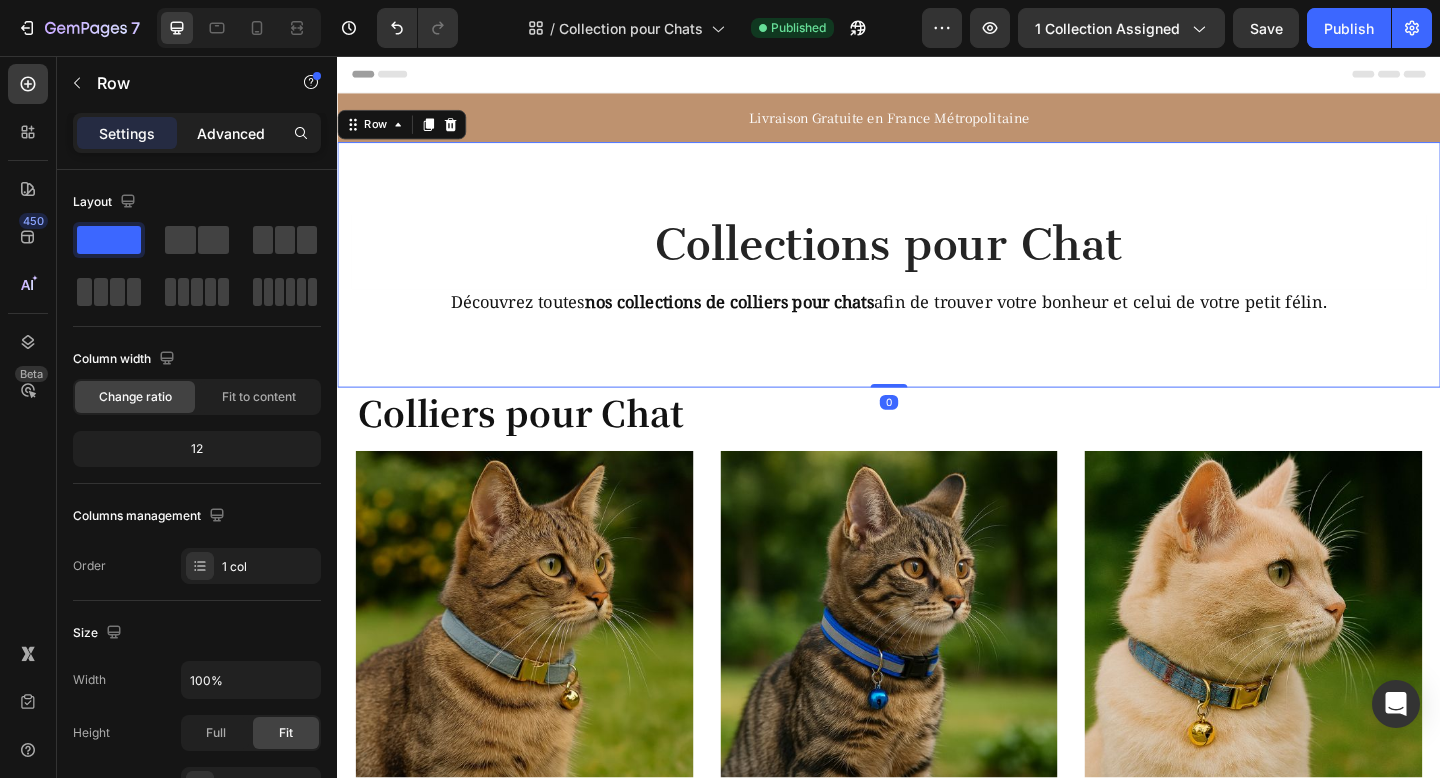 click on "Advanced" at bounding box center (231, 133) 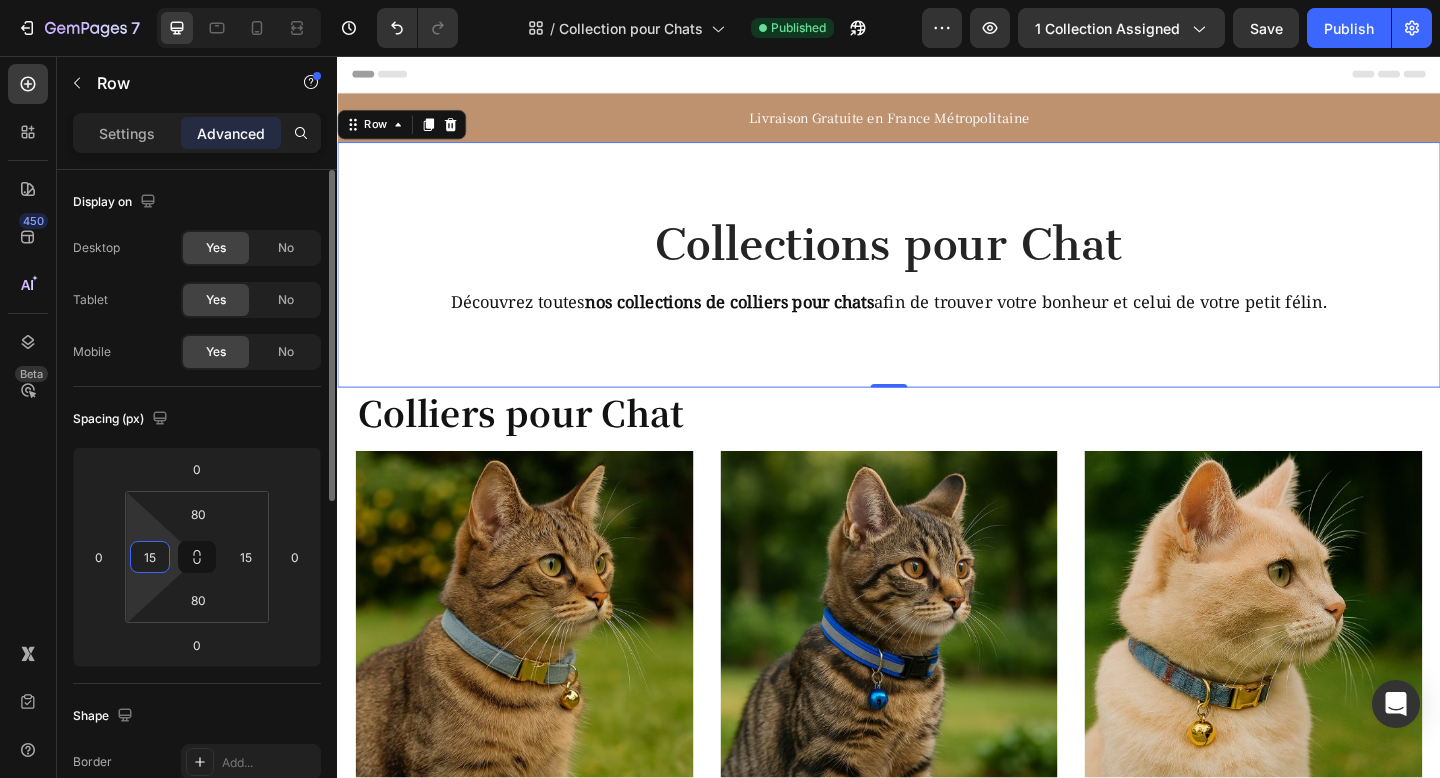click on "15" at bounding box center (150, 557) 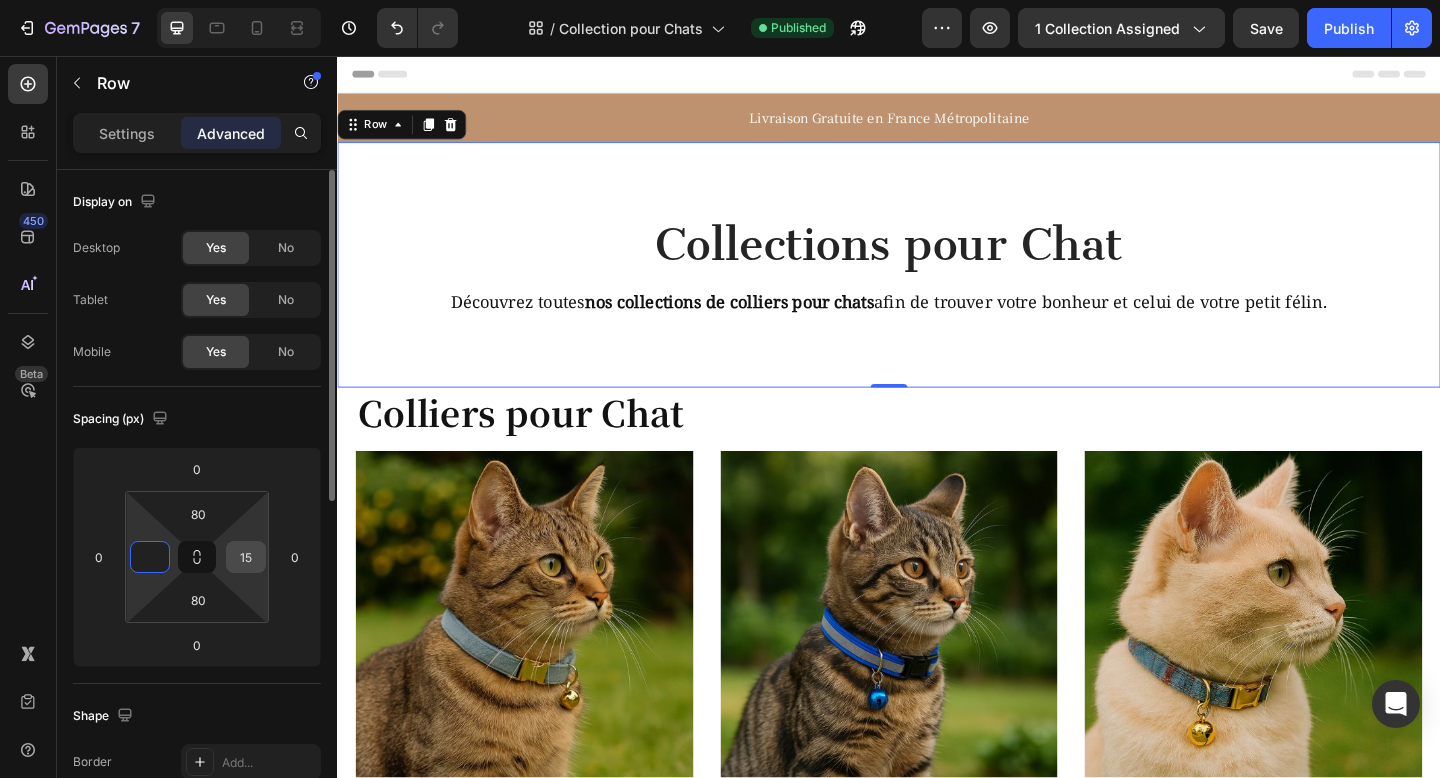 type on "0" 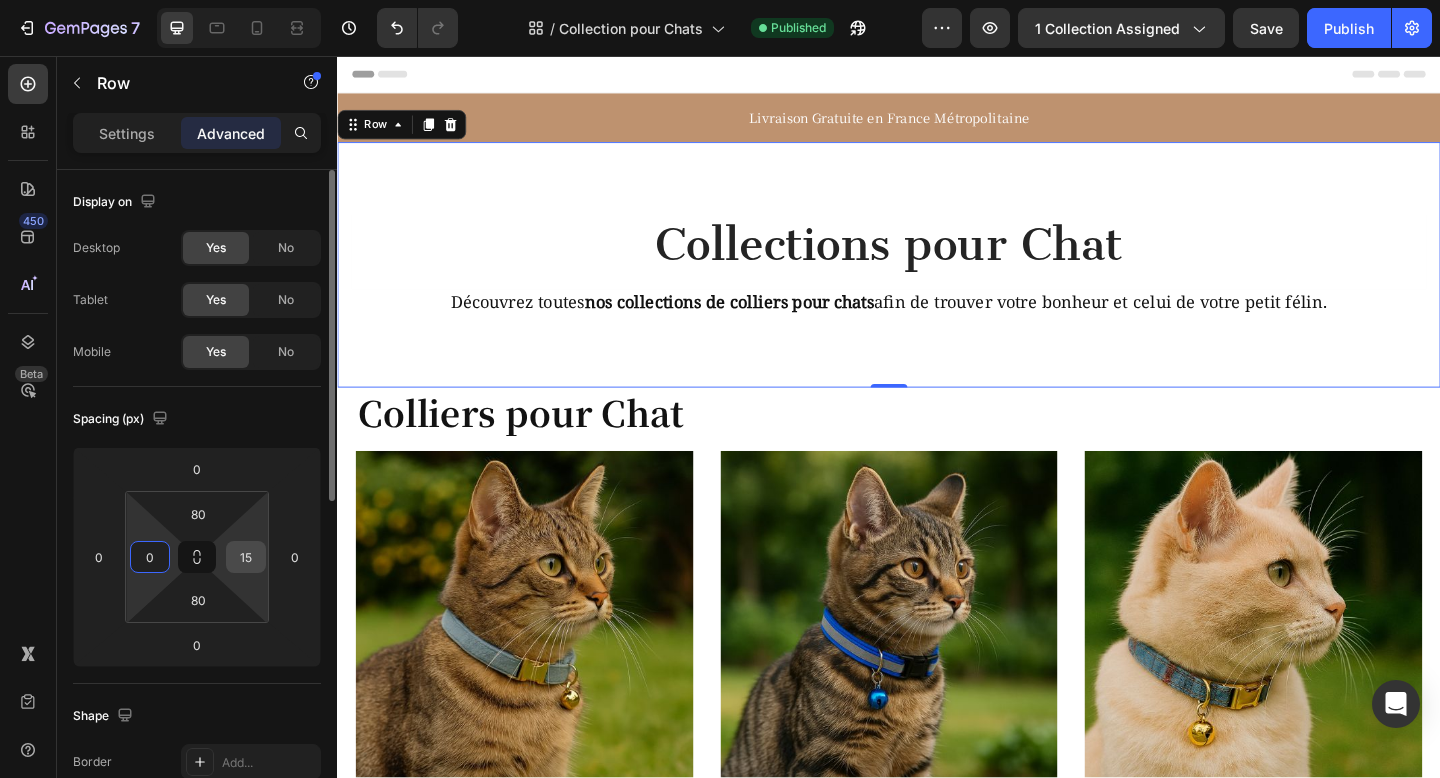 click on "15" at bounding box center [246, 557] 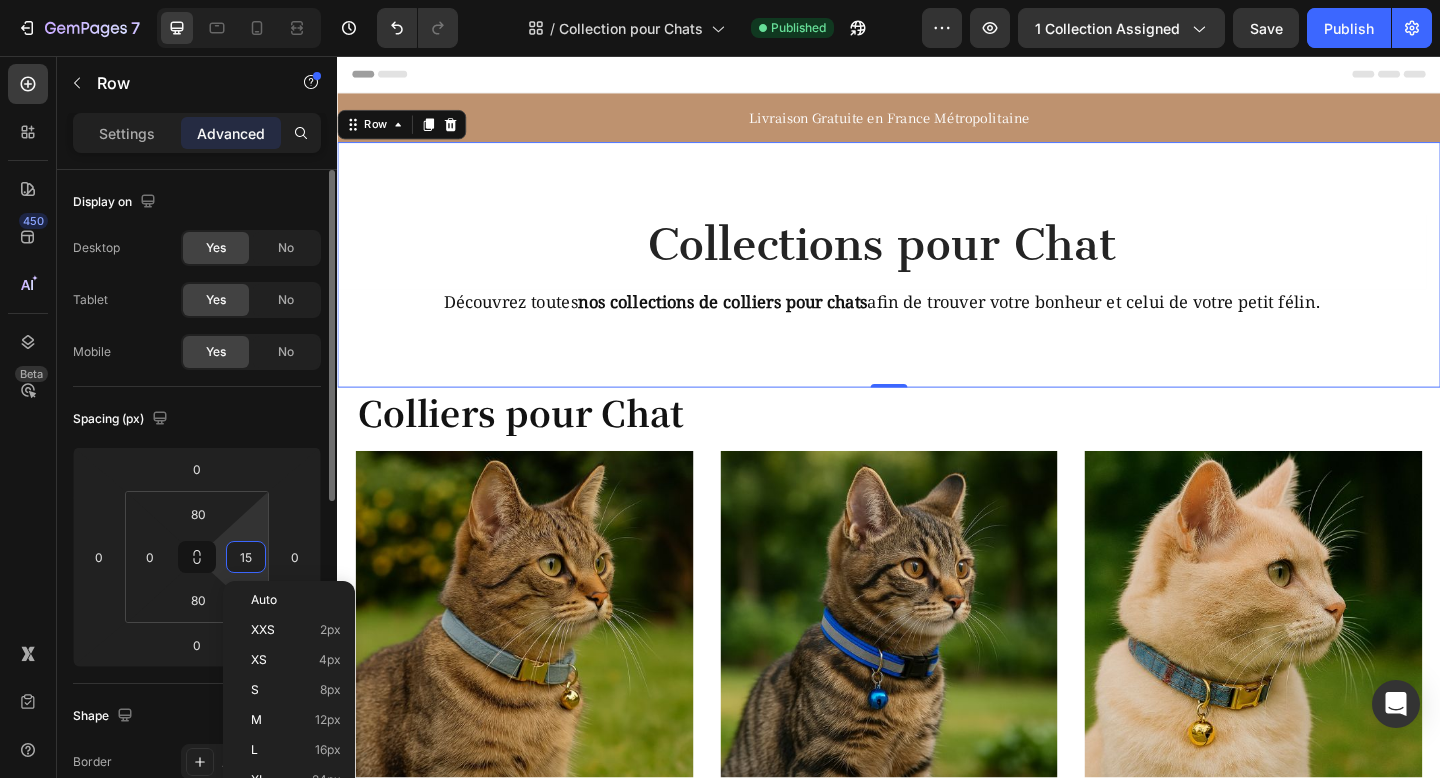 click on "15" at bounding box center (246, 557) 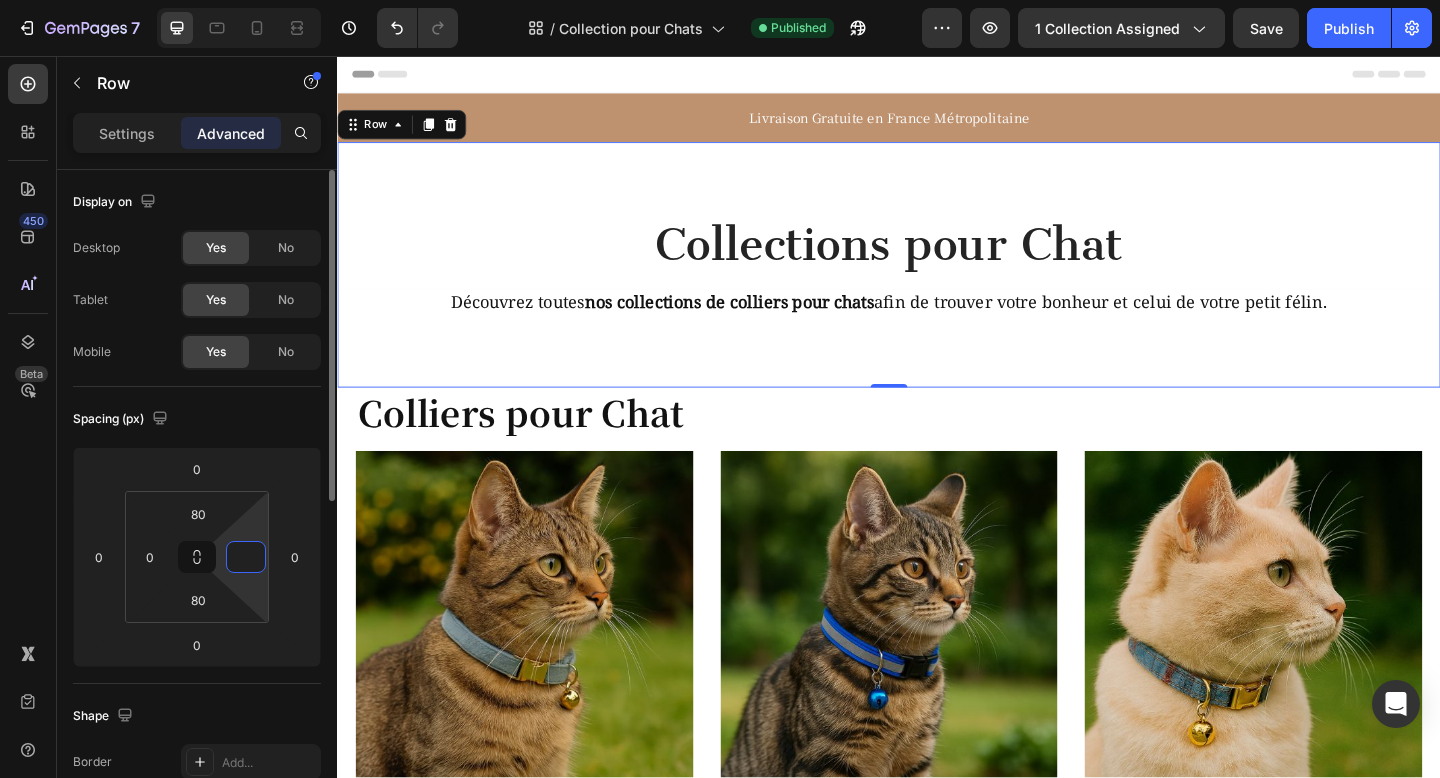 type on "0" 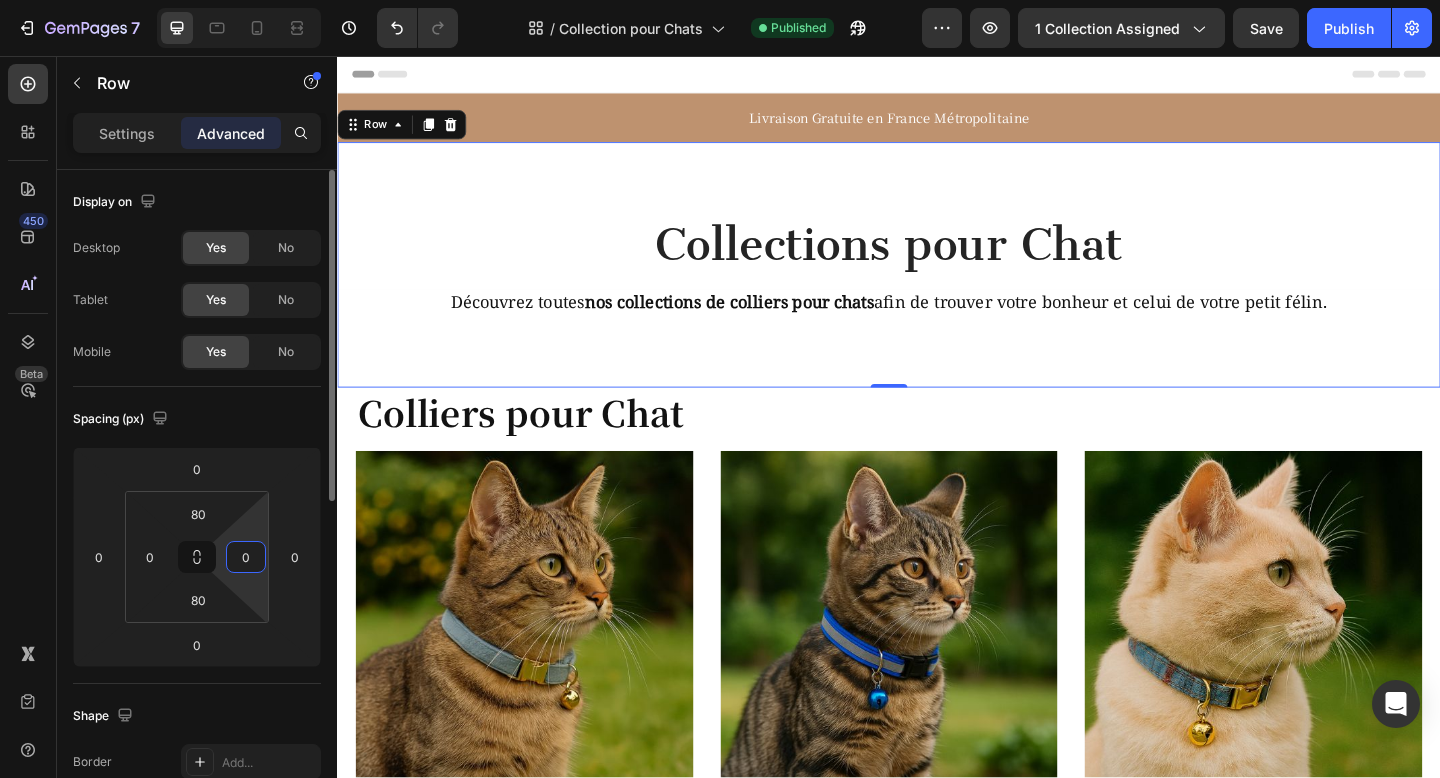 click on "Spacing (px)" at bounding box center [197, 419] 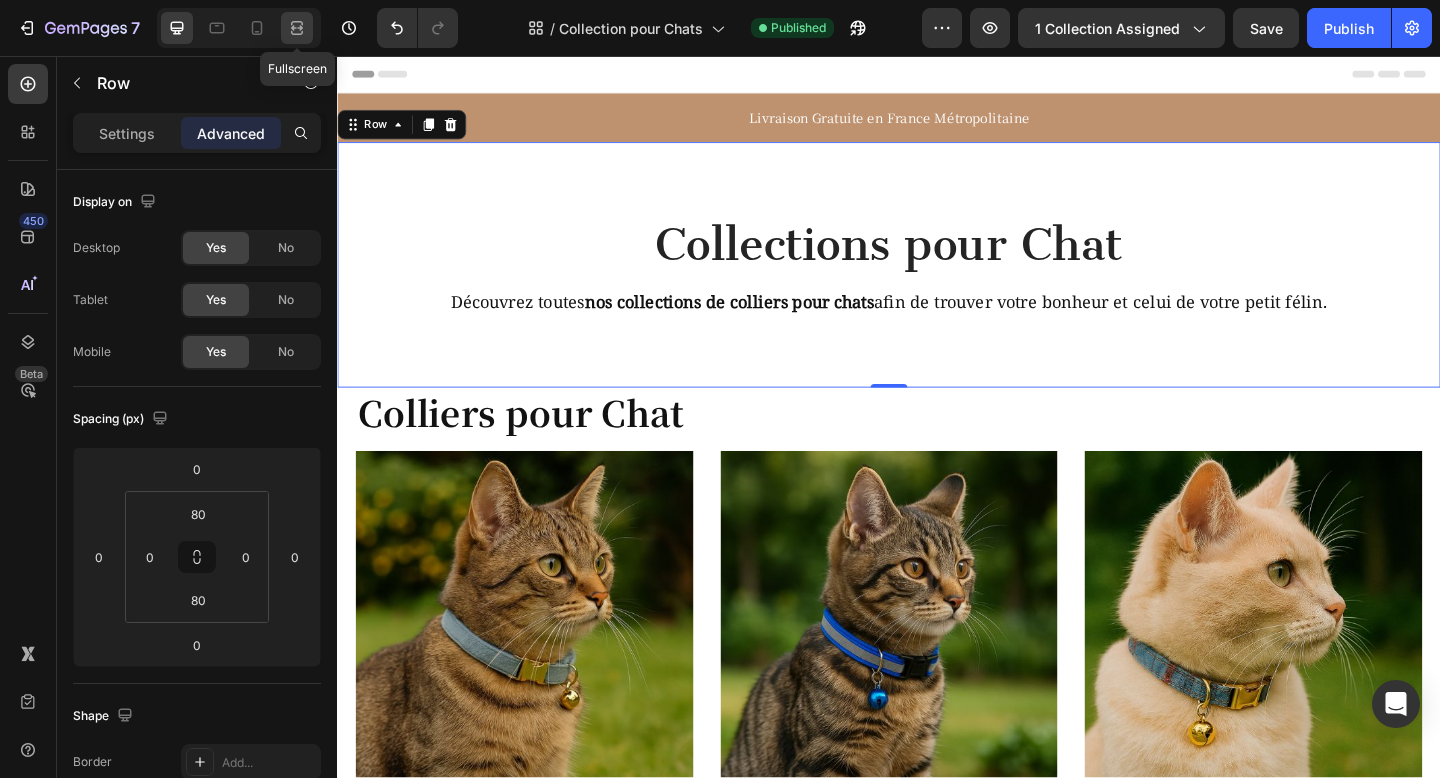 click 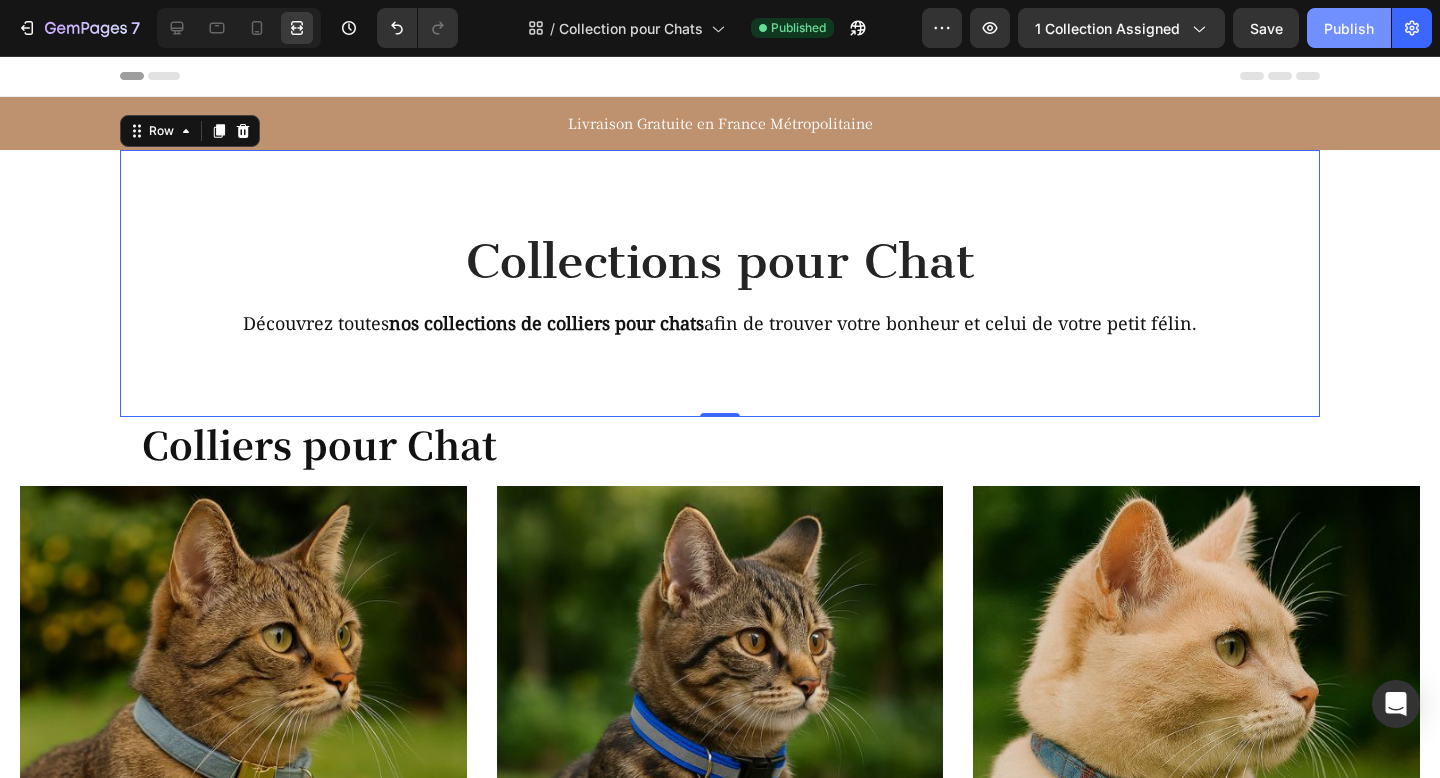 click on "Publish" at bounding box center [1349, 28] 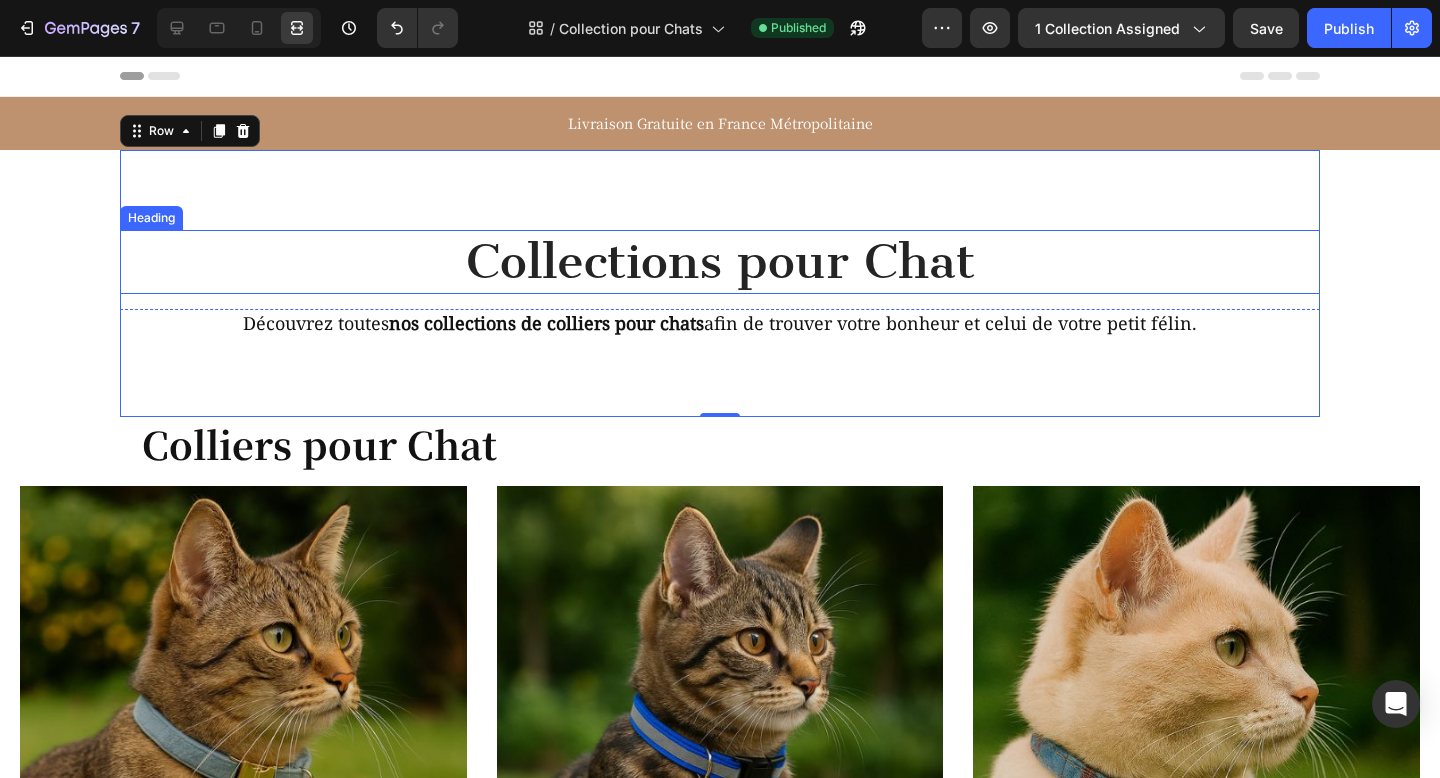 click on "Livraison Gratuite en France Métropolitaine Text Block Row Row Section 1 Collections pour Chat Heading Row Row Découvrez toutes  nos collections de colliers pour chats  afin de trouver votre bonheur et celui de votre petit félin. Heading Row   0 Colliers pour Chat Heading Section 2 Image Colliers en velours pour chat Heading
Voir la collection Button Row Image Colliers réfléchissants pour chat Heading
Voir la collection Button Row Image Colliers pour chat personnalisés Heading
Voir la collection Button Row Row Image Colliers anti-étranglement pour chat Heading
Voir la collection Button Row Image Colliers en cuir pour chat Heading
Voir la collection Button Row Image Colliers pour chat Heading
Voir la collection Button Row Row Image Colliers pour chat avec clochette Heading
Voir la collection Button Row Image Colliers élisabethain Heading
Voir la collection Button Row
Row" at bounding box center (720, 2393) 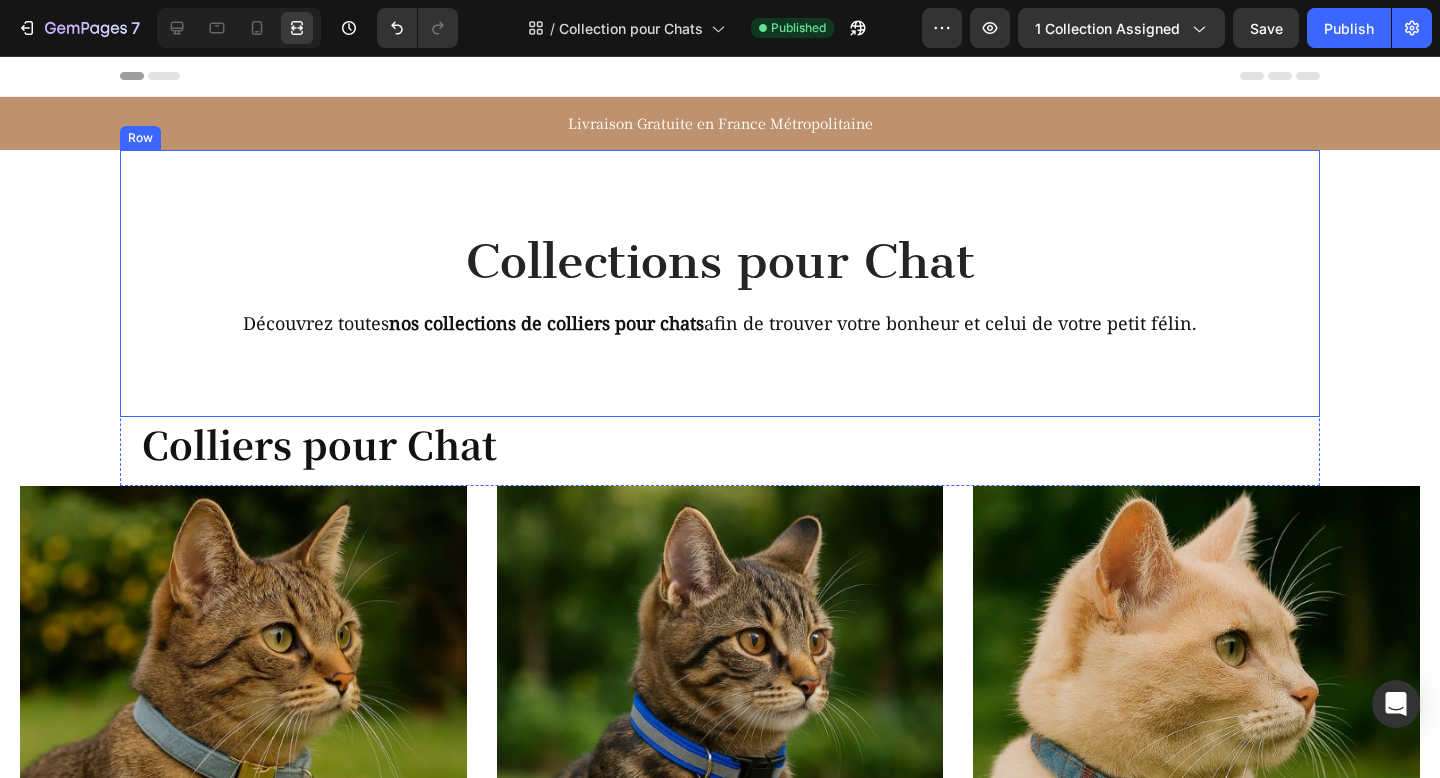 click on "Collections pour Chat Heading Row Row Découvrez toutes  nos collections de colliers pour chats  afin de trouver votre bonheur et celui de votre petit félin. Heading Row" at bounding box center [720, 283] 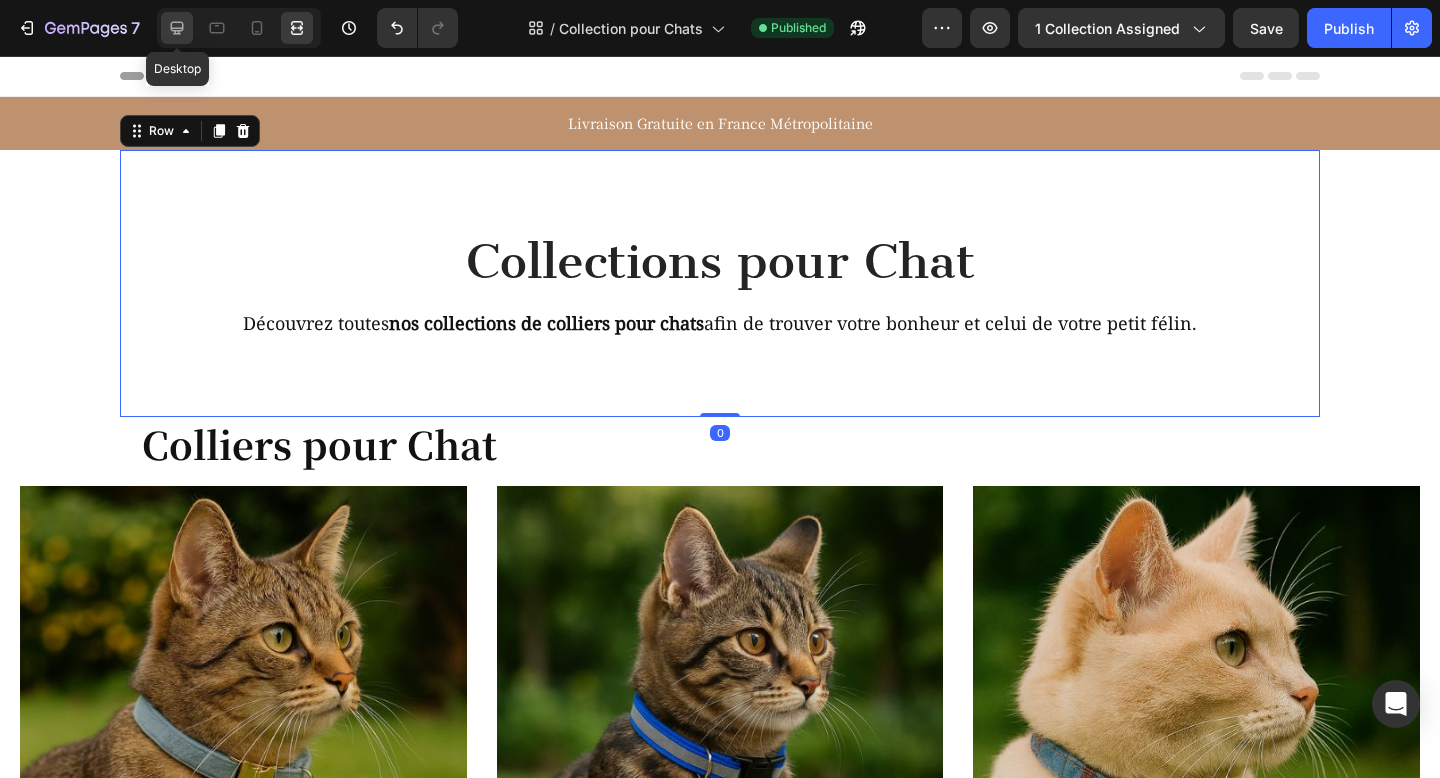 click 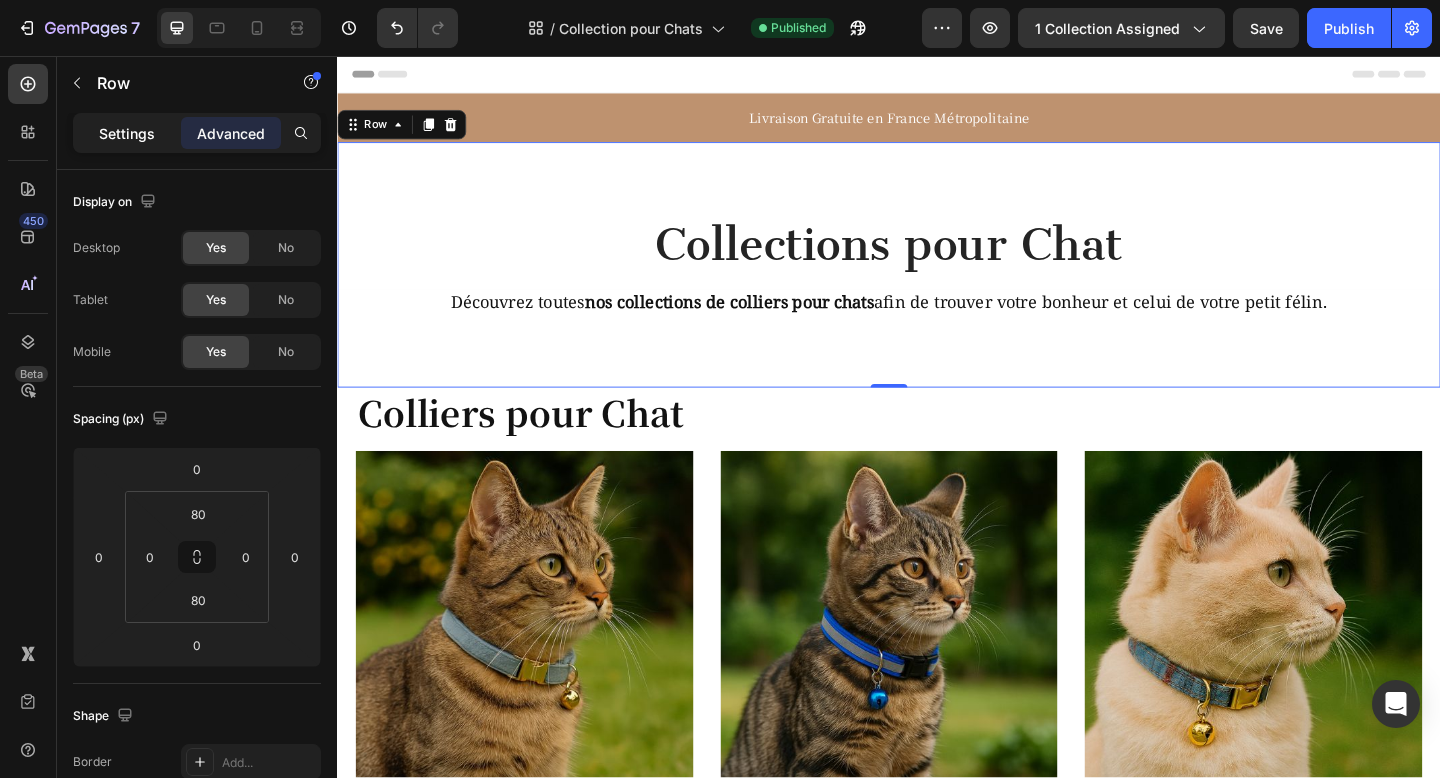 click on "Settings" at bounding box center [127, 133] 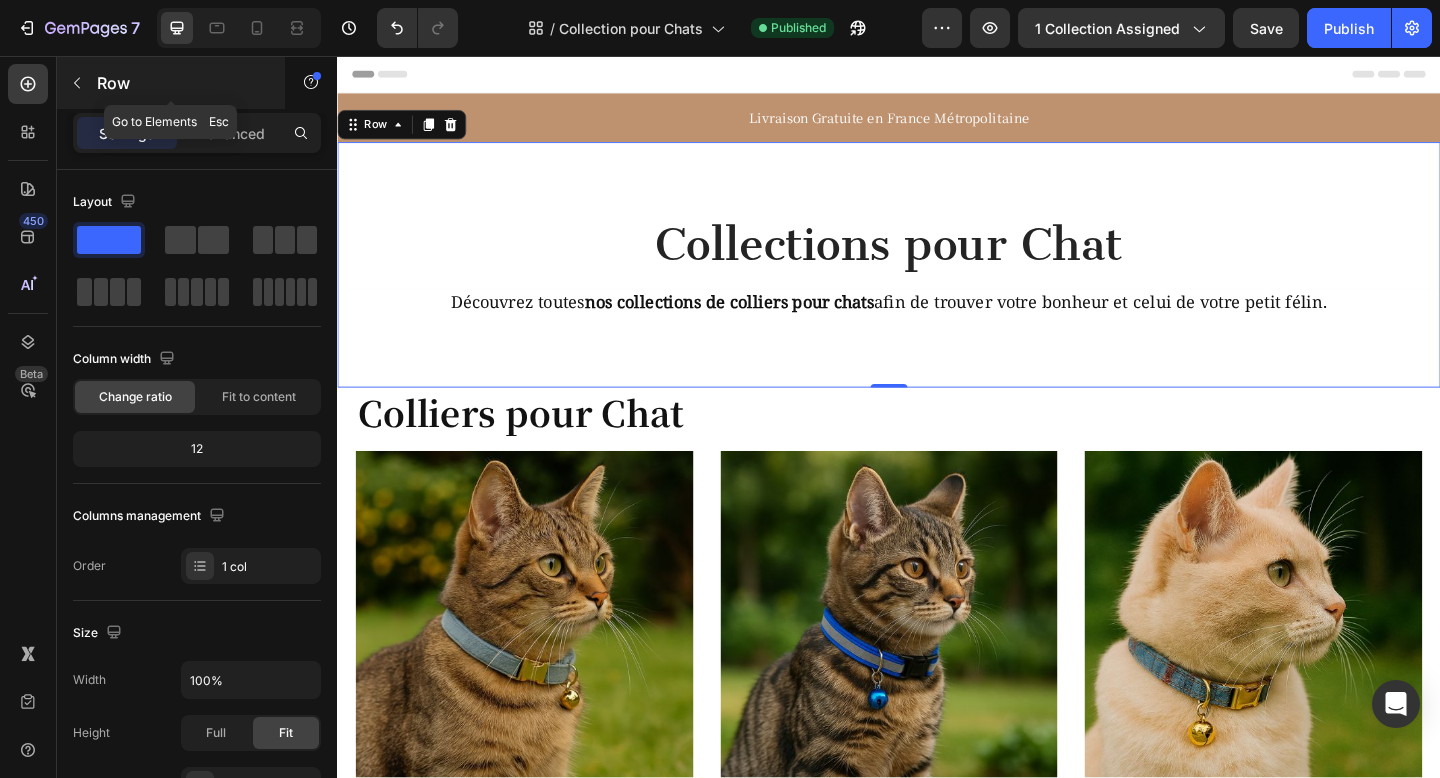 click on "Row" at bounding box center [171, 83] 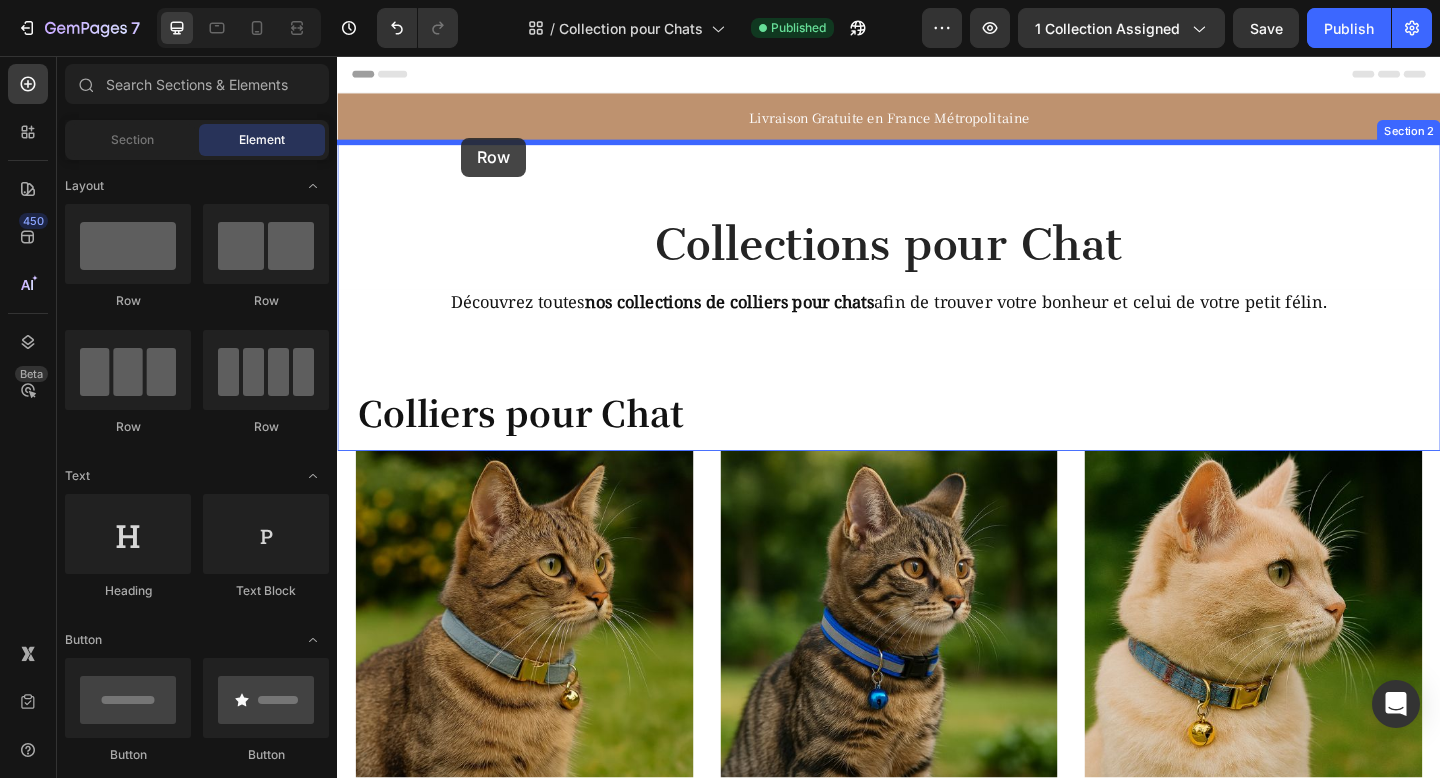 drag, startPoint x: 469, startPoint y: 274, endPoint x: 472, endPoint y: 145, distance: 129.03488 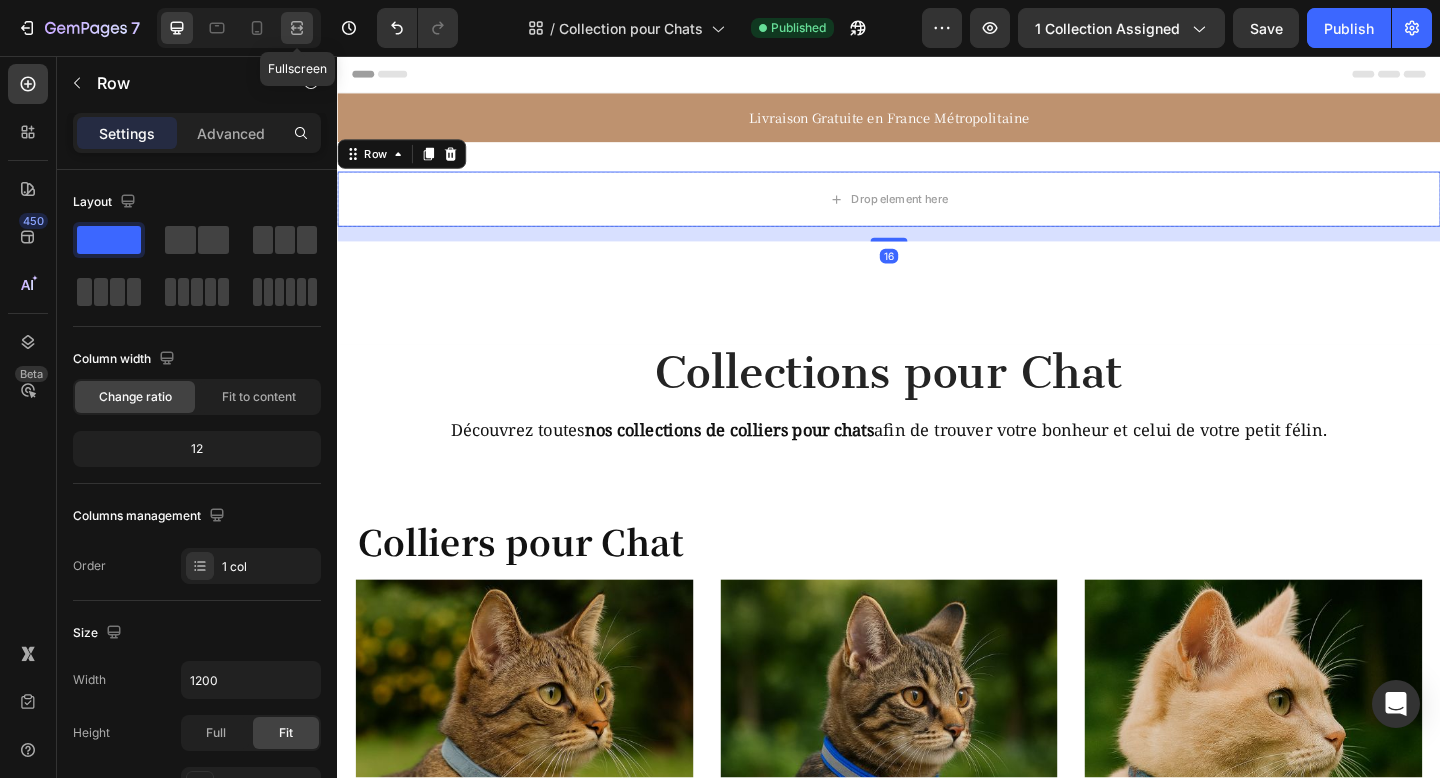 click 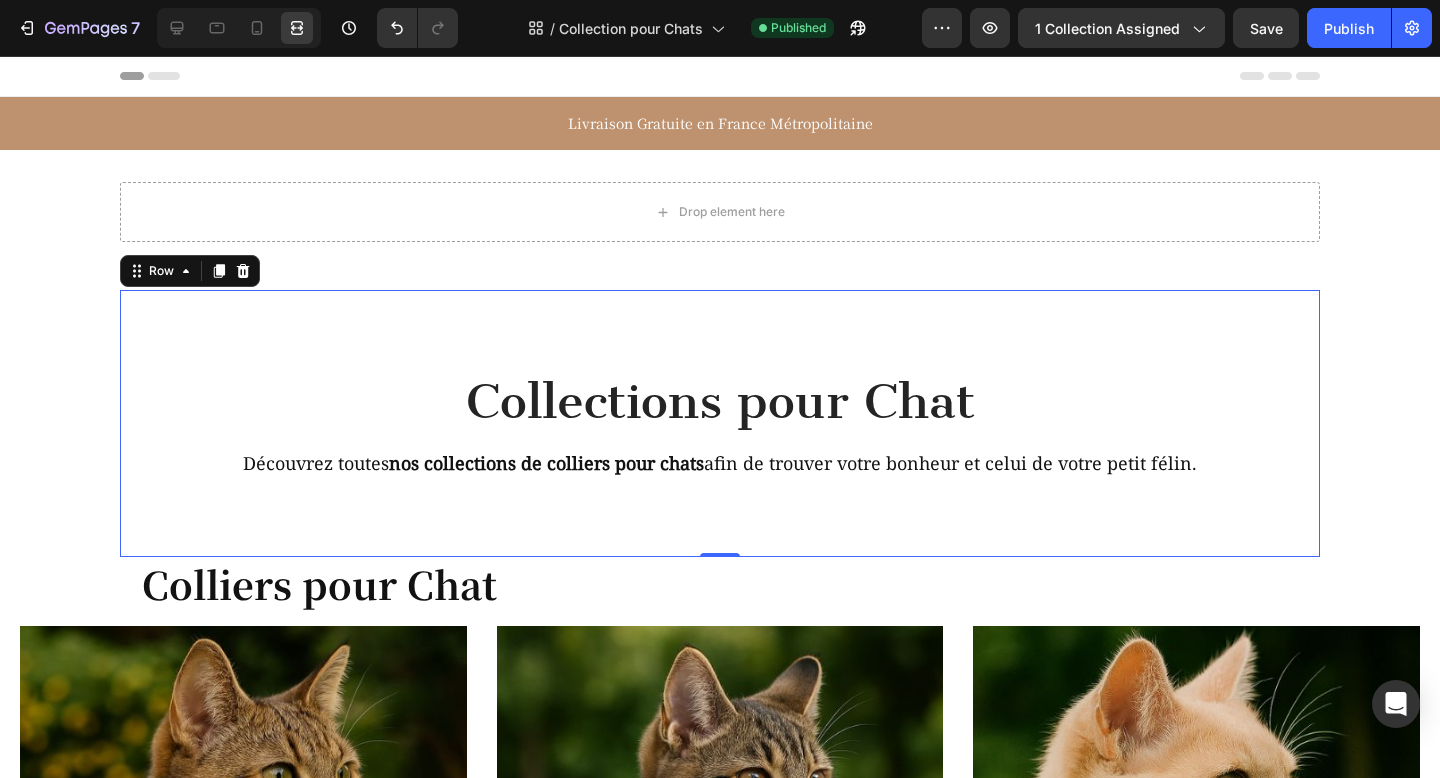 click on "Collections pour Chat Heading Row Row Découvrez toutes  nos collections de colliers pour chats  afin de trouver votre bonheur et celui de votre petit félin. Heading Row   0" at bounding box center (720, 423) 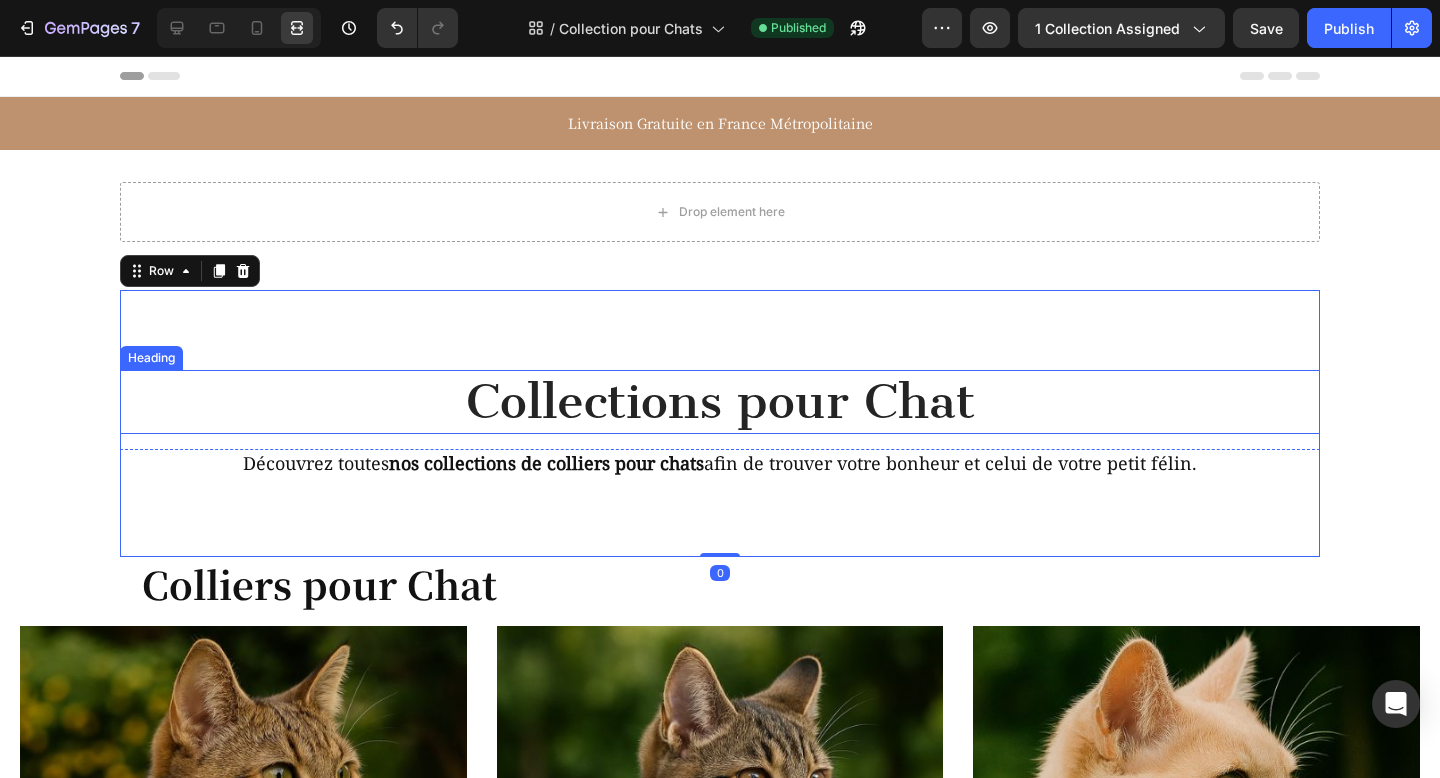 click on "Collections pour Chat" at bounding box center (720, 402) 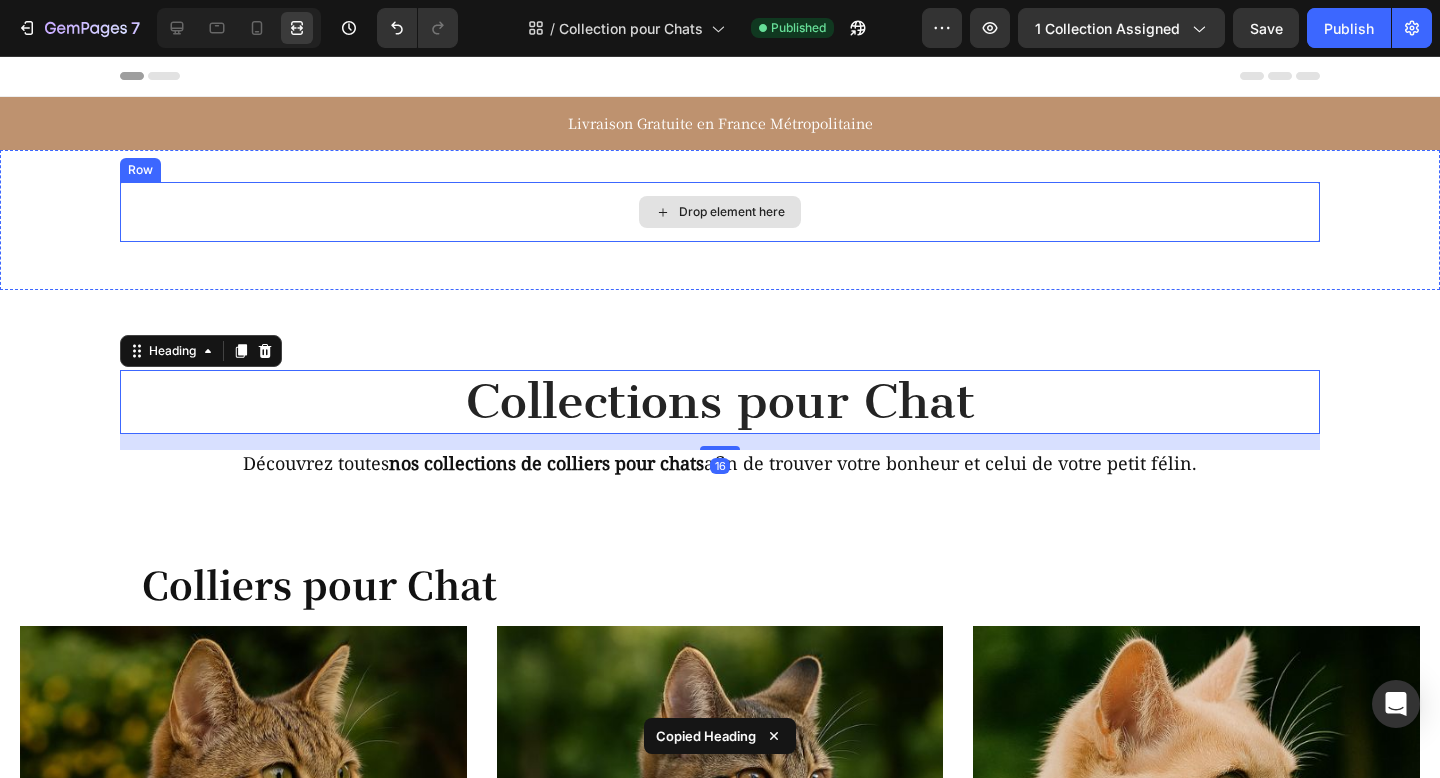 click on "Drop element here" at bounding box center [720, 212] 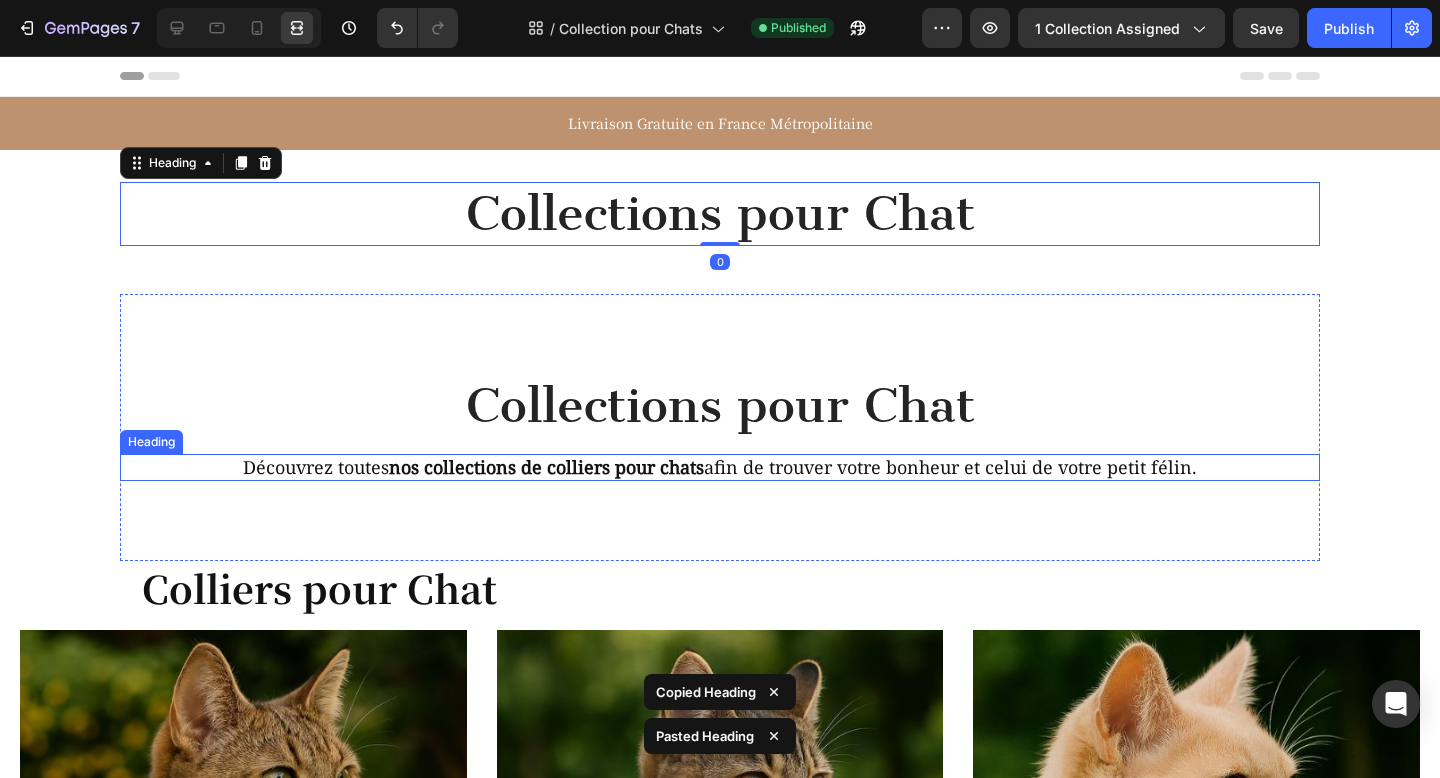 click on "nos collections de colliers pour chats" at bounding box center [546, 467] 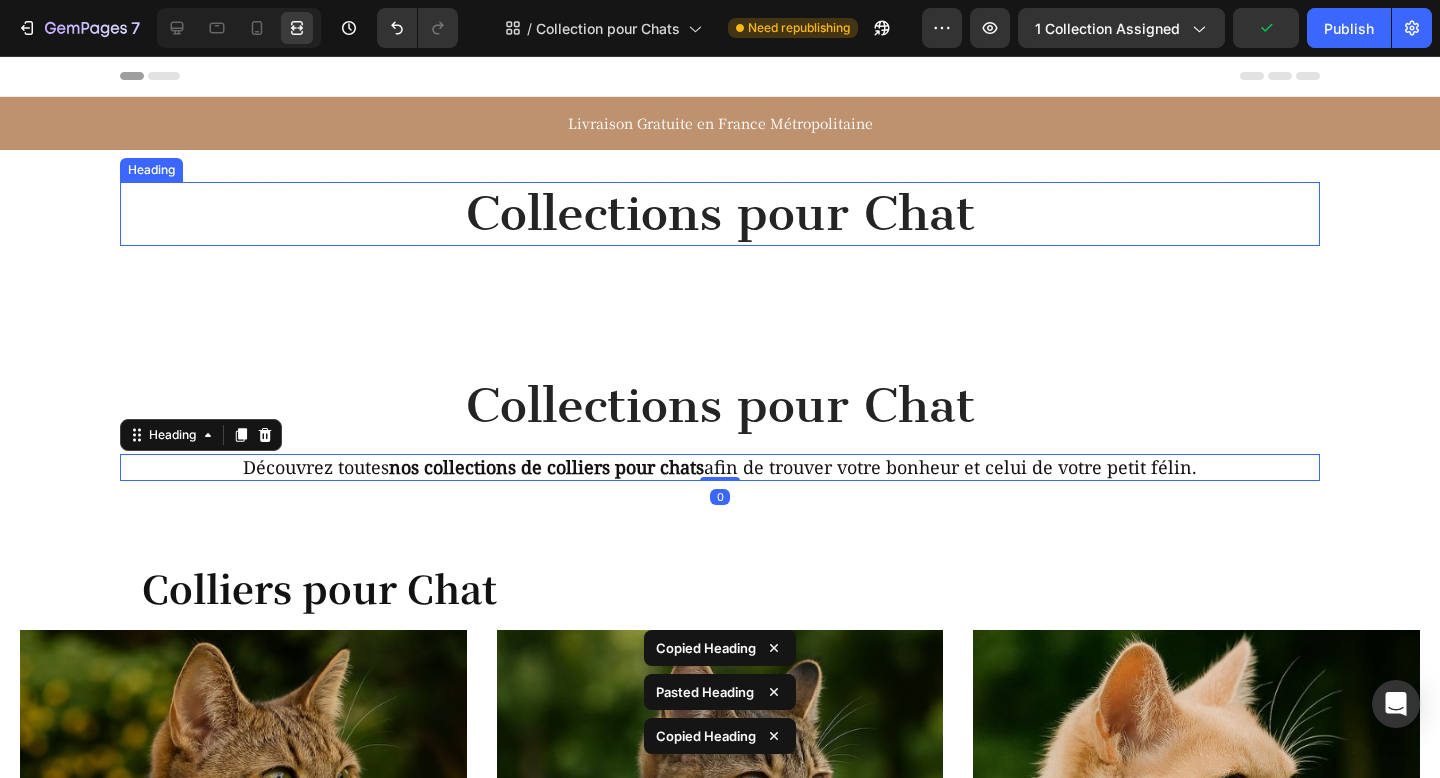 click on "Collections pour Chat" at bounding box center (720, 214) 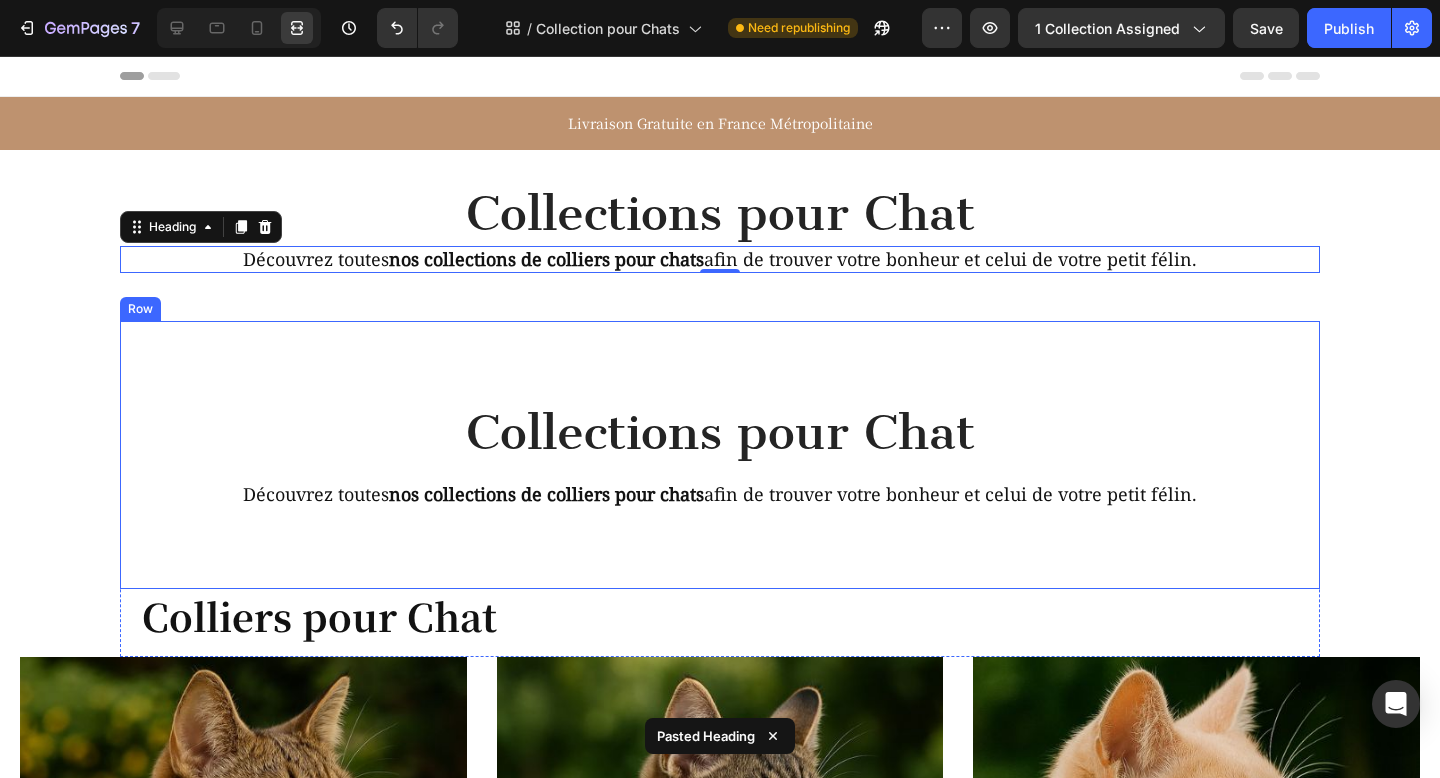 click on "Collections pour Chat Heading Row Row Découvrez toutes  nos collections de colliers pour chats  afin de trouver votre bonheur et celui de votre petit félin. Heading Row" at bounding box center [720, 454] 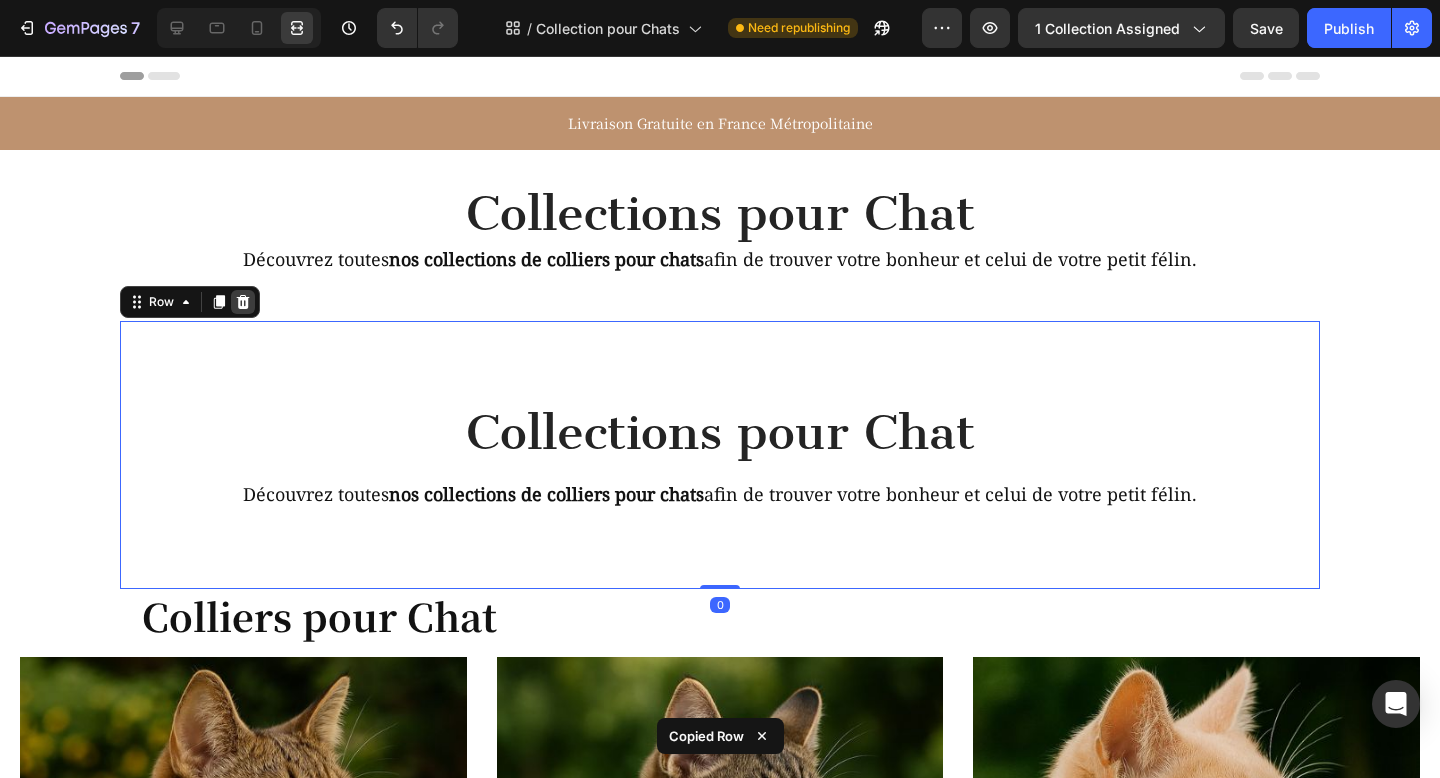 click 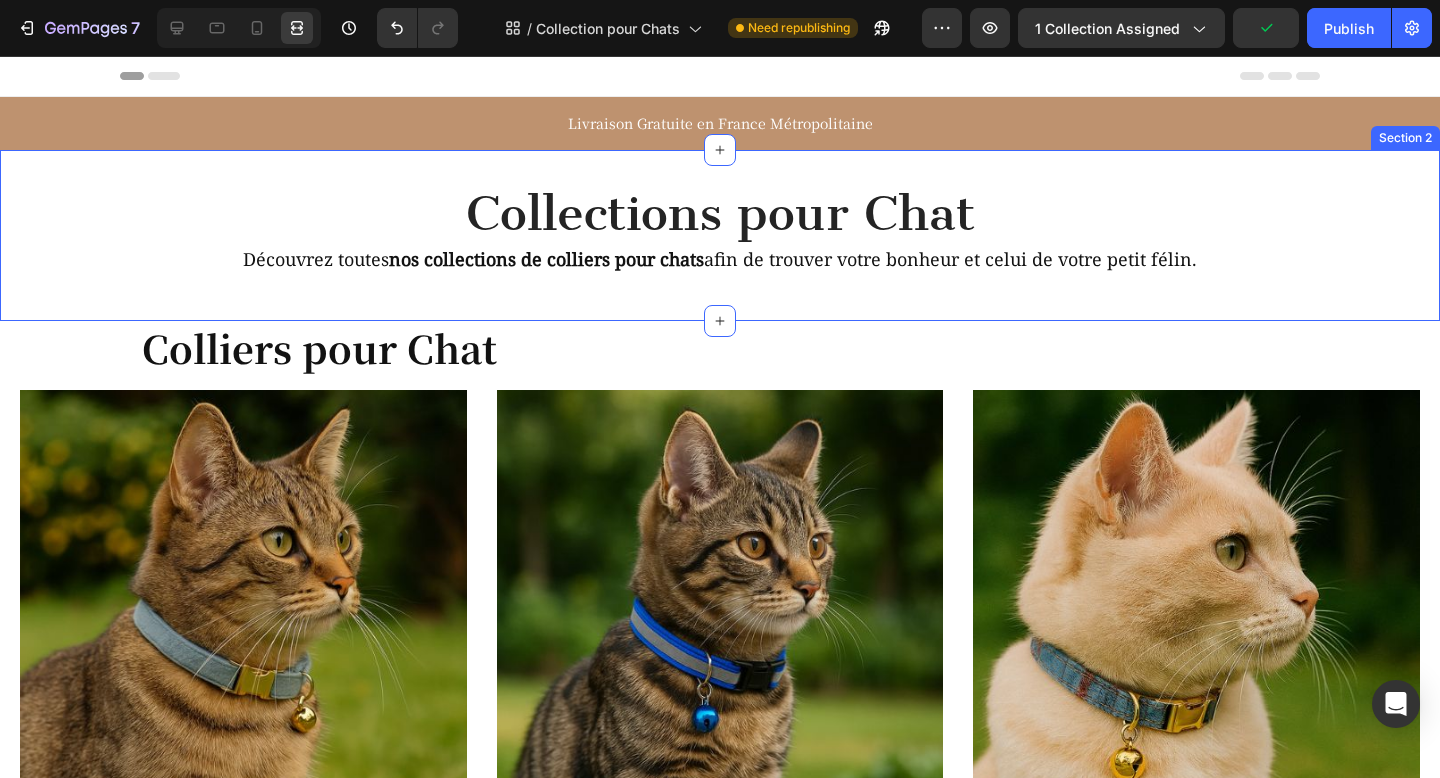 click on "Collections pour Chat" at bounding box center (720, 214) 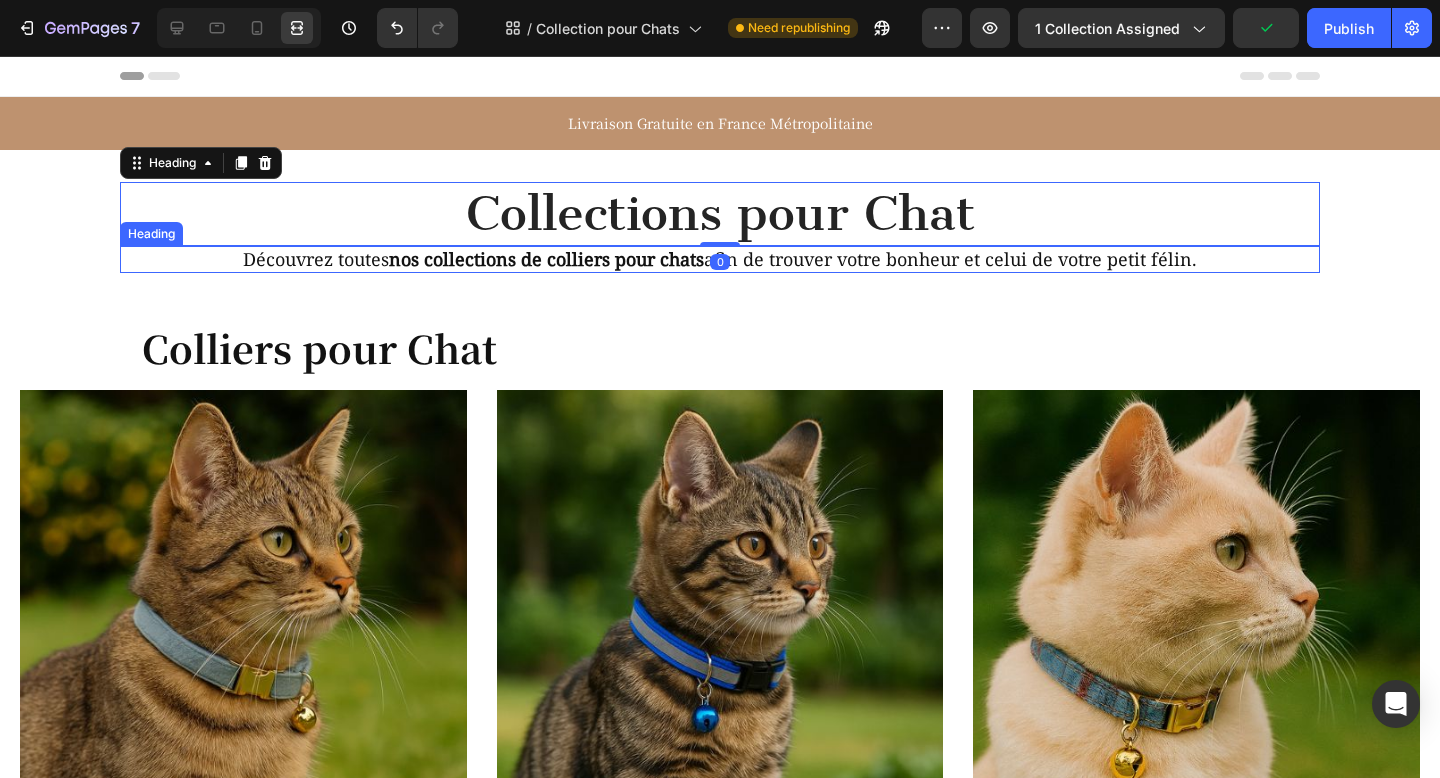 click on "Découvrez toutes  nos collections de colliers pour chats  afin de trouver votre bonheur et celui de votre petit félin." at bounding box center [720, 259] 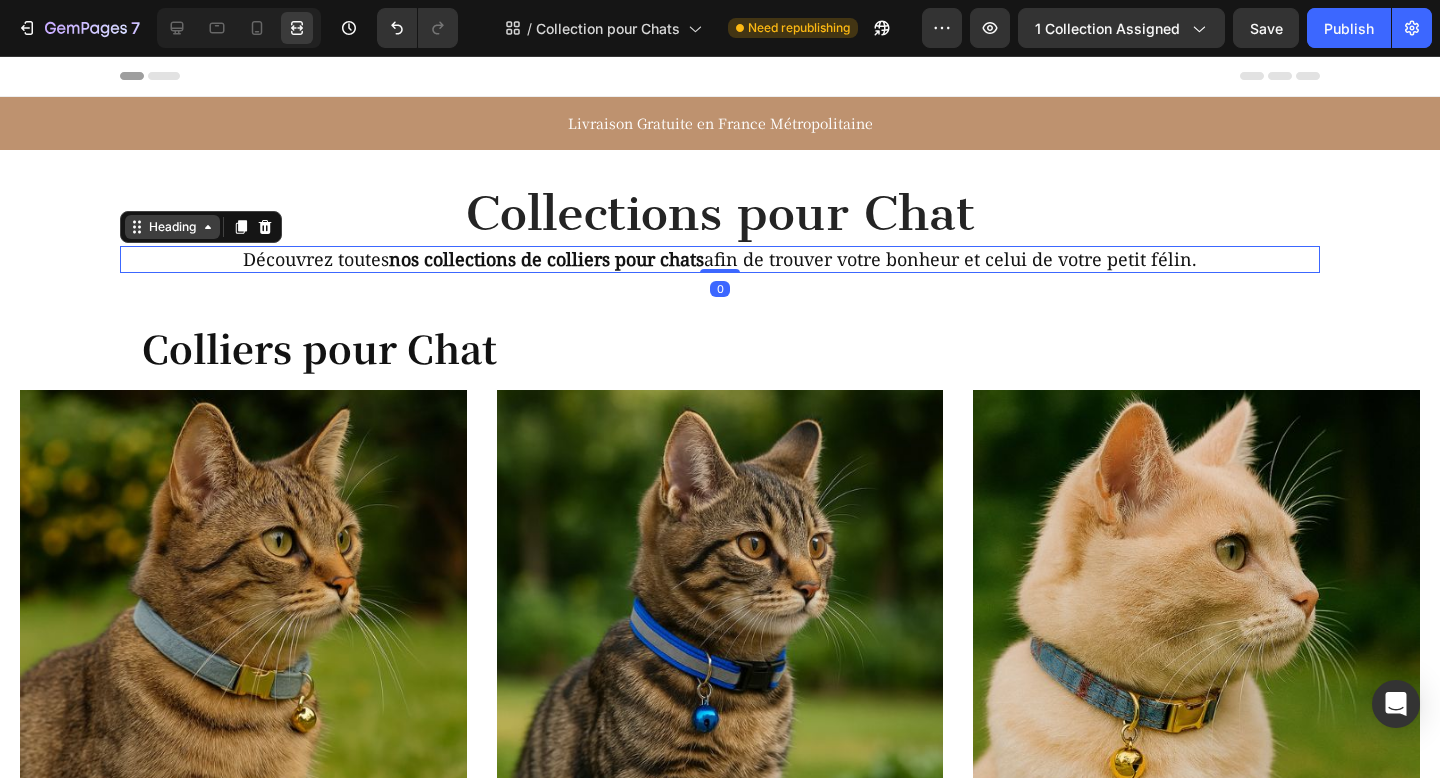 click on "Heading" at bounding box center [172, 227] 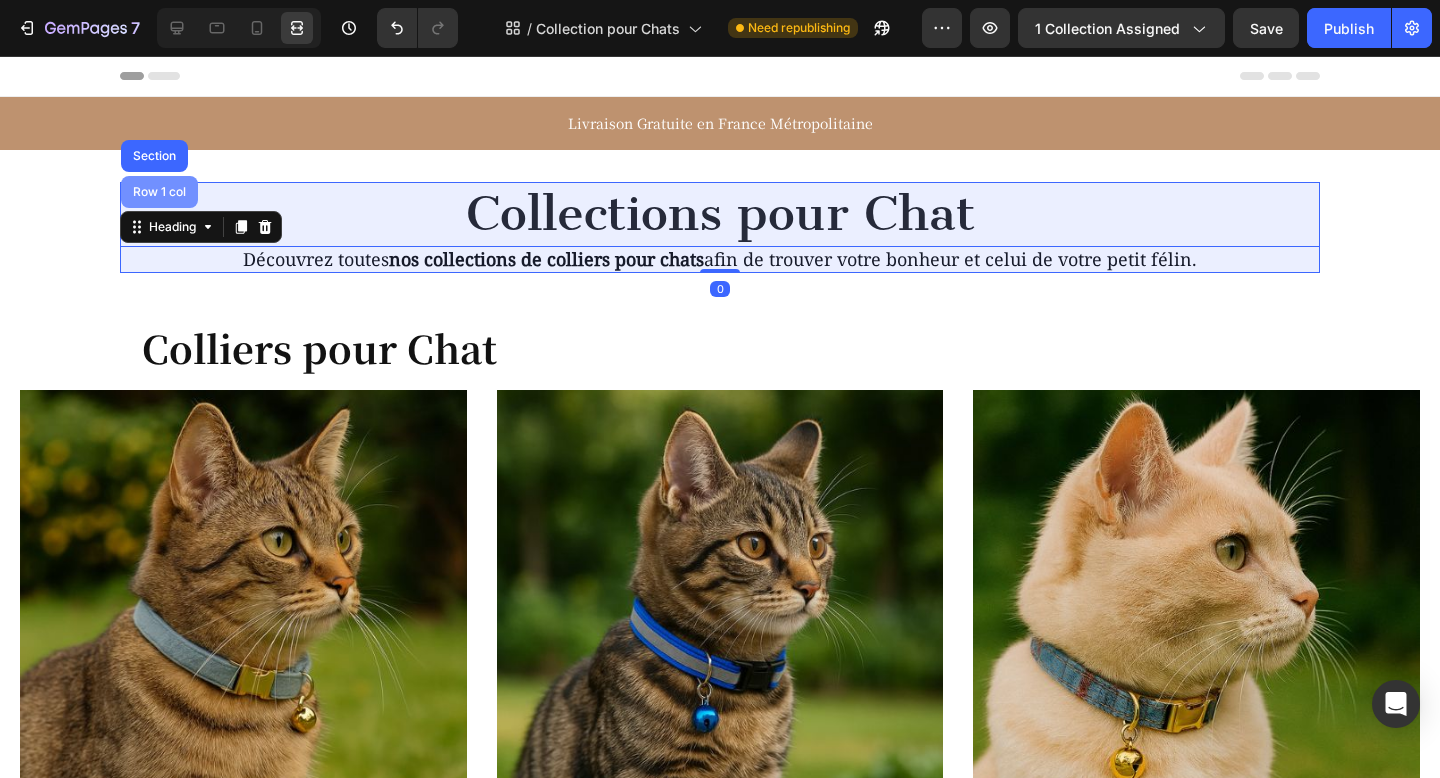 click on "Row 1 col" at bounding box center (159, 192) 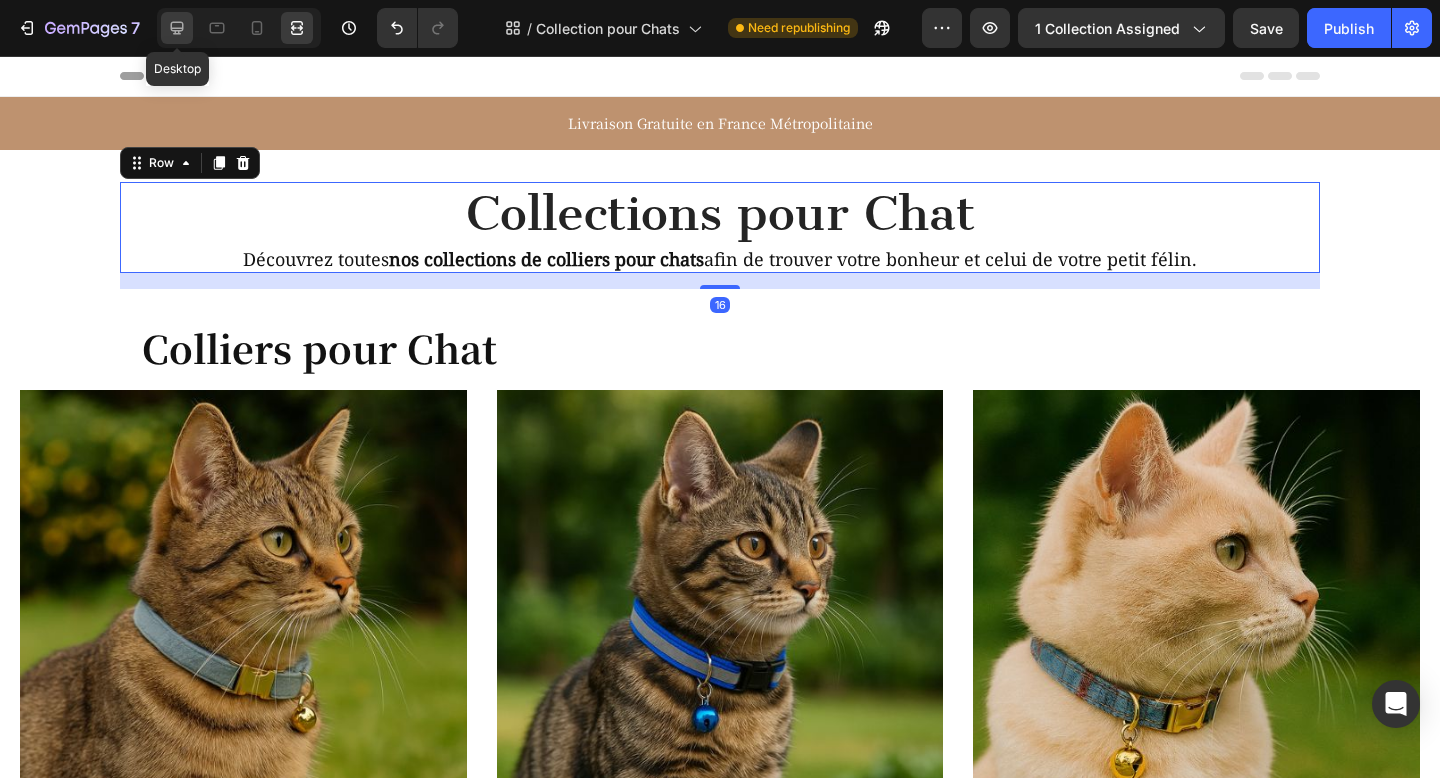 click 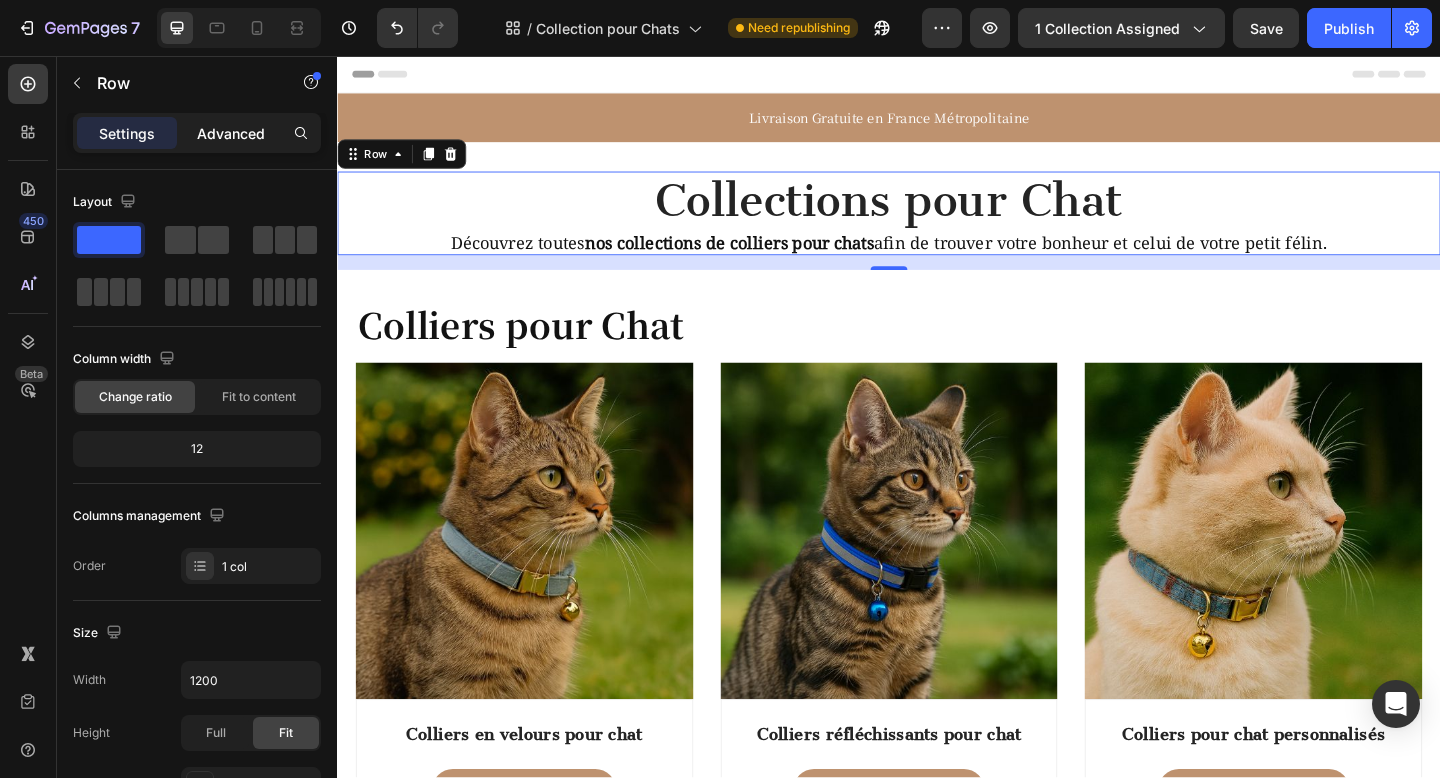 click on "Advanced" at bounding box center (231, 133) 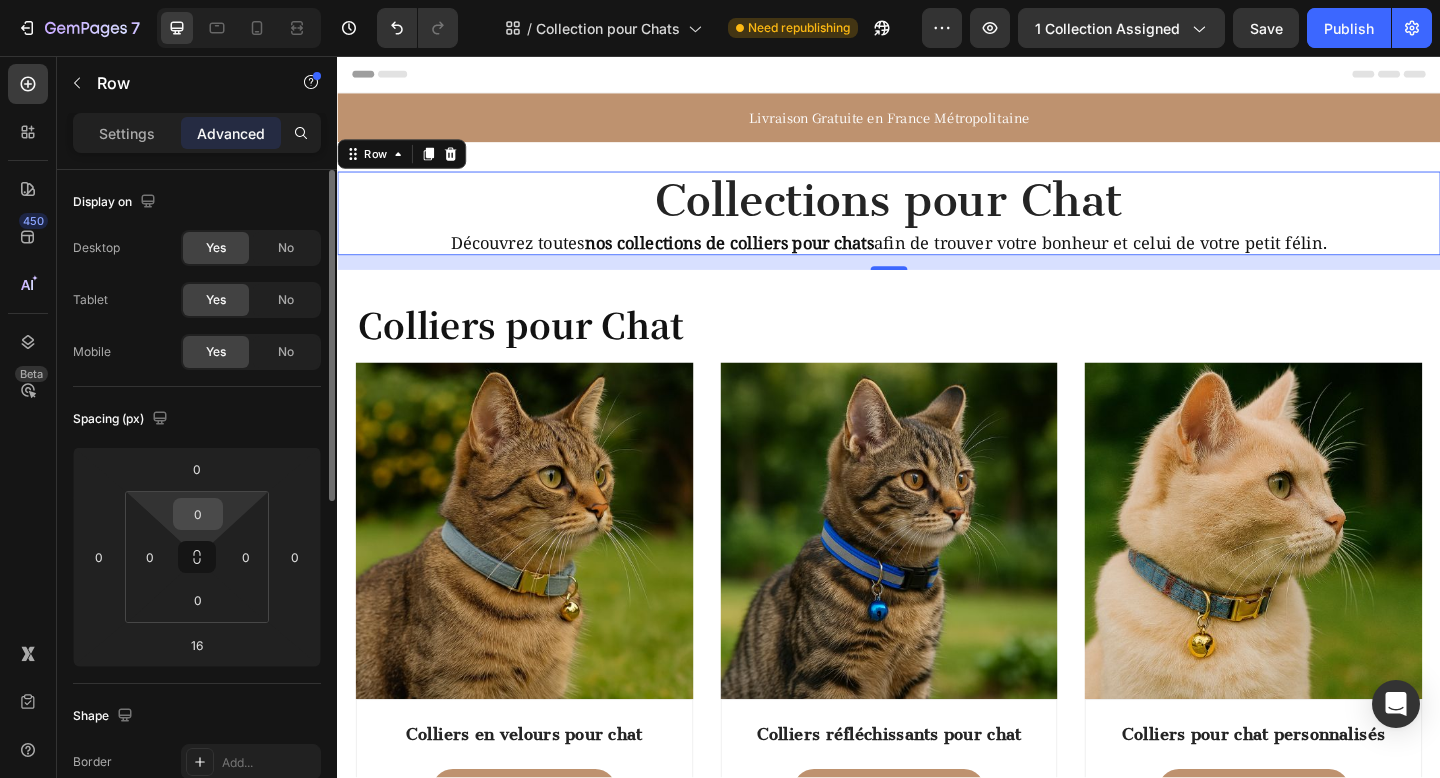 click on "0" at bounding box center (198, 514) 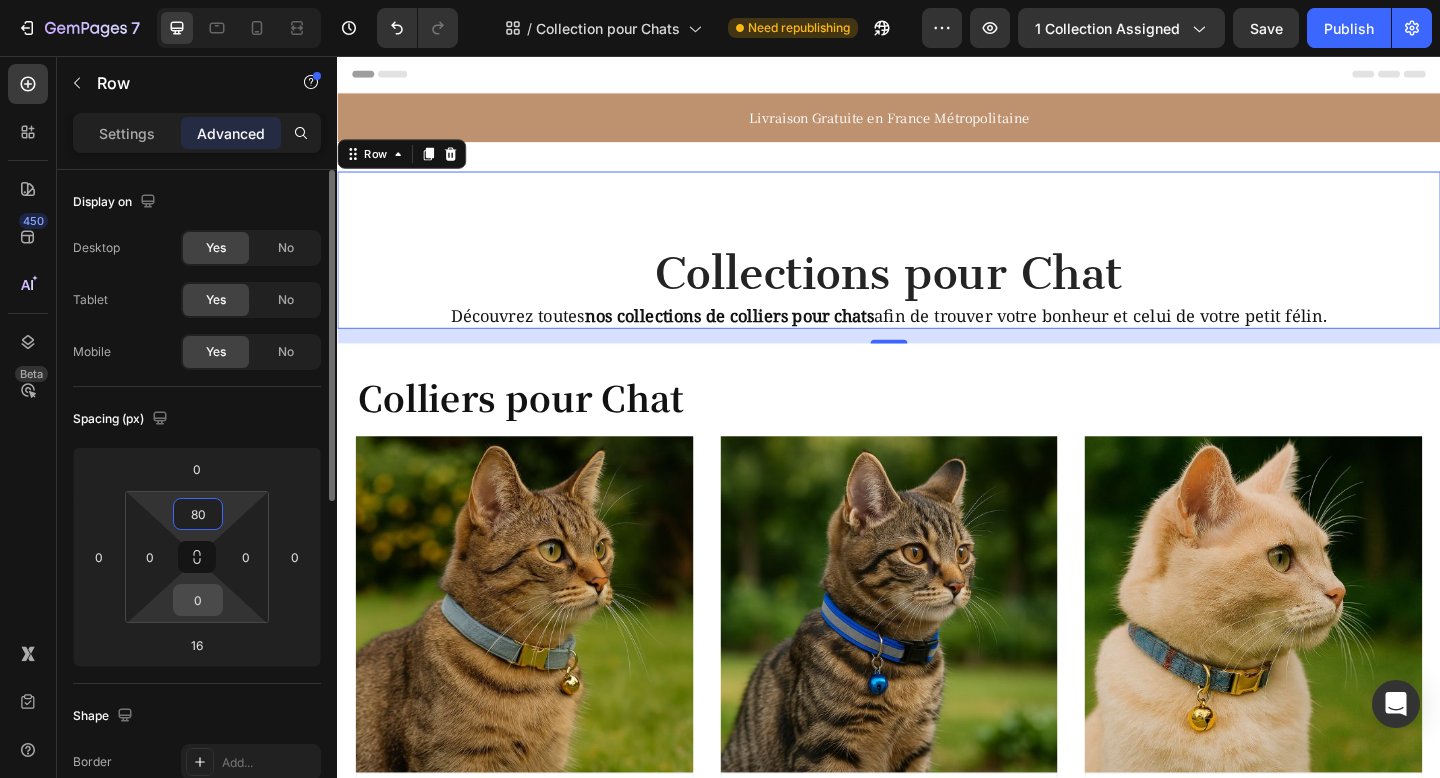 type on "80" 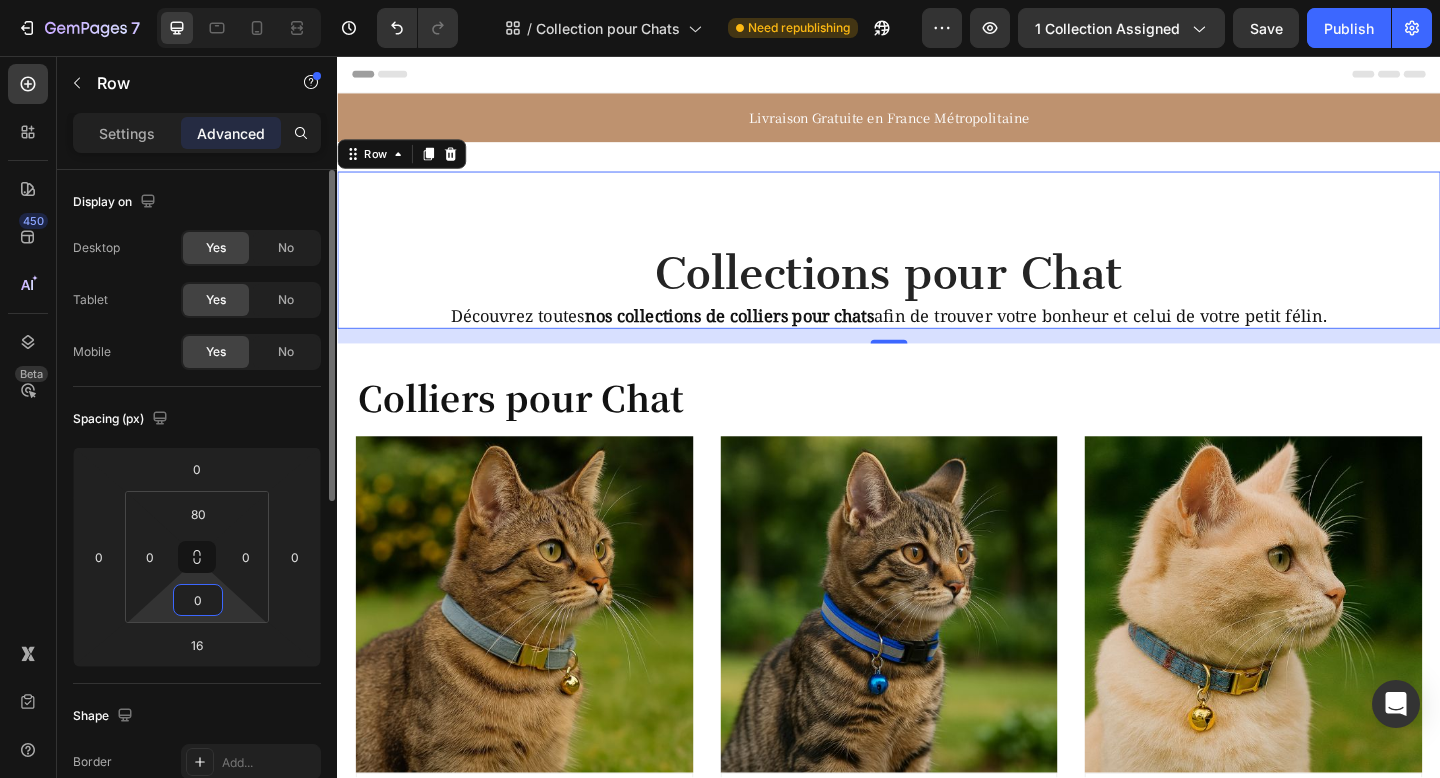 click on "0" at bounding box center (198, 600) 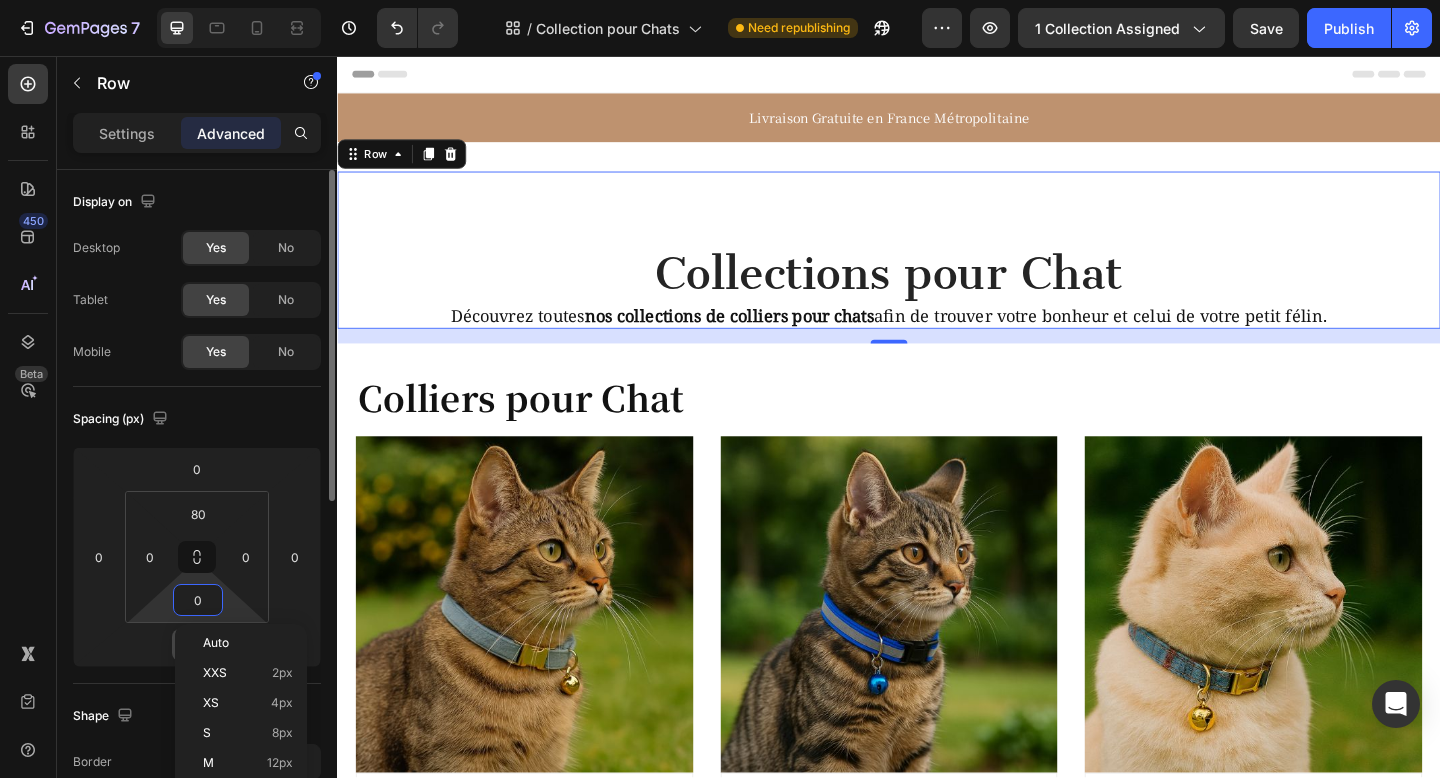 click on "16" at bounding box center (197, 645) 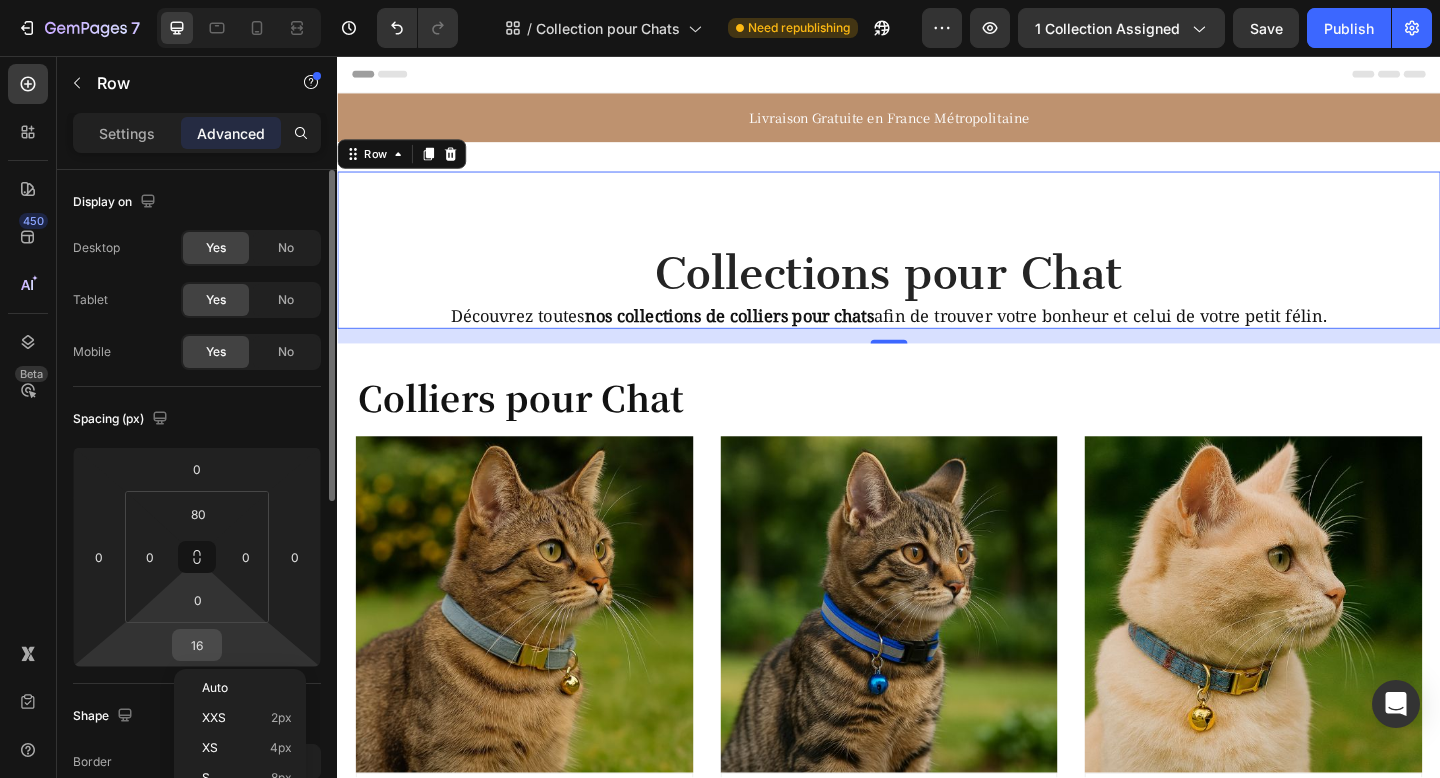 click on "16" at bounding box center (197, 645) 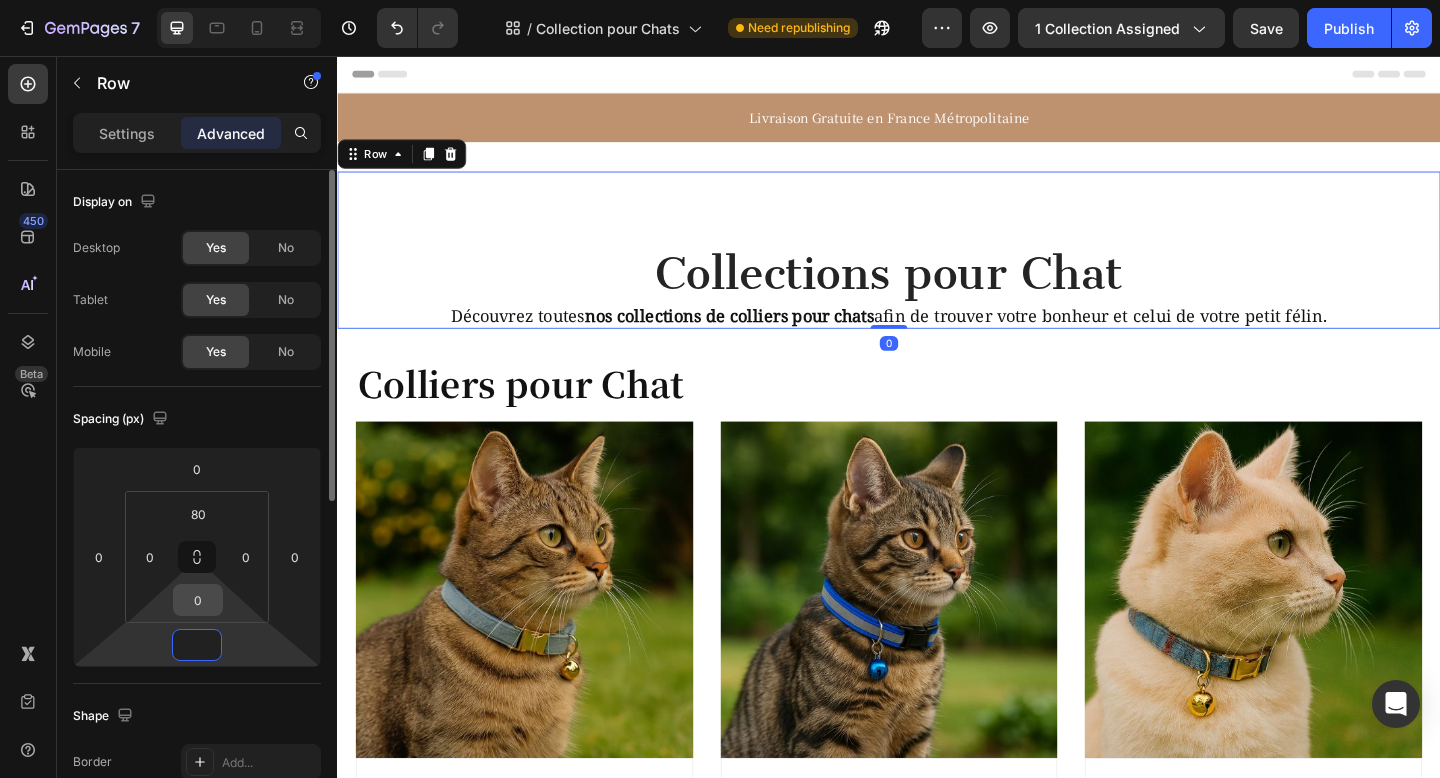 type on "0" 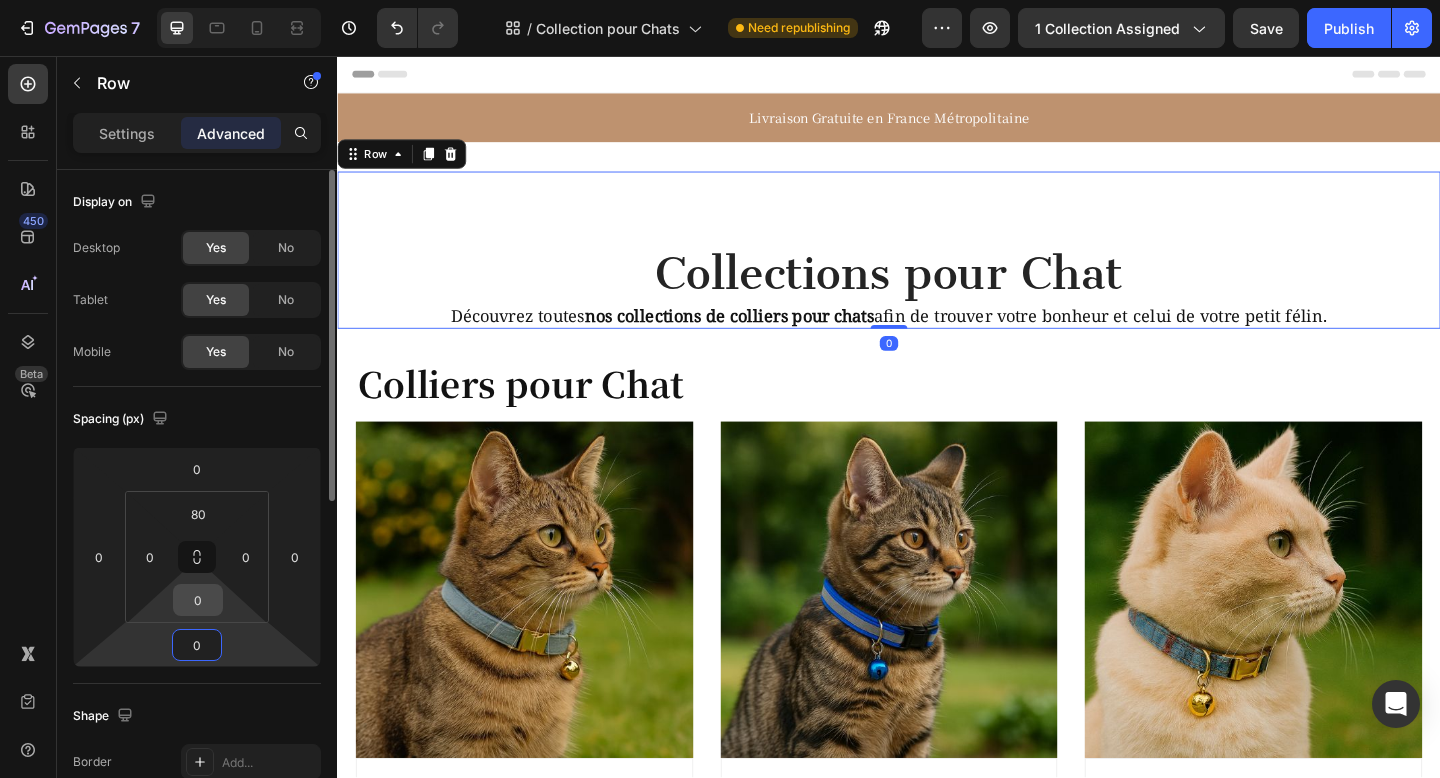 click on "0" at bounding box center (198, 600) 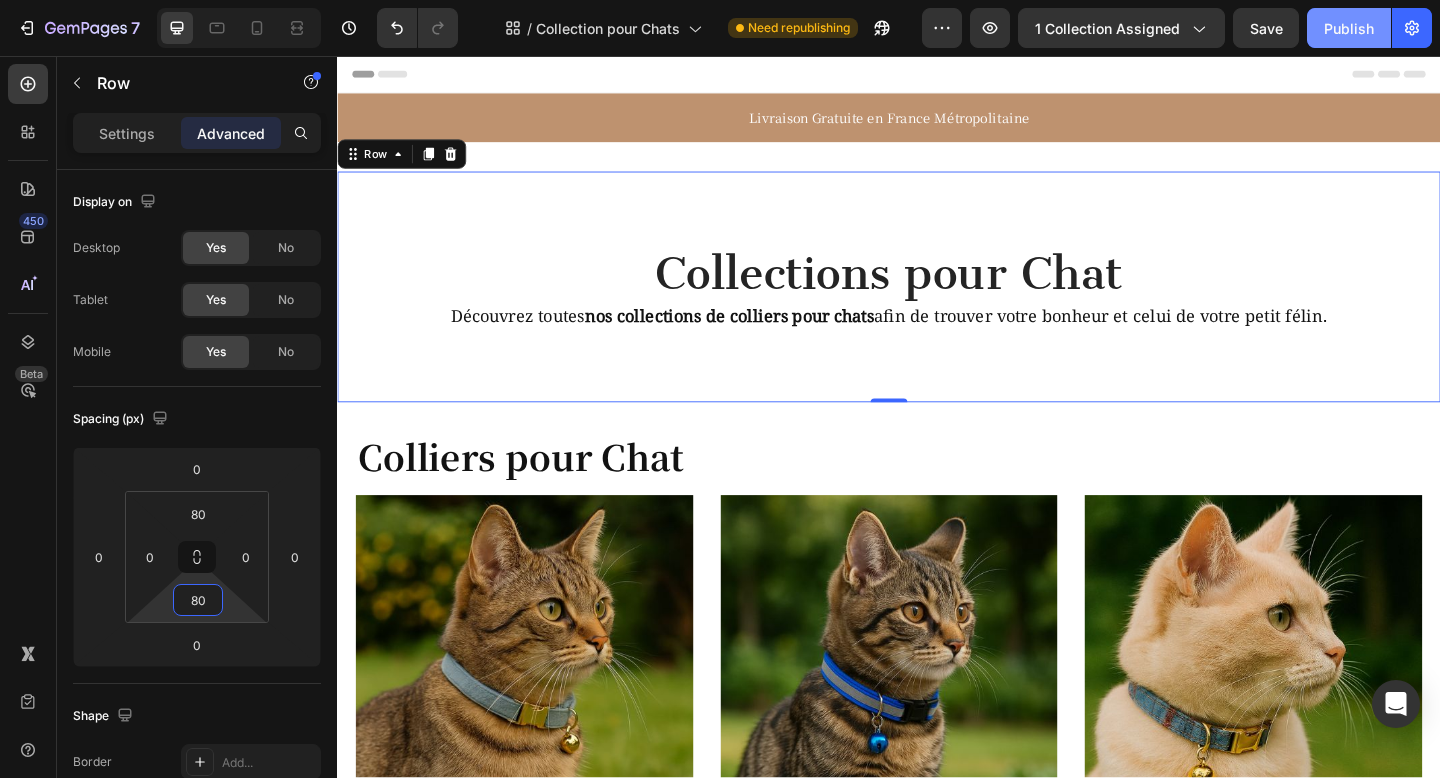 type on "80" 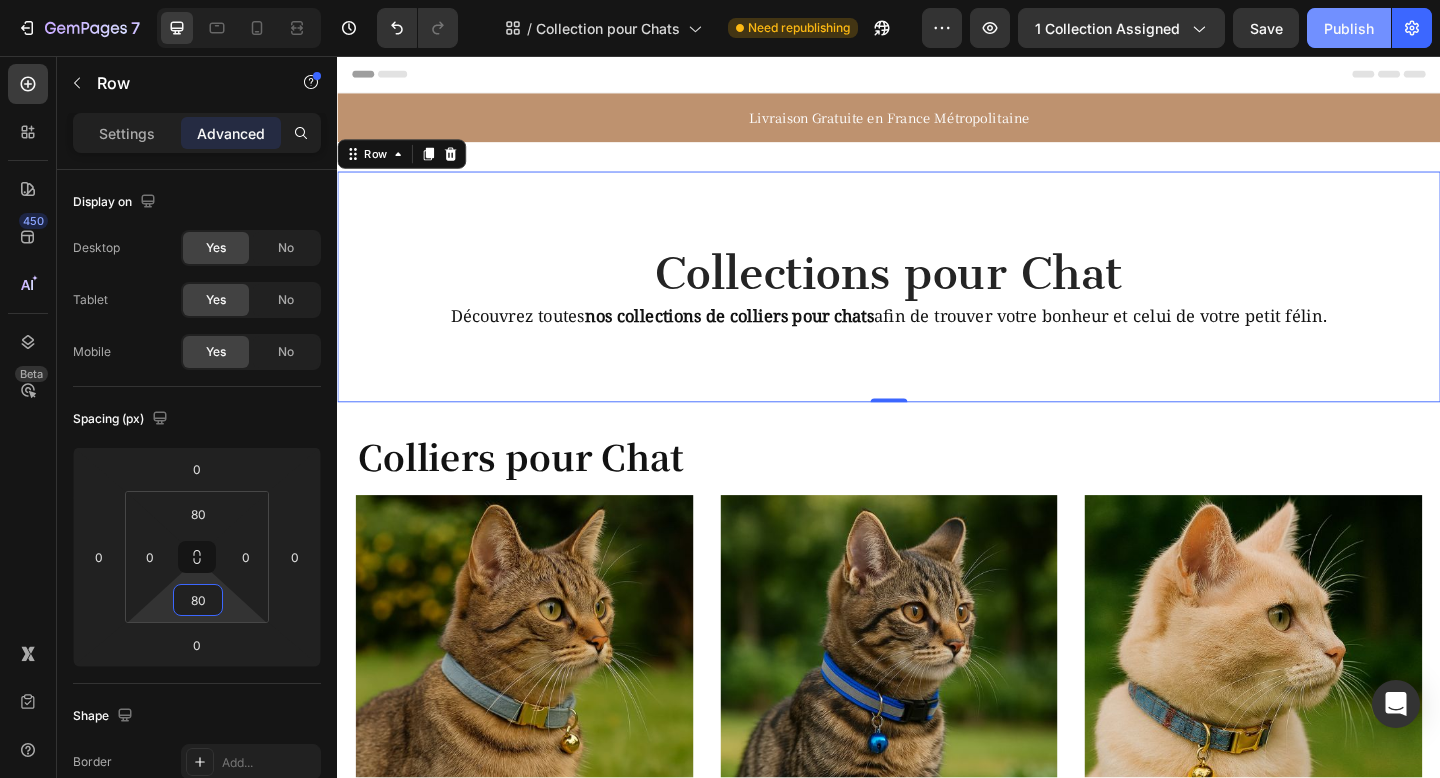 click on "Publish" at bounding box center (1349, 28) 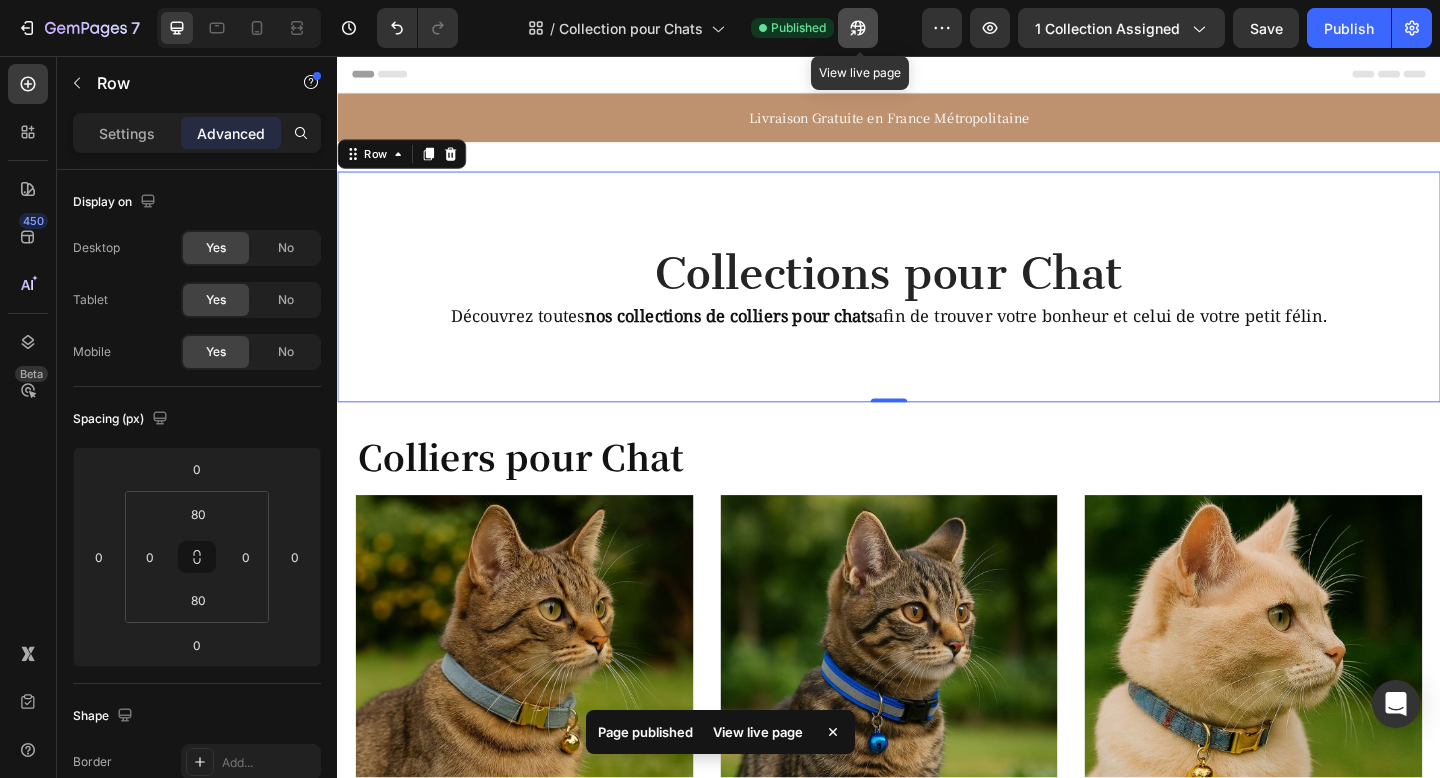 click 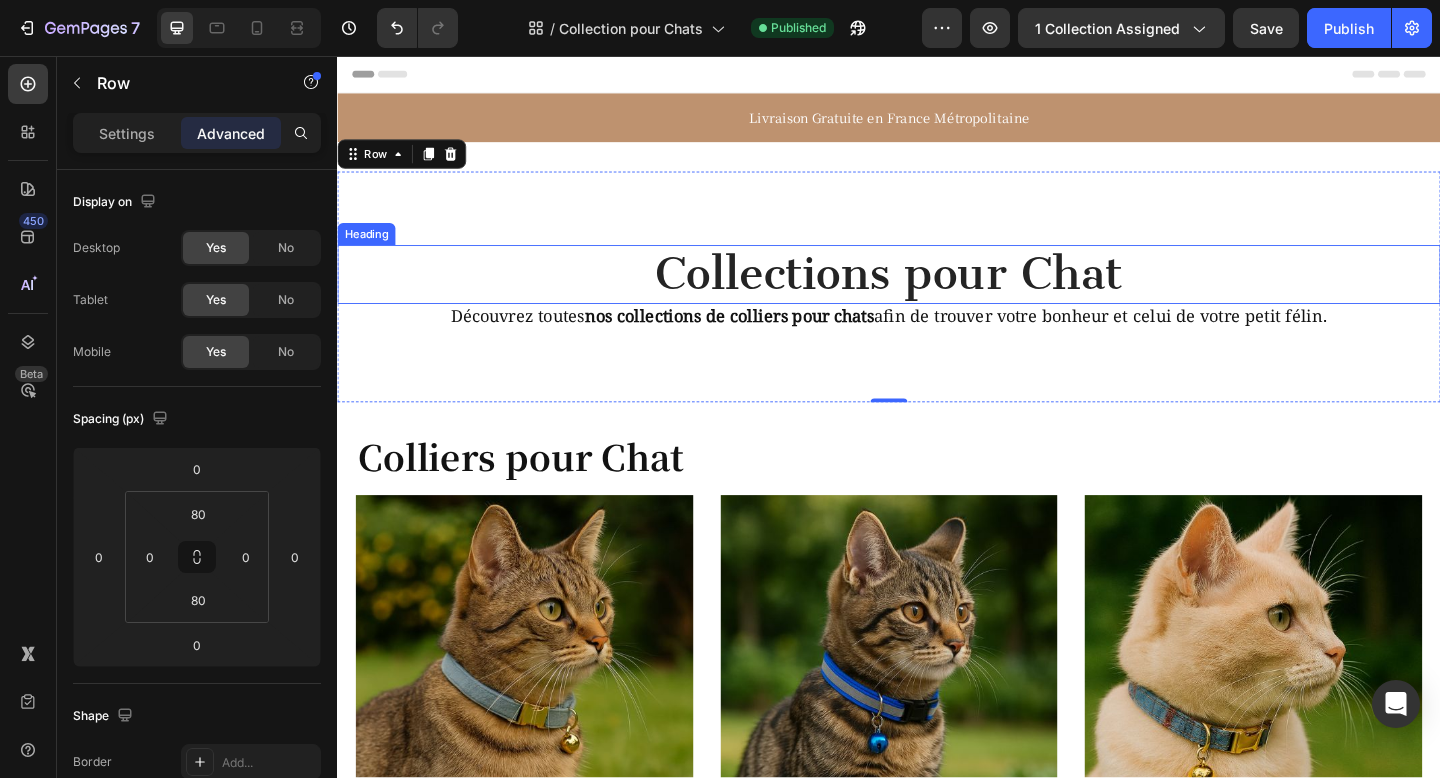 click on "Collections pour Chat" at bounding box center [937, 294] 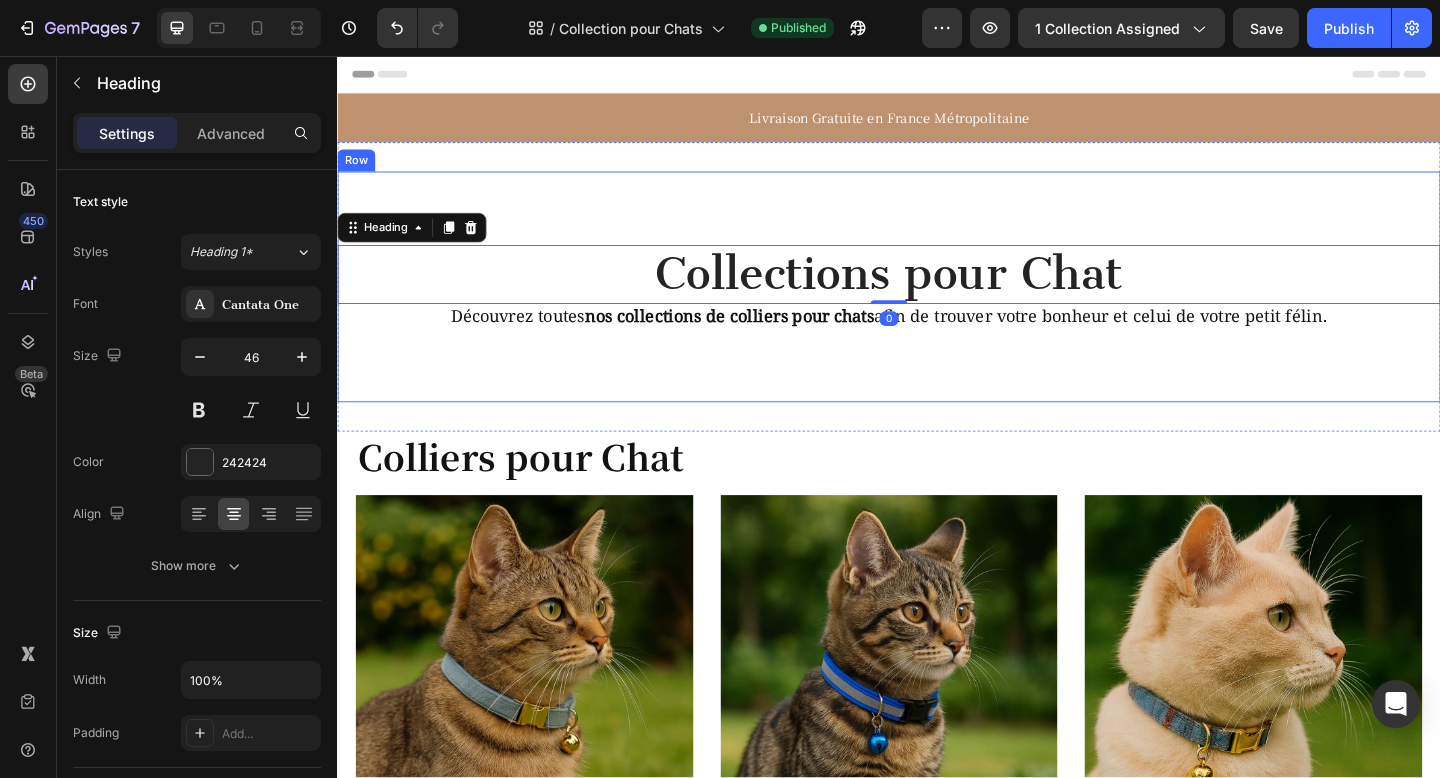 click on "Collections pour Chat Heading   0 Découvrez toutes  nos collections de colliers pour chats  afin de trouver votre bonheur et celui de votre petit félin. Heading Row" at bounding box center [937, 307] 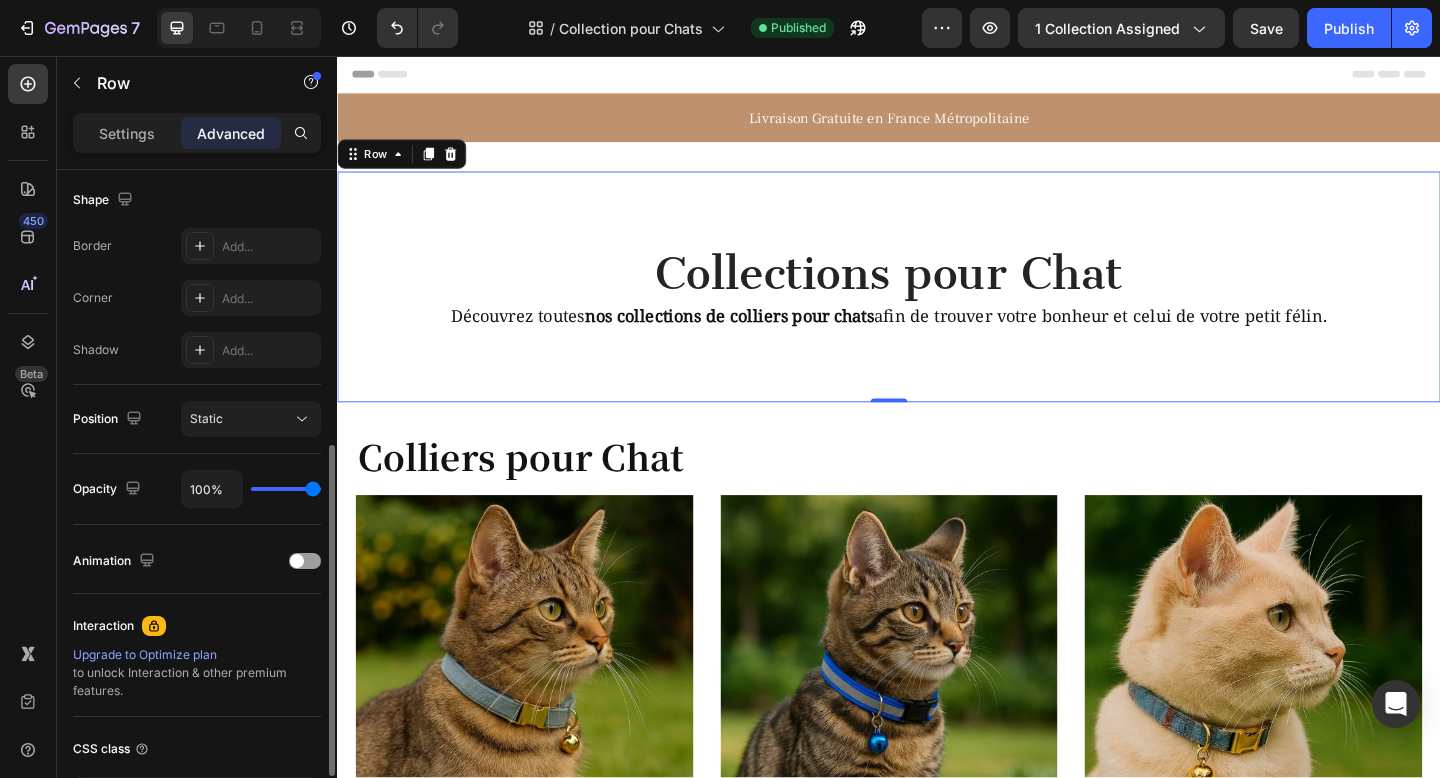 scroll, scrollTop: 411, scrollLeft: 0, axis: vertical 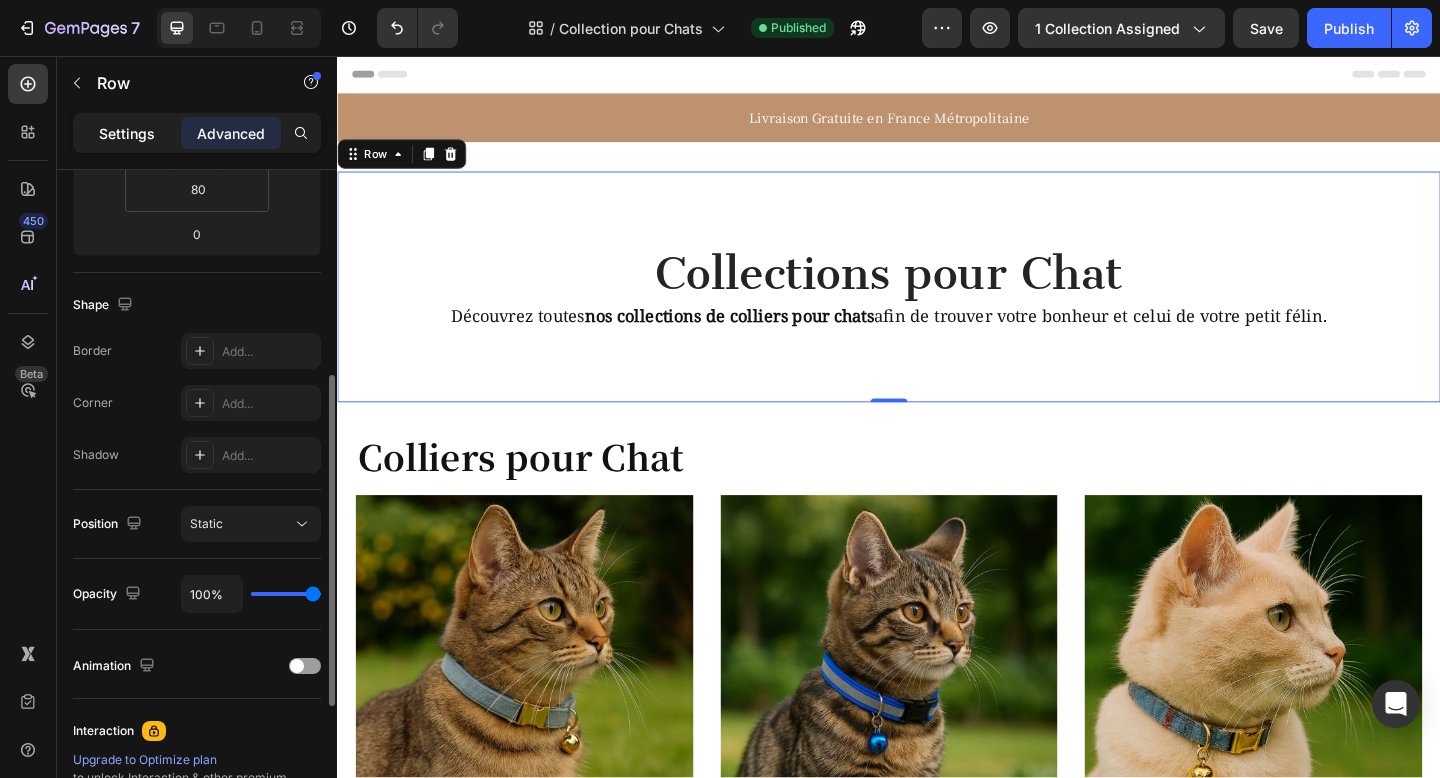 click on "Settings" at bounding box center [127, 133] 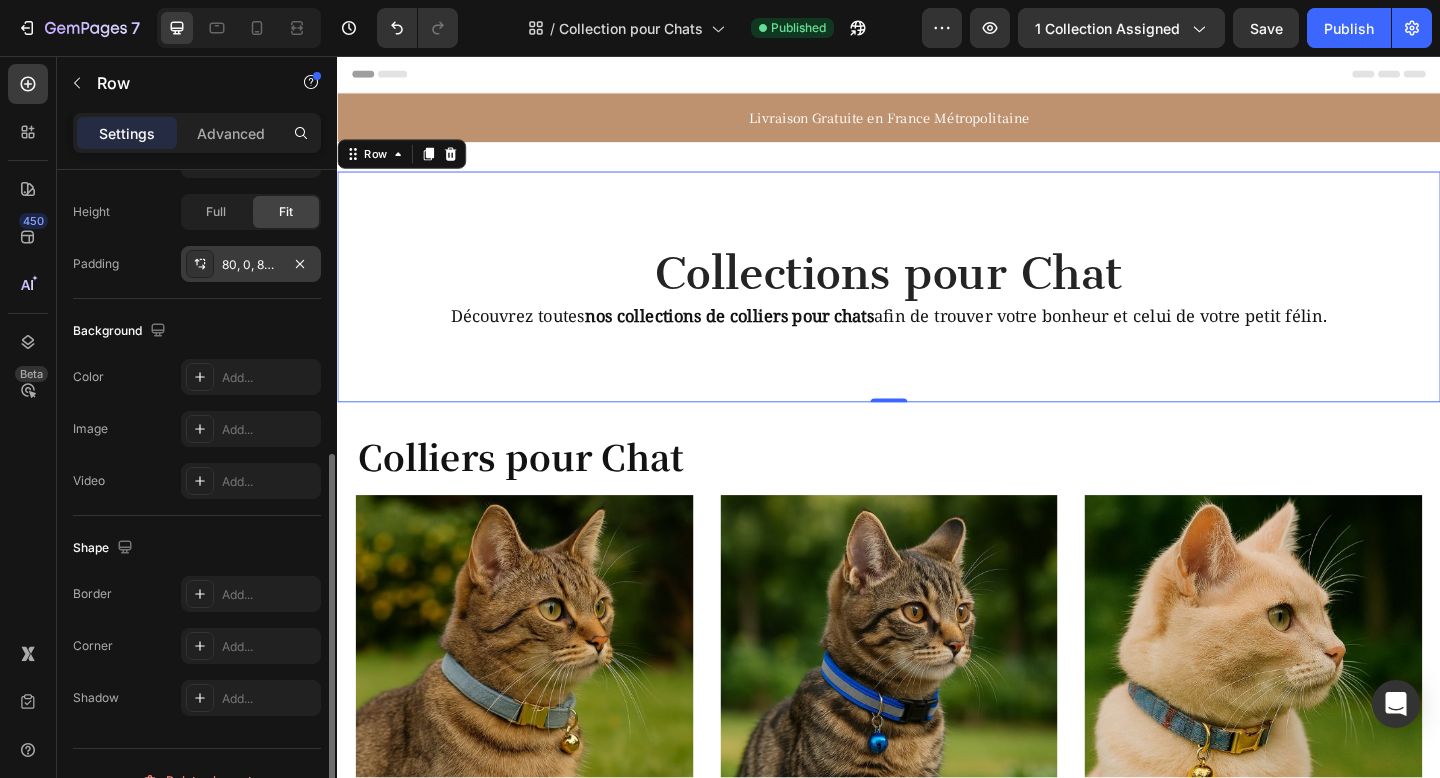 scroll, scrollTop: 555, scrollLeft: 0, axis: vertical 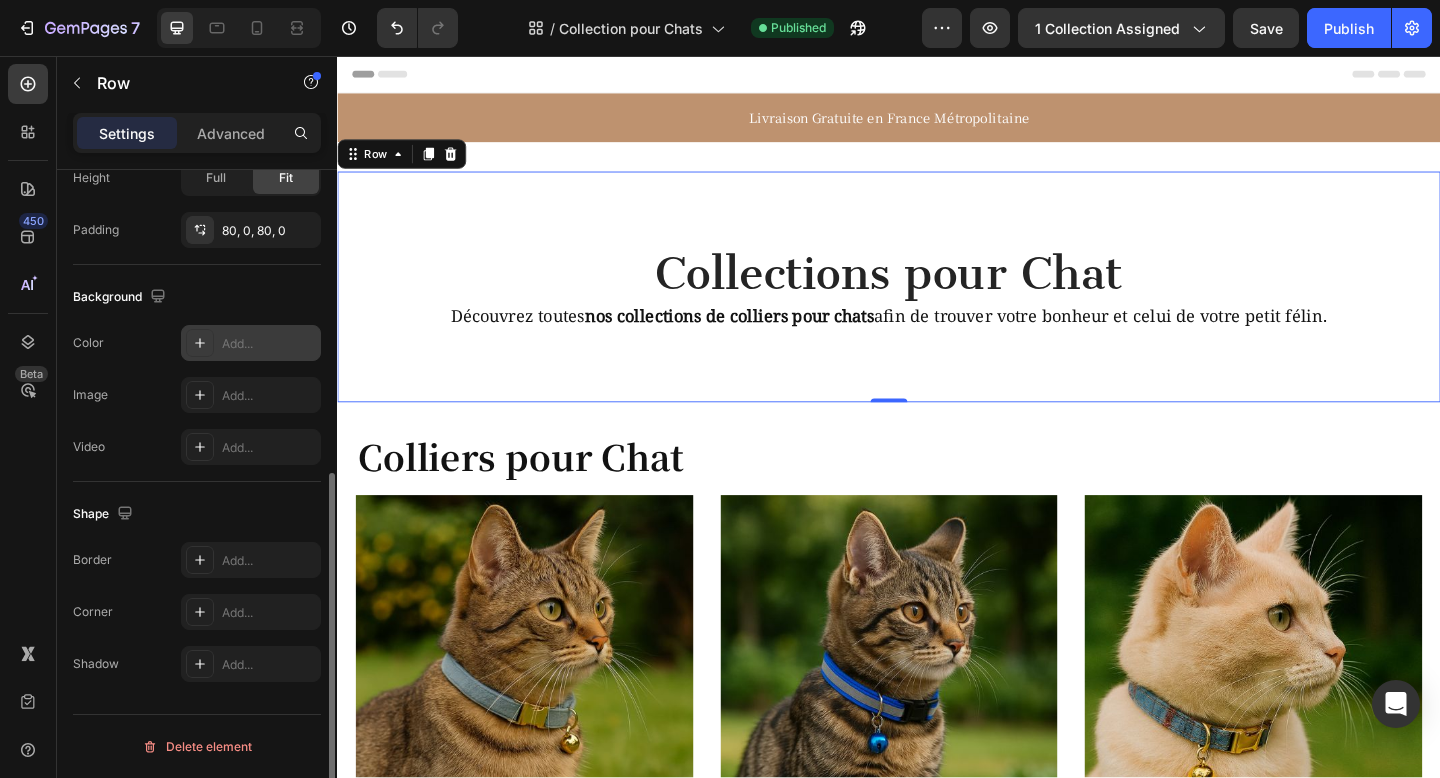 click at bounding box center (200, 343) 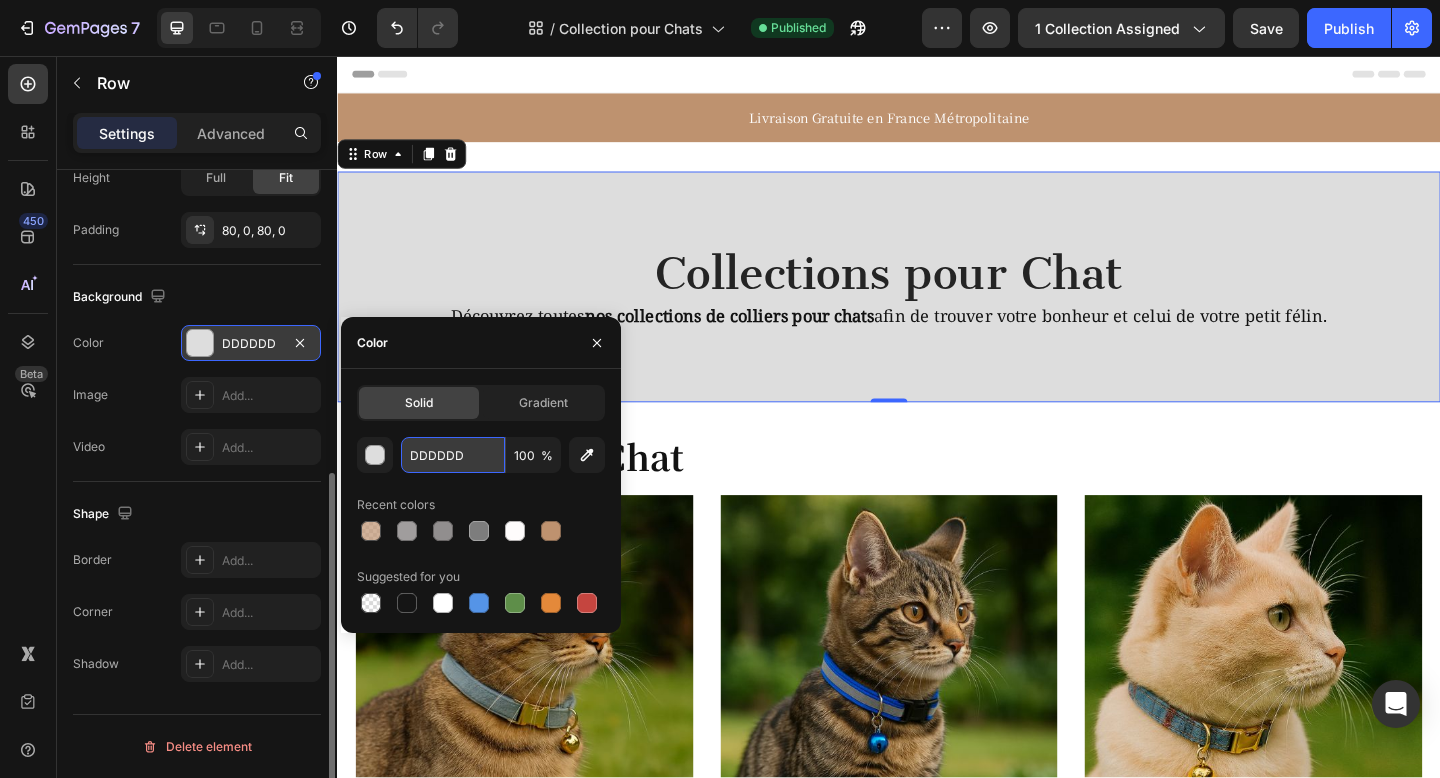 click on "DDDDDD" at bounding box center (453, 455) 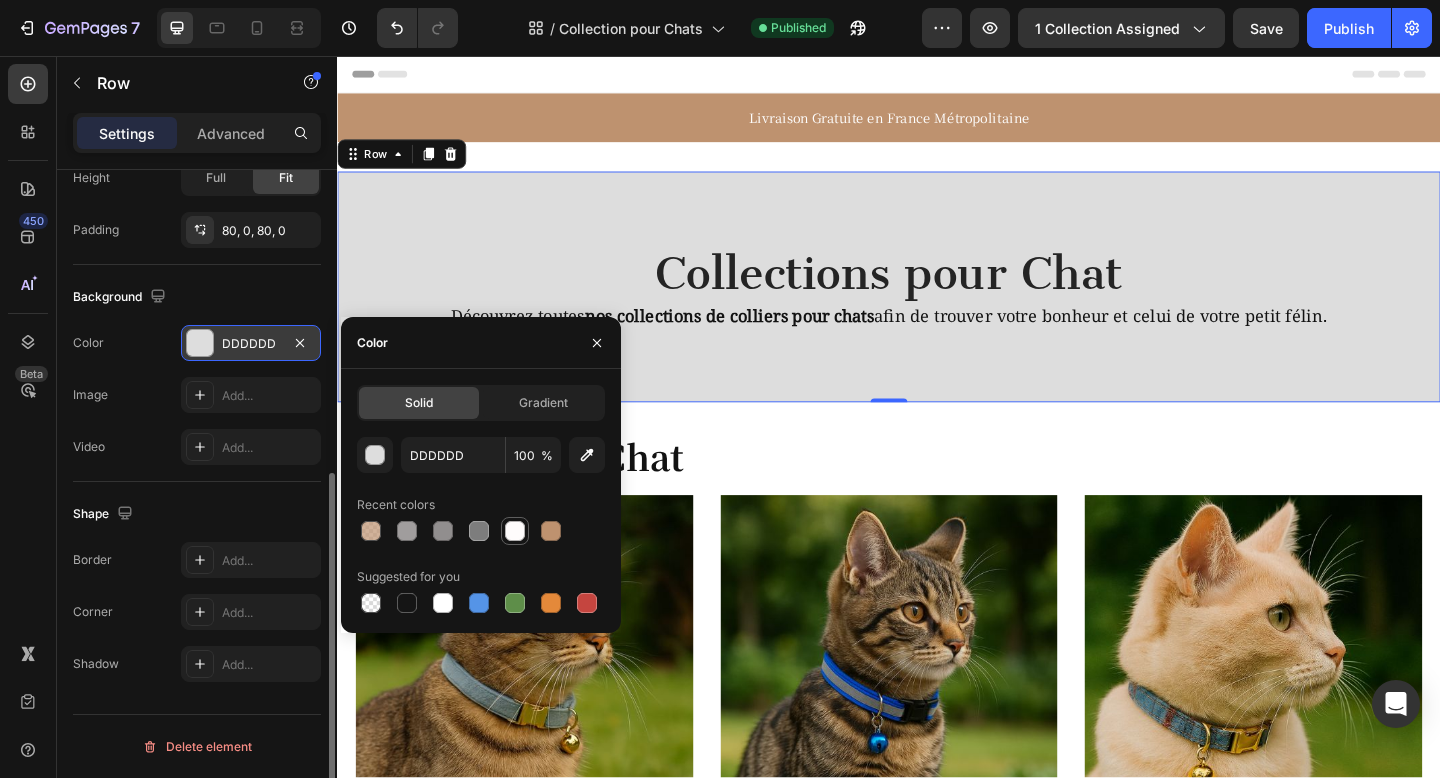 click at bounding box center (515, 531) 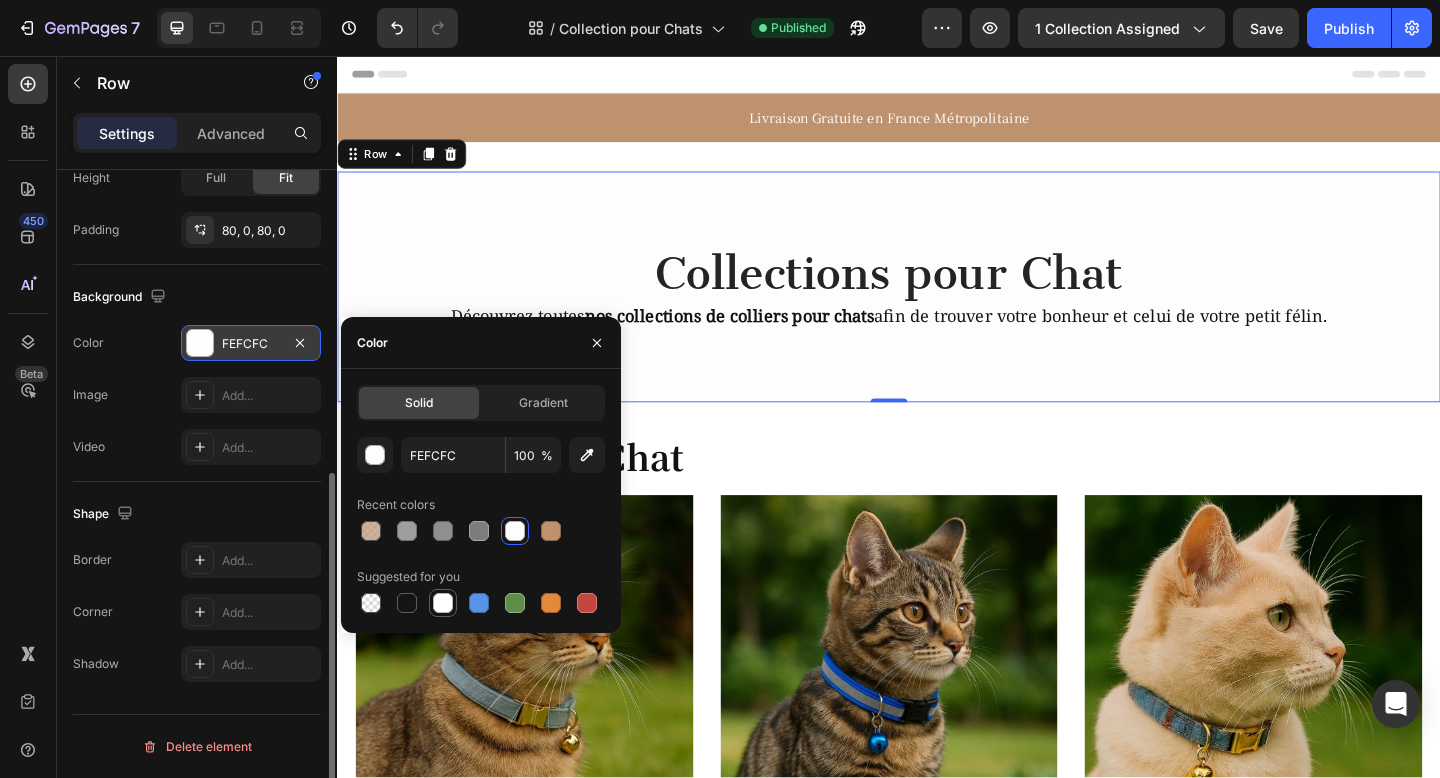 click at bounding box center [443, 603] 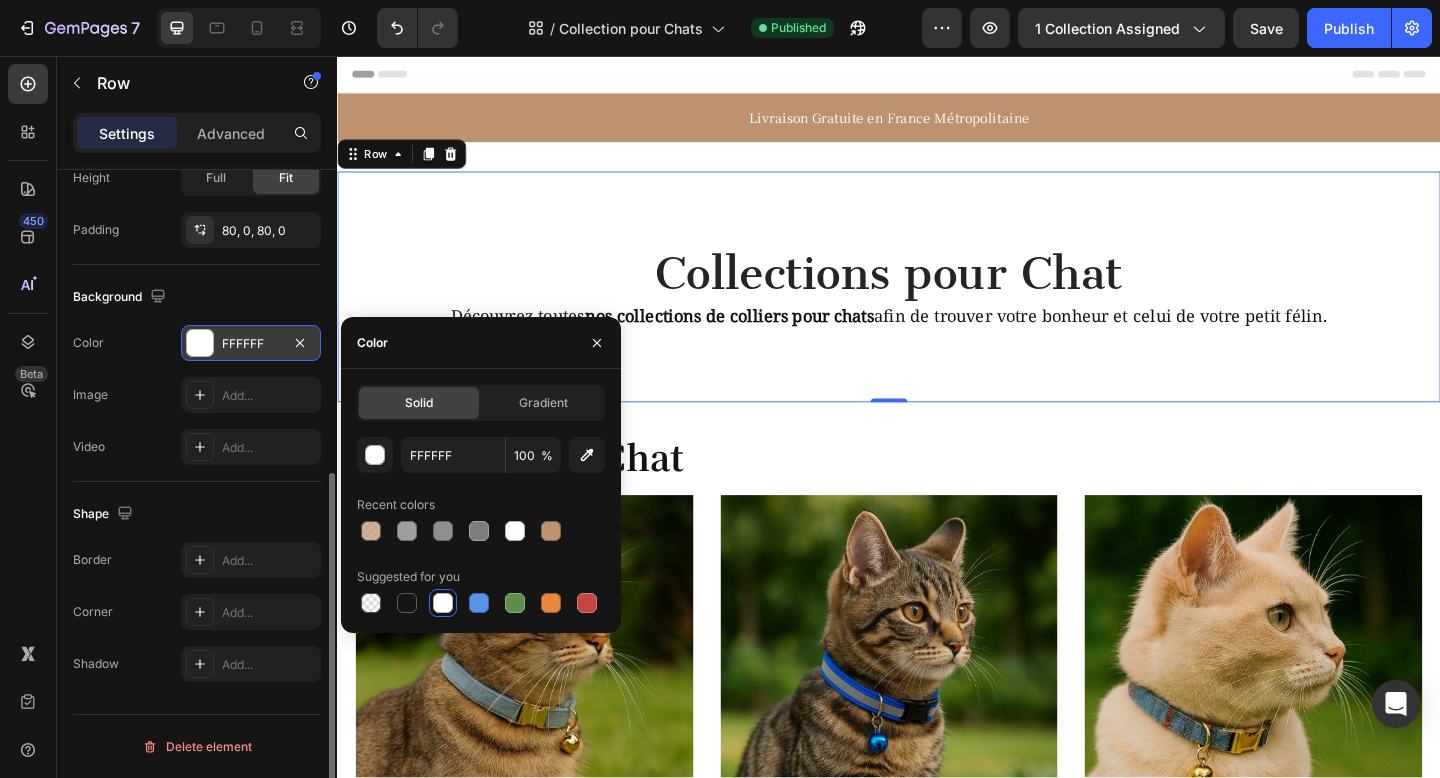 click on "Background" at bounding box center [197, 297] 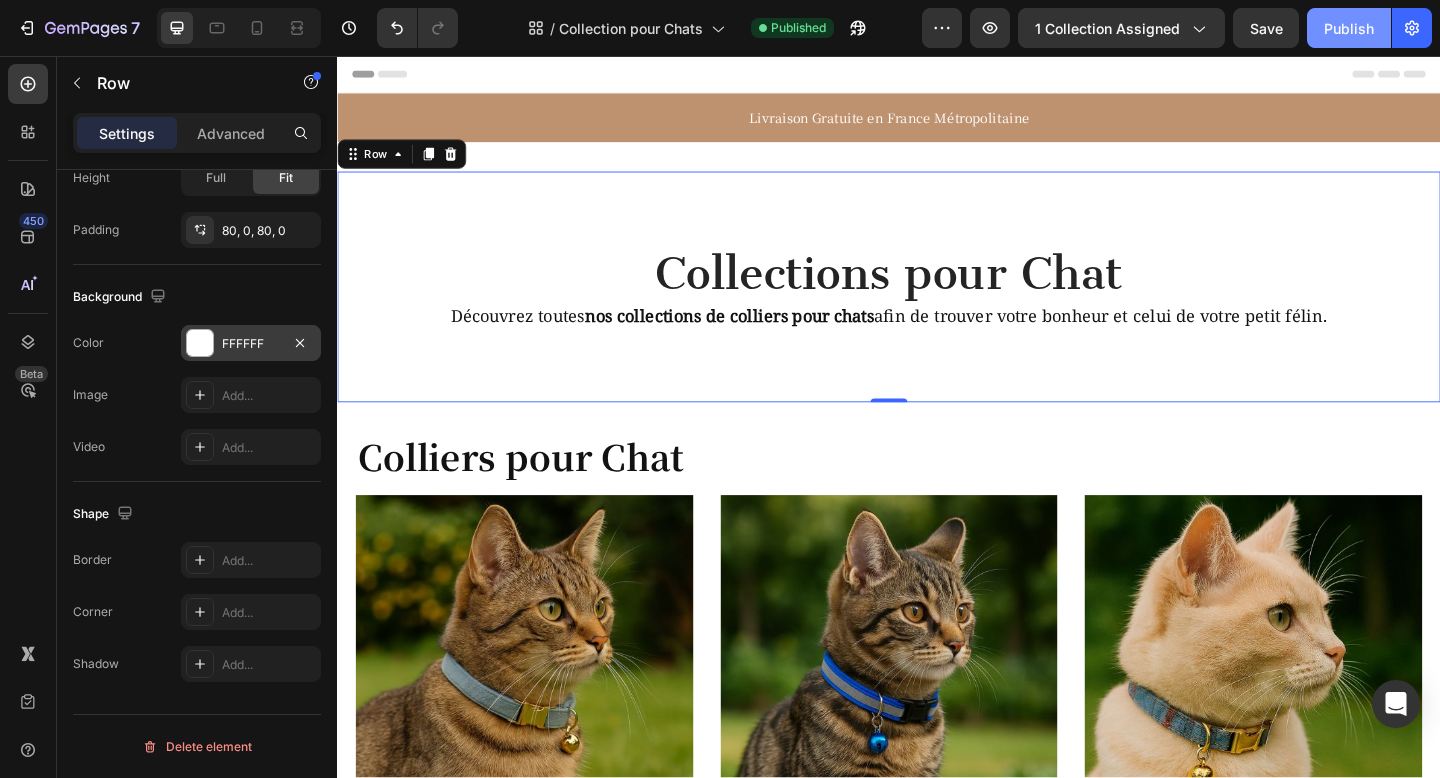 click on "Publish" 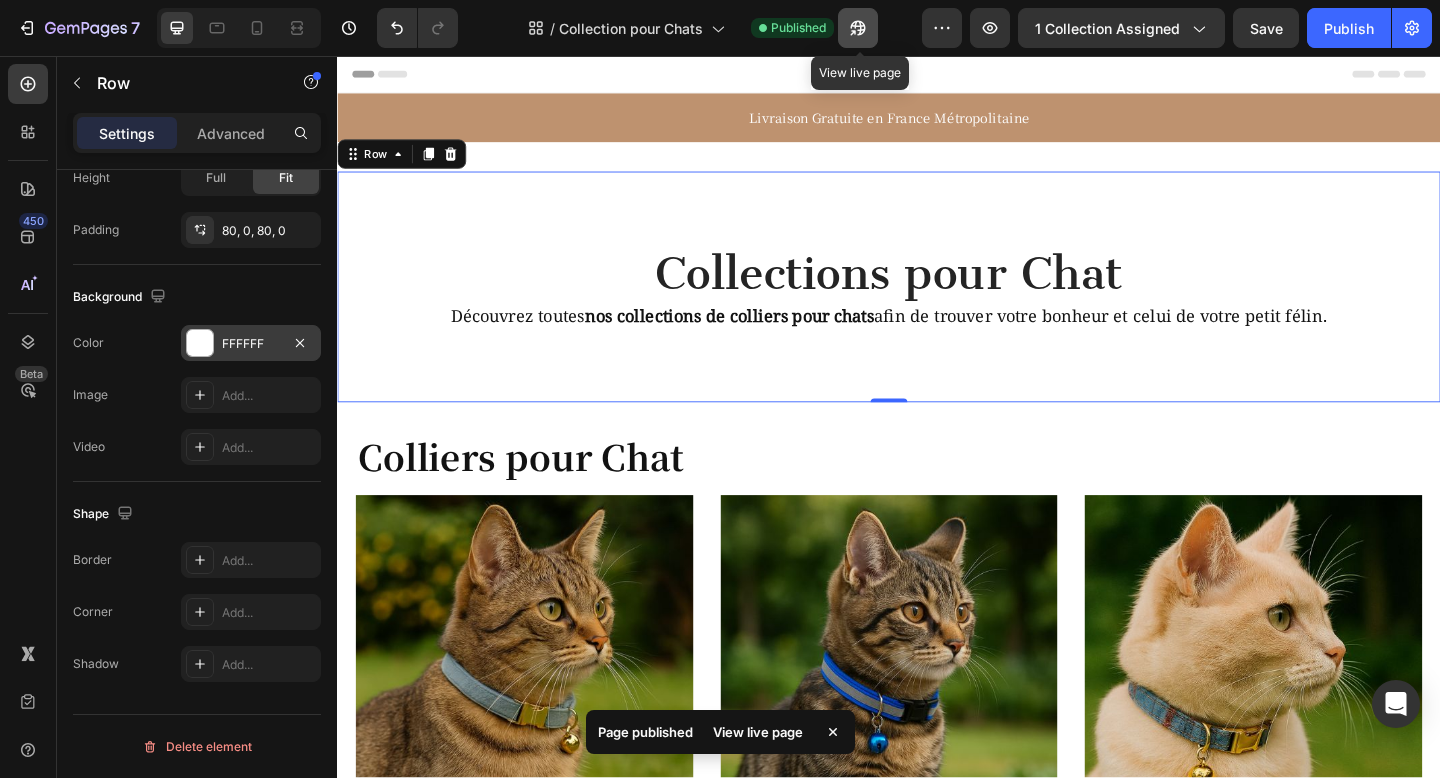 click 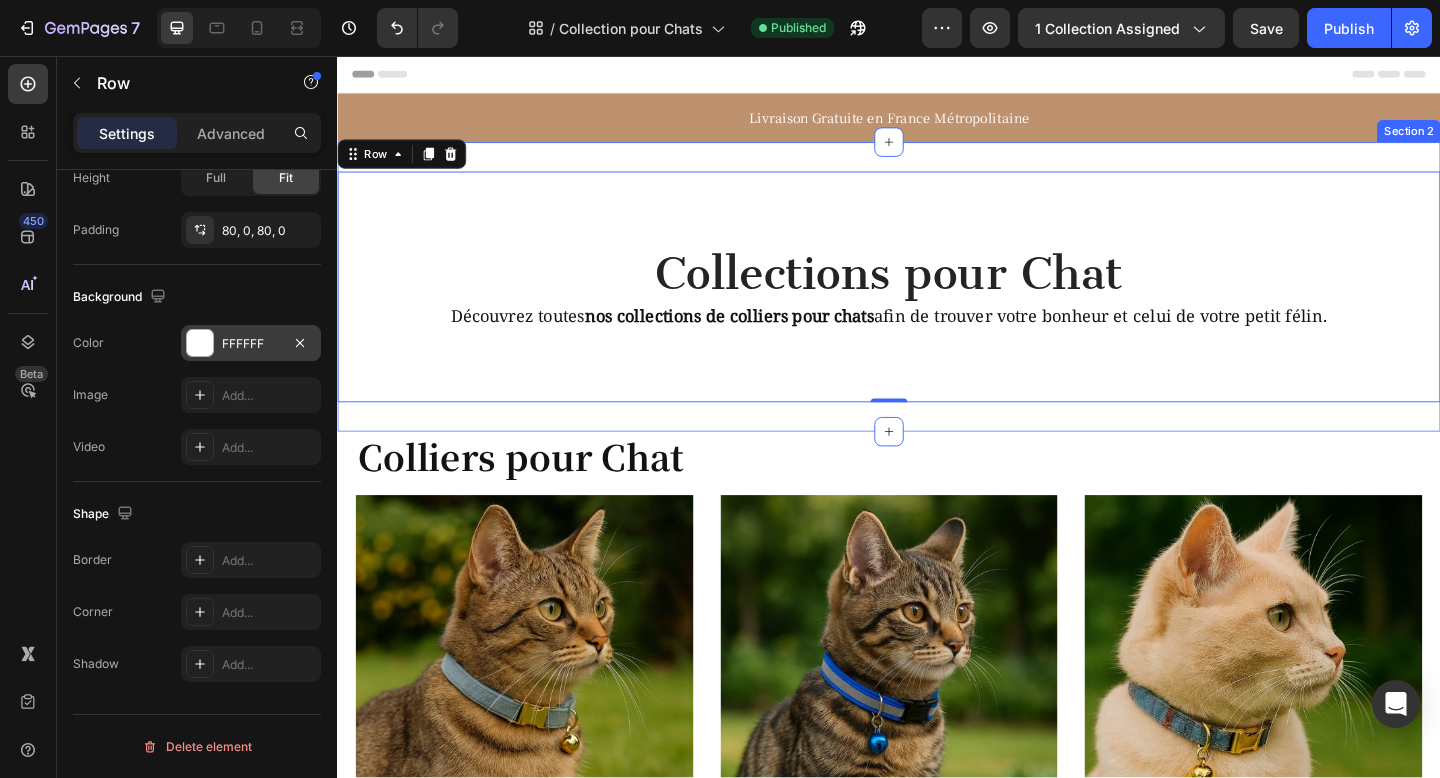 click on "Collections pour Chat Heading Découvrez toutes  nos collections de colliers pour chats  afin de trouver votre bonheur et celui de votre petit félin. Heading Row   0 Section 2" at bounding box center [937, 307] 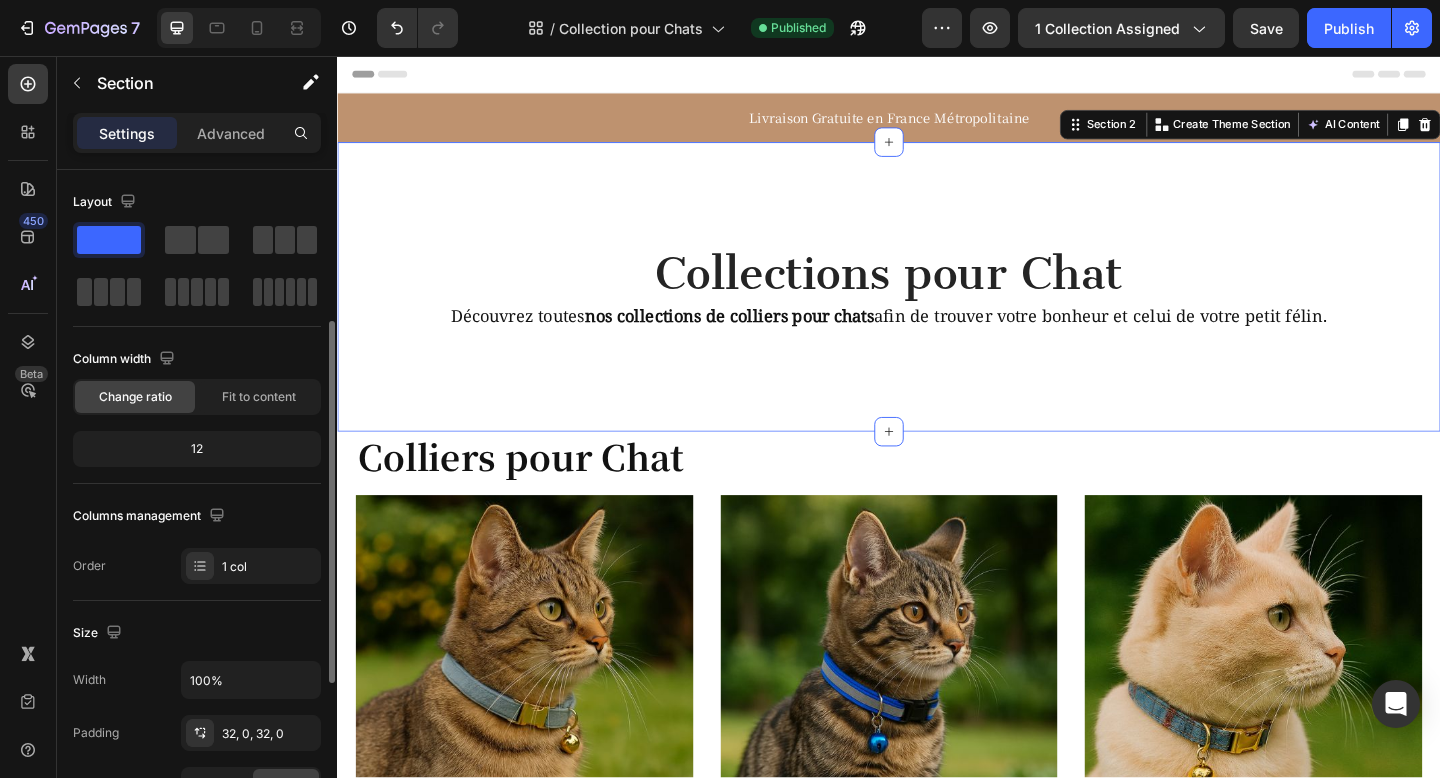 scroll, scrollTop: 555, scrollLeft: 0, axis: vertical 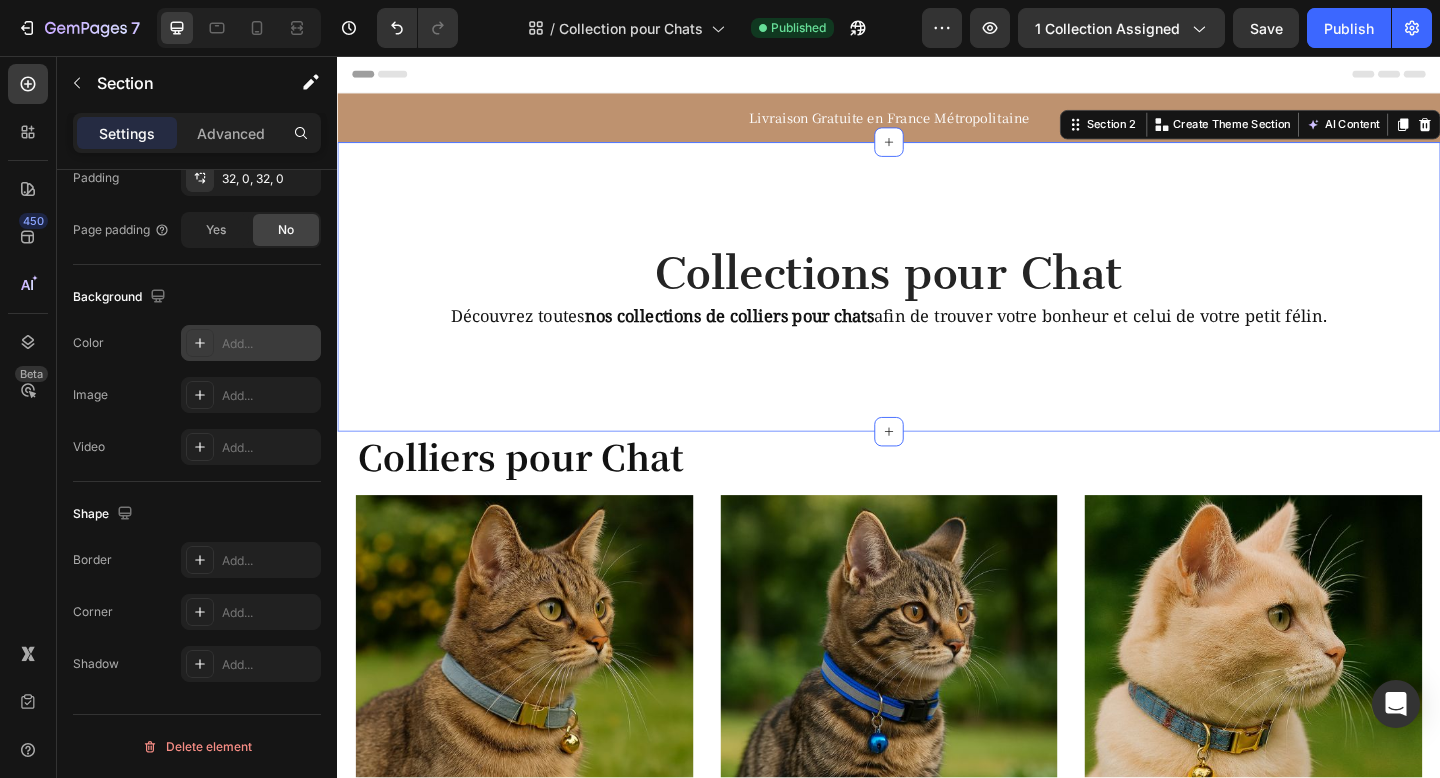 click at bounding box center [200, 343] 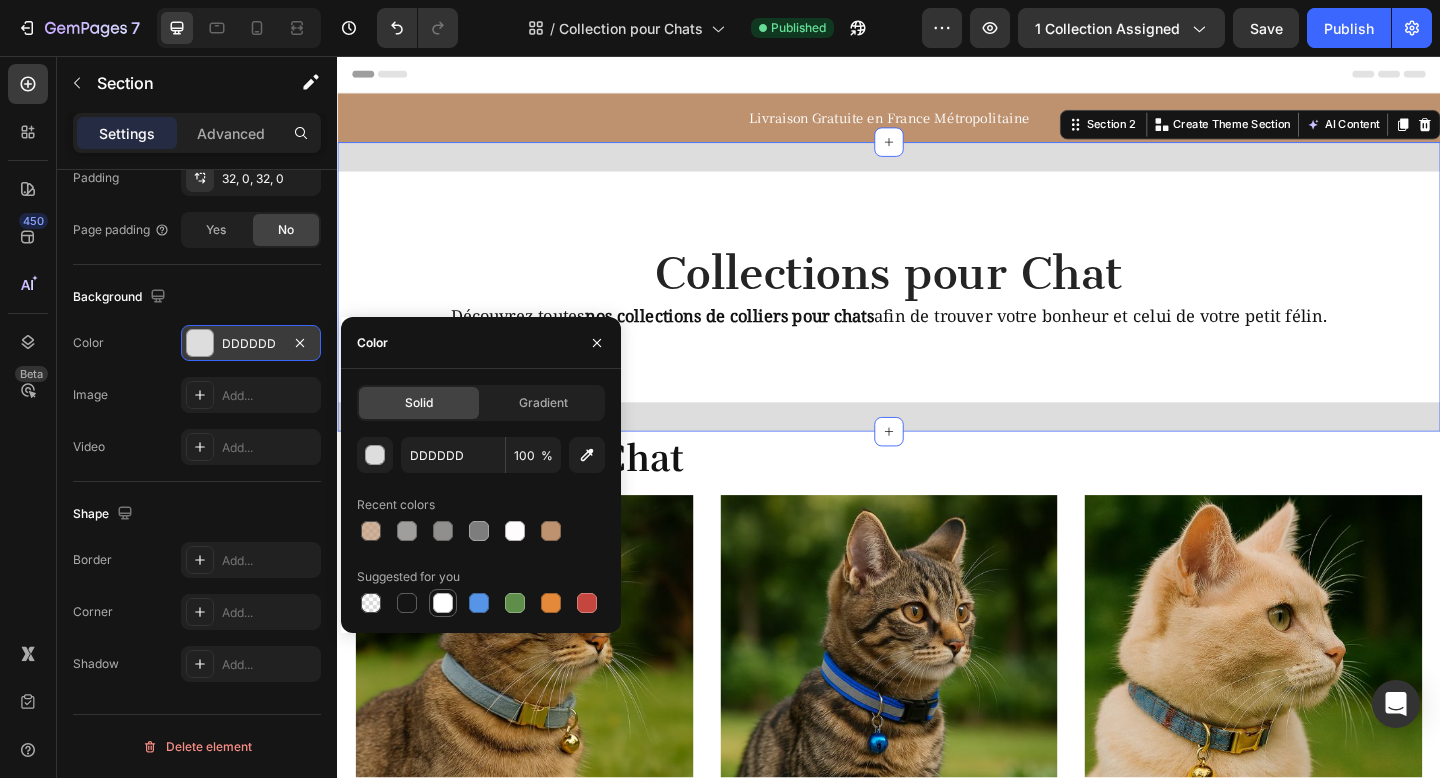 click at bounding box center [443, 603] 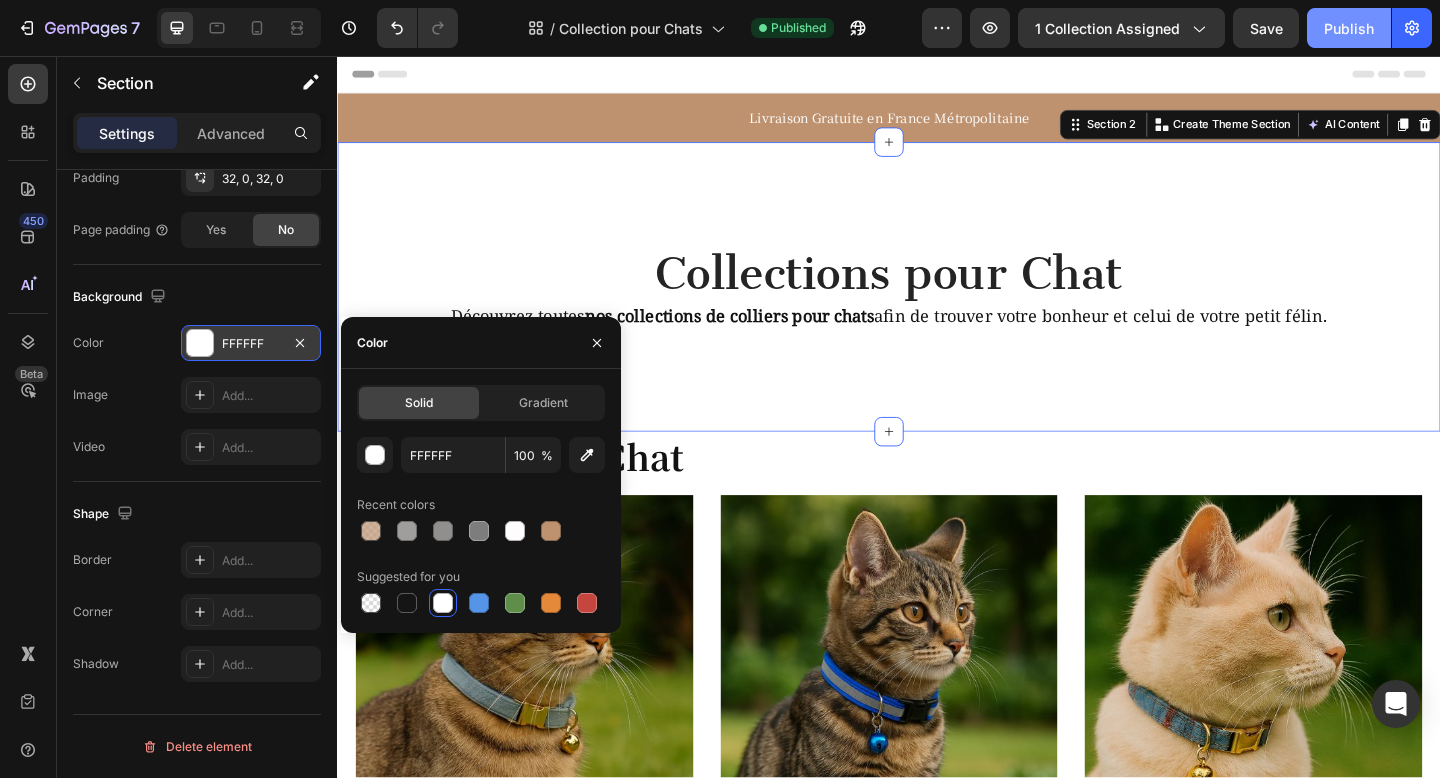 click on "Publish" at bounding box center [1349, 28] 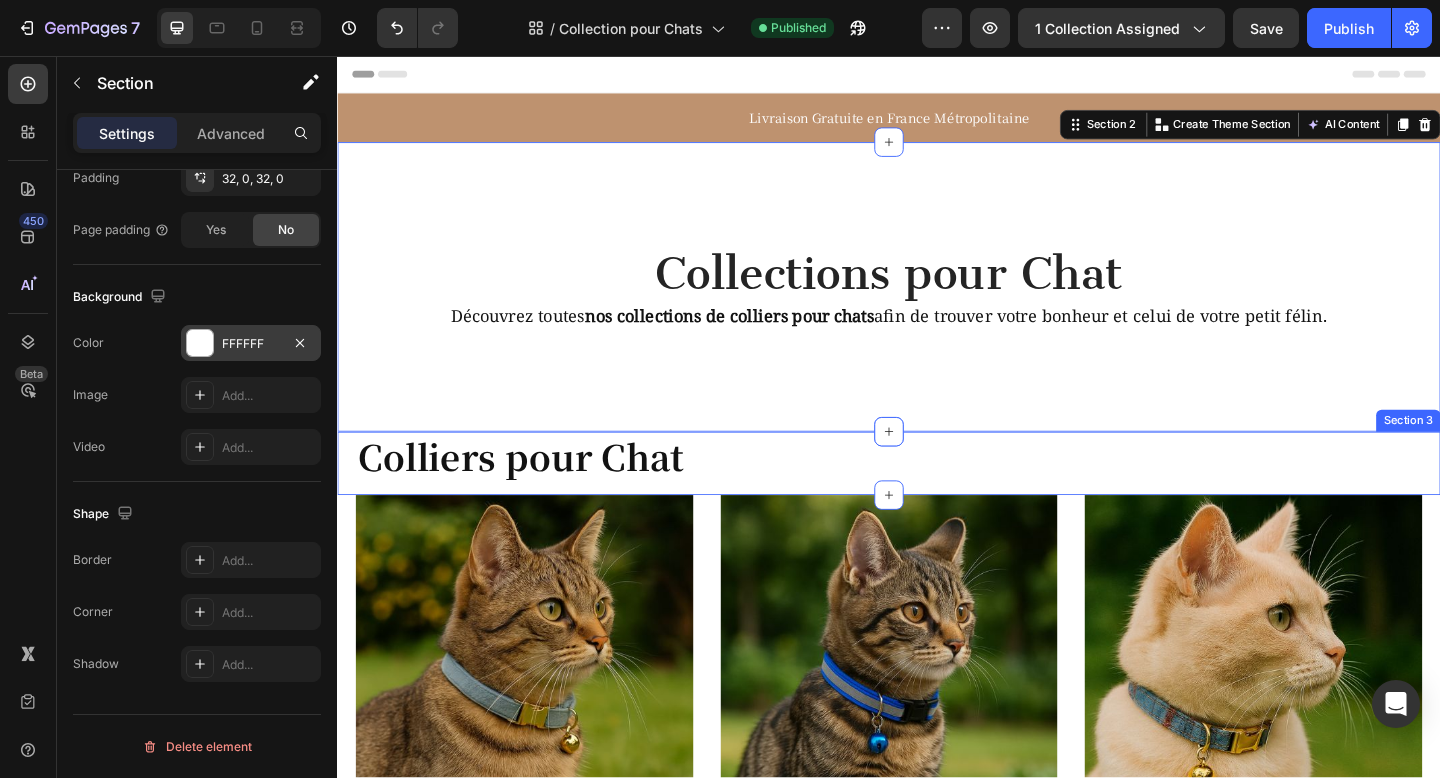 click on "Colliers pour Chat Heading Section 3" at bounding box center [937, 499] 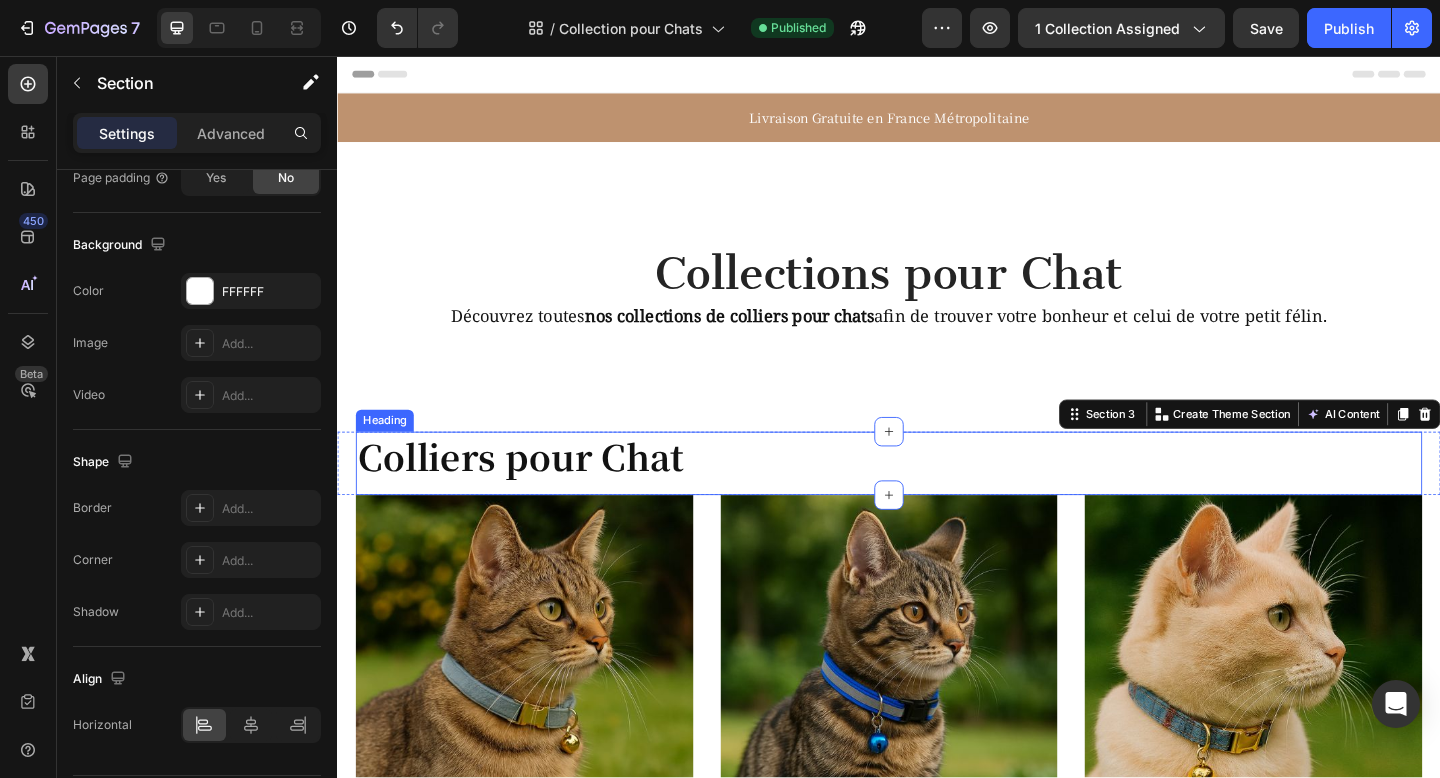 click on "Colliers pour Chat" at bounding box center (937, 491) 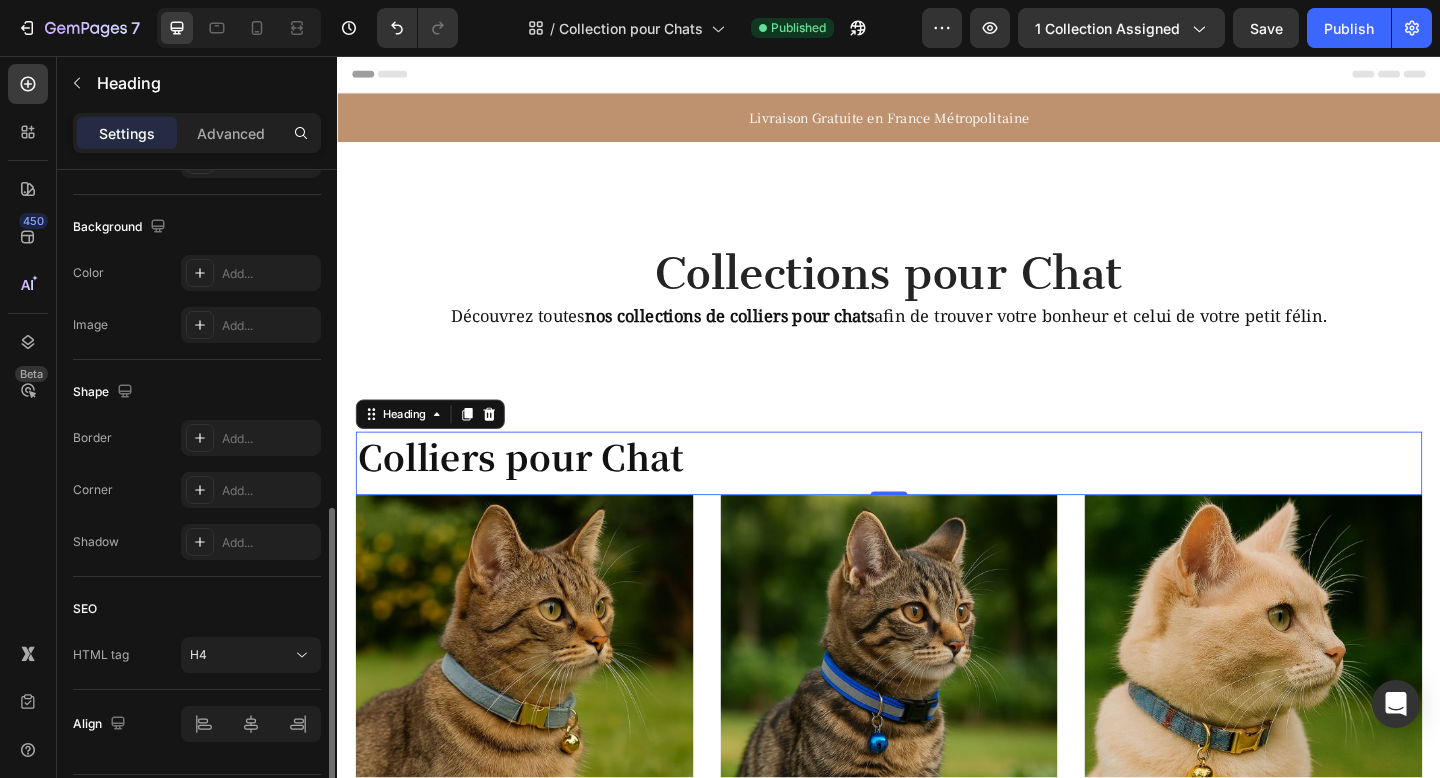 scroll, scrollTop: 568, scrollLeft: 0, axis: vertical 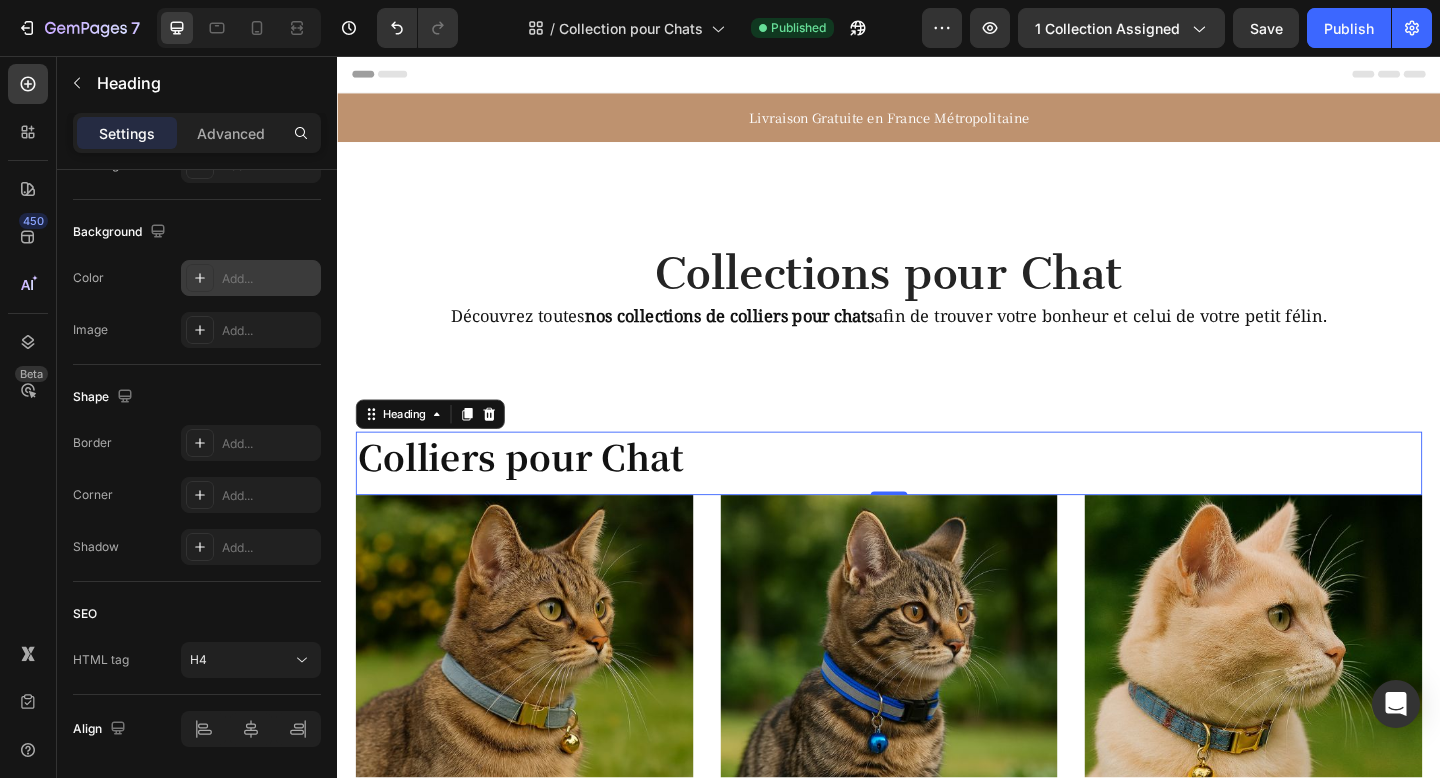 click on "Add..." at bounding box center [251, 278] 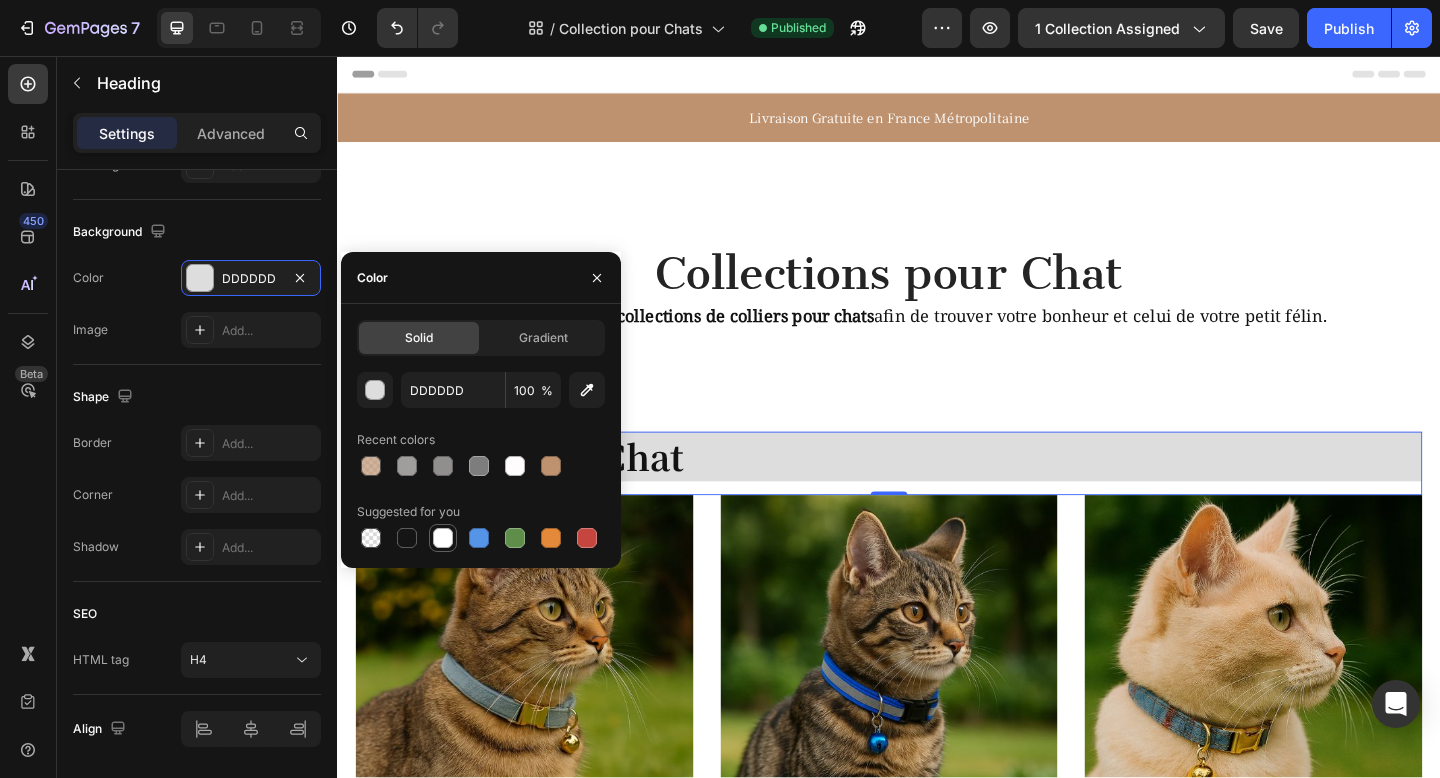 click at bounding box center (443, 538) 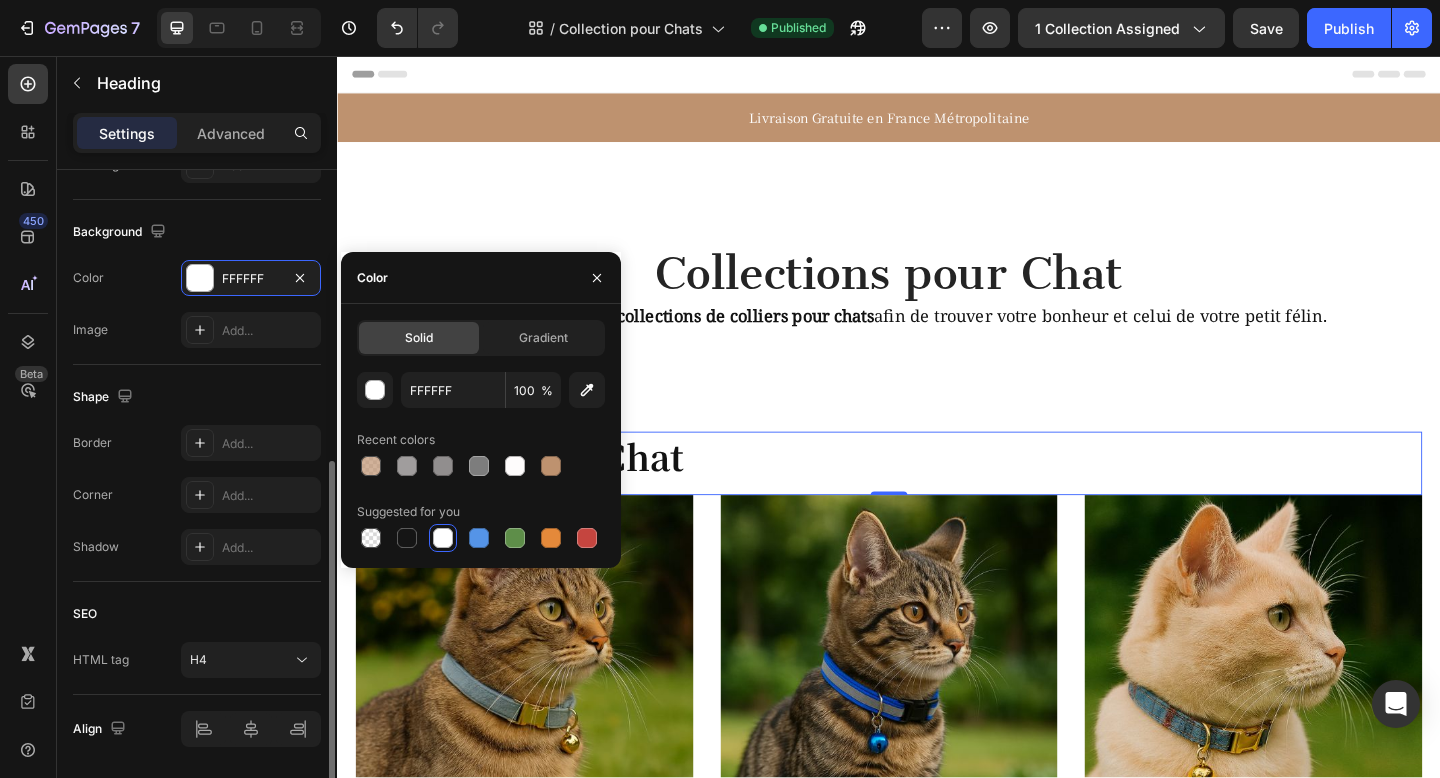 click on "Shape" at bounding box center (197, 397) 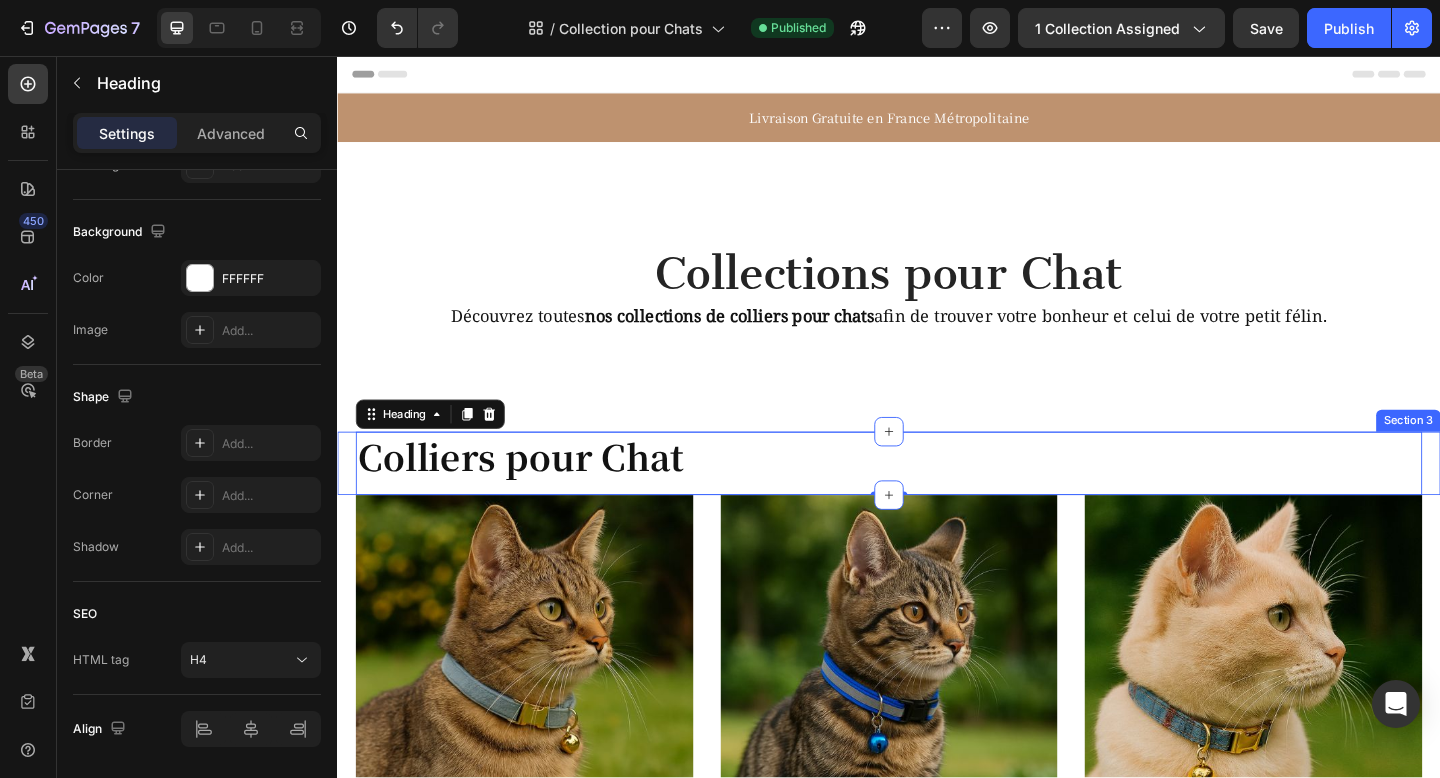 click on "Colliers pour Chat Heading   0 Section 3" at bounding box center (937, 499) 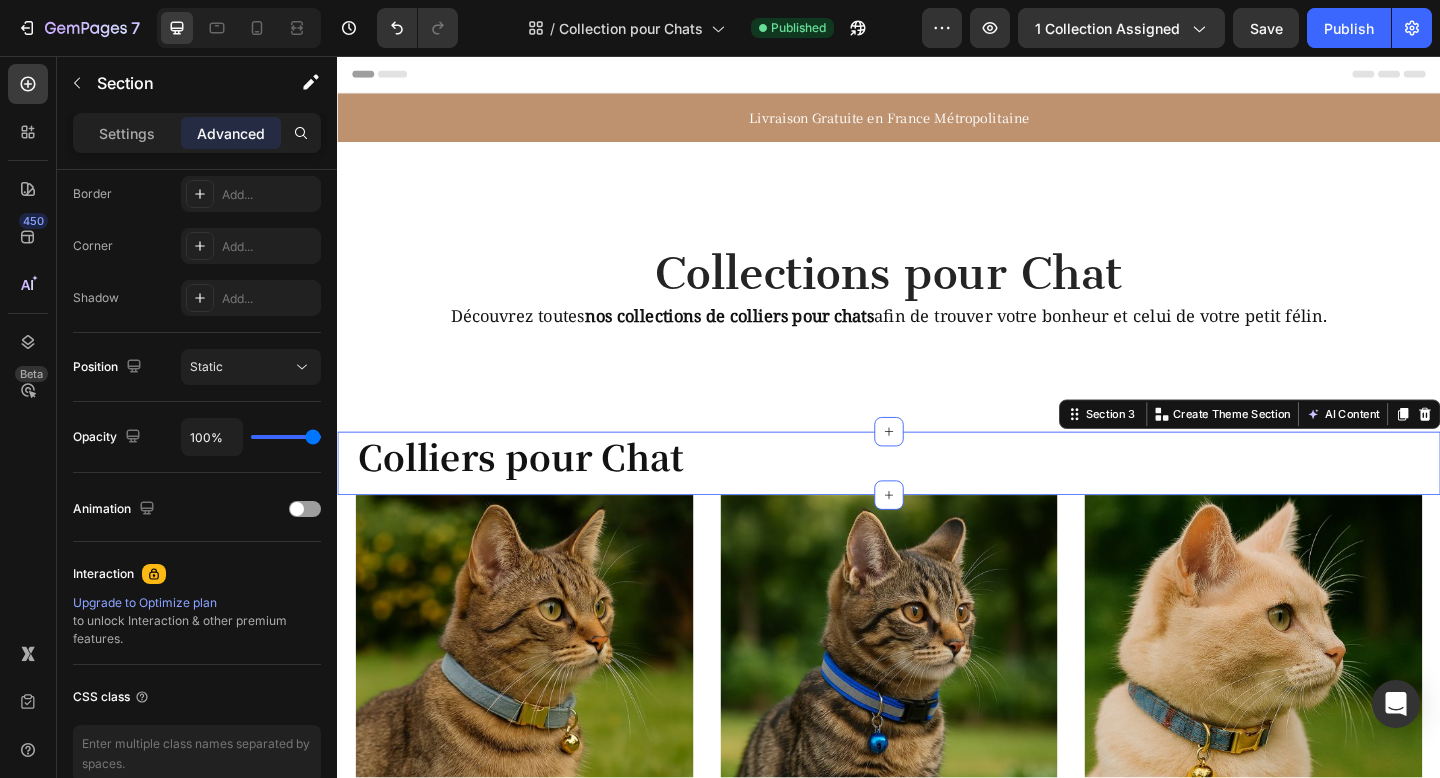 scroll, scrollTop: 0, scrollLeft: 0, axis: both 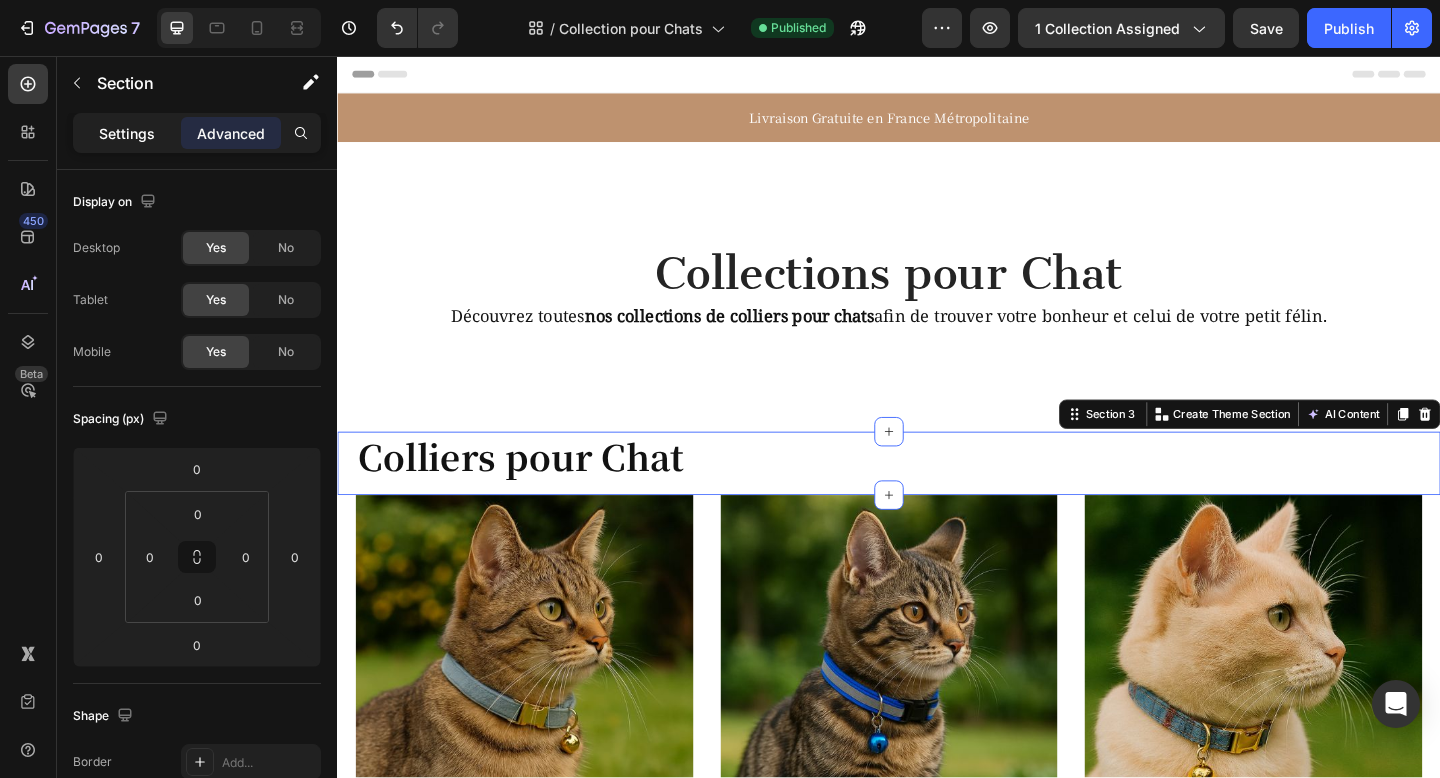 click on "Settings" at bounding box center (127, 133) 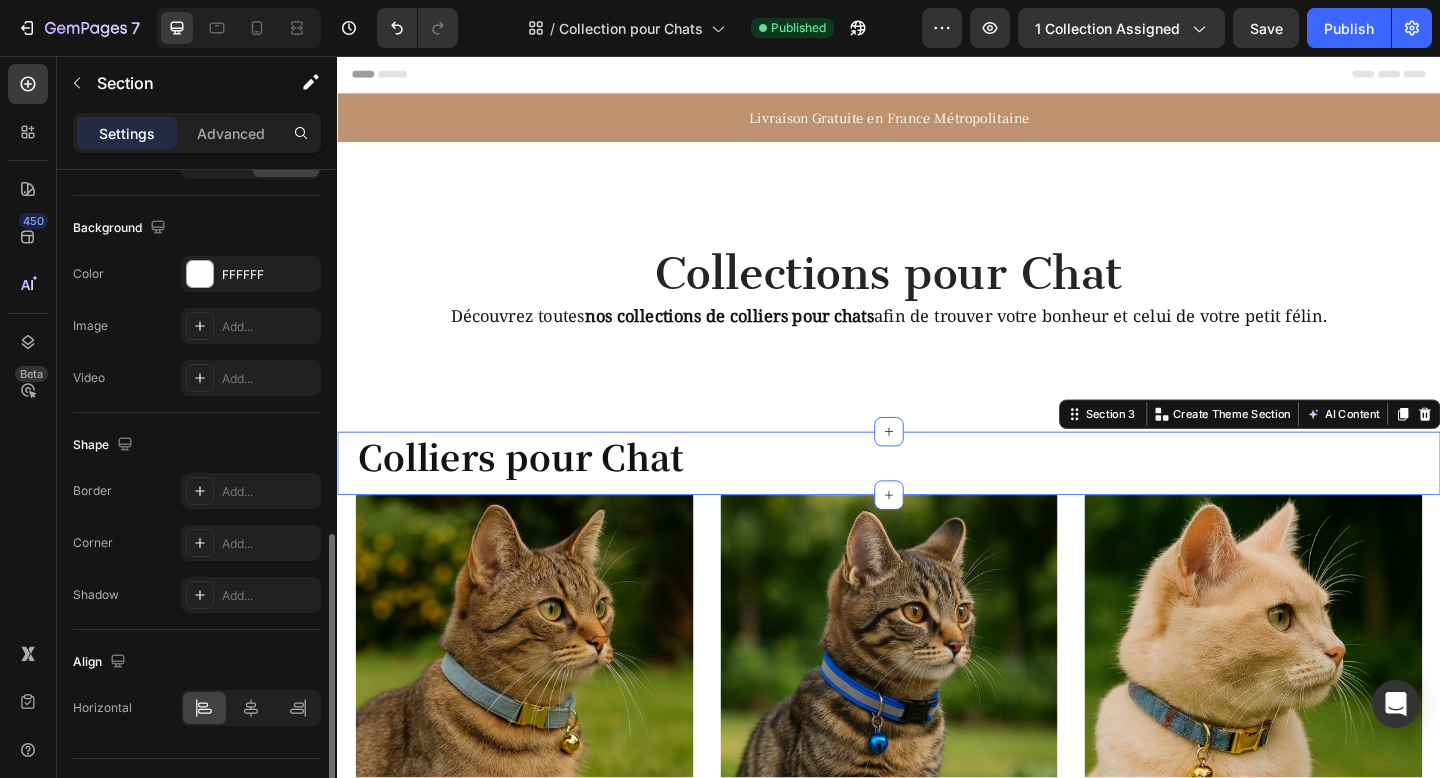 scroll, scrollTop: 616, scrollLeft: 0, axis: vertical 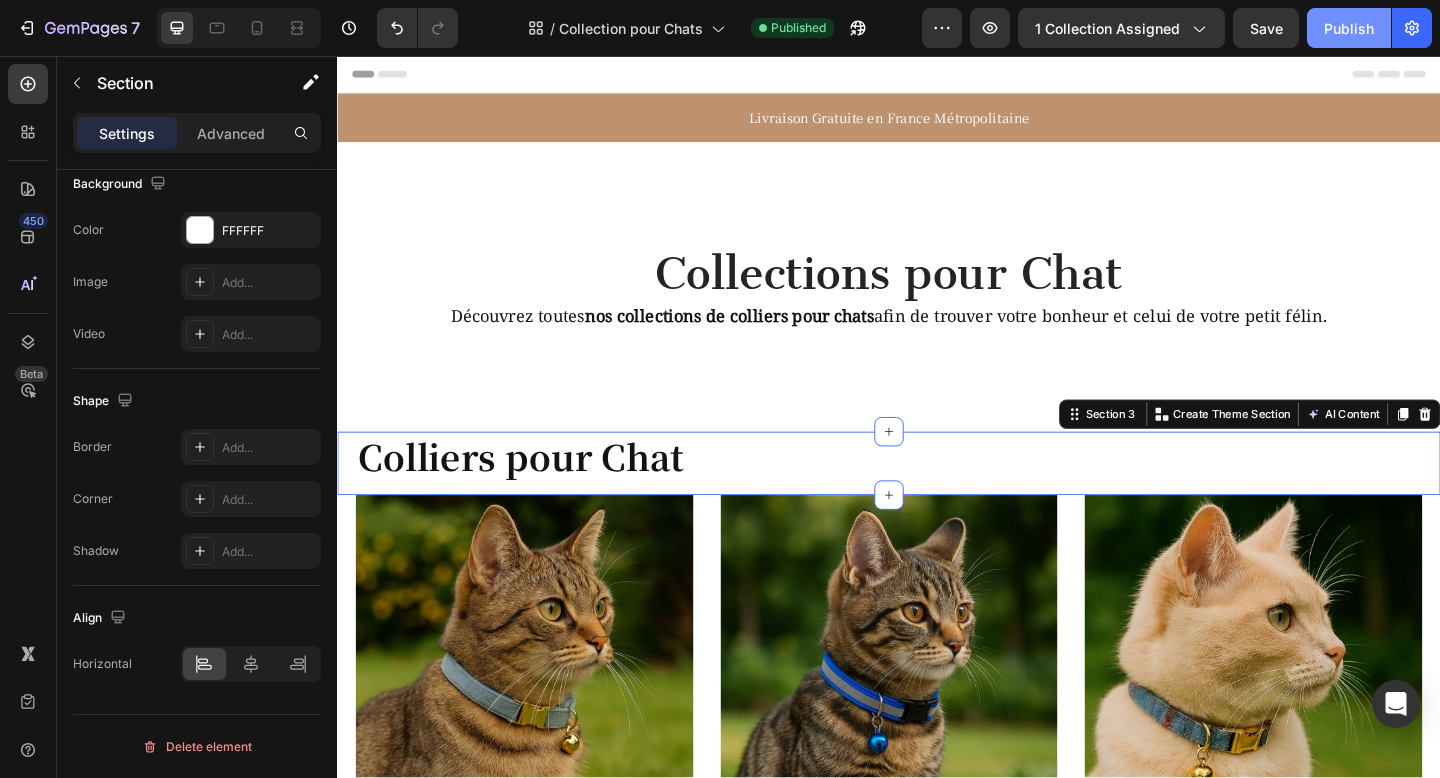 click on "Publish" 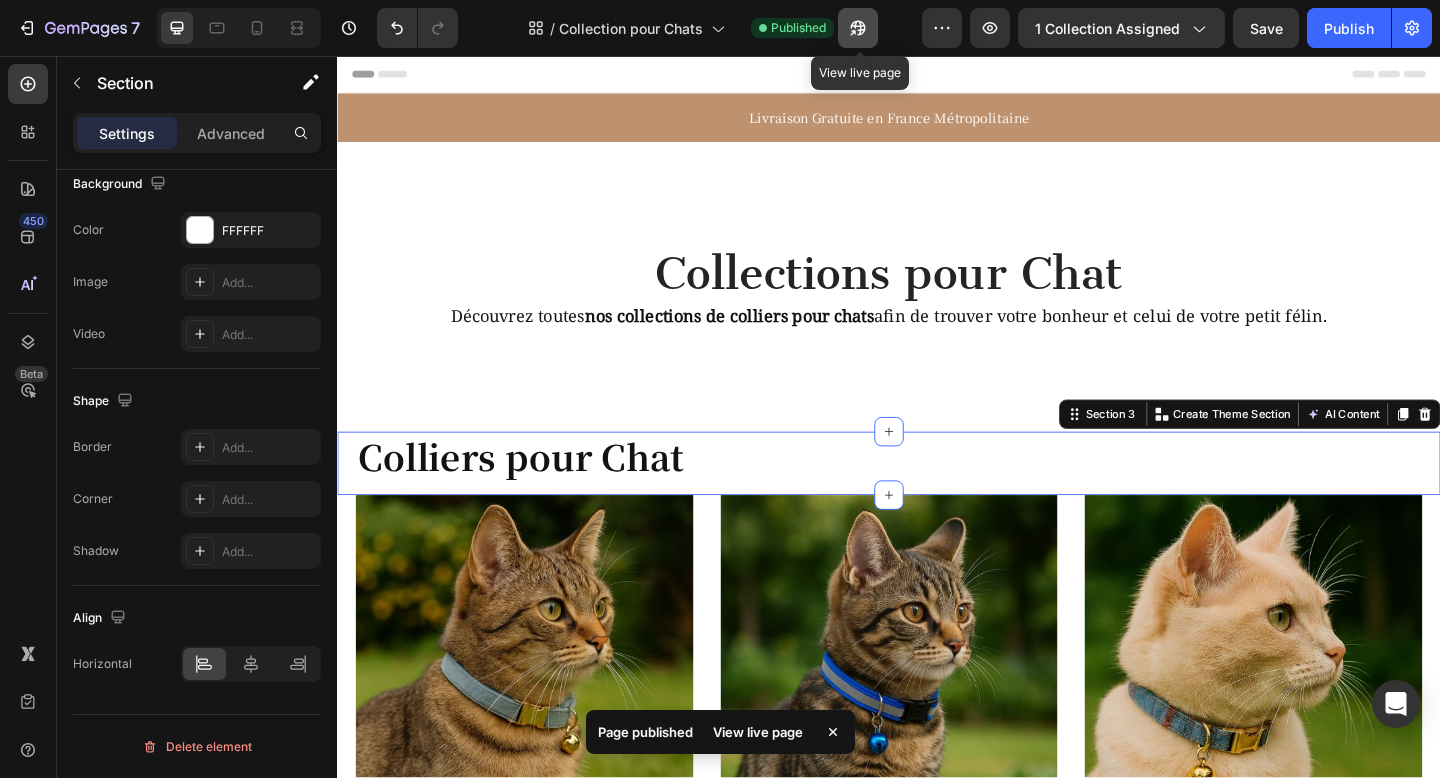 click 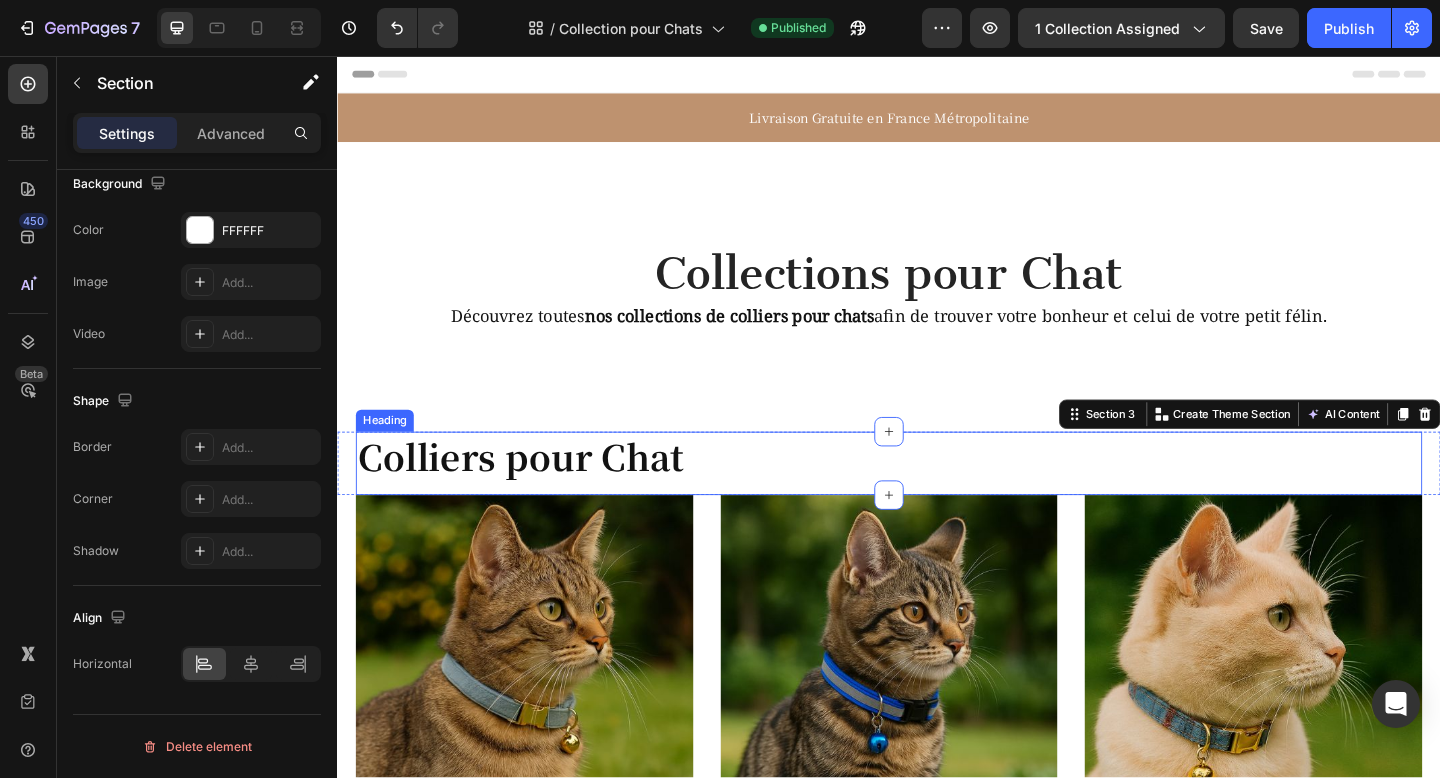 click on "Colliers pour Chat" at bounding box center [937, 491] 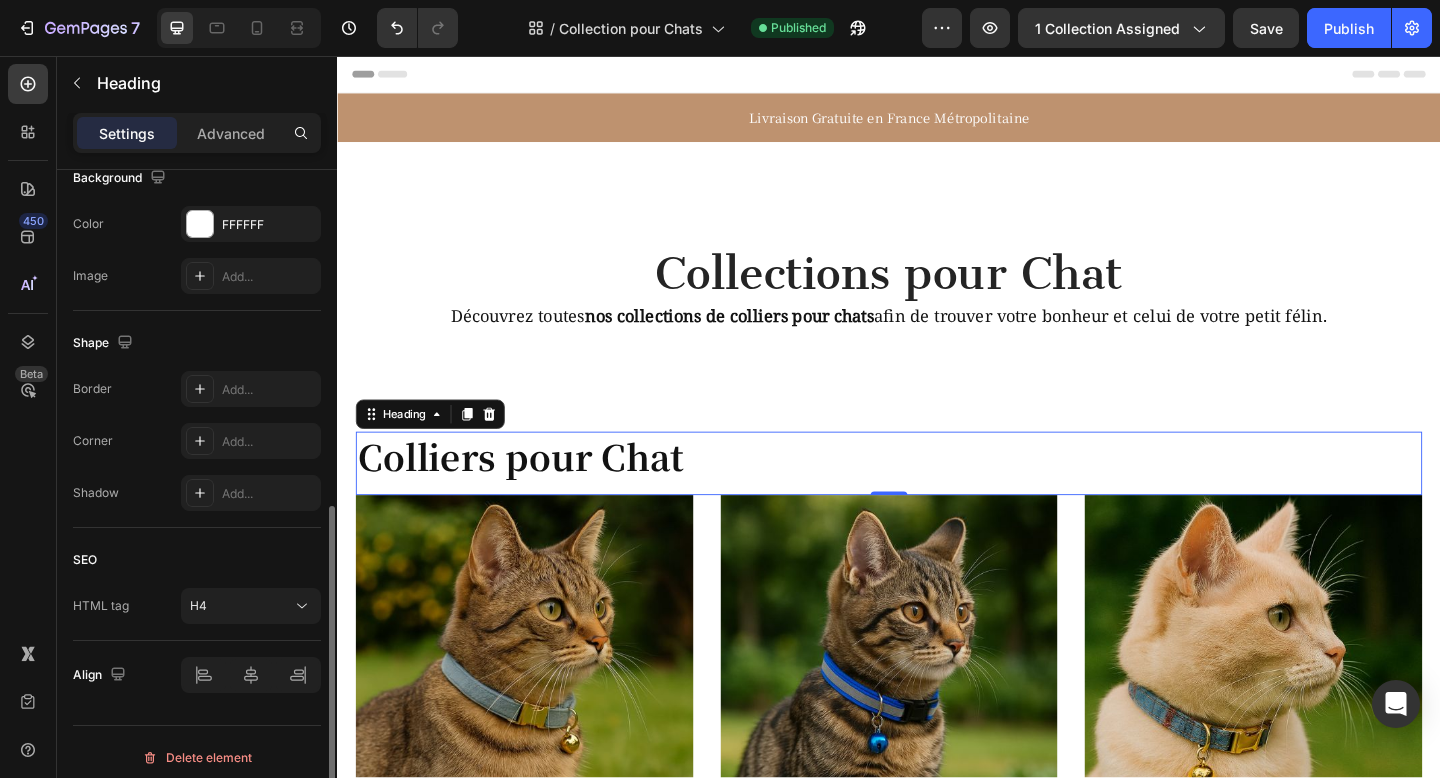 scroll, scrollTop: 633, scrollLeft: 0, axis: vertical 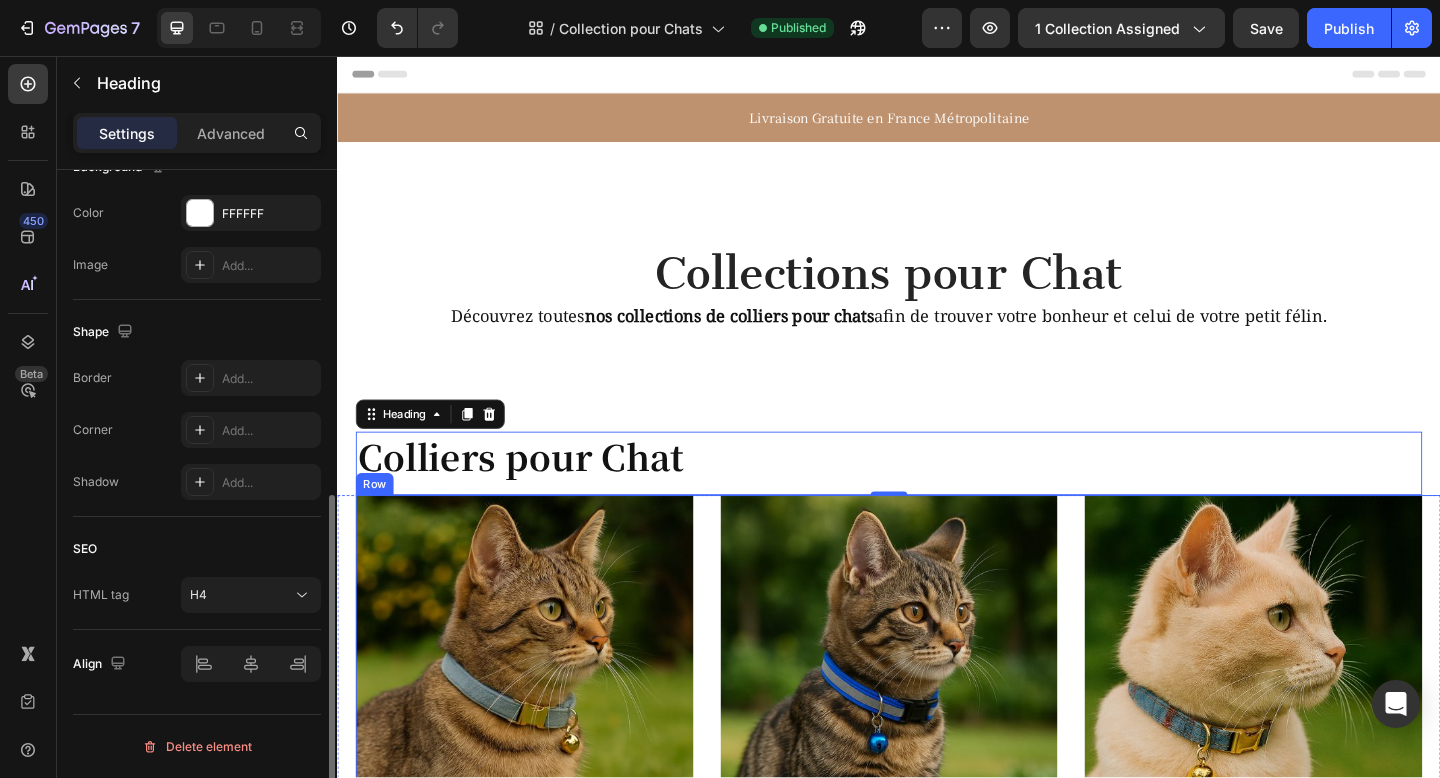 click on "Image Colliers en velours pour chat Heading
Voir la collection Button Row Image Colliers réfléchissants pour chat Heading
Voir la collection Button Row Image Colliers pour chat personnalisés Heading
Voir la collection Button Row Row" at bounding box center [957, 790] 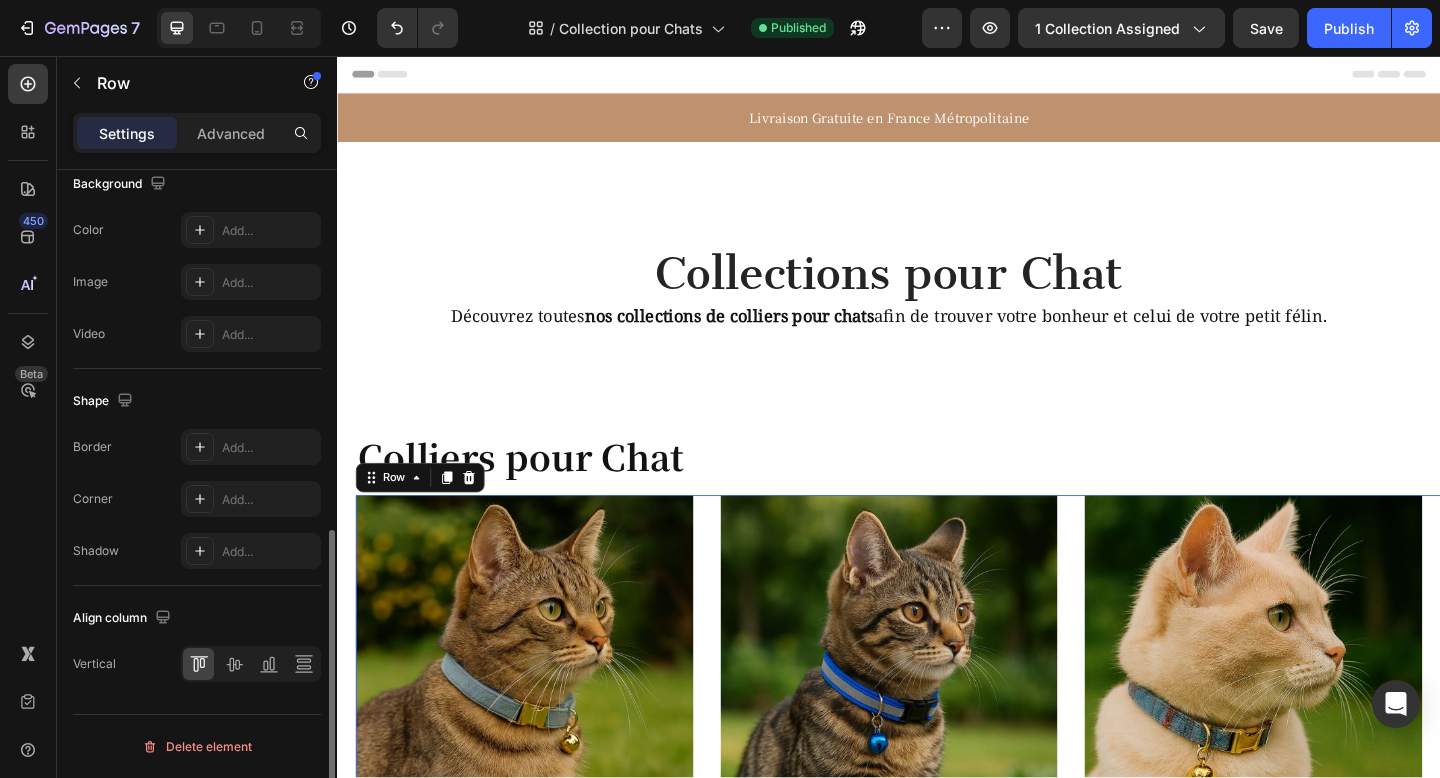 scroll, scrollTop: 743, scrollLeft: 0, axis: vertical 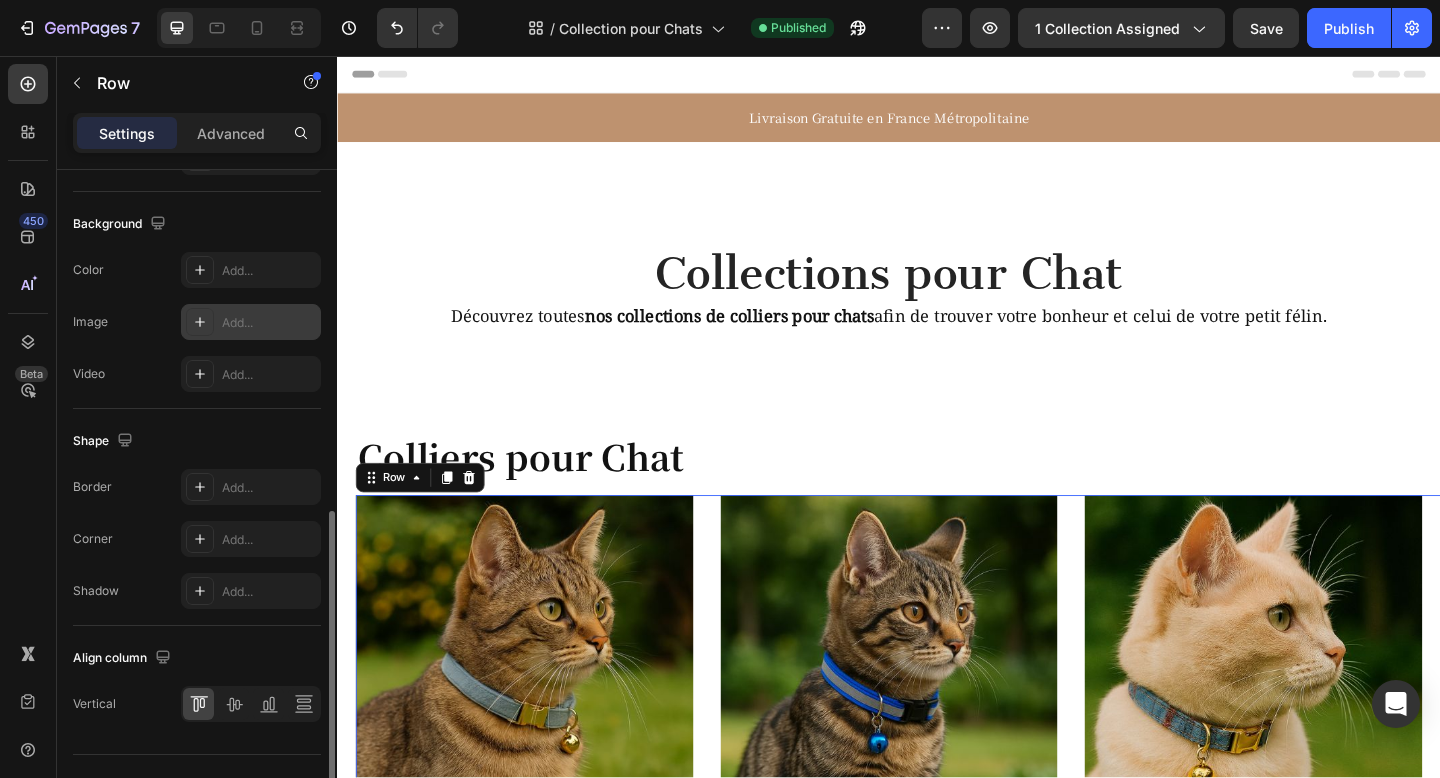 click on "Add..." at bounding box center [251, 322] 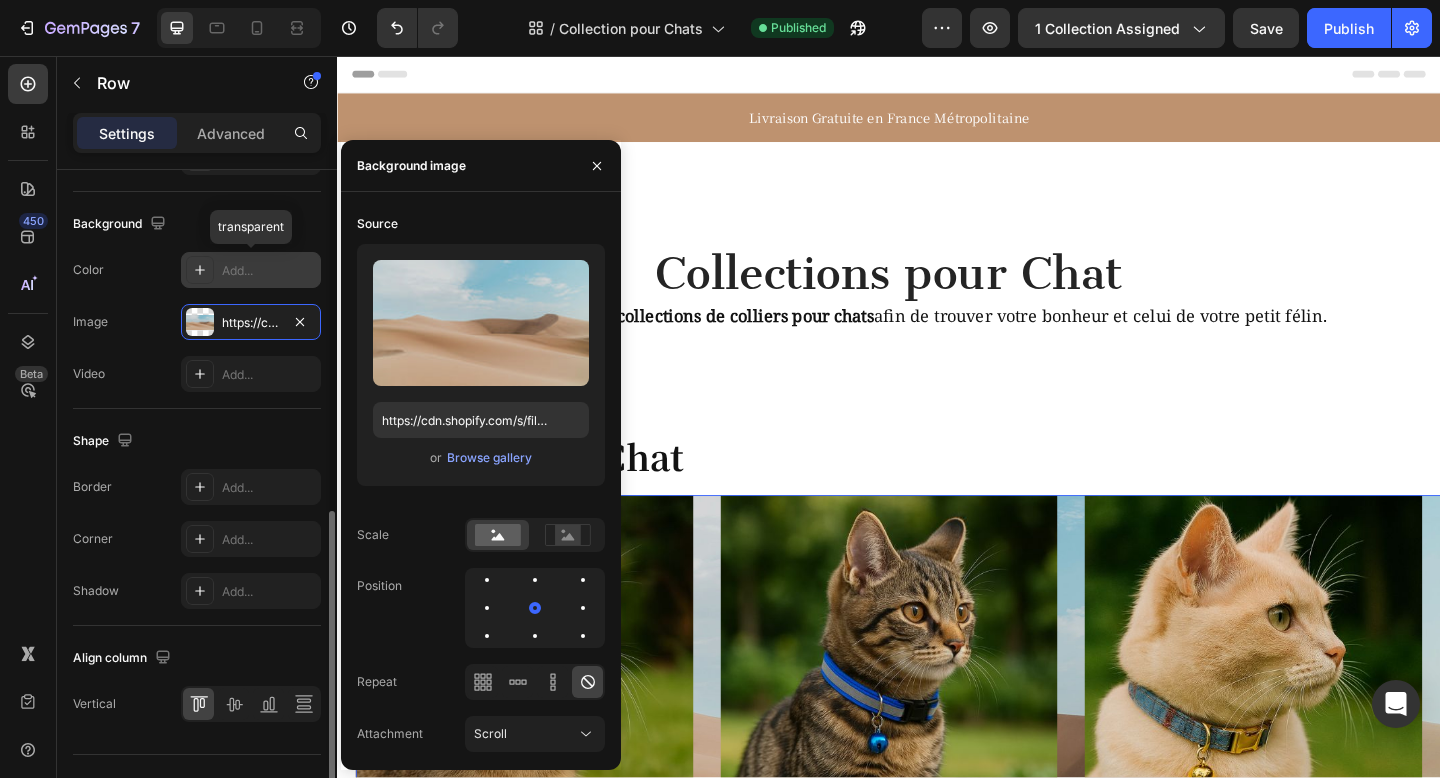 click on "Add..." at bounding box center [251, 270] 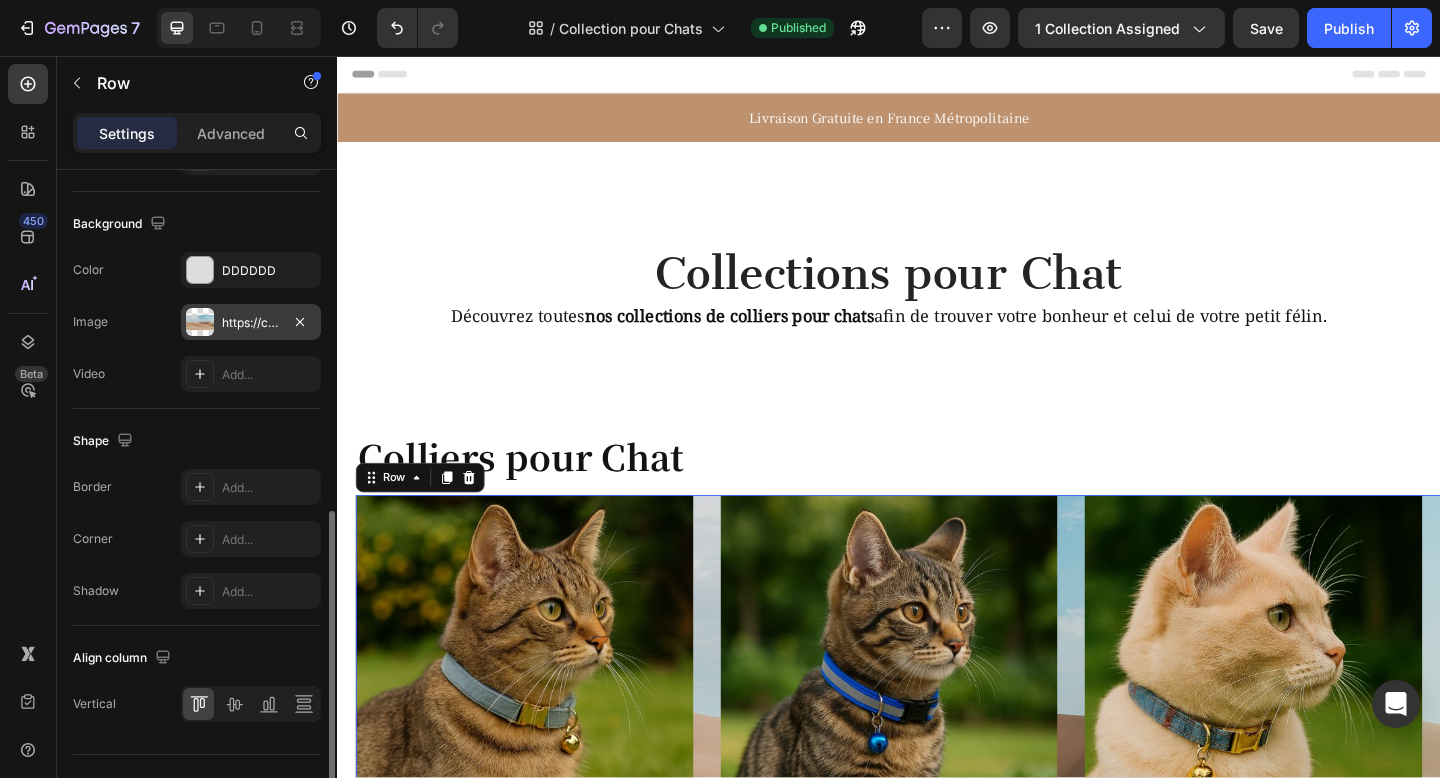 click on "https://cdn.shopify.com/s/files/1/2005/9307/files/background_settings.jpg" at bounding box center [251, 323] 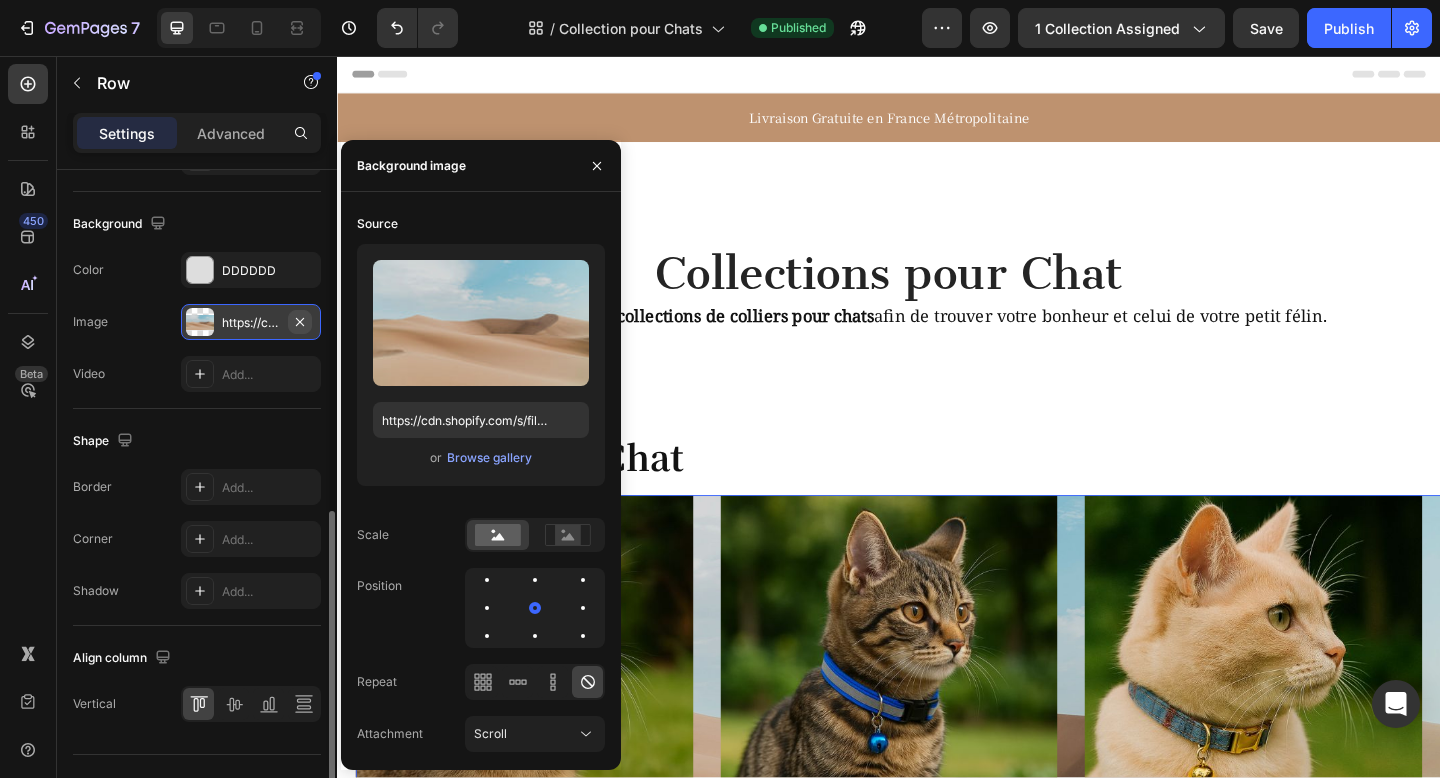 click 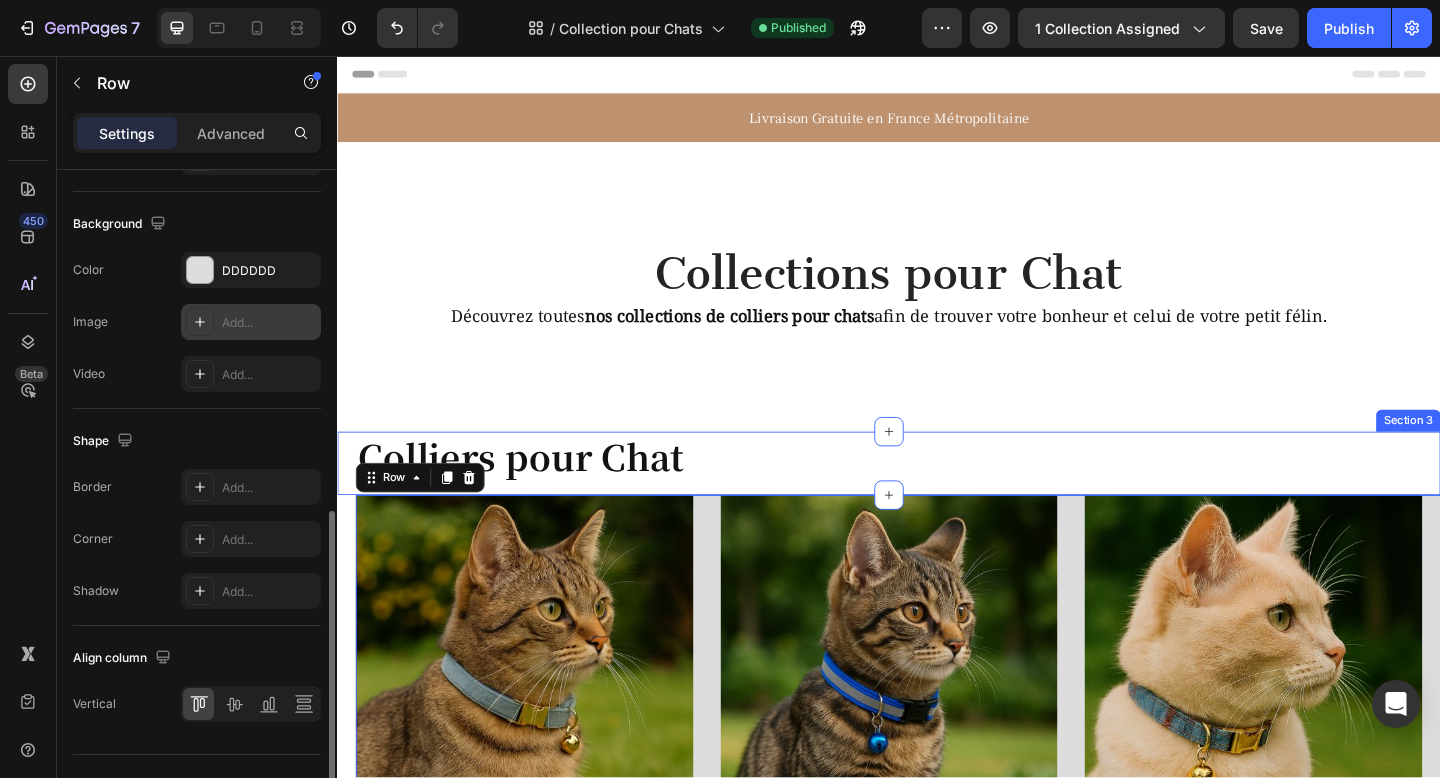 click on "Colliers pour Chat Heading Section 3" at bounding box center (937, 499) 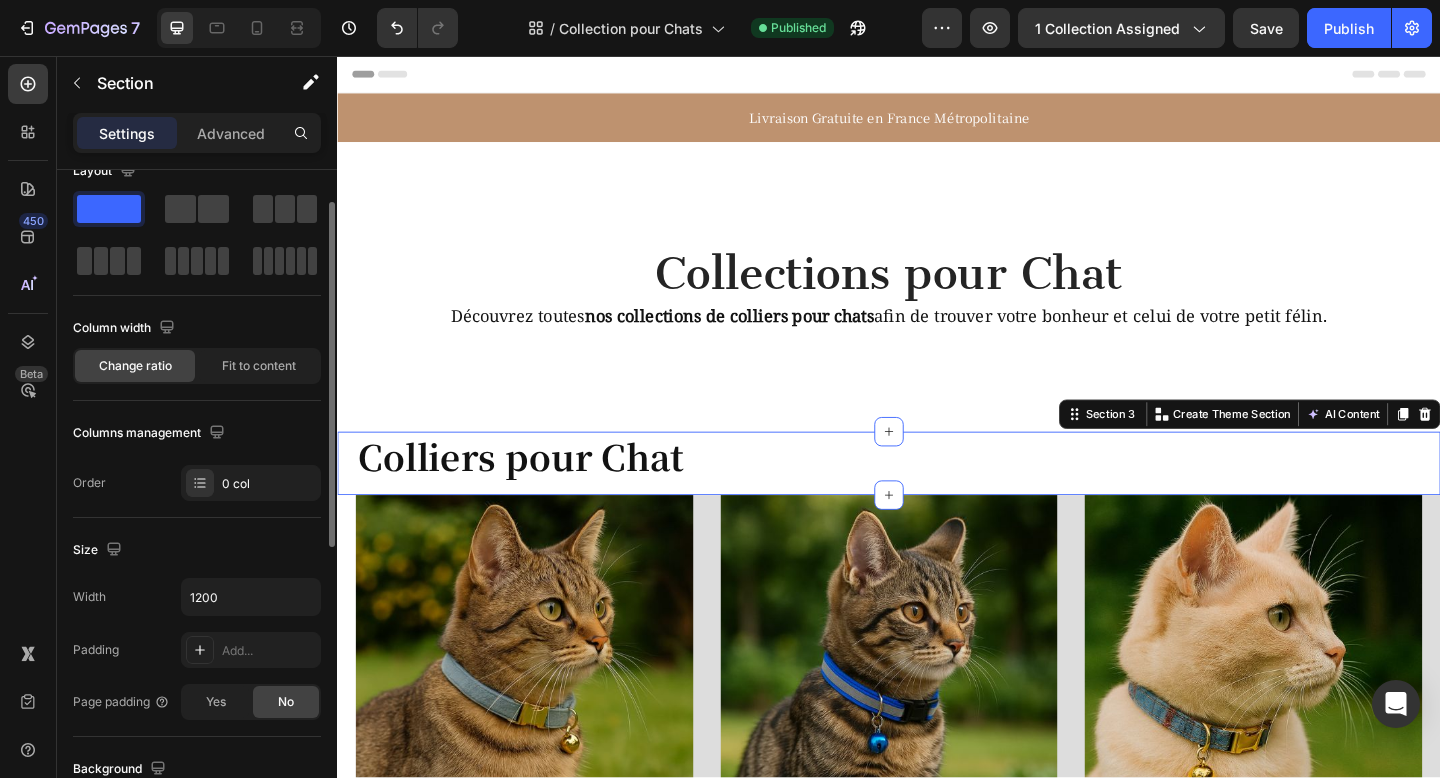 scroll, scrollTop: 54, scrollLeft: 0, axis: vertical 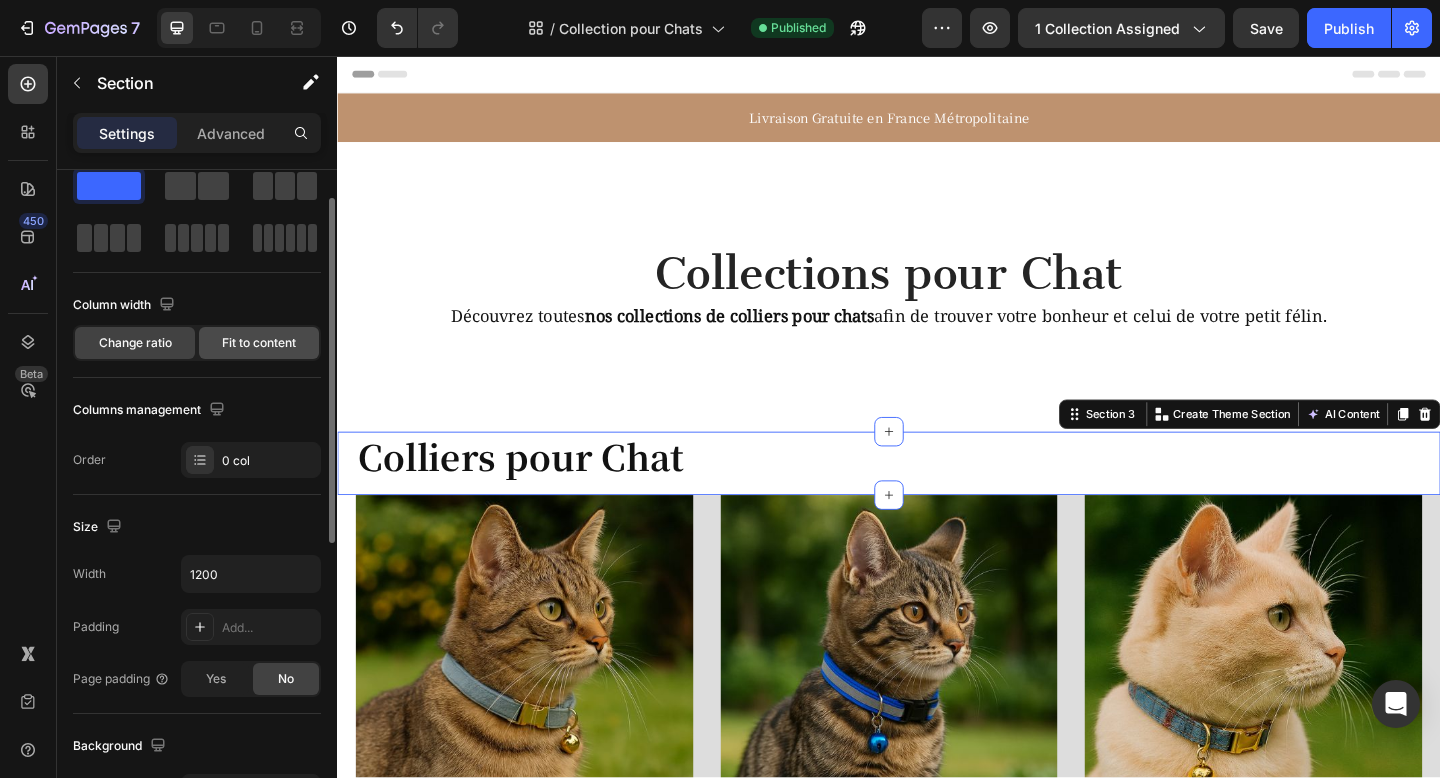 click on "Fit to content" 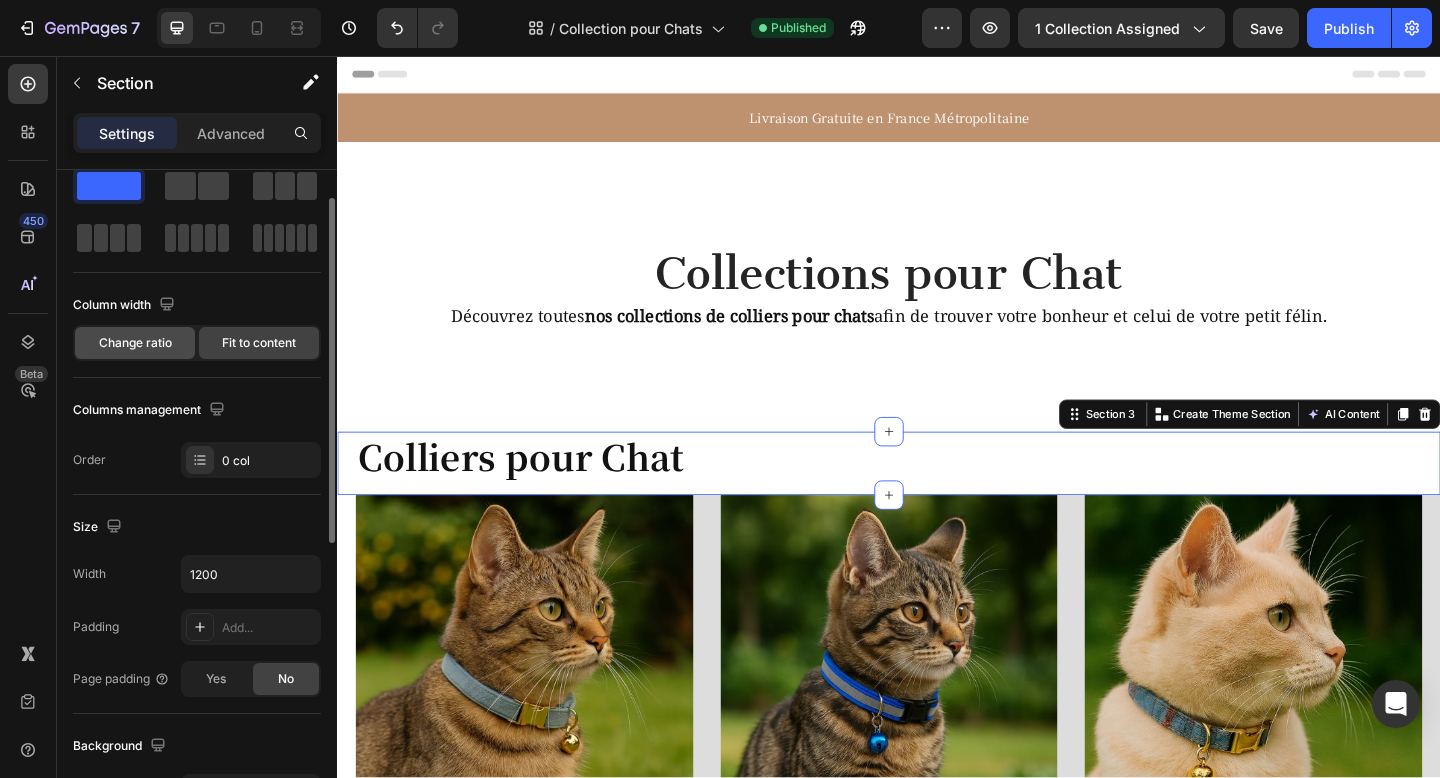 click on "Change ratio" 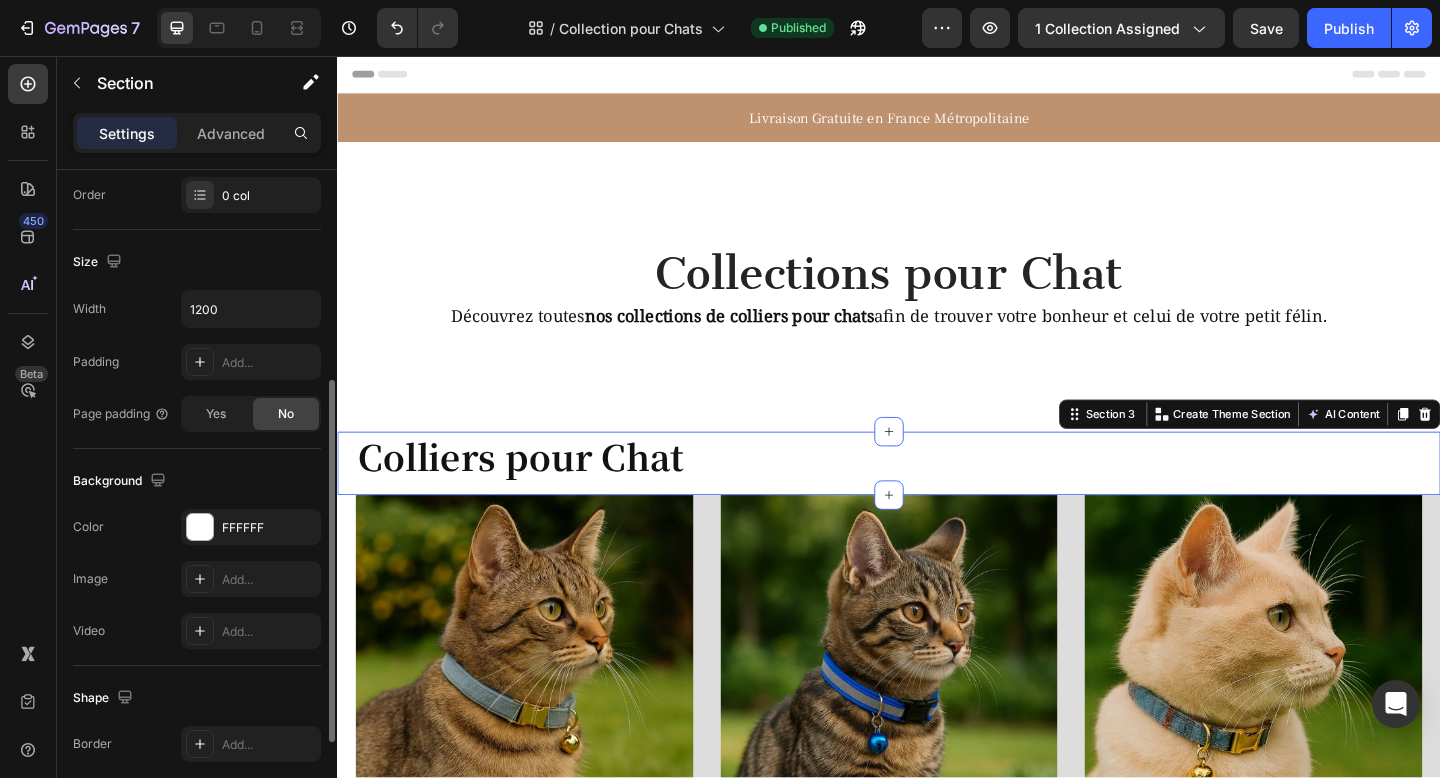 scroll, scrollTop: 376, scrollLeft: 0, axis: vertical 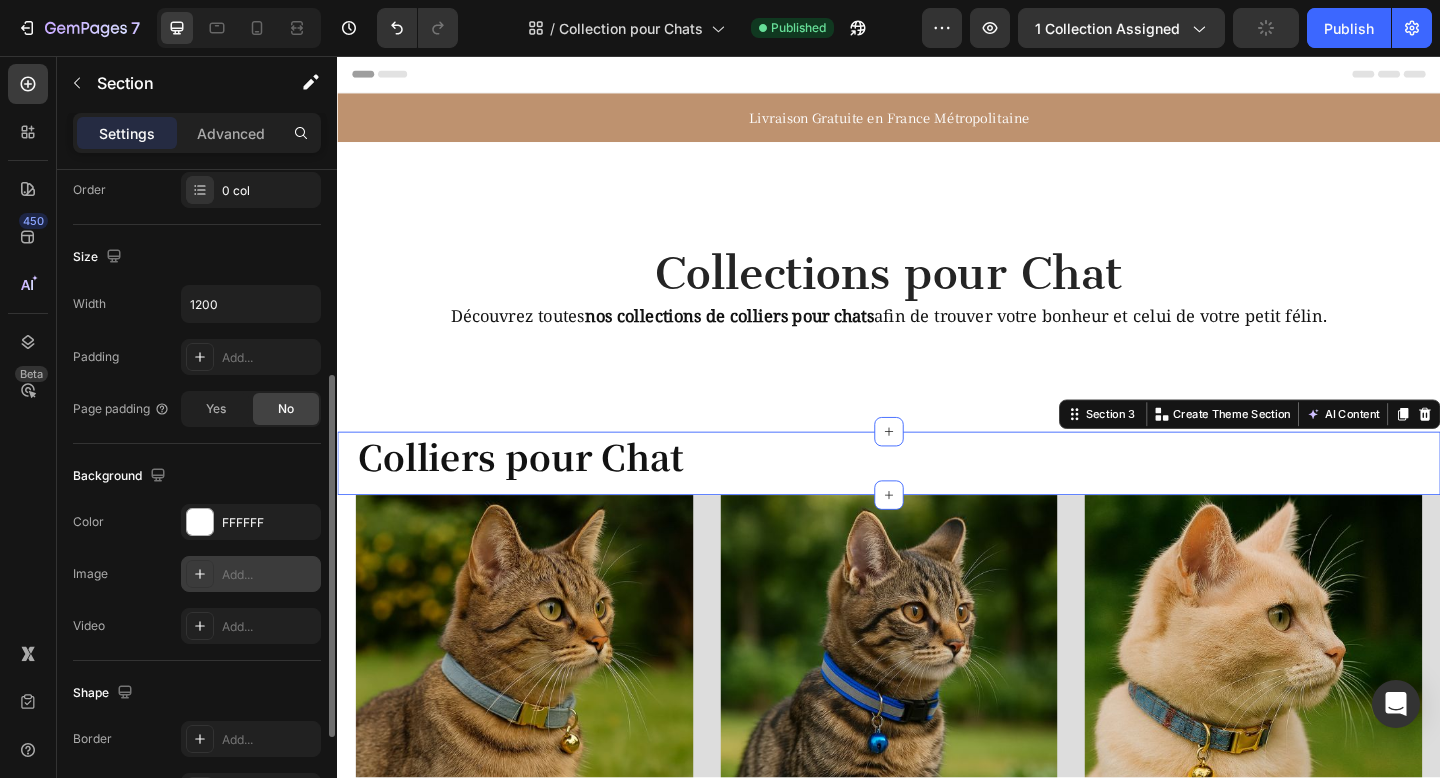 click on "Add..." at bounding box center [269, 575] 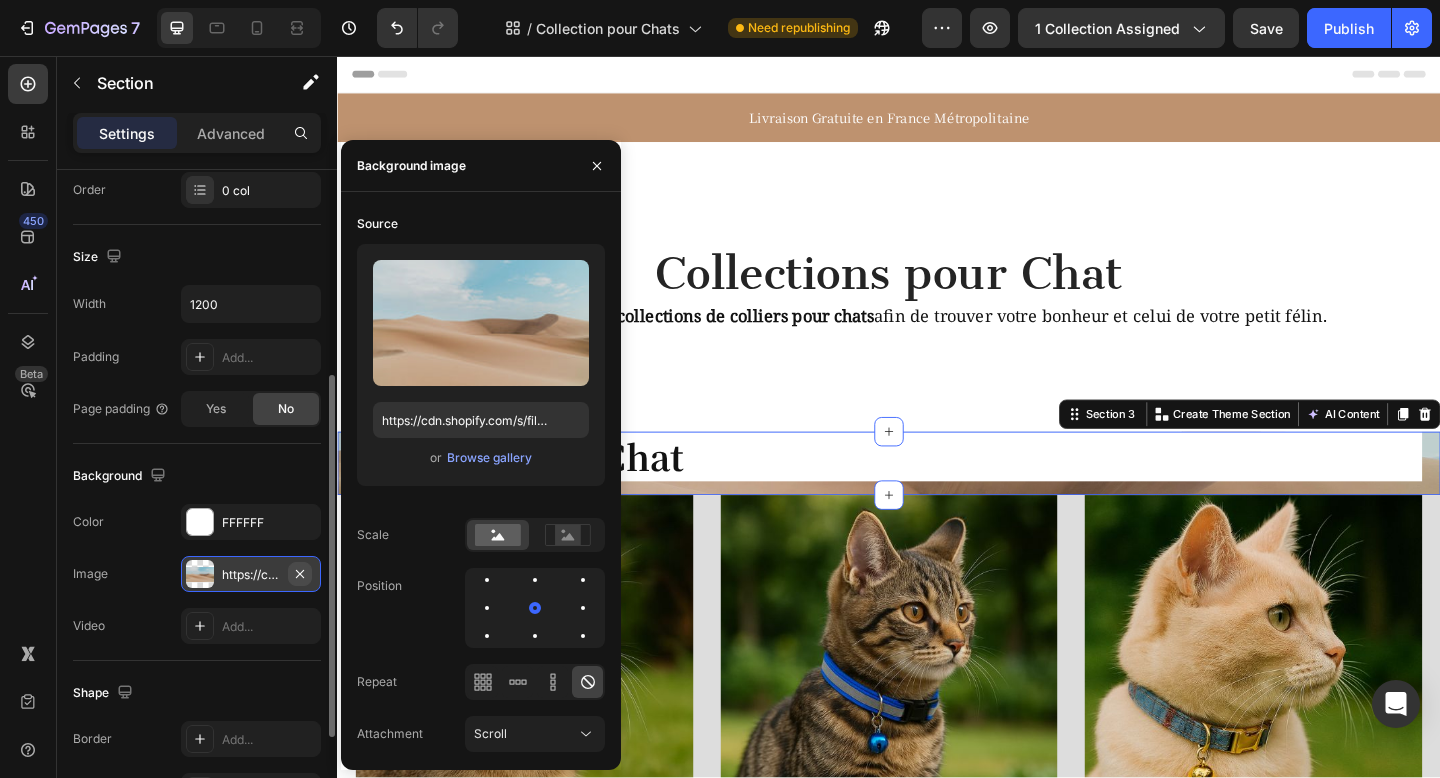 click 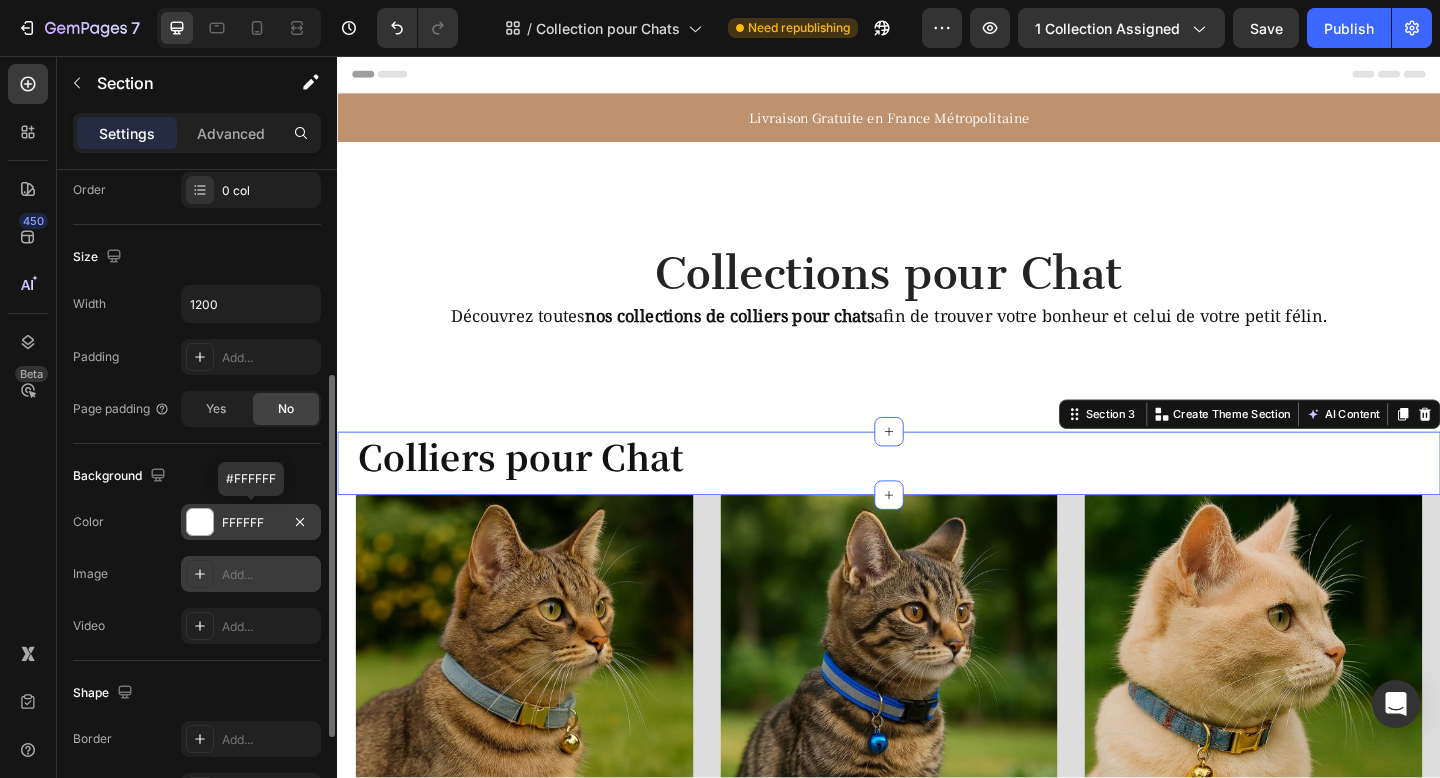 click on "FFFFFF" at bounding box center [251, 522] 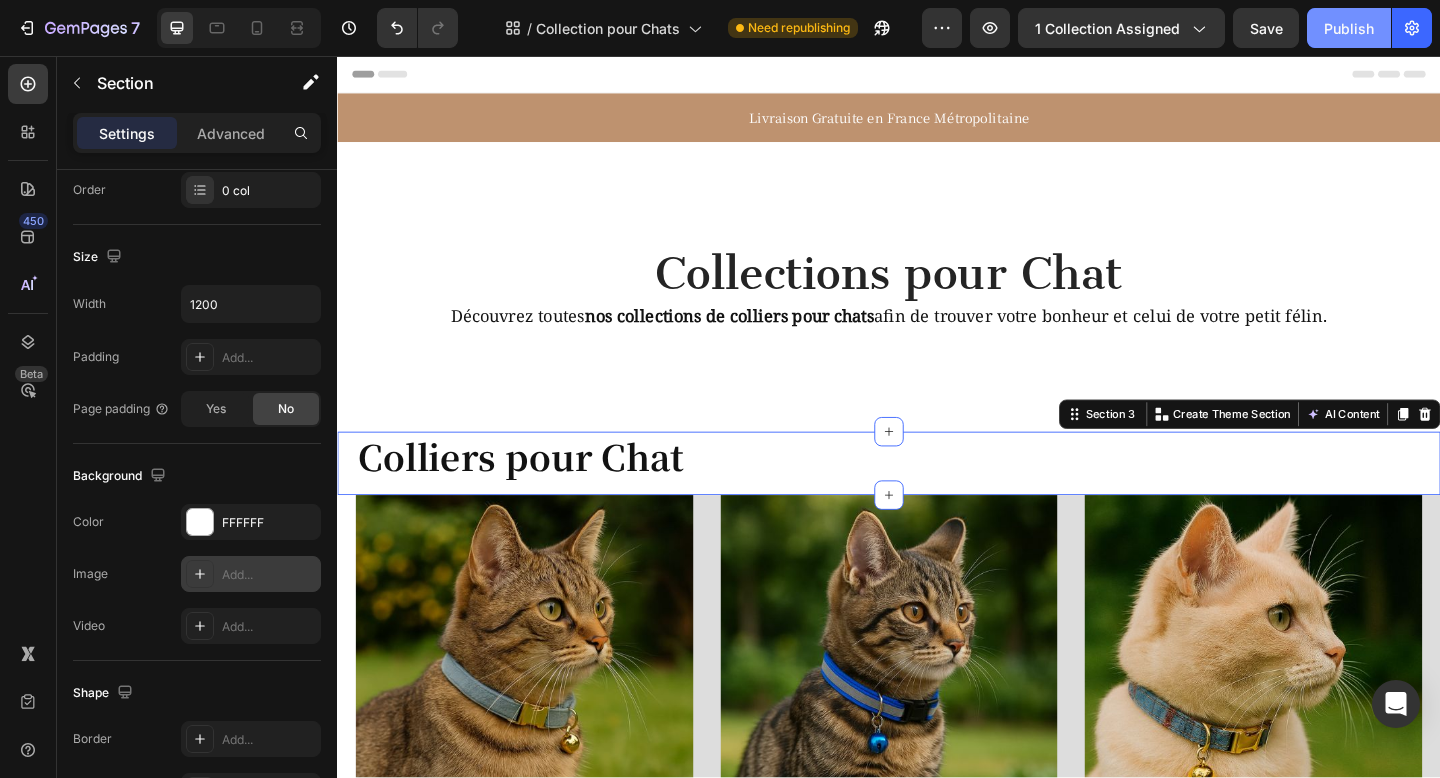 click on "Publish" at bounding box center (1349, 28) 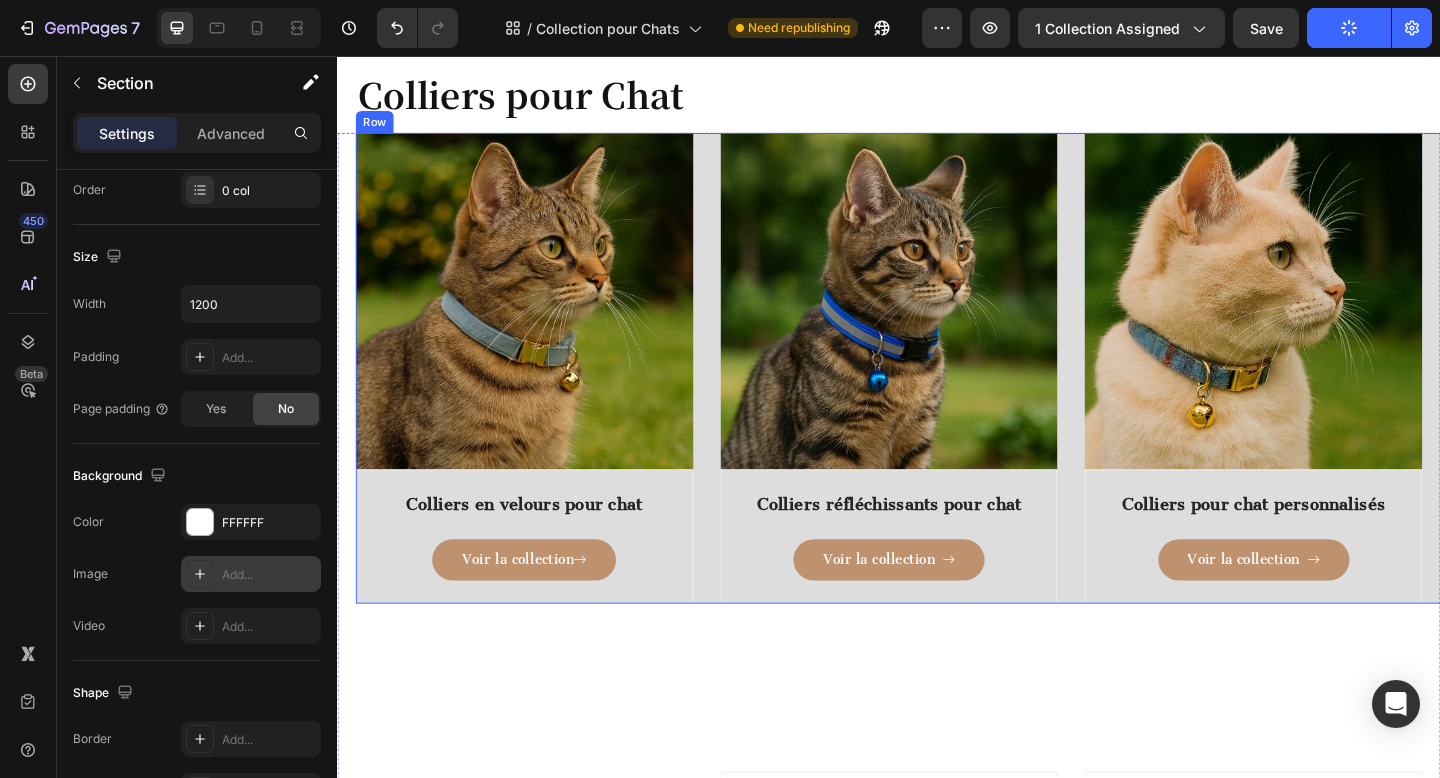 scroll, scrollTop: 317, scrollLeft: 0, axis: vertical 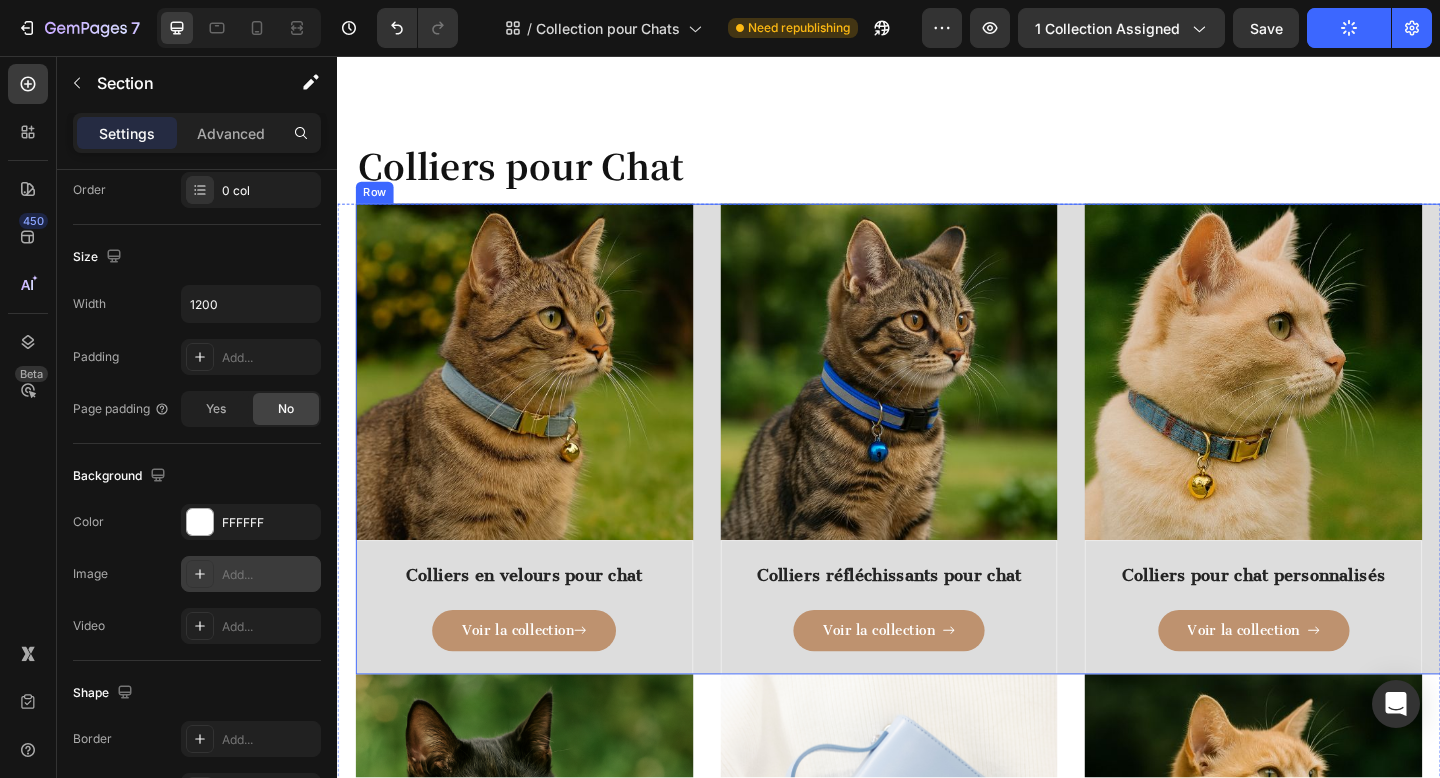 click on "Image Colliers en velours pour chat Heading
Voir la collection Button Row Image Colliers réfléchissants pour chat Heading
Voir la collection Button Row Image Colliers pour chat personnalisés Heading
Voir la collection Button Row Row" at bounding box center [957, 473] 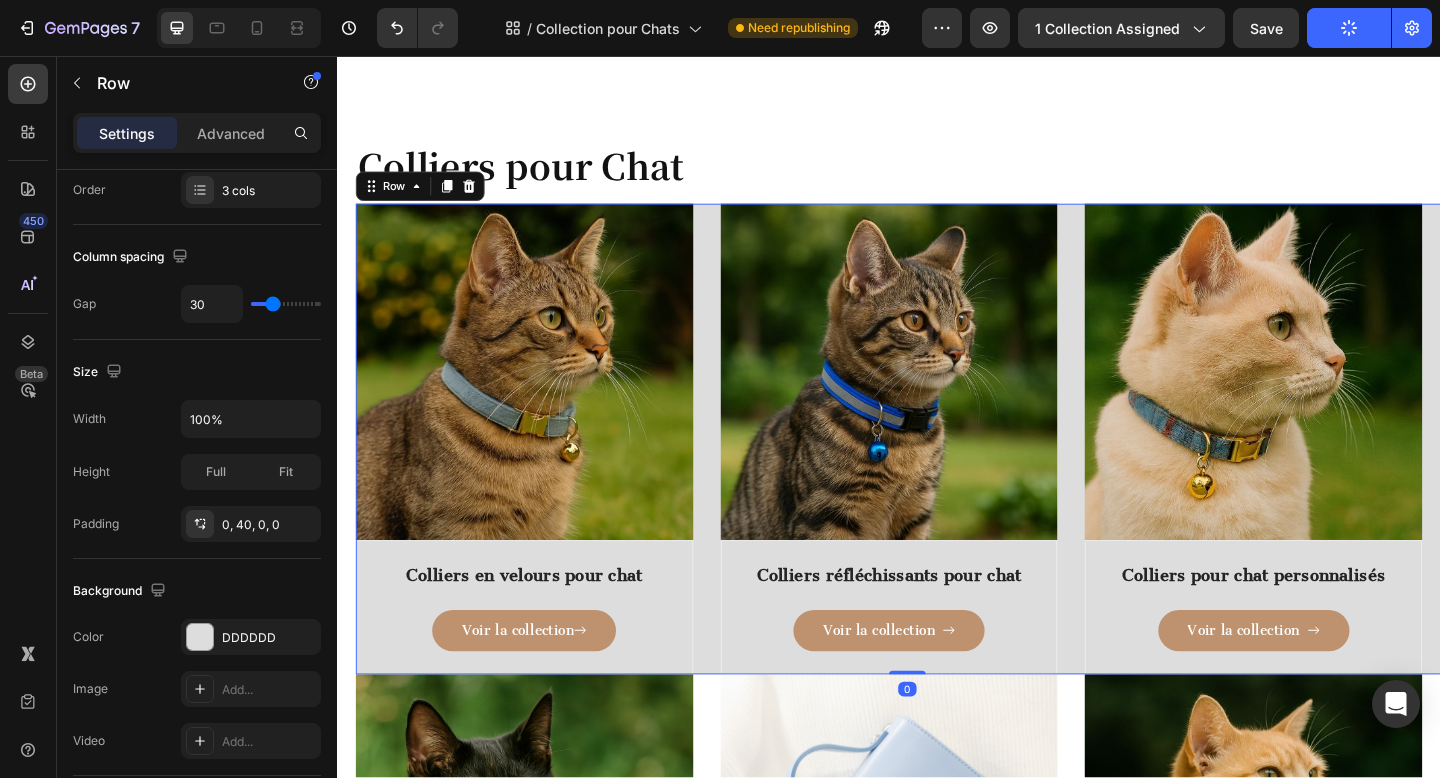 scroll, scrollTop: 0, scrollLeft: 0, axis: both 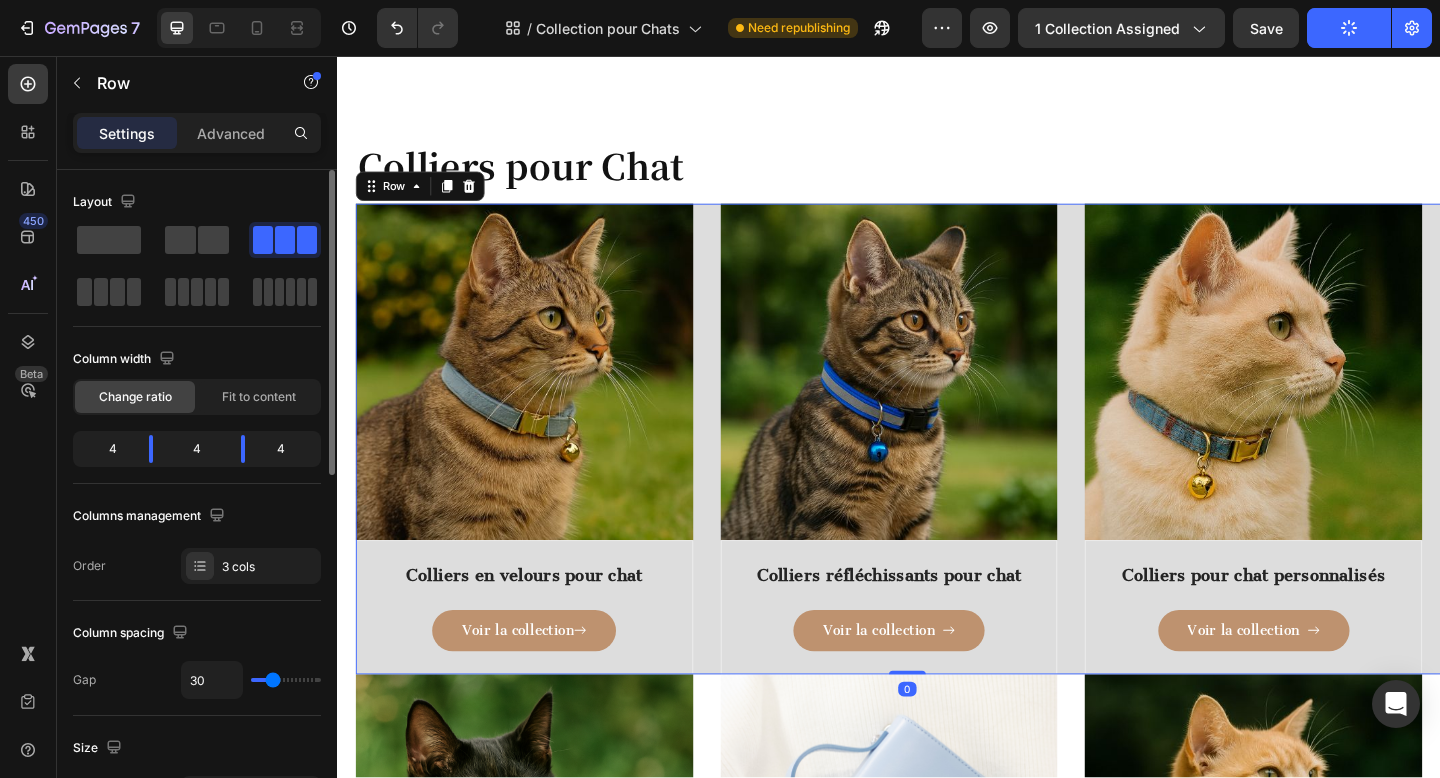 click on "Image Colliers en velours pour chat Heading
Voir la collection Button Row Image Colliers réfléchissants pour chat Heading
Voir la collection Button Row Image Colliers pour chat personnalisés Heading
Voir la collection Button Row Row   0" at bounding box center (957, 473) 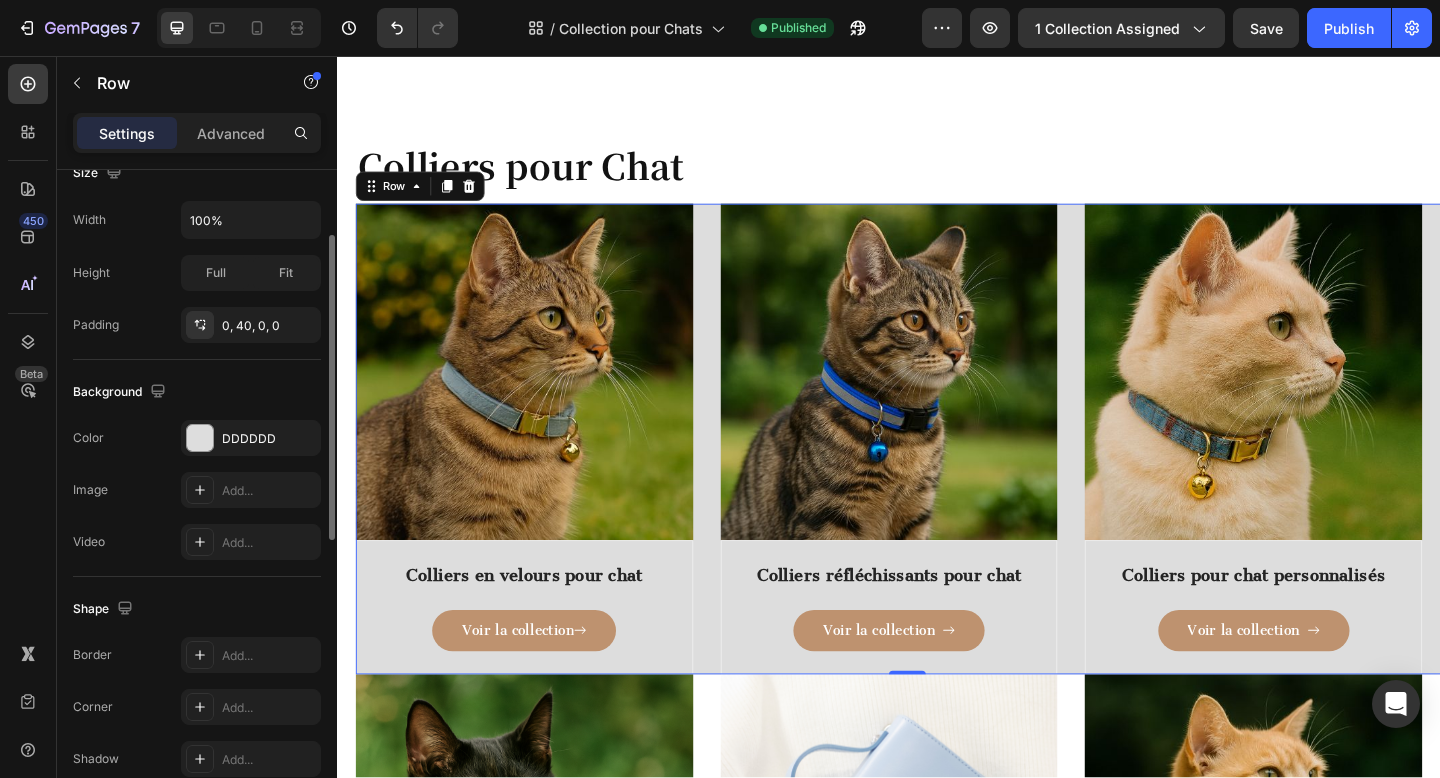 scroll, scrollTop: 406, scrollLeft: 0, axis: vertical 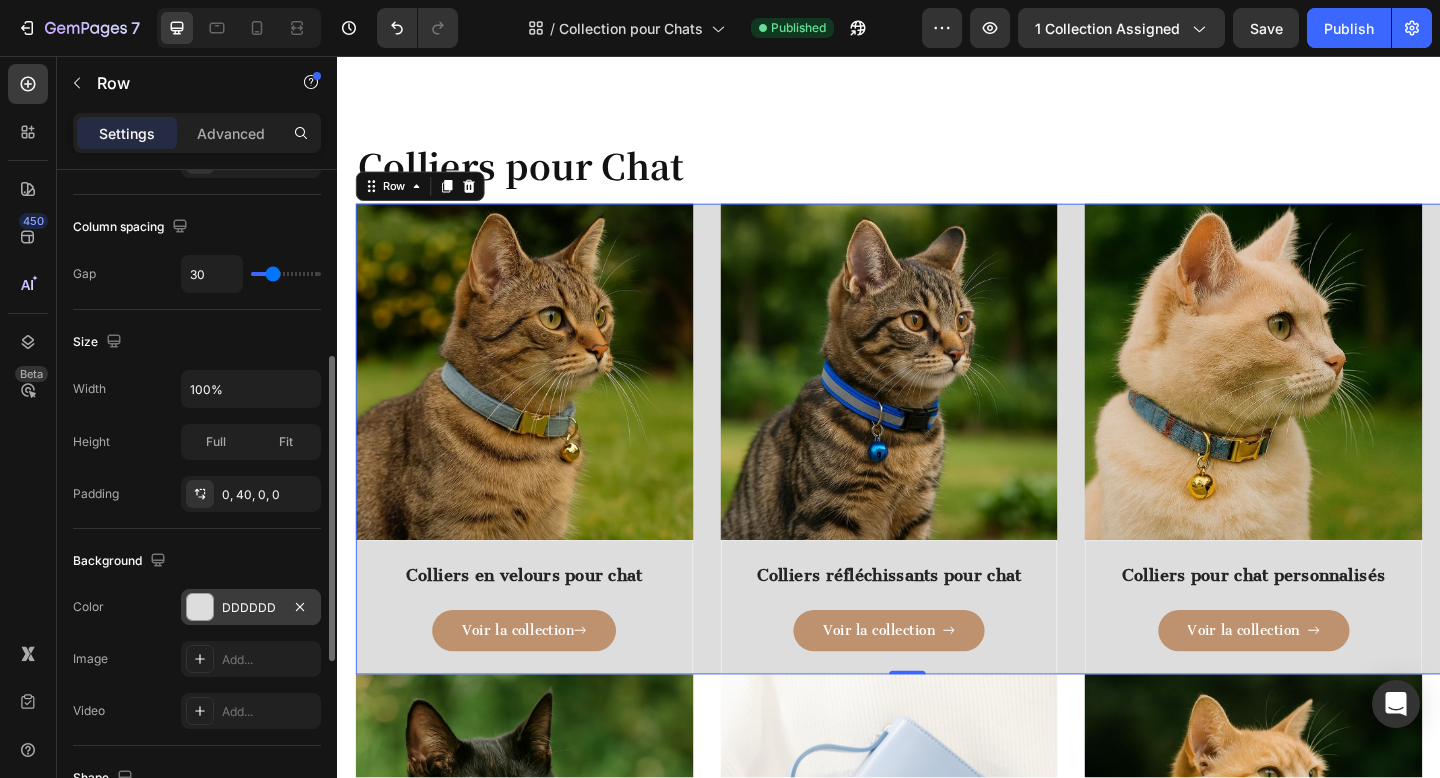 click on "DDDDDD" at bounding box center (251, 608) 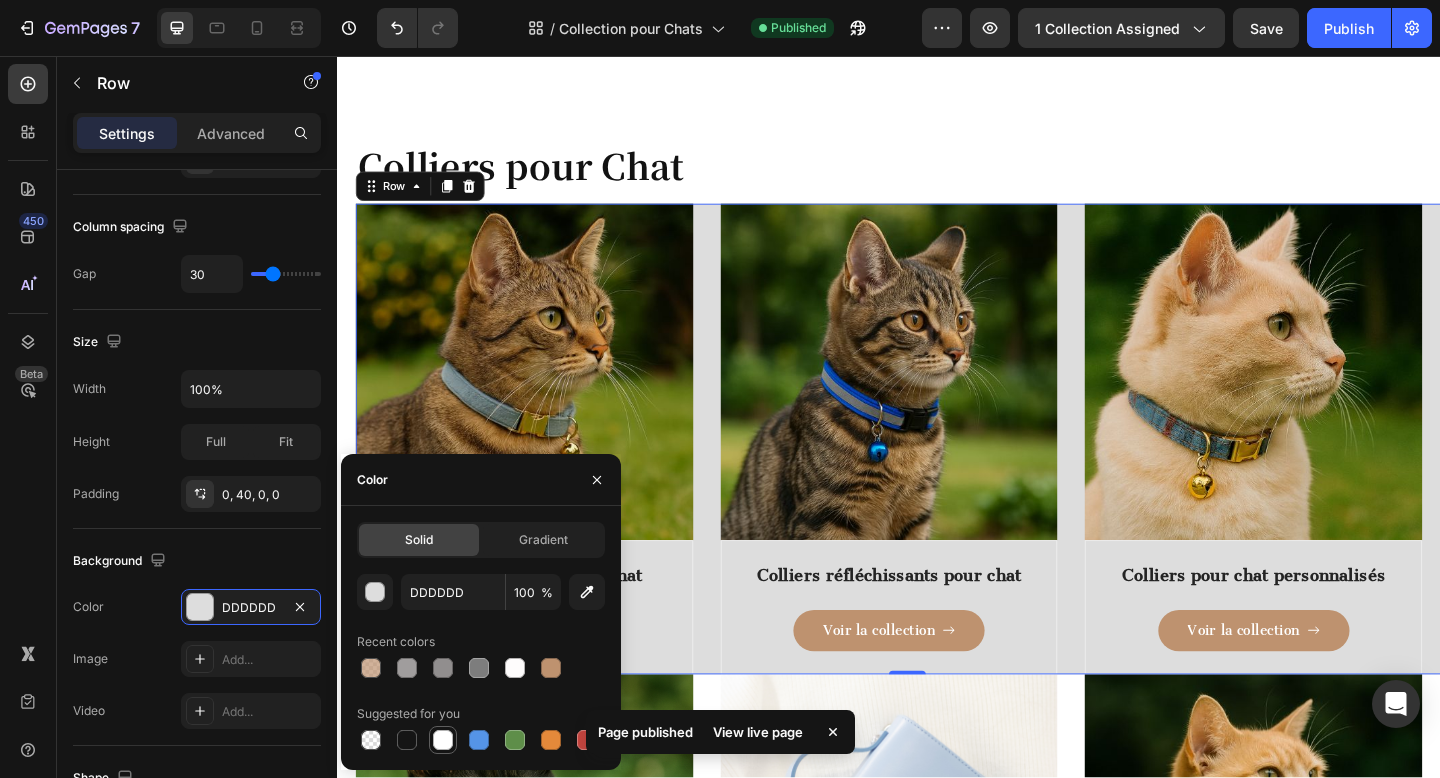 click at bounding box center [443, 740] 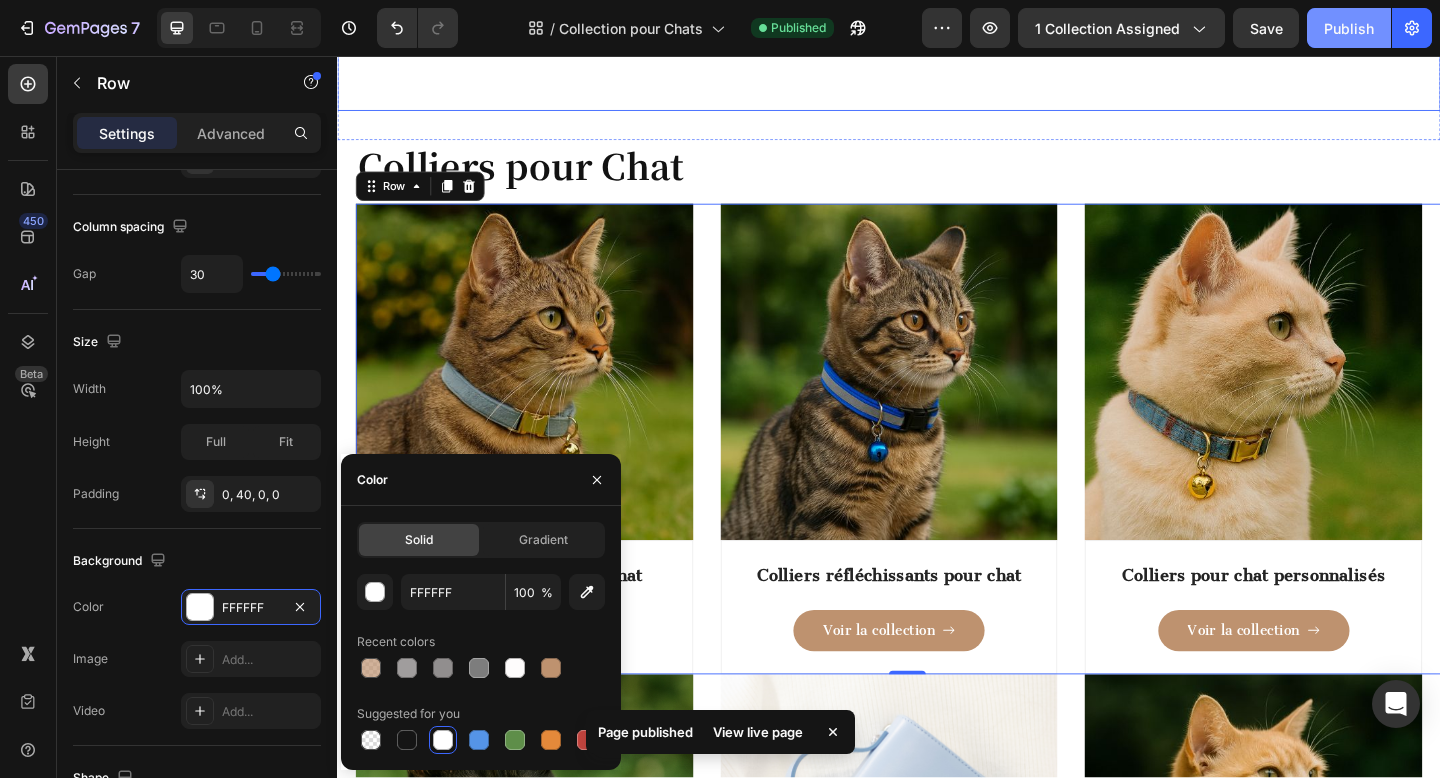 click on "Publish" 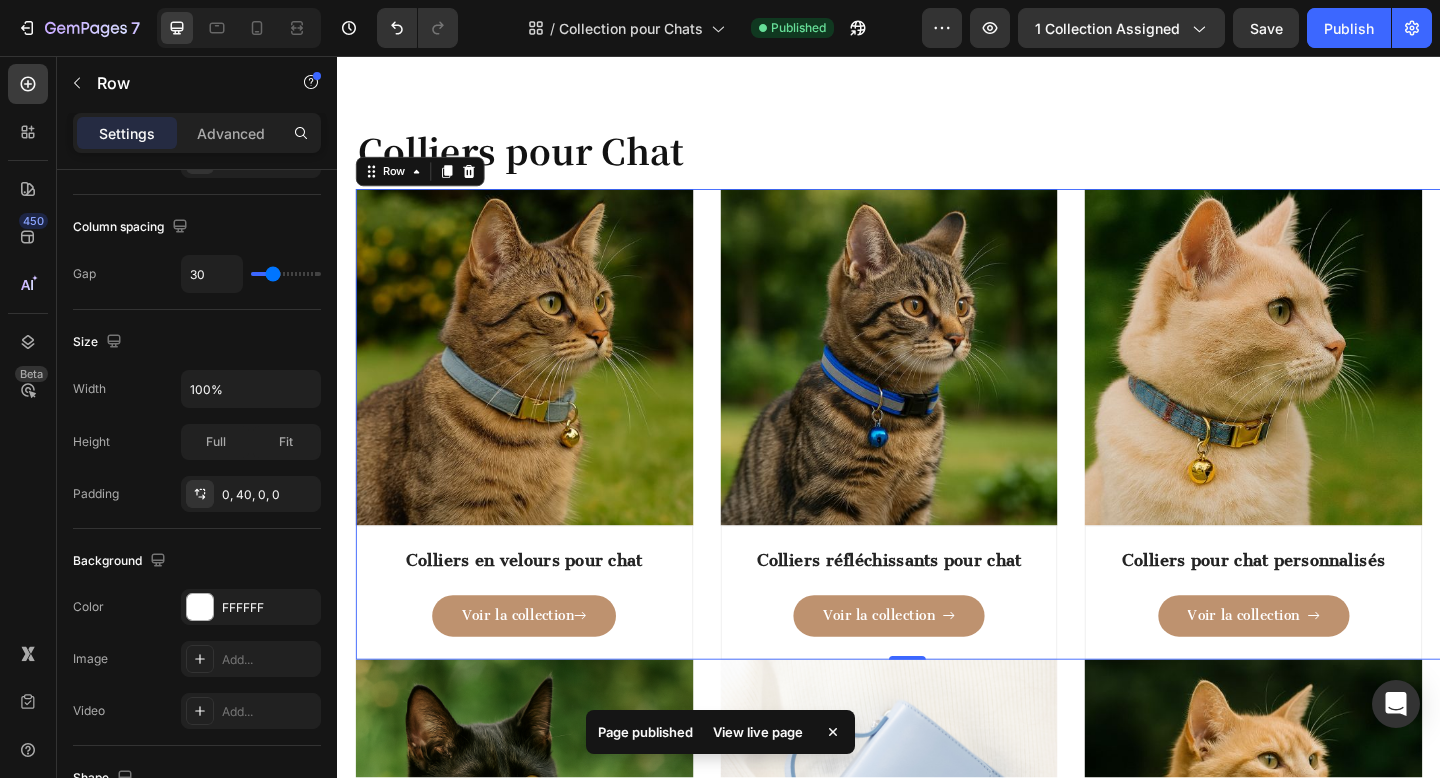 scroll, scrollTop: 292, scrollLeft: 0, axis: vertical 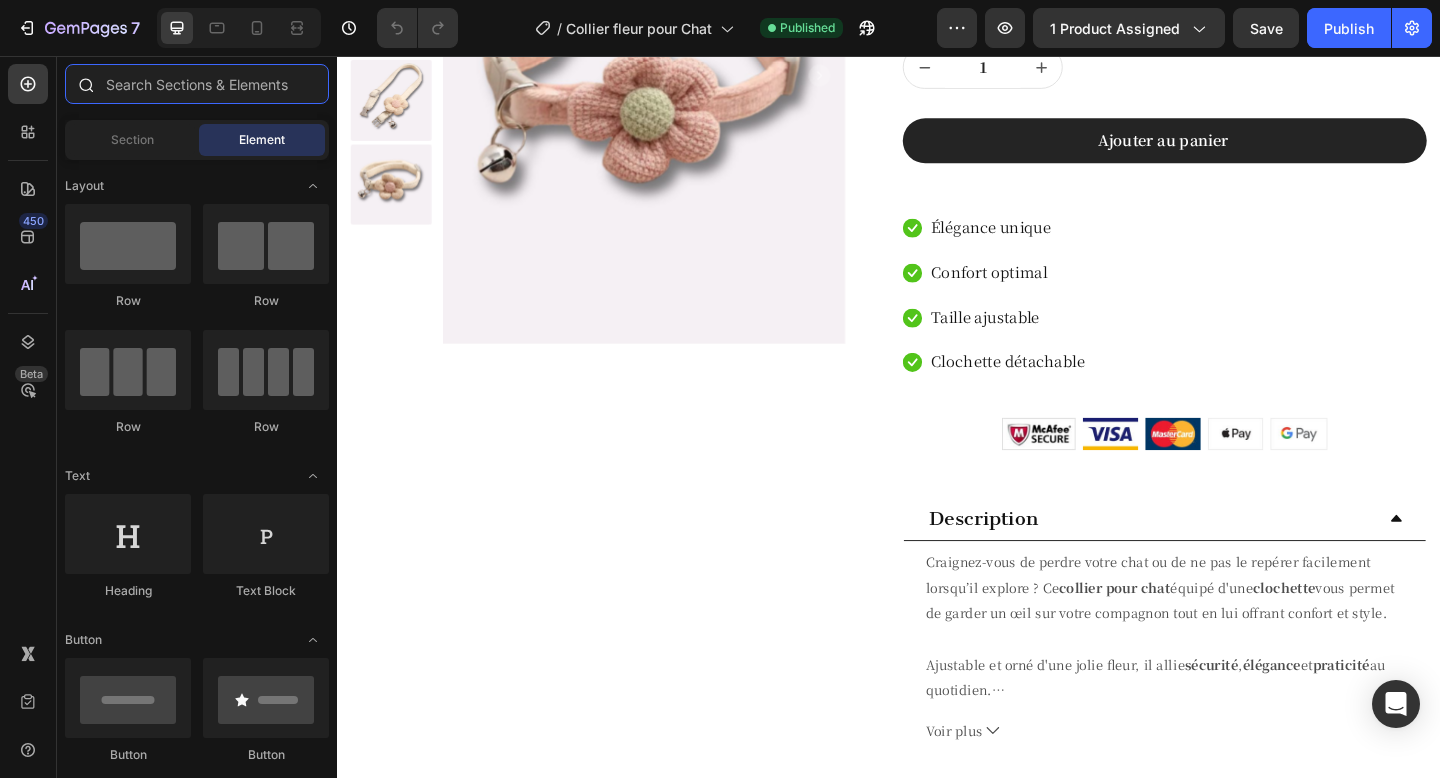 click at bounding box center [197, 84] 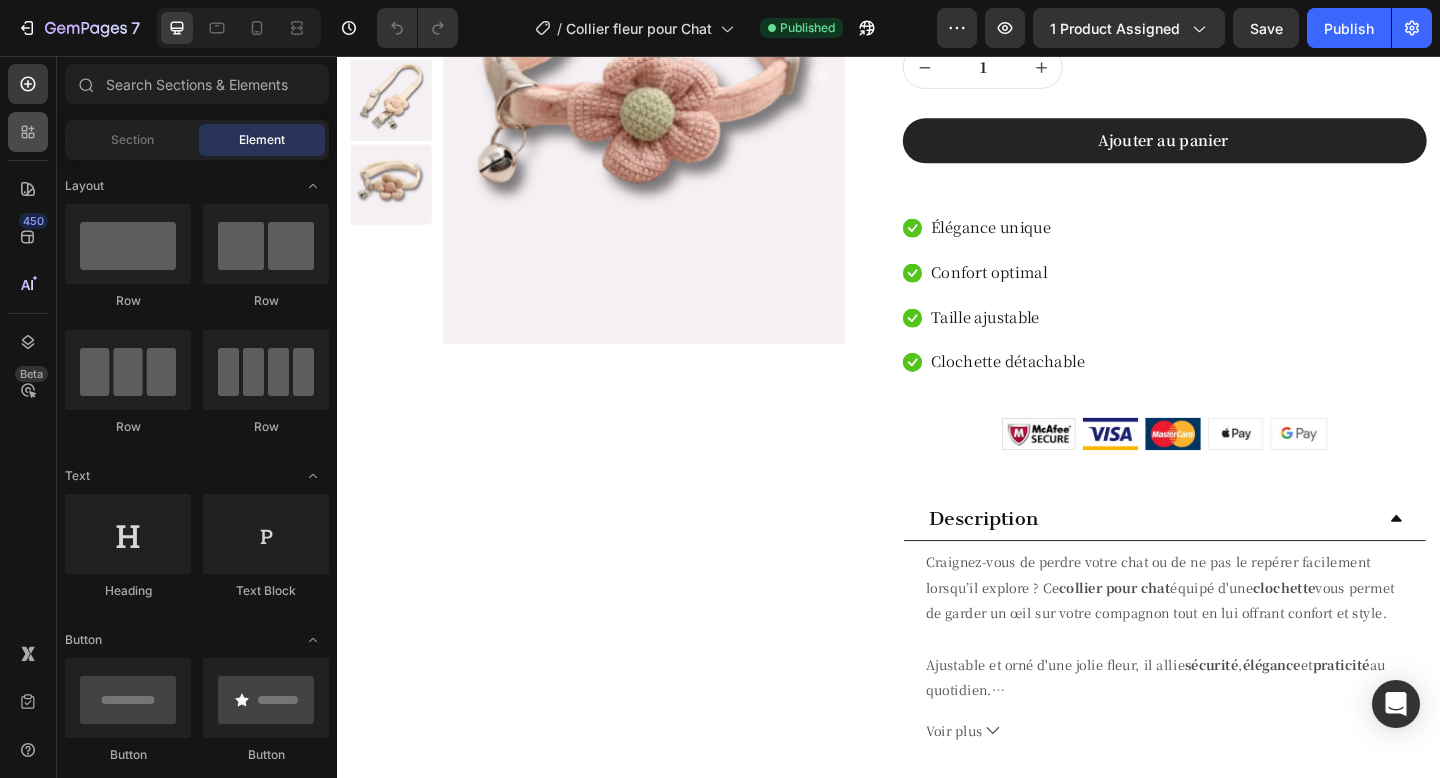 click 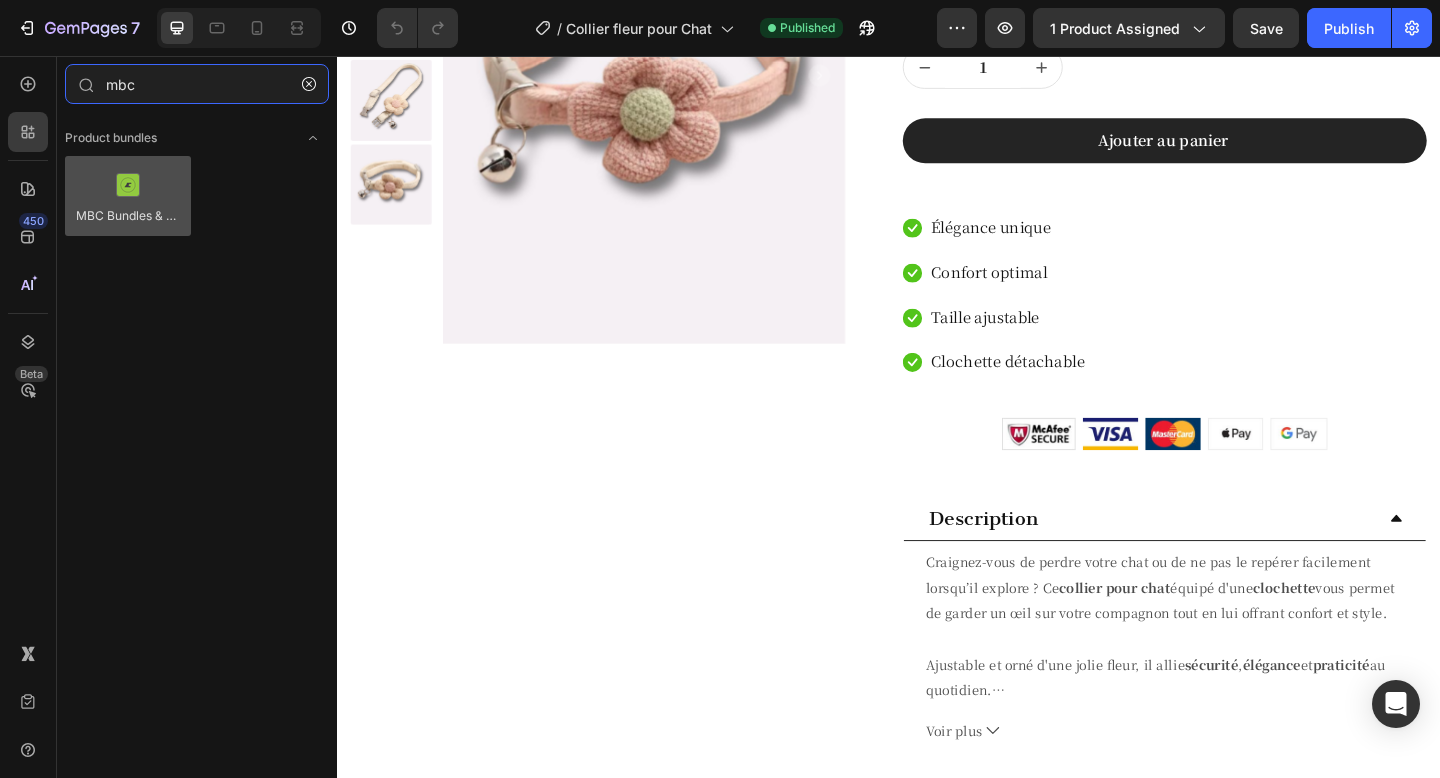type on "mbc" 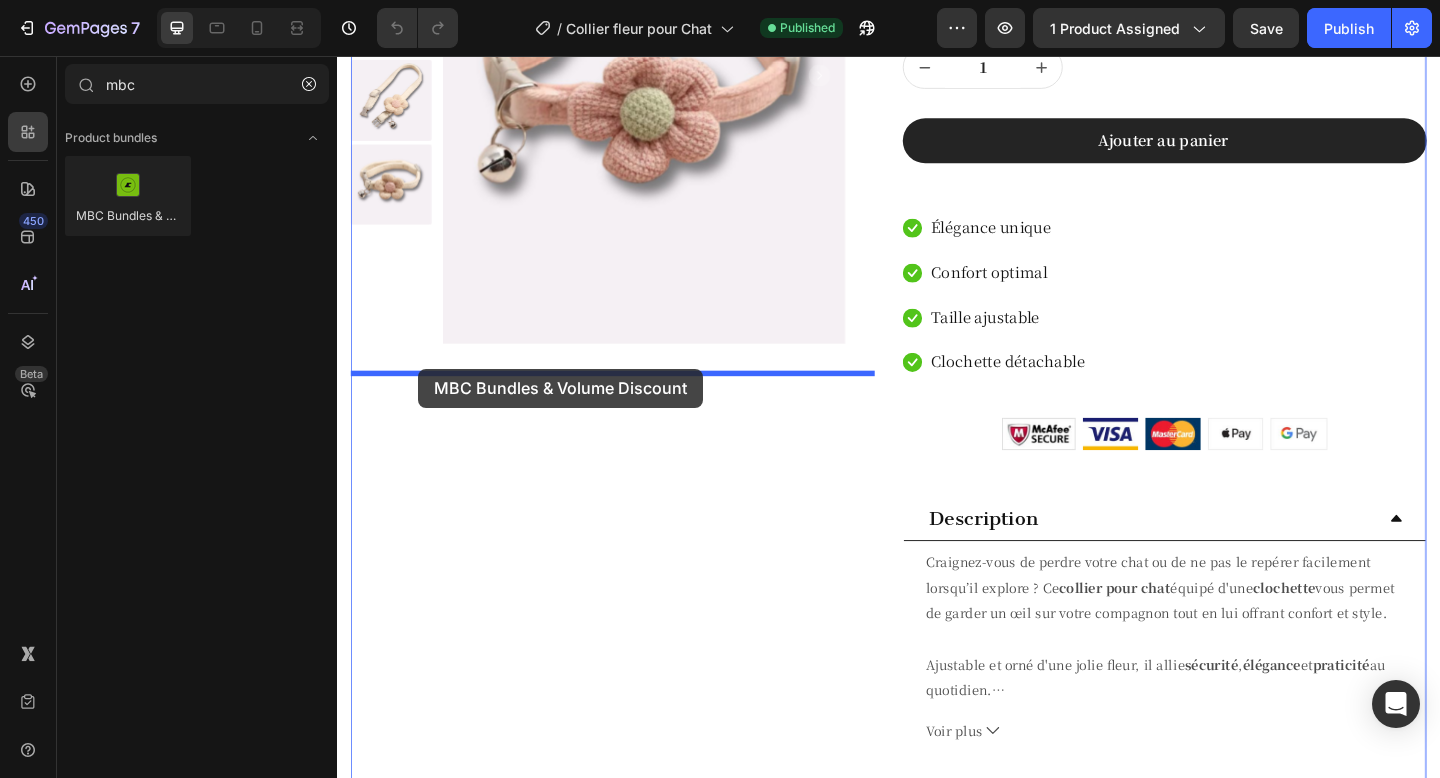 drag, startPoint x: 460, startPoint y: 244, endPoint x: 424, endPoint y: 396, distance: 156.20499 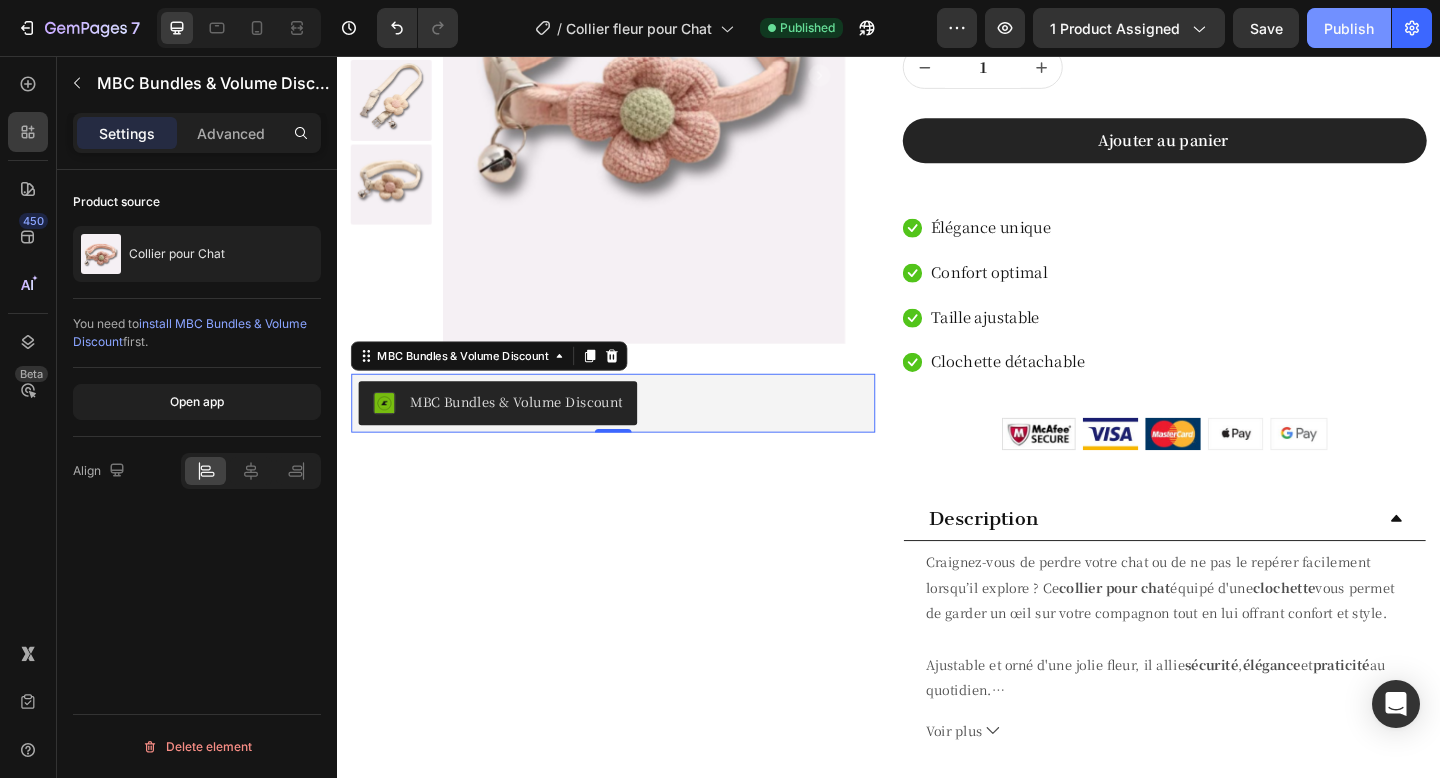 click on "Publish" at bounding box center (1349, 28) 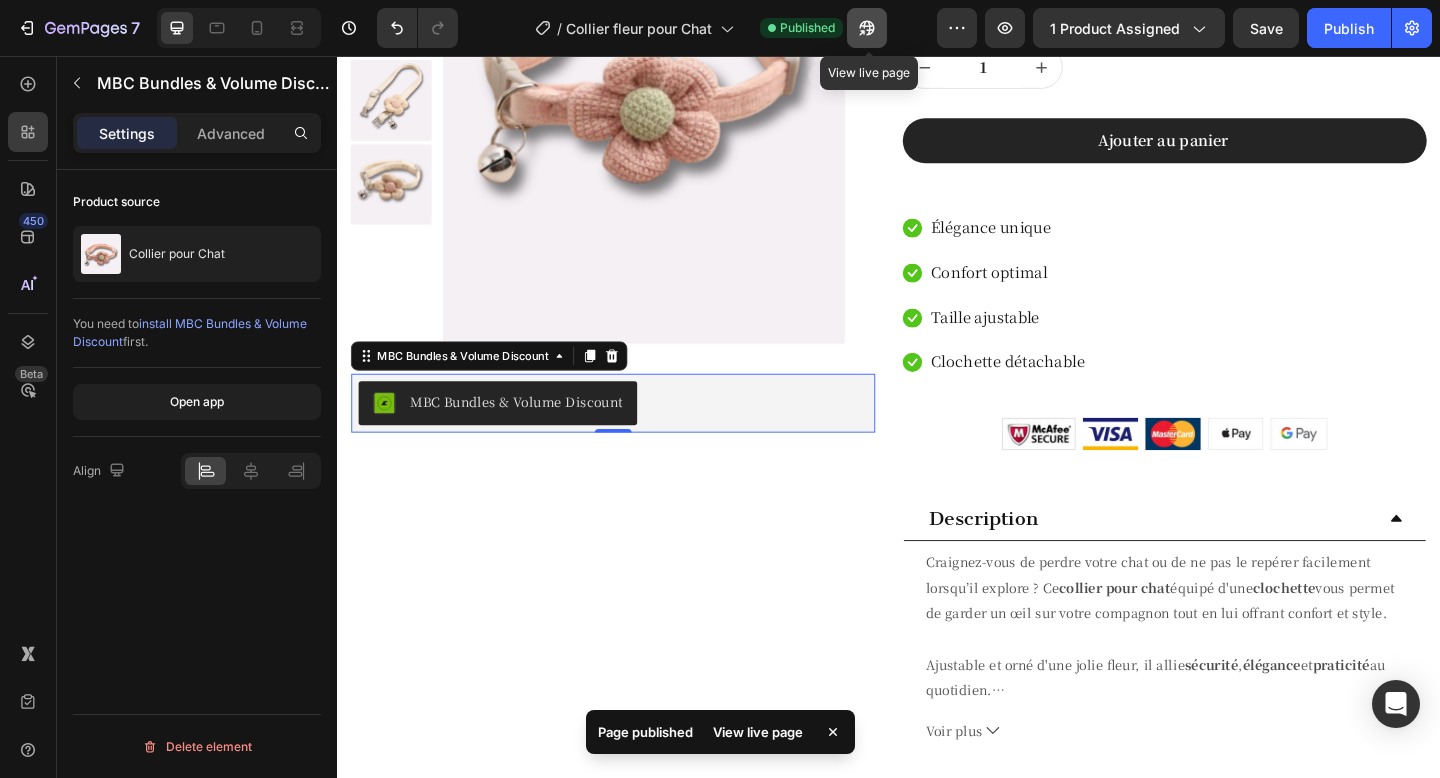 click 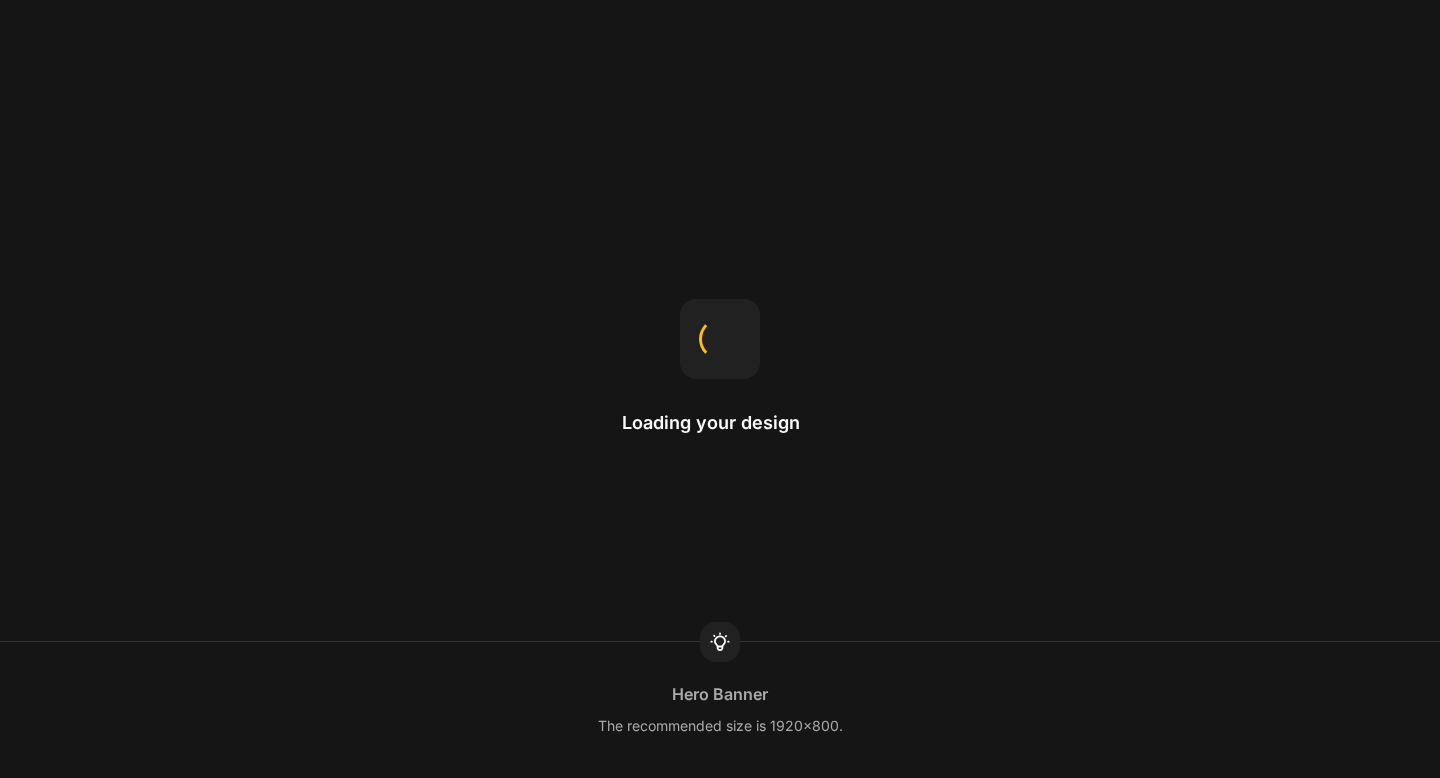 scroll, scrollTop: 0, scrollLeft: 0, axis: both 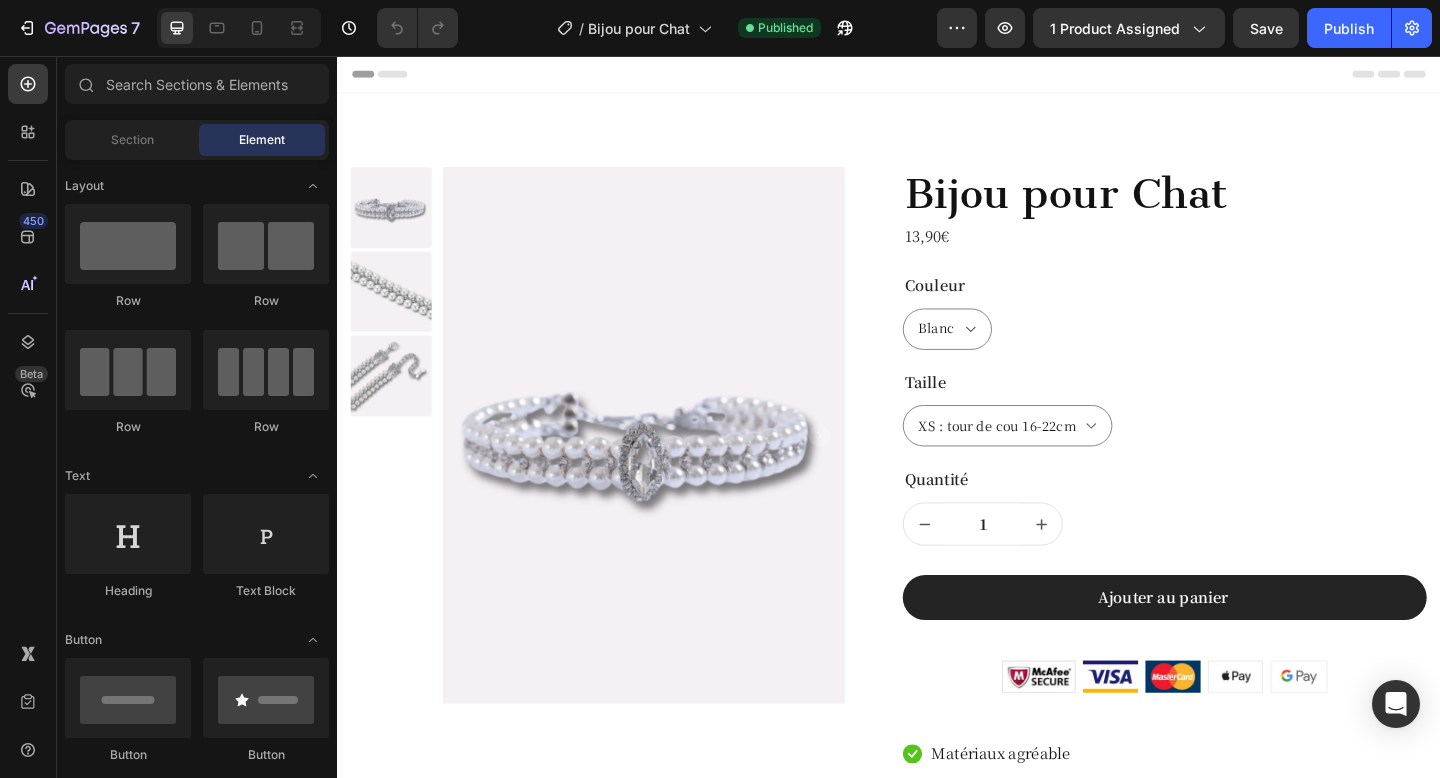 click on "450 Beta" at bounding box center [28, 417] 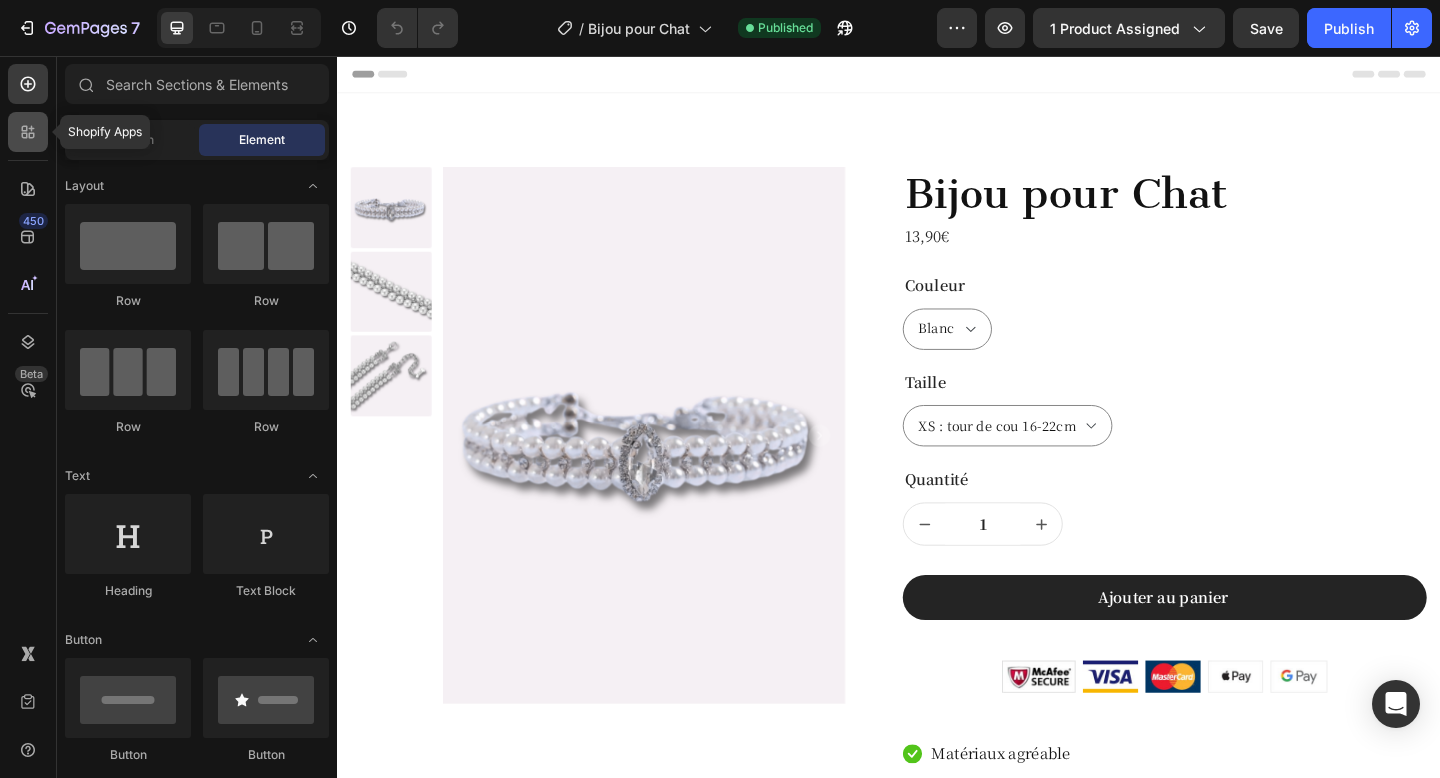 click 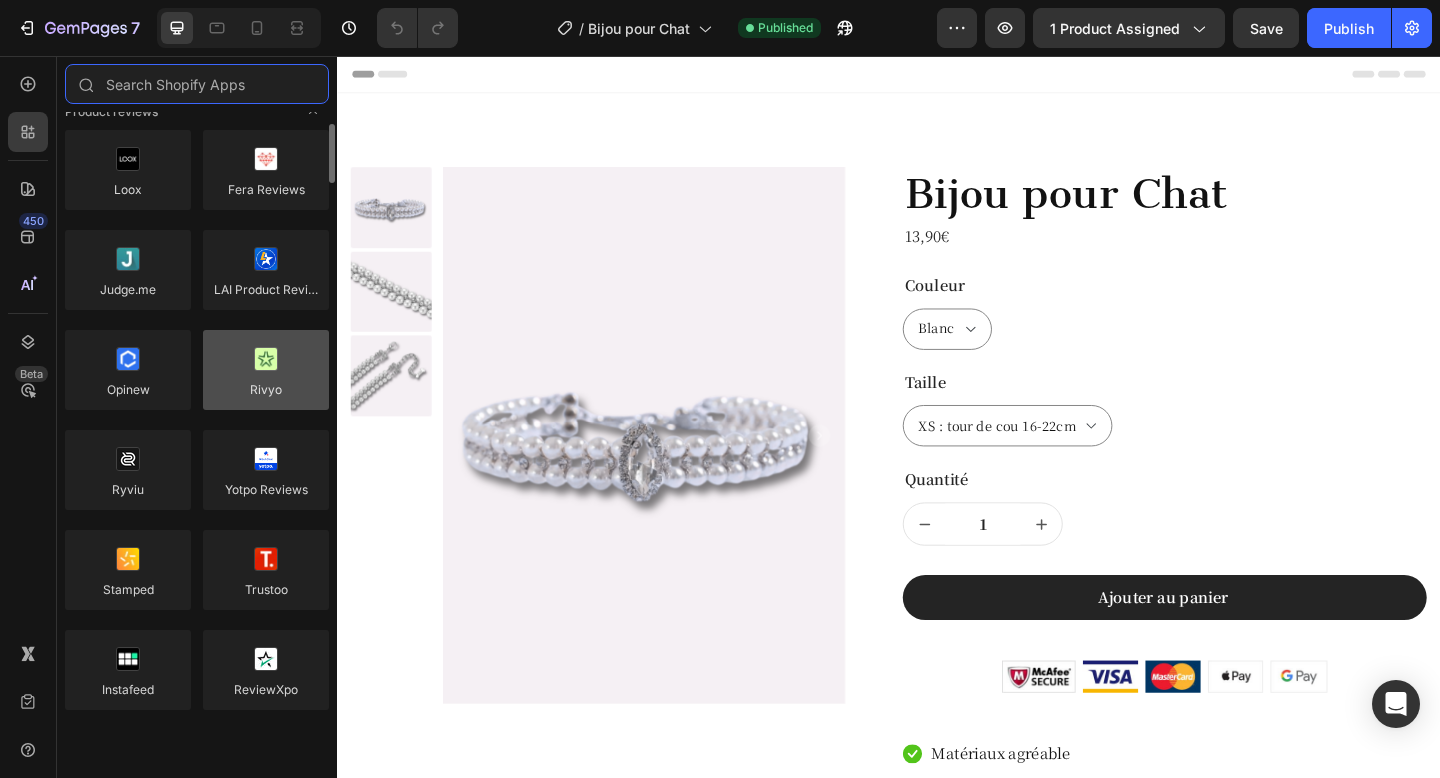 scroll, scrollTop: 0, scrollLeft: 0, axis: both 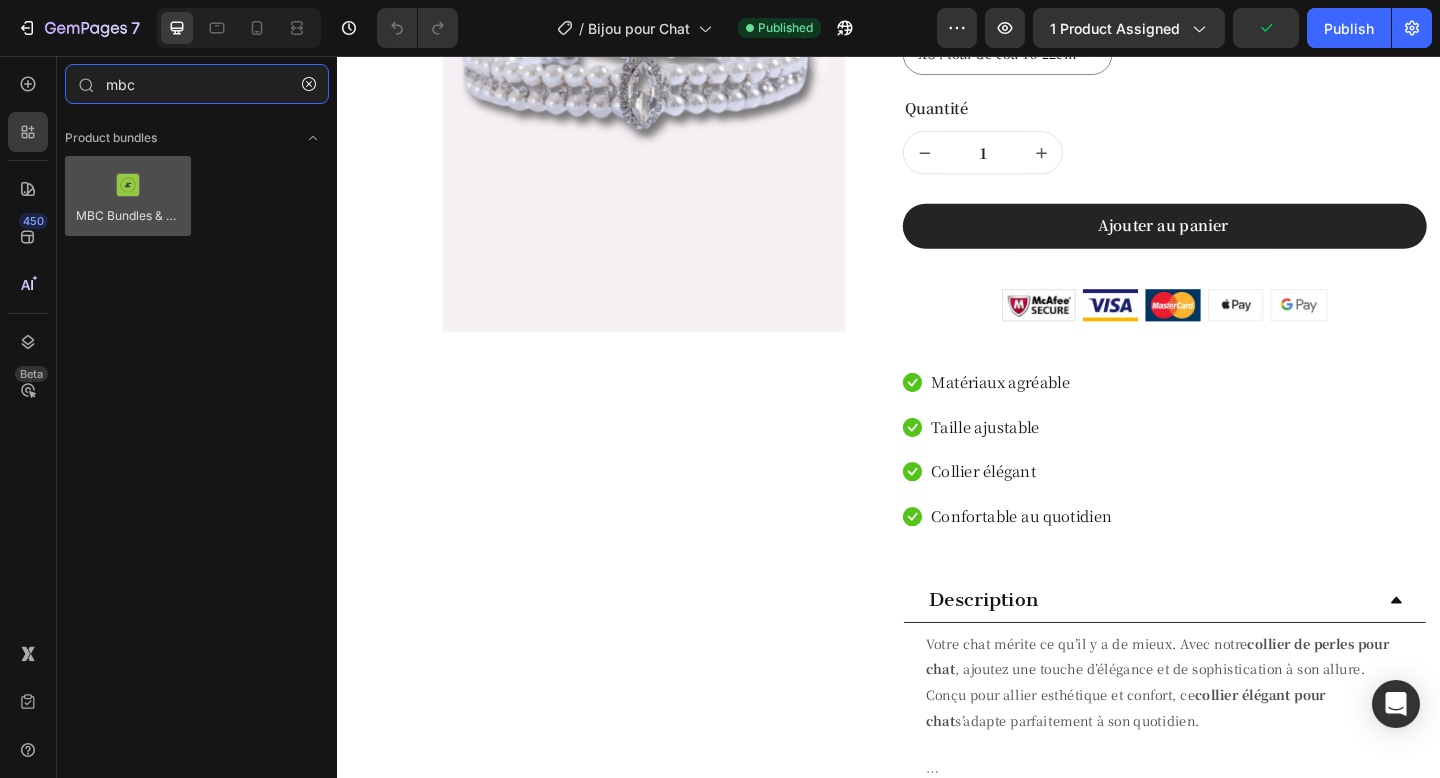 type on "mbc" 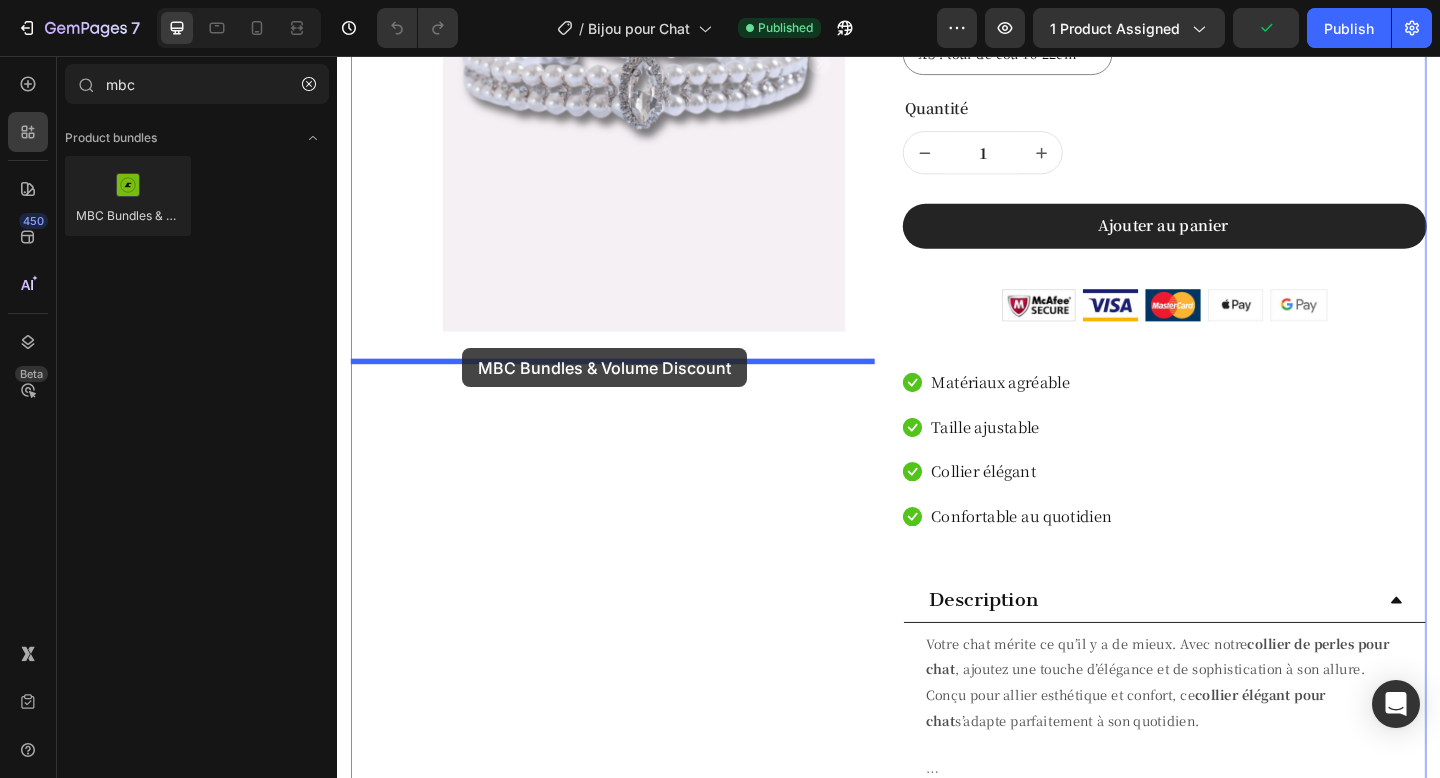 drag, startPoint x: 473, startPoint y: 235, endPoint x: 473, endPoint y: 374, distance: 139 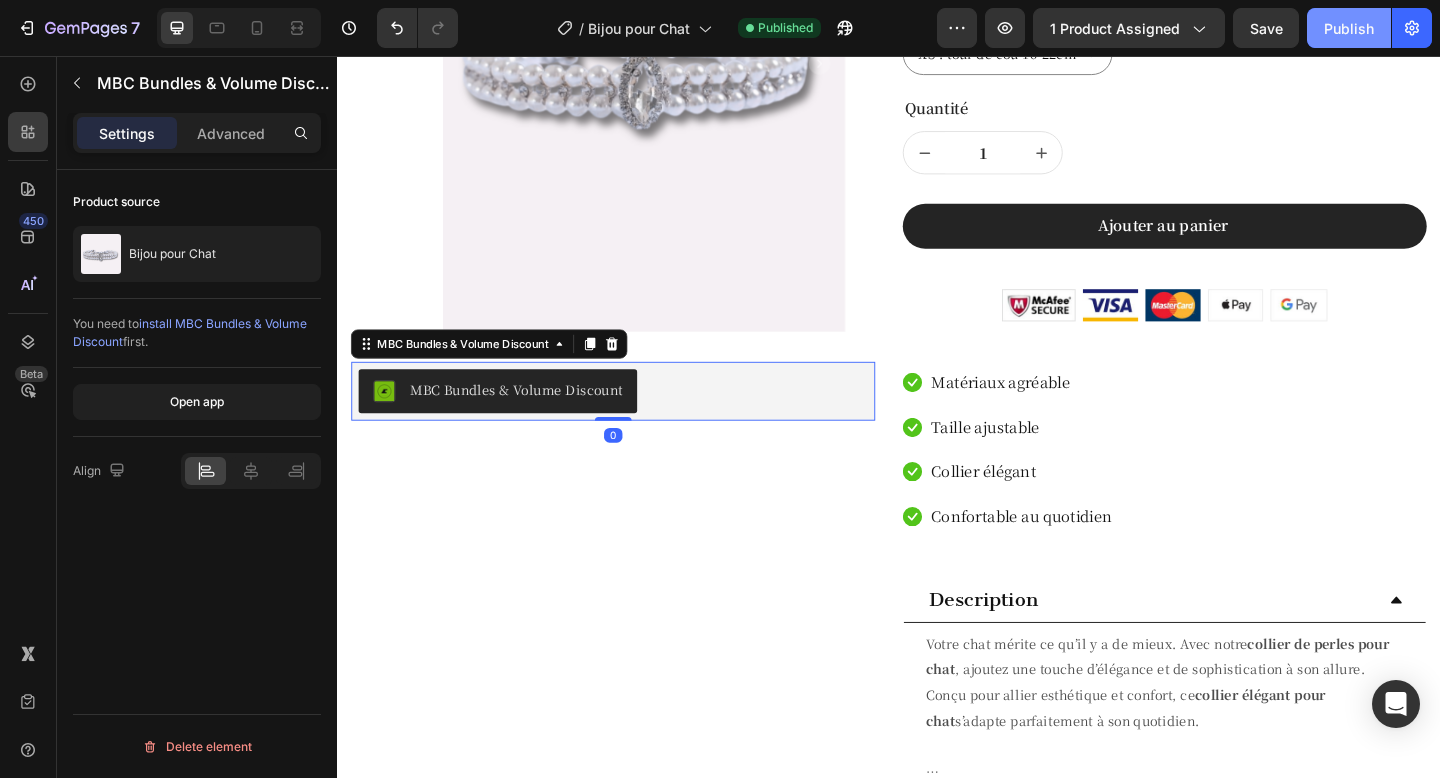 click on "Publish" 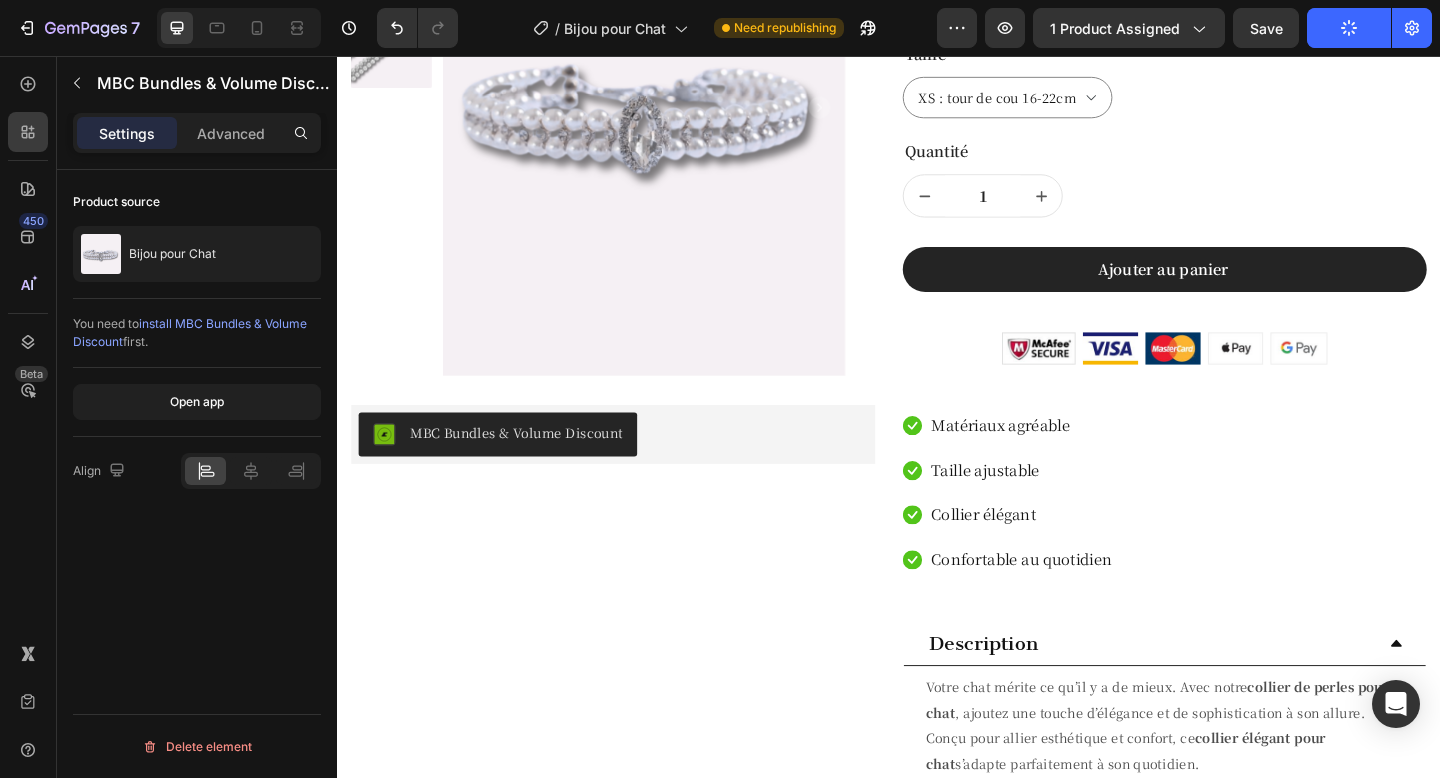 scroll, scrollTop: 0, scrollLeft: 0, axis: both 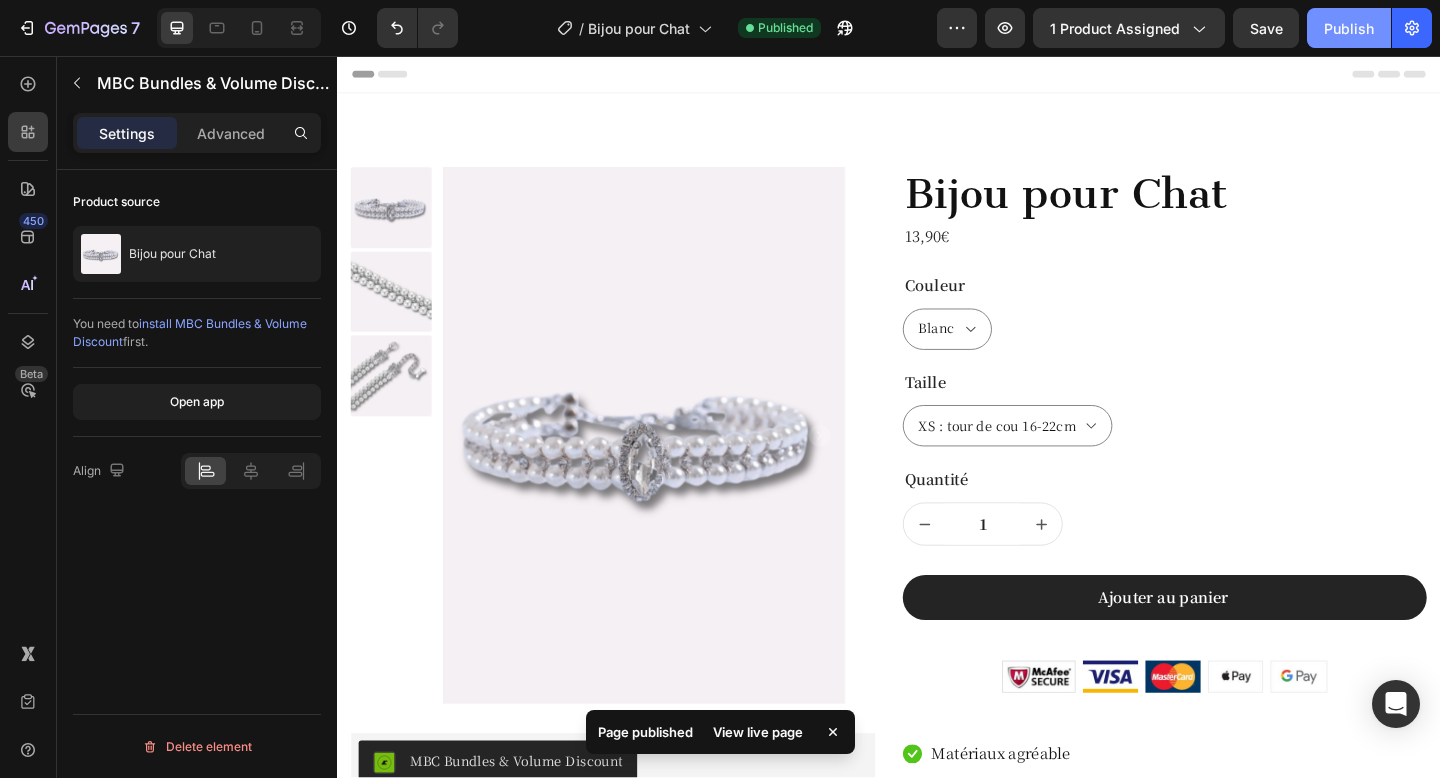click on "Publish" 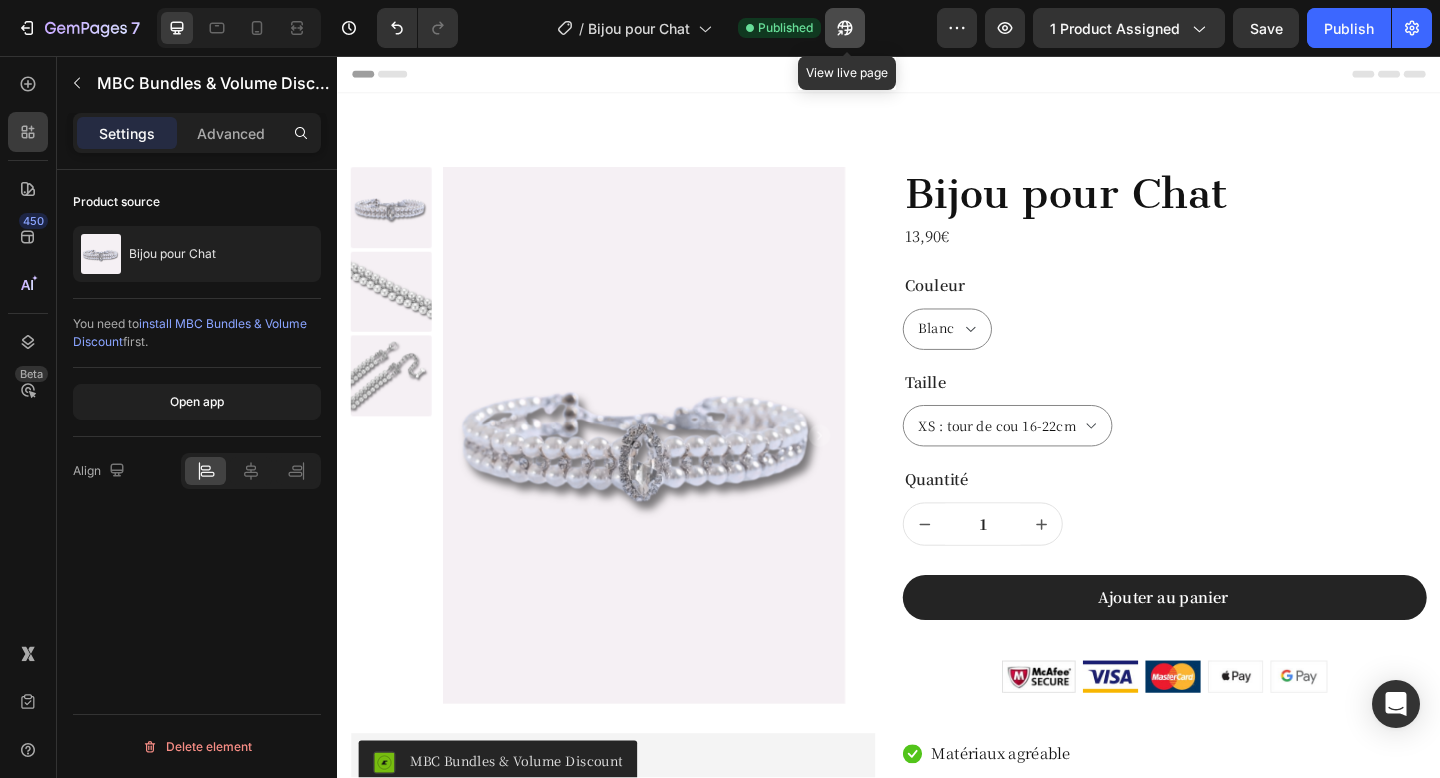 click 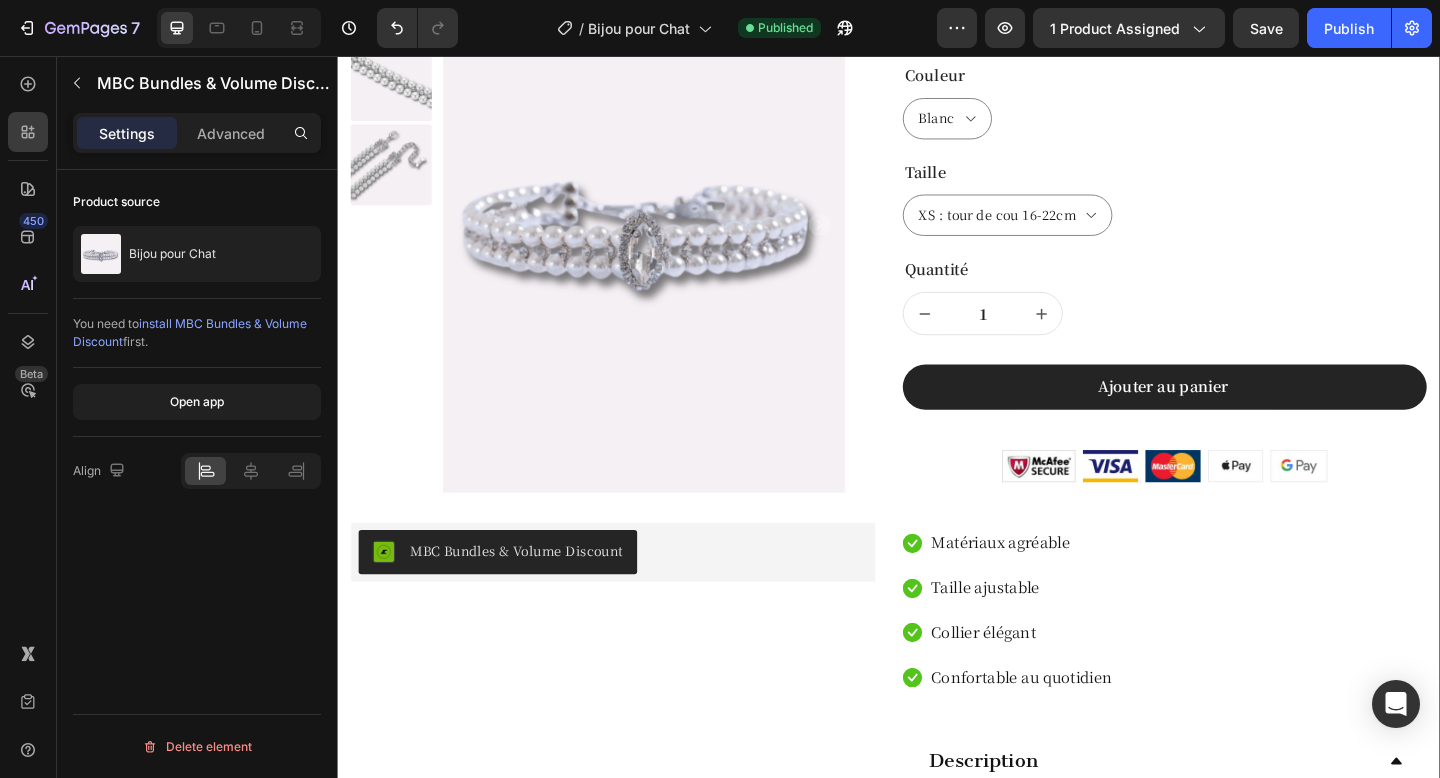scroll, scrollTop: 352, scrollLeft: 0, axis: vertical 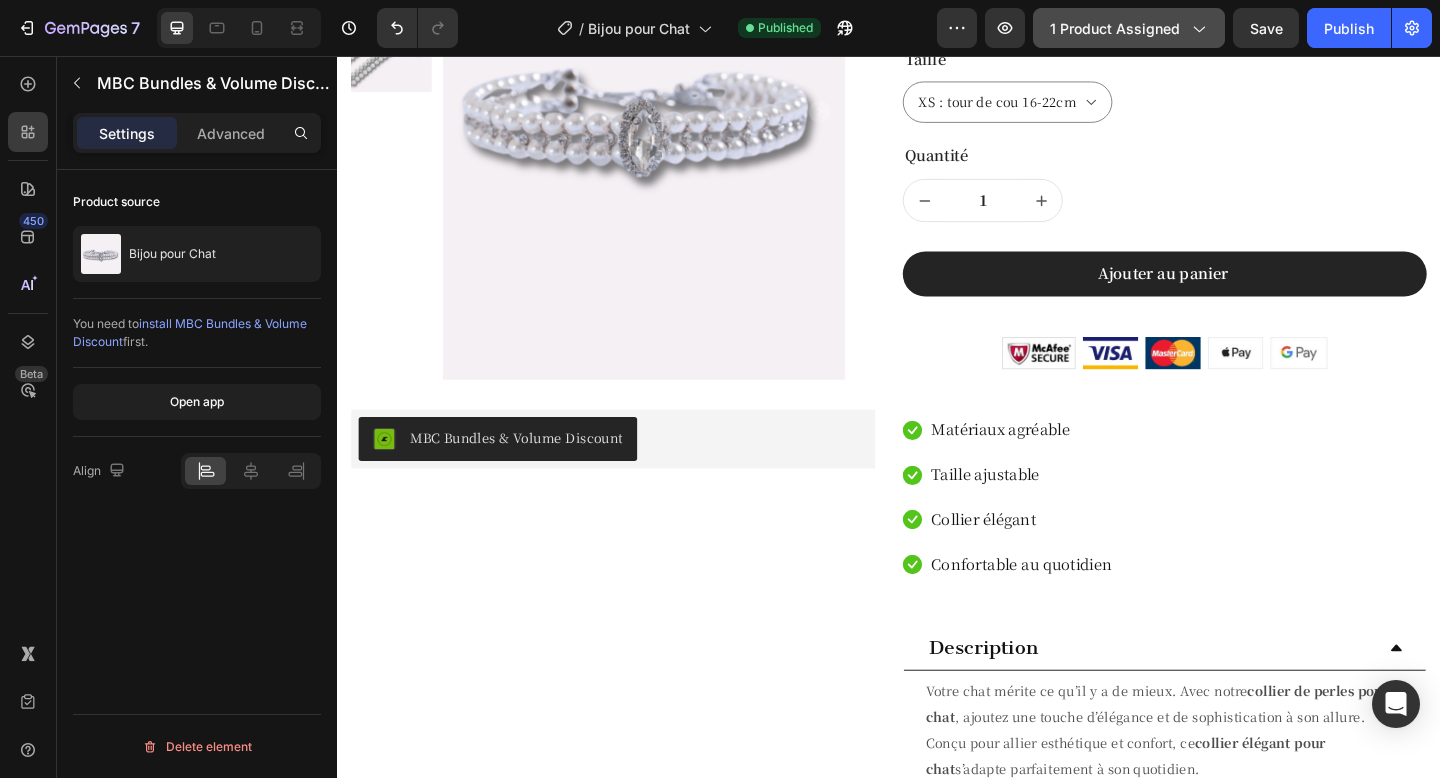 click on "1 product assigned" at bounding box center (1129, 28) 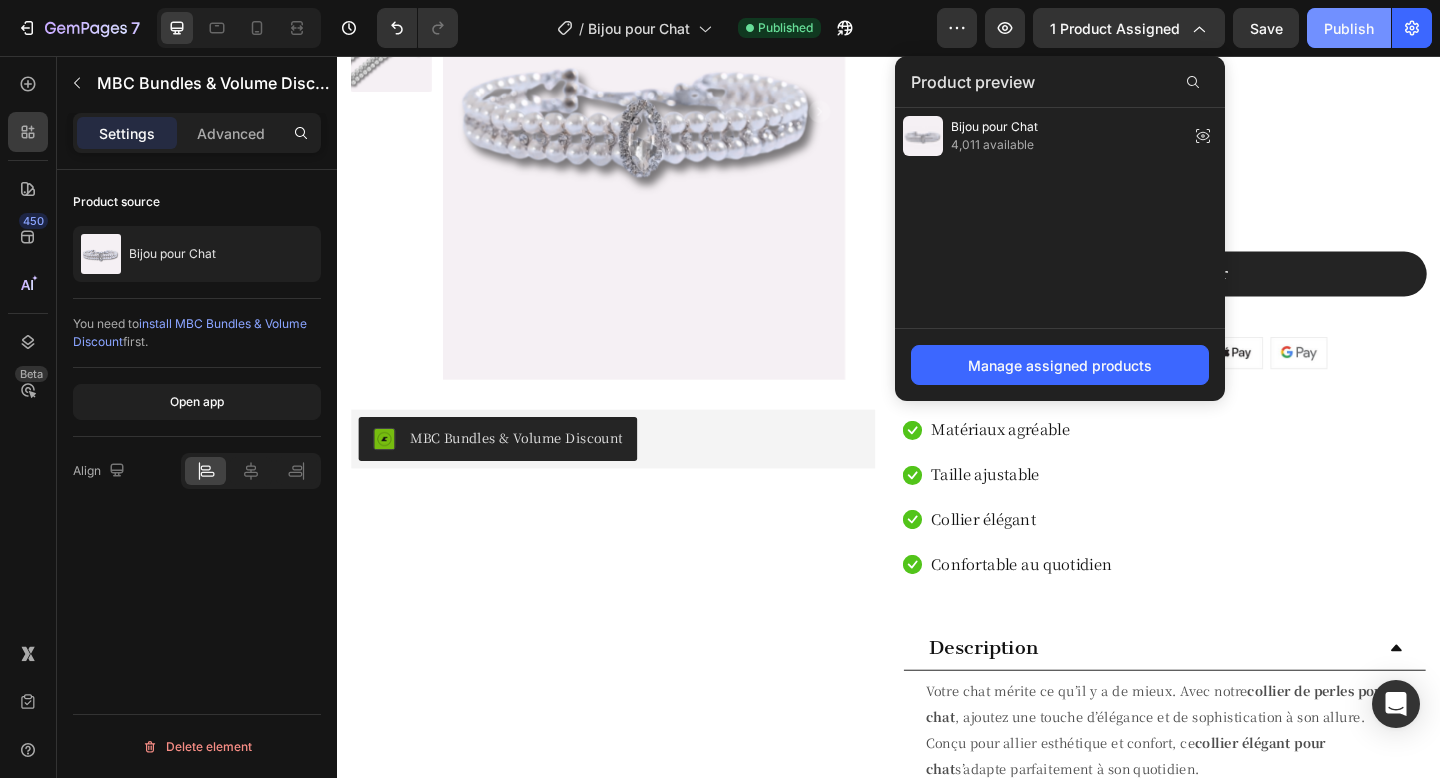 click on "Publish" 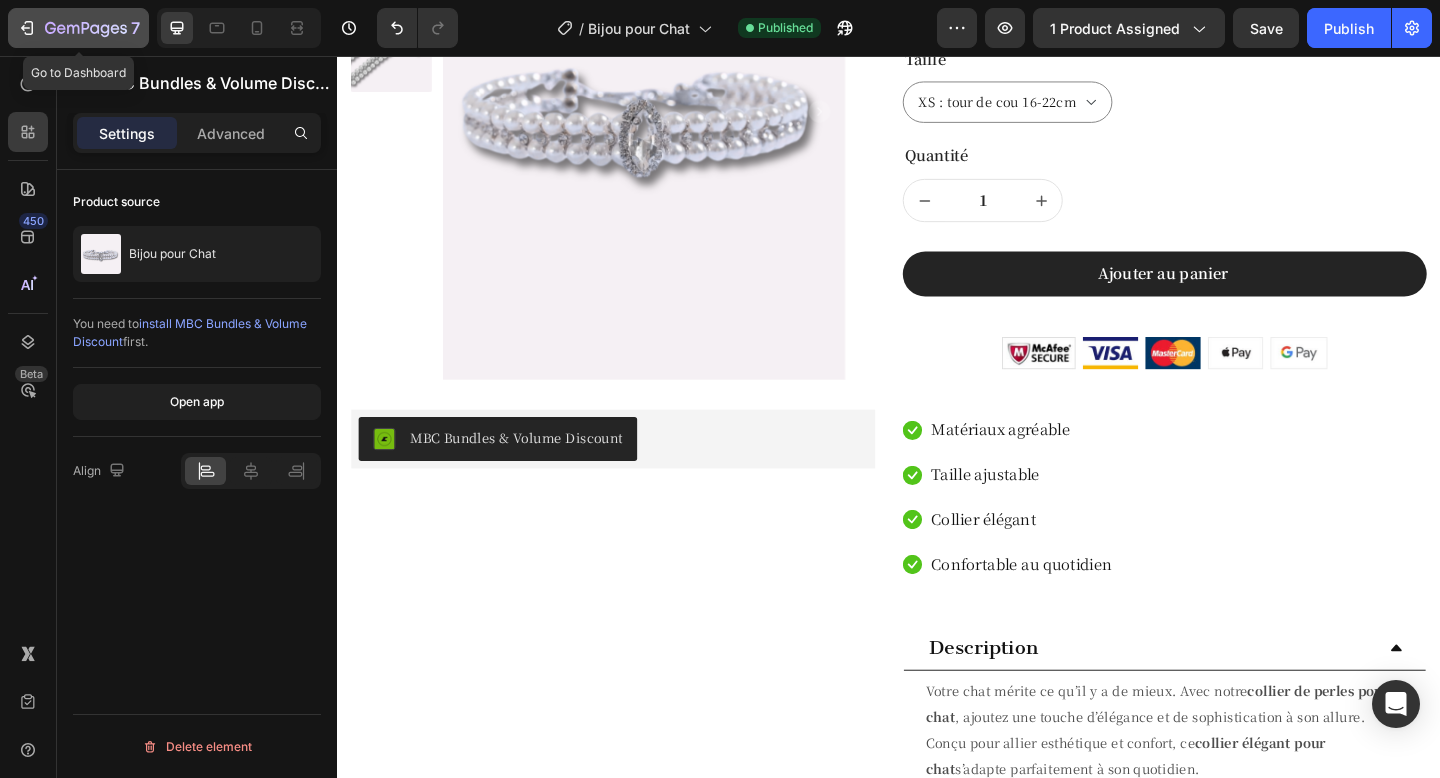 click 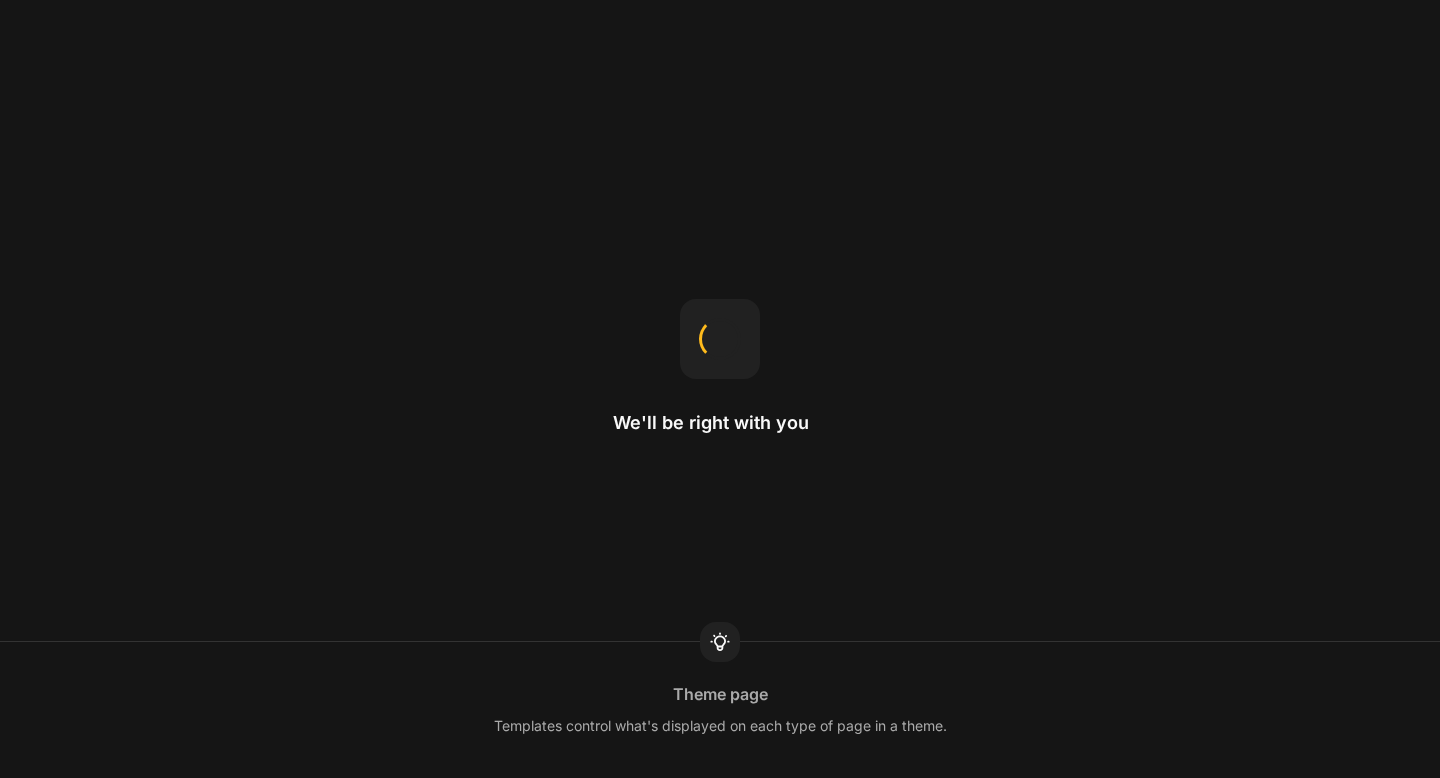 scroll, scrollTop: 0, scrollLeft: 0, axis: both 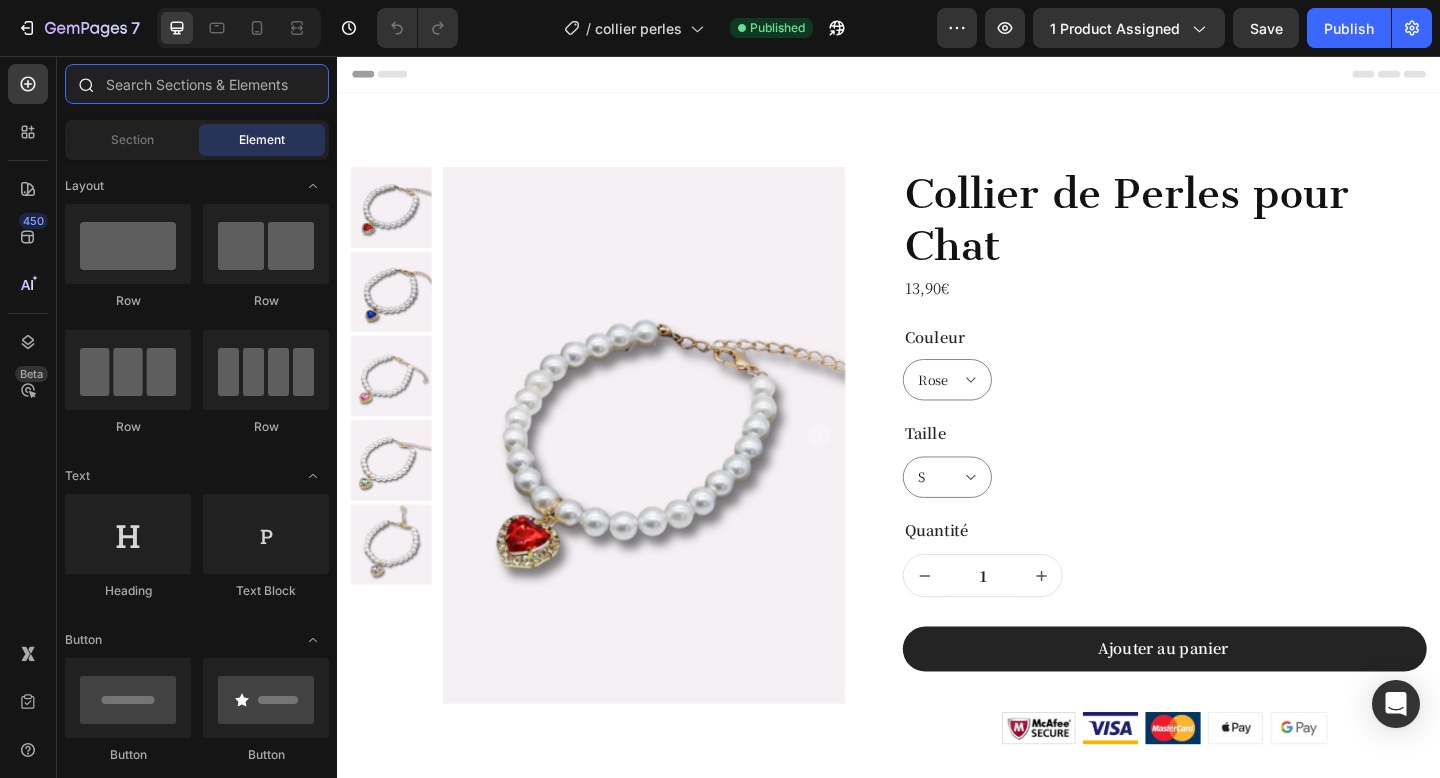 click at bounding box center [197, 84] 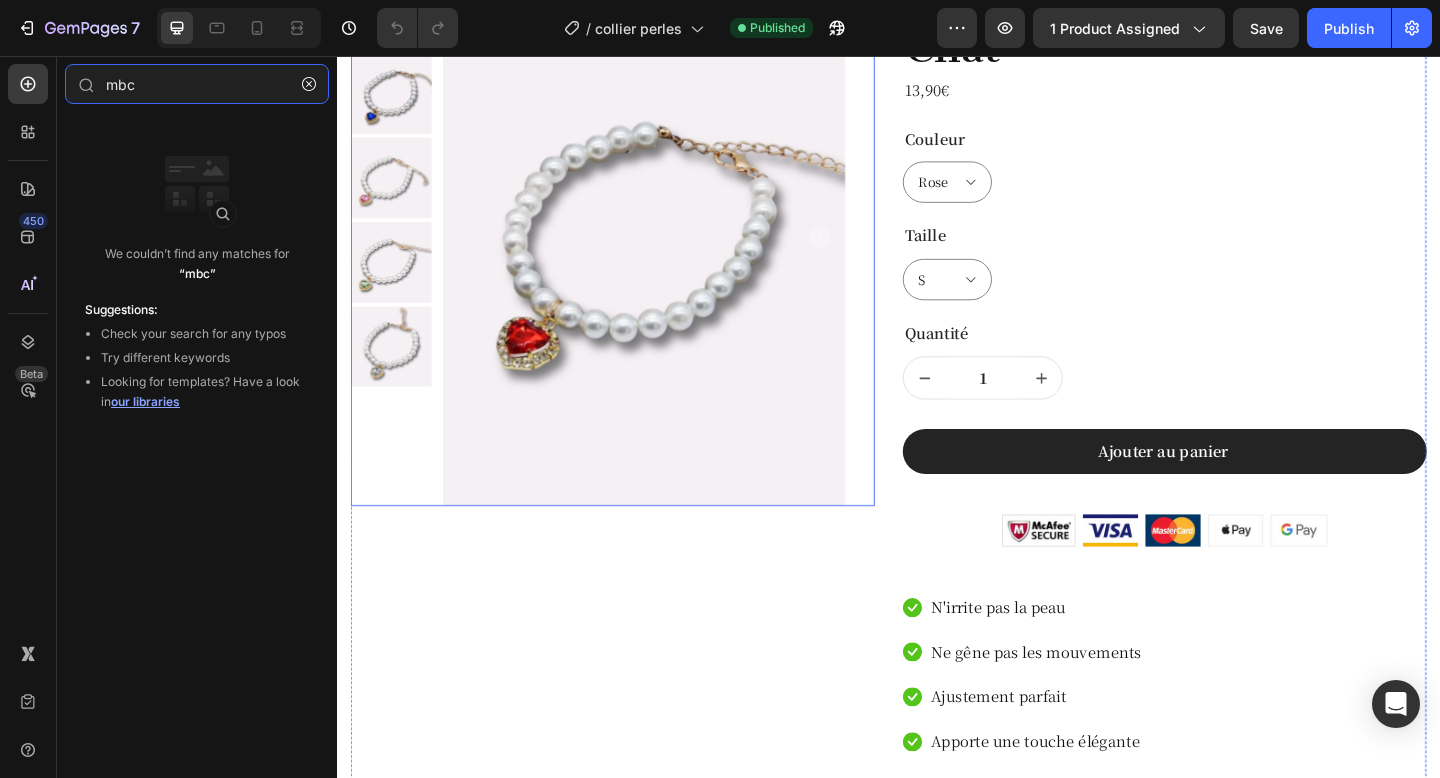 scroll, scrollTop: 296, scrollLeft: 0, axis: vertical 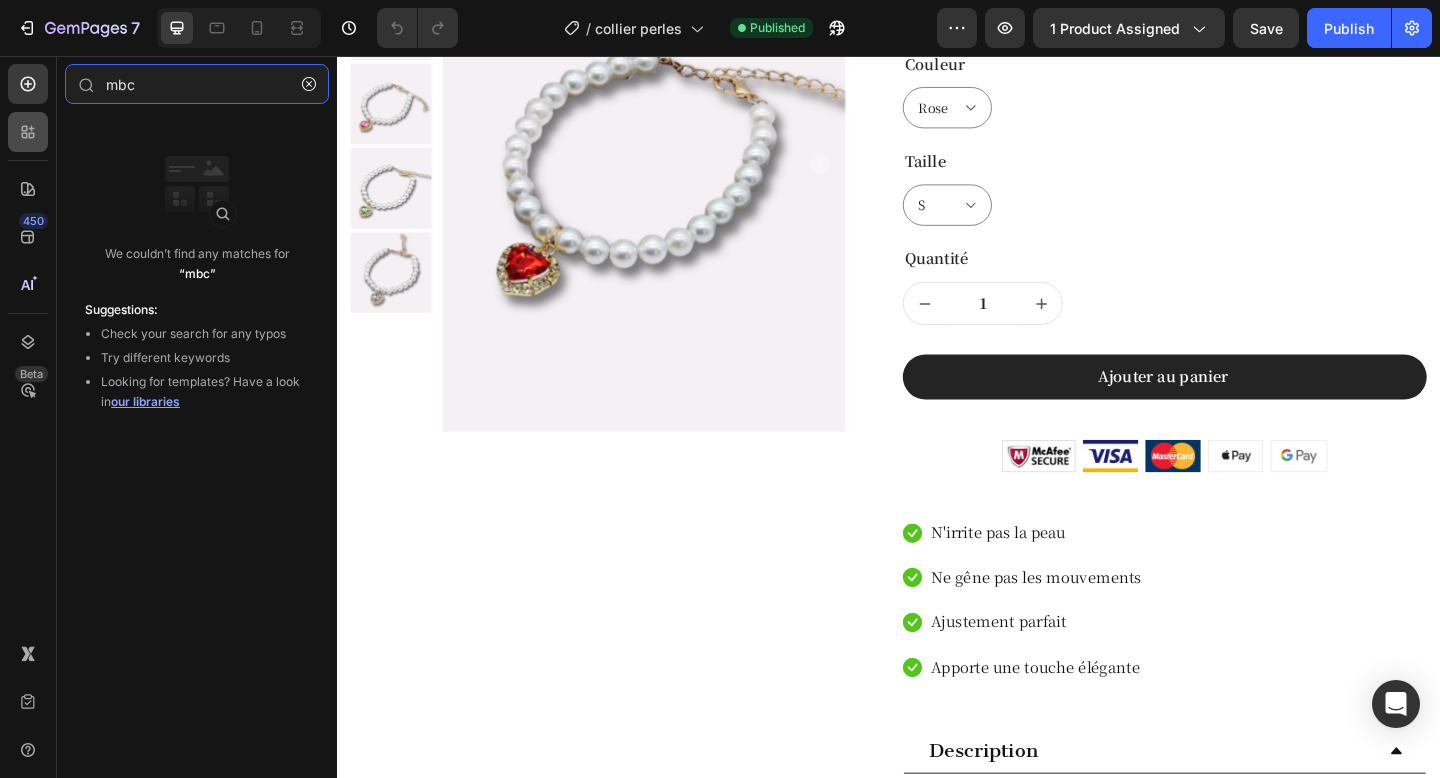 type on "mbc" 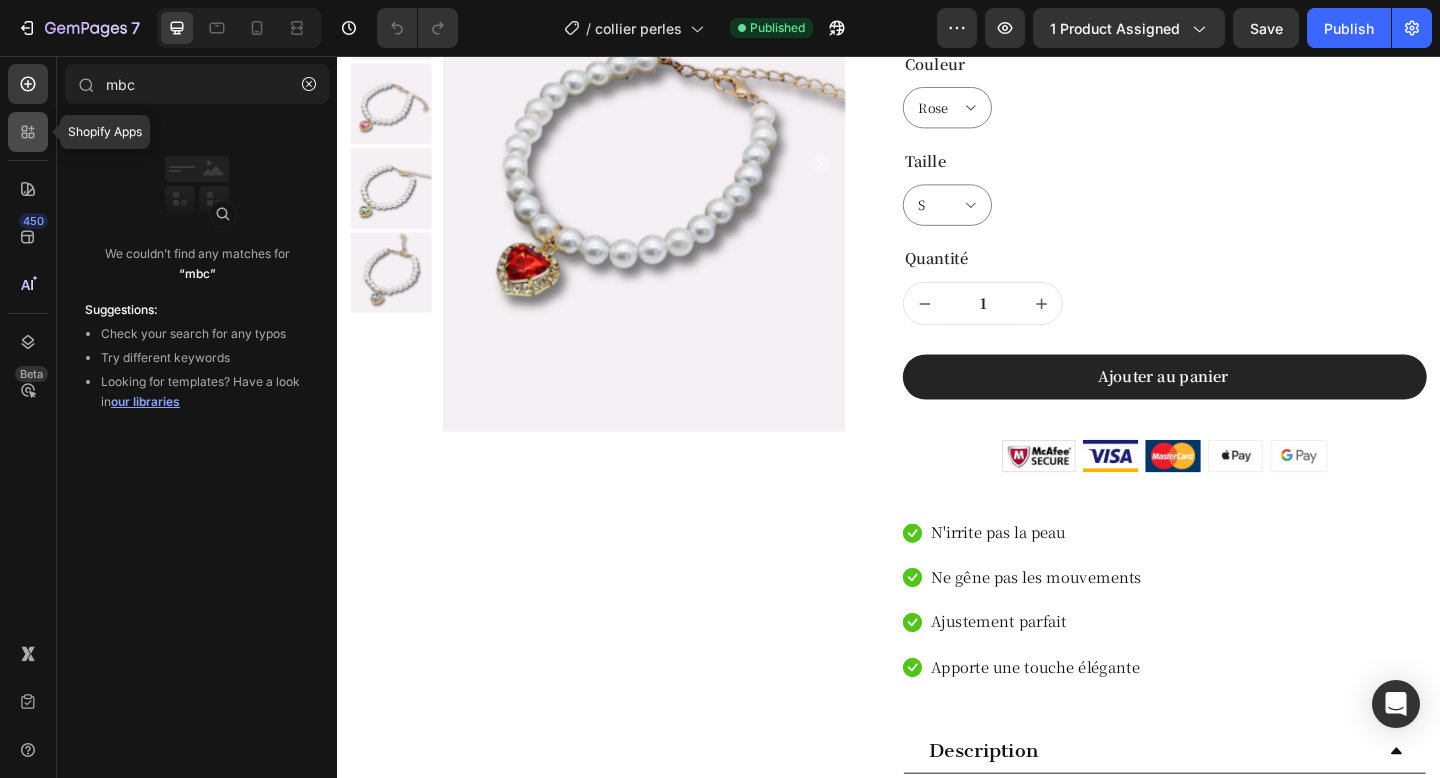click 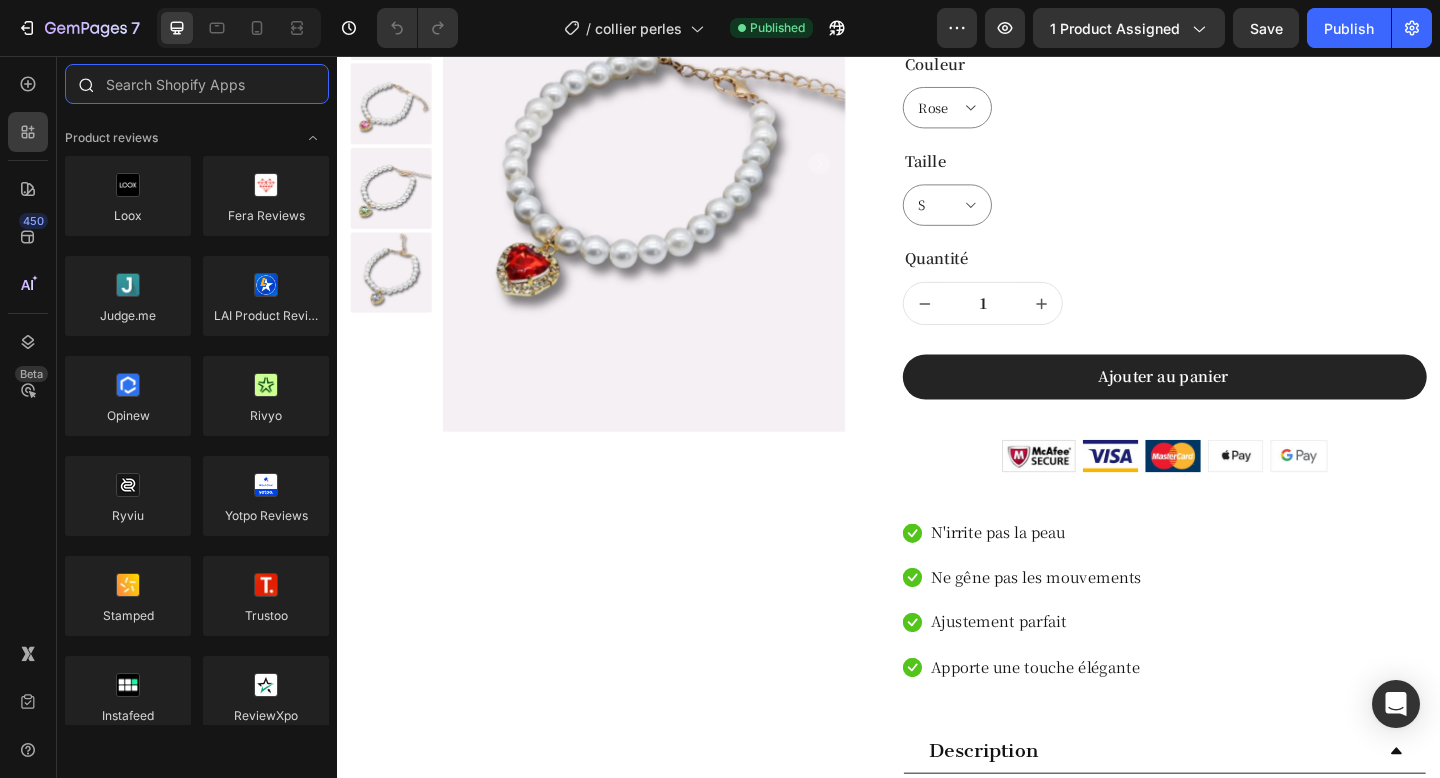 click at bounding box center (197, 84) 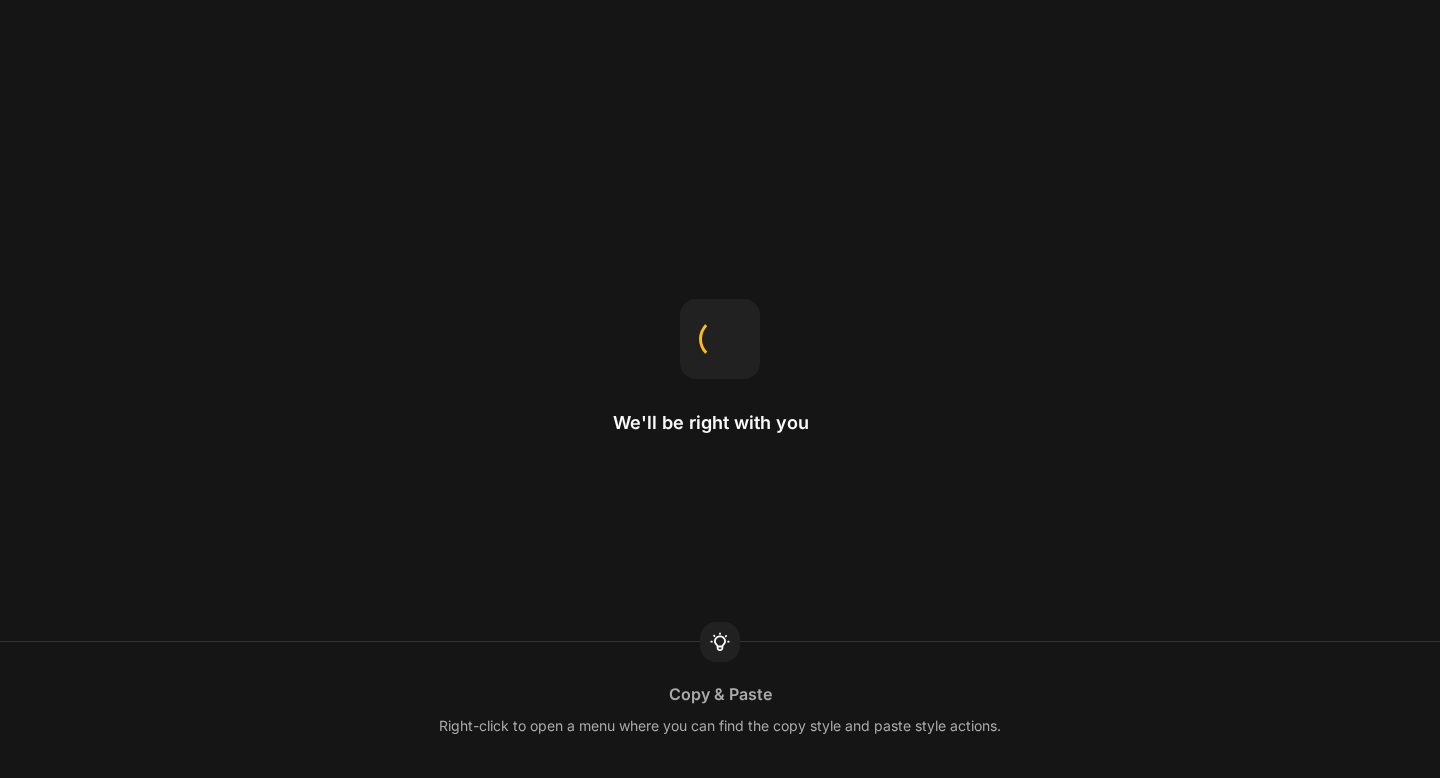 scroll, scrollTop: 0, scrollLeft: 0, axis: both 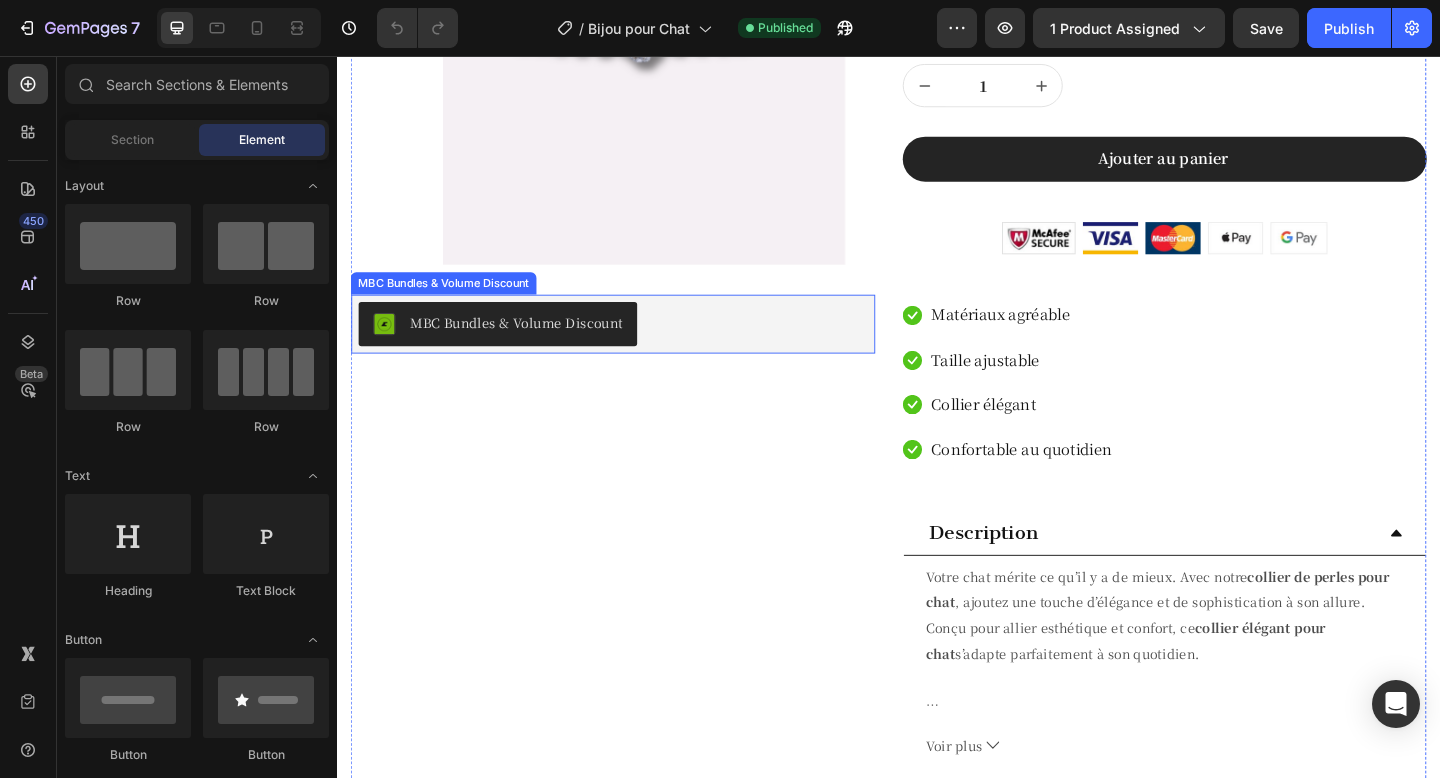 click on "MBC Bundles & Volume Discount" at bounding box center (637, 348) 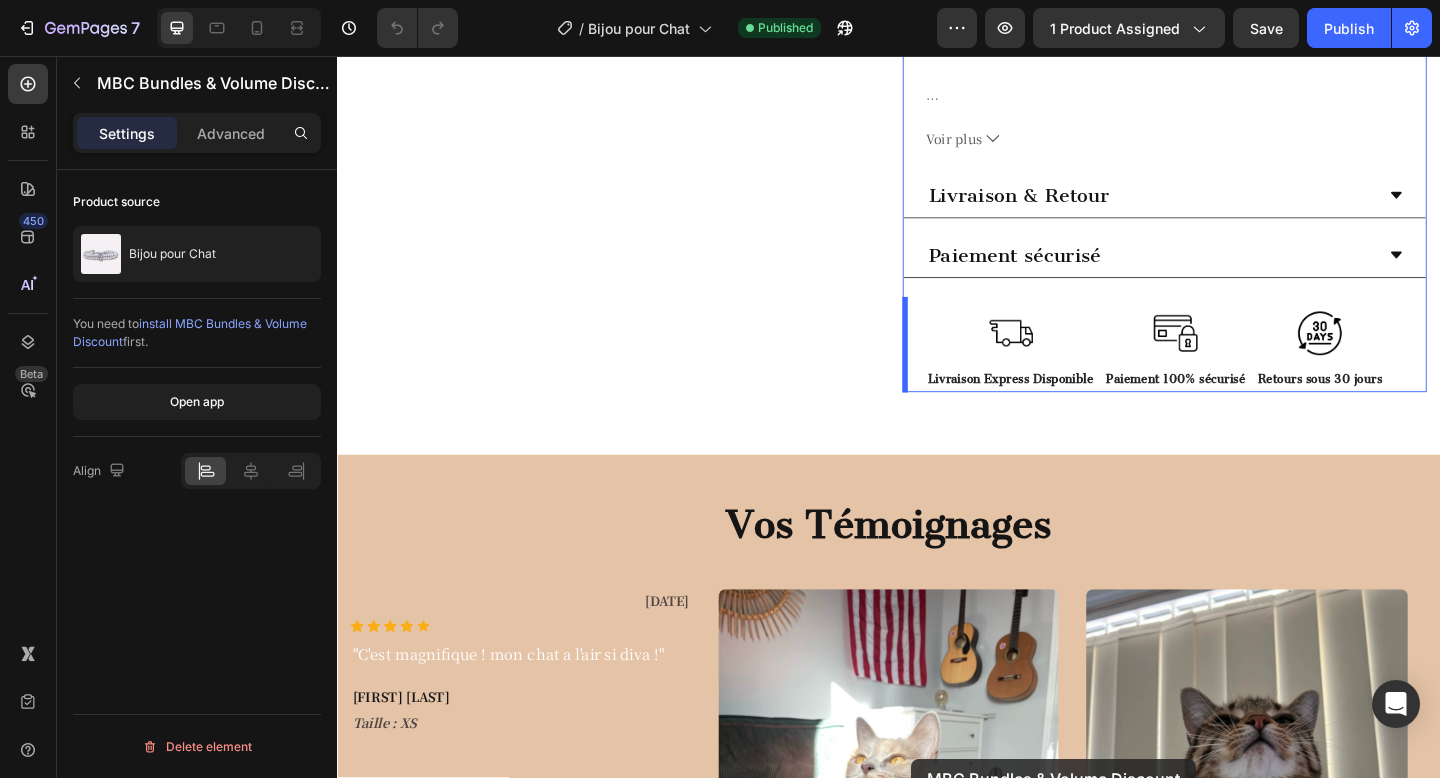 scroll, scrollTop: 1324, scrollLeft: 0, axis: vertical 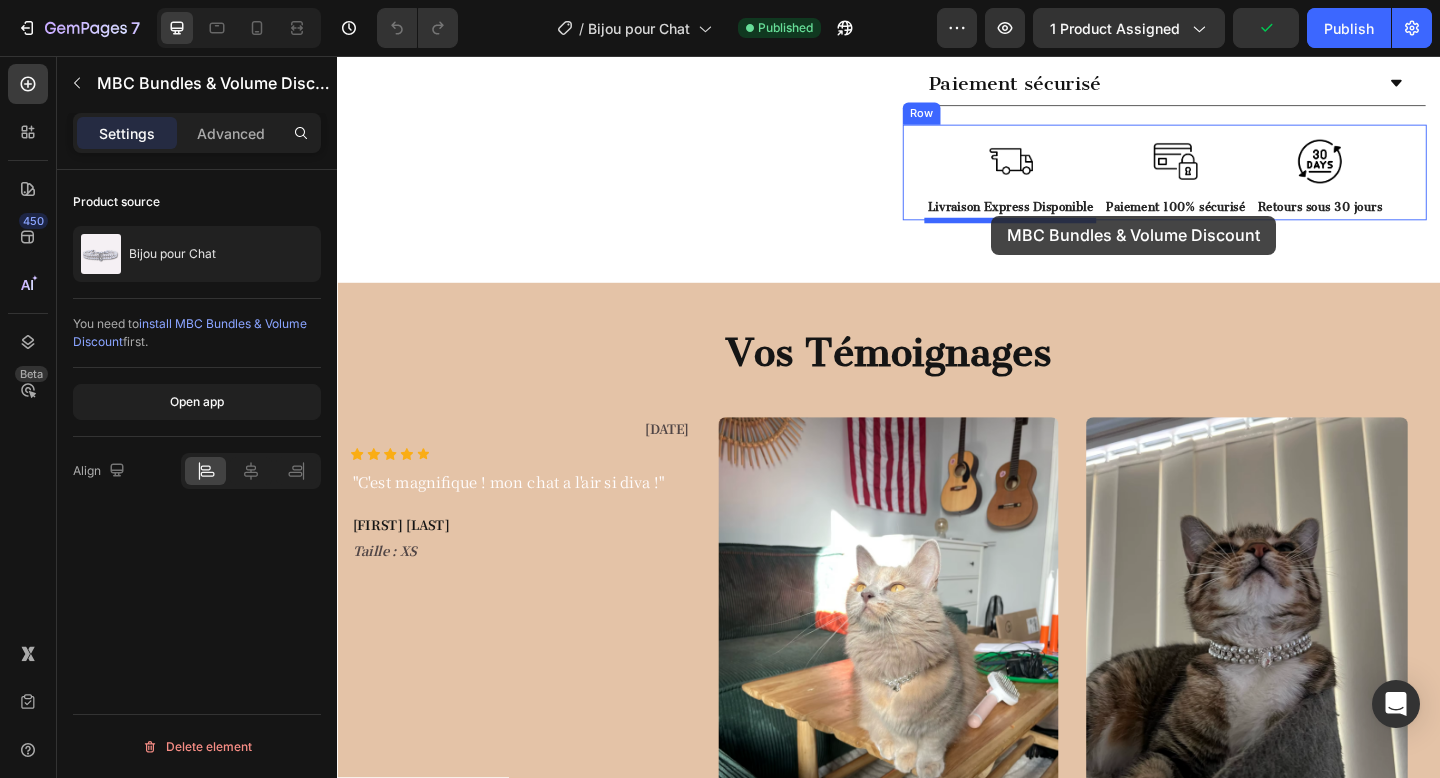 drag, startPoint x: 474, startPoint y: 299, endPoint x: 1049, endPoint y: 230, distance: 579.1252 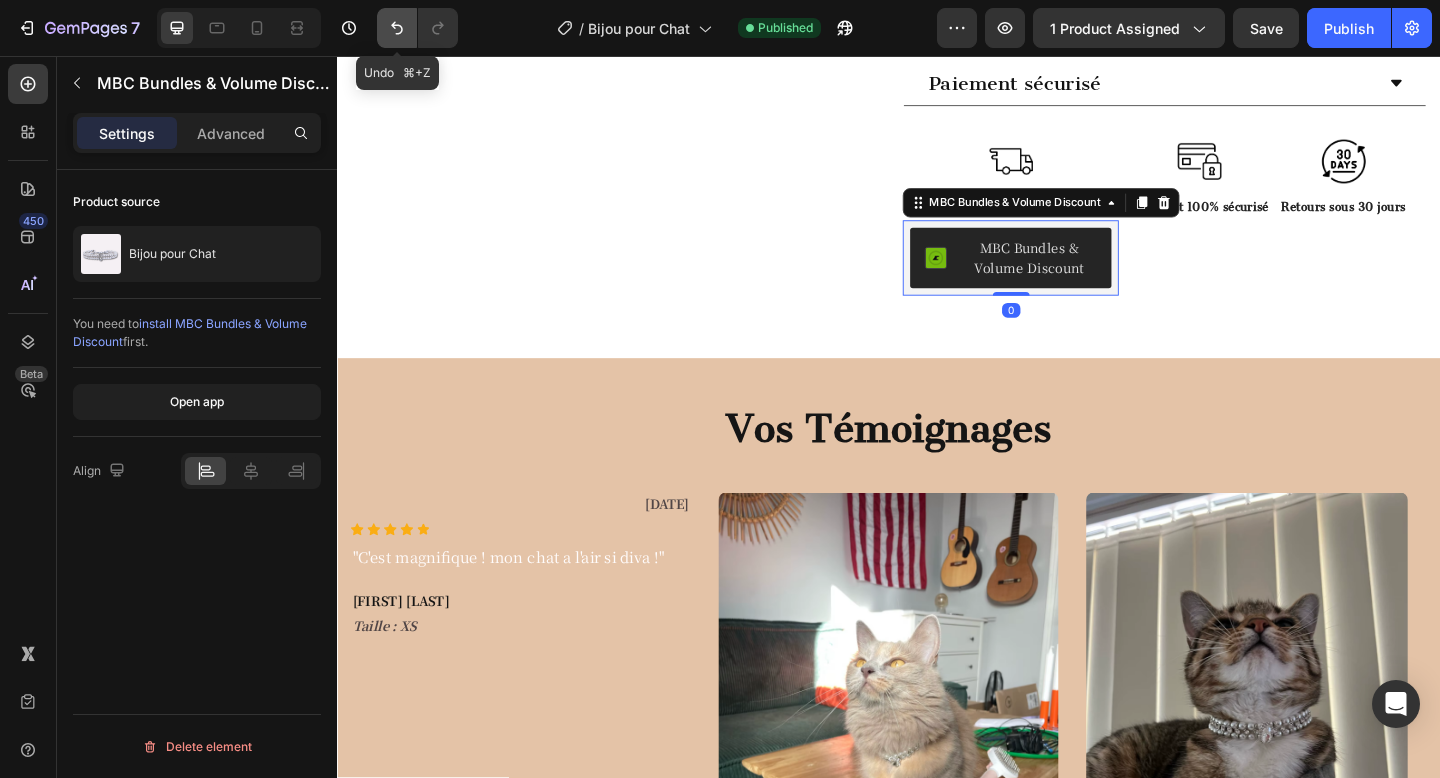 click 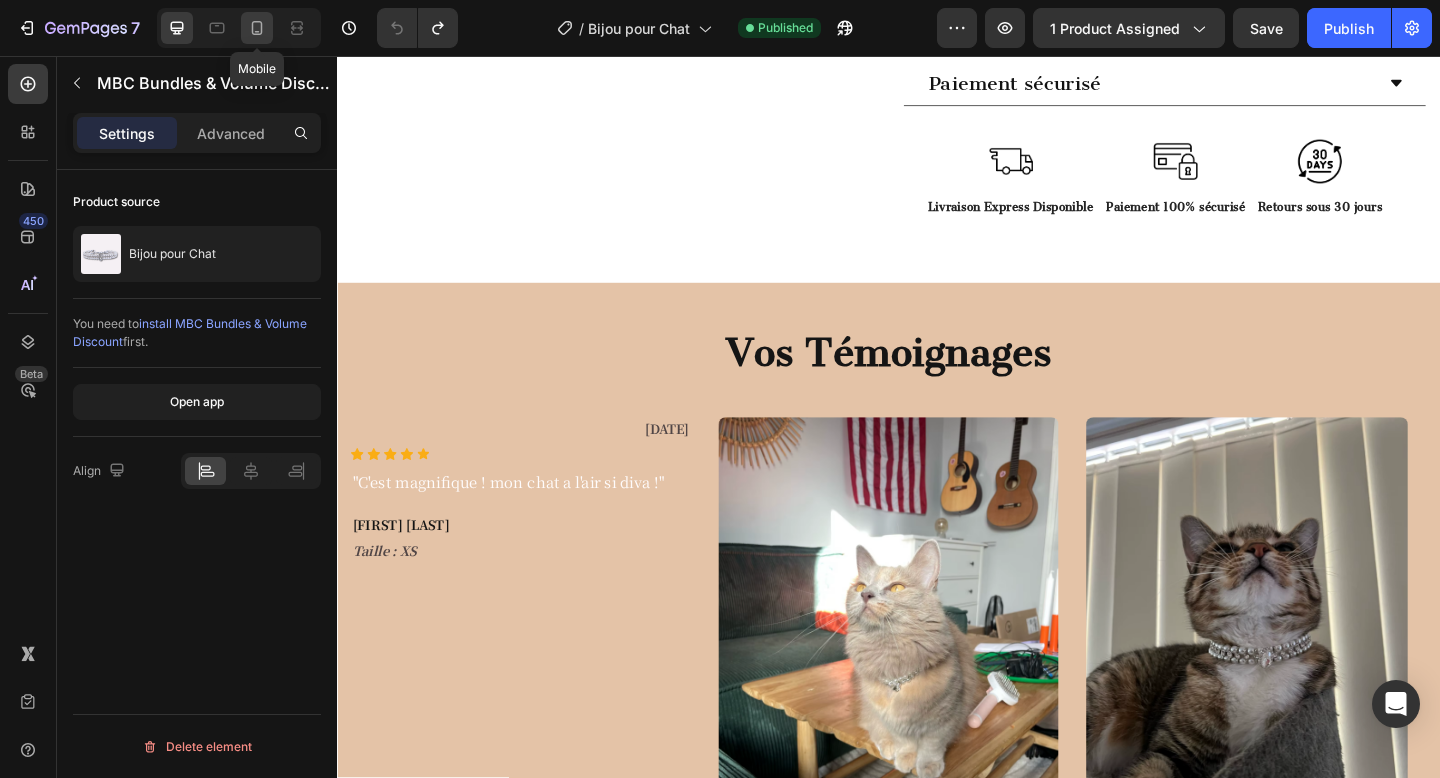click 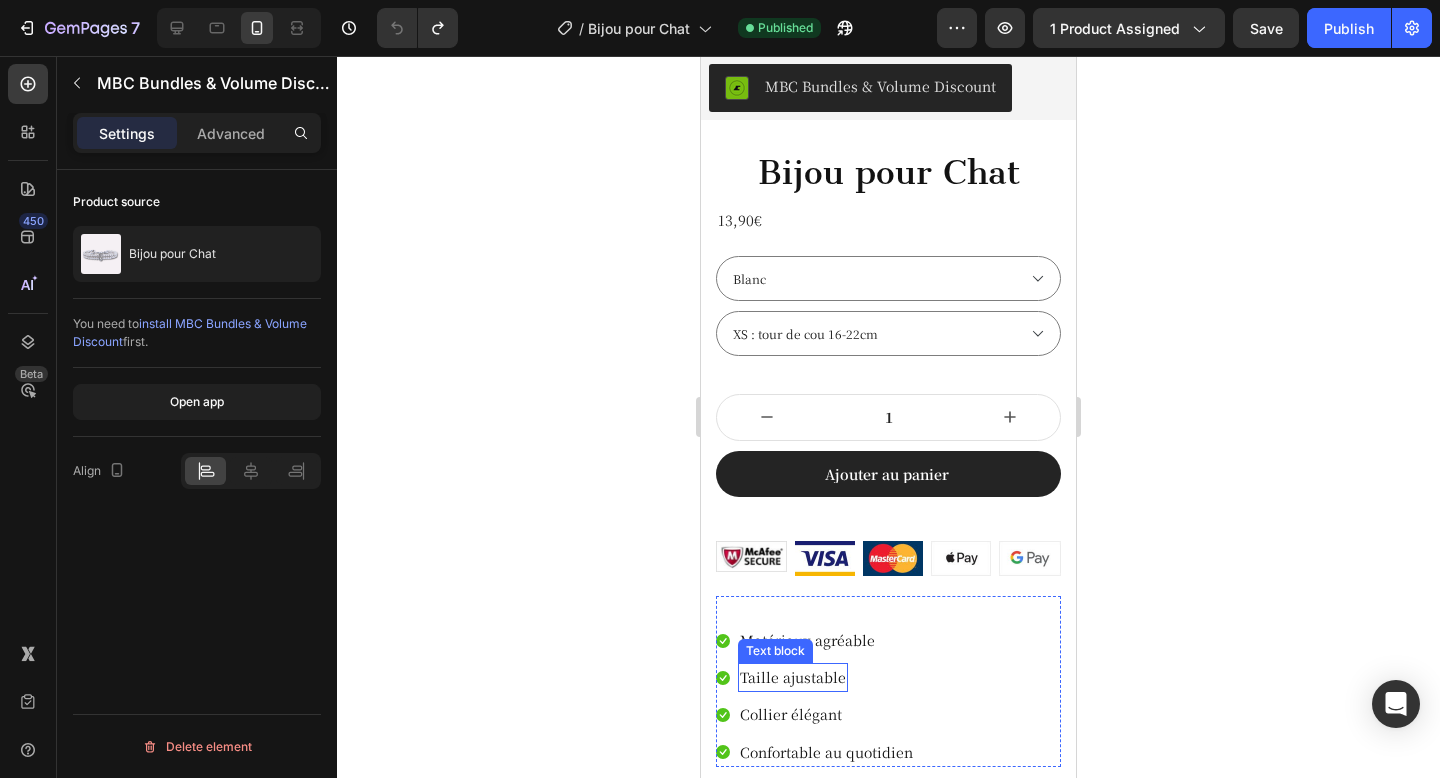 scroll, scrollTop: 463, scrollLeft: 0, axis: vertical 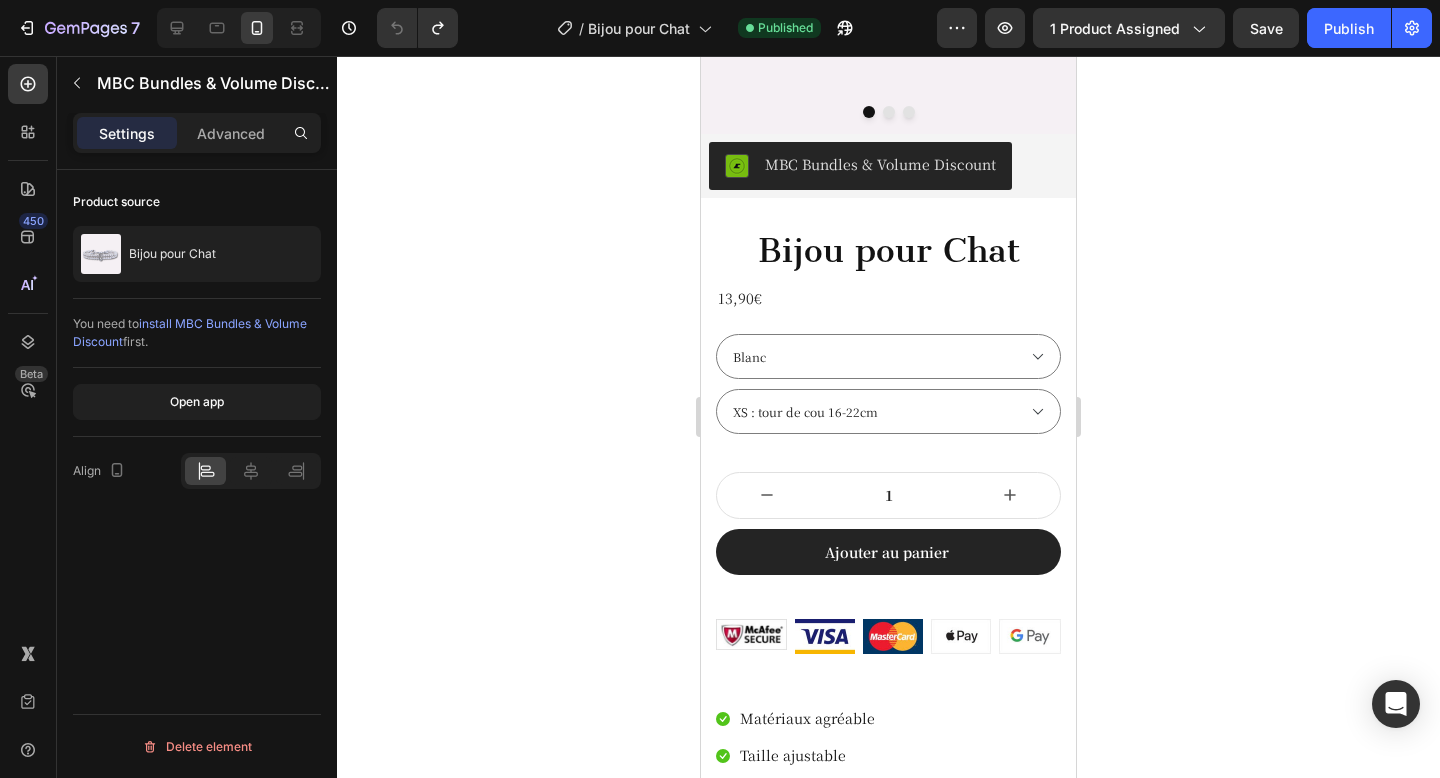click on "MBC Bundles & Volume Discount" at bounding box center (860, 166) 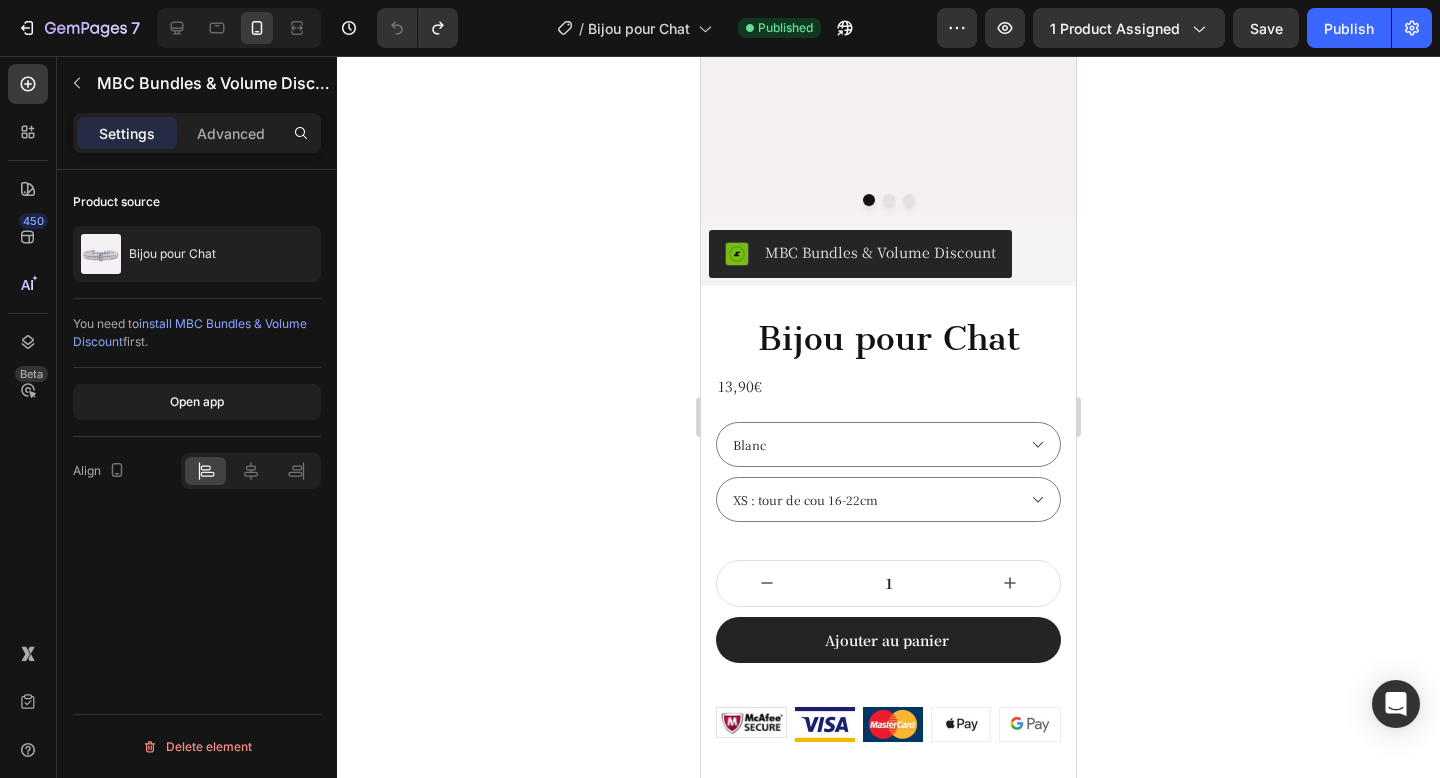 scroll, scrollTop: 294, scrollLeft: 0, axis: vertical 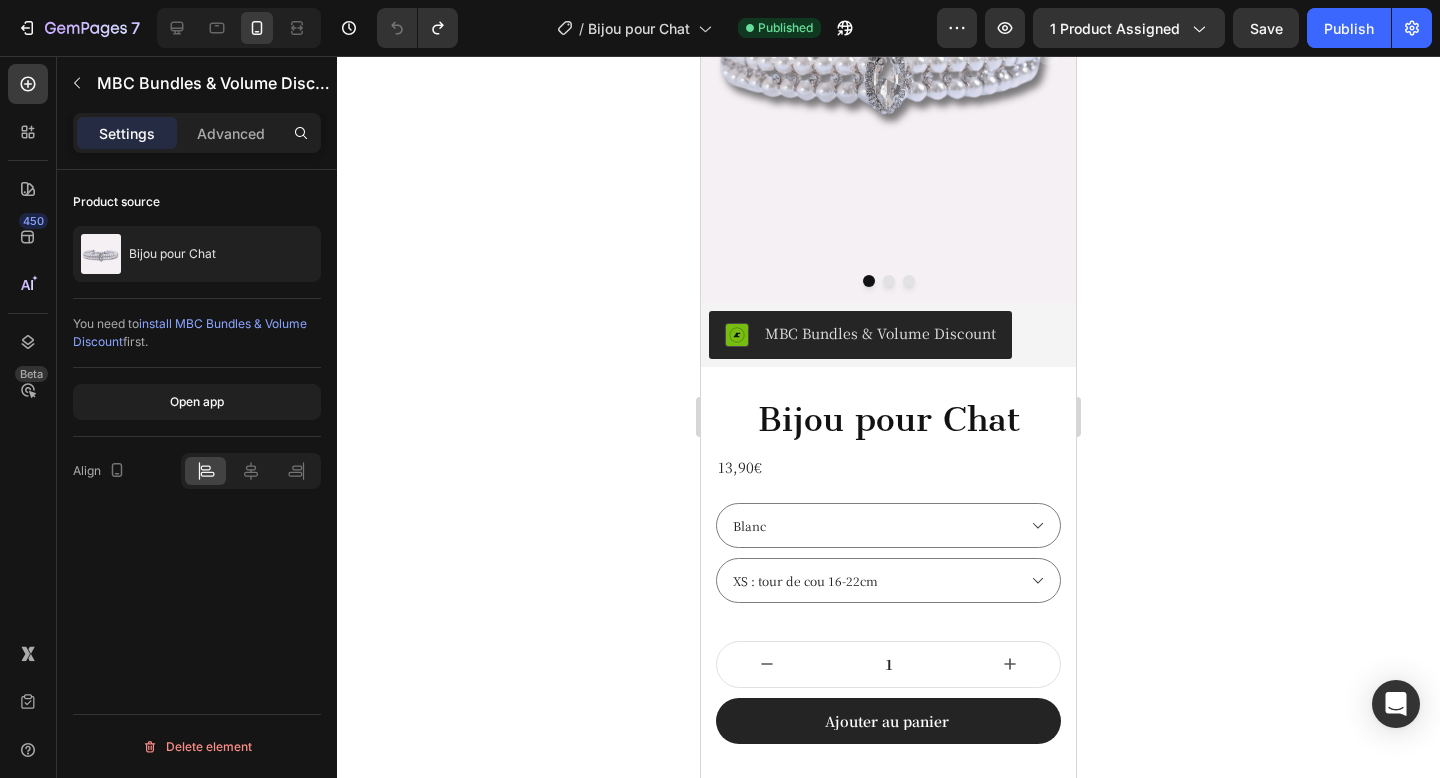 click on "MBC Bundles & Volume Discount" at bounding box center [860, 335] 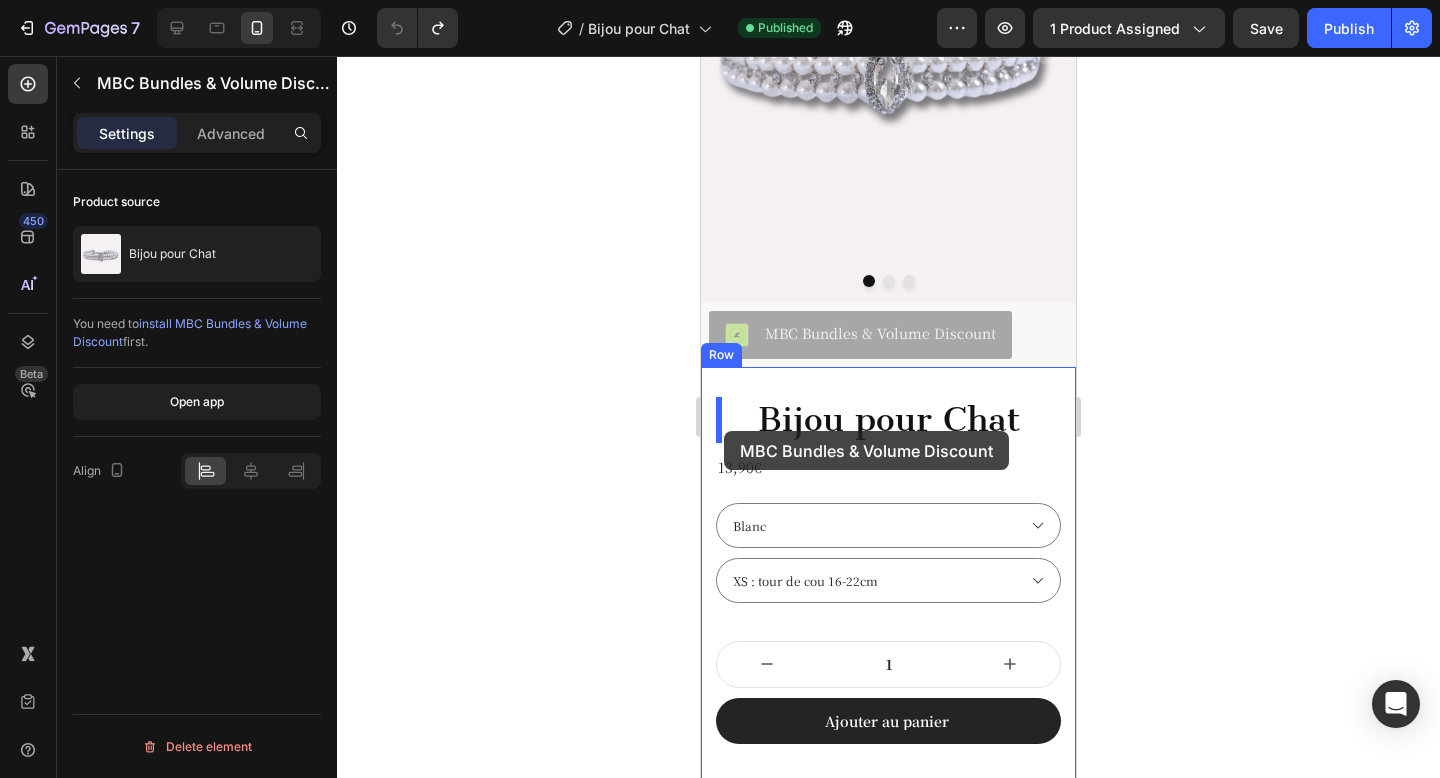 drag, startPoint x: 723, startPoint y: 323, endPoint x: 724, endPoint y: 431, distance: 108.00463 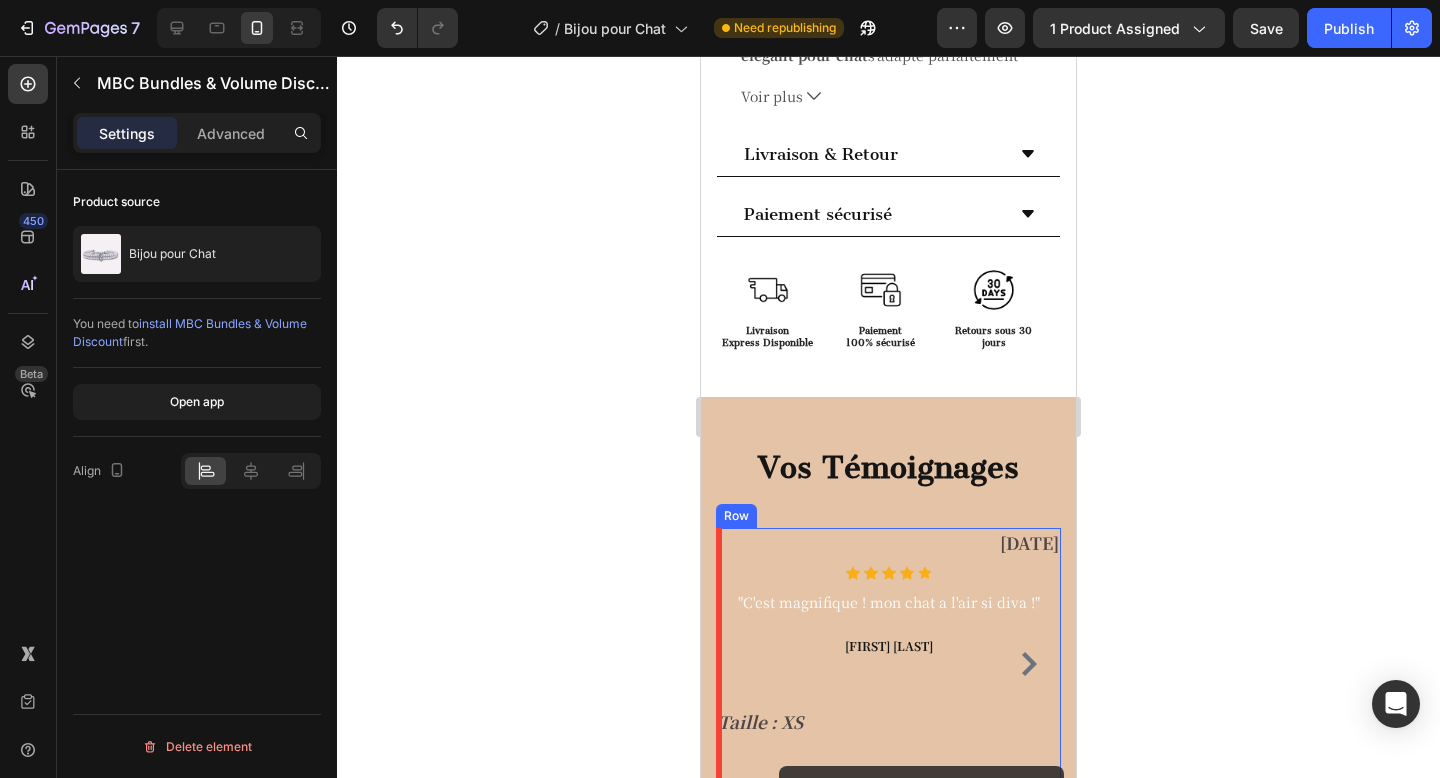scroll, scrollTop: 1603, scrollLeft: 0, axis: vertical 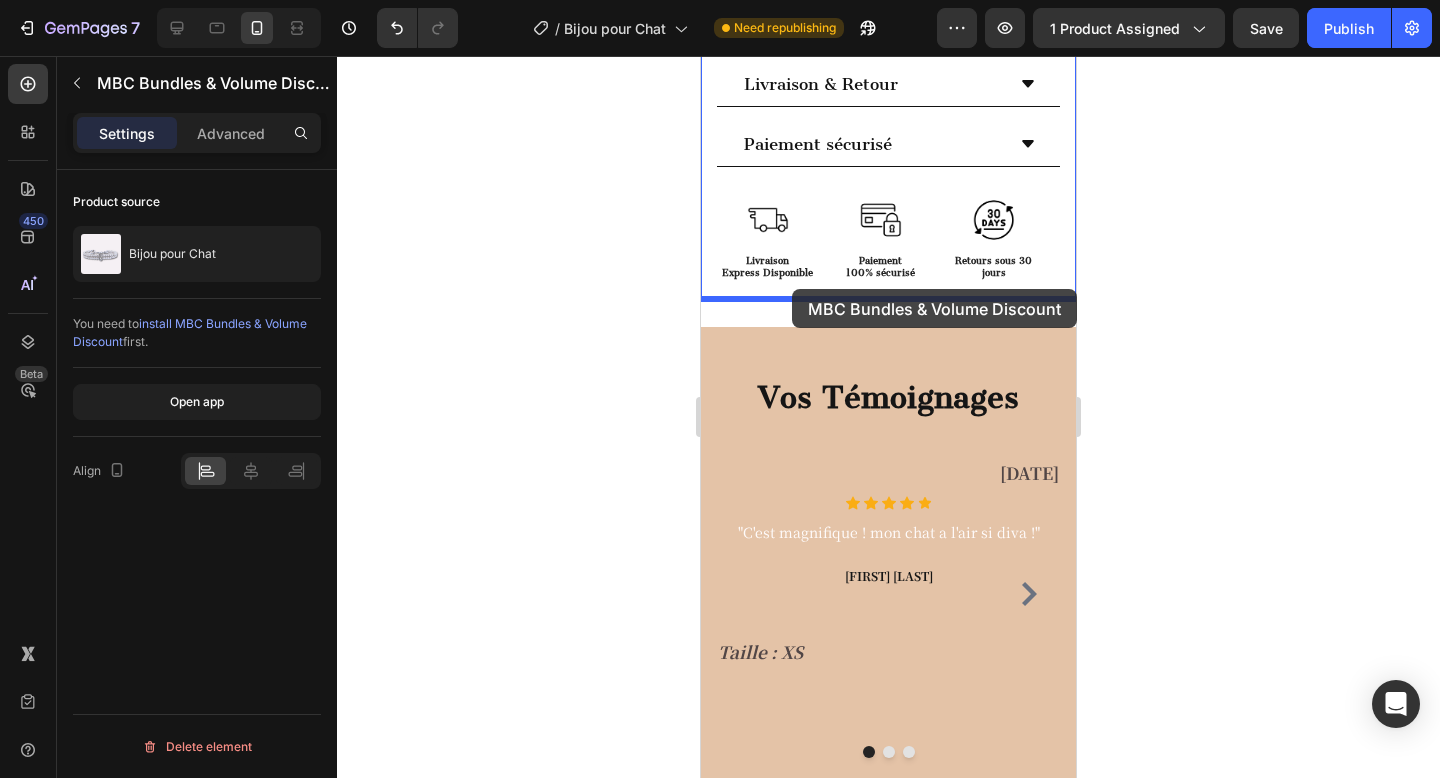 drag, startPoint x: 762, startPoint y: 293, endPoint x: 792, endPoint y: 289, distance: 30.265491 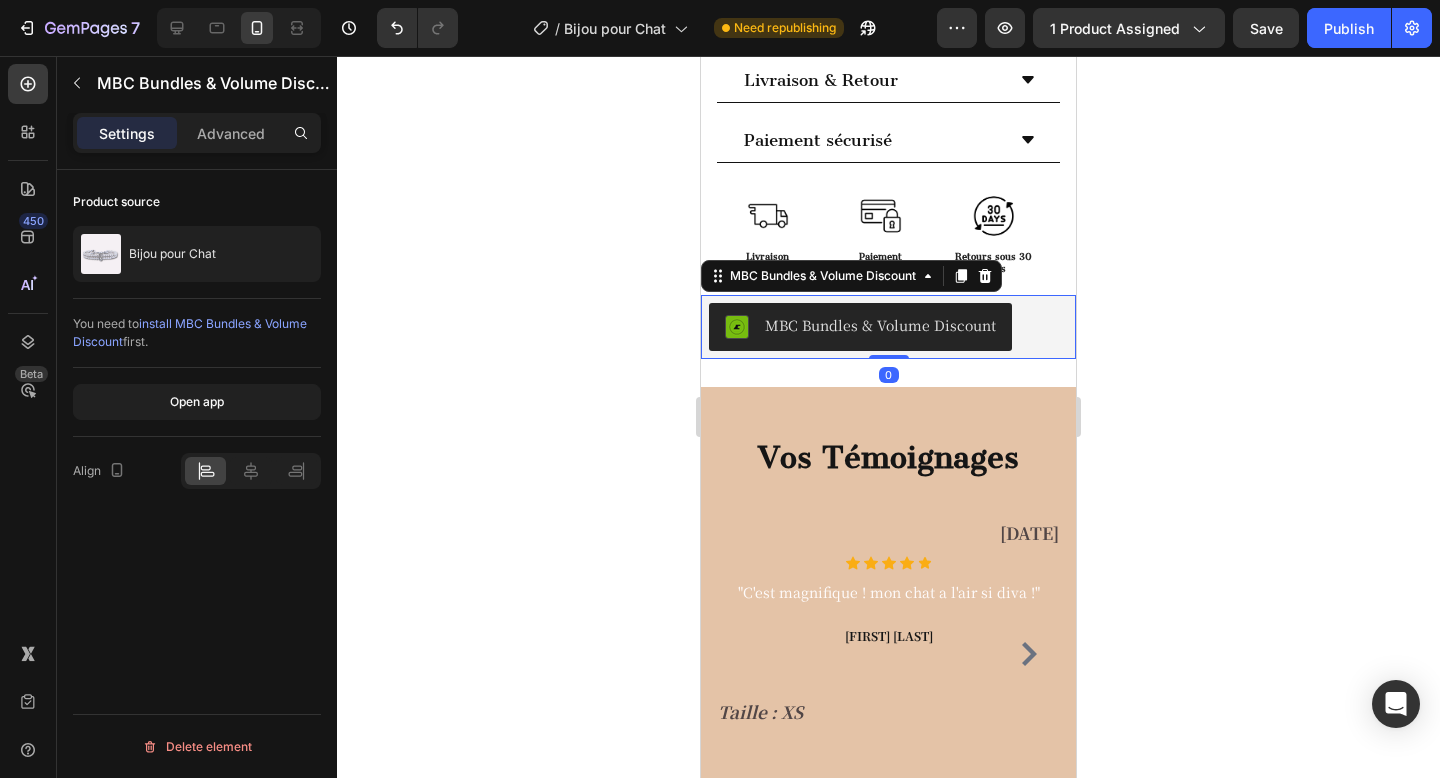 scroll, scrollTop: 1599, scrollLeft: 0, axis: vertical 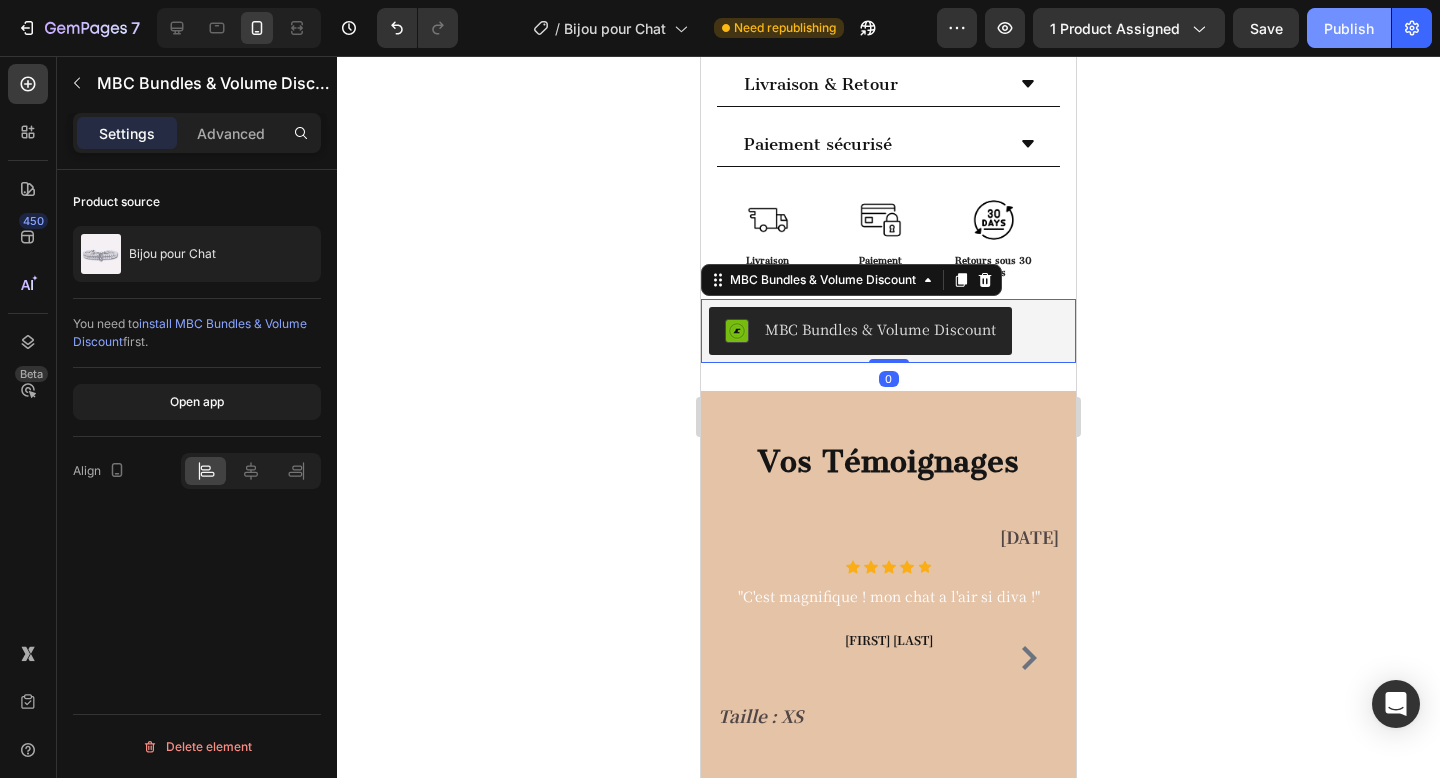 click on "Publish" at bounding box center [1349, 28] 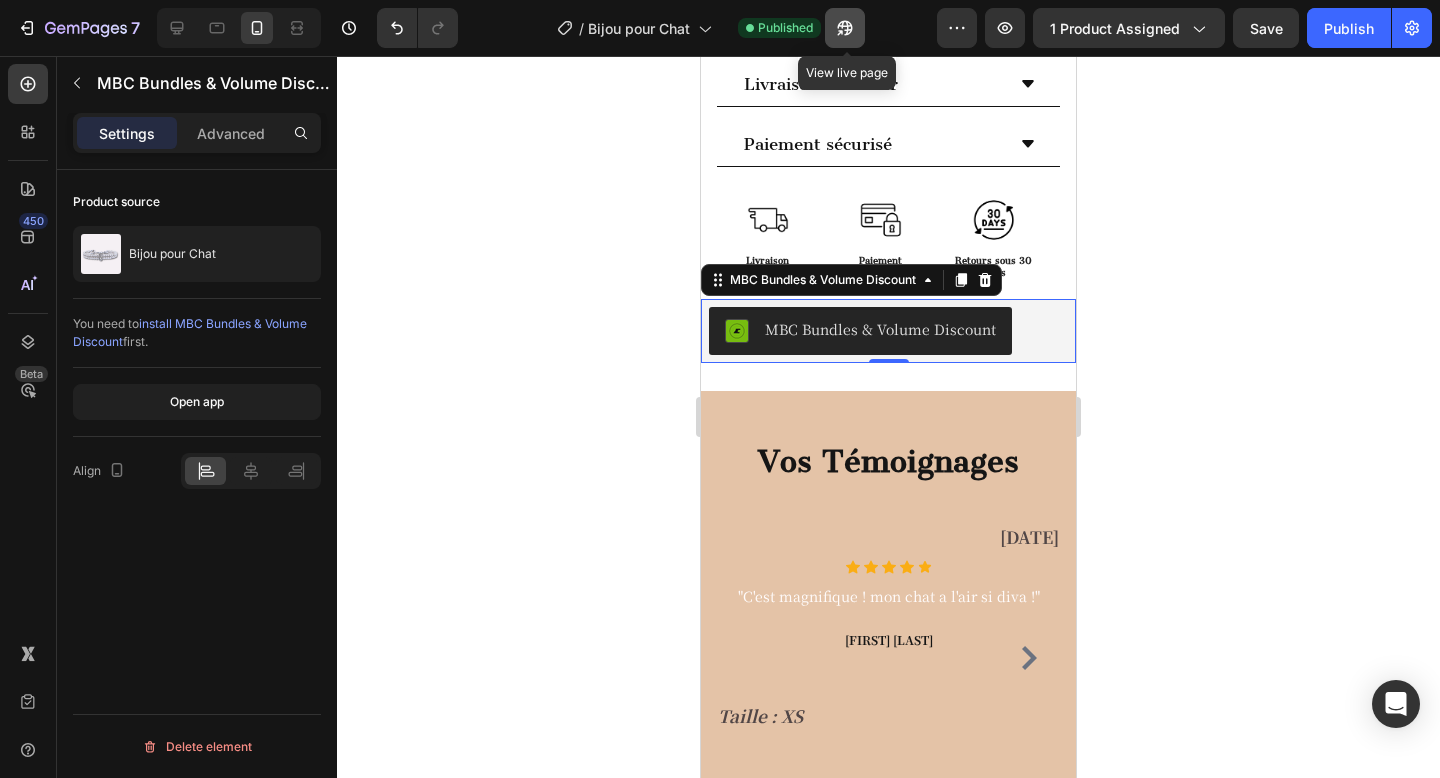 click 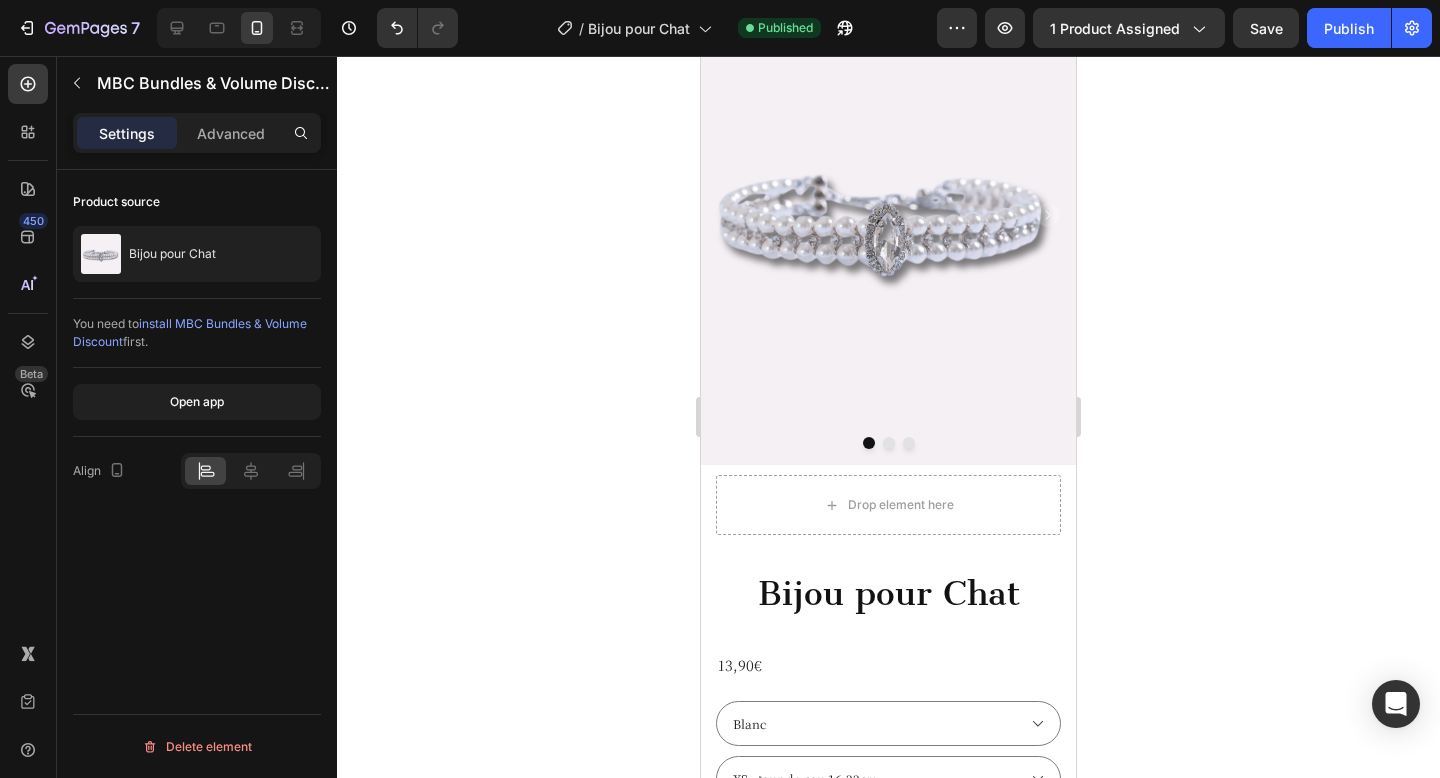 scroll, scrollTop: 0, scrollLeft: 0, axis: both 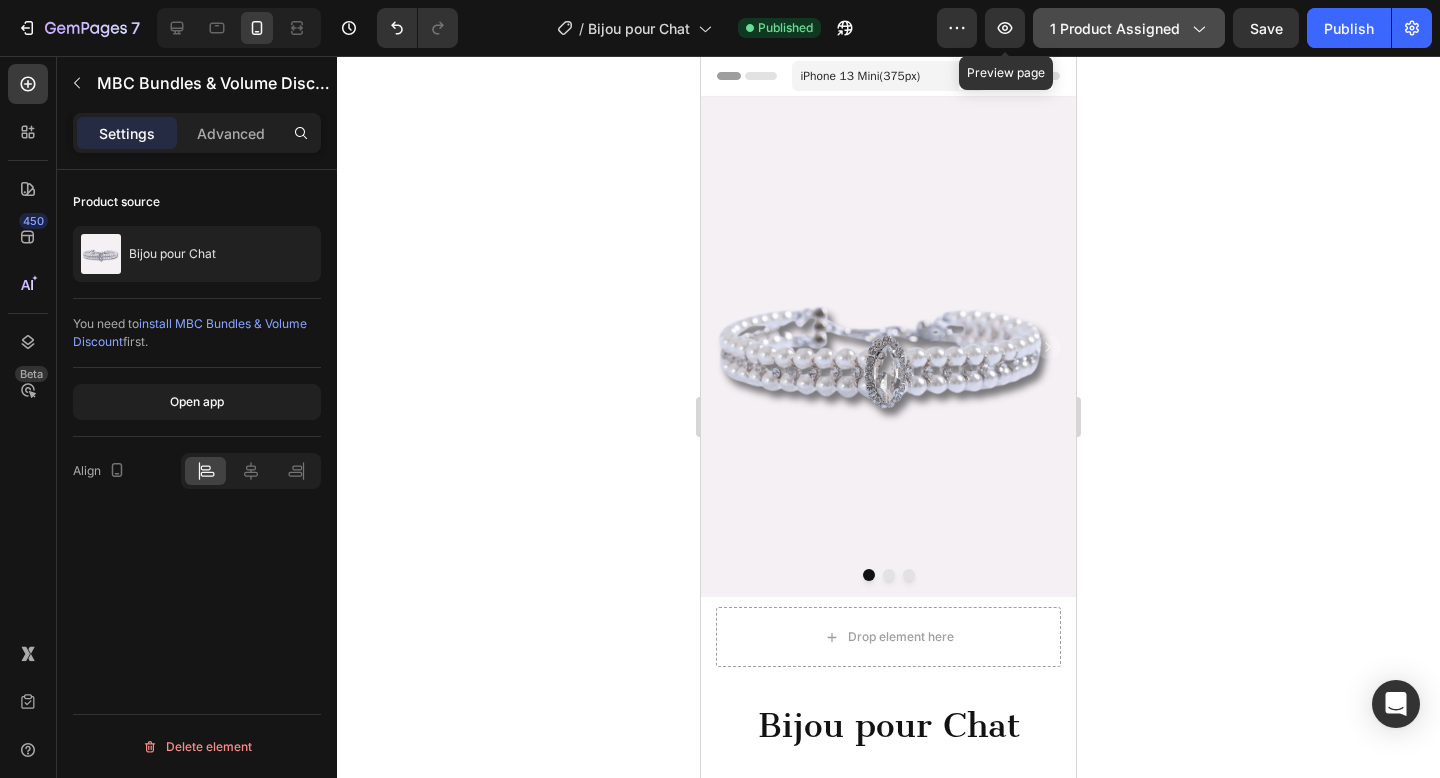 click on "1 product assigned" at bounding box center (1129, 28) 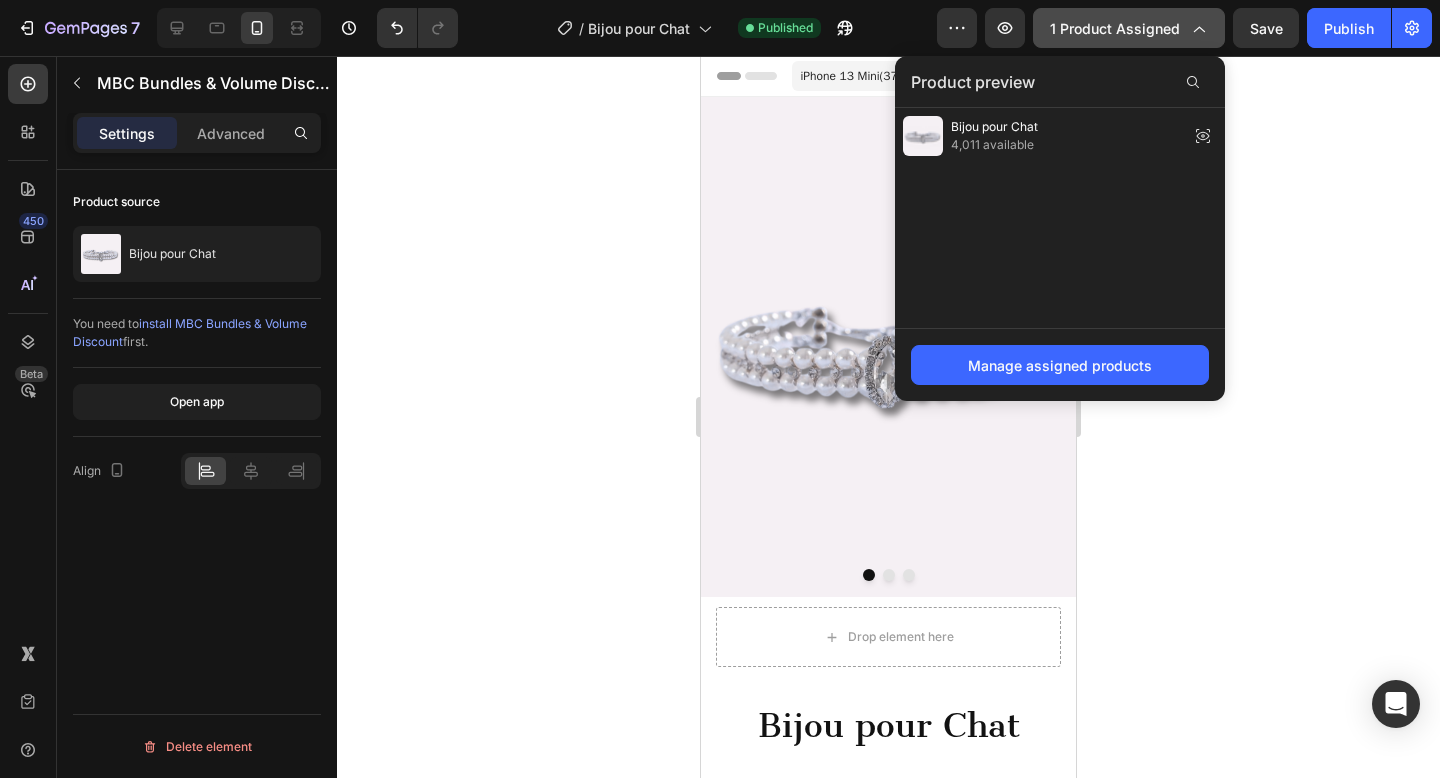 click on "1 product assigned" at bounding box center (1129, 28) 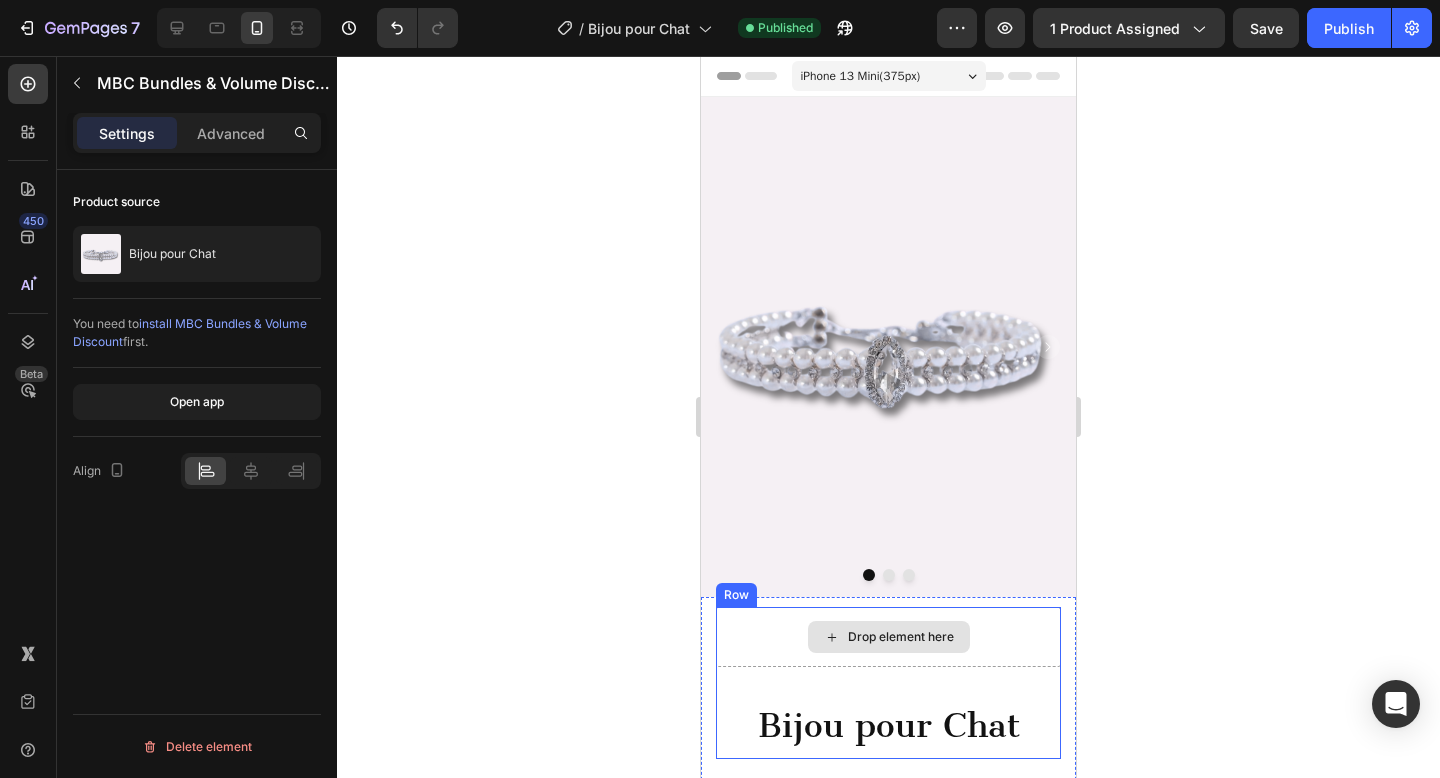 click on "Drop element here" at bounding box center (888, 637) 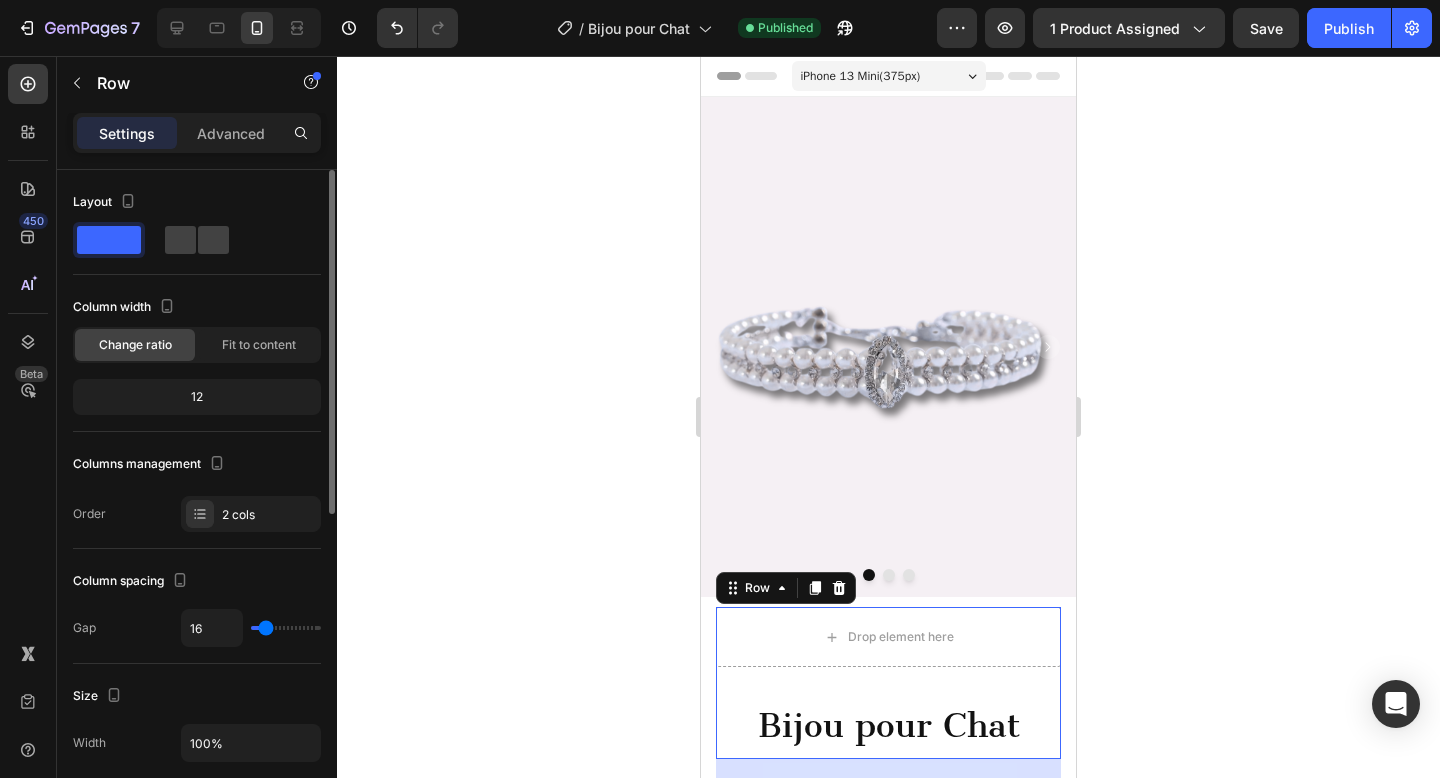 click 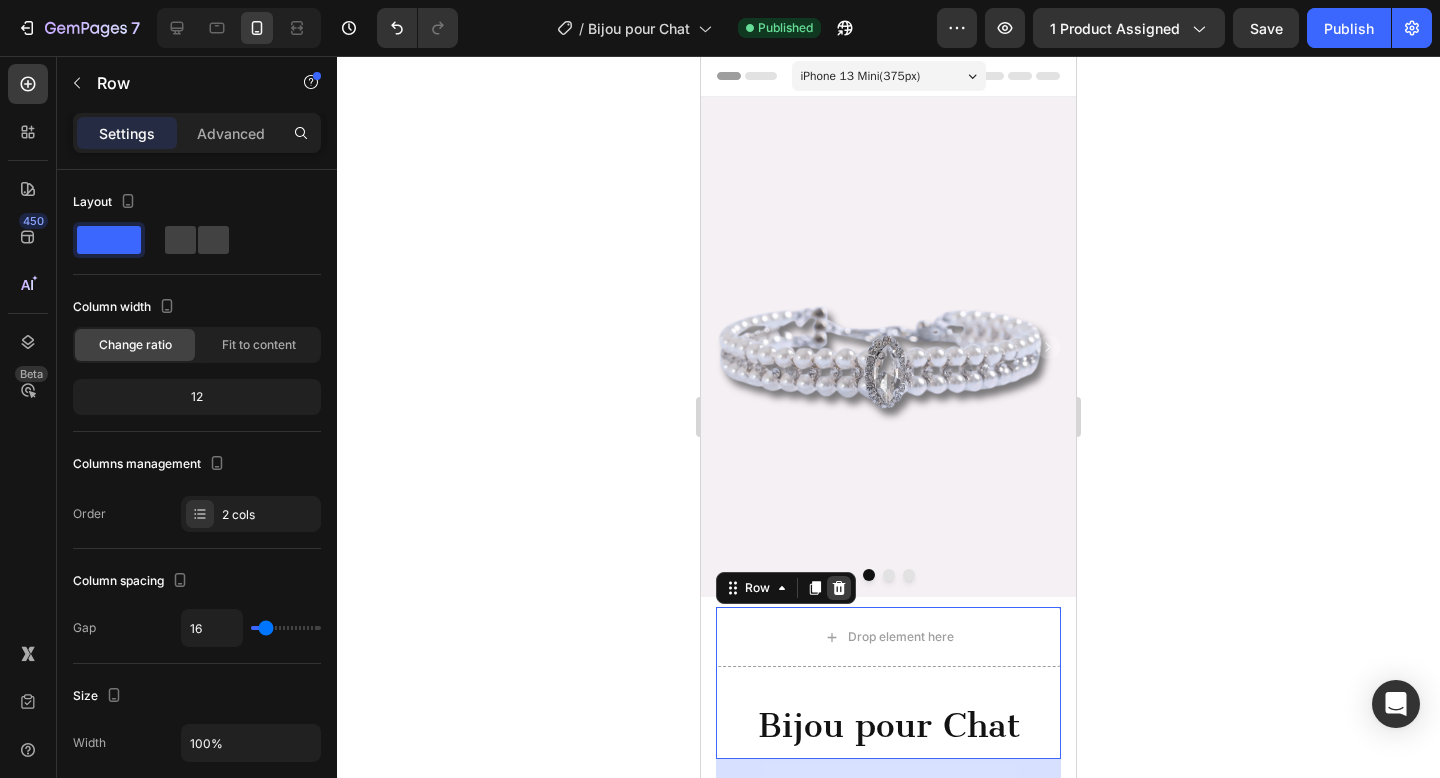 click 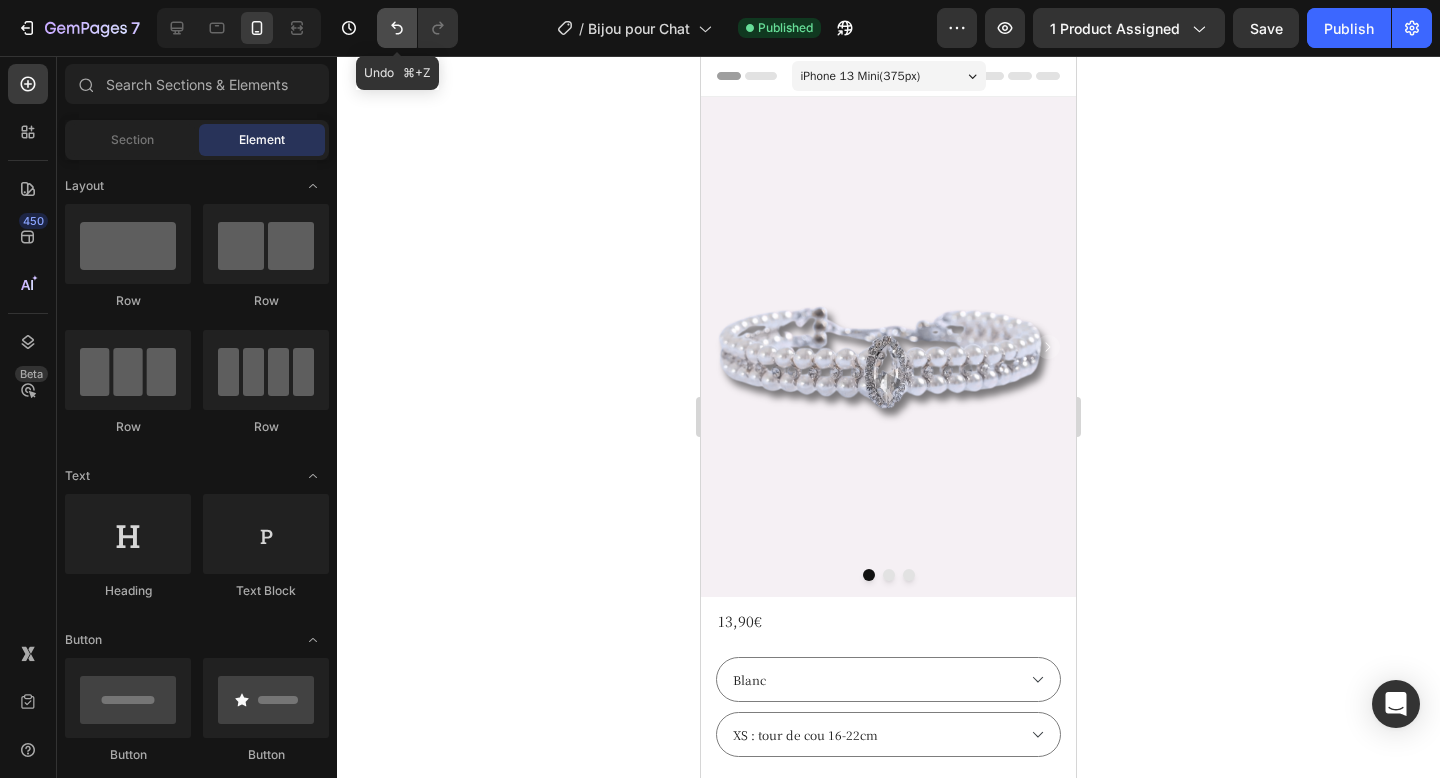 click 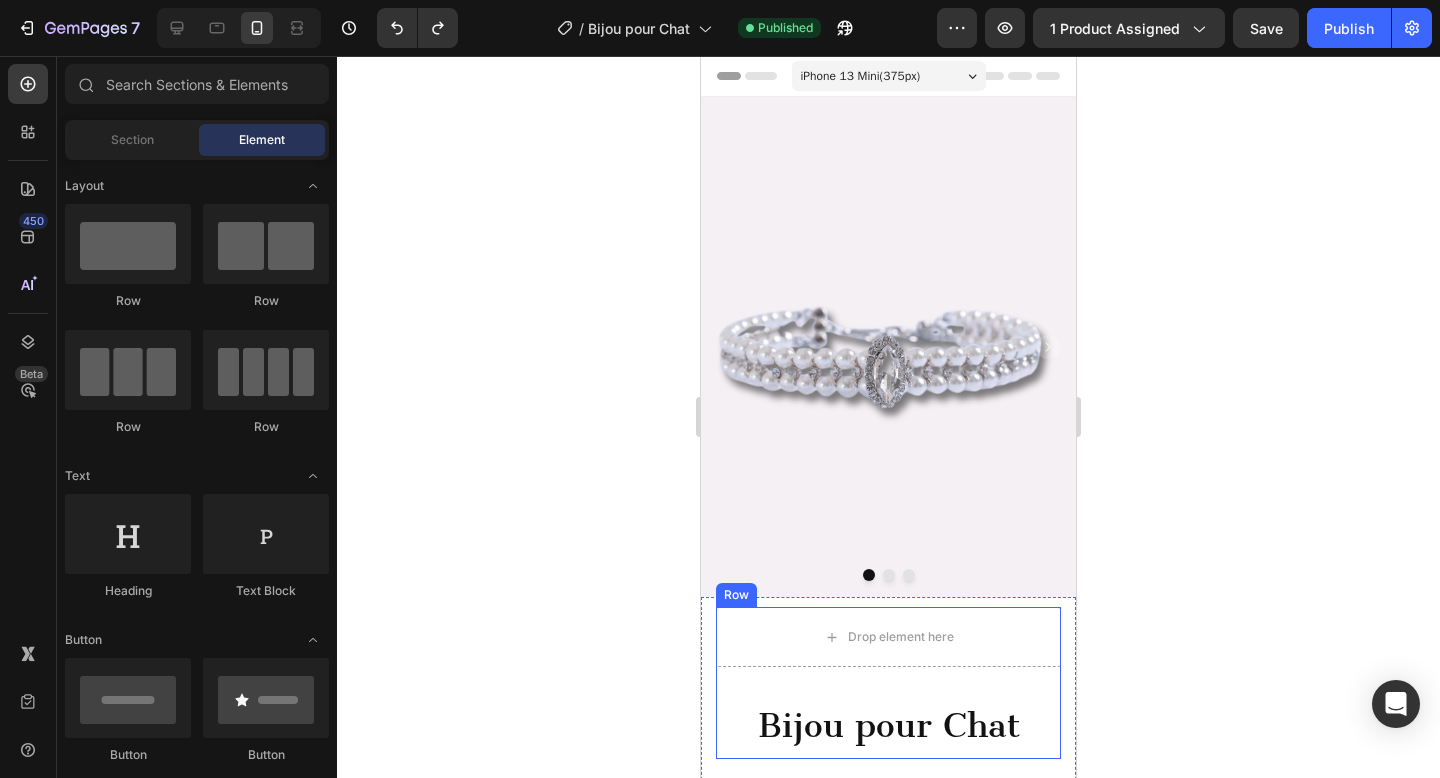 click on "Bijou pour Chat Product Title" at bounding box center [888, 721] 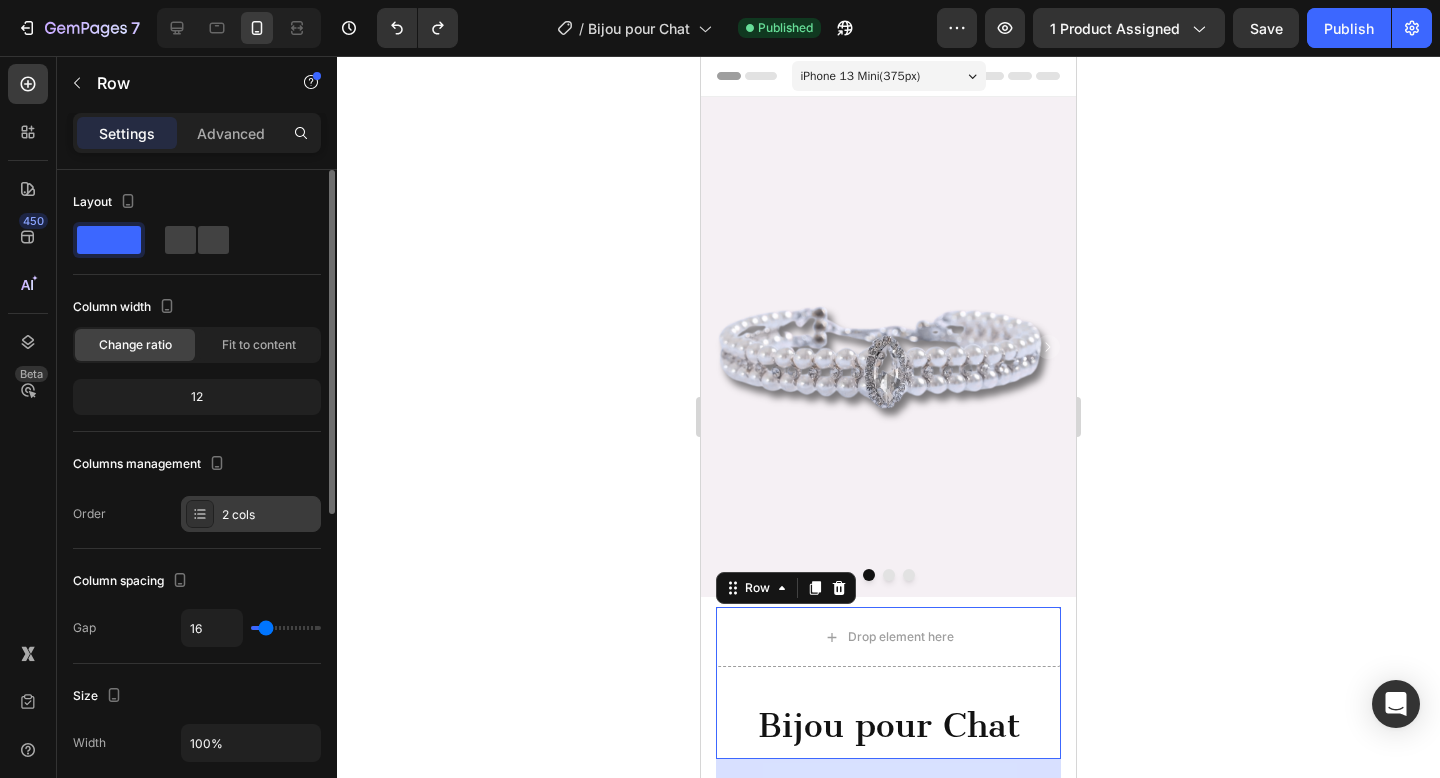 click at bounding box center [200, 514] 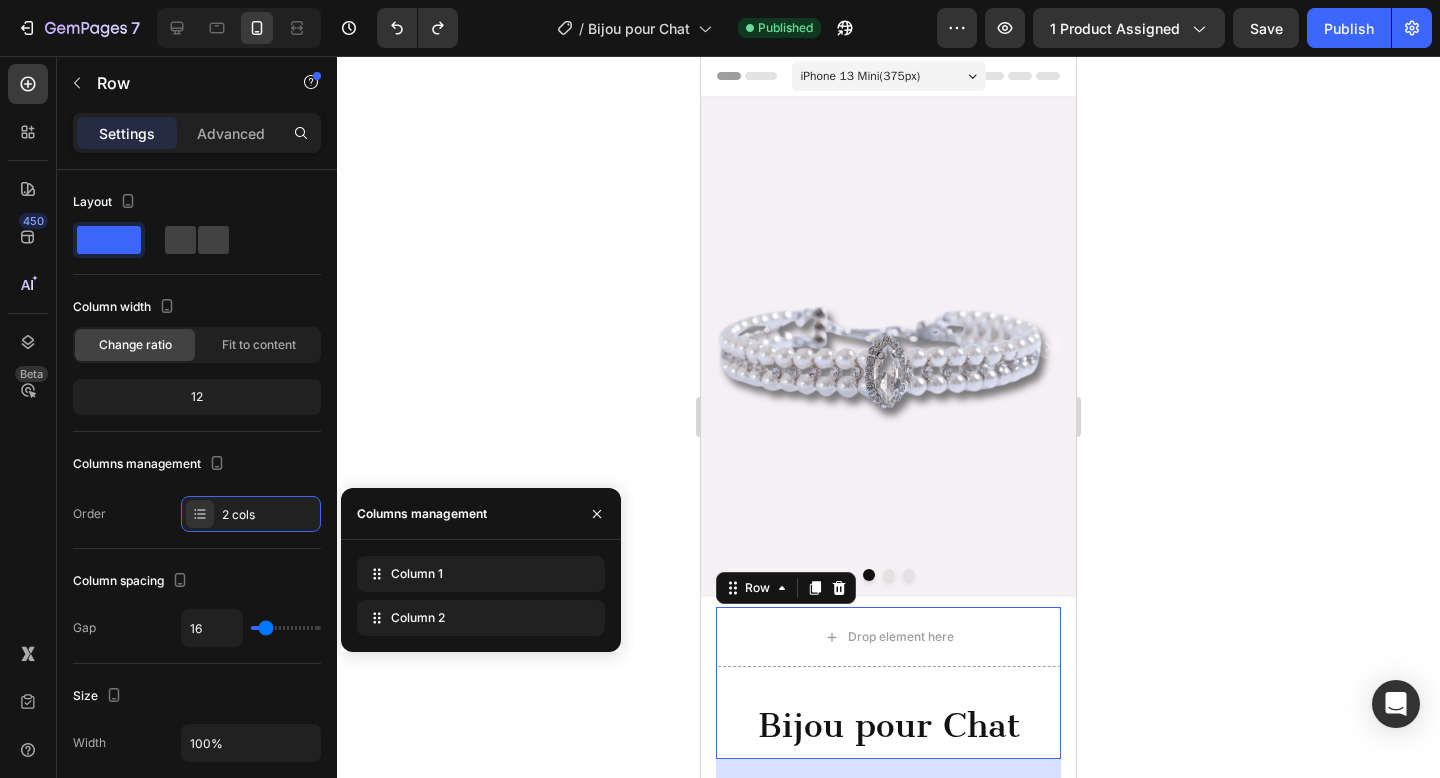 type 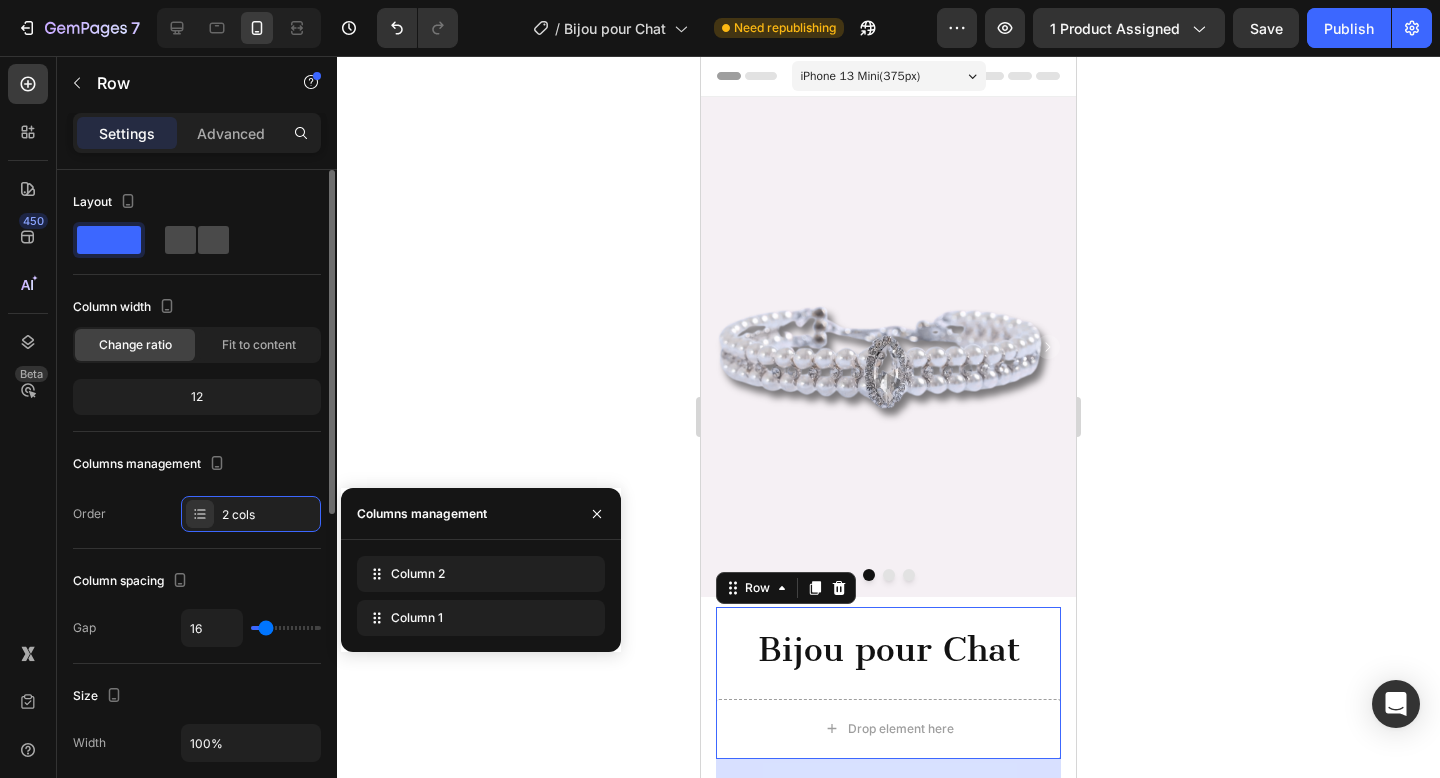 click 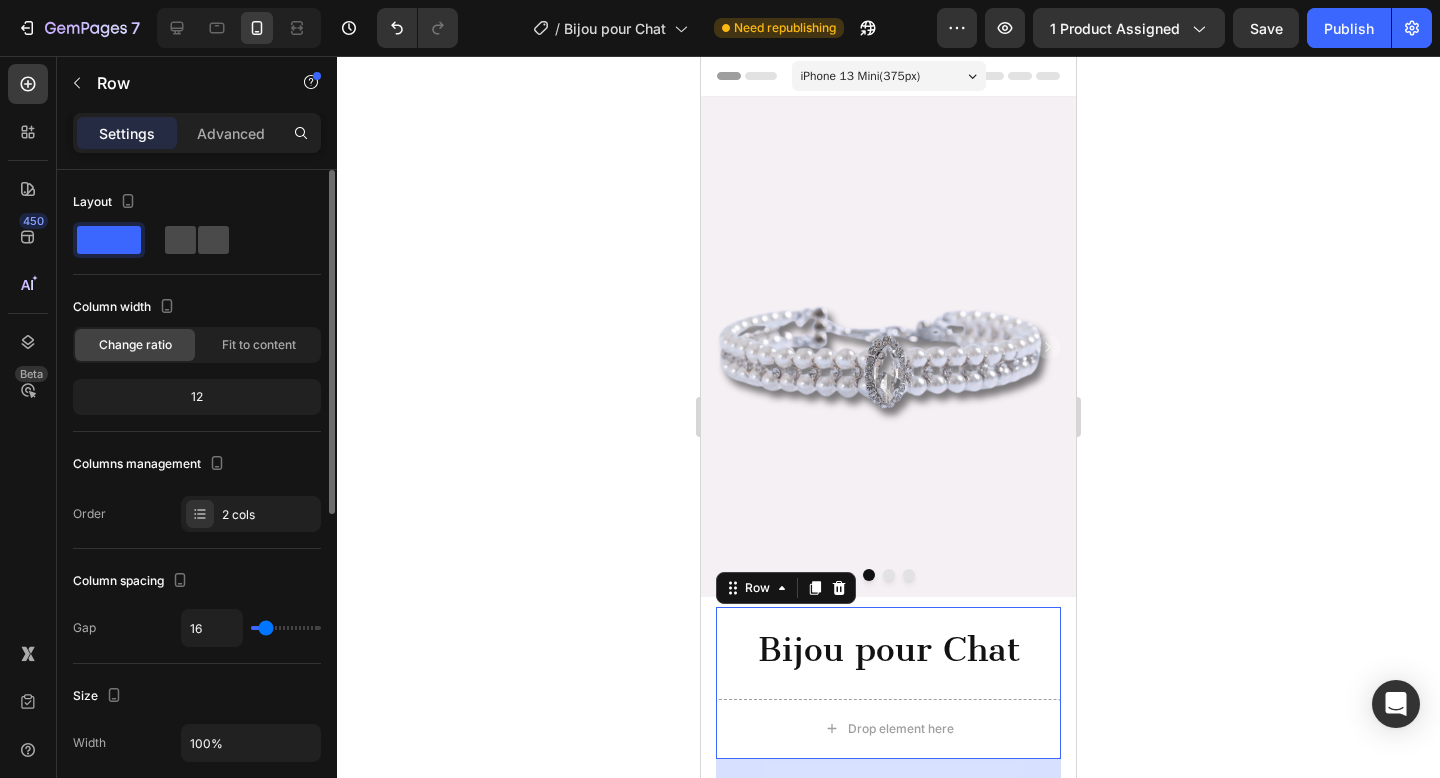 click 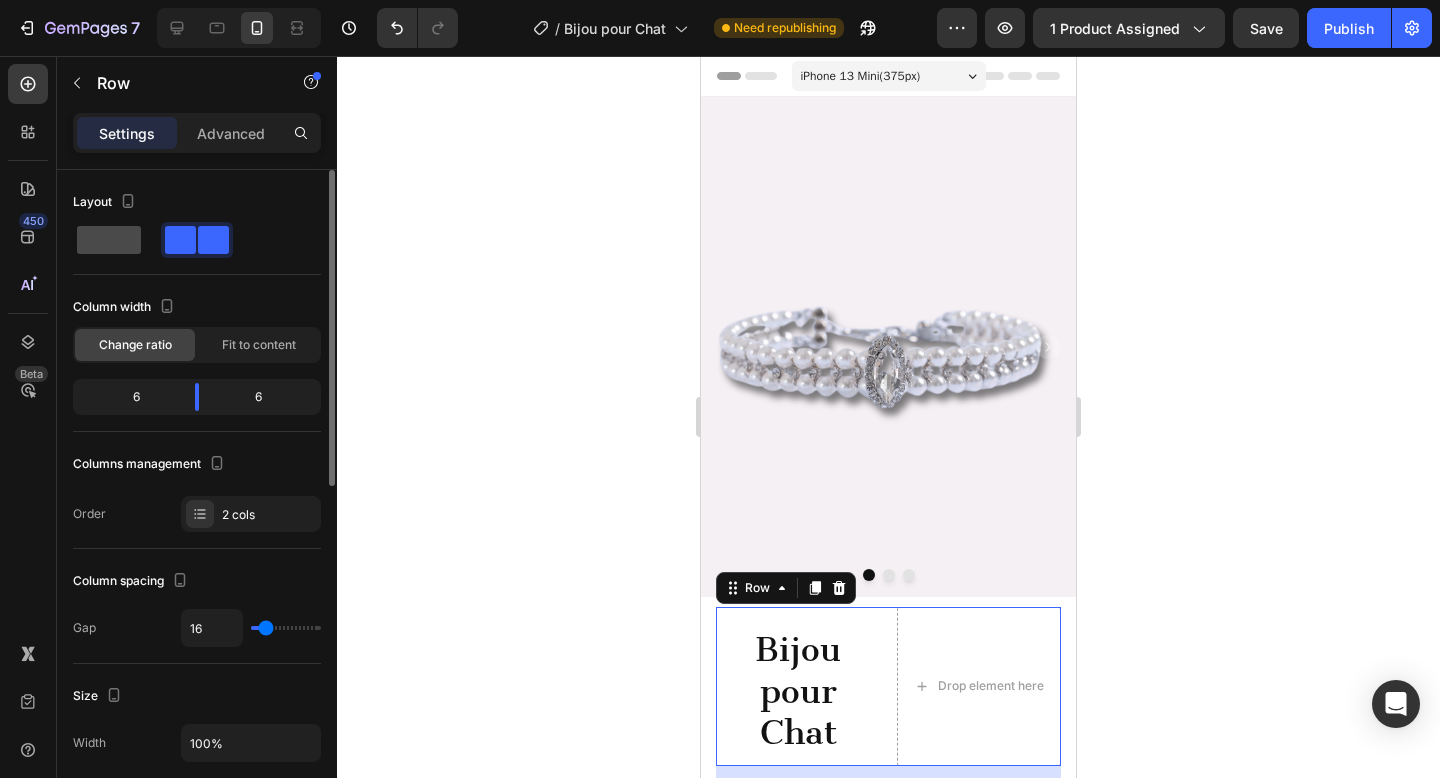click 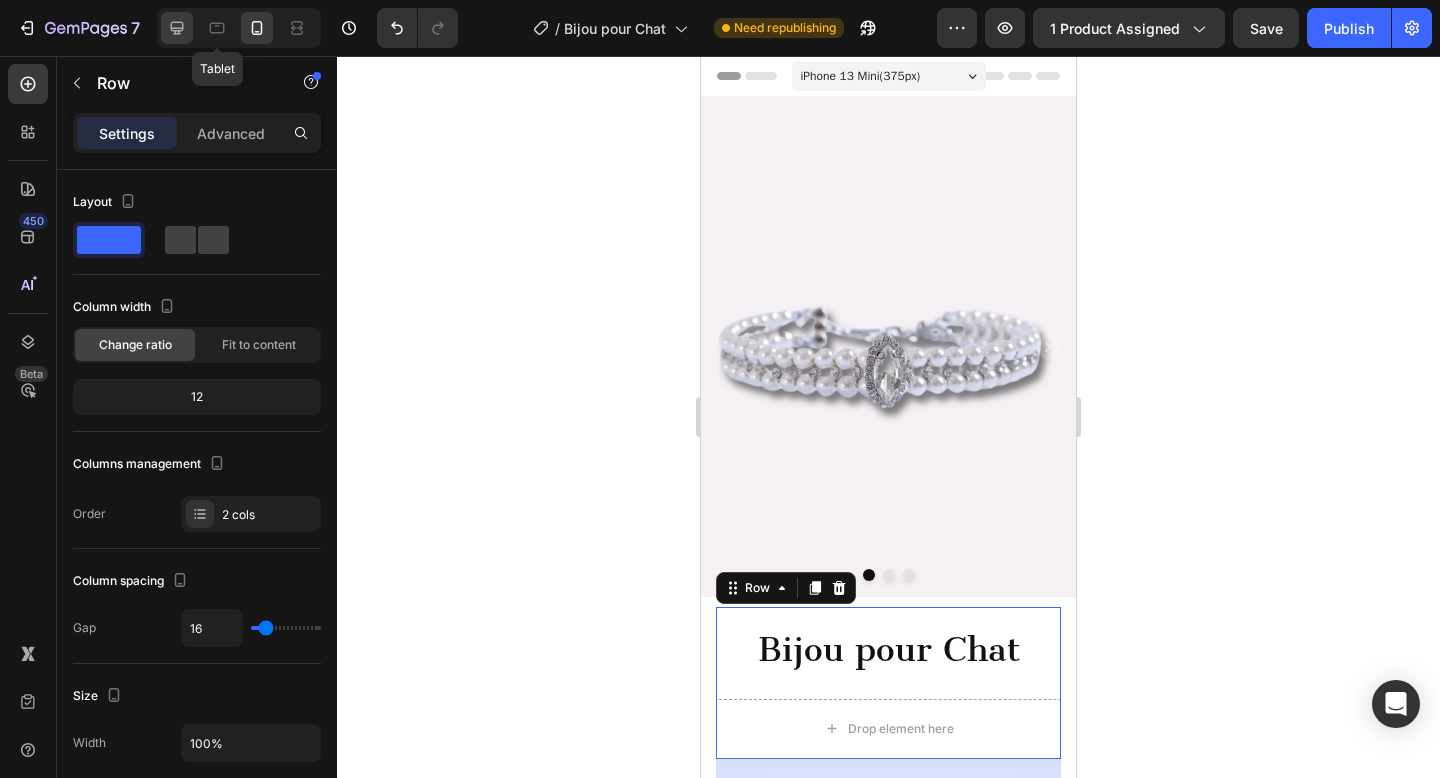 click 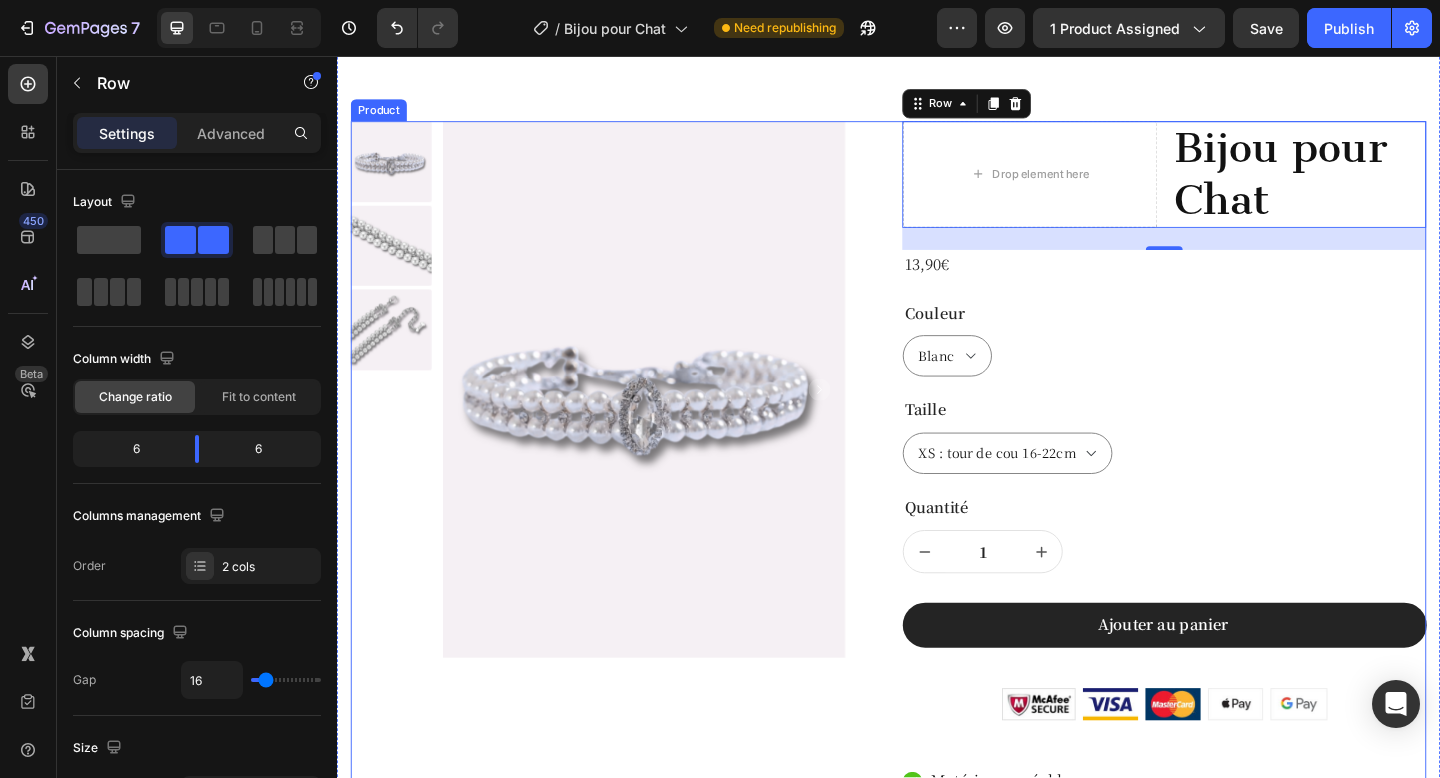 scroll, scrollTop: 51, scrollLeft: 0, axis: vertical 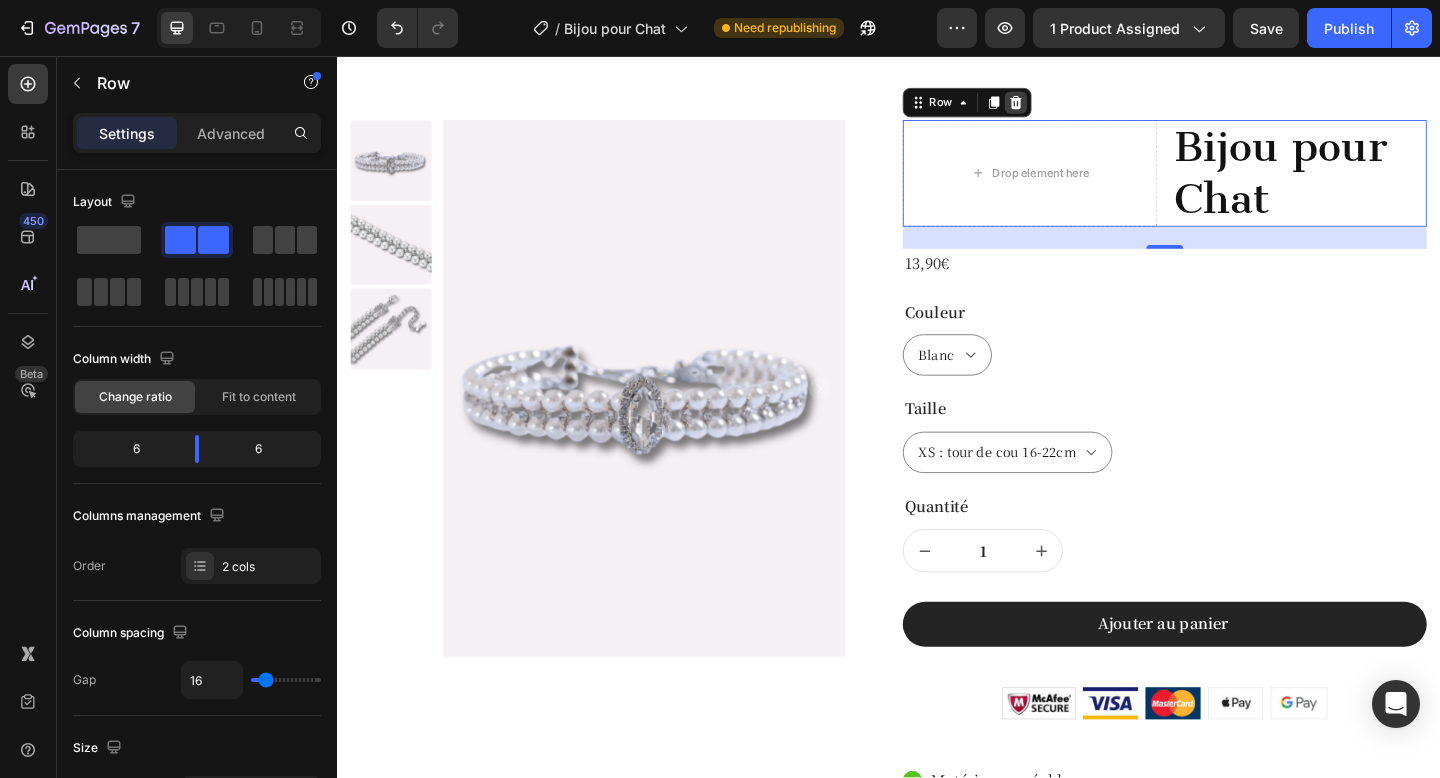 click 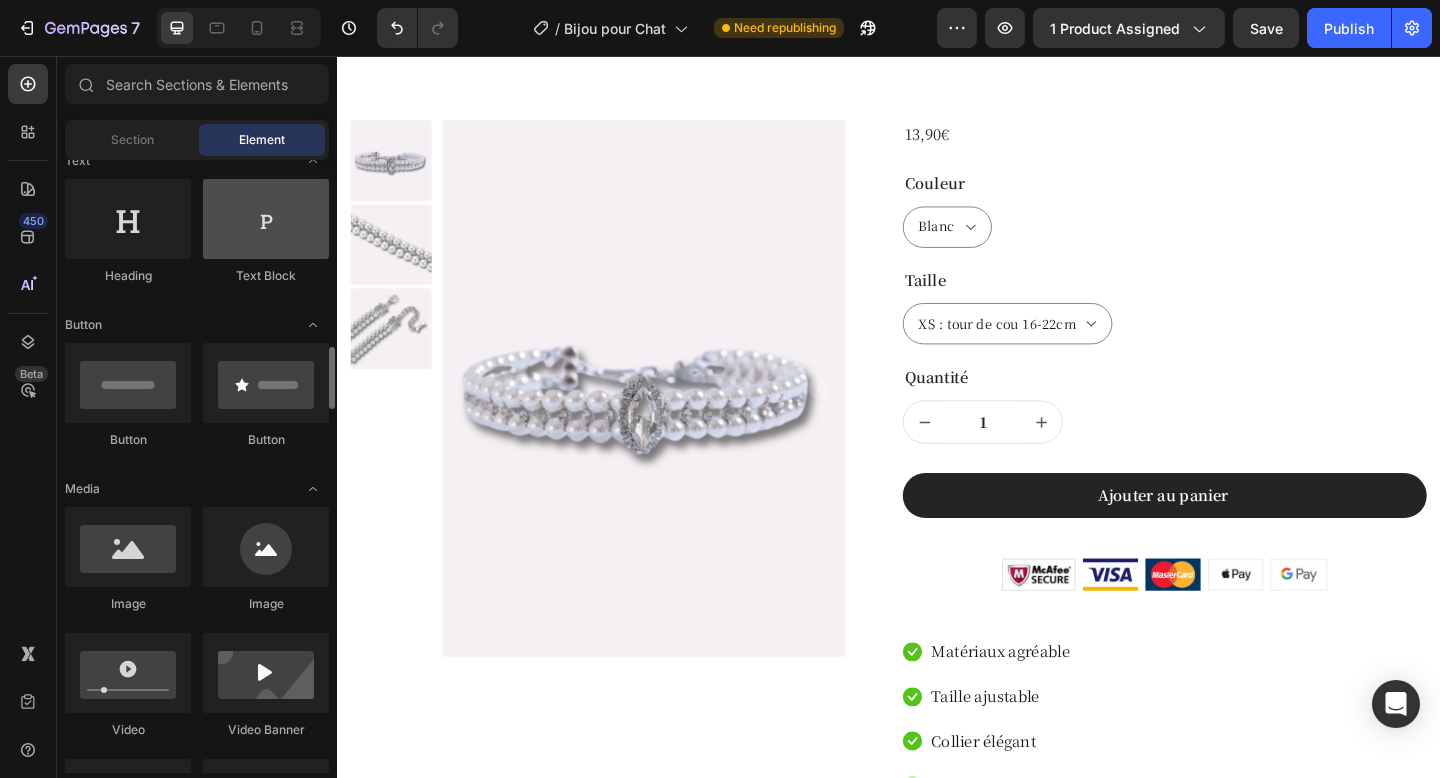scroll, scrollTop: 0, scrollLeft: 0, axis: both 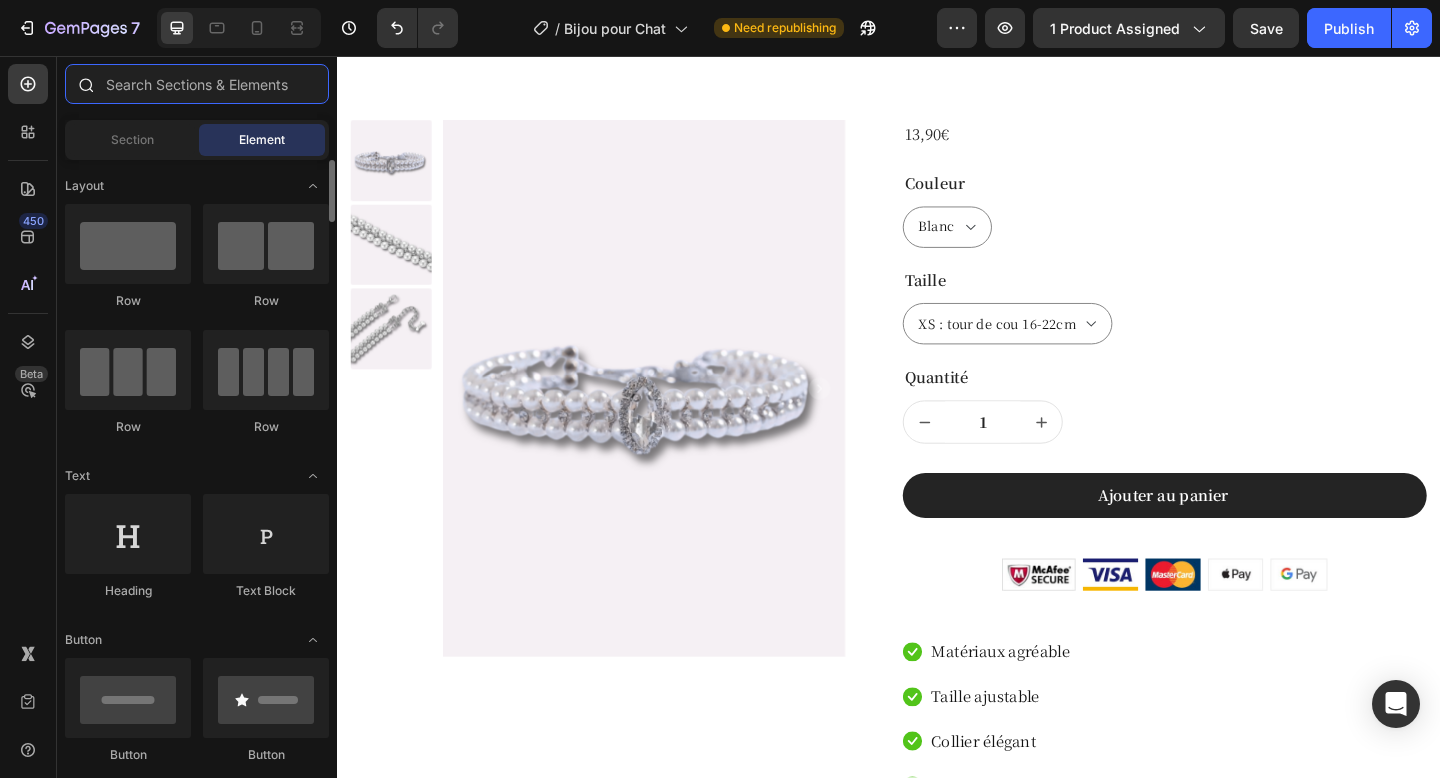 click at bounding box center [197, 84] 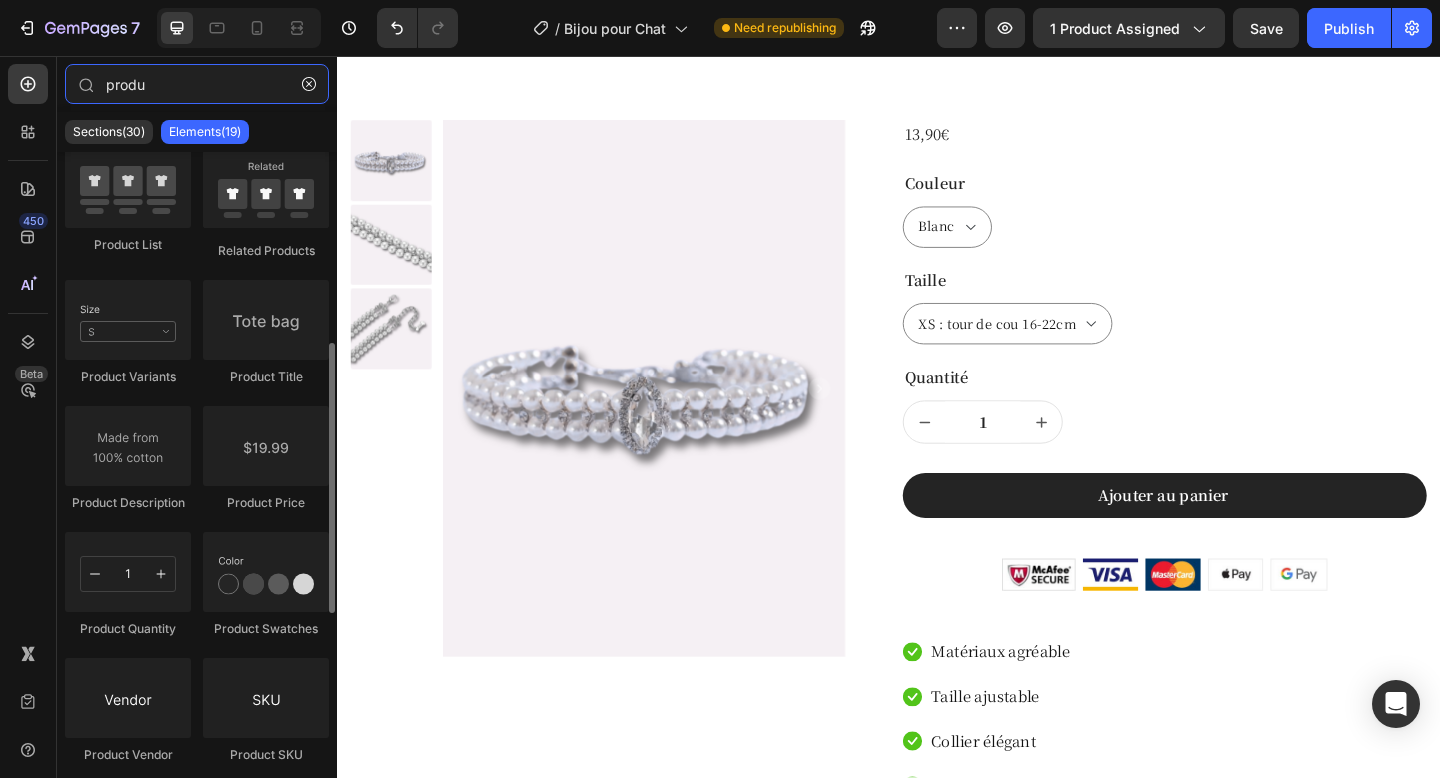 scroll, scrollTop: 428, scrollLeft: 0, axis: vertical 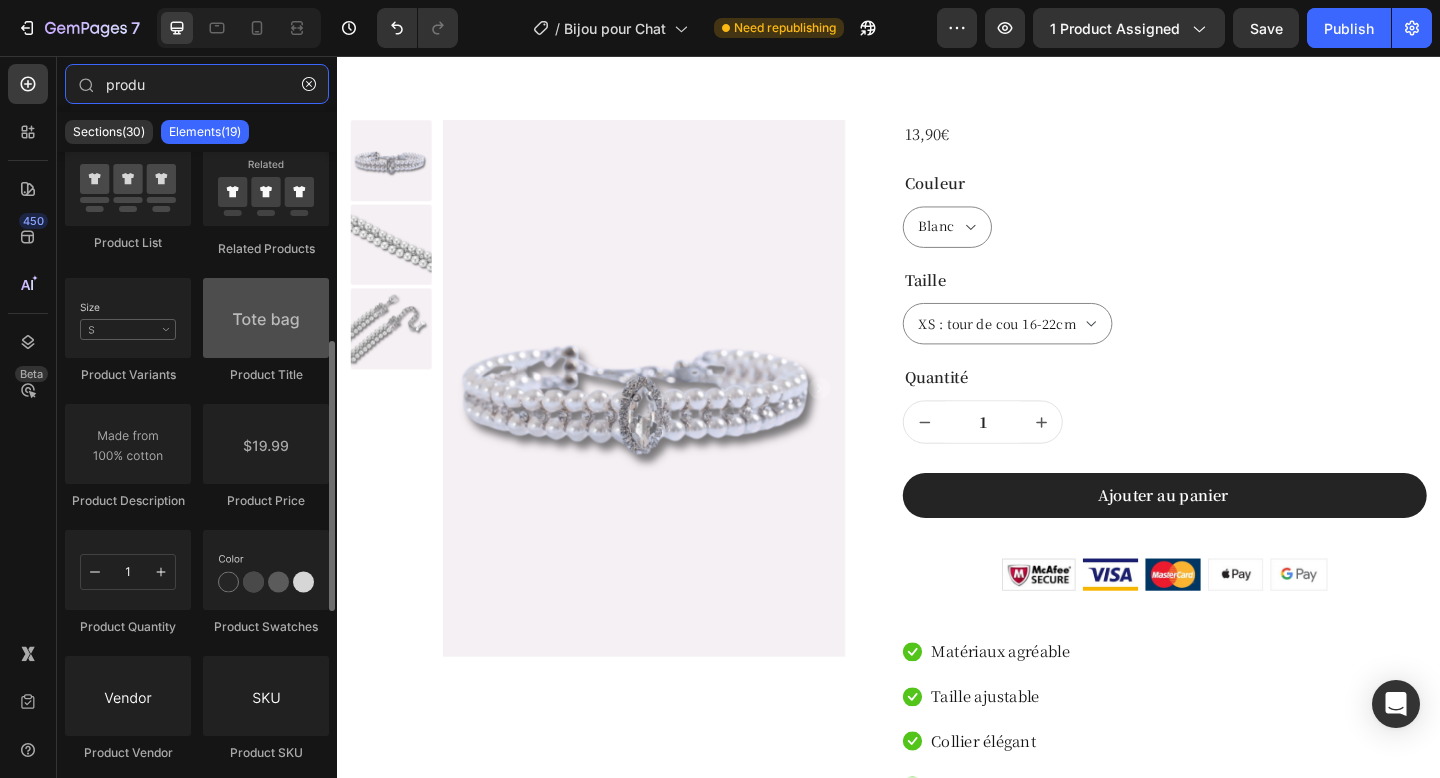 type on "produ" 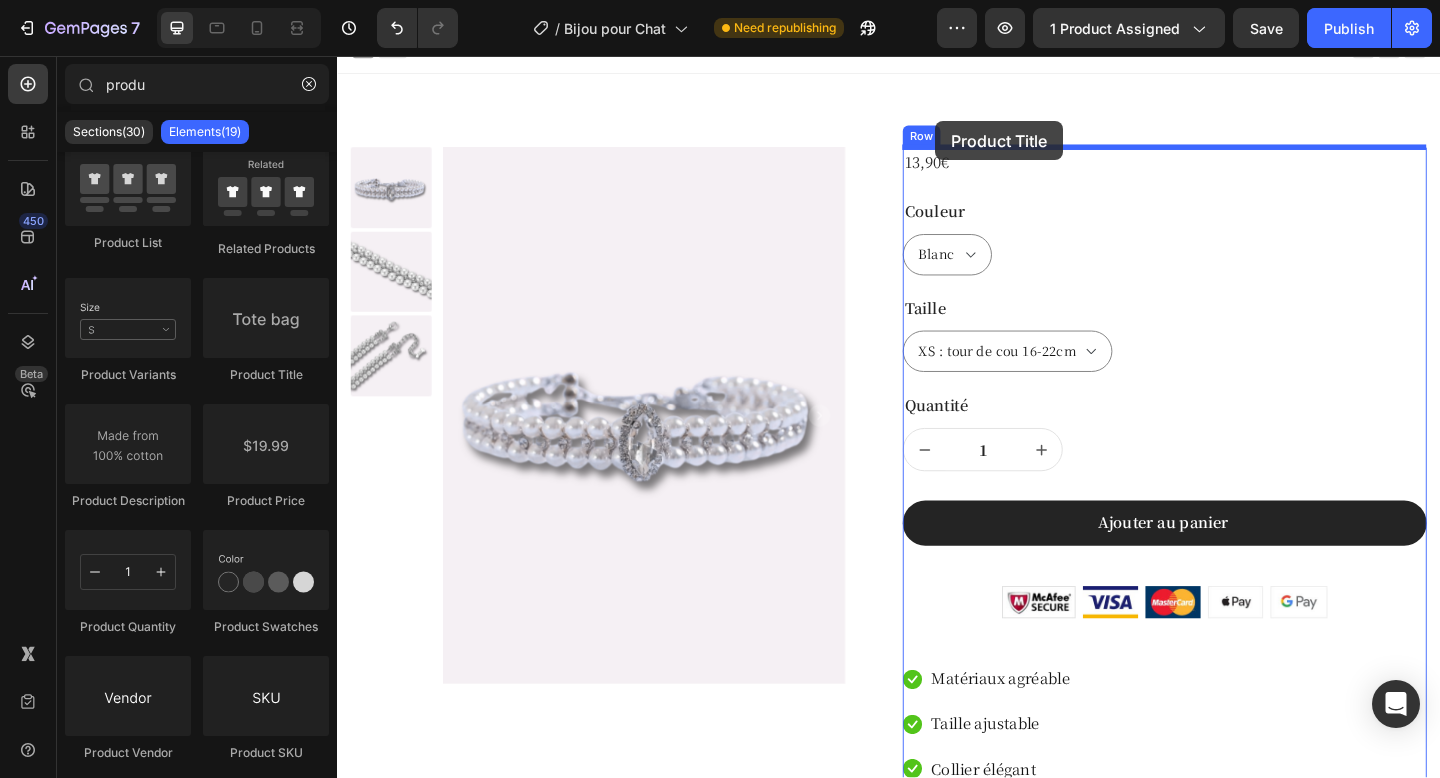 scroll, scrollTop: 0, scrollLeft: 0, axis: both 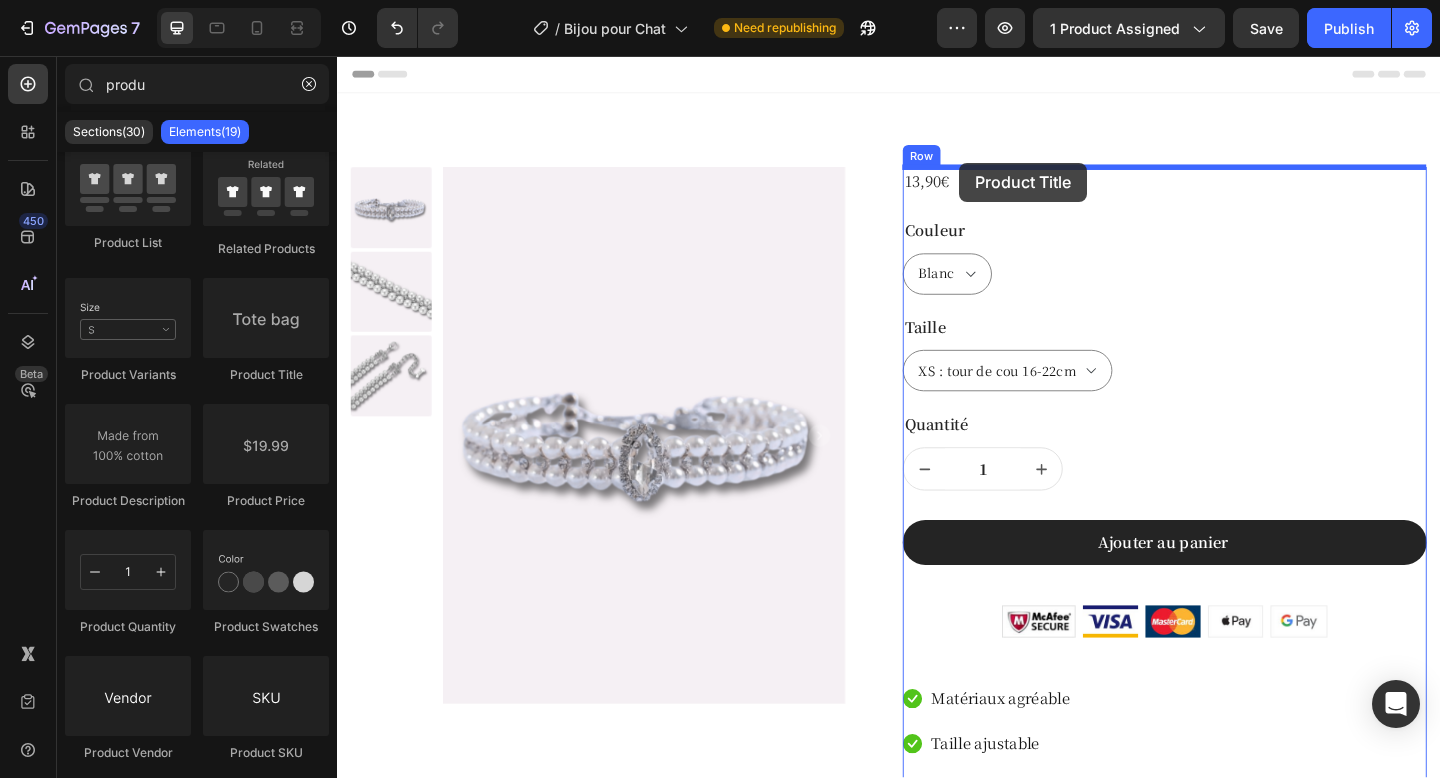 drag, startPoint x: 582, startPoint y: 392, endPoint x: 1014, endPoint y: 173, distance: 484.33975 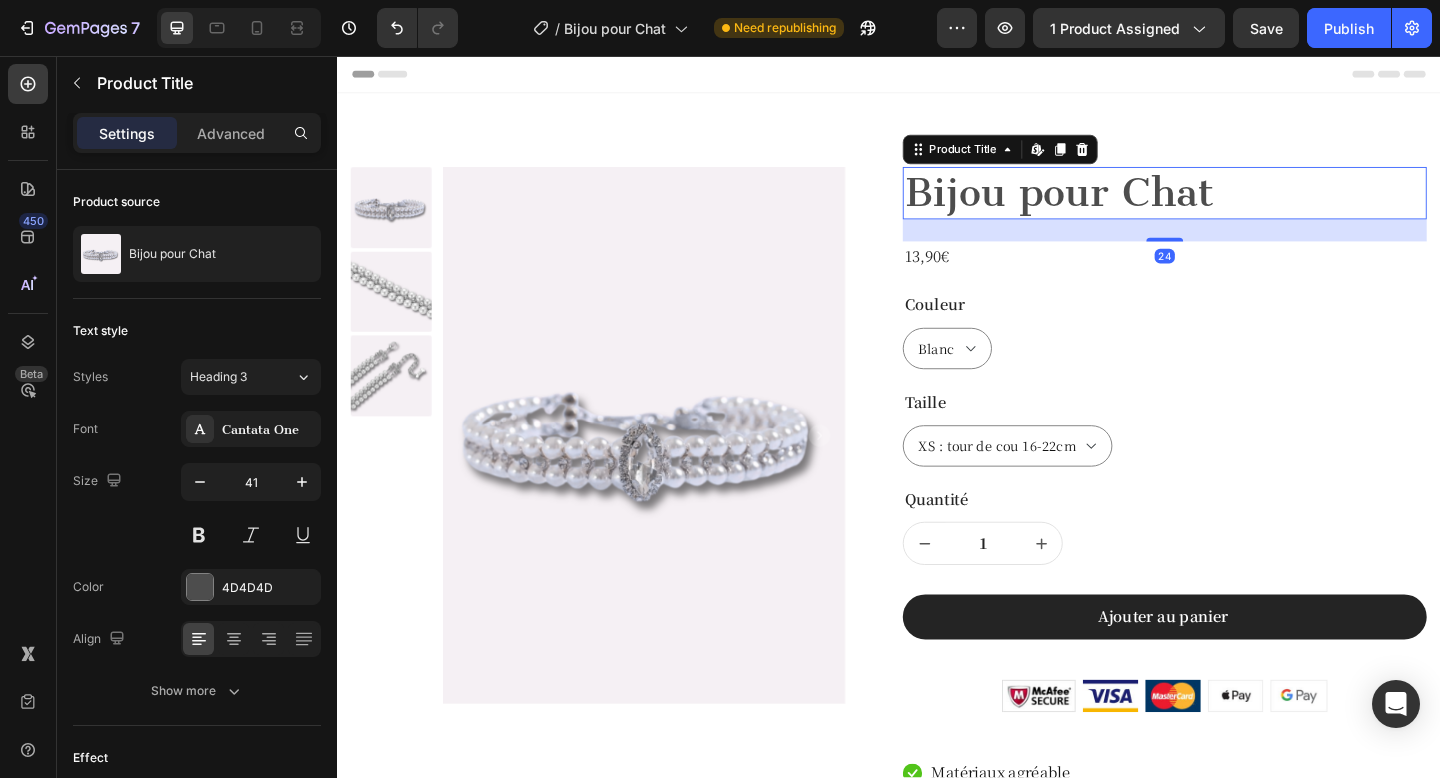 click on "Bijou pour Chat" at bounding box center [1237, 205] 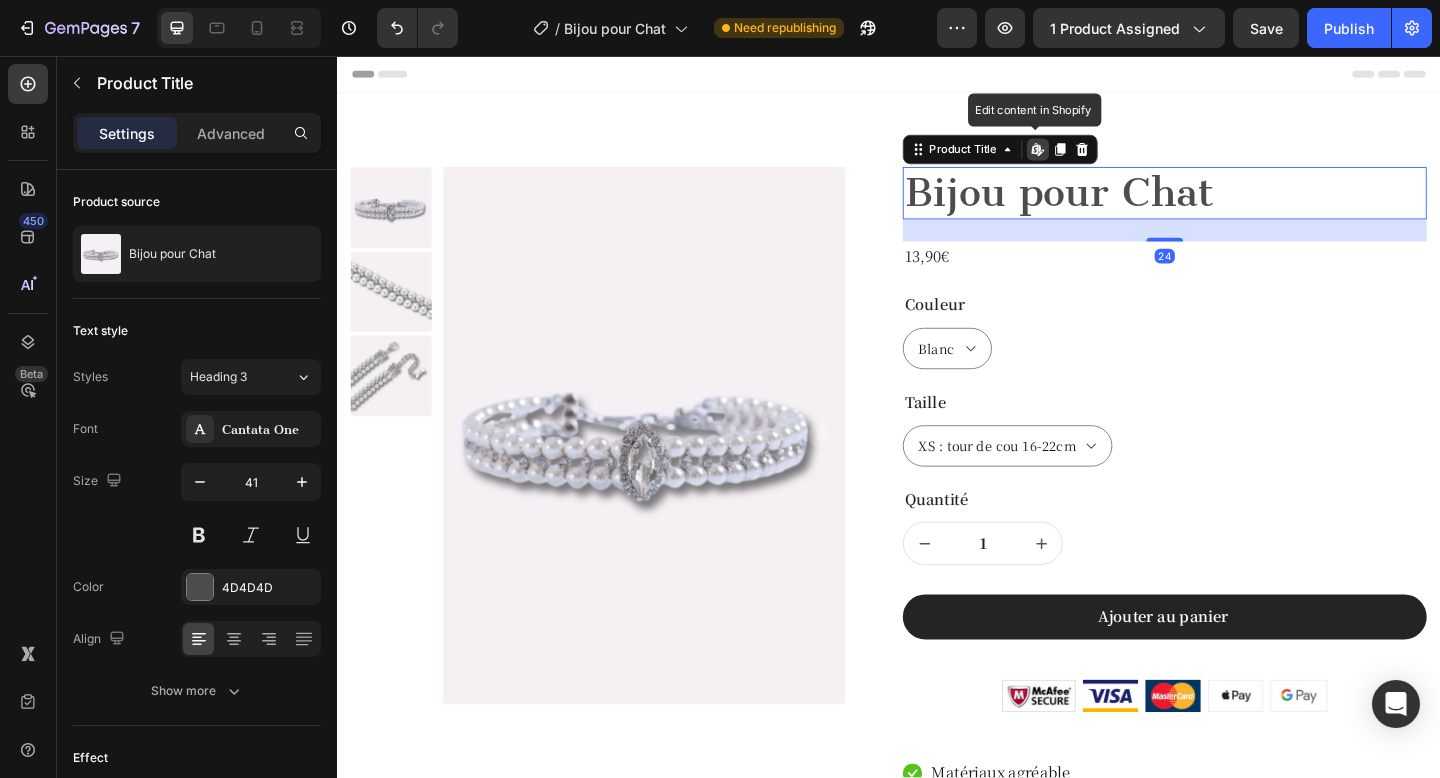 click on "Bijou pour Chat" at bounding box center [1237, 205] 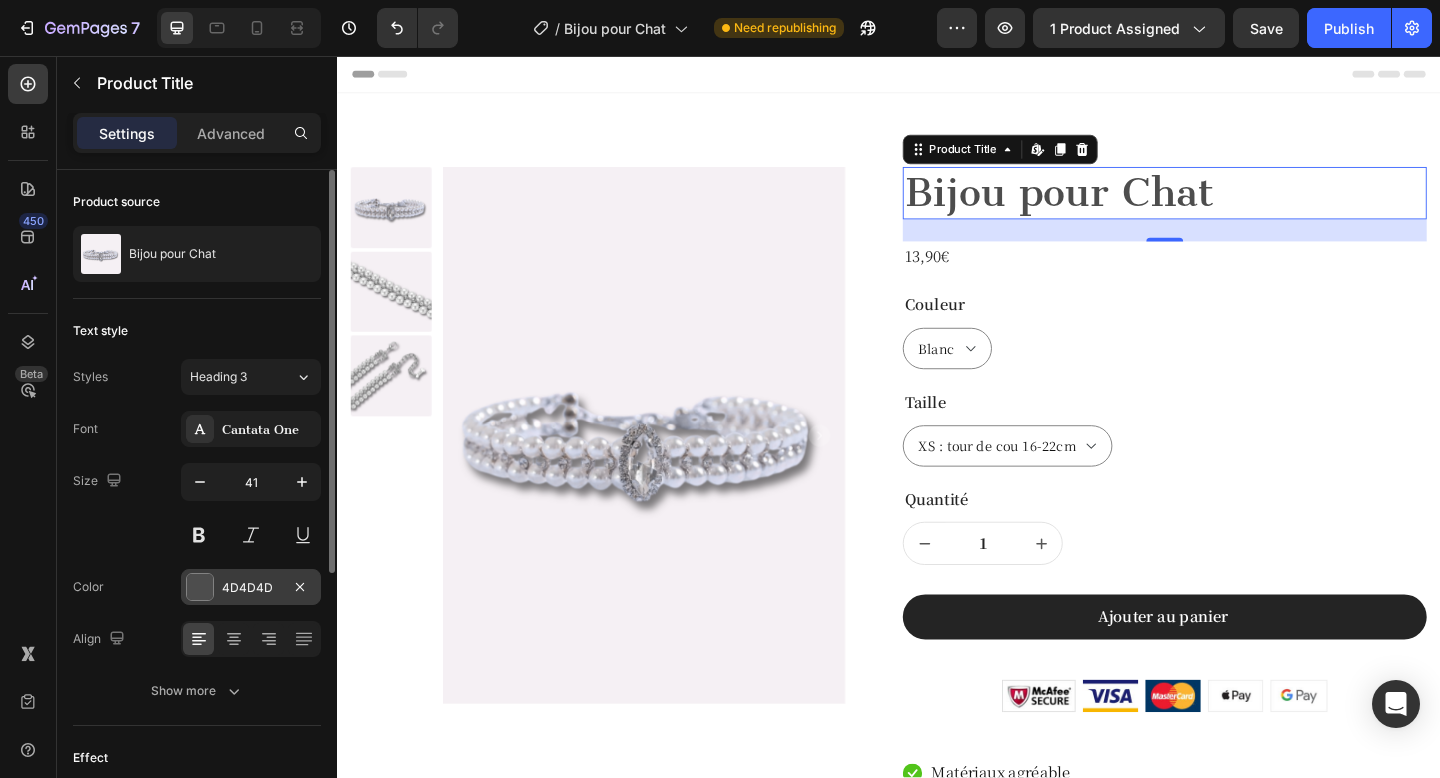 click on "4D4D4D" at bounding box center (251, 588) 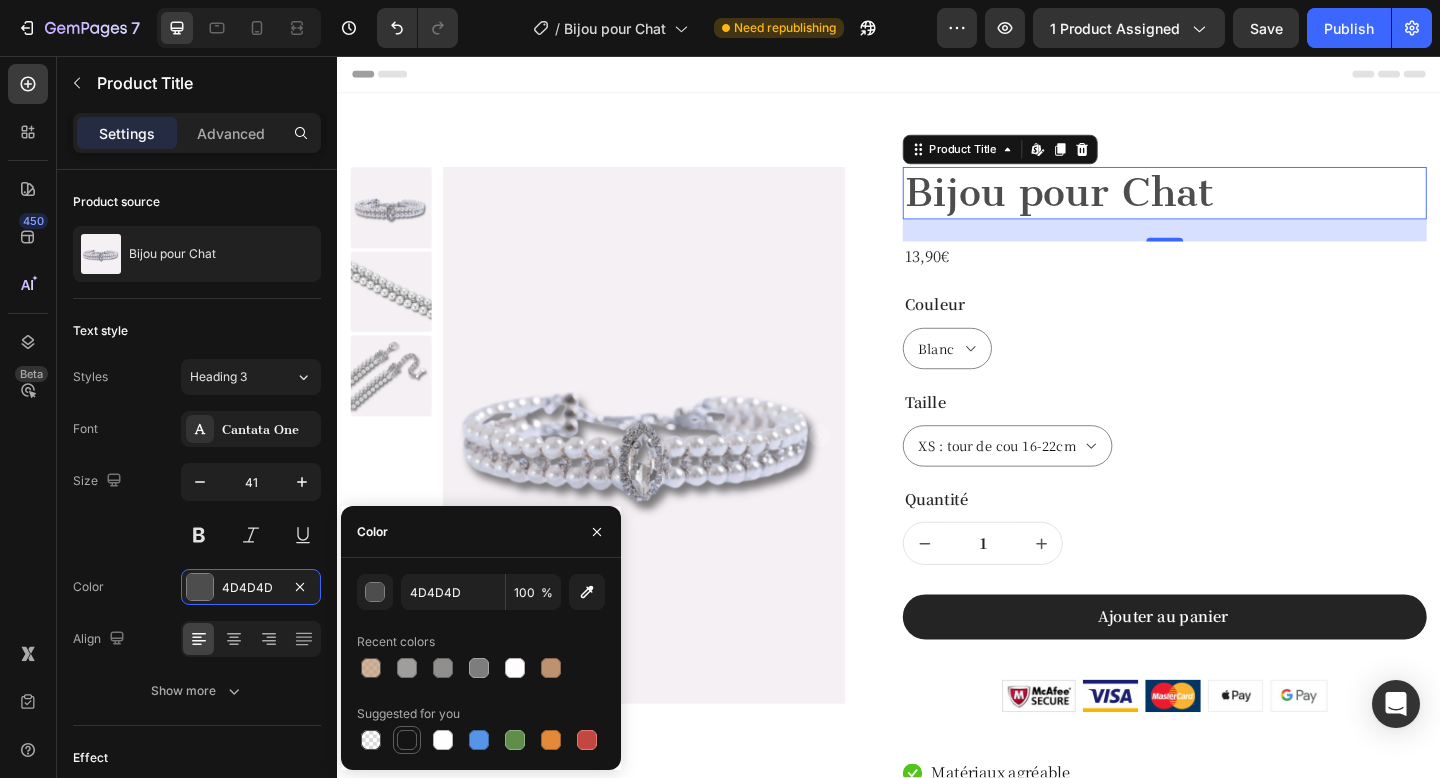 click at bounding box center [407, 740] 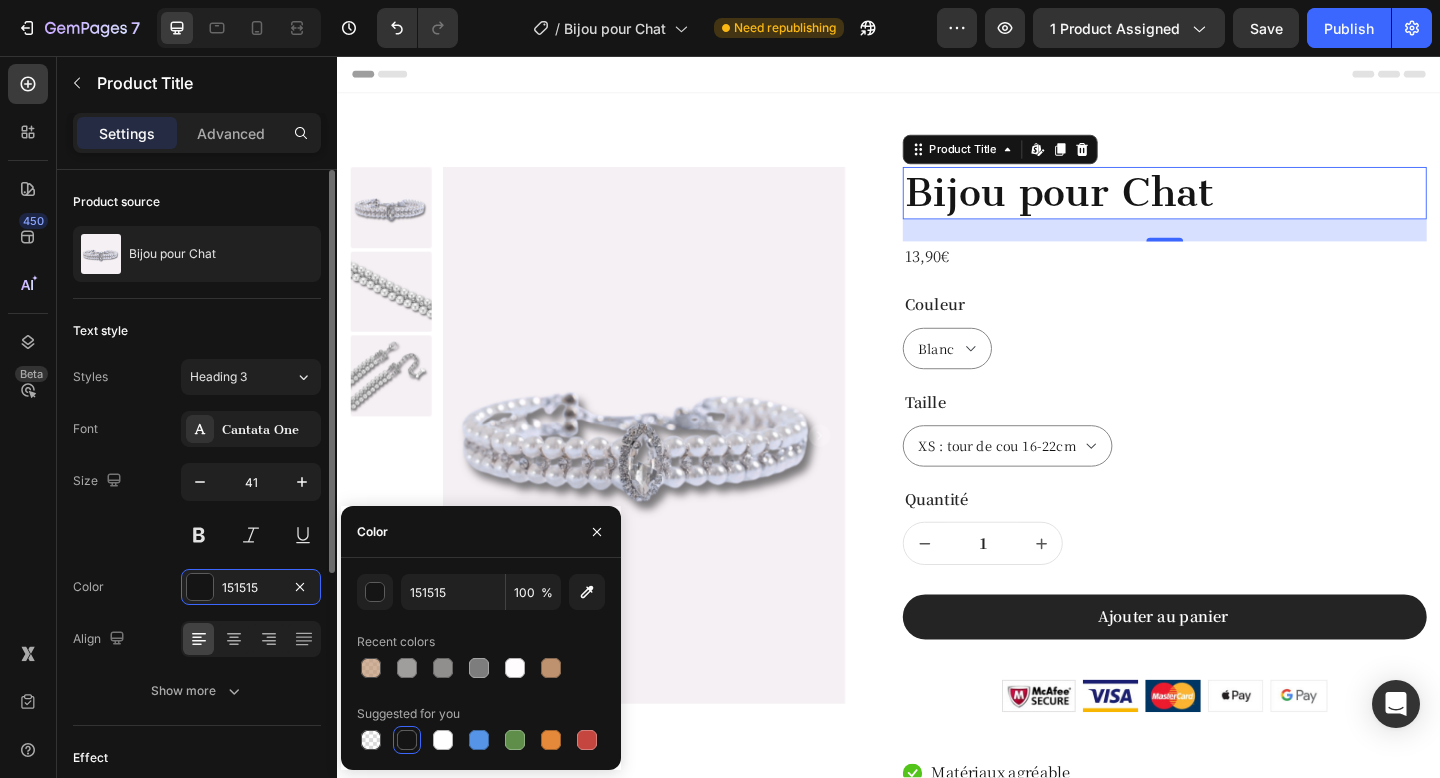 click on "Size 41" at bounding box center (197, 508) 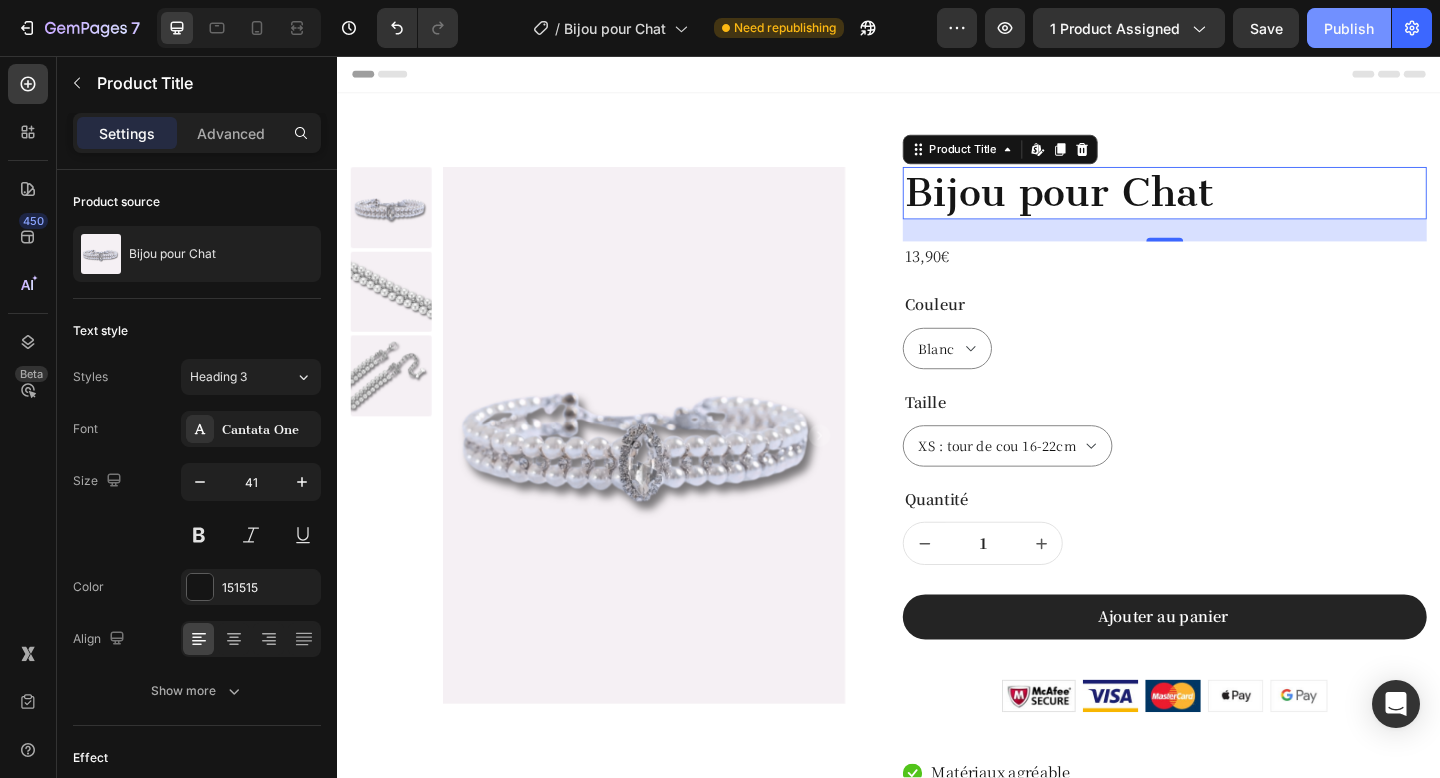 click on "Publish" at bounding box center (1349, 28) 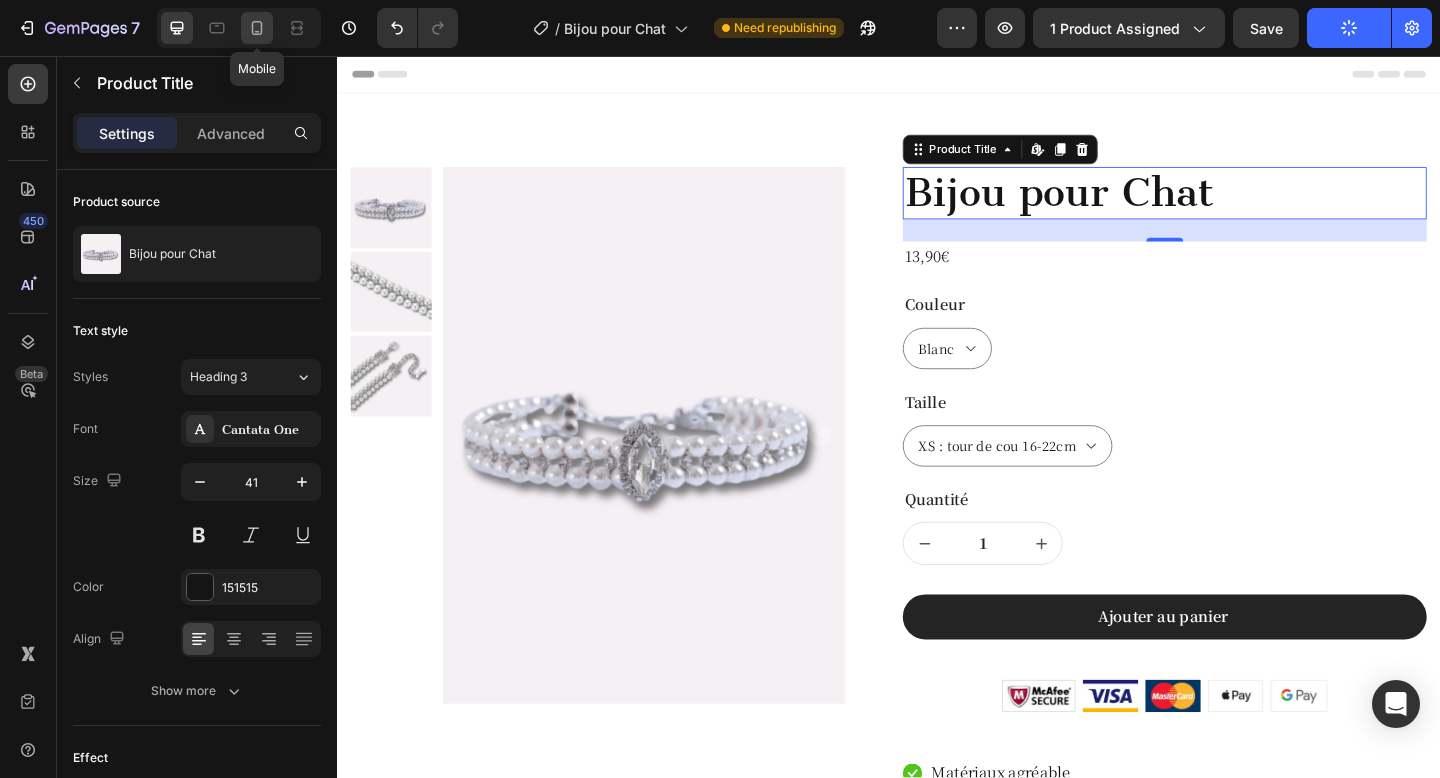 click 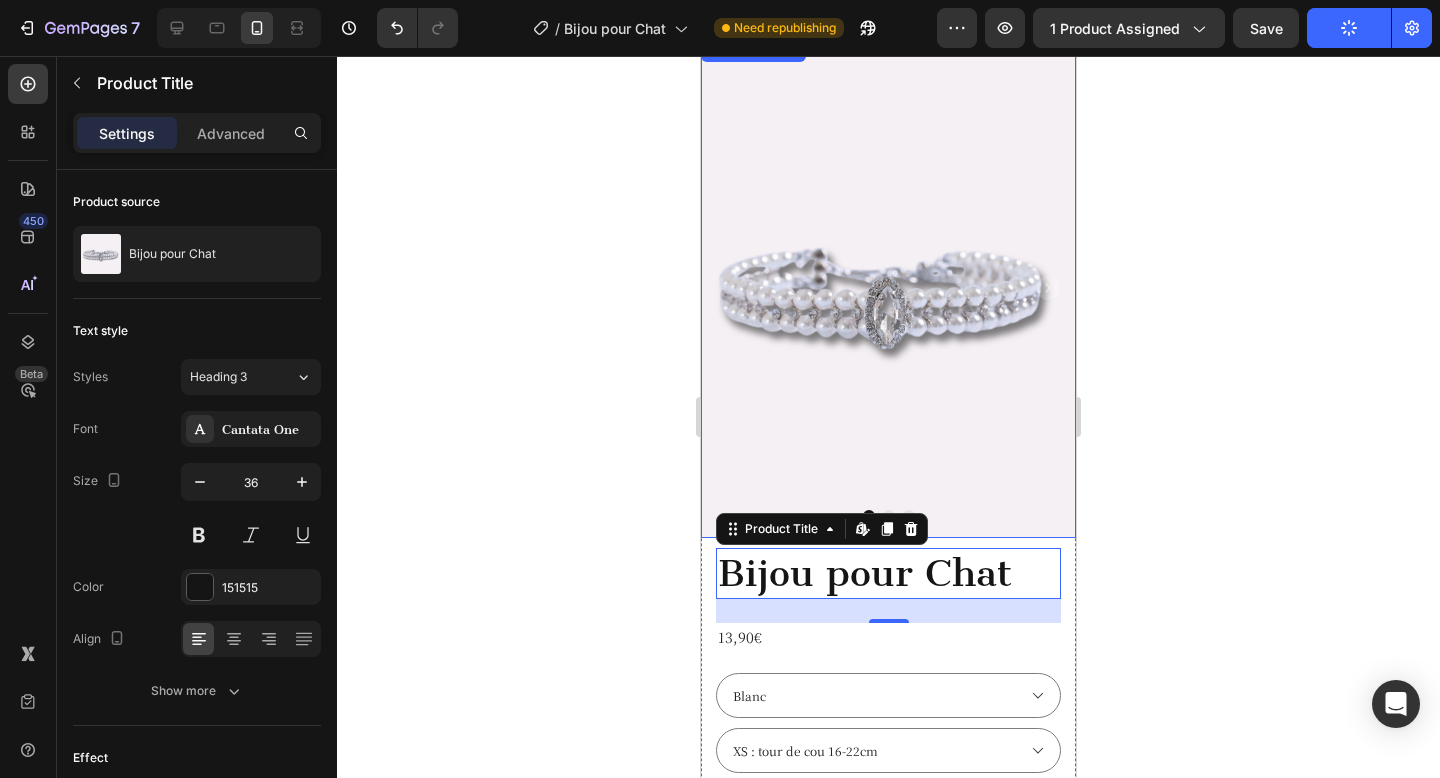 scroll, scrollTop: 156, scrollLeft: 0, axis: vertical 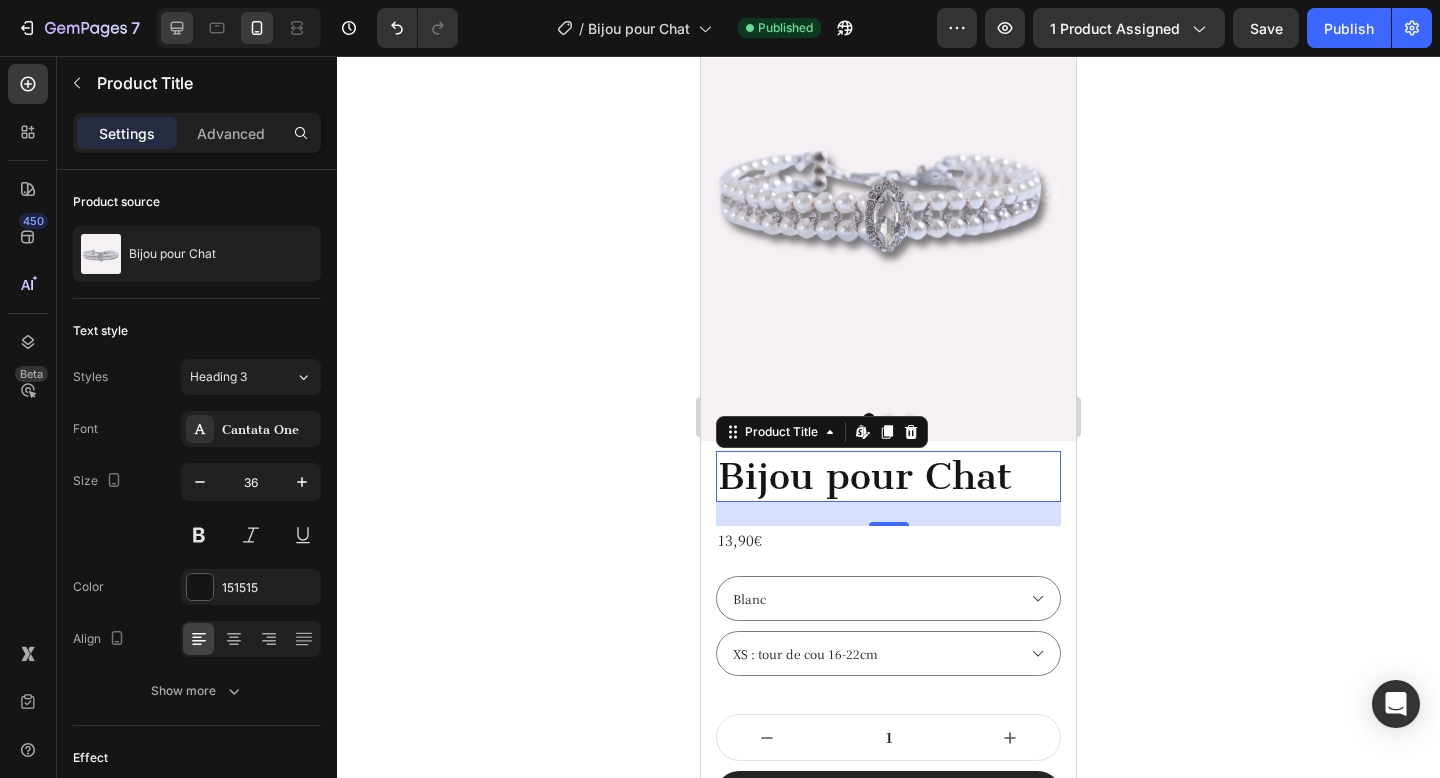 click 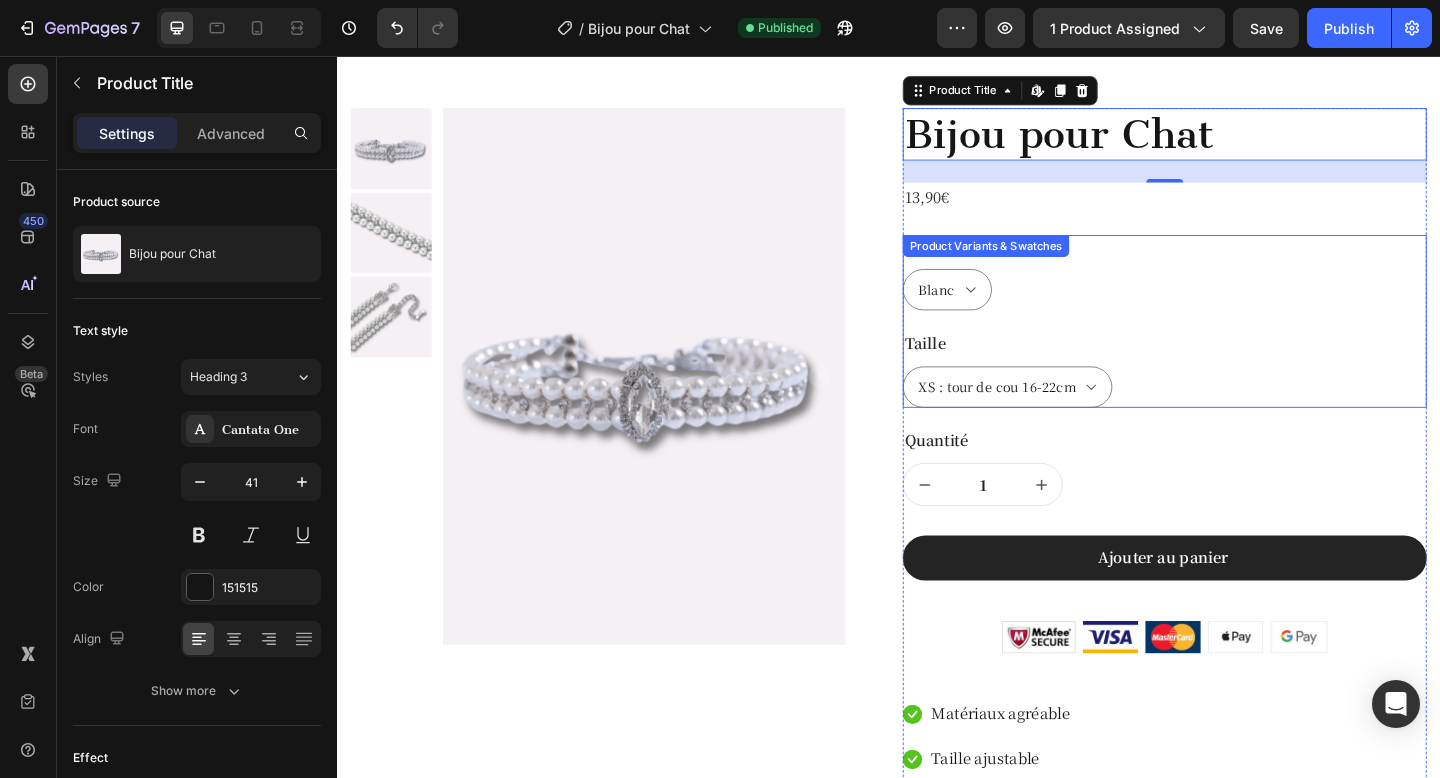 scroll, scrollTop: 51, scrollLeft: 0, axis: vertical 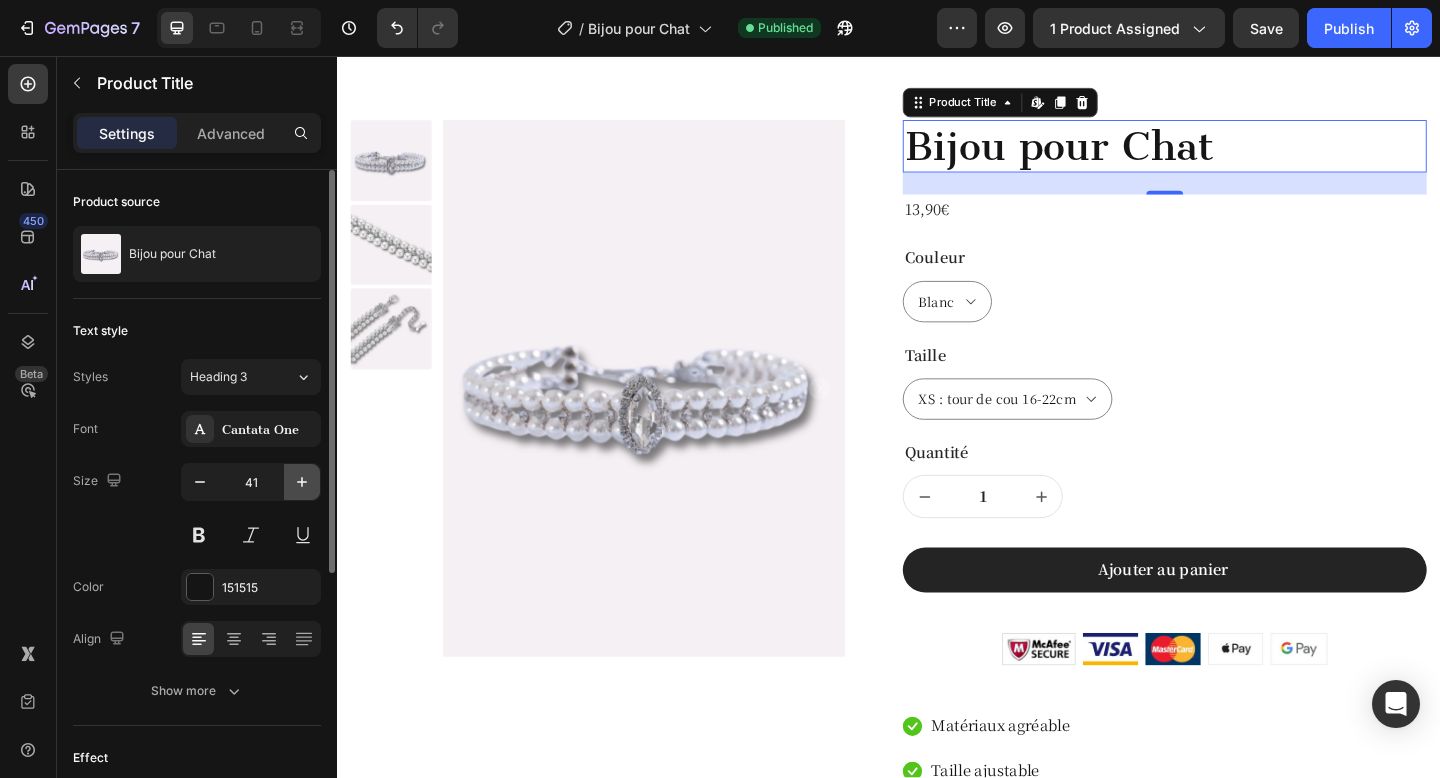 click 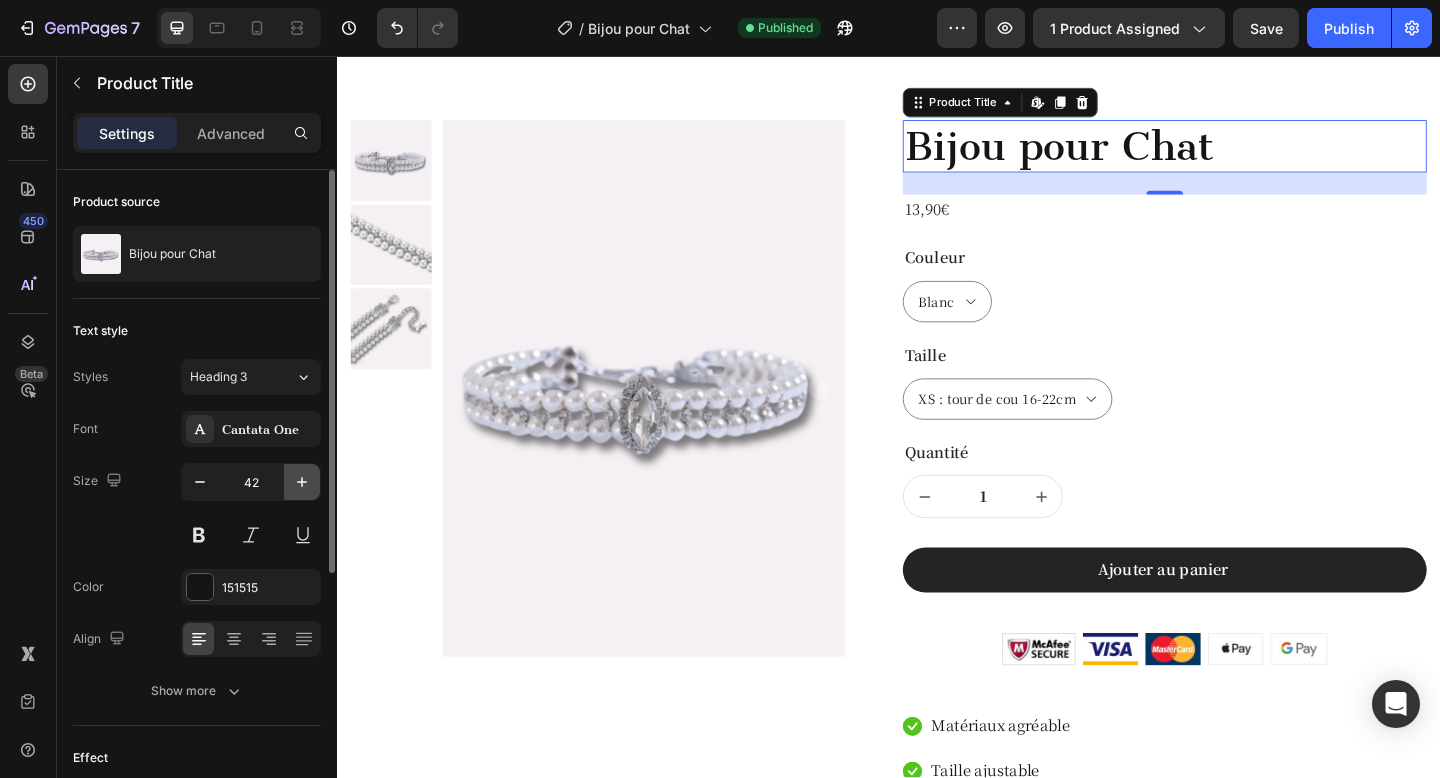 click 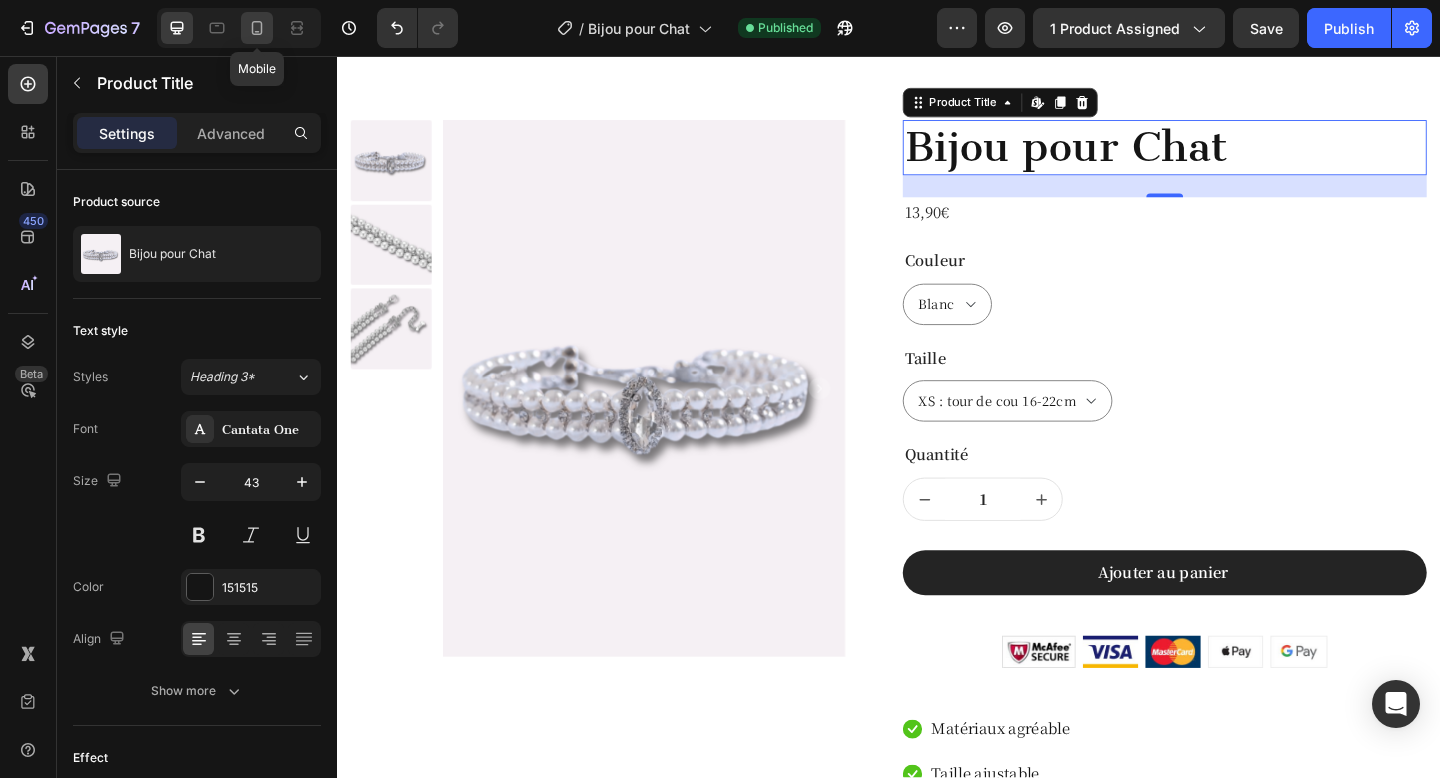 click 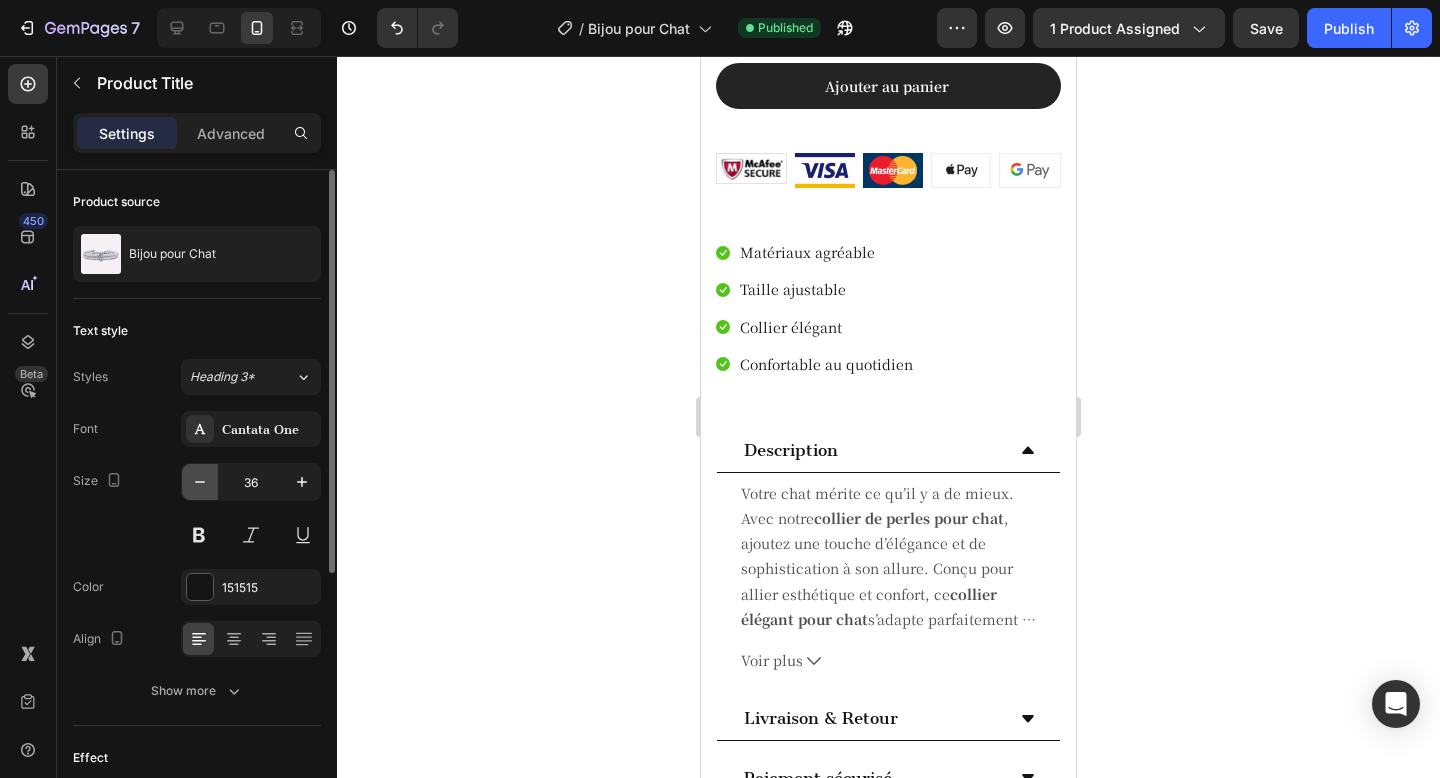 click at bounding box center [200, 482] 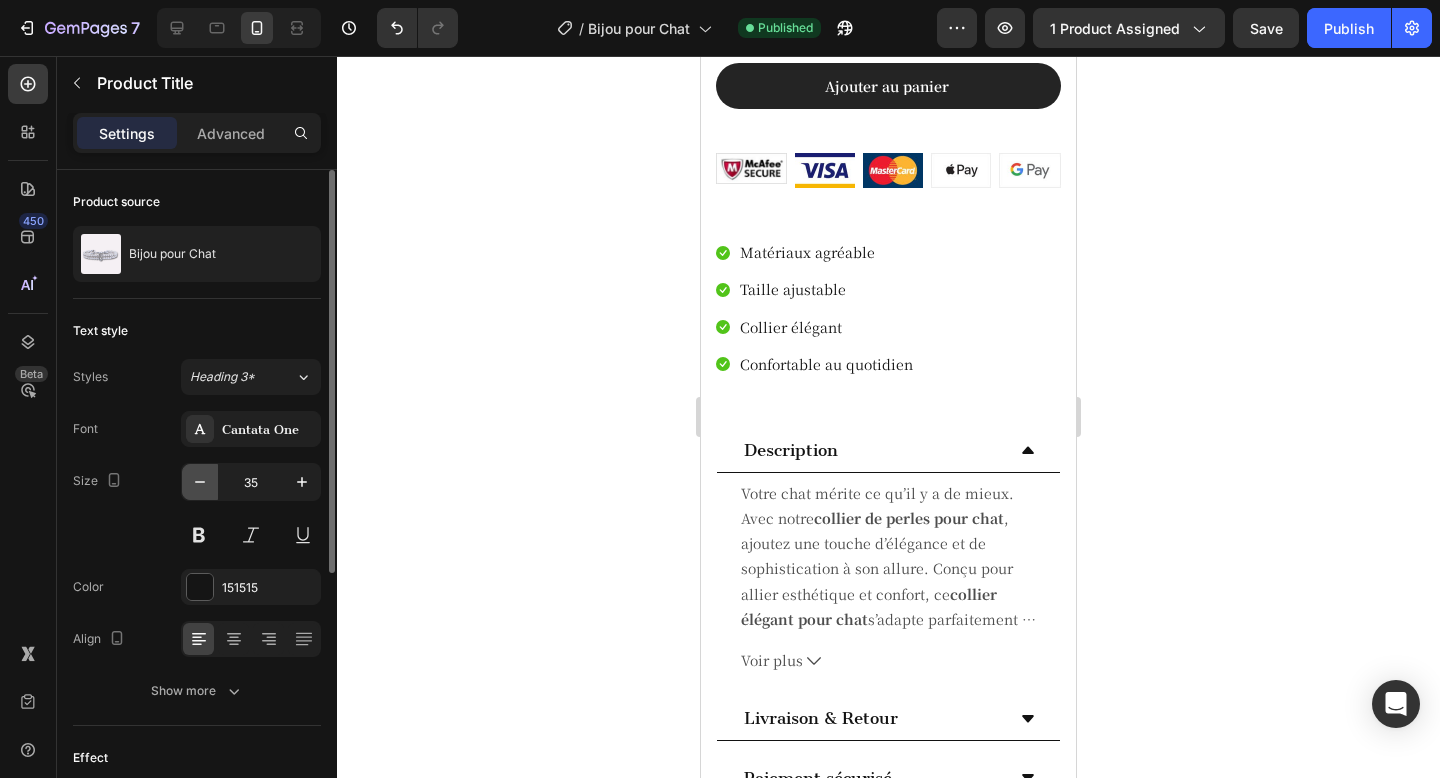 click at bounding box center (200, 482) 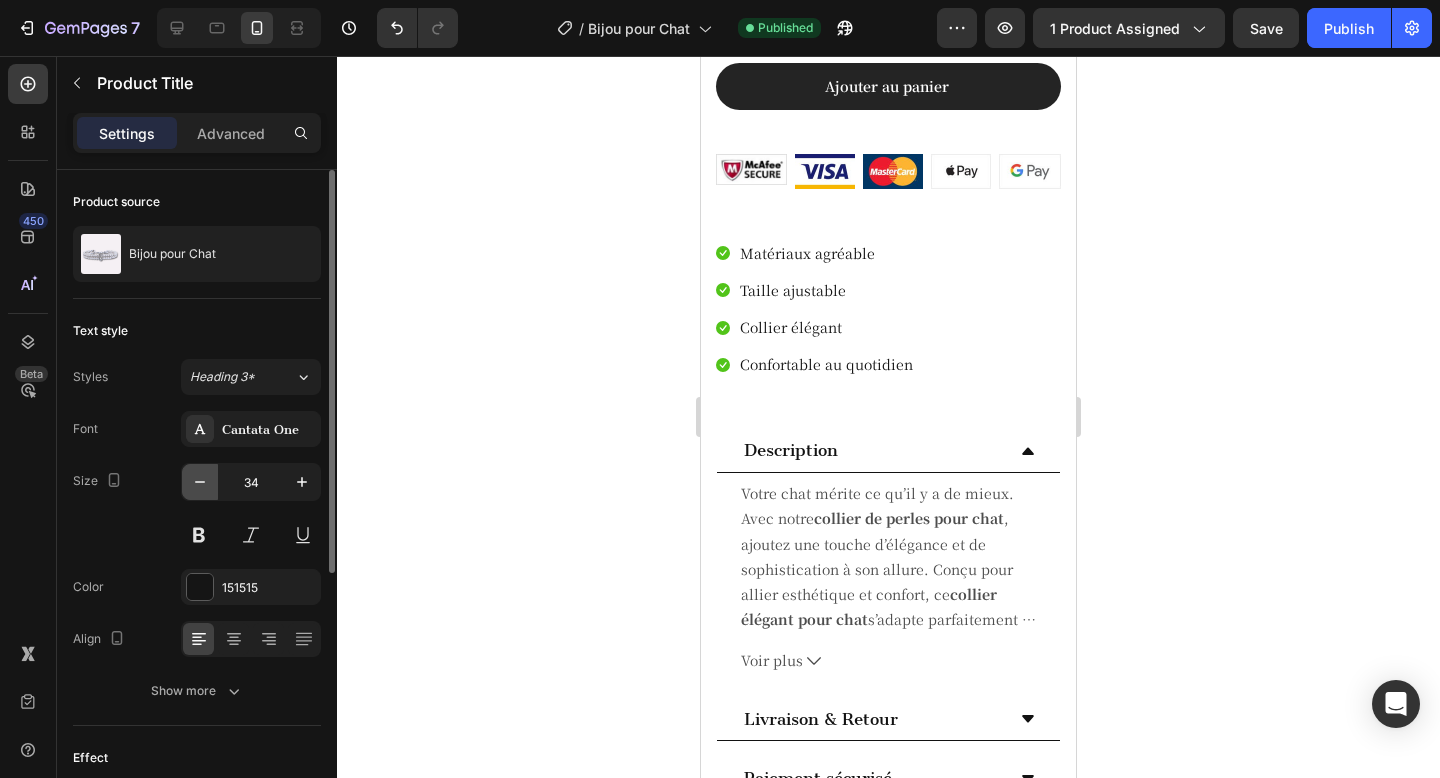click at bounding box center [200, 482] 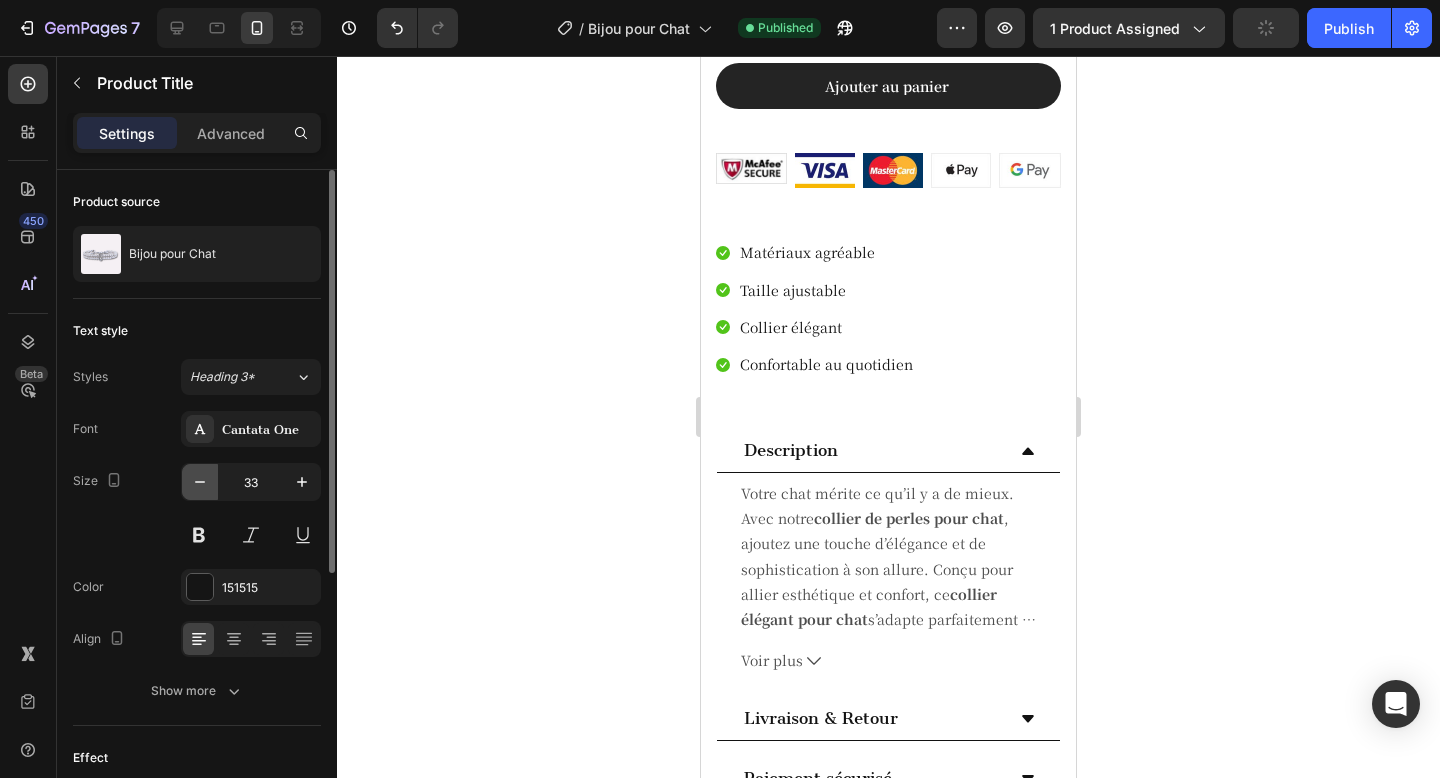click at bounding box center [200, 482] 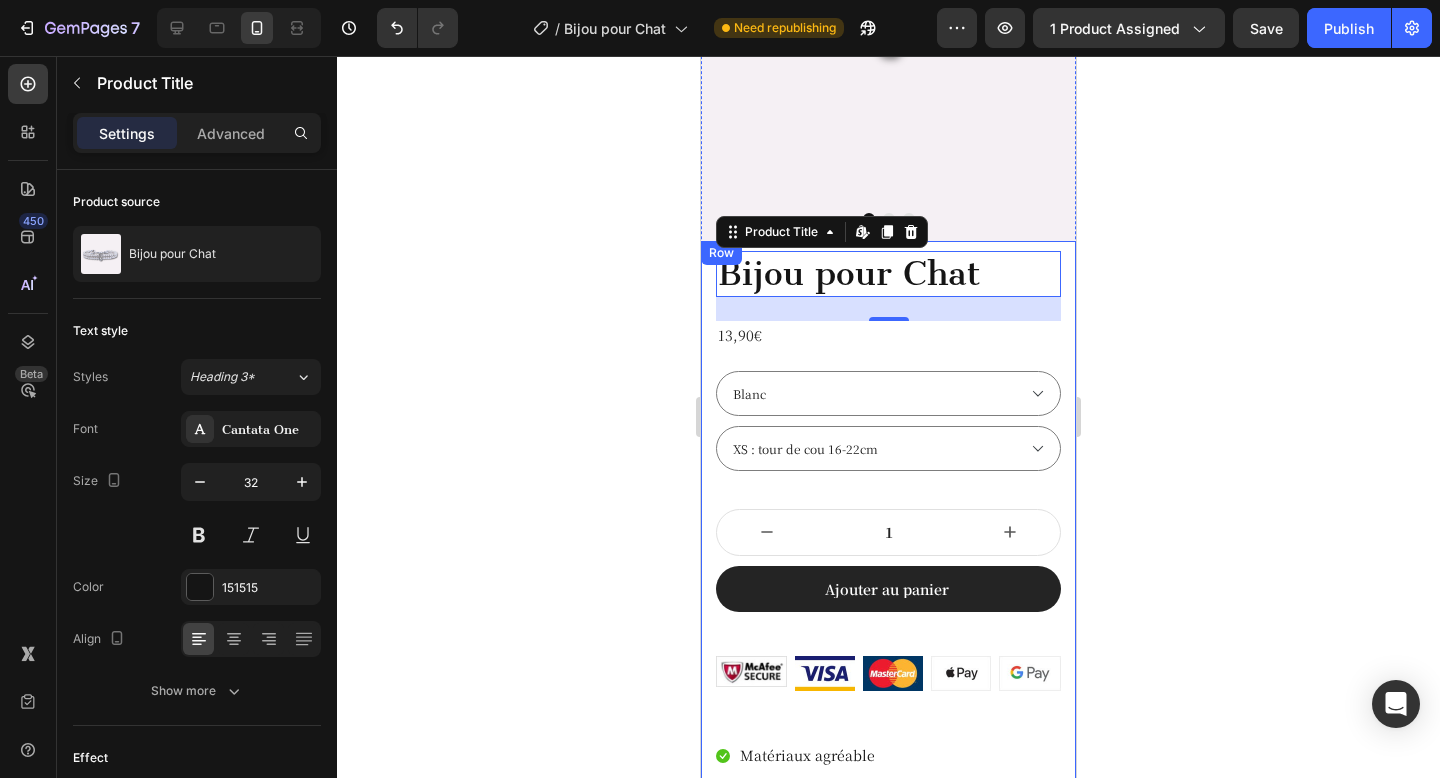 scroll, scrollTop: 347, scrollLeft: 0, axis: vertical 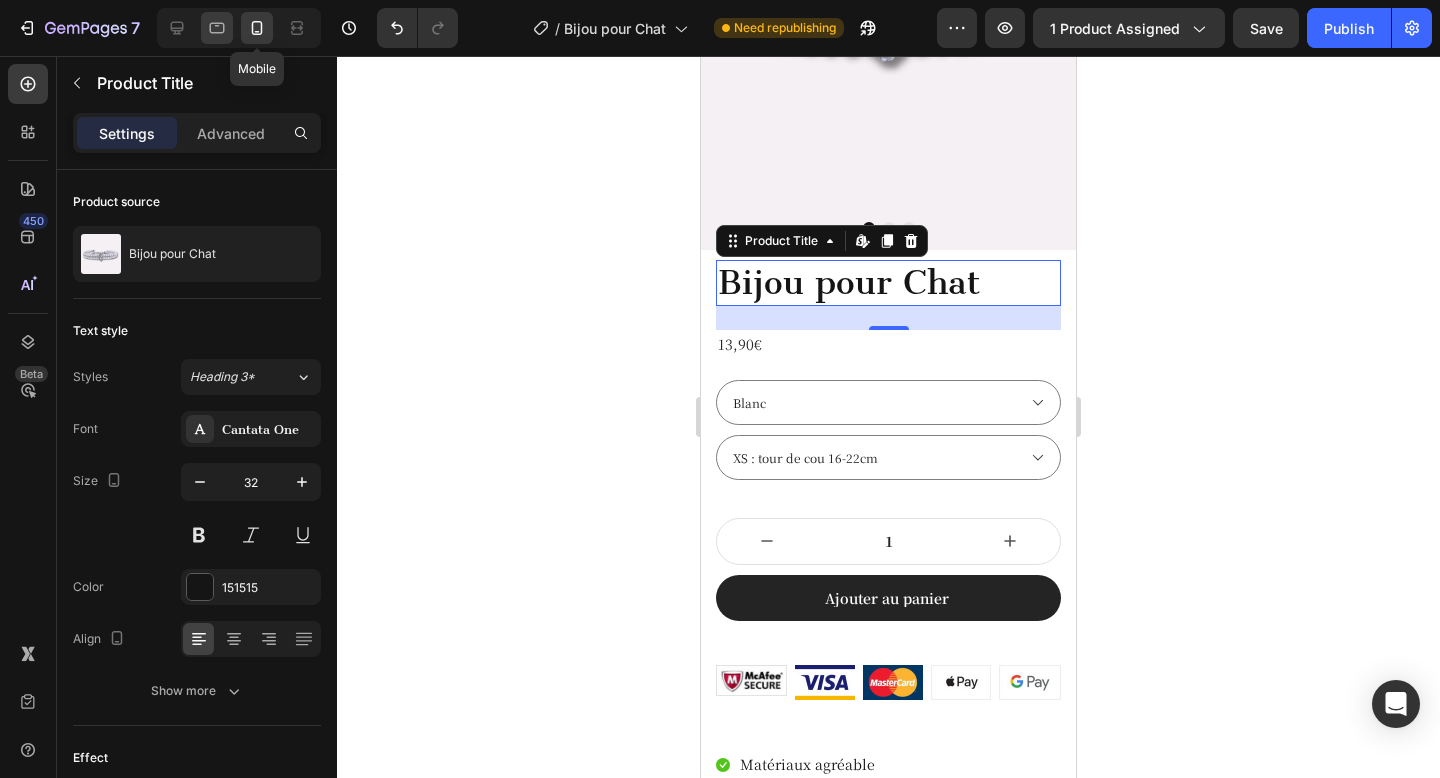 click 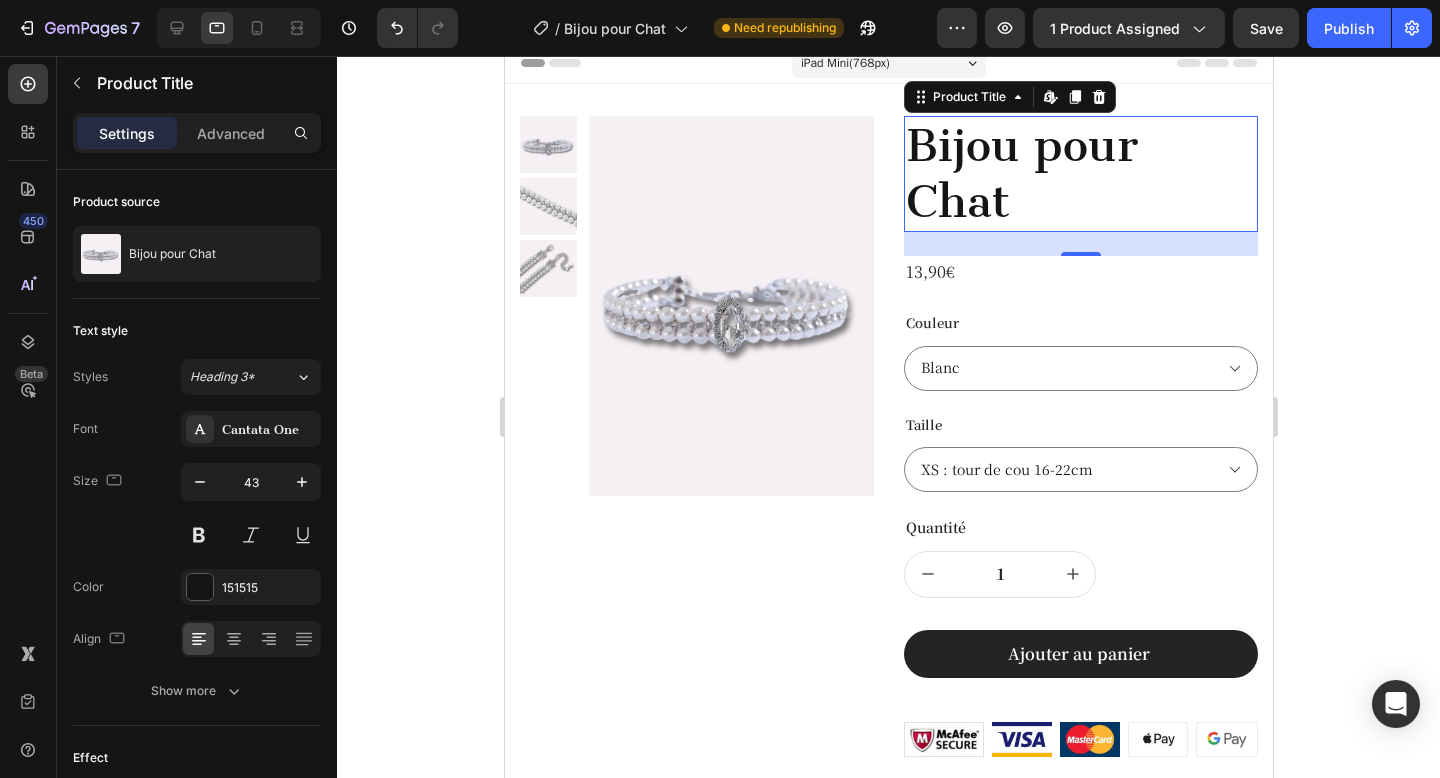 scroll, scrollTop: 3, scrollLeft: 0, axis: vertical 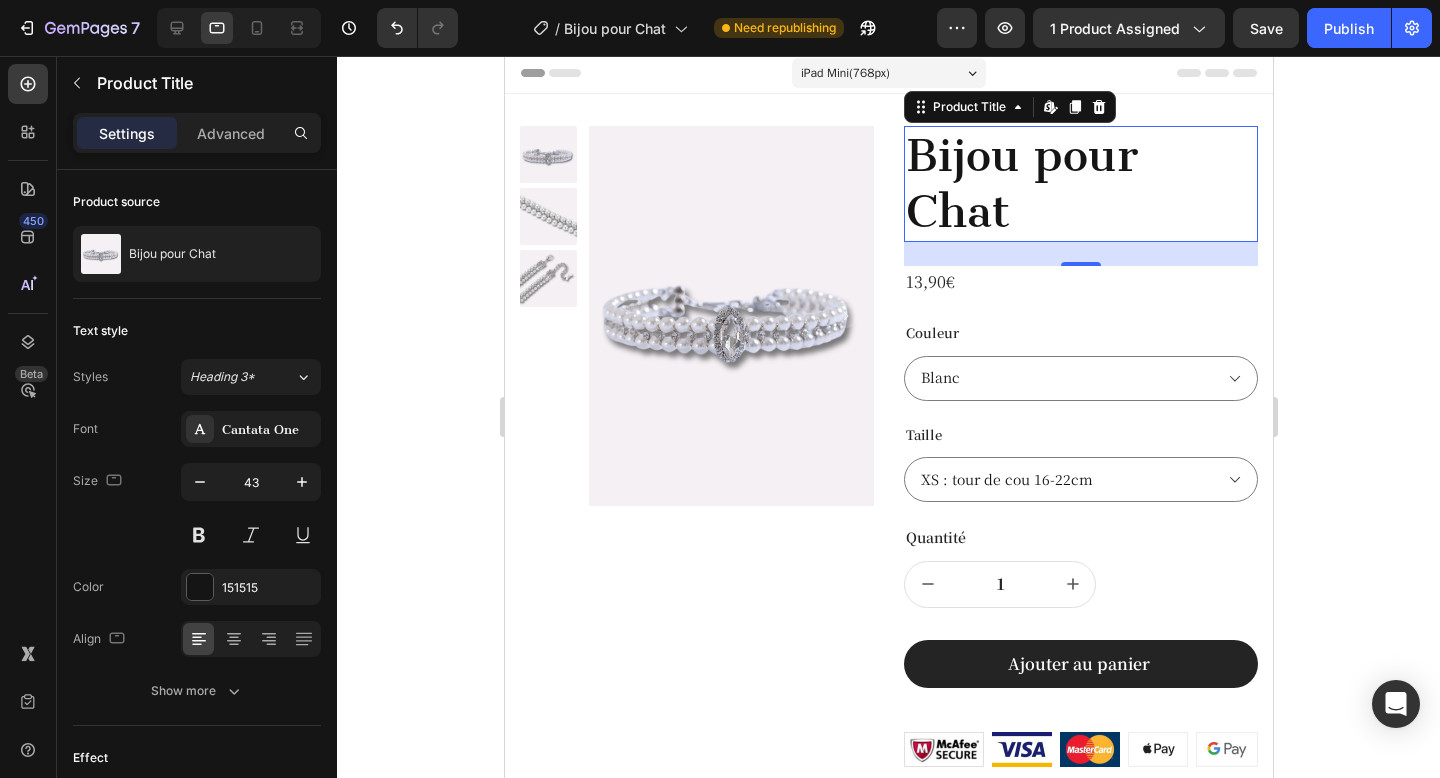 click on "Bijou pour Chat" at bounding box center [1080, 184] 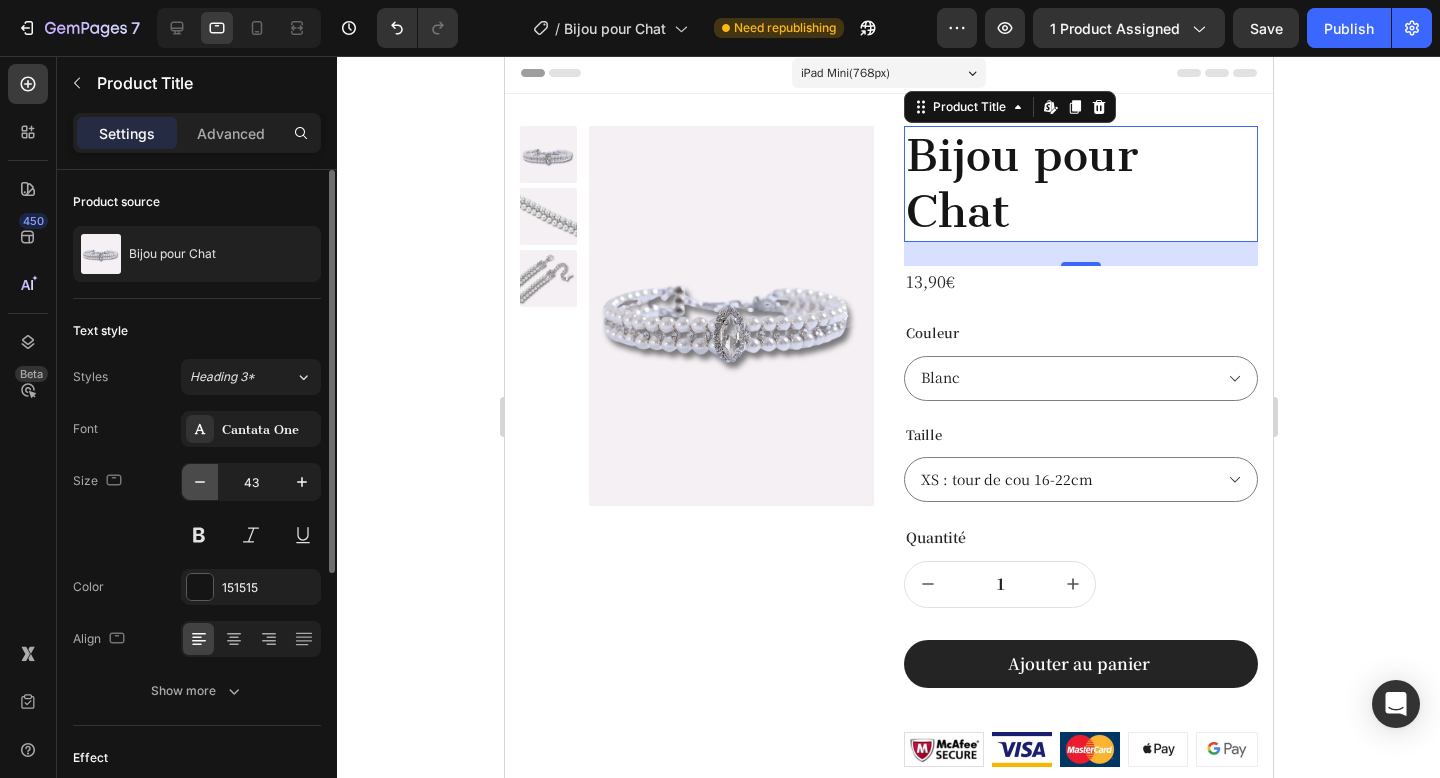 click at bounding box center [200, 482] 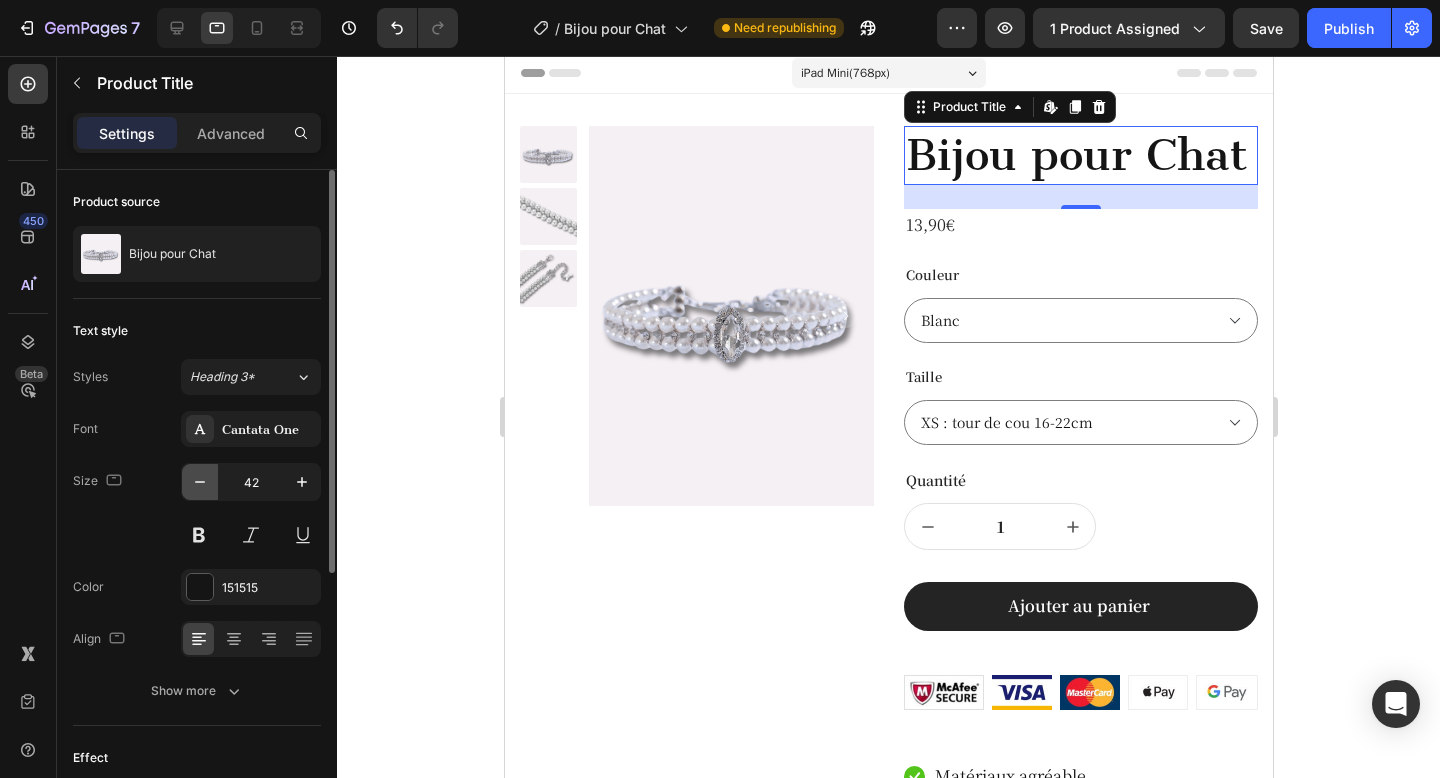 click at bounding box center (200, 482) 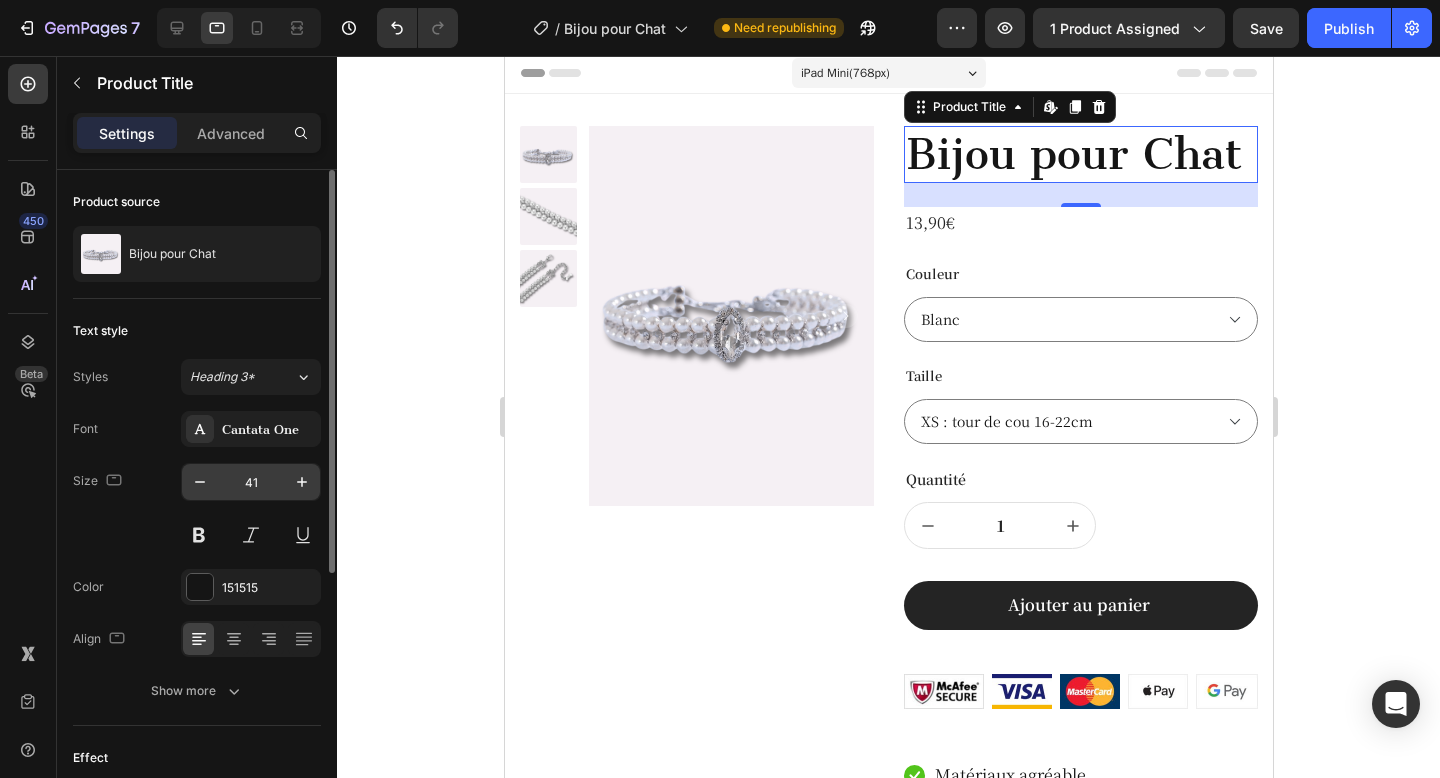click on "41" at bounding box center (251, 482) 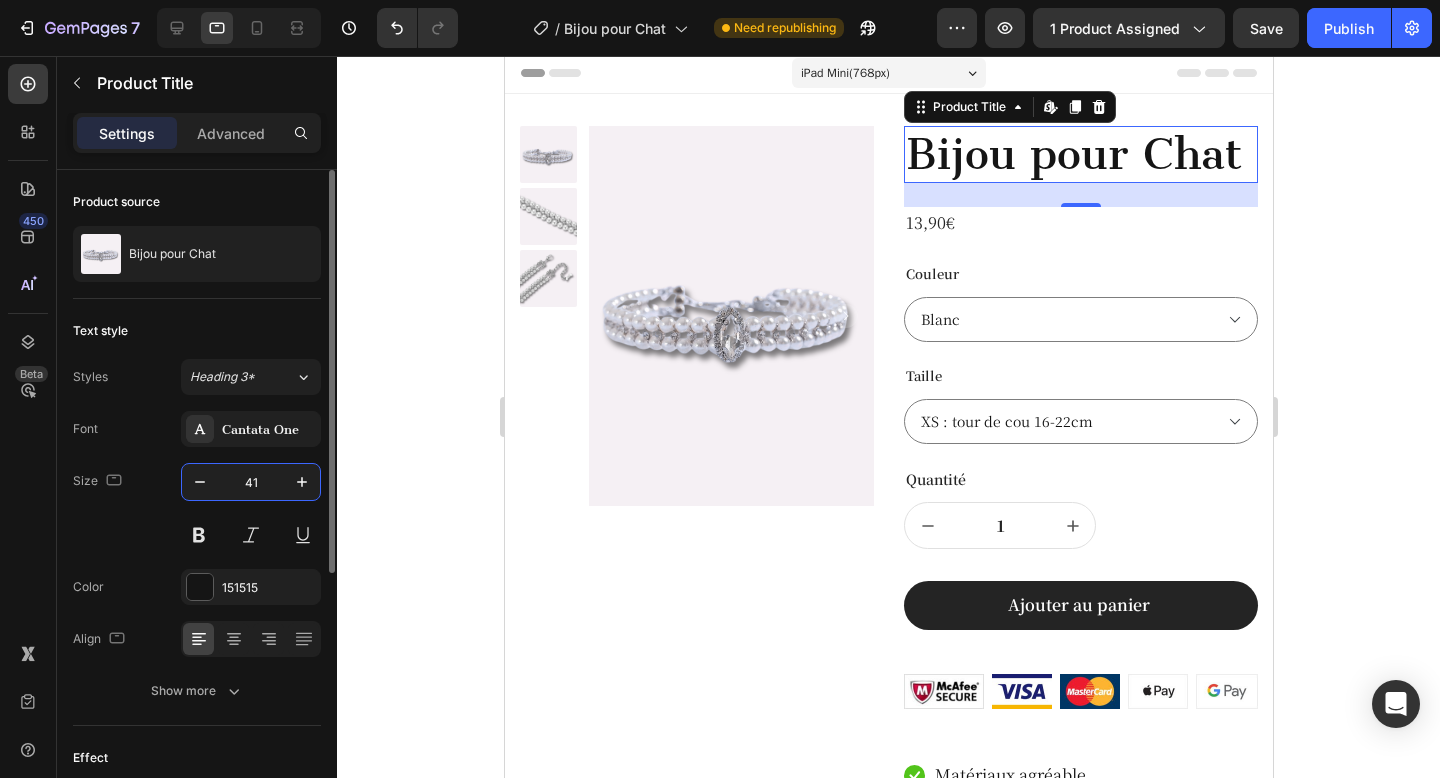 click on "41" at bounding box center (251, 482) 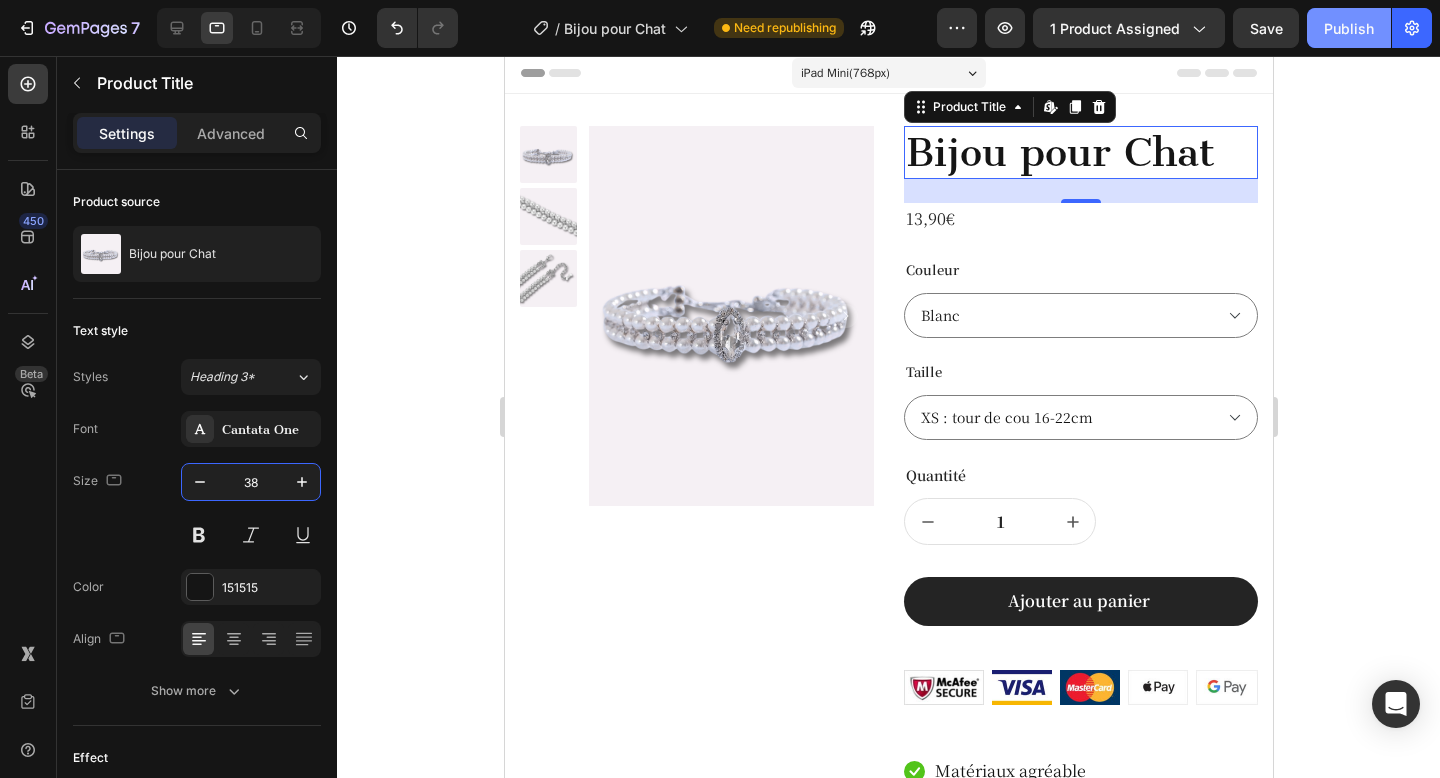 type on "38" 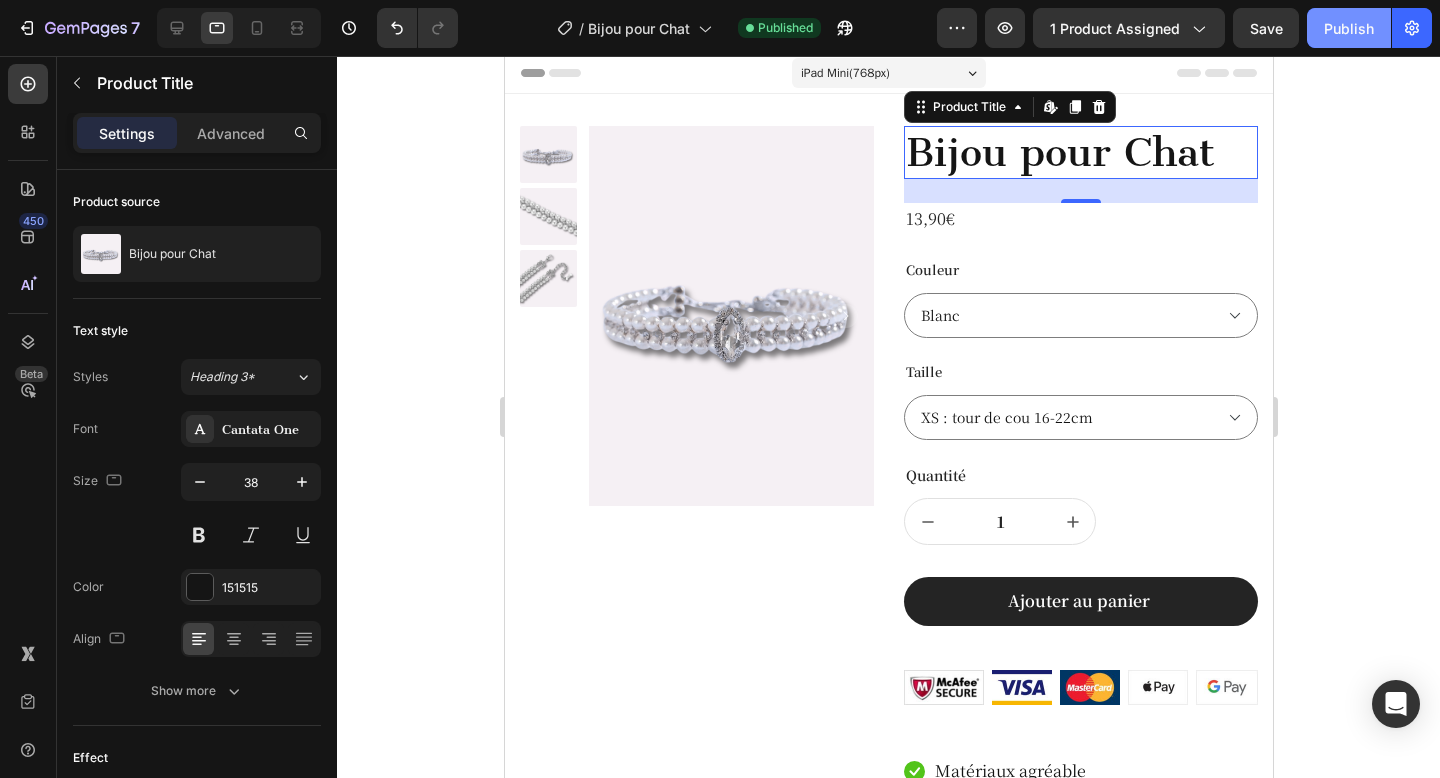click on "Publish" 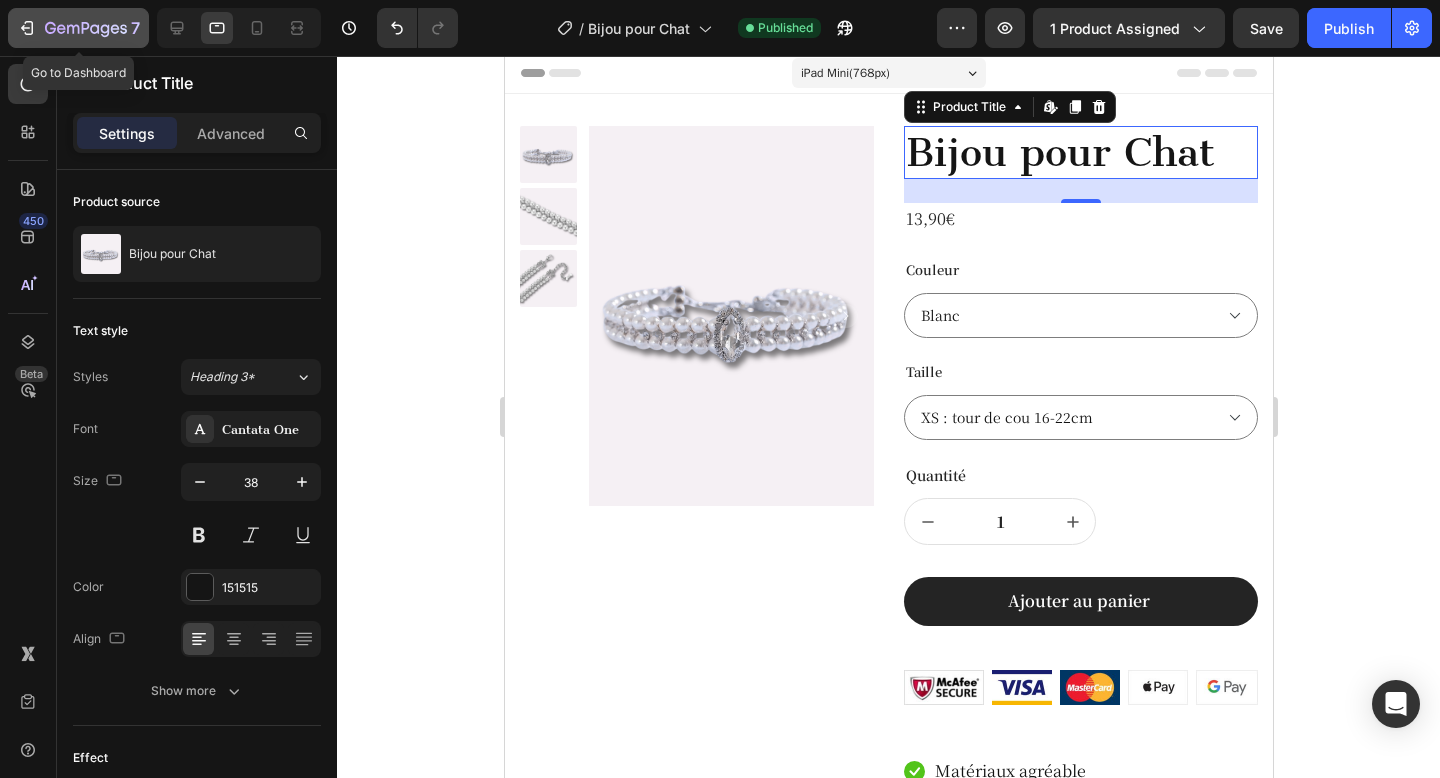 click 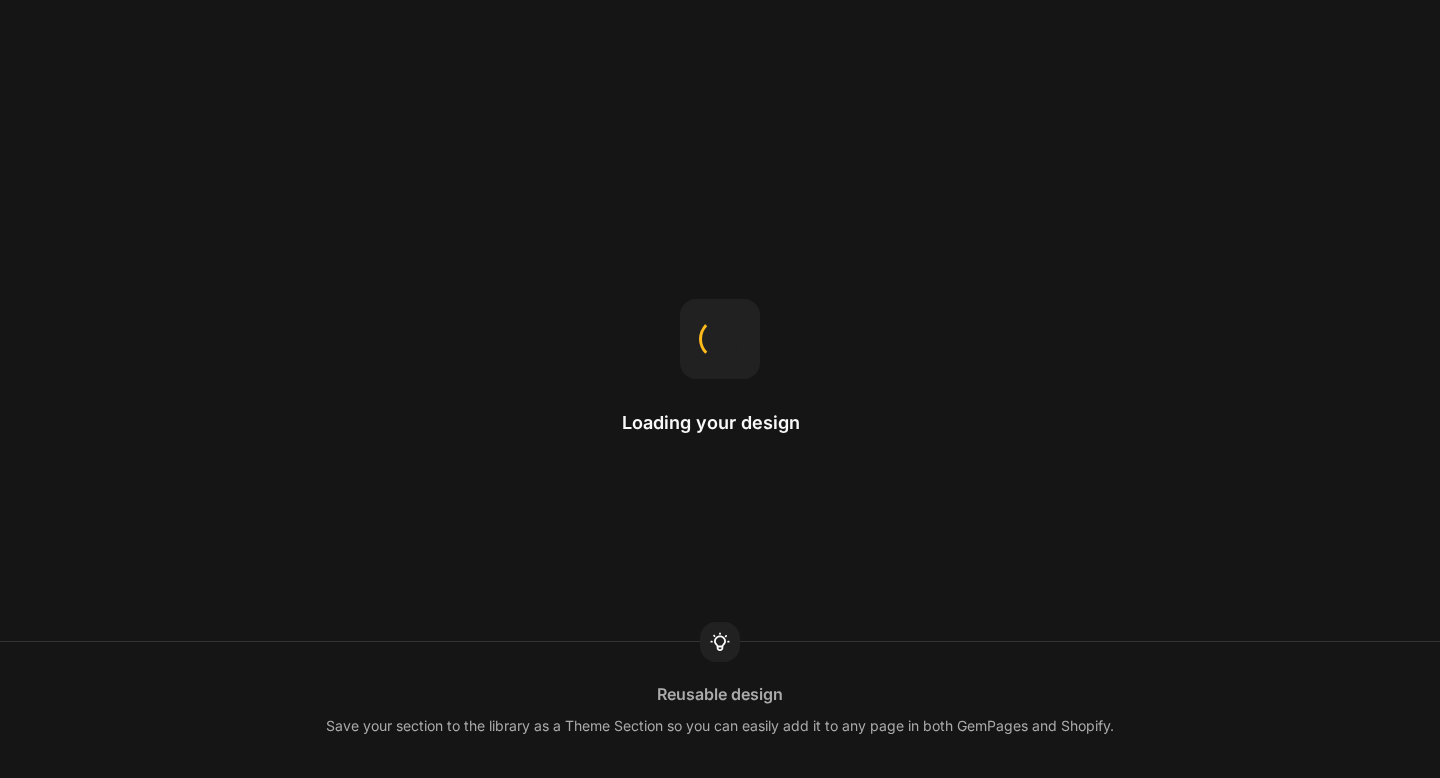 scroll, scrollTop: 0, scrollLeft: 0, axis: both 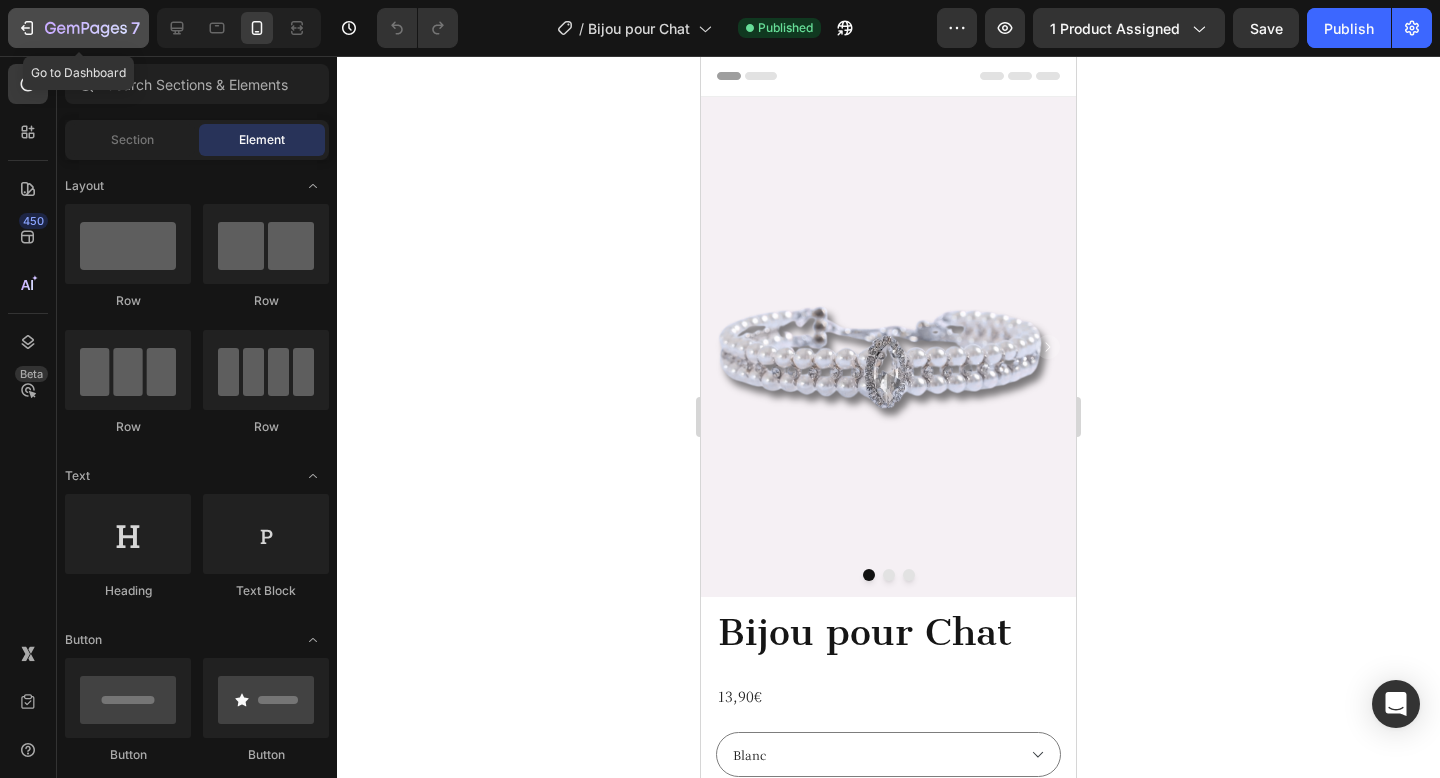 click on "7" at bounding box center [78, 28] 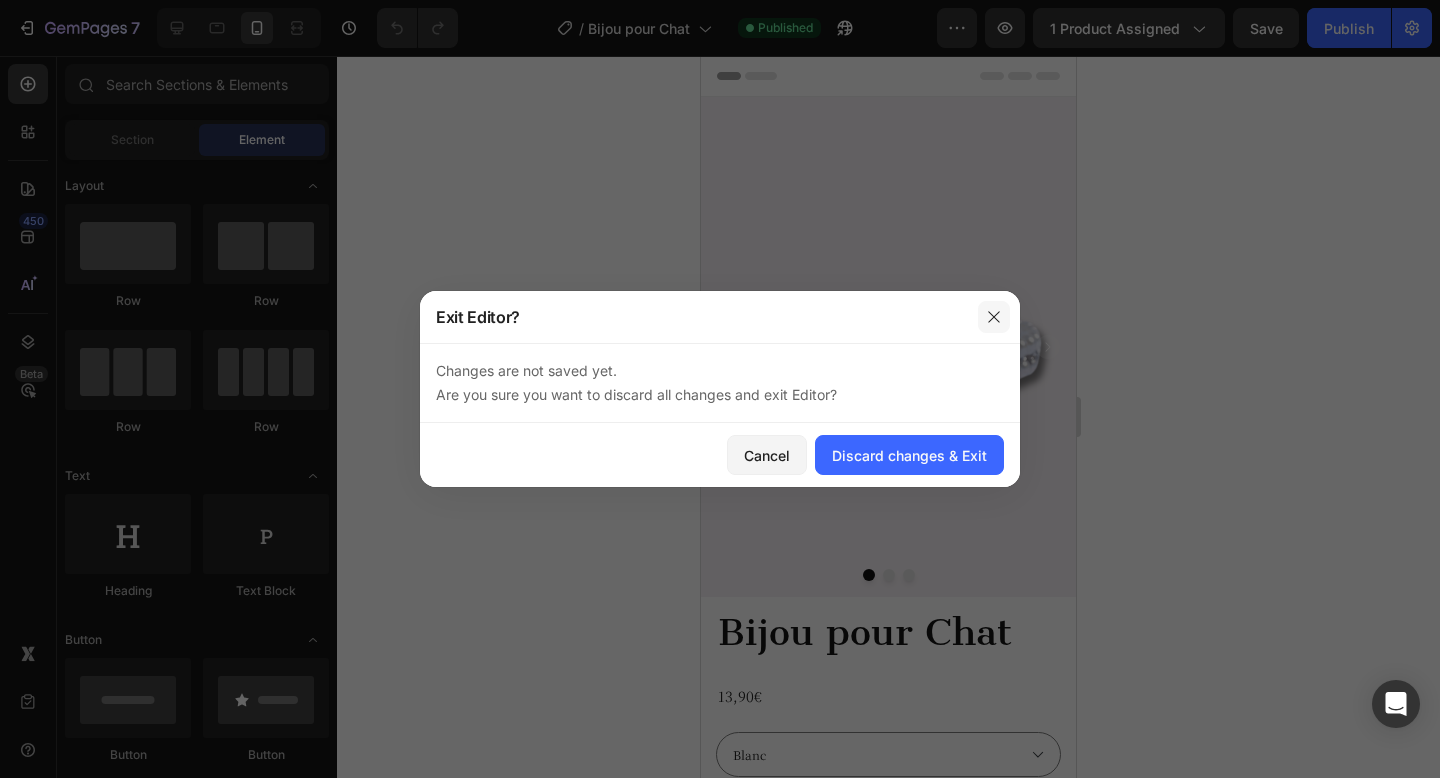 click at bounding box center [994, 317] 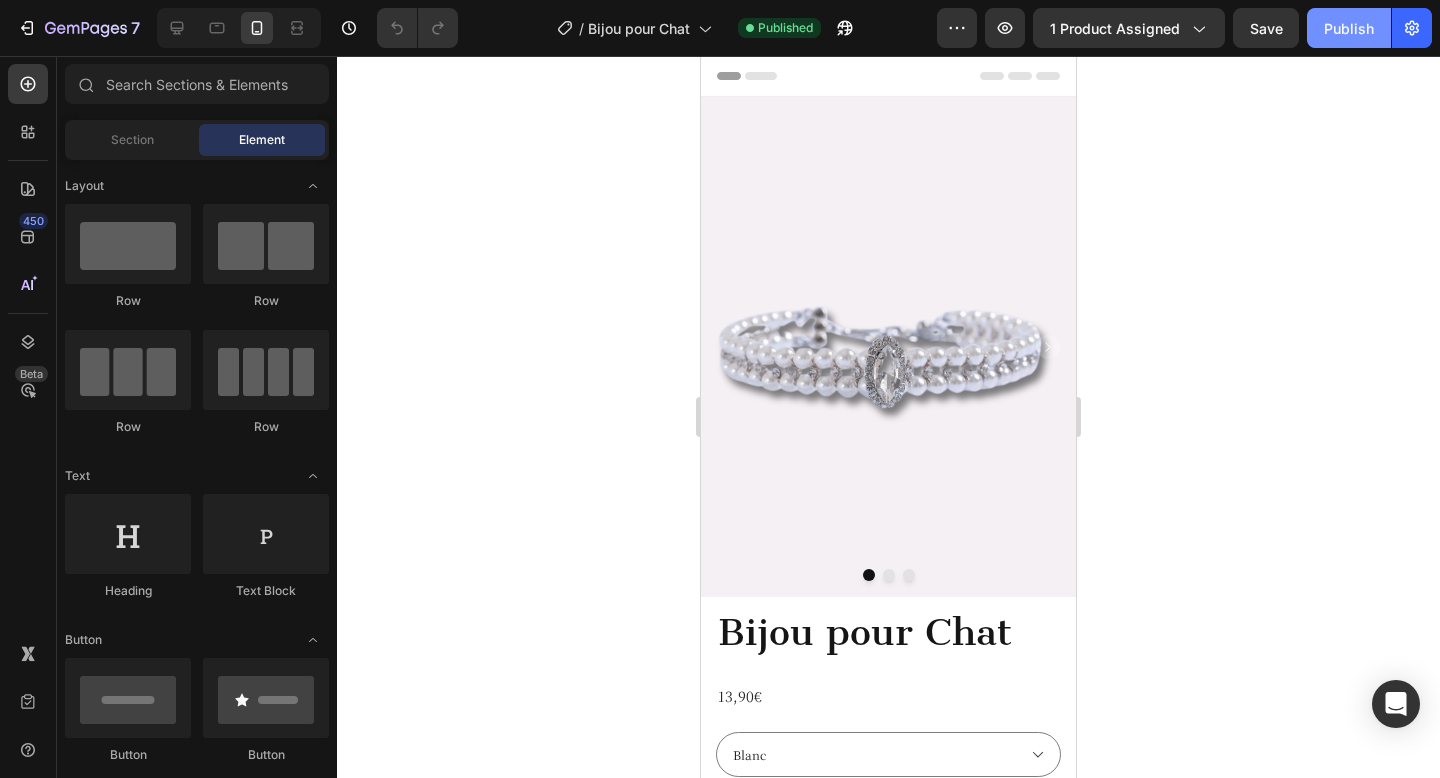 click on "Publish" at bounding box center (1349, 28) 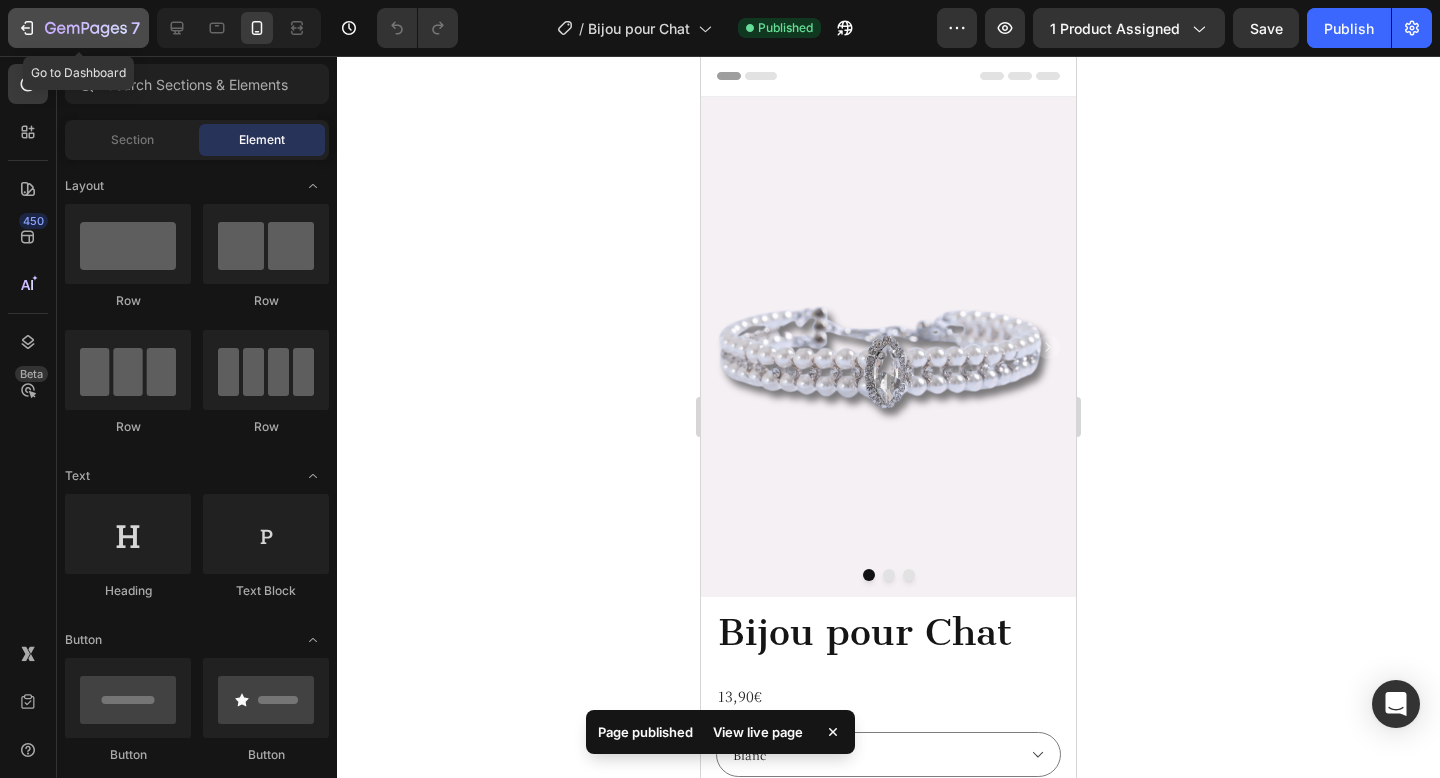 click 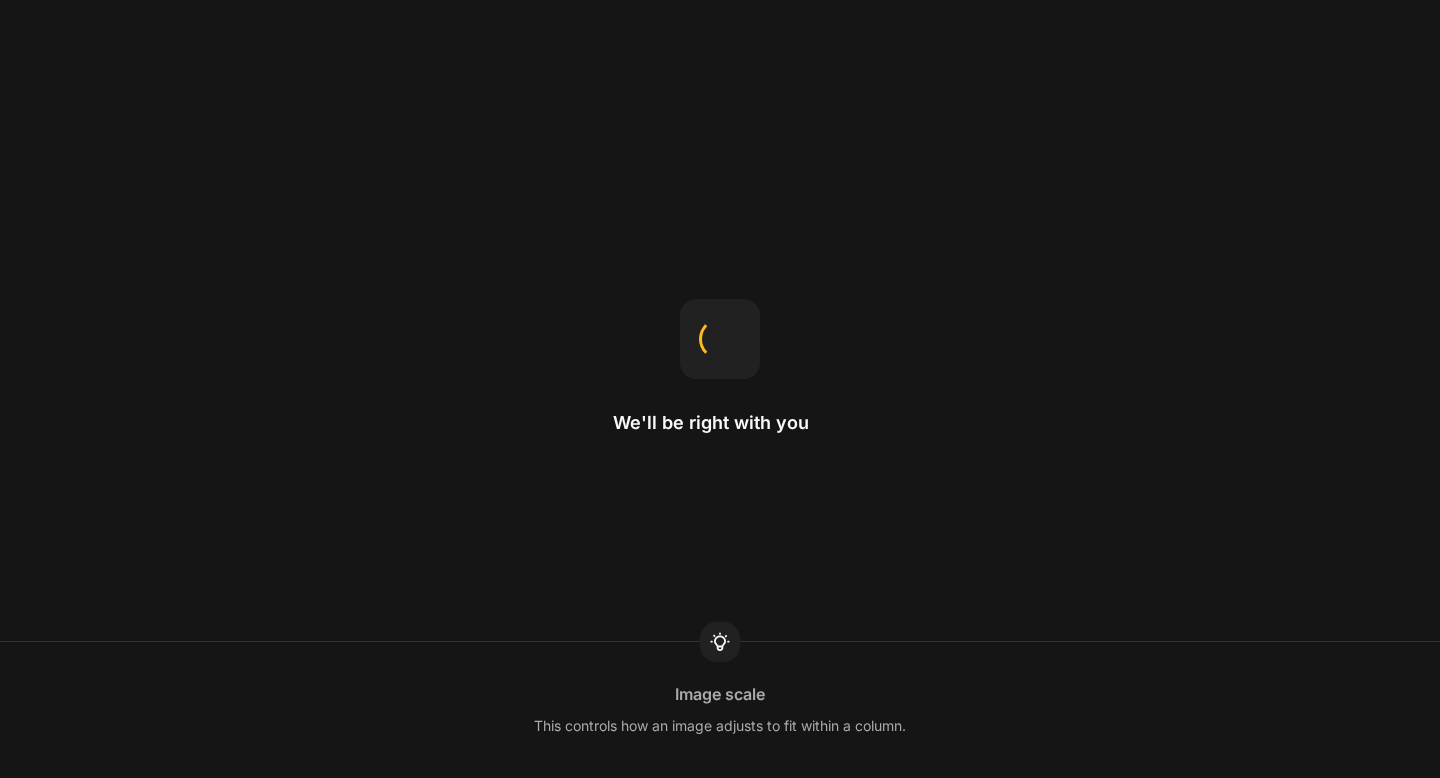 scroll, scrollTop: 0, scrollLeft: 0, axis: both 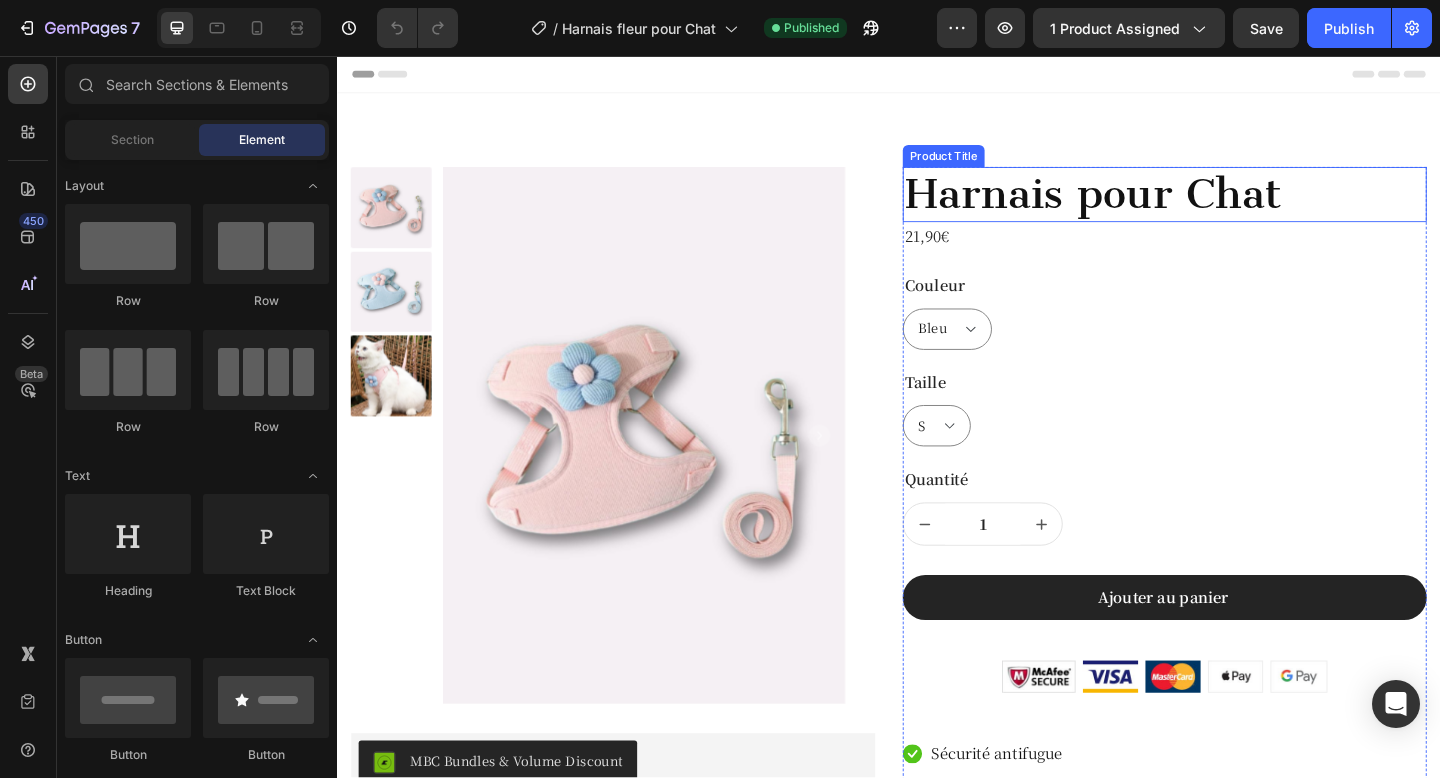 click on "Harnais pour Chat" at bounding box center [1237, 207] 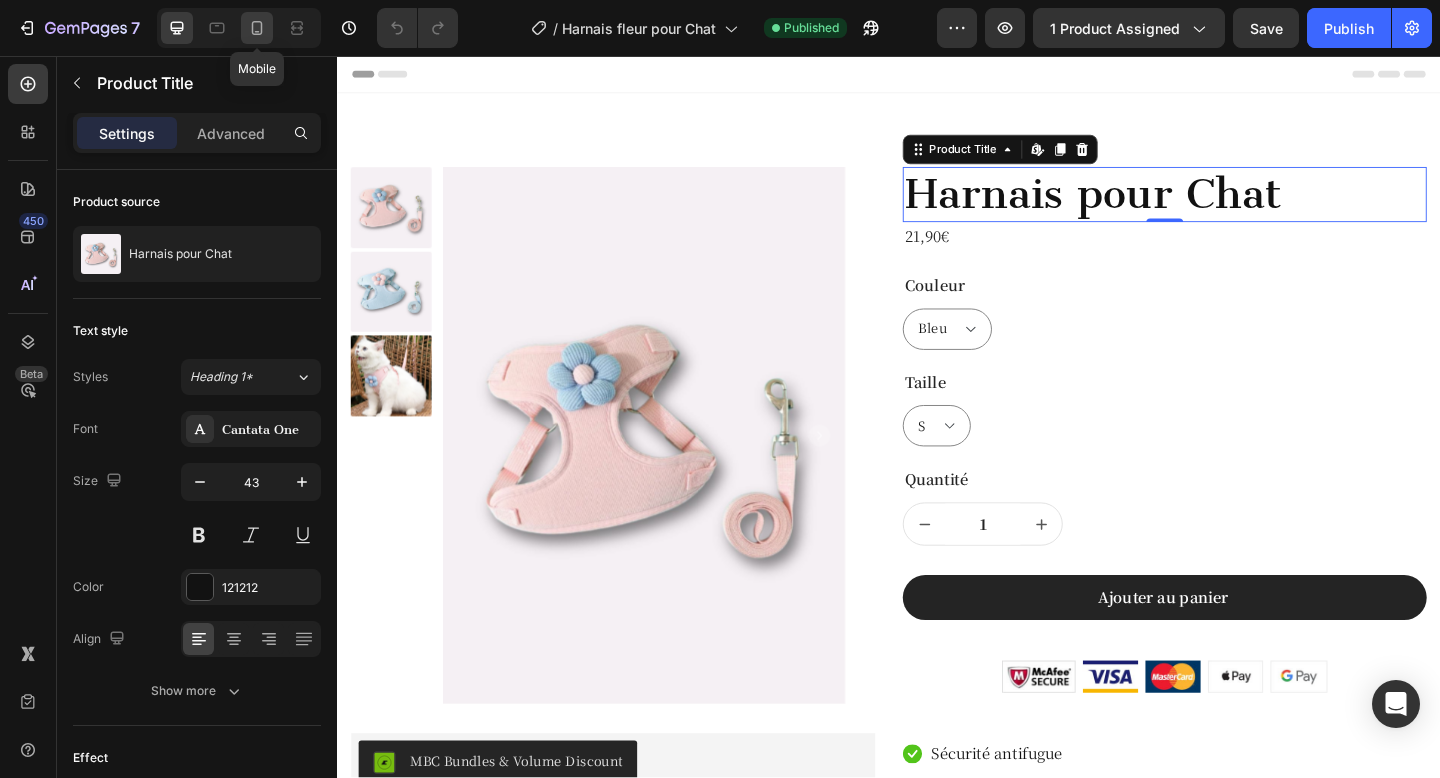 click 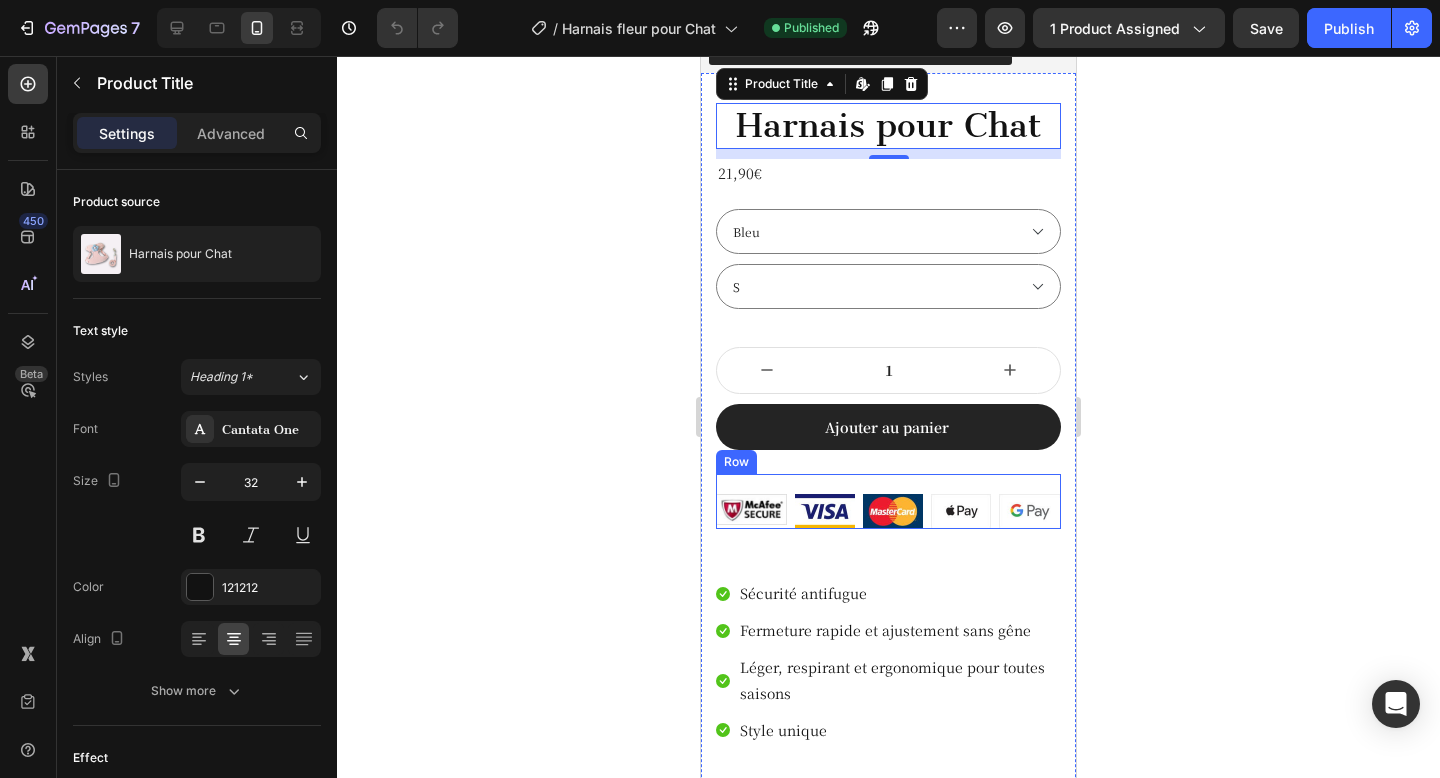 scroll, scrollTop: 538, scrollLeft: 0, axis: vertical 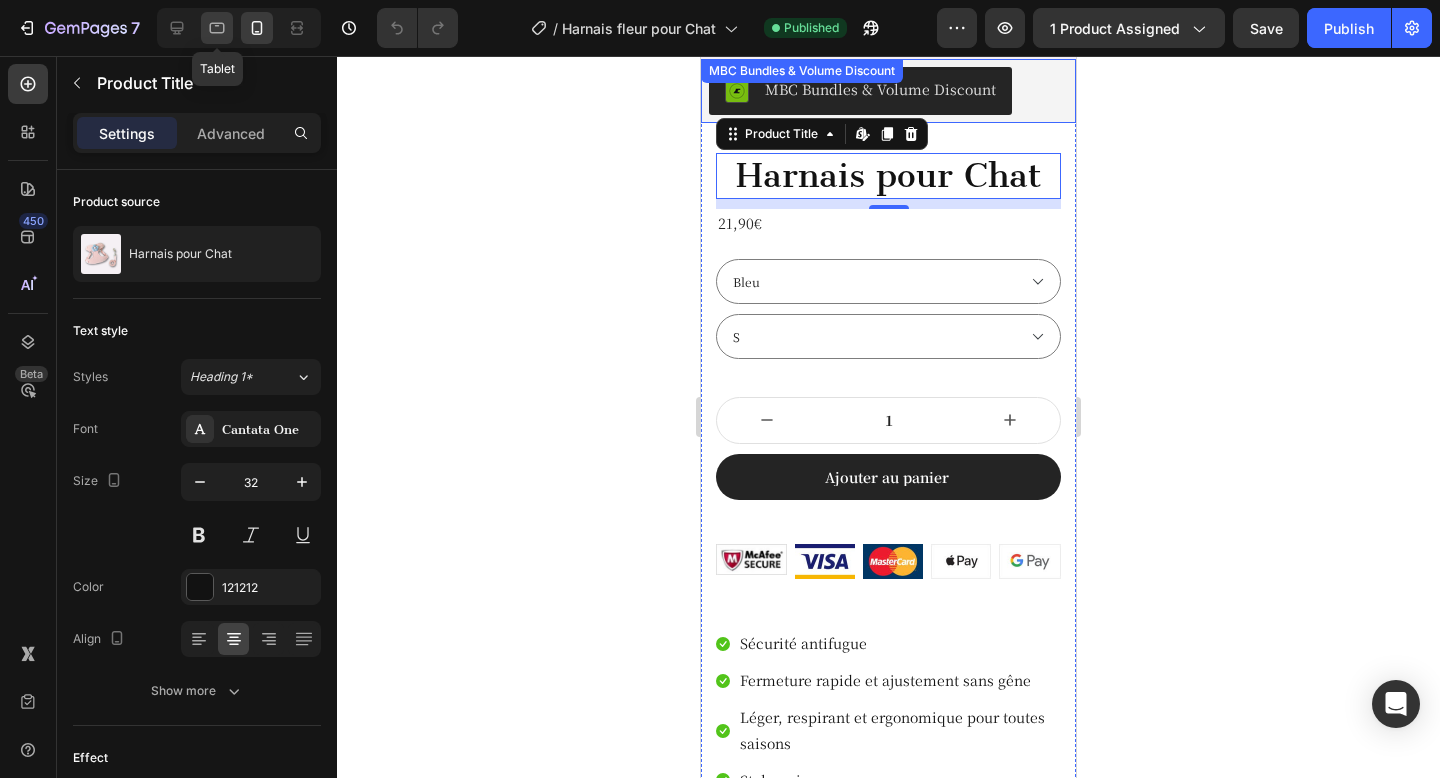 click 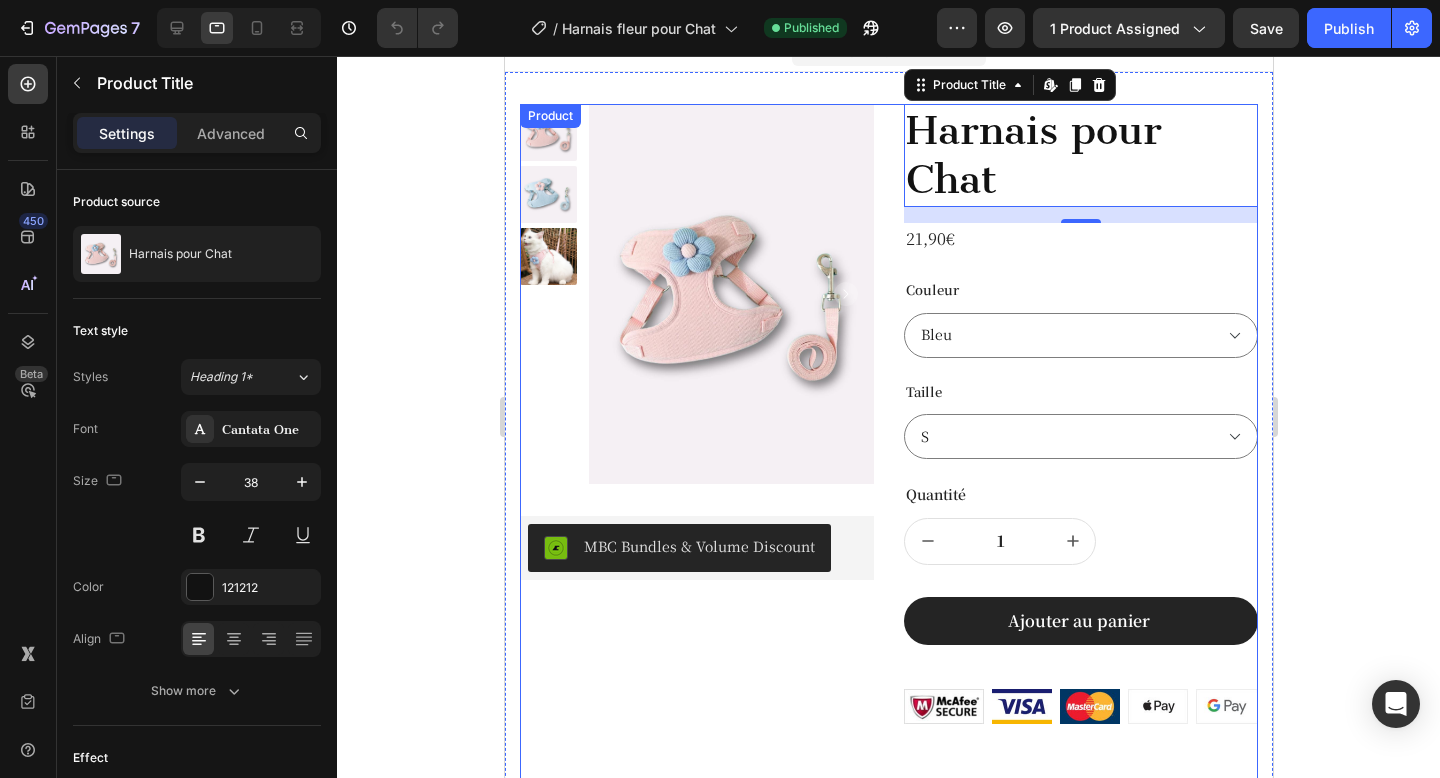 scroll, scrollTop: 3, scrollLeft: 0, axis: vertical 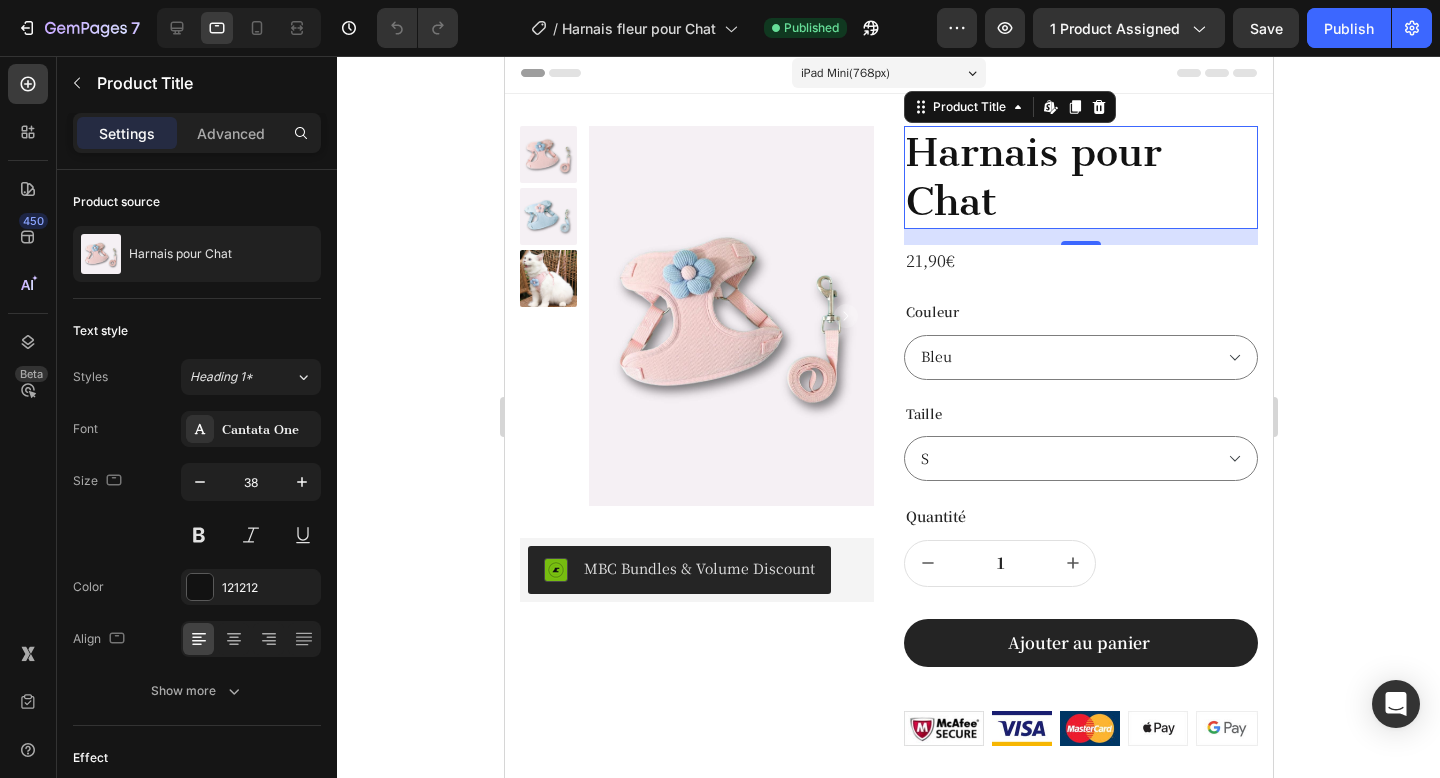 click on "Harnais pour Chat" at bounding box center (1080, 177) 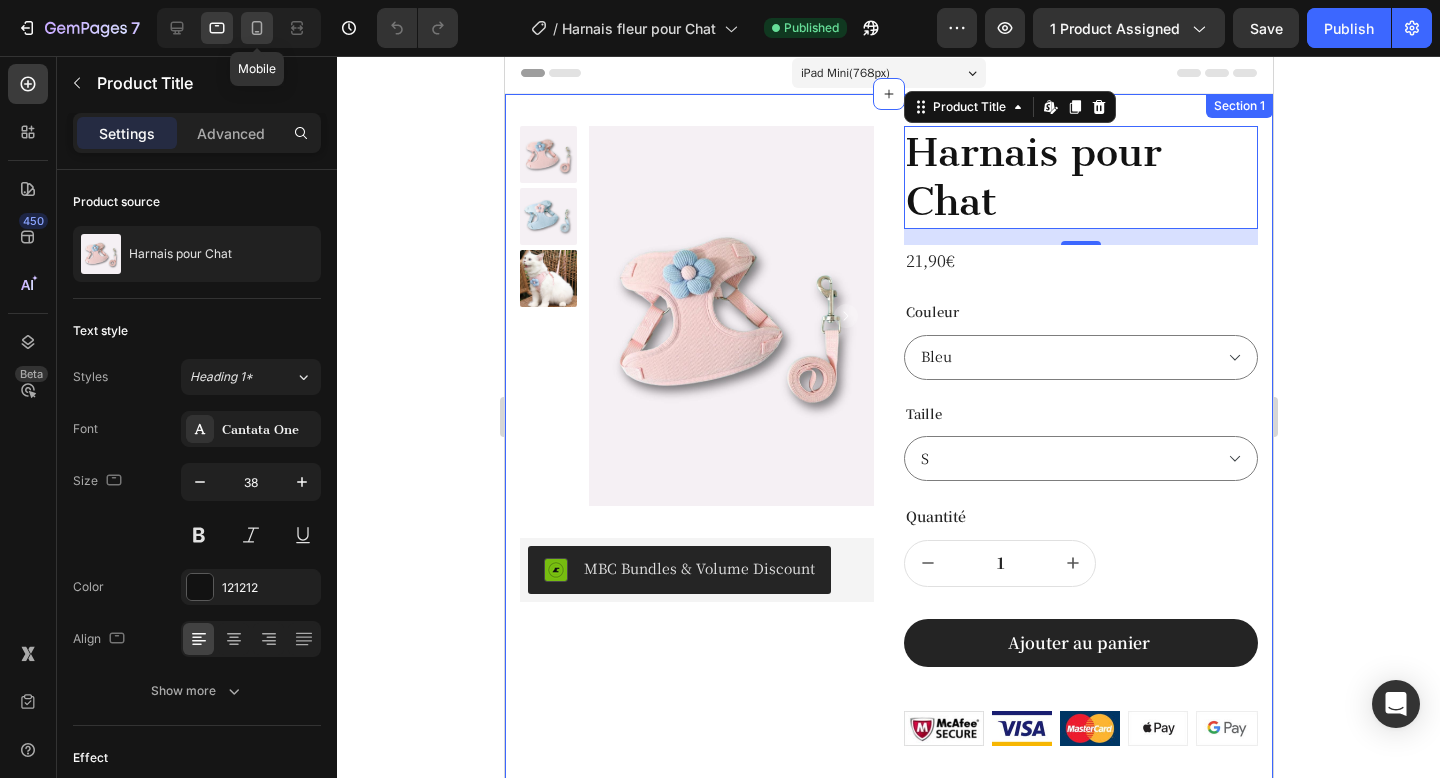 click 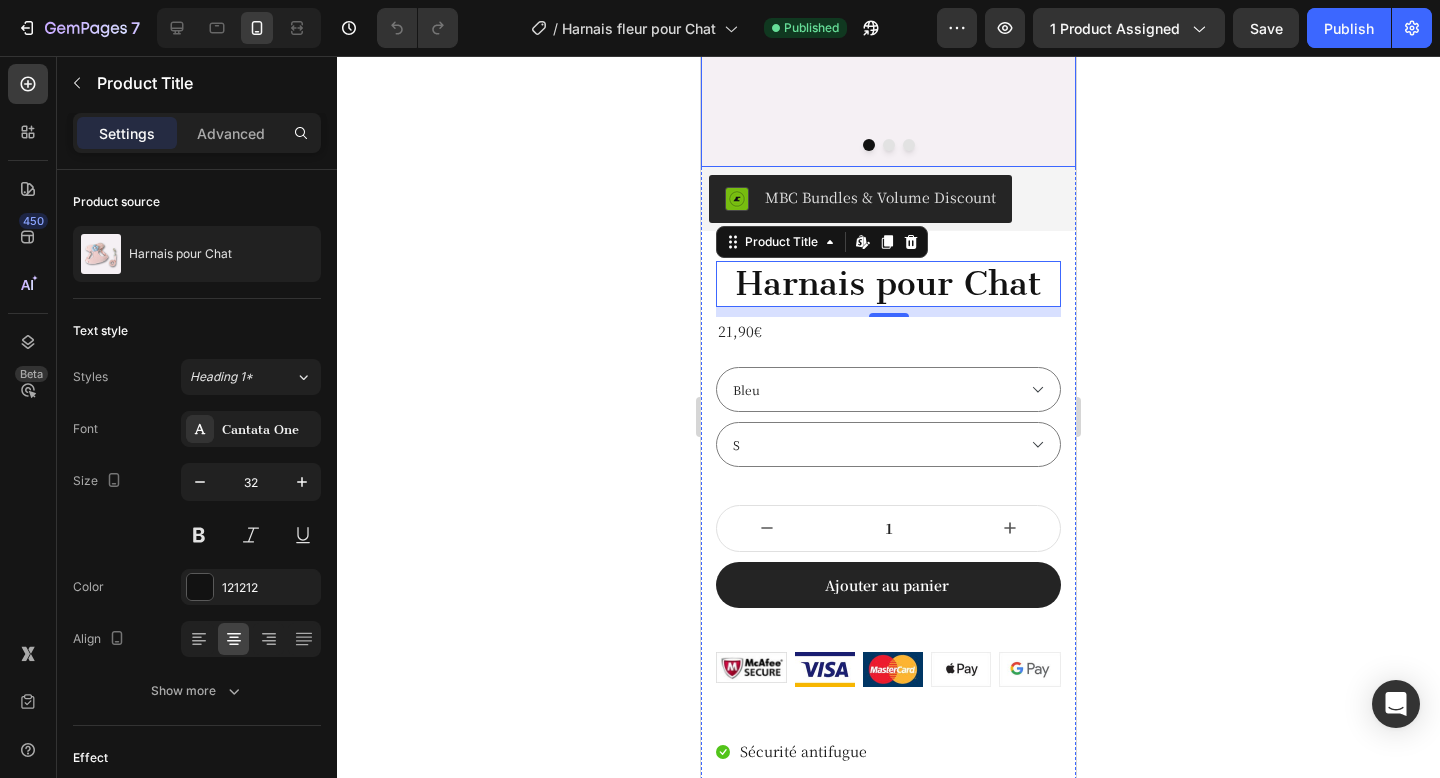scroll, scrollTop: 398, scrollLeft: 0, axis: vertical 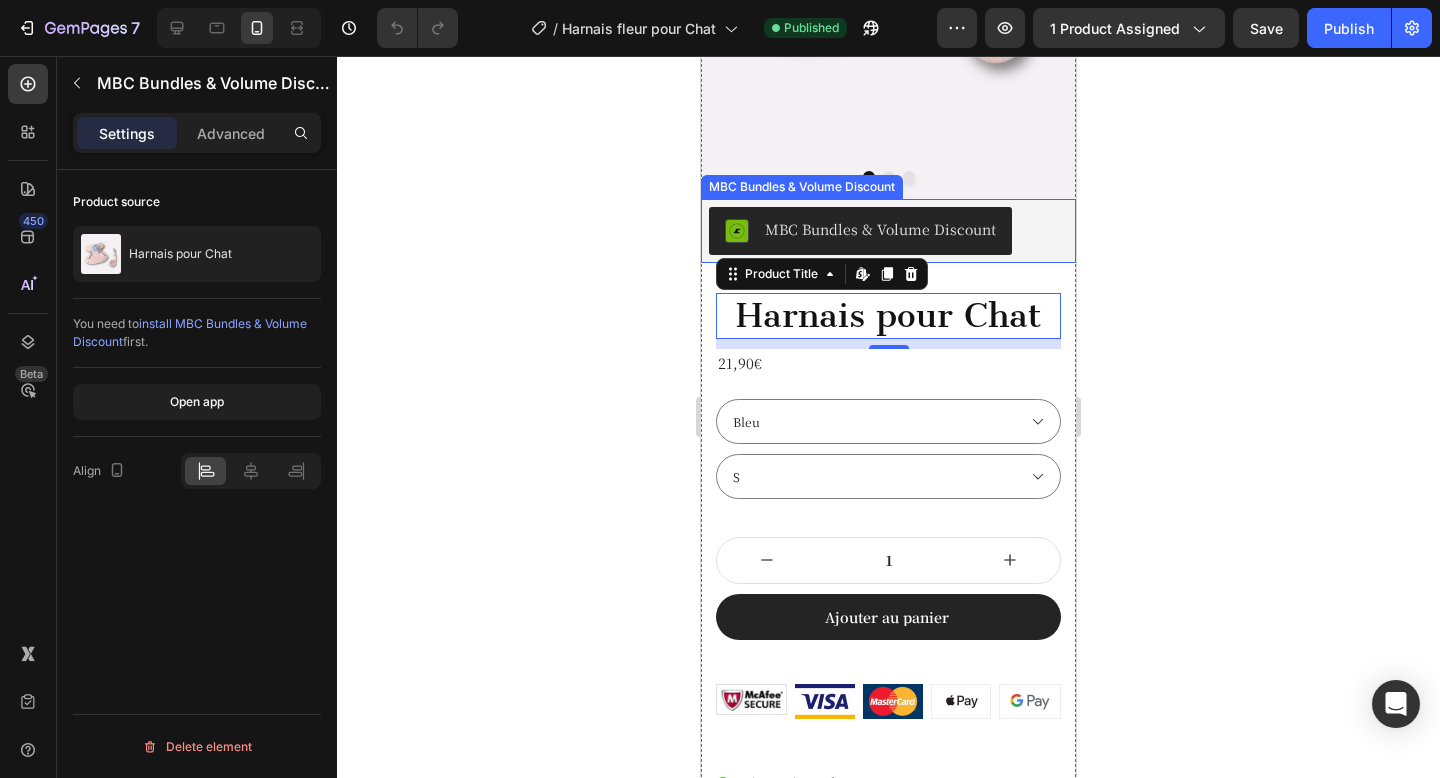 click on "MBC Bundles & Volume Discount" at bounding box center (888, 231) 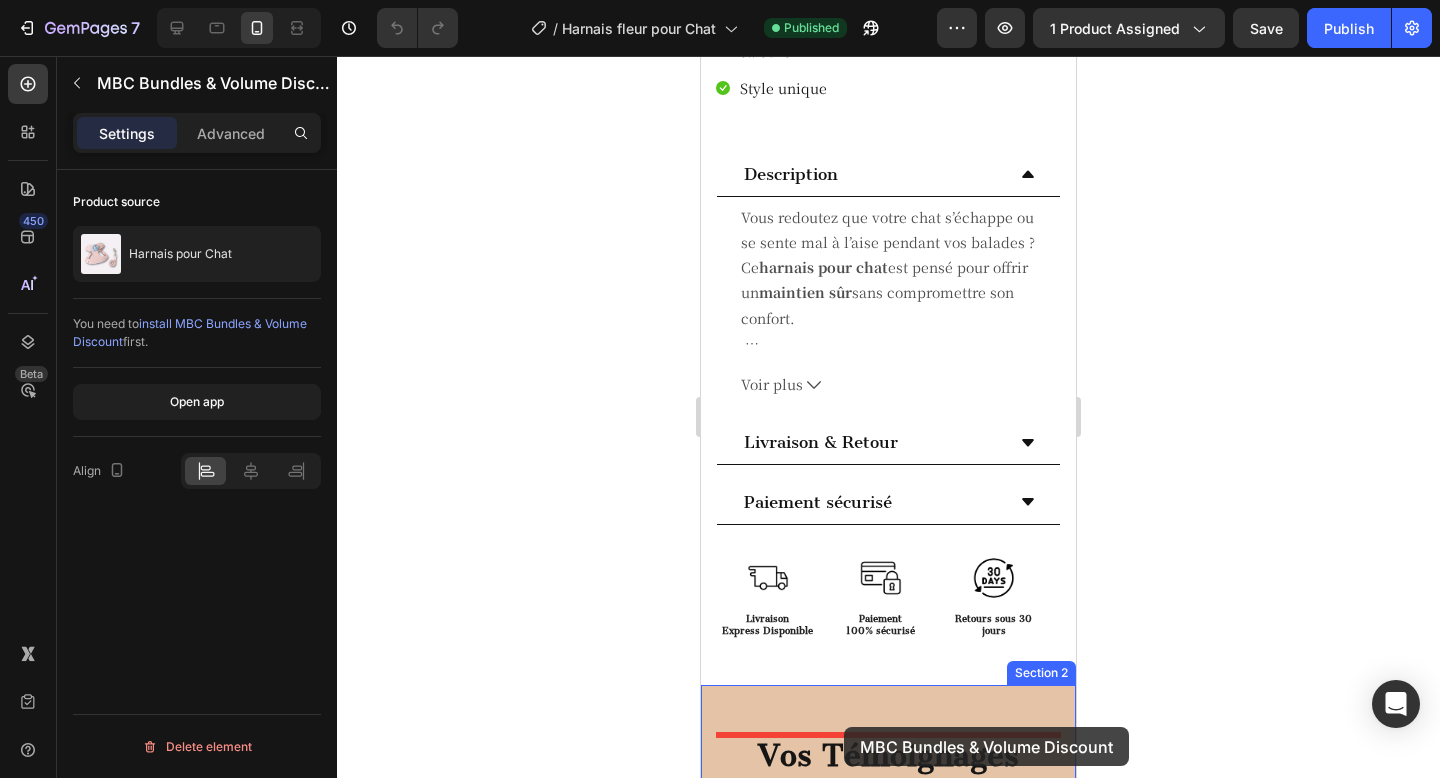 scroll, scrollTop: 1285, scrollLeft: 0, axis: vertical 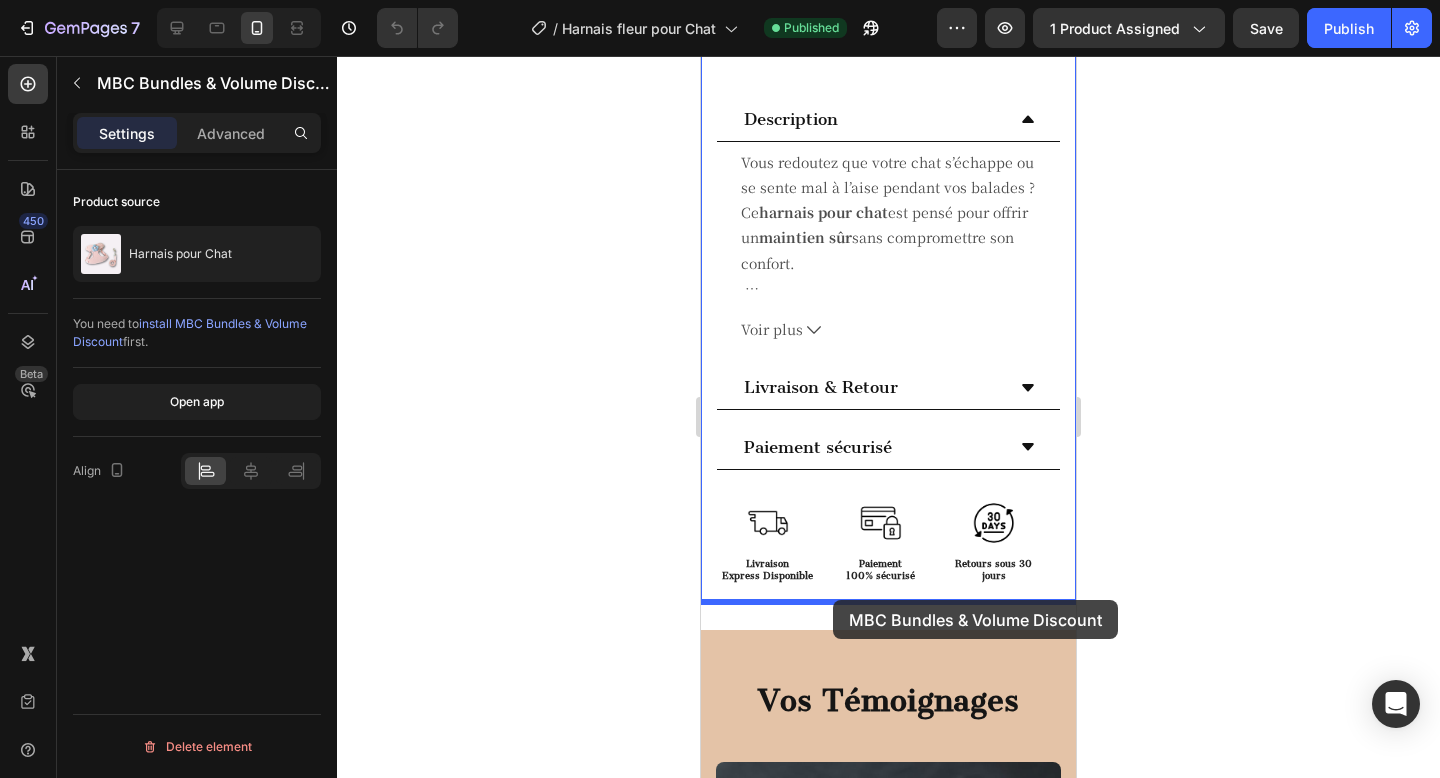 drag, startPoint x: 867, startPoint y: 184, endPoint x: 833, endPoint y: 600, distance: 417.38712 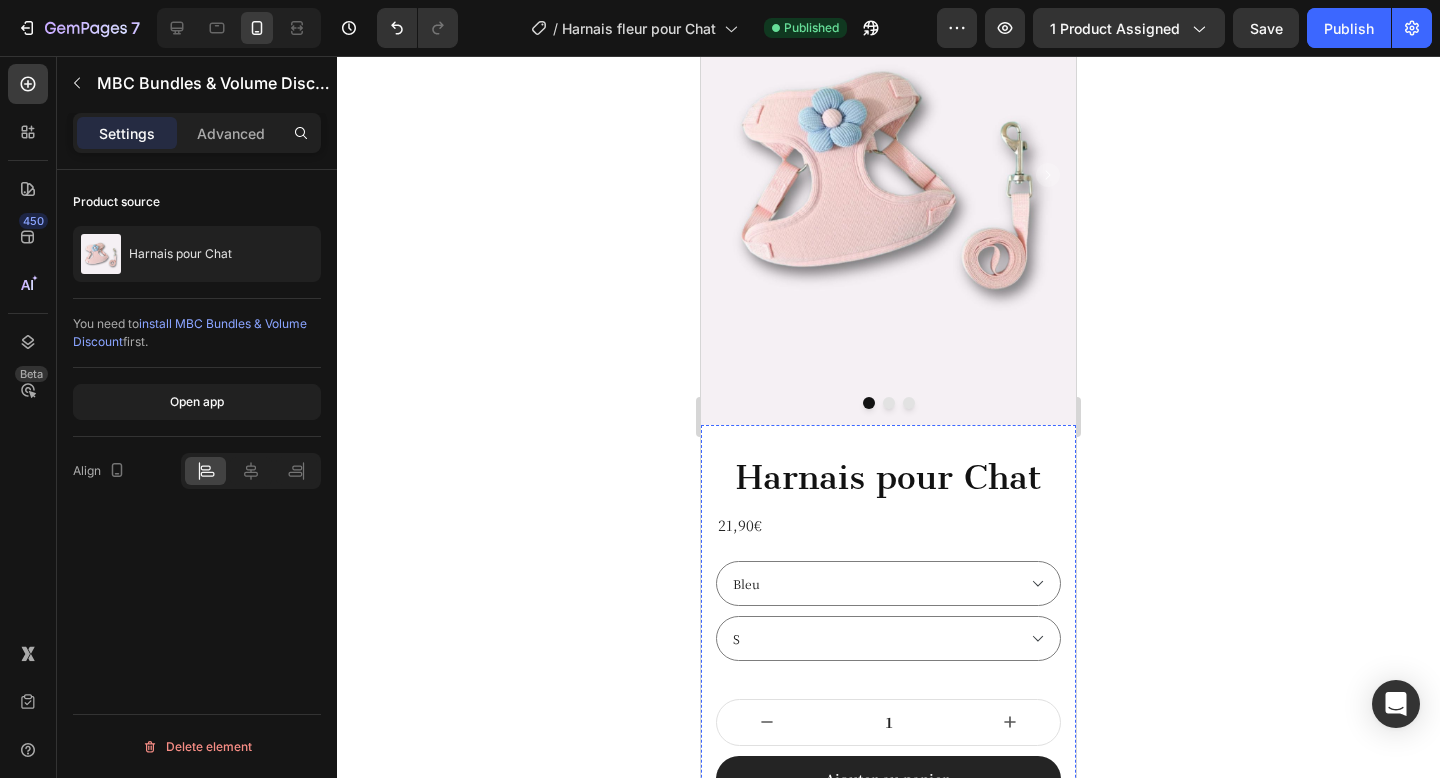 scroll, scrollTop: 0, scrollLeft: 0, axis: both 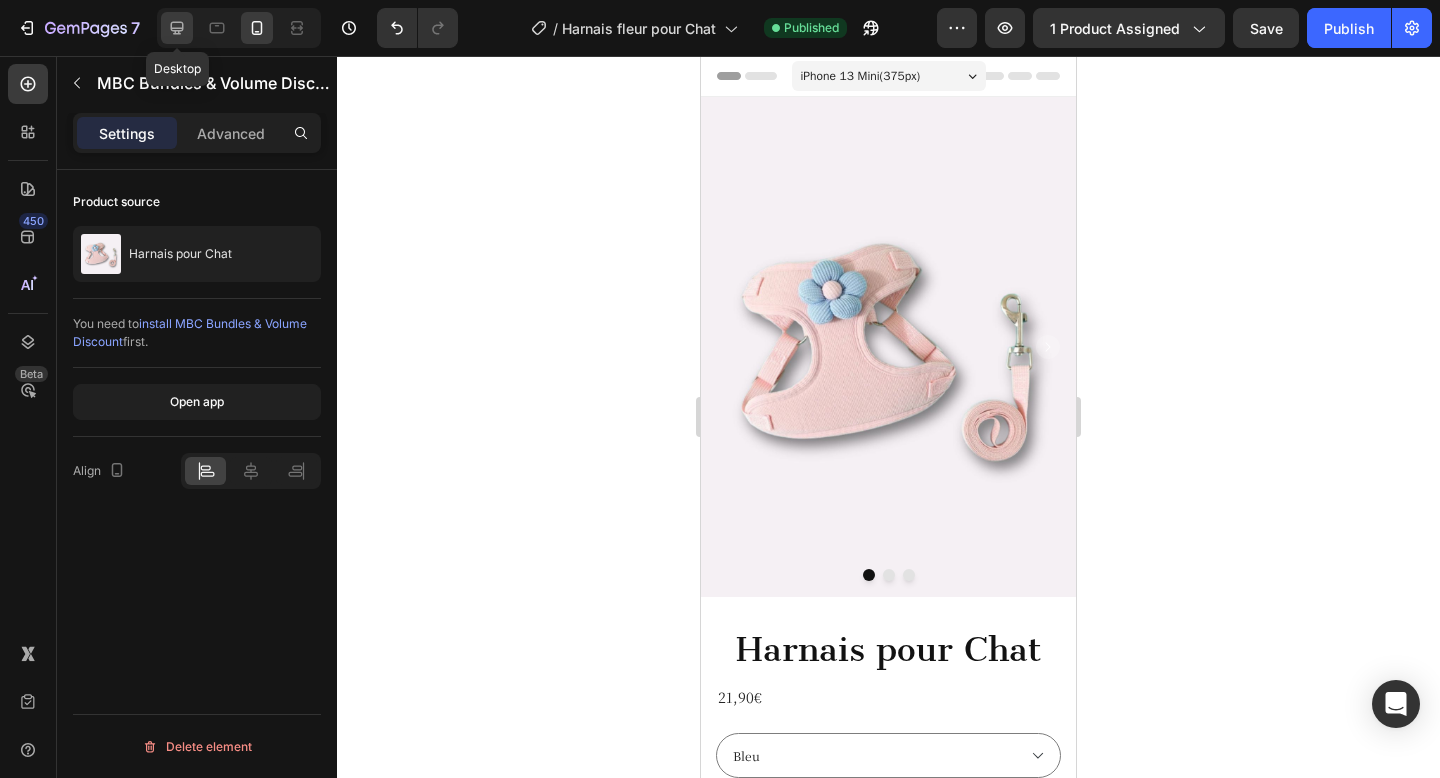 click 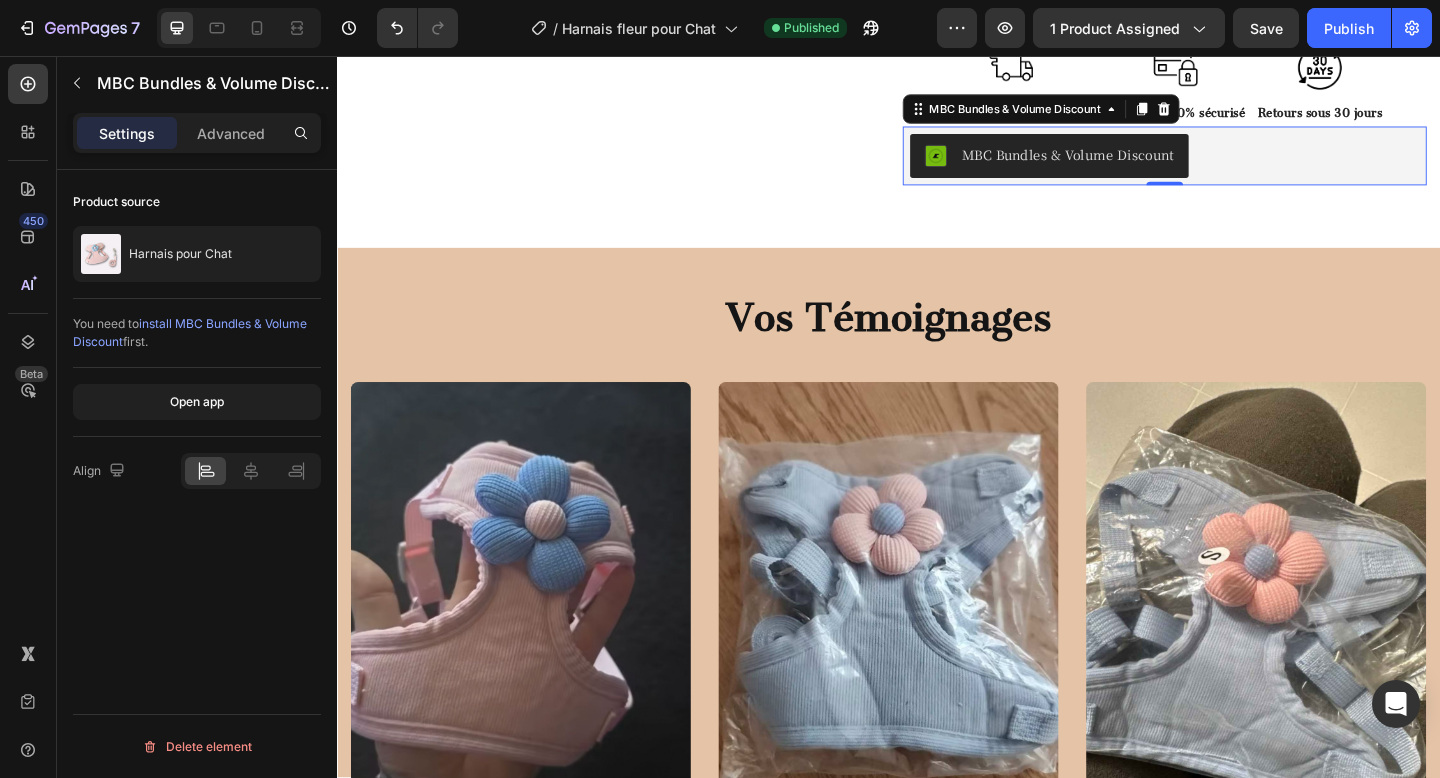 scroll, scrollTop: 1432, scrollLeft: 0, axis: vertical 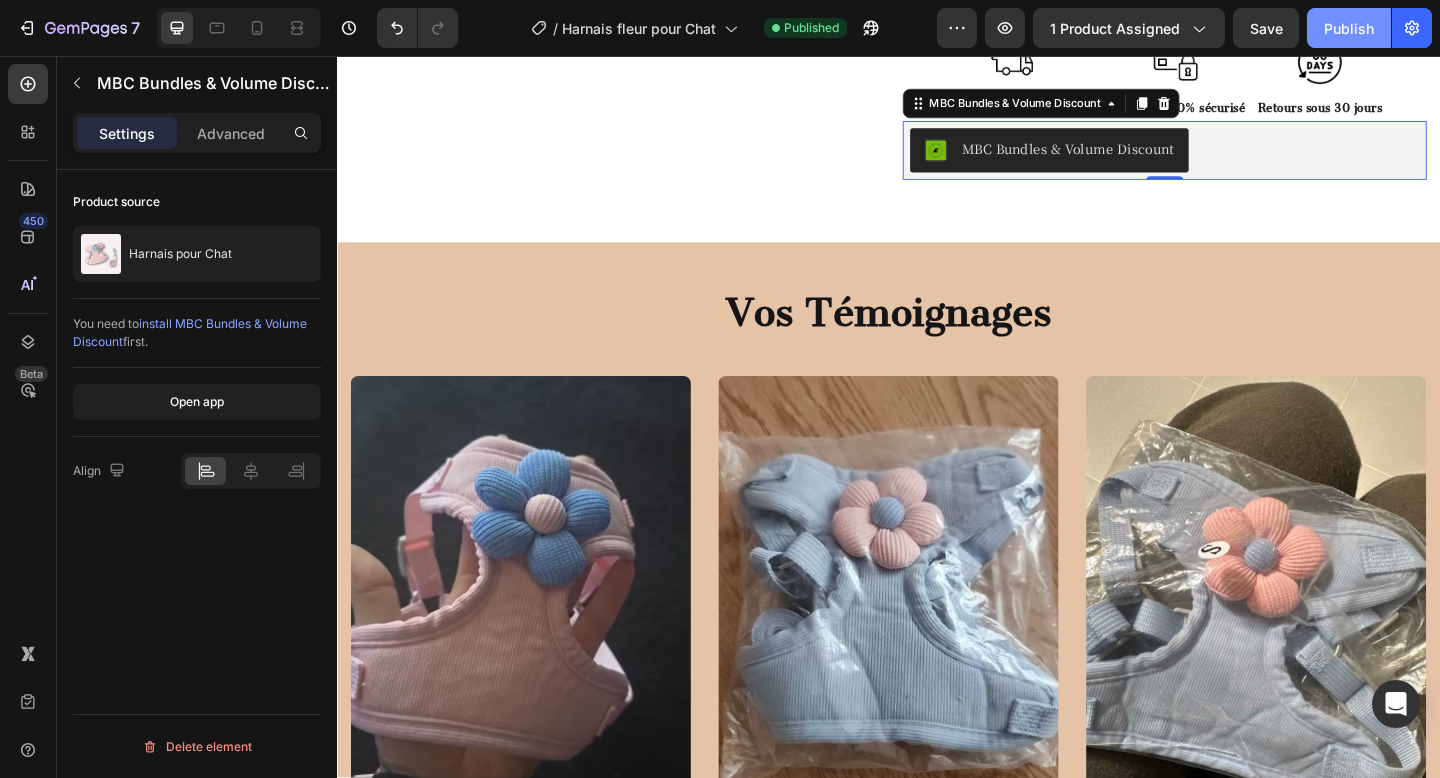 click on "Publish" at bounding box center (1349, 28) 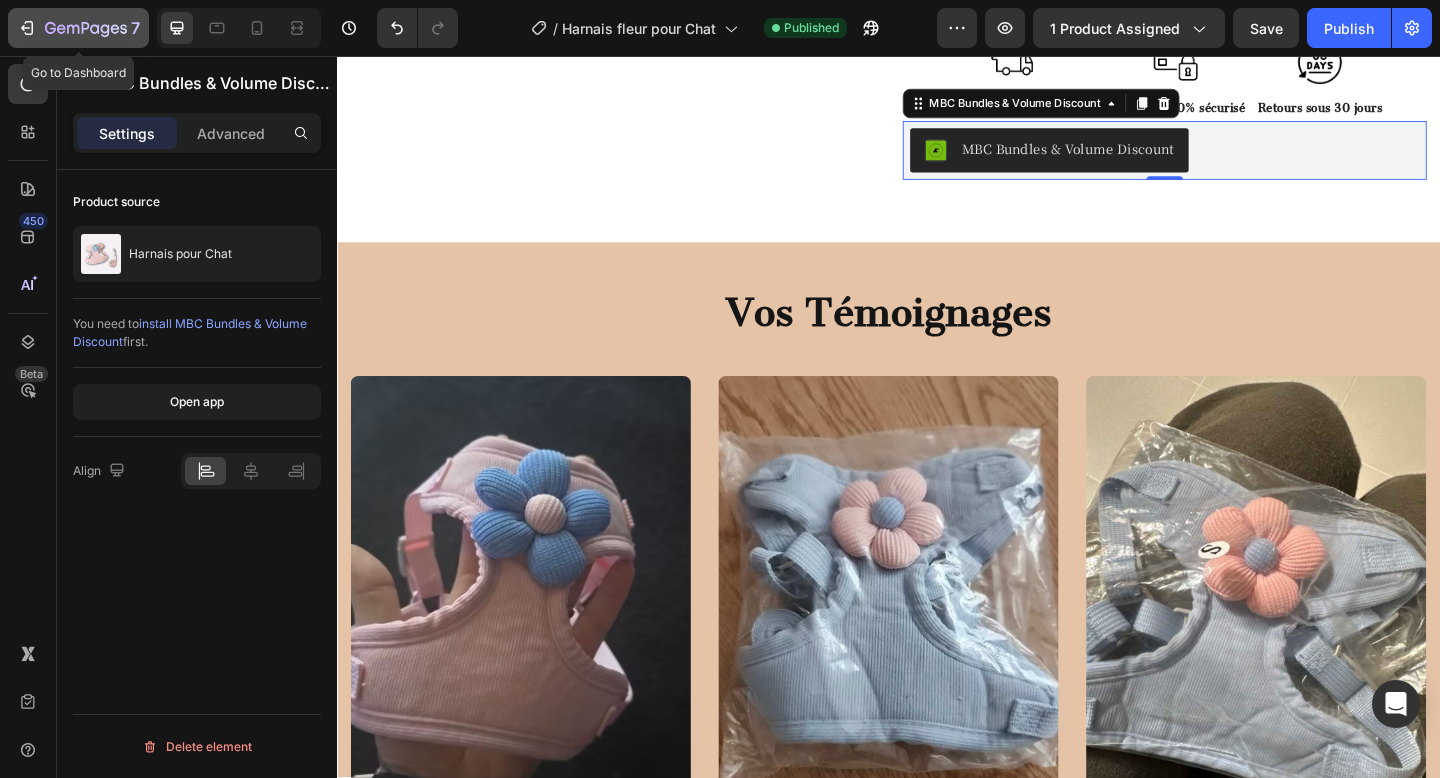 click on "7" at bounding box center (78, 28) 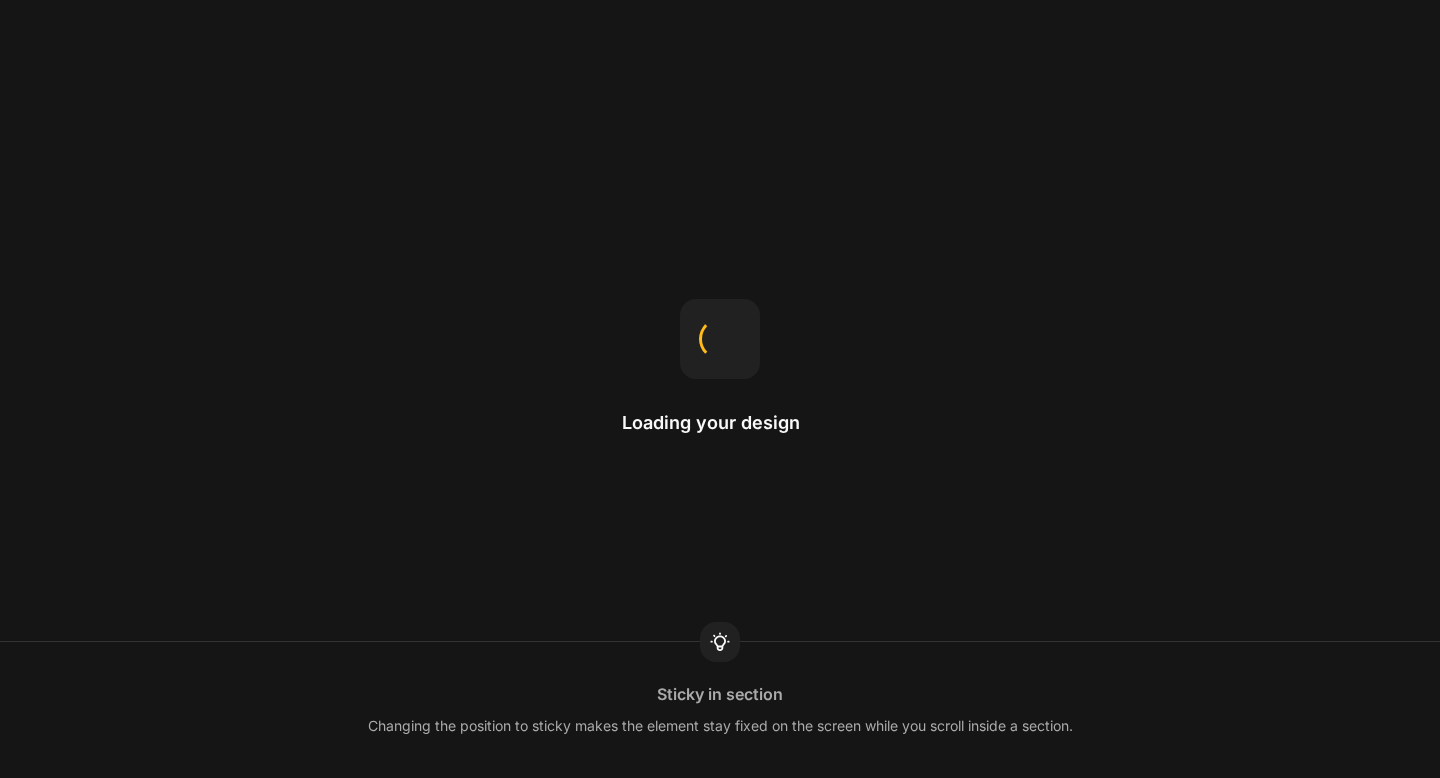 scroll, scrollTop: 0, scrollLeft: 0, axis: both 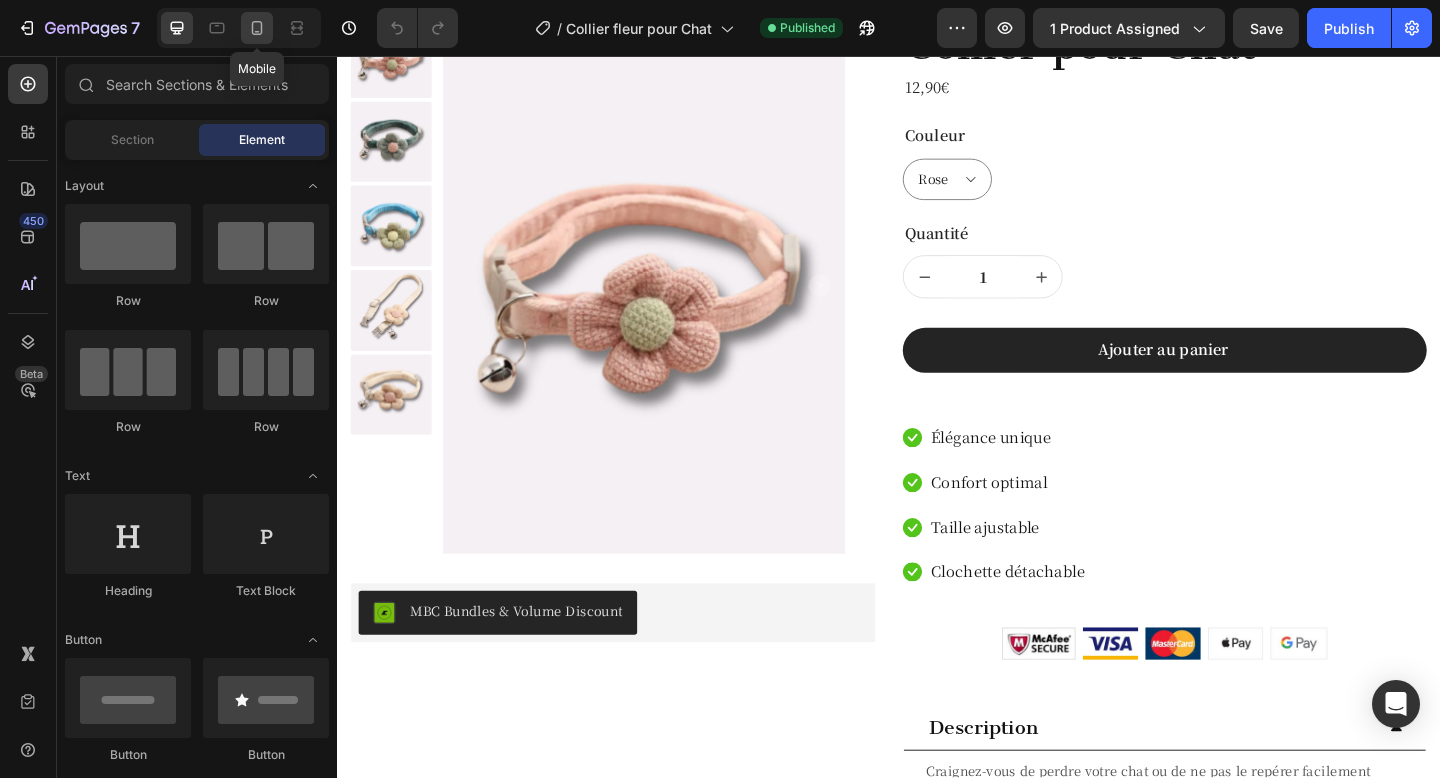 click 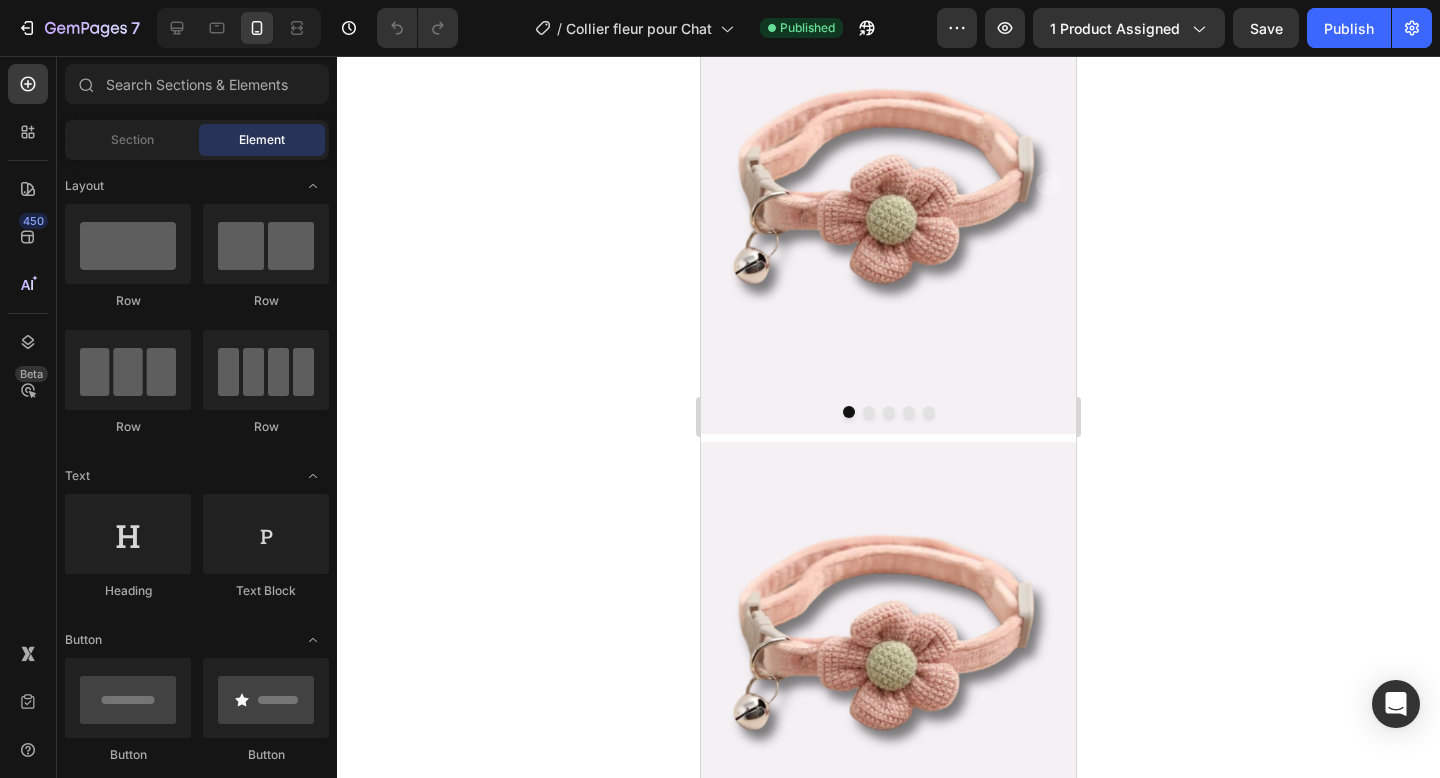scroll, scrollTop: 125, scrollLeft: 0, axis: vertical 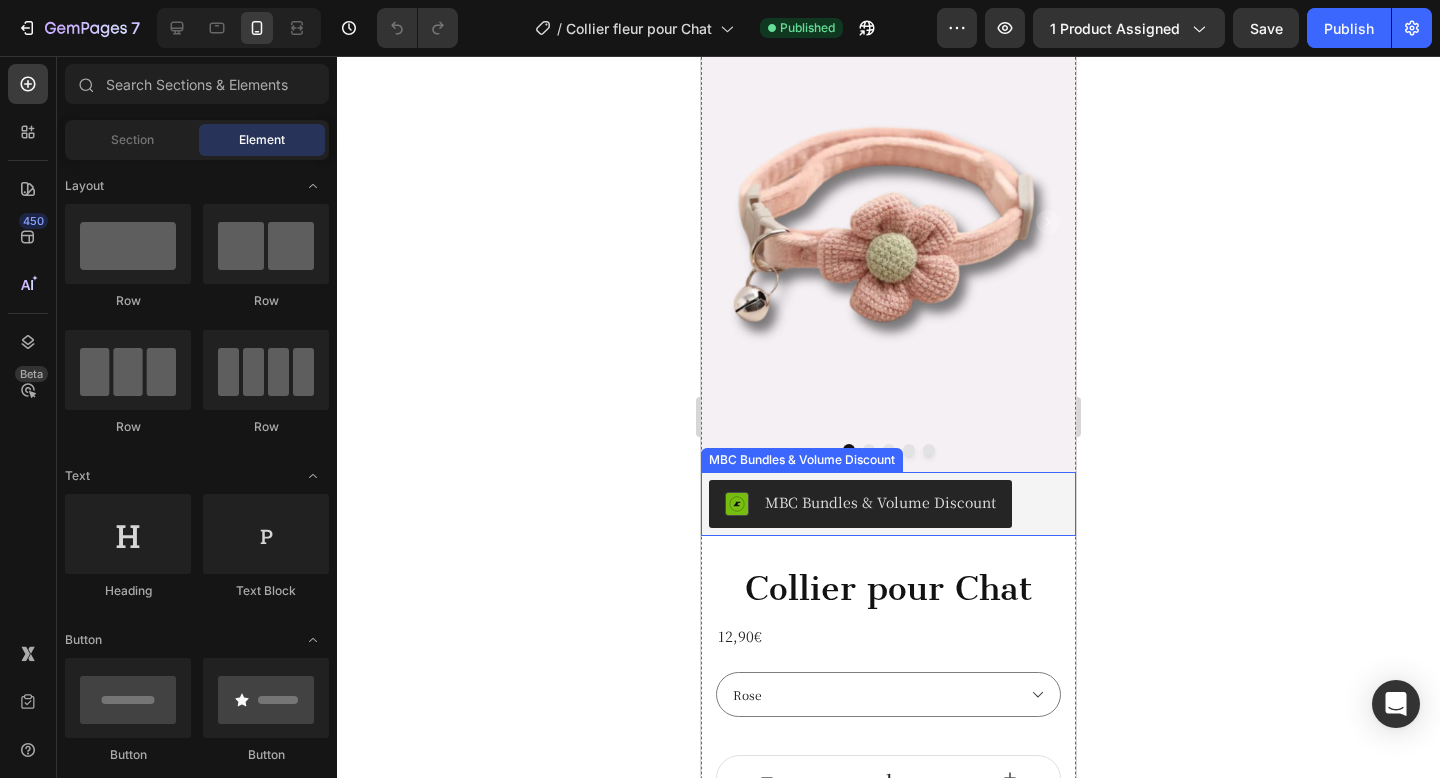 click on "MBC Bundles & Volume Discount" at bounding box center (888, 504) 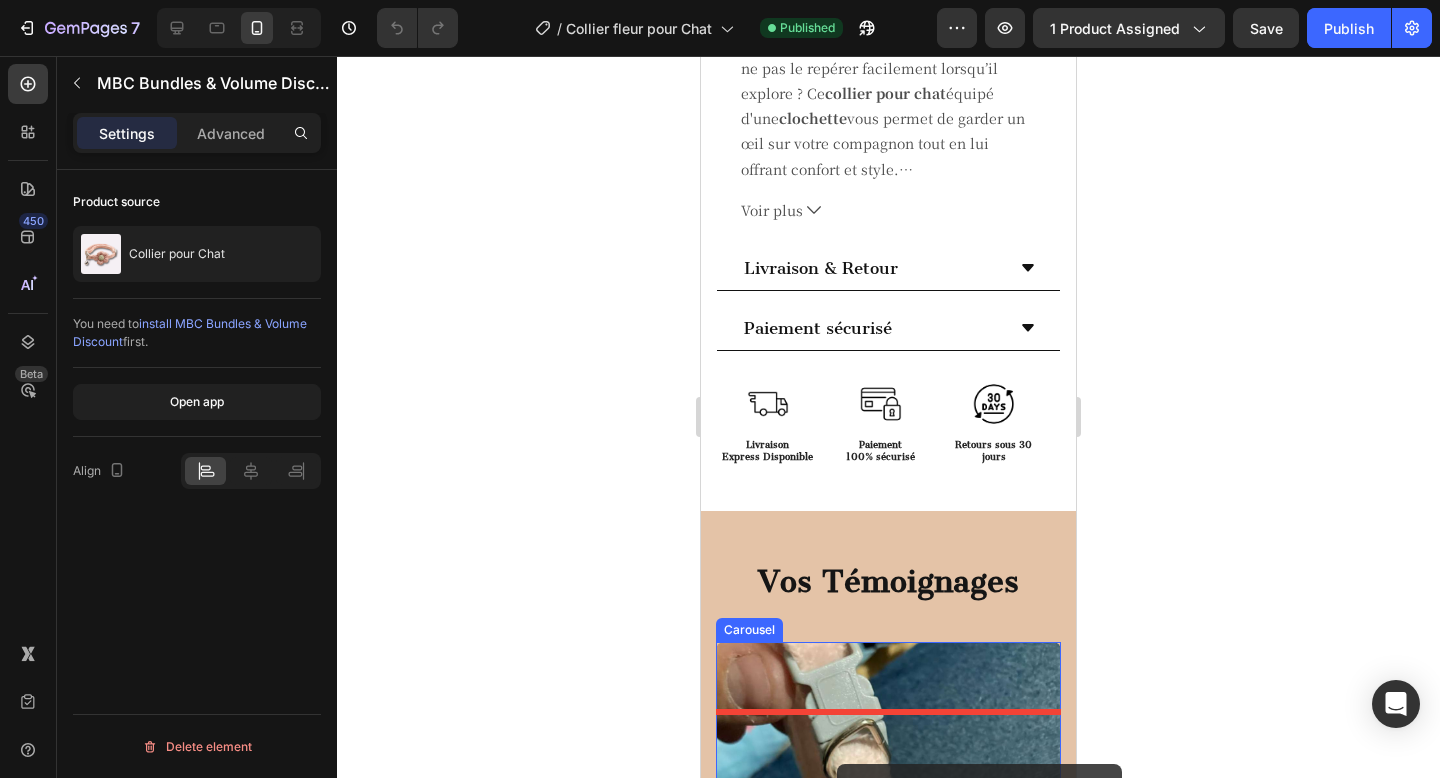 scroll, scrollTop: 1347, scrollLeft: 0, axis: vertical 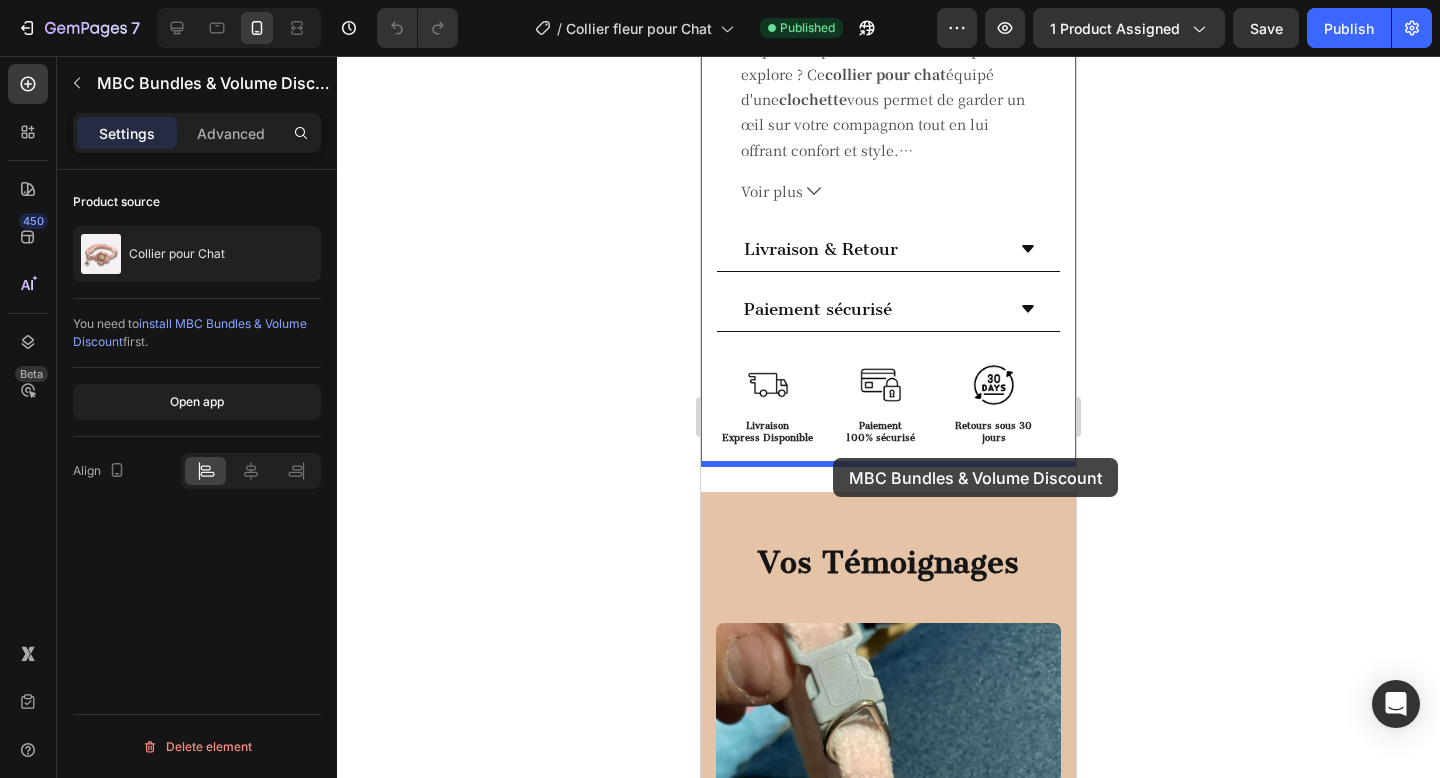 drag, startPoint x: 866, startPoint y: 453, endPoint x: 833, endPoint y: 458, distance: 33.37664 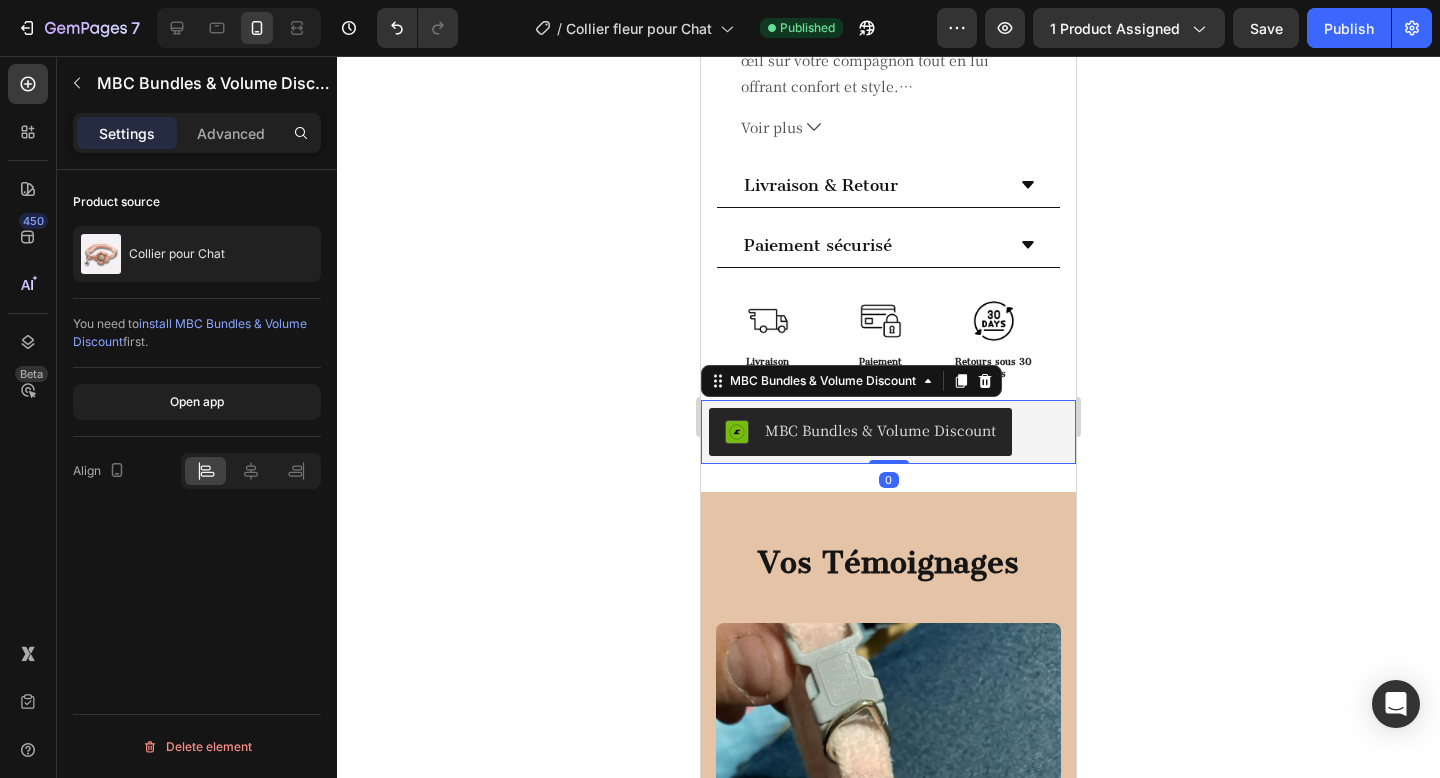 scroll, scrollTop: 1283, scrollLeft: 0, axis: vertical 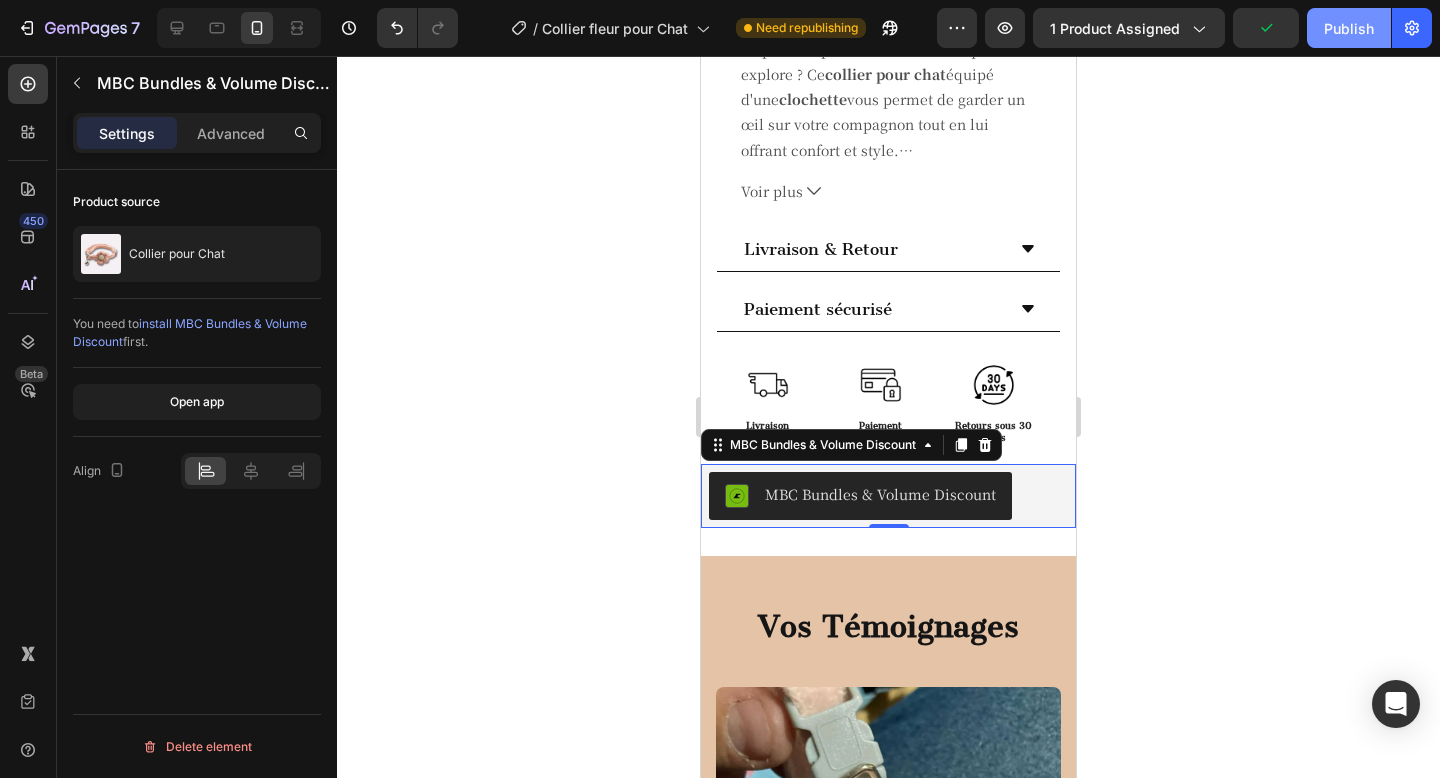 click on "Publish" 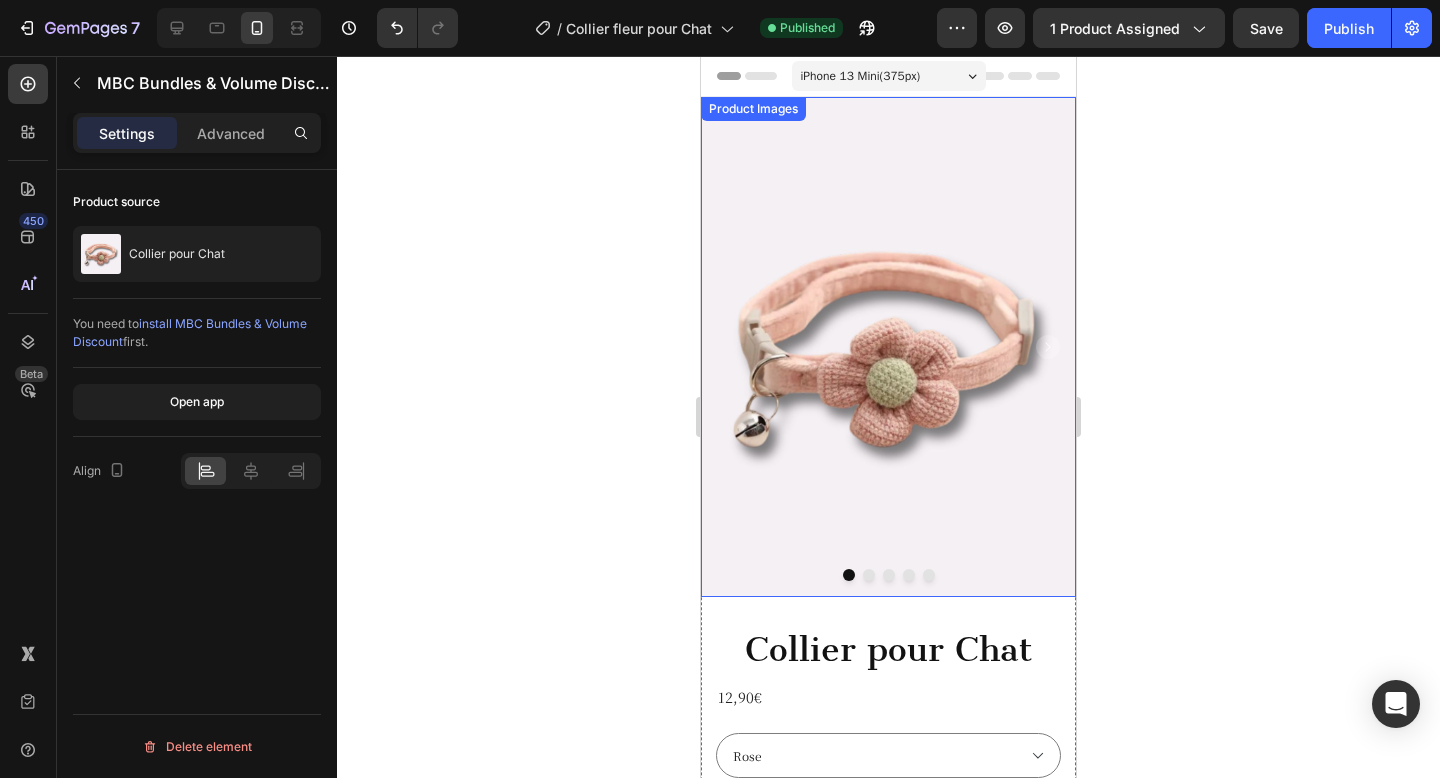 scroll, scrollTop: 233, scrollLeft: 0, axis: vertical 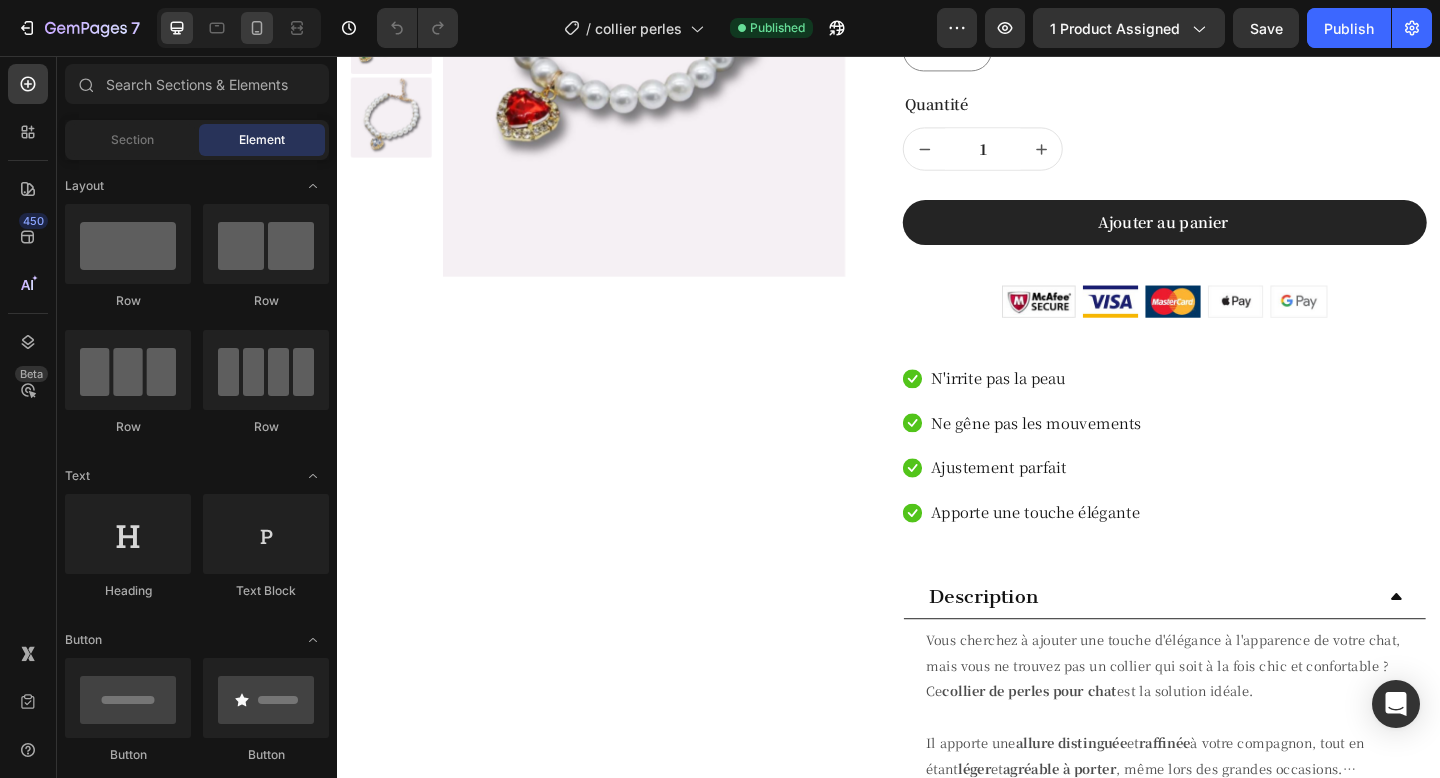 click 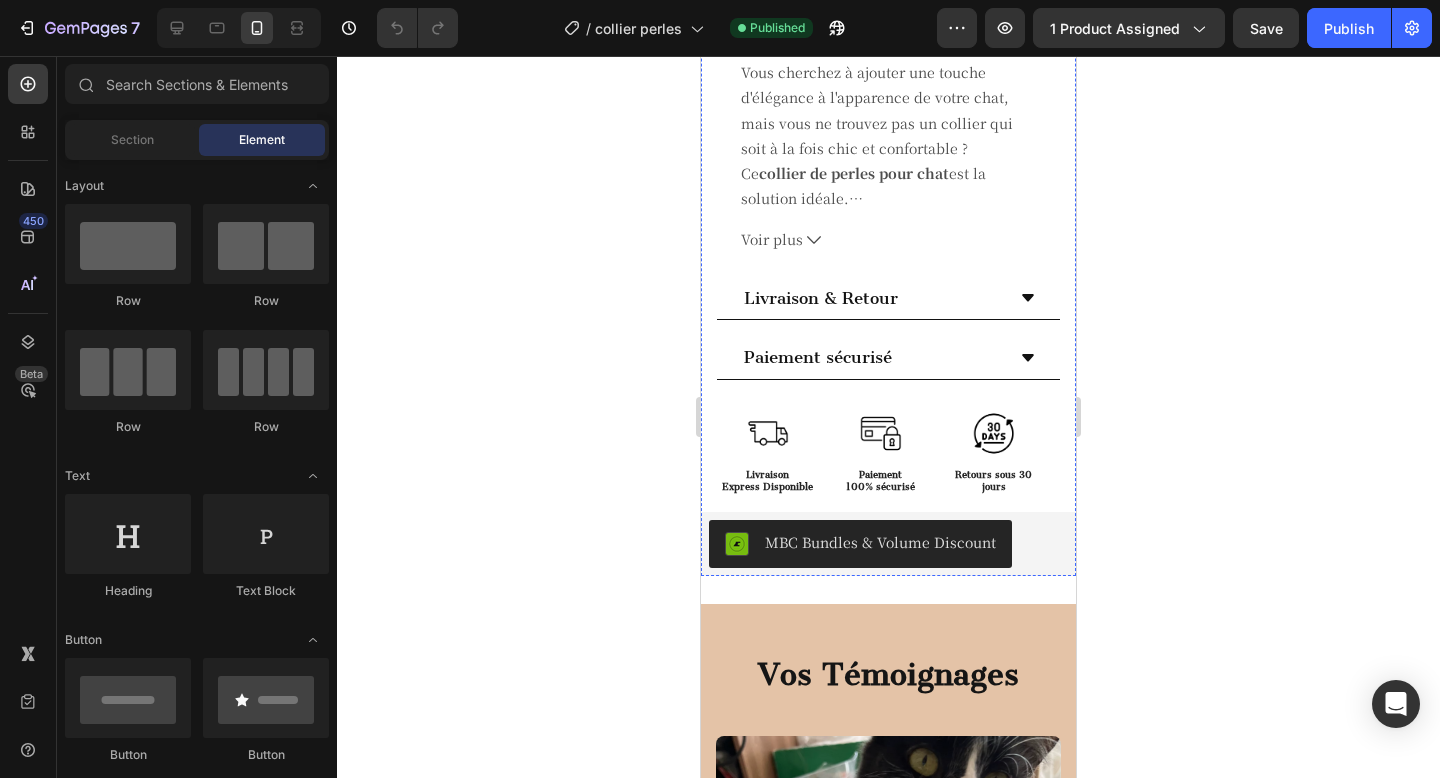 scroll, scrollTop: 1398, scrollLeft: 0, axis: vertical 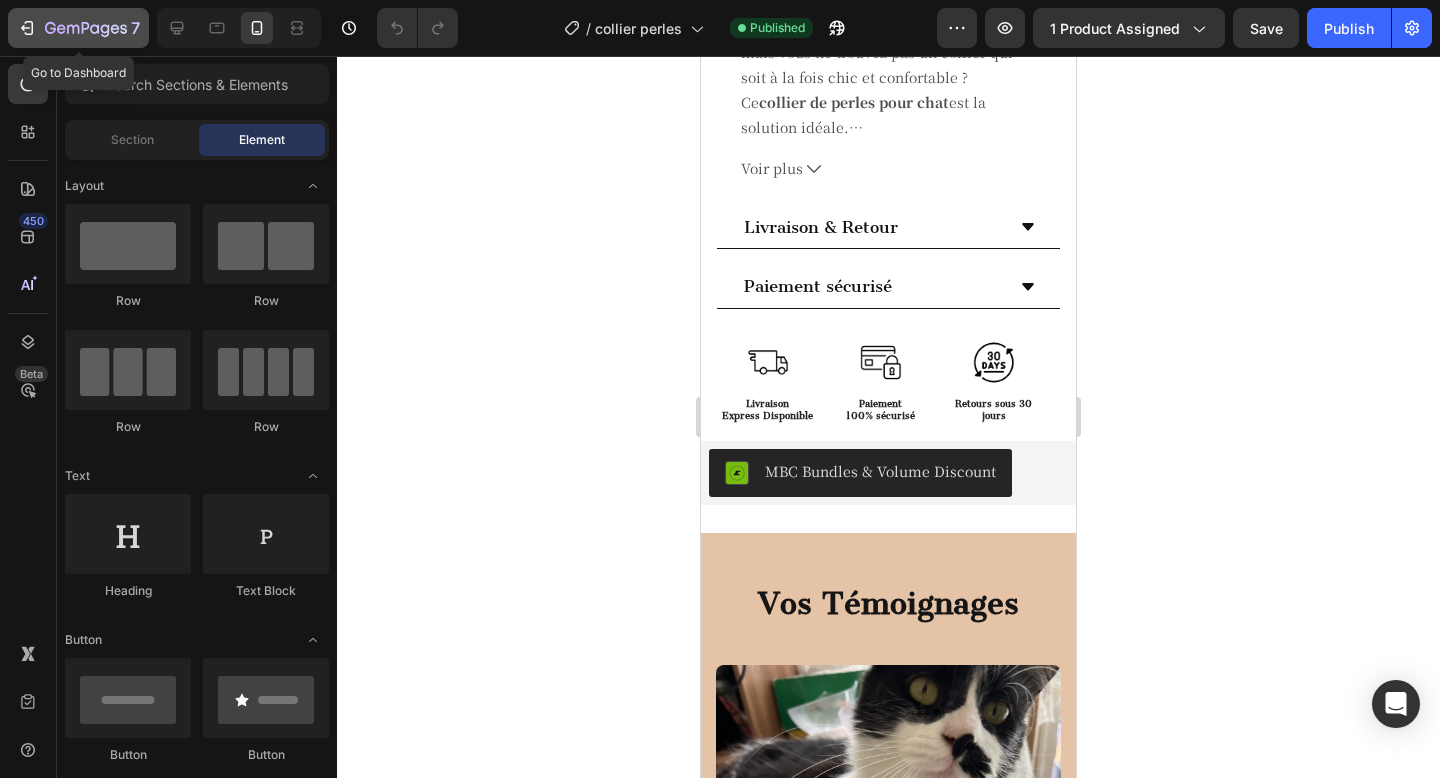 click 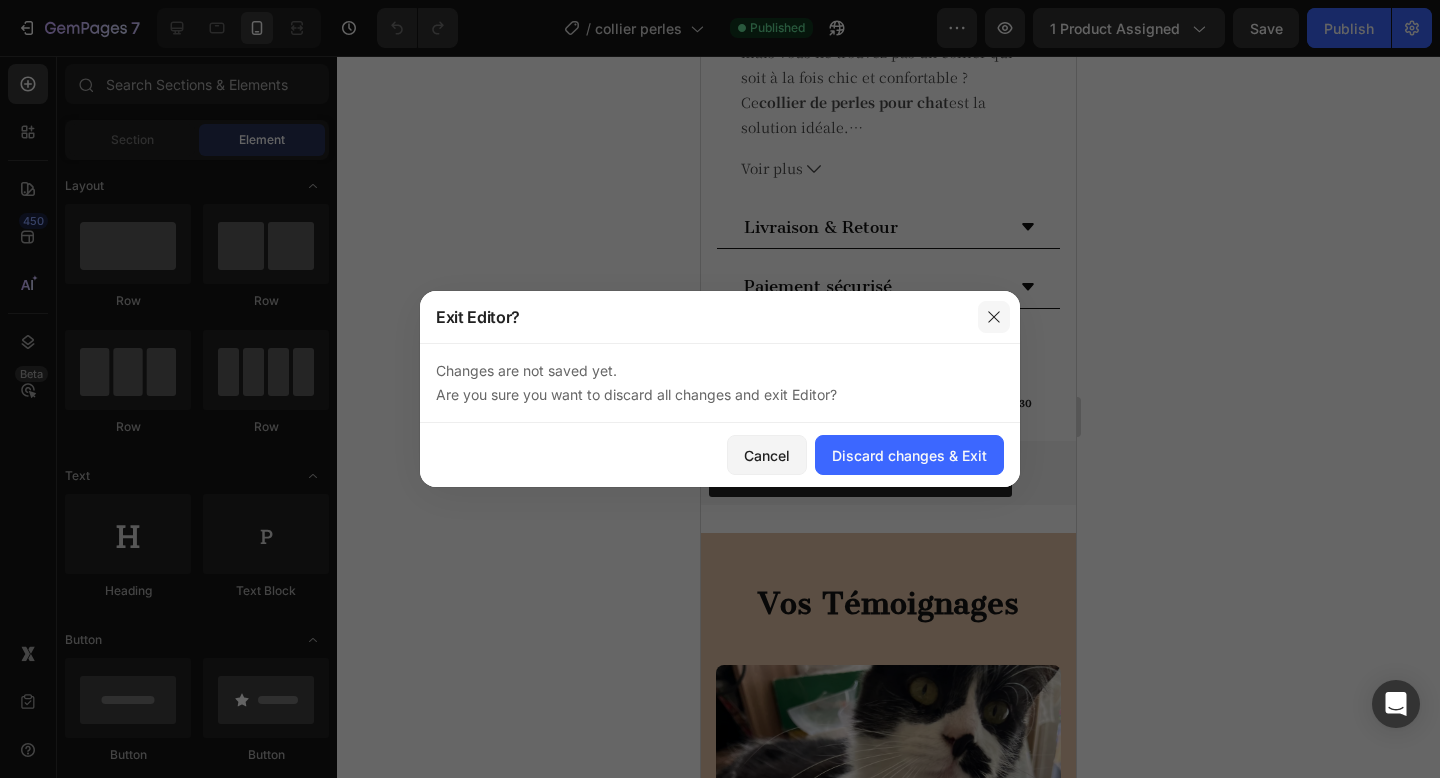click 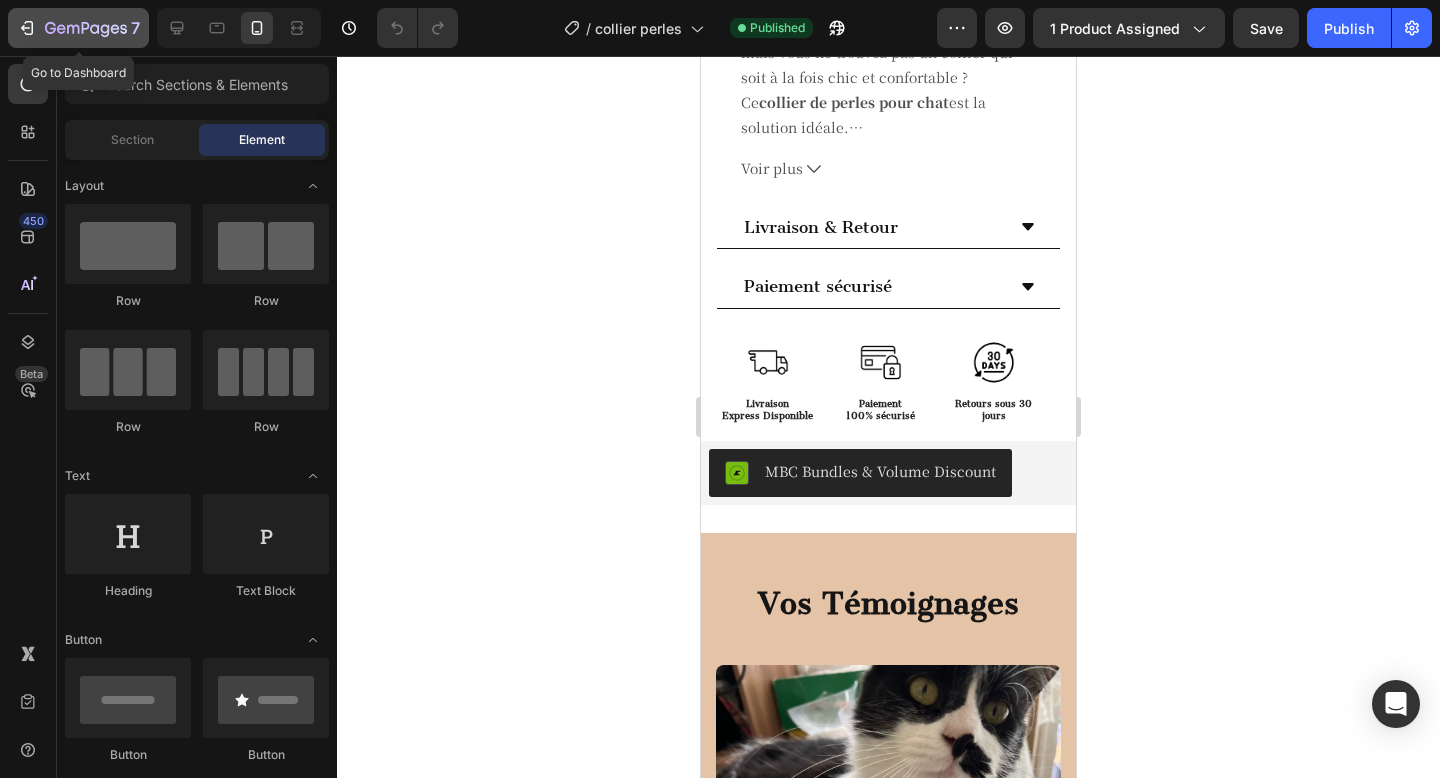 click on "7" at bounding box center [78, 28] 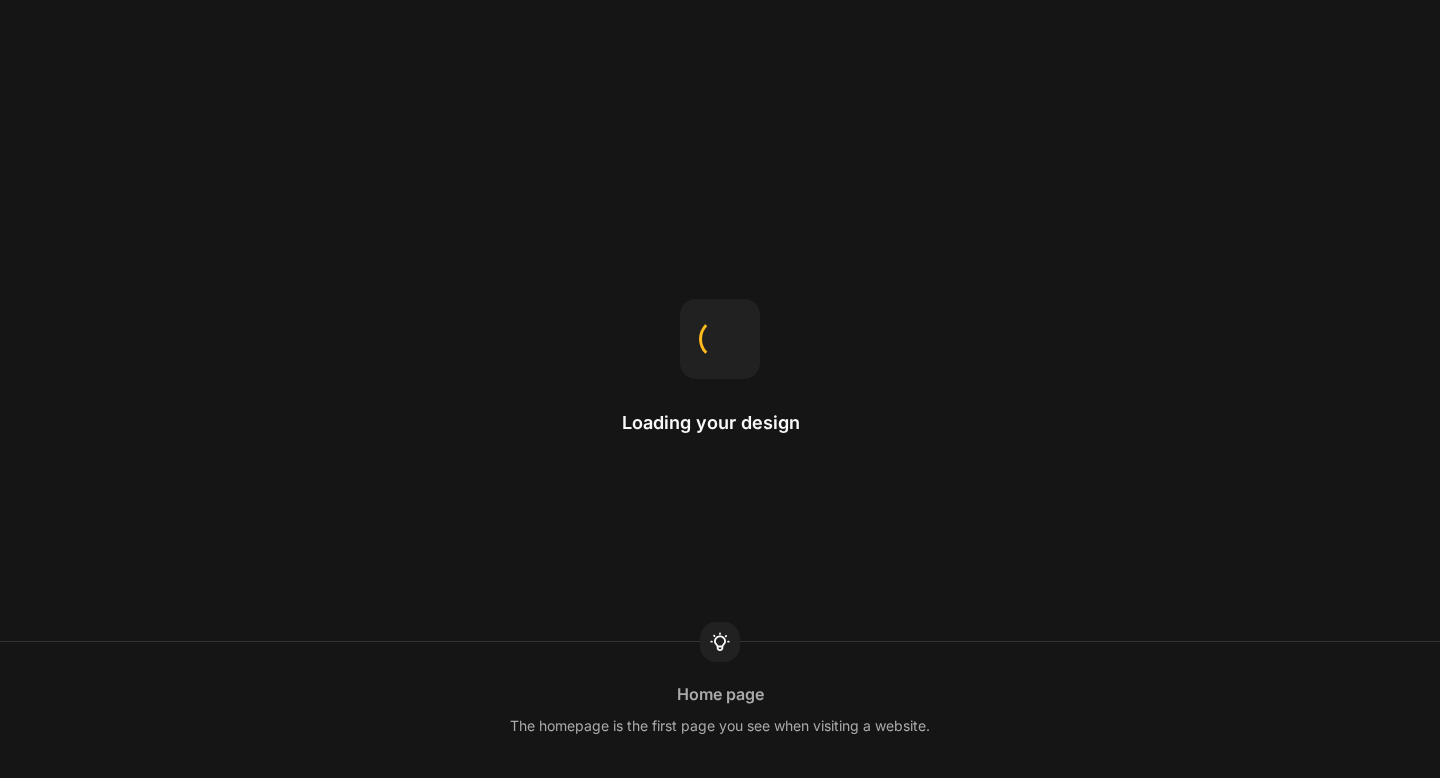 scroll, scrollTop: 0, scrollLeft: 0, axis: both 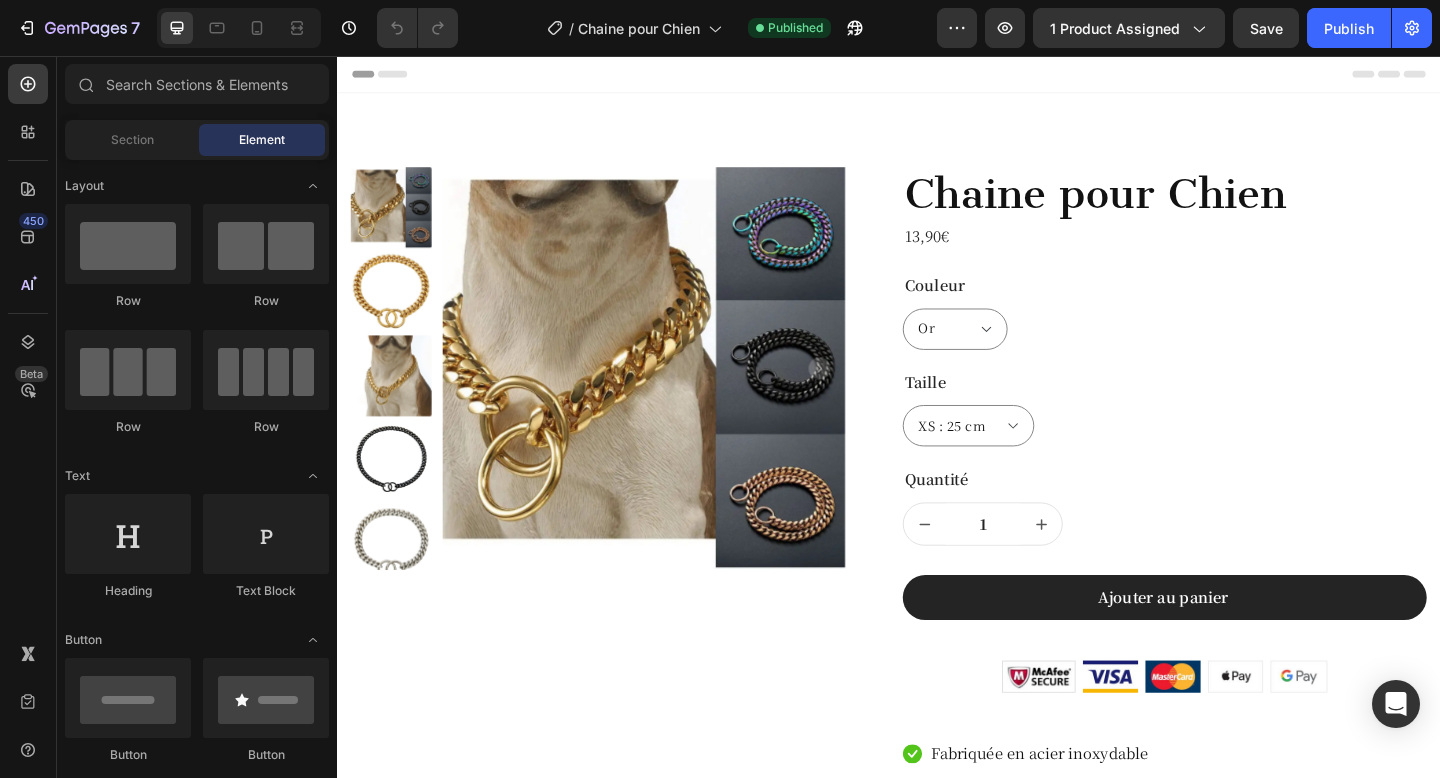 click on "Section Element" at bounding box center (197, 140) 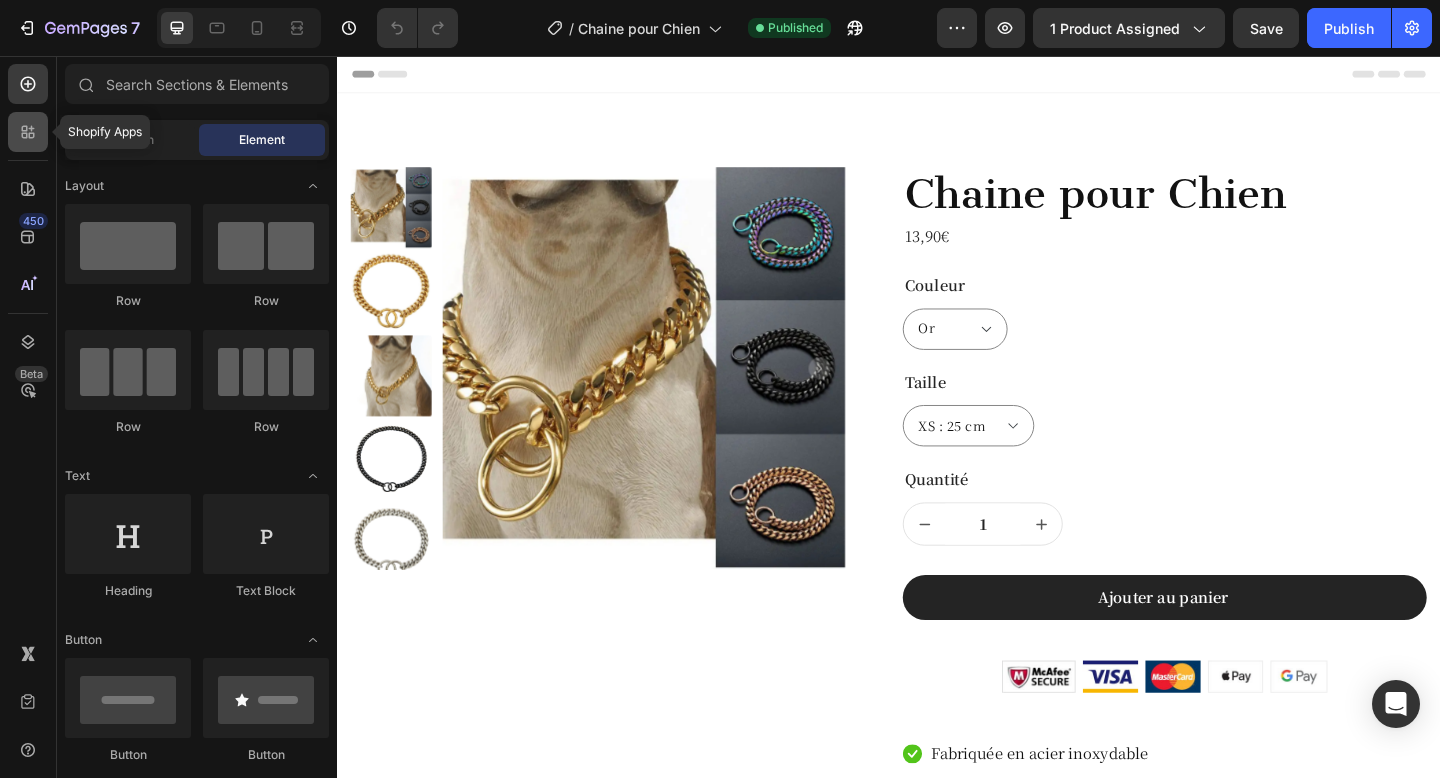 click 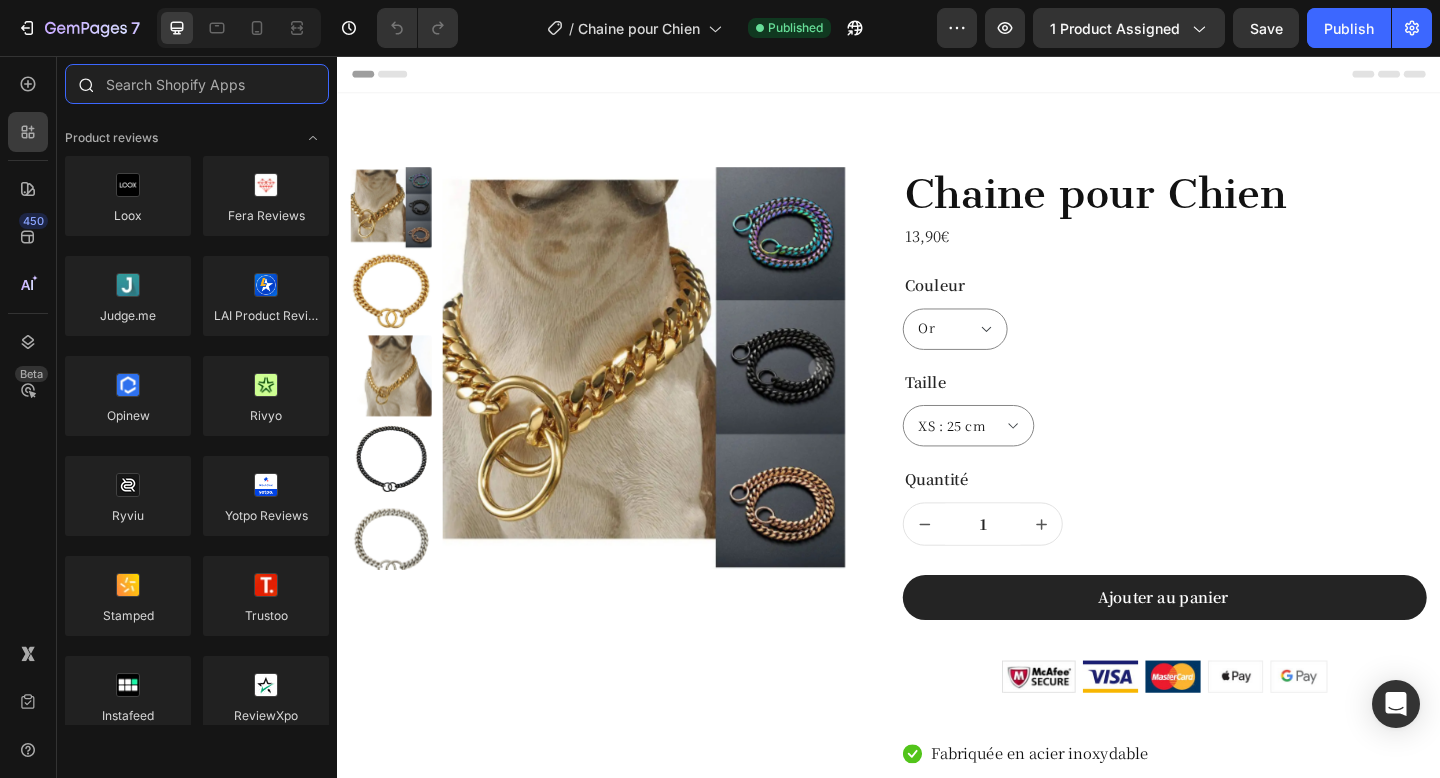 click at bounding box center (197, 84) 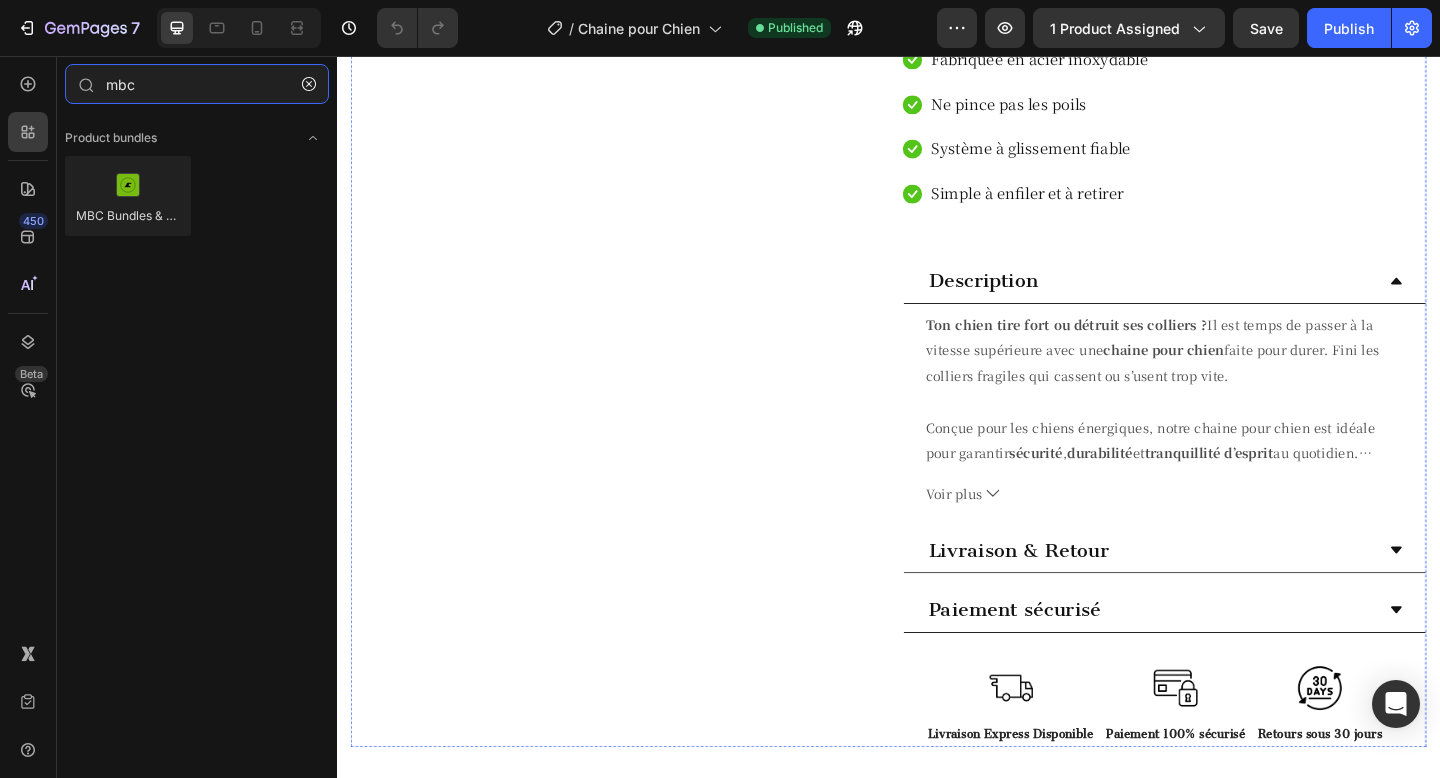 scroll, scrollTop: 877, scrollLeft: 0, axis: vertical 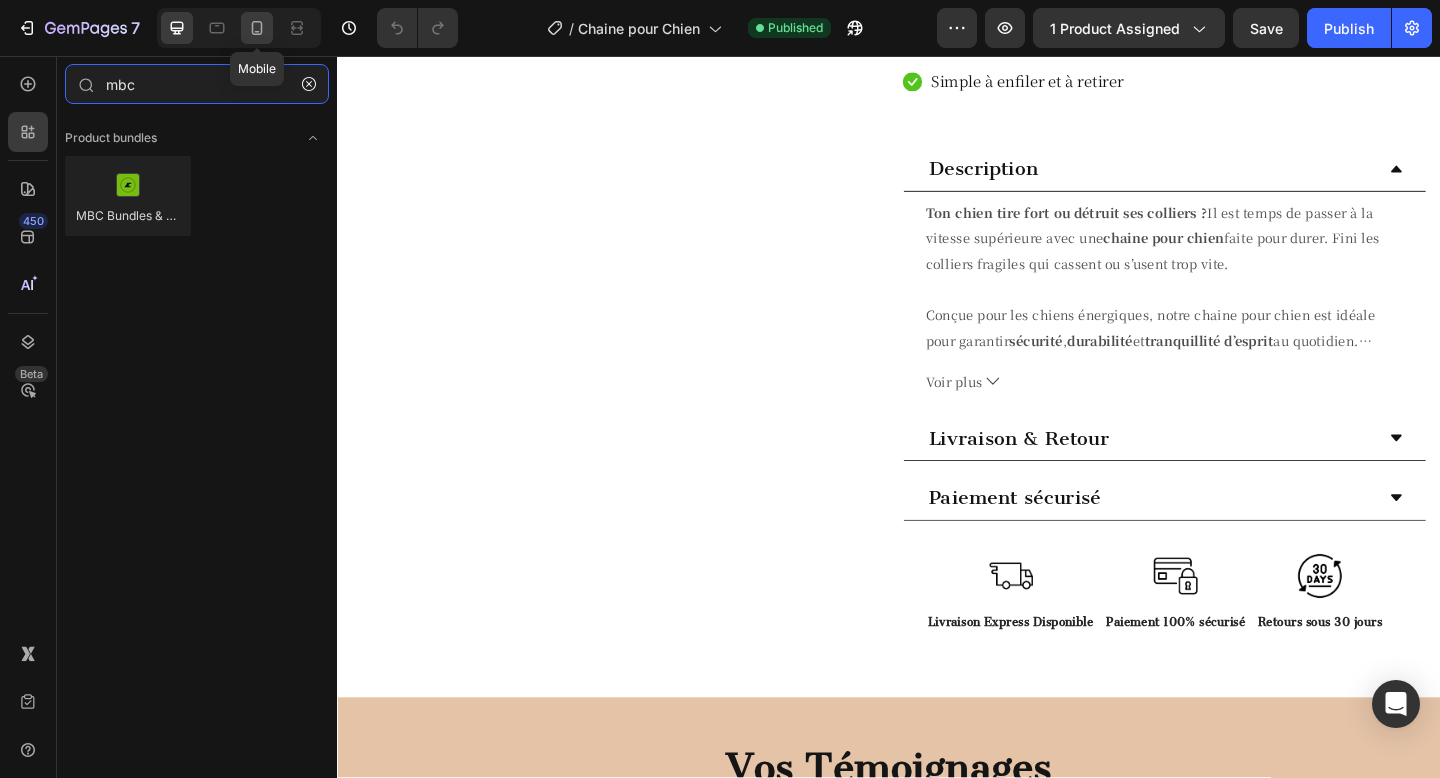type on "mbc" 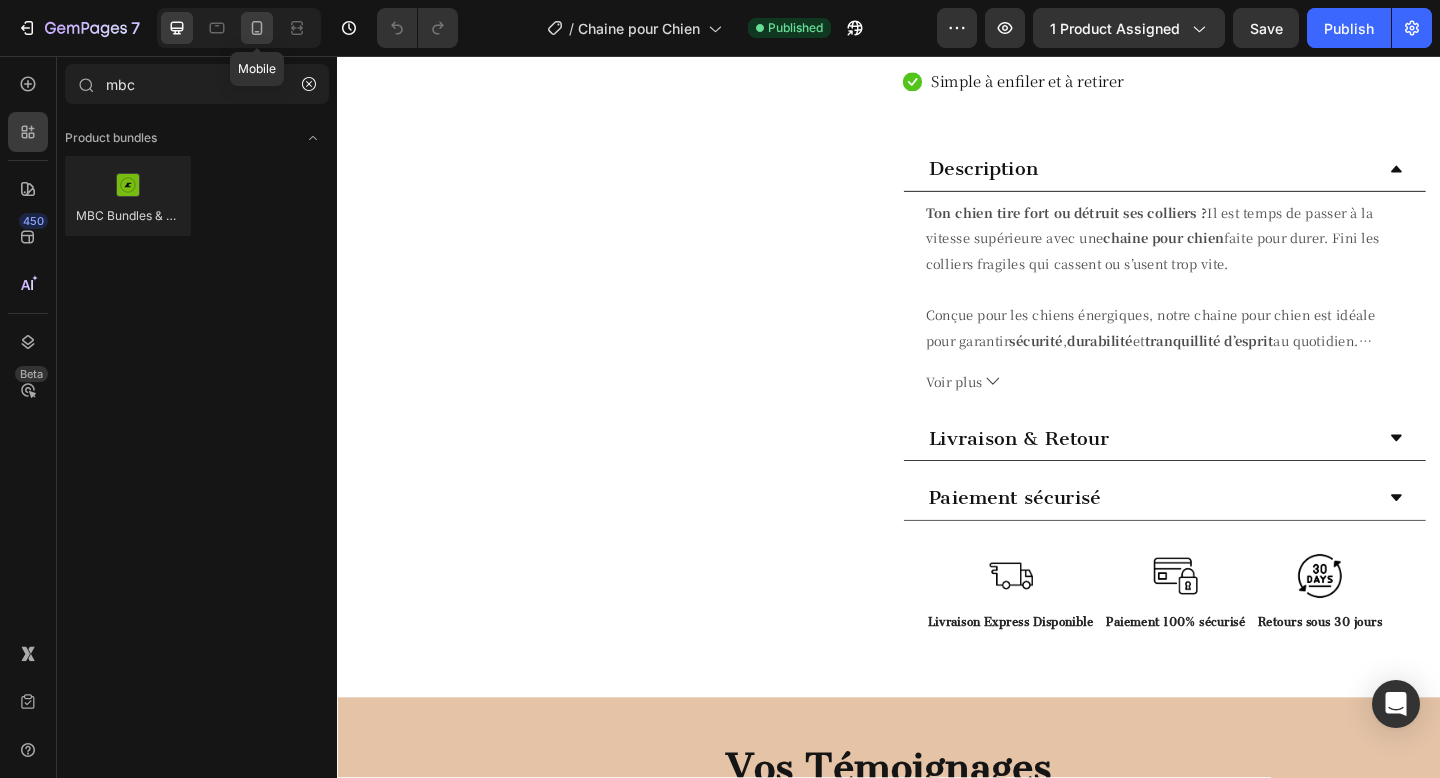 click 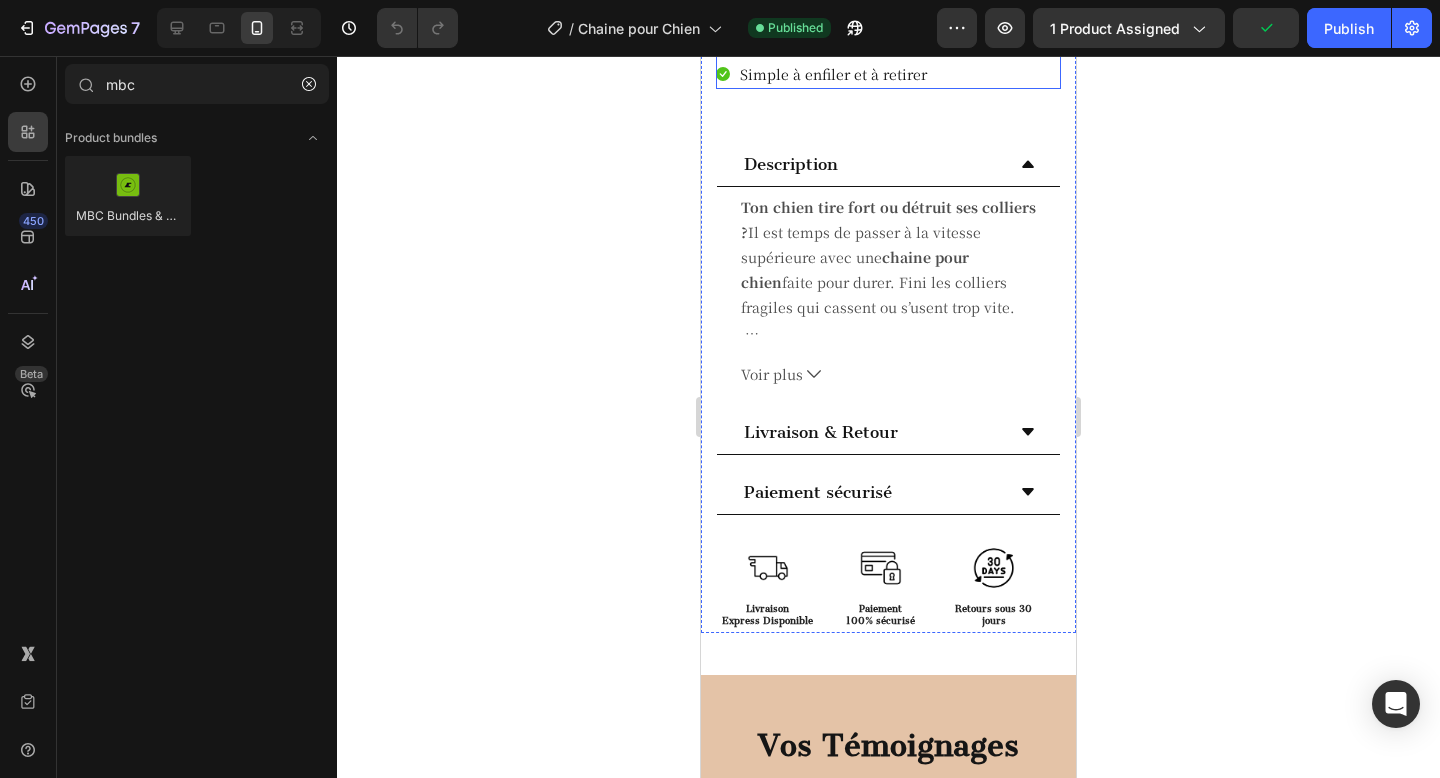 scroll, scrollTop: 1299, scrollLeft: 0, axis: vertical 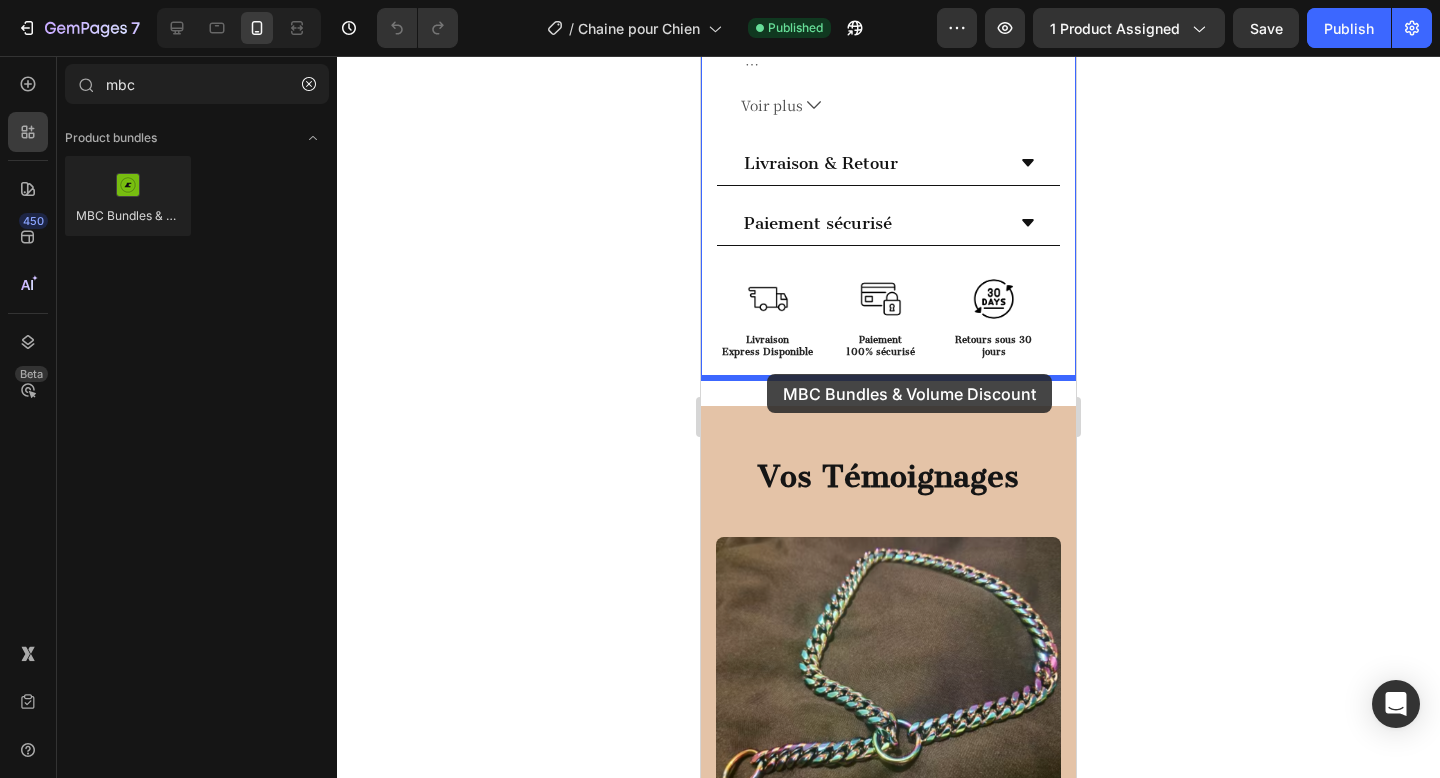 drag, startPoint x: 859, startPoint y: 253, endPoint x: 767, endPoint y: 374, distance: 152.0033 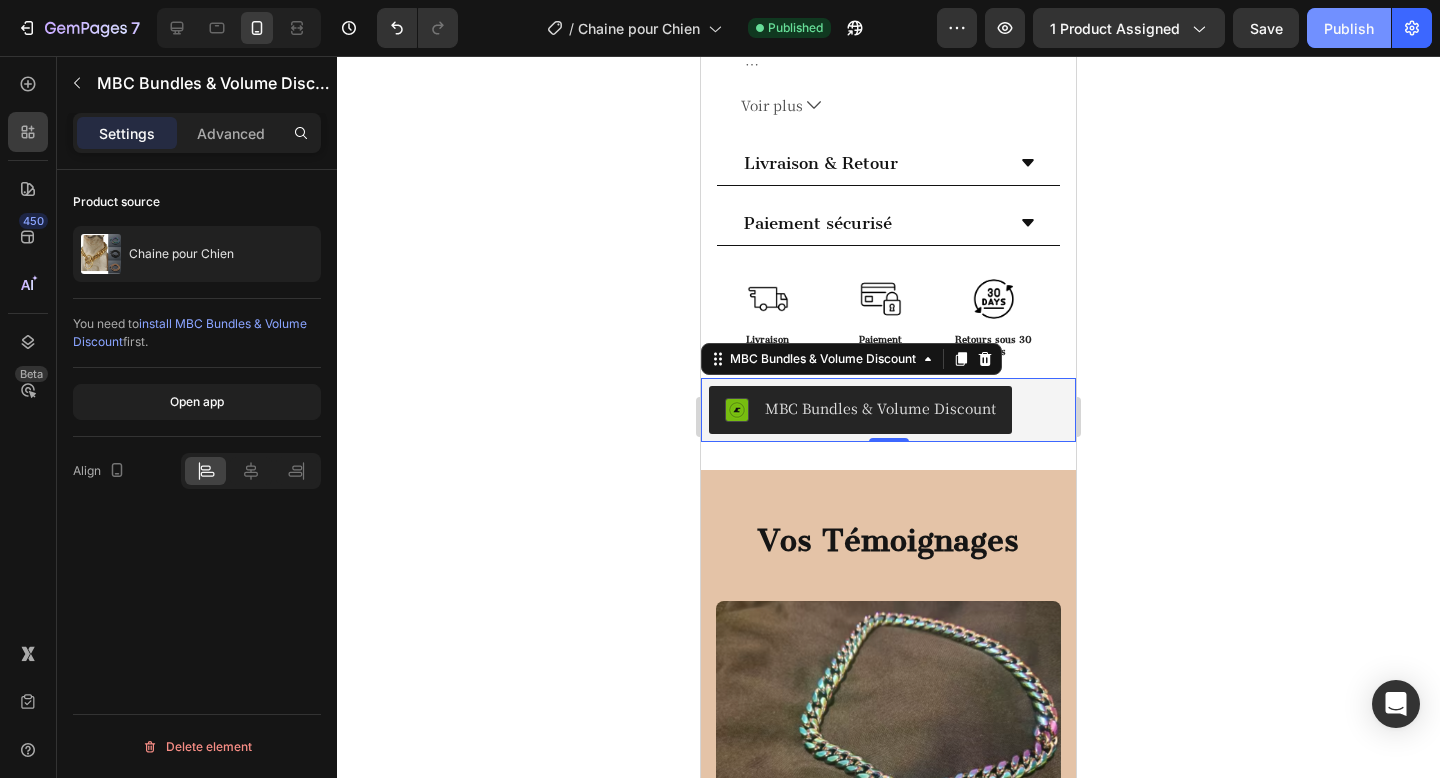 click on "Publish" 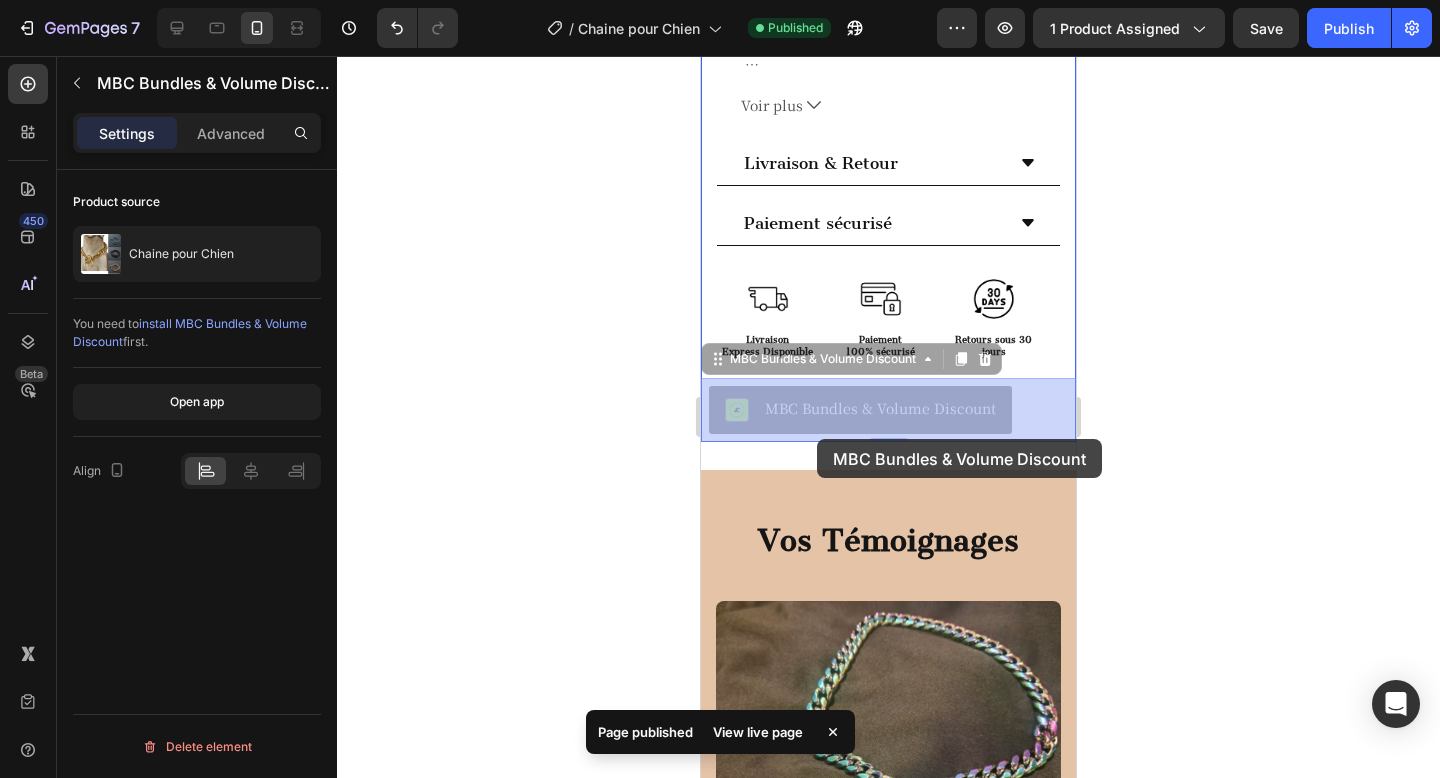 drag, startPoint x: 742, startPoint y: 359, endPoint x: 817, endPoint y: 439, distance: 109.65856 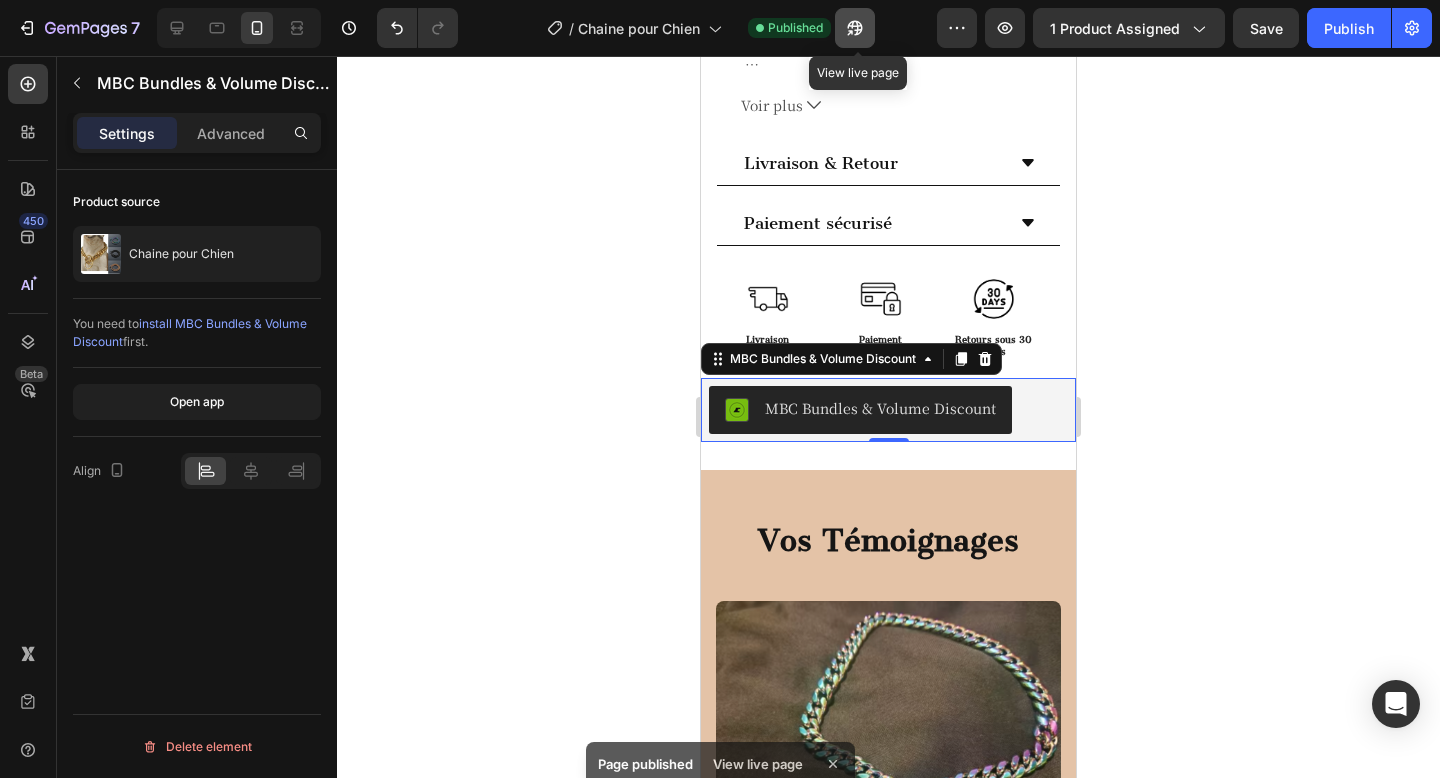 click 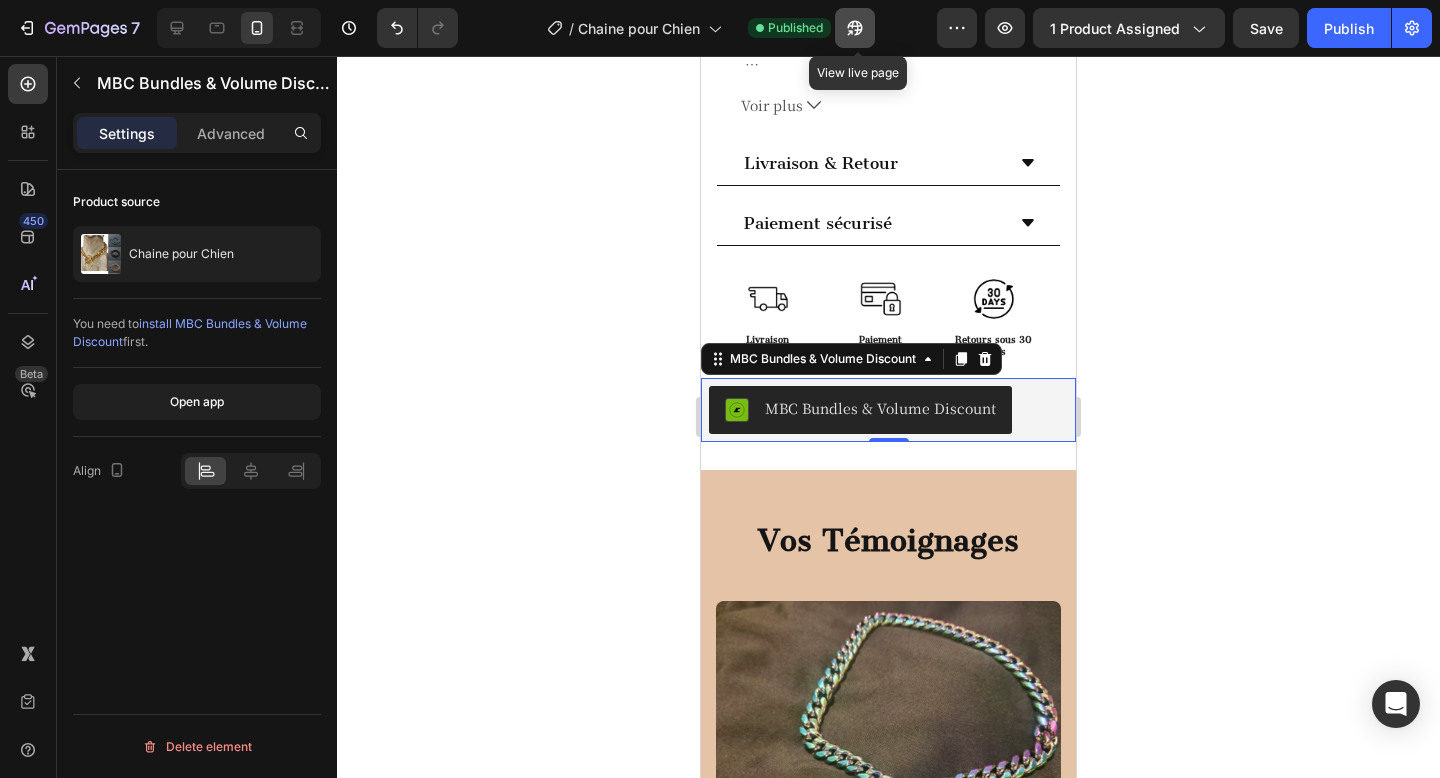 click 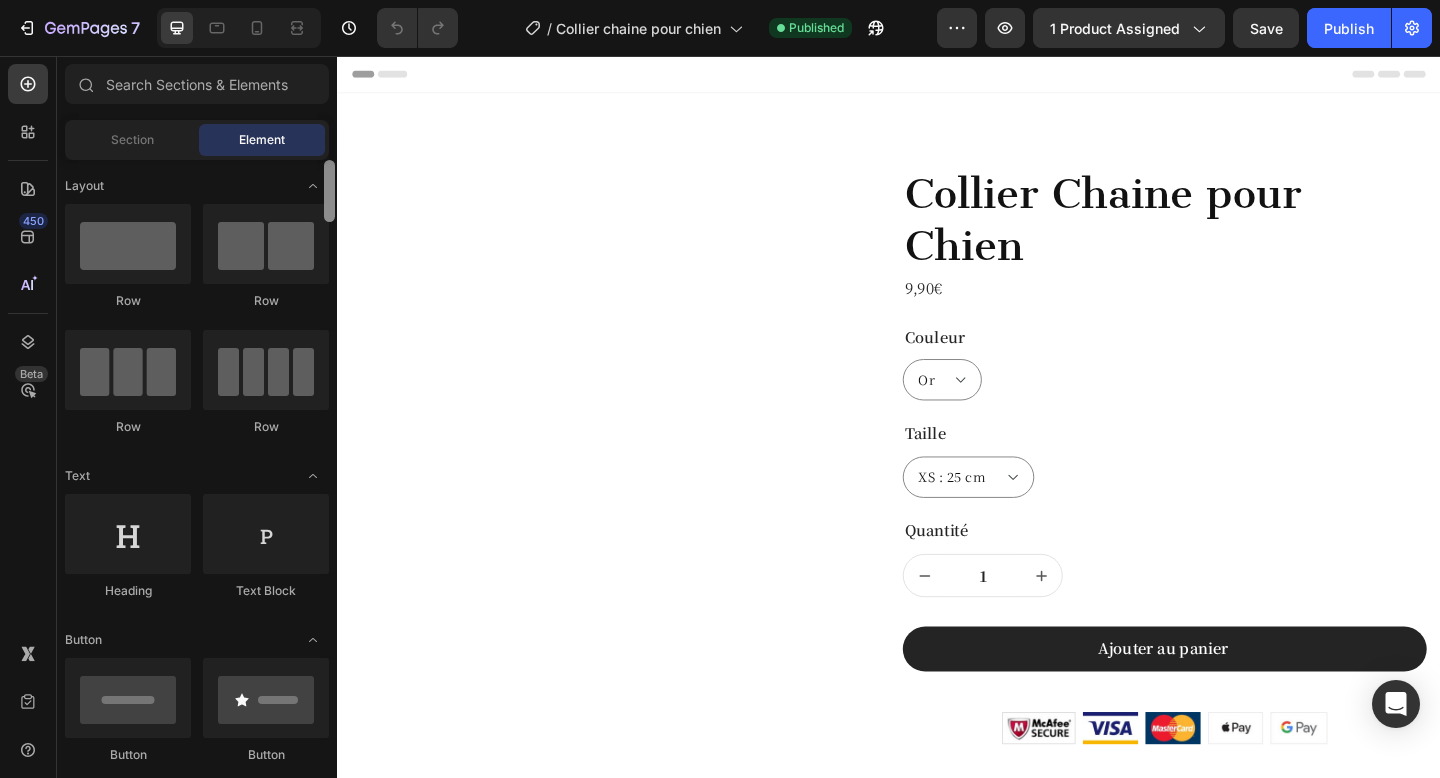 scroll, scrollTop: 0, scrollLeft: 0, axis: both 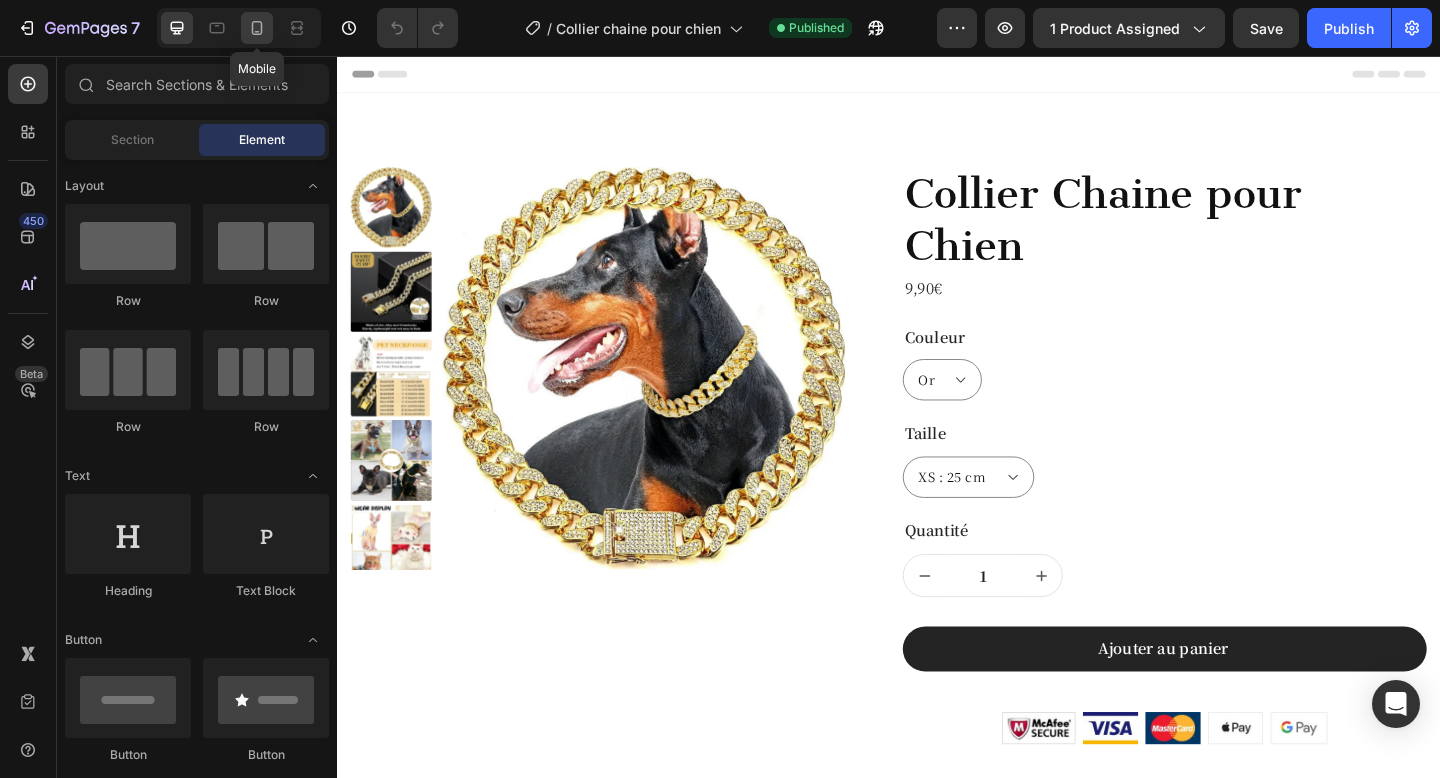 click 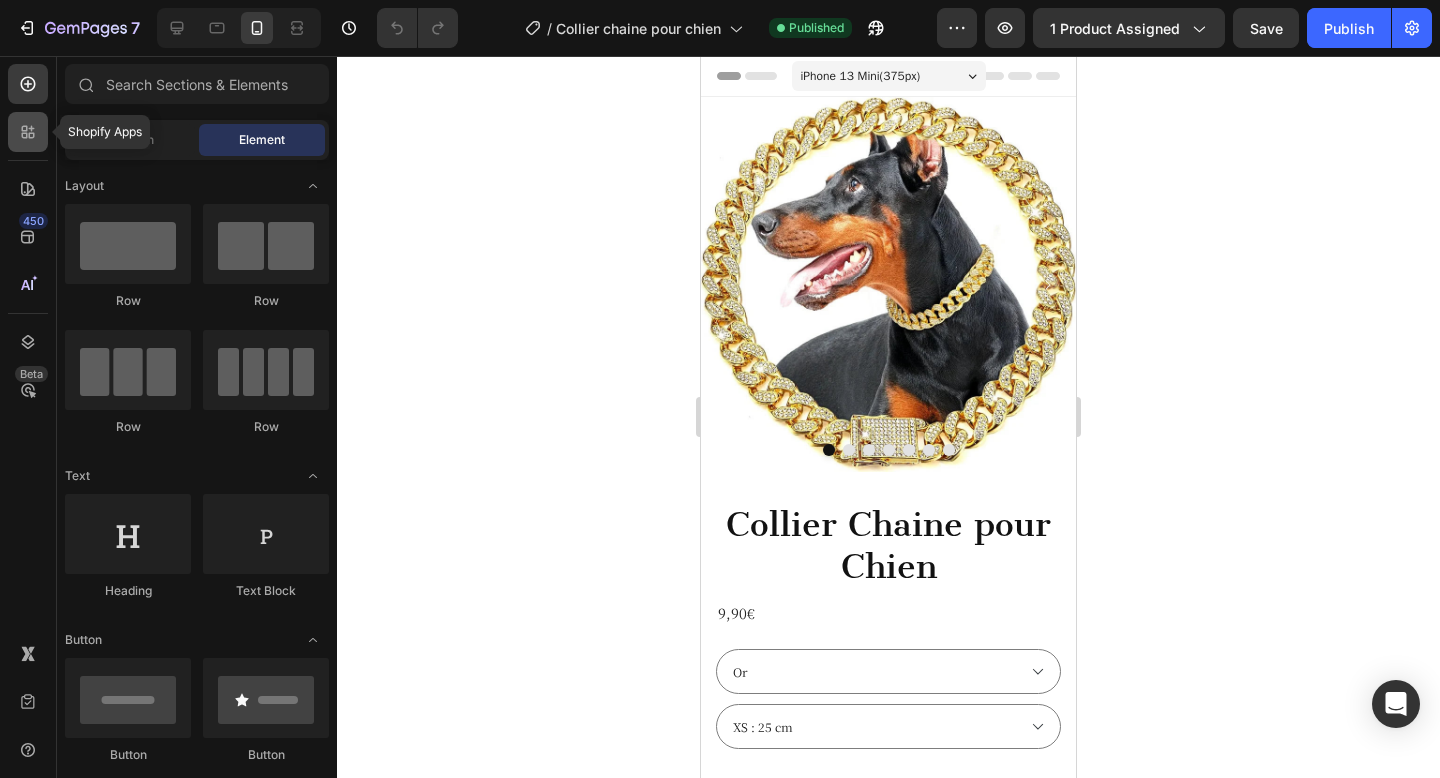 click 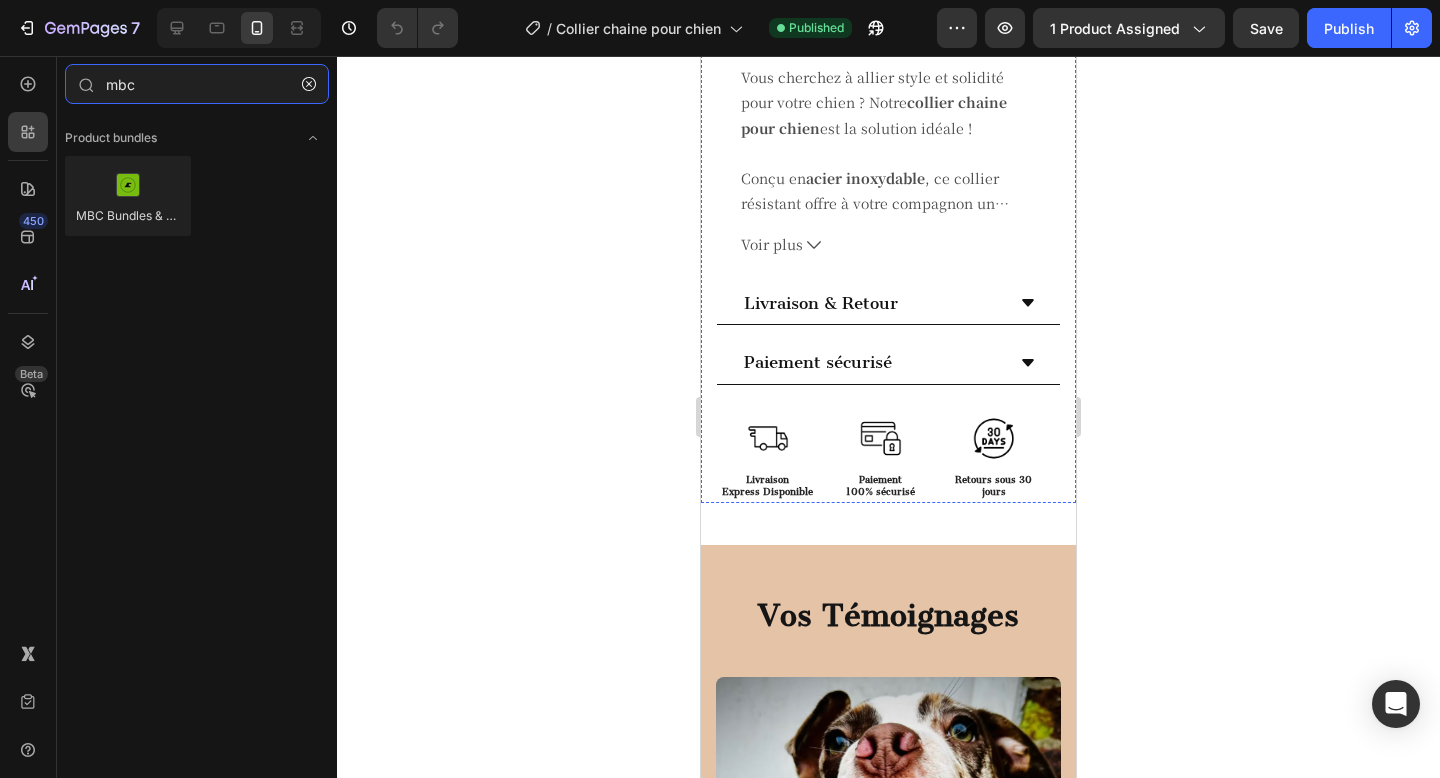 scroll, scrollTop: 1203, scrollLeft: 0, axis: vertical 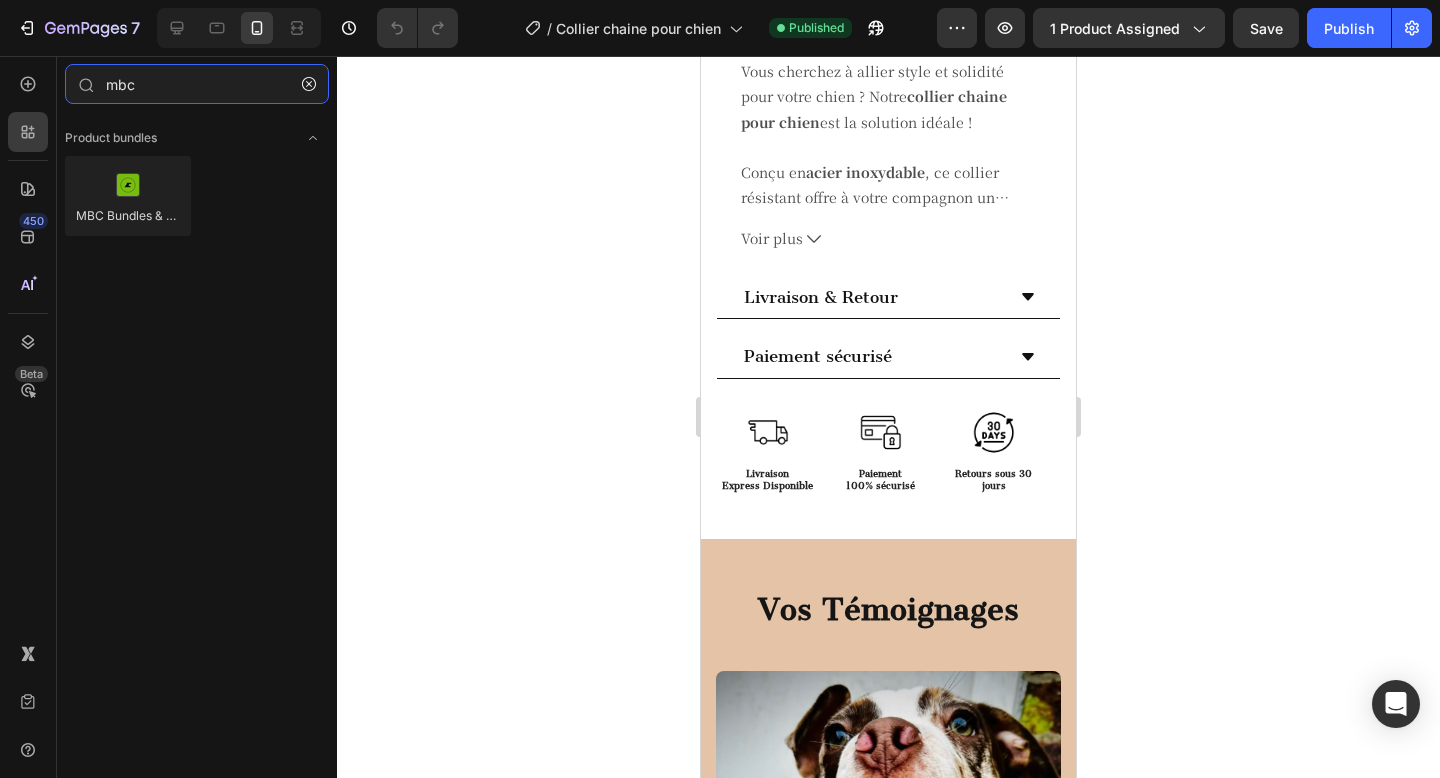 type on "mbc" 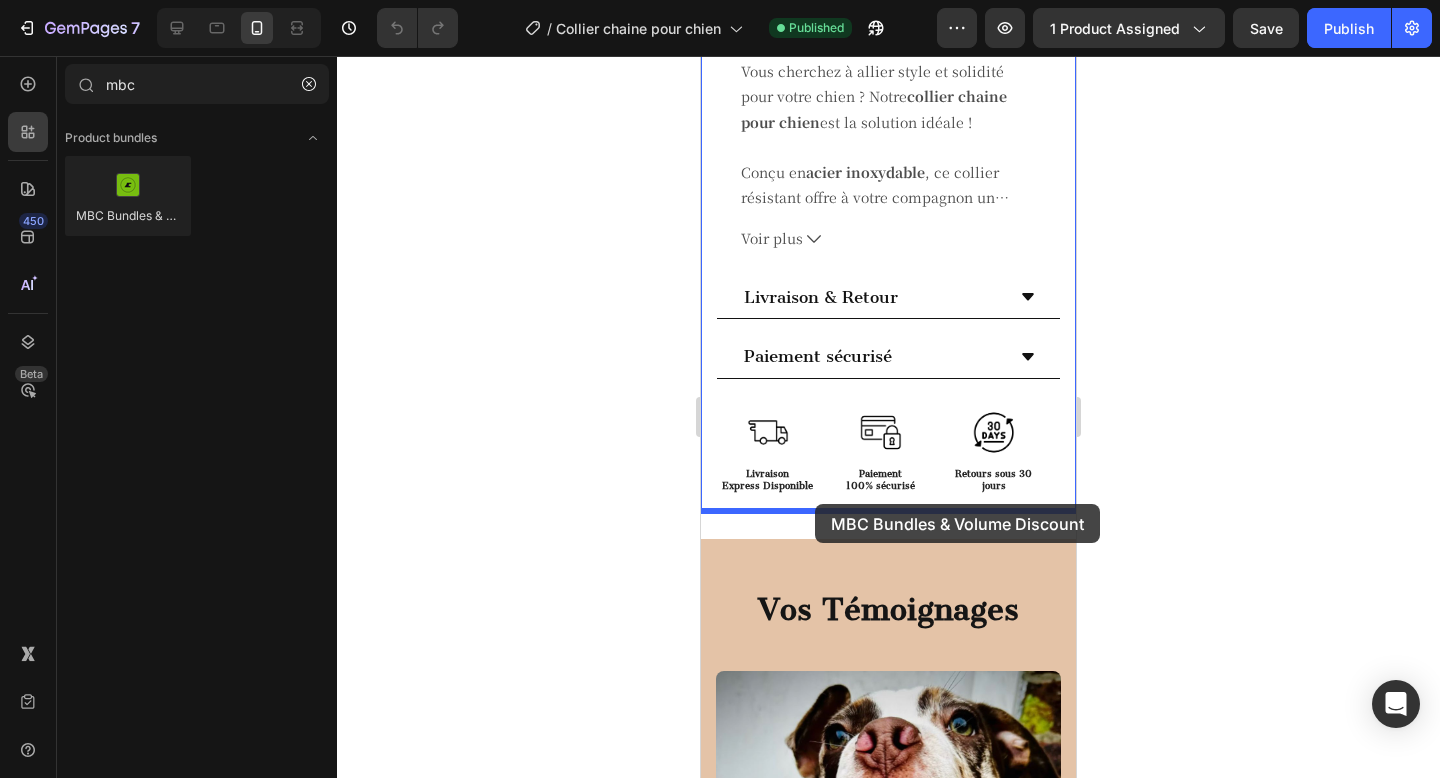 drag, startPoint x: 903, startPoint y: 262, endPoint x: 814, endPoint y: 505, distance: 258.7856 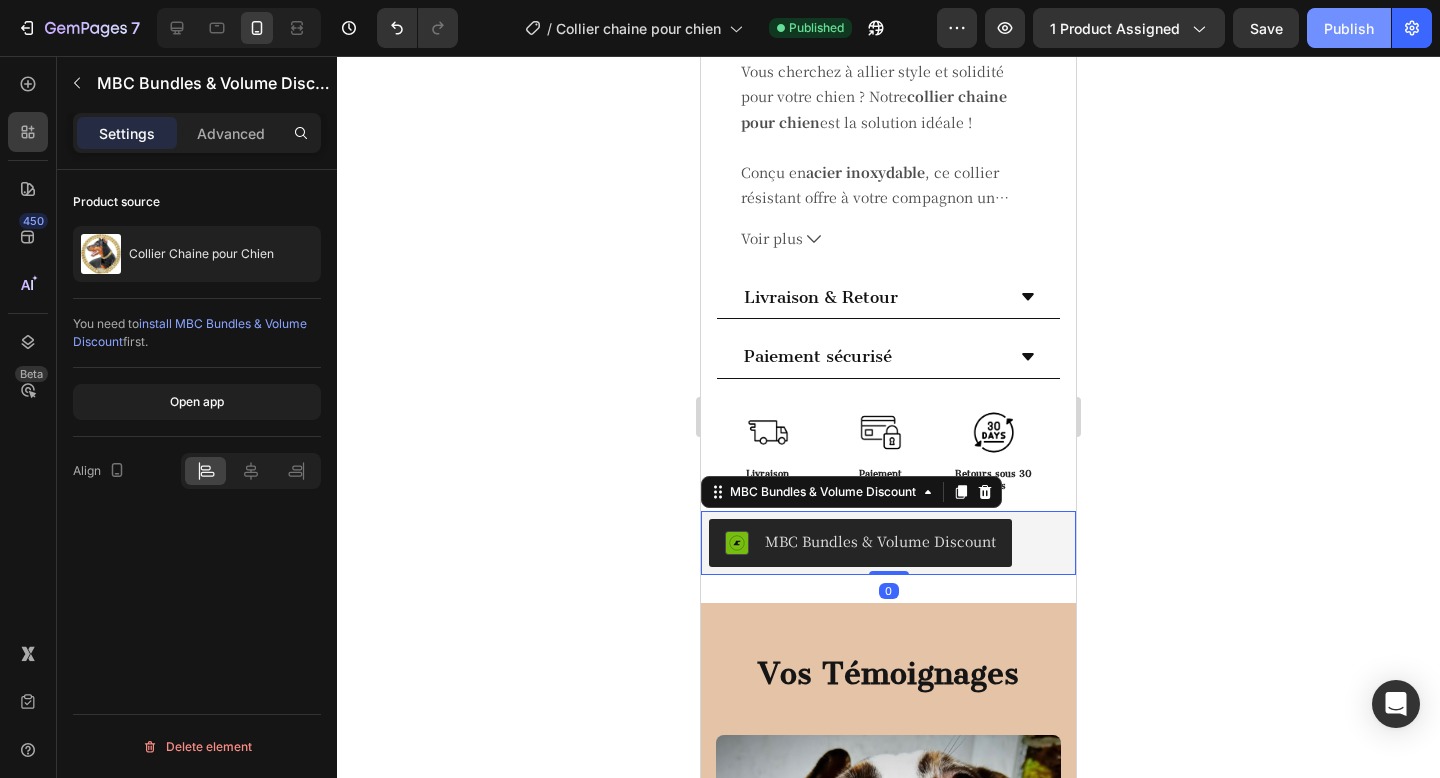 click on "Publish" at bounding box center [1349, 28] 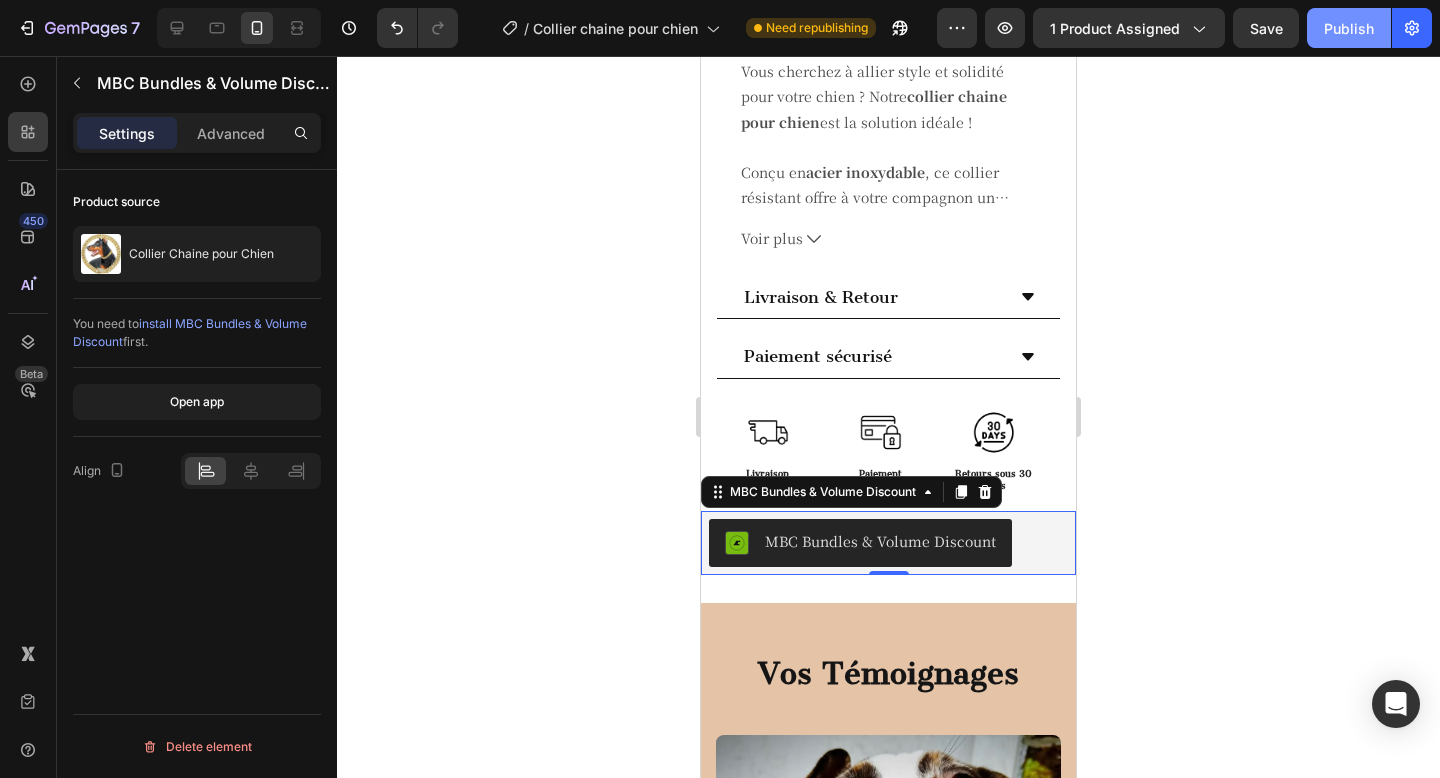 click on "Publish" at bounding box center (1349, 28) 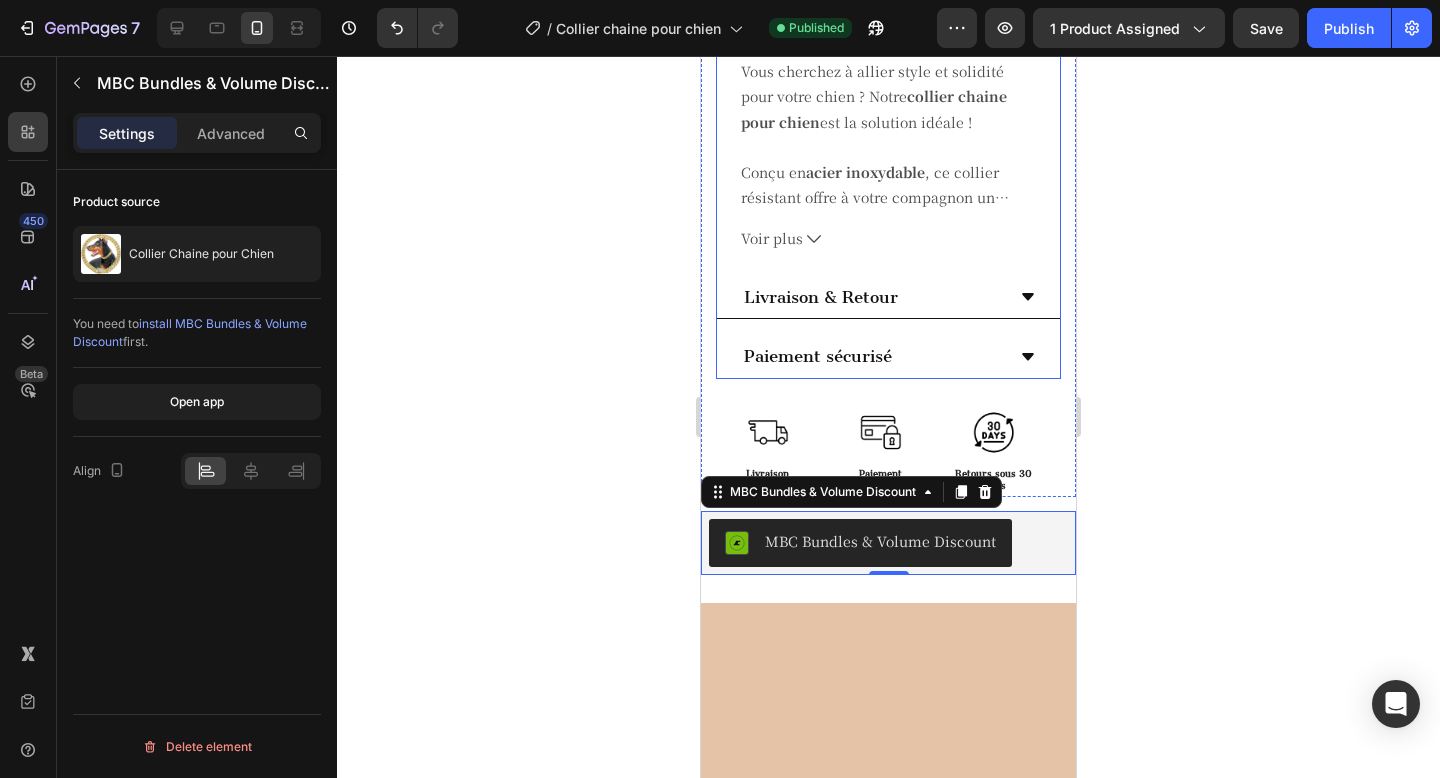 scroll, scrollTop: 0, scrollLeft: 0, axis: both 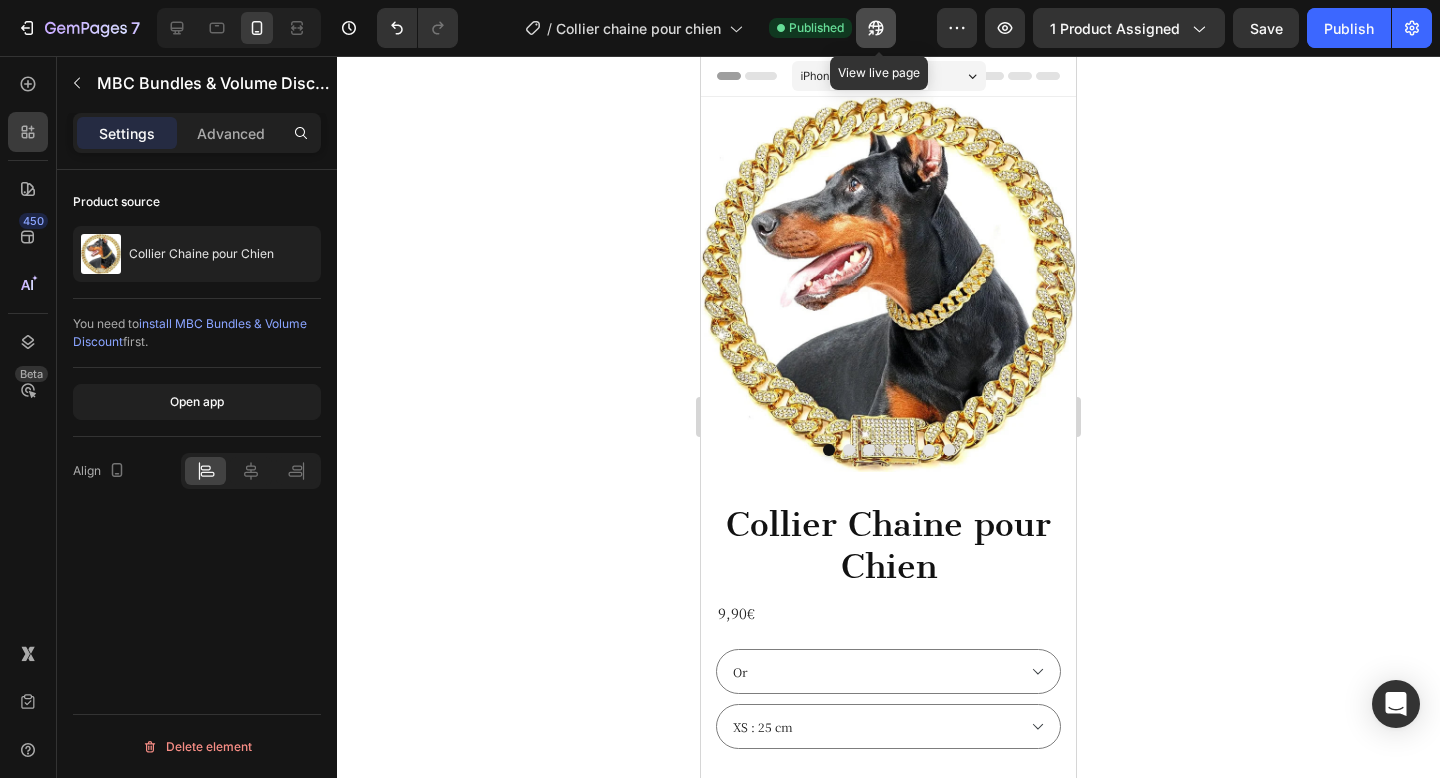 click 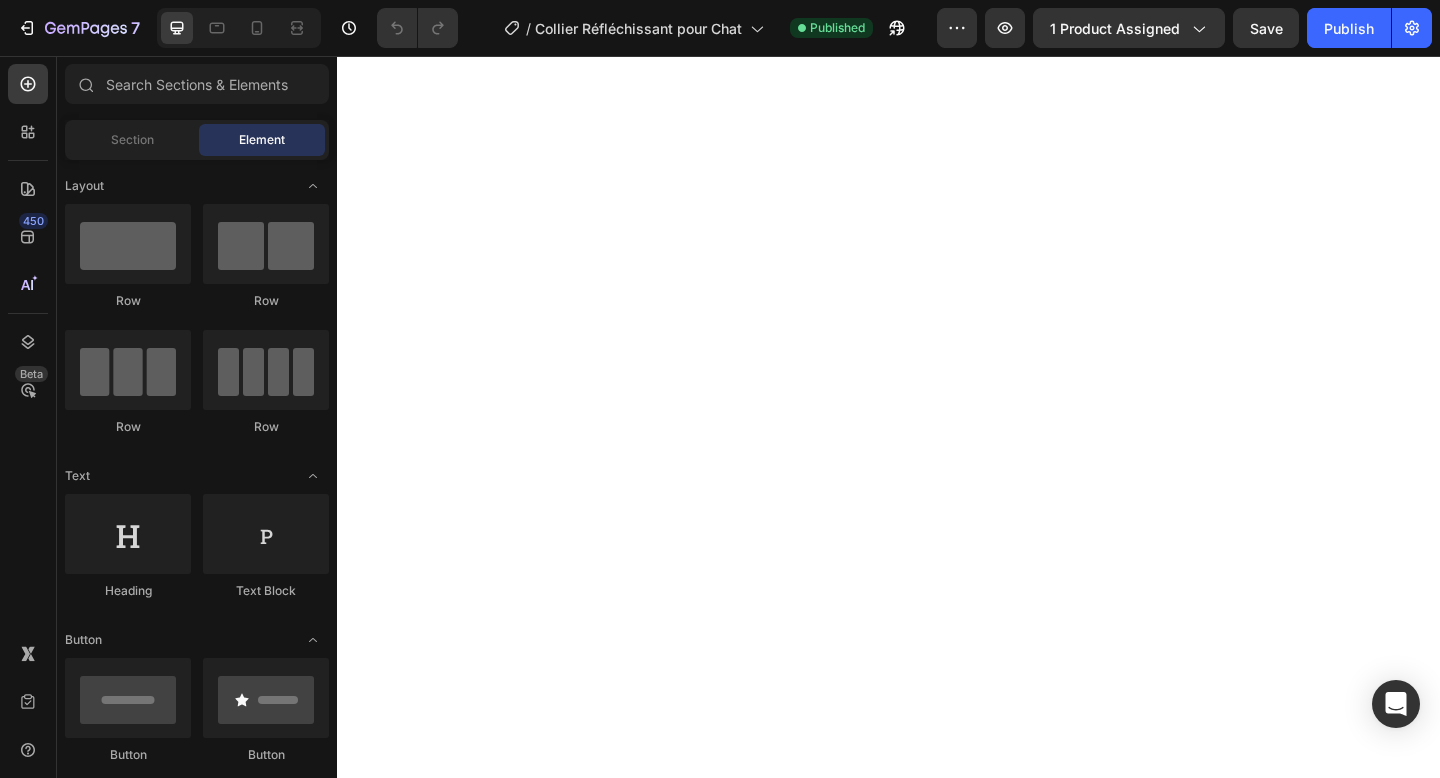 scroll, scrollTop: 0, scrollLeft: 0, axis: both 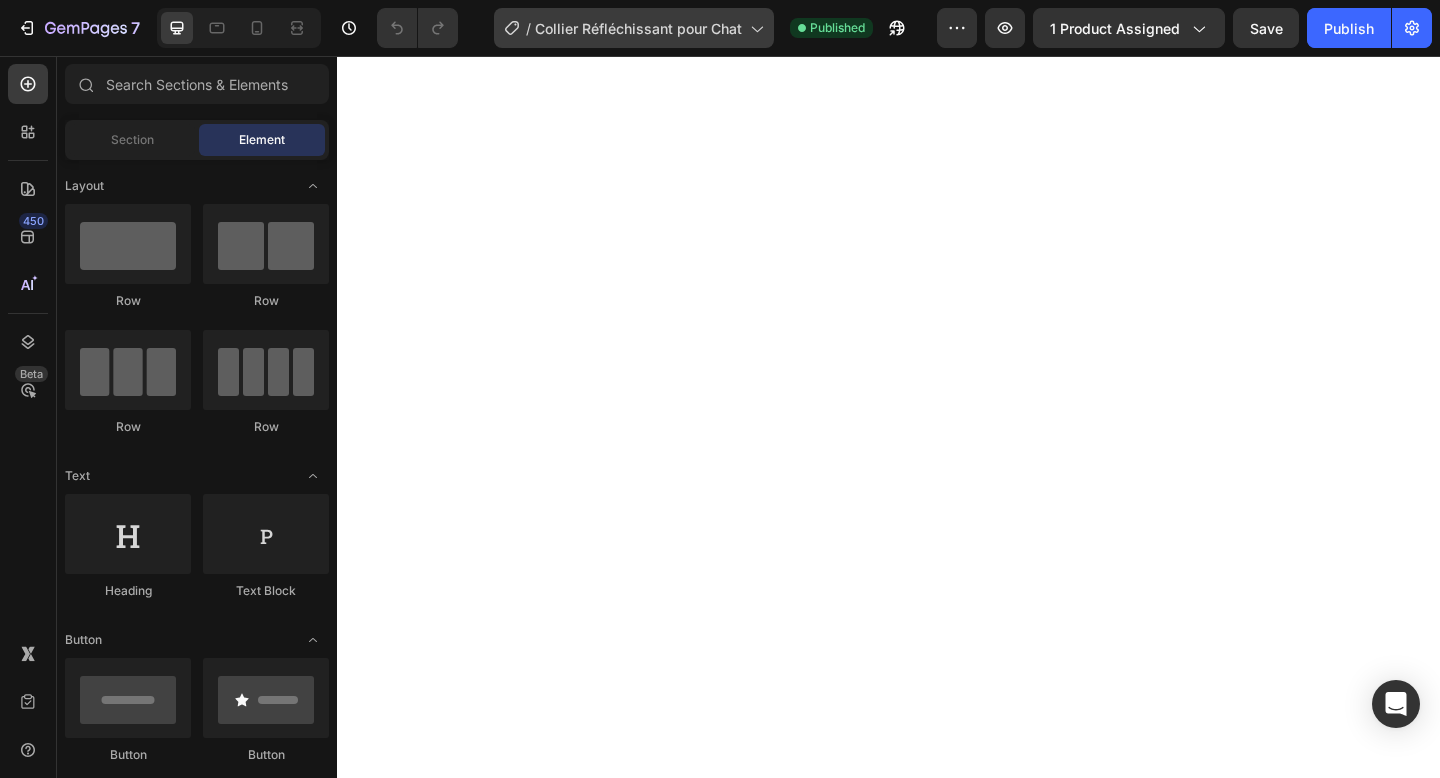 select on "2X Rouge" 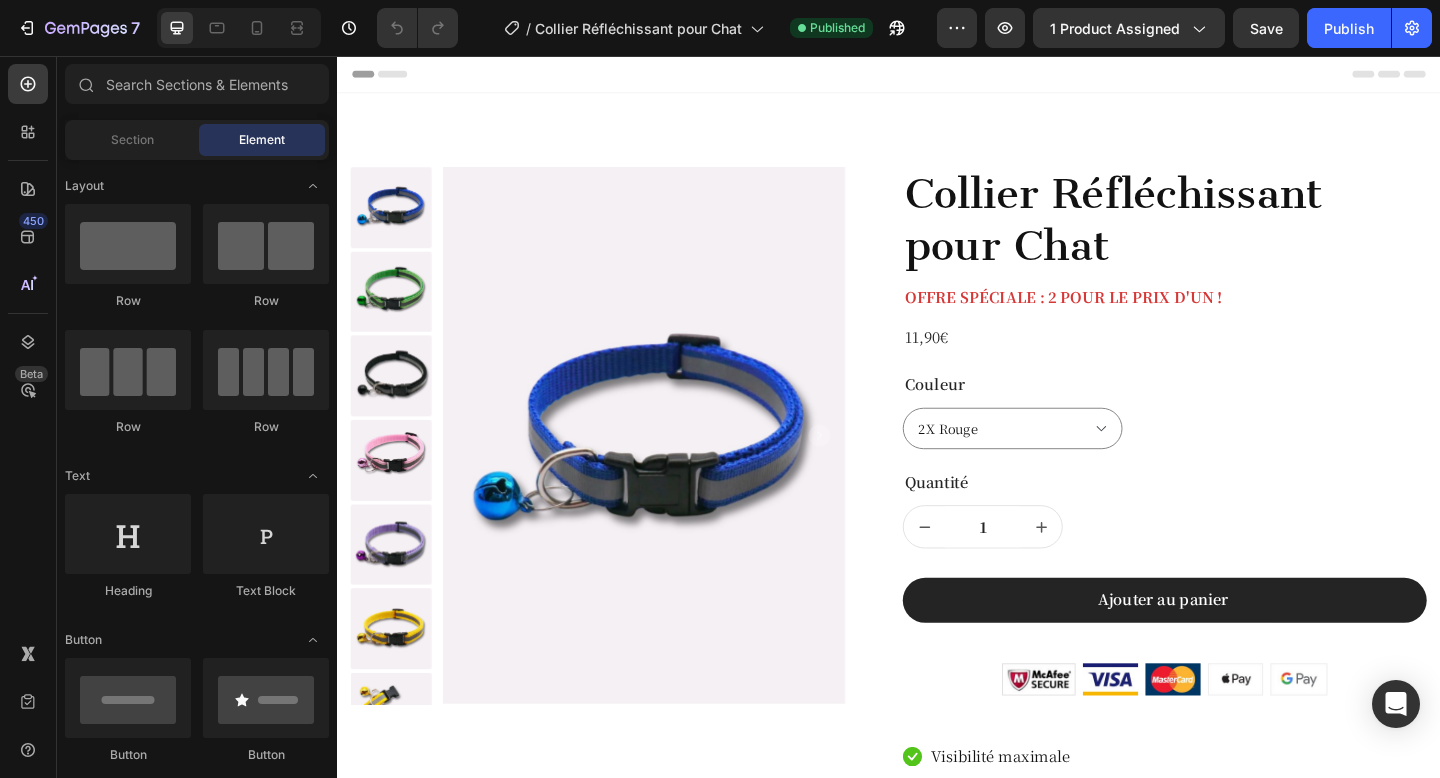 scroll, scrollTop: 0, scrollLeft: 0, axis: both 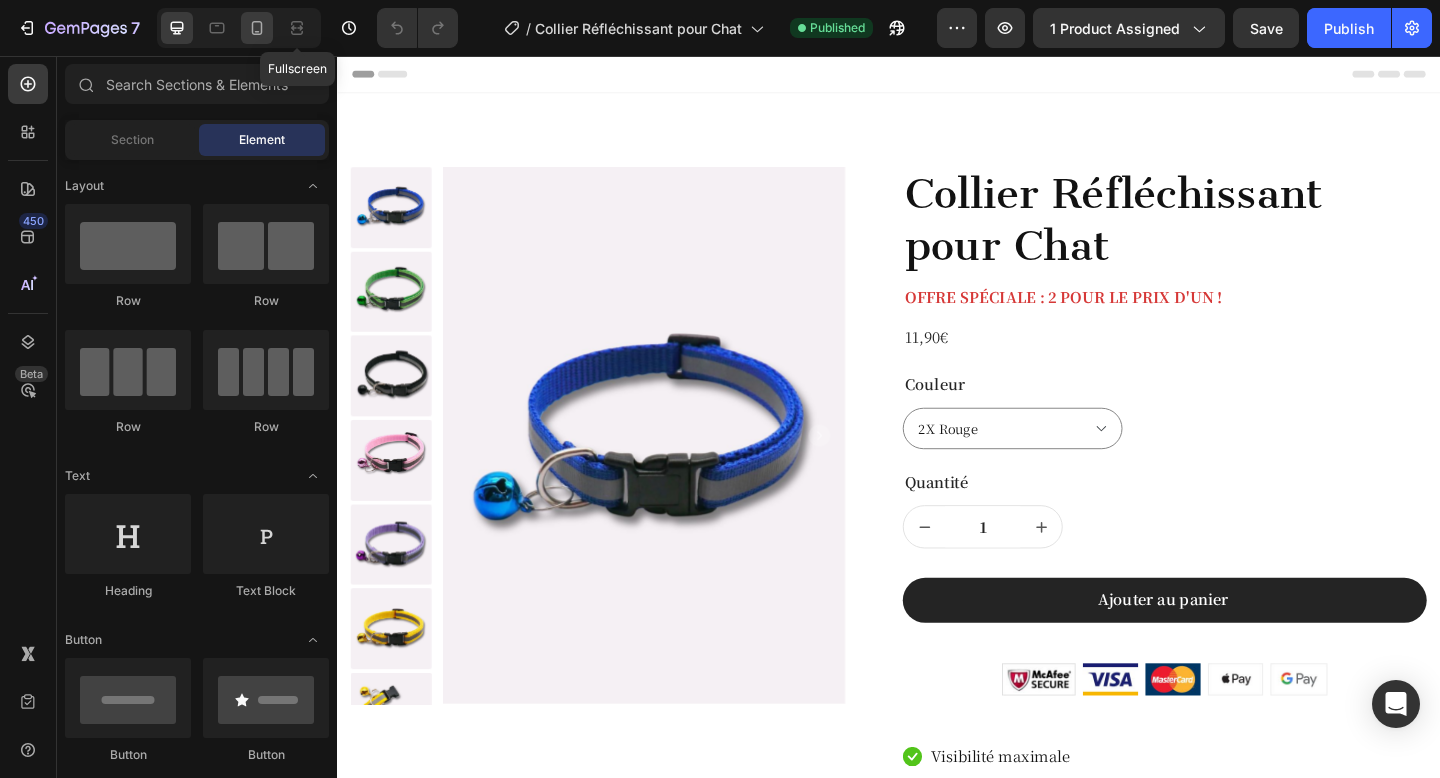 click 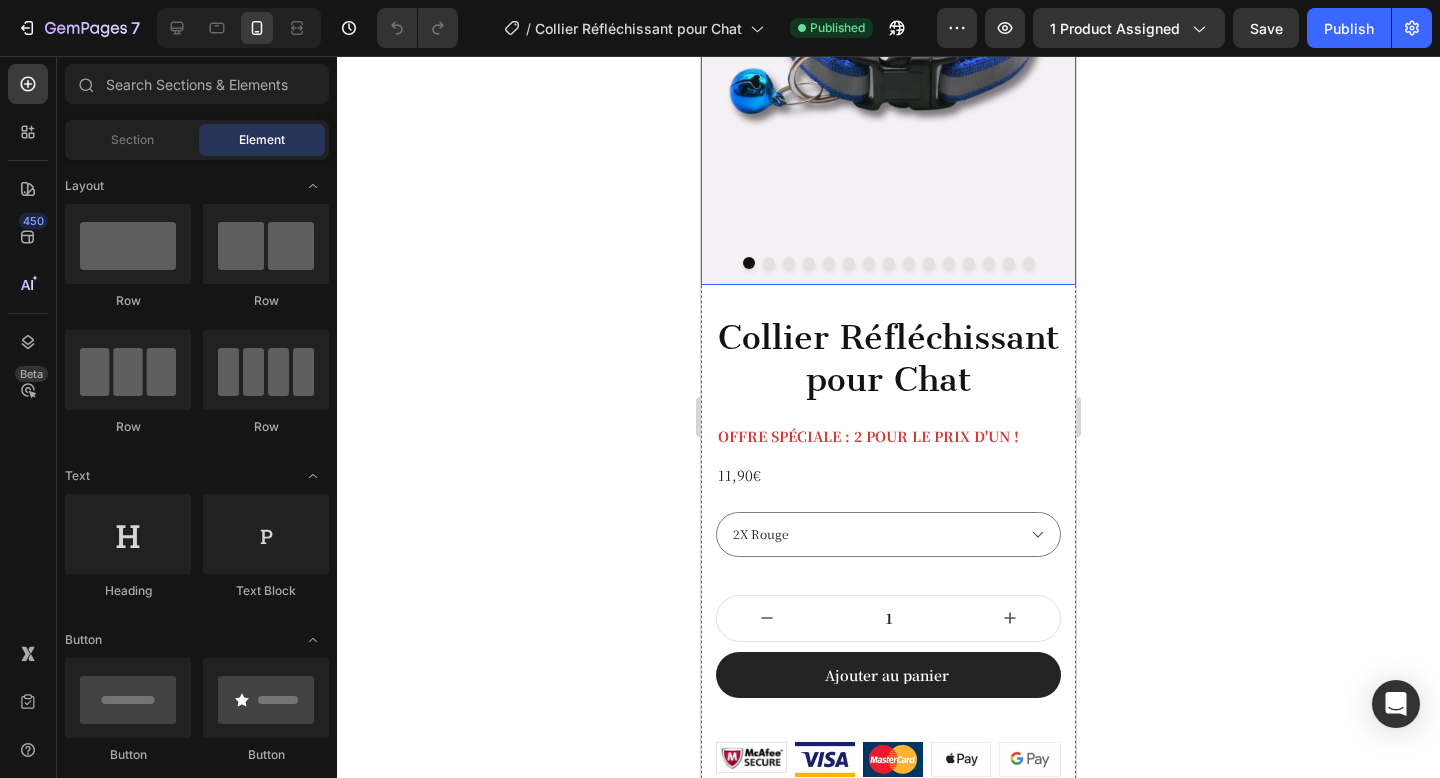 scroll, scrollTop: 482, scrollLeft: 0, axis: vertical 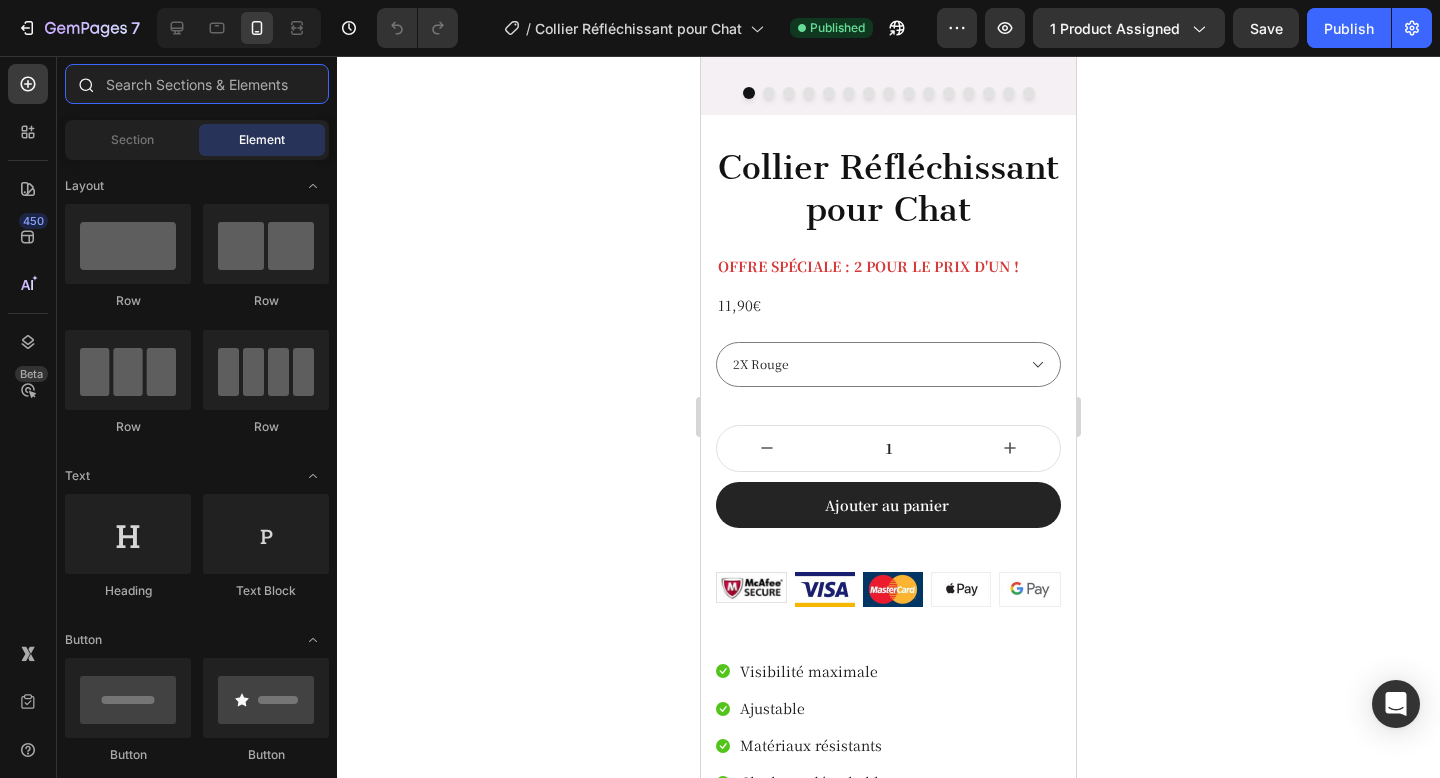 click at bounding box center [197, 84] 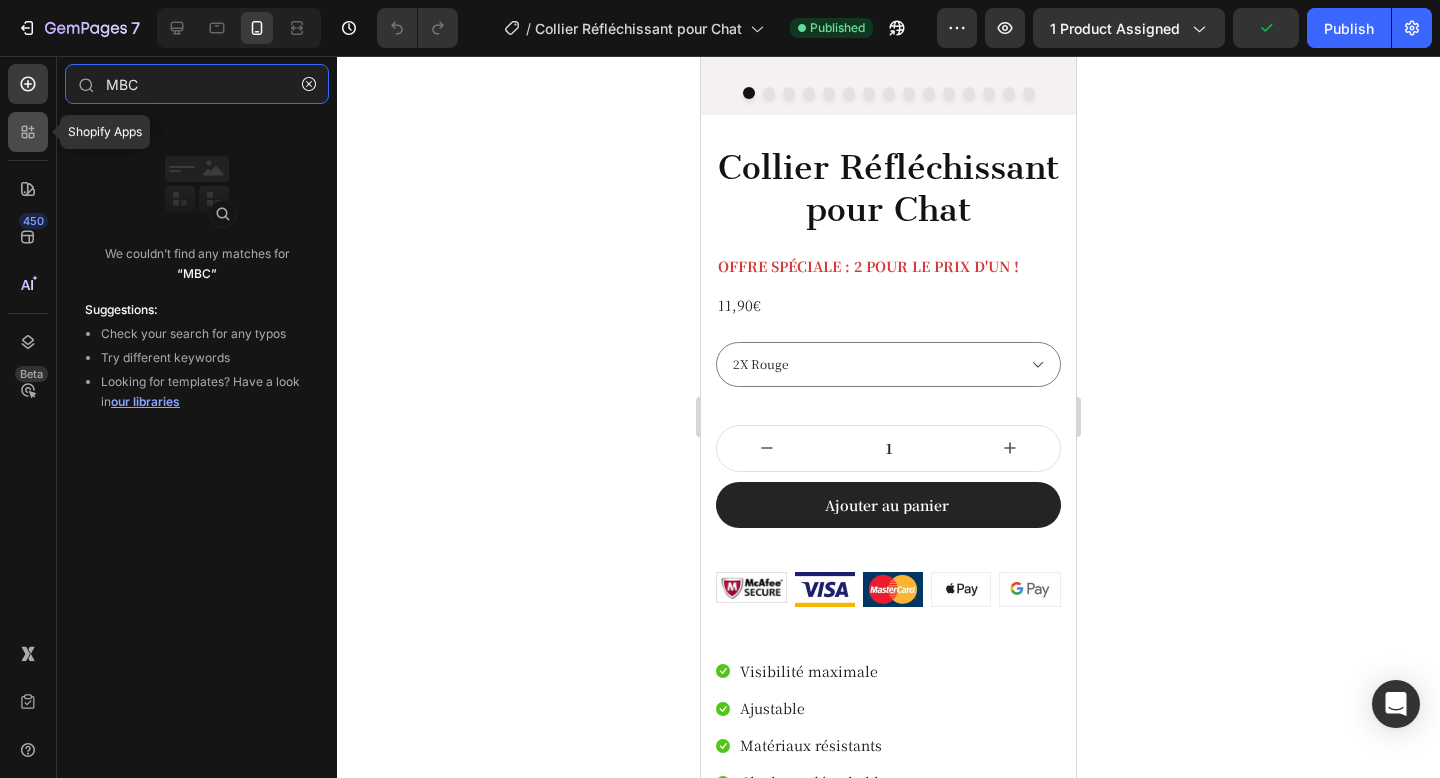 type on "MBC" 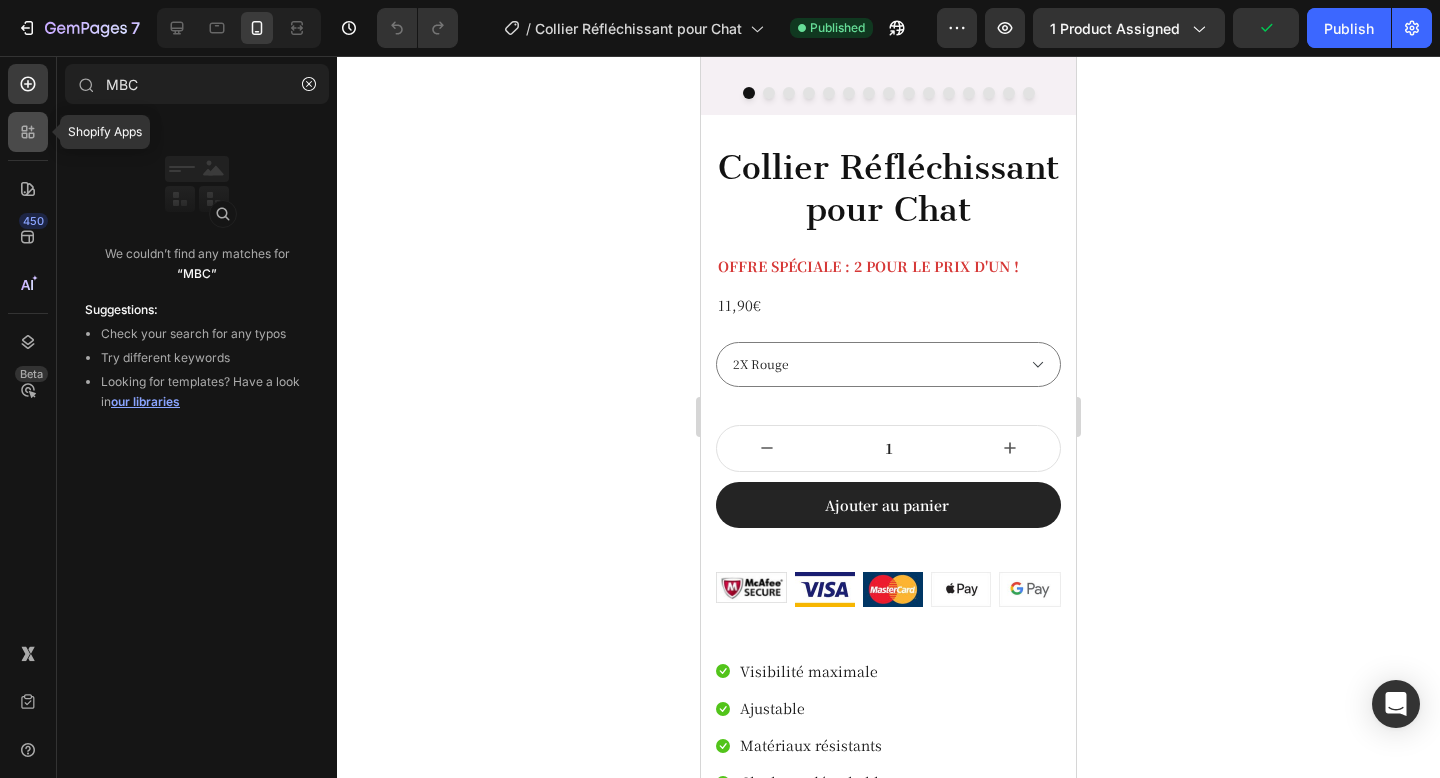 click 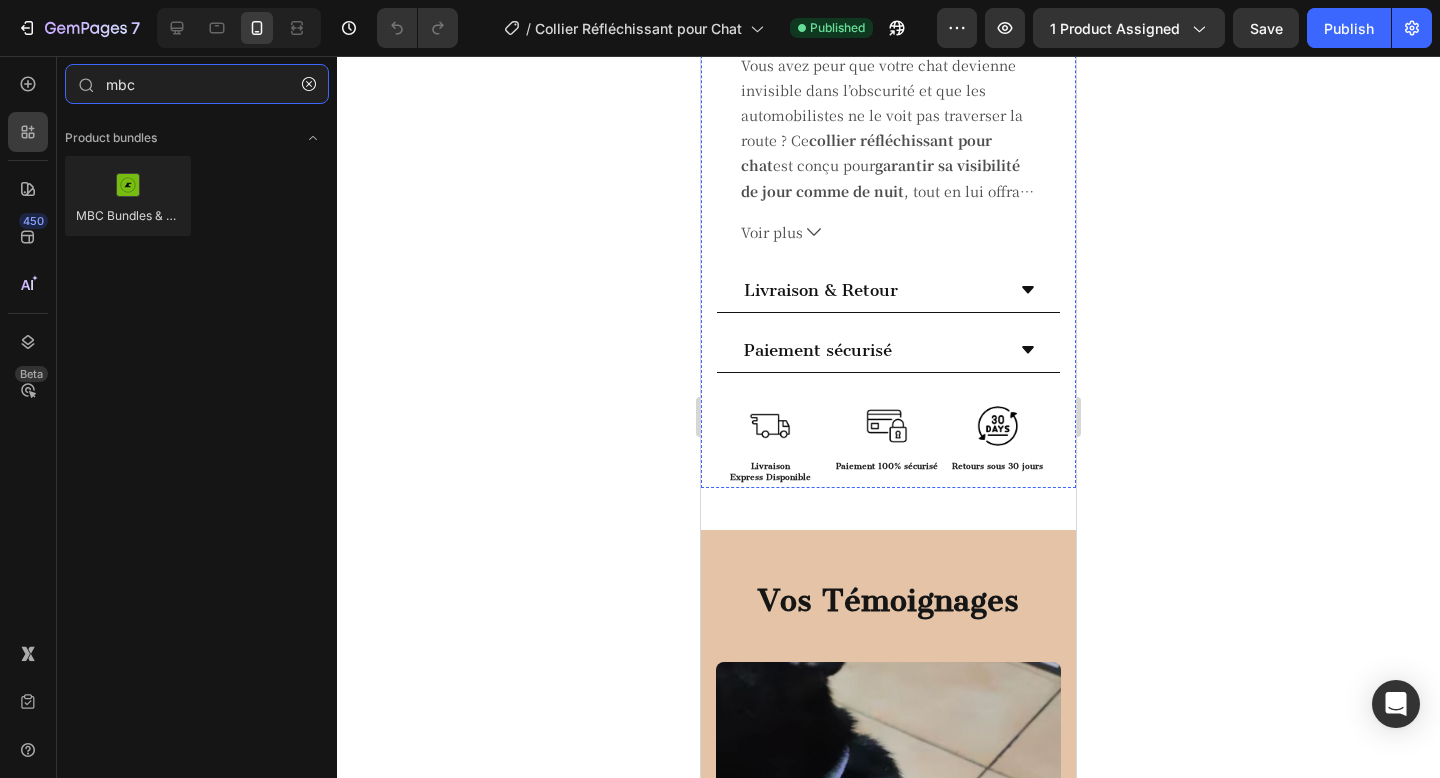 scroll, scrollTop: 1362, scrollLeft: 0, axis: vertical 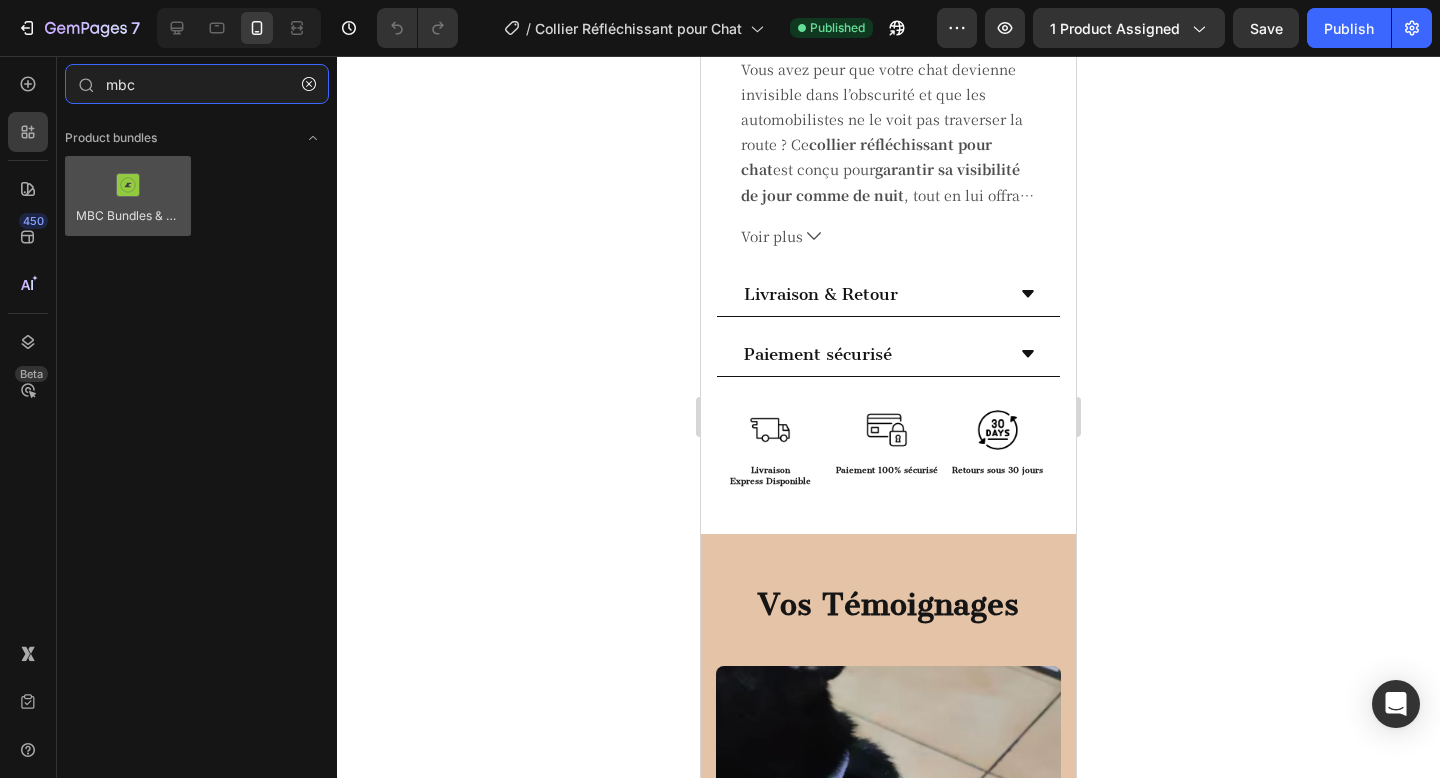 type on "mbc" 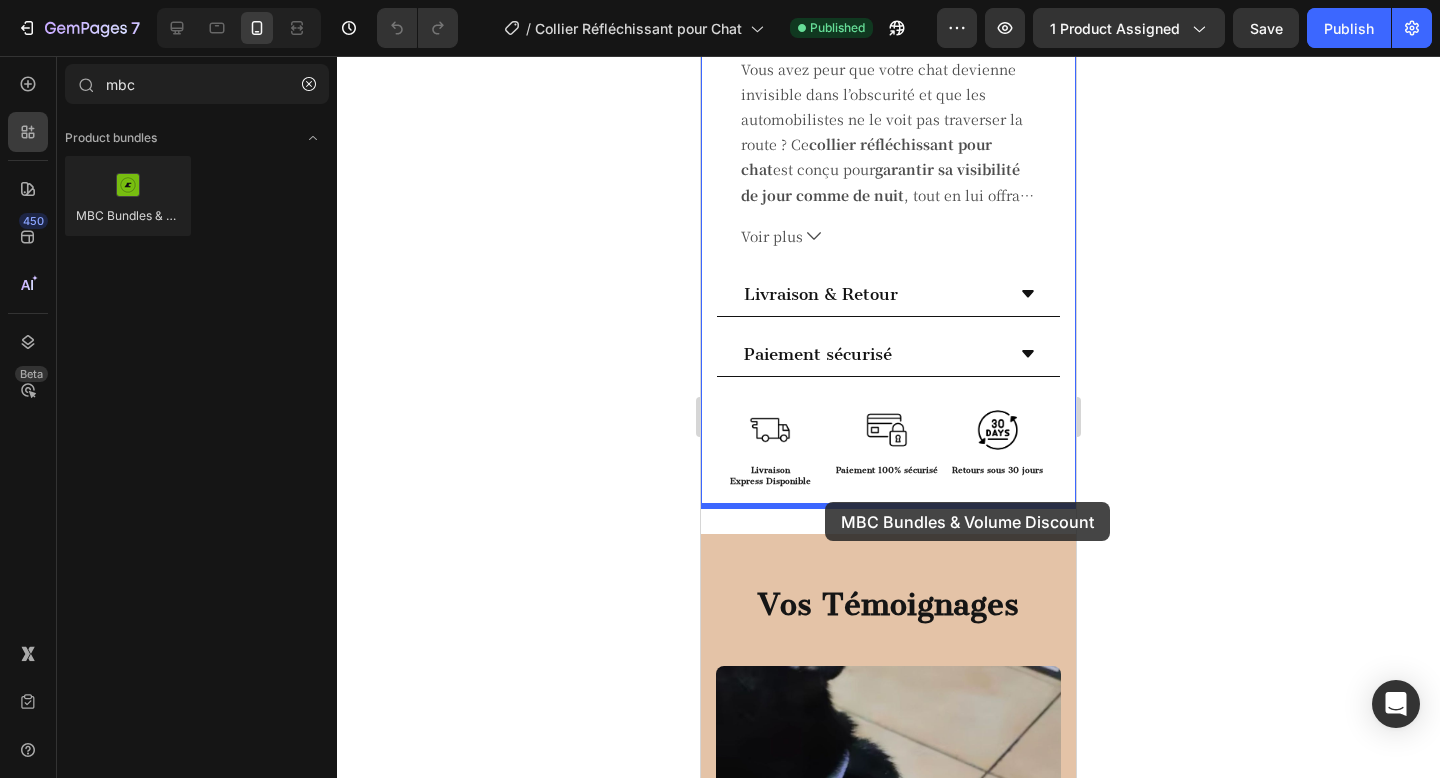 drag, startPoint x: 835, startPoint y: 264, endPoint x: 825, endPoint y: 502, distance: 238.20999 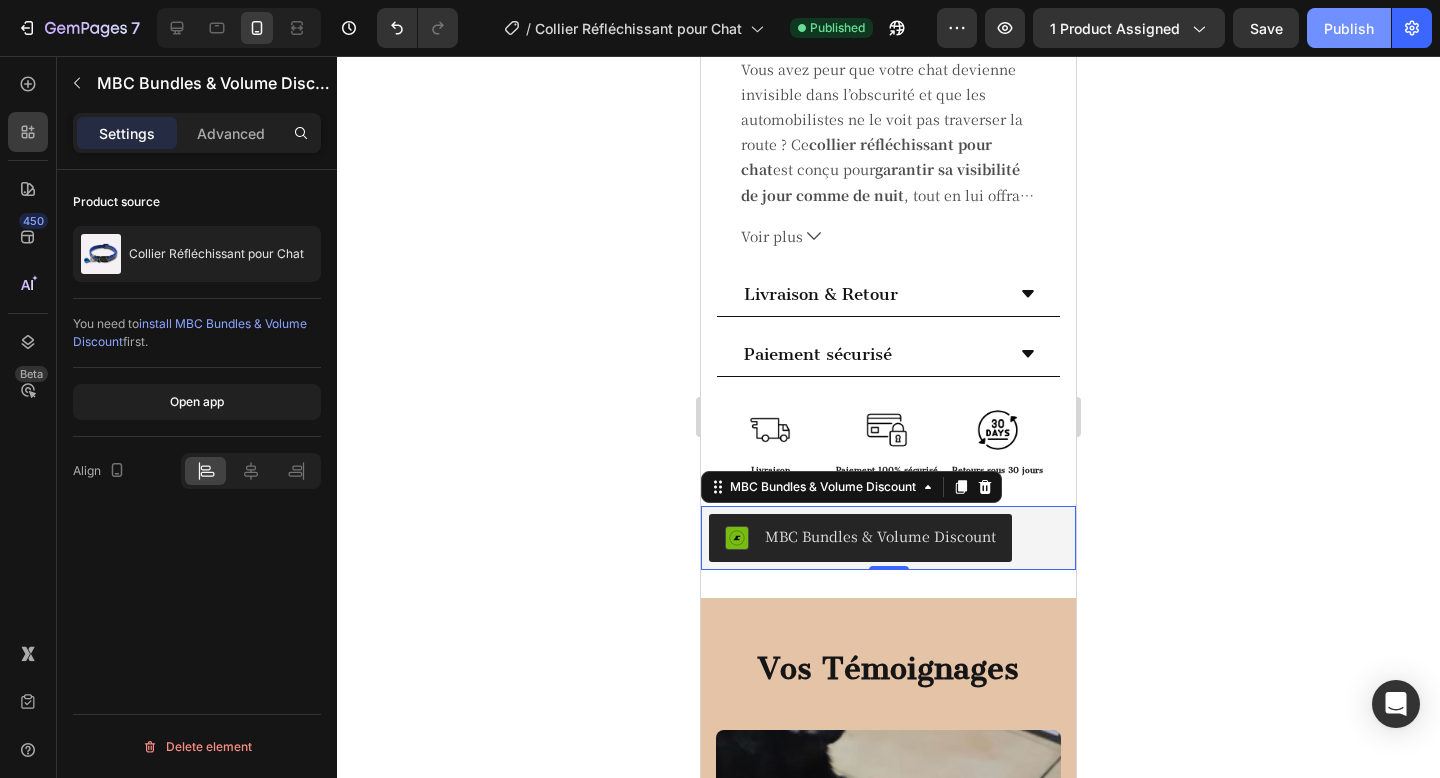 click on "Publish" at bounding box center (1349, 28) 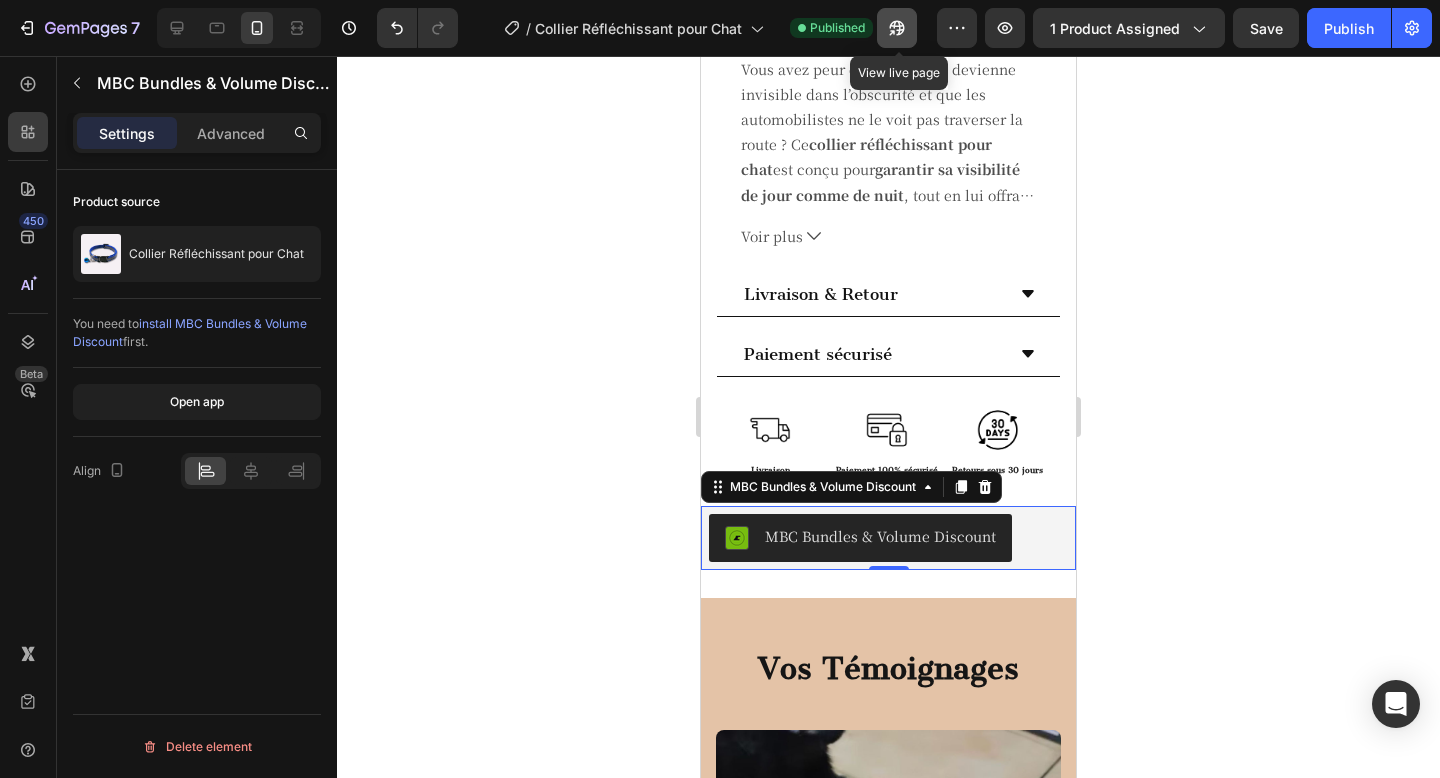 click 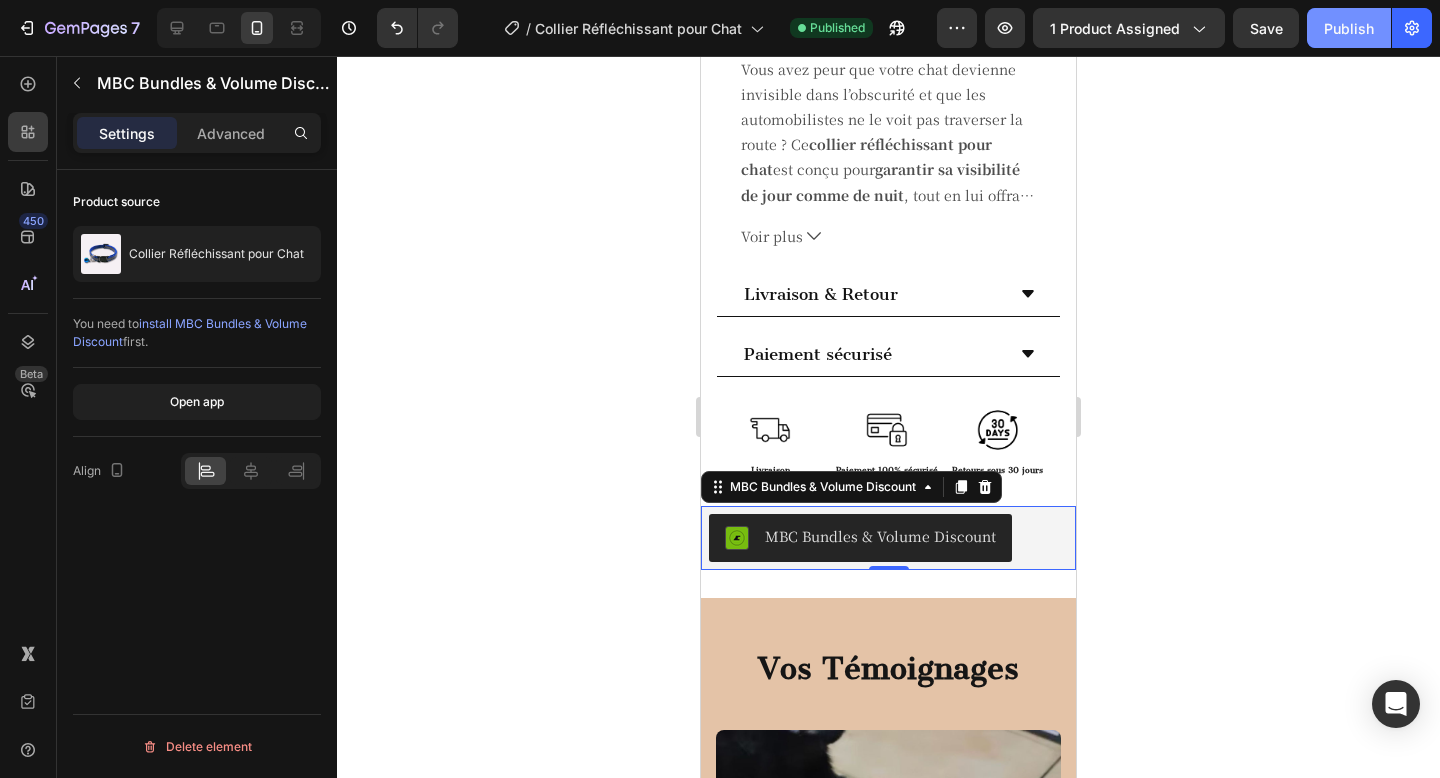 click on "Publish" at bounding box center [1349, 28] 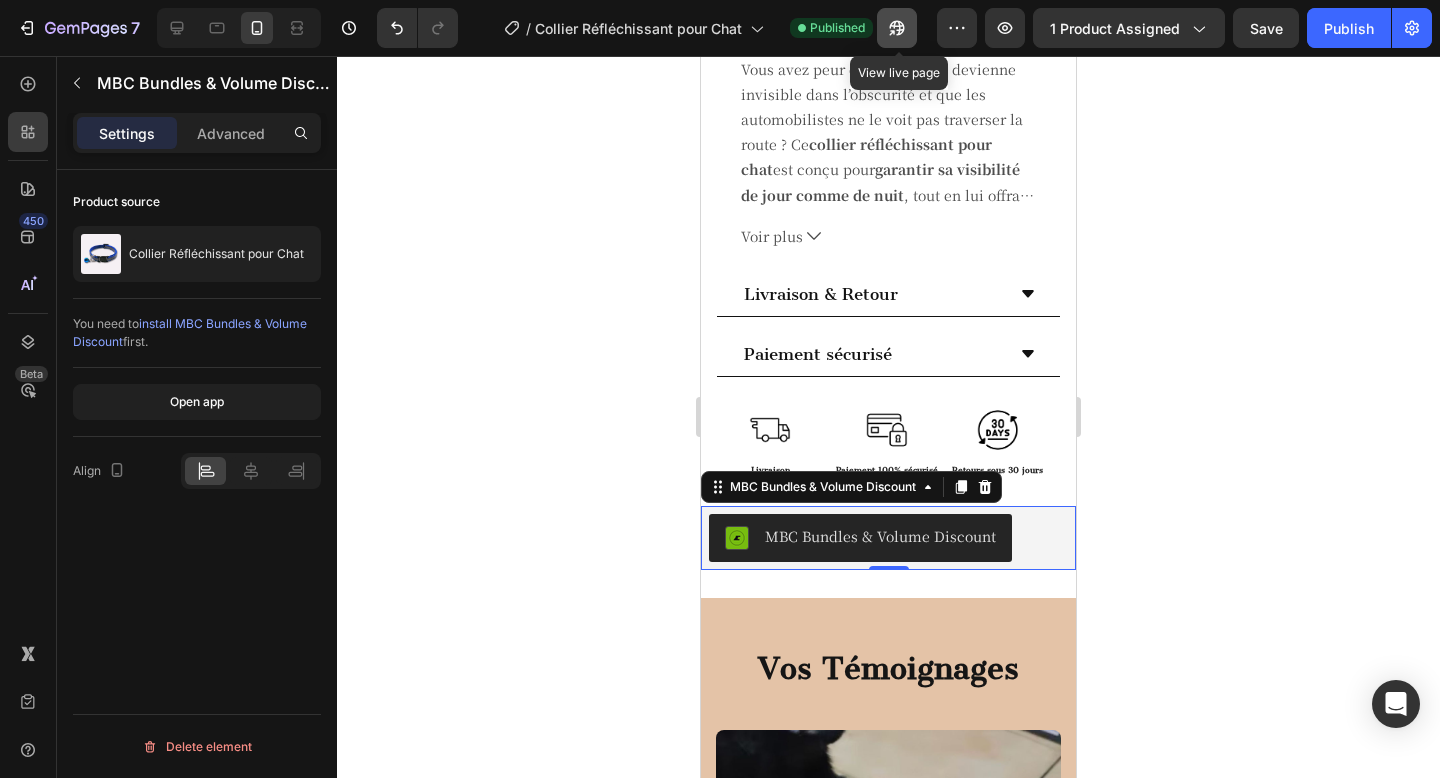 click 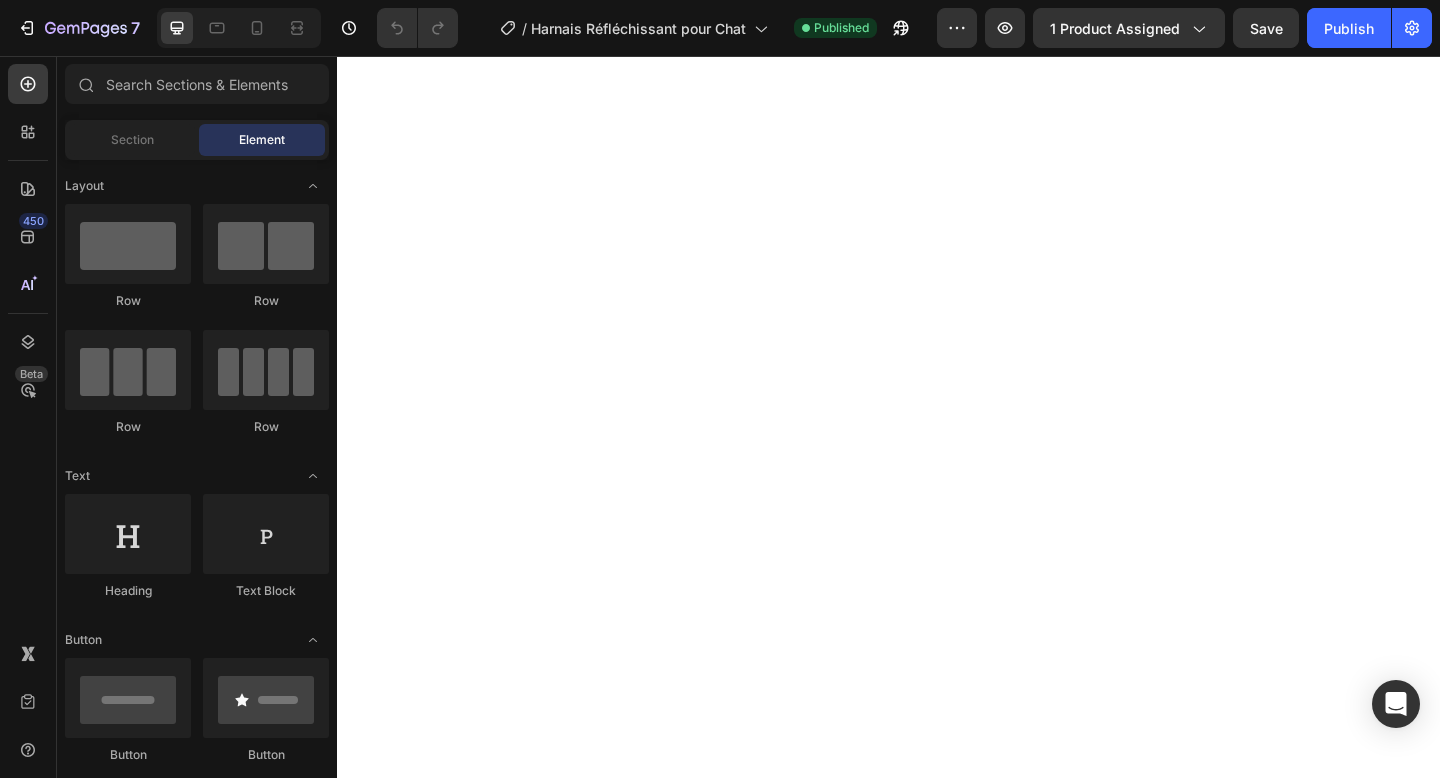 scroll, scrollTop: 0, scrollLeft: 0, axis: both 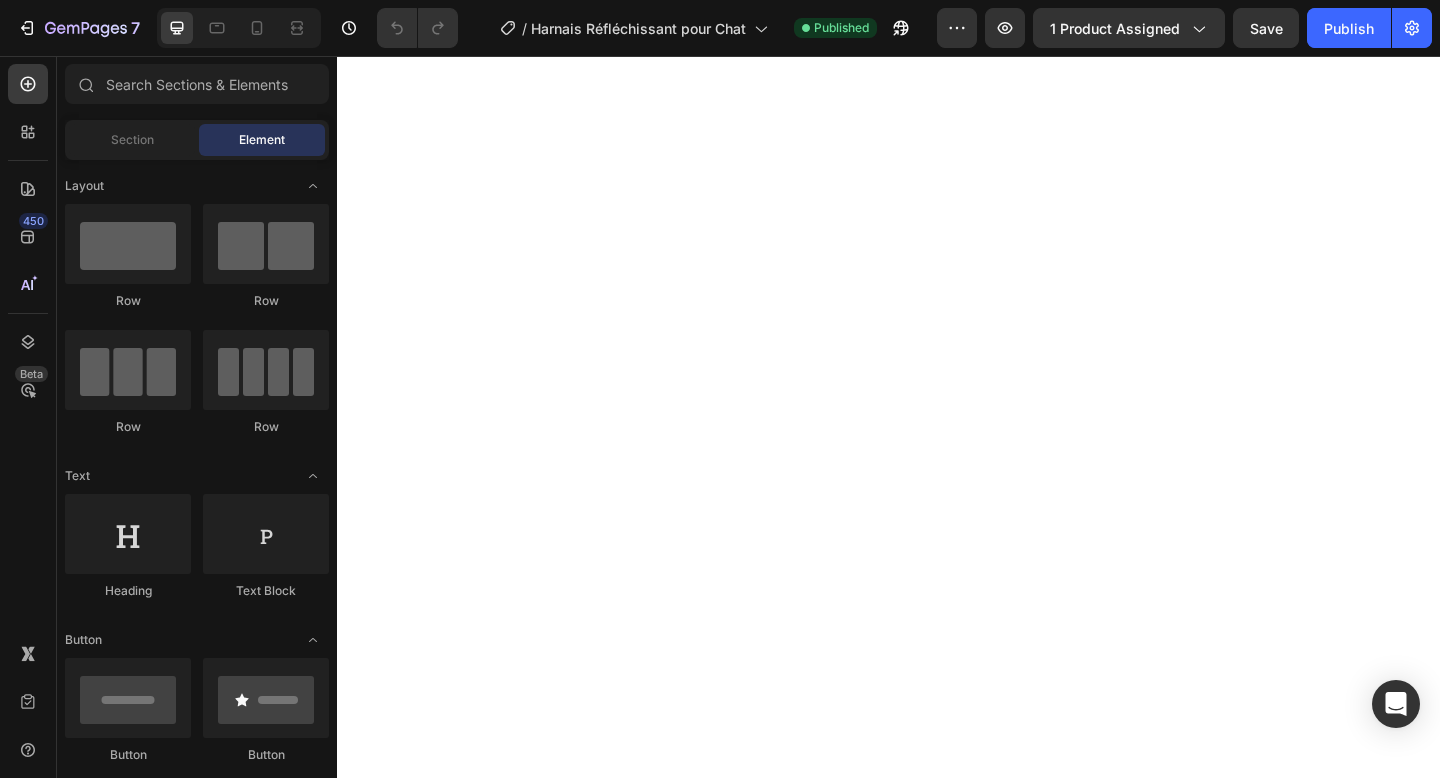 select on "Noir" 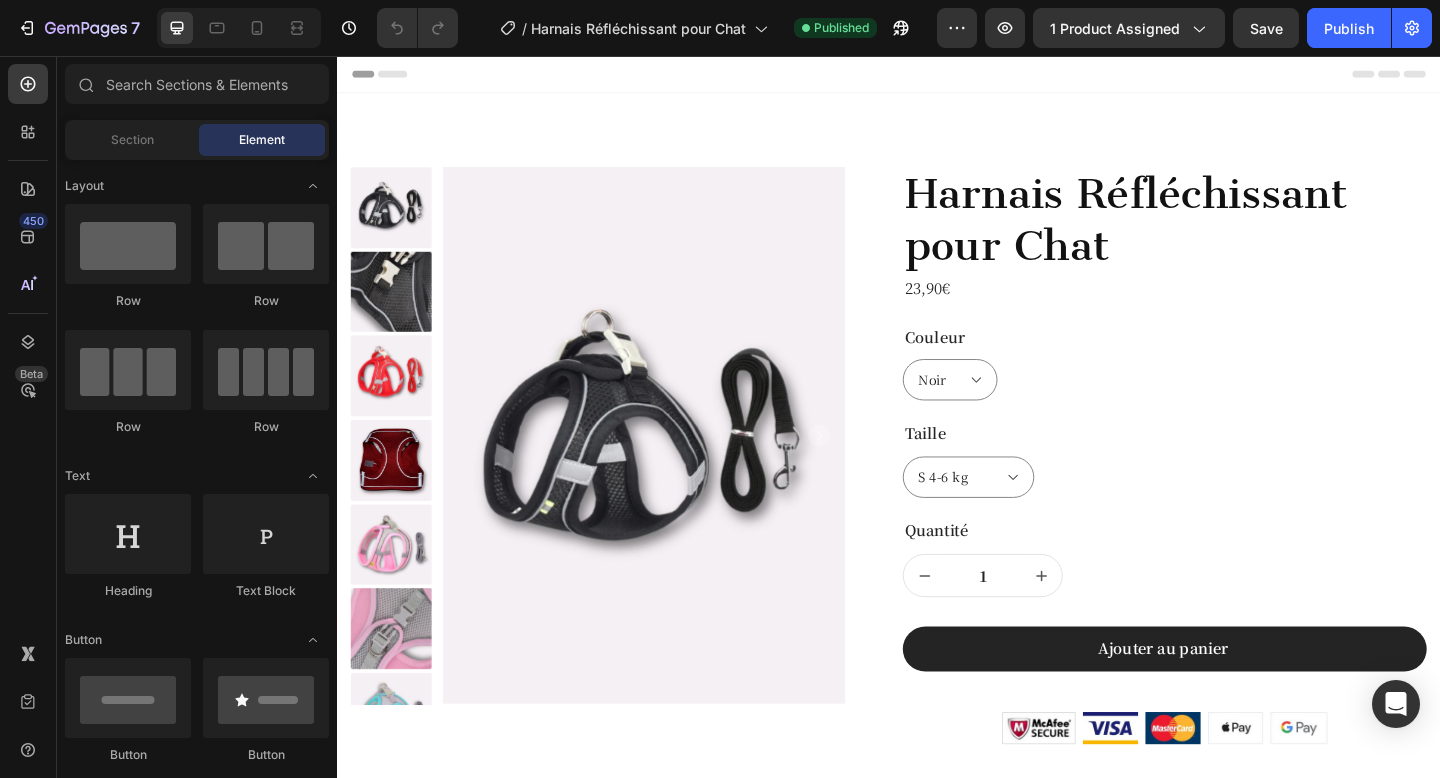 scroll, scrollTop: 0, scrollLeft: 0, axis: both 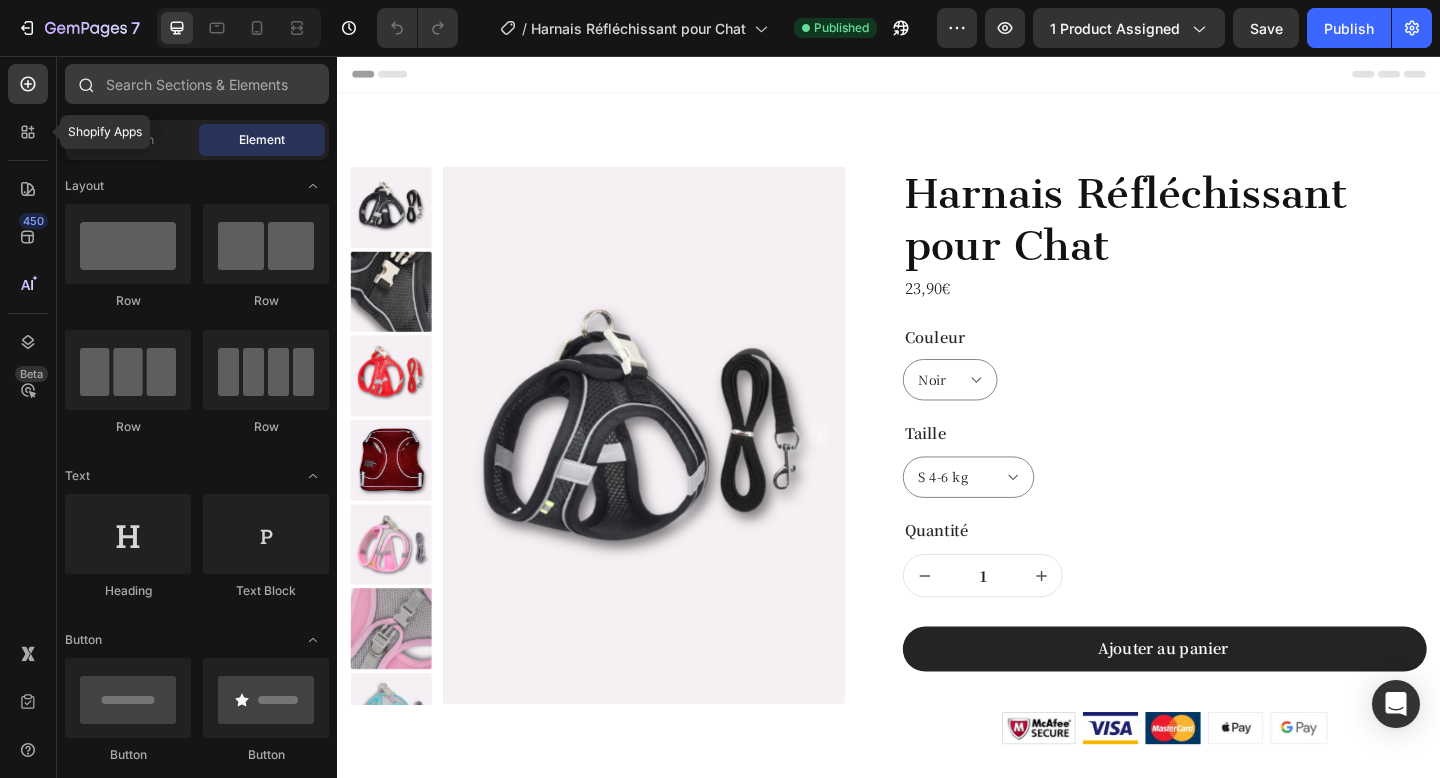 drag, startPoint x: 32, startPoint y: 127, endPoint x: 143, endPoint y: 92, distance: 116.38728 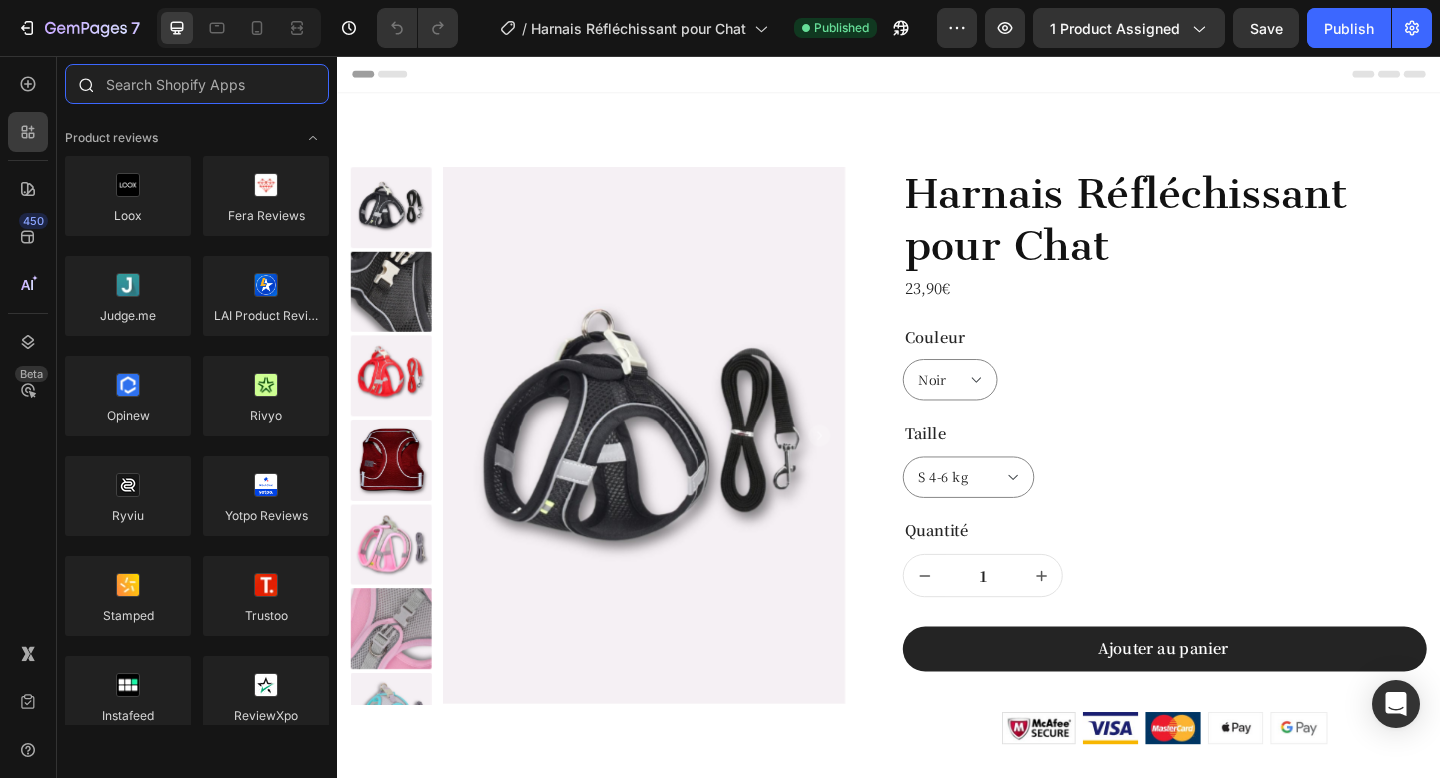 click at bounding box center [197, 84] 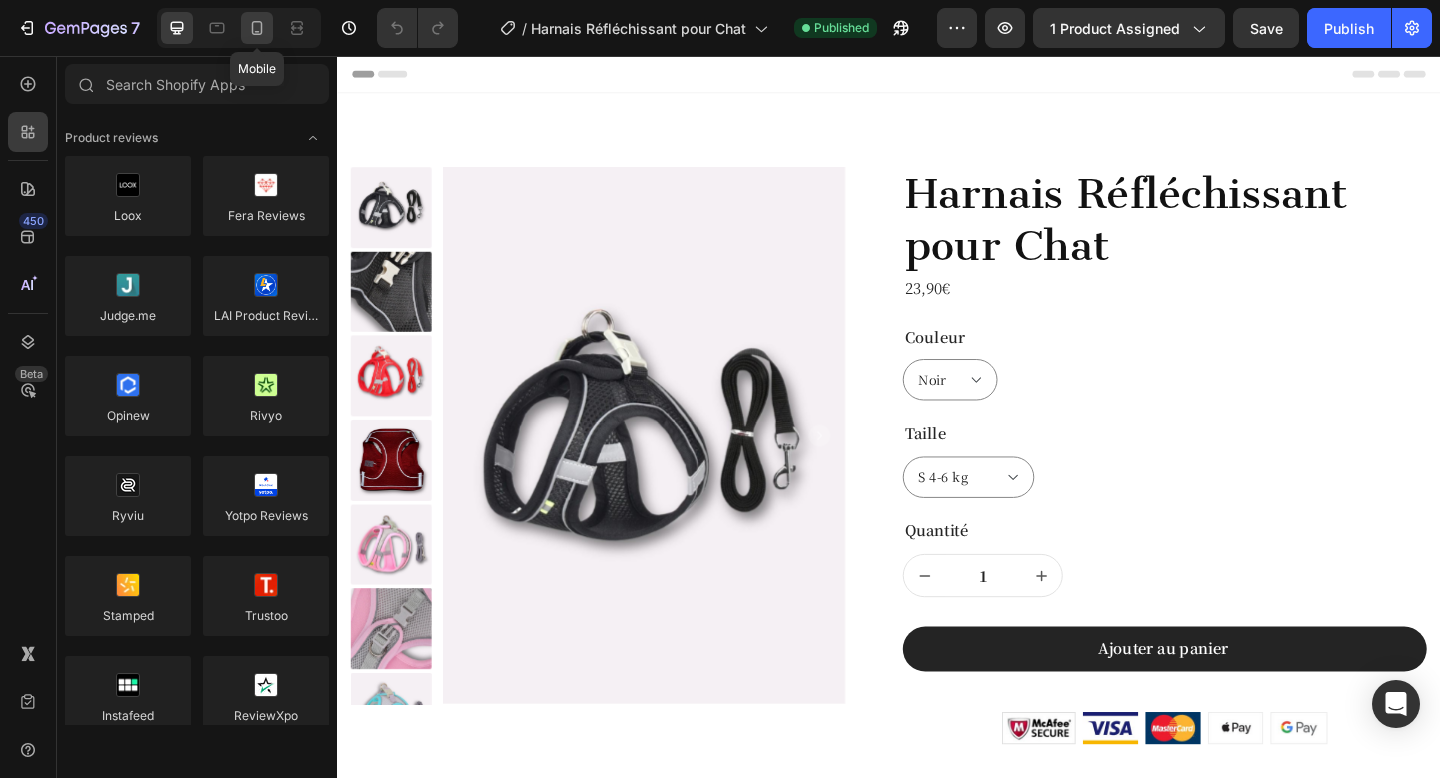 click 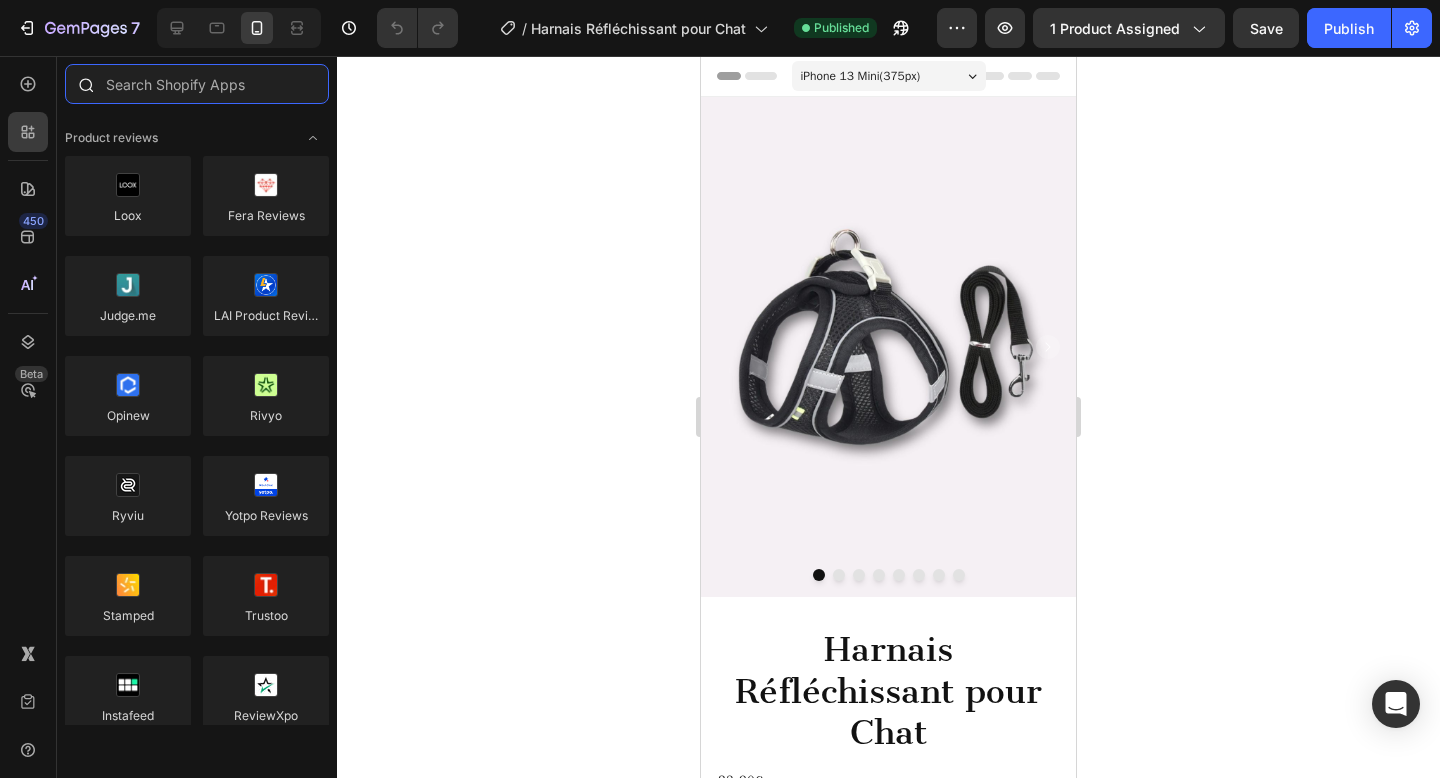 click at bounding box center [197, 84] 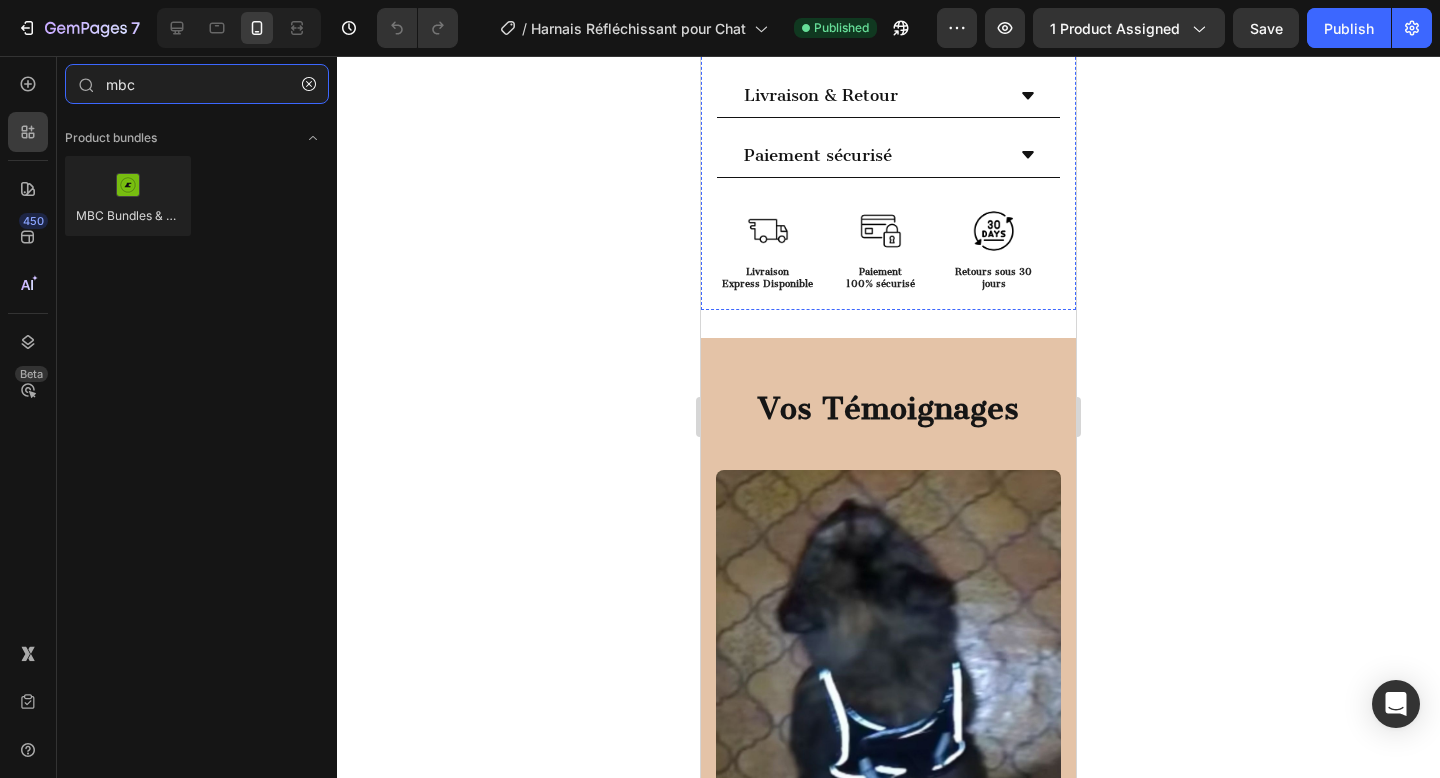 scroll, scrollTop: 1574, scrollLeft: 0, axis: vertical 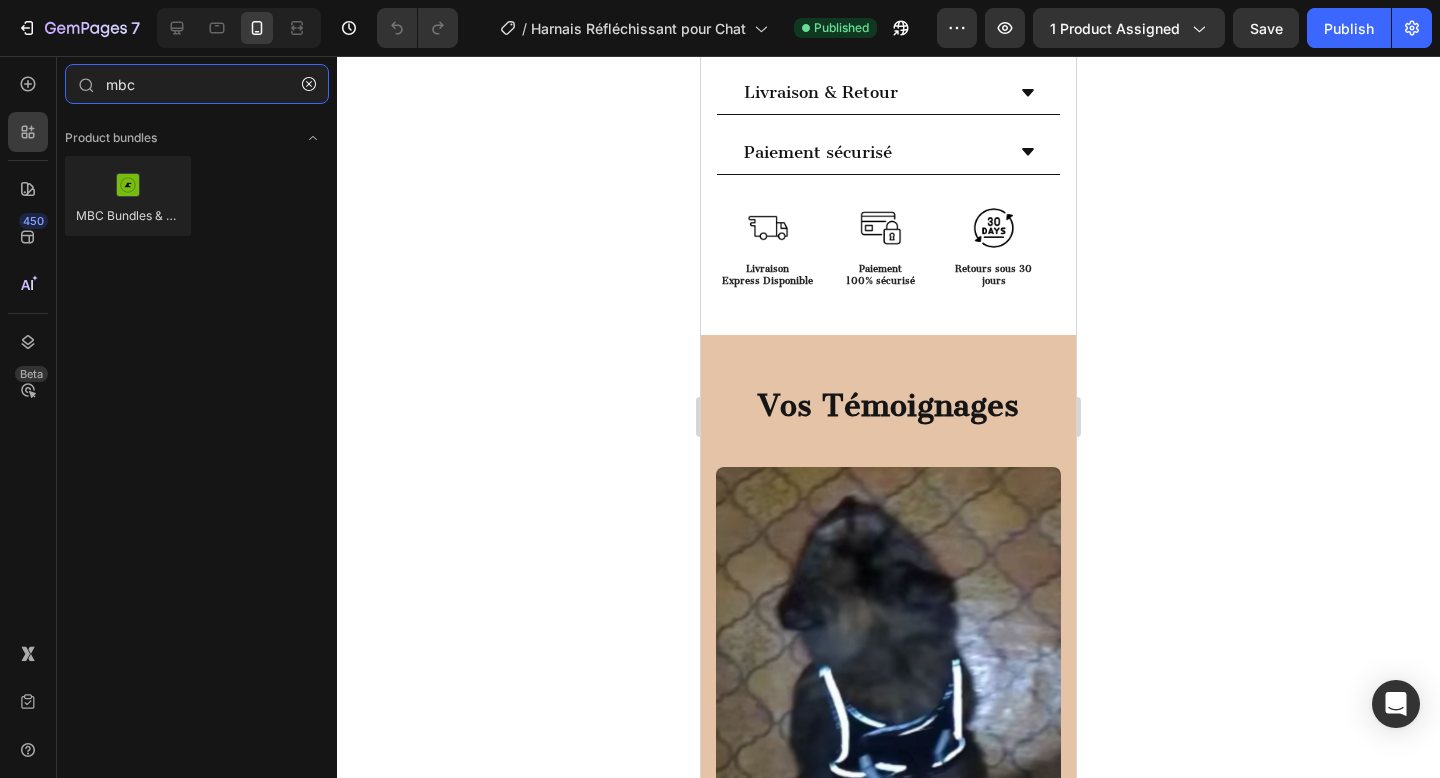 type on "mbc" 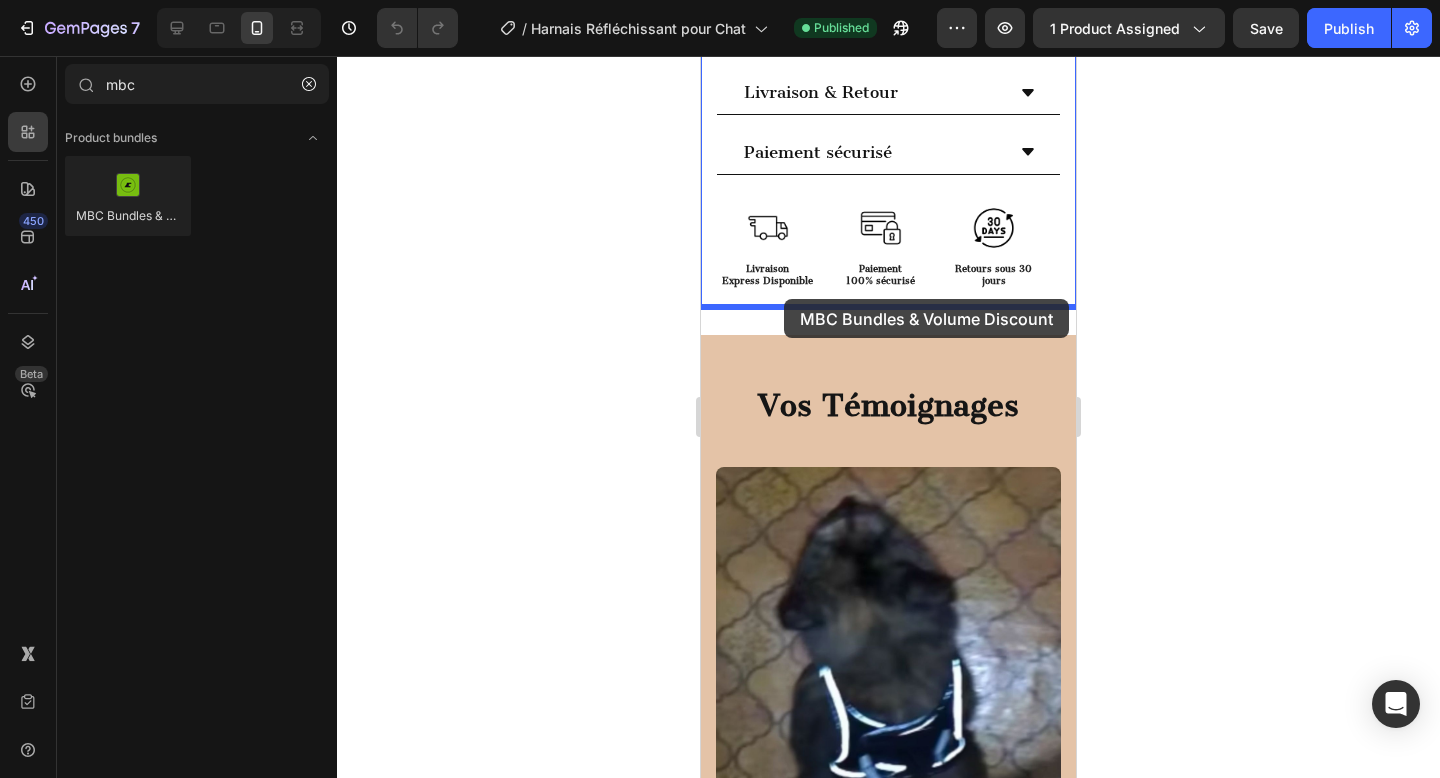 drag, startPoint x: 984, startPoint y: 274, endPoint x: 784, endPoint y: 299, distance: 201.55644 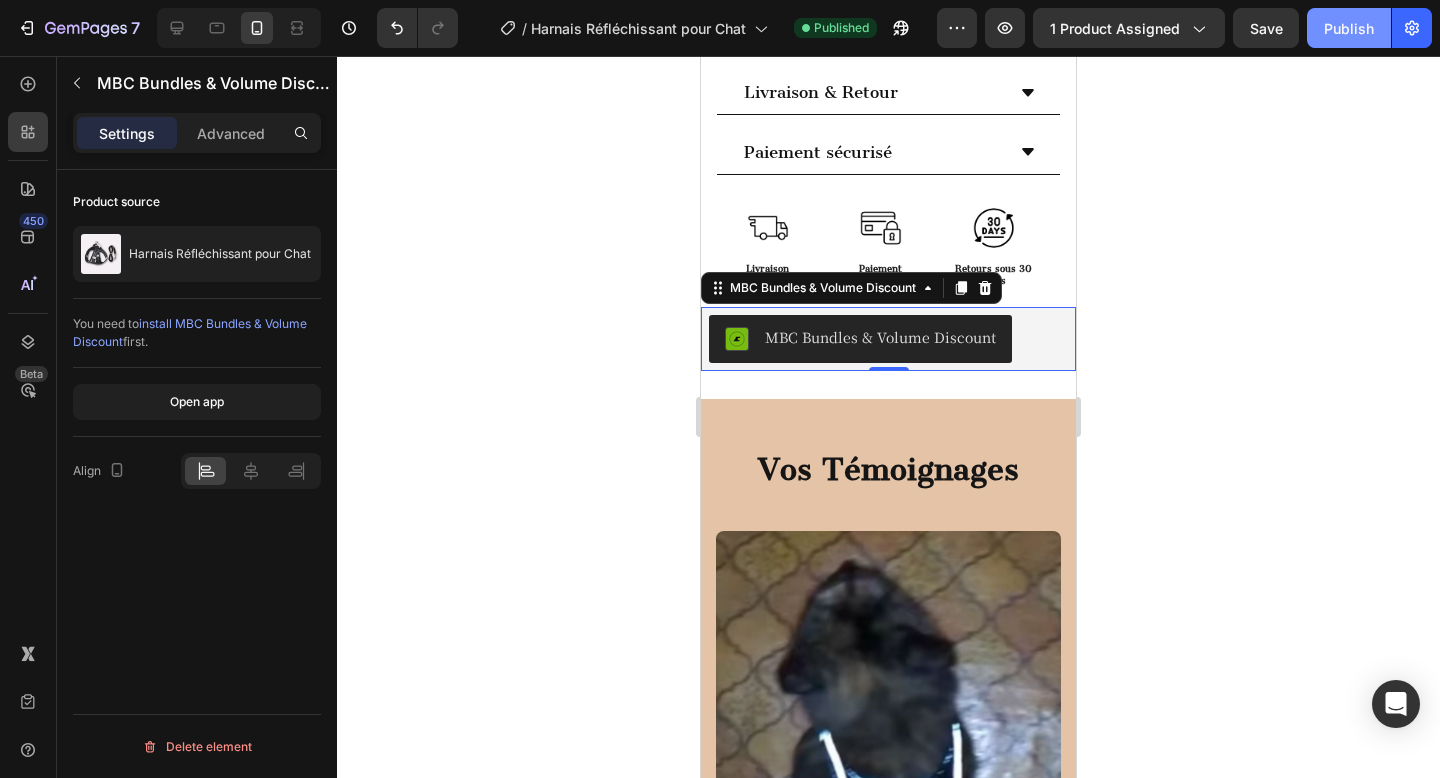click on "Publish" 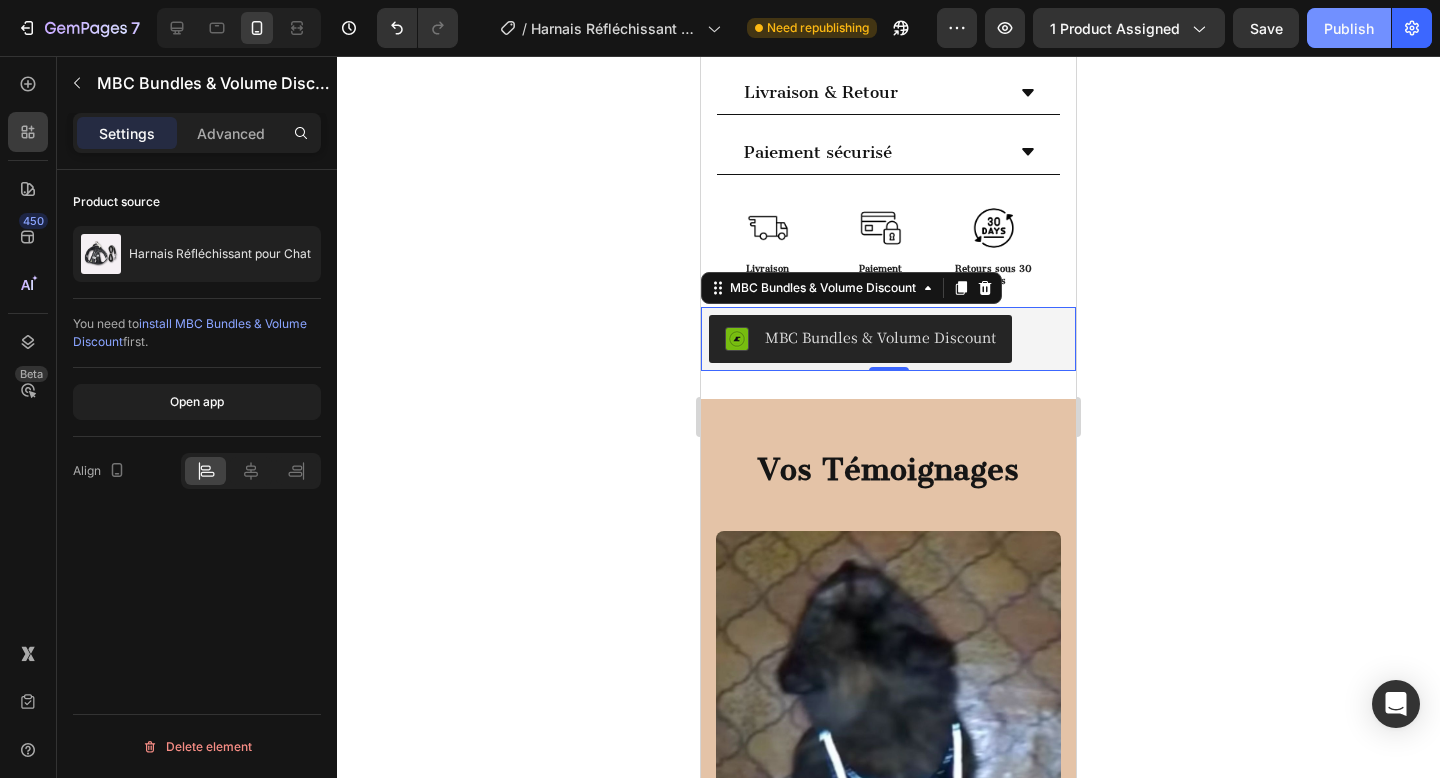 click on "Publish" at bounding box center (1349, 28) 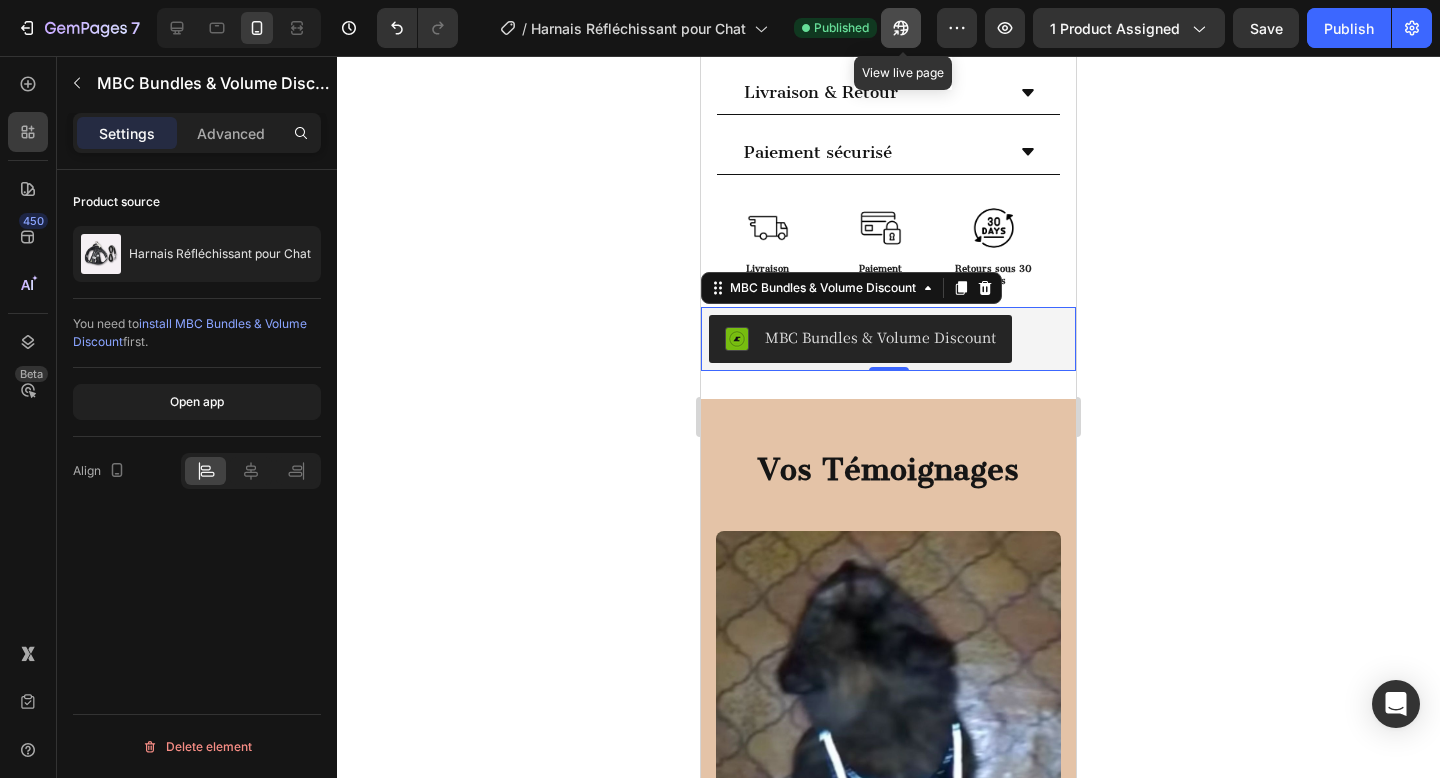 click 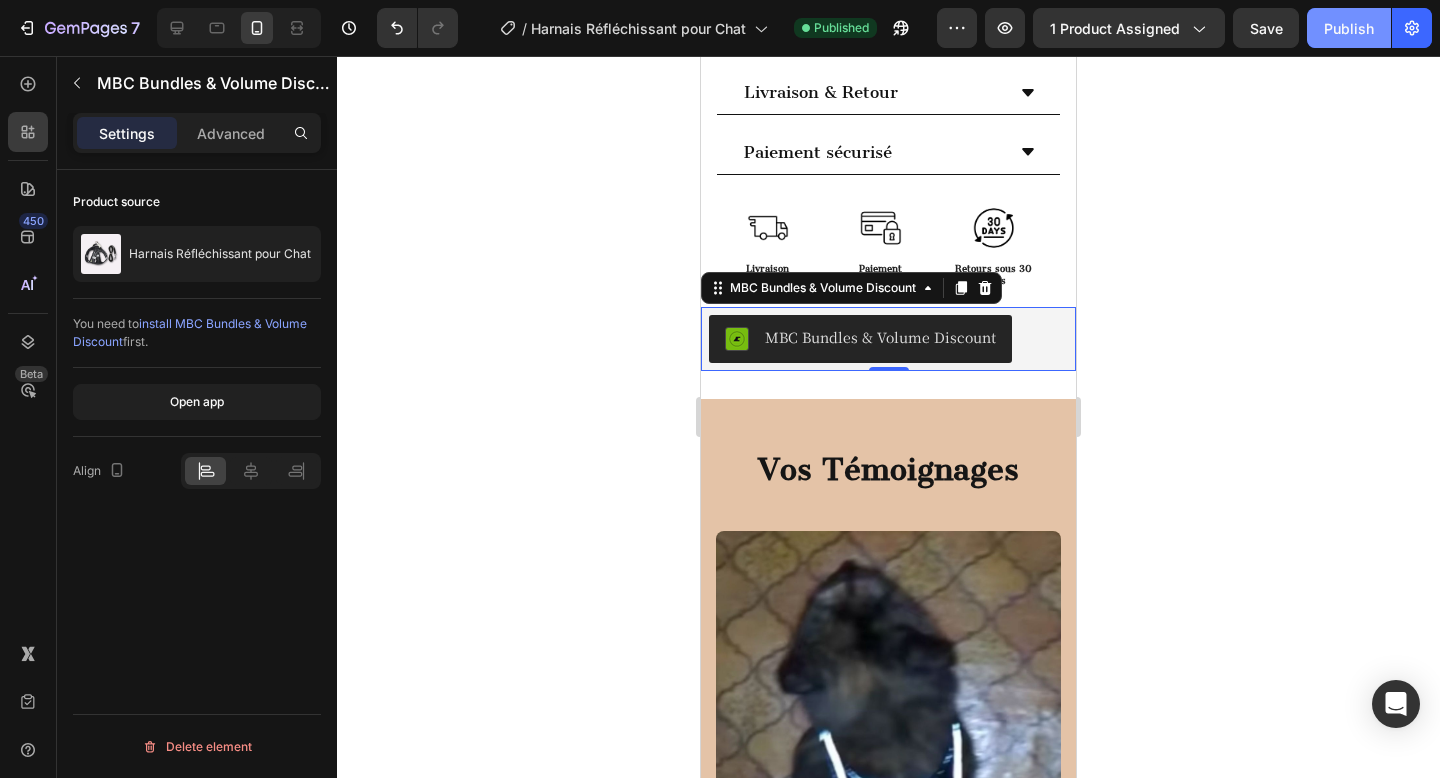 click on "Publish" 